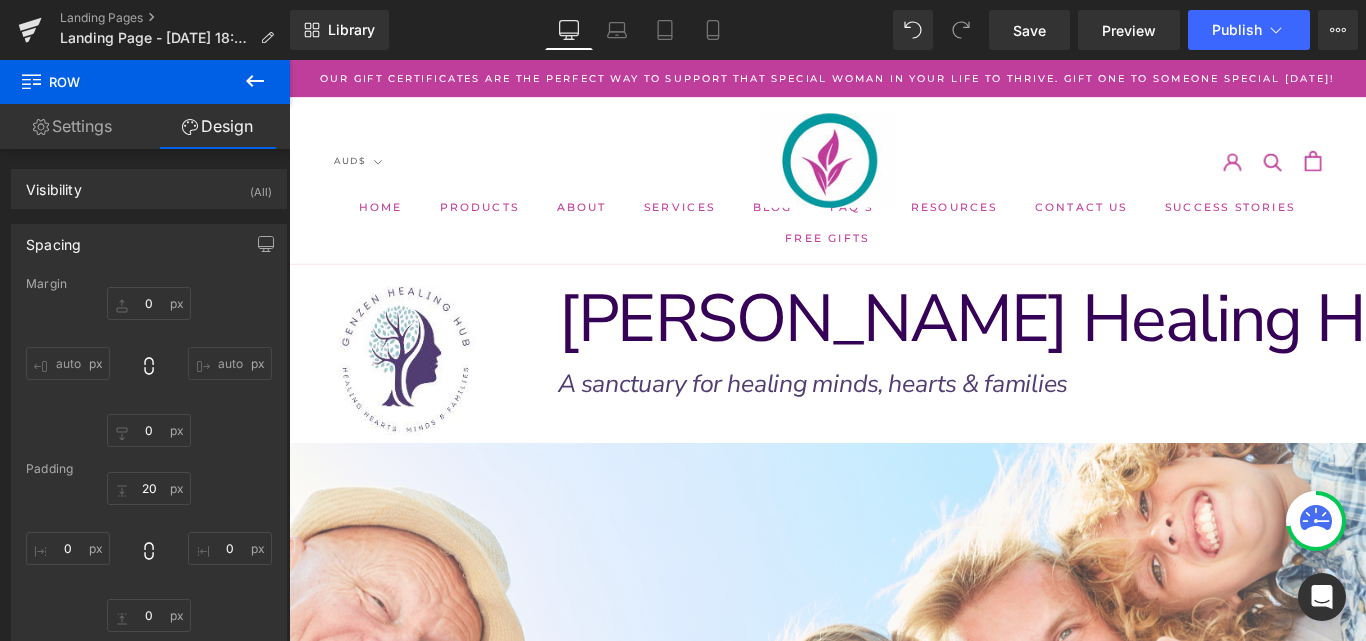 scroll, scrollTop: 698, scrollLeft: 0, axis: vertical 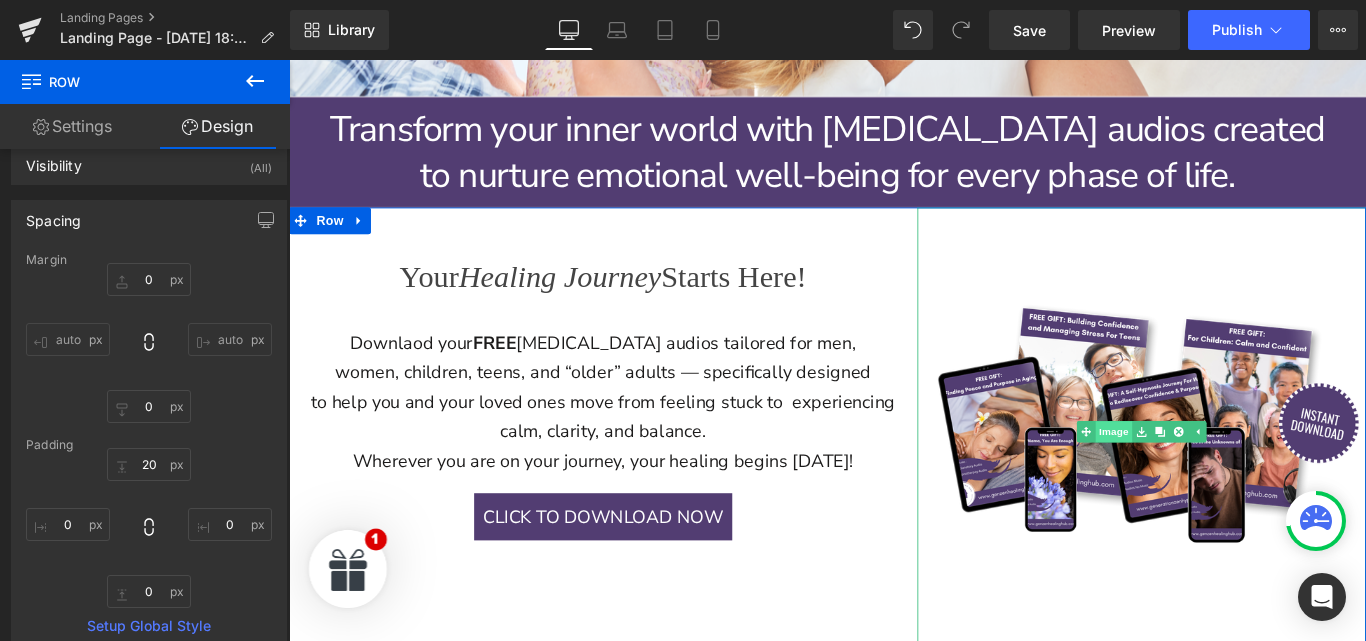 click on "Image" at bounding box center (1205, 478) 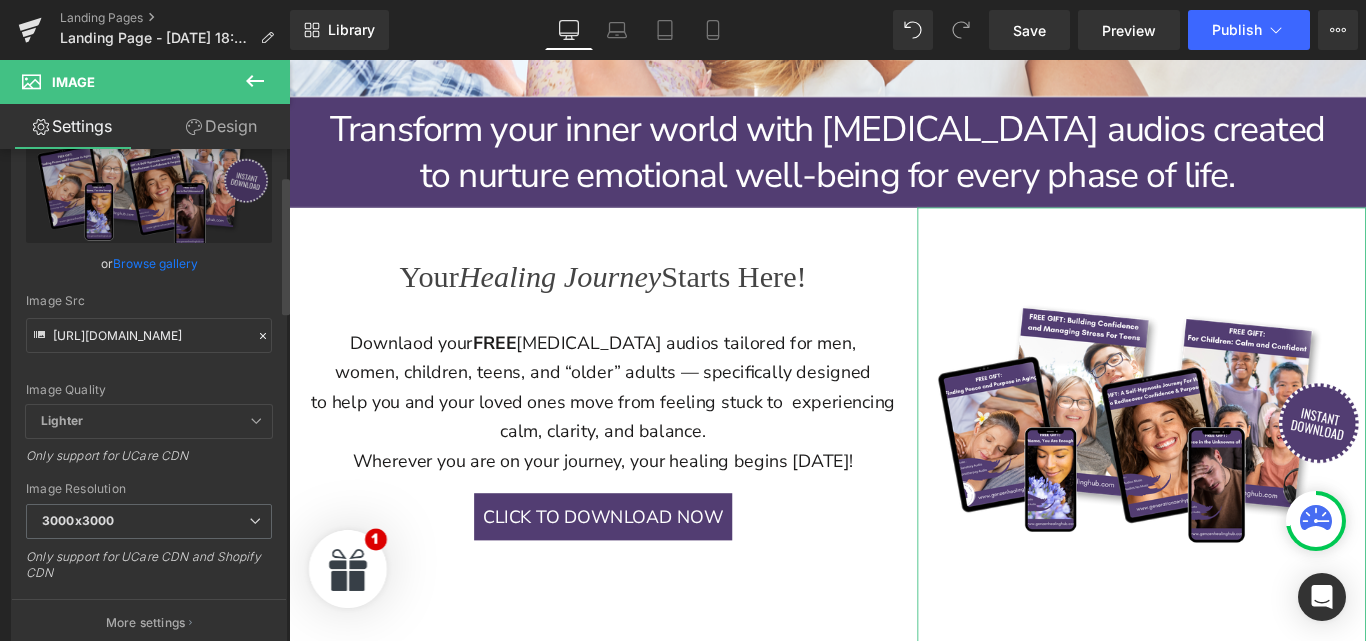 scroll, scrollTop: 0, scrollLeft: 0, axis: both 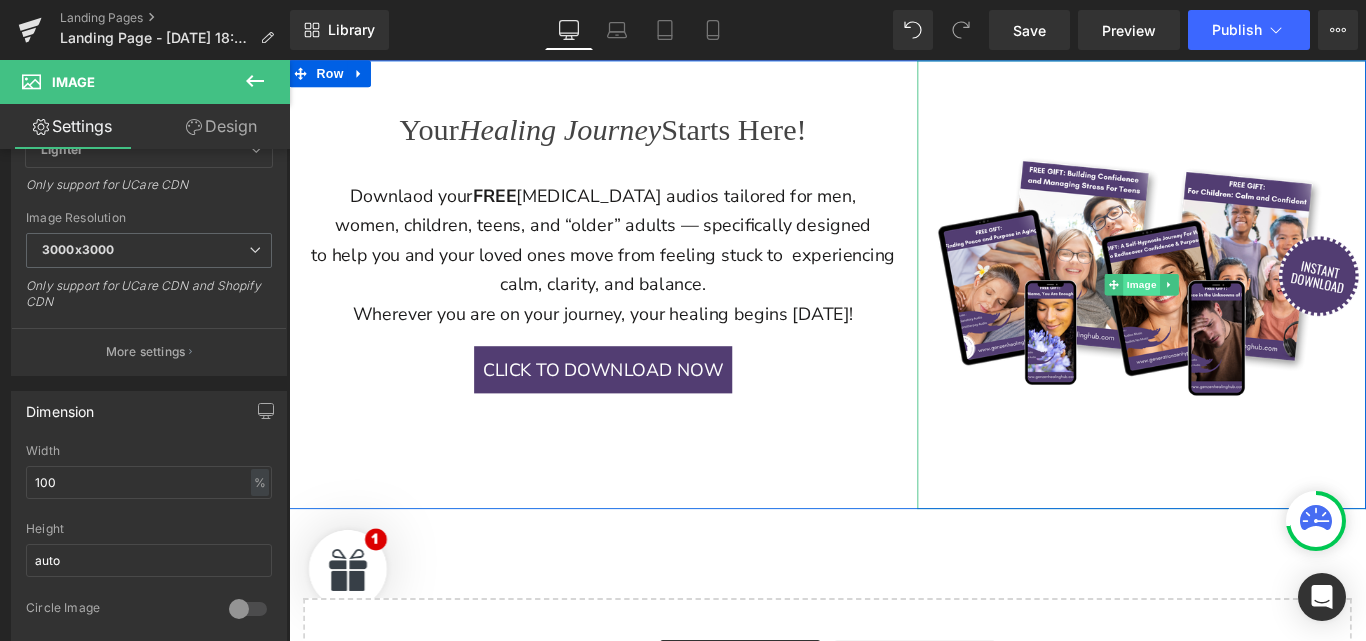 click on "Image" at bounding box center [1247, 312] 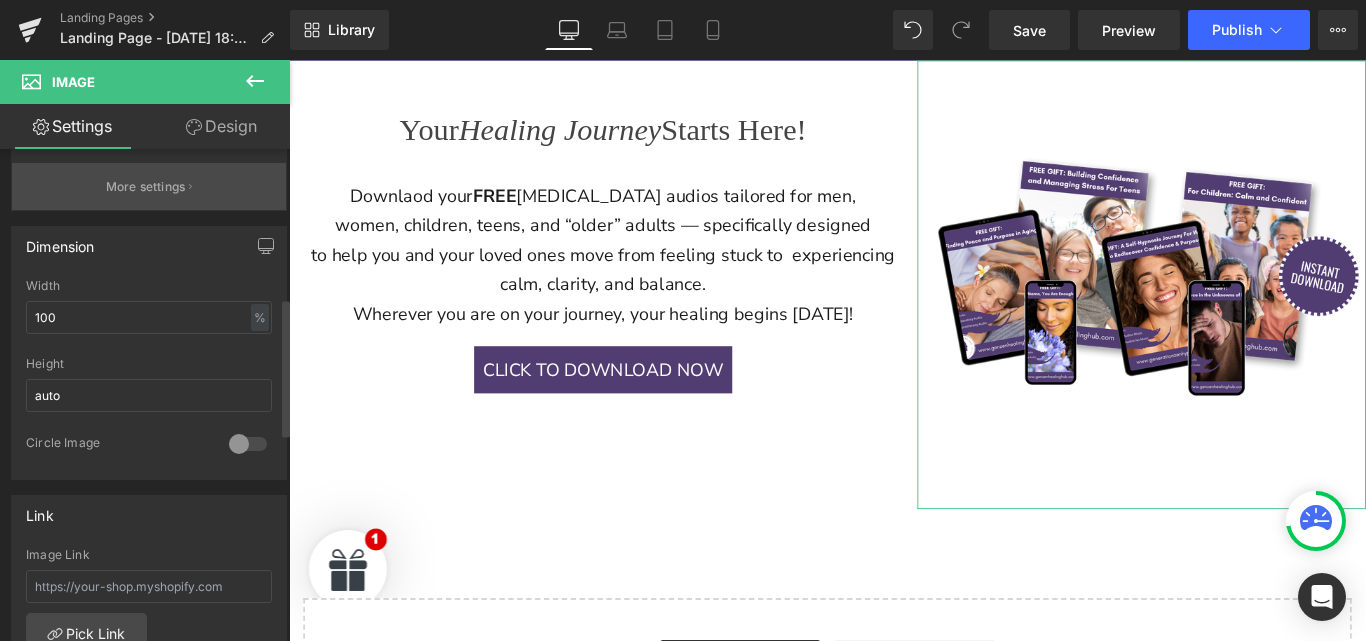 scroll, scrollTop: 529, scrollLeft: 0, axis: vertical 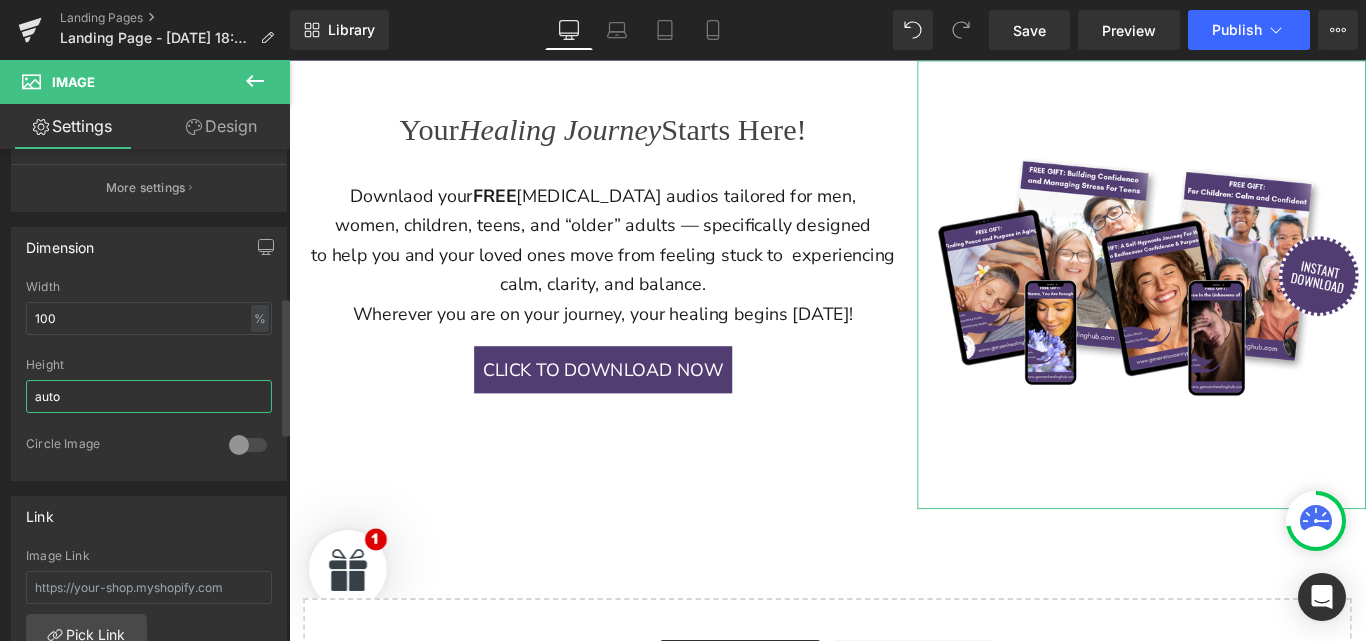 click on "auto" at bounding box center [149, 396] 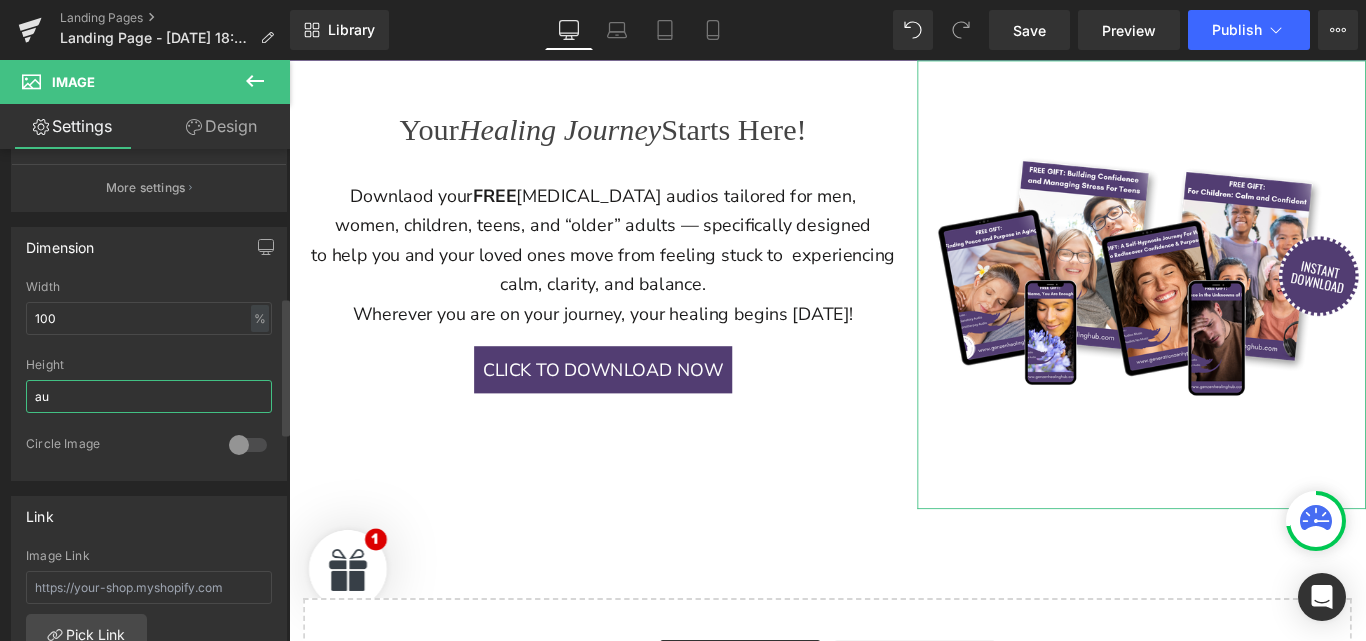 type on "a" 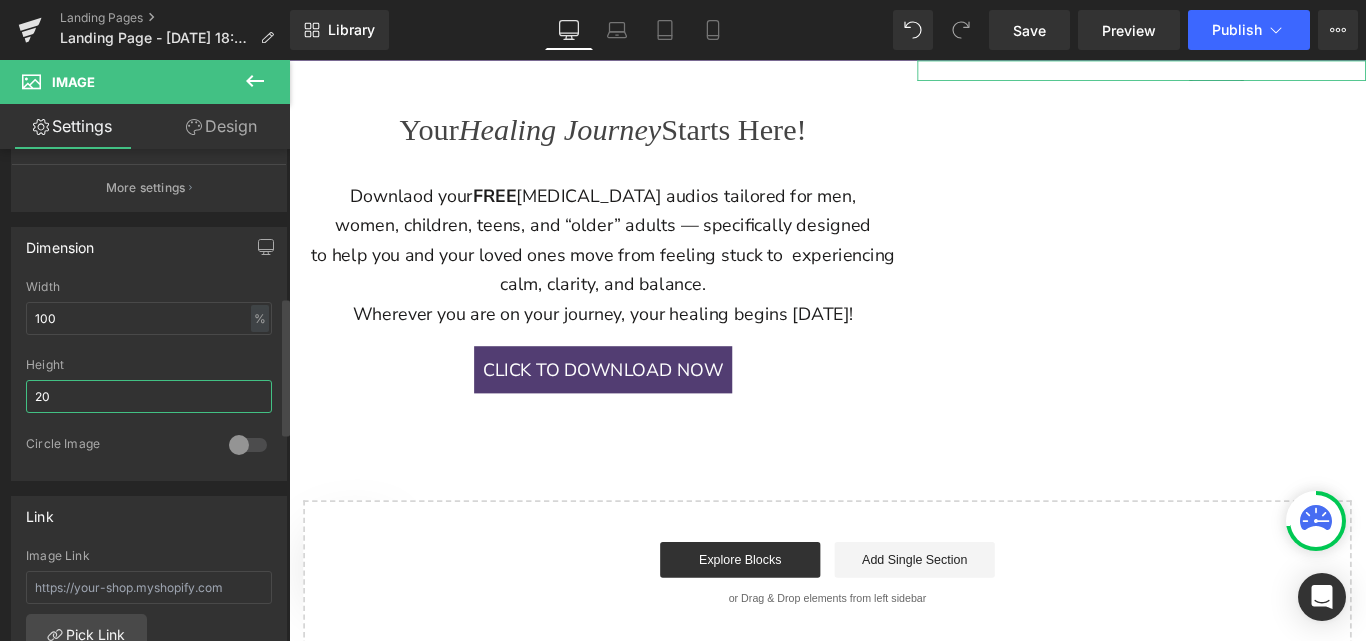 type on "200" 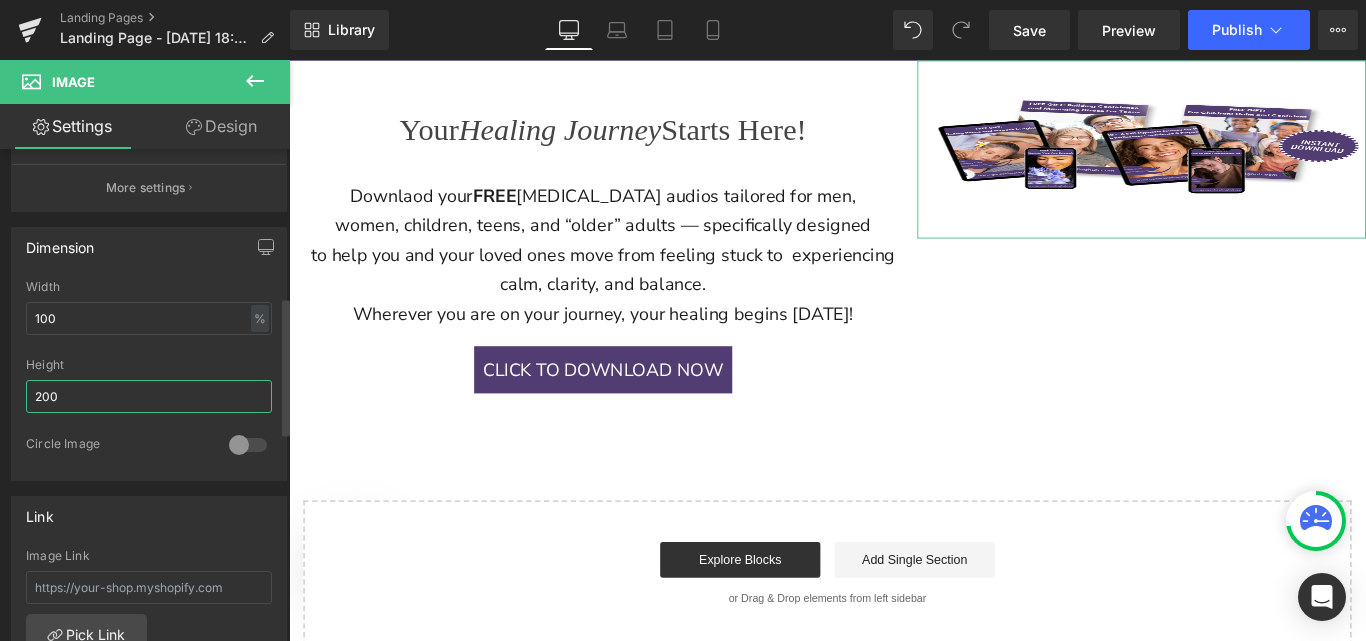 drag, startPoint x: 71, startPoint y: 402, endPoint x: 34, endPoint y: 402, distance: 37 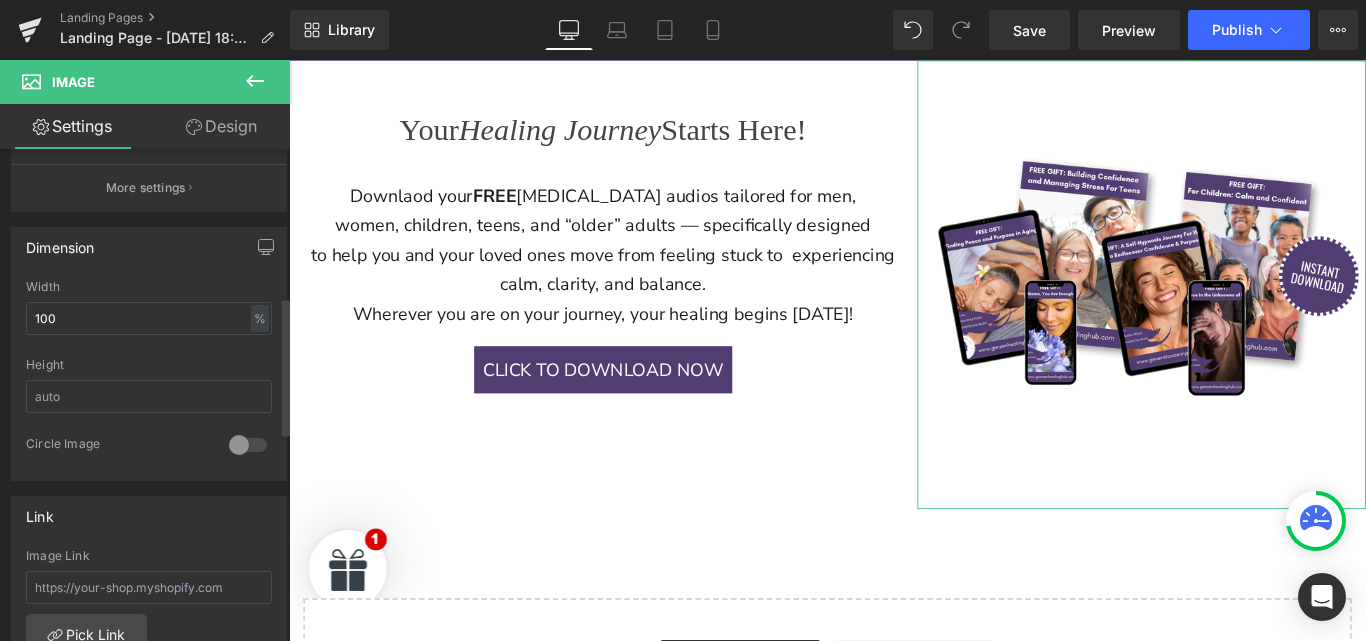 click on "Width 100 % % px" at bounding box center (149, 319) 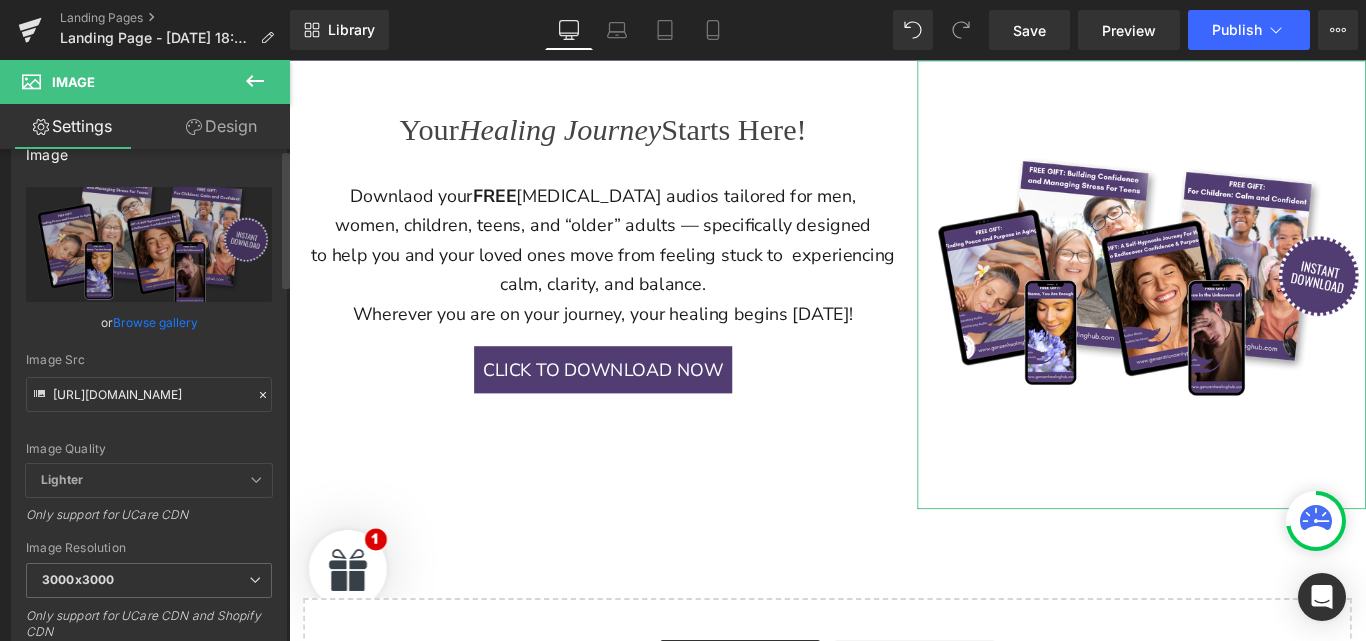 scroll, scrollTop: 0, scrollLeft: 0, axis: both 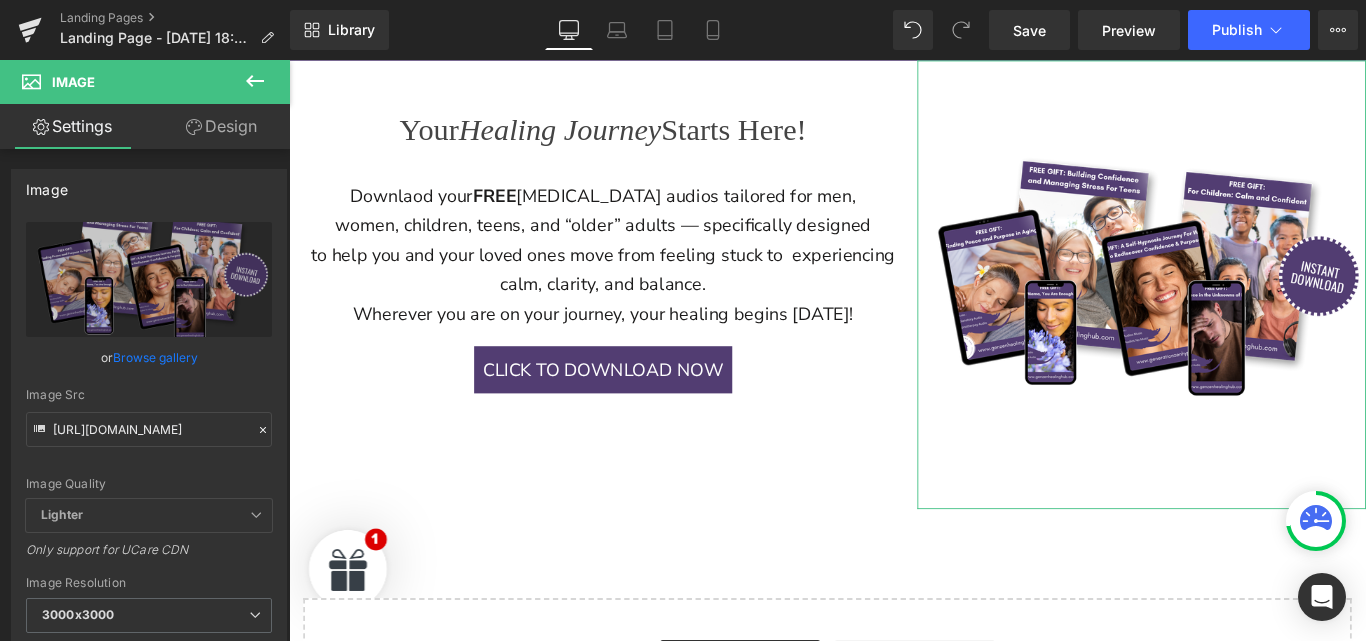 click 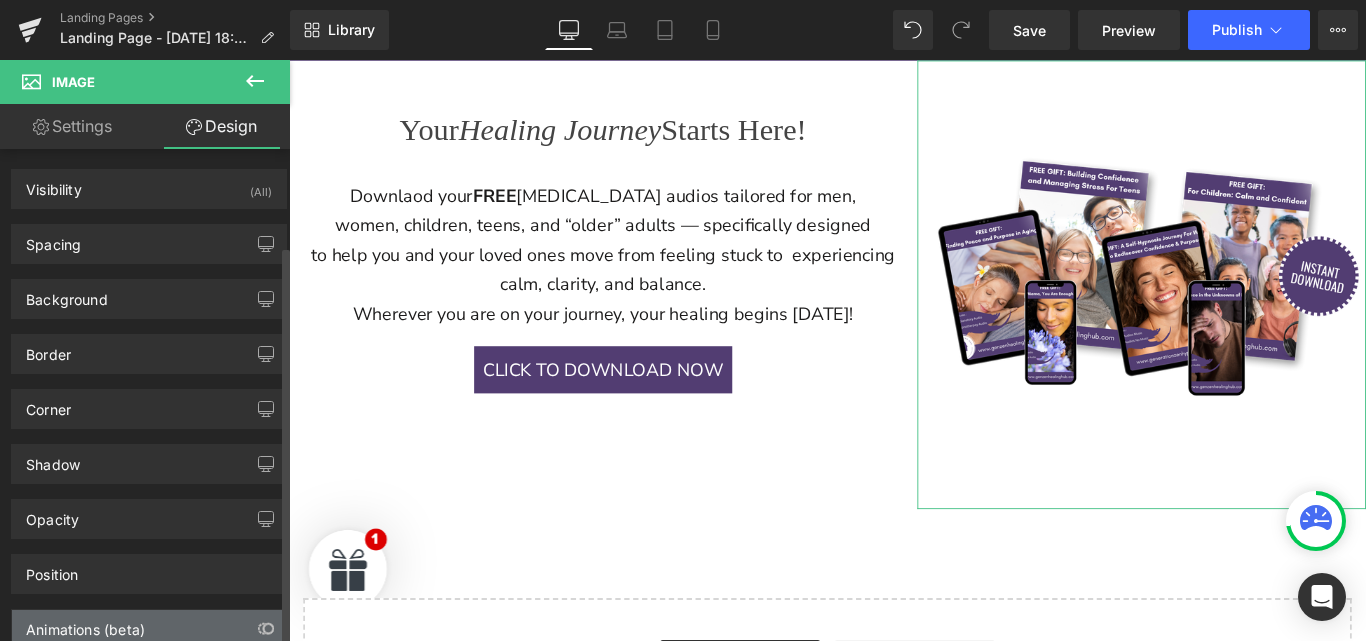 scroll, scrollTop: 119, scrollLeft: 0, axis: vertical 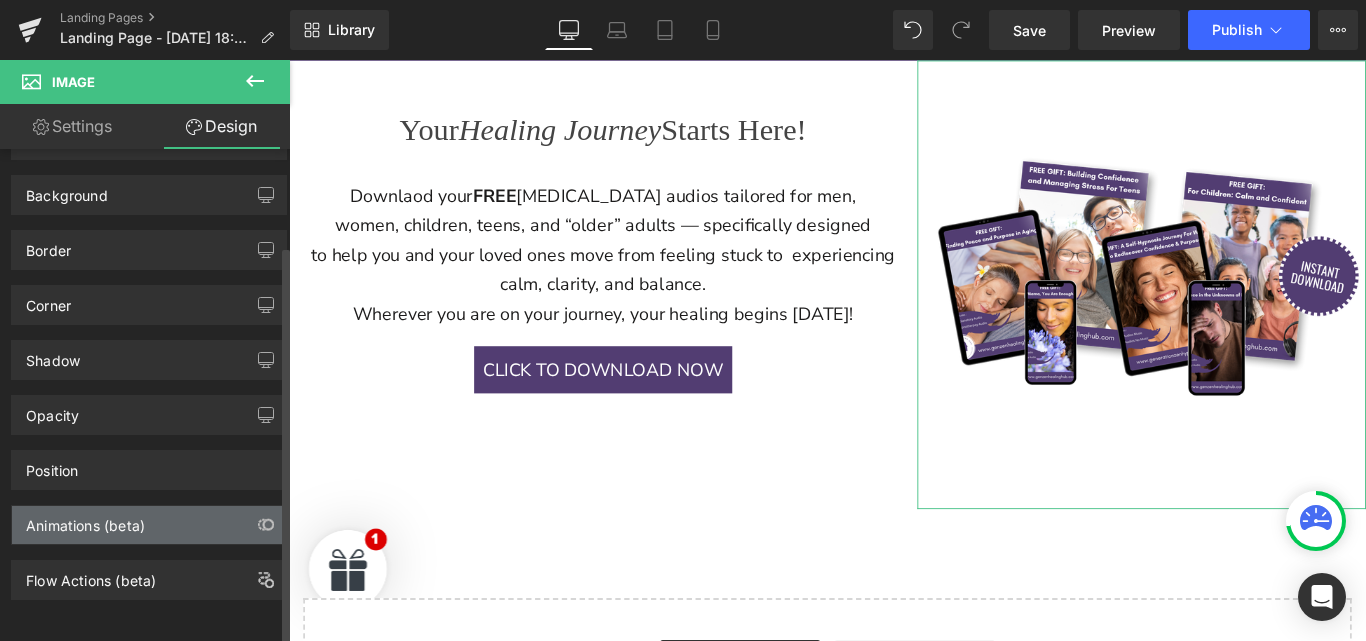click on "Animations (beta)" at bounding box center (149, 525) 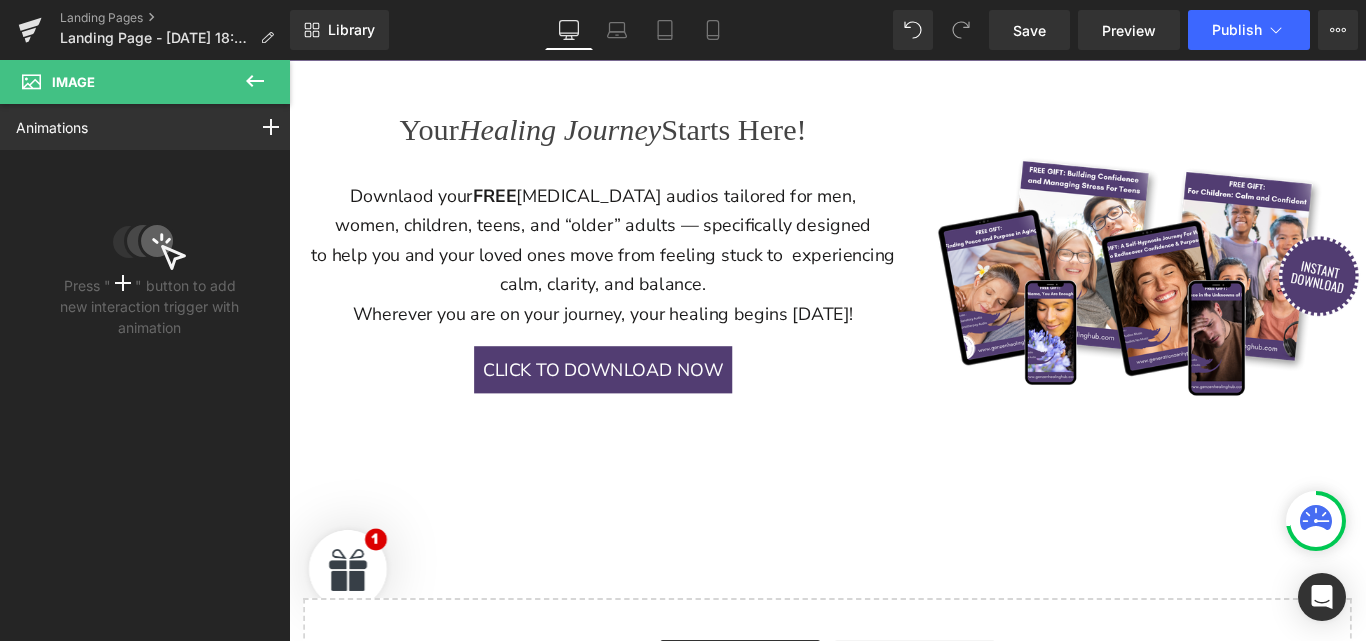 click 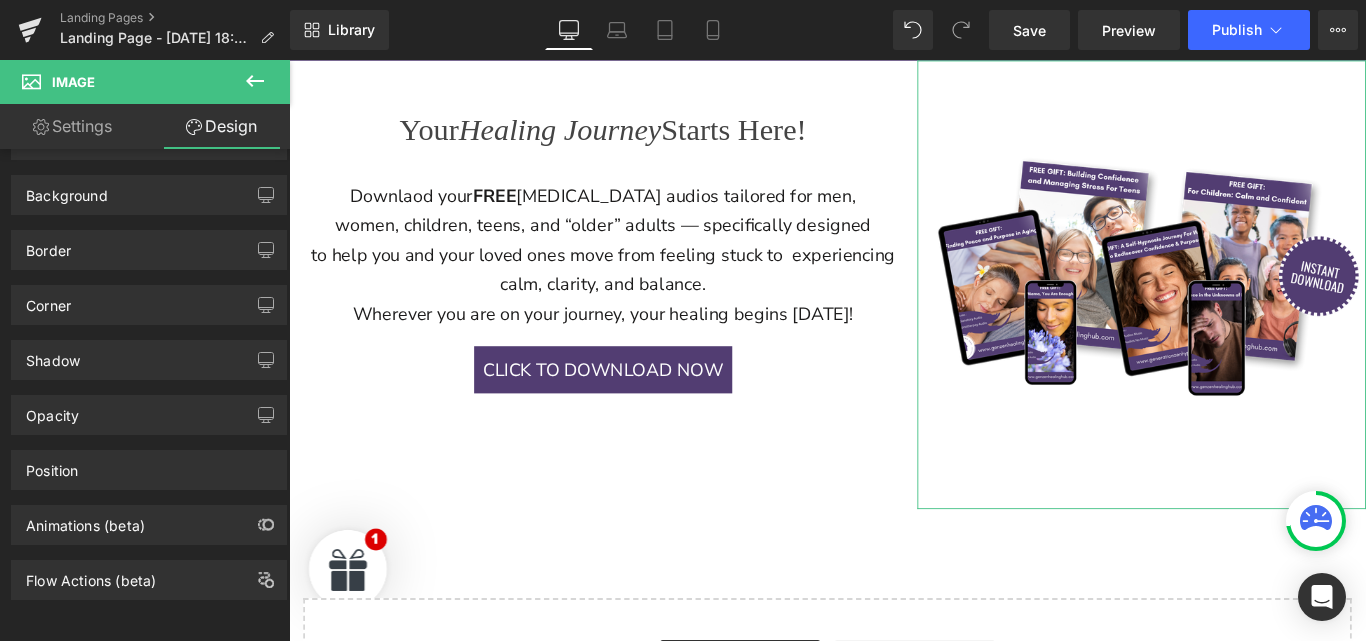 click on "Settings" at bounding box center (72, 126) 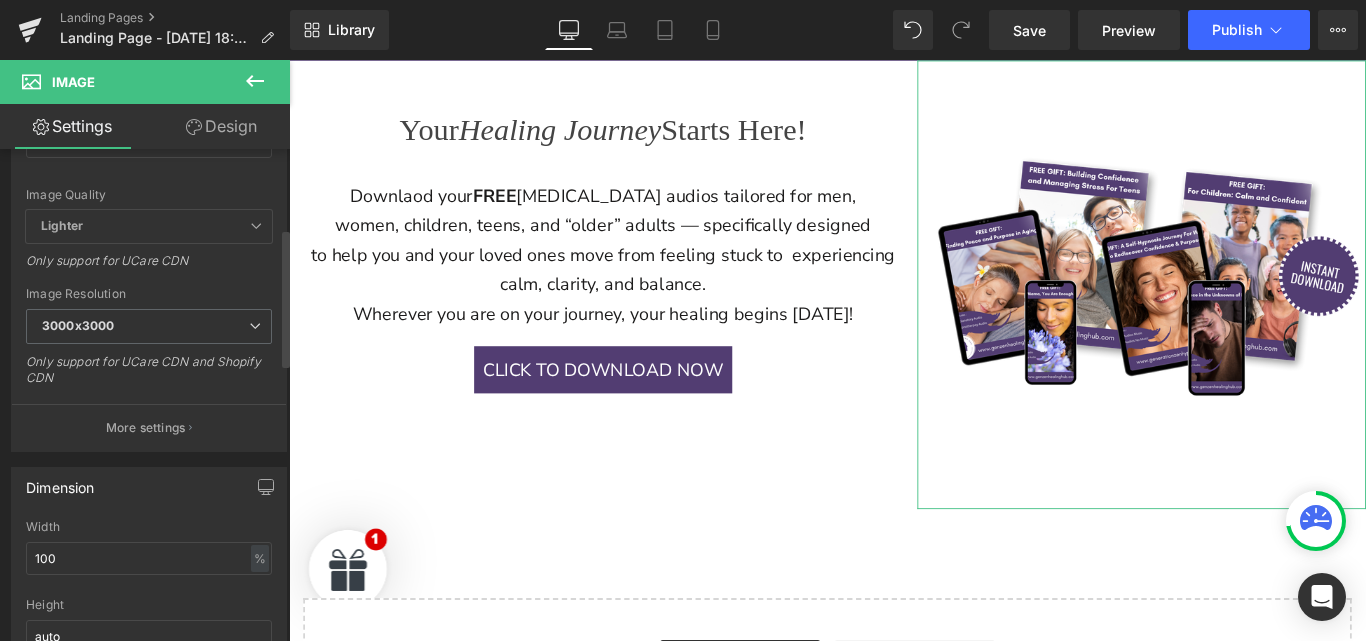 scroll, scrollTop: 0, scrollLeft: 0, axis: both 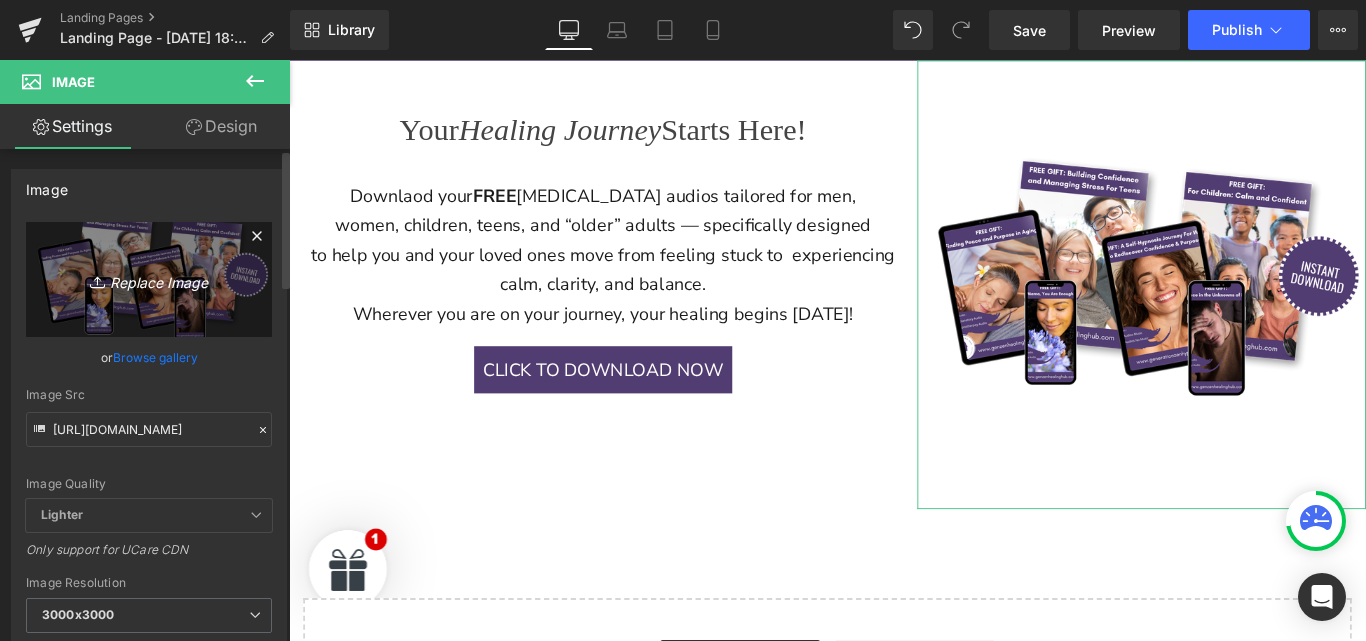 click on "Replace Image" at bounding box center [149, 279] 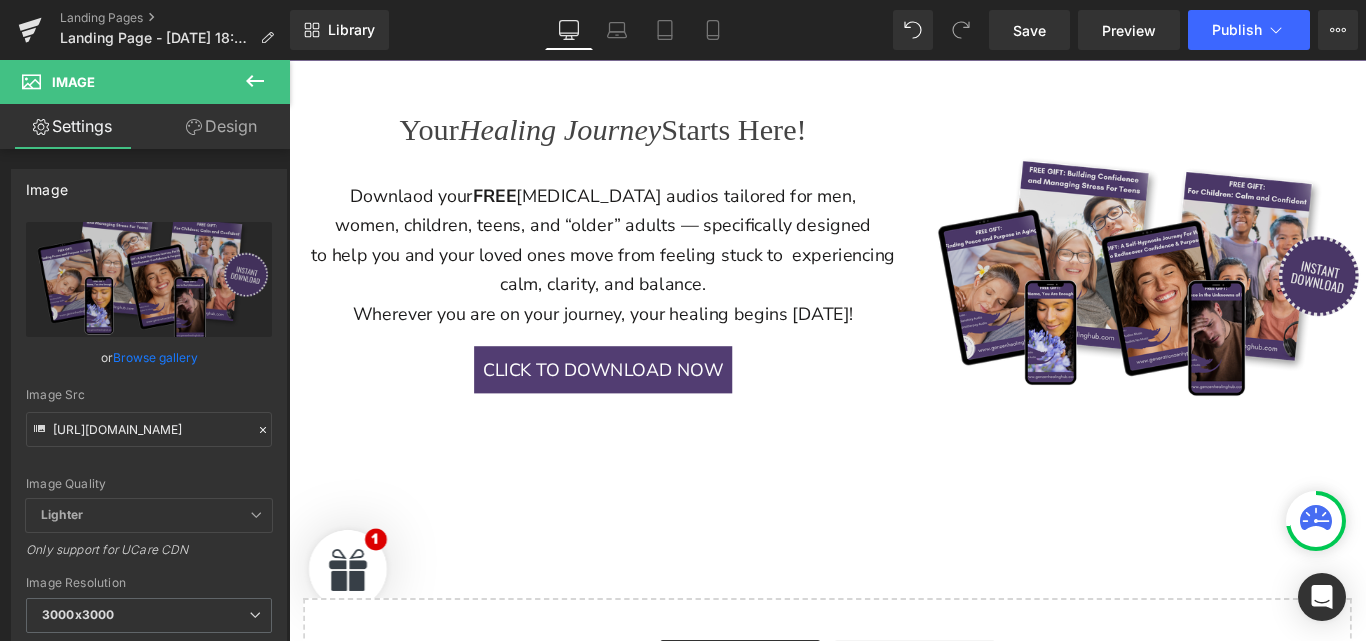 type on "C:\fakepath\000 Home Page free Gifts Images.png" 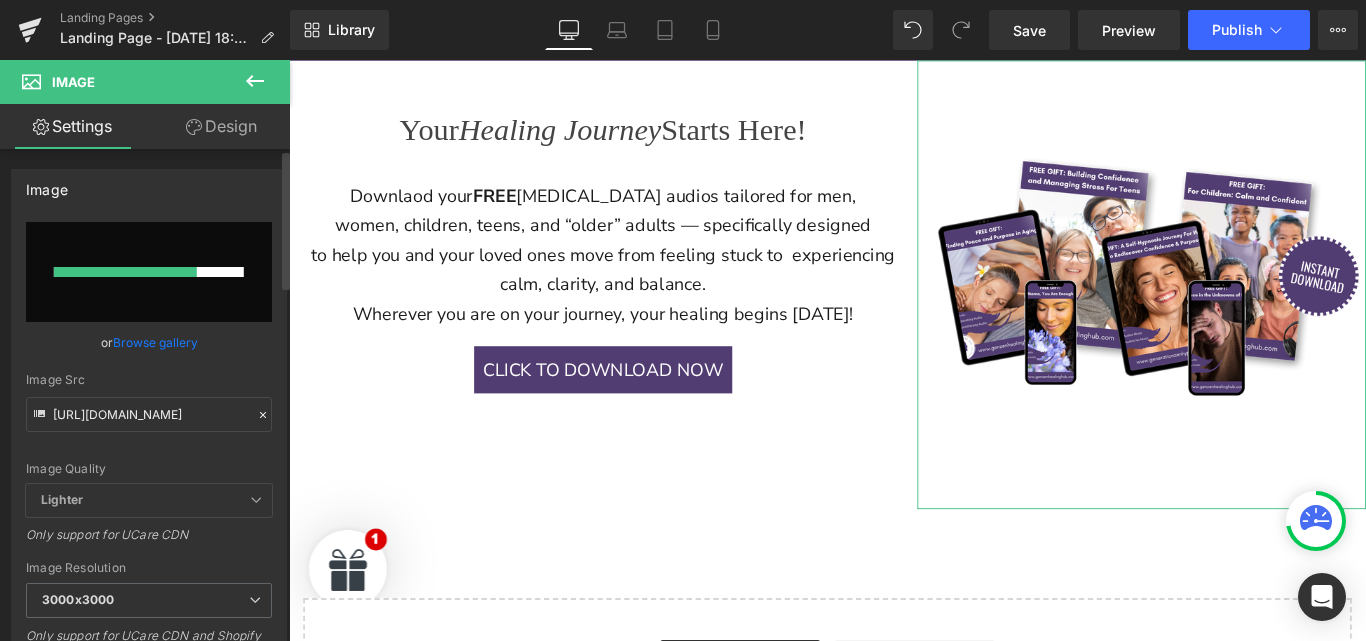 type 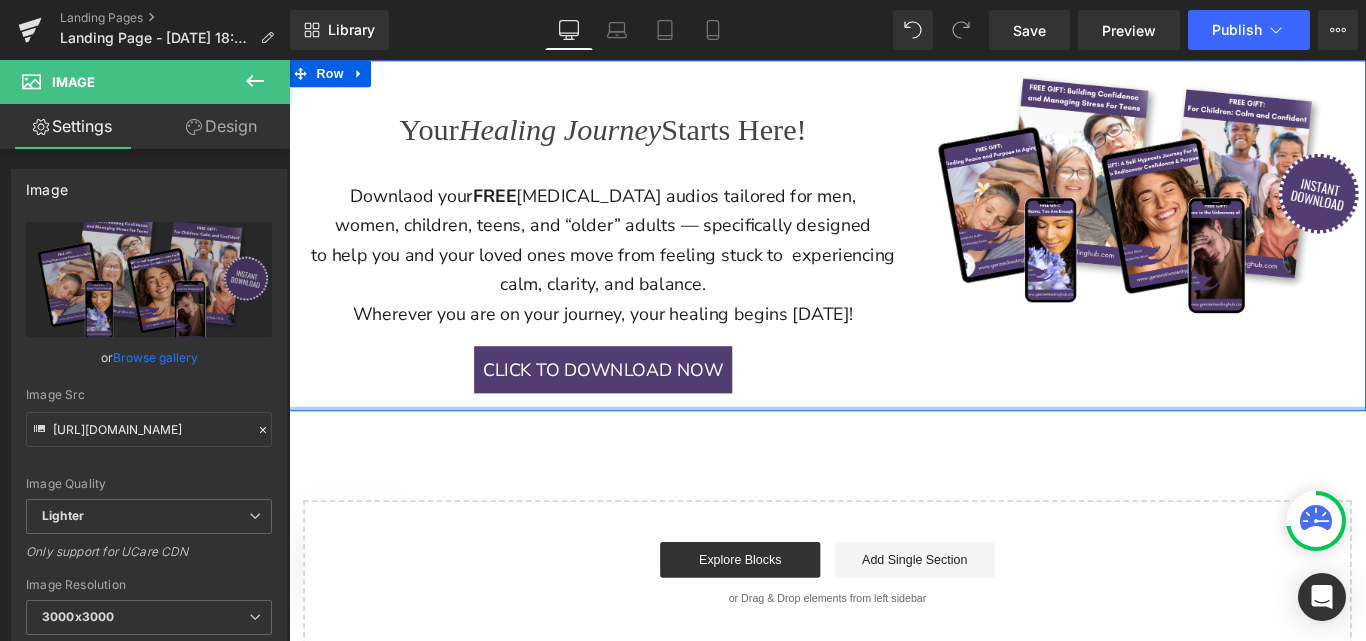 type on "[URL][DOMAIN_NAME]" 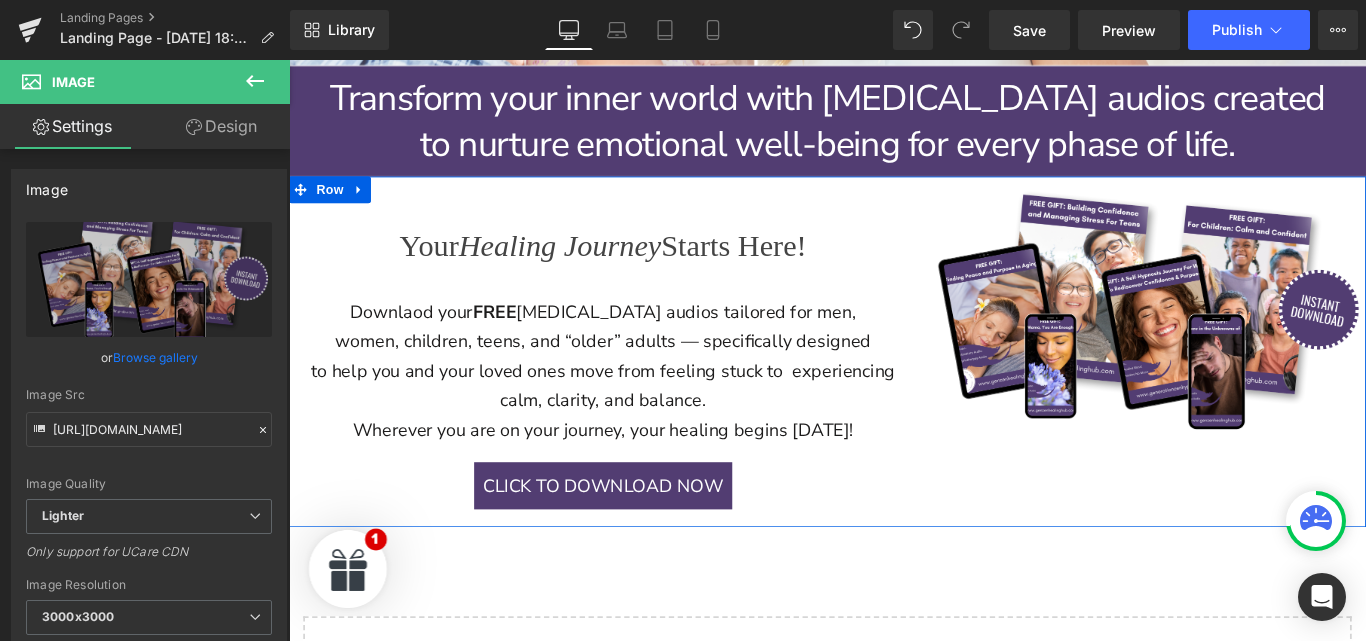 scroll, scrollTop: 1131, scrollLeft: 0, axis: vertical 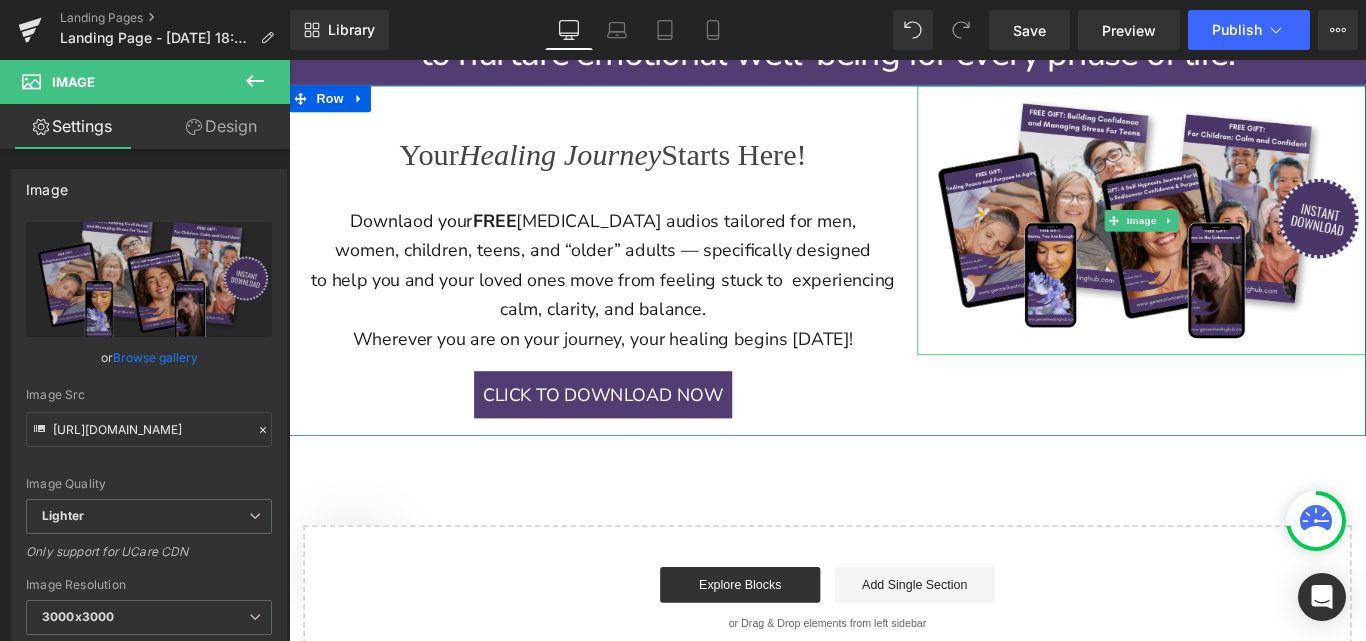 click at bounding box center [1247, 240] 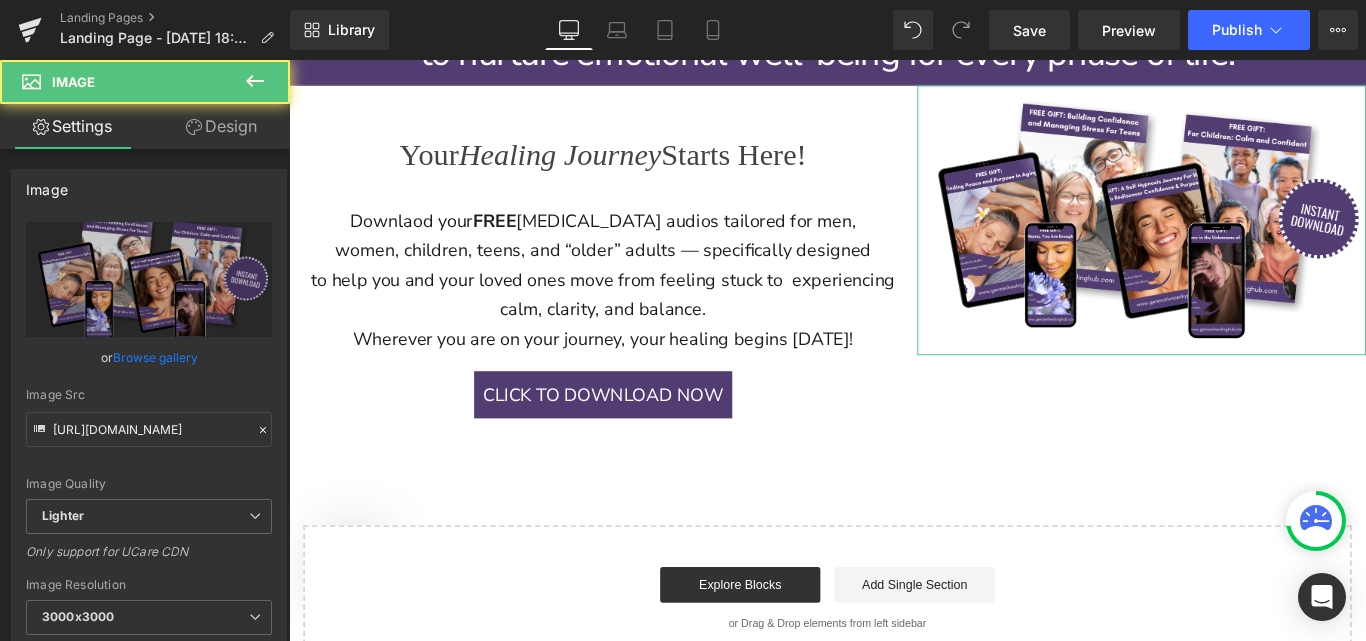 click on "Design" at bounding box center (221, 126) 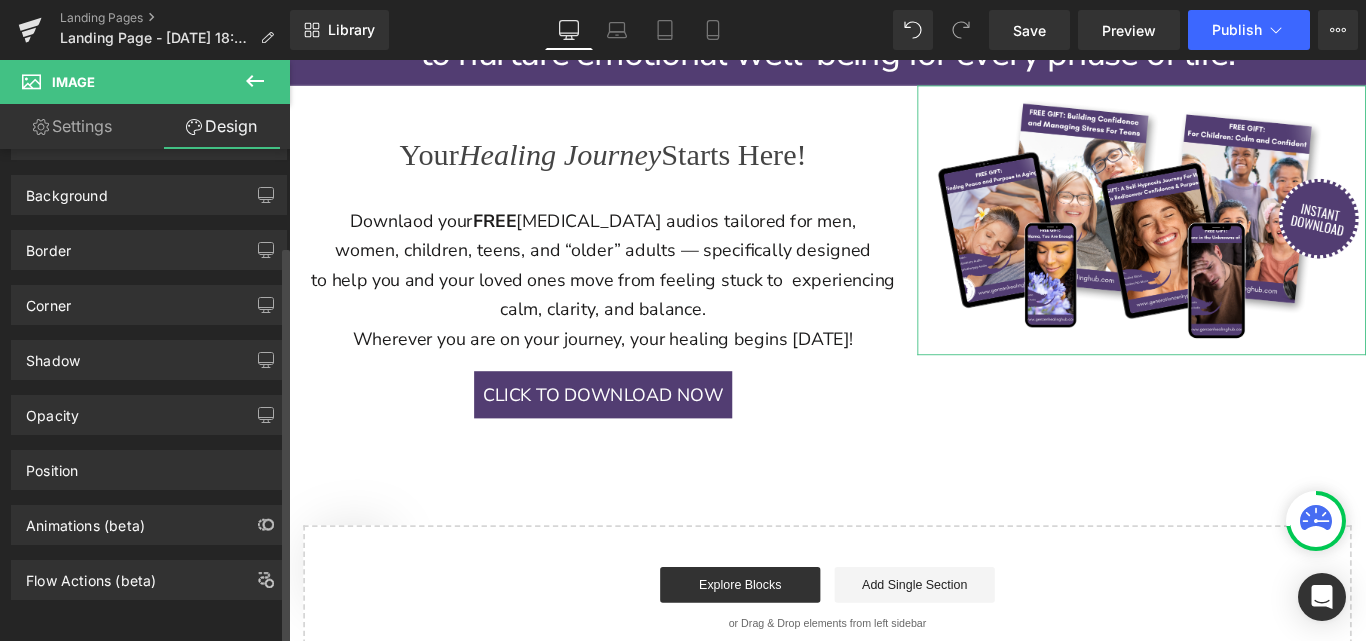 type on "100" 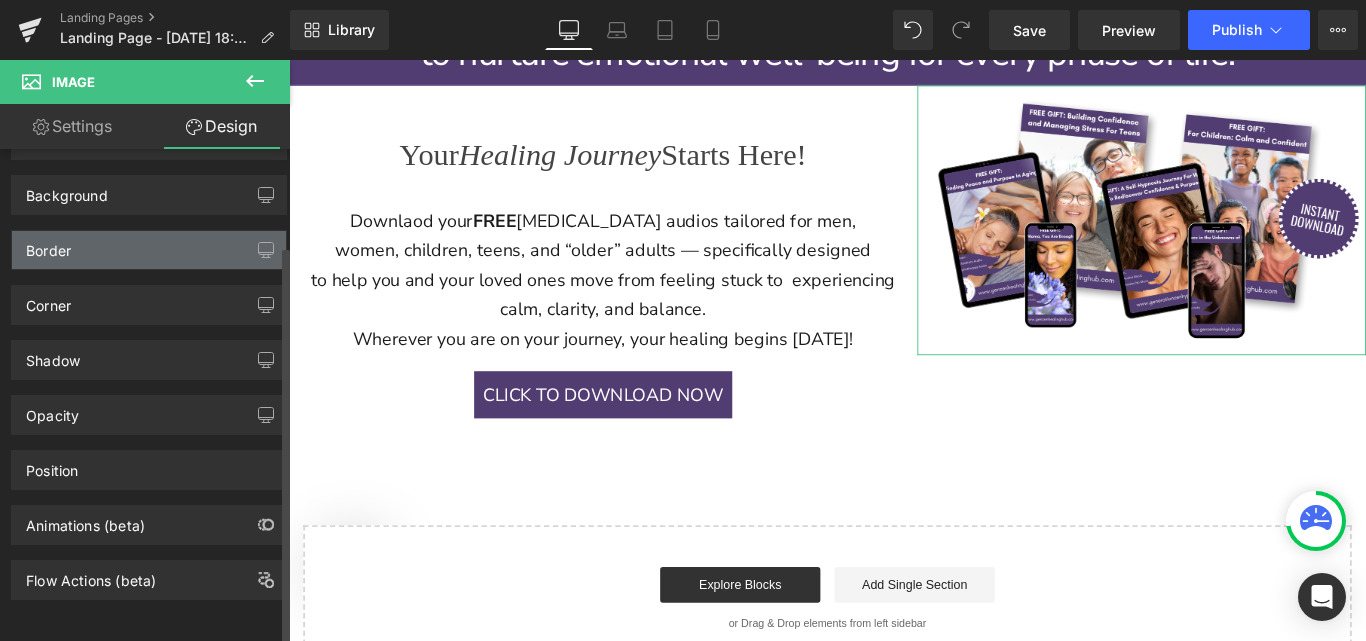 click on "Border" at bounding box center [149, 250] 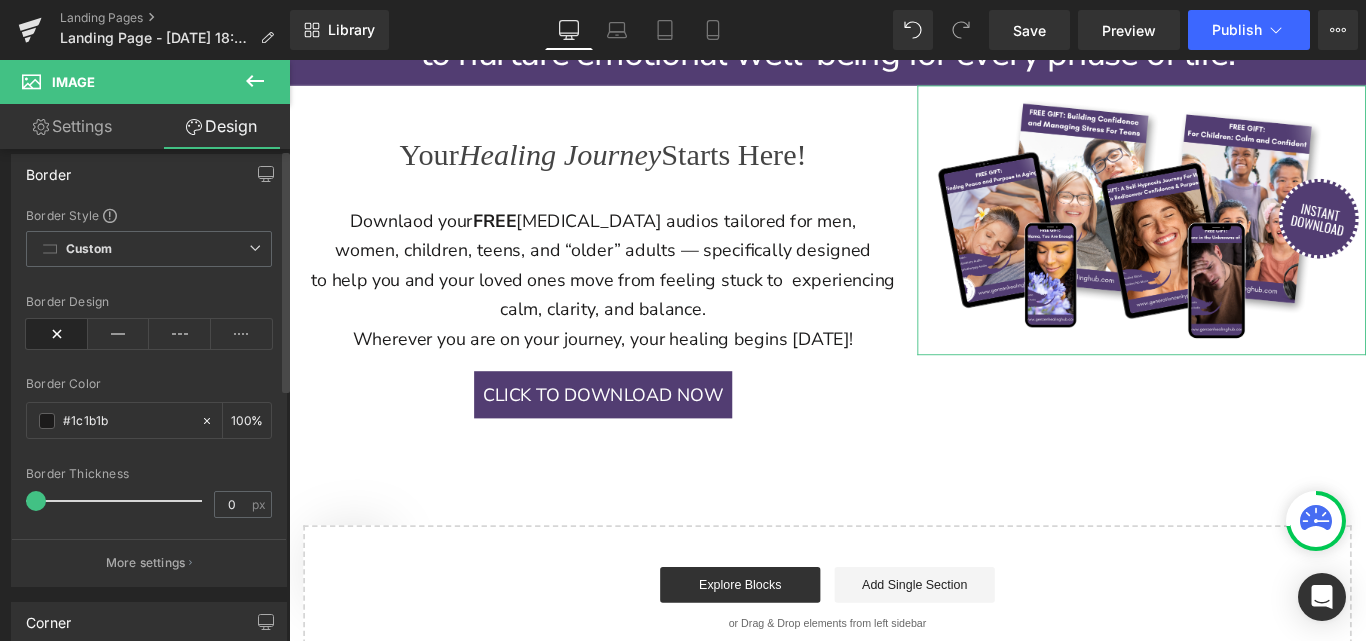 scroll, scrollTop: 0, scrollLeft: 0, axis: both 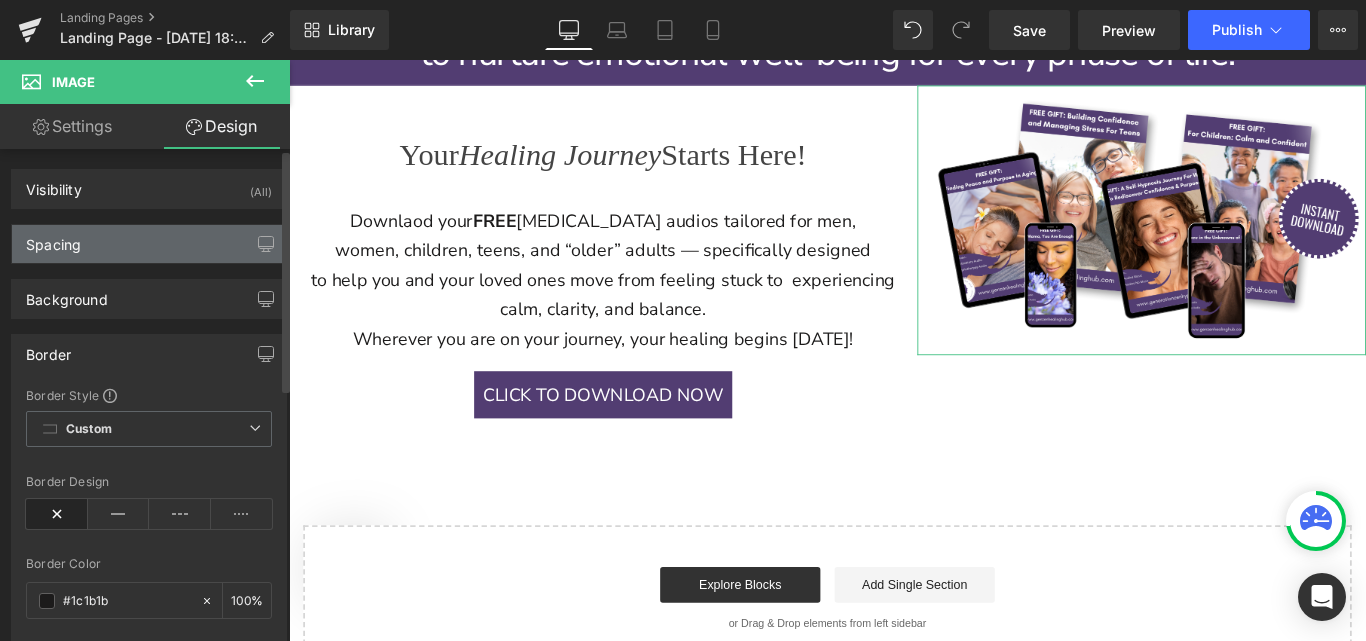 click on "Spacing" at bounding box center [149, 244] 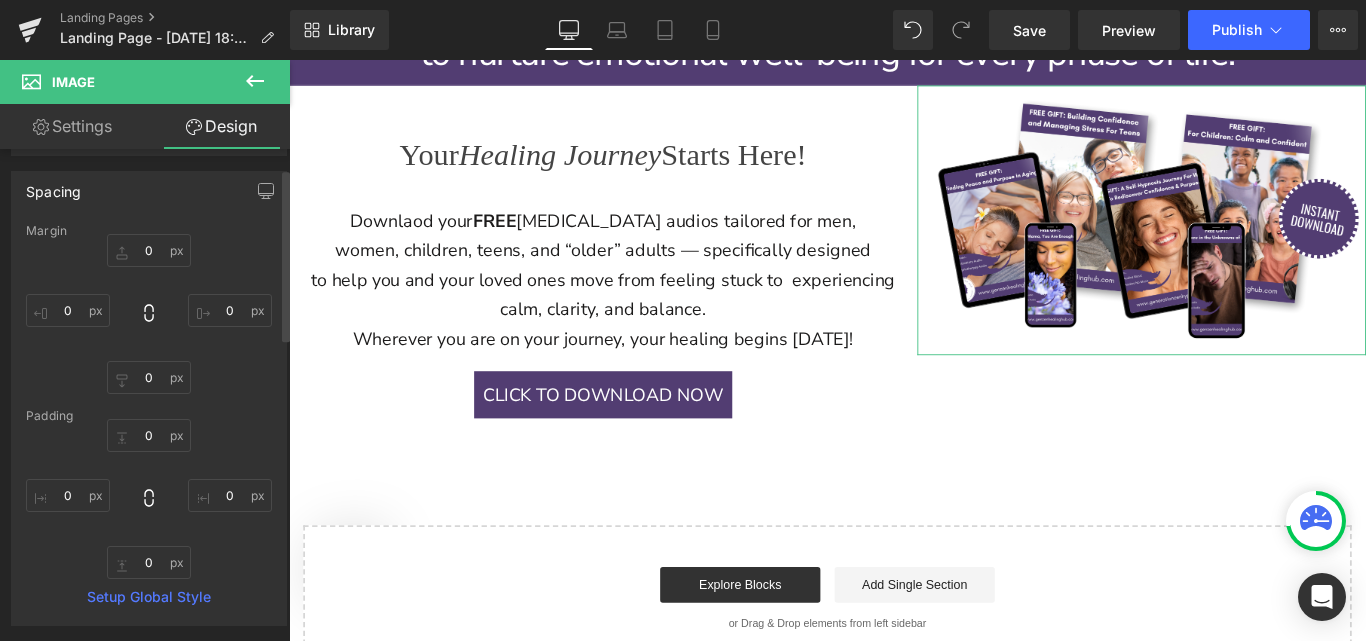 scroll, scrollTop: 55, scrollLeft: 0, axis: vertical 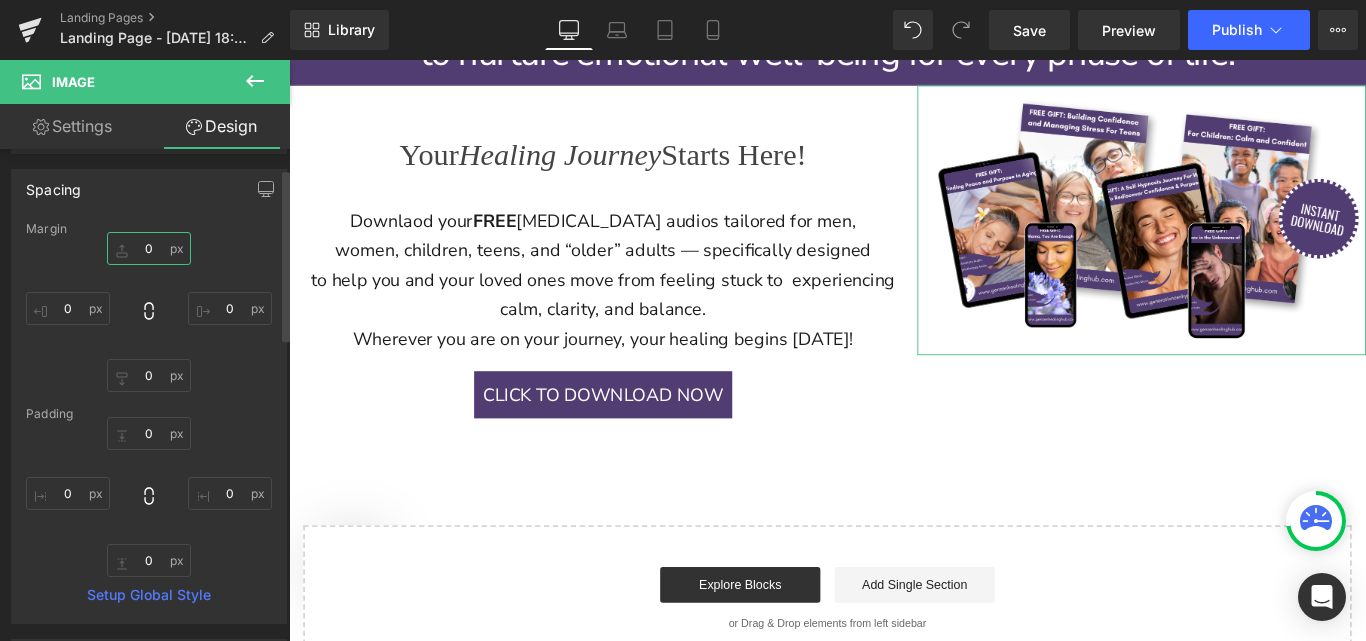 click on "0" at bounding box center [149, 248] 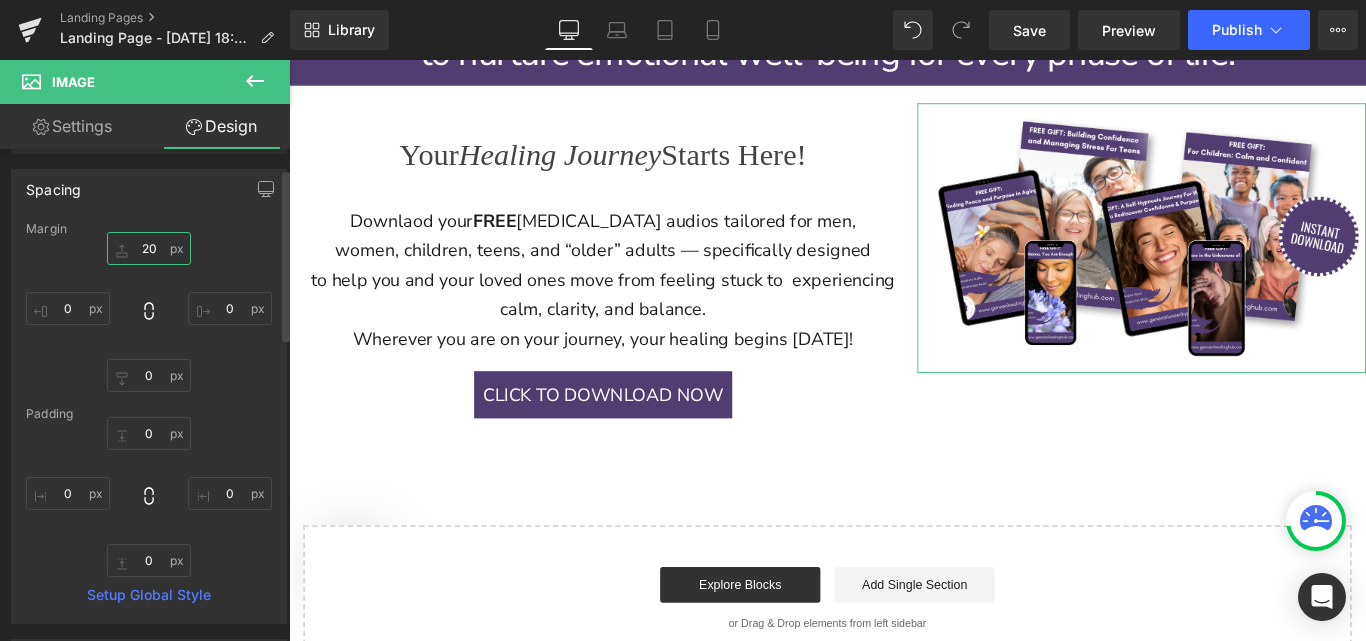 type on "2" 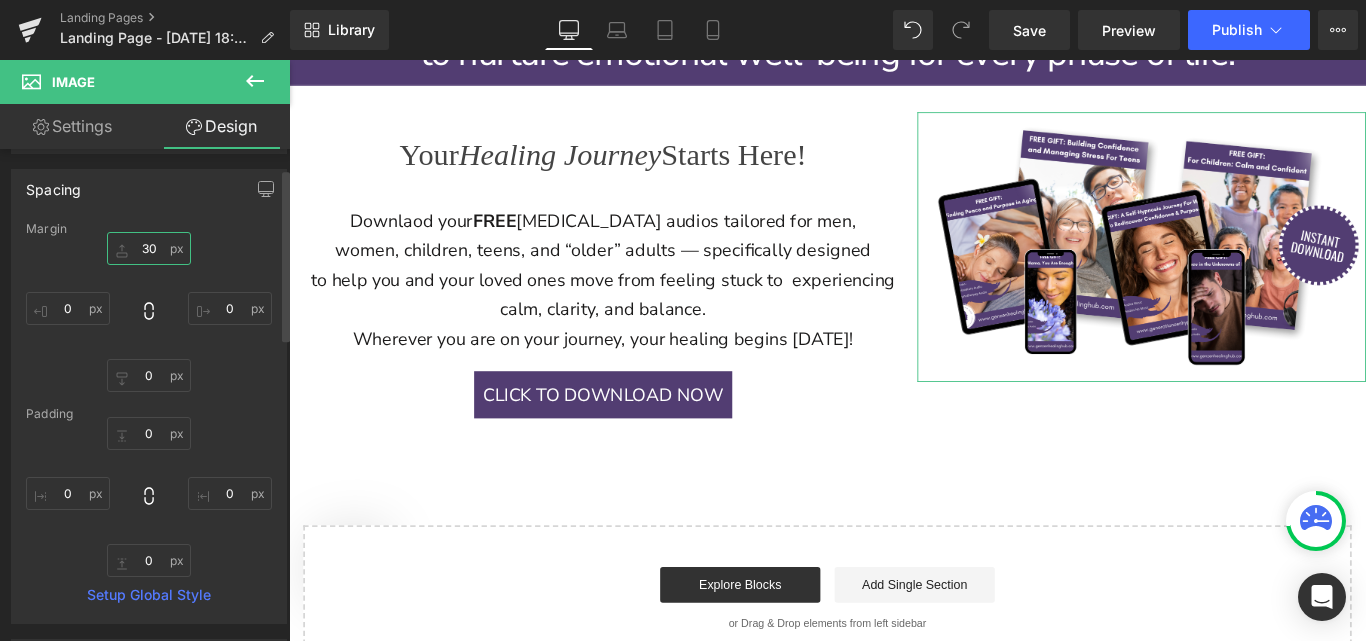 type on "30" 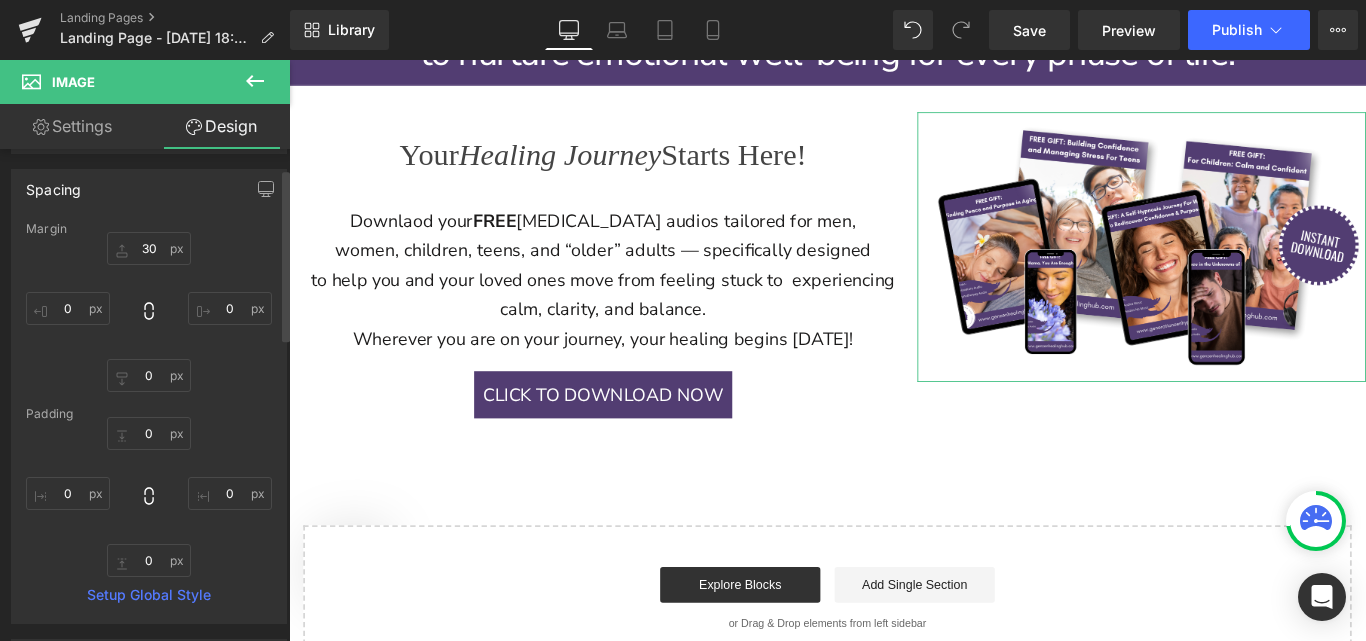 click on "30 30
0px 0
0px 0
0px 0" at bounding box center (149, 312) 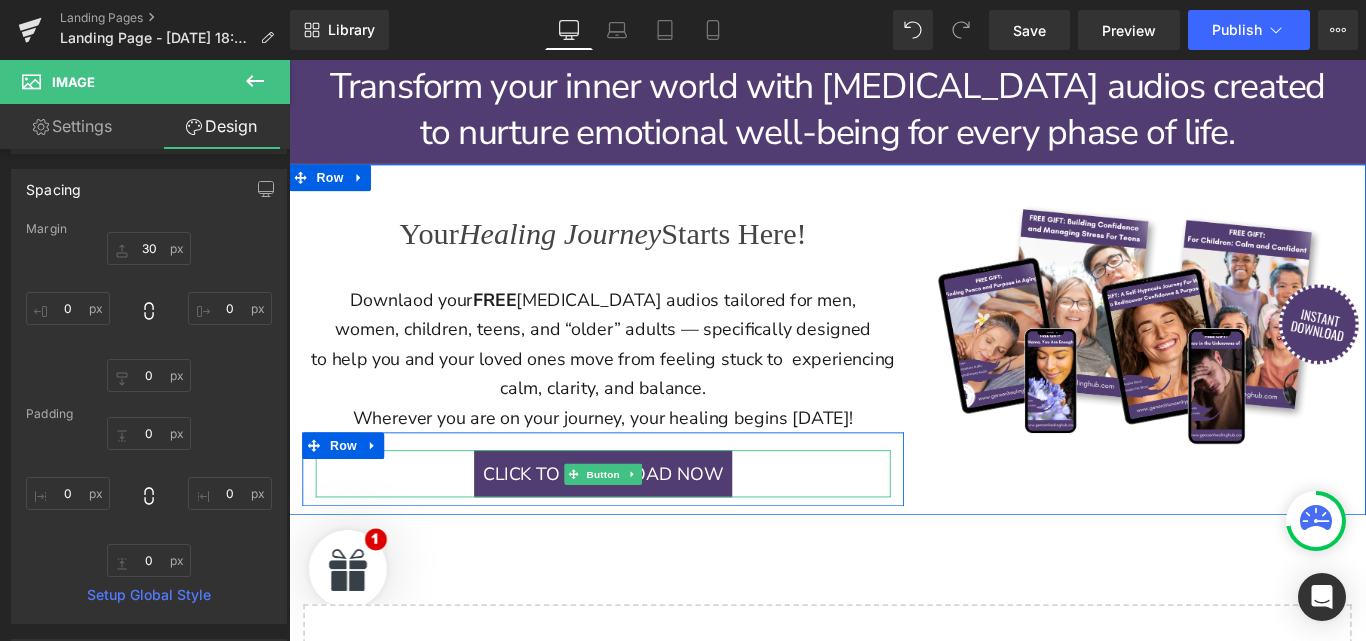scroll, scrollTop: 894, scrollLeft: 0, axis: vertical 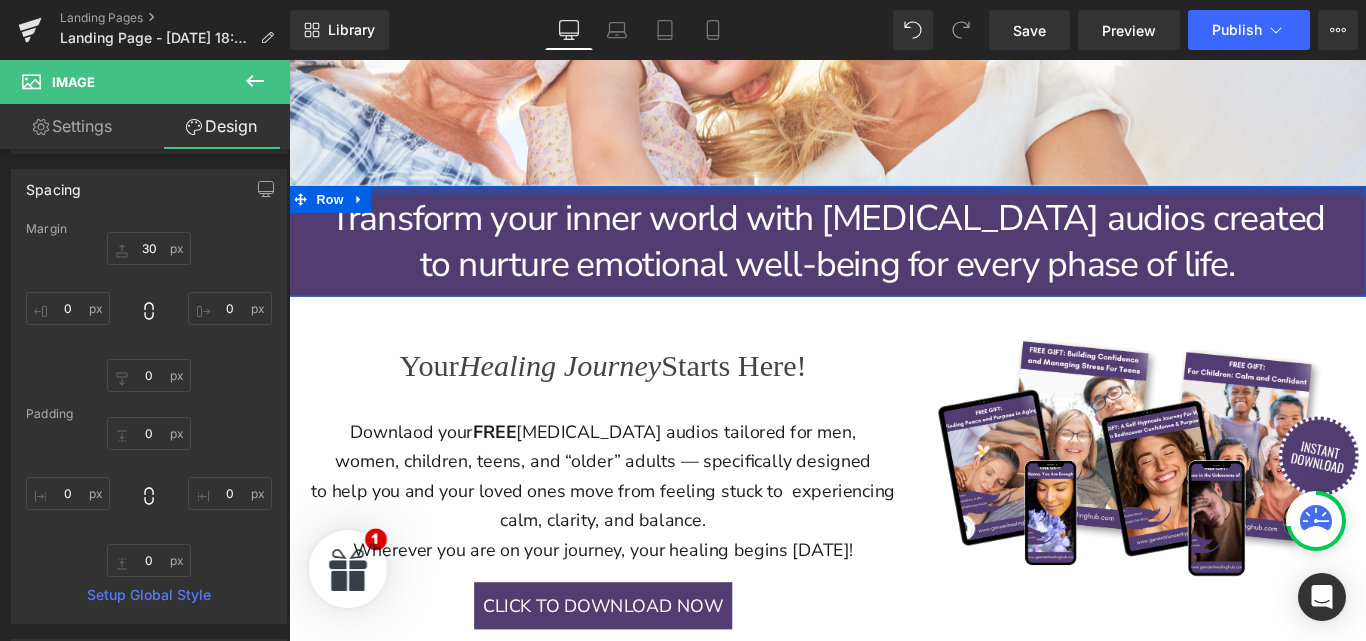 click at bounding box center (894, 207) 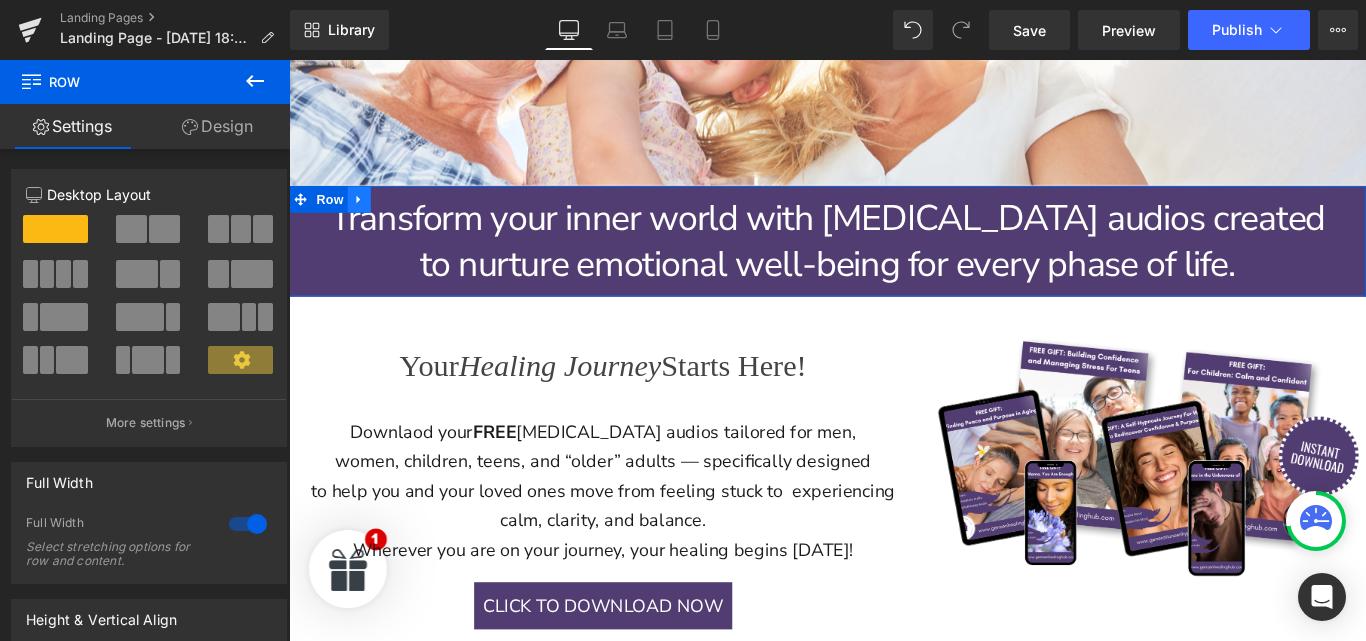 click 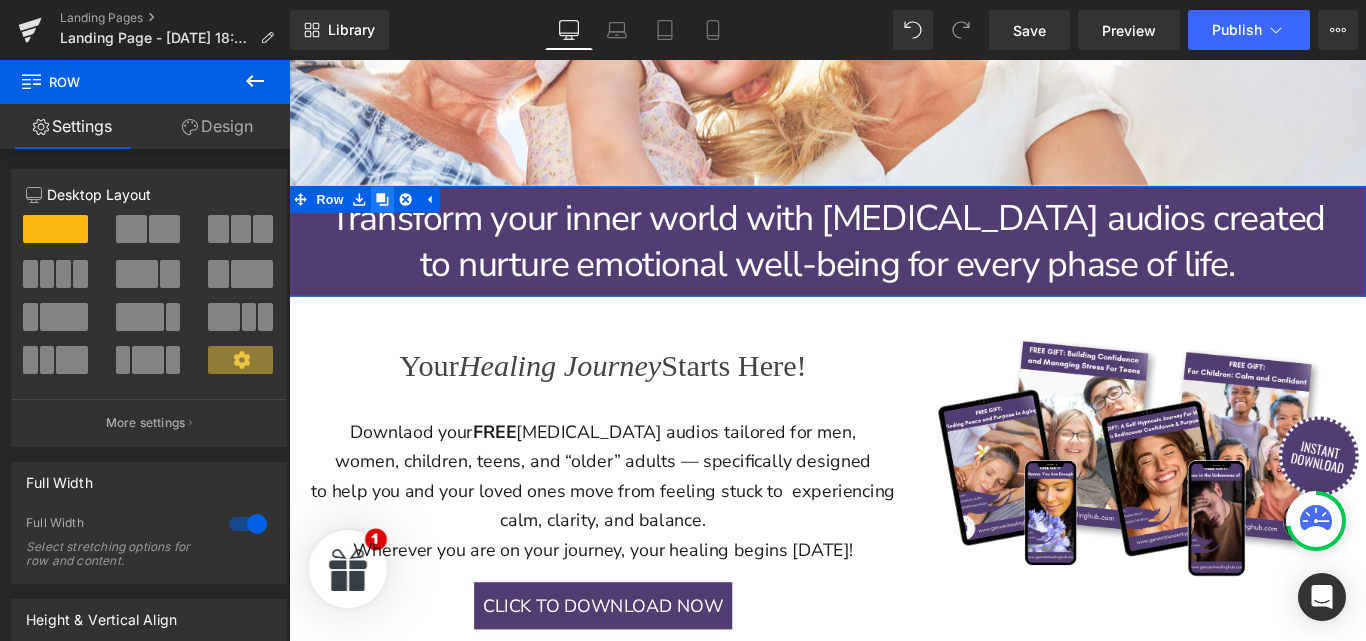 click 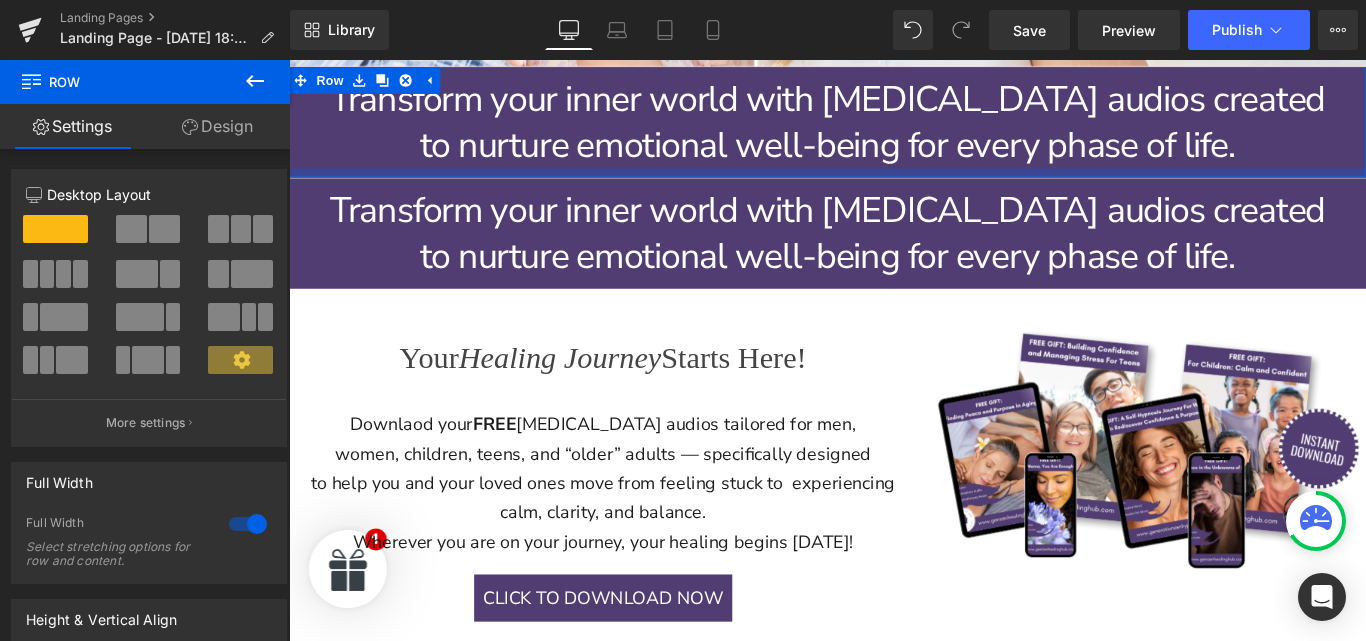 scroll, scrollTop: 1030, scrollLeft: 0, axis: vertical 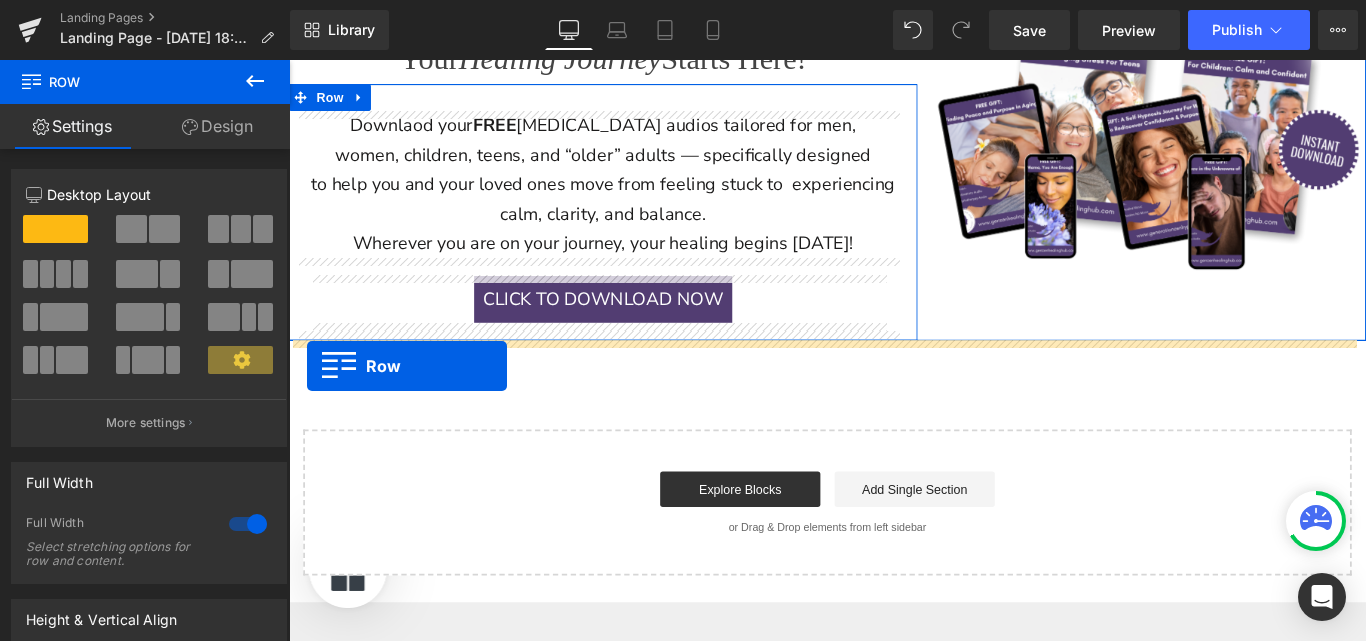drag, startPoint x: 297, startPoint y: 208, endPoint x: 308, endPoint y: 407, distance: 199.30379 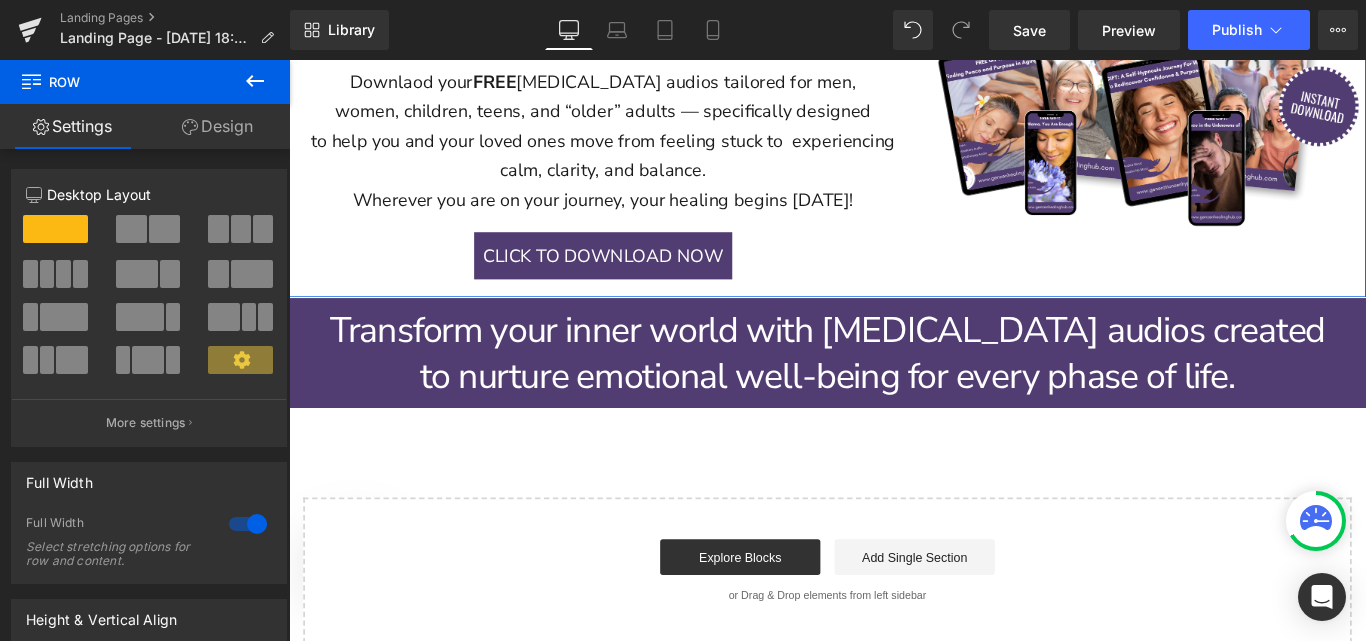scroll, scrollTop: 1290, scrollLeft: 0, axis: vertical 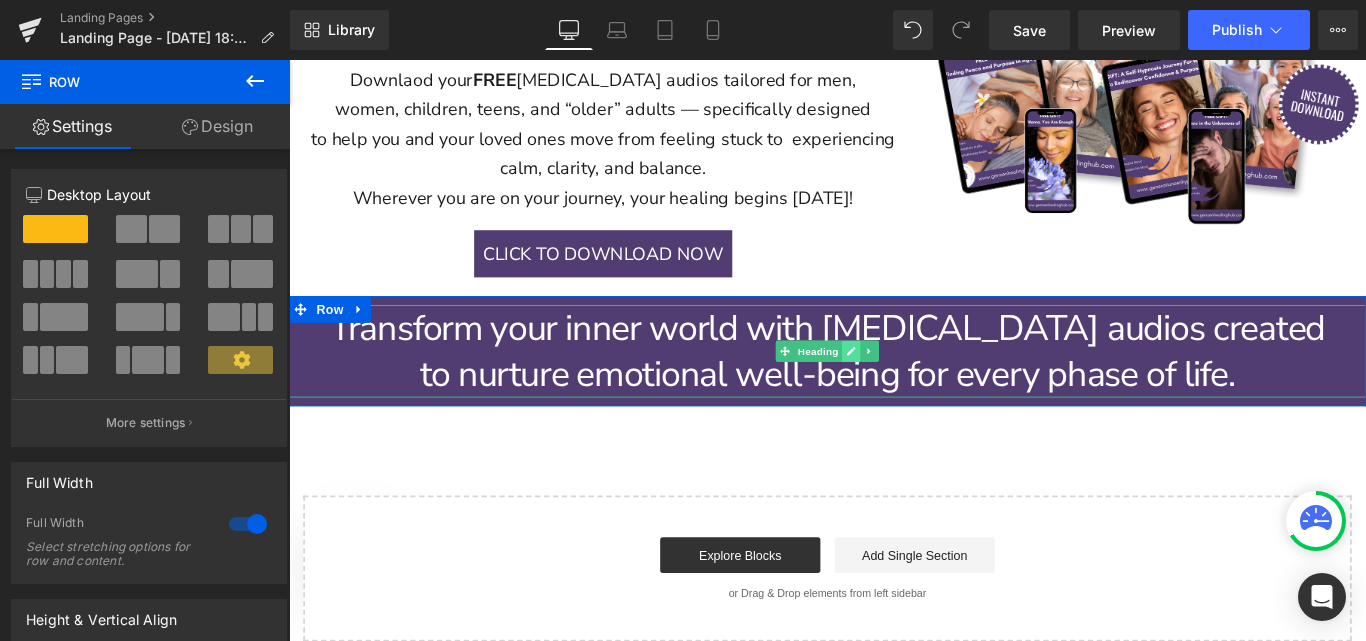 click 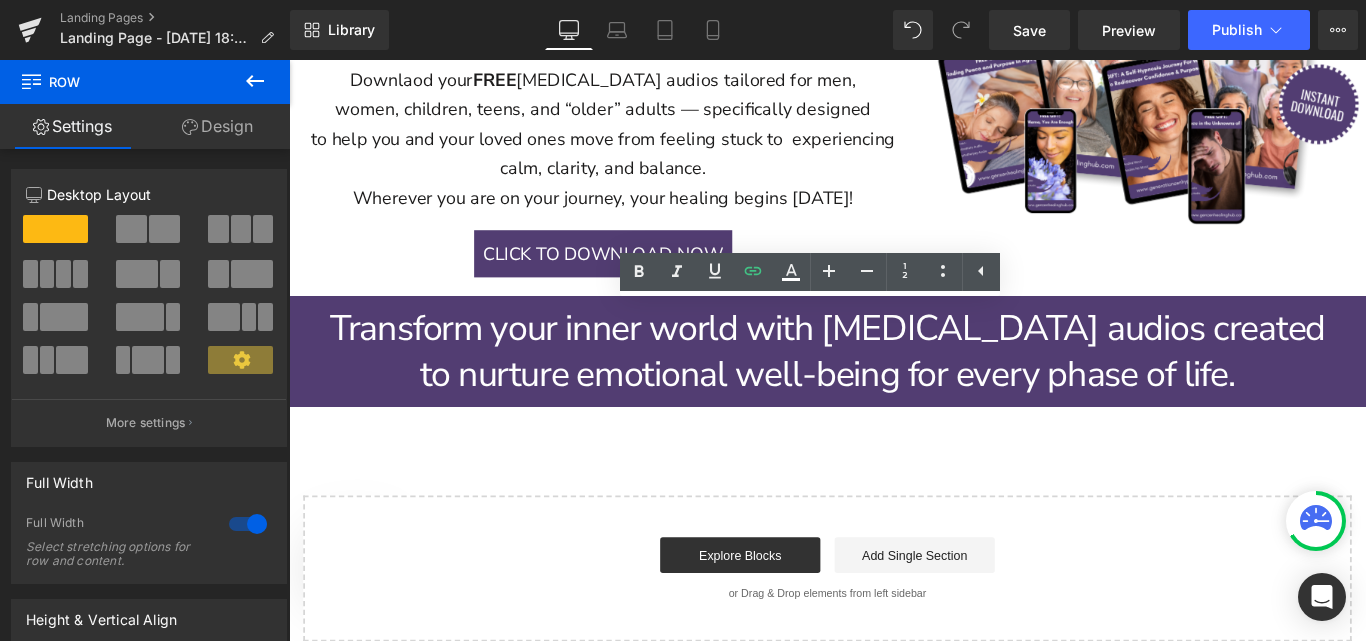 click on "to nurture emotional well-being for every phase of life." at bounding box center [894, 413] 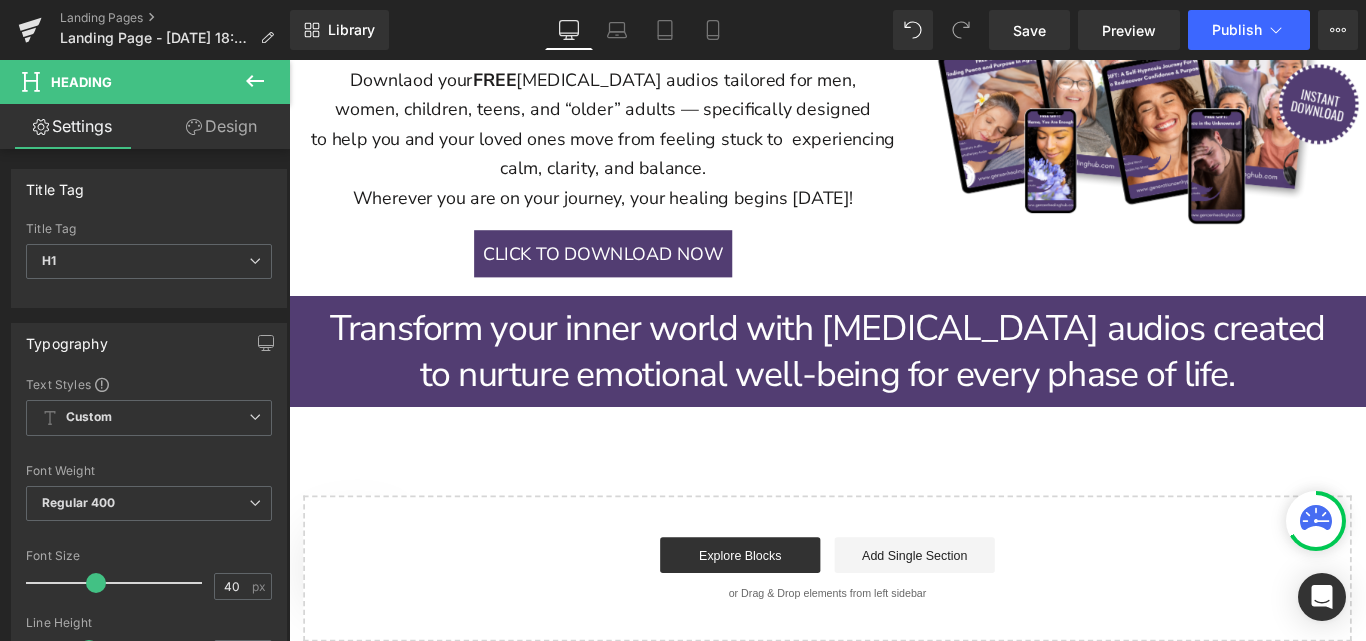 click on "to nurture emotional well-being for every phase of life." at bounding box center [894, 413] 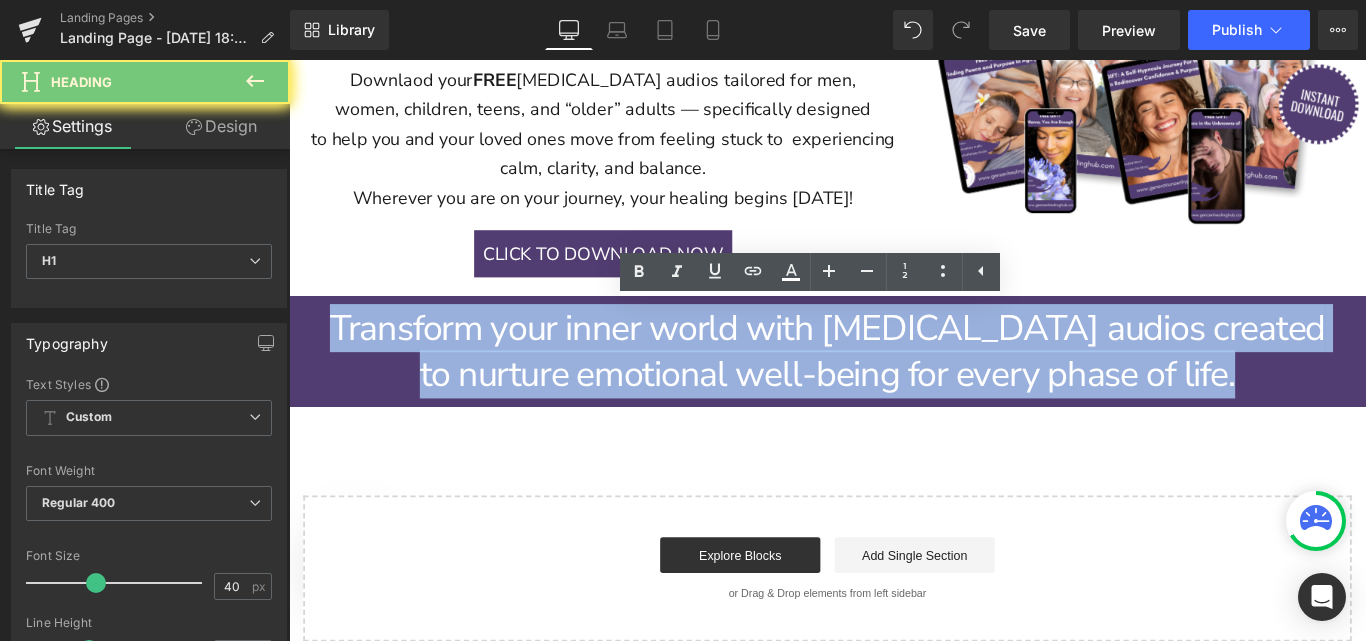 paste 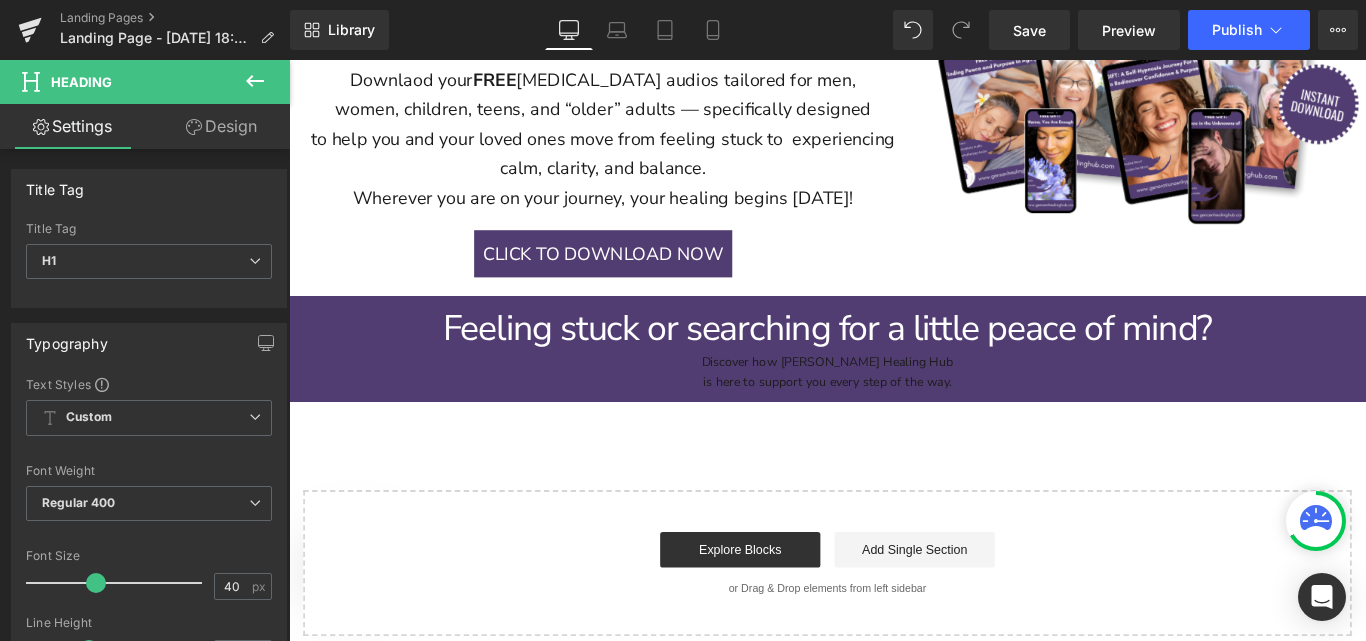 type 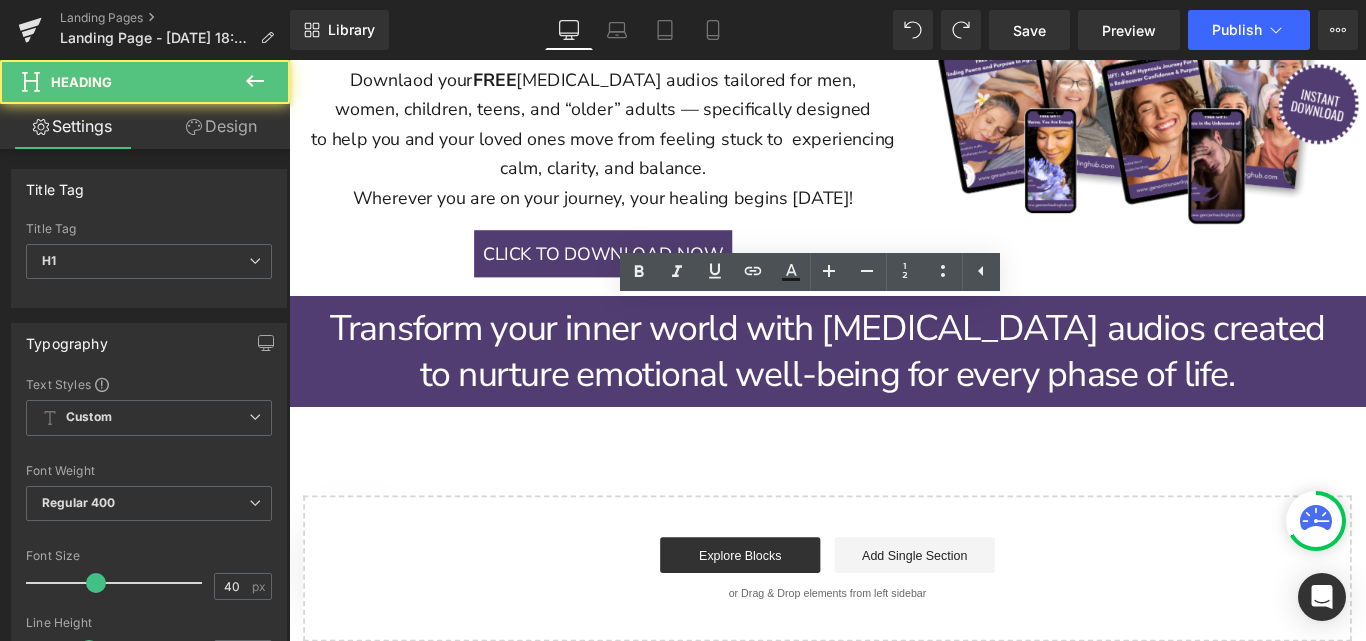 click on "to nurture emotional well-being for every phase of life." at bounding box center [894, 413] 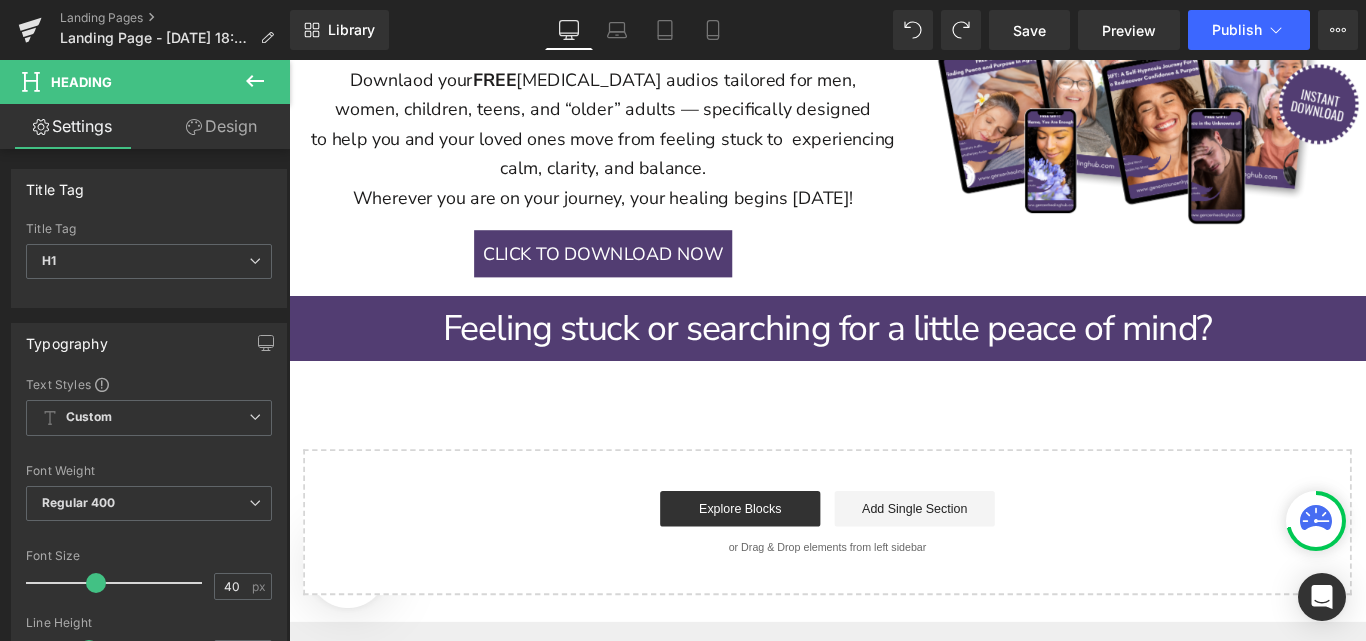 click on "Feeling stuck or searching for a little peace of mind?" at bounding box center (894, 361) 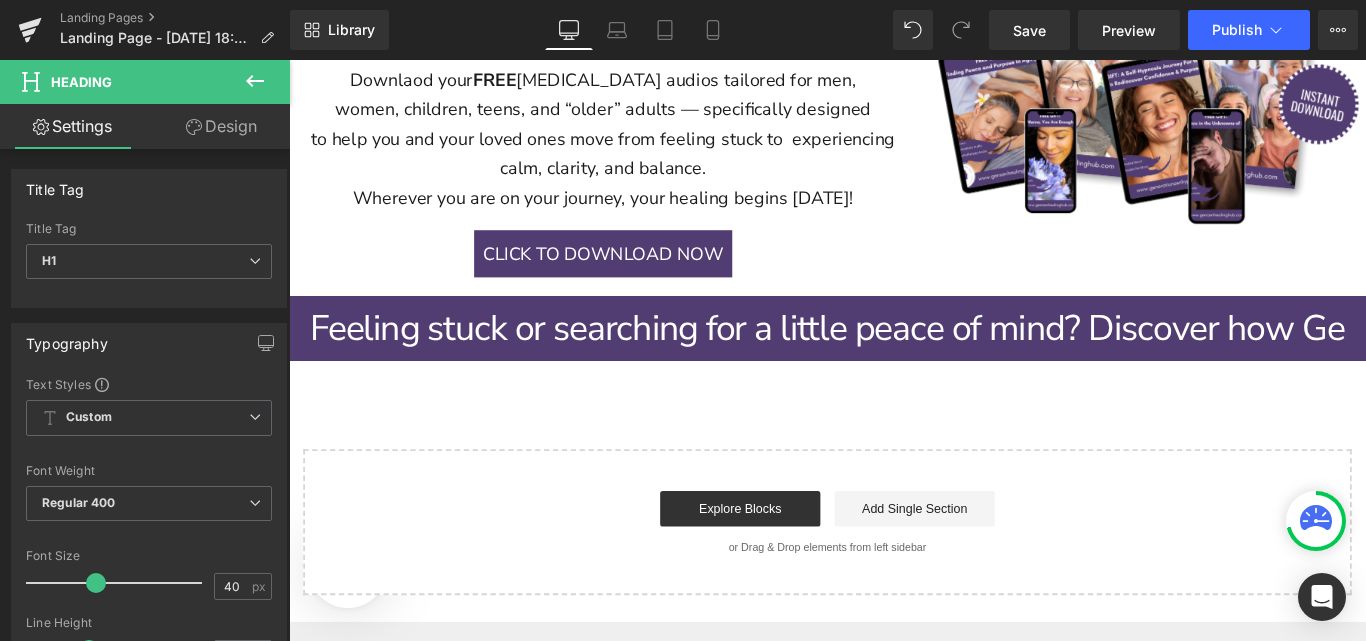 scroll, scrollTop: 0, scrollLeft: 4, axis: horizontal 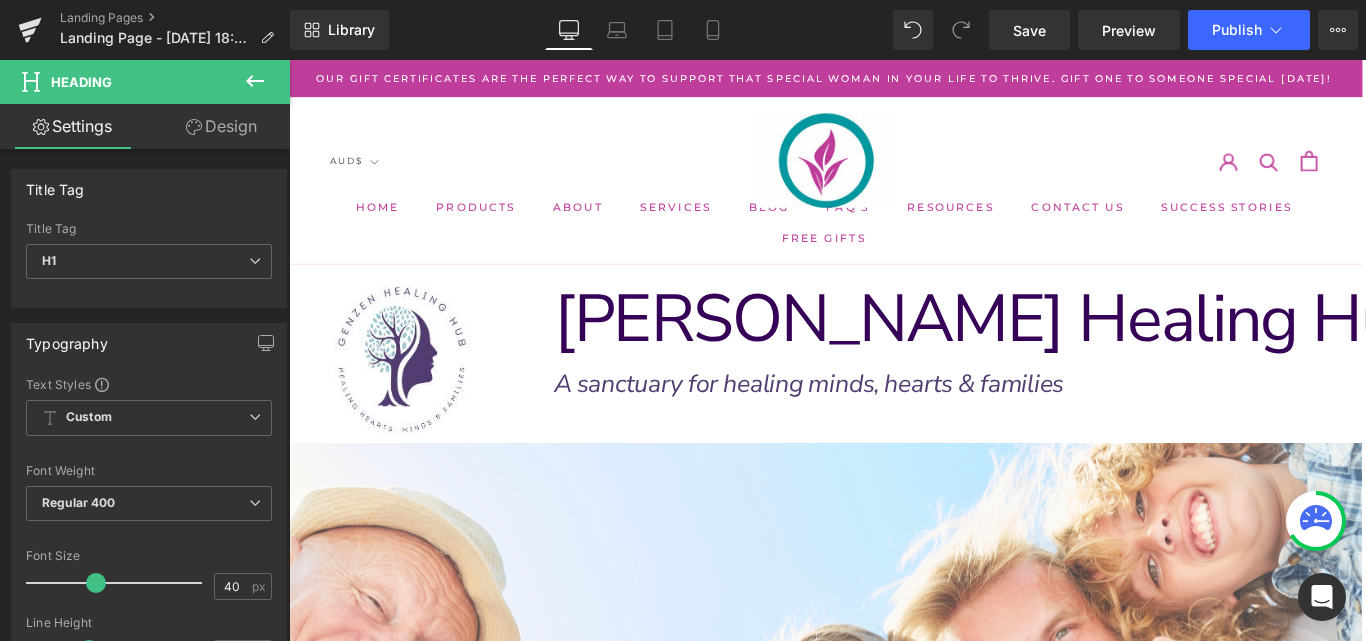 click on "Feeling stuck or searching for a little peace of mind? Discover how [PERSON_NAME] healing hub is here to support you every step of the way." at bounding box center (890, 1703) 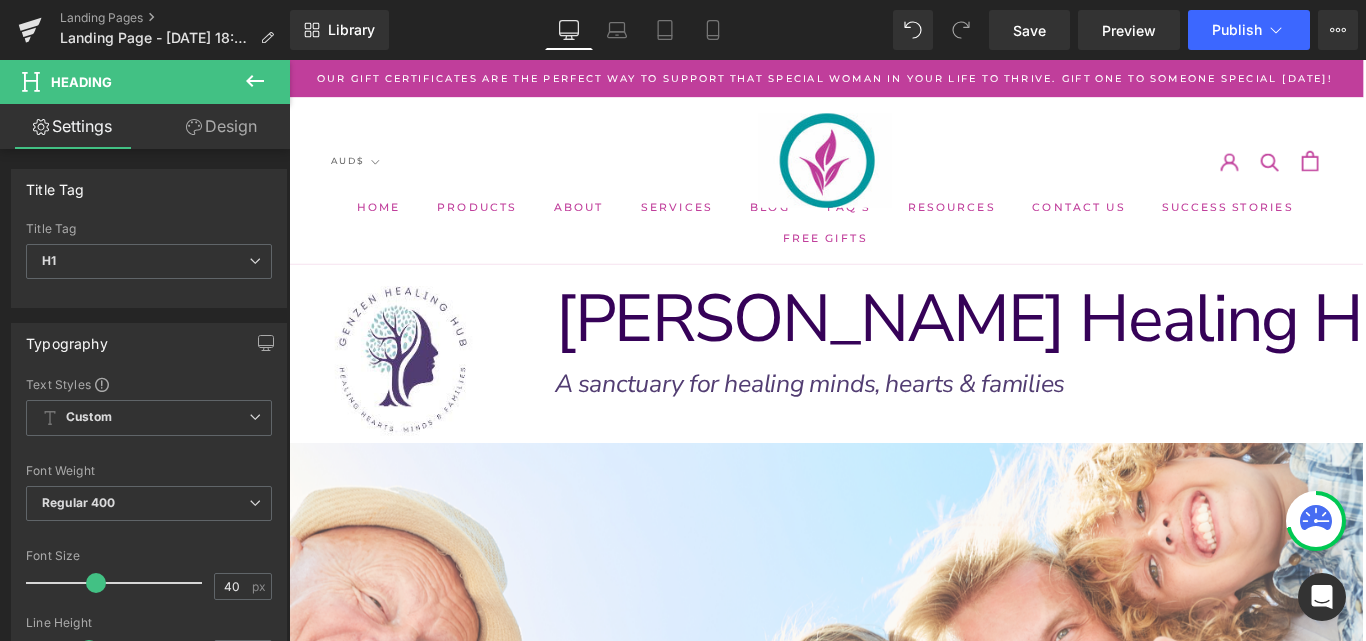 click on "Discover how [PERSON_NAME] healing hub is here to support you every step of the way." at bounding box center (891, 1729) 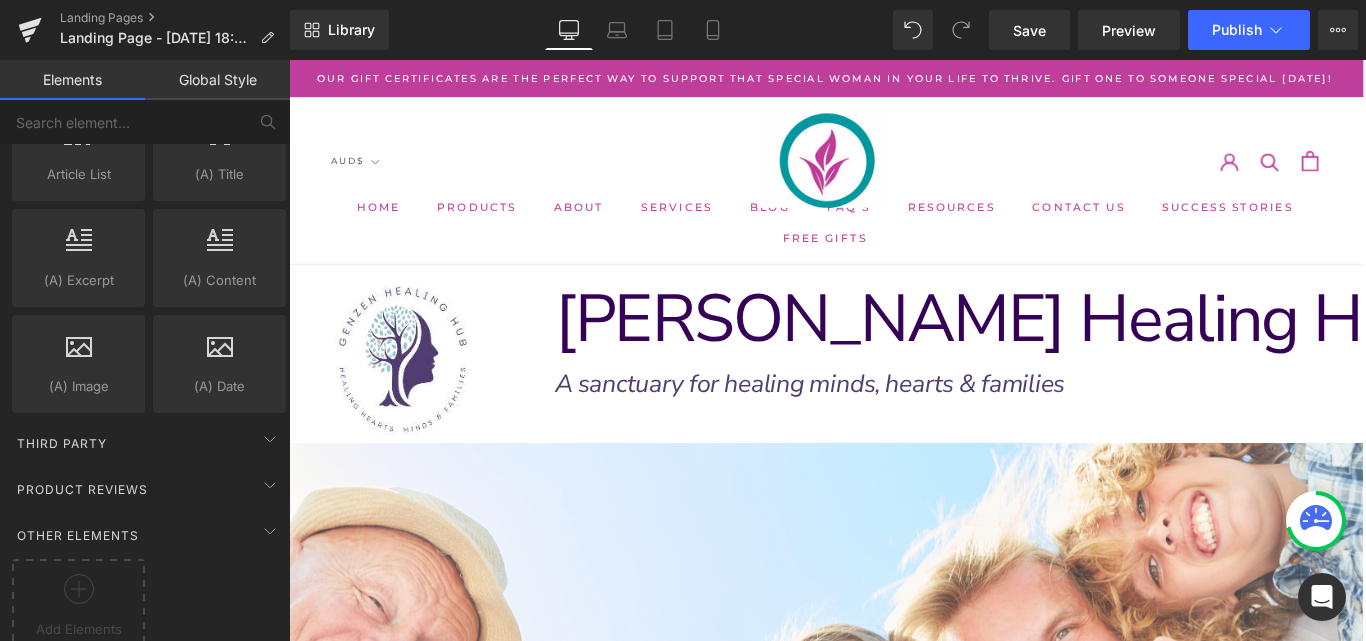 scroll, scrollTop: 3914, scrollLeft: 0, axis: vertical 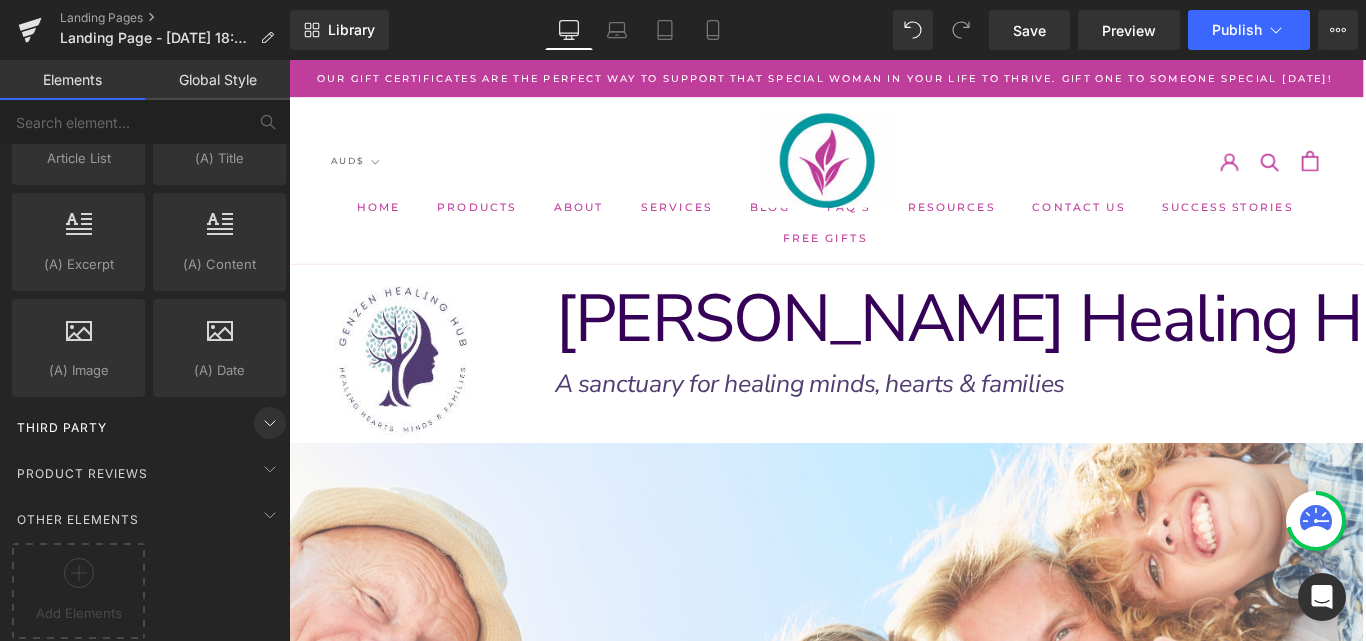 click 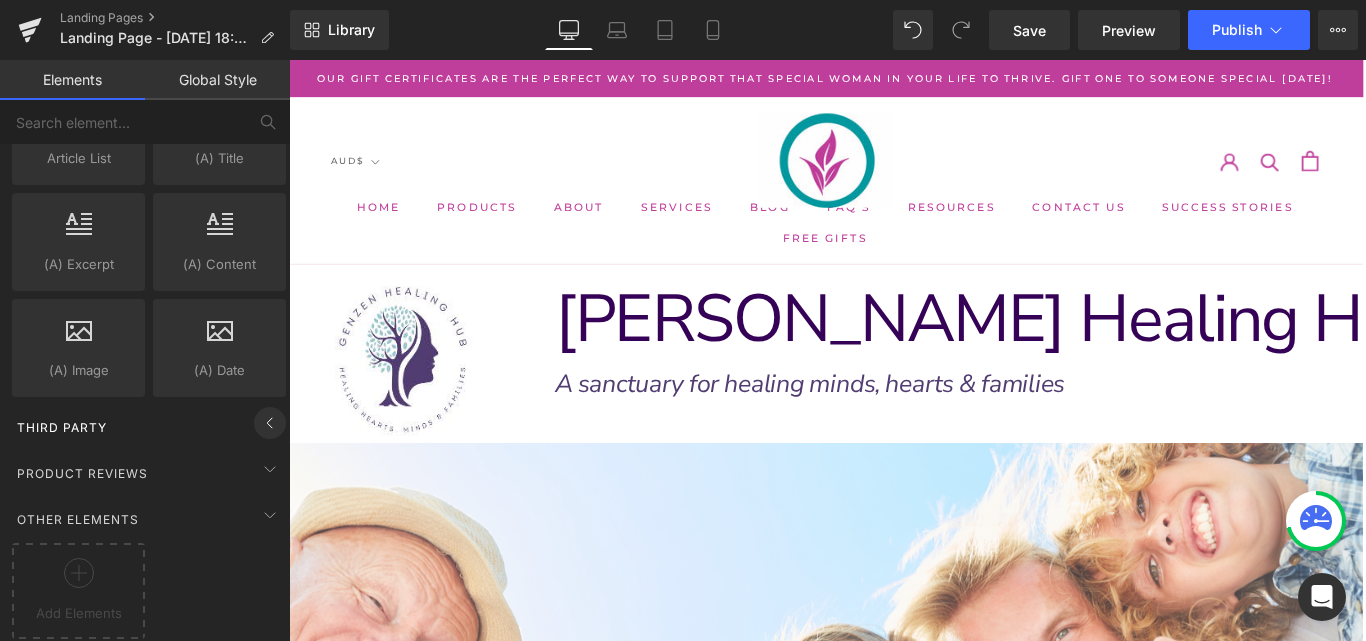 click 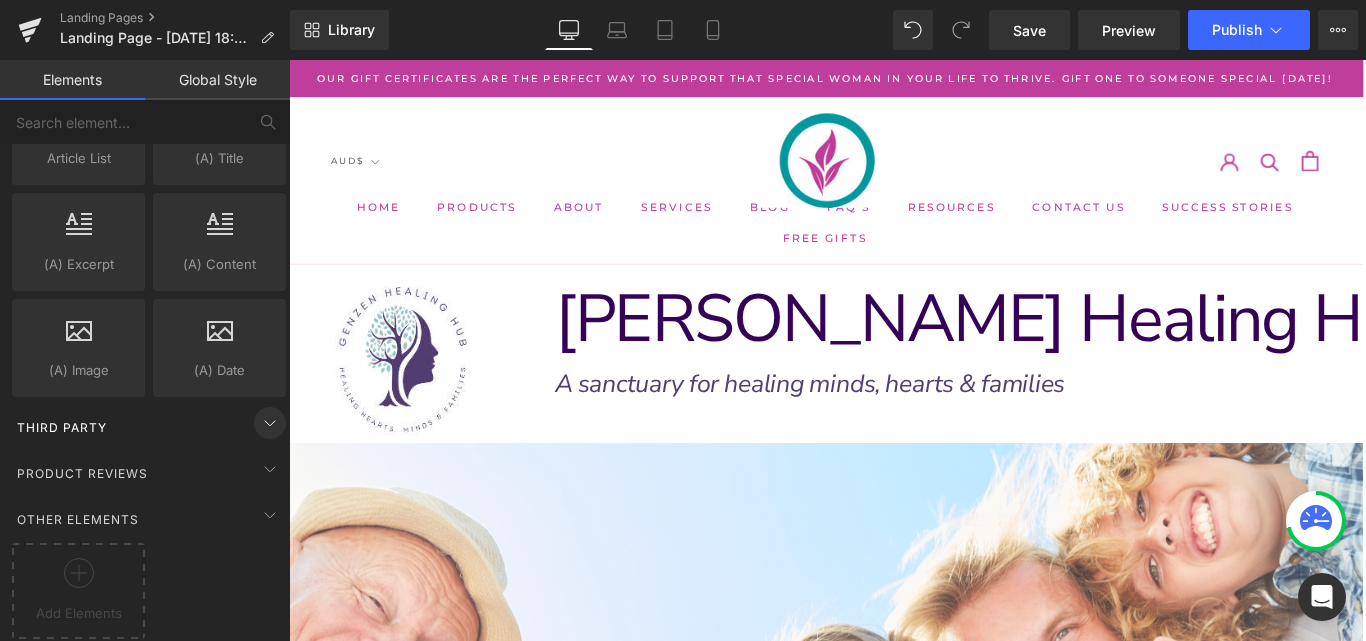 click 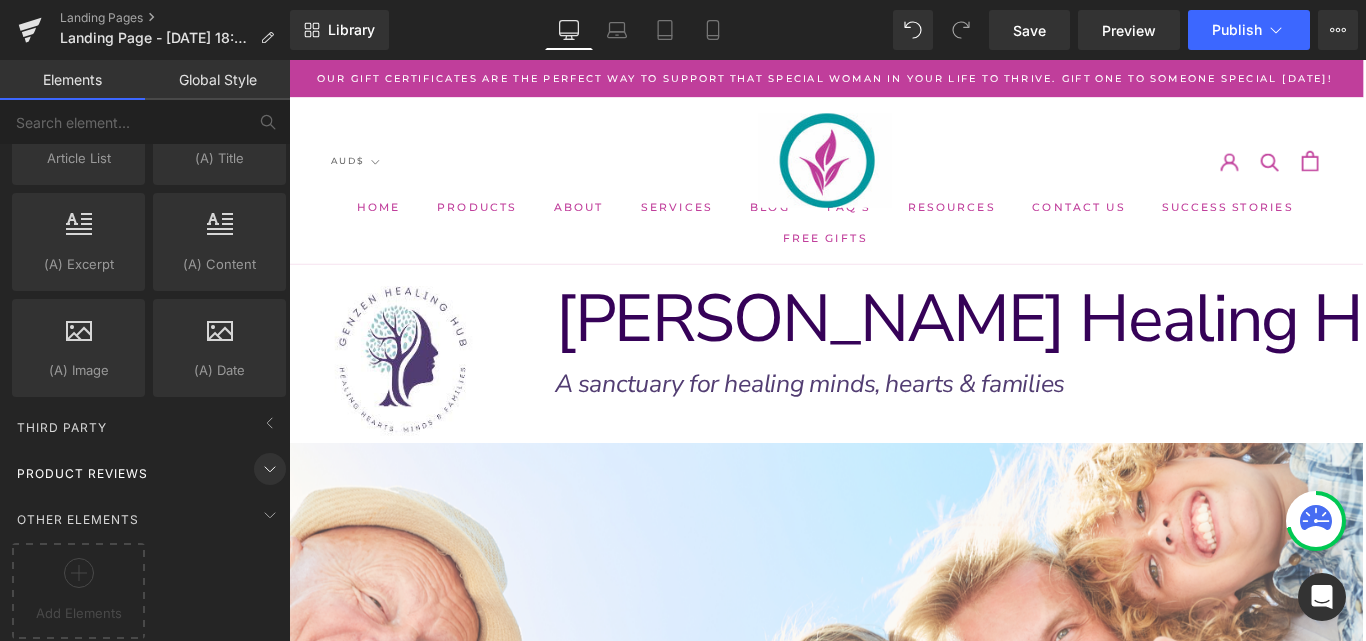 click 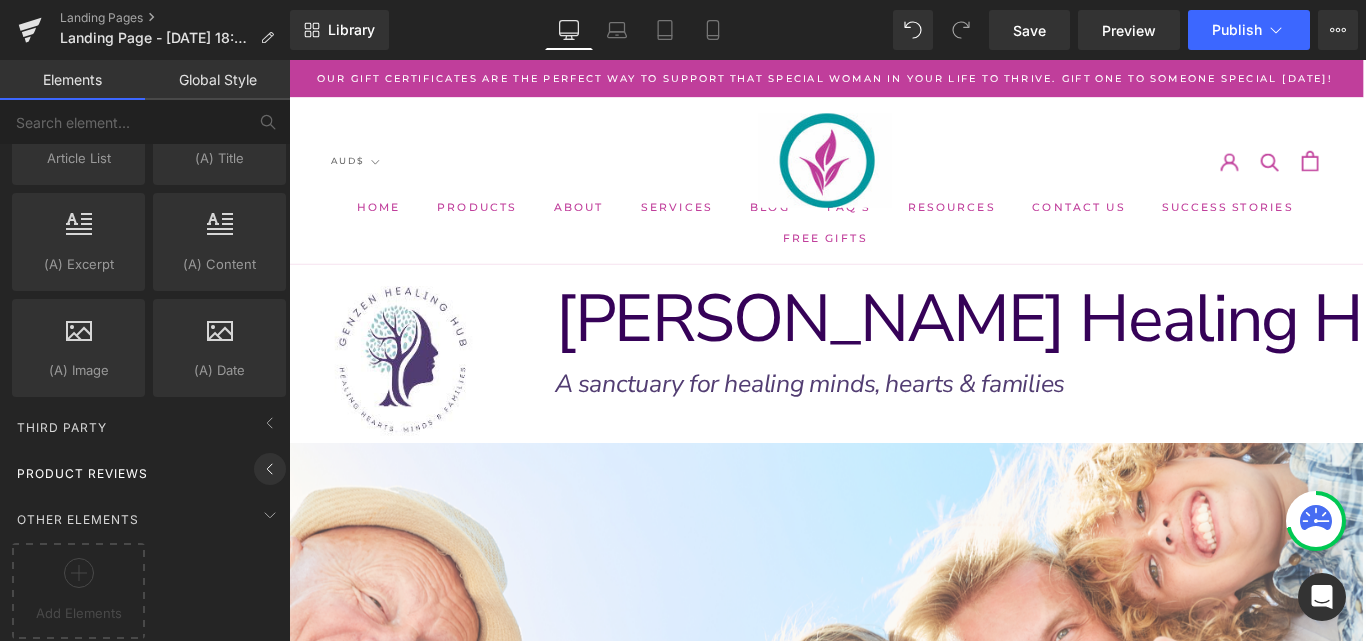 click 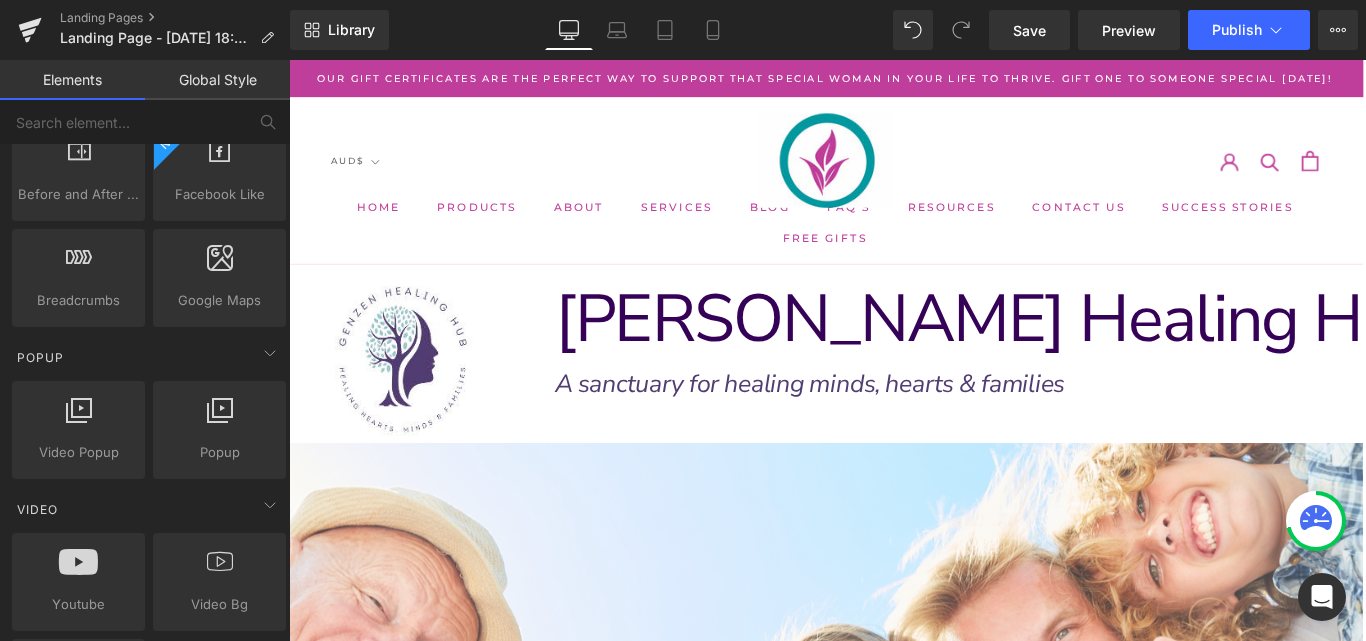 scroll, scrollTop: 1165, scrollLeft: 0, axis: vertical 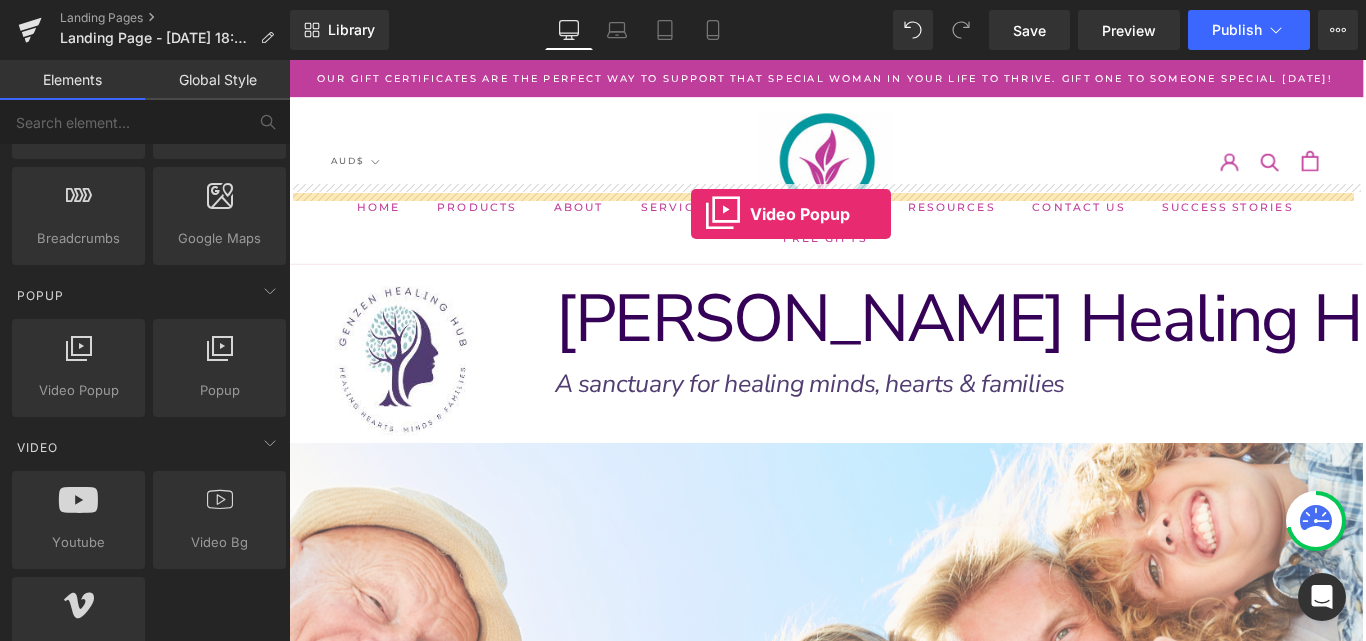 drag, startPoint x: 576, startPoint y: 372, endPoint x: 741, endPoint y: 233, distance: 215.74522 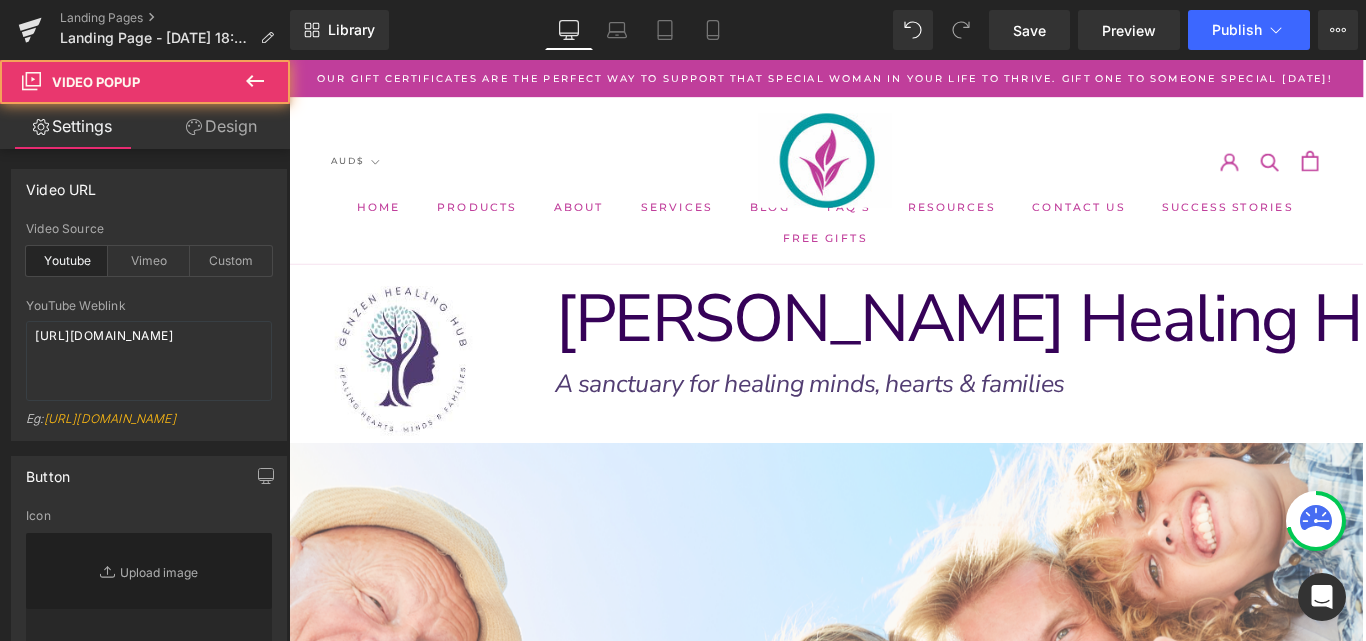 type on "//[DOMAIN_NAME][URL]" 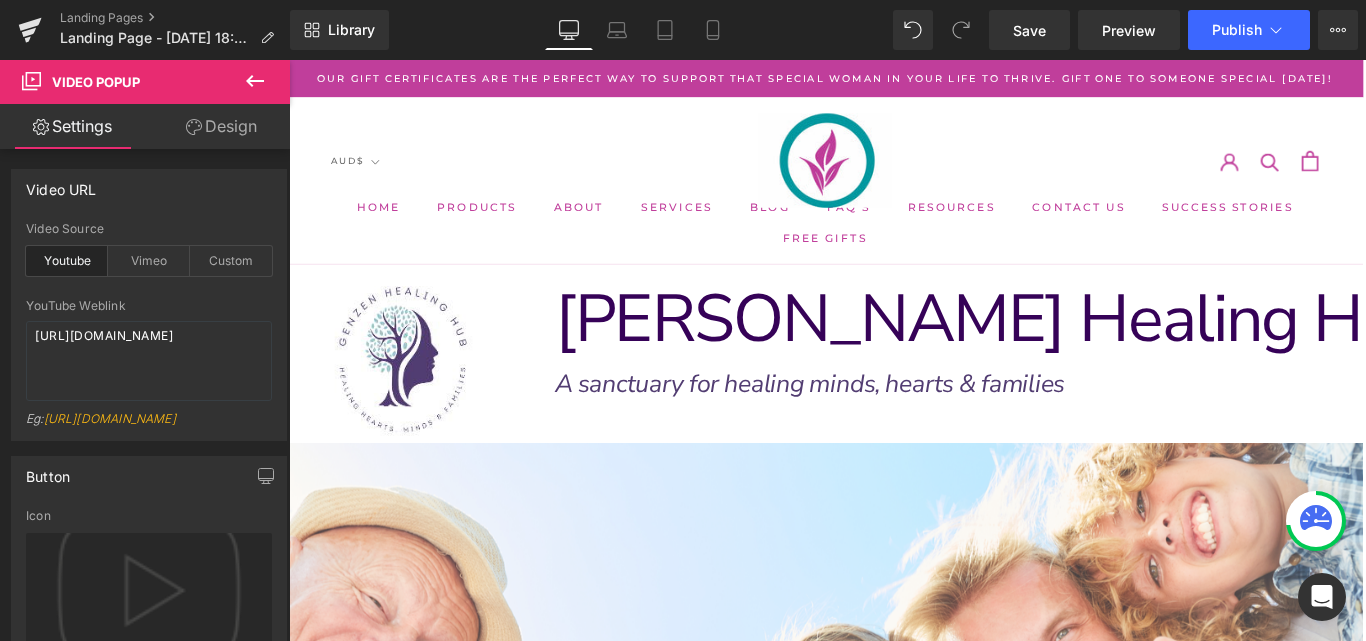 scroll, scrollTop: 1377, scrollLeft: 0, axis: vertical 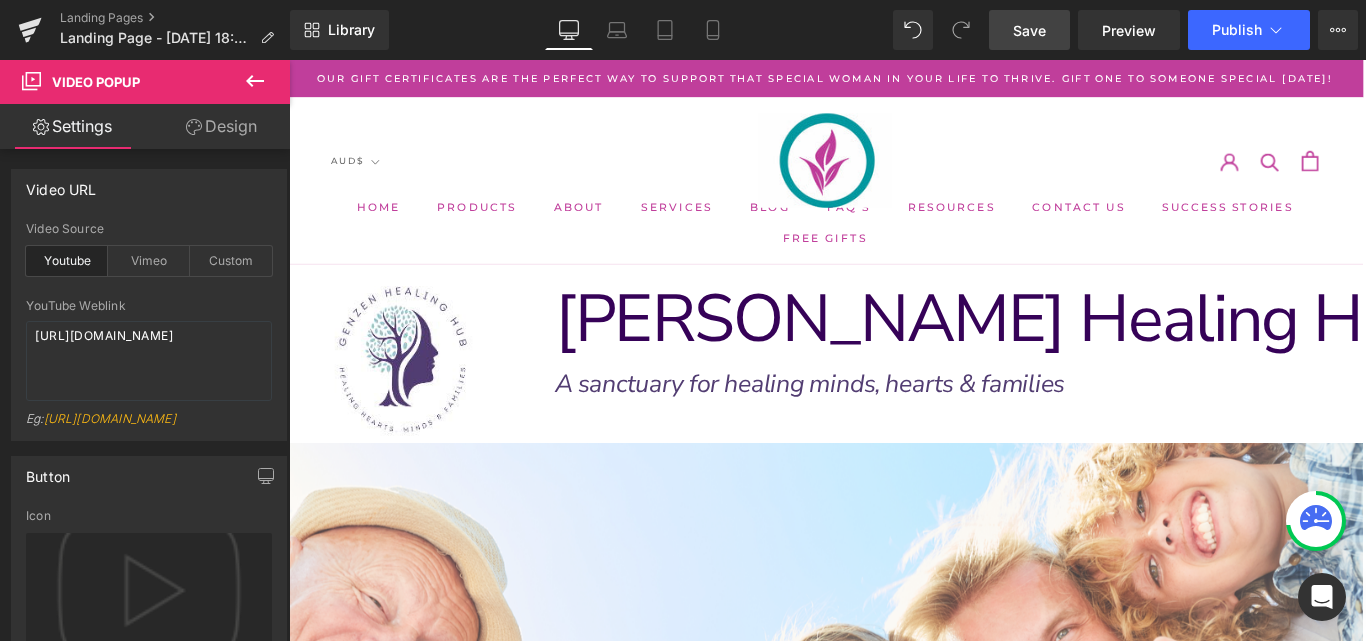 click on "Save" at bounding box center (1029, 30) 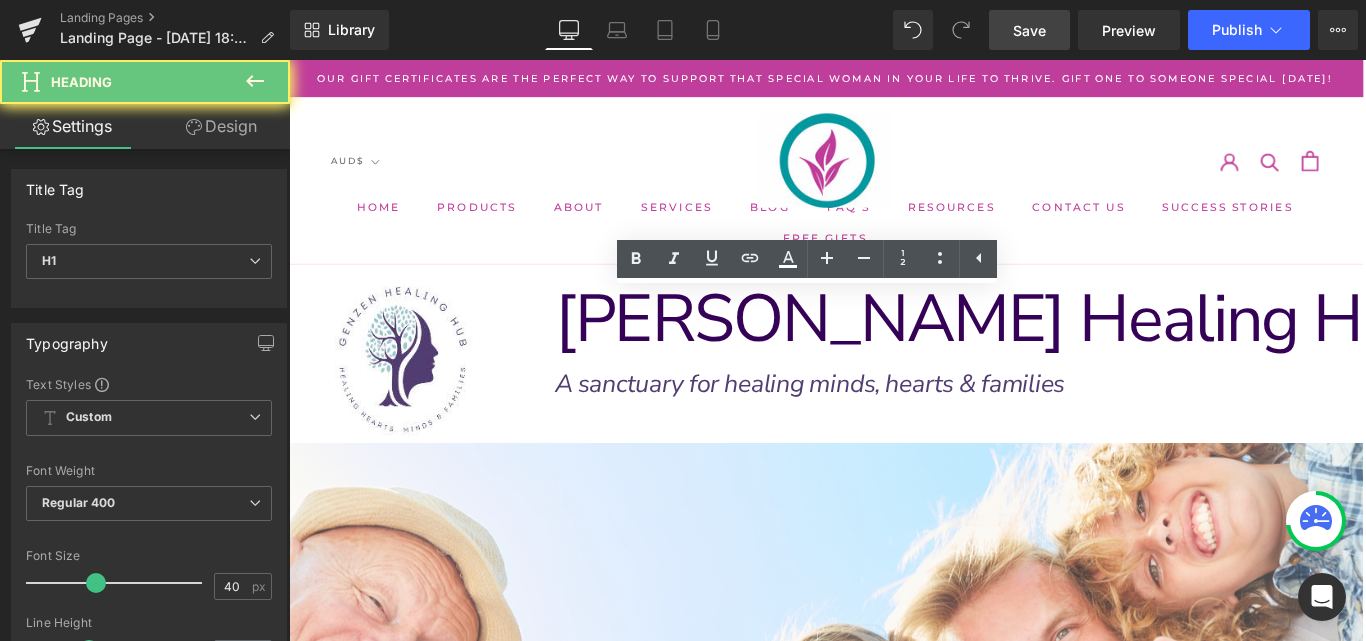 click on "is here to support you every step of the way." at bounding box center (891, 1755) 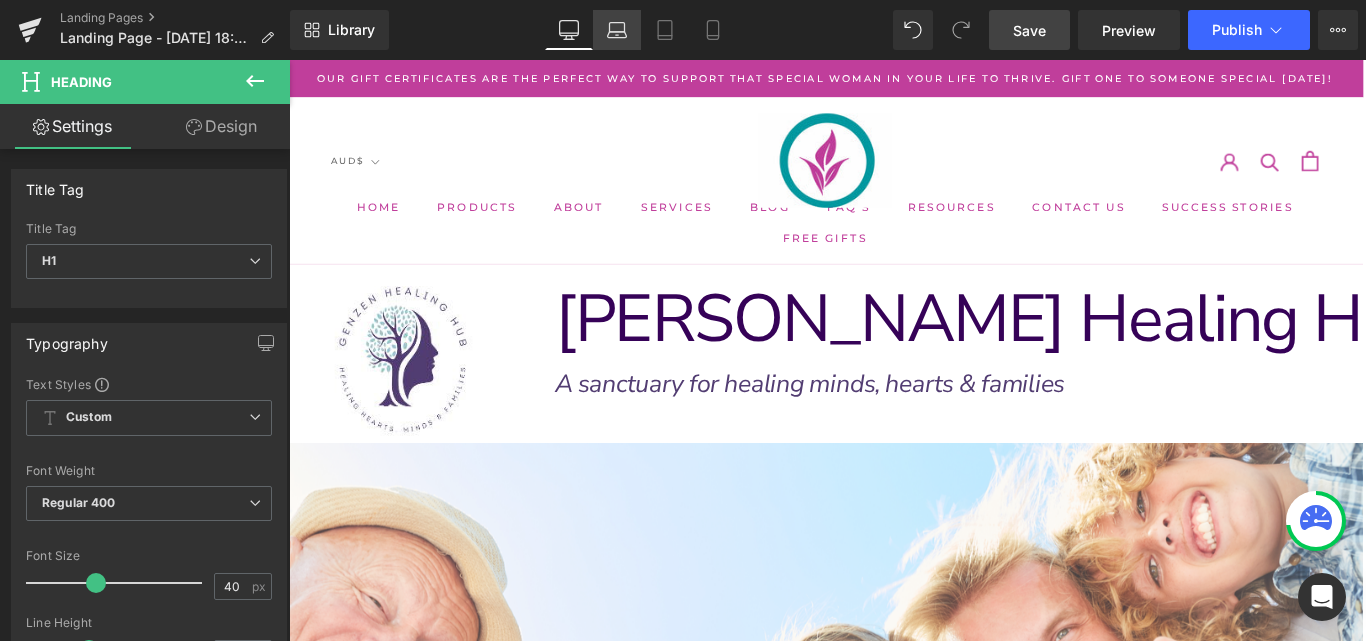 click 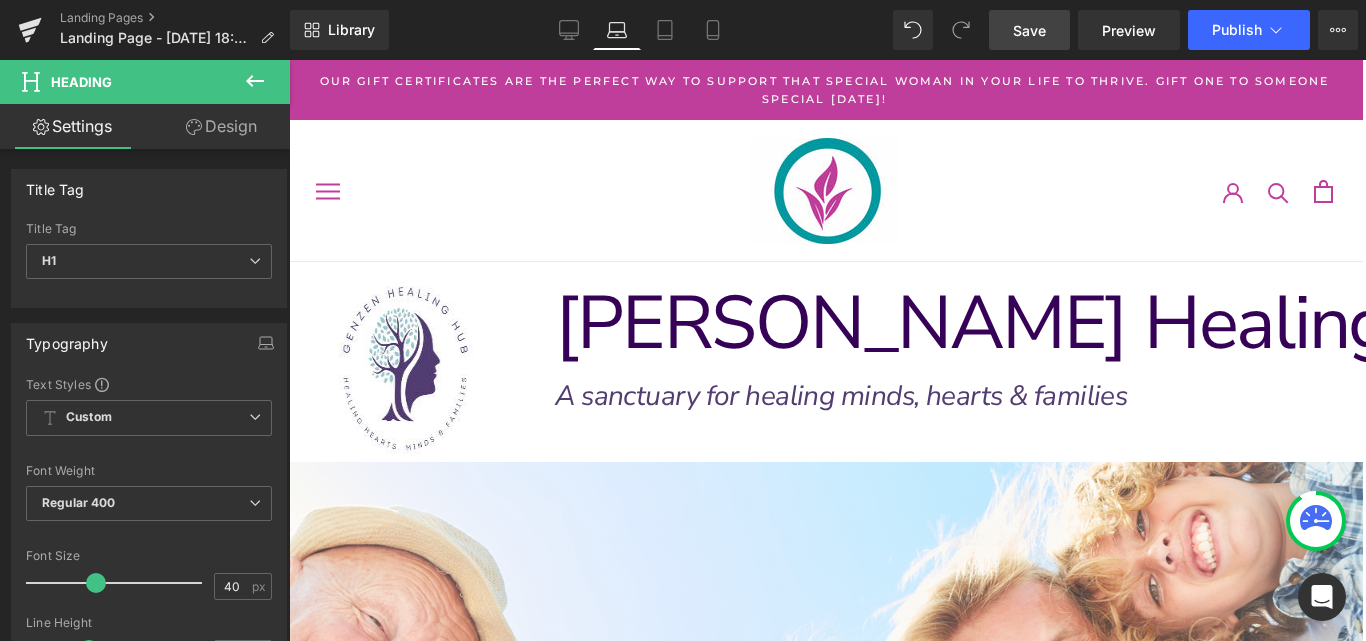 scroll, scrollTop: 1475, scrollLeft: 0, axis: vertical 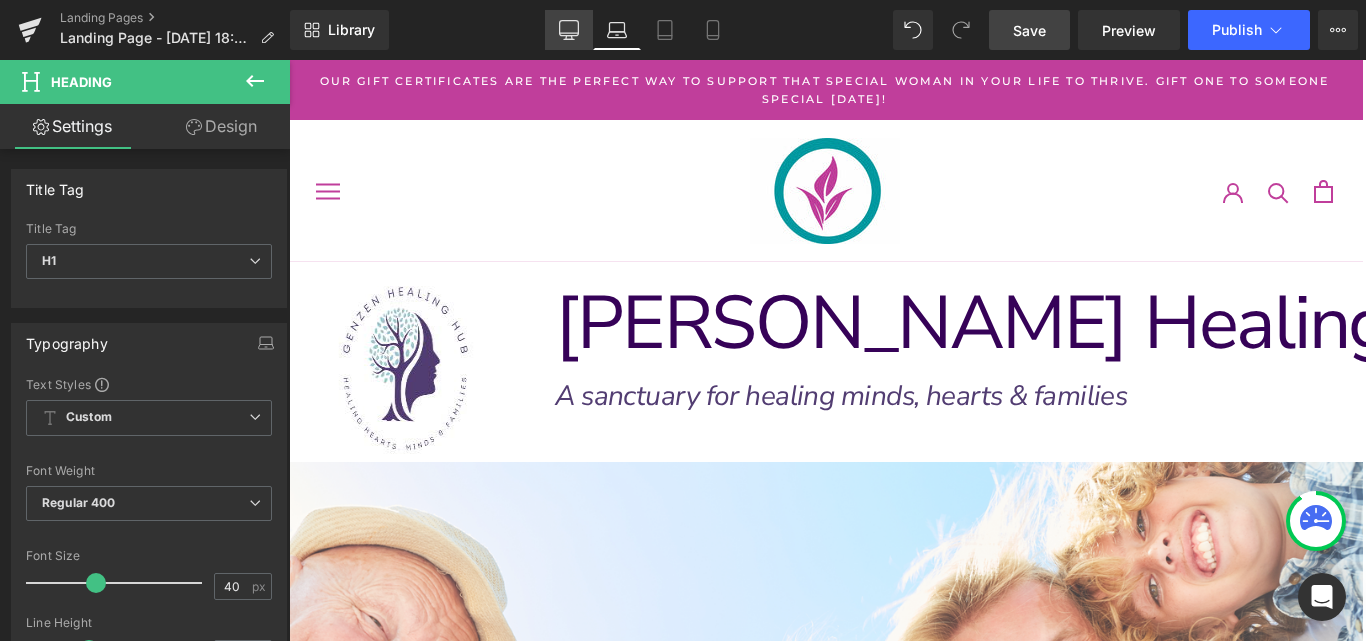 drag, startPoint x: 583, startPoint y: 20, endPoint x: 469, endPoint y: 26, distance: 114.15778 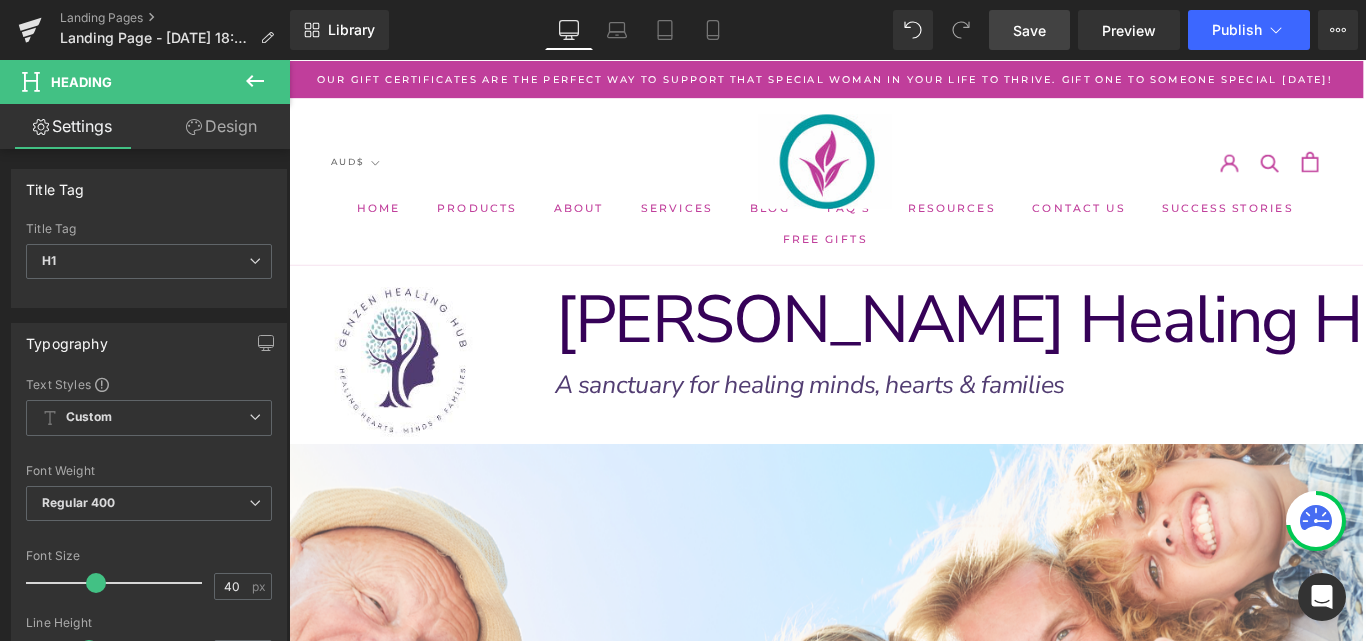 type on "100" 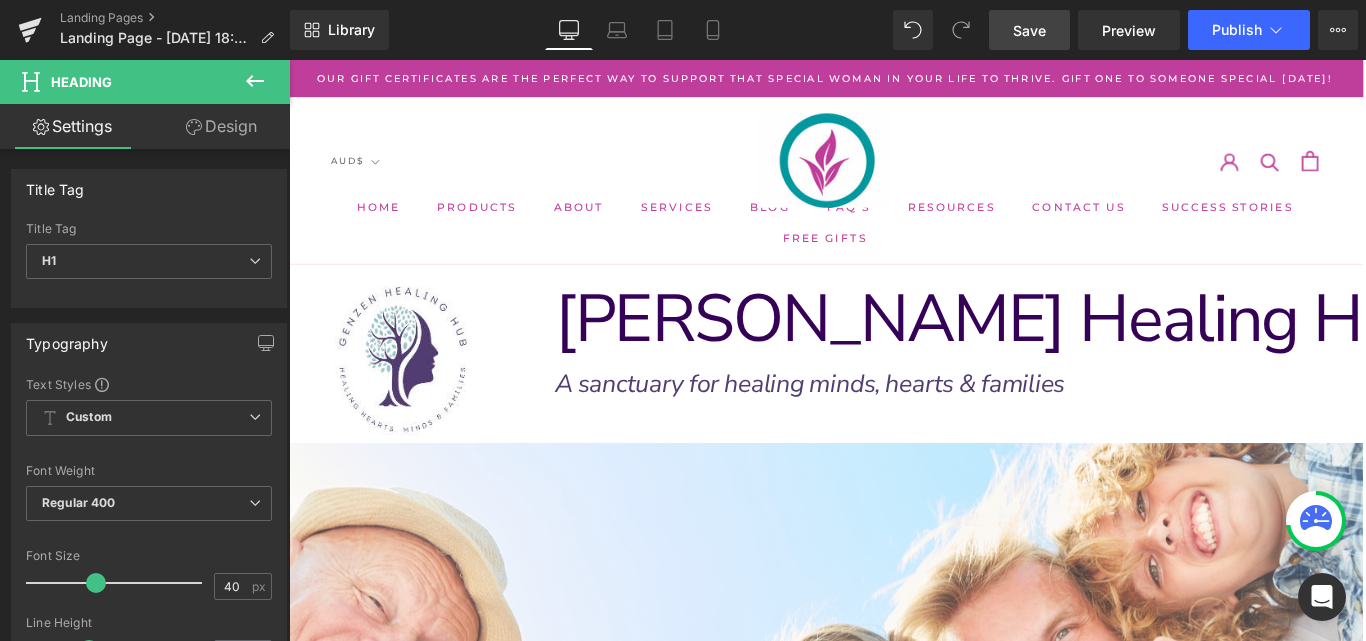 scroll, scrollTop: 1424, scrollLeft: 0, axis: vertical 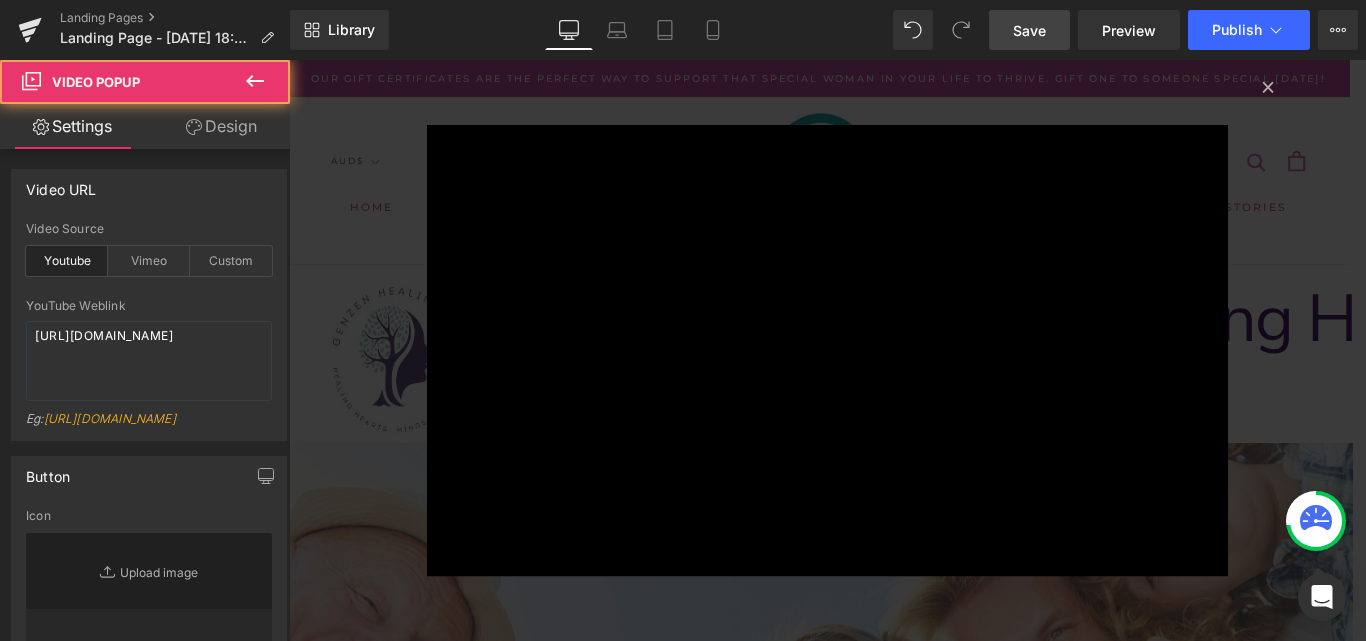 type on "//[DOMAIN_NAME][URL]" 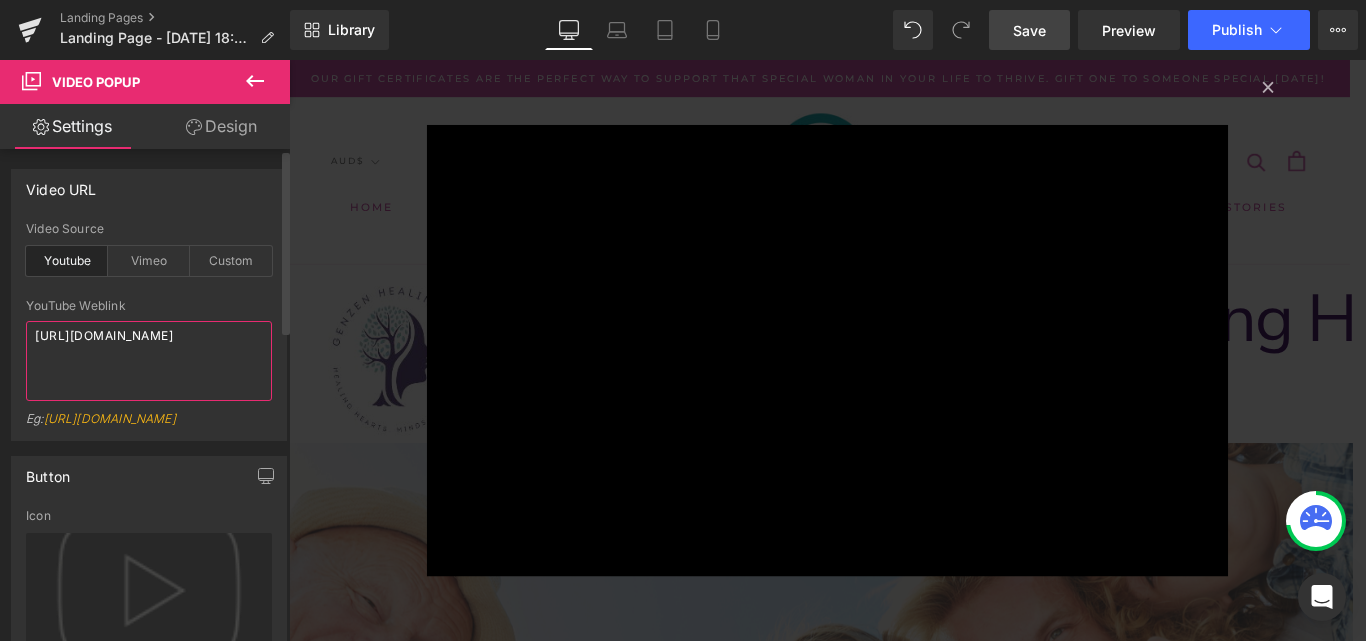 drag, startPoint x: 210, startPoint y: 353, endPoint x: 0, endPoint y: 337, distance: 210.60864 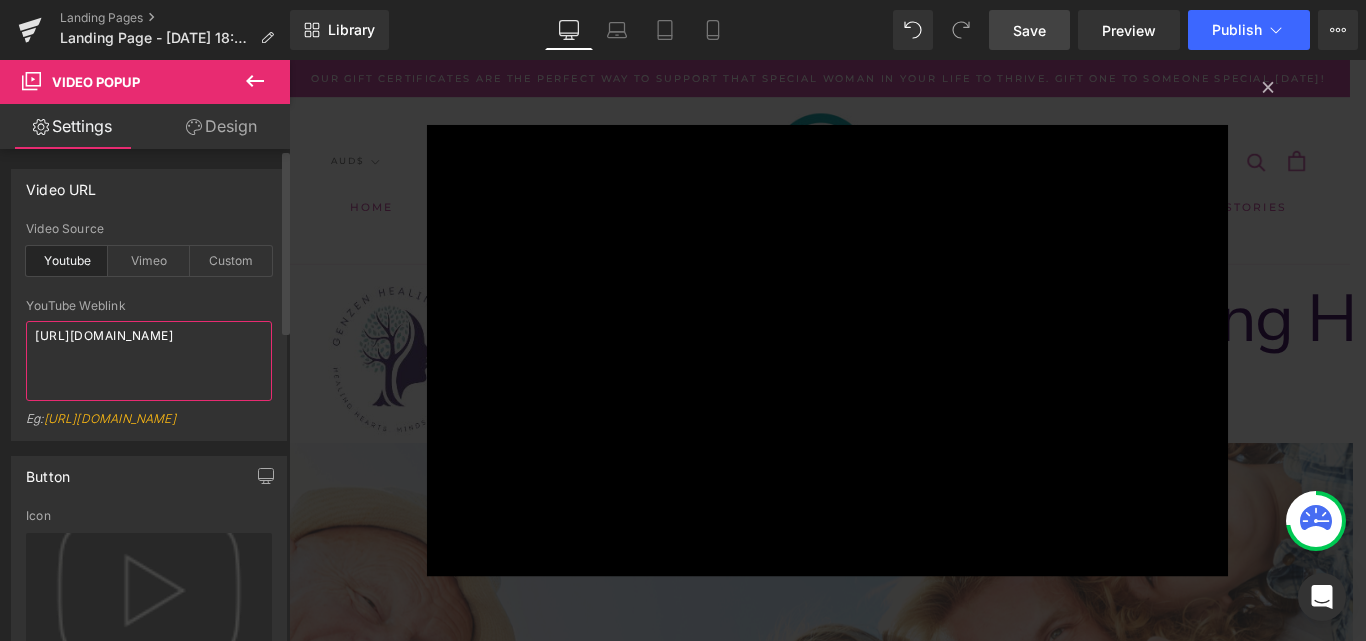 scroll, scrollTop: 6, scrollLeft: 0, axis: vertical 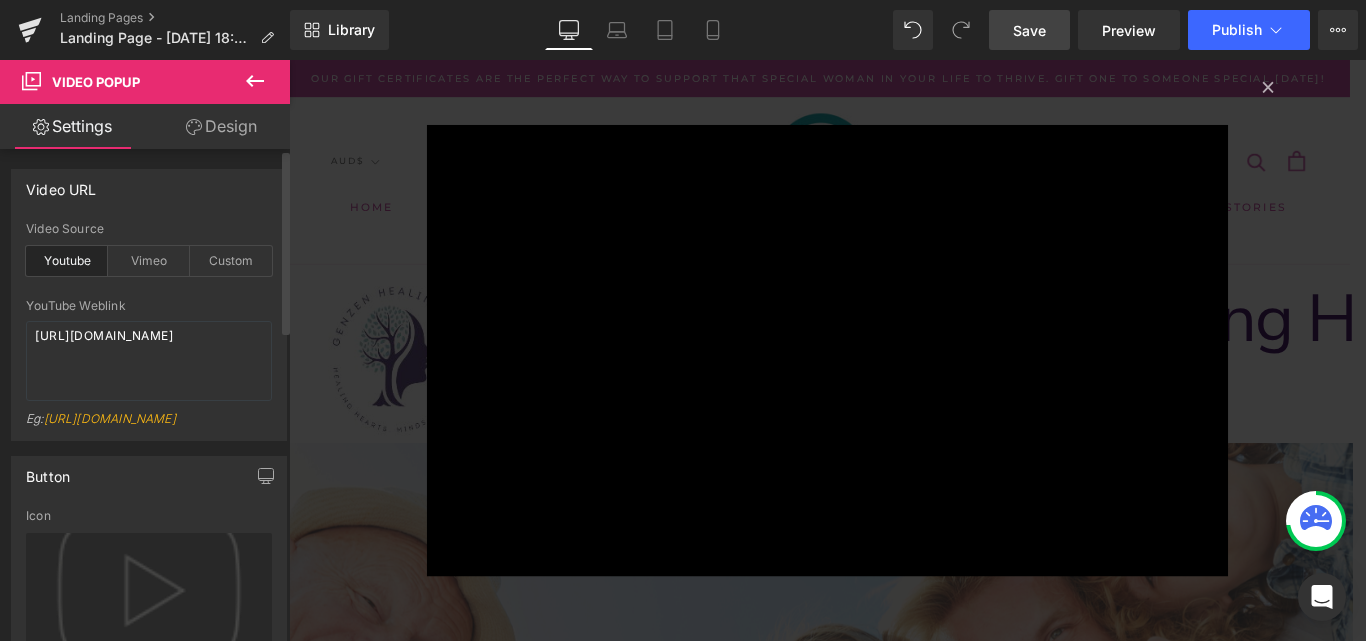 click at bounding box center (149, 292) 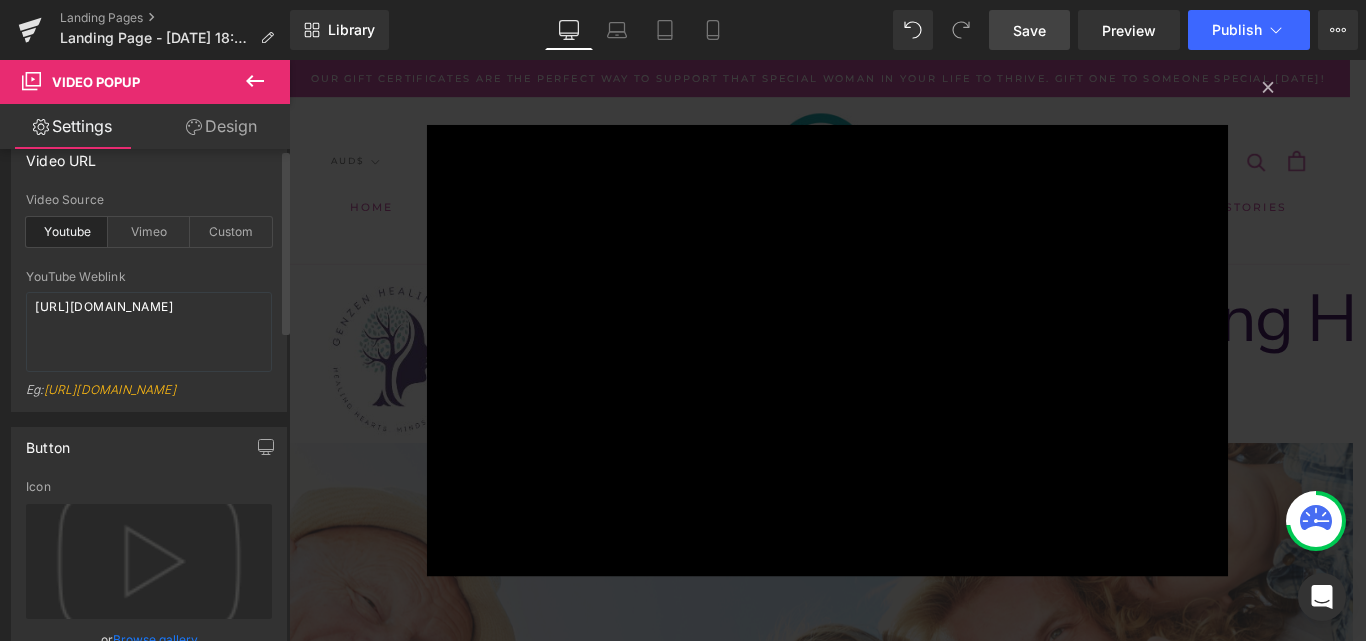 scroll, scrollTop: 0, scrollLeft: 0, axis: both 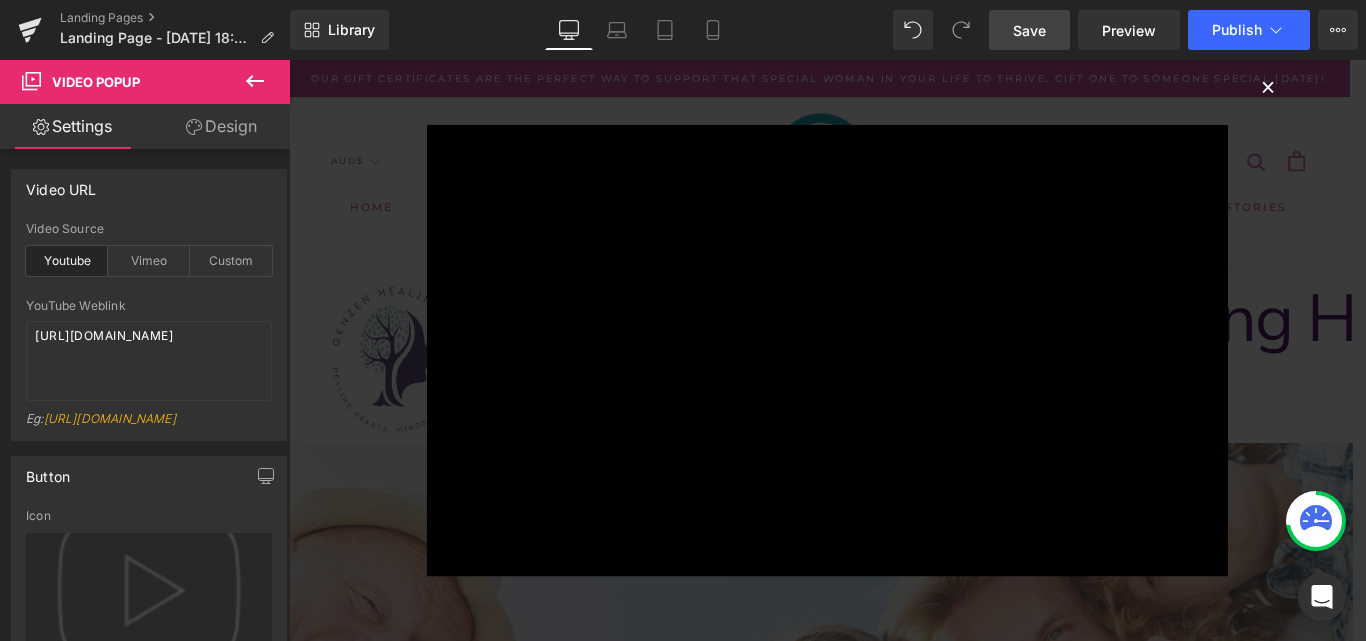 click on "×" at bounding box center (1389, 89) 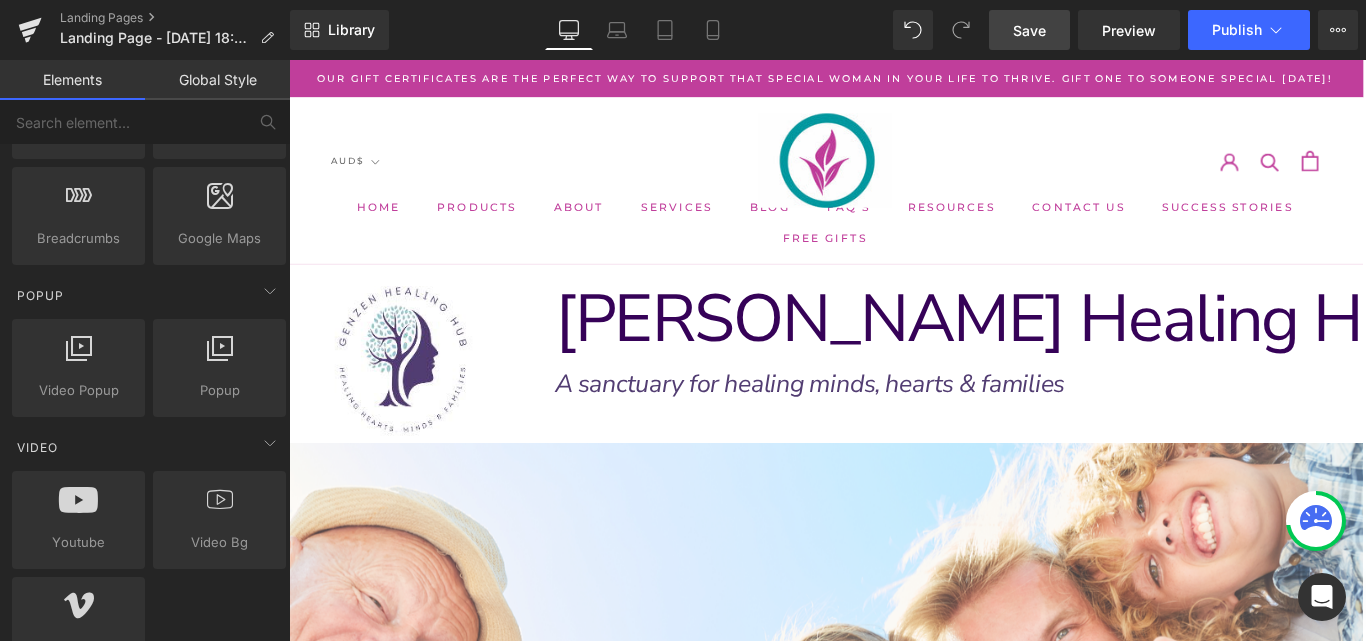 click at bounding box center [891, 1855] 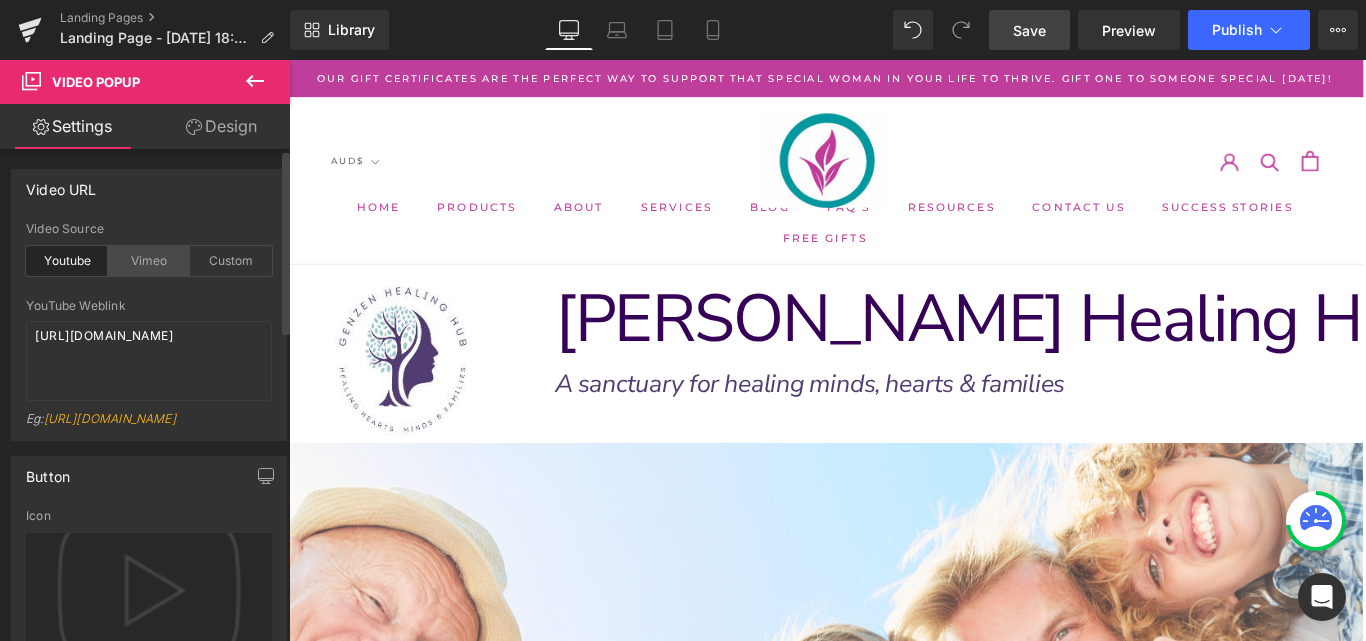 click on "Vimeo" at bounding box center (149, 261) 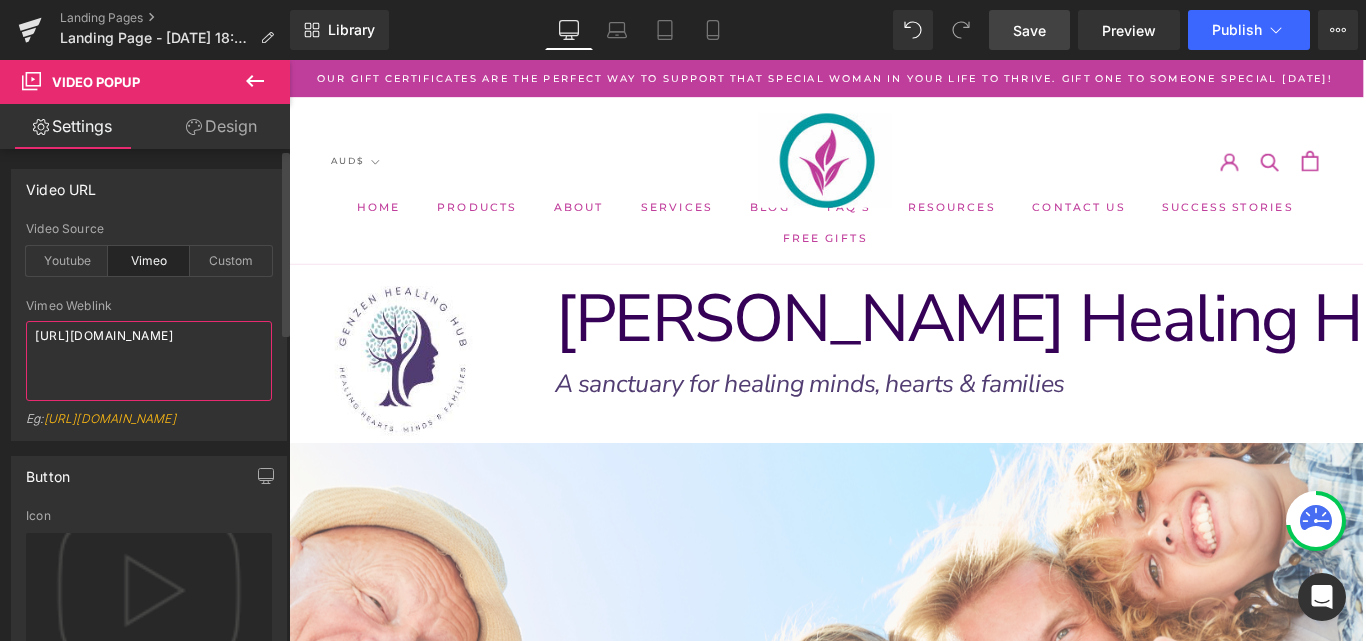 drag, startPoint x: 230, startPoint y: 362, endPoint x: 0, endPoint y: 319, distance: 233.98505 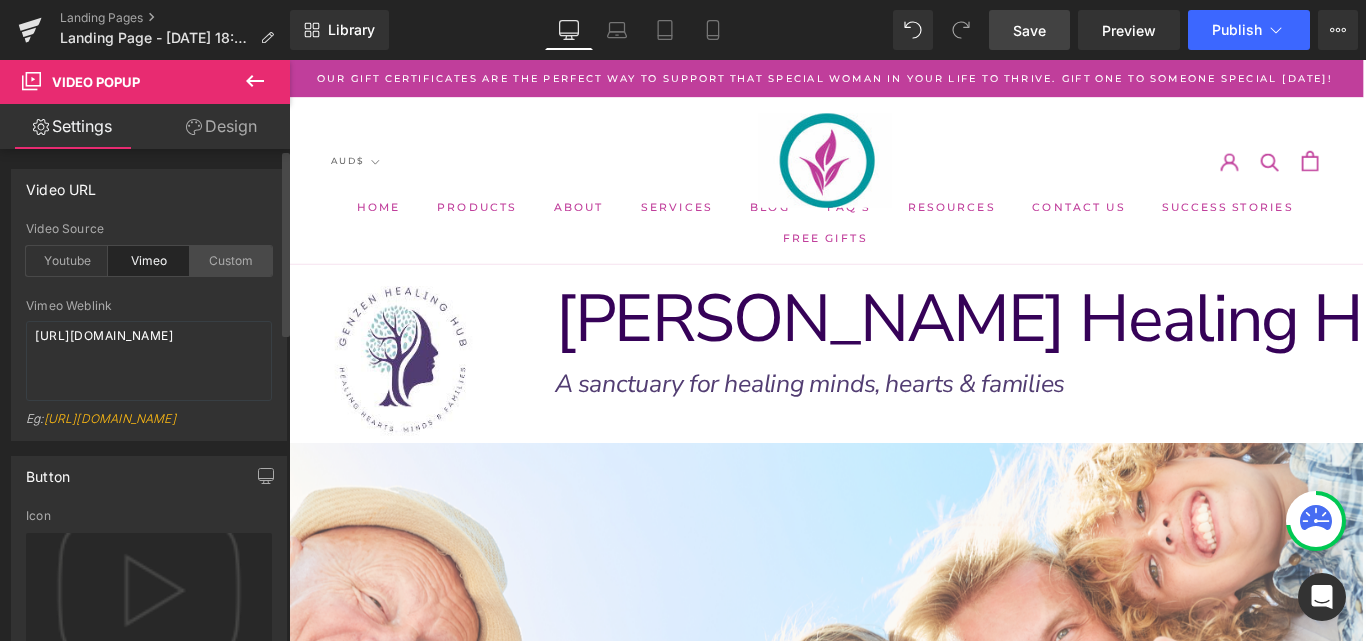 click on "Custom" at bounding box center [231, 261] 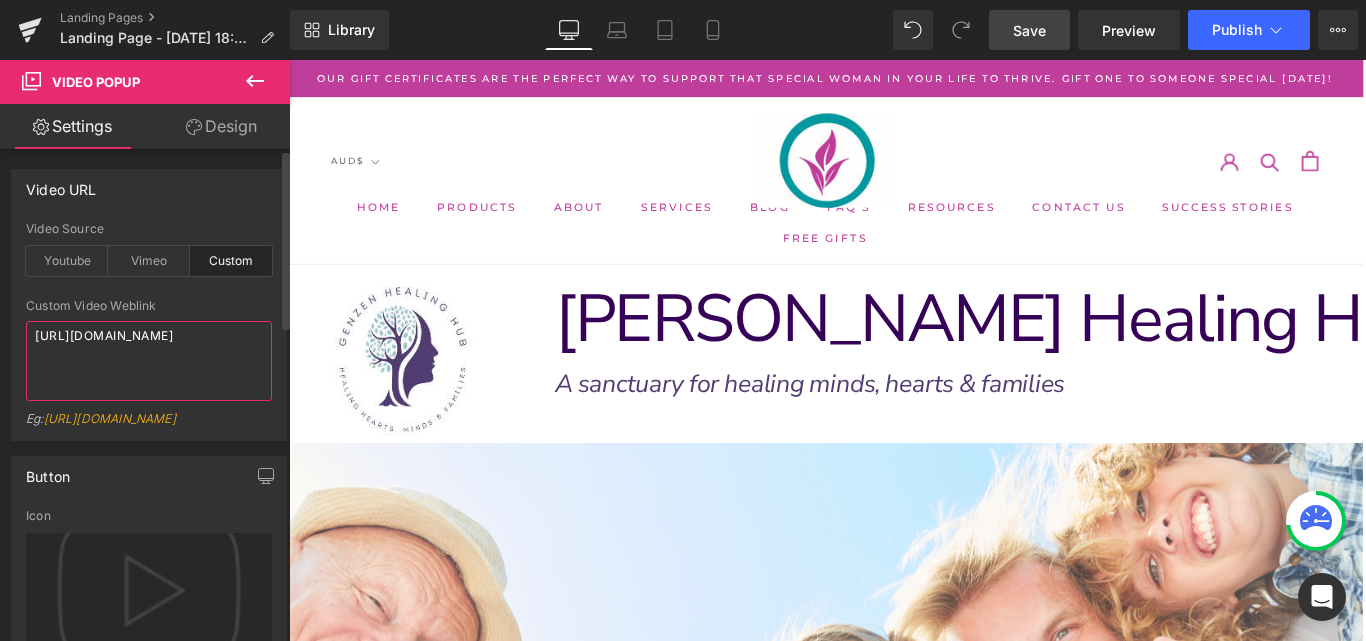 drag, startPoint x: 205, startPoint y: 375, endPoint x: 0, endPoint y: 328, distance: 210.3188 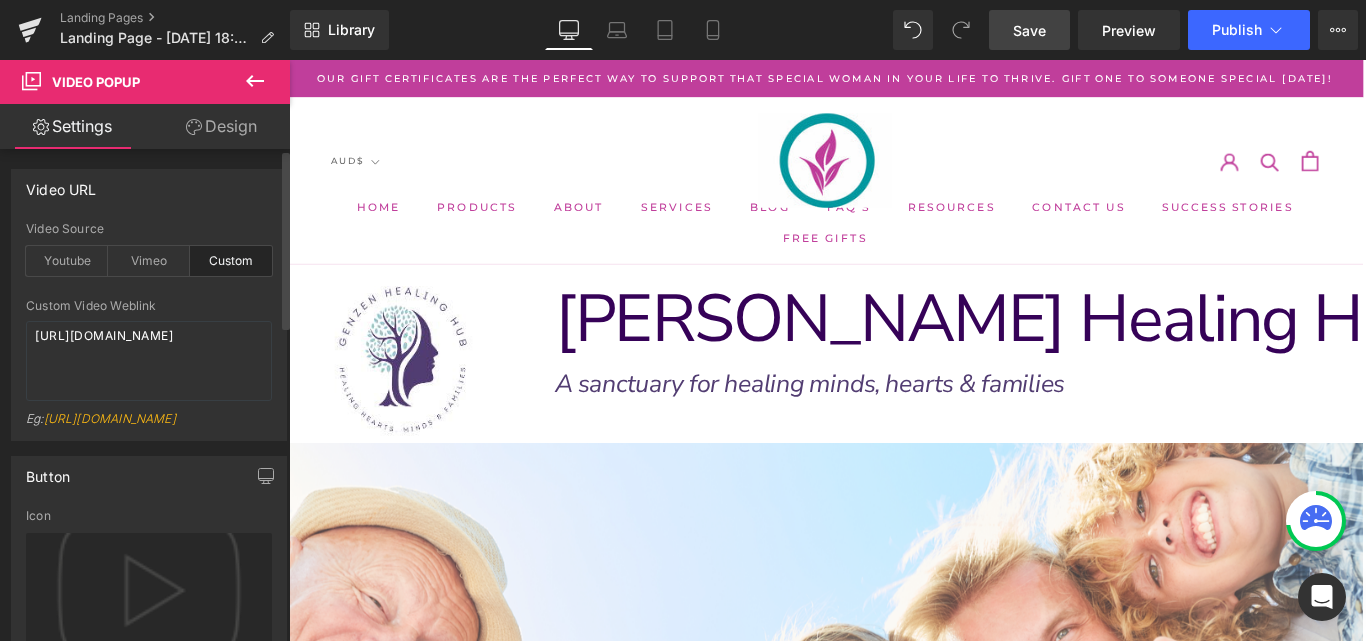 click at bounding box center (149, 292) 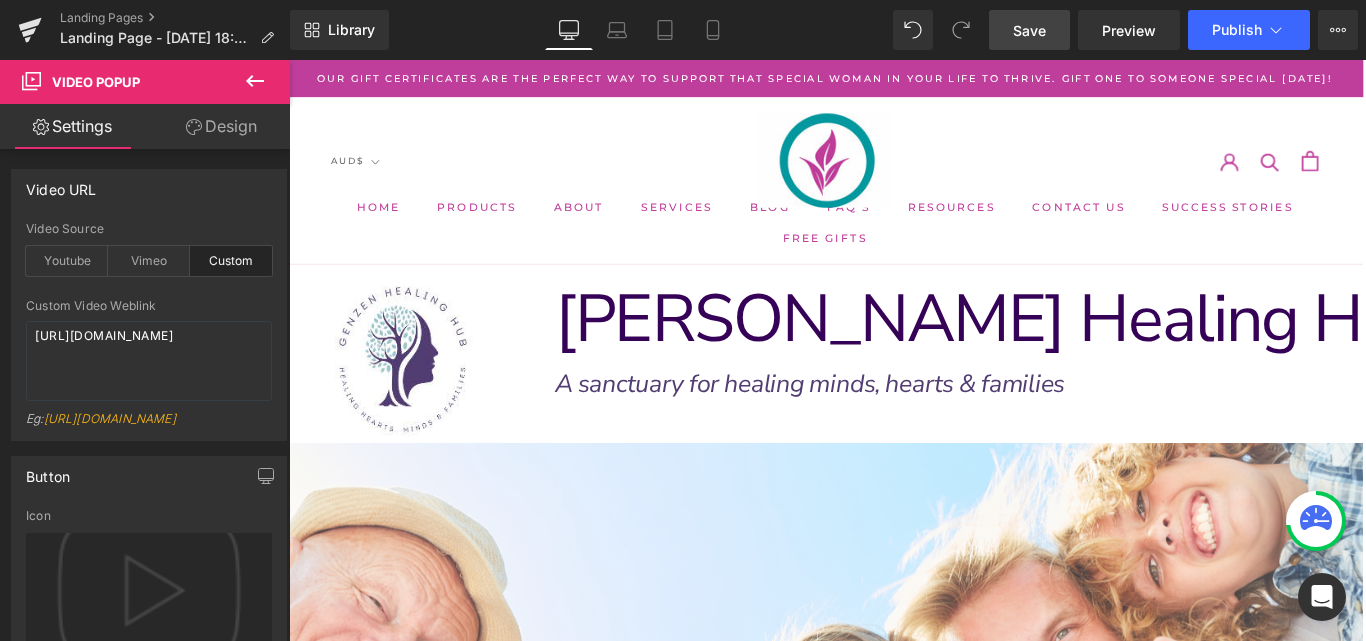 click at bounding box center [891, 1855] 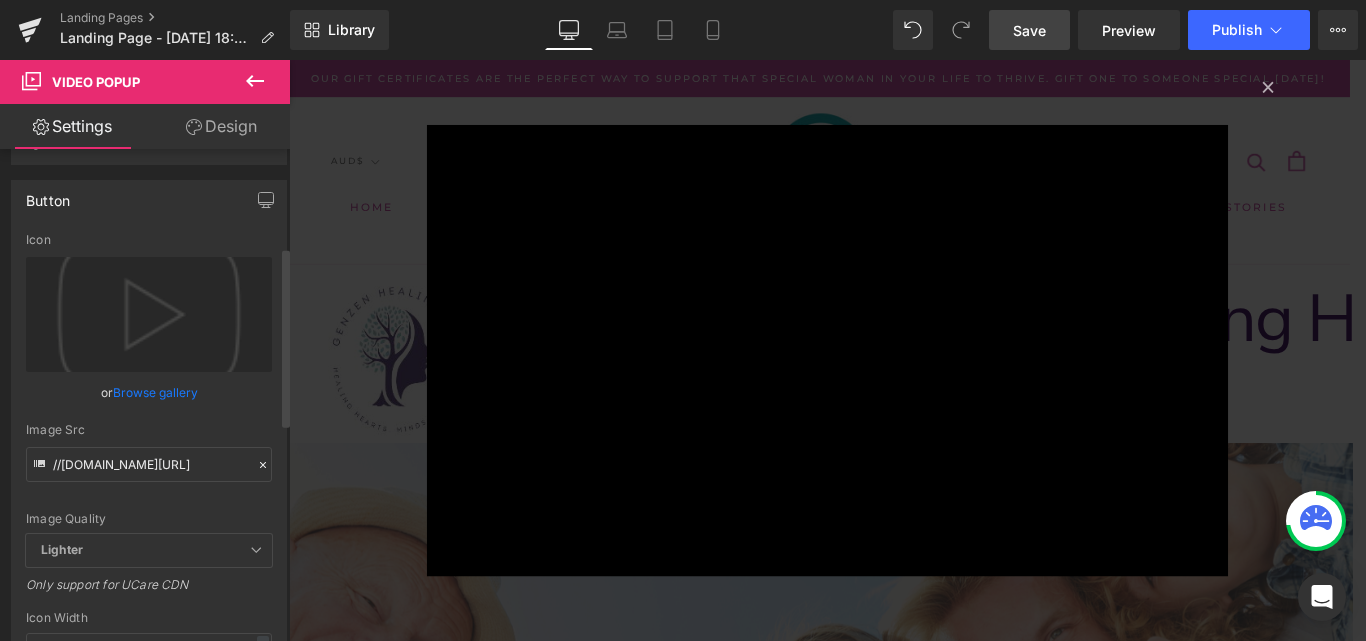 scroll, scrollTop: 279, scrollLeft: 0, axis: vertical 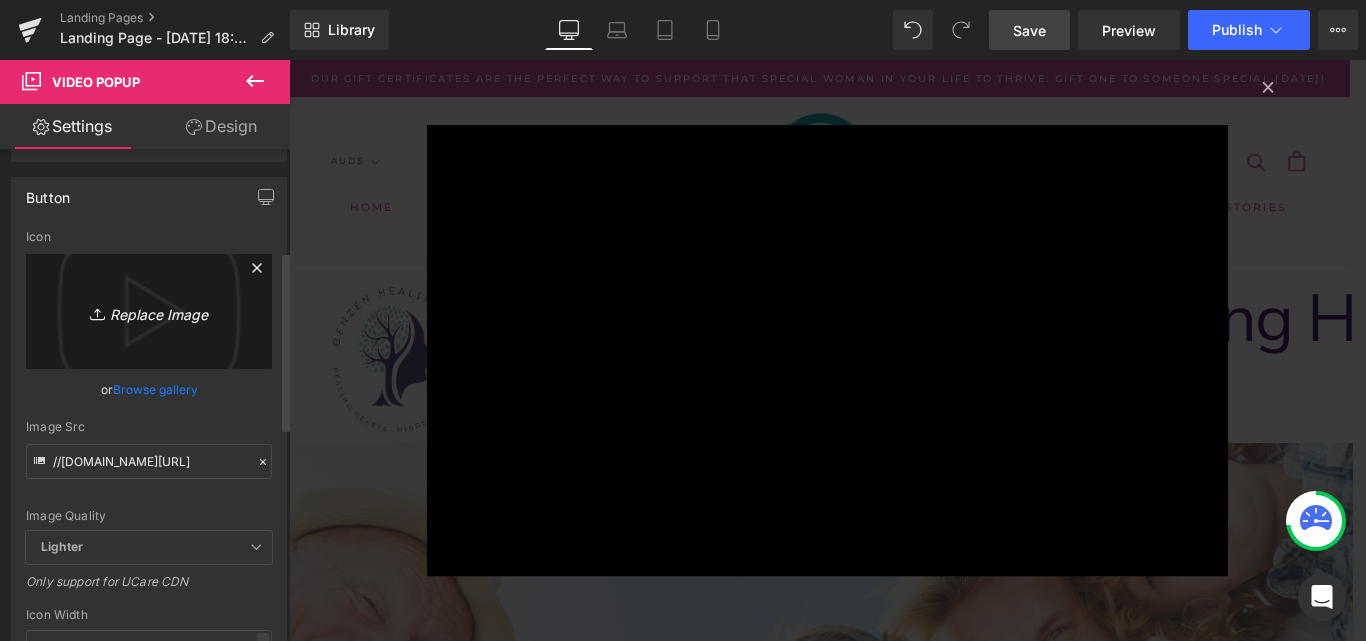 click on "Replace Image" at bounding box center (149, 311) 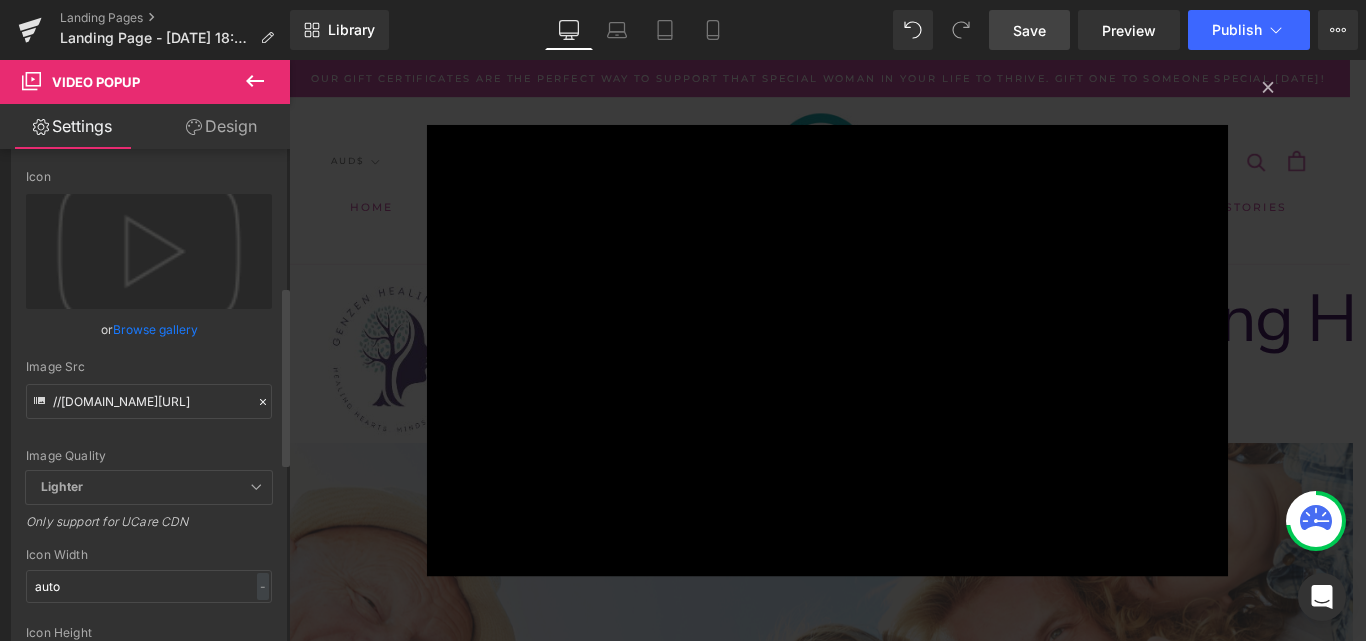 scroll, scrollTop: 293, scrollLeft: 0, axis: vertical 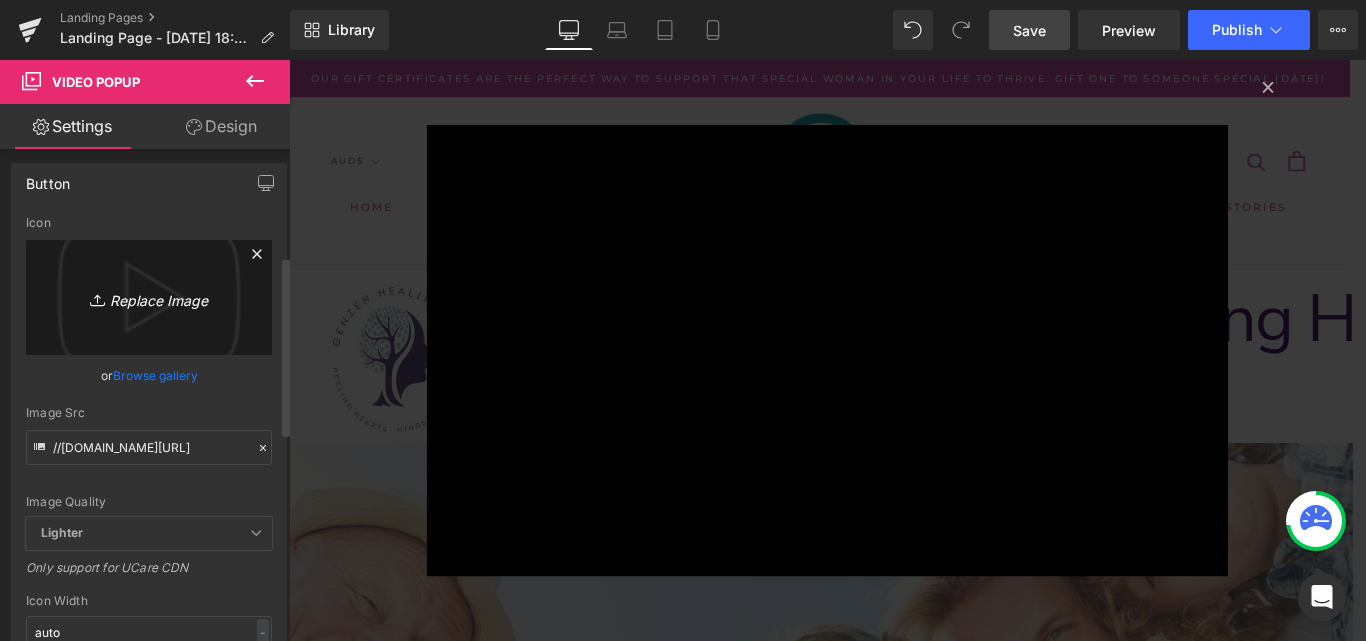 click on "Replace Image" at bounding box center [149, 297] 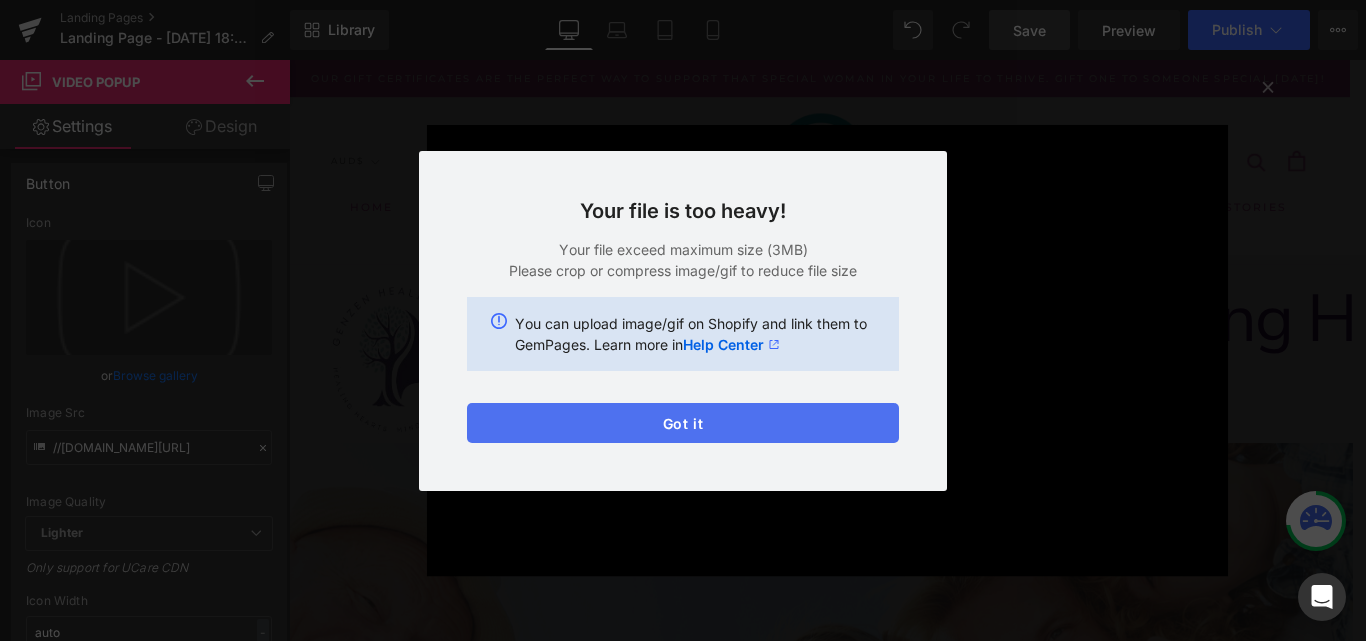 click on "Got it" at bounding box center [683, 423] 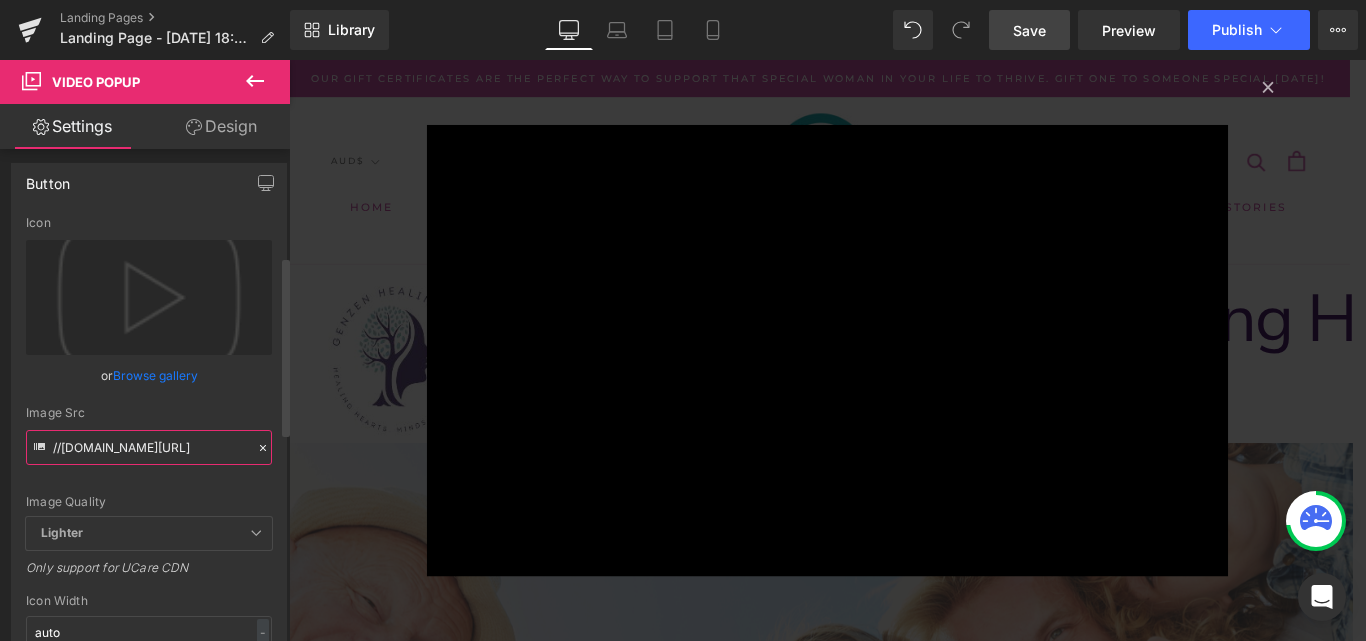 click on "//[DOMAIN_NAME][URL]" at bounding box center [149, 447] 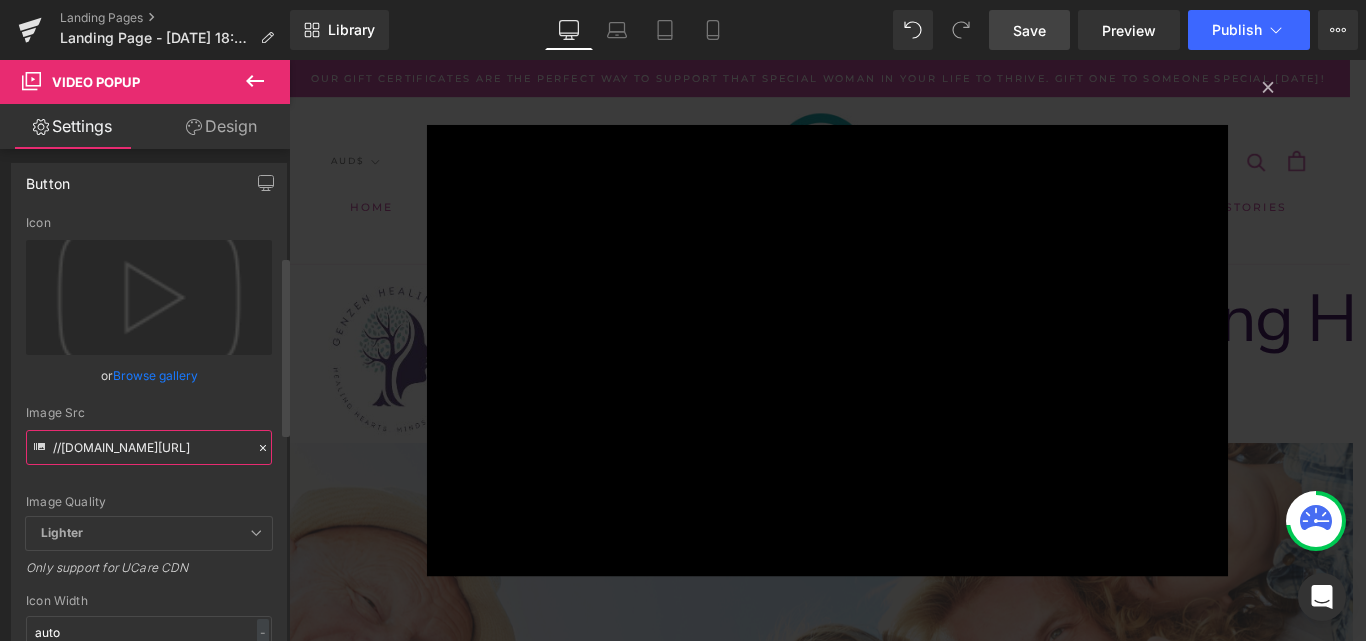 paste on "[URL][DOMAIN_NAME]" 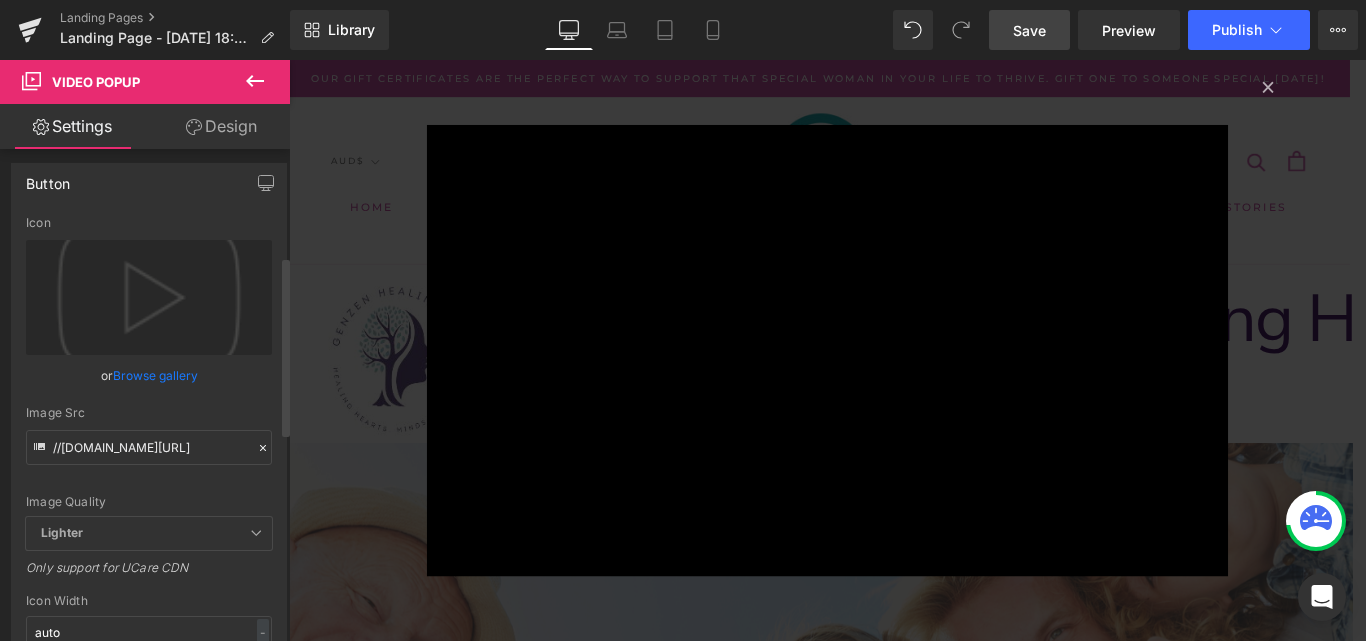 scroll, scrollTop: 0, scrollLeft: 0, axis: both 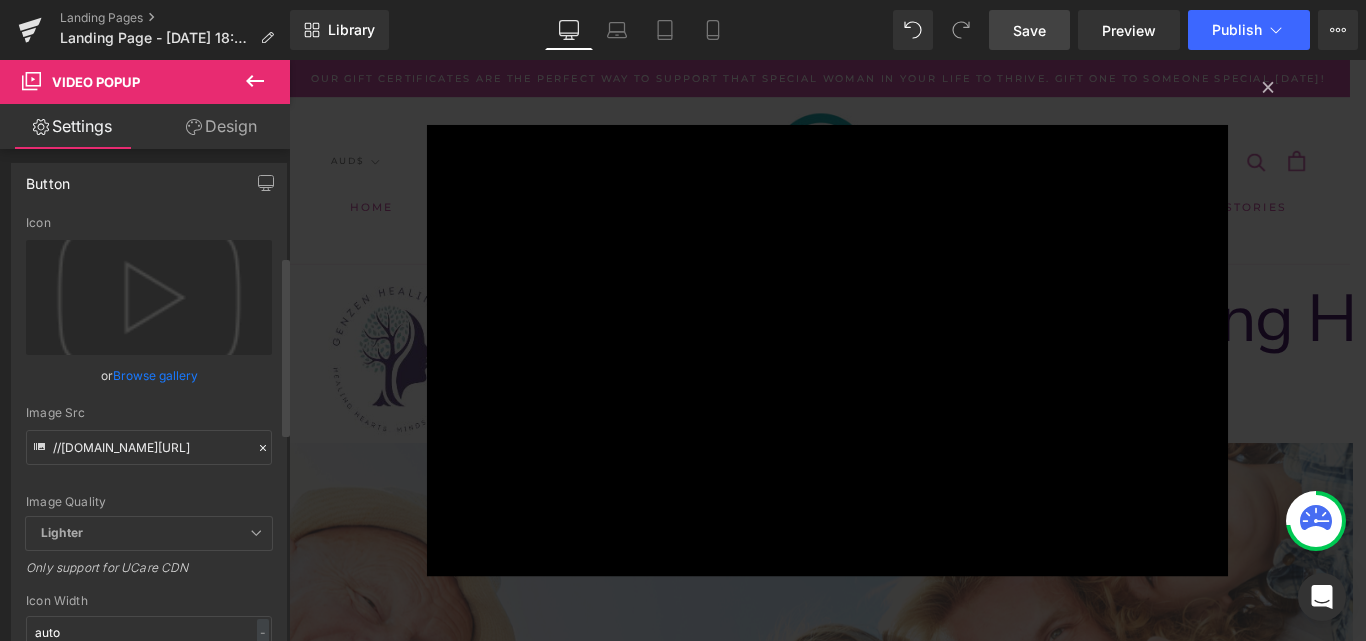 type on "[URL][DOMAIN_NAME]" 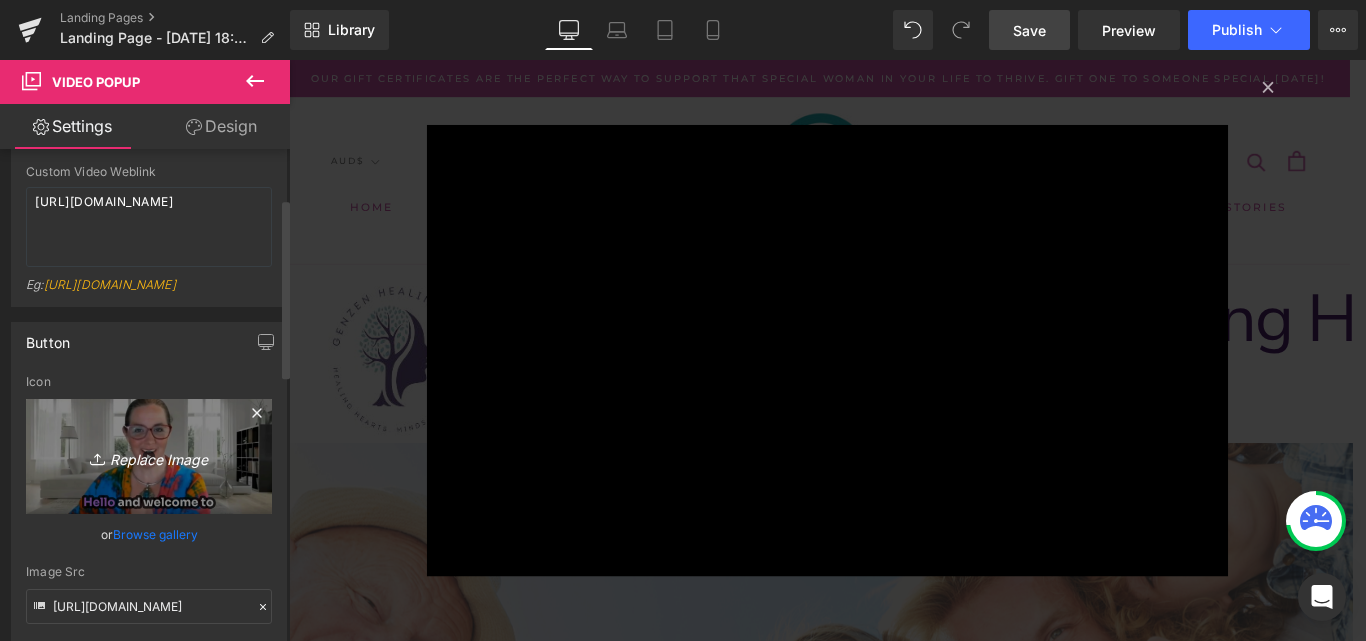scroll, scrollTop: 0, scrollLeft: 0, axis: both 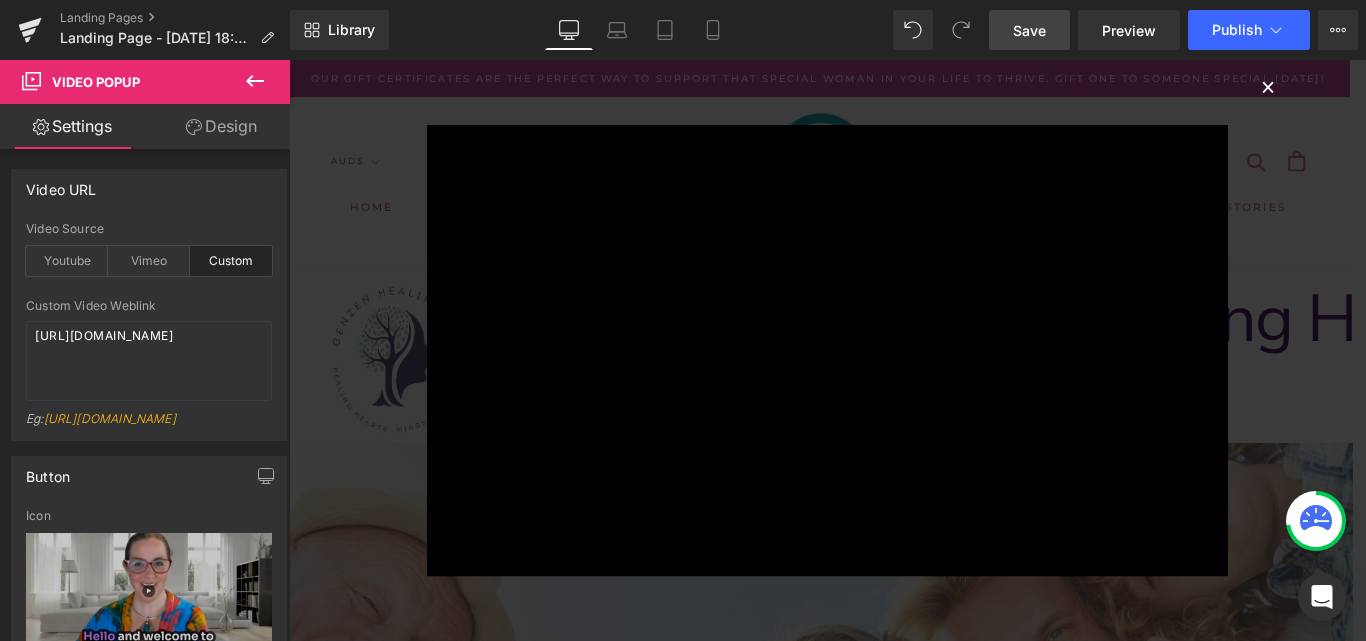 click on "×" at bounding box center (1389, 89) 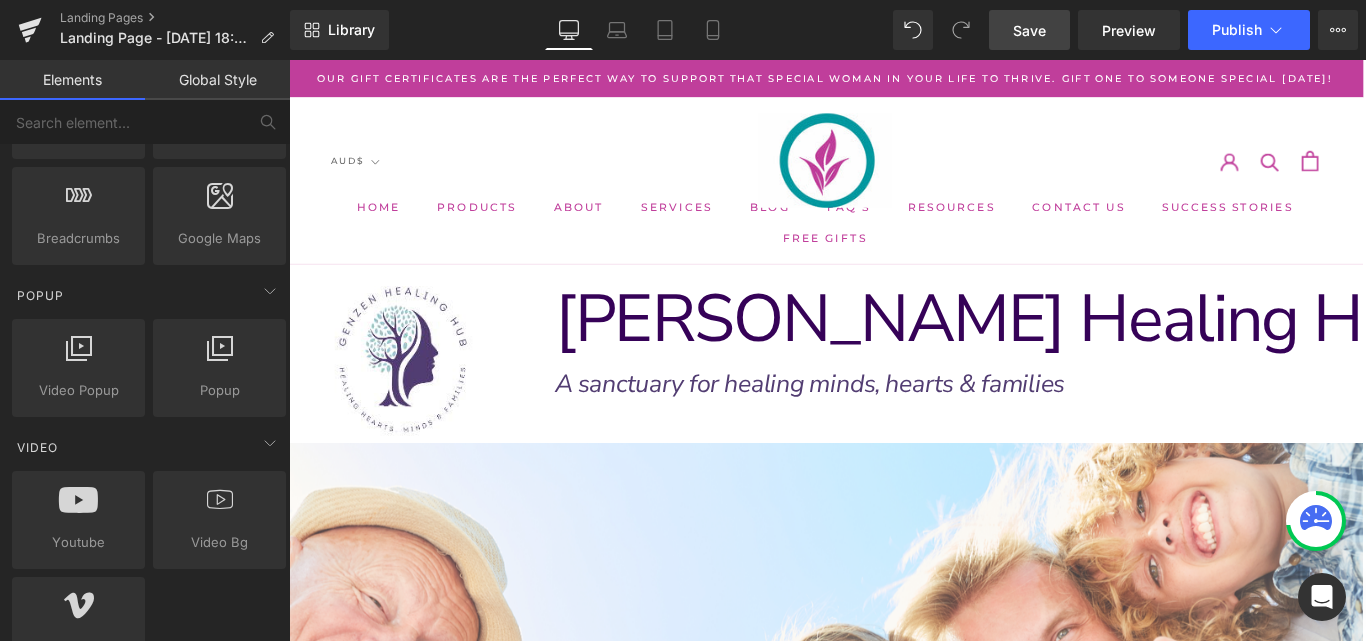 scroll, scrollTop: 1625, scrollLeft: 0, axis: vertical 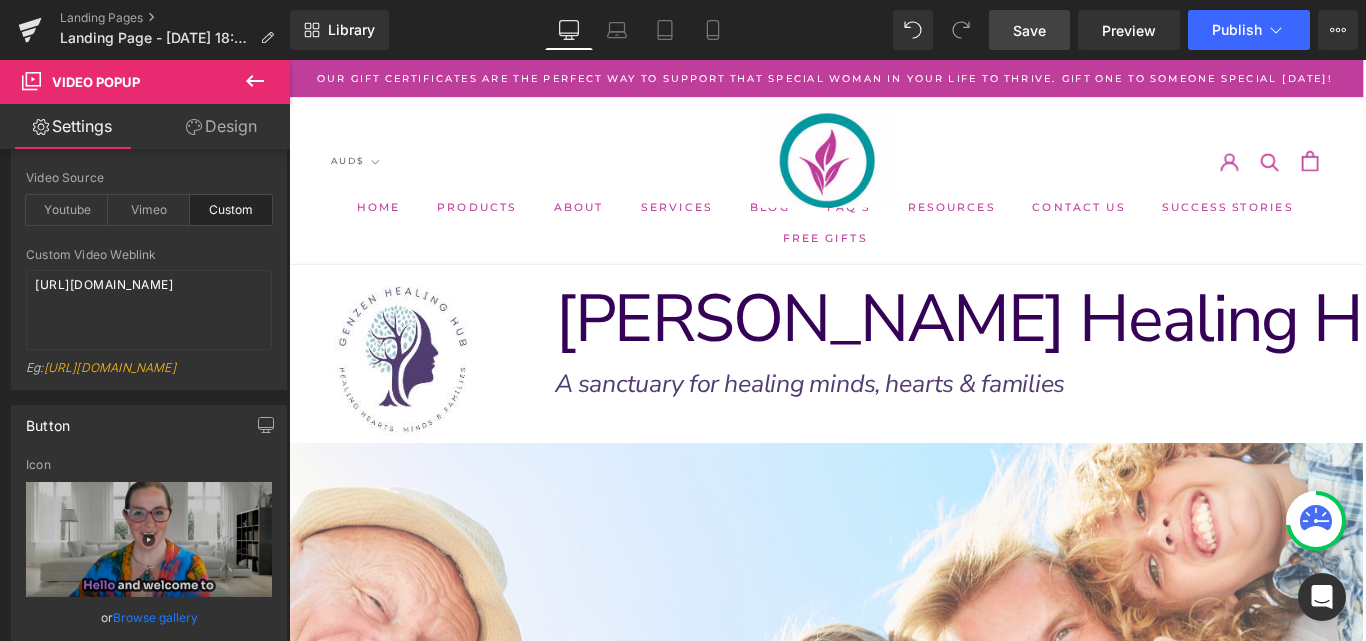 drag, startPoint x: 253, startPoint y: 77, endPoint x: 383, endPoint y: 278, distance: 239.37627 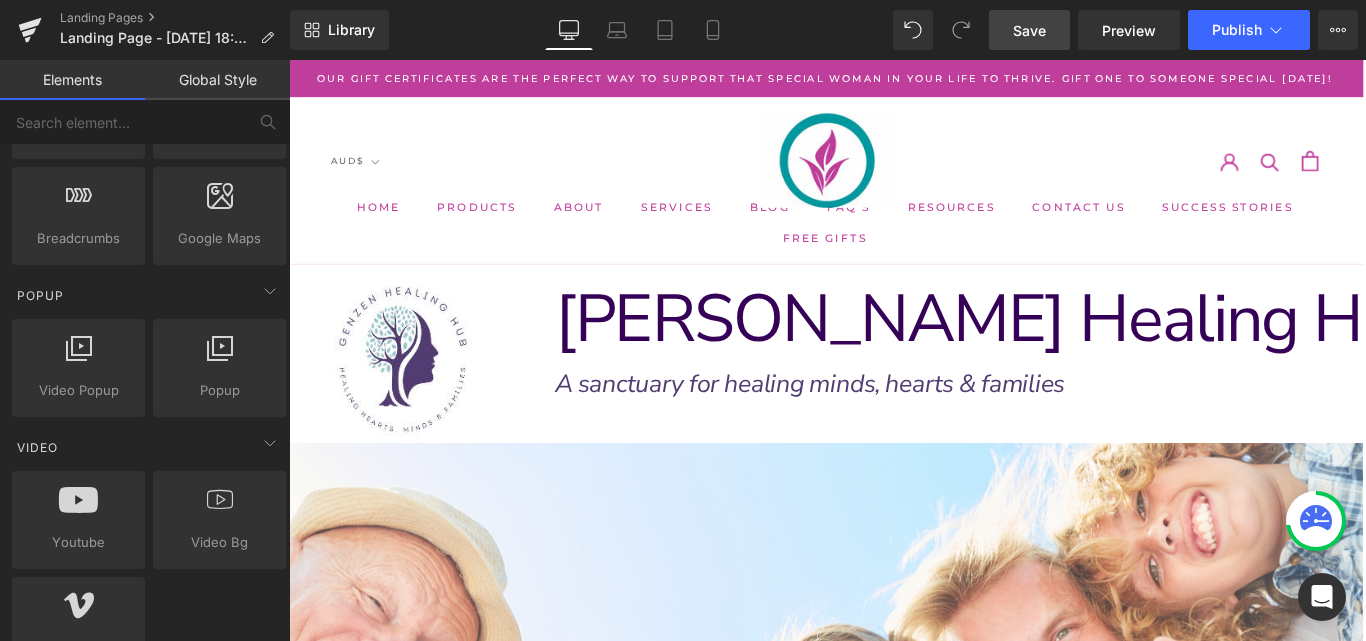 drag, startPoint x: 365, startPoint y: 292, endPoint x: 1064, endPoint y: 73, distance: 732.5039 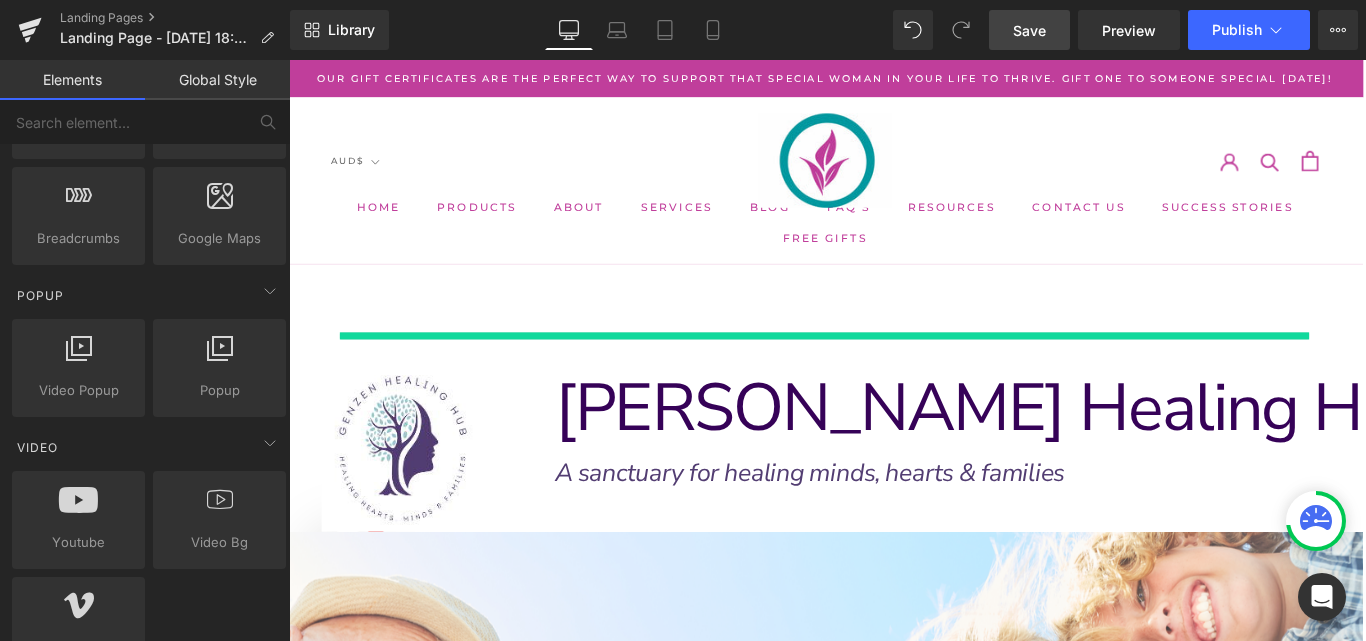 click on "Save" at bounding box center (1029, 30) 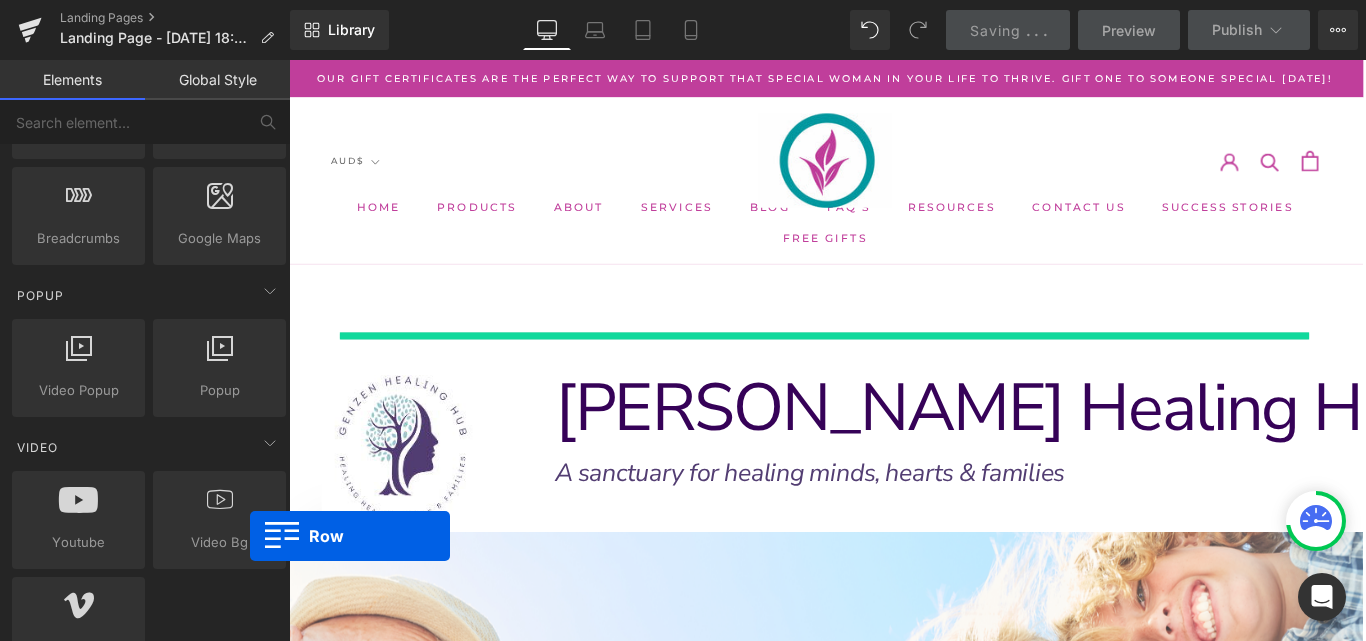 drag, startPoint x: 78, startPoint y: 224, endPoint x: 92, endPoint y: 238, distance: 19.79899 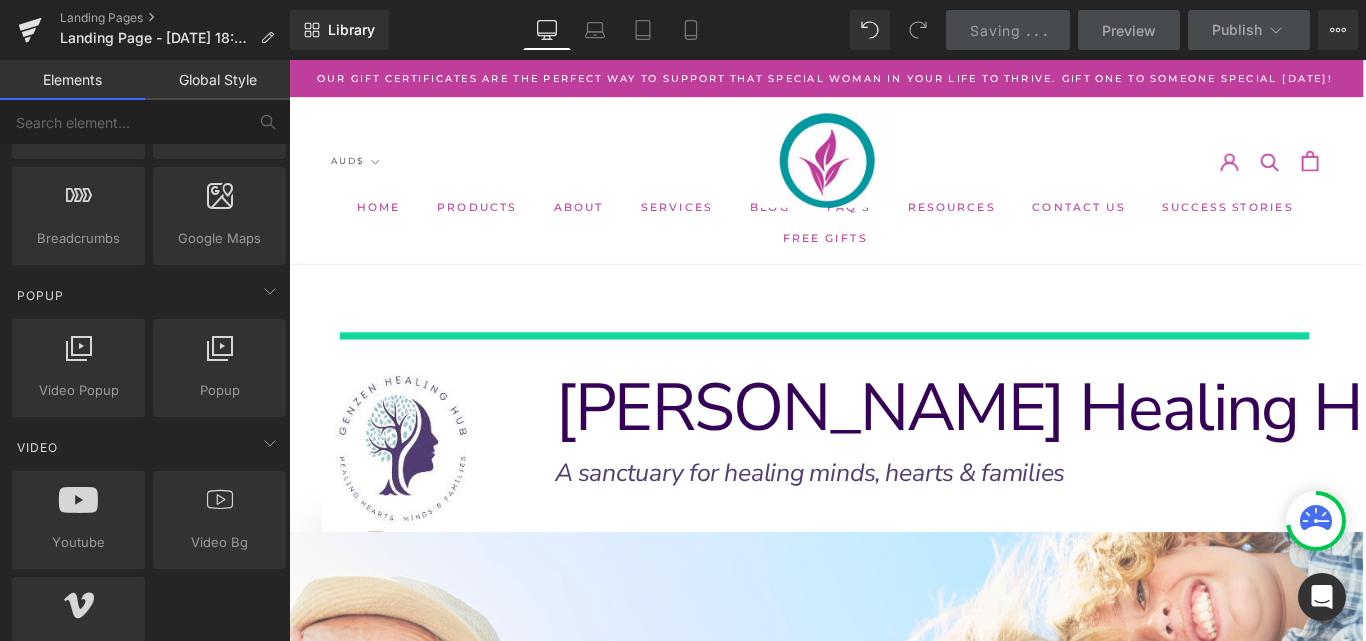 scroll, scrollTop: 0, scrollLeft: 0, axis: both 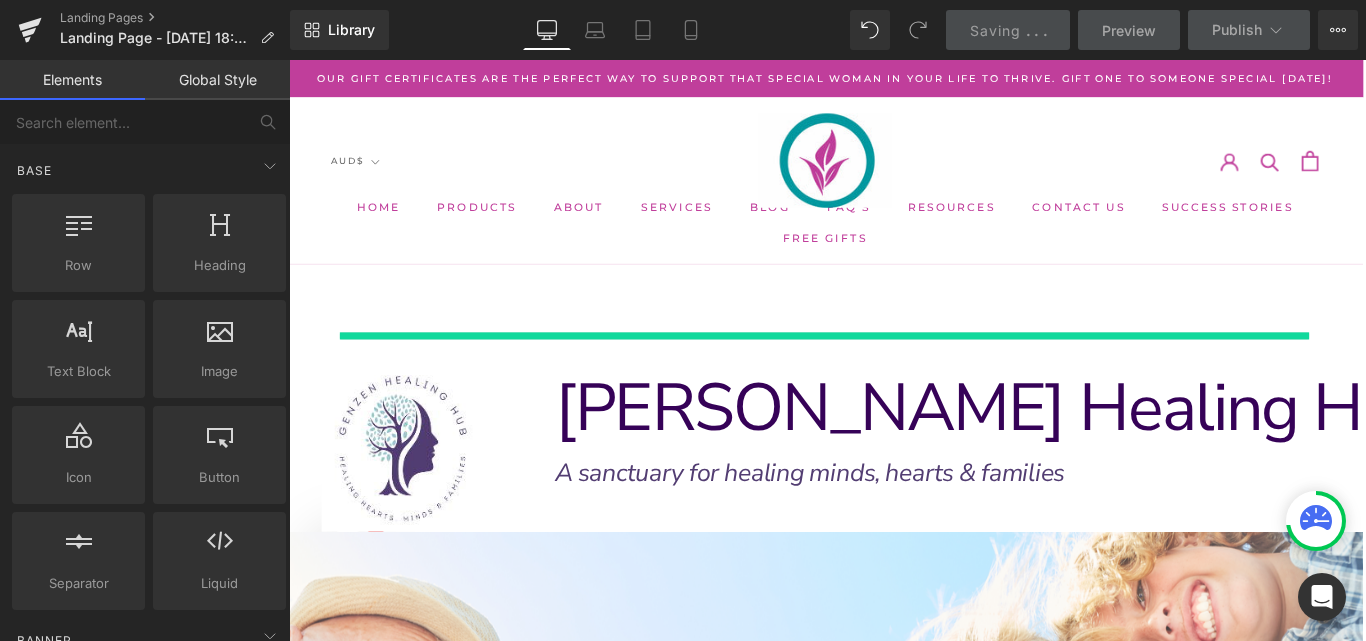 click at bounding box center (891, 2193) 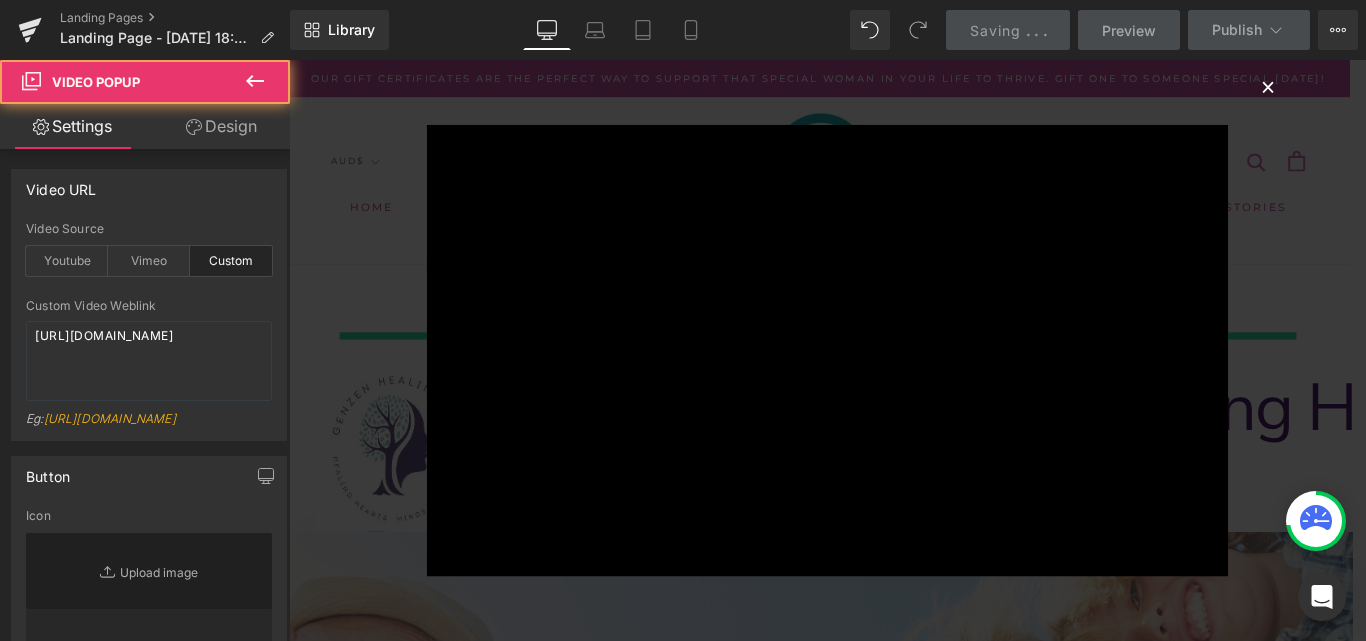 click on "×" at bounding box center [1389, 89] 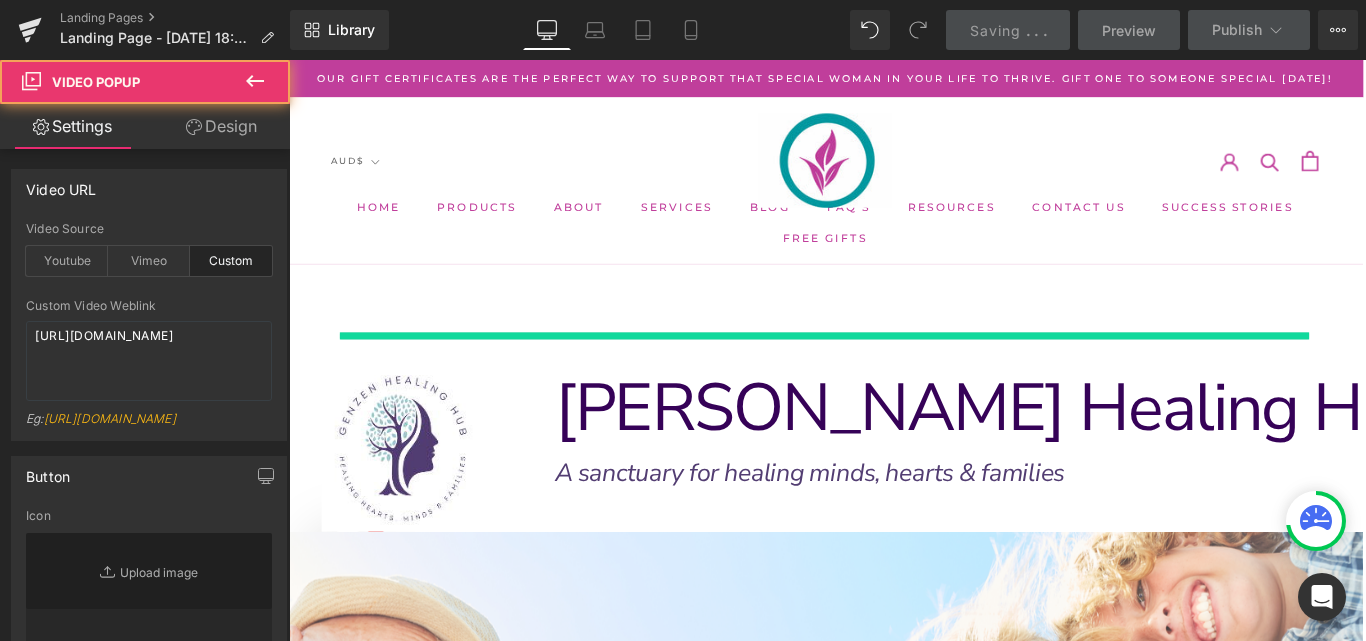 click 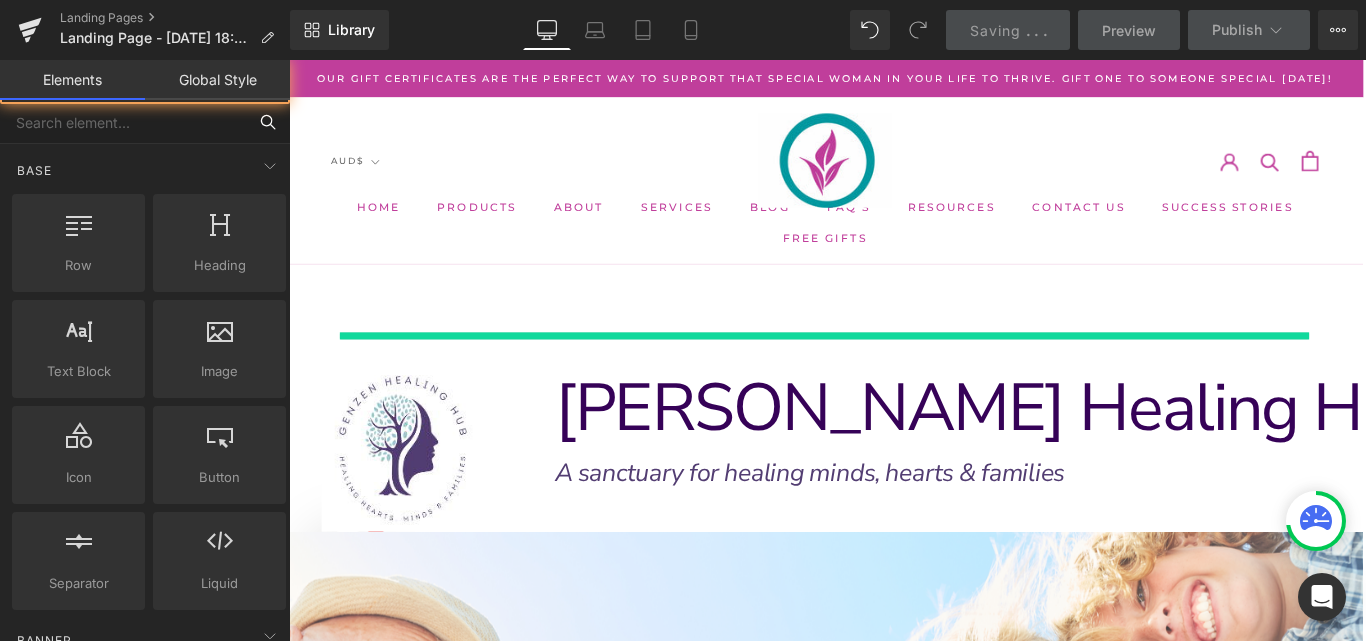 click at bounding box center [123, 122] 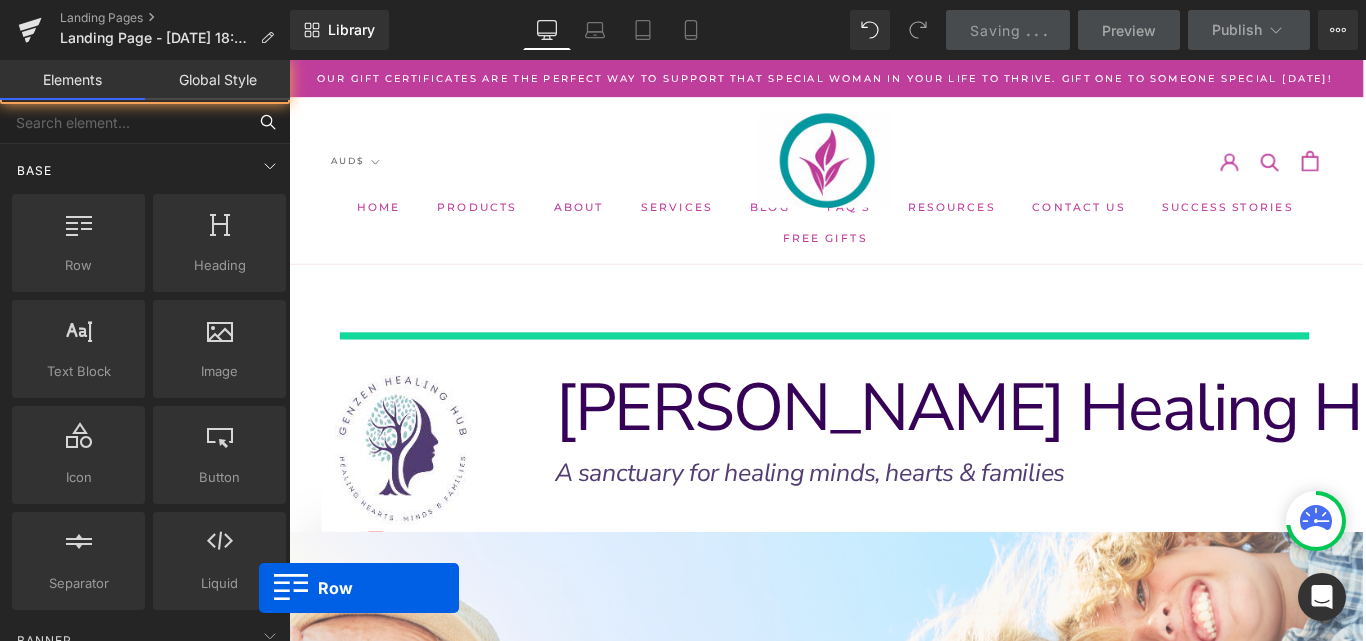 drag, startPoint x: 111, startPoint y: 206, endPoint x: 204, endPoint y: 168, distance: 100.46392 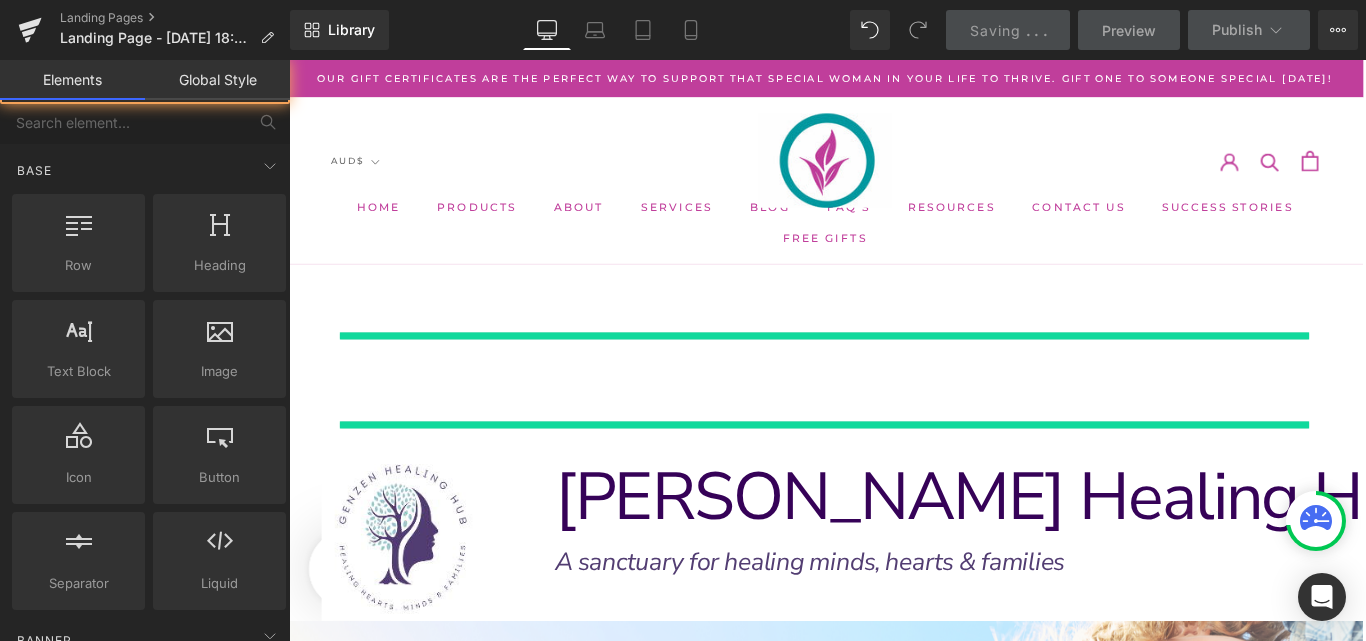 click on "Saving" at bounding box center (995, 30) 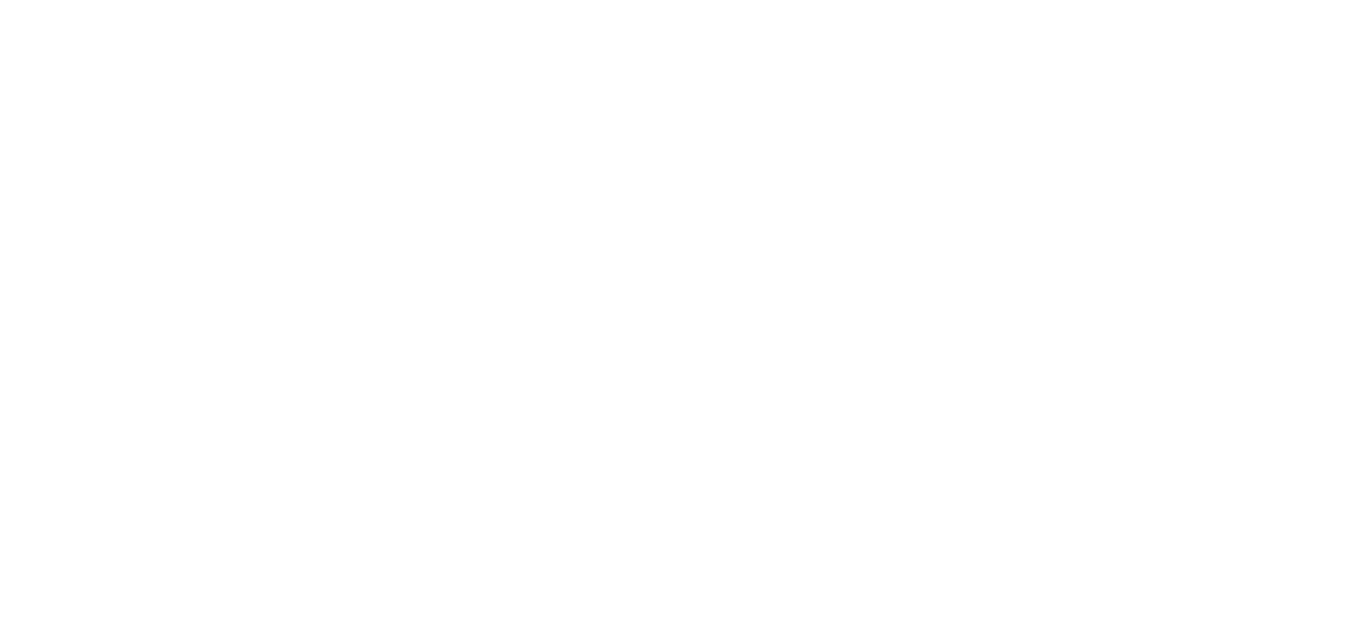 scroll, scrollTop: 0, scrollLeft: 0, axis: both 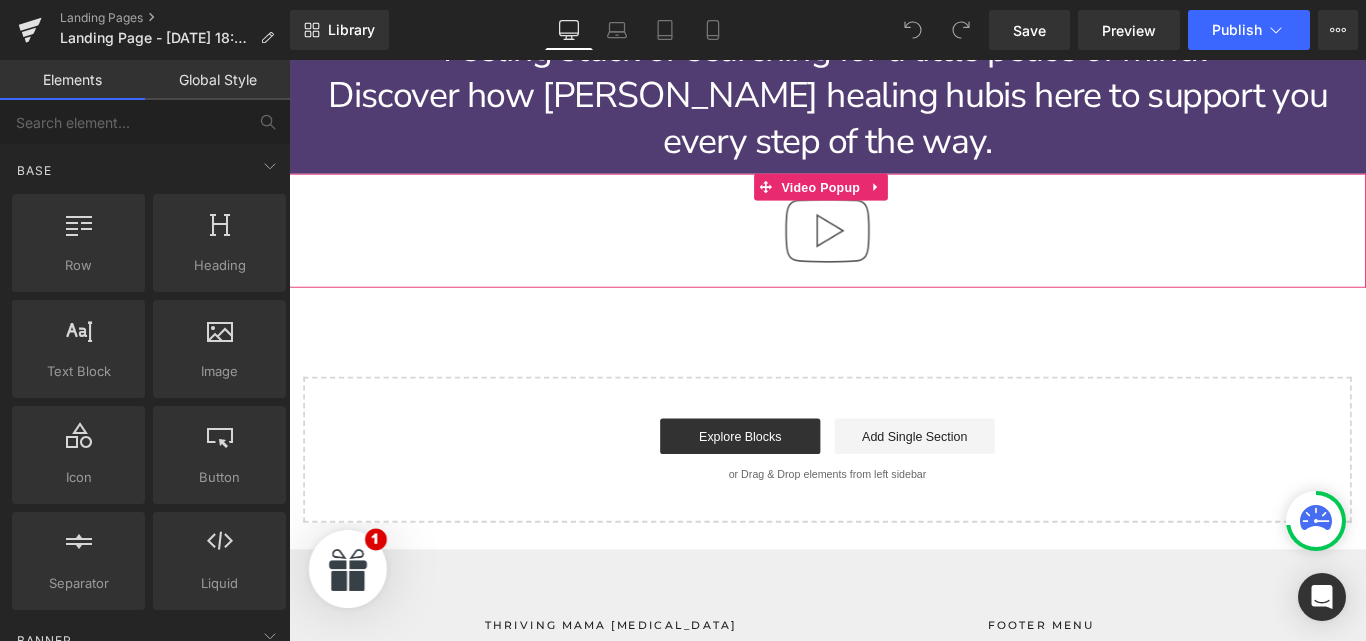 click at bounding box center [894, 252] 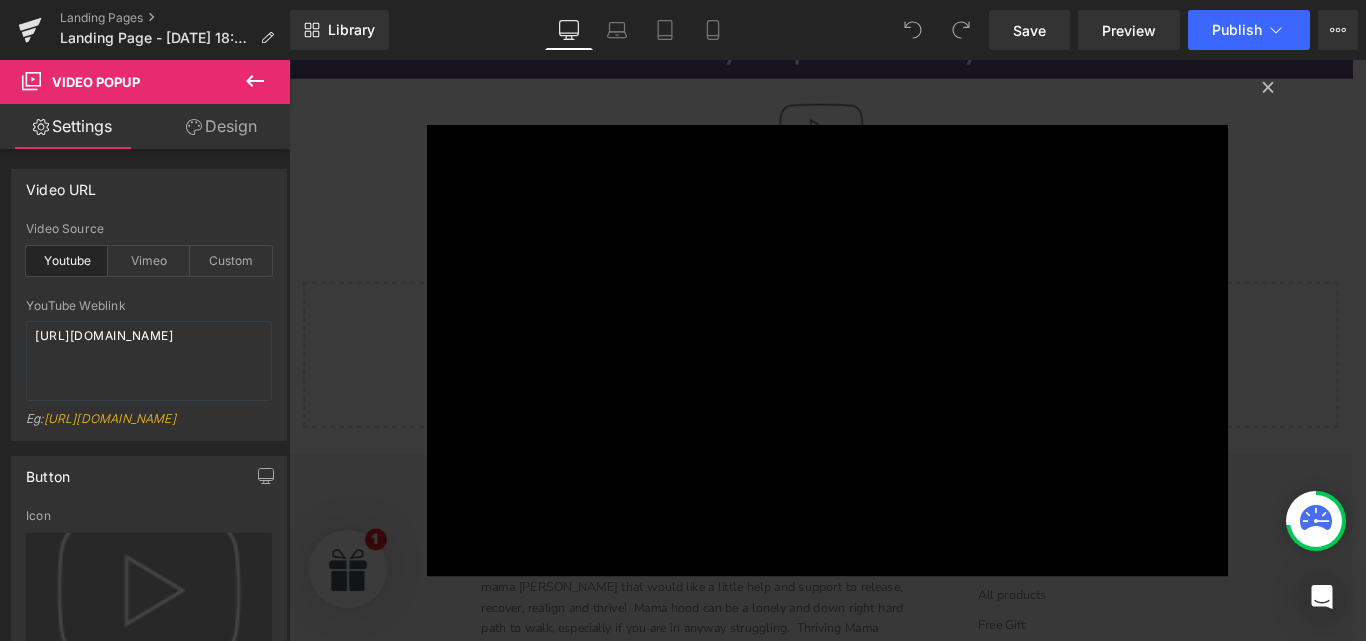 scroll, scrollTop: 1711, scrollLeft: 0, axis: vertical 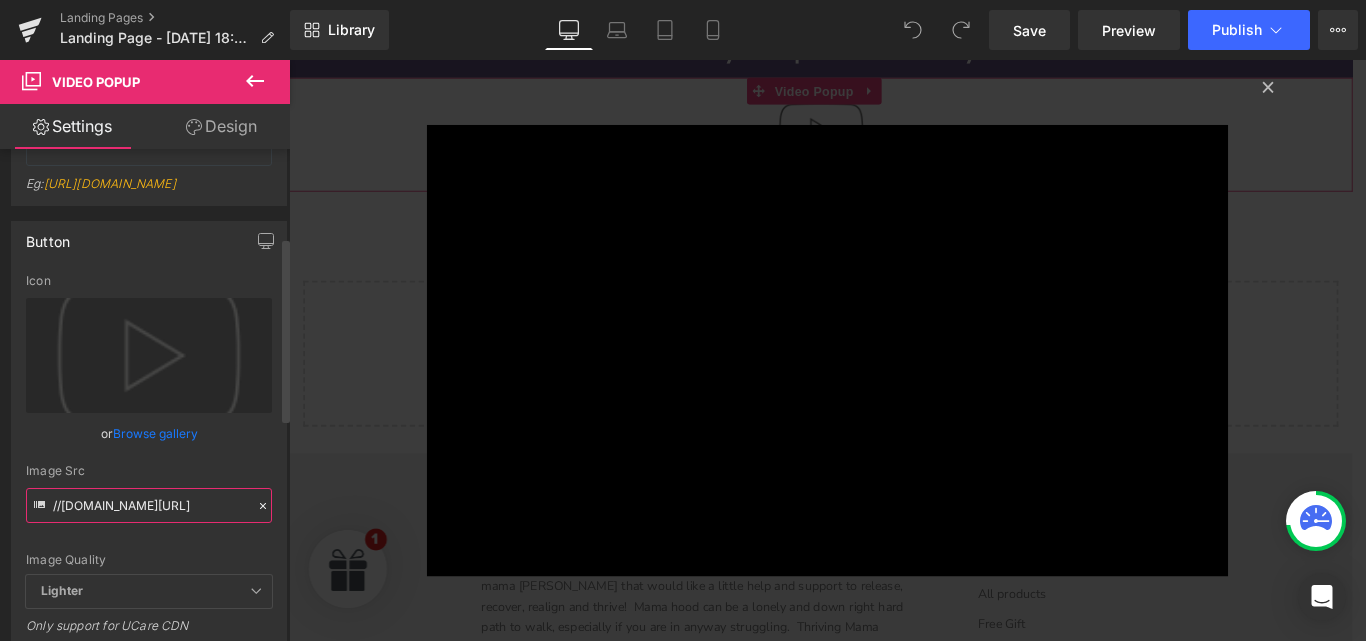 click on "//[DOMAIN_NAME][URL]" at bounding box center [149, 505] 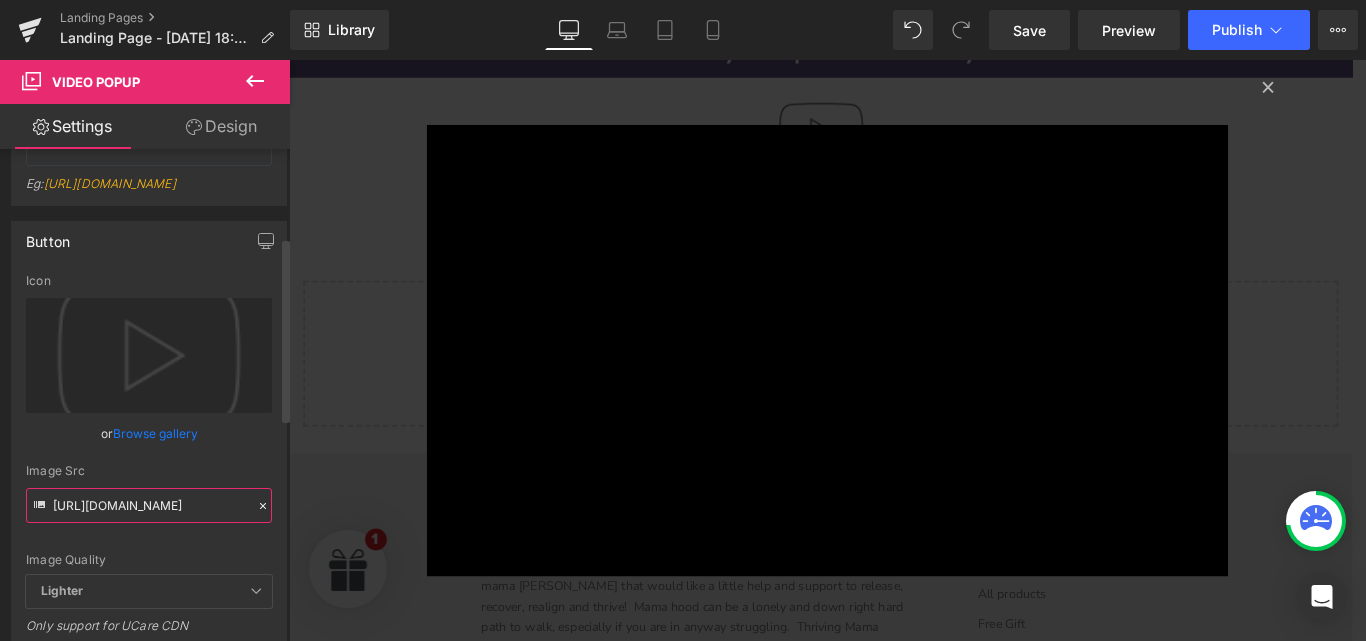 scroll, scrollTop: 0, scrollLeft: 668, axis: horizontal 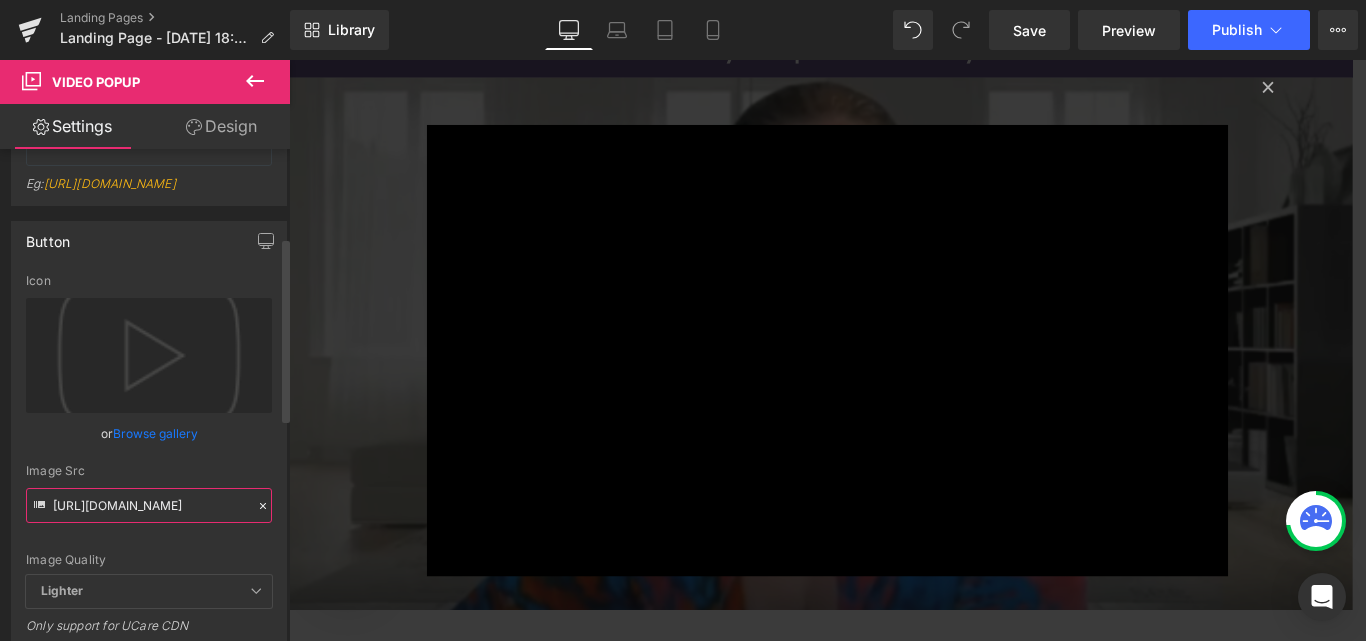 type on "[URL][DOMAIN_NAME]" 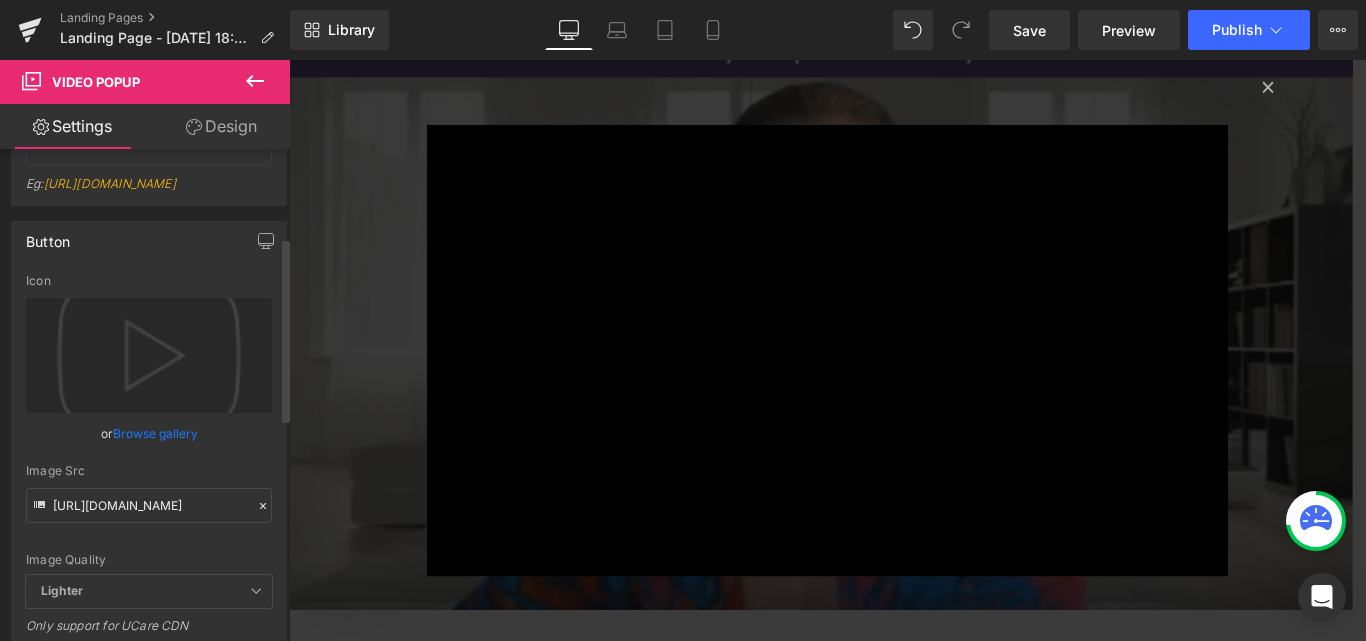 scroll, scrollTop: 0, scrollLeft: 0, axis: both 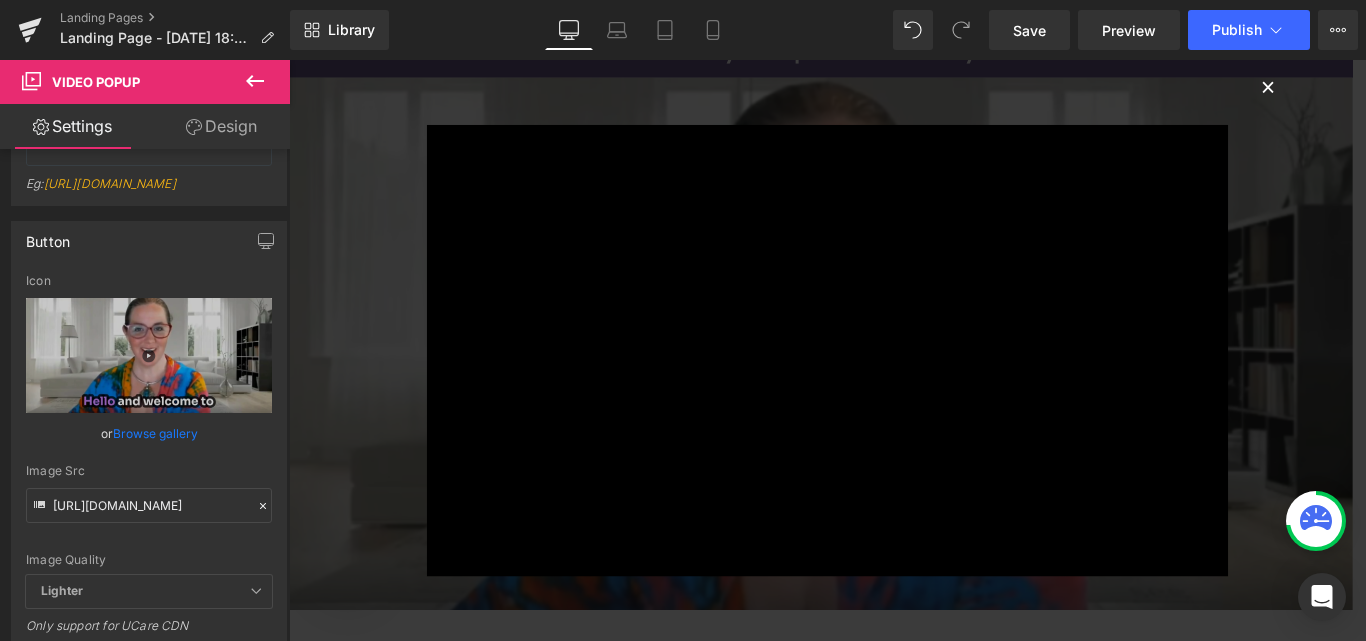 click on "×" at bounding box center (1389, 89) 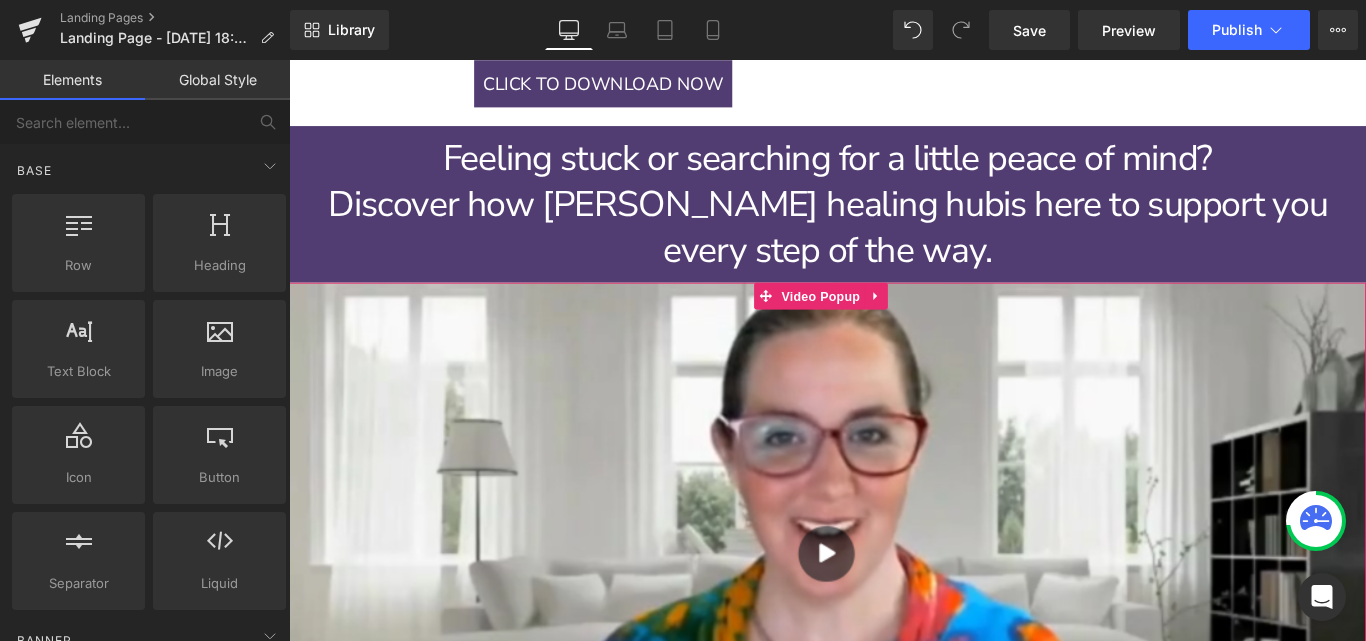 scroll, scrollTop: 1480, scrollLeft: 0, axis: vertical 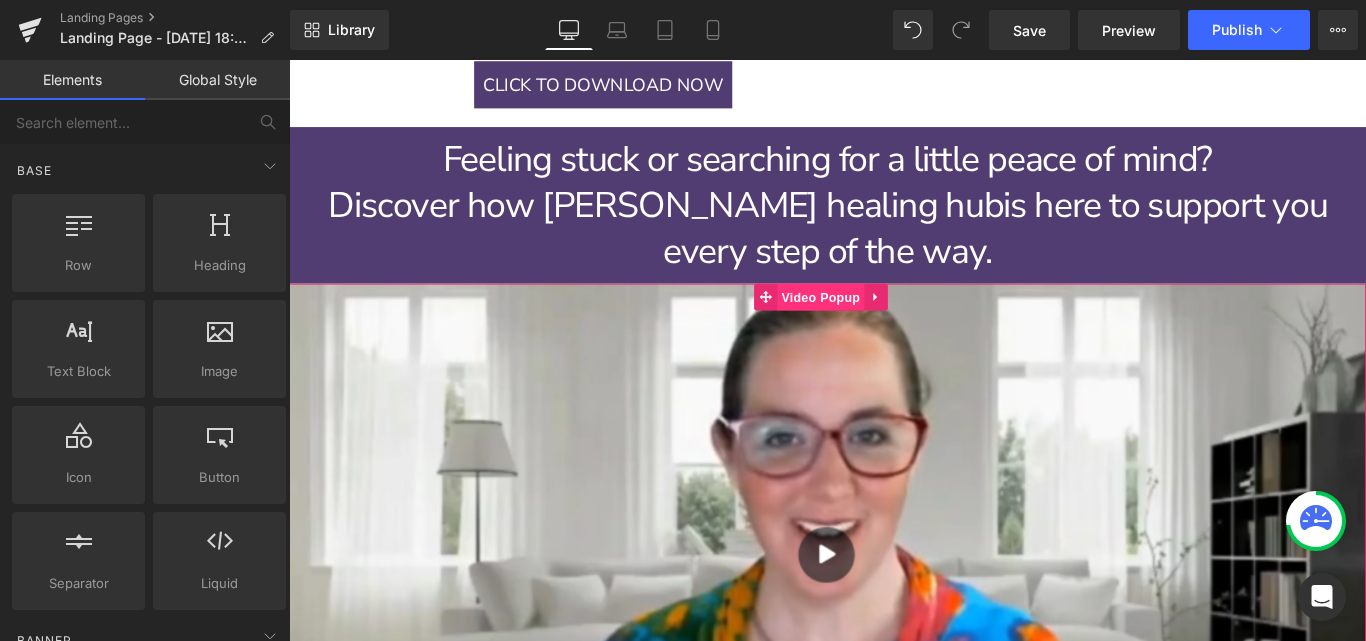 click on "Video Popup" at bounding box center [886, 326] 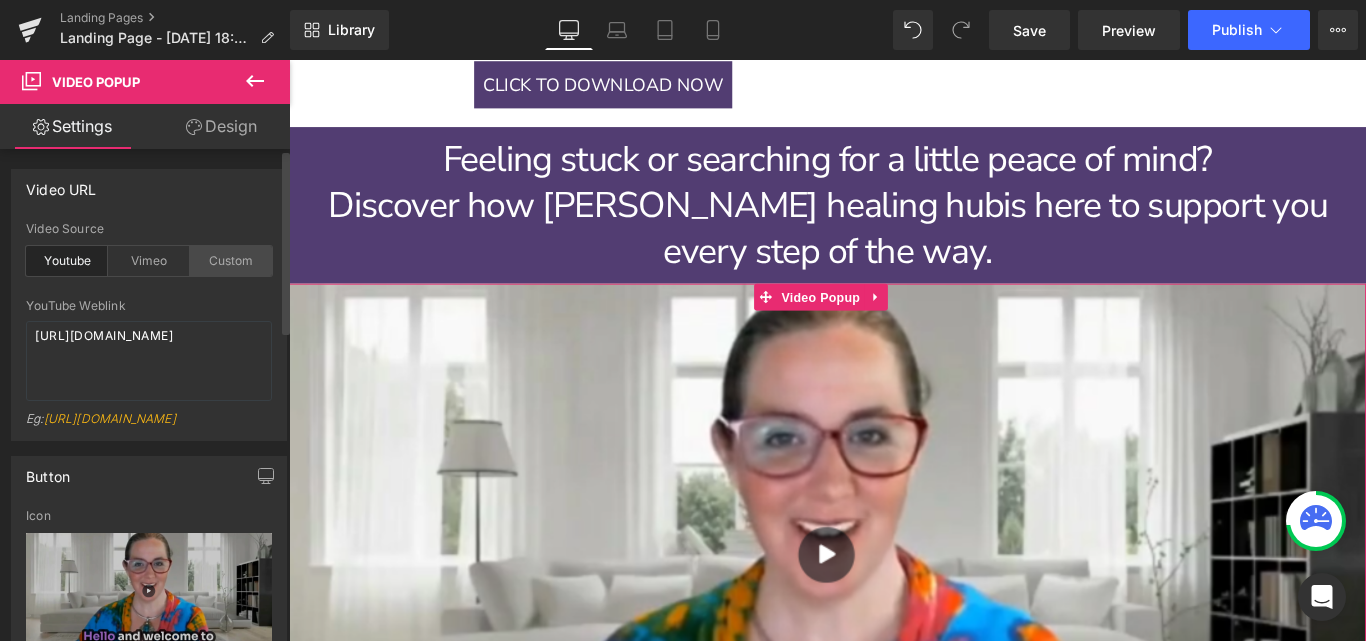 click on "Custom" at bounding box center [231, 261] 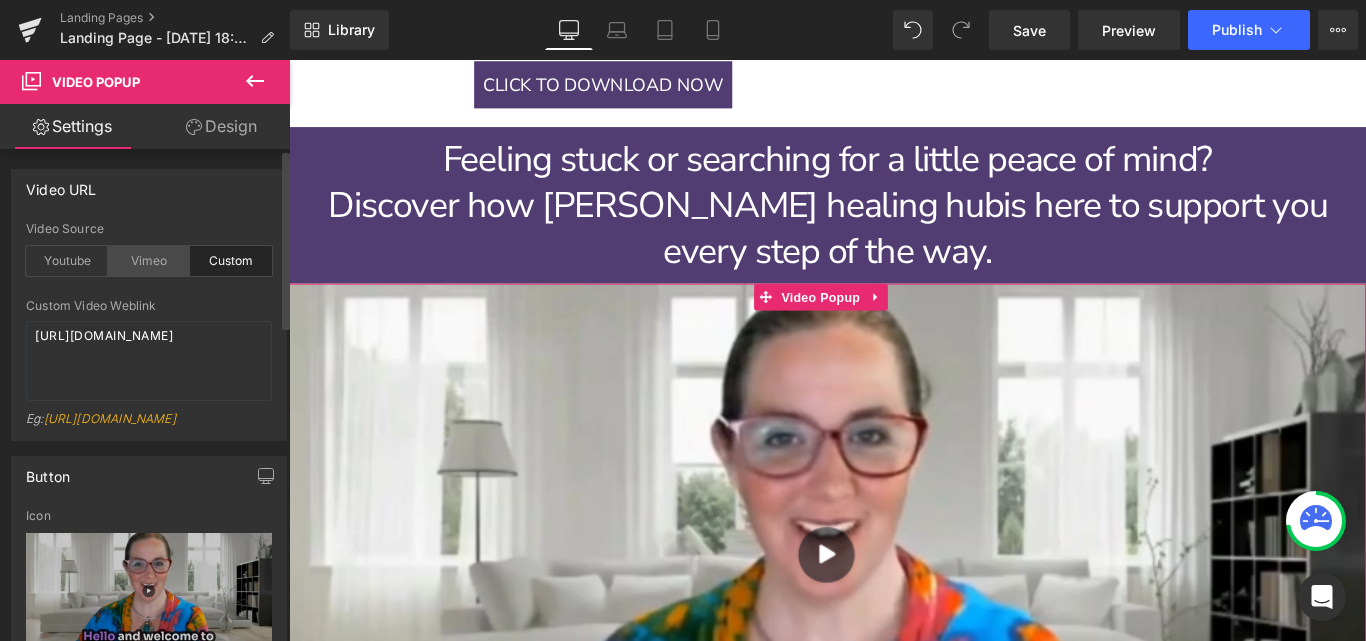 click on "Vimeo" at bounding box center [149, 261] 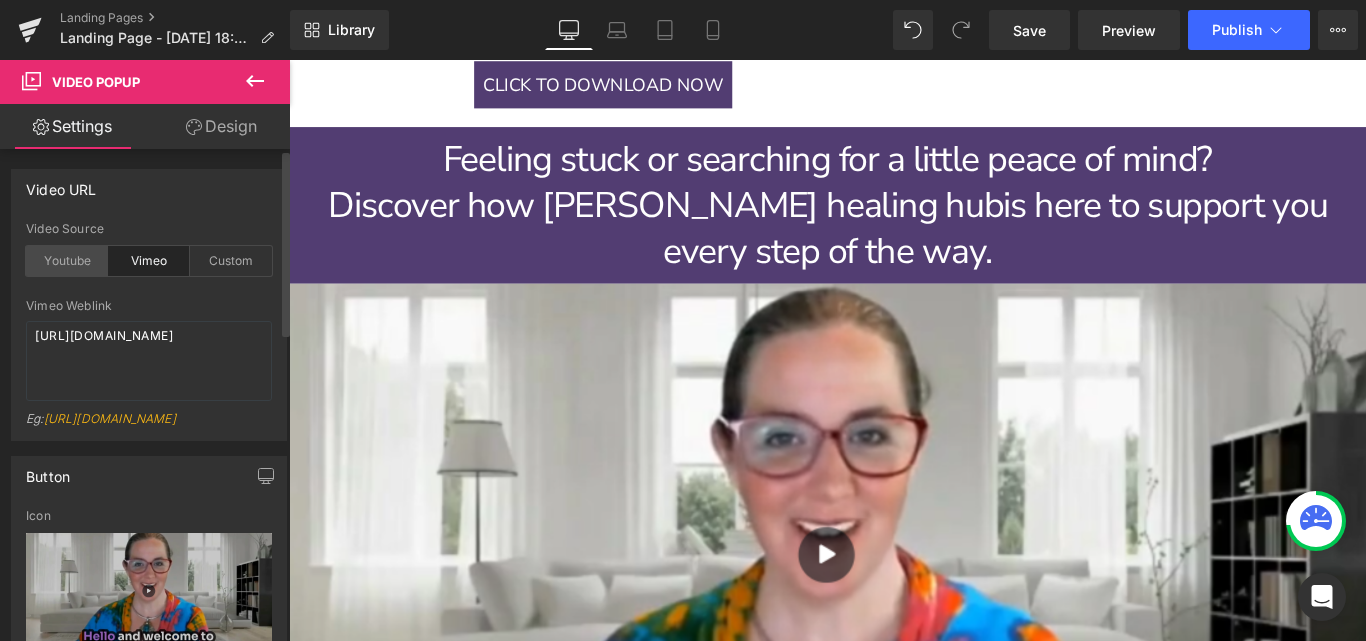 click on "Youtube" at bounding box center (67, 261) 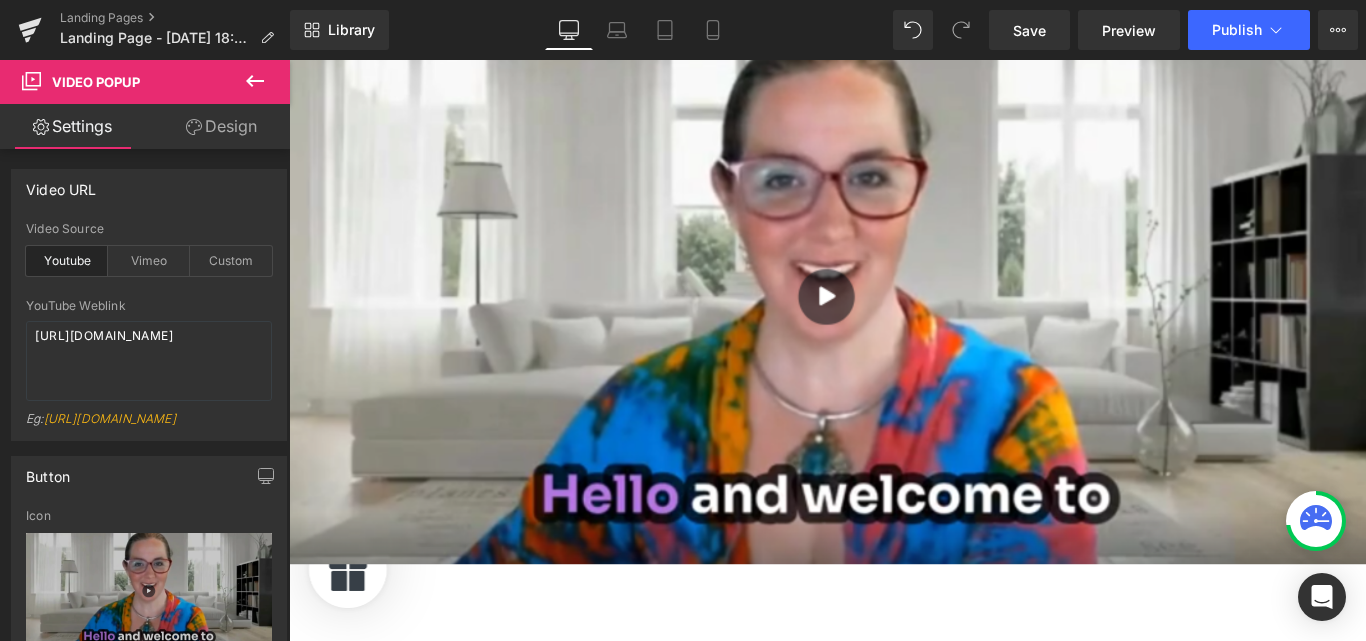 scroll, scrollTop: 1769, scrollLeft: 0, axis: vertical 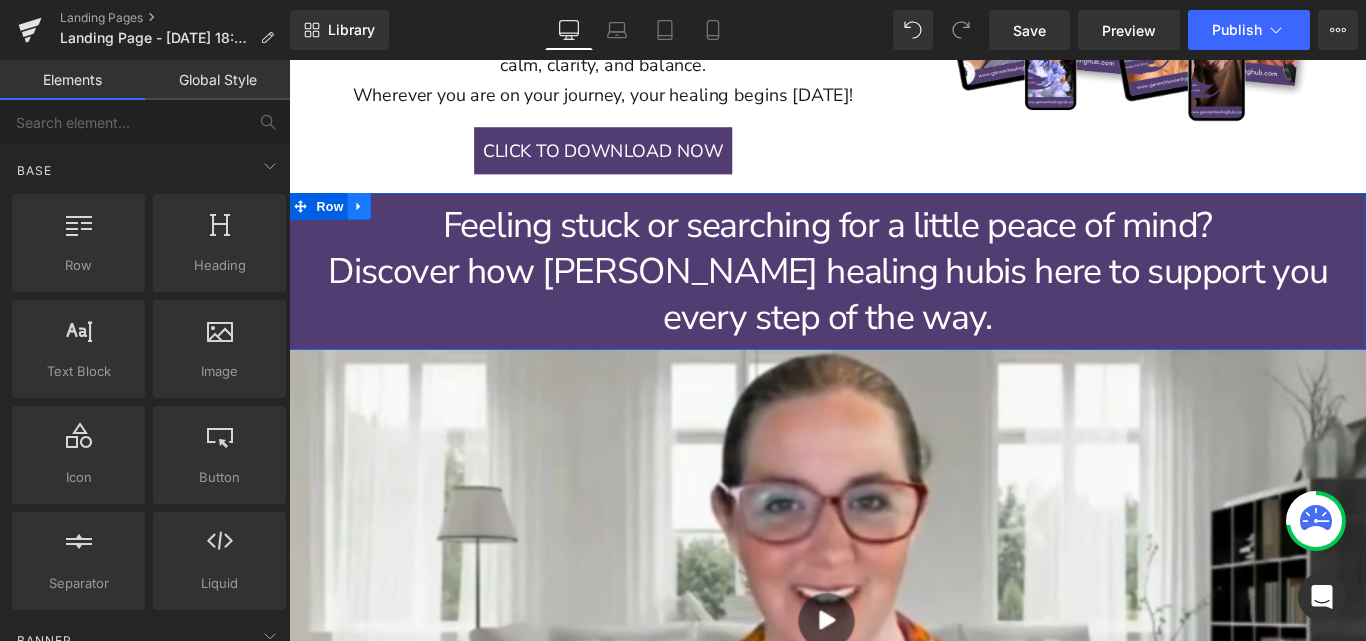 click 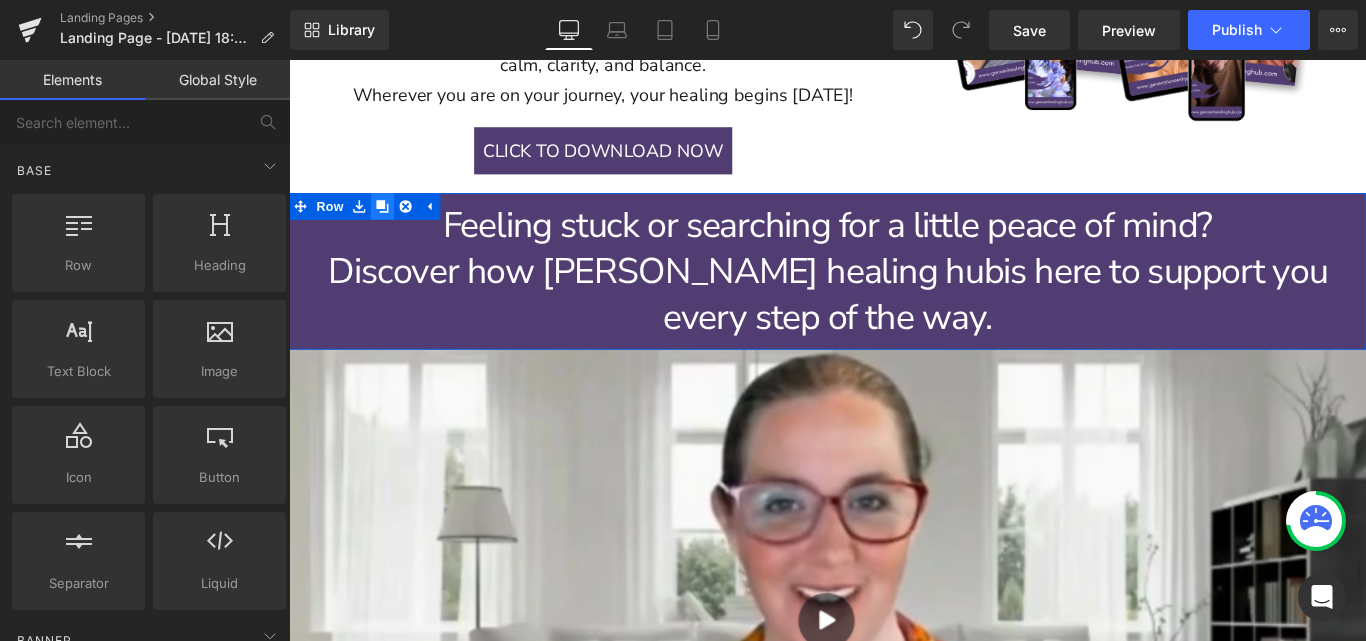 click 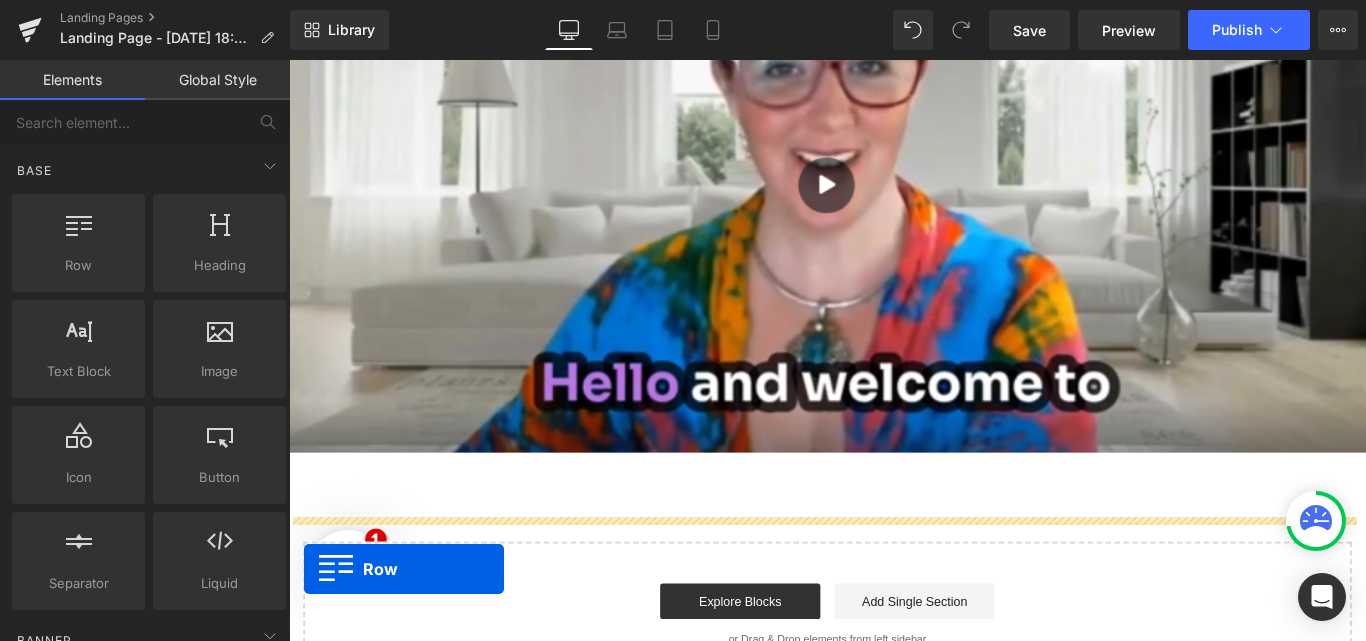 scroll, scrollTop: 2046, scrollLeft: 0, axis: vertical 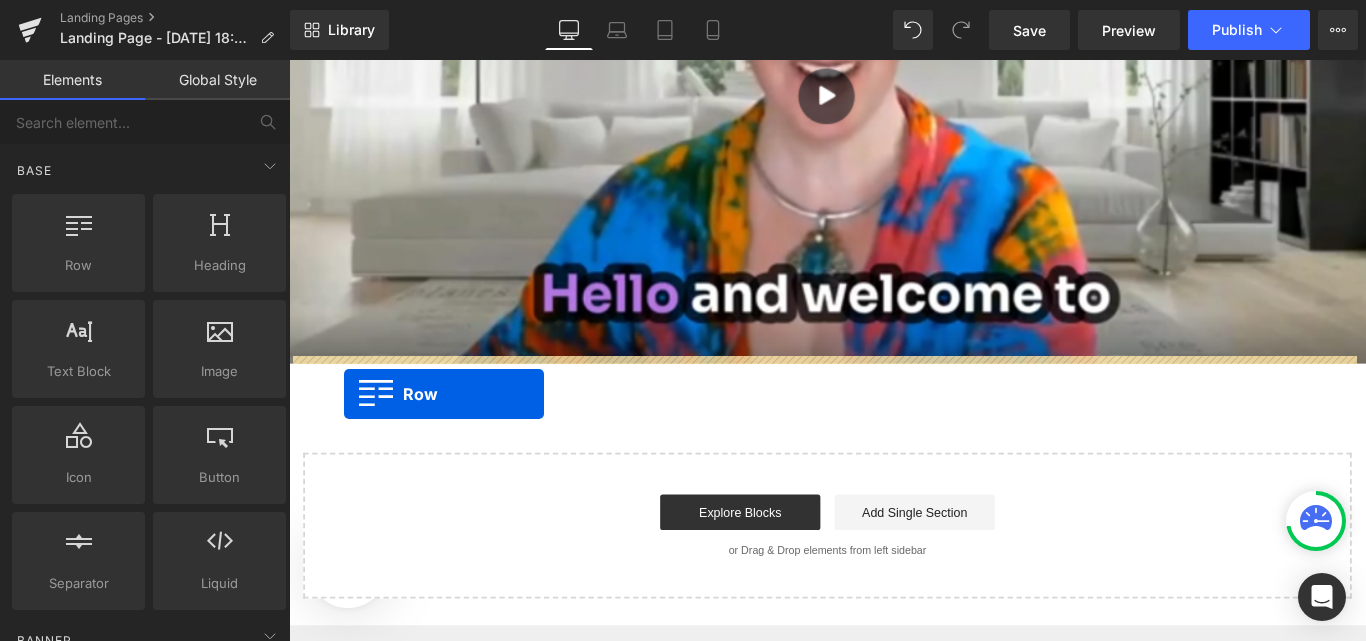 drag, startPoint x: 297, startPoint y: 404, endPoint x: 350, endPoint y: 435, distance: 61.400326 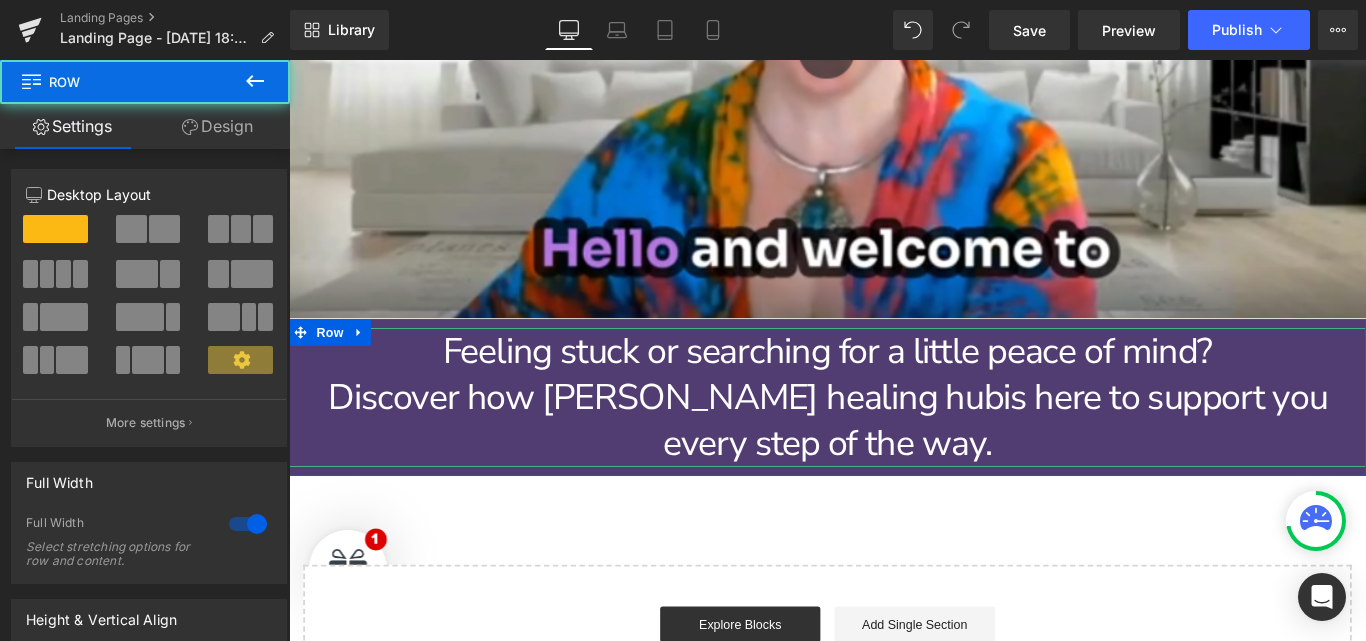 scroll, scrollTop: 1995, scrollLeft: 0, axis: vertical 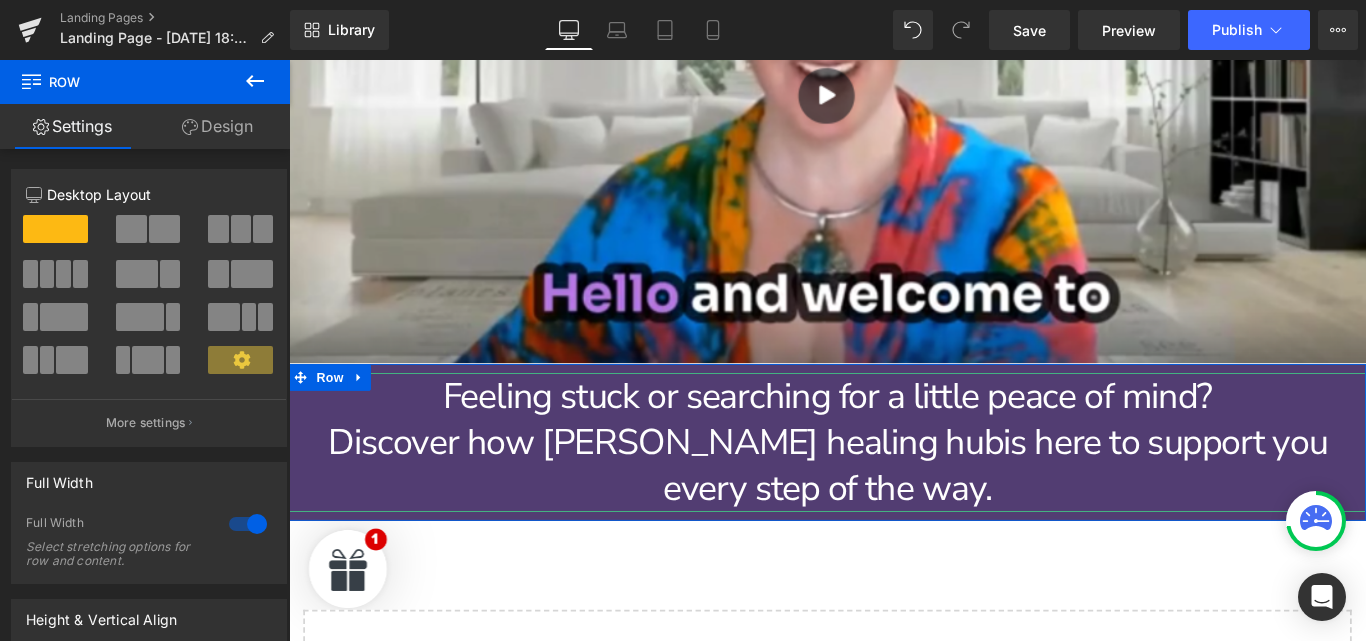 click on "Feeling stuck or searching for a little peace of mind?" at bounding box center (894, 438) 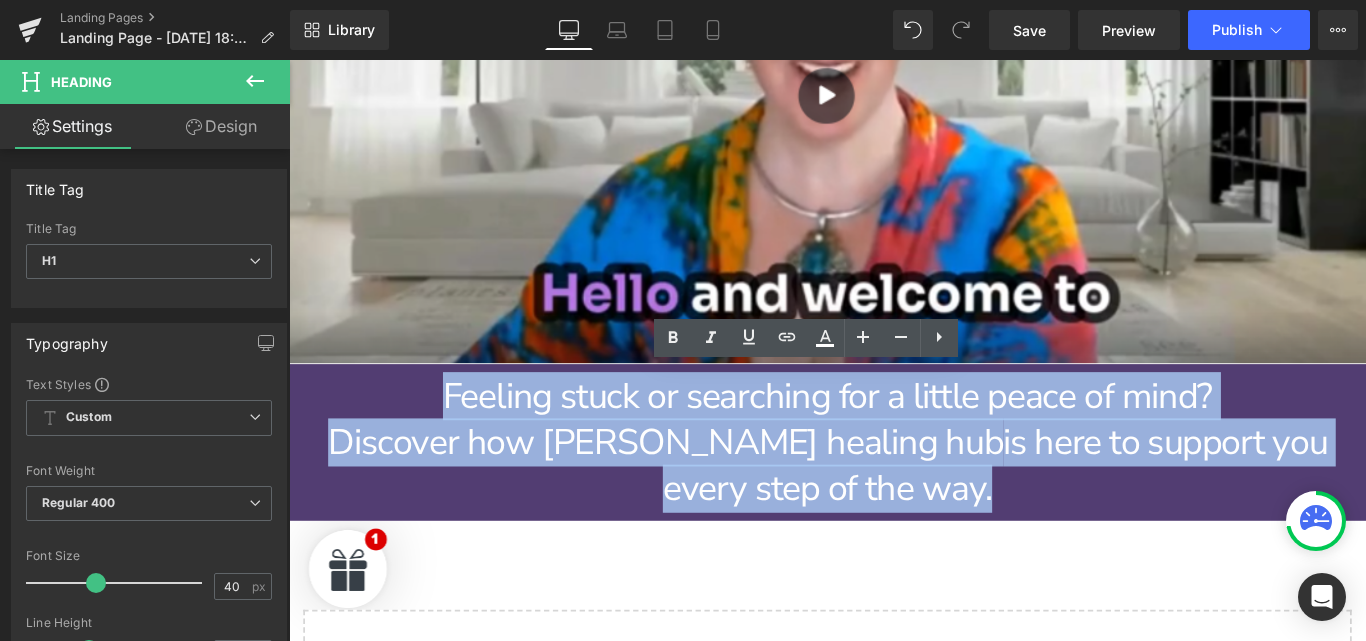 drag, startPoint x: 985, startPoint y: 541, endPoint x: 418, endPoint y: 413, distance: 581.26843 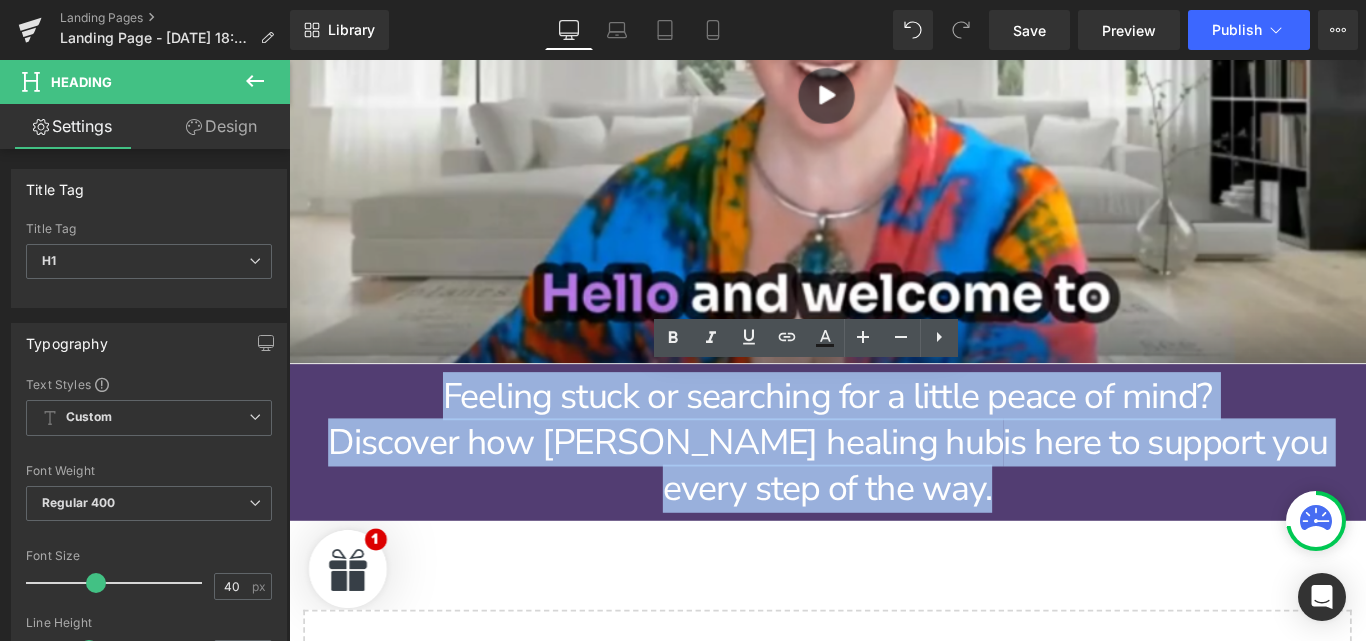 type 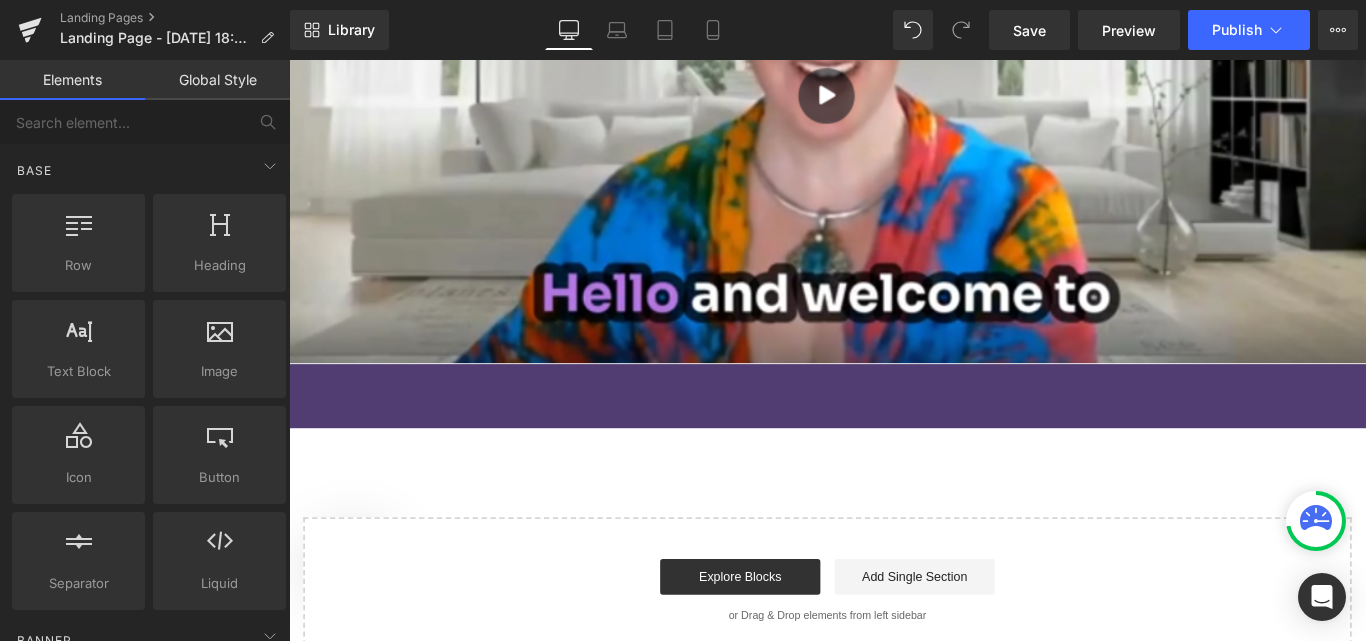 click on "Image         Row          GenZen Healing Hub Text Block         Row                 A sanctuary for healing minds, hearts & families Text Block         Row         Image         Row         Transform your inner world with hypnotherapy audios created  to nurture emotional well-being for every phase of life. Heading         Row         Your  Healing Journey  Starts Here! Heading         Downlaod your  FREE  hypnotherapy audios tailored for men,  women, children, teens, and “older” adults — specifically designed  to help you and your loved ones move from feeling stuck to  experiencing calm, clarity, and balance.  Wherever you are on your journey, your healing begins today! Heading         CLICK TO DOWNLOAD NOW Button         Row         Row         Image         Row          Feeling stuck or searching for a little peace of mind?  Discover how GenZen healing hub  is here to support you every step of the way. Heading         Row
Video Popup" at bounding box center (894, -484) 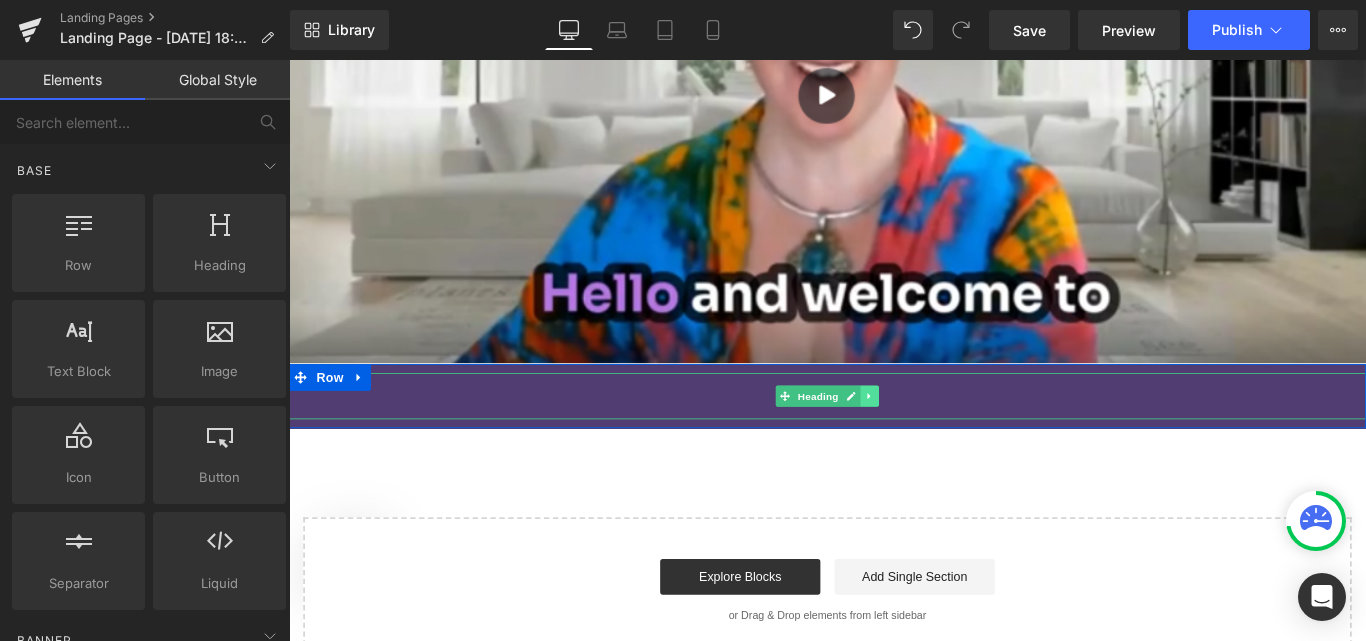 click 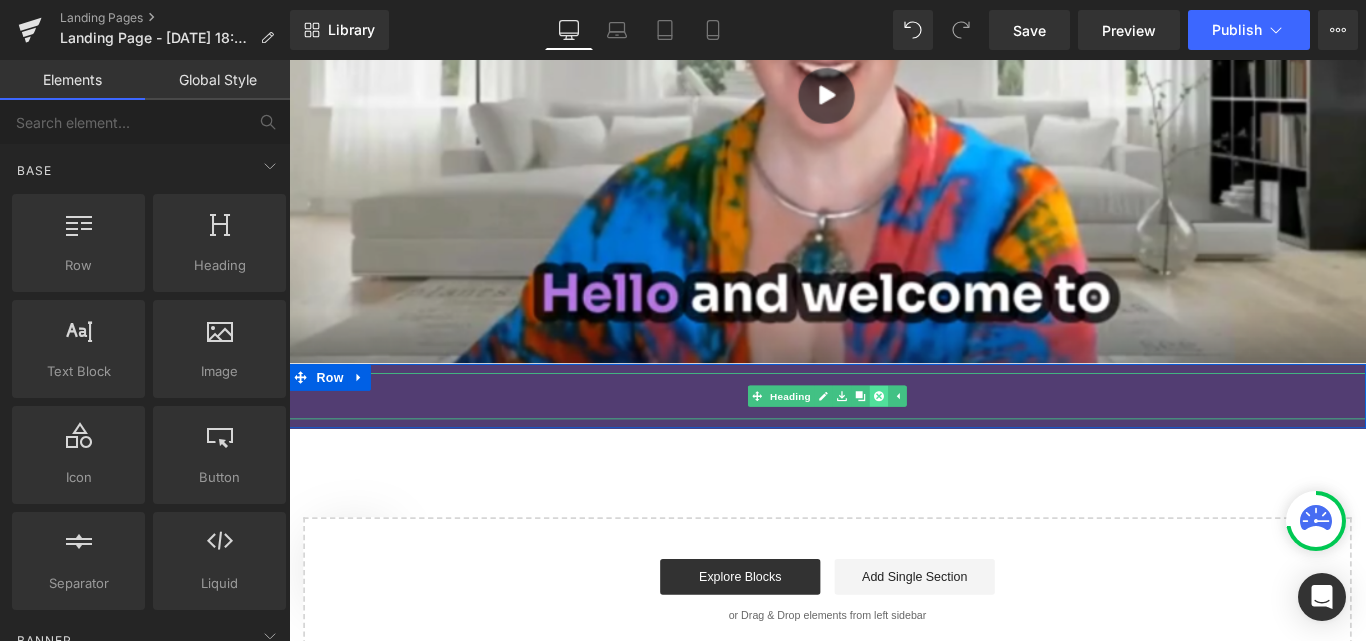 click 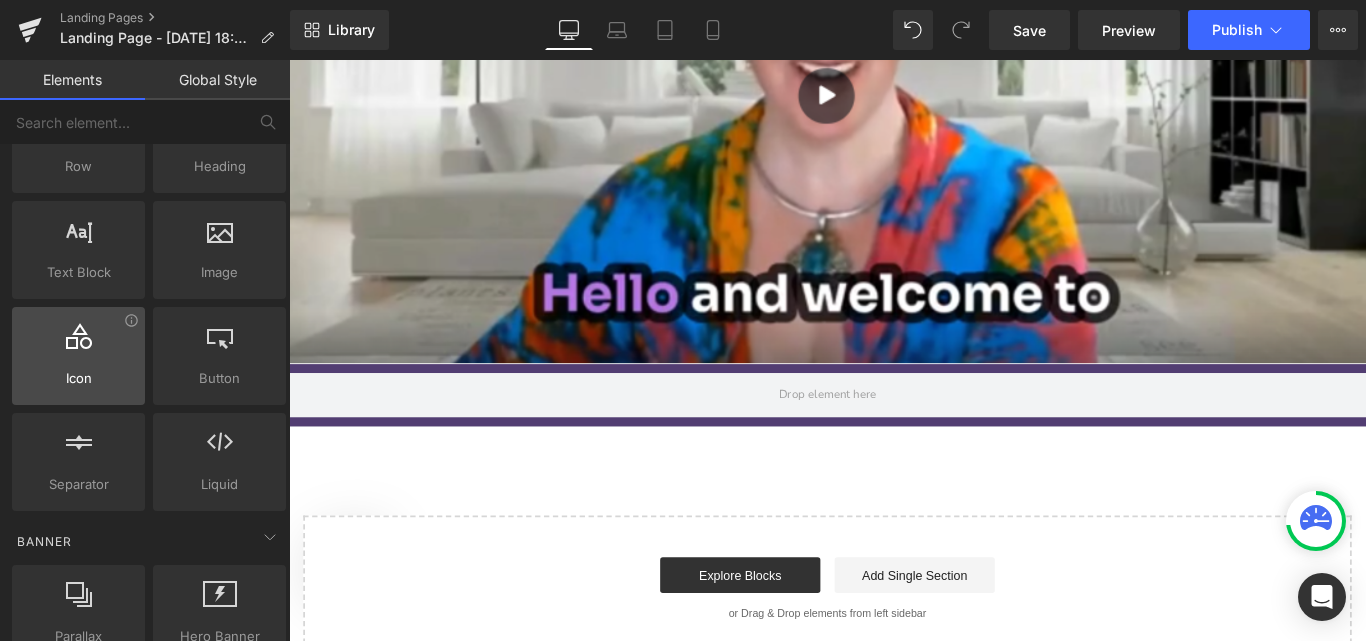 scroll, scrollTop: 0, scrollLeft: 0, axis: both 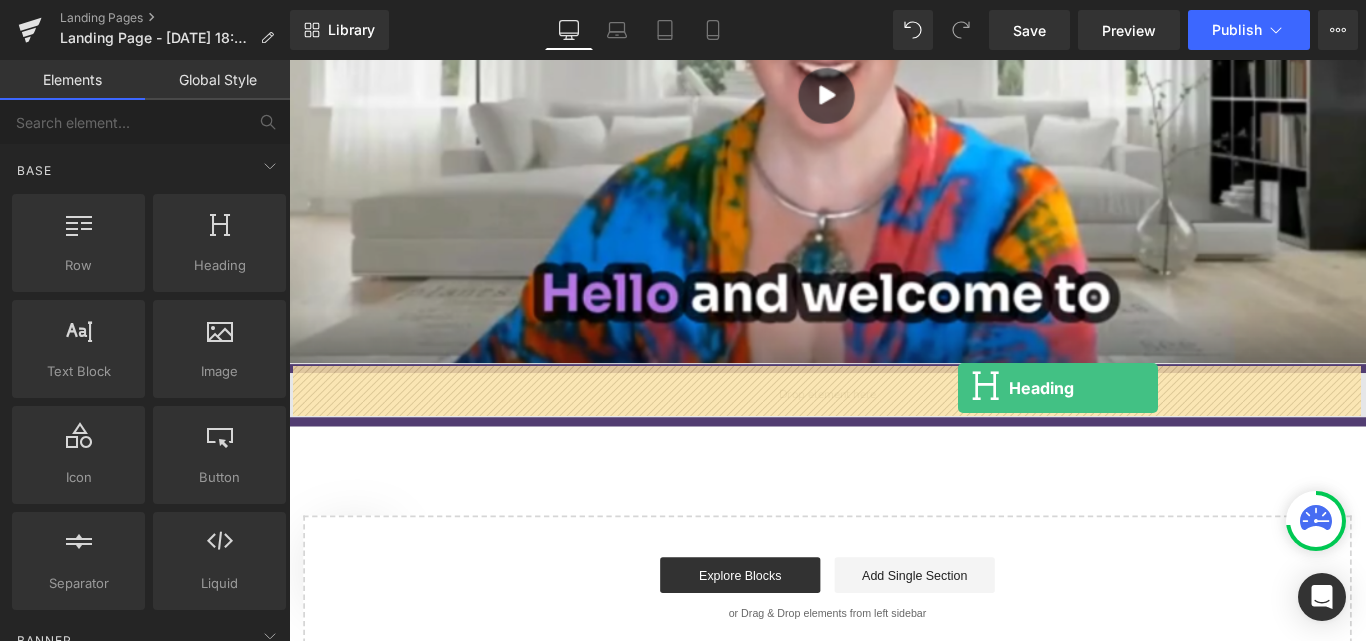drag, startPoint x: 1060, startPoint y: 422, endPoint x: 1041, endPoint y: 428, distance: 19.924858 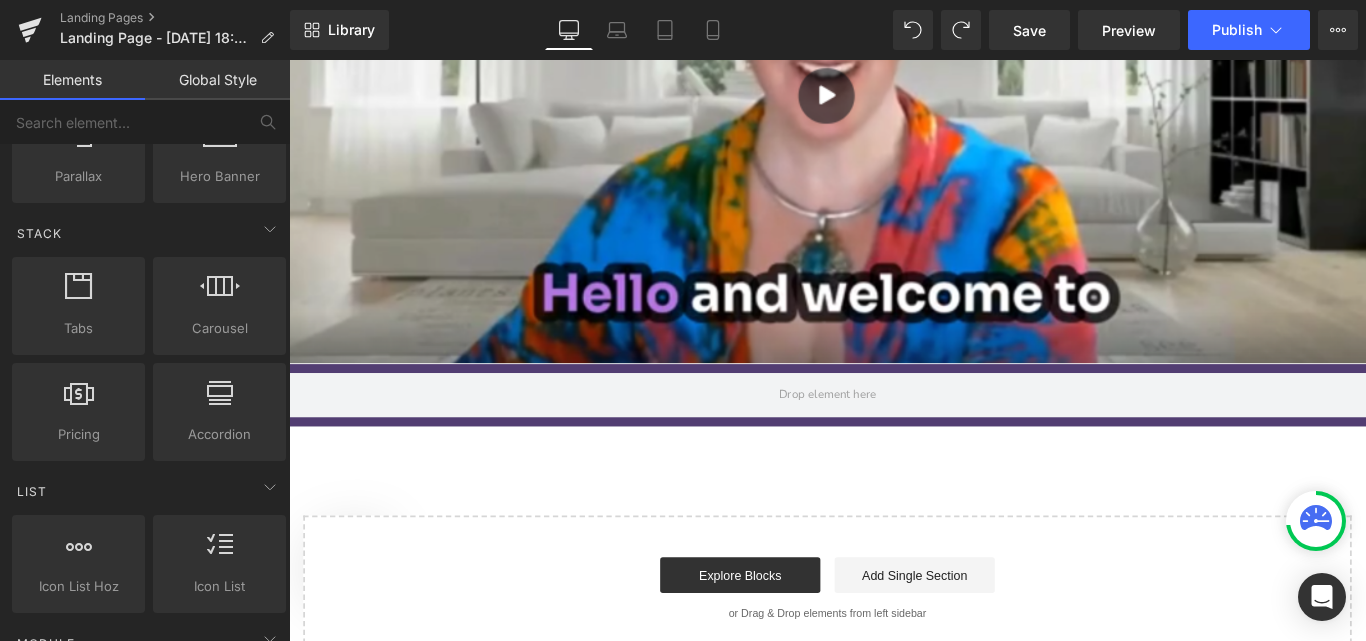 scroll, scrollTop: 573, scrollLeft: 0, axis: vertical 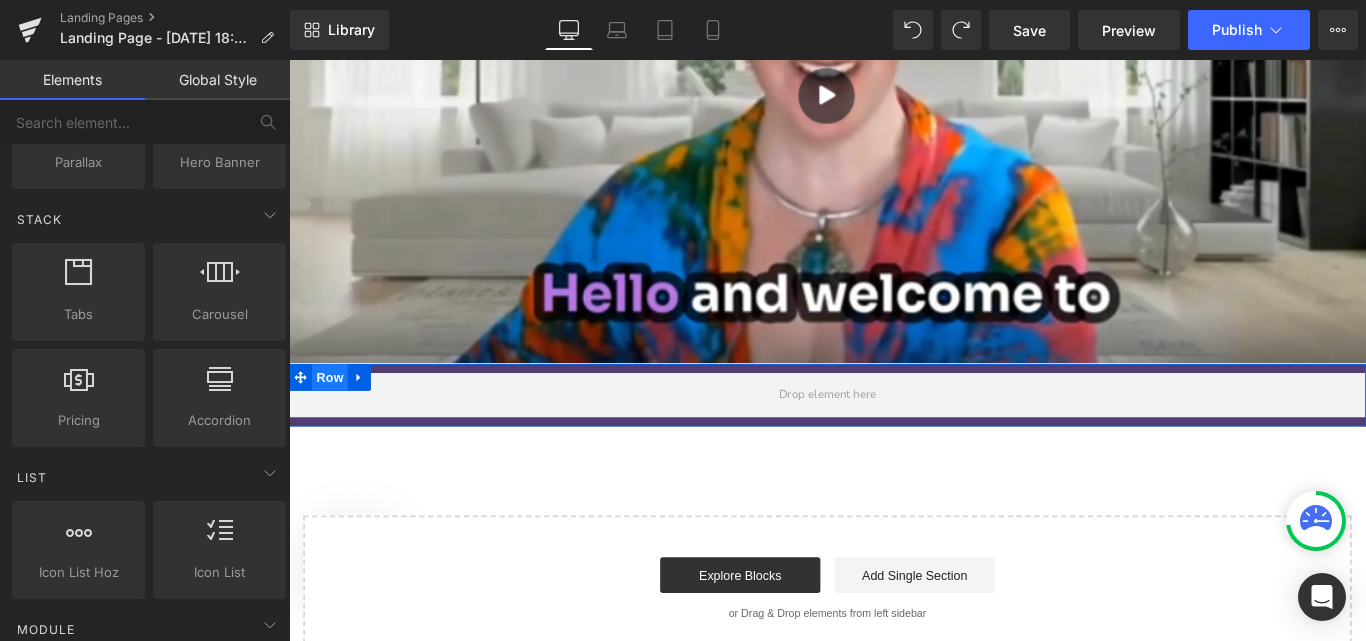 click on "Row" at bounding box center (335, 417) 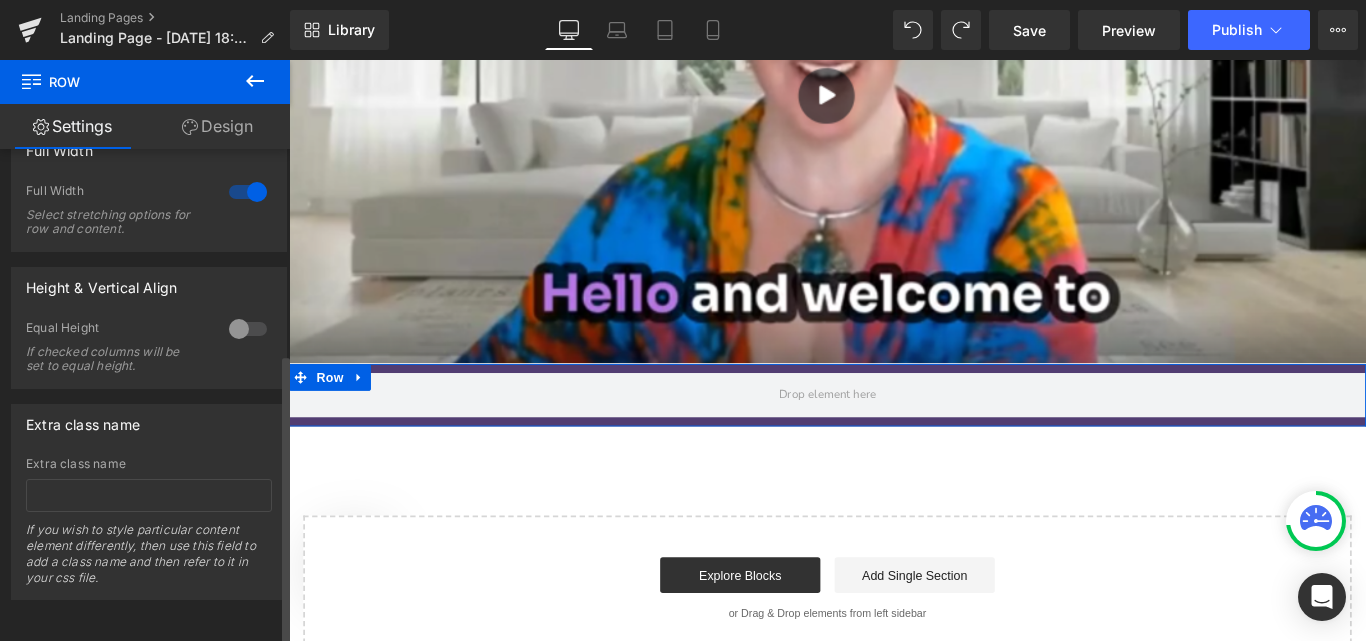 scroll, scrollTop: 0, scrollLeft: 0, axis: both 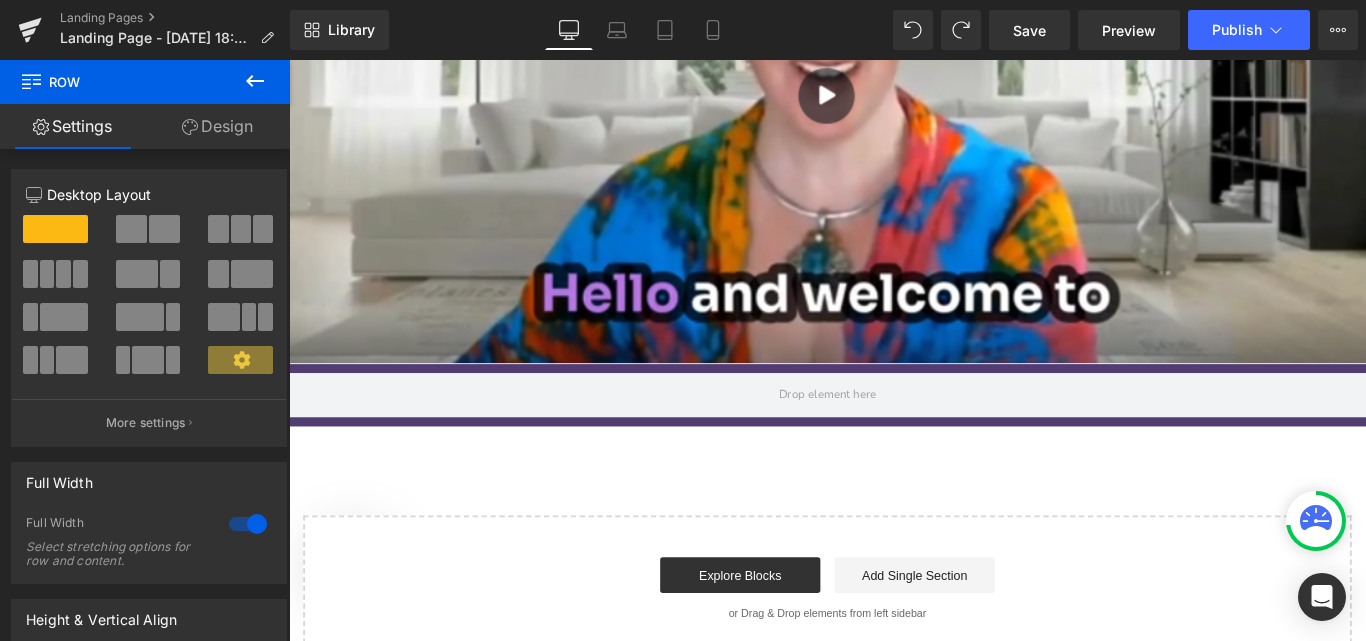 click 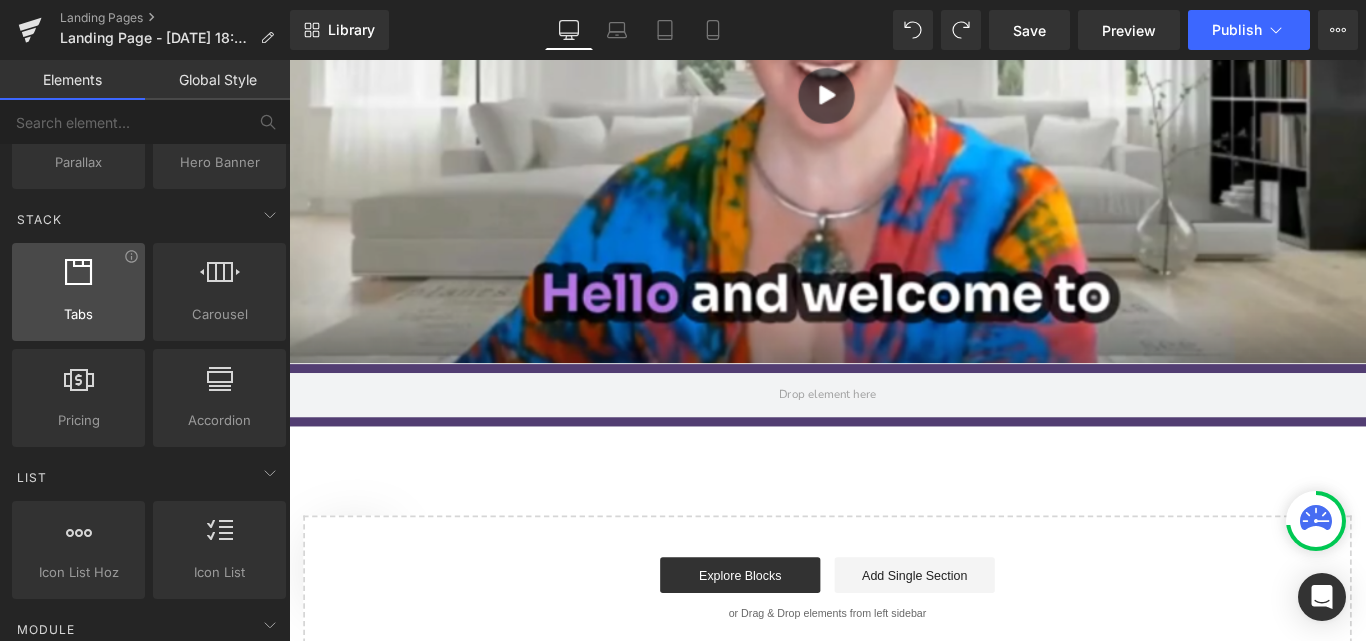 scroll, scrollTop: 0, scrollLeft: 0, axis: both 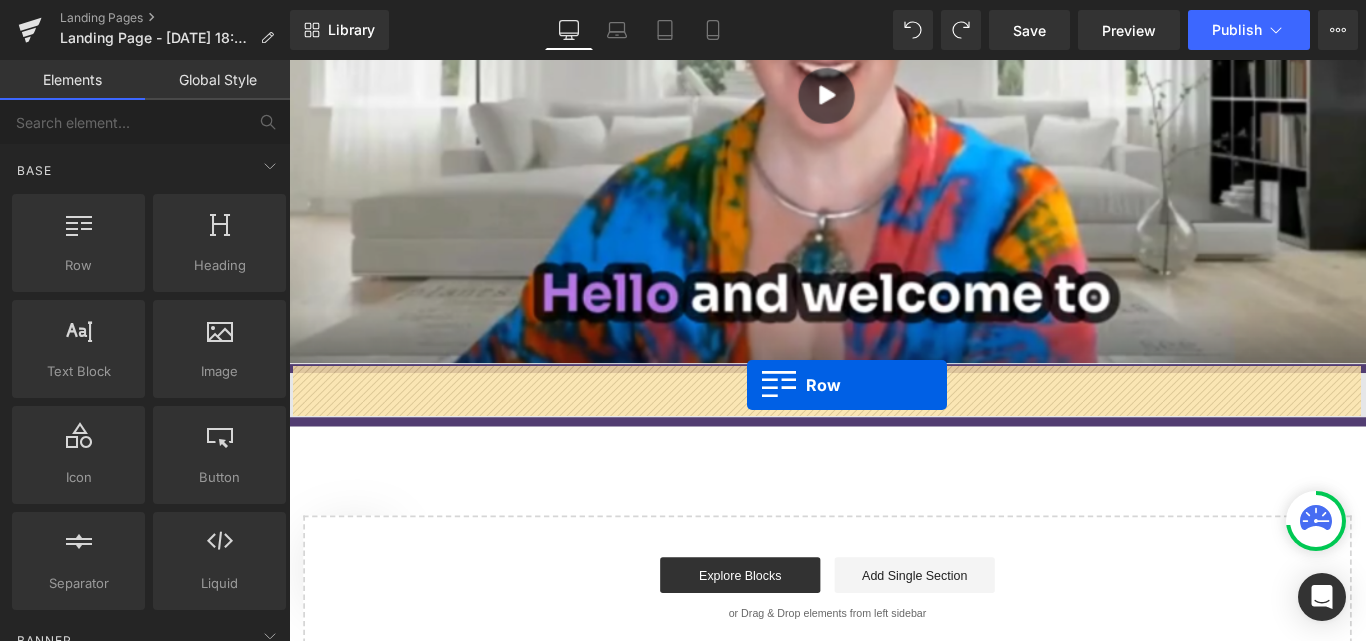drag, startPoint x: 391, startPoint y: 334, endPoint x: 803, endPoint y: 425, distance: 421.93008 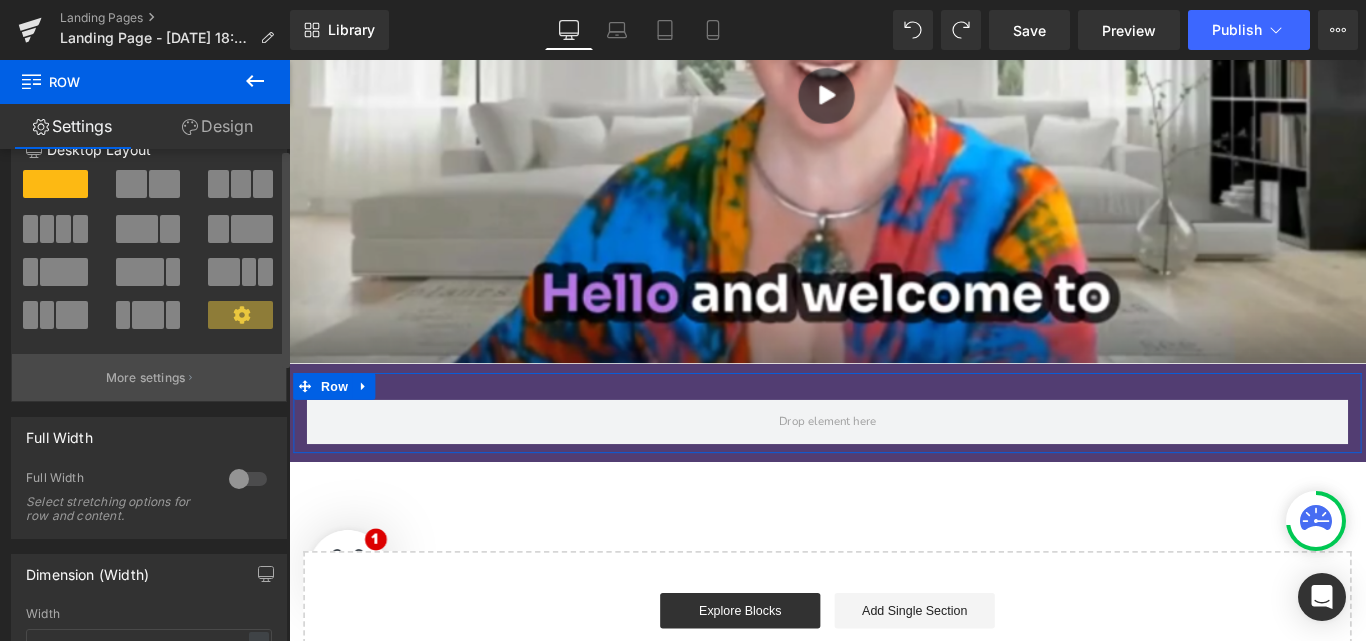 scroll, scrollTop: 0, scrollLeft: 0, axis: both 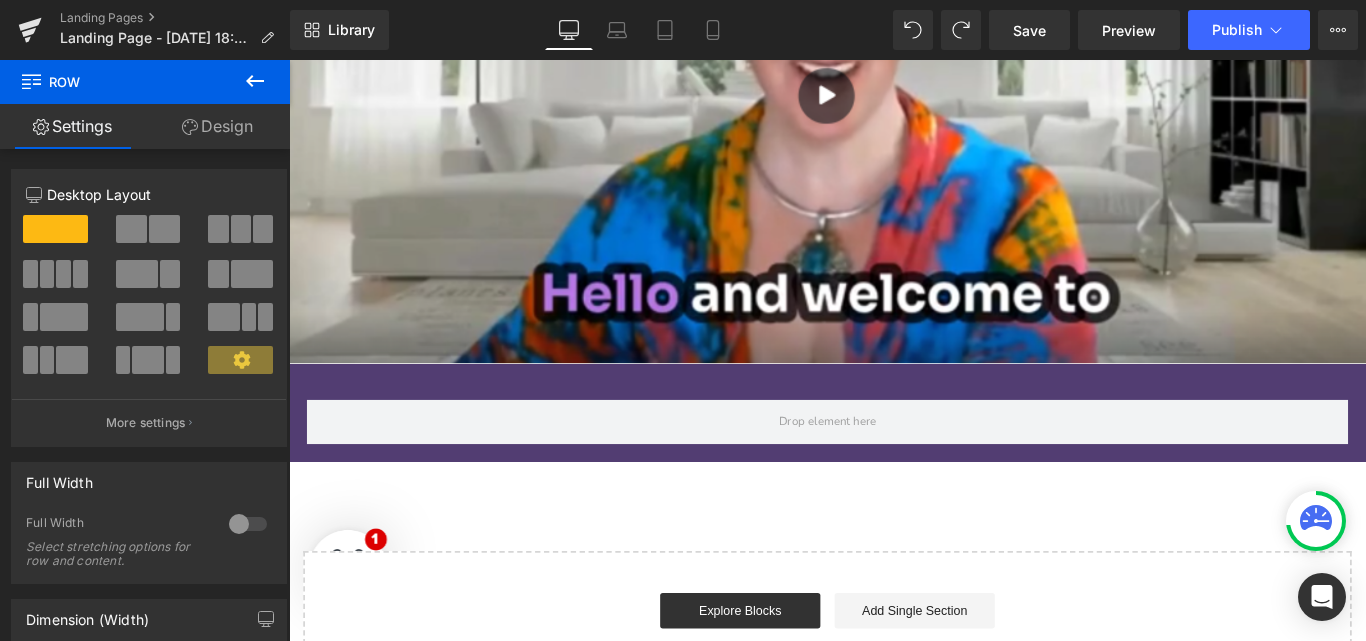 click 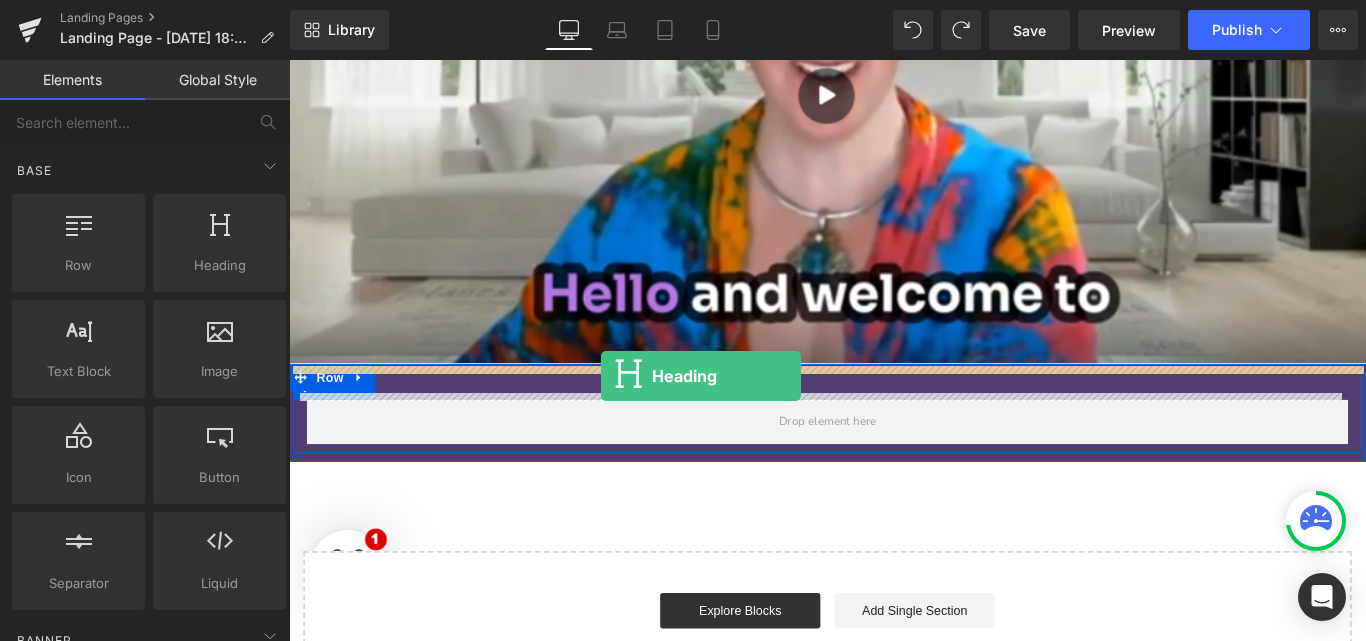 drag, startPoint x: 347, startPoint y: 382, endPoint x: 639, endPoint y: 415, distance: 293.8588 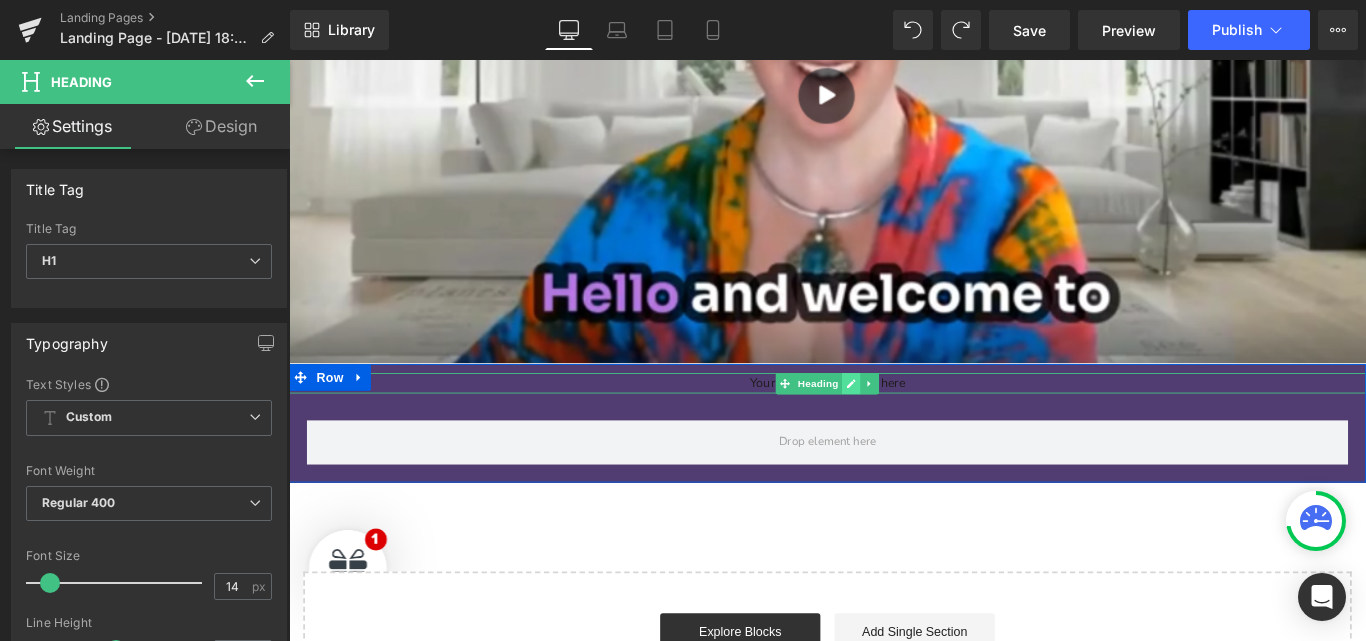 click 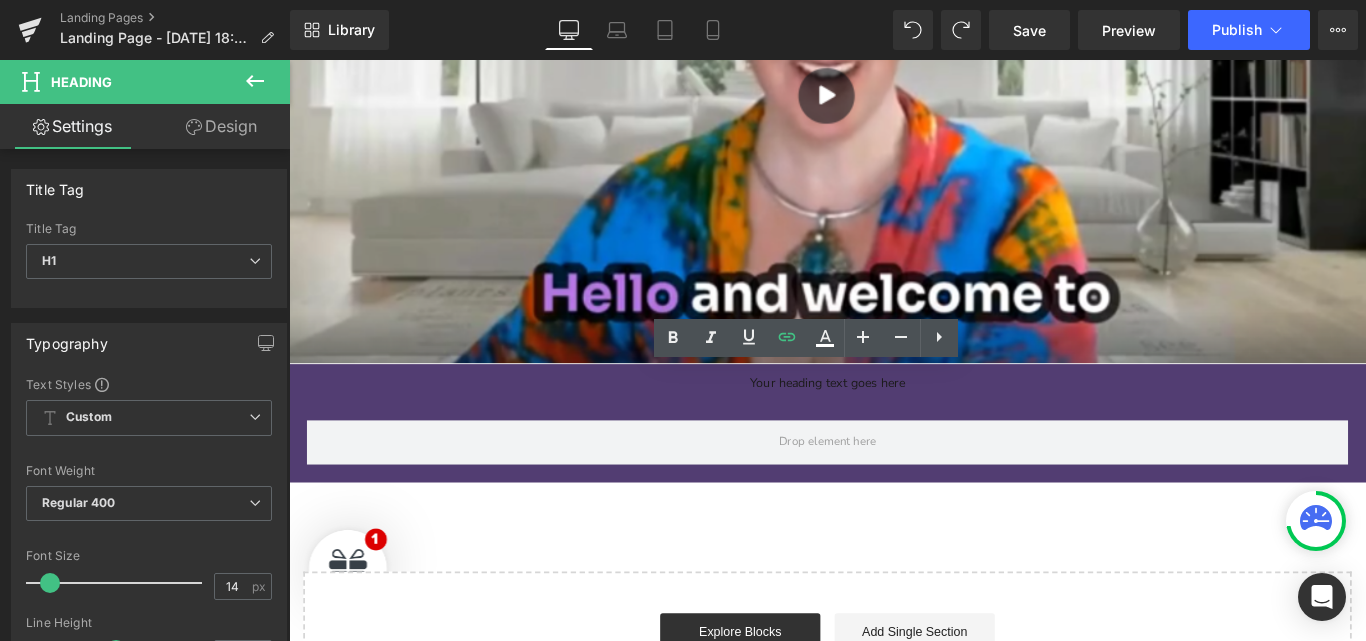 click on "Your heading text goes here" at bounding box center (894, 423) 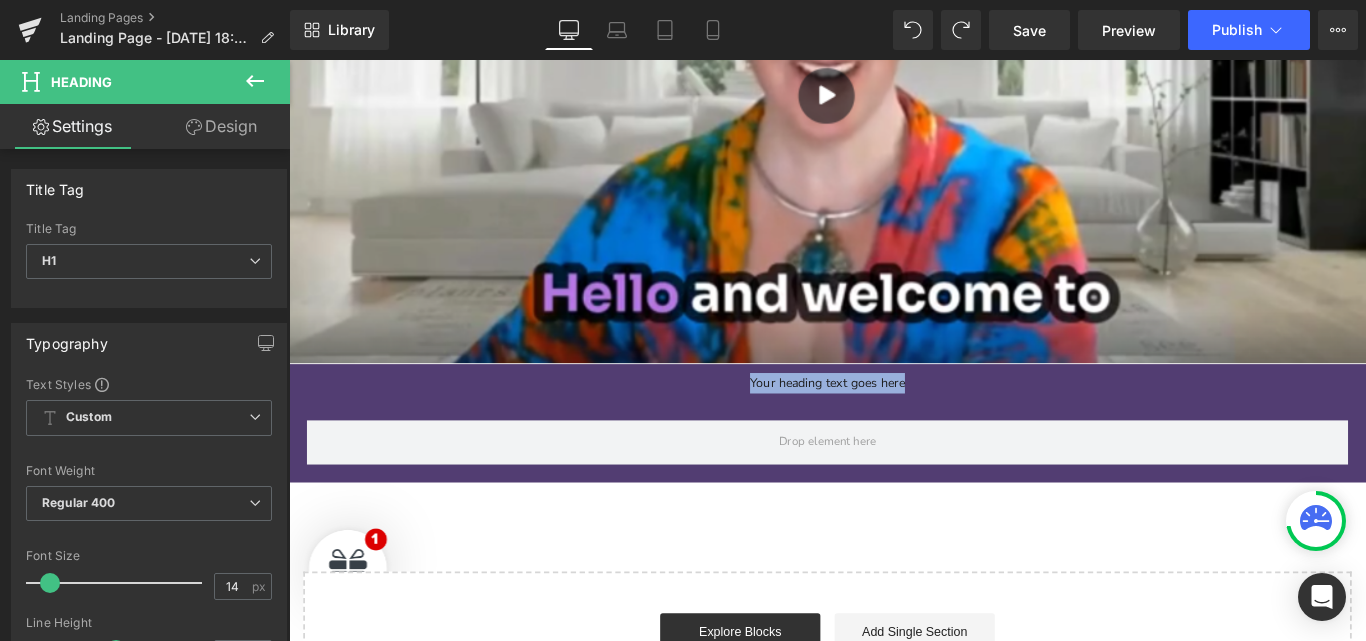 paste 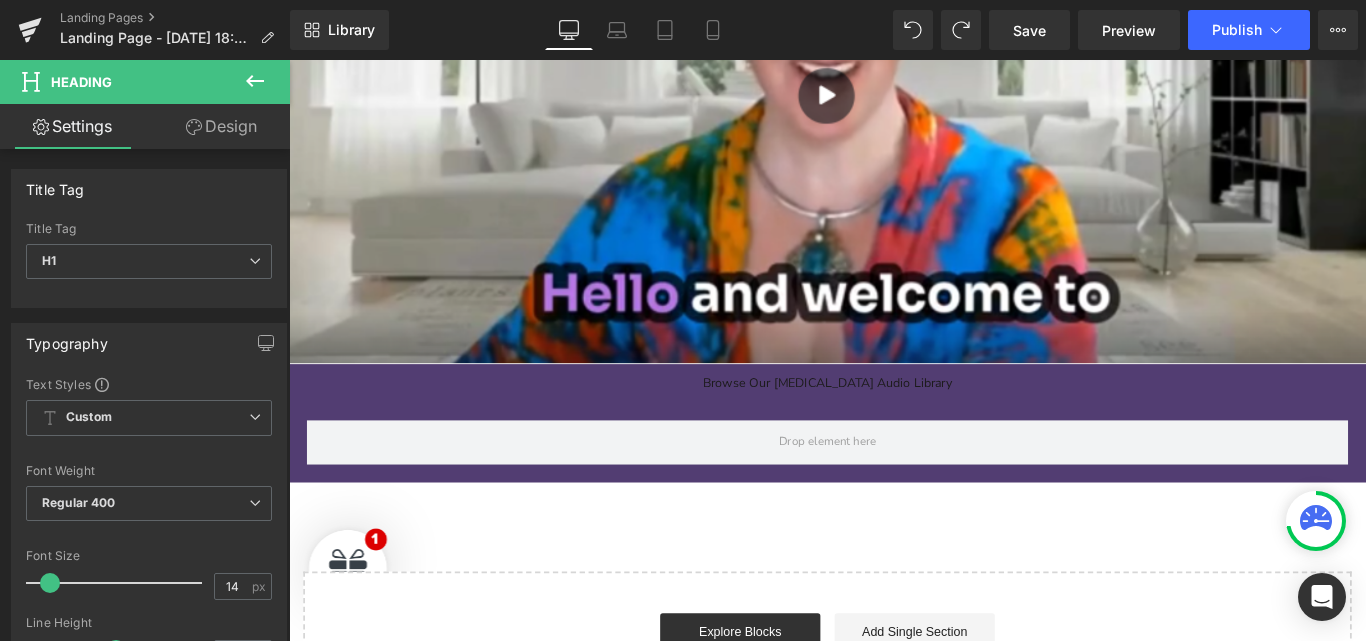 click on "Browse Our Hypnotherapy Audio Library" at bounding box center (894, 423) 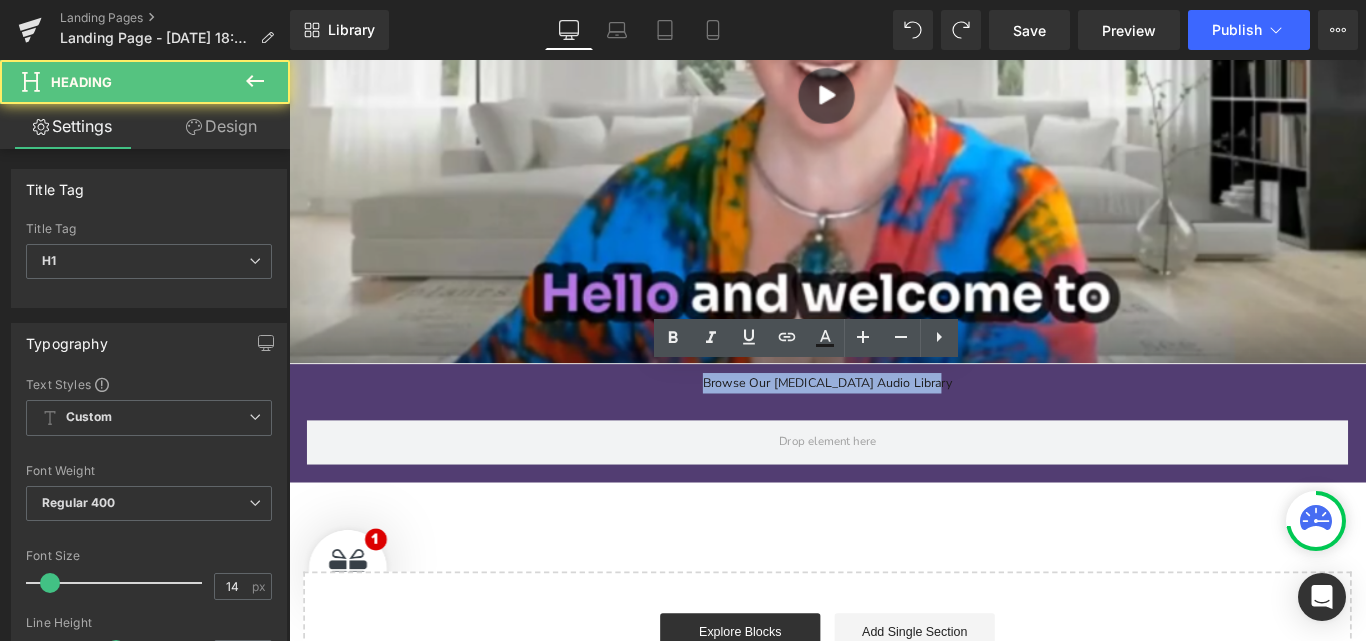 drag, startPoint x: 1030, startPoint y: 418, endPoint x: 750, endPoint y: 426, distance: 280.11426 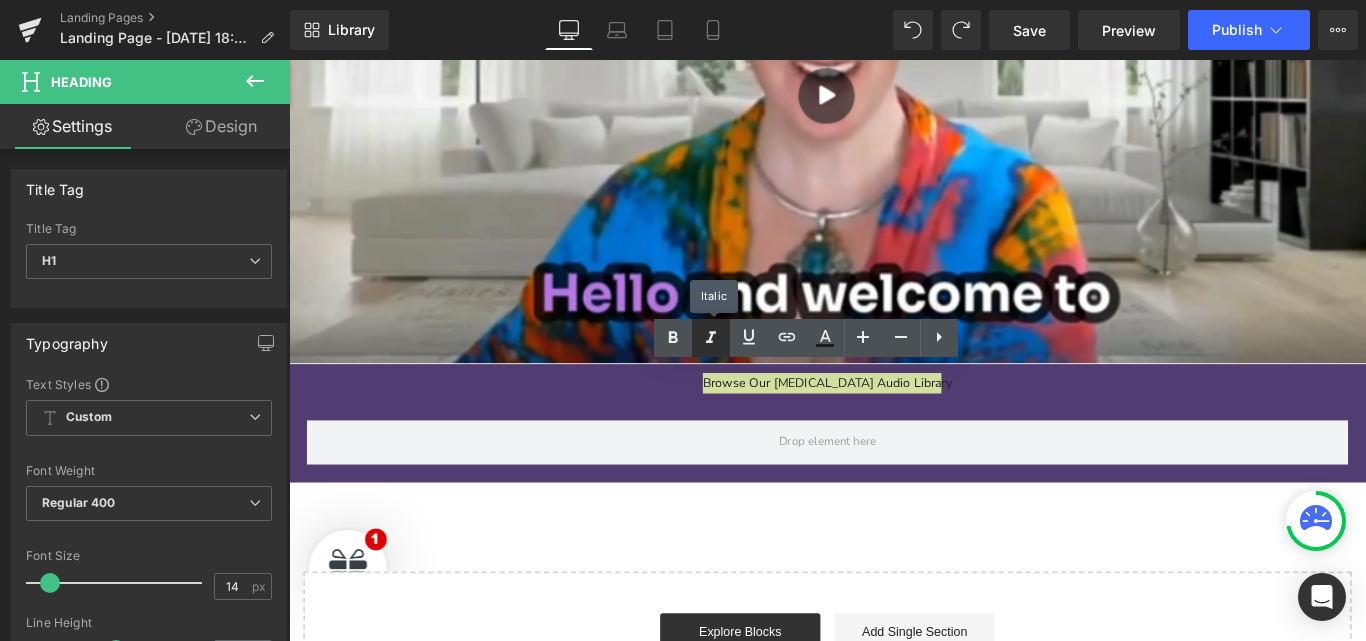 click at bounding box center [711, 338] 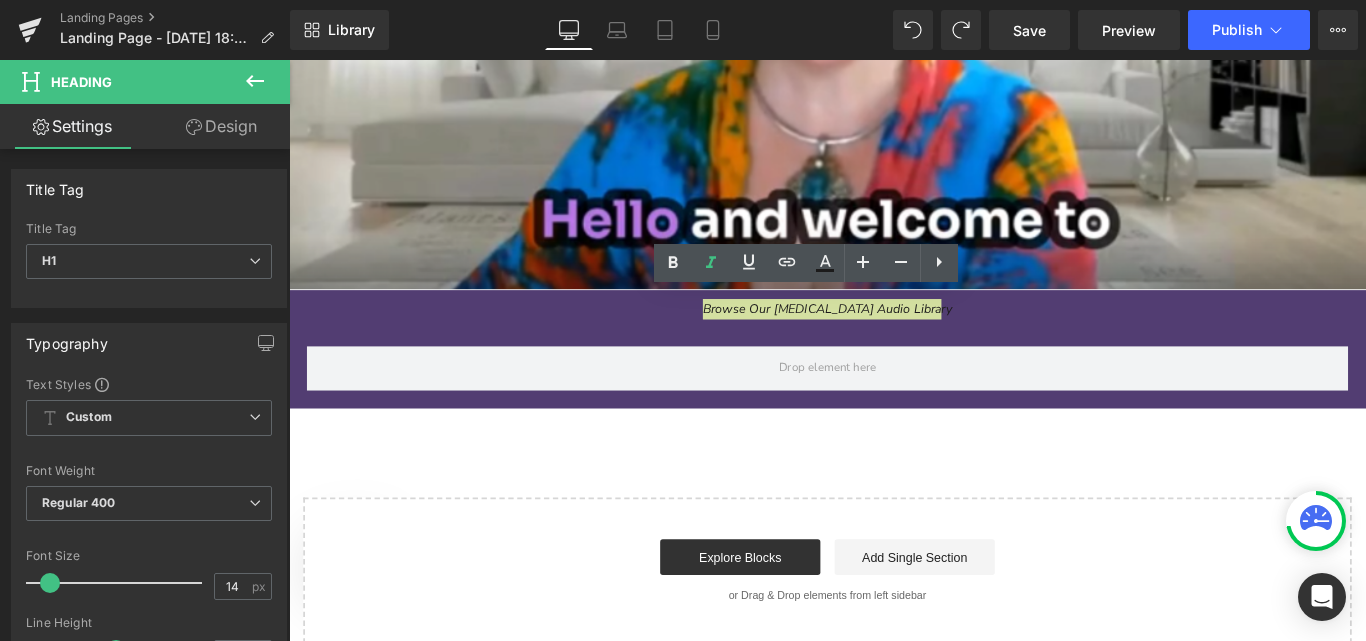 scroll, scrollTop: 2080, scrollLeft: 0, axis: vertical 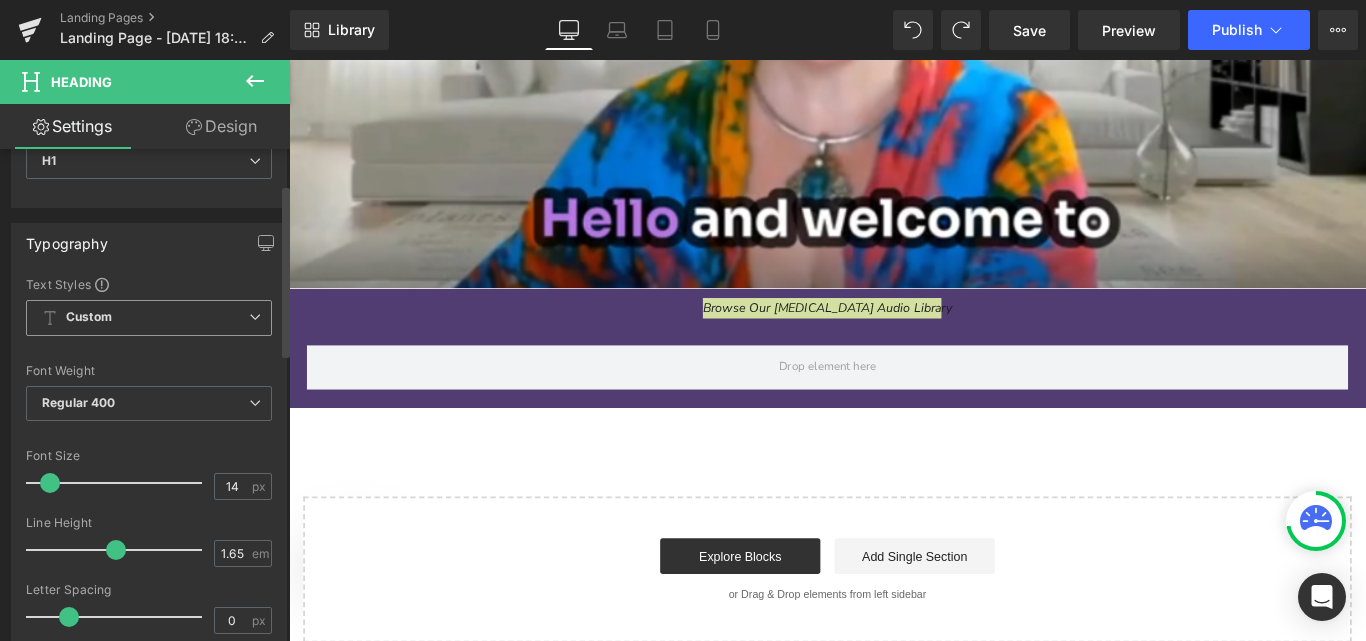 click on "Custom
Setup Global Style" at bounding box center (149, 318) 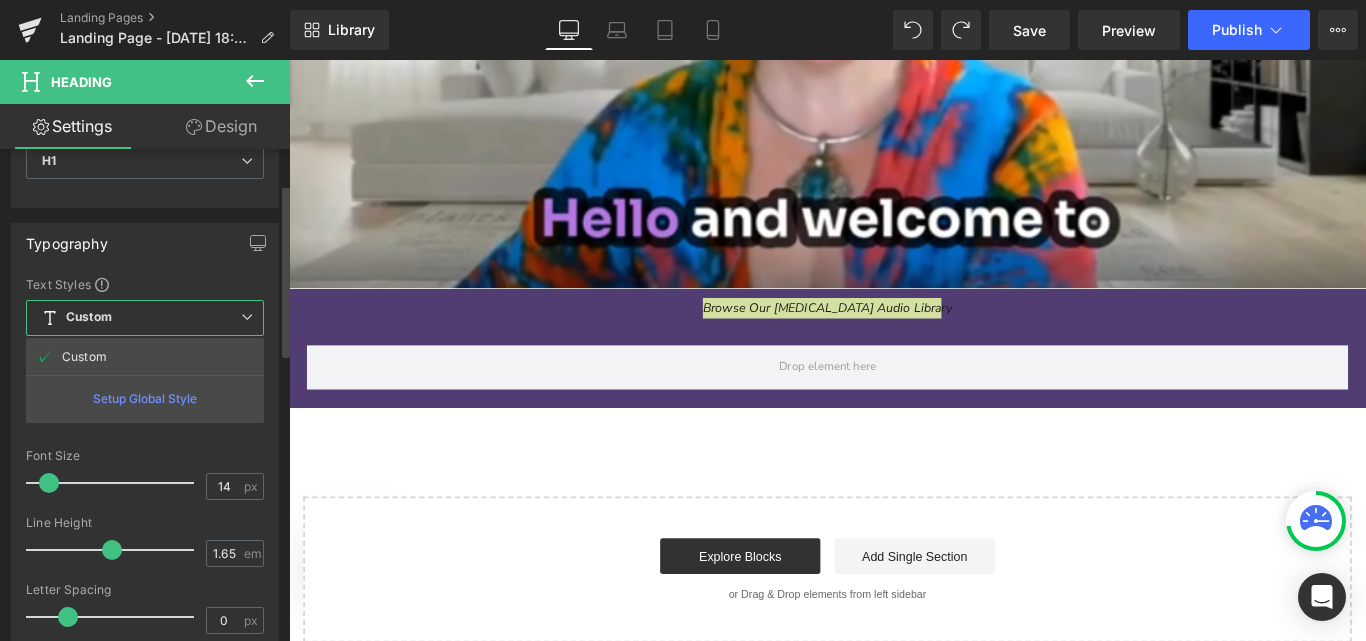 click at bounding box center [145, 437] 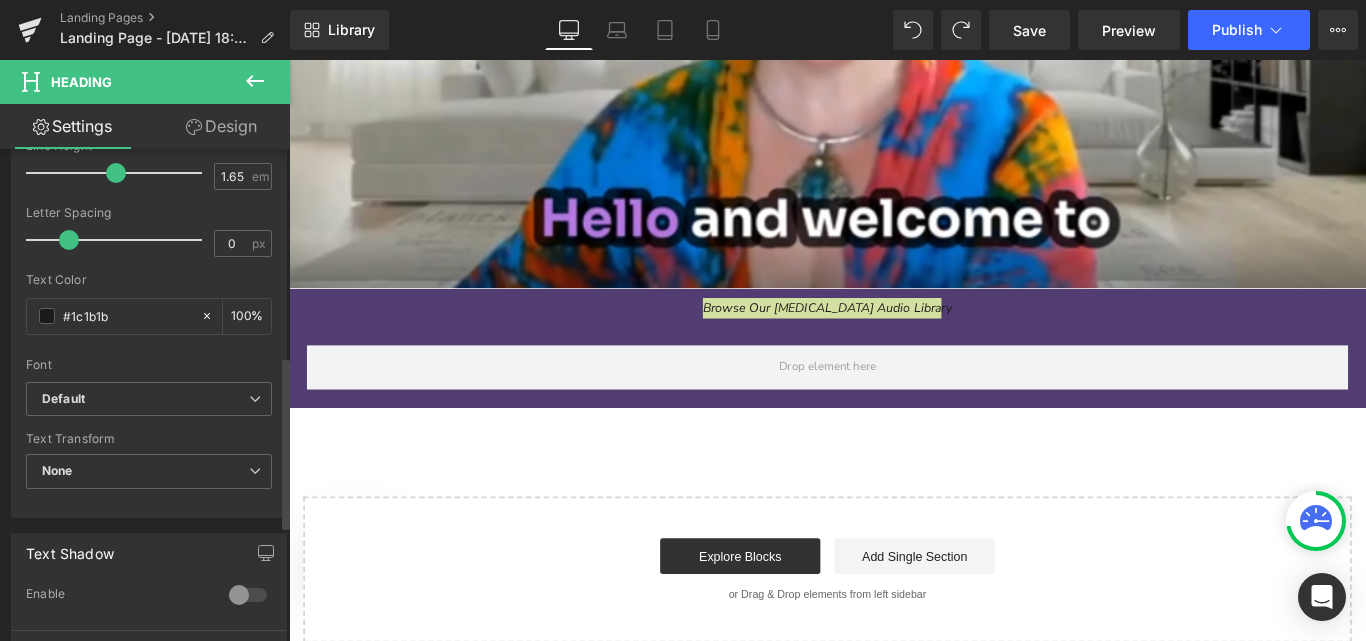 scroll, scrollTop: 593, scrollLeft: 0, axis: vertical 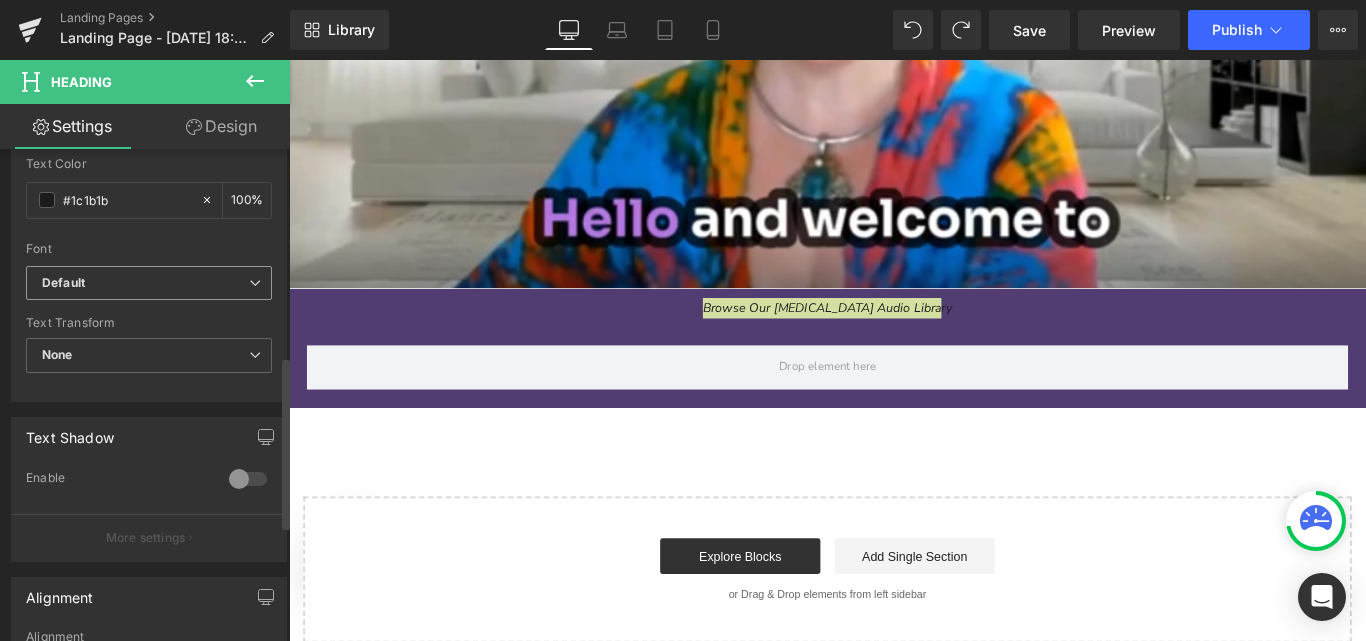 click on "Default" at bounding box center (145, 283) 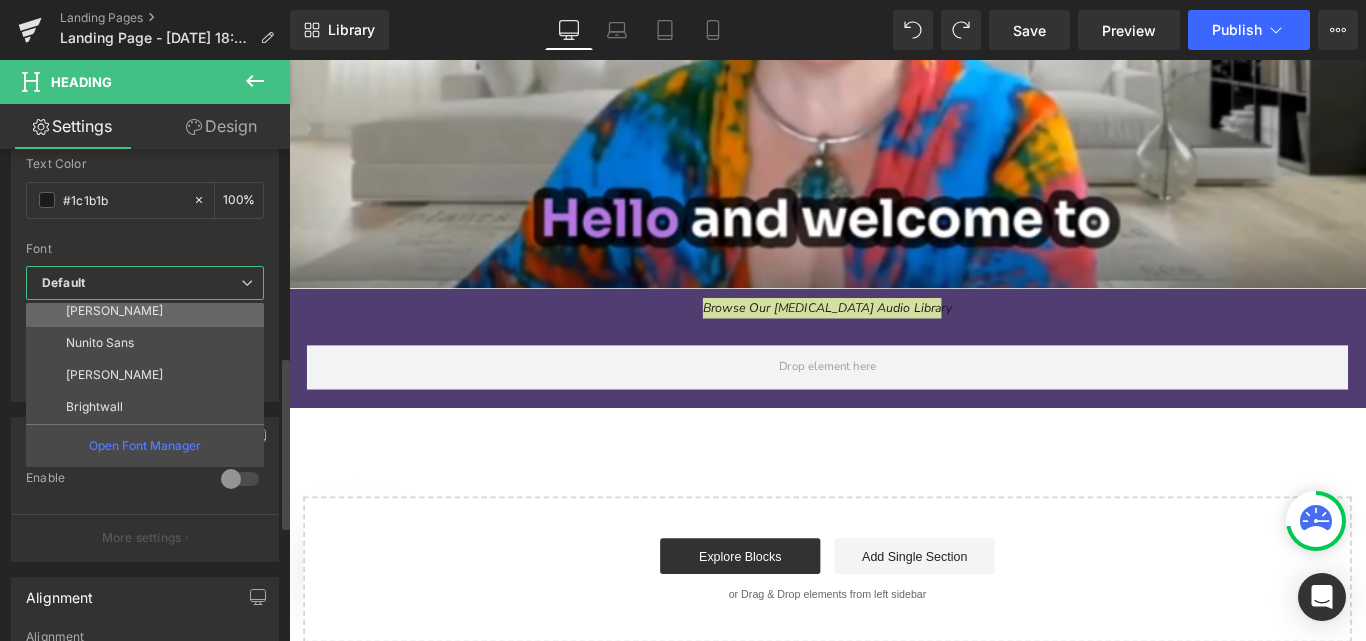 scroll, scrollTop: 0, scrollLeft: 0, axis: both 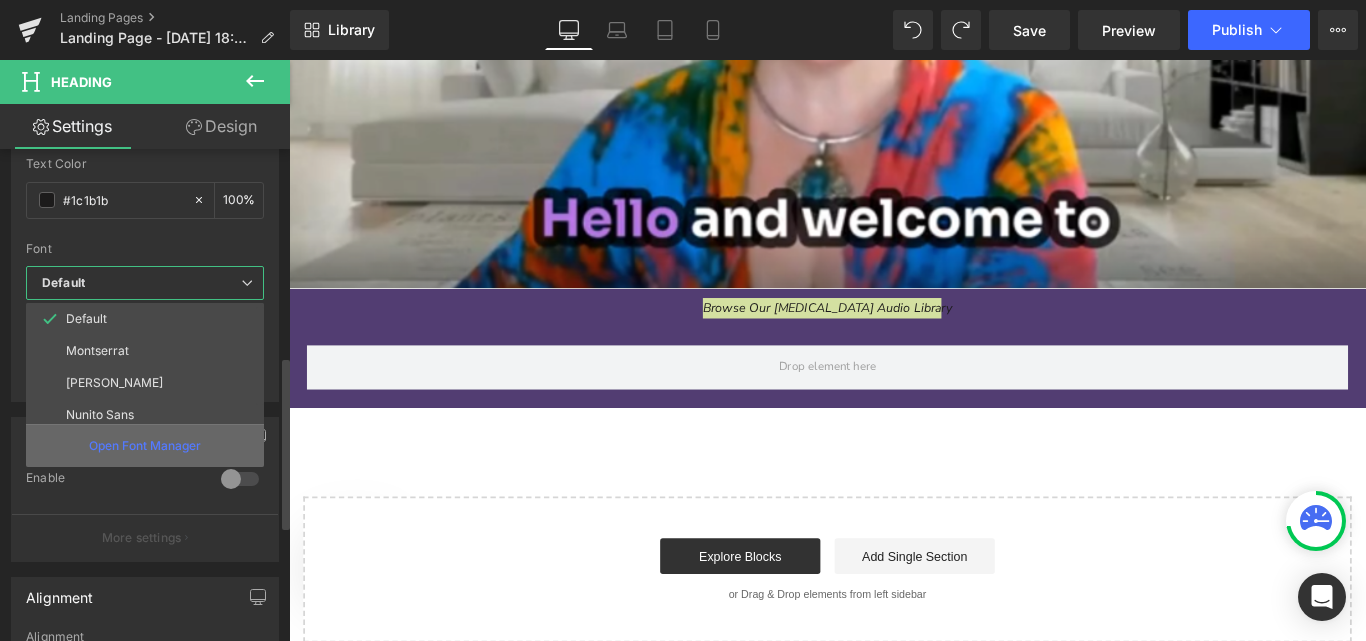 click on "Open Font Manager" at bounding box center [145, 446] 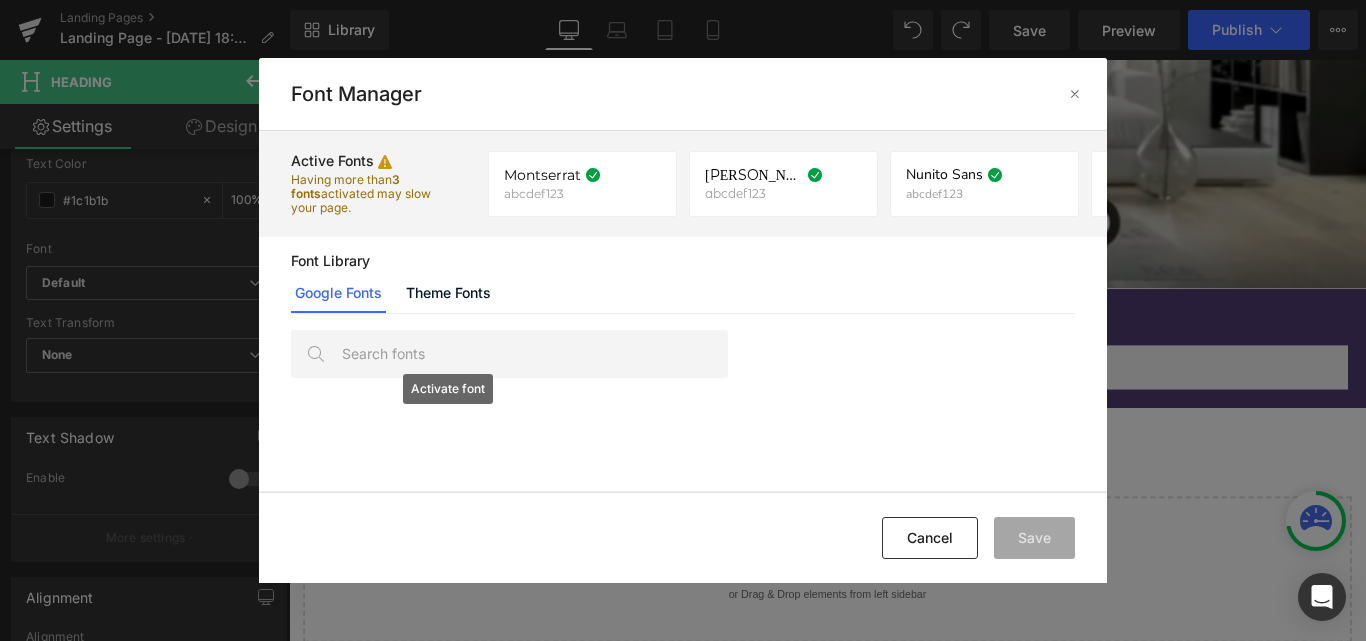 scroll, scrollTop: 0, scrollLeft: 0, axis: both 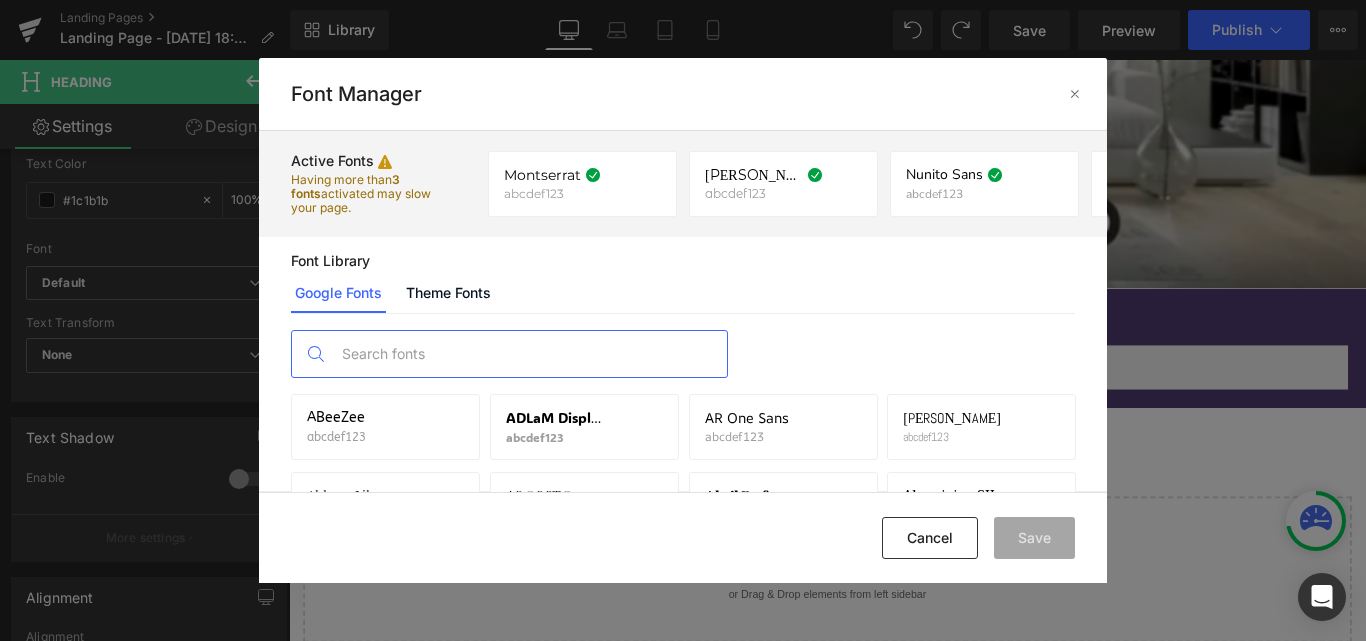 click at bounding box center [529, 354] 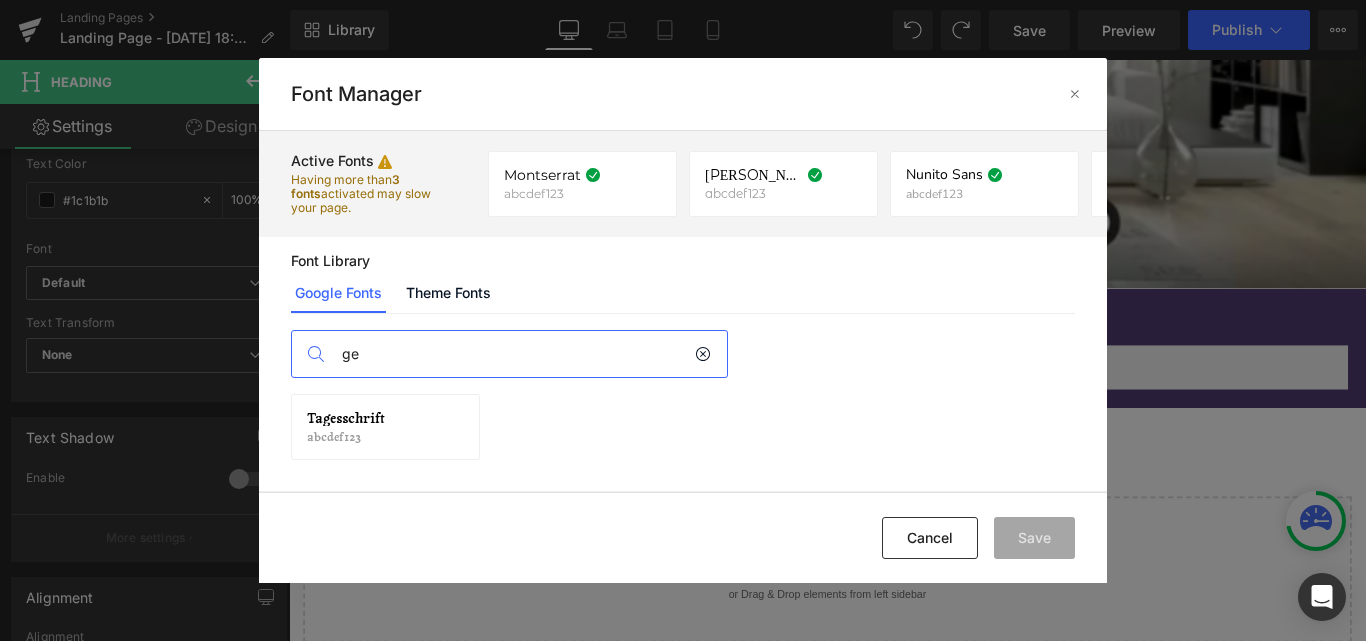 type on "g" 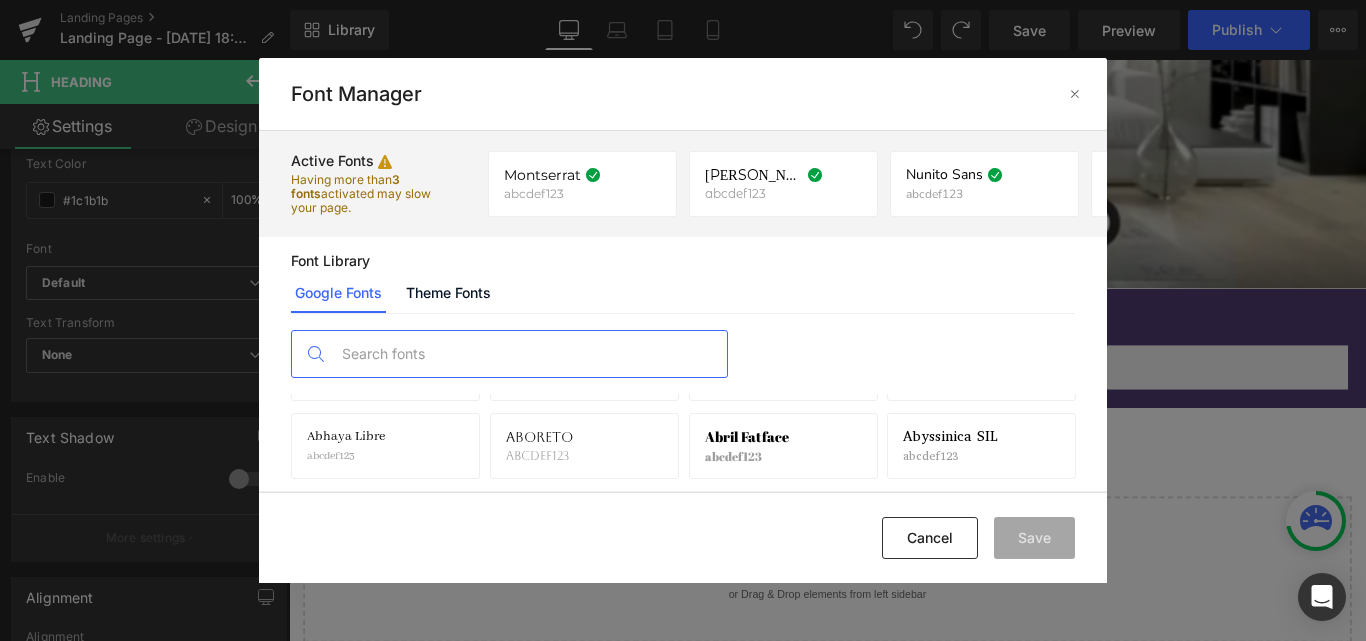 scroll, scrollTop: 0, scrollLeft: 0, axis: both 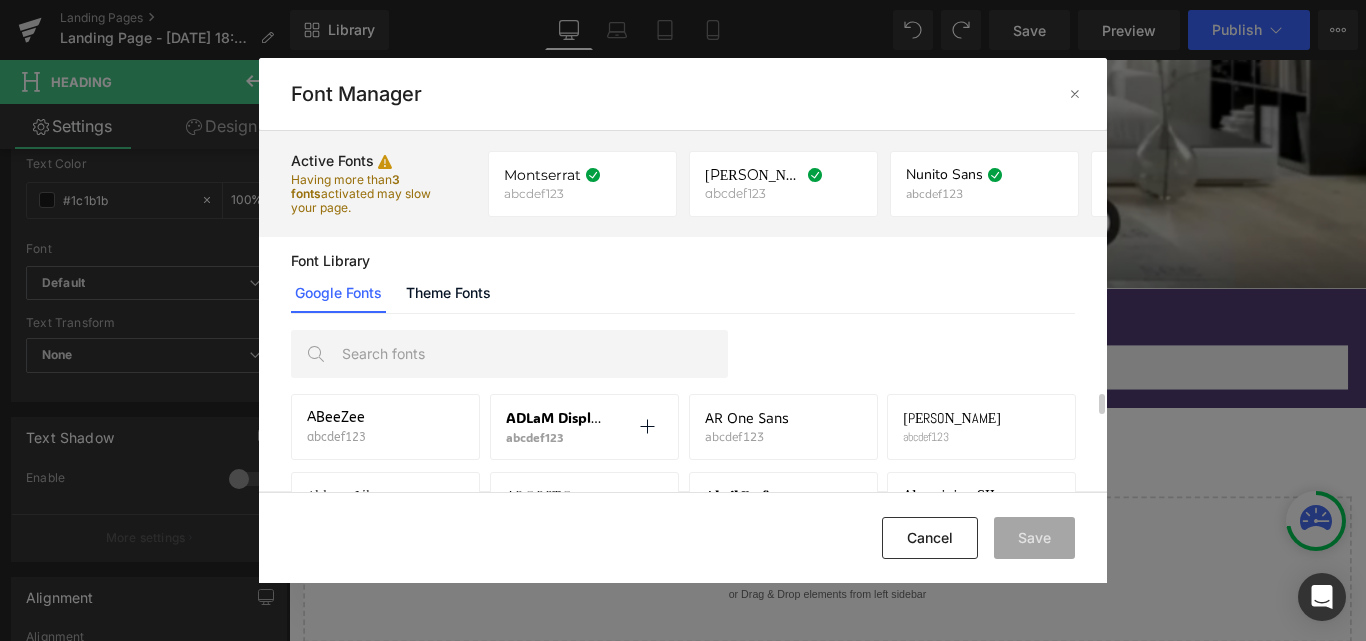 click on "ADLaM Display" at bounding box center [555, 418] 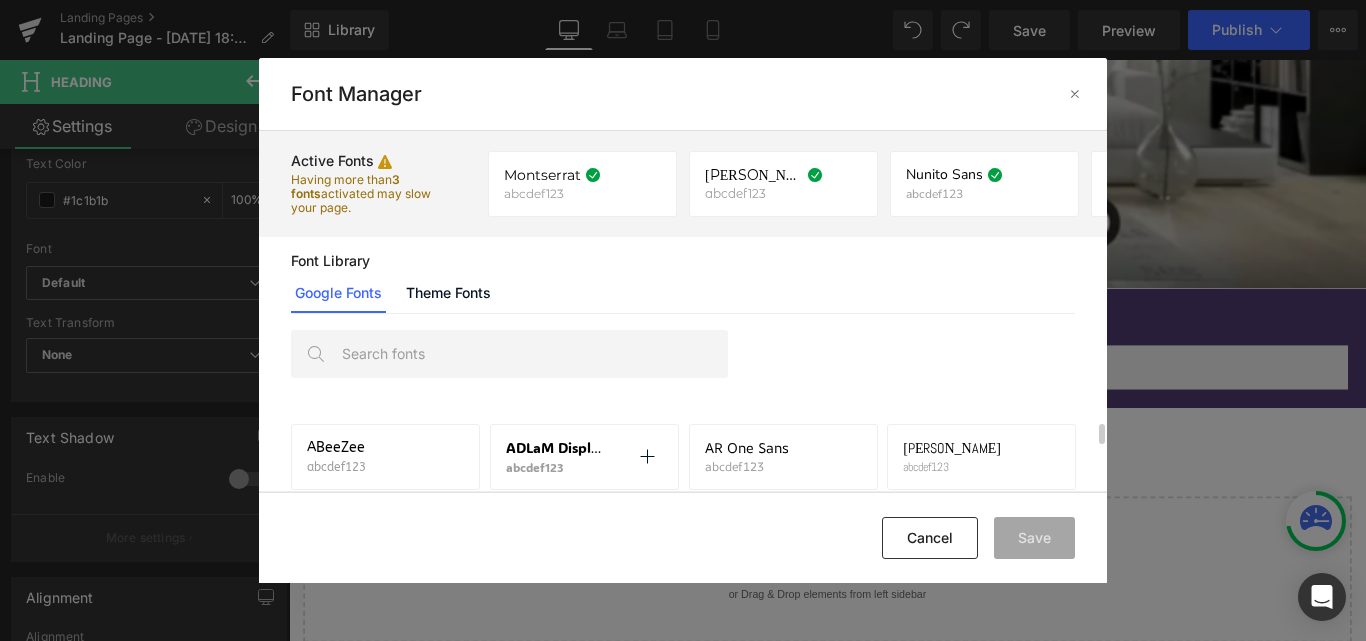 scroll, scrollTop: 30, scrollLeft: 0, axis: vertical 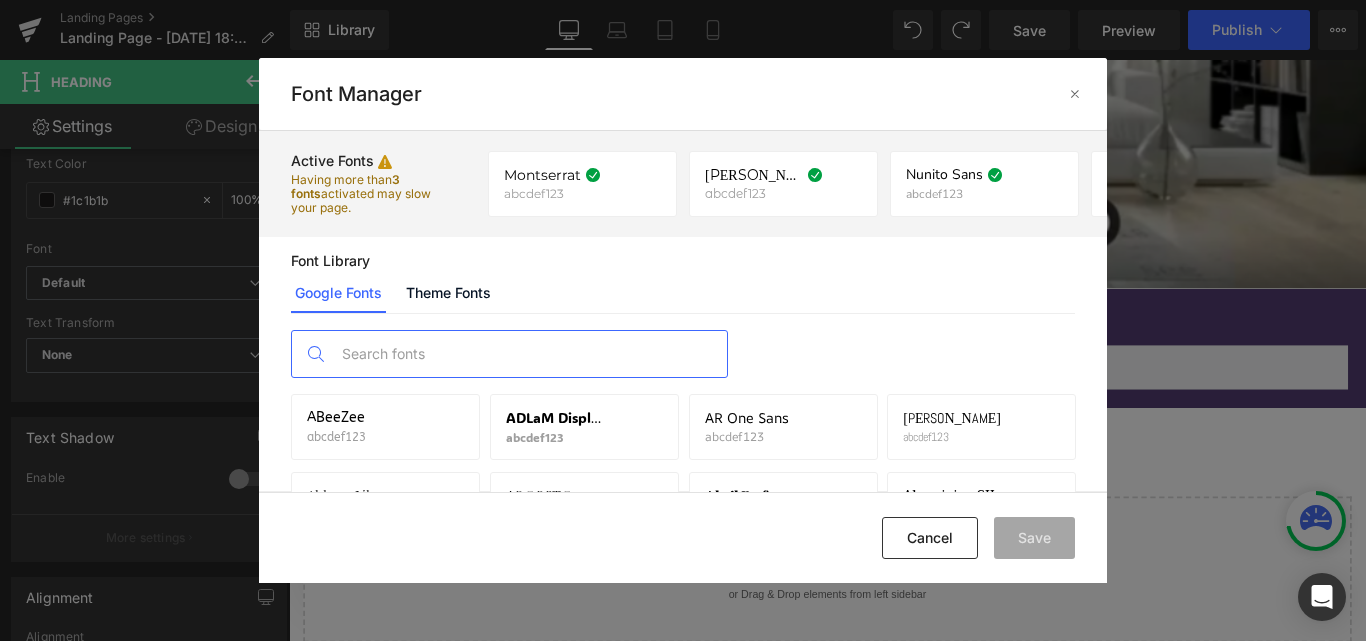 click at bounding box center (529, 354) 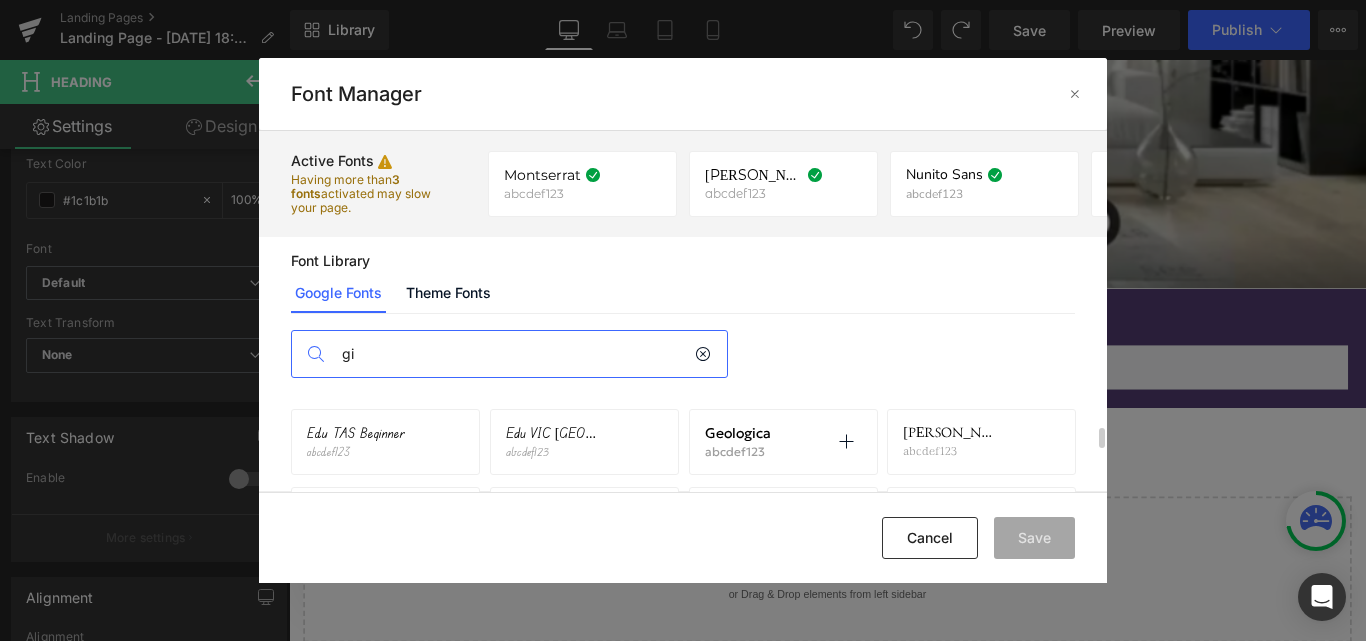 scroll, scrollTop: 130, scrollLeft: 0, axis: vertical 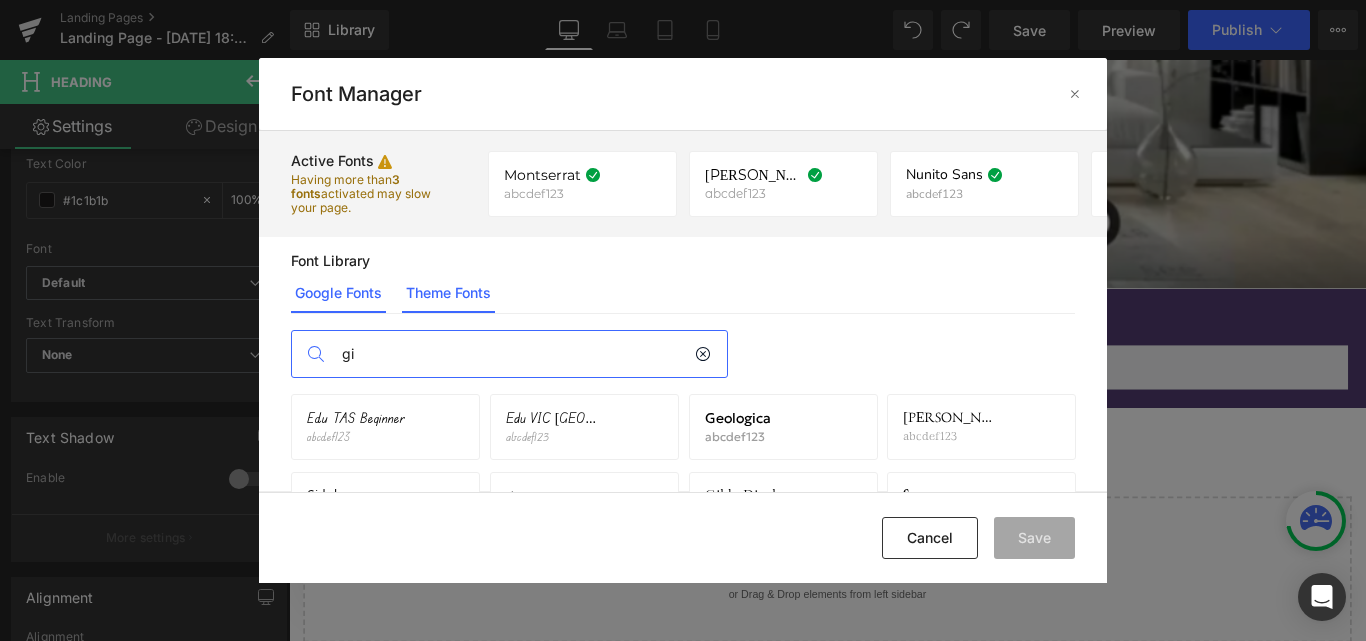 type on "gi" 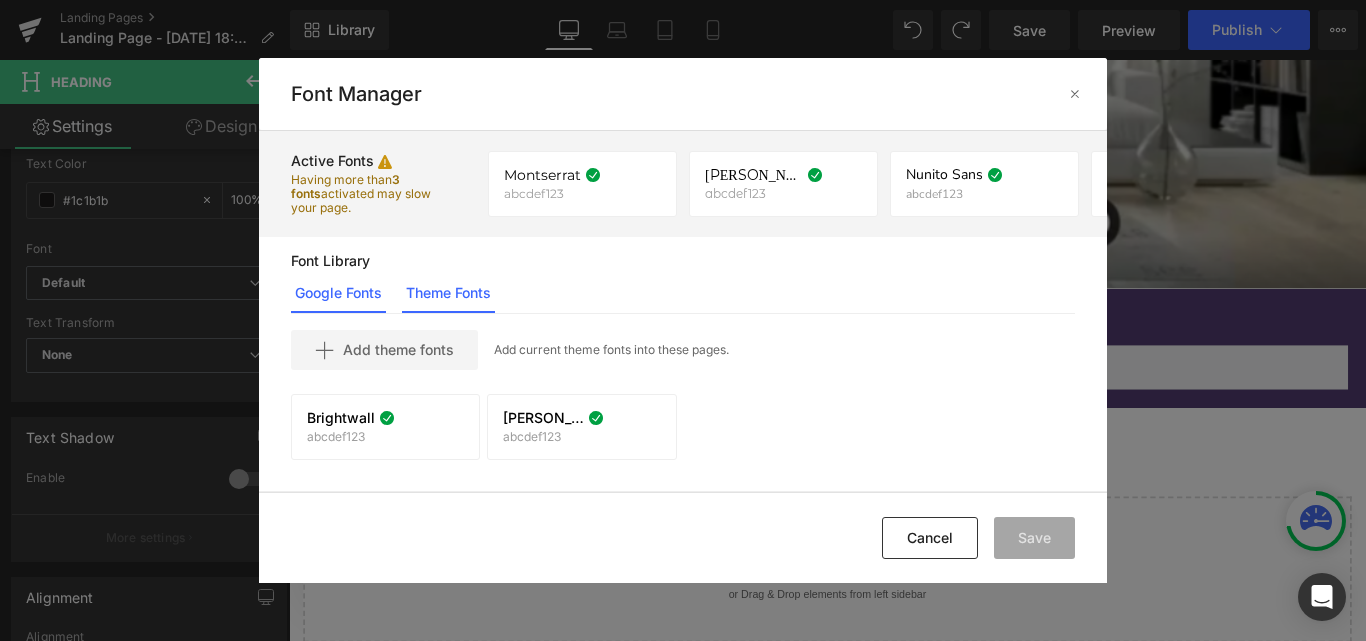 click on "Google Fonts" 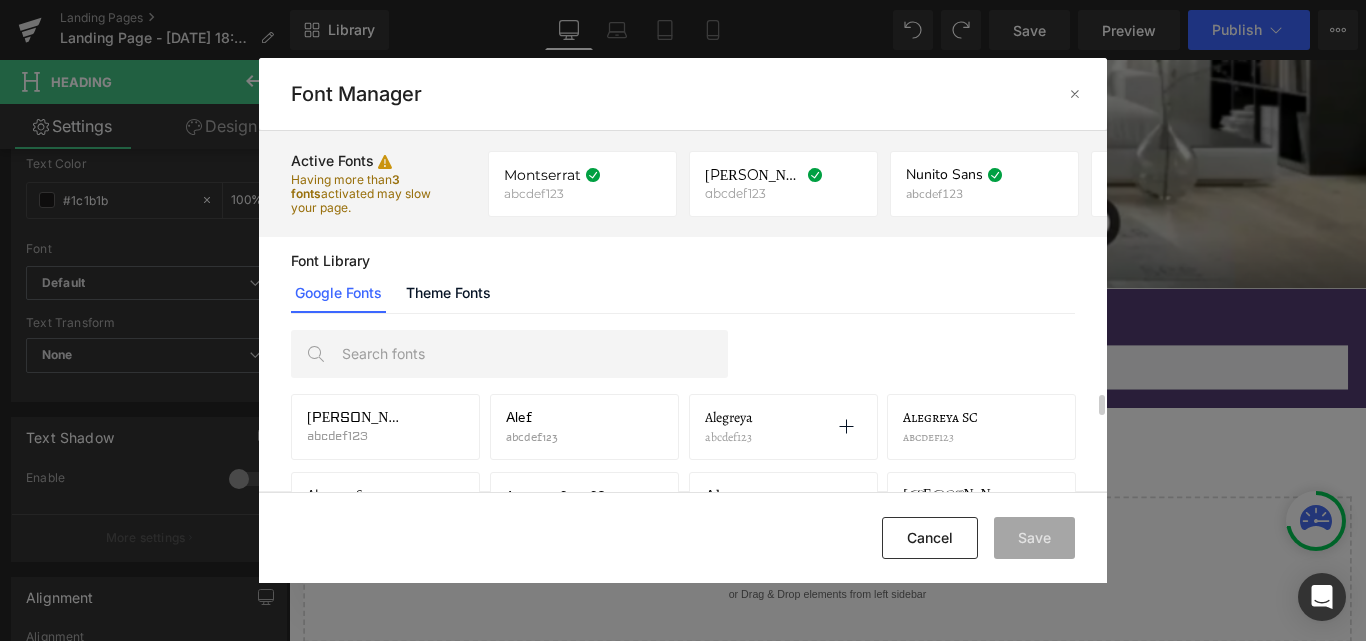 scroll, scrollTop: 563, scrollLeft: 0, axis: vertical 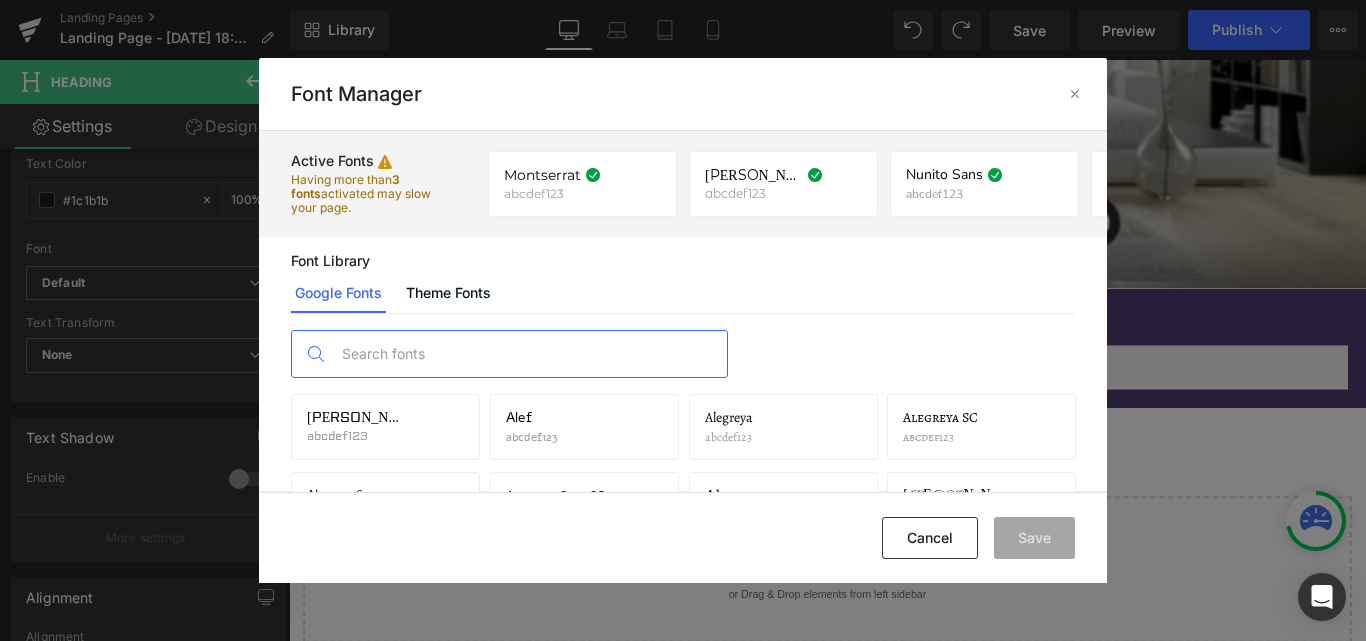 drag, startPoint x: 722, startPoint y: 438, endPoint x: 501, endPoint y: 362, distance: 233.7028 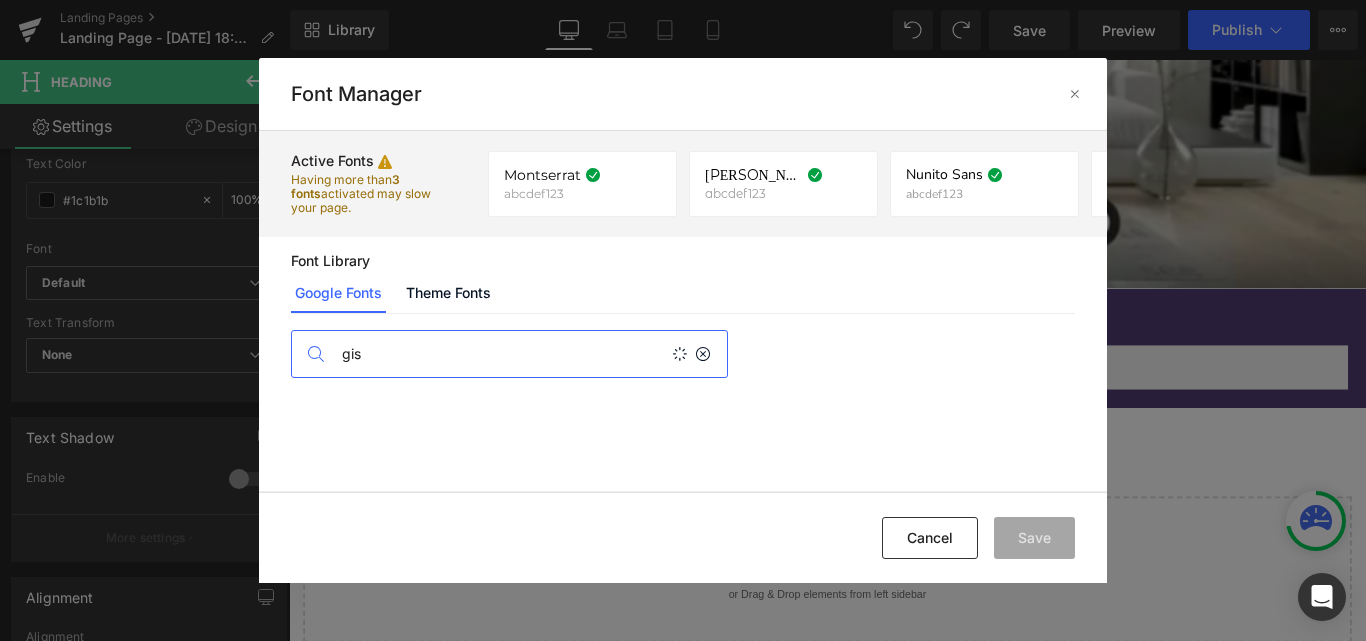 scroll, scrollTop: 0, scrollLeft: 0, axis: both 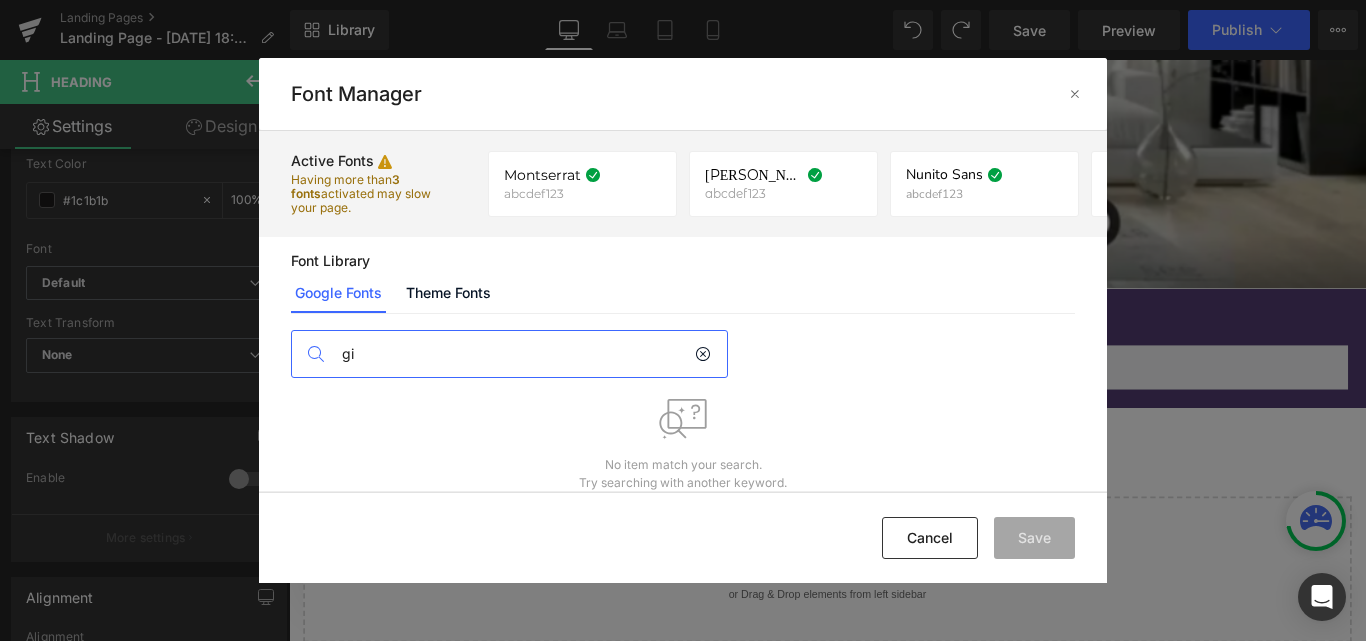 type on "g" 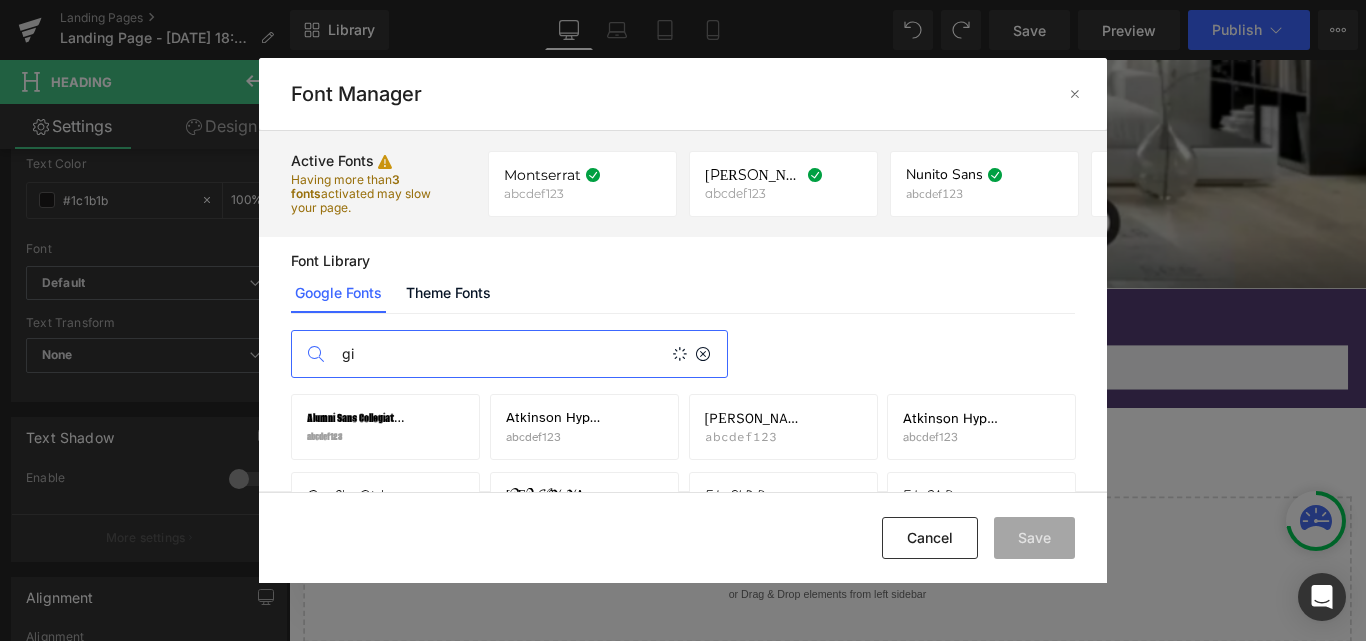 type on "g" 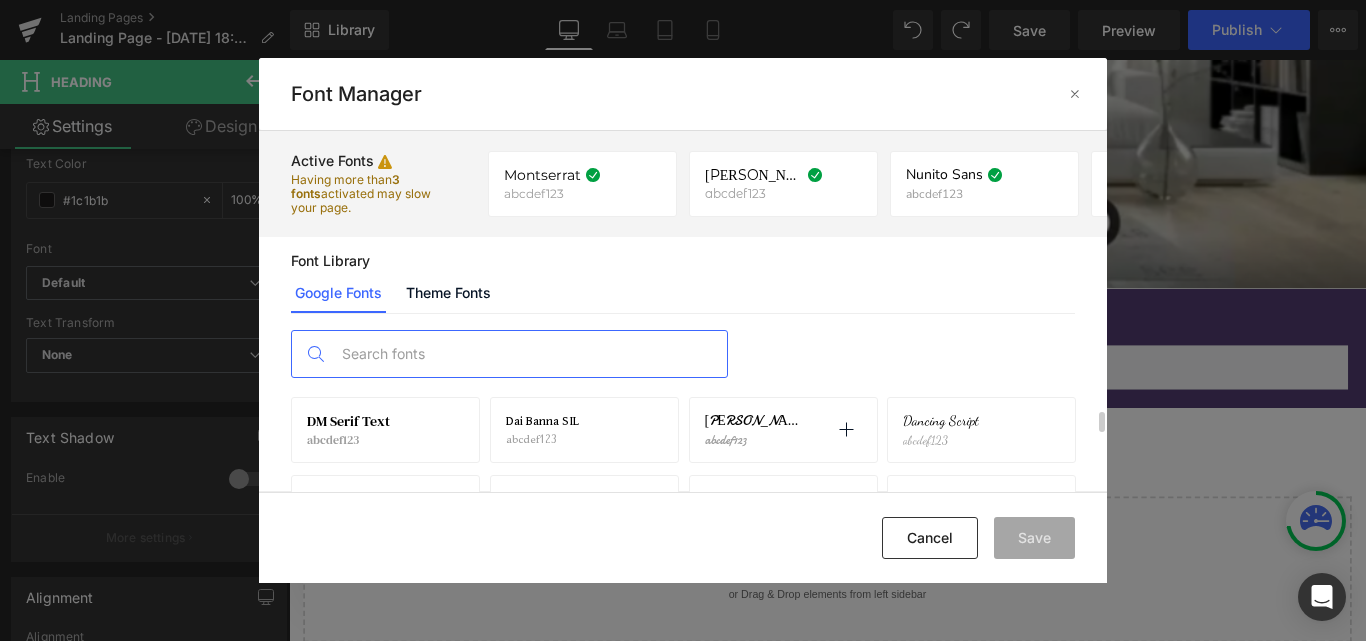 scroll, scrollTop: 7061, scrollLeft: 0, axis: vertical 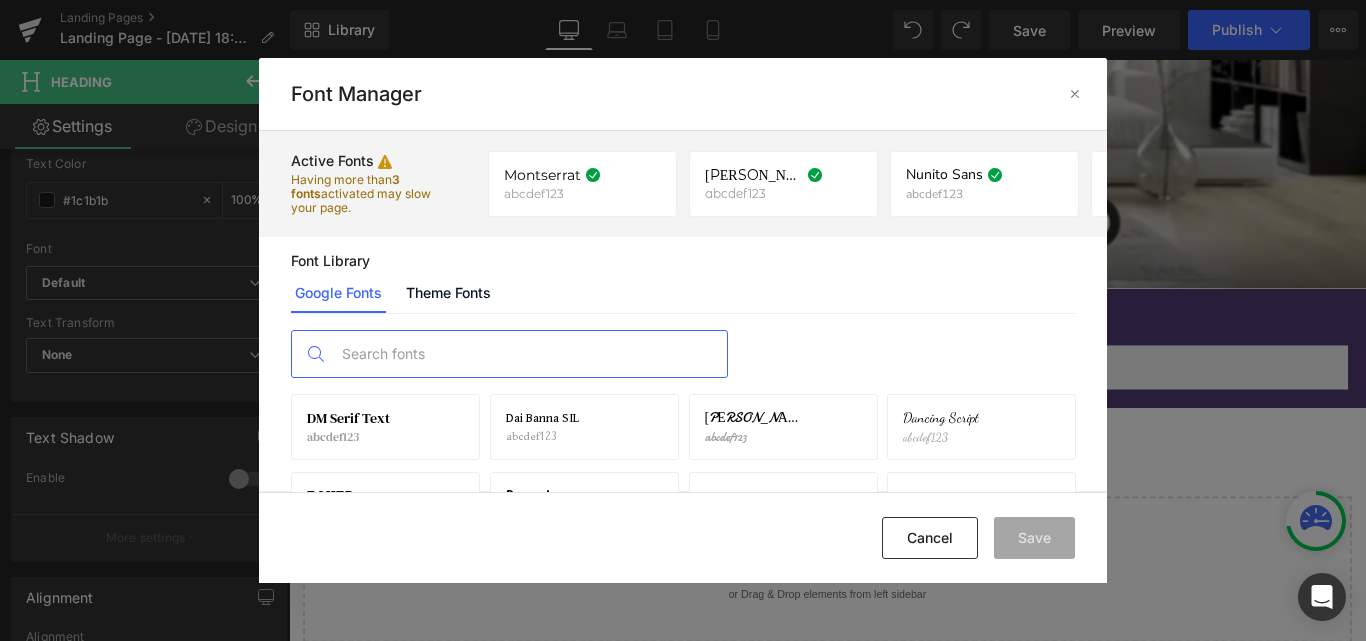 type 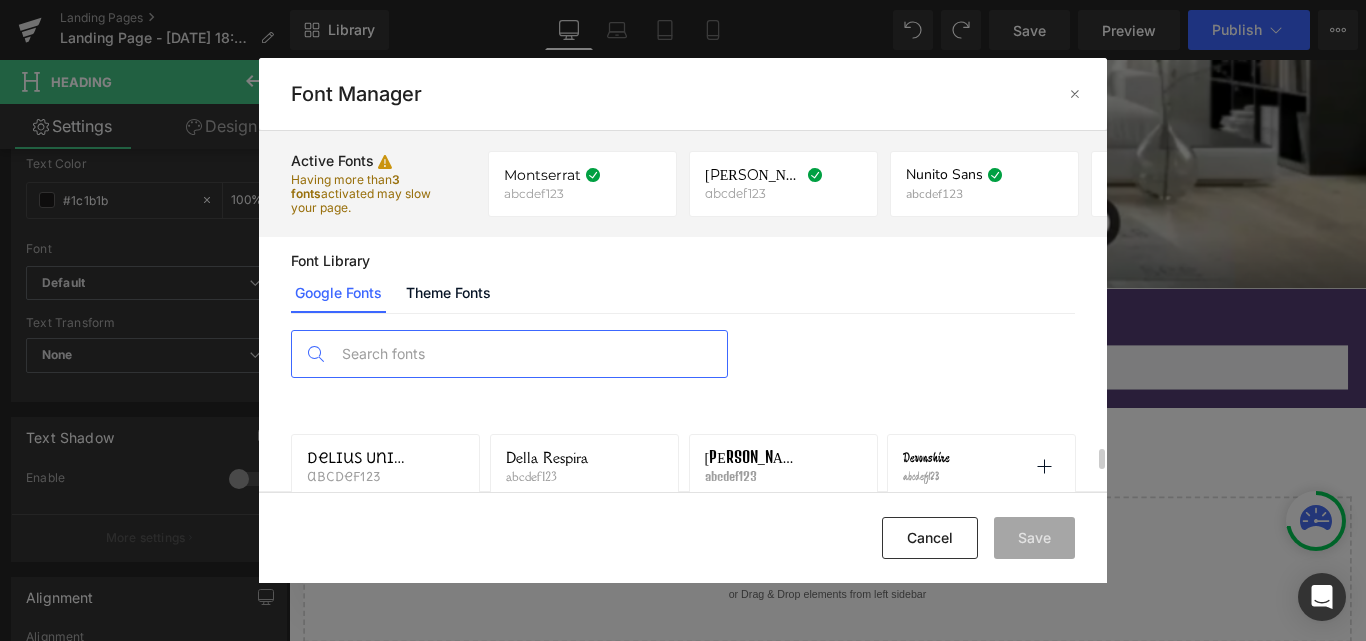 scroll, scrollTop: 7395, scrollLeft: 0, axis: vertical 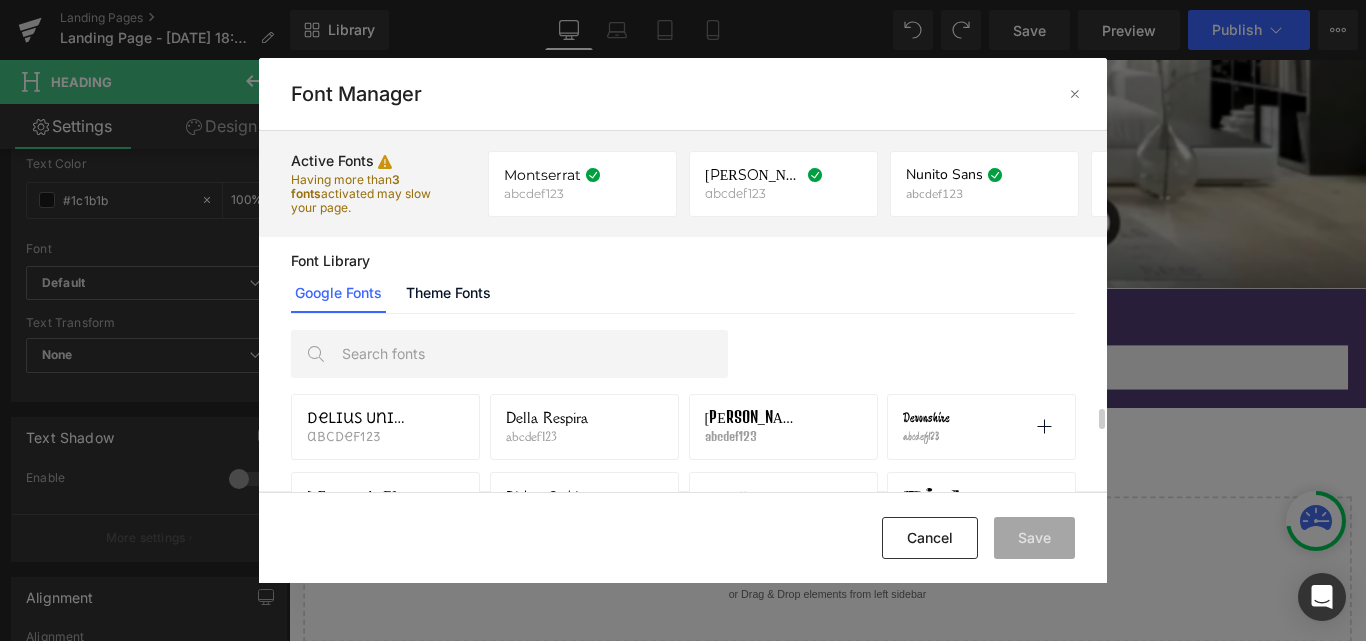 click on "Devonshire abcdef123 Activate font" at bounding box center [981, 427] 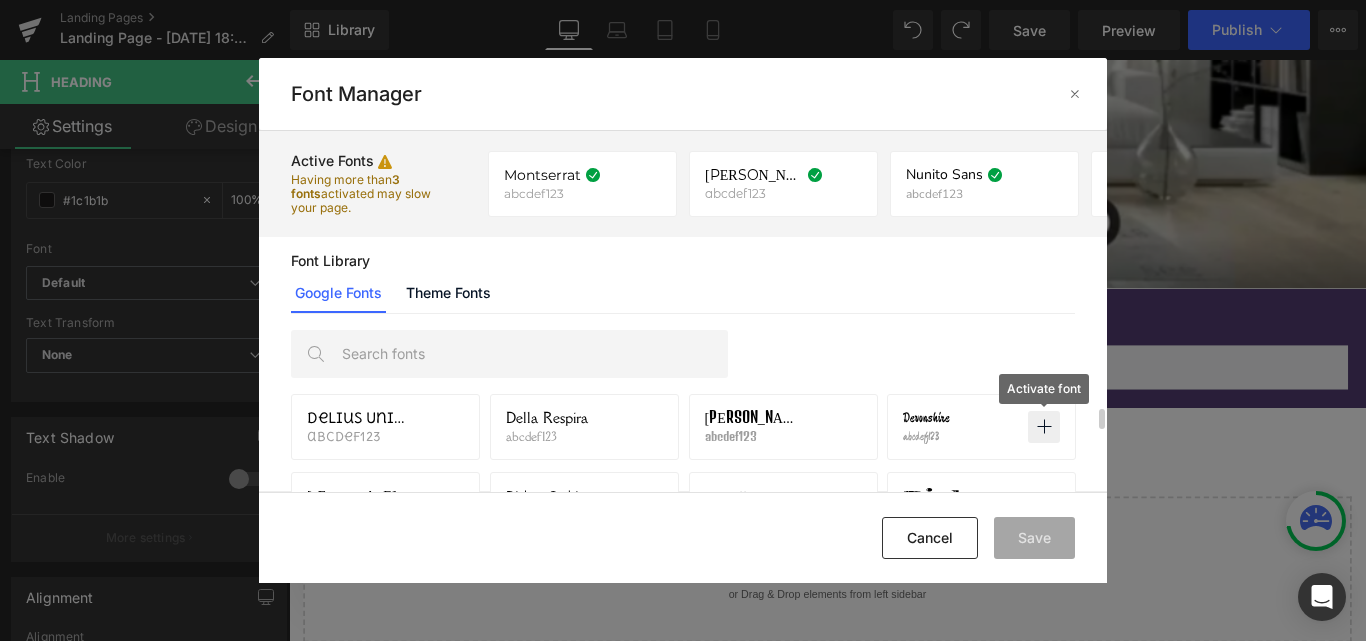 click at bounding box center [1044, 427] 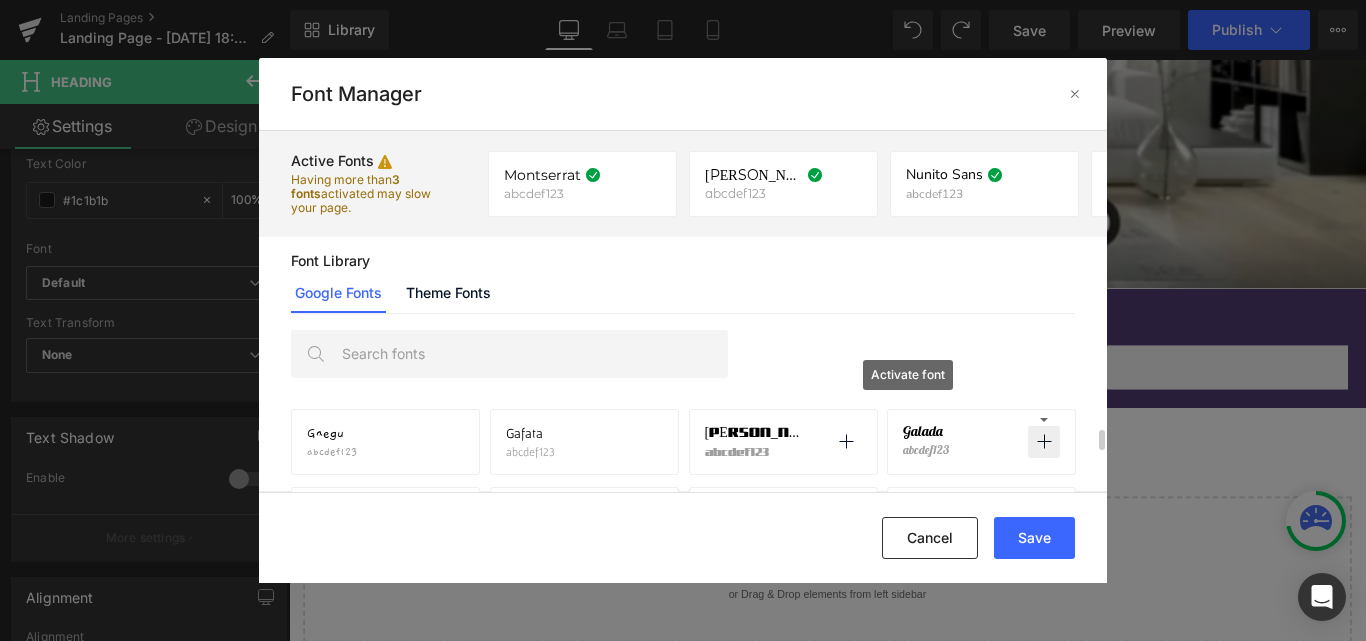 scroll, scrollTop: 9970, scrollLeft: 0, axis: vertical 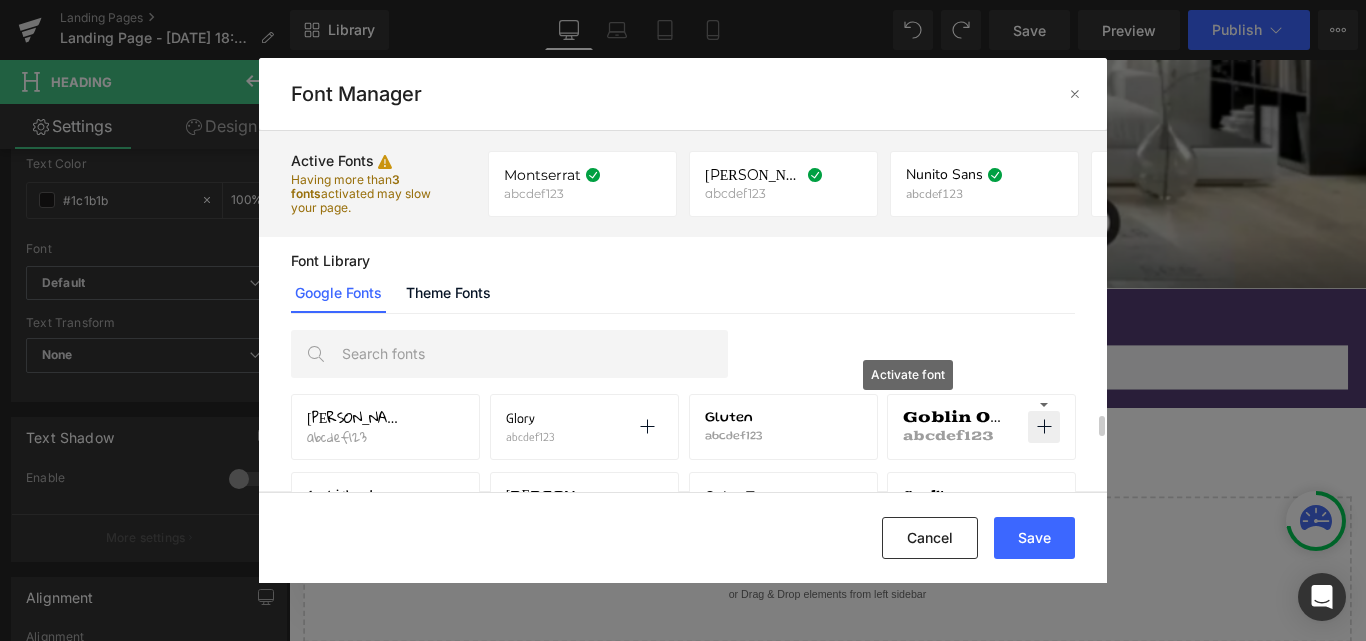 click on "Glory abcdef123 Activate font" at bounding box center (584, 427) 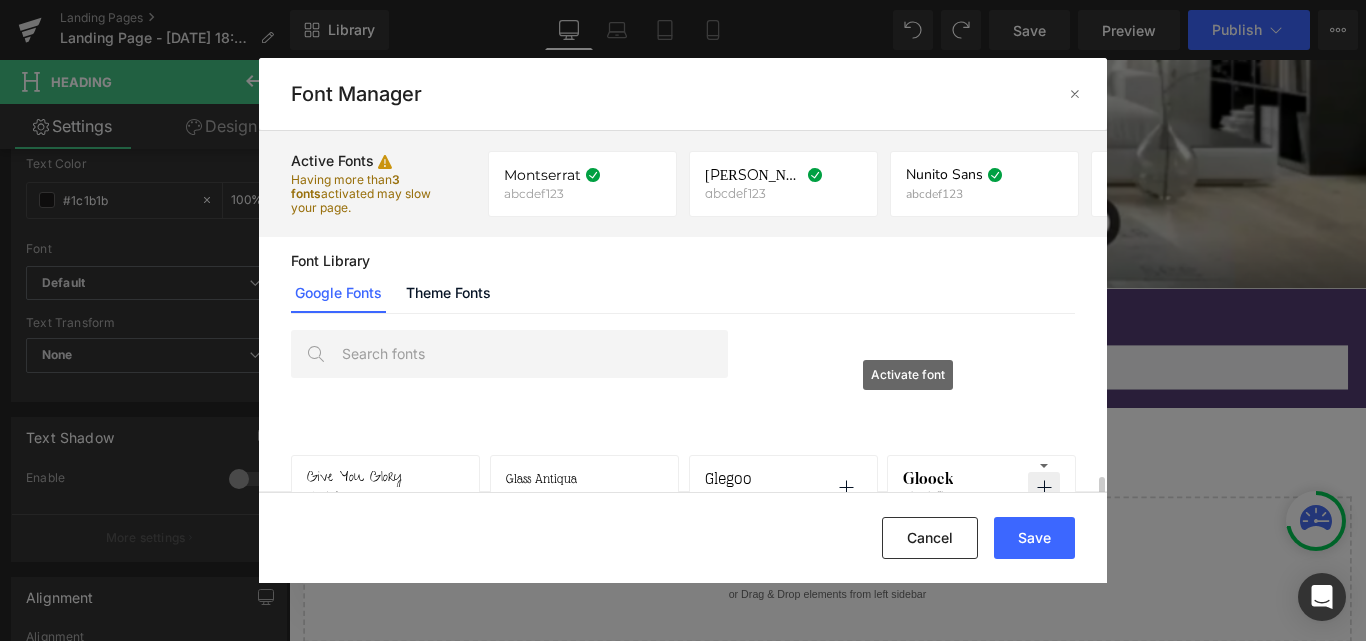 scroll, scrollTop: 10540, scrollLeft: 0, axis: vertical 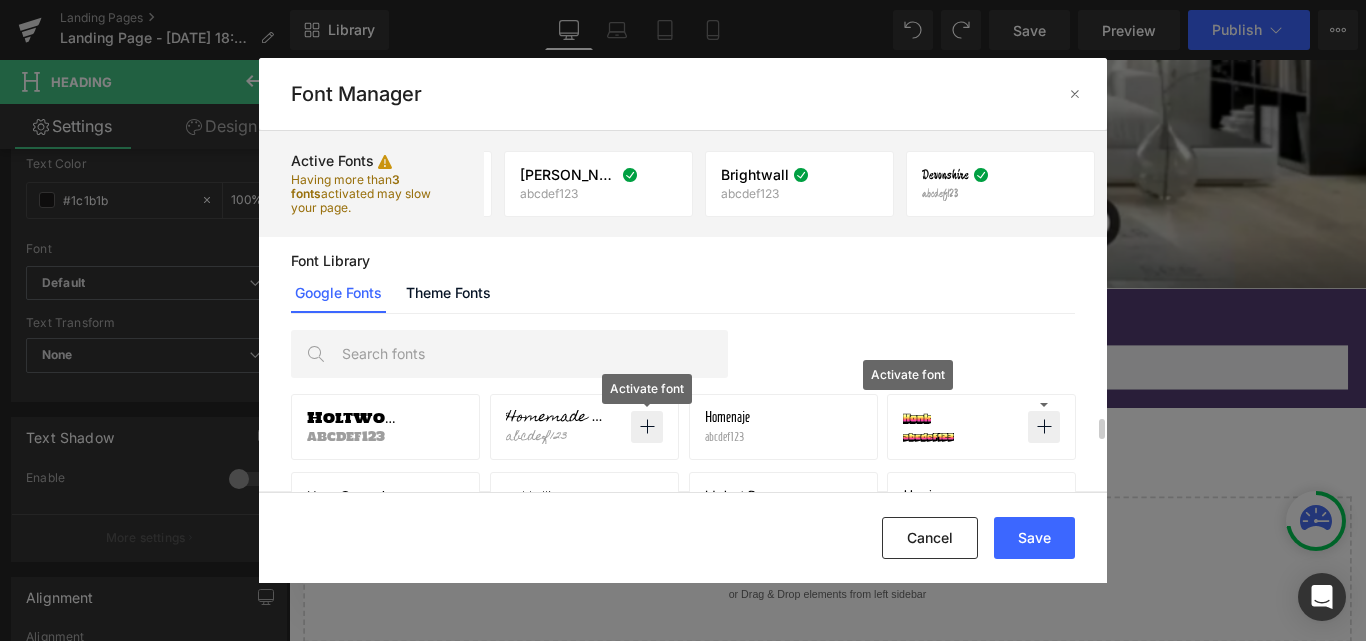click at bounding box center (647, 427) 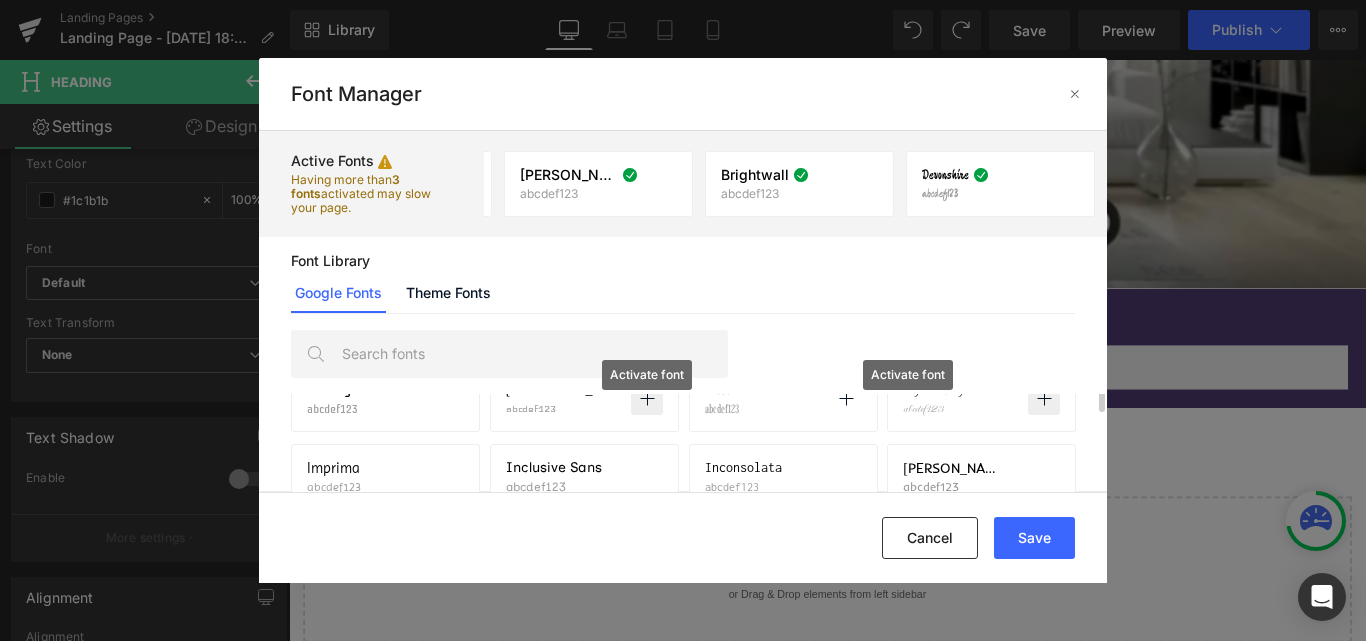 scroll, scrollTop: 12423, scrollLeft: 0, axis: vertical 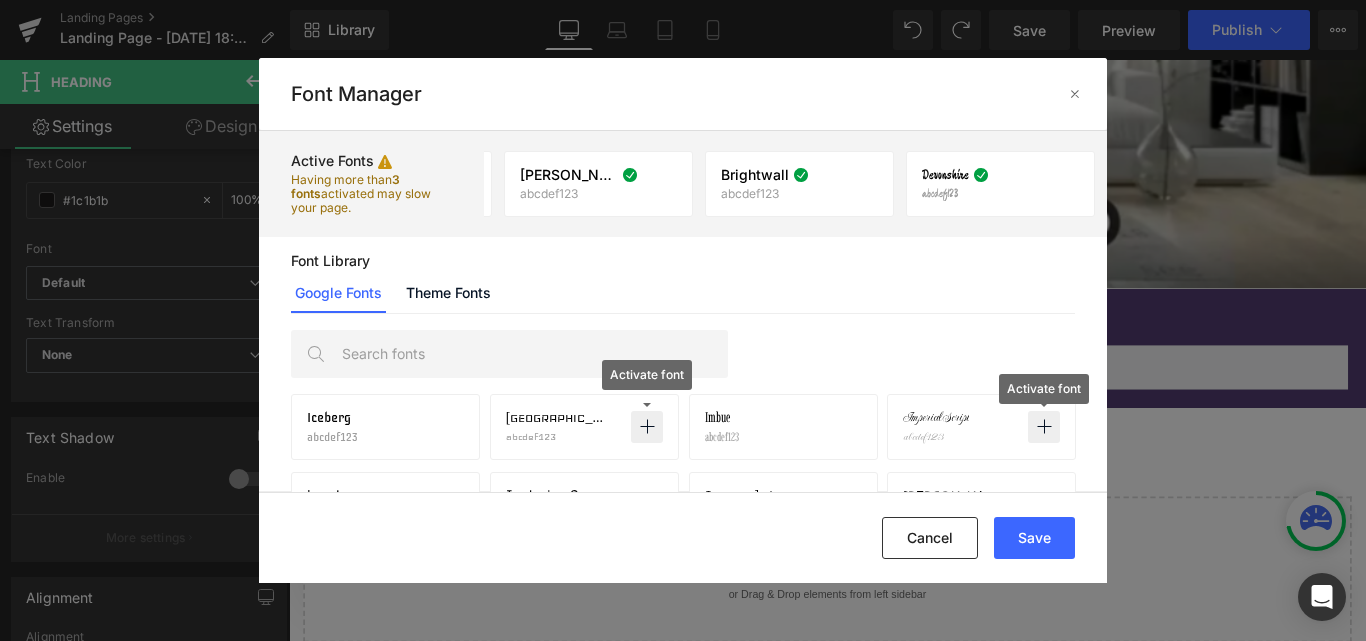 click at bounding box center (1044, 427) 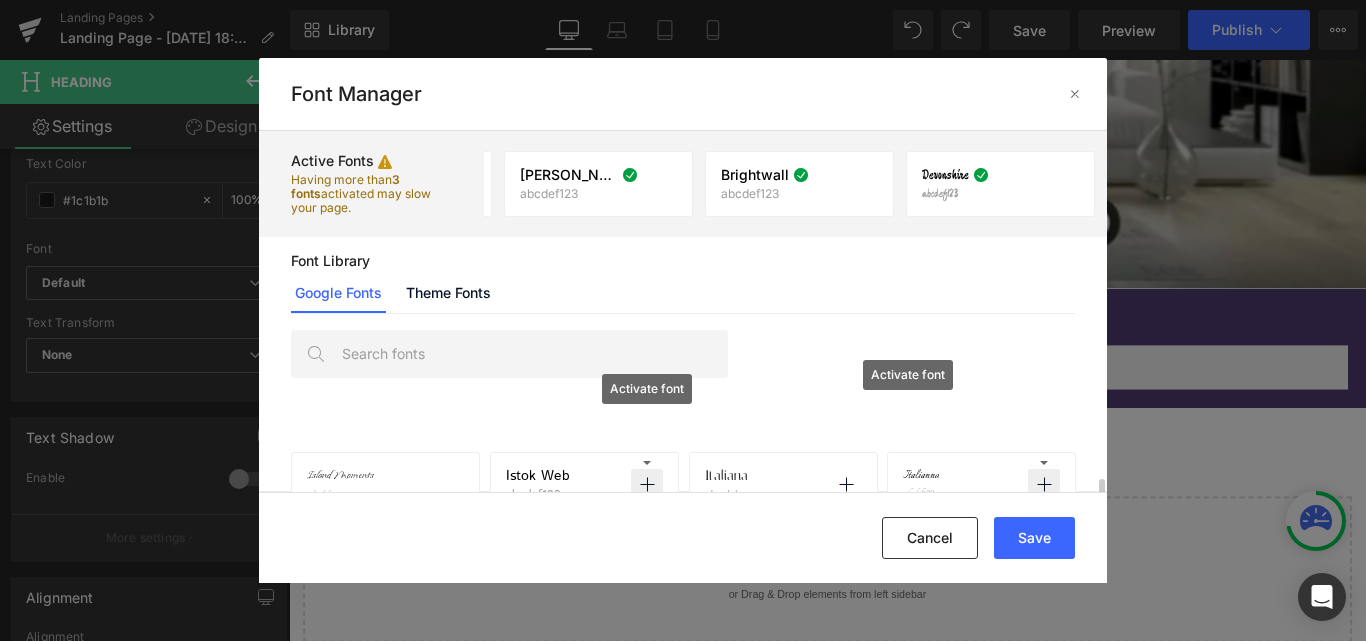 scroll, scrollTop: 12770, scrollLeft: 0, axis: vertical 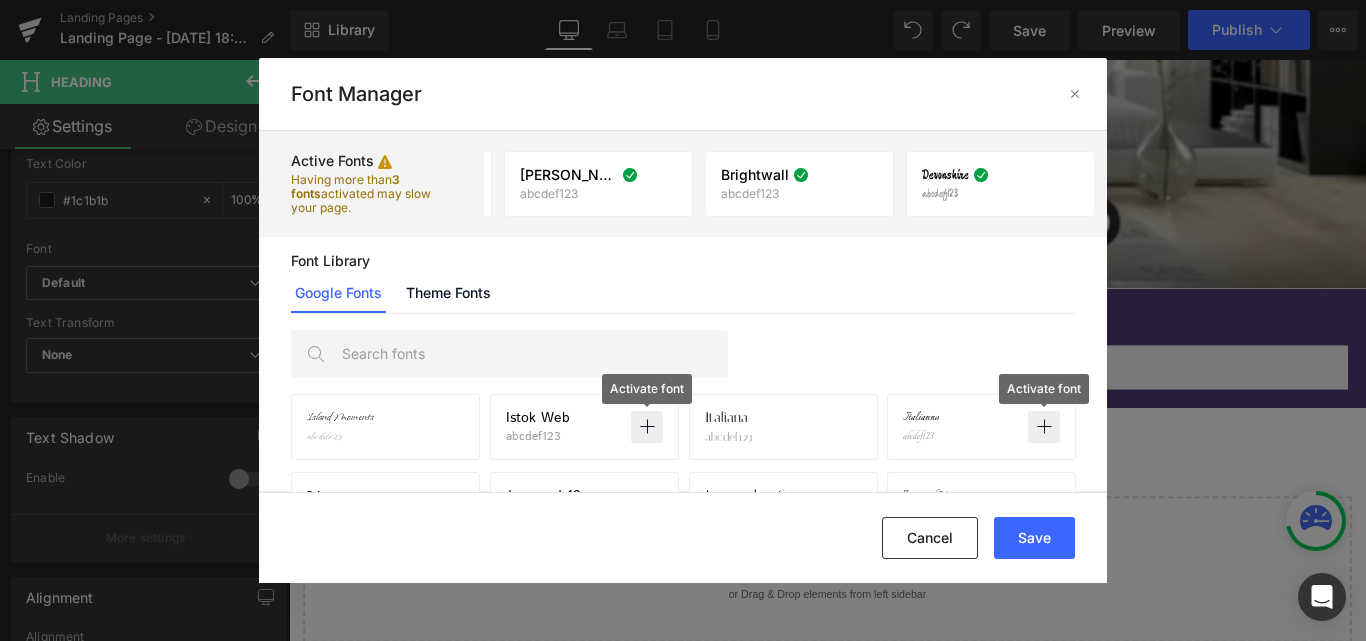 click at bounding box center (1044, 427) 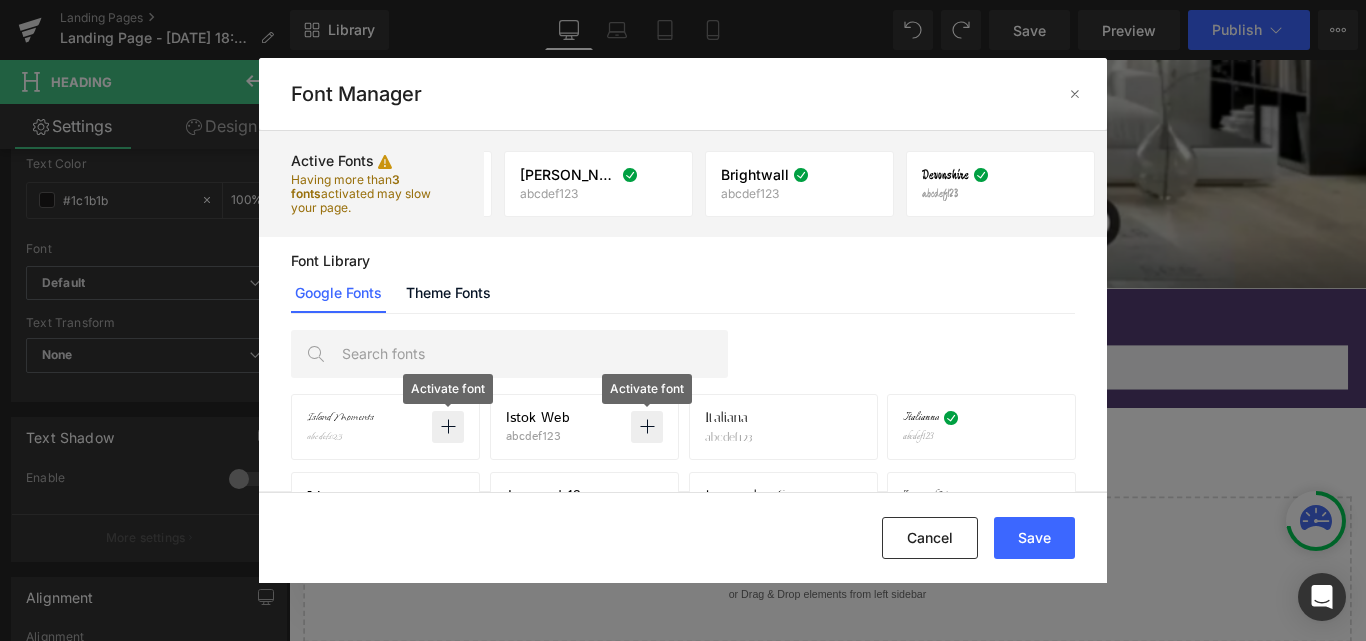 click at bounding box center [448, 427] 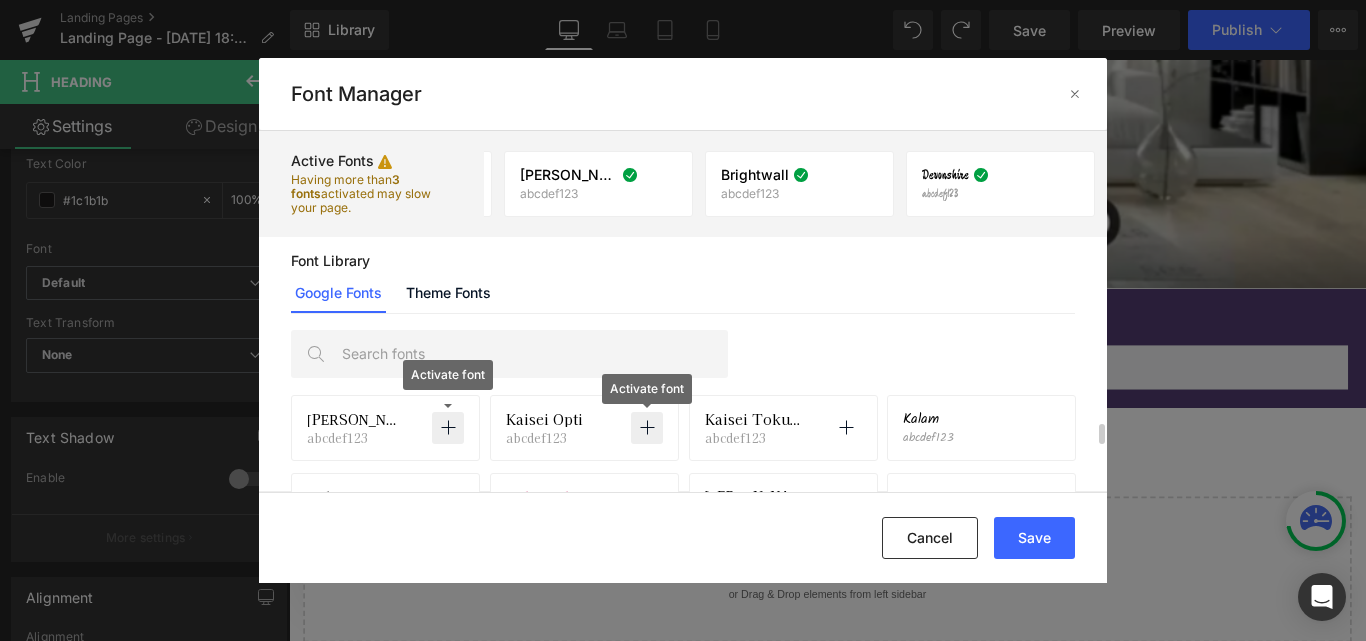 scroll, scrollTop: 13760, scrollLeft: 0, axis: vertical 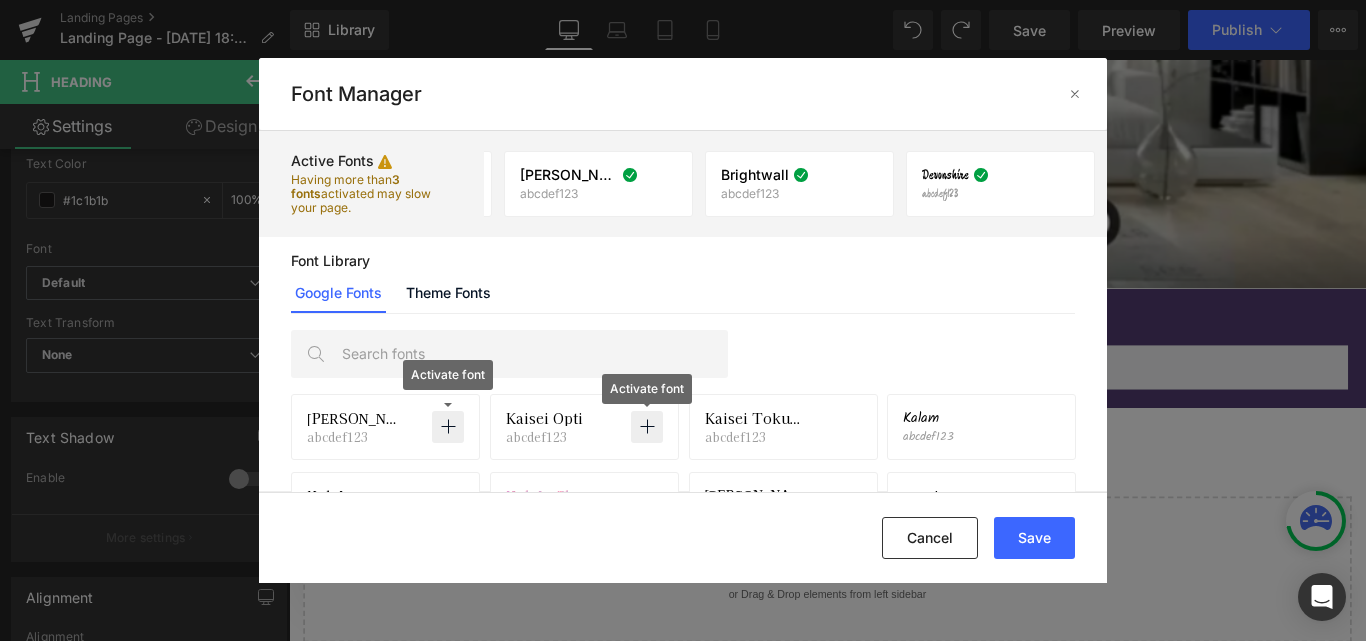click at bounding box center (1044, 427) 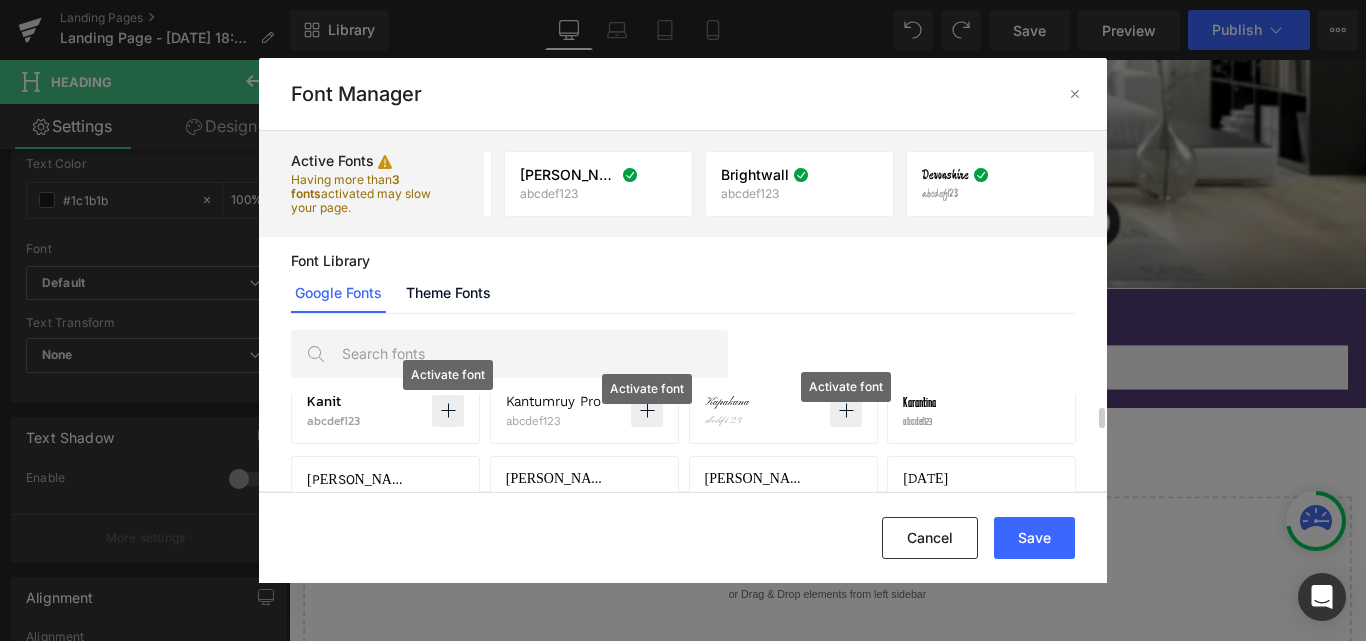 scroll, scrollTop: 13847, scrollLeft: 0, axis: vertical 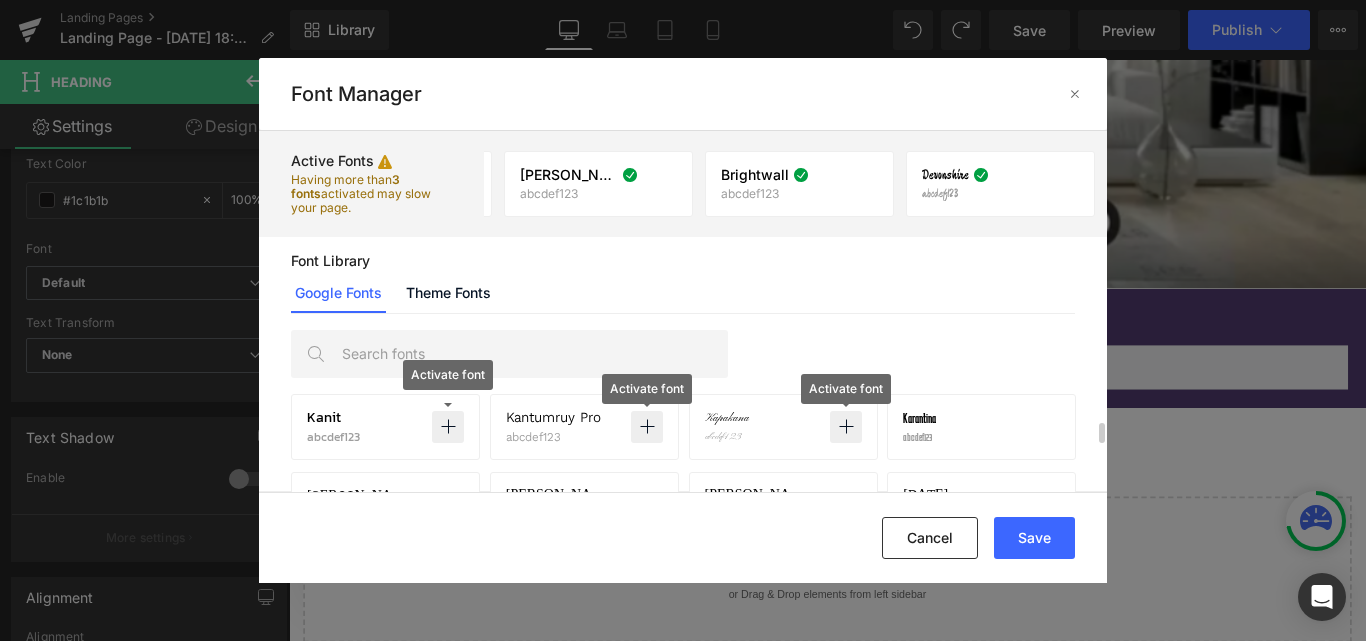 click at bounding box center [846, 427] 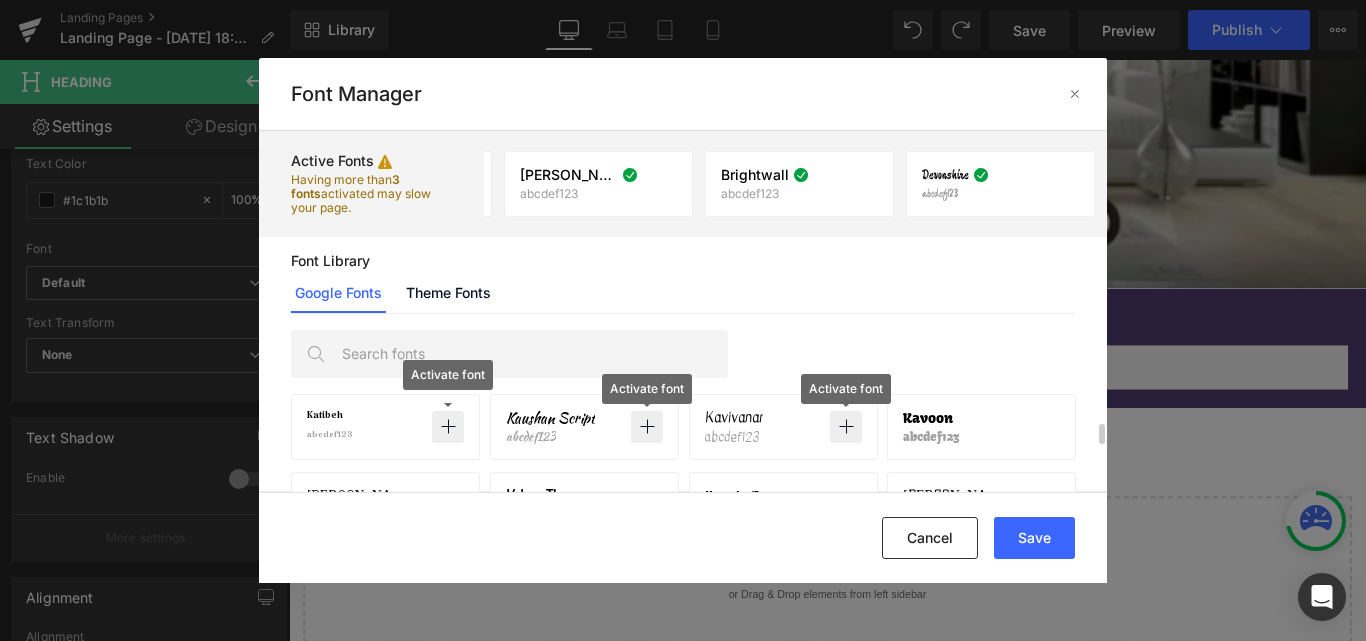 scroll, scrollTop: 14074, scrollLeft: 0, axis: vertical 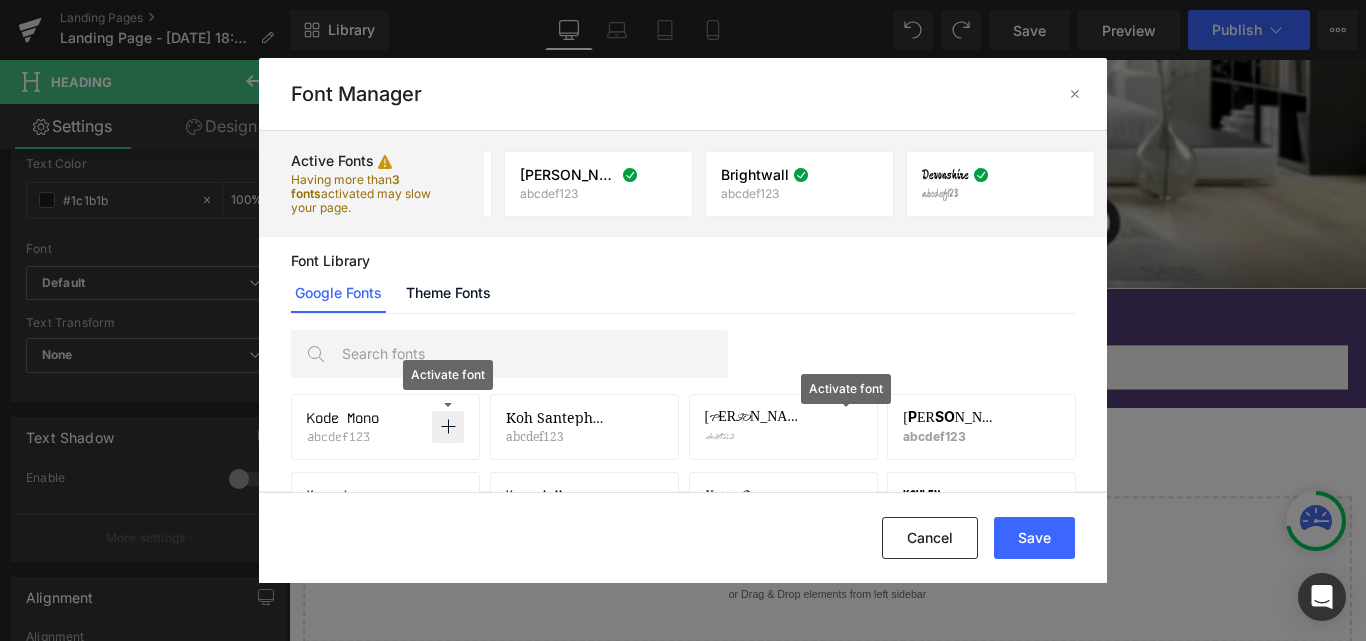click at bounding box center (846, 427) 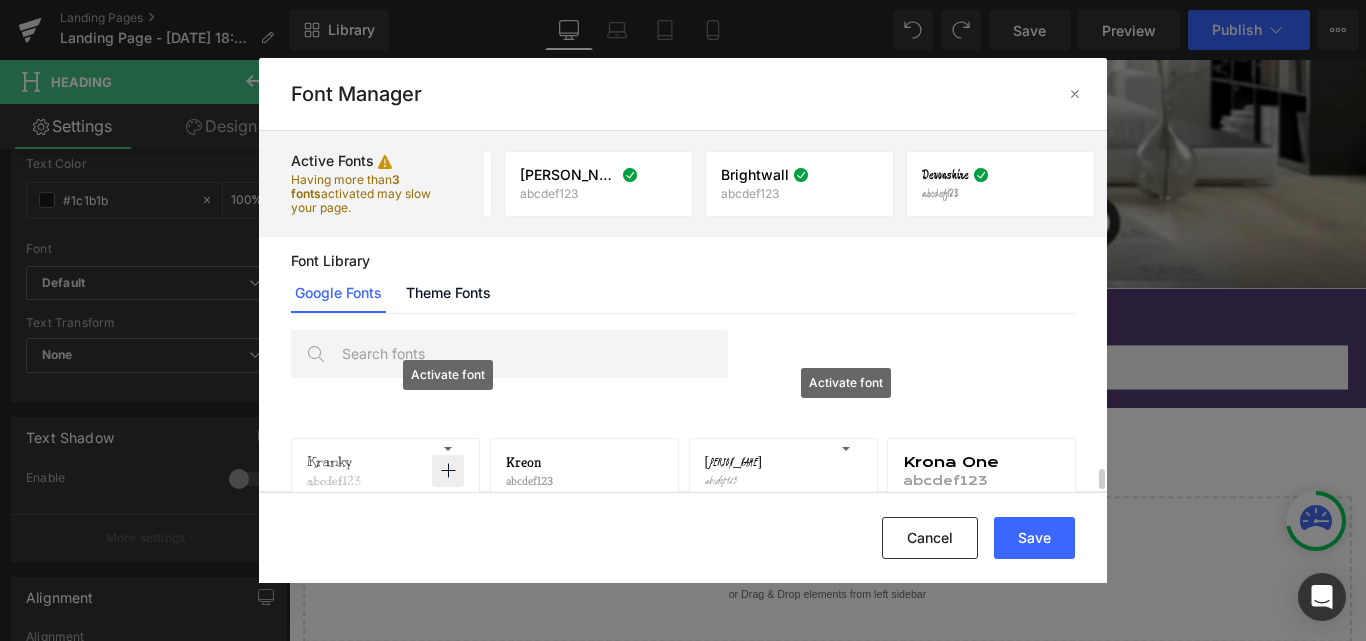 scroll, scrollTop: 14565, scrollLeft: 0, axis: vertical 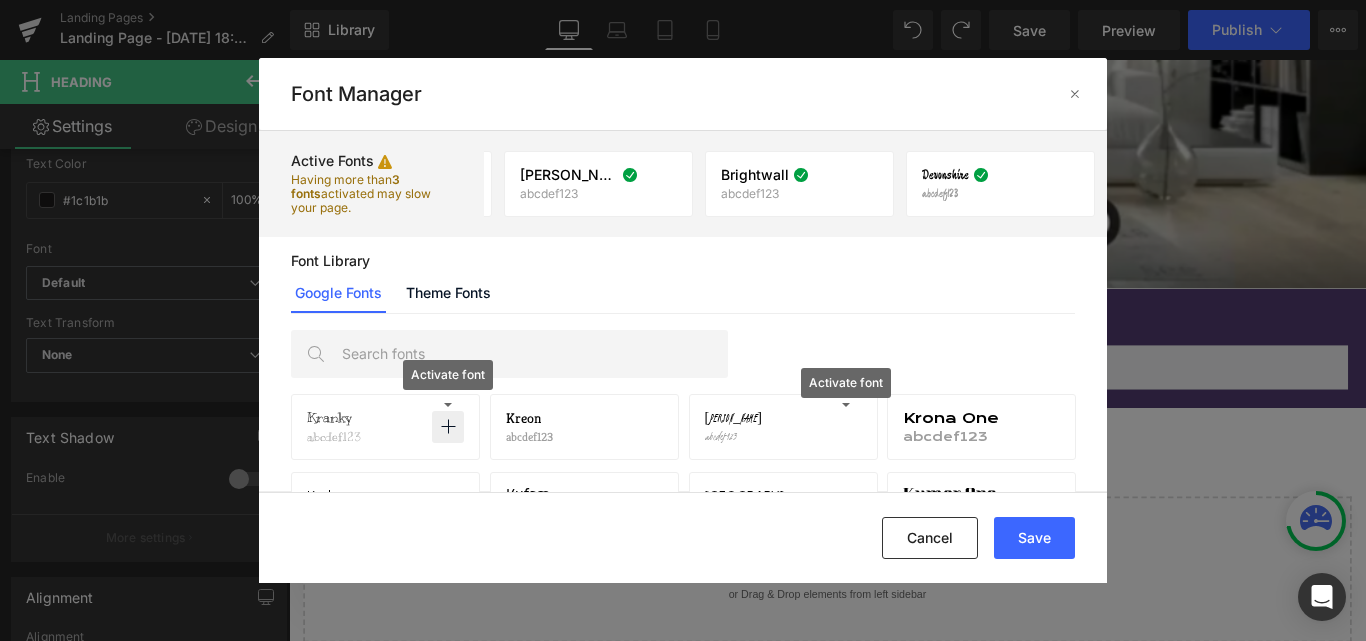 click at bounding box center (846, 427) 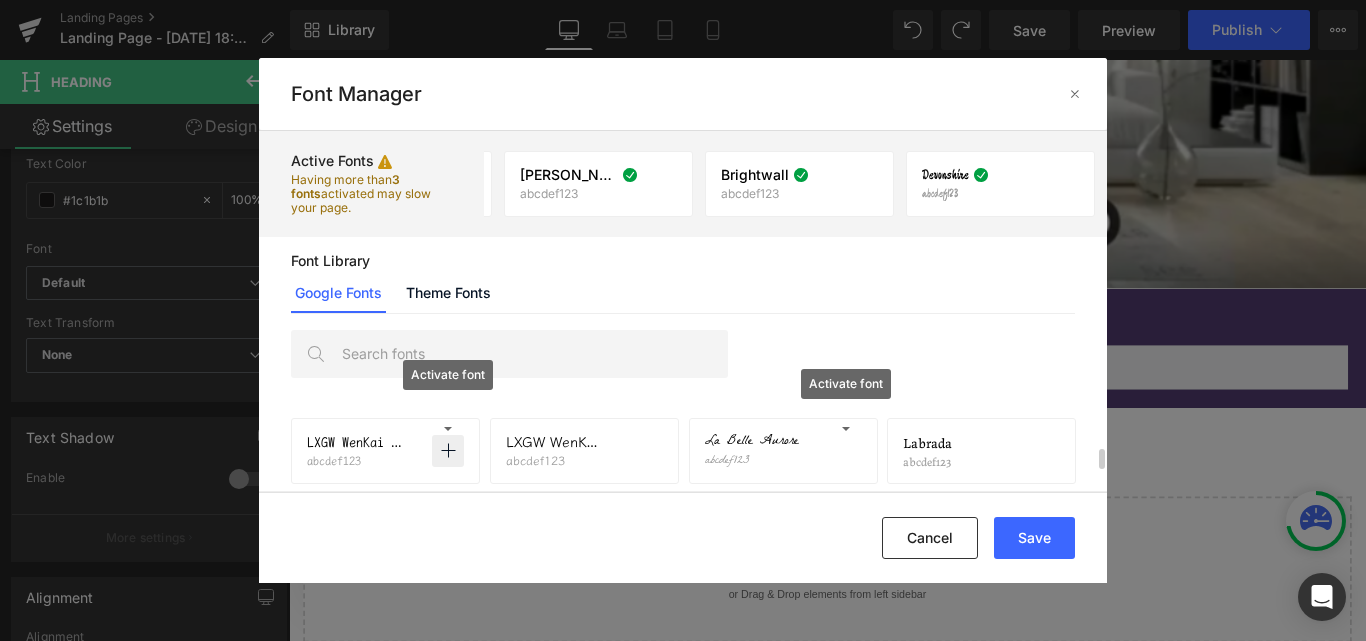 scroll, scrollTop: 14807, scrollLeft: 0, axis: vertical 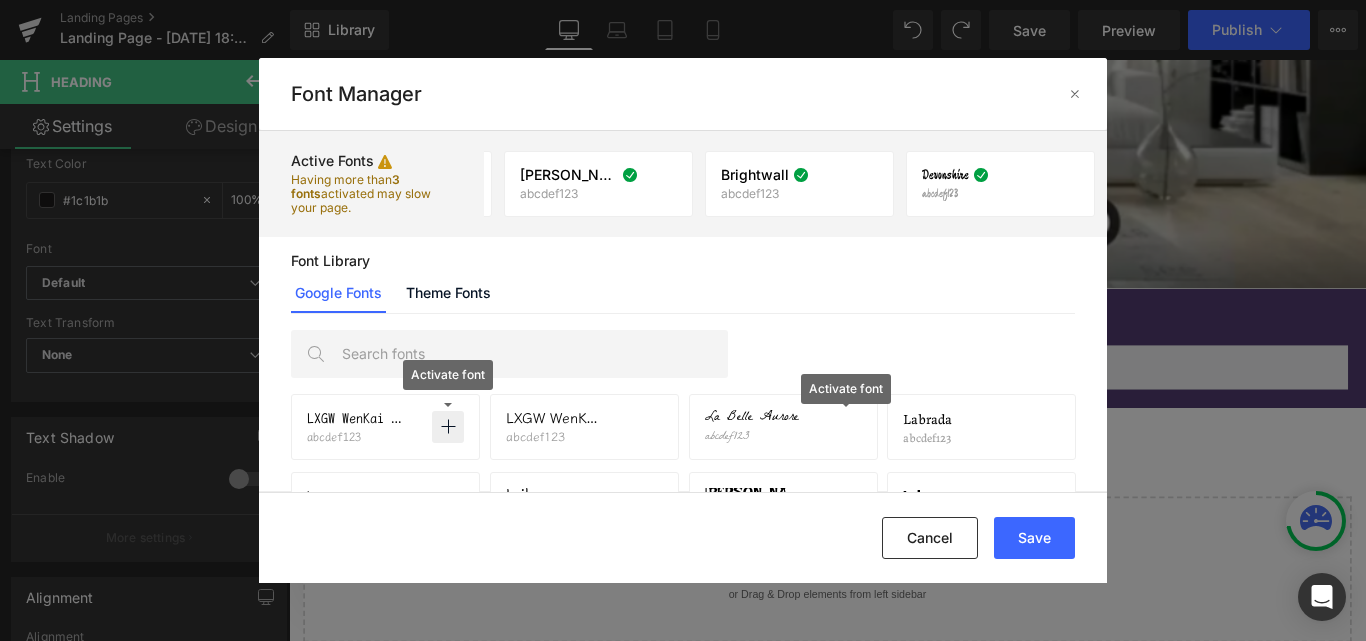 click at bounding box center (846, 427) 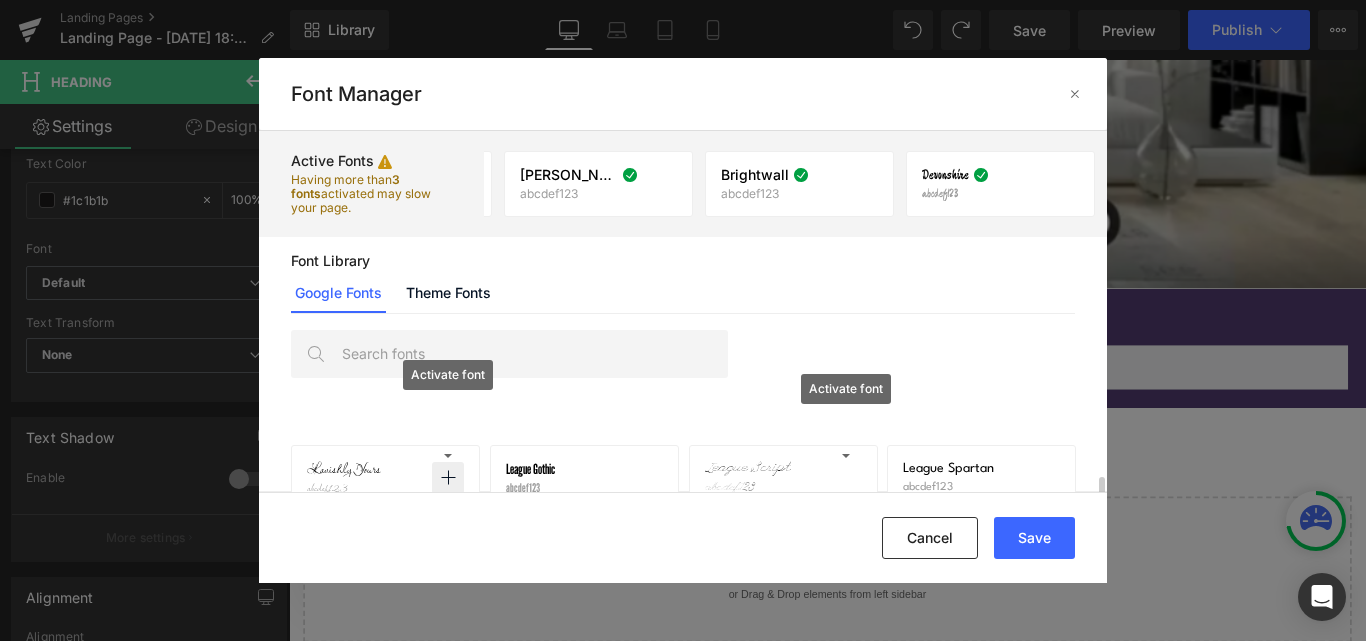 scroll, scrollTop: 15074, scrollLeft: 0, axis: vertical 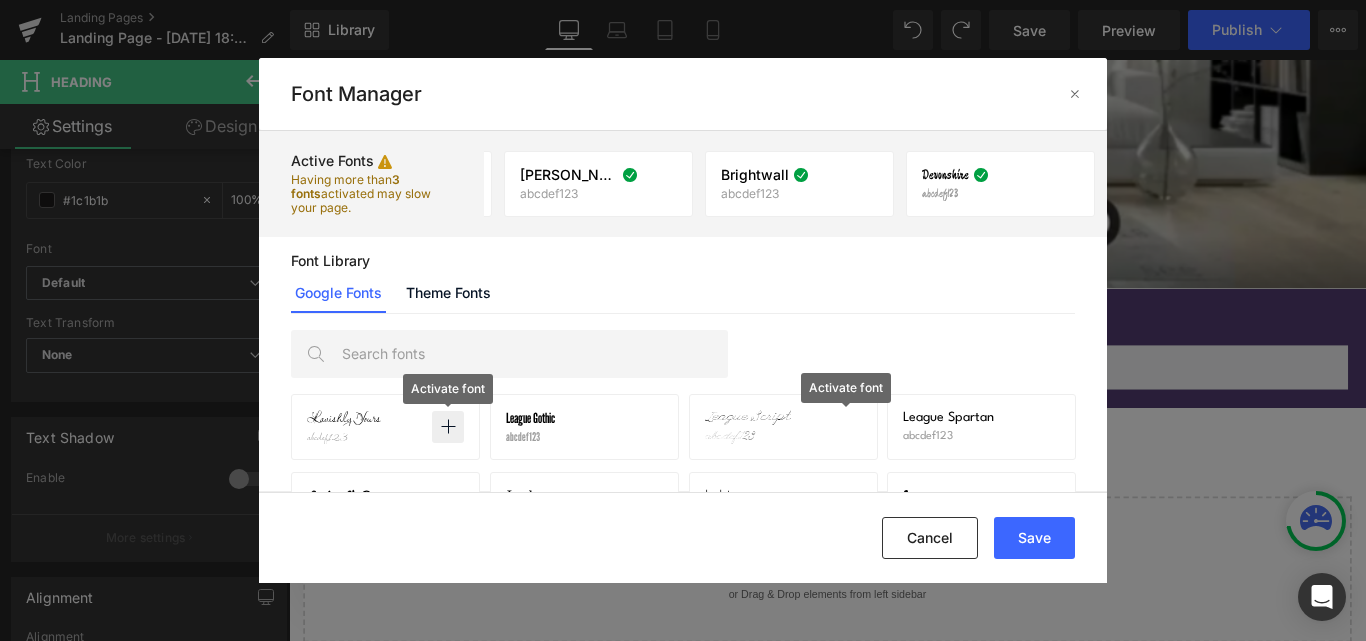 click at bounding box center [448, 427] 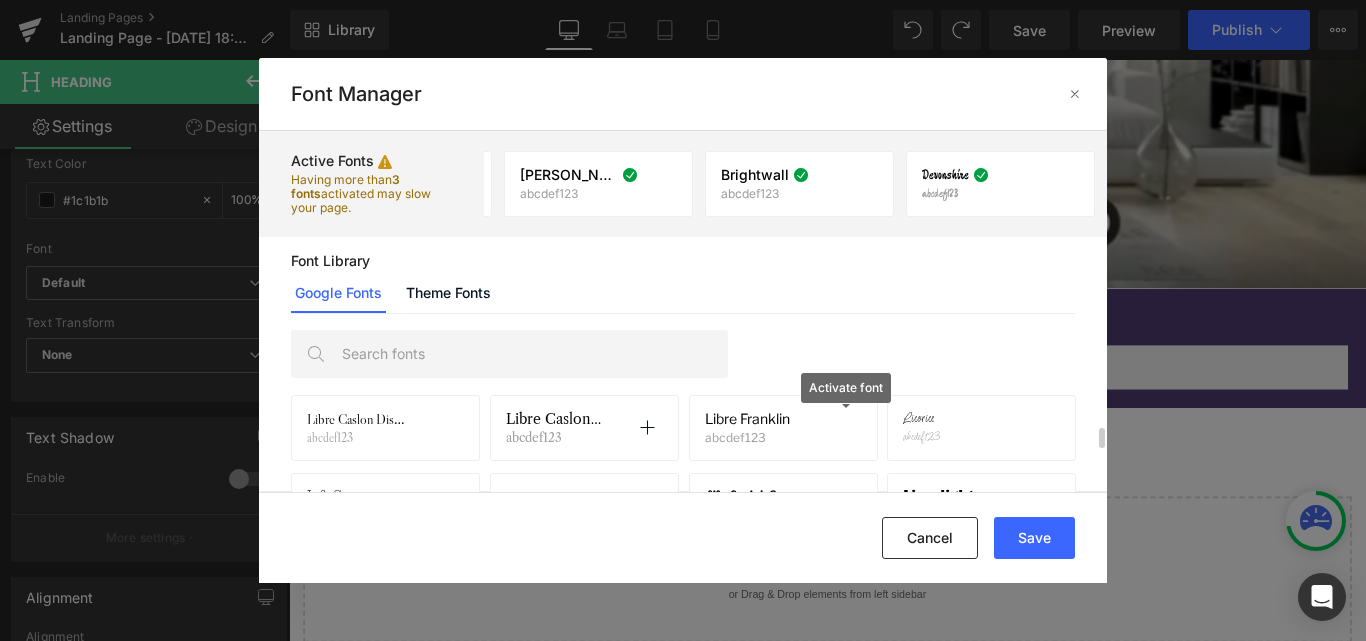 scroll, scrollTop: 15629, scrollLeft: 0, axis: vertical 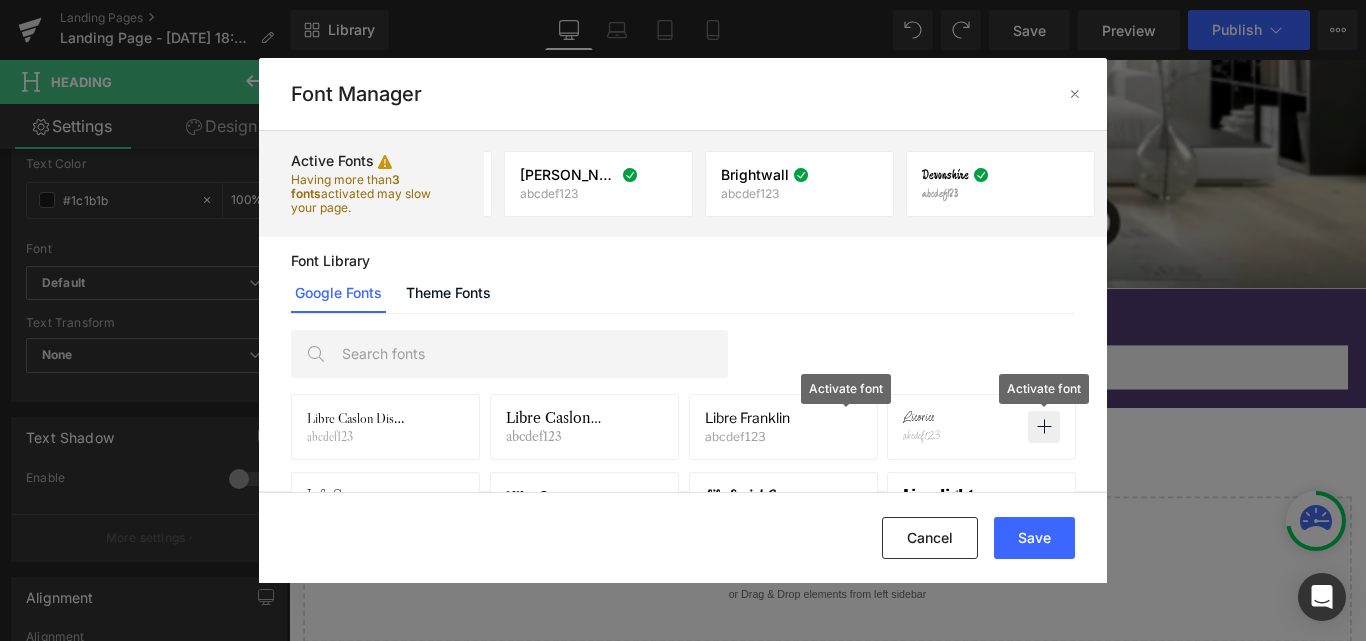 click at bounding box center (1044, 427) 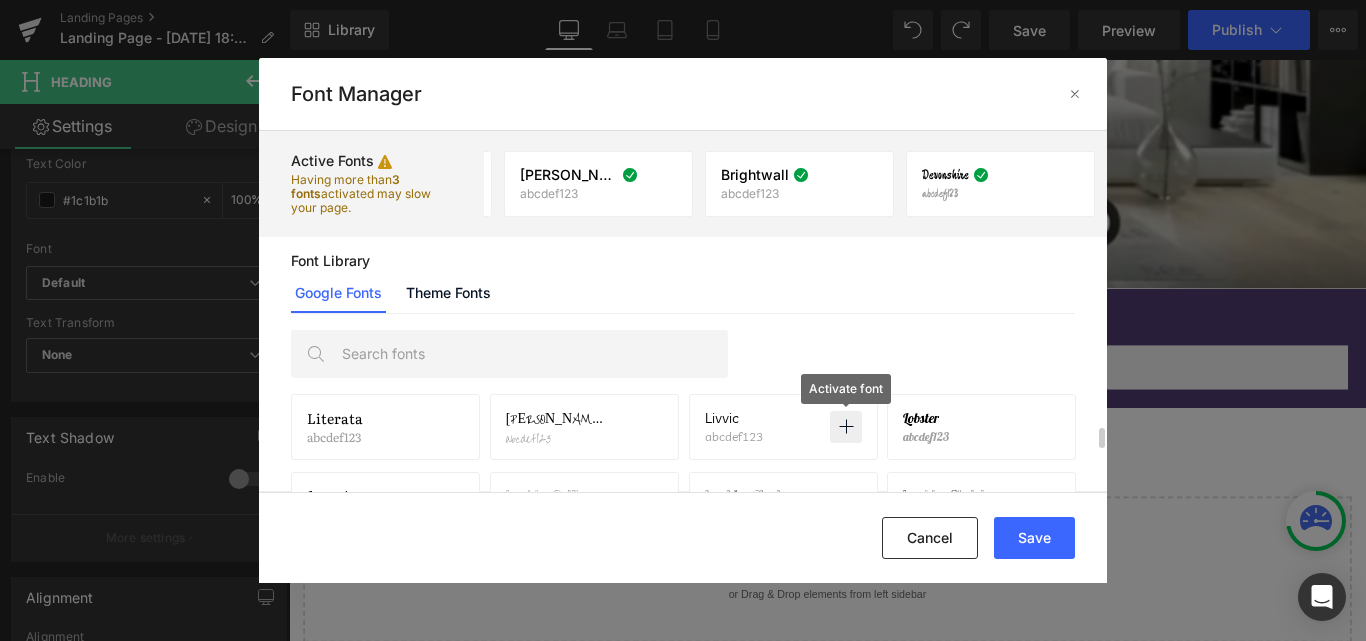 scroll, scrollTop: 15825, scrollLeft: 0, axis: vertical 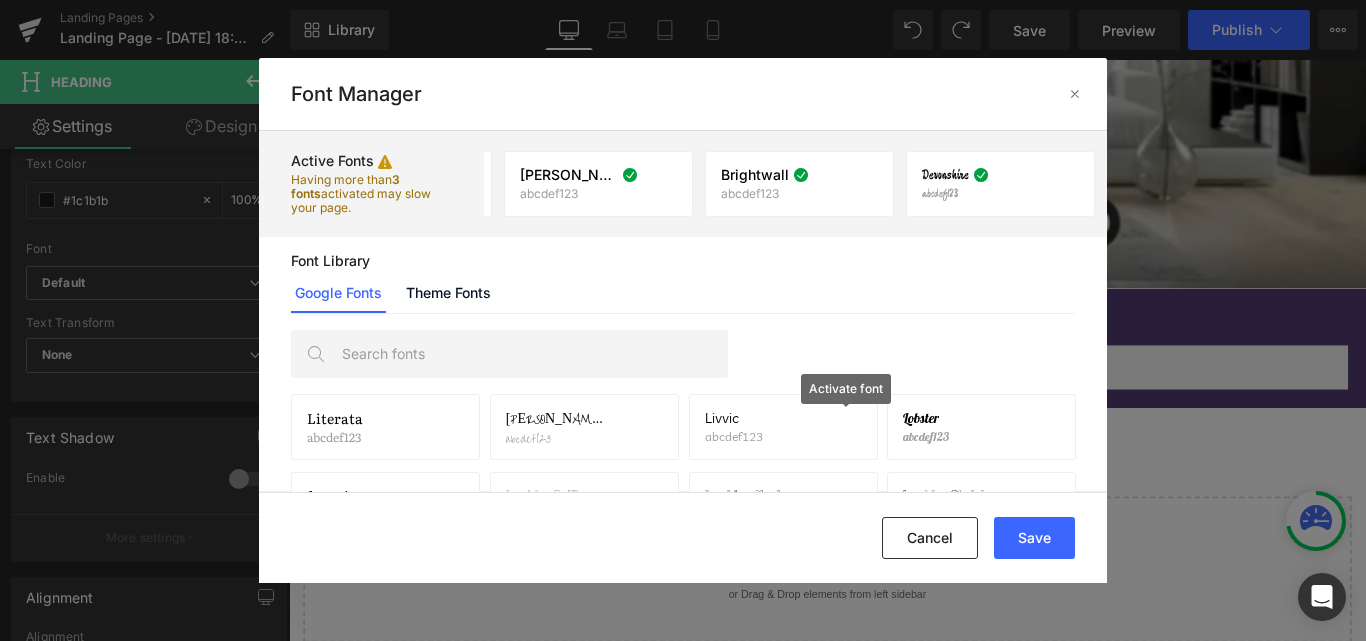 click at bounding box center (647, 427) 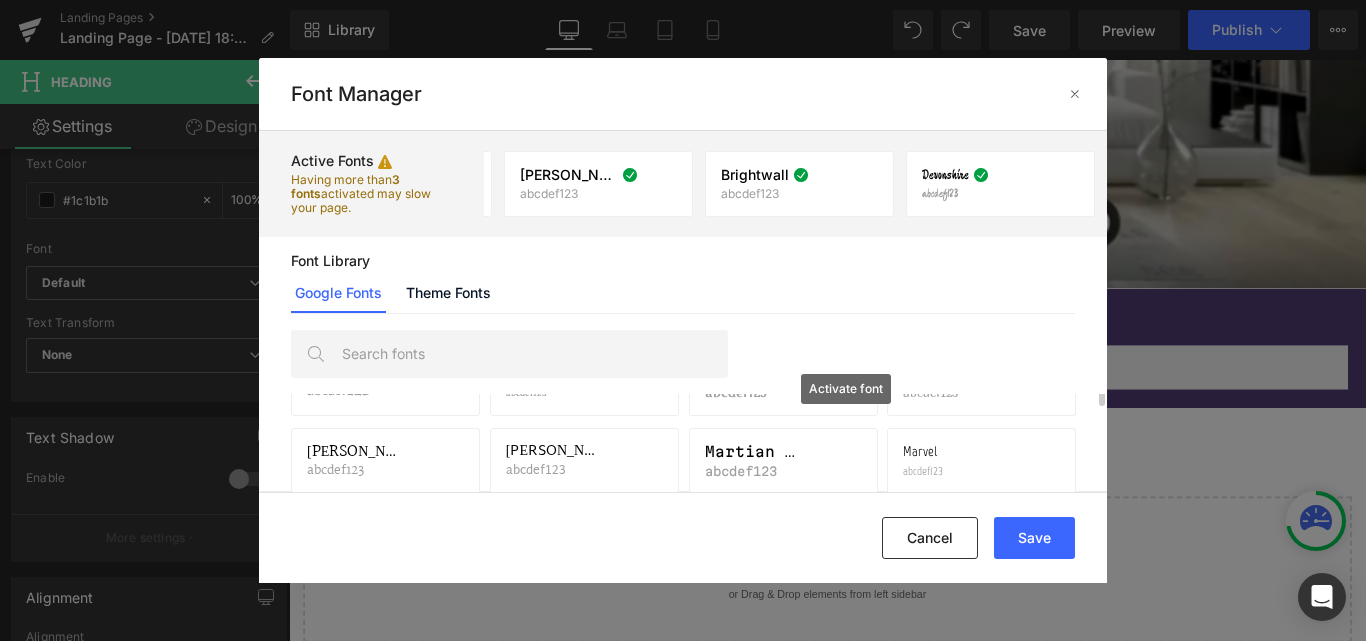 scroll, scrollTop: 16787, scrollLeft: 0, axis: vertical 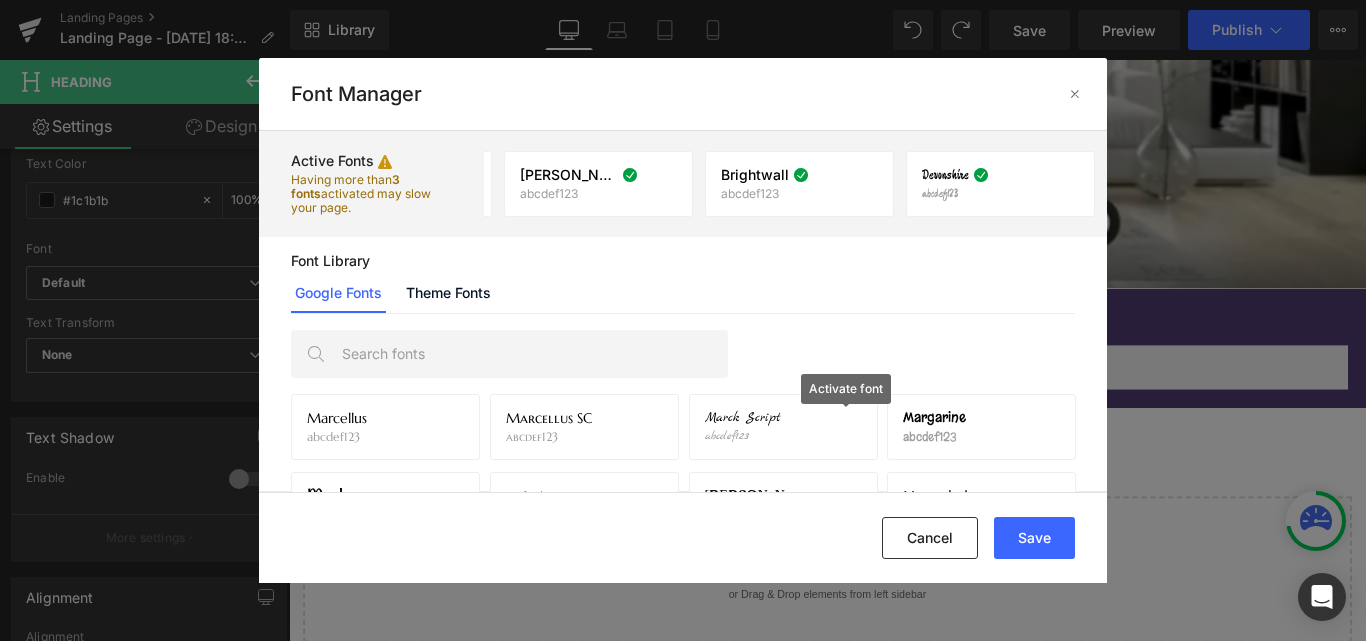 click at bounding box center (846, 427) 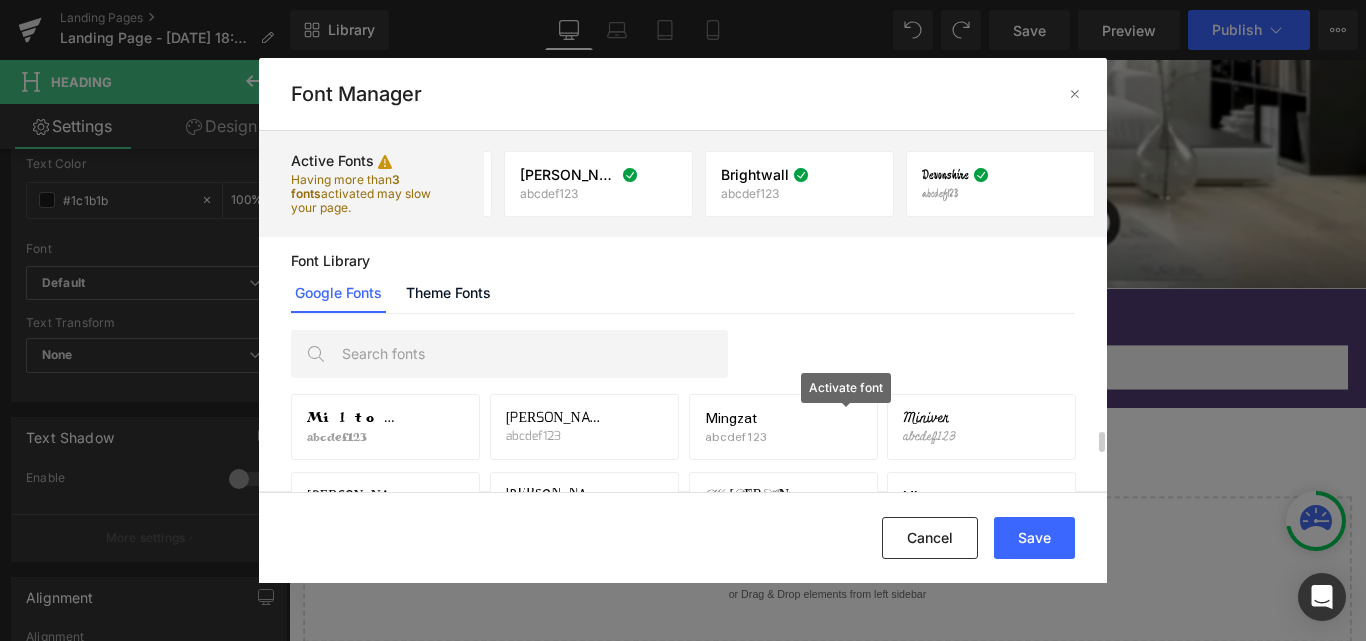 scroll, scrollTop: 17690, scrollLeft: 0, axis: vertical 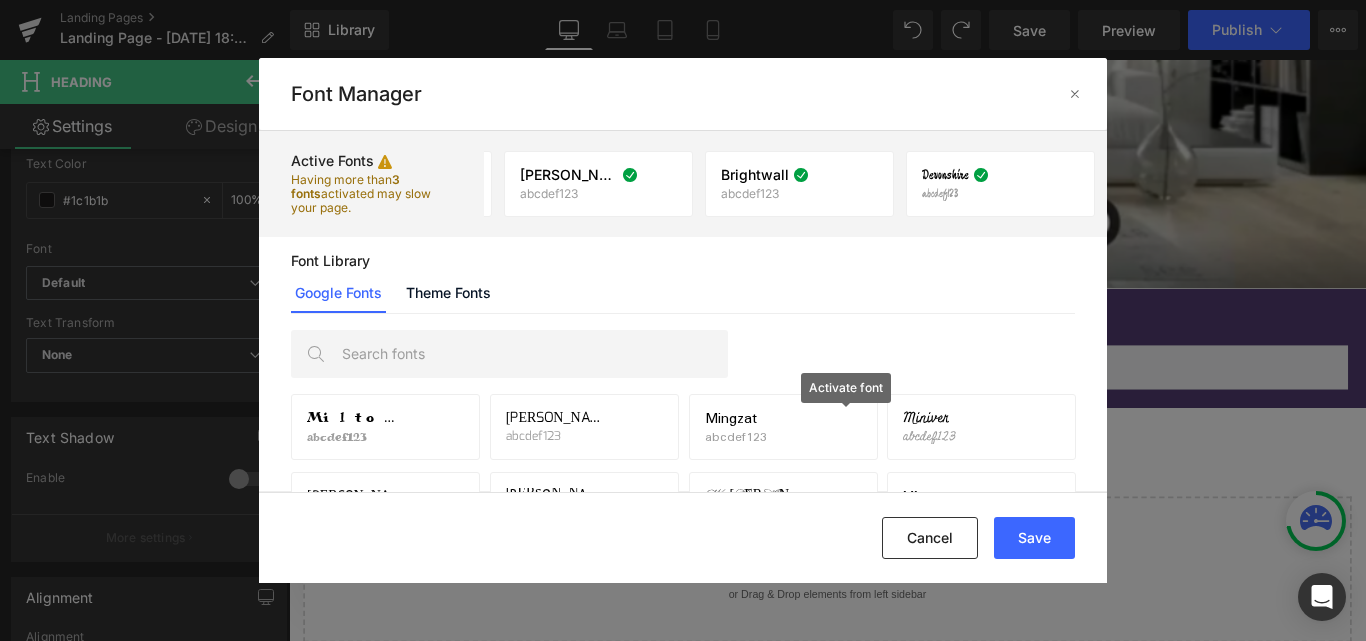 click at bounding box center [1044, 427] 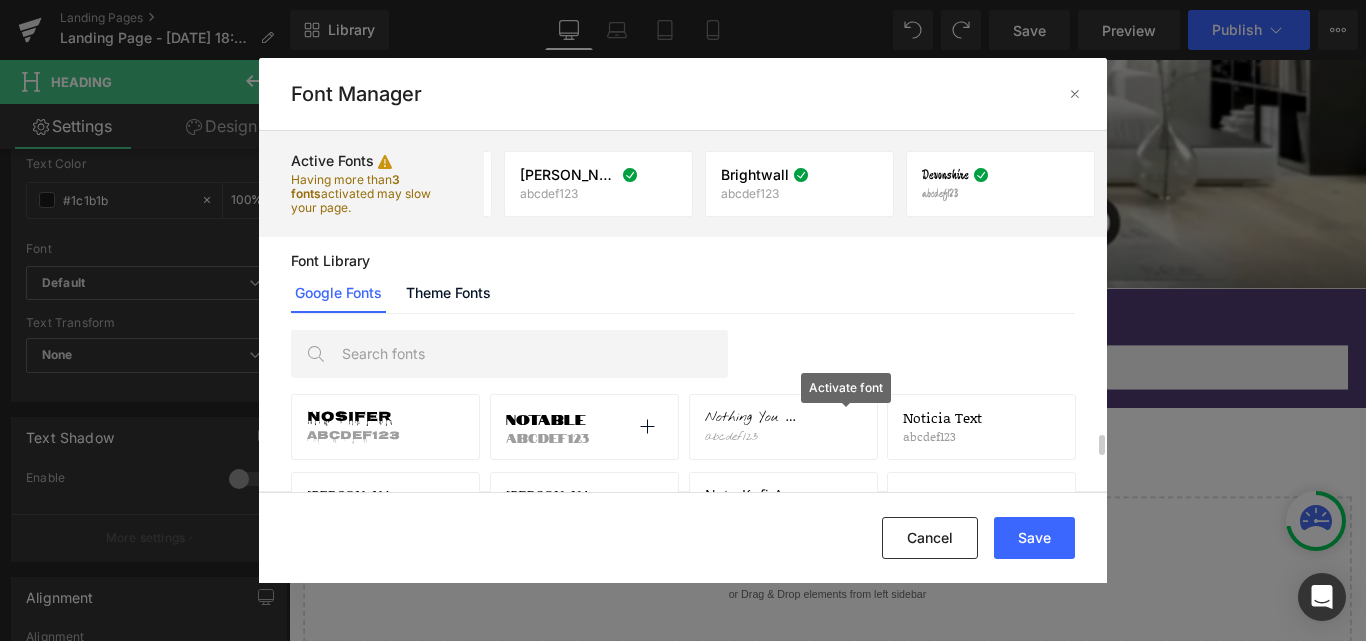 scroll, scrollTop: 19252, scrollLeft: 0, axis: vertical 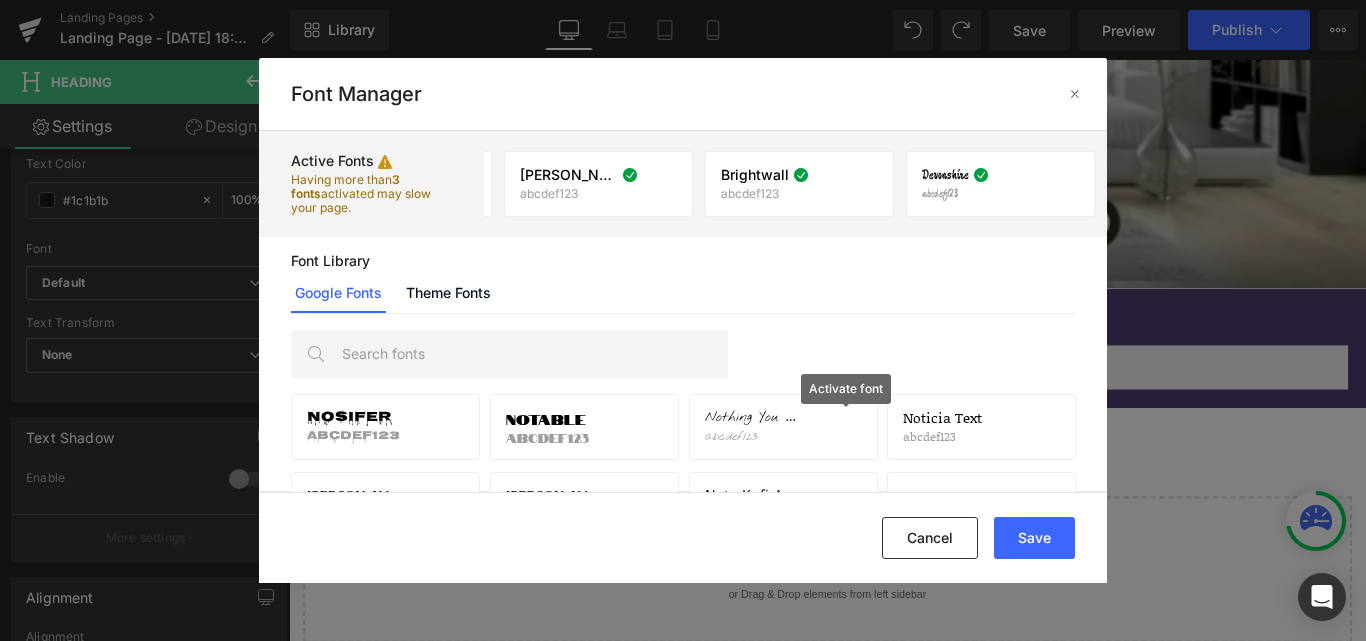 click at bounding box center [846, 427] 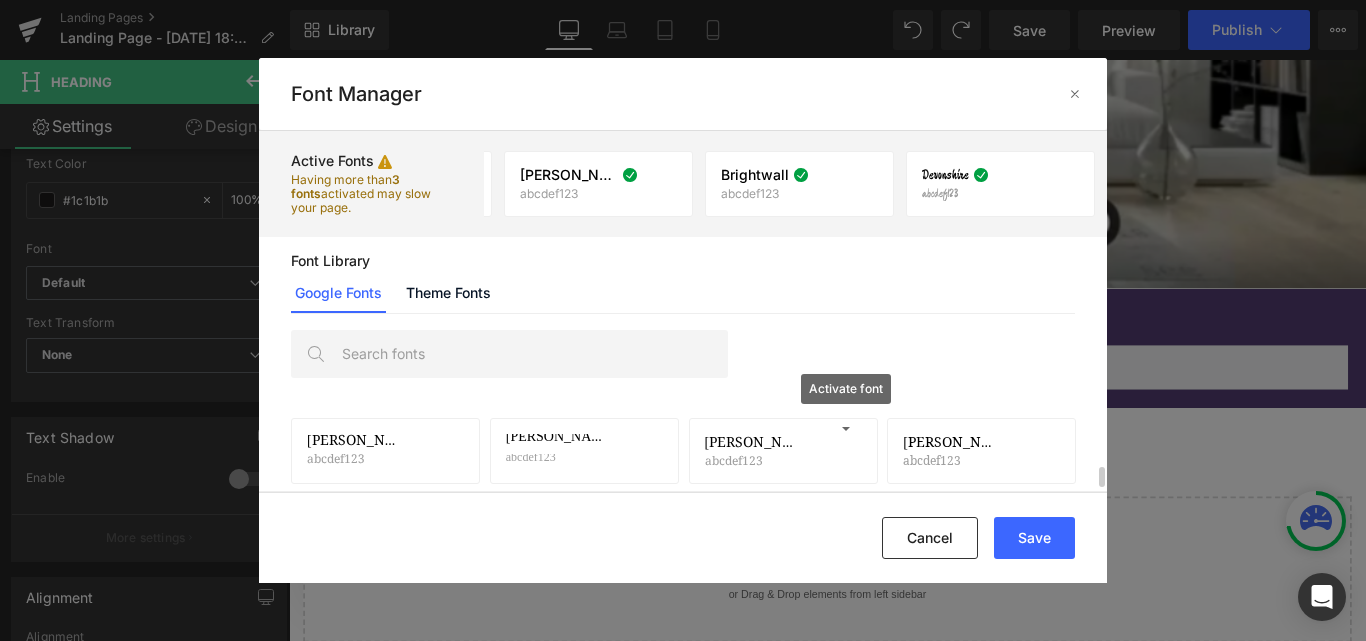 scroll, scrollTop: 23068, scrollLeft: 0, axis: vertical 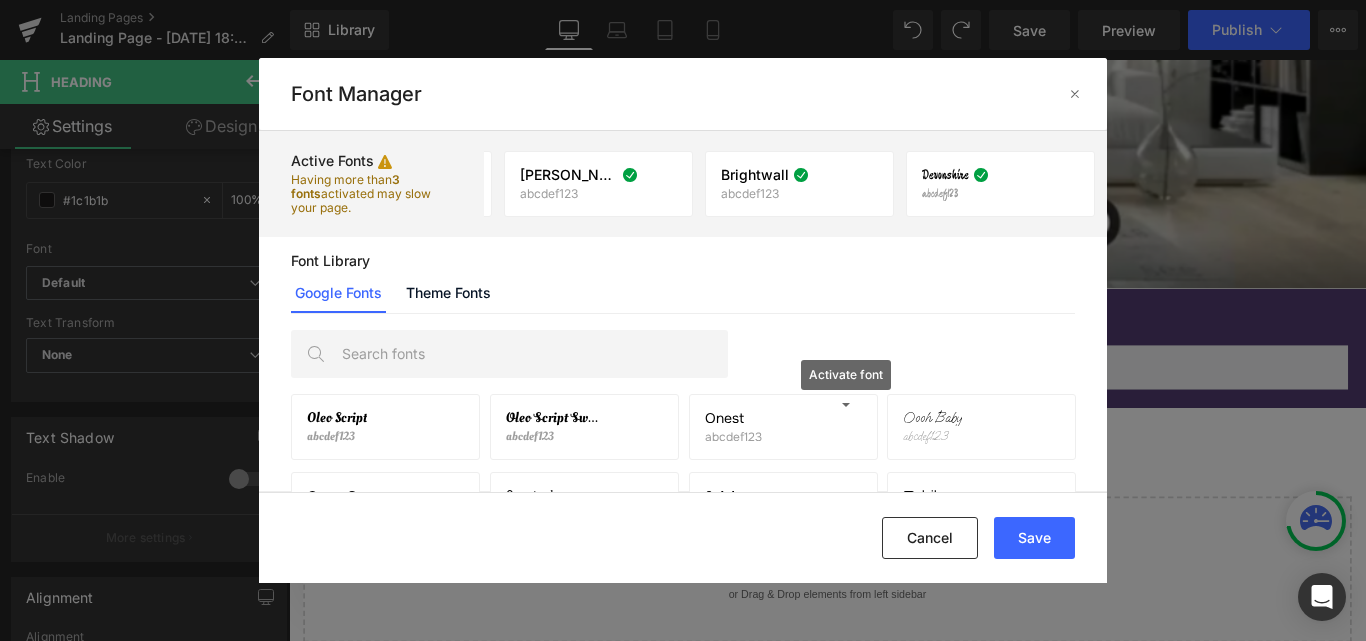 click at bounding box center [1044, 427] 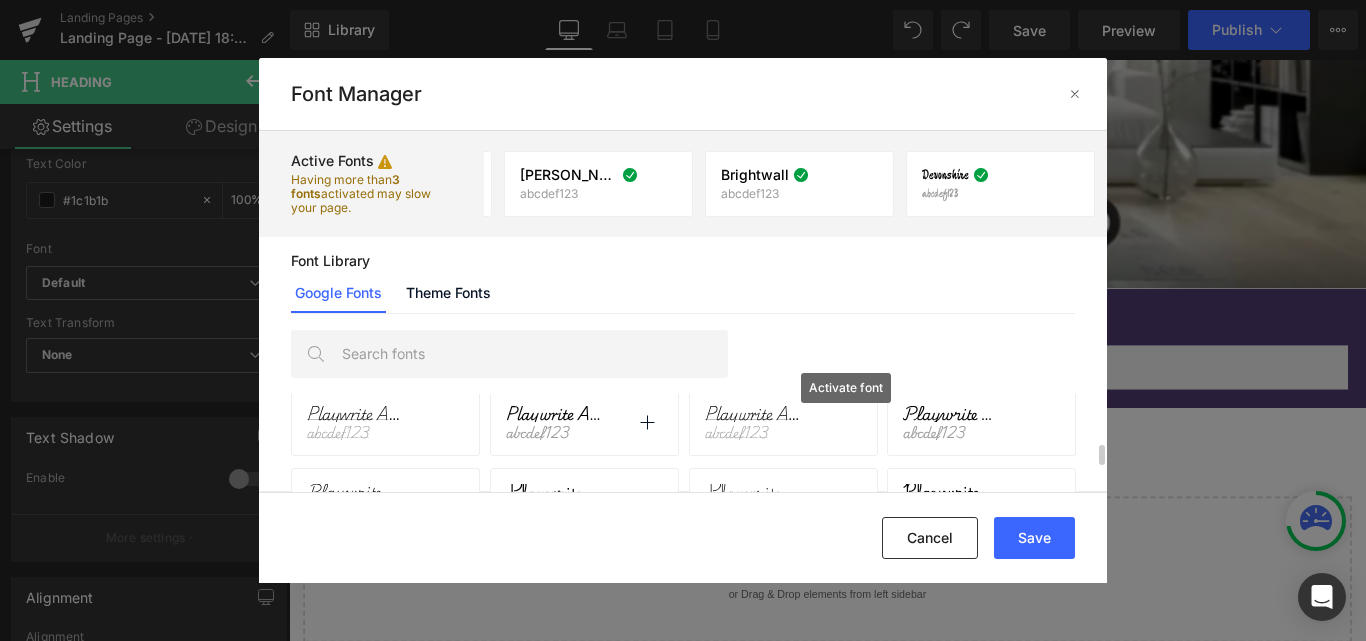 scroll, scrollTop: 25610, scrollLeft: 0, axis: vertical 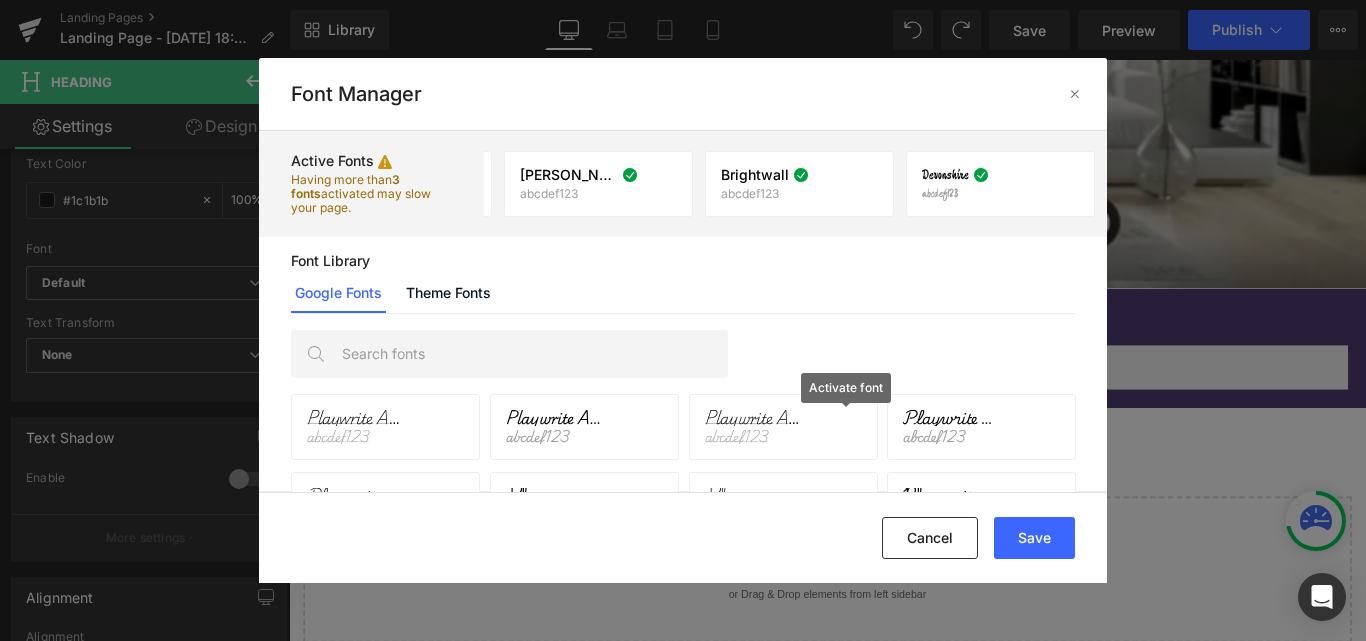 click at bounding box center [1044, 427] 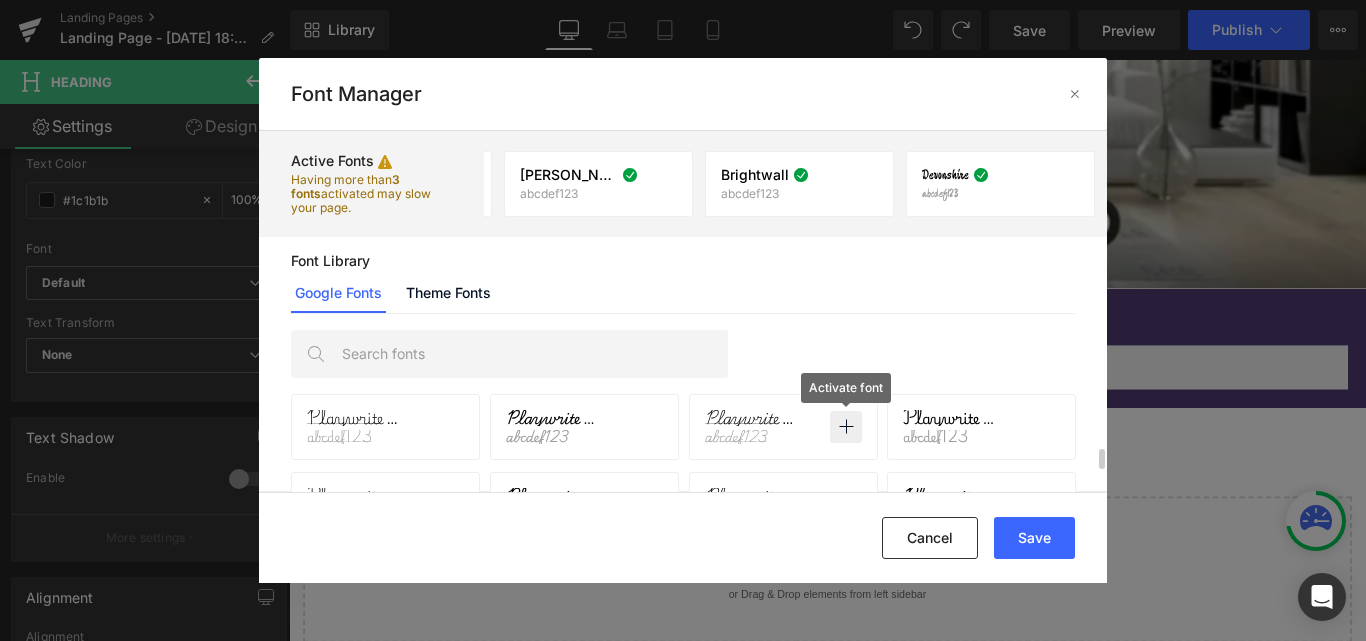 scroll, scrollTop: 25718, scrollLeft: 0, axis: vertical 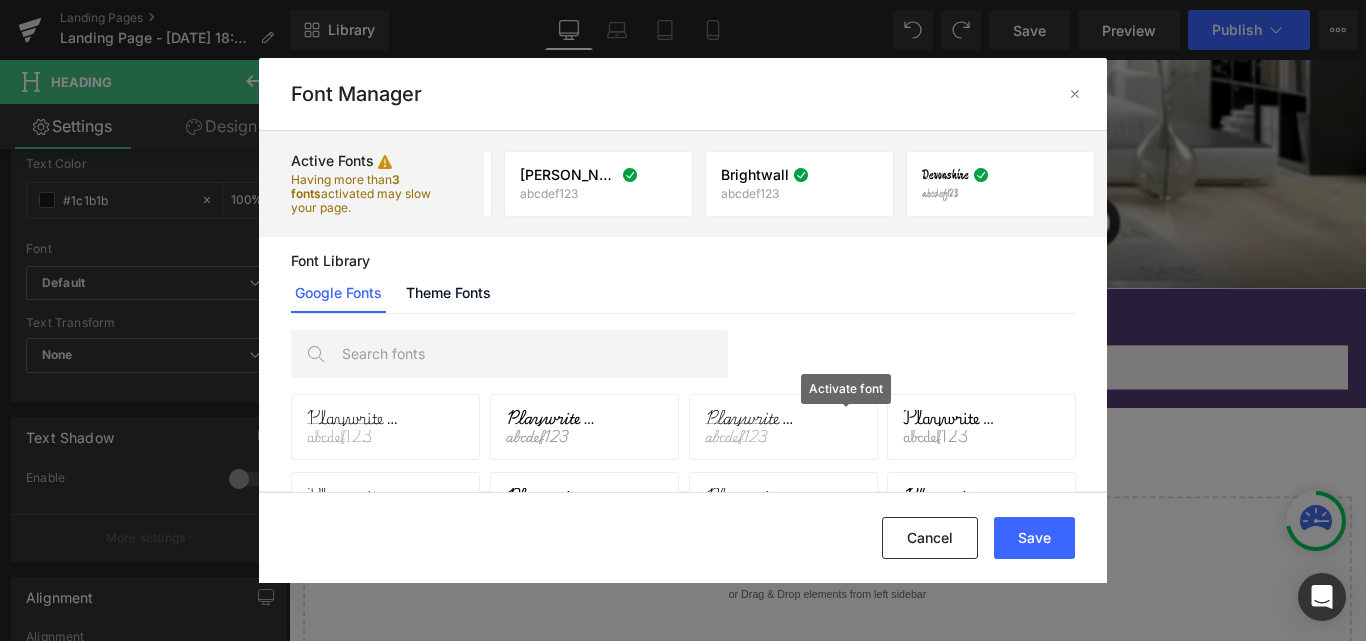 click at bounding box center (647, 427) 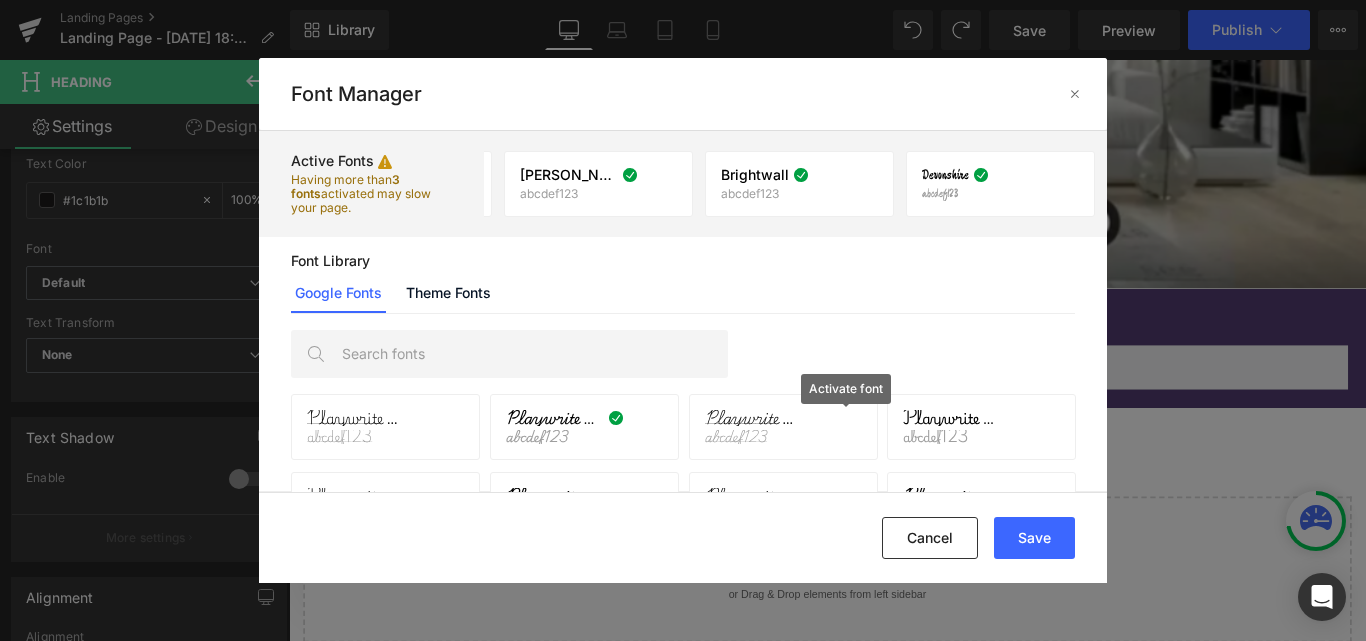 click at bounding box center (846, 427) 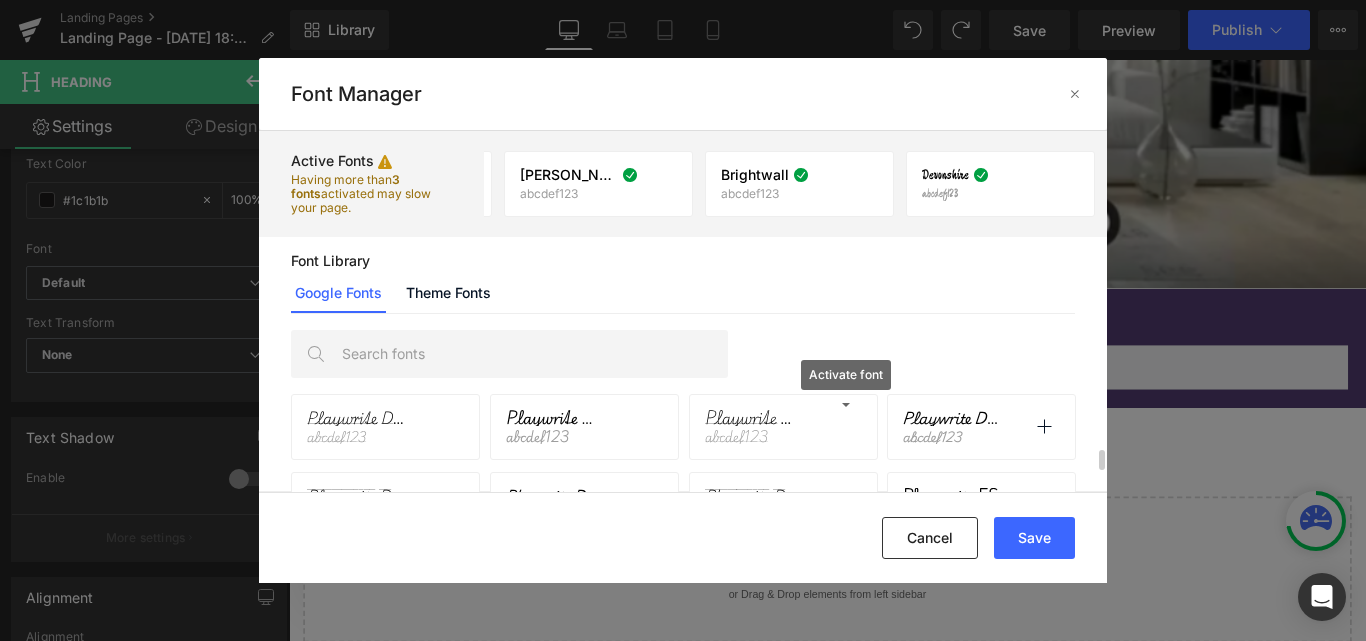 scroll, scrollTop: 26042, scrollLeft: 0, axis: vertical 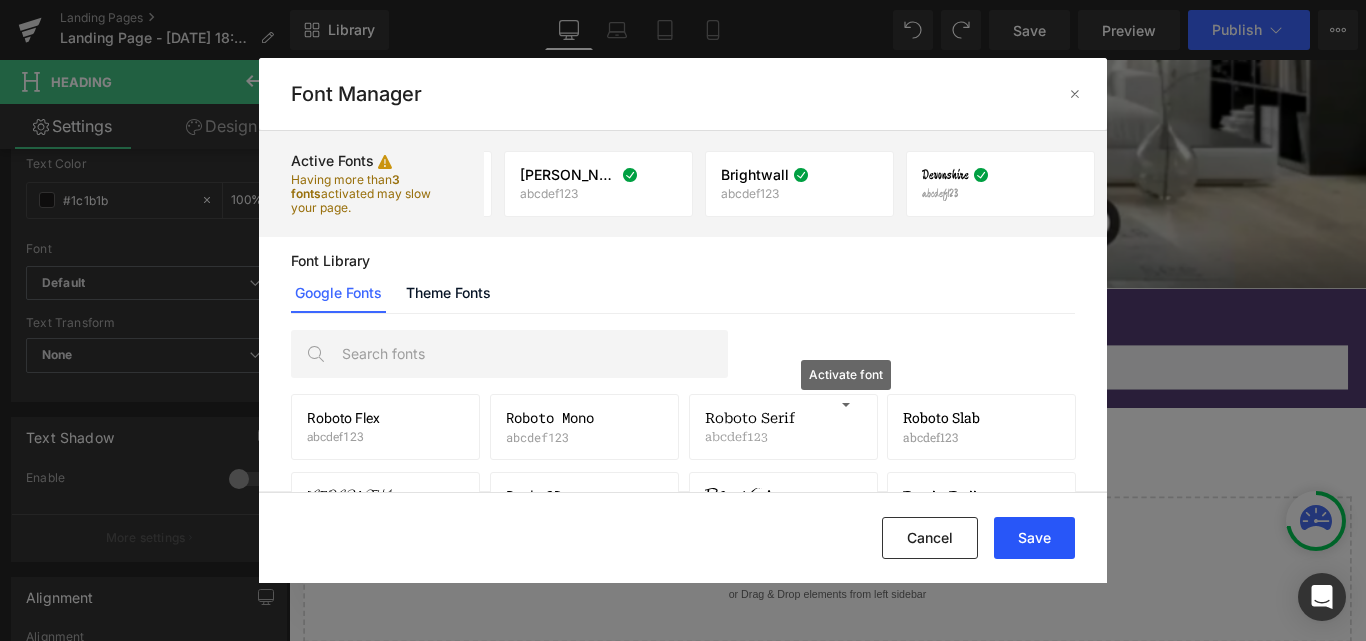click on "Save" at bounding box center [1034, 538] 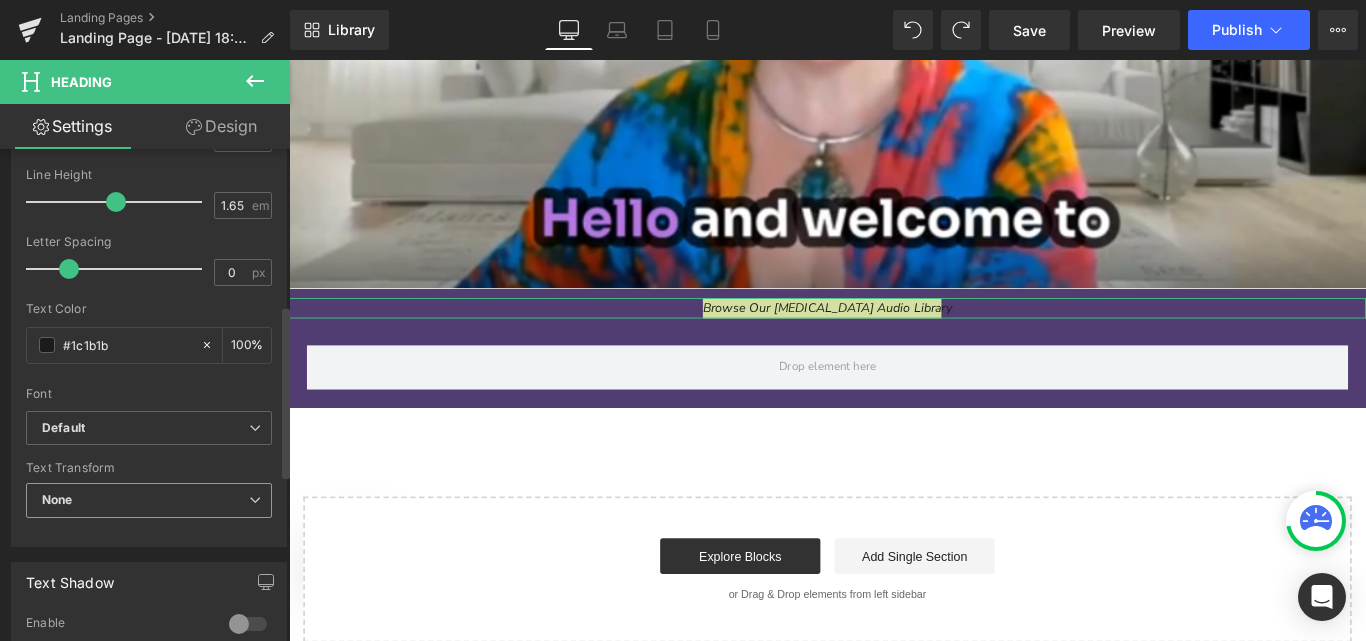 scroll, scrollTop: 447, scrollLeft: 0, axis: vertical 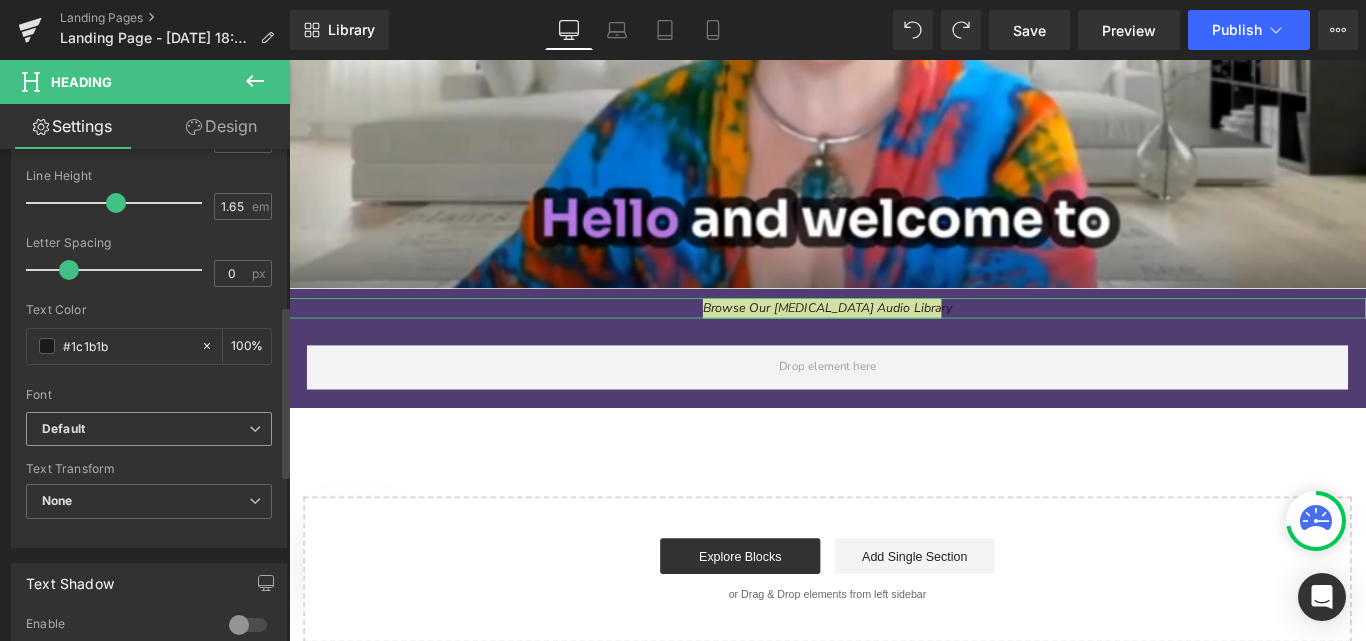 click at bounding box center (255, 429) 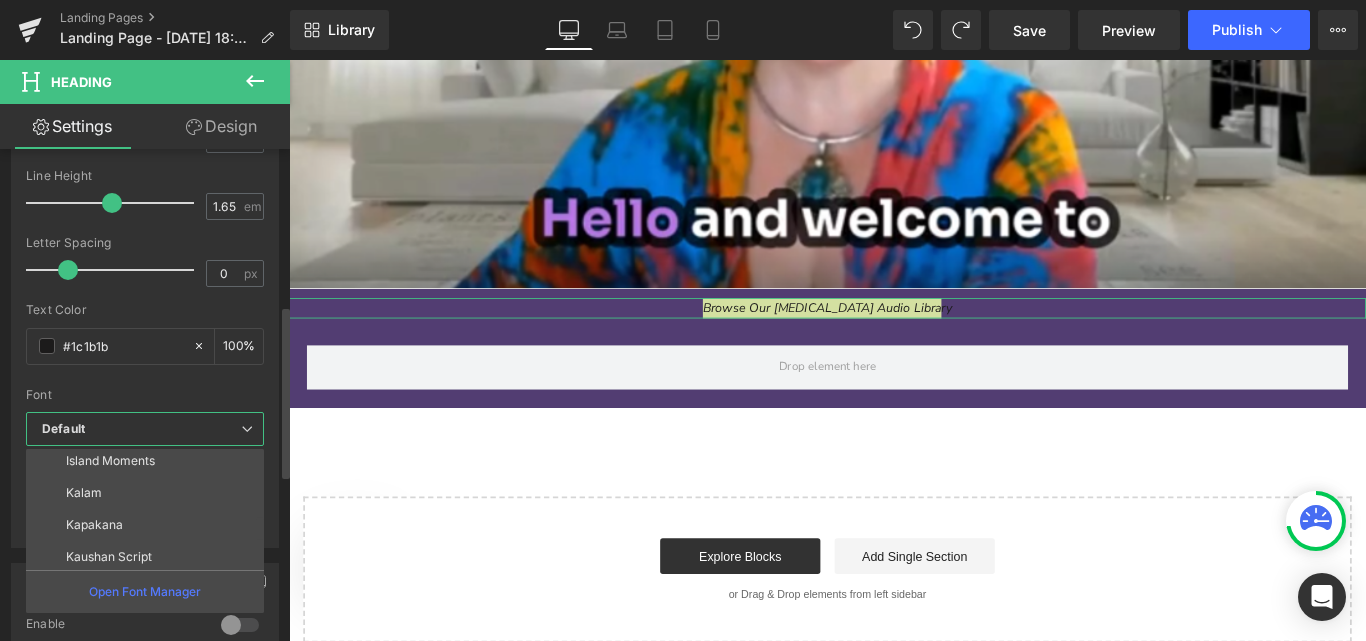 scroll, scrollTop: 316, scrollLeft: 0, axis: vertical 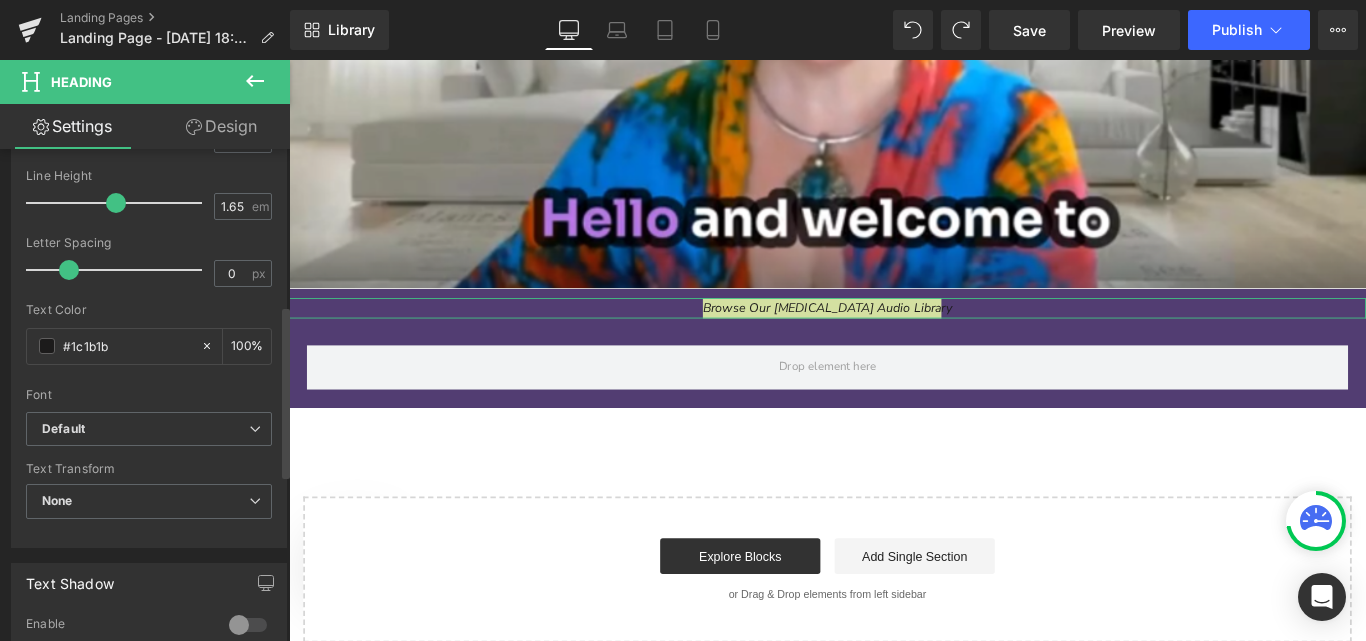 click on "Font" at bounding box center (149, 395) 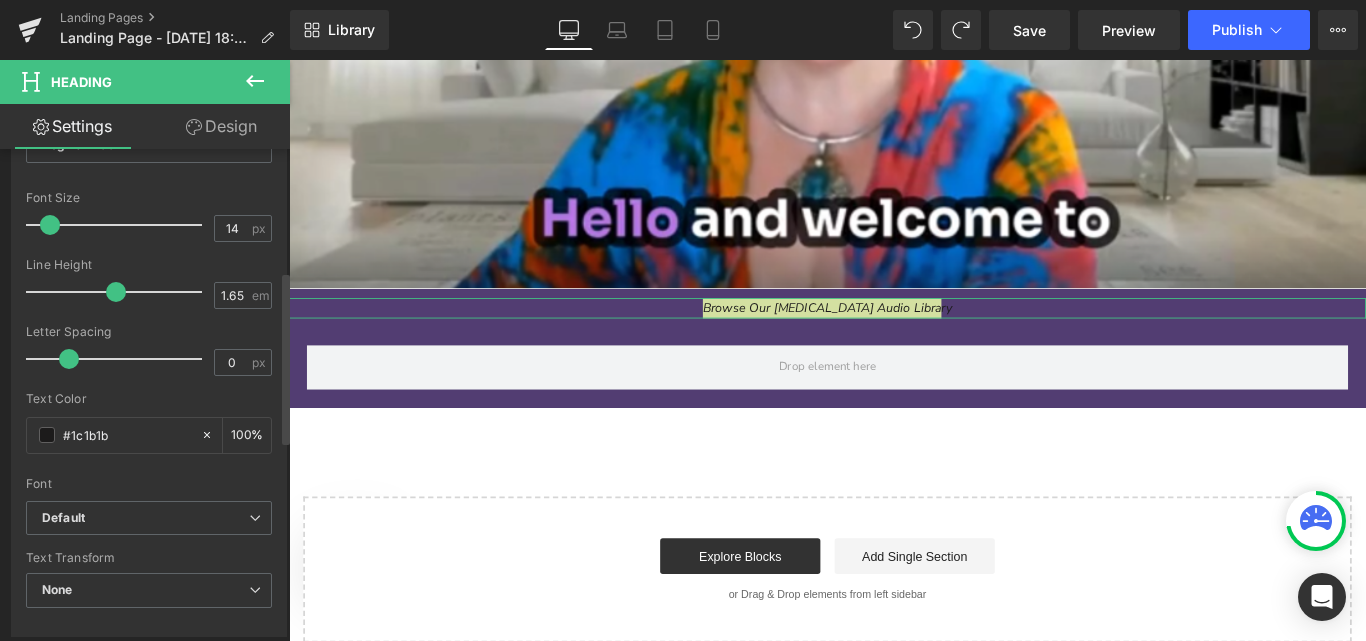 scroll, scrollTop: 349, scrollLeft: 0, axis: vertical 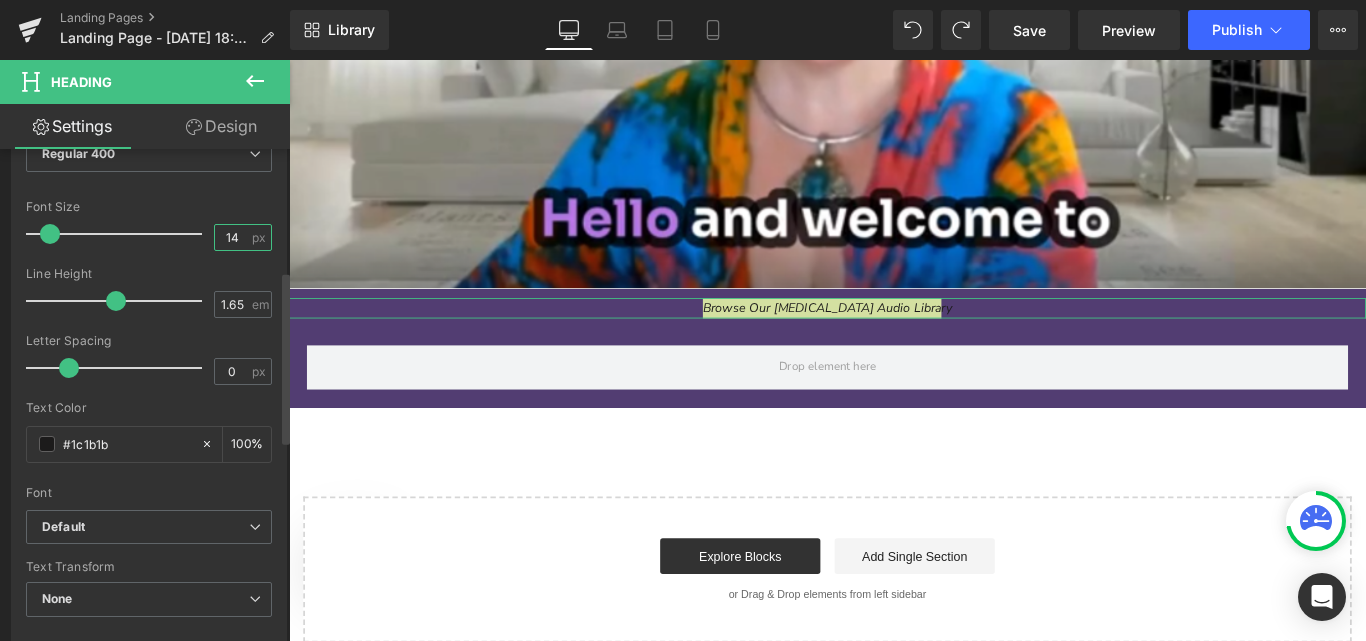click on "14" at bounding box center (232, 237) 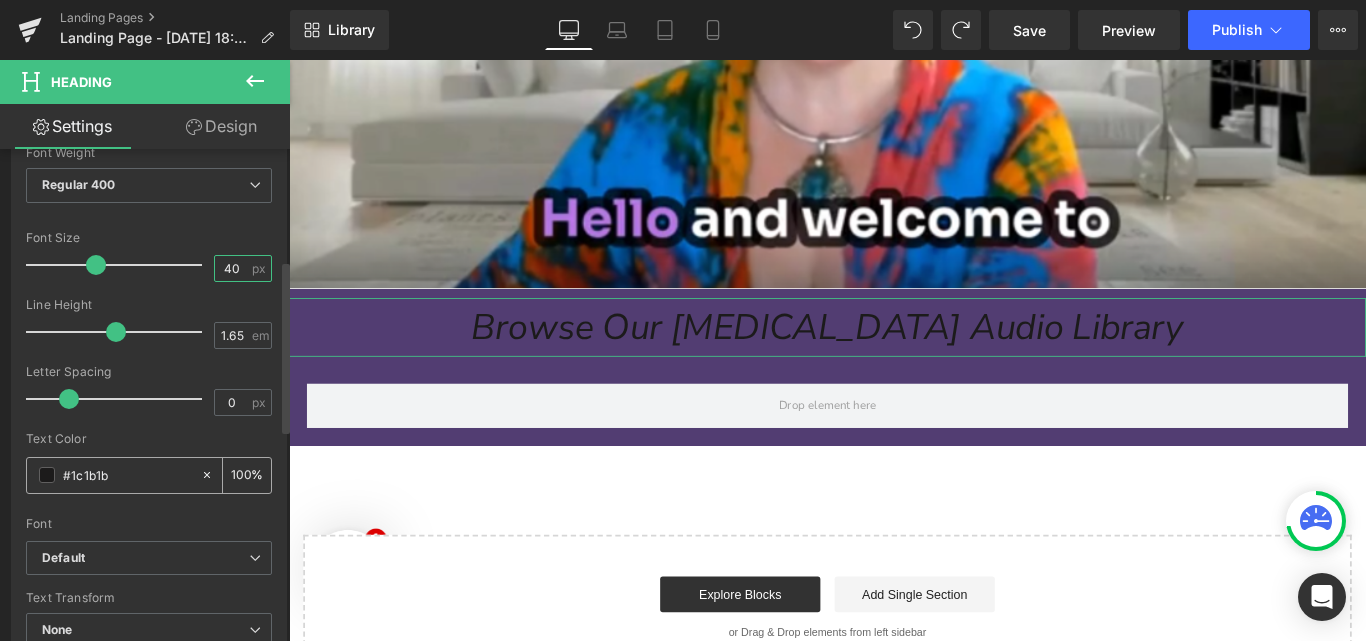 scroll, scrollTop: 315, scrollLeft: 0, axis: vertical 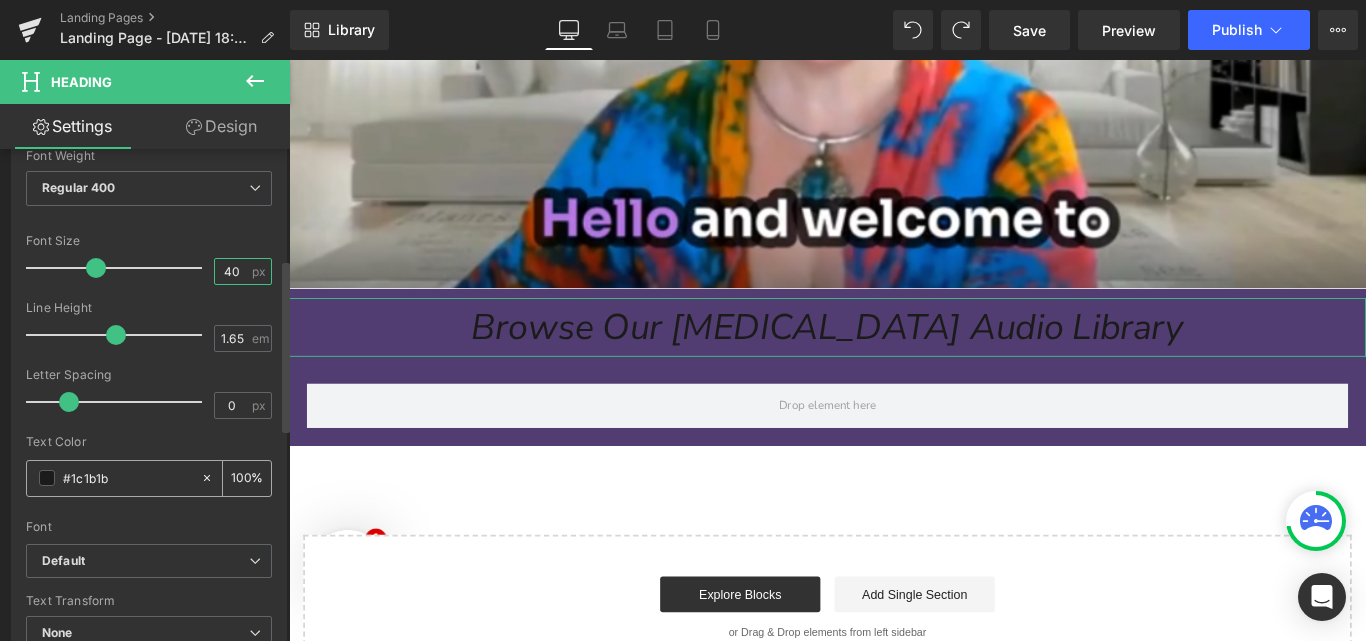 type on "40" 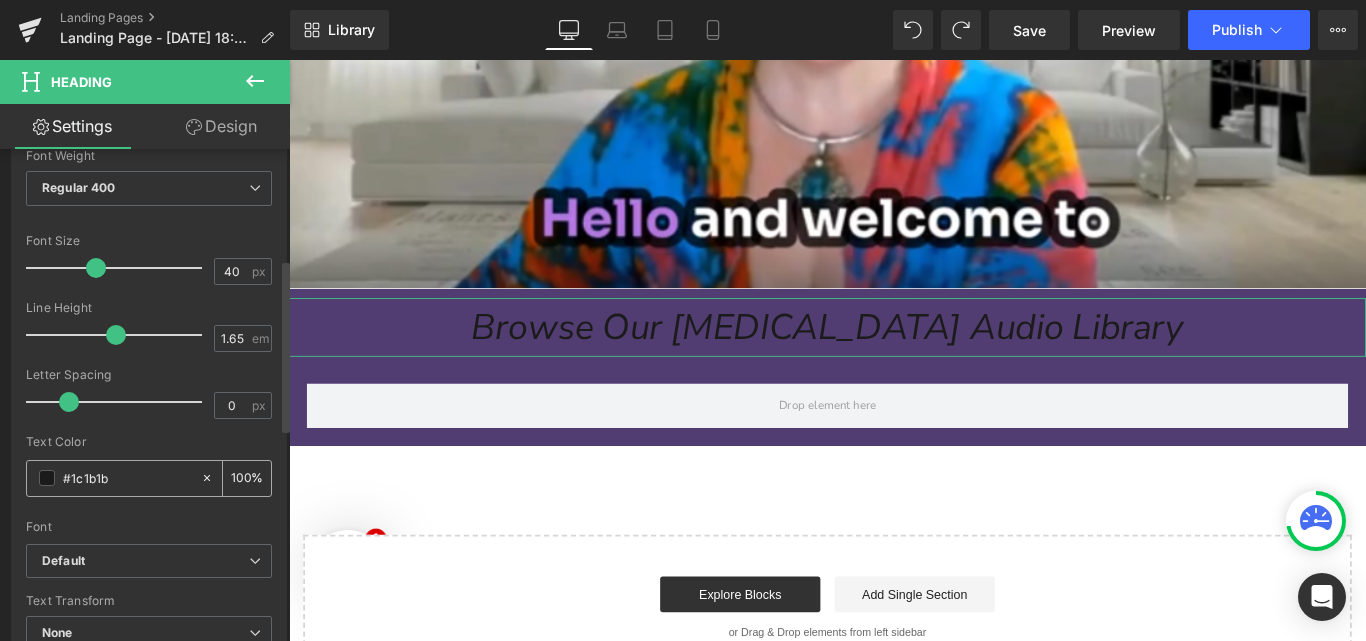 click at bounding box center (47, 478) 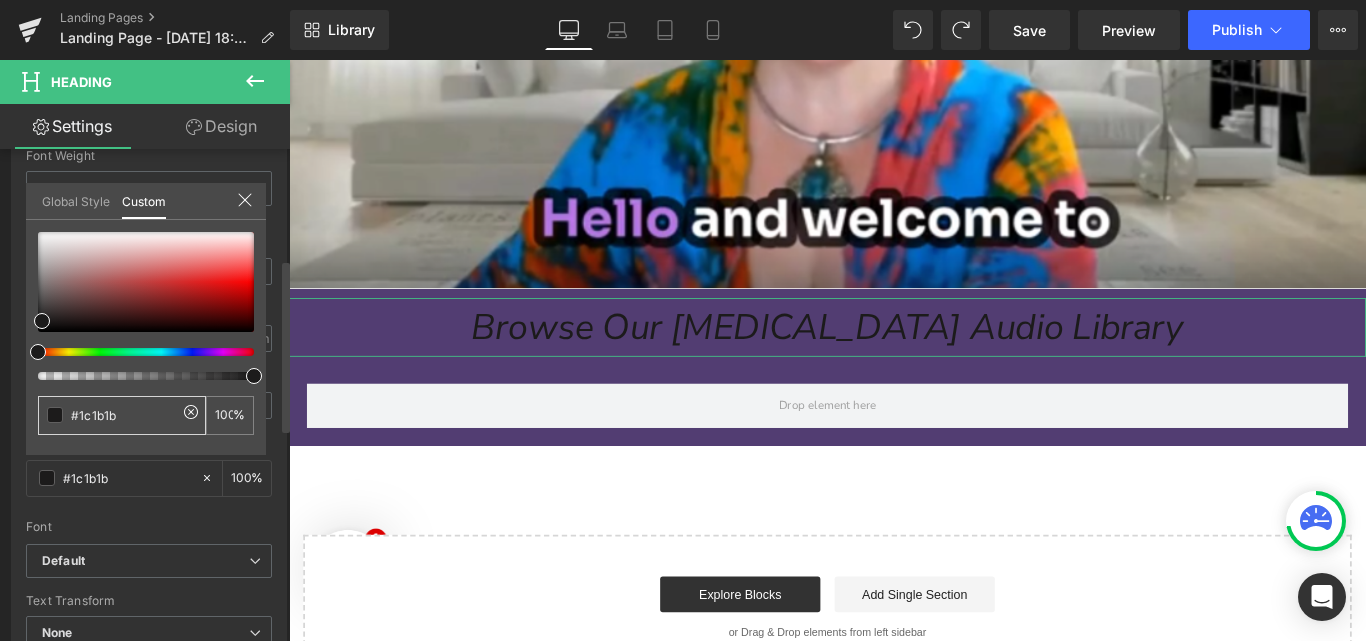 click on "#1c1b1b" at bounding box center (122, 415) 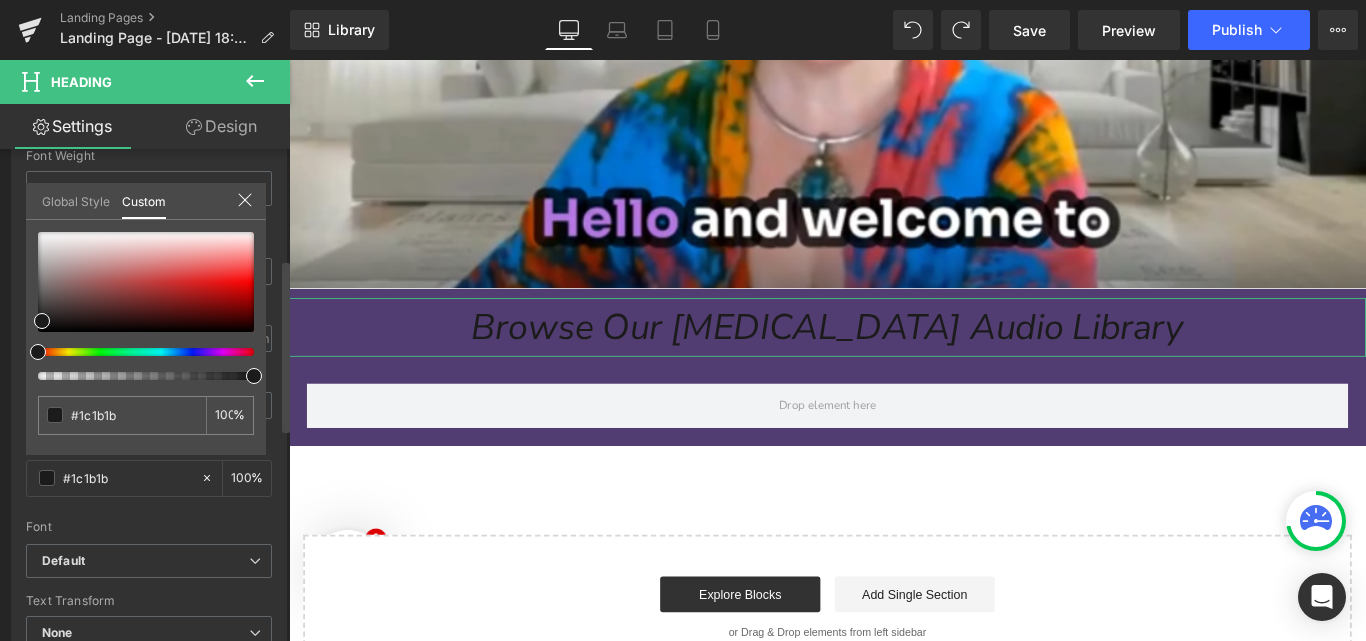 drag, startPoint x: 144, startPoint y: 425, endPoint x: 11, endPoint y: 427, distance: 133.01503 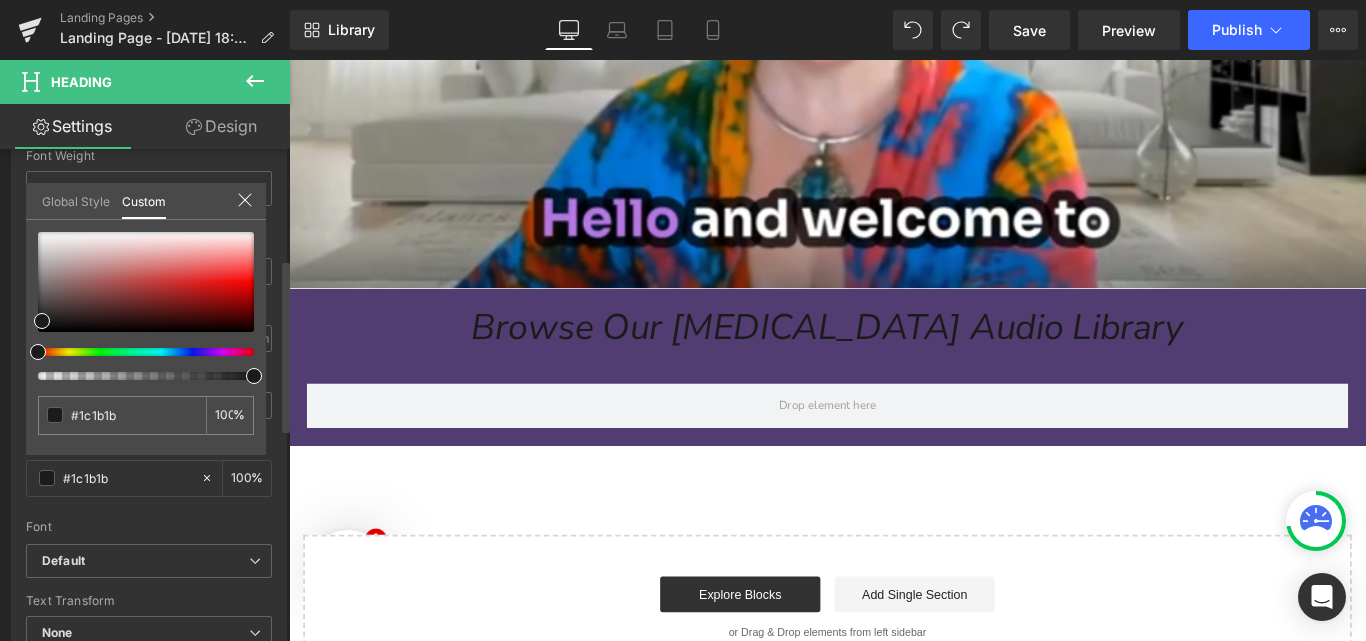 paste on "fefefe" 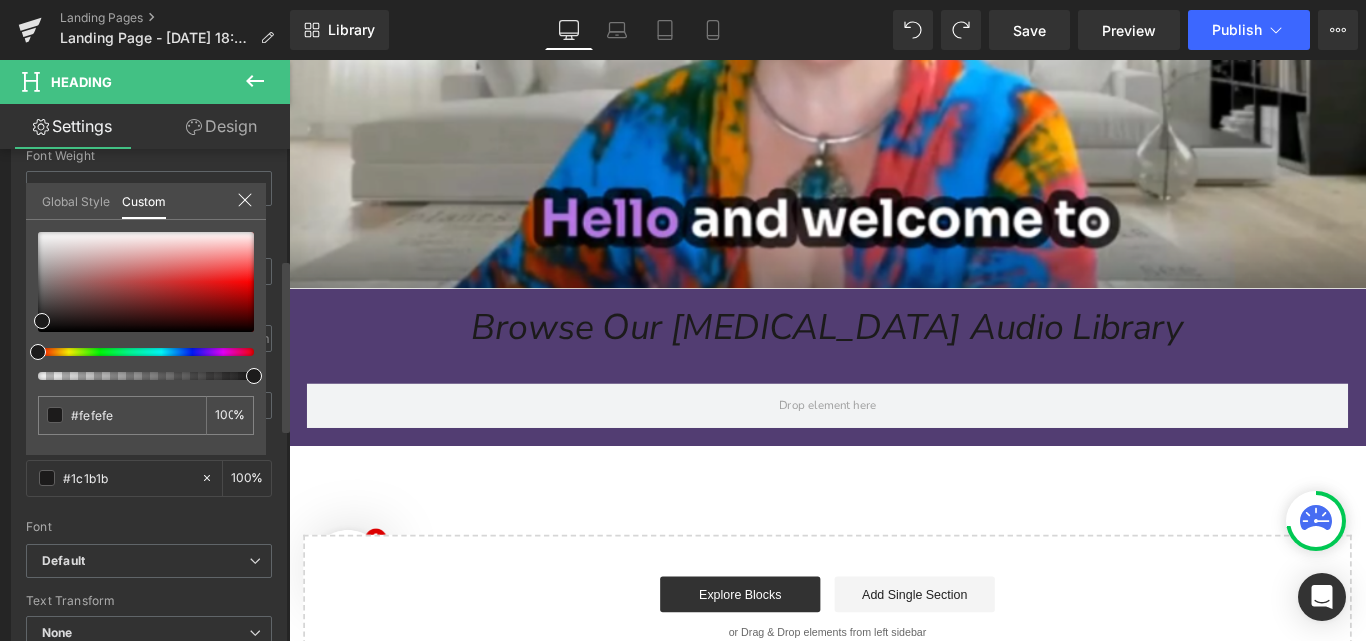 type on "#fefefe" 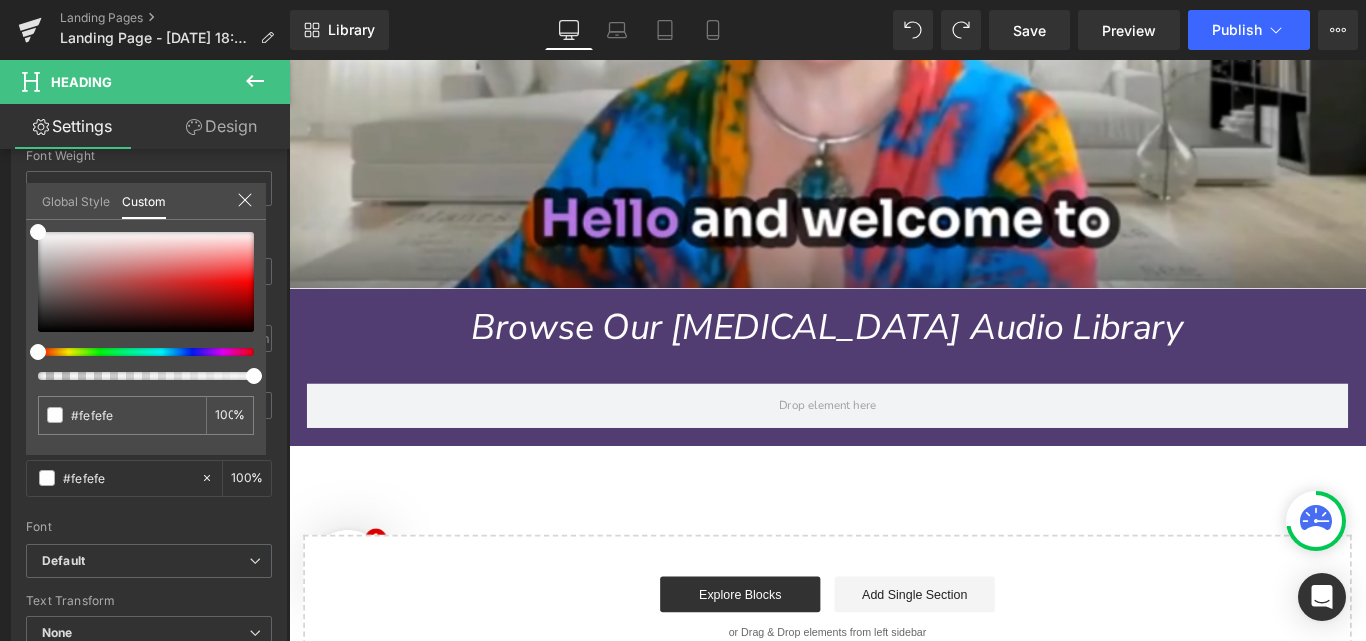 type on "#fefefe" 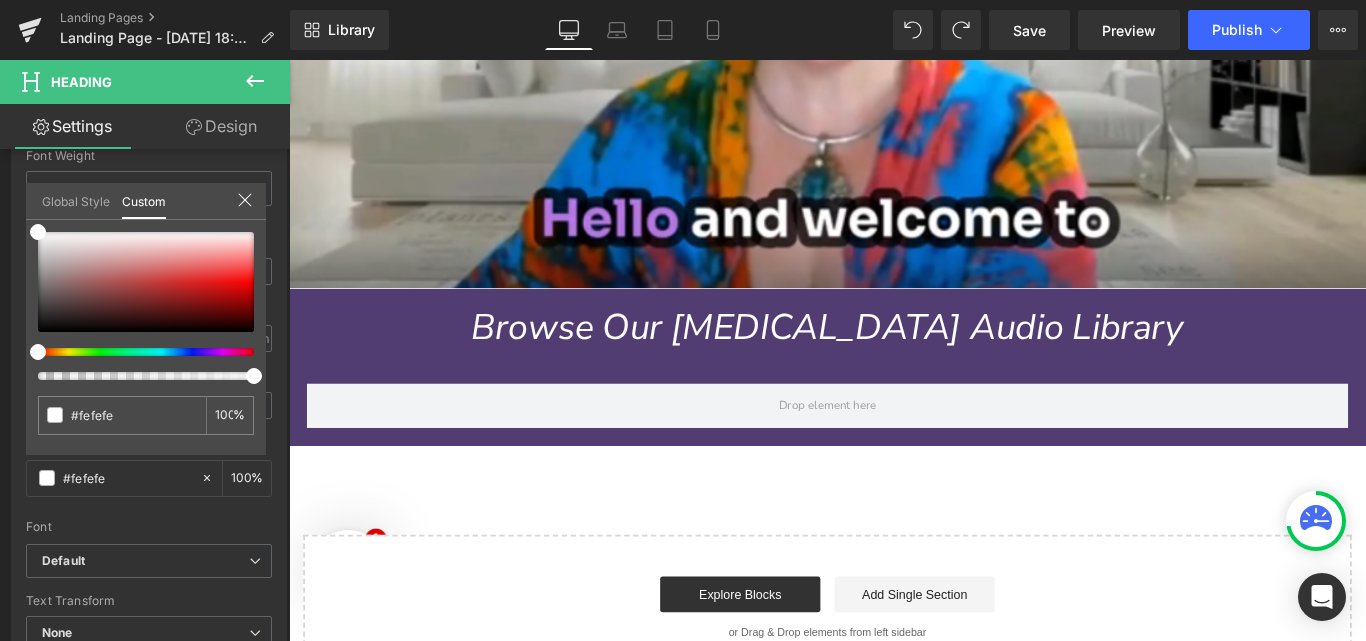 click at bounding box center (894, 386) 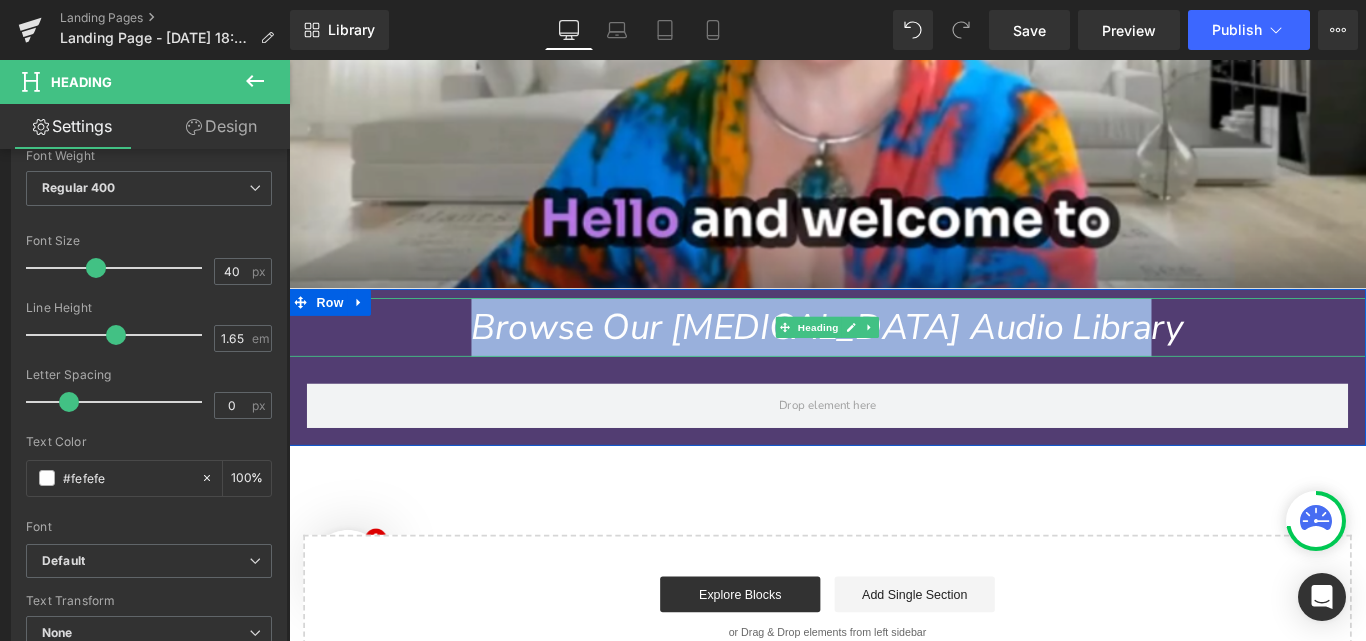 drag, startPoint x: 511, startPoint y: 339, endPoint x: 1260, endPoint y: 335, distance: 749.0107 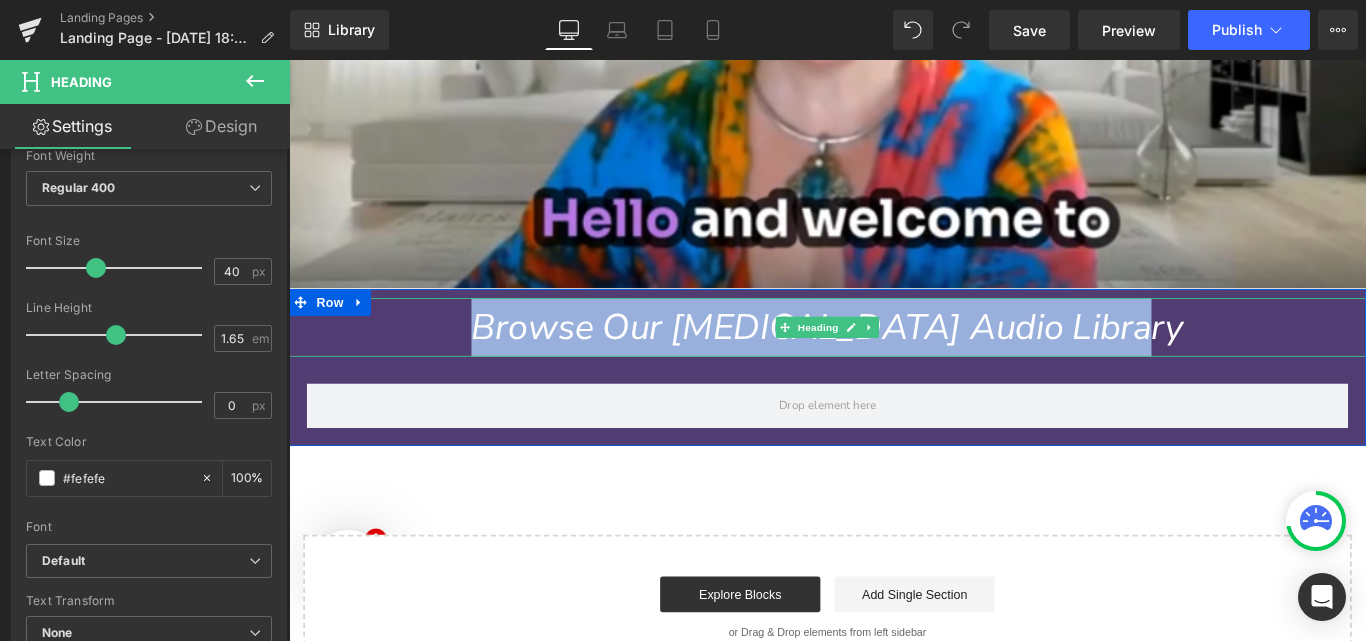 click on "Browse Our Hypnotherapy Audio Library" at bounding box center (894, 360) 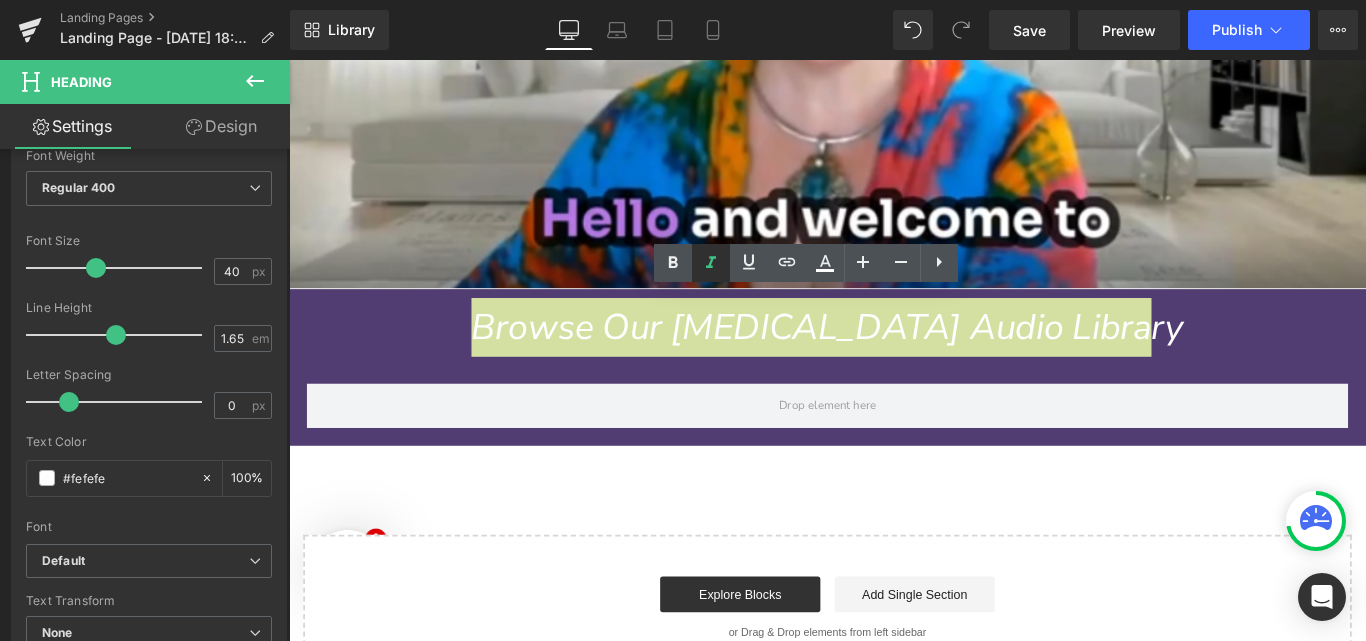 click 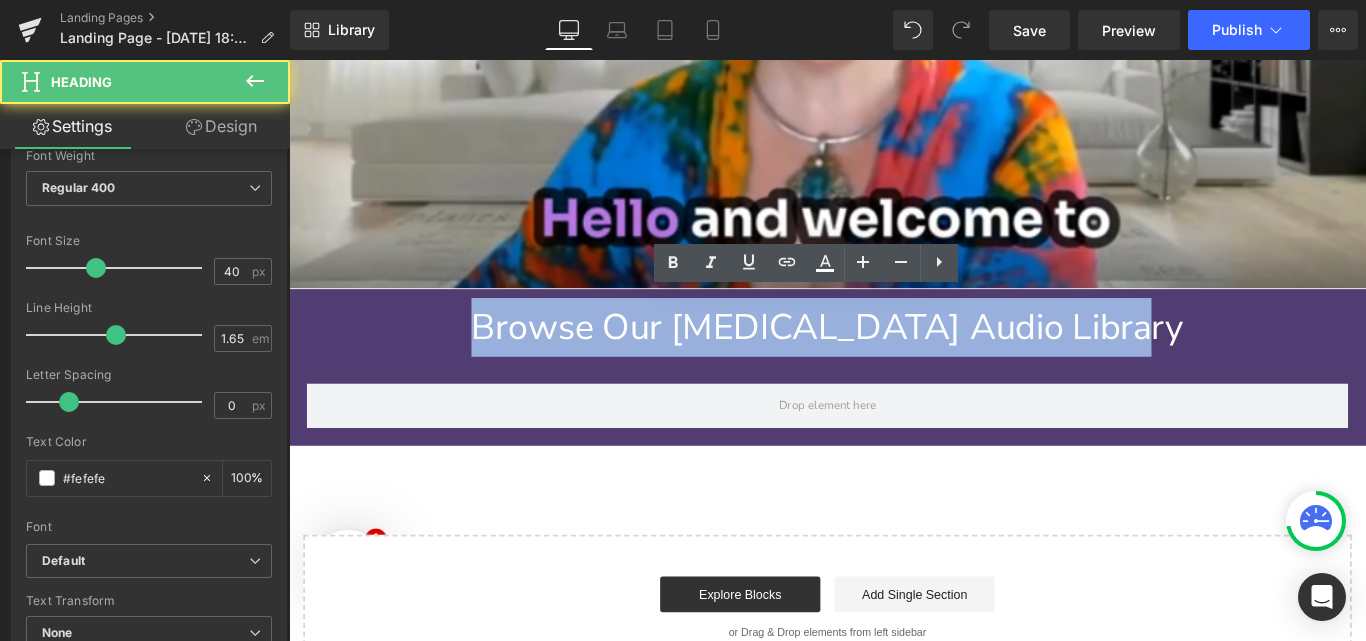 click on "Browse Our Hypnotherapy Audio Library" at bounding box center (894, 360) 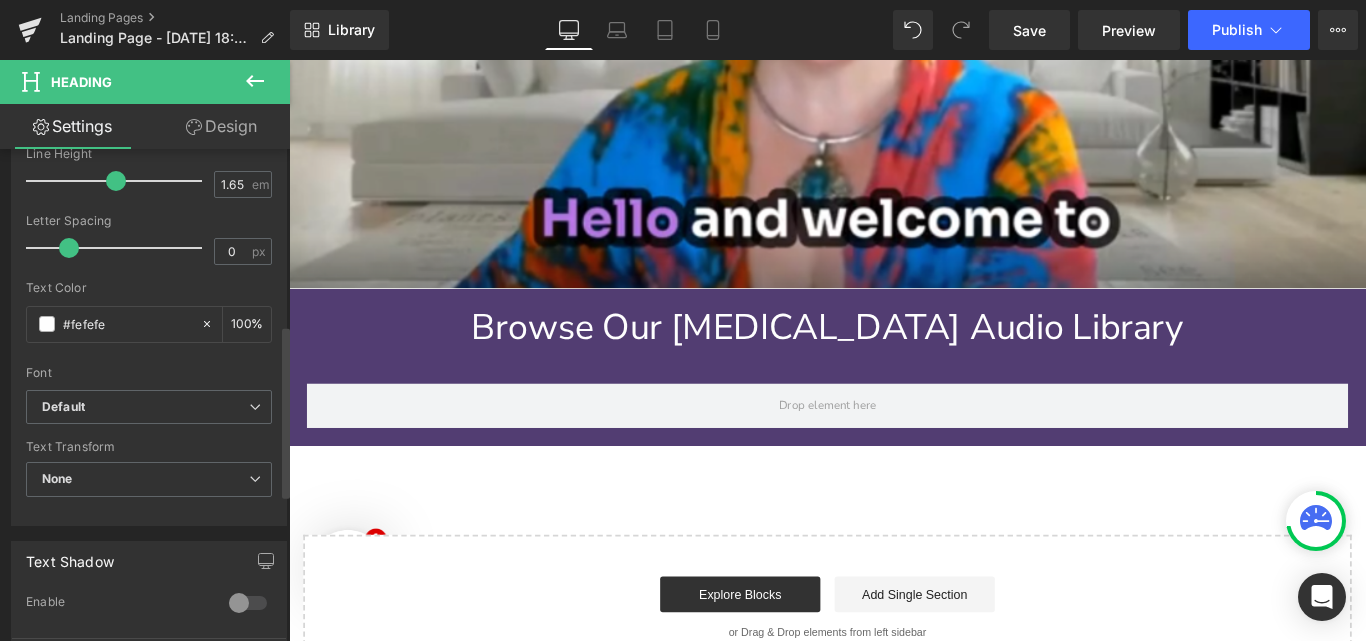 scroll, scrollTop: 515, scrollLeft: 0, axis: vertical 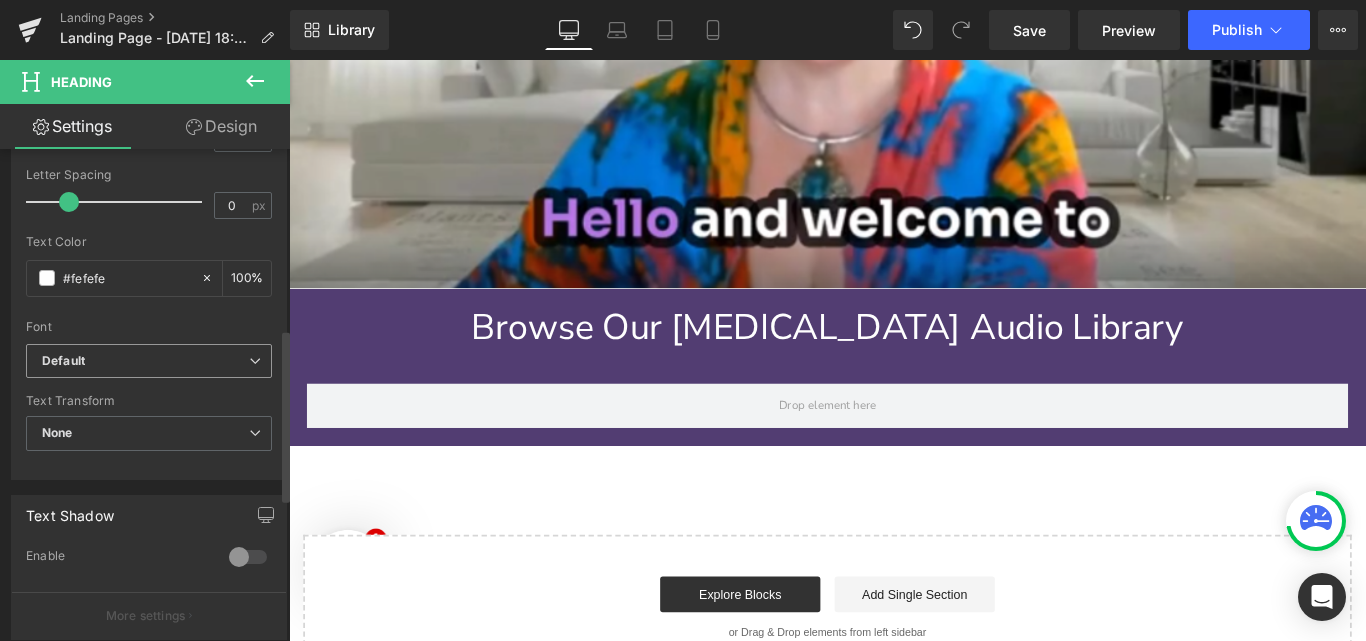 click on "Default" at bounding box center [149, 361] 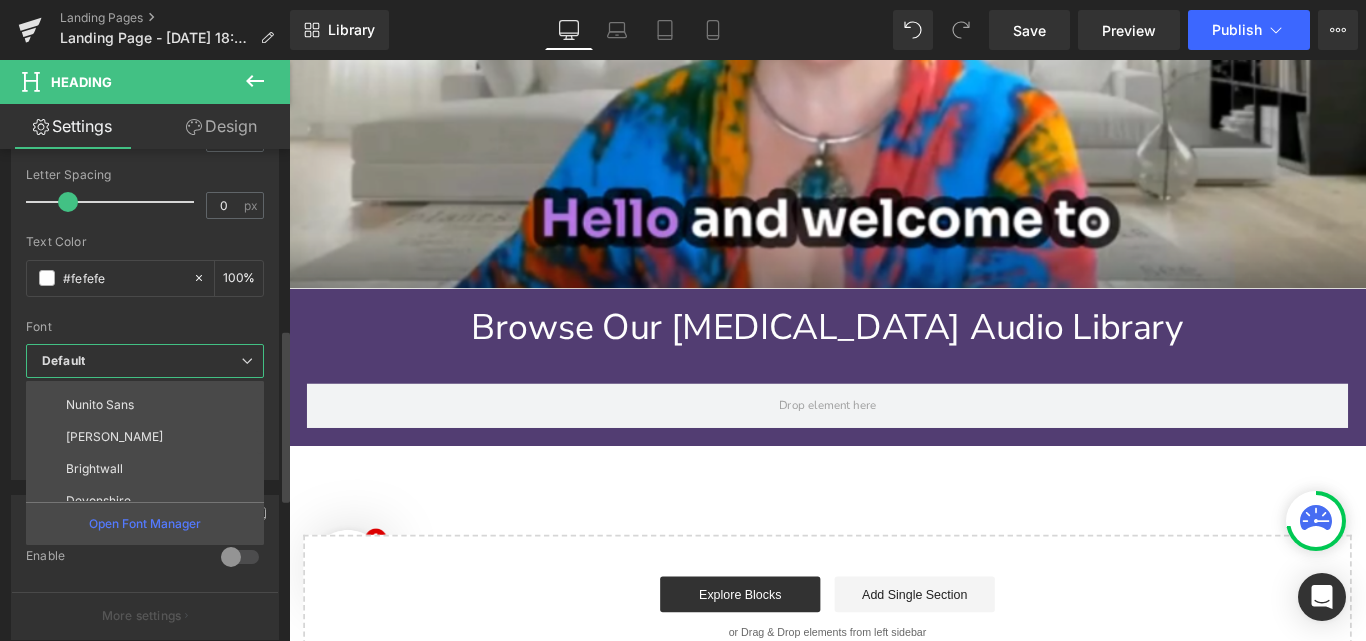 scroll, scrollTop: 0, scrollLeft: 0, axis: both 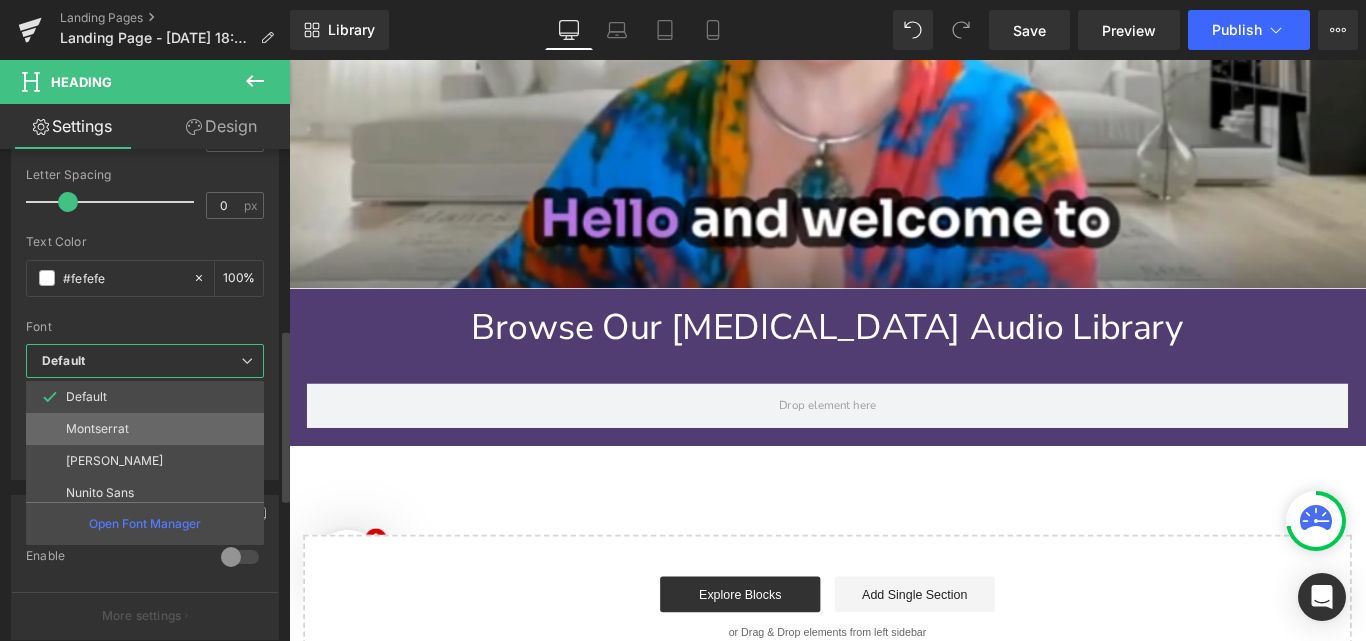 click on "Montserrat" at bounding box center (149, 429) 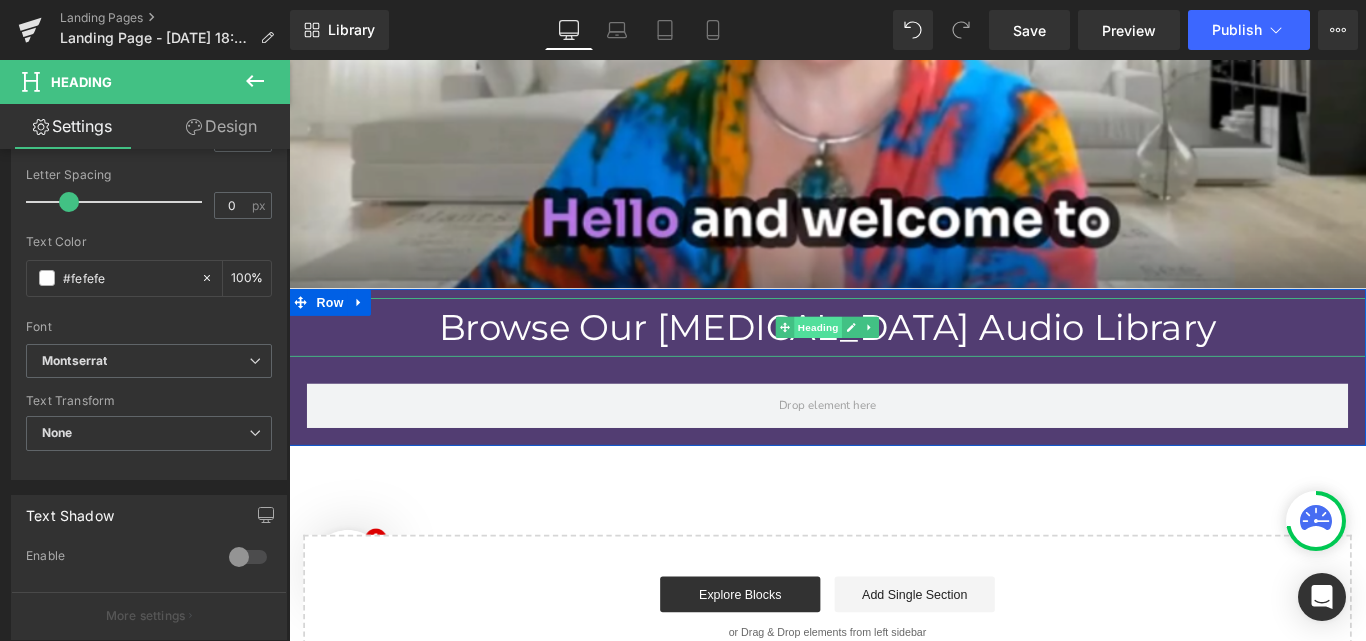 click on "Heading" at bounding box center (884, 360) 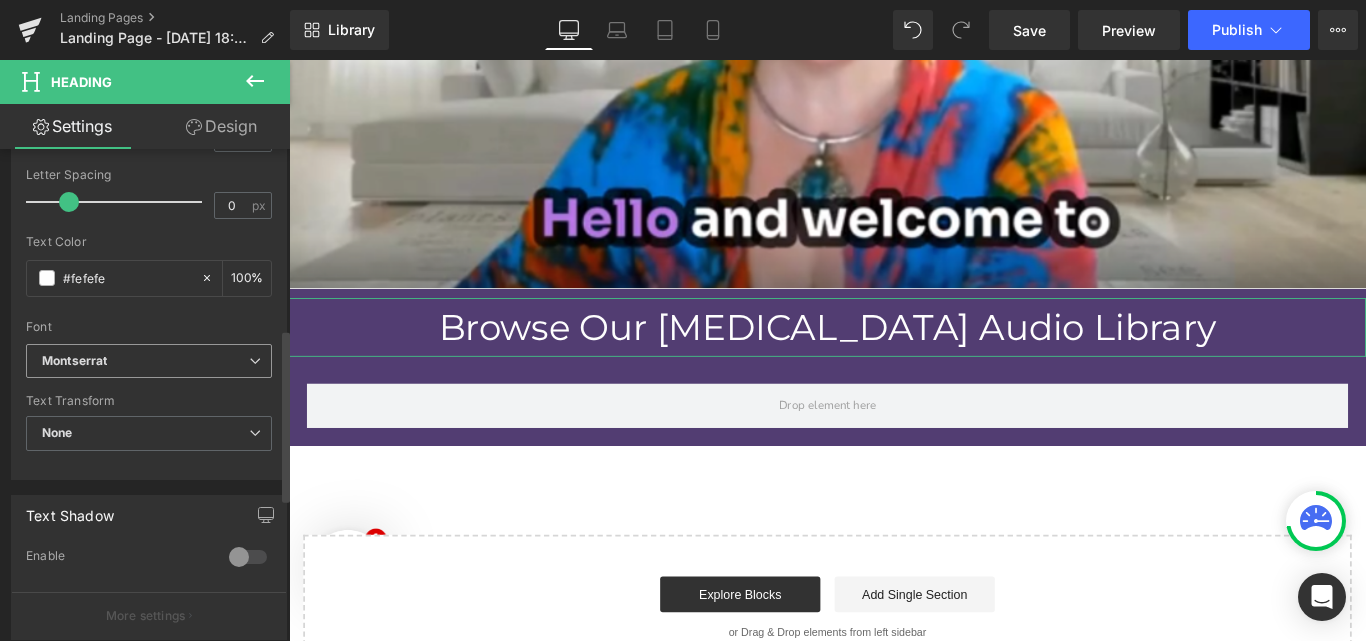 click on "Montserrat" at bounding box center (145, 361) 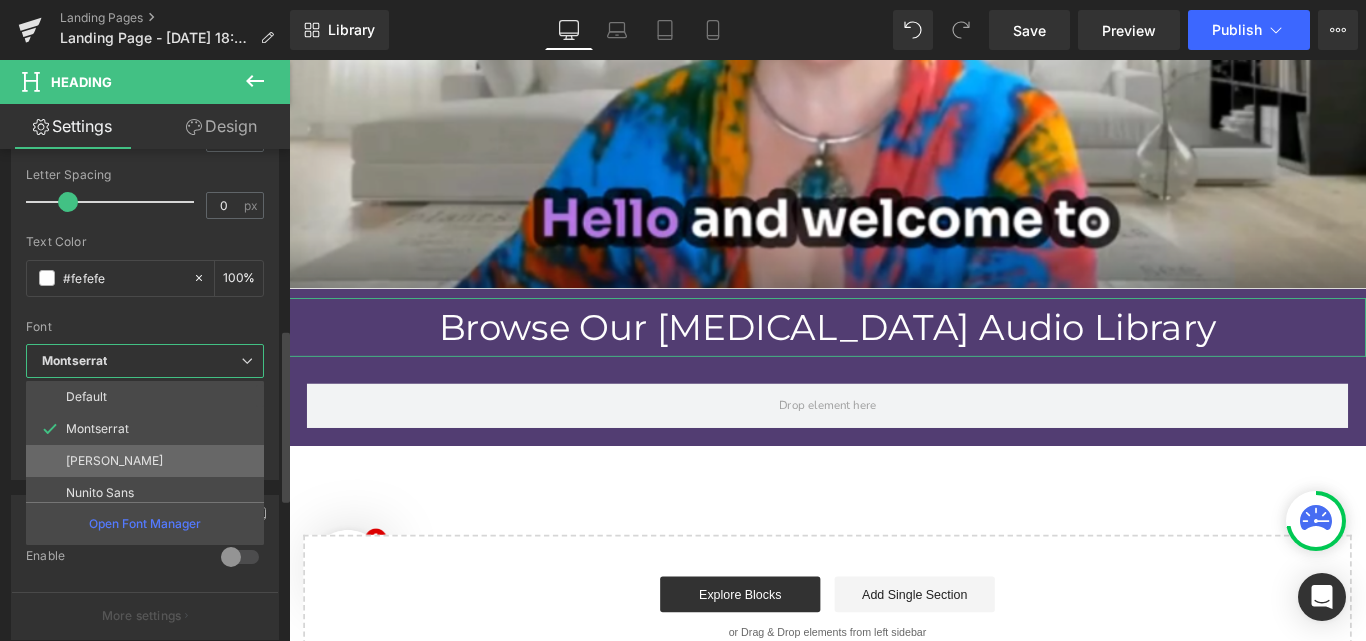 click on "[PERSON_NAME]" at bounding box center (114, 461) 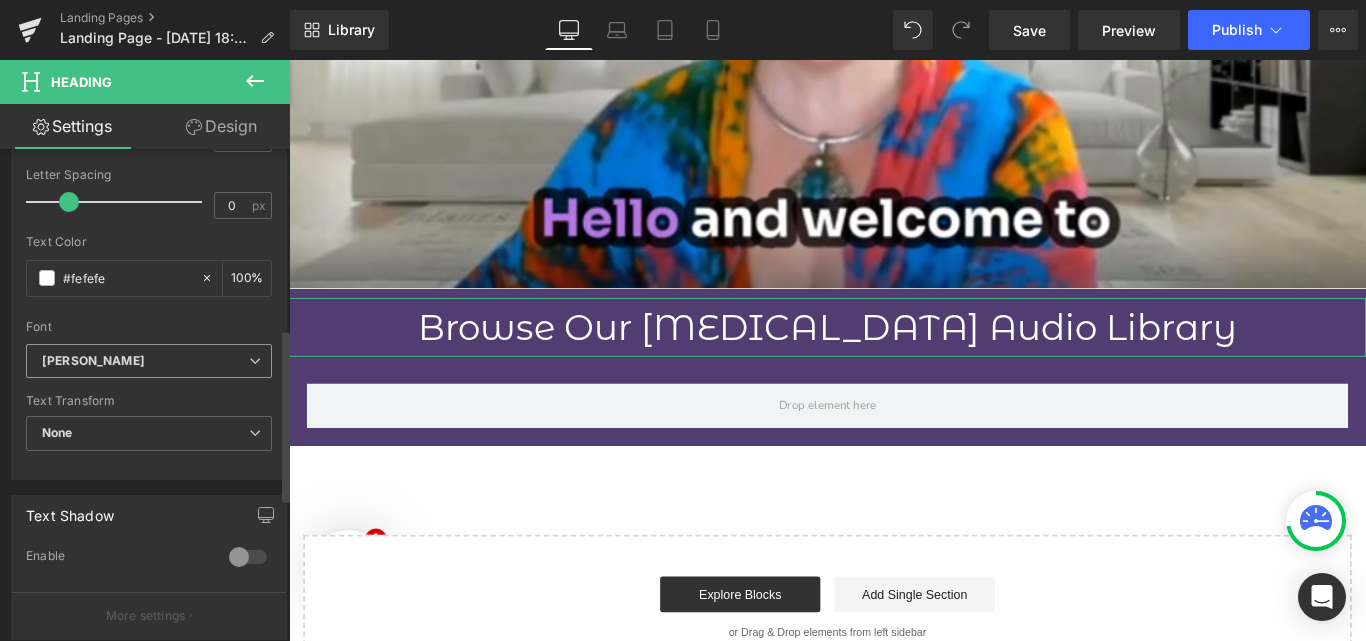 click on "[PERSON_NAME]" at bounding box center [145, 361] 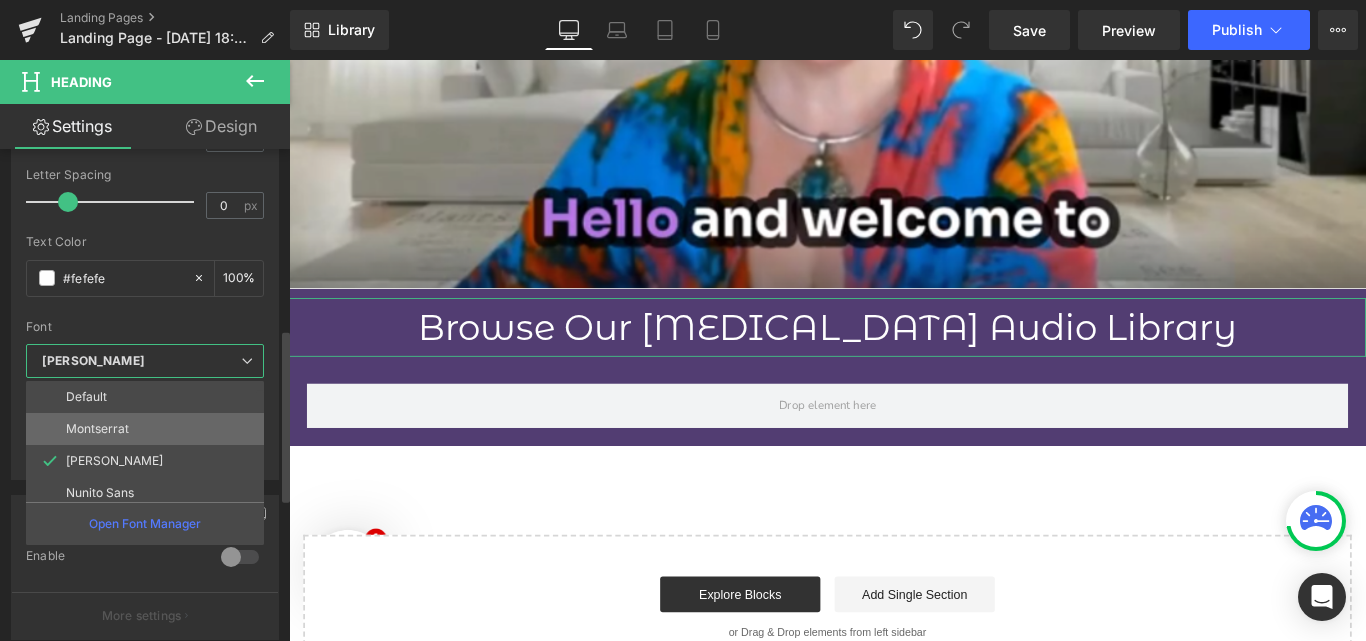 scroll, scrollTop: 37, scrollLeft: 0, axis: vertical 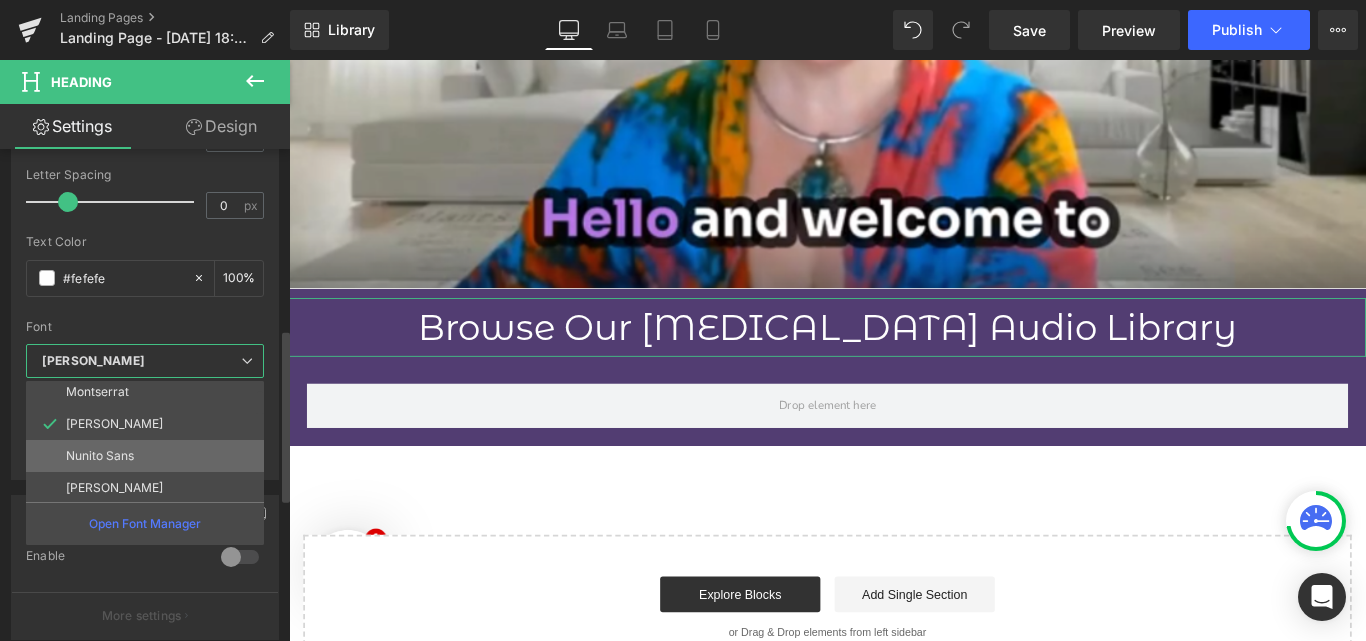 click on "Nunito Sans" at bounding box center [149, 456] 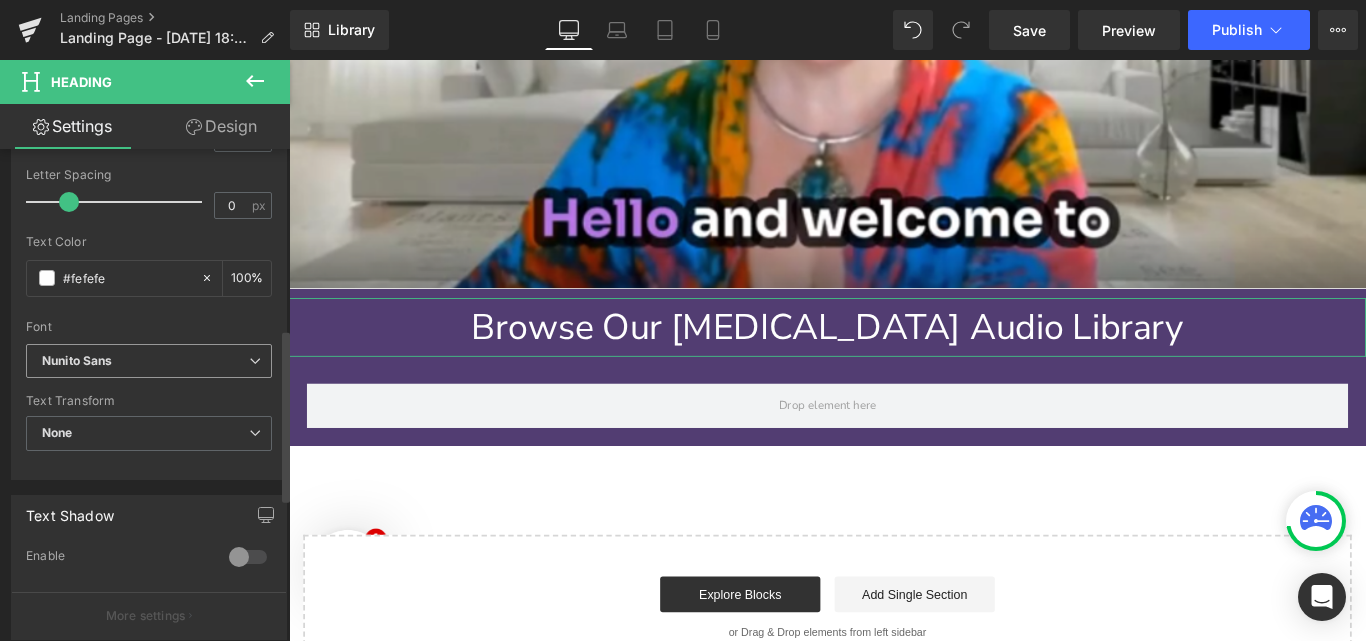 click on "Nunito Sans" at bounding box center (145, 361) 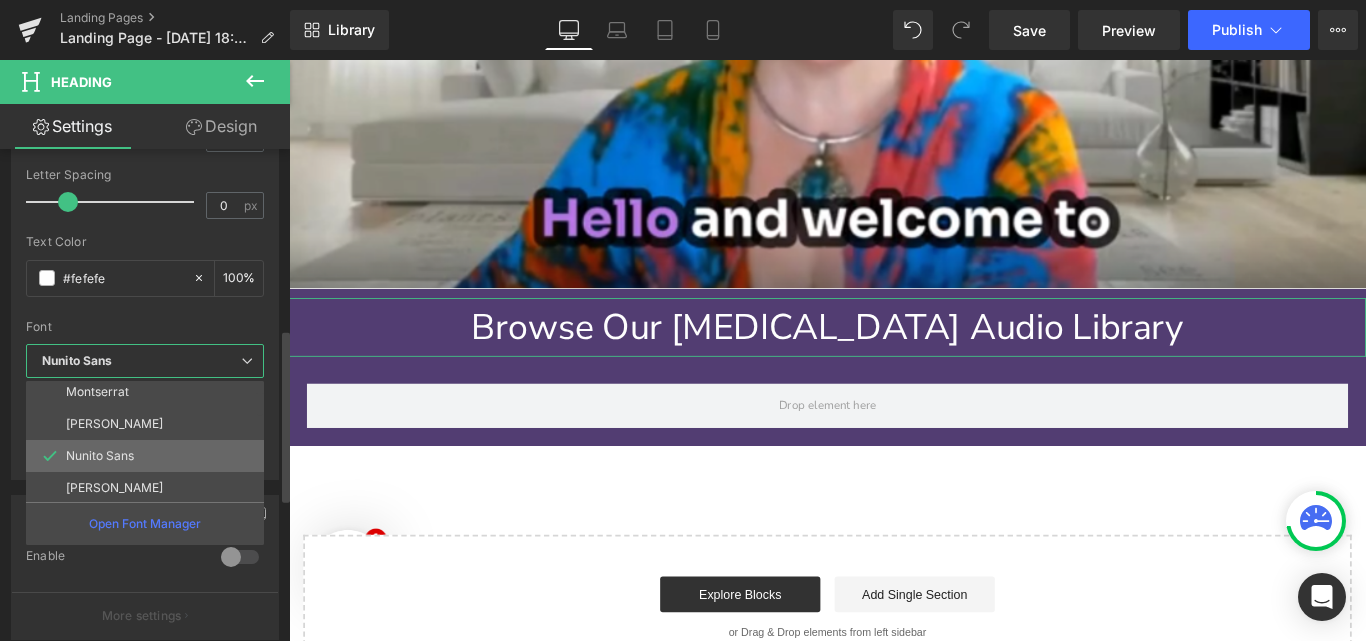scroll, scrollTop: 70, scrollLeft: 0, axis: vertical 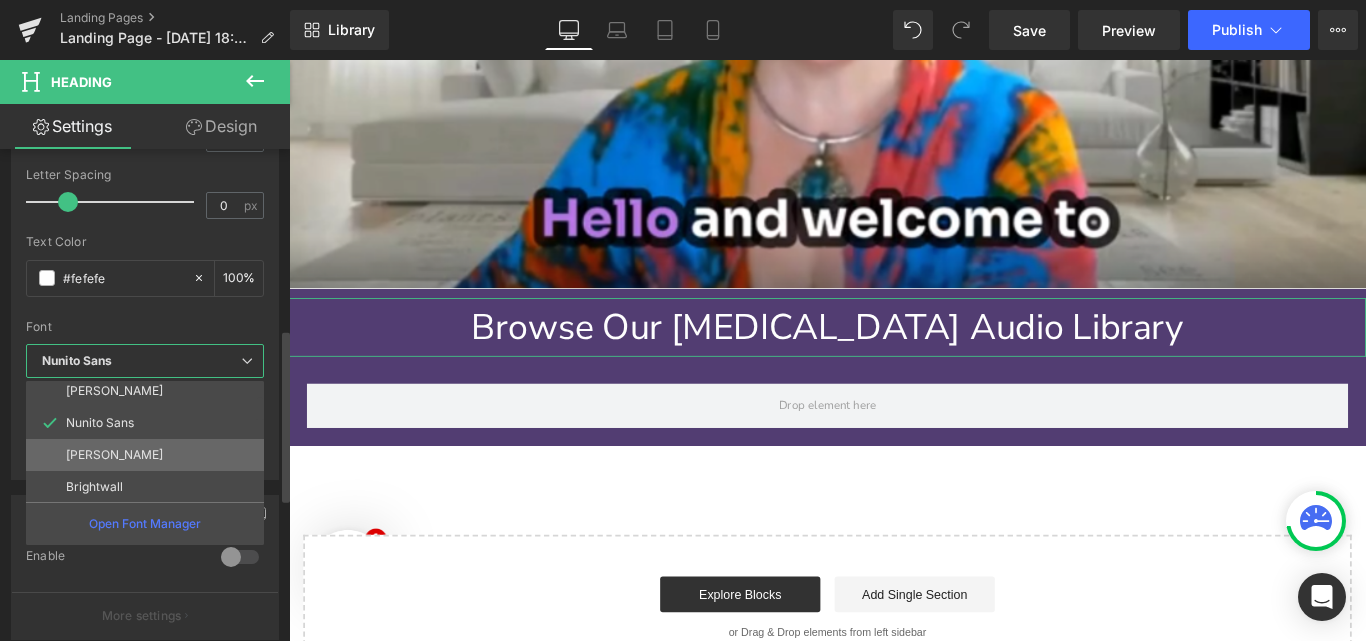 click on "[PERSON_NAME]" at bounding box center (114, 455) 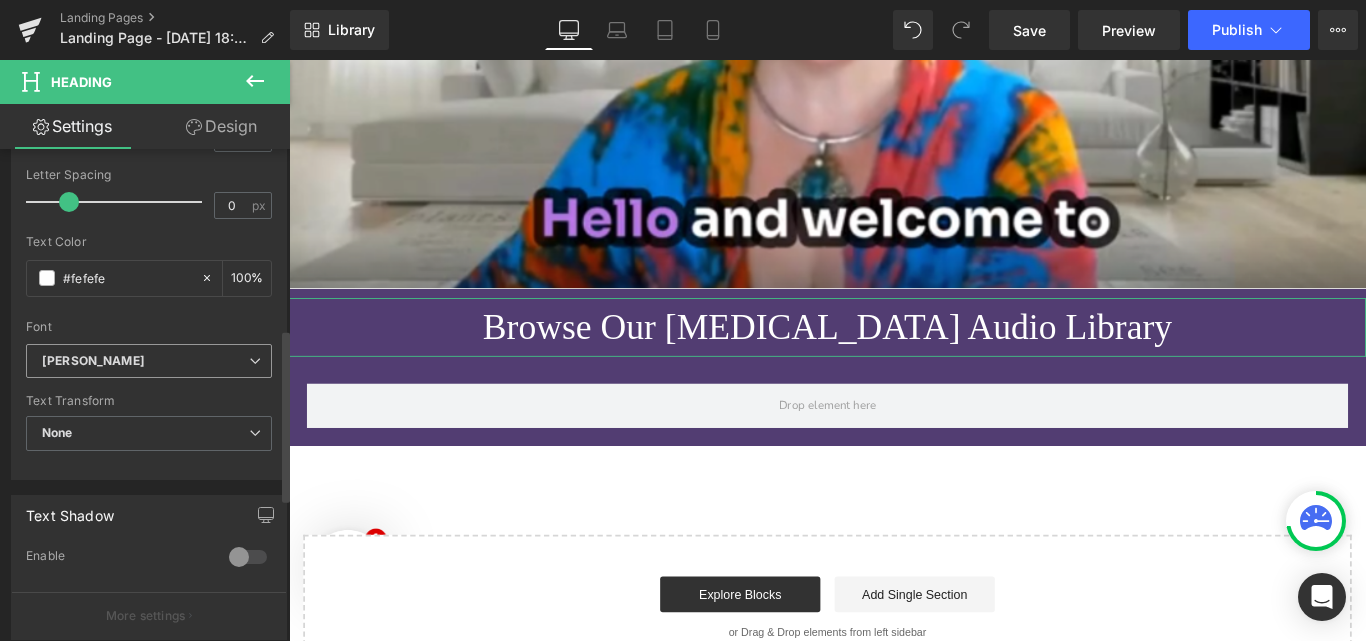 click on "[PERSON_NAME]" at bounding box center (145, 361) 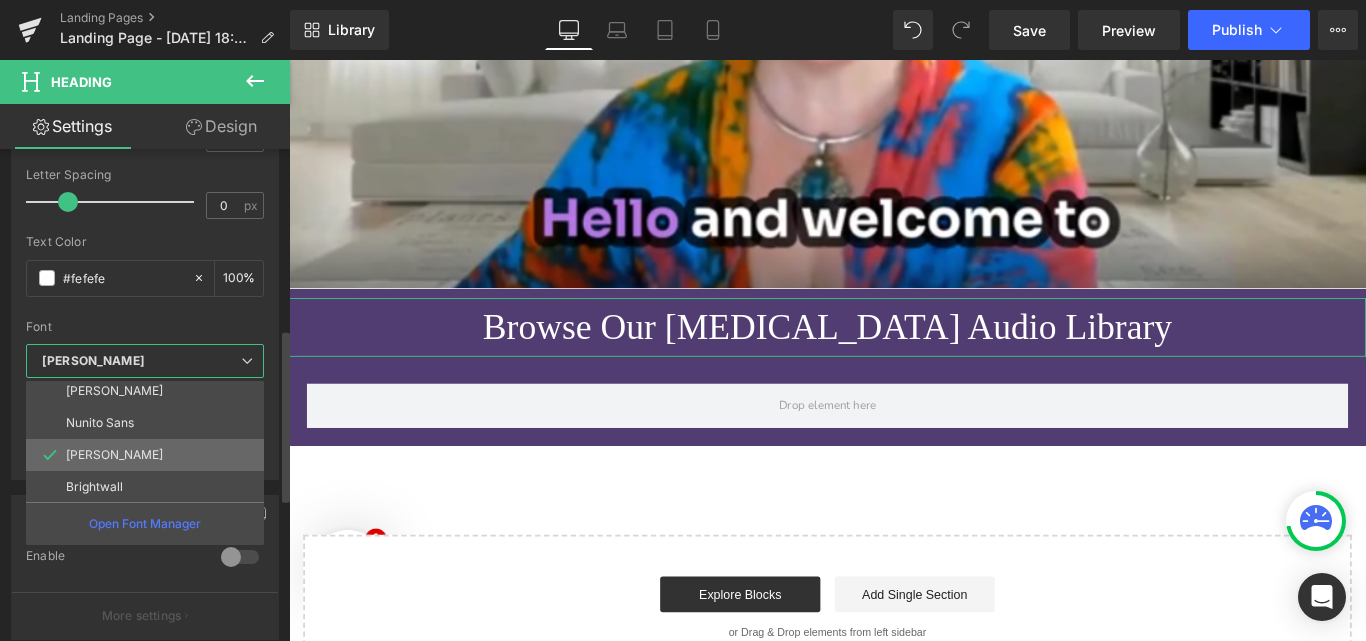 scroll, scrollTop: 95, scrollLeft: 0, axis: vertical 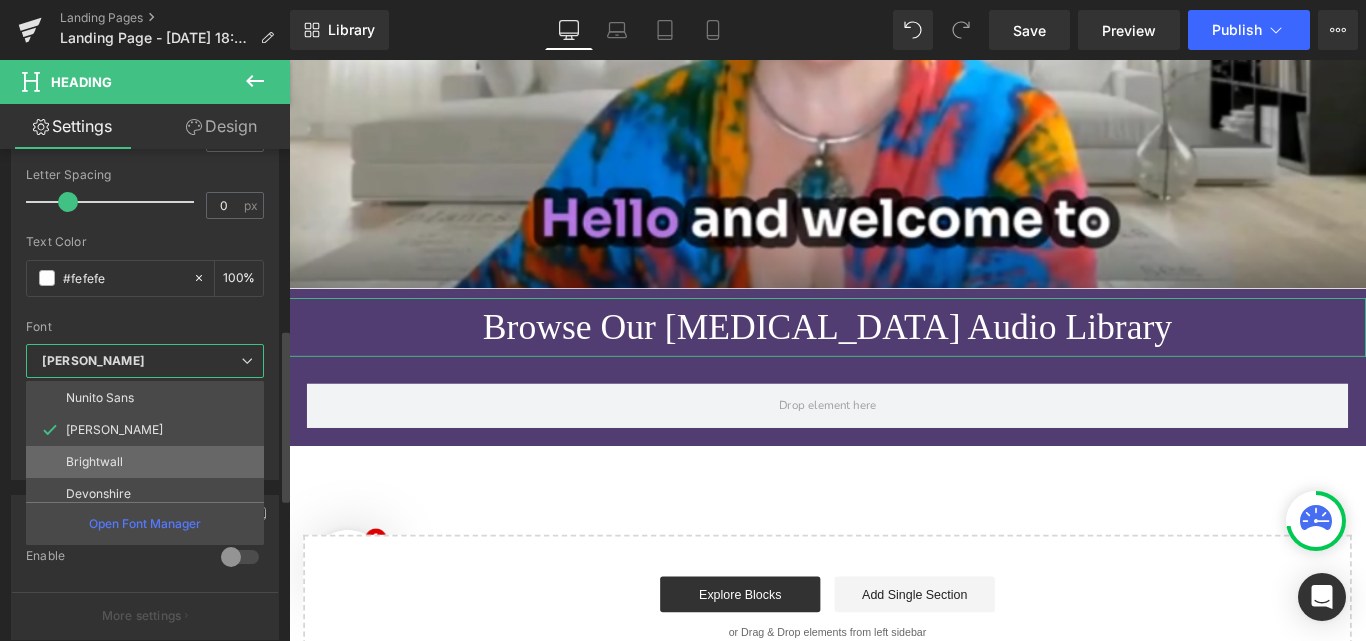 click on "Brightwall" at bounding box center [149, 462] 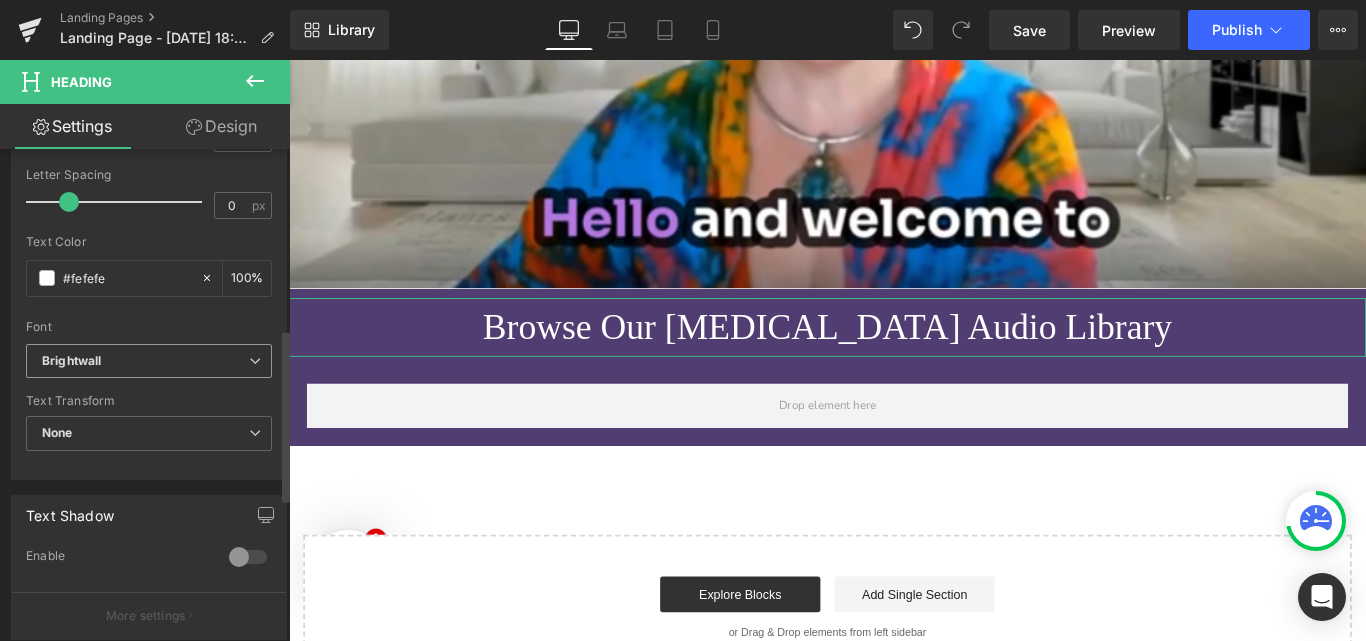 click on "Brightwall" at bounding box center [145, 361] 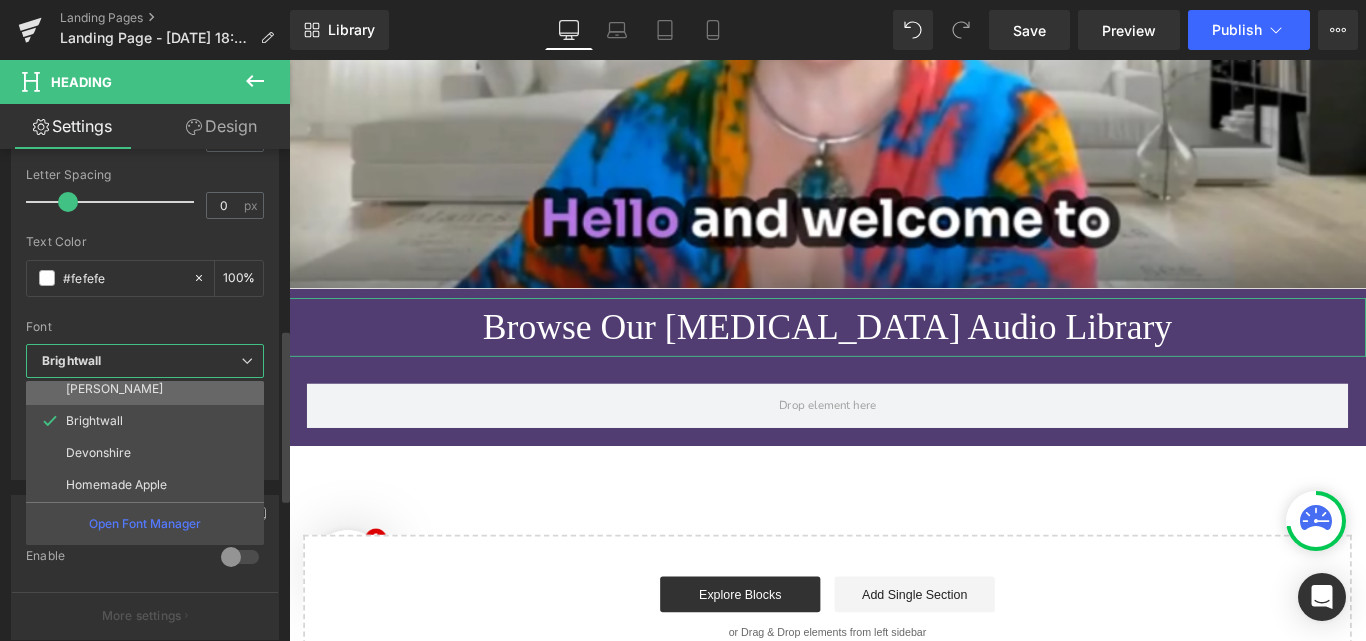 scroll, scrollTop: 138, scrollLeft: 0, axis: vertical 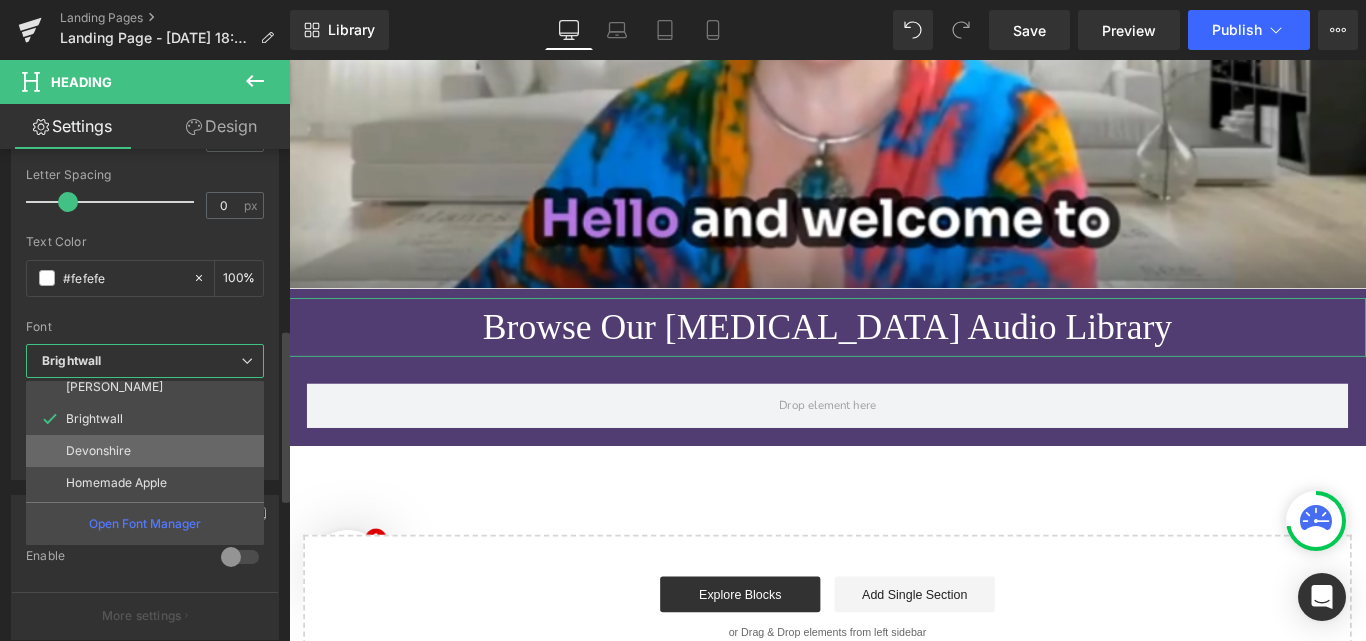 click on "Devonshire" at bounding box center [149, 451] 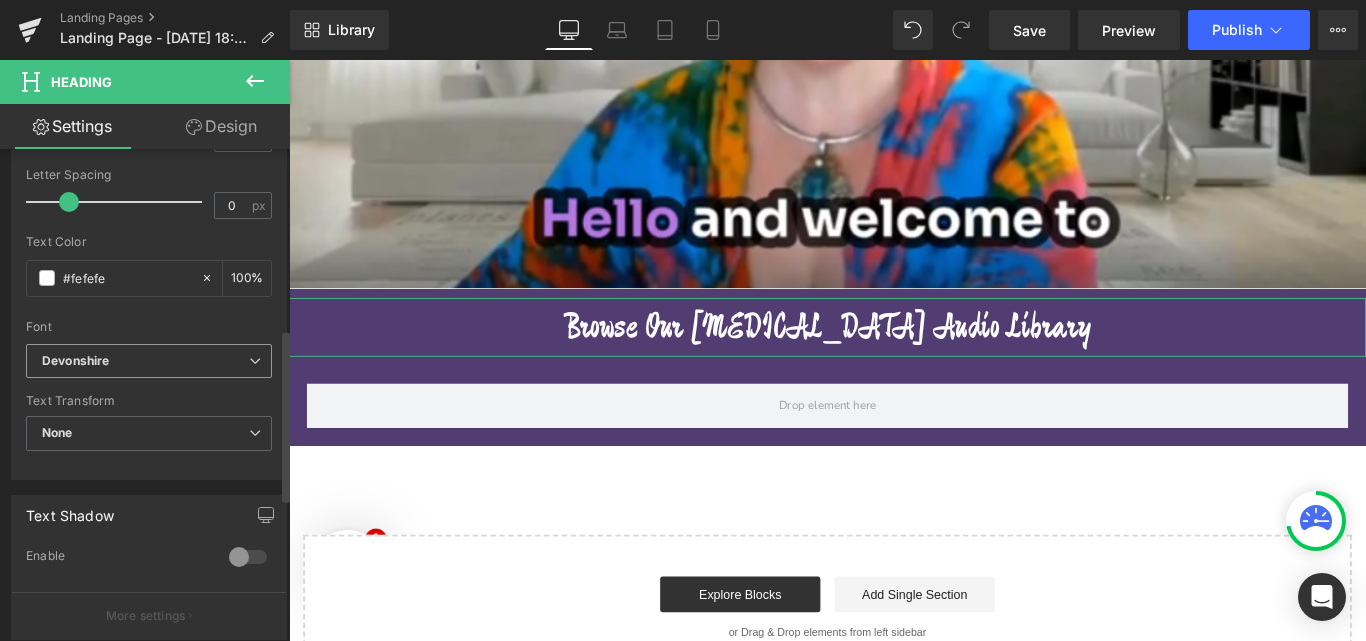 click on "Devonshire" at bounding box center [145, 361] 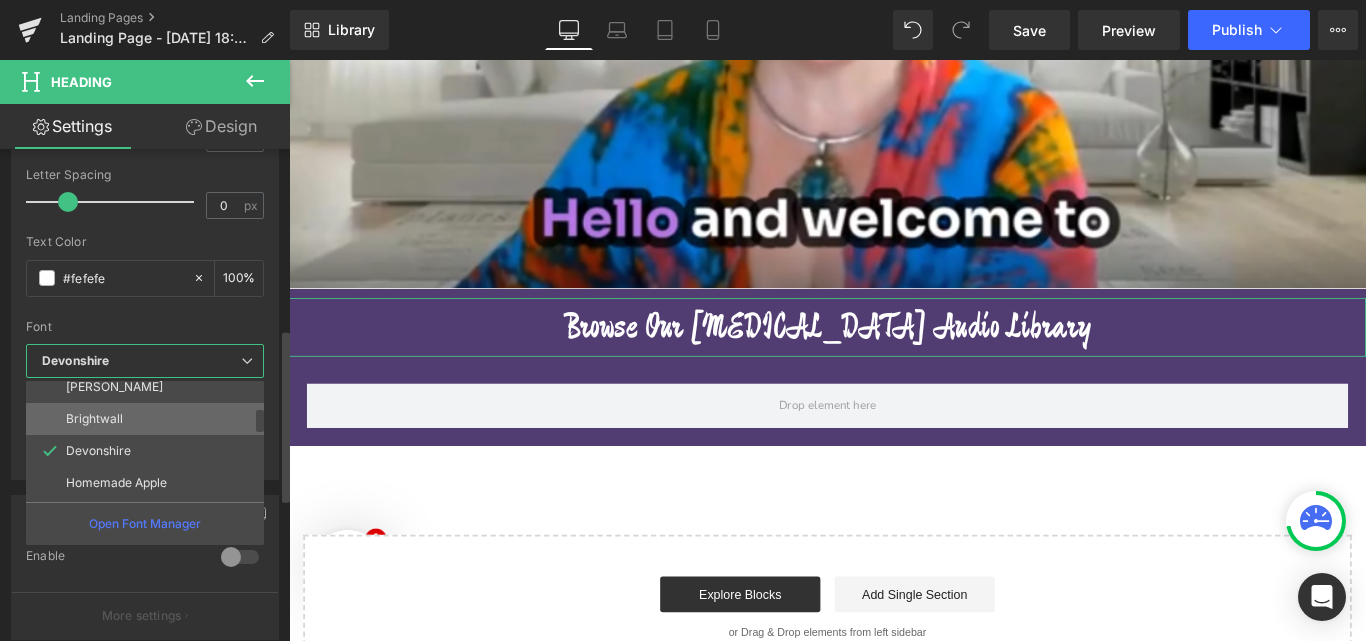 click on "Brightwall" at bounding box center [149, 419] 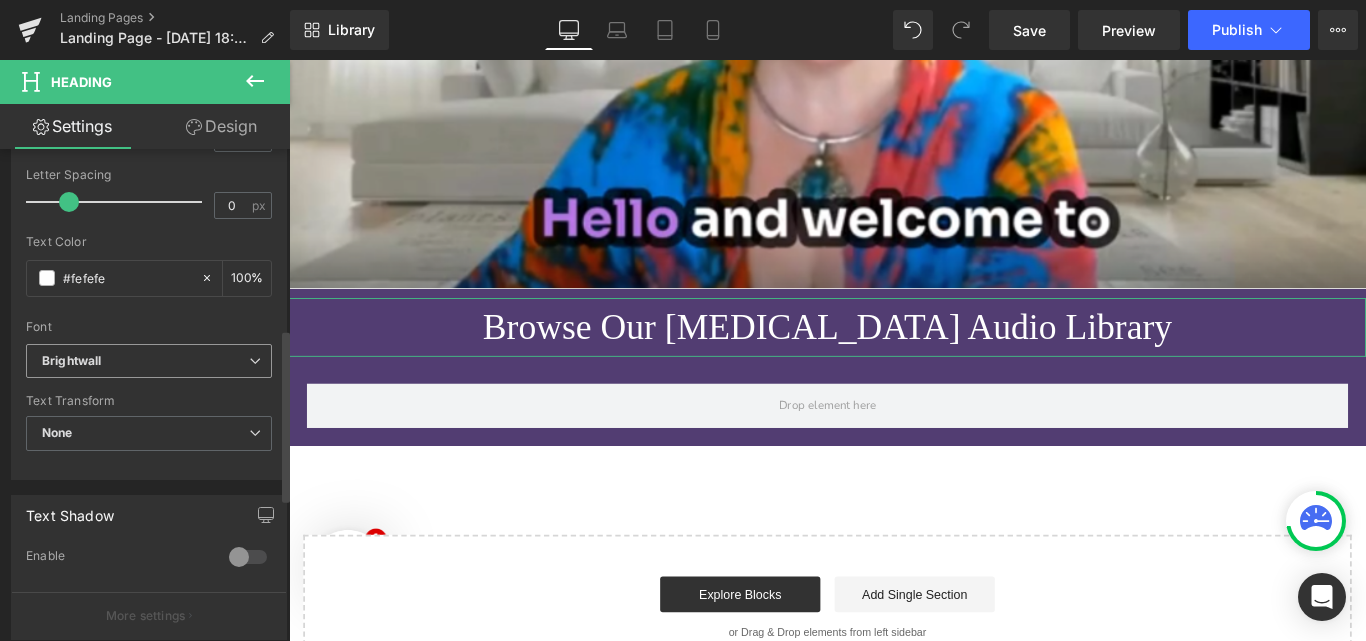 click on "Brightwall" at bounding box center (145, 361) 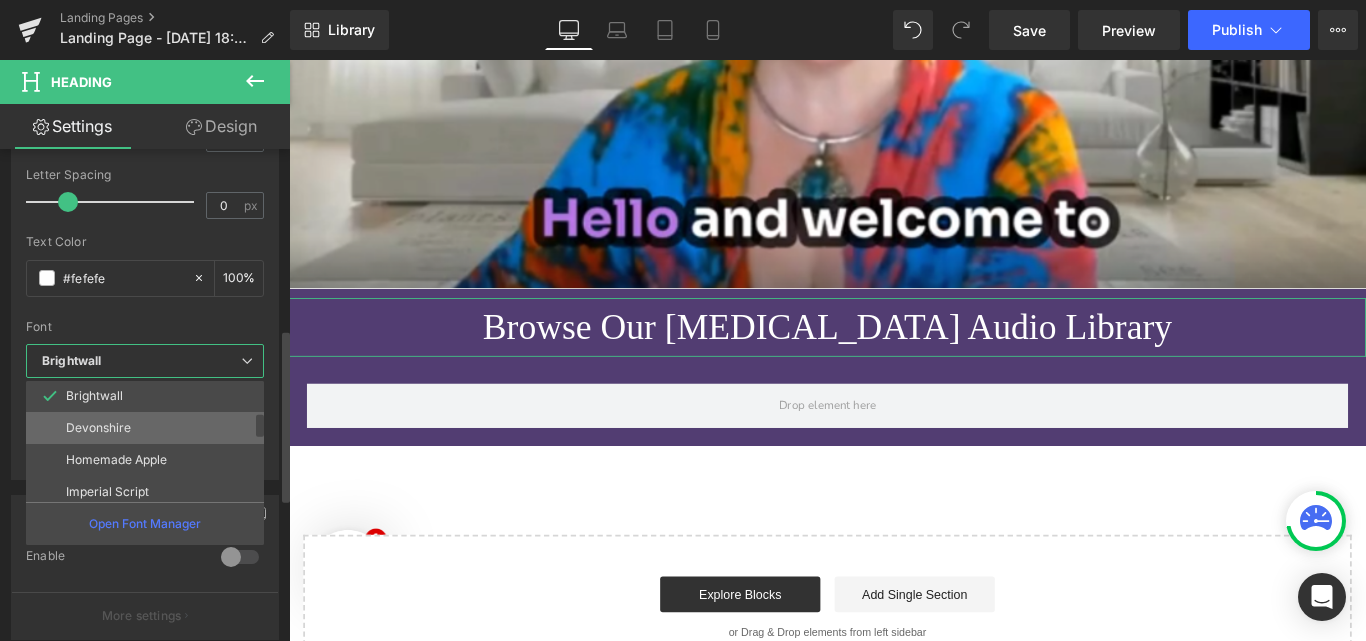 scroll, scrollTop: 165, scrollLeft: 0, axis: vertical 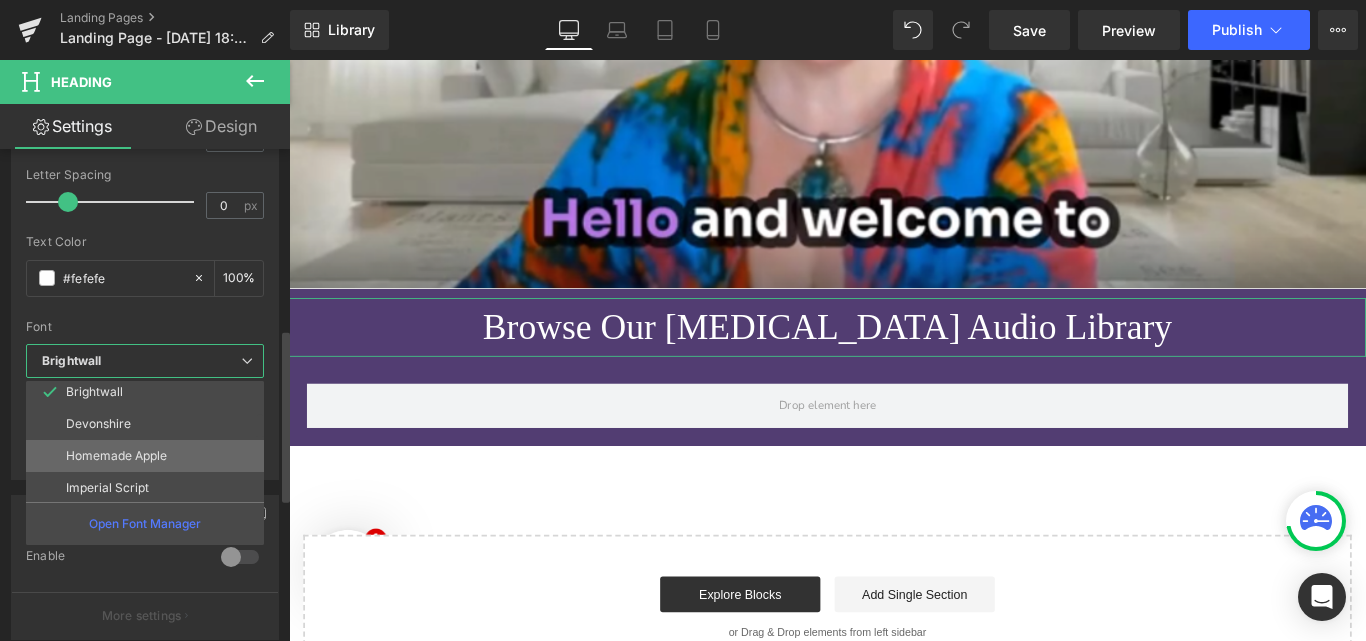 click on "Homemade Apple" at bounding box center (149, 456) 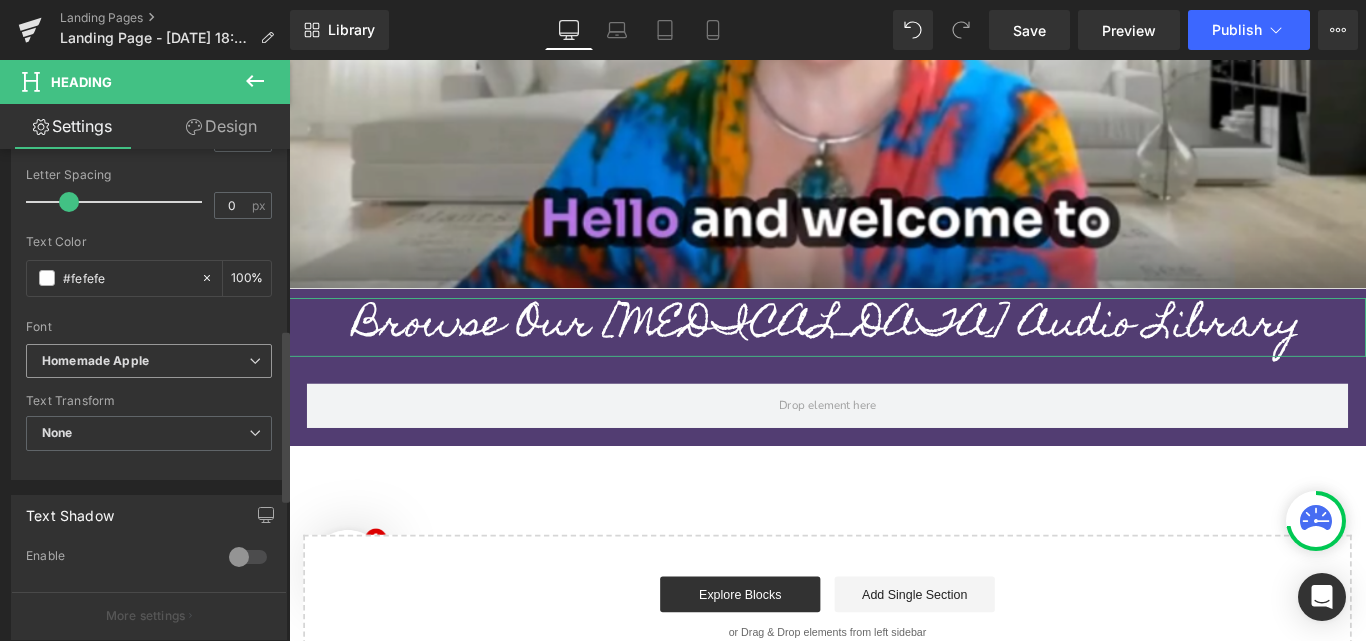 click at bounding box center [255, 361] 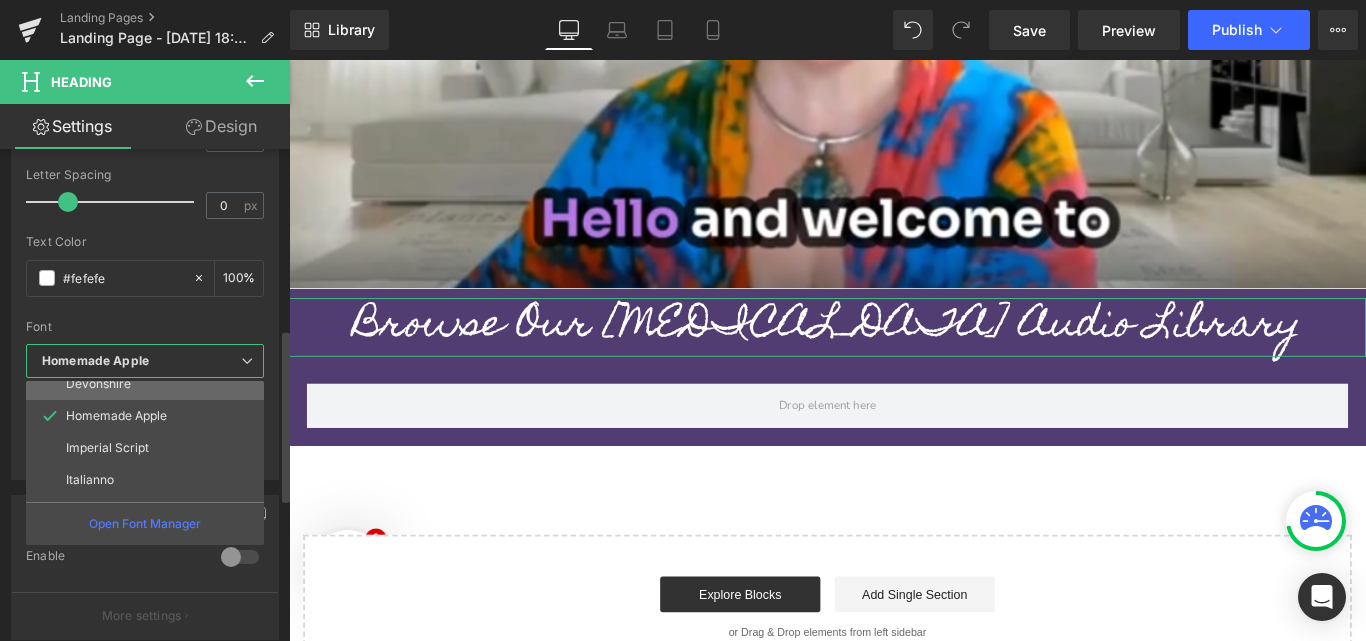 scroll, scrollTop: 226, scrollLeft: 0, axis: vertical 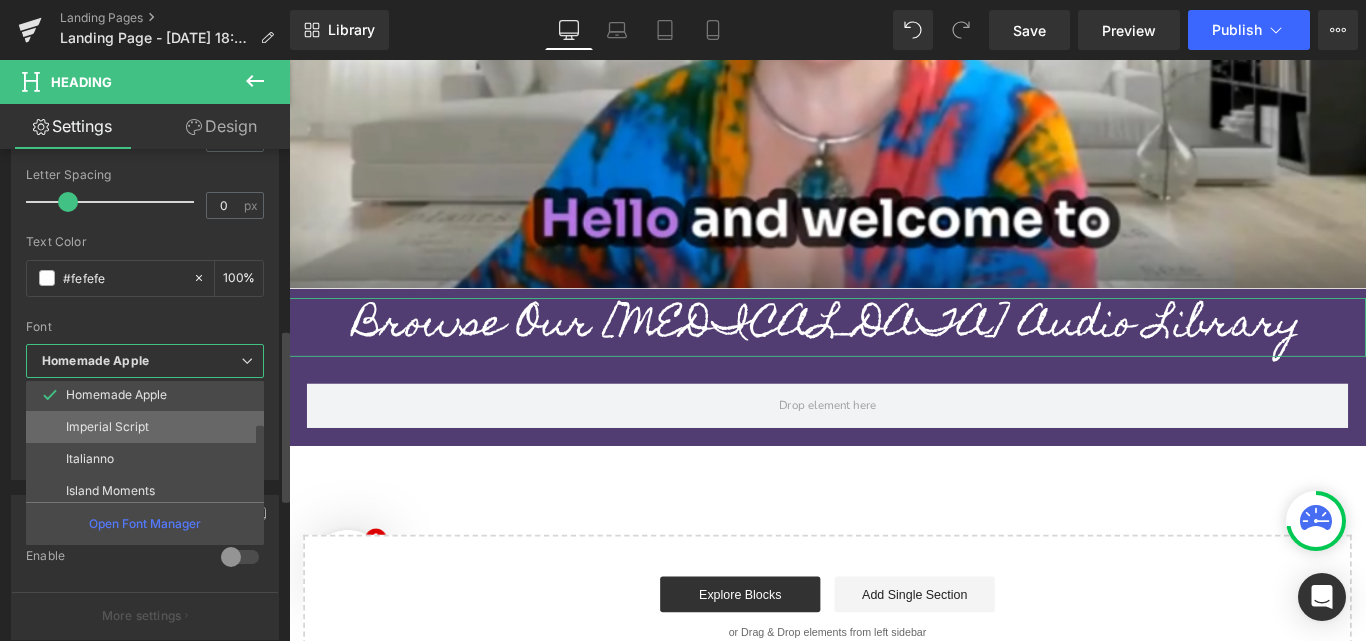 click on "Imperial Script" at bounding box center (149, 427) 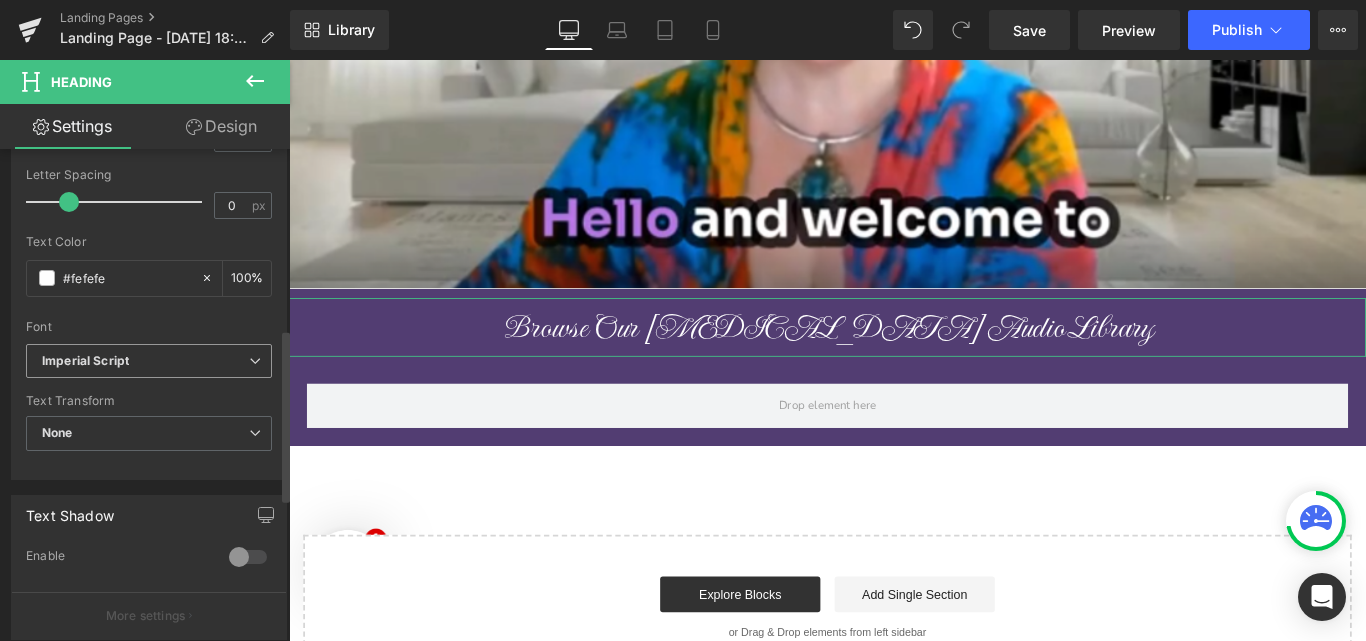 click on "Imperial Script" at bounding box center (149, 361) 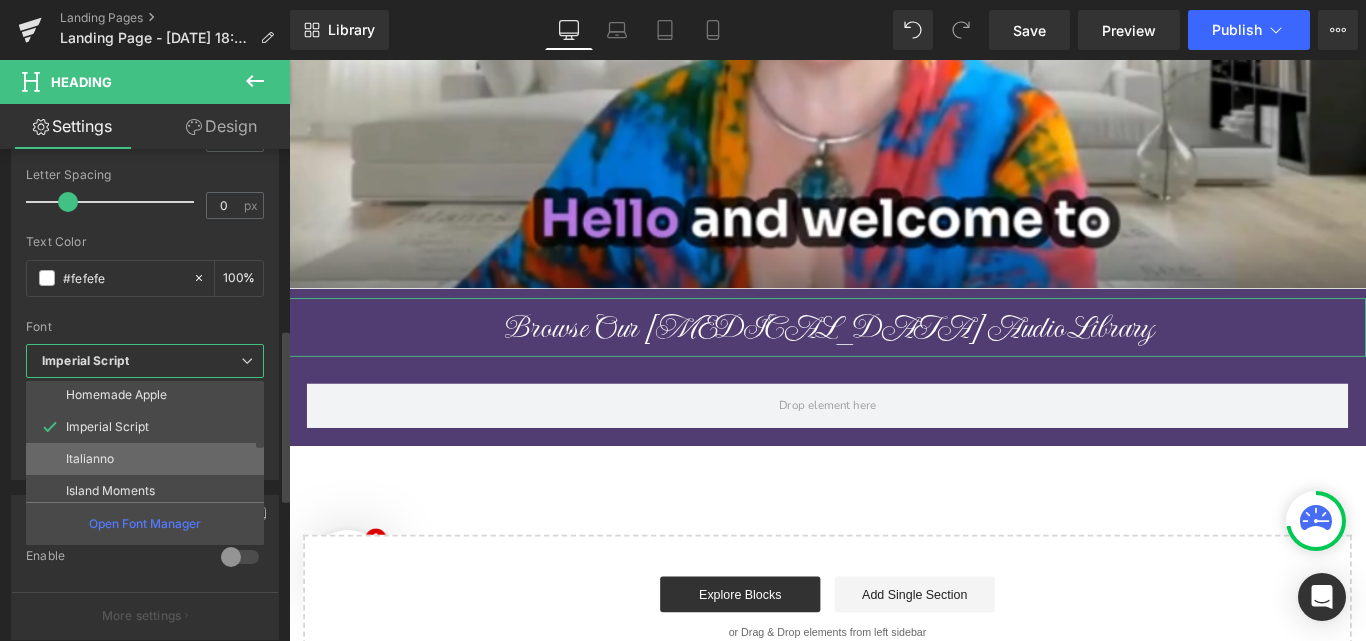 click on "Italianno" at bounding box center (149, 459) 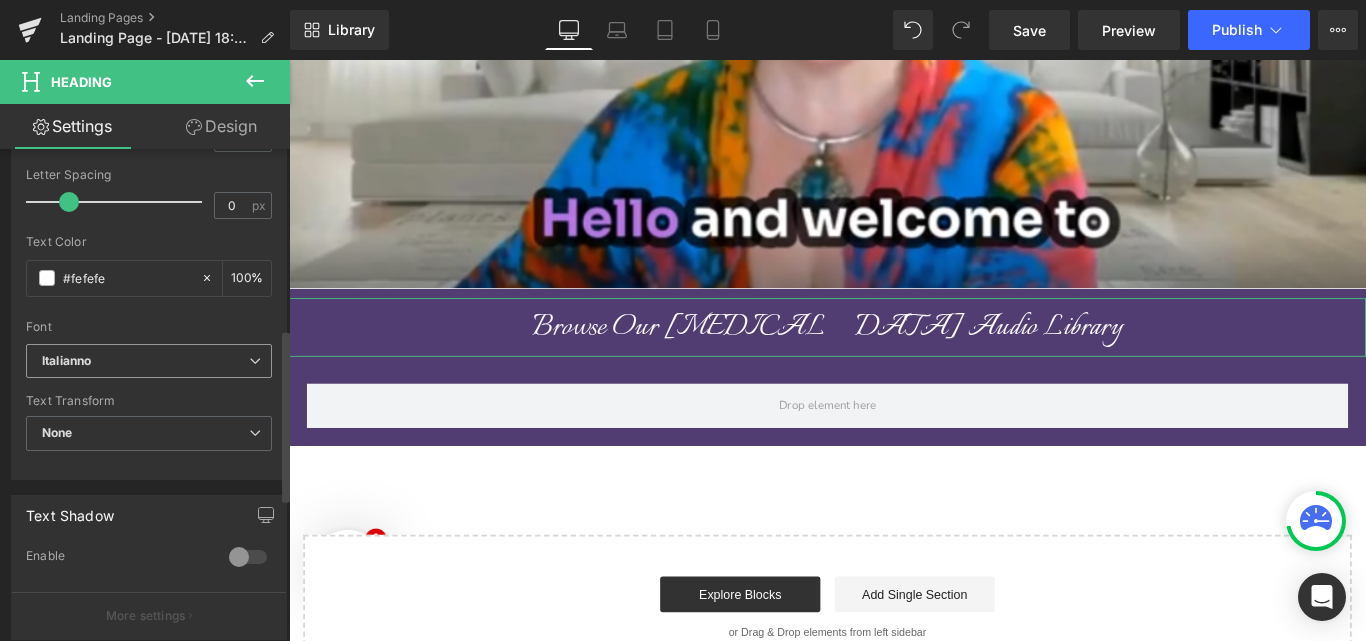 click on "Italianno" at bounding box center (145, 361) 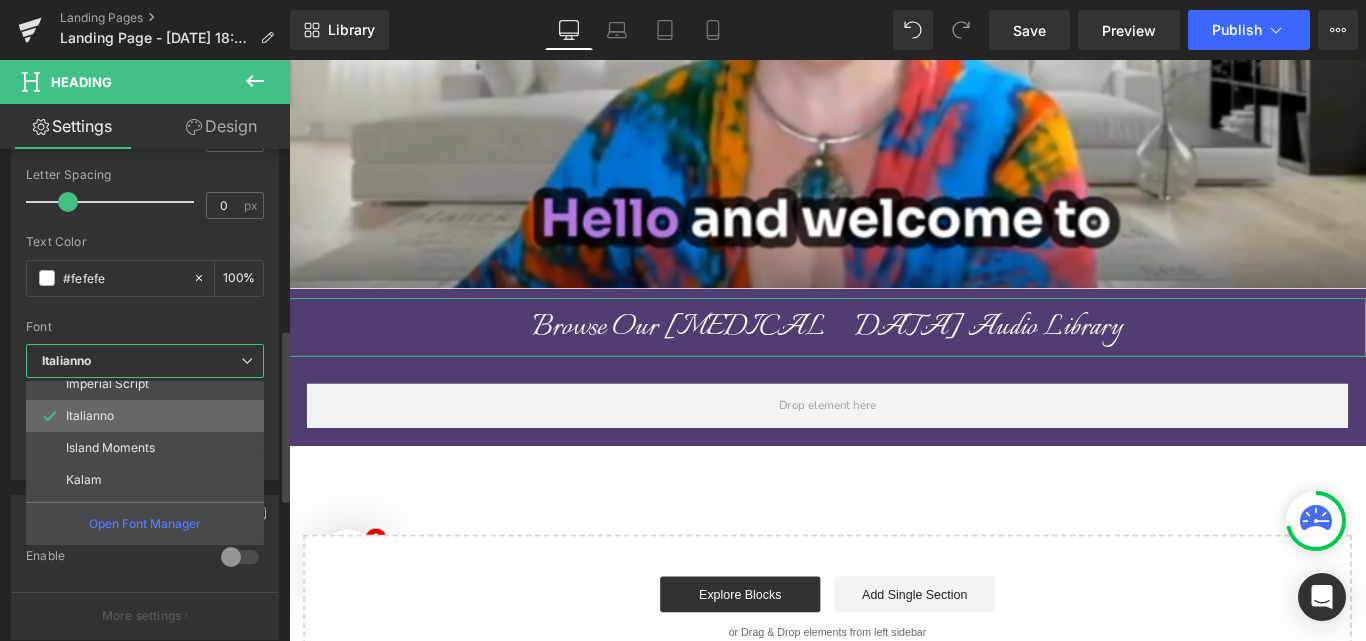 scroll, scrollTop: 279, scrollLeft: 0, axis: vertical 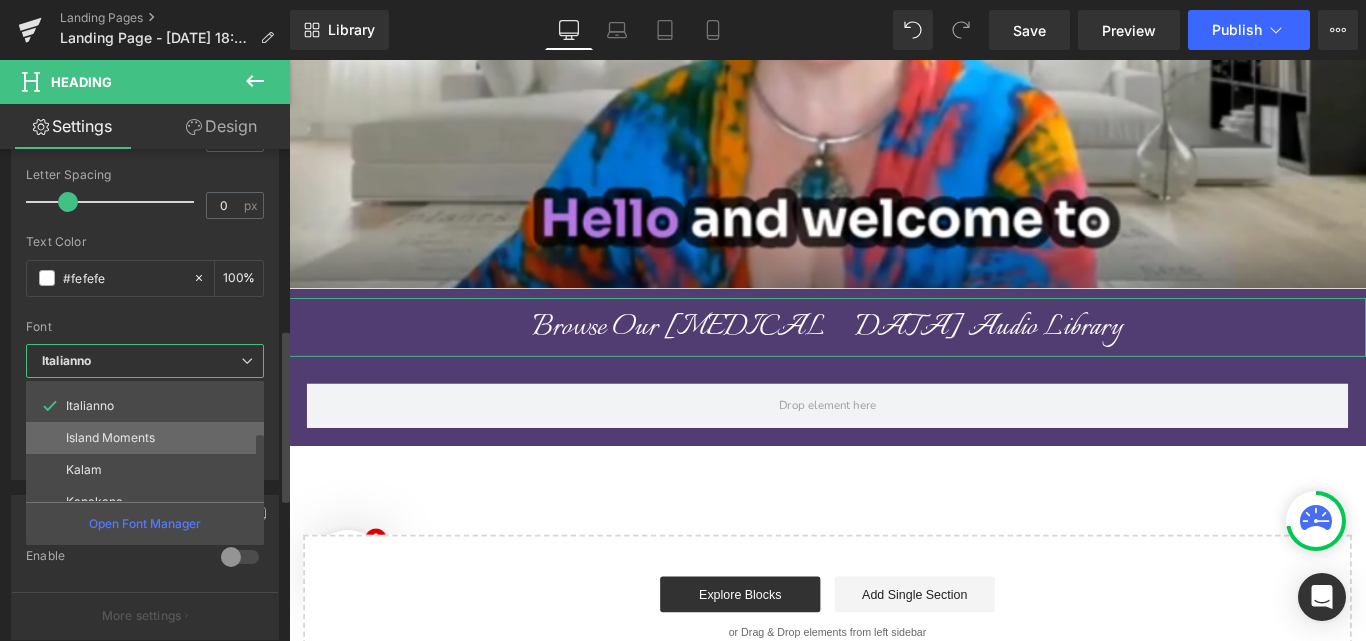 click on "Island Moments" at bounding box center [149, 438] 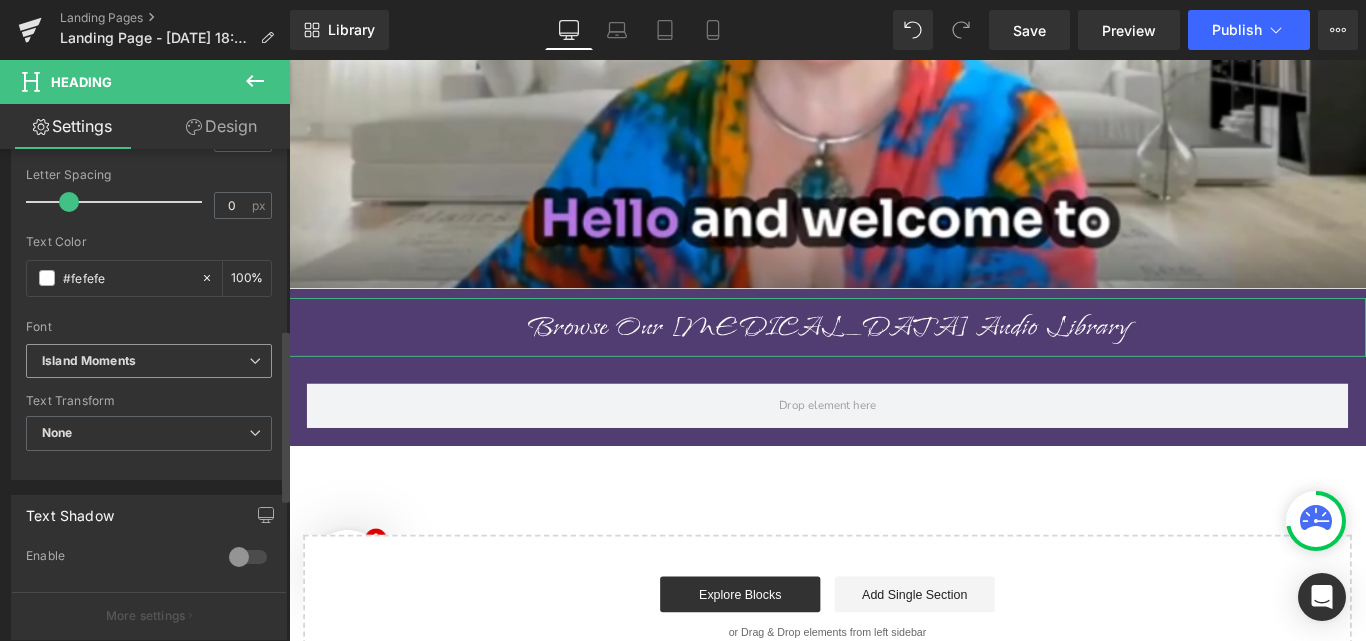 click on "Island Moments" at bounding box center (145, 361) 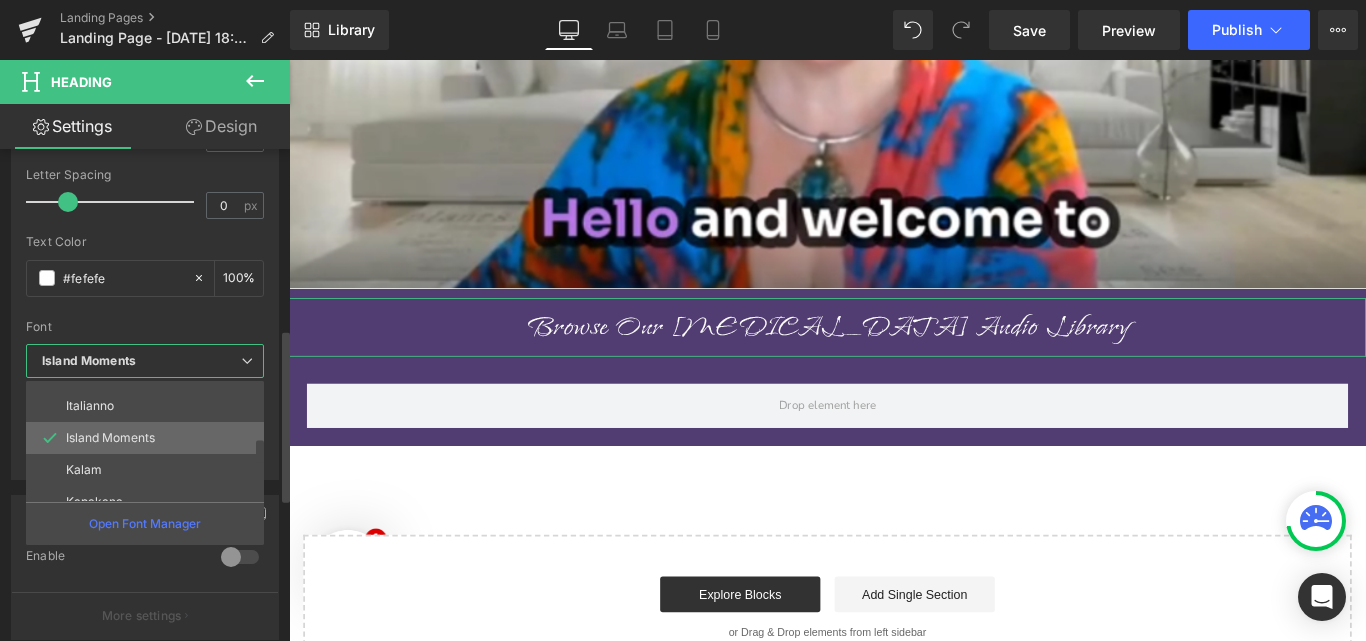 scroll, scrollTop: 310, scrollLeft: 0, axis: vertical 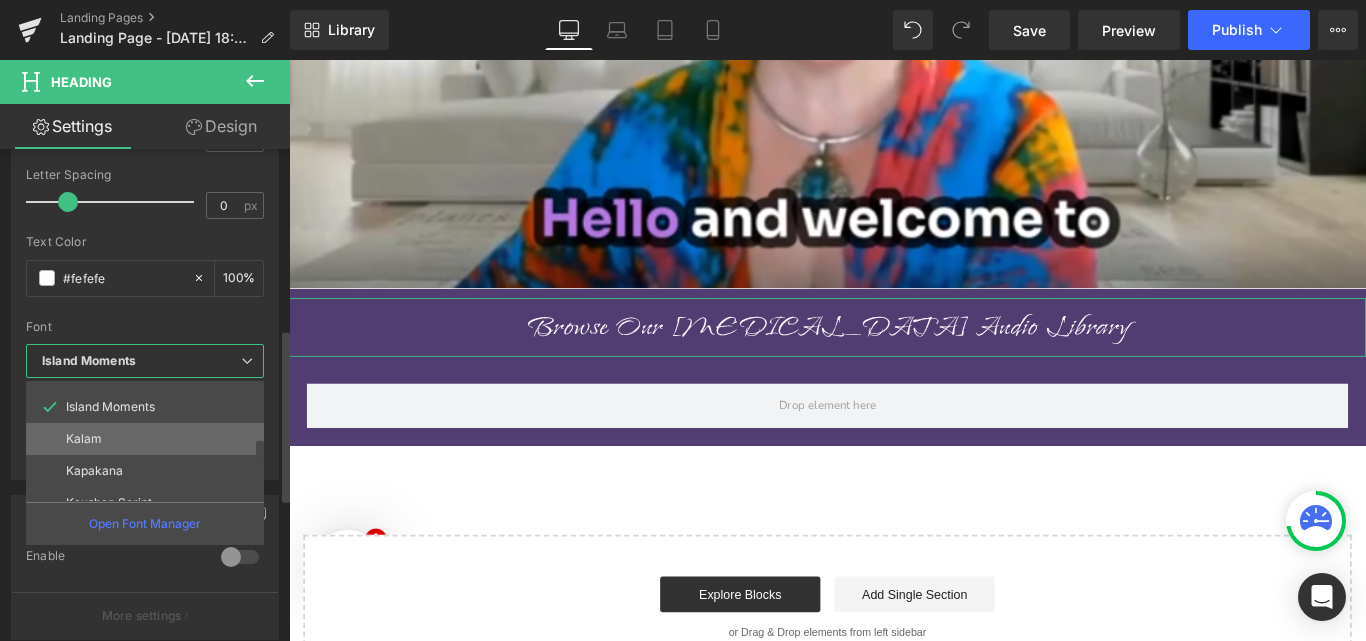 click on "Kalam" at bounding box center (149, 439) 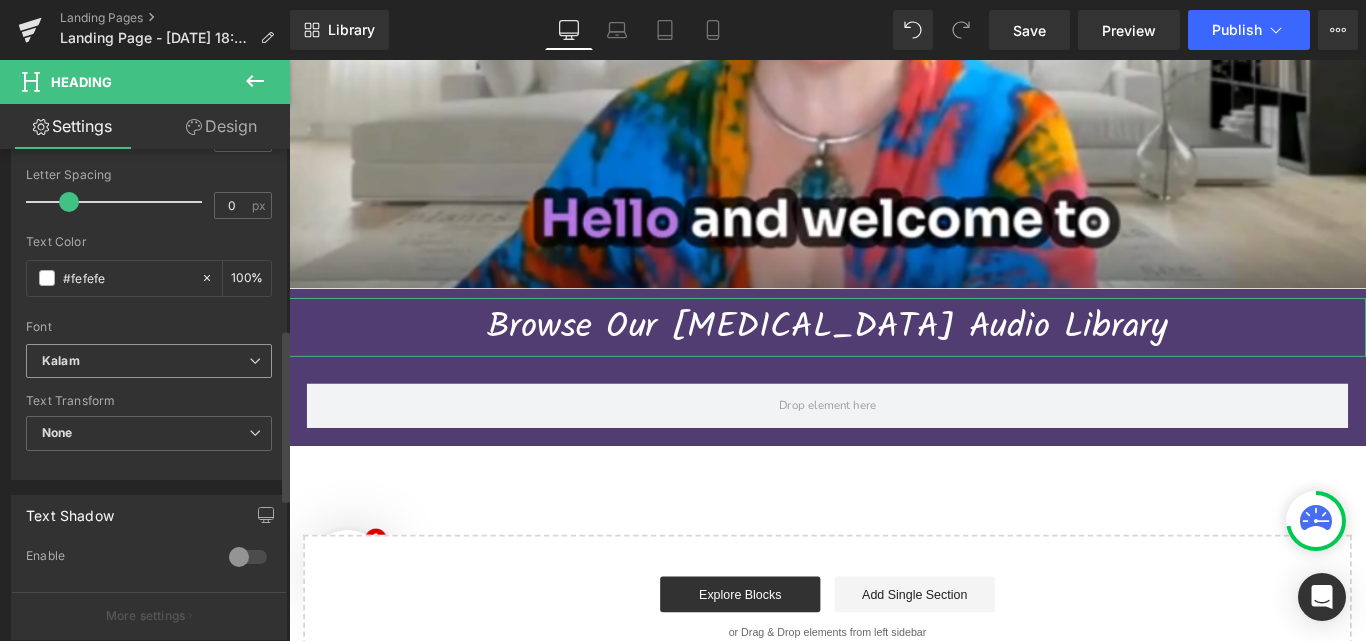 click on "Kalam" at bounding box center [149, 361] 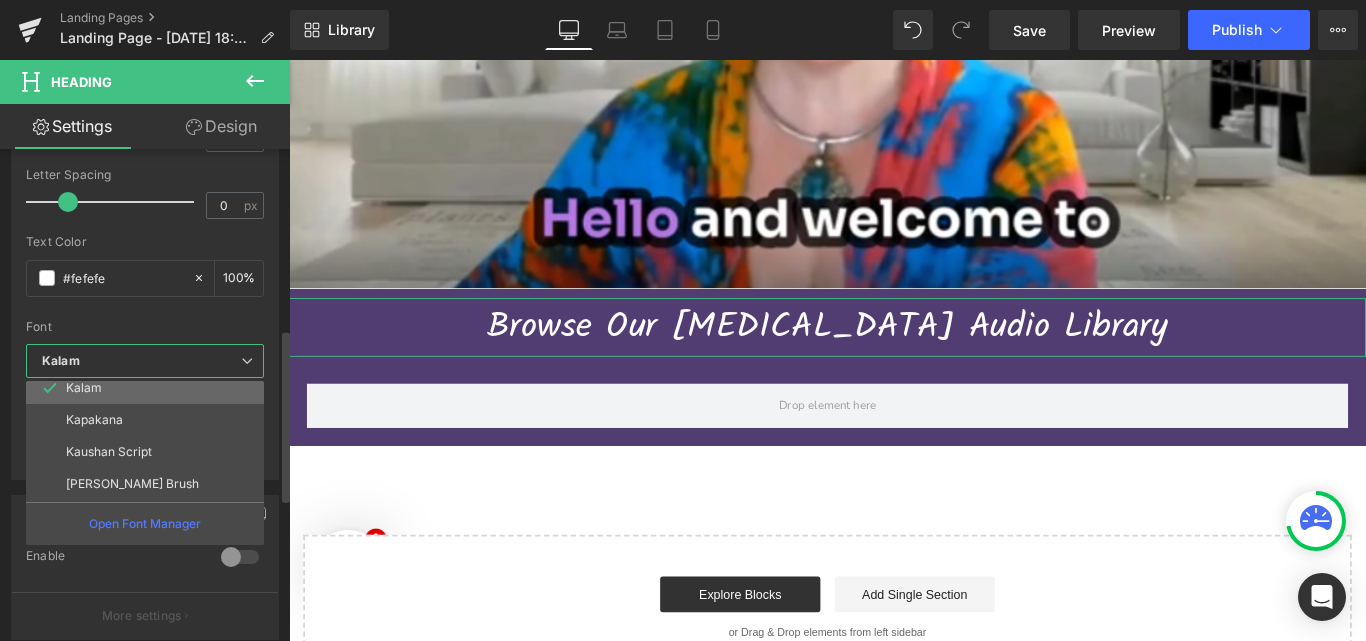scroll, scrollTop: 362, scrollLeft: 0, axis: vertical 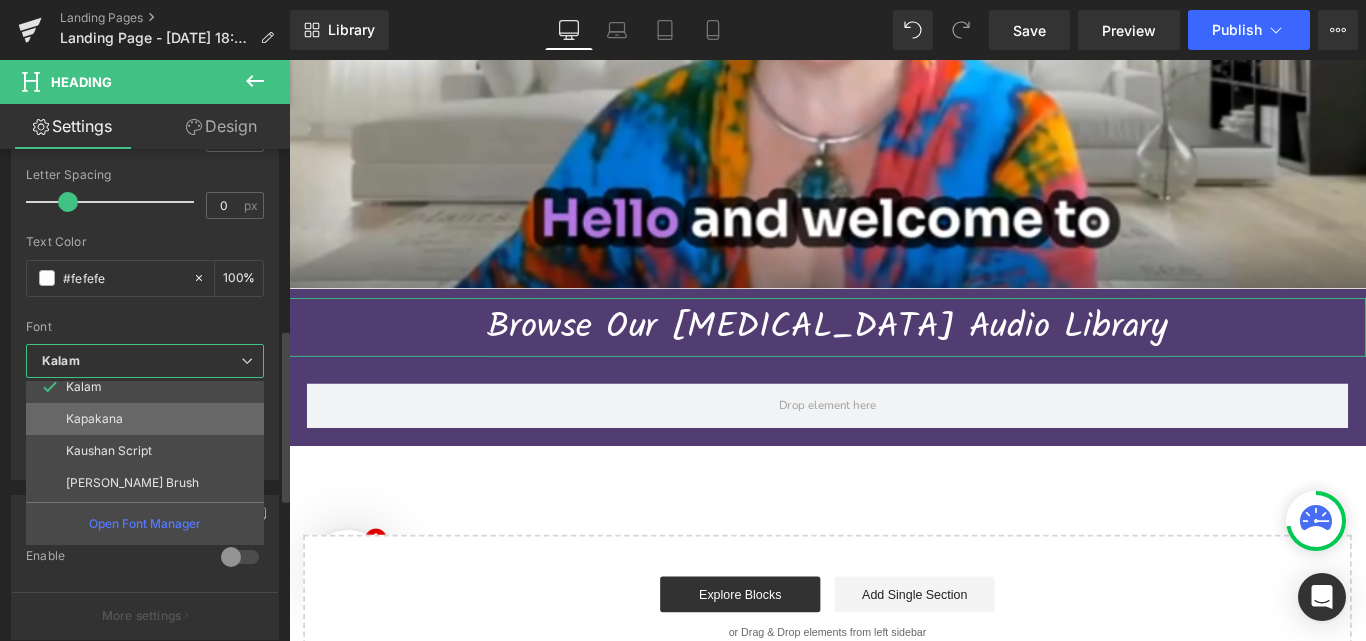 click on "Kapakana" at bounding box center [149, 419] 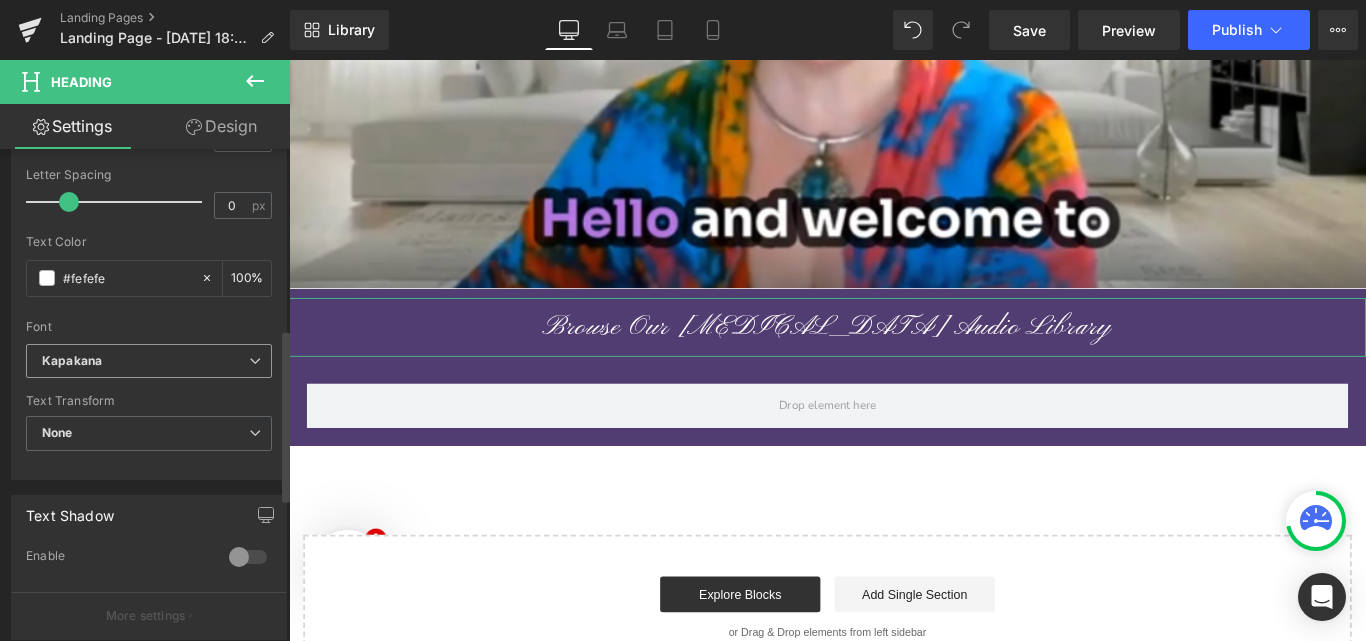 click on "Kapakana" at bounding box center [145, 361] 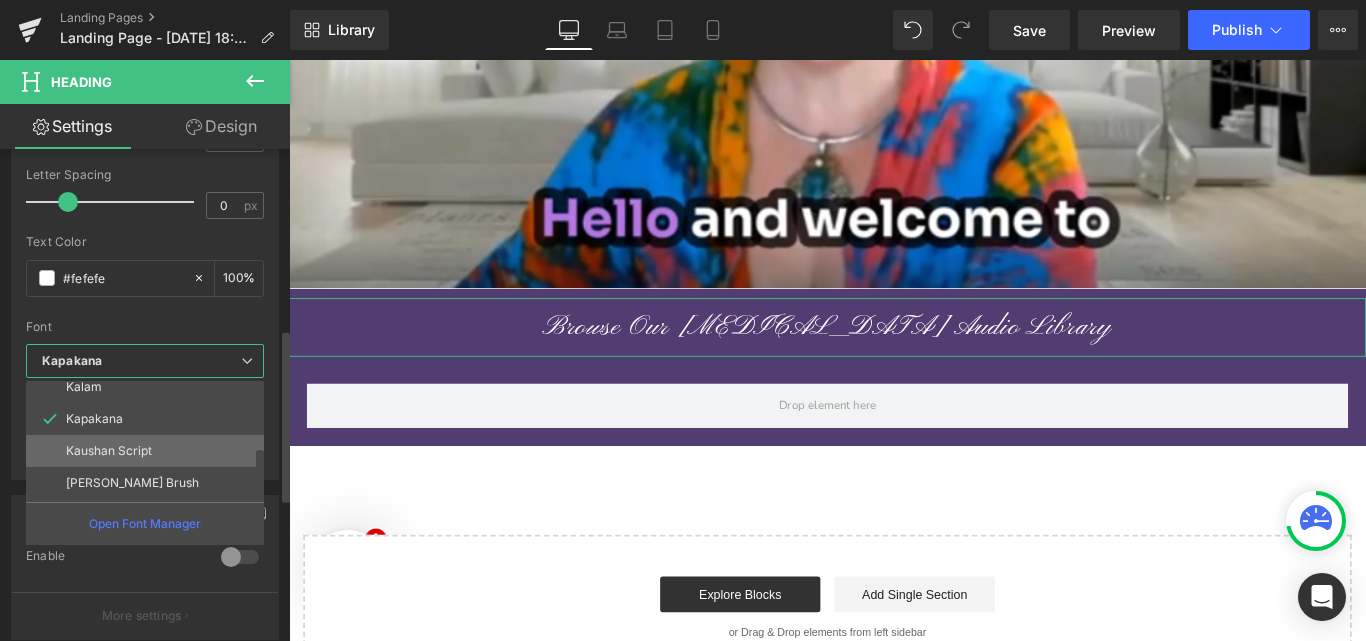 click on "Kaushan Script" at bounding box center [149, 451] 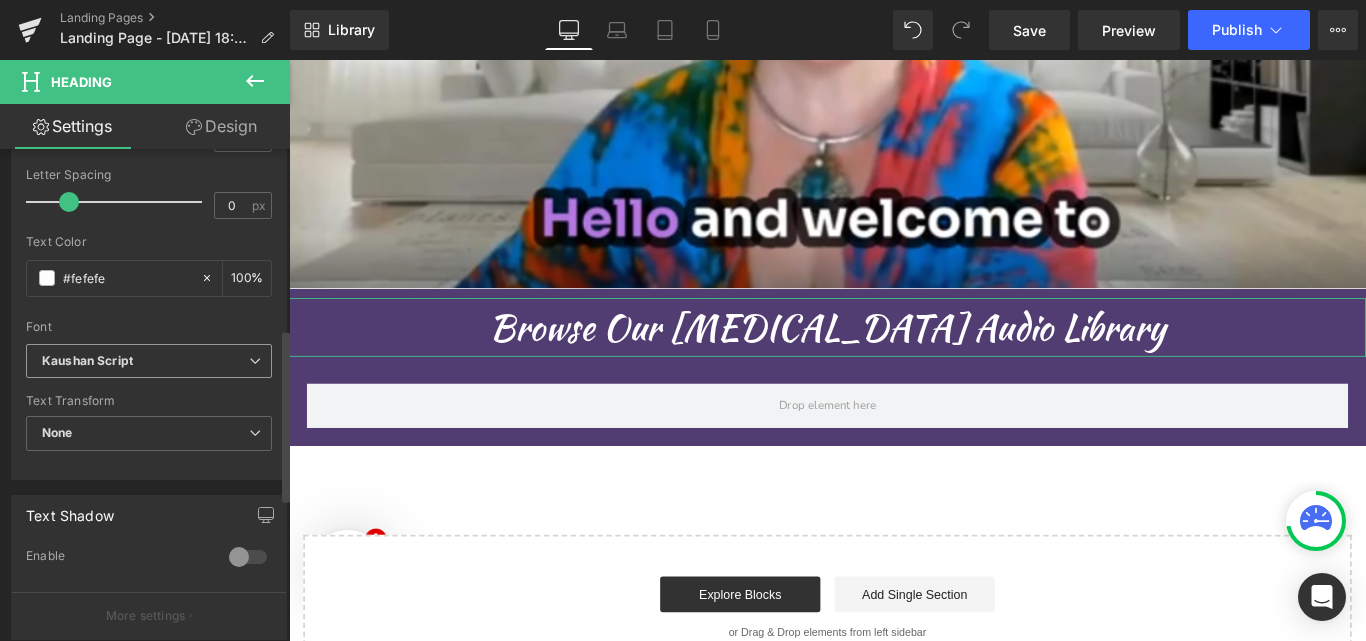 click on "Kaushan Script" at bounding box center [145, 361] 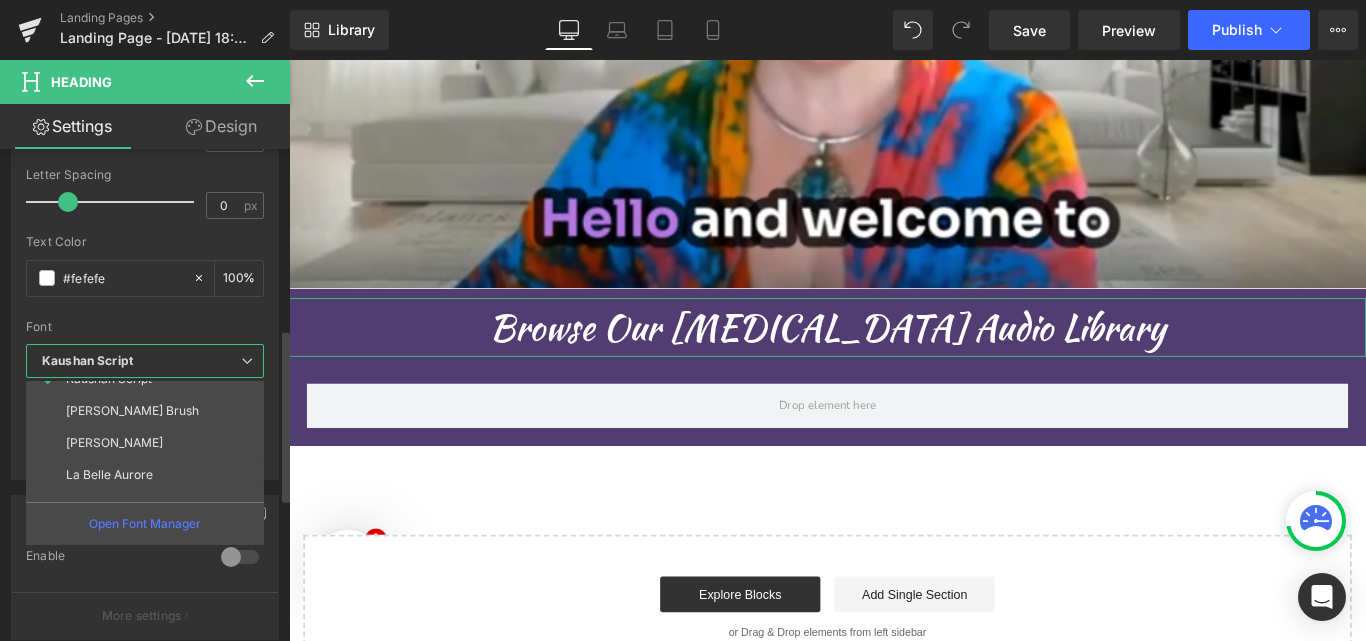 scroll, scrollTop: 435, scrollLeft: 0, axis: vertical 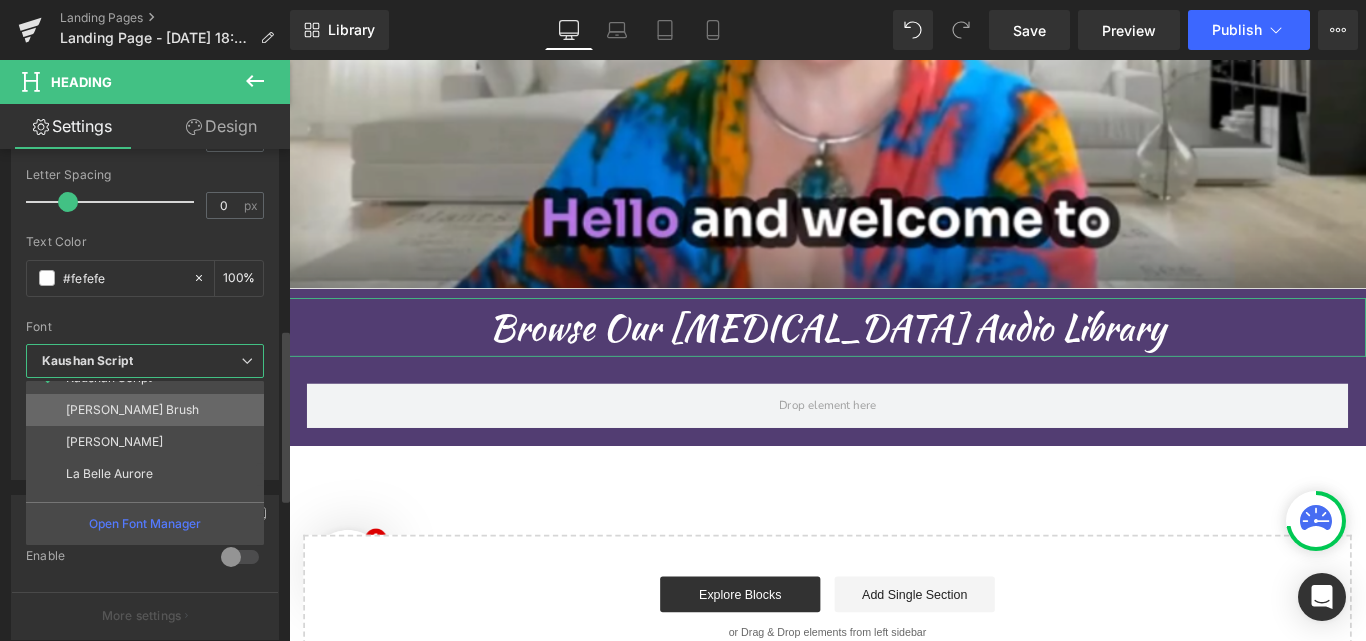 click on "Kolker Brush" at bounding box center [149, 410] 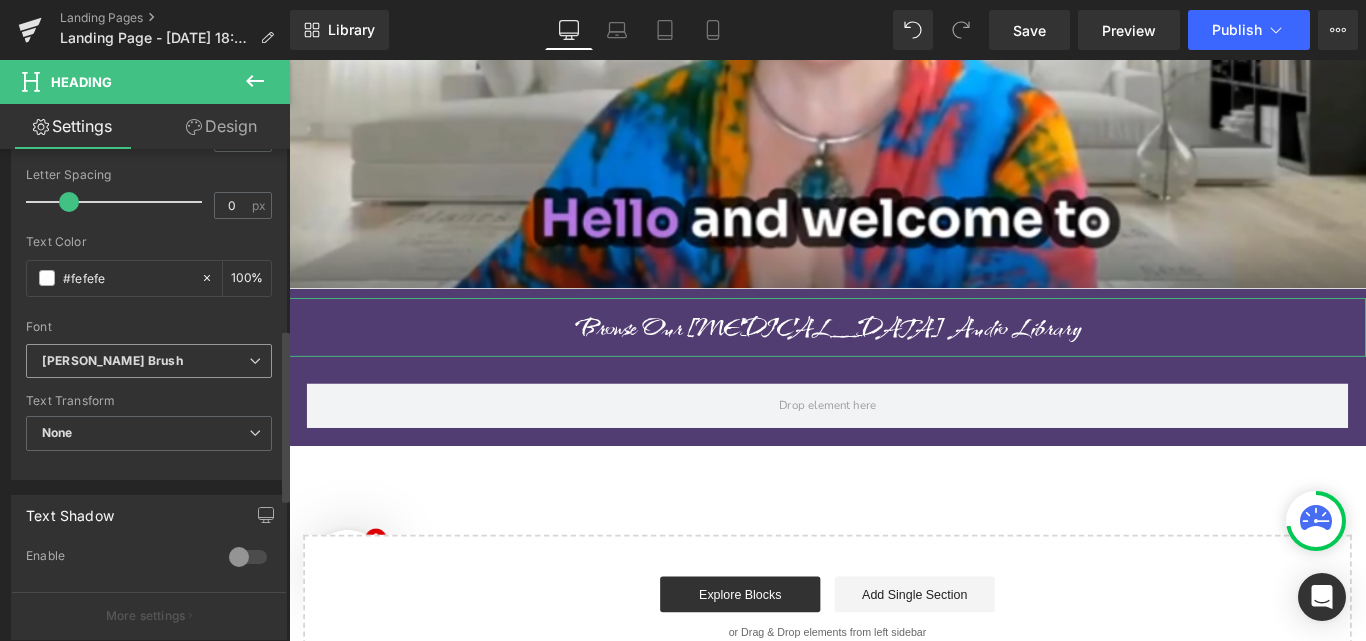 click on "Kolker Brush" at bounding box center (145, 361) 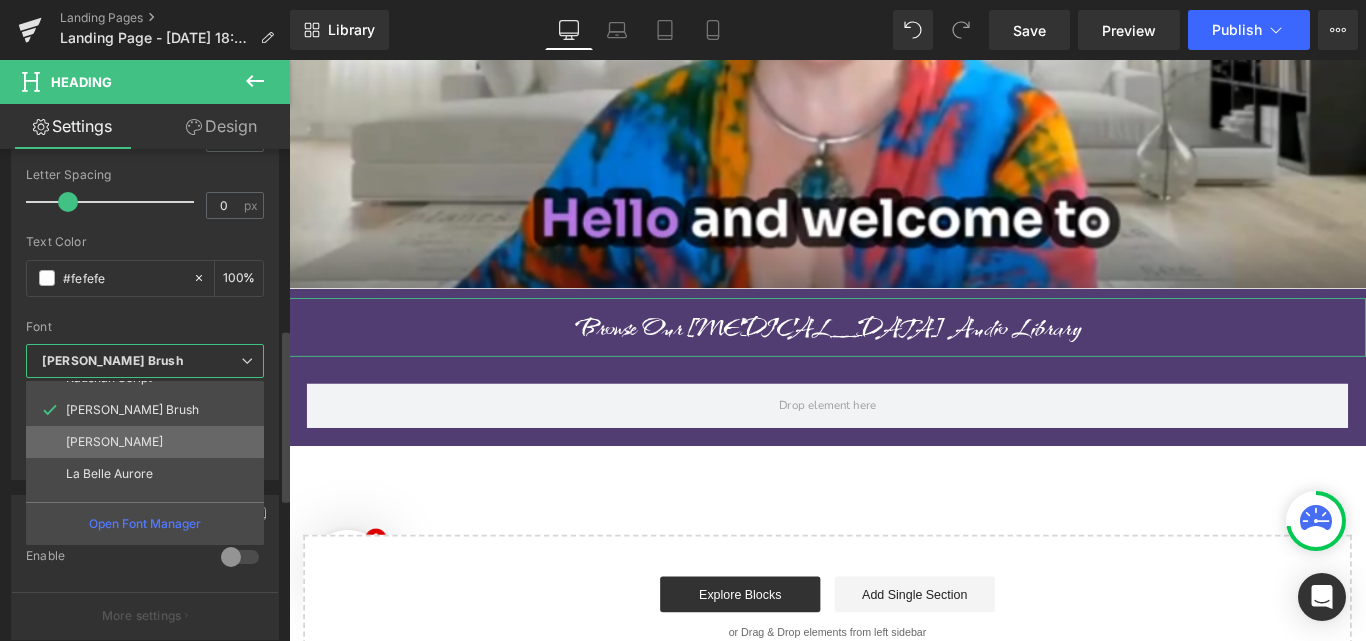 click on "Kristi" at bounding box center [149, 442] 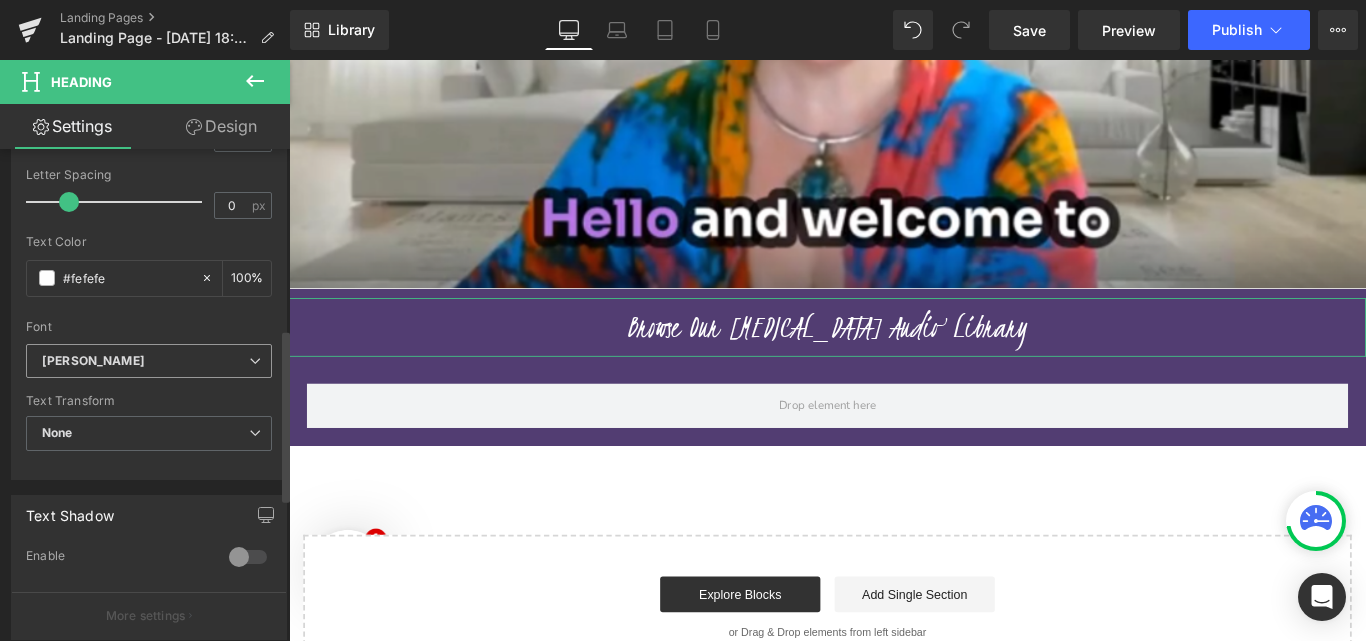 click on "Kristi" at bounding box center [145, 361] 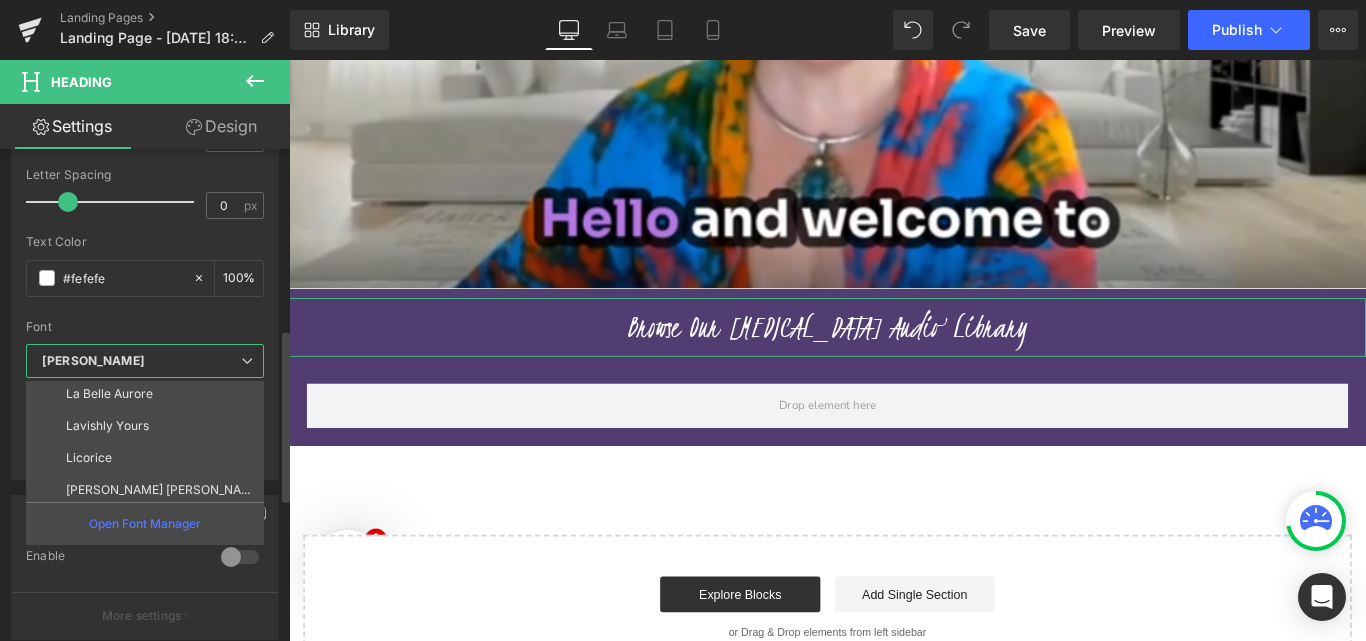 scroll, scrollTop: 516, scrollLeft: 0, axis: vertical 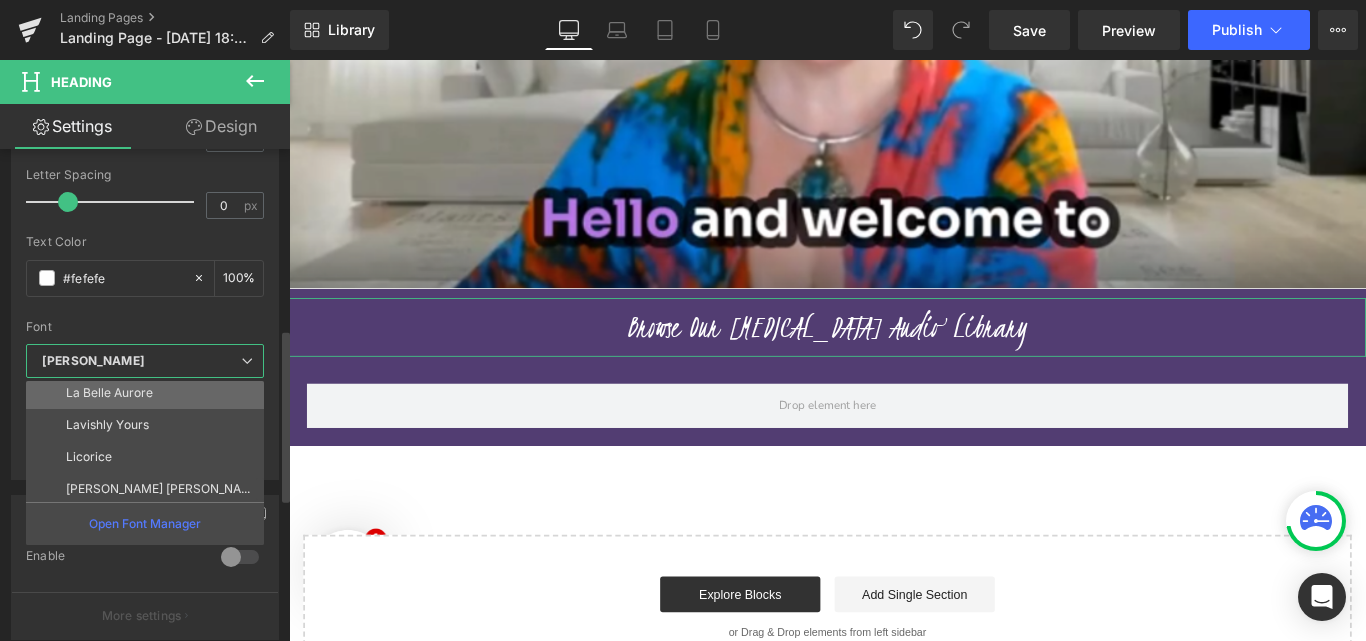 click on "La Belle Aurore" at bounding box center [149, 393] 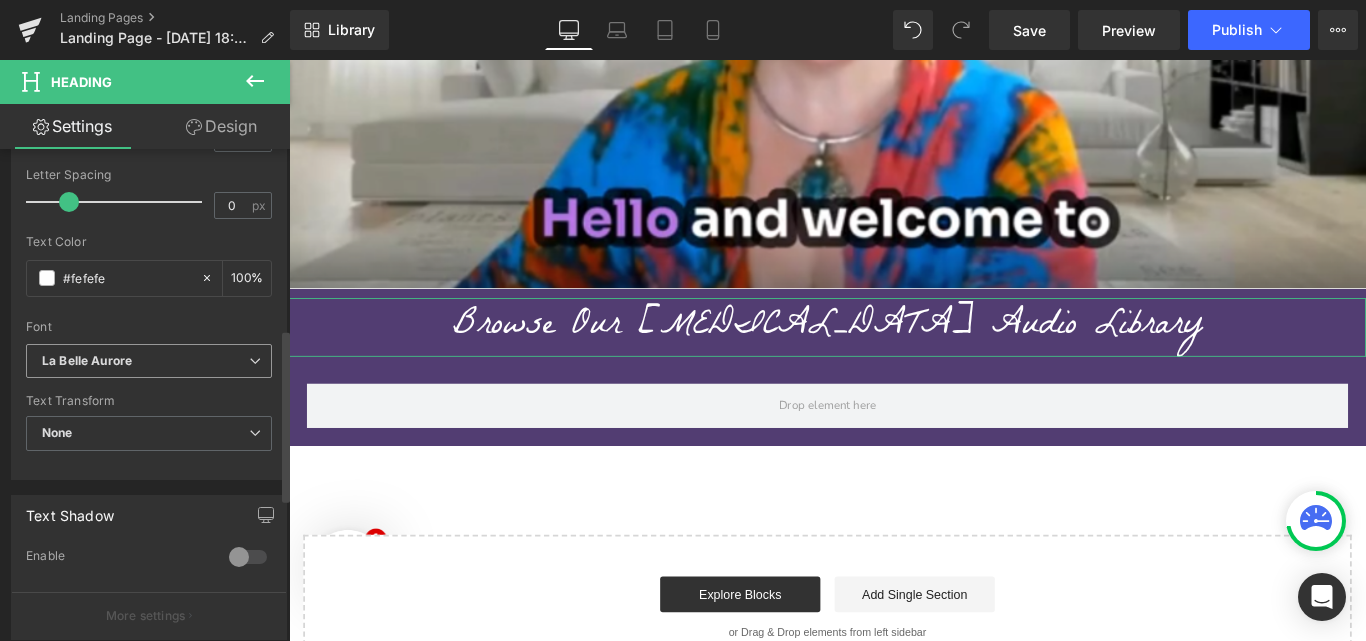 click on "La Belle Aurore" at bounding box center [145, 361] 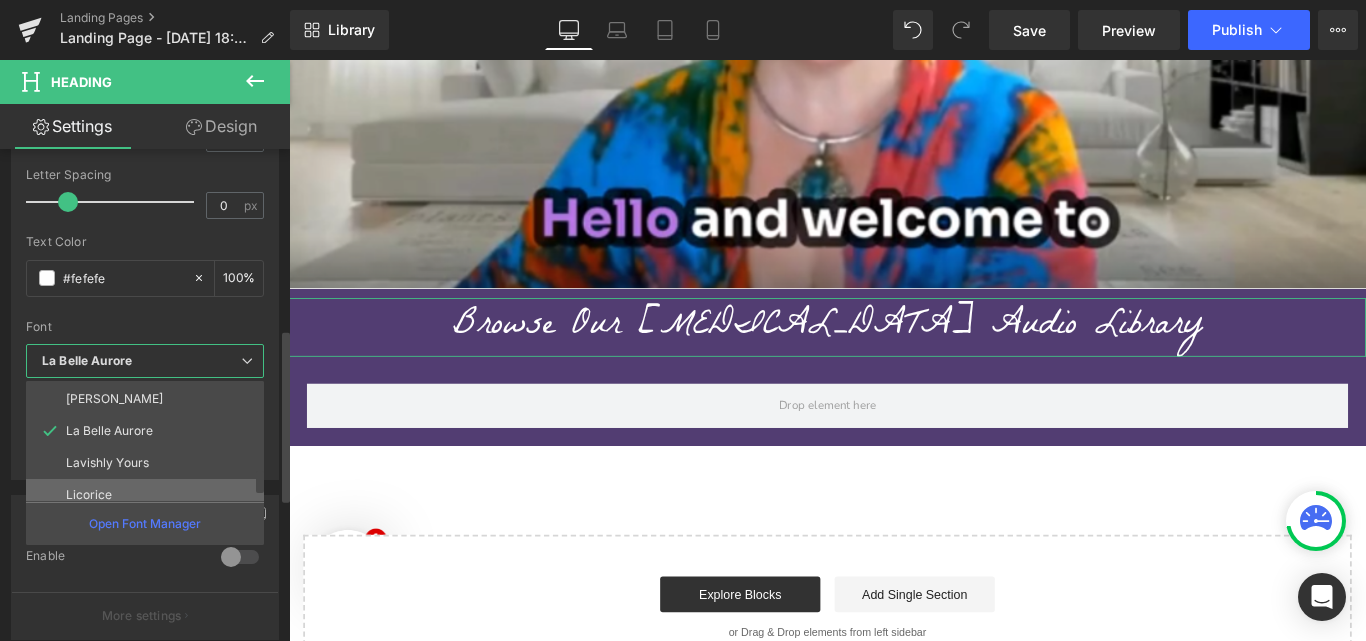 scroll, scrollTop: 477, scrollLeft: 0, axis: vertical 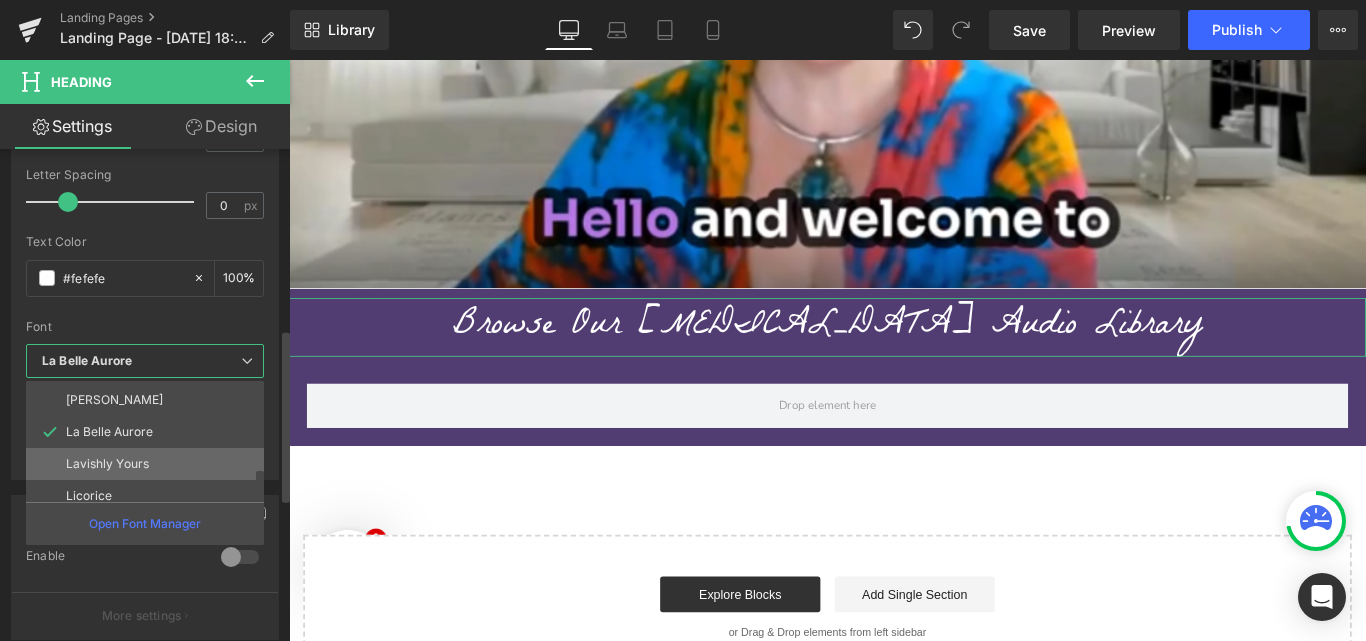 click on "Lavishly Yours" at bounding box center (149, 464) 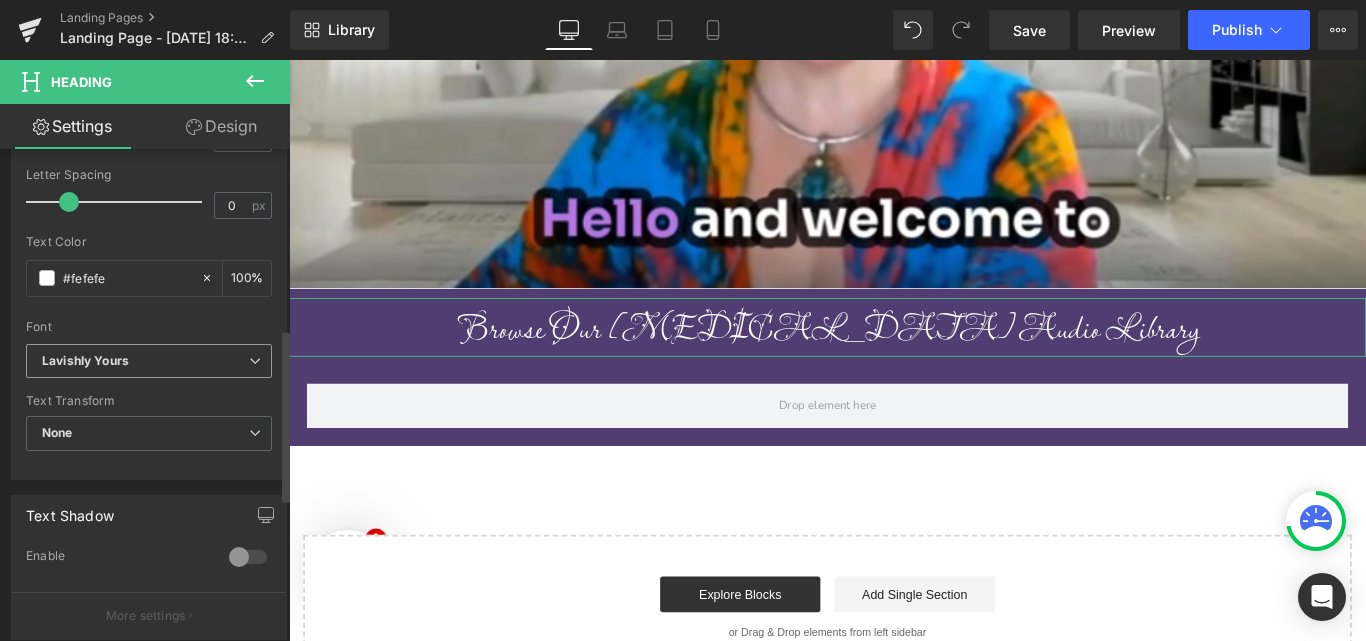 click on "Lavishly Yours" at bounding box center [145, 361] 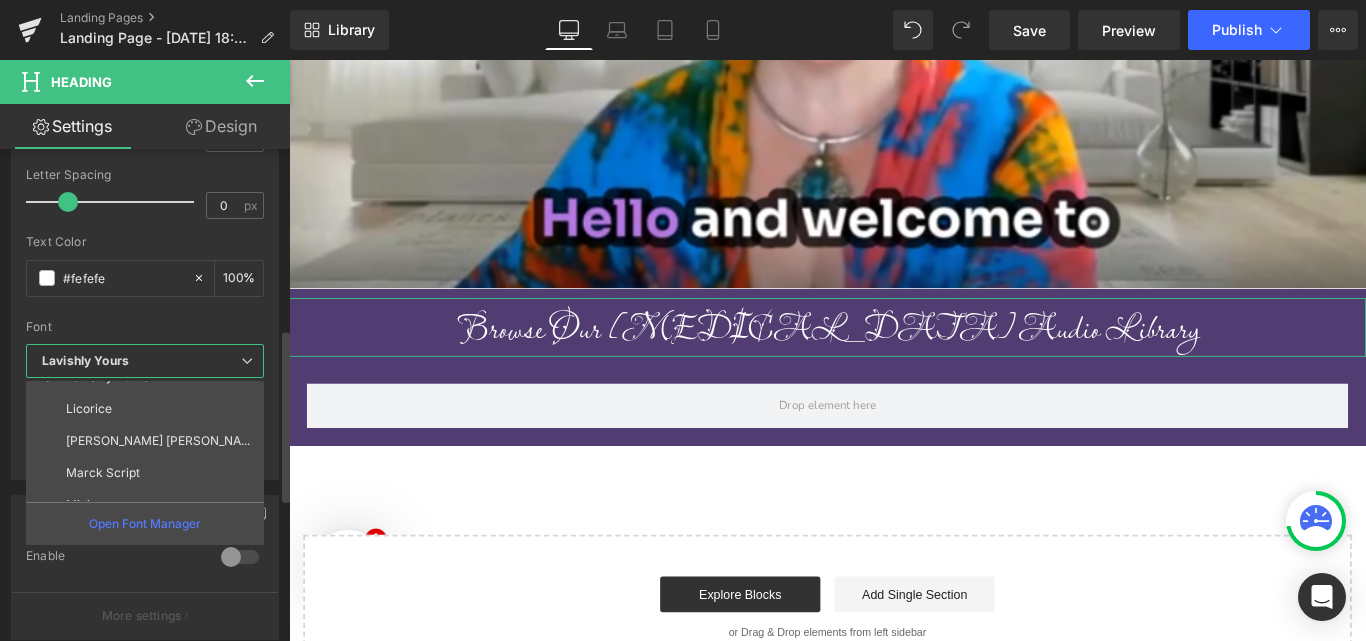 scroll, scrollTop: 560, scrollLeft: 0, axis: vertical 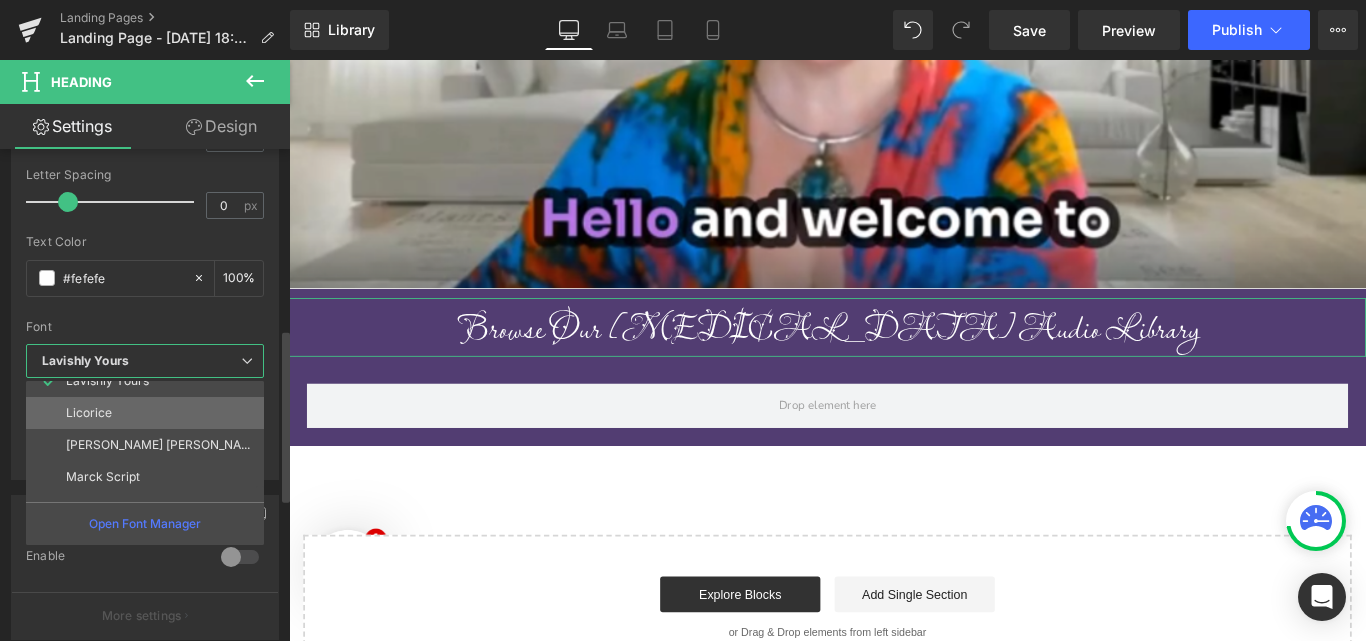 click on "Licorice" at bounding box center (149, 413) 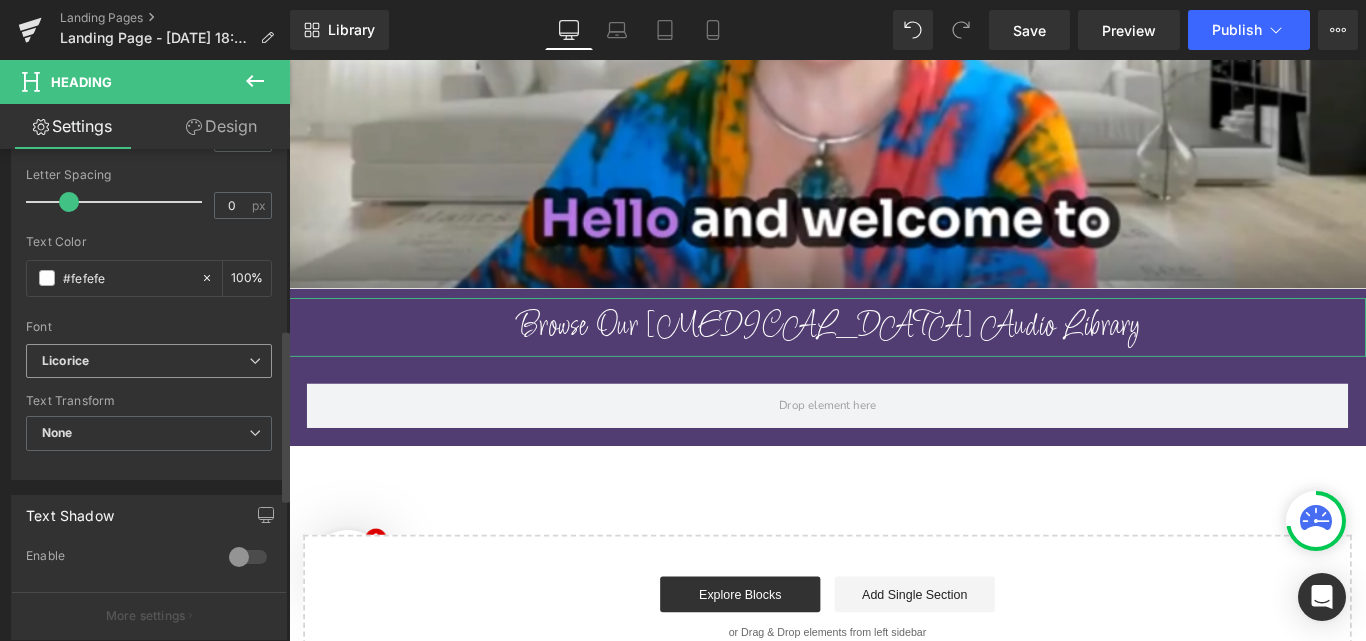 click on "Licorice" at bounding box center (145, 361) 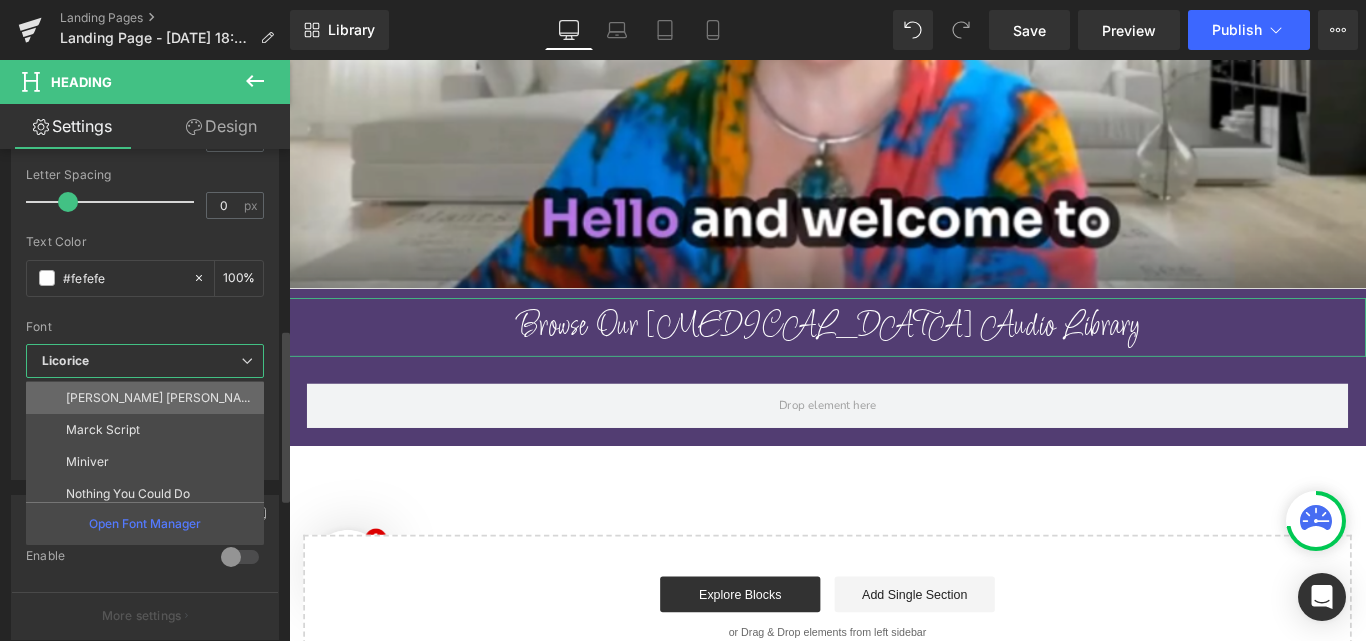scroll, scrollTop: 607, scrollLeft: 0, axis: vertical 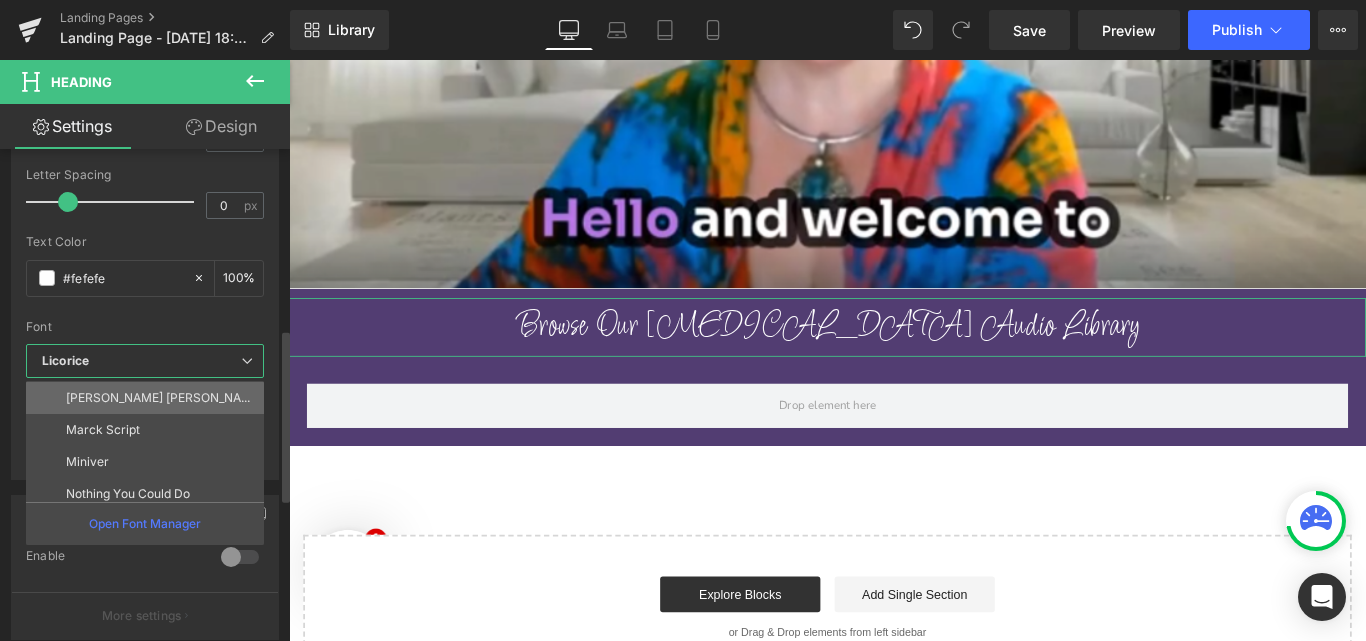 click on "Liu Jian Mao Cao" at bounding box center (149, 398) 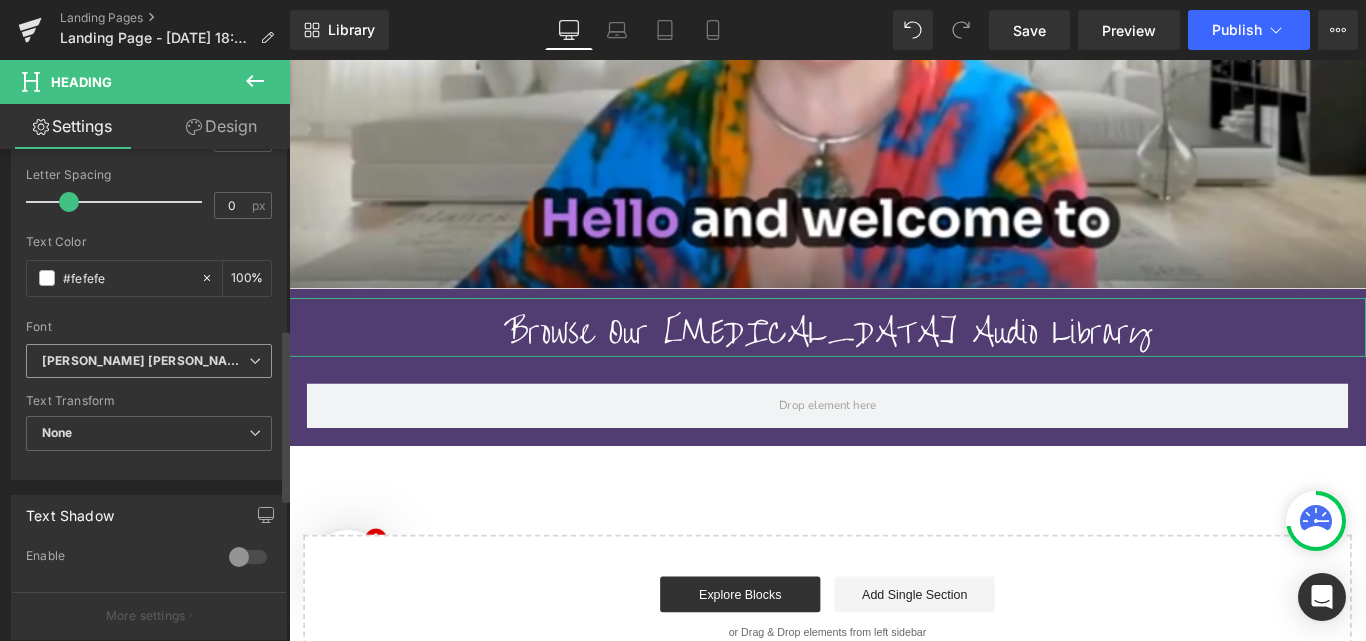 click on "Liu Jian Mao Cao" at bounding box center [149, 361] 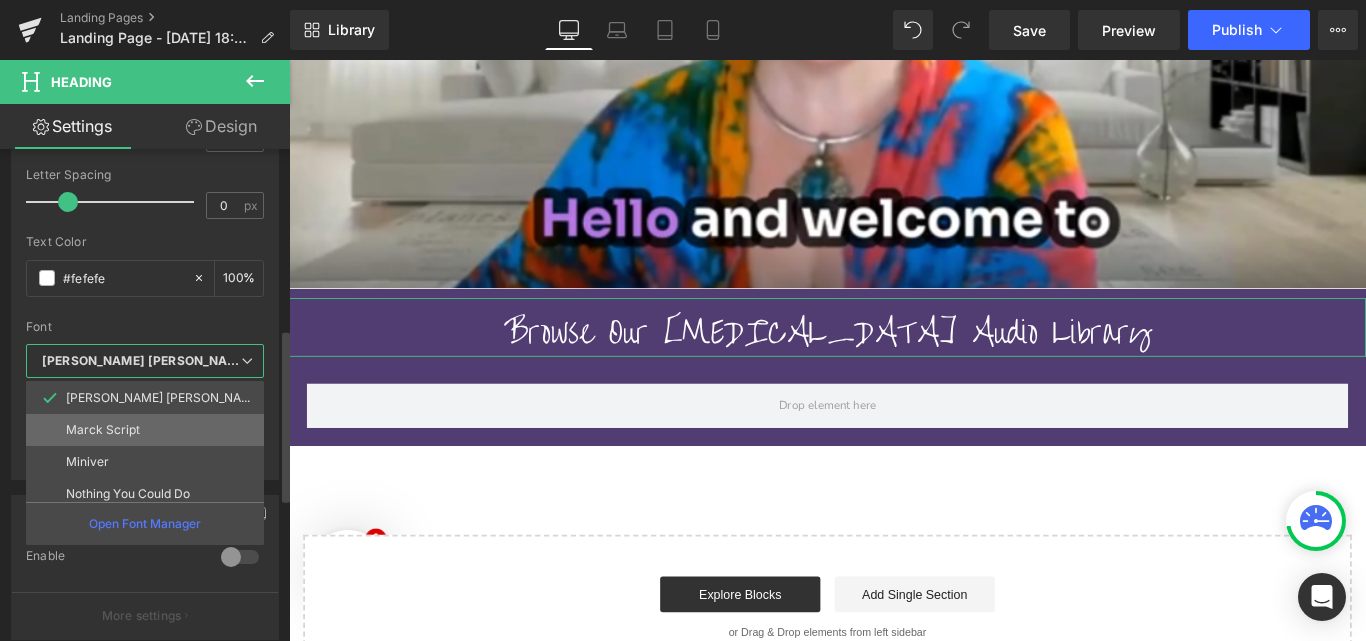 click on "Marck Script" at bounding box center (149, 430) 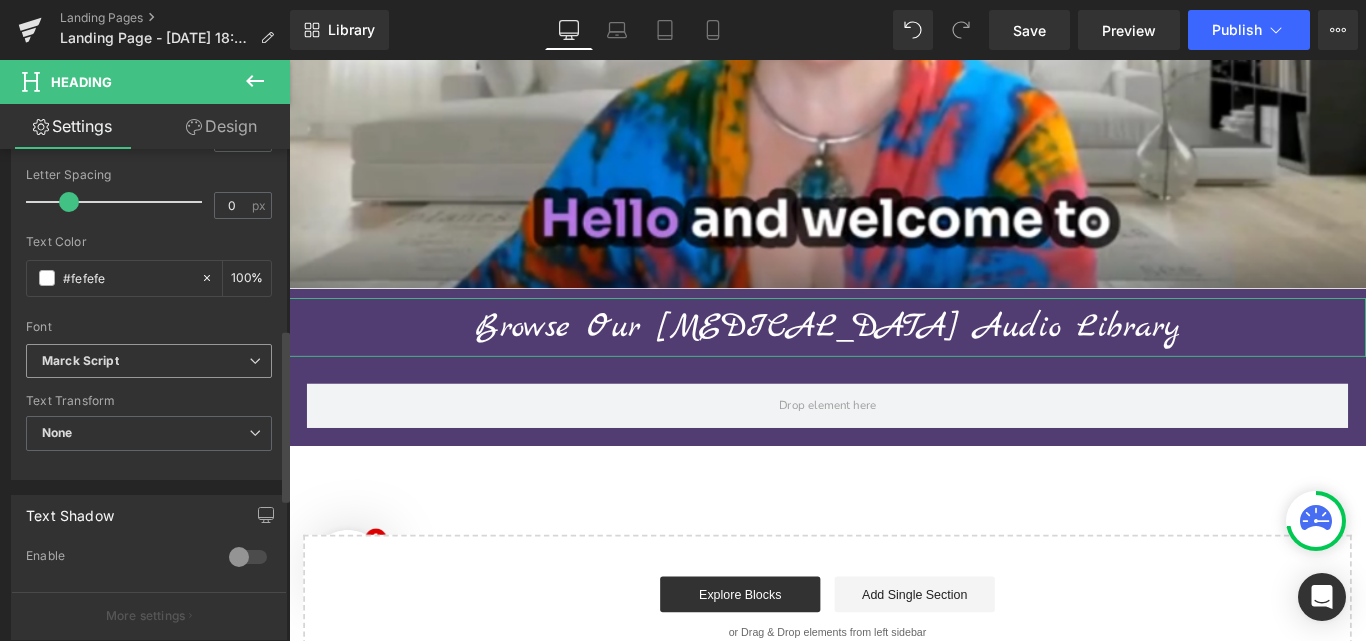 click on "Marck Script" at bounding box center (149, 361) 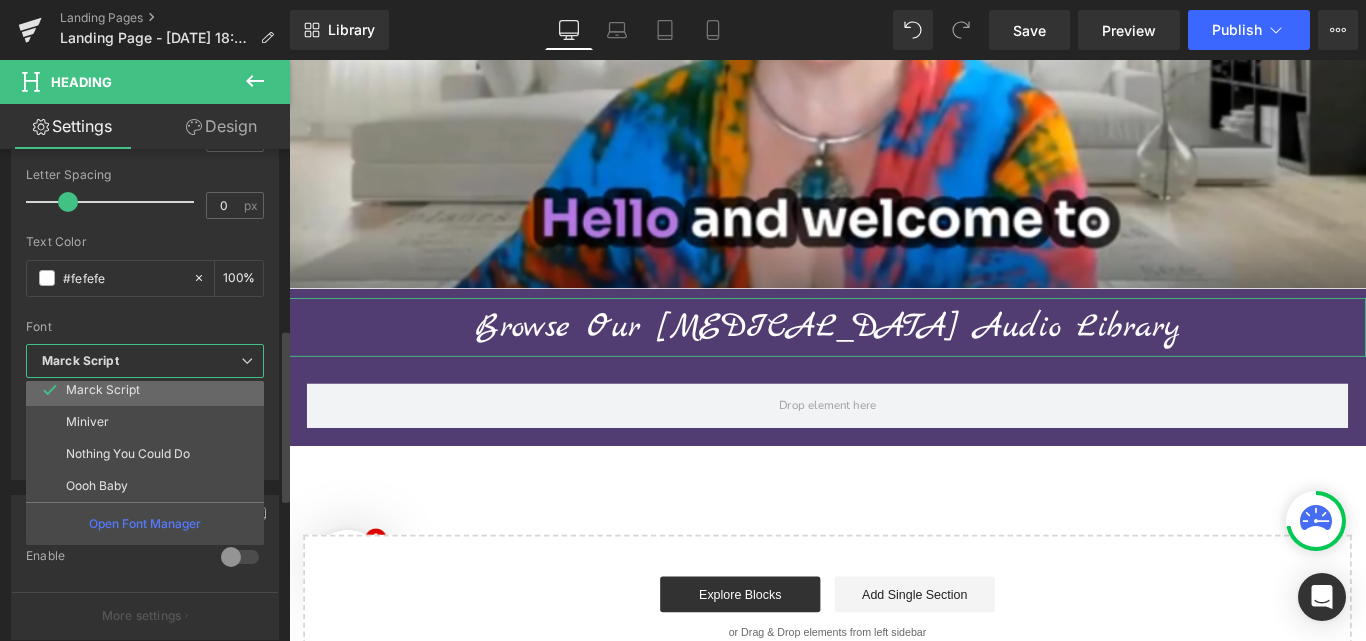 scroll, scrollTop: 648, scrollLeft: 0, axis: vertical 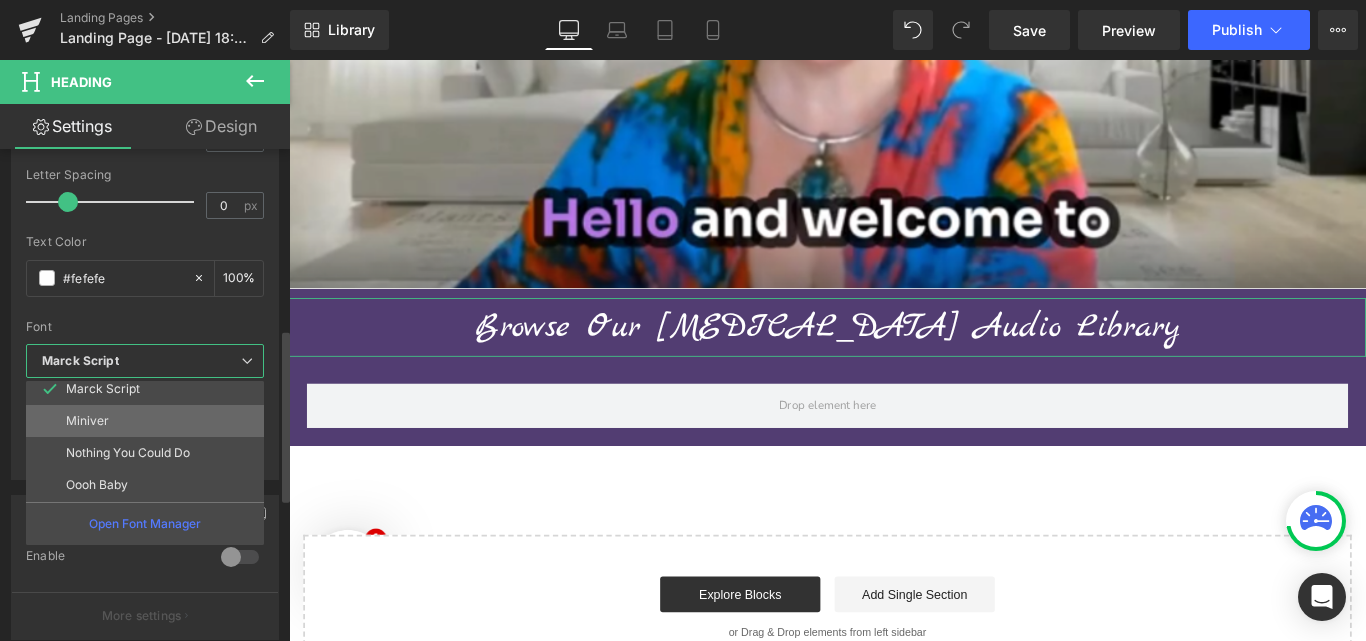 click on "Miniver" at bounding box center (149, 421) 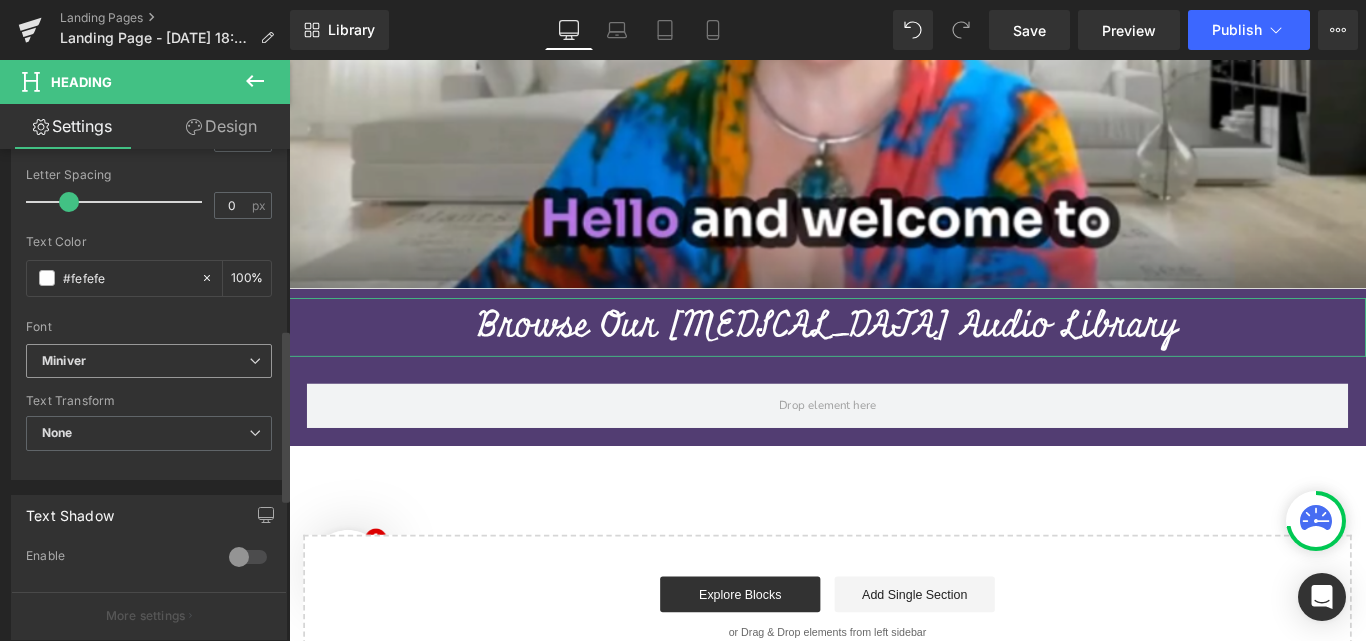 click on "Miniver" at bounding box center (145, 361) 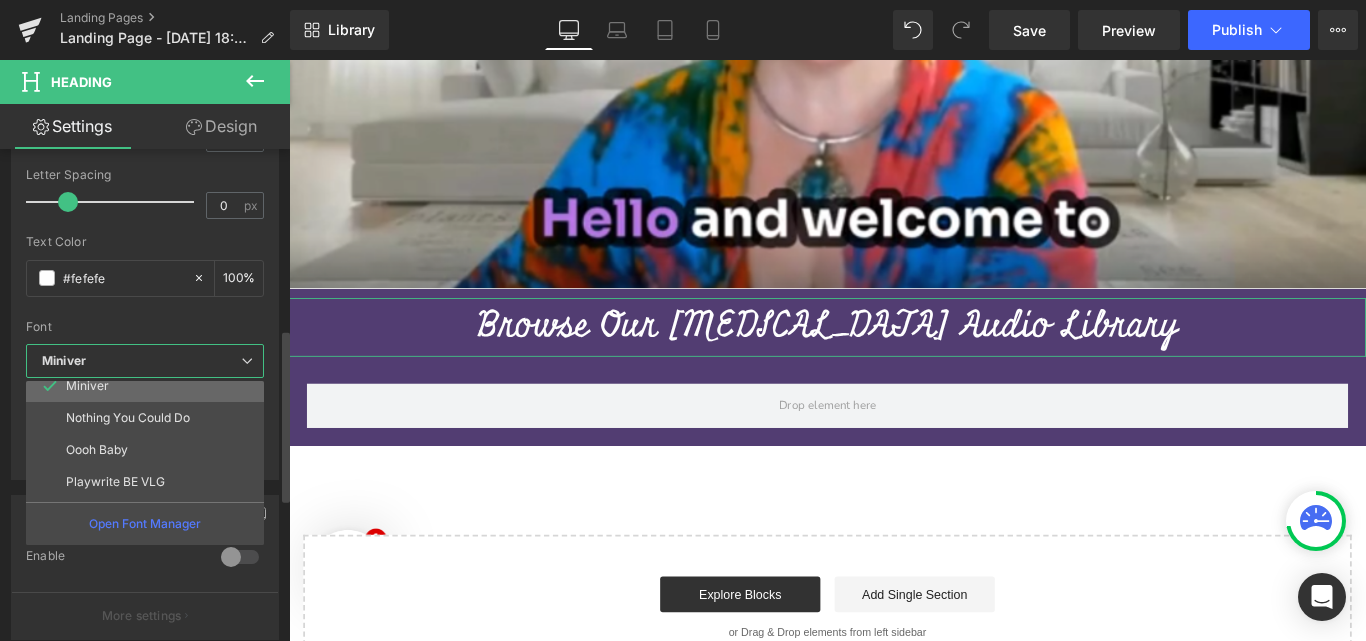 scroll, scrollTop: 684, scrollLeft: 0, axis: vertical 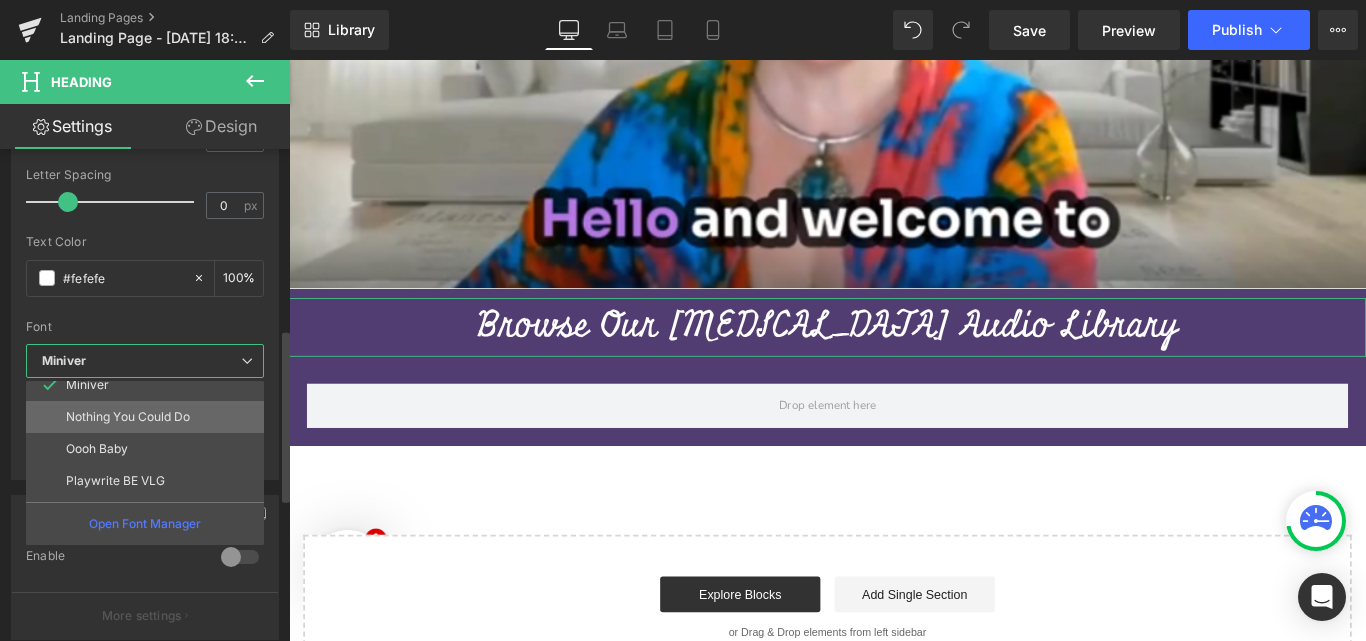 click on "Nothing You Could Do" at bounding box center (128, 417) 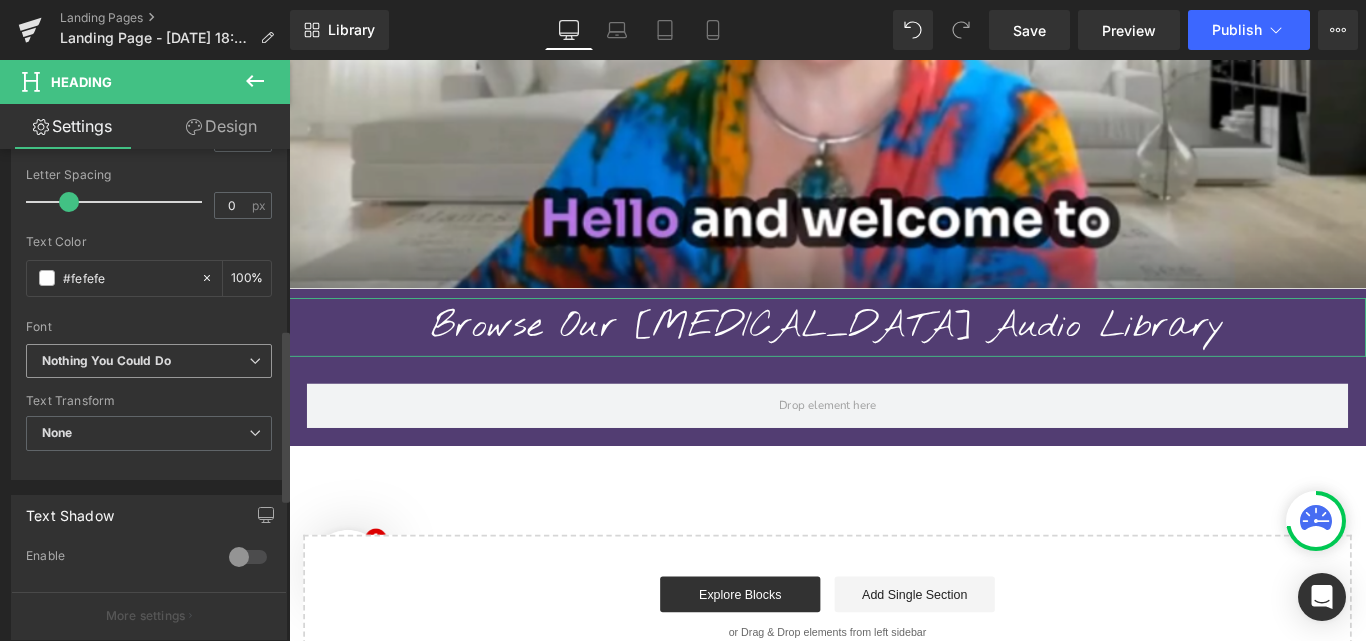 click on "Nothing You Could Do" at bounding box center [149, 361] 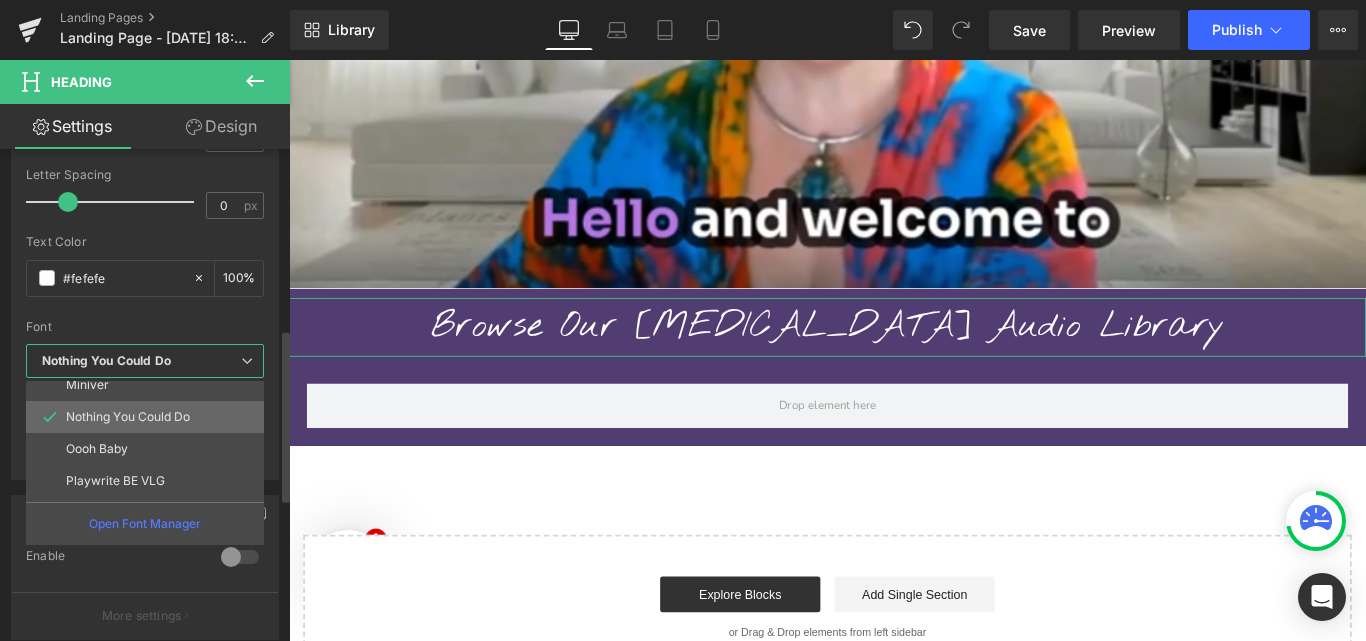 scroll, scrollTop: 717, scrollLeft: 0, axis: vertical 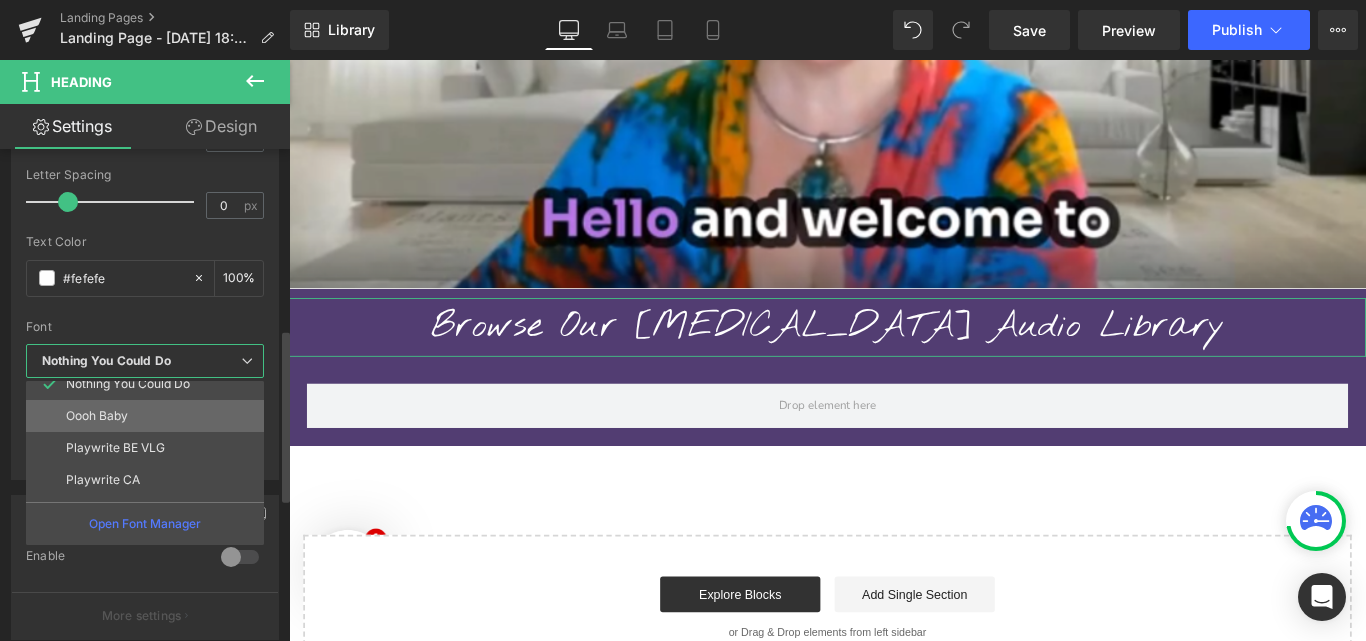 click on "Oooh Baby" at bounding box center (149, 416) 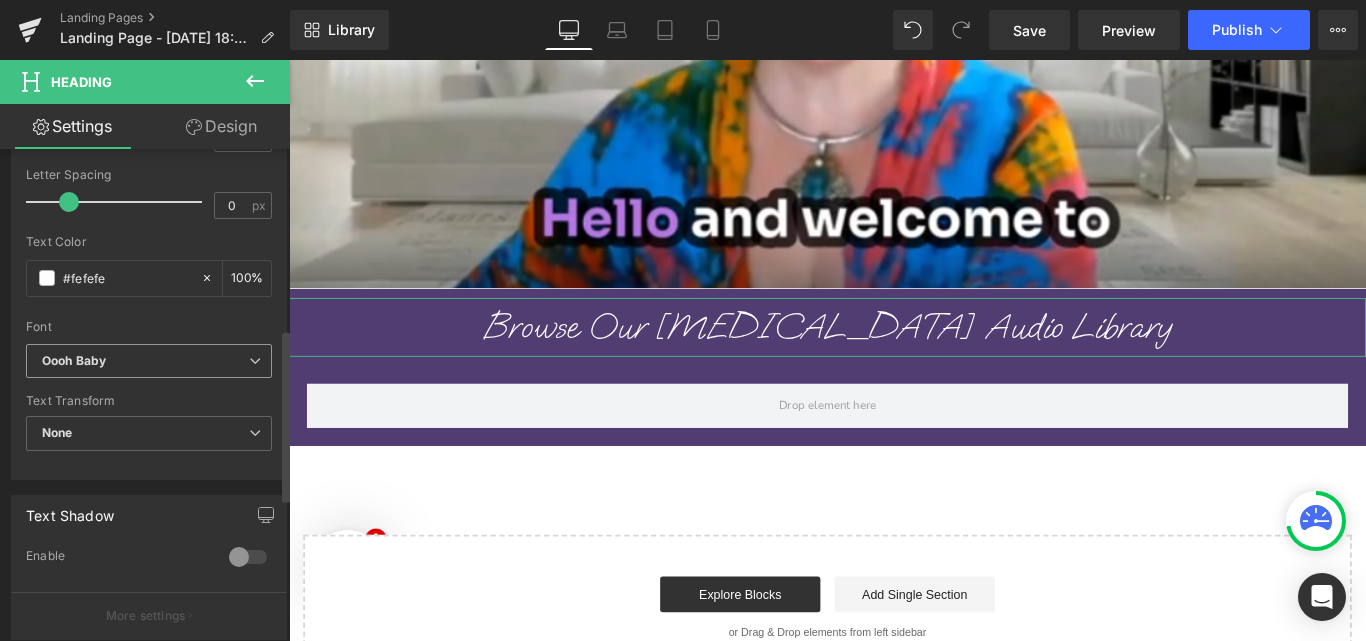 click on "Oooh Baby" at bounding box center (145, 361) 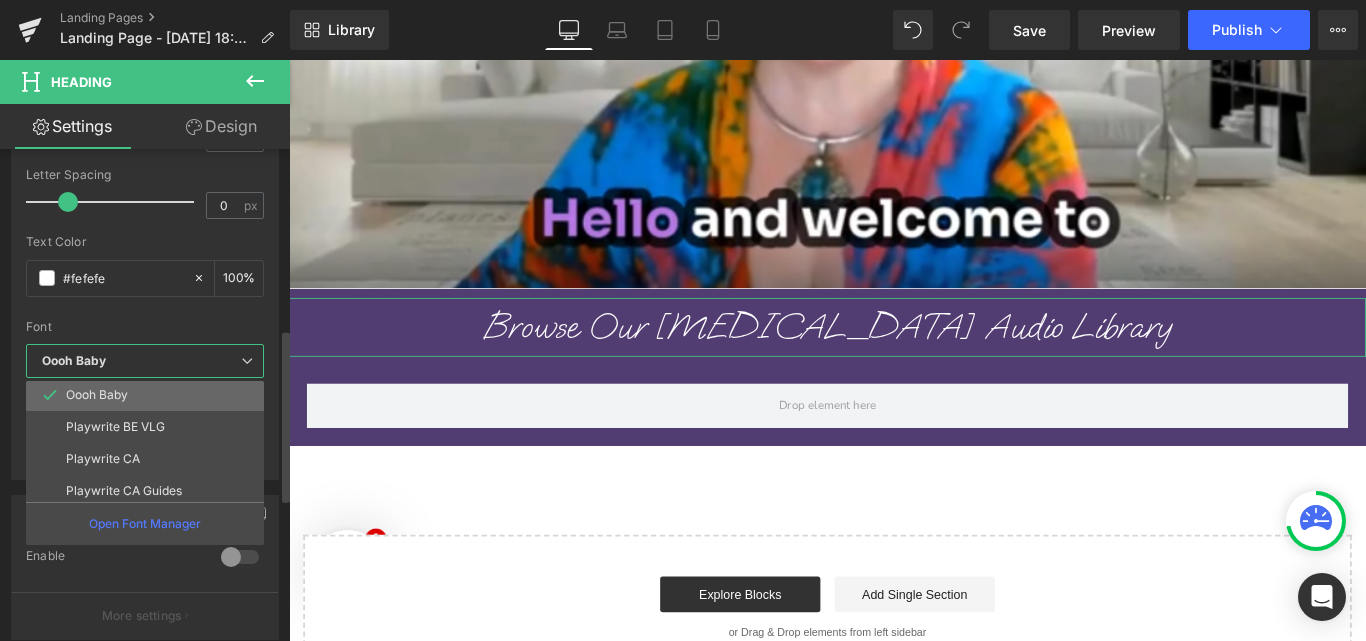 scroll, scrollTop: 744, scrollLeft: 0, axis: vertical 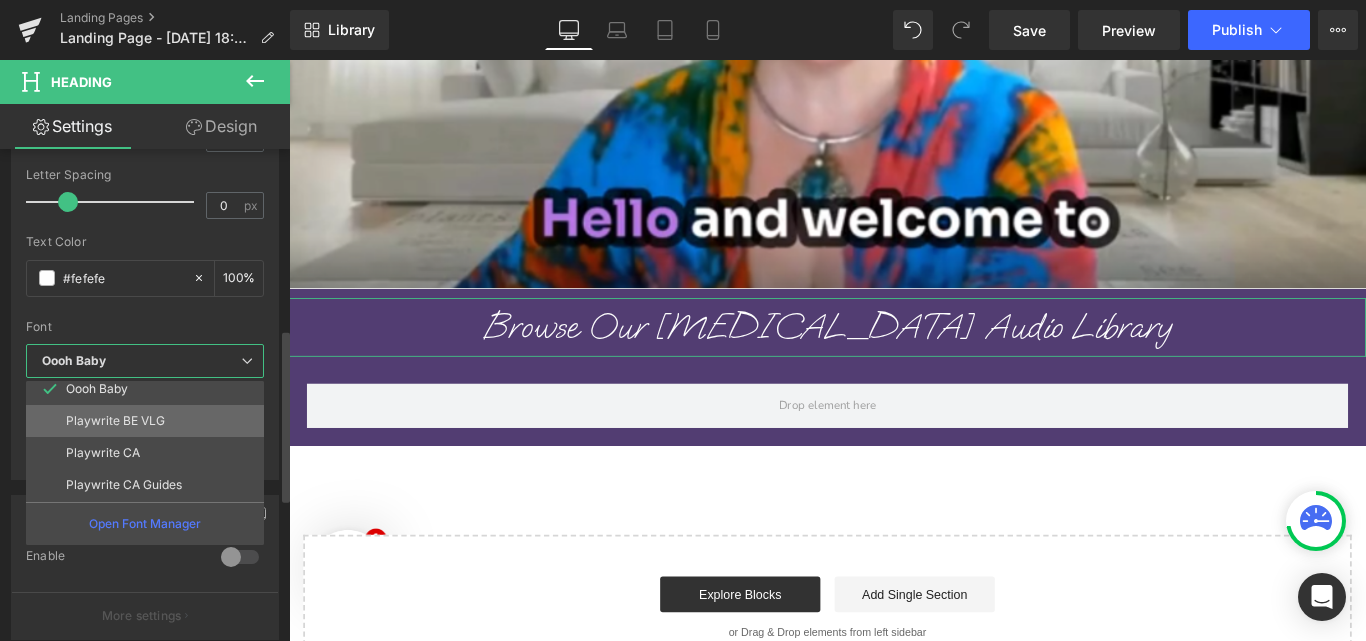 click on "Playwrite BE VLG" at bounding box center (149, 421) 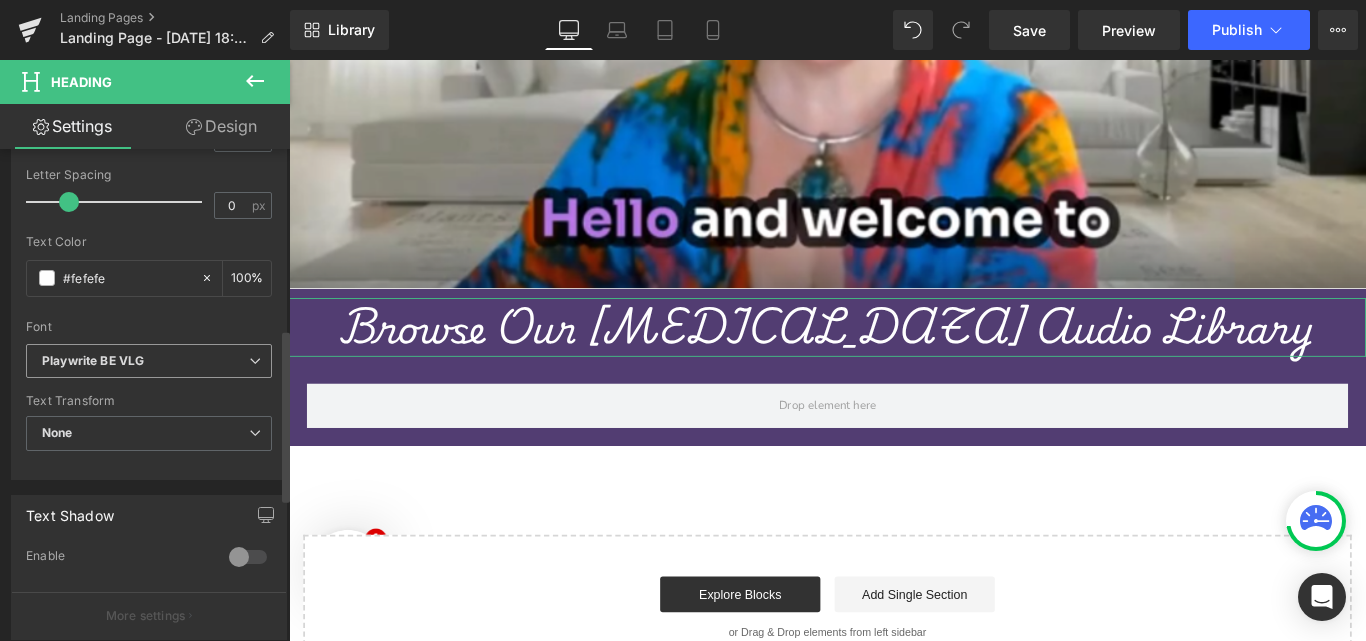 click at bounding box center [255, 361] 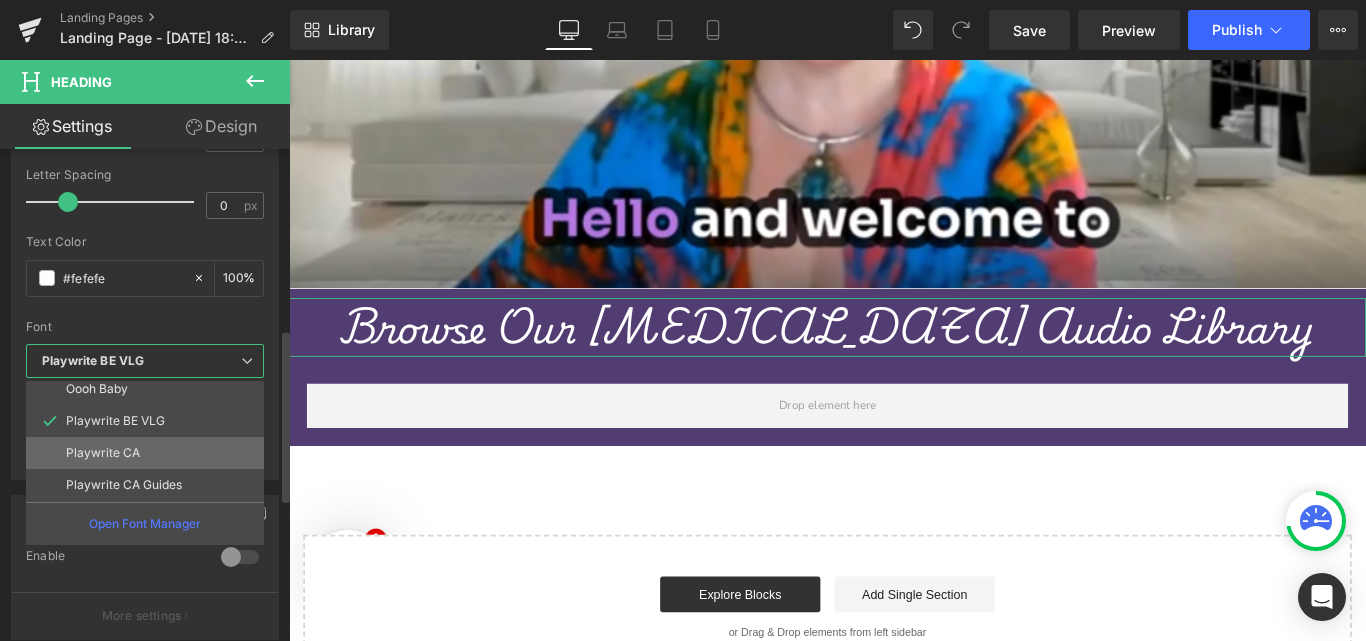 click on "Playwrite CA" at bounding box center (149, 453) 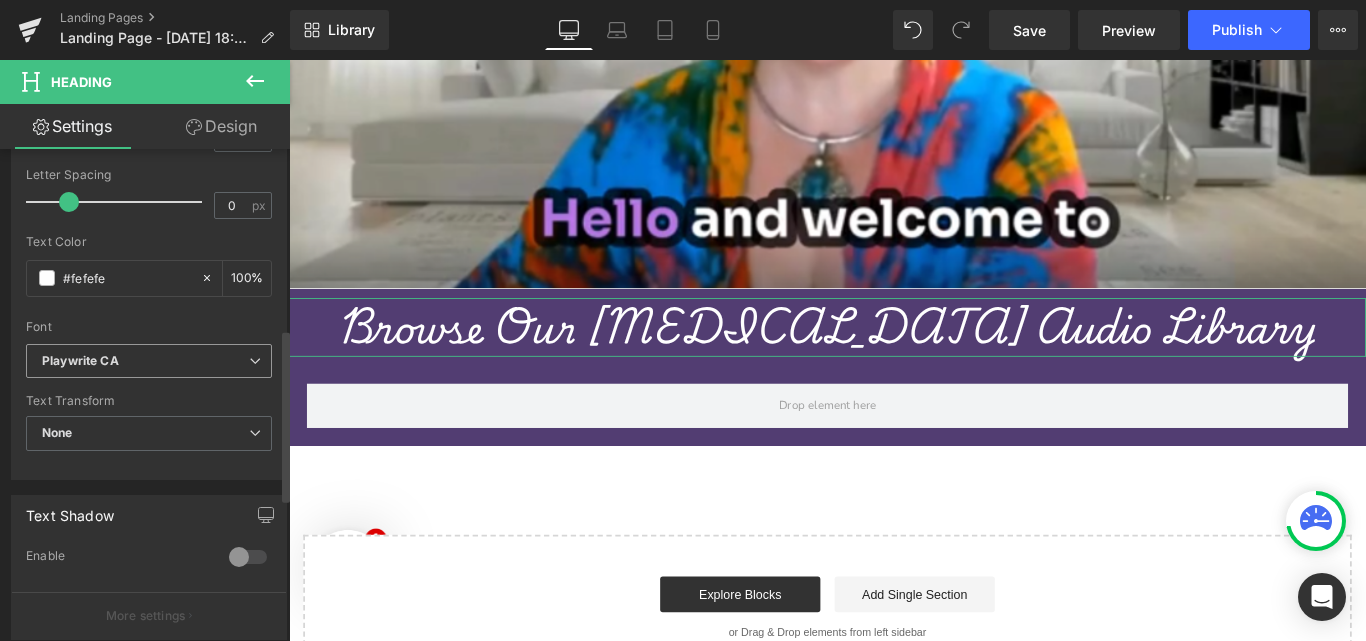 click on "Playwrite CA" at bounding box center [145, 361] 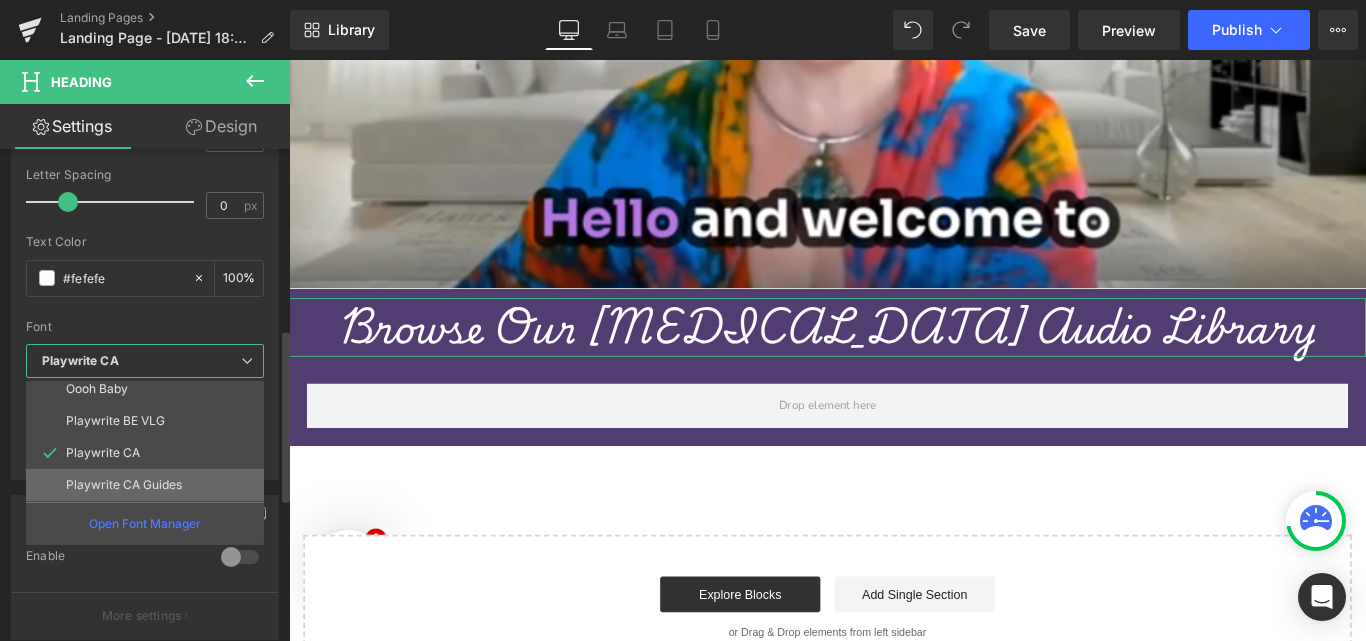 click on "Playwrite CA Guides" at bounding box center [149, 485] 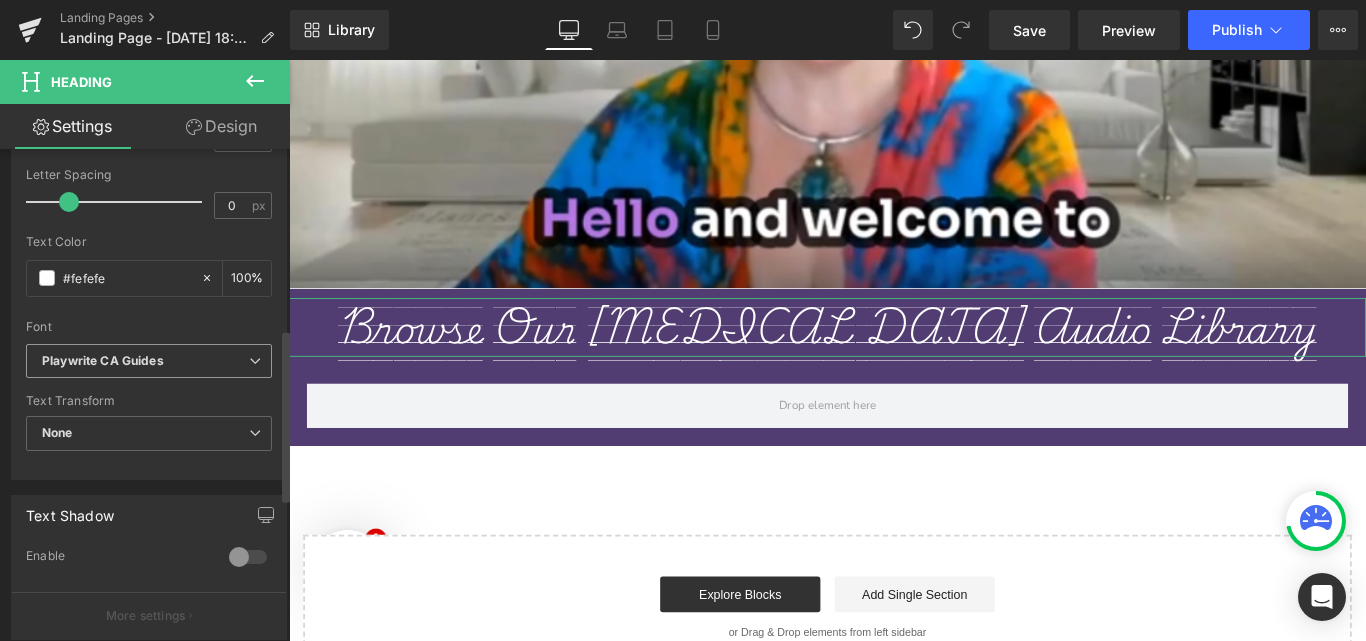 click on "Playwrite CA Guides" at bounding box center (145, 361) 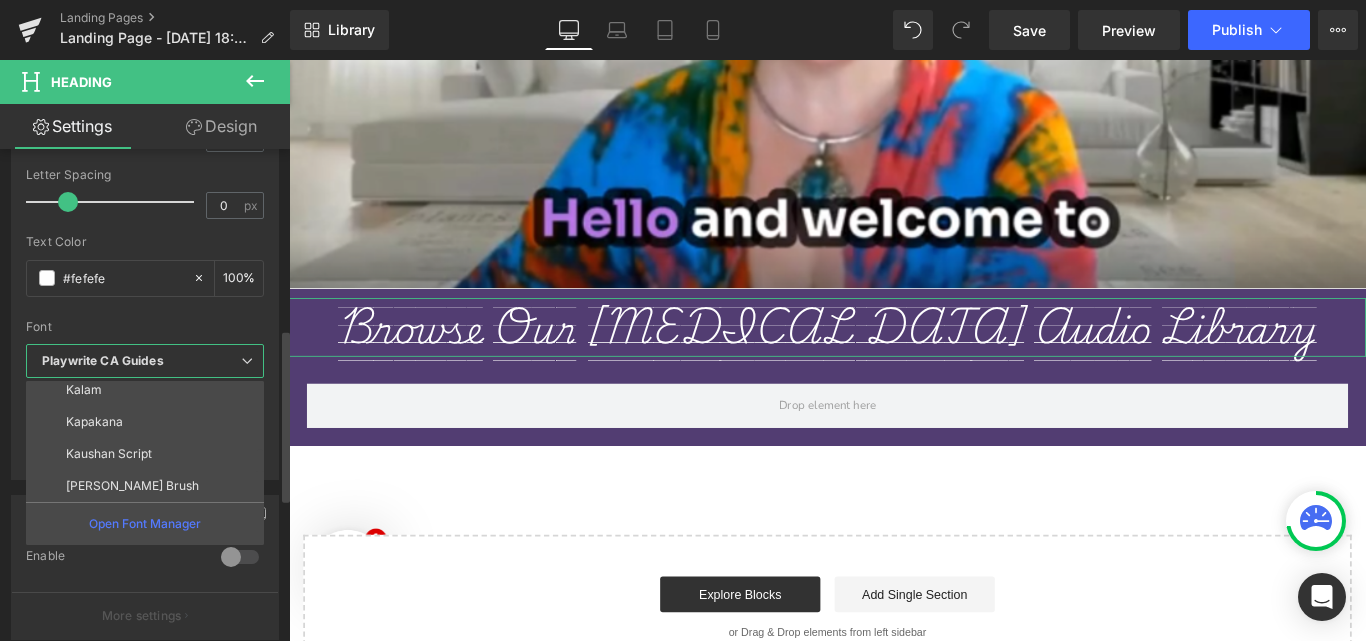 scroll, scrollTop: 400, scrollLeft: 0, axis: vertical 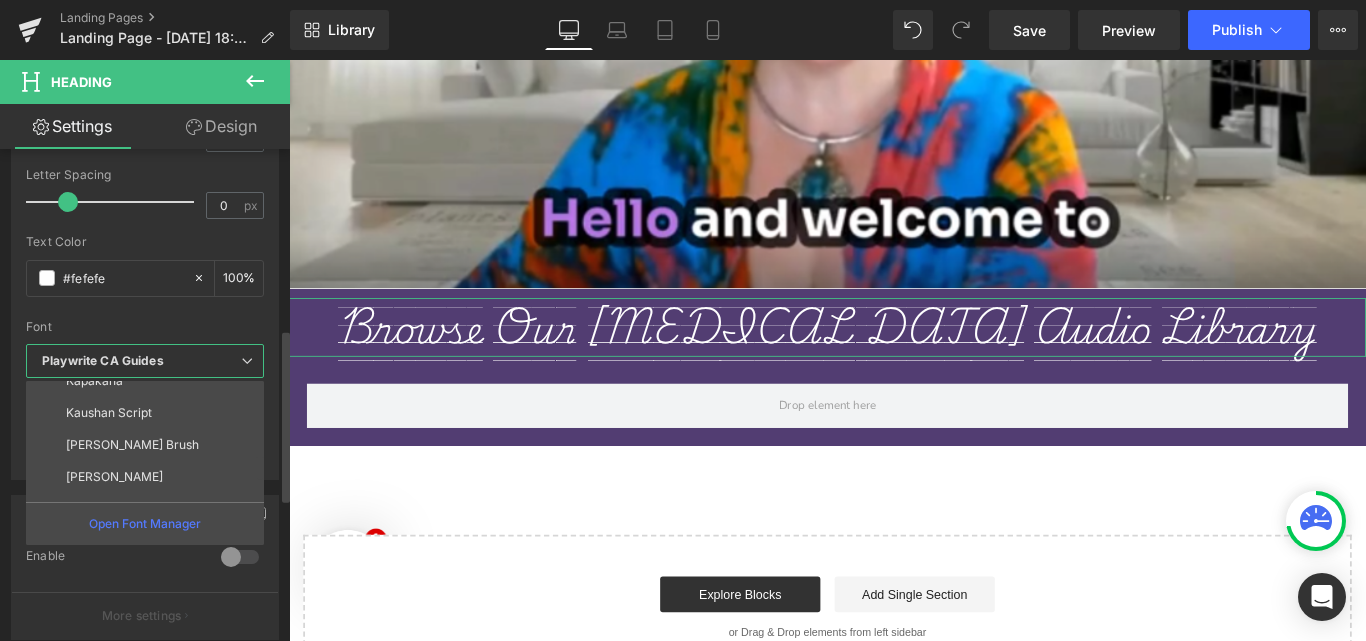 click on "Kolker Brush" at bounding box center [149, 445] 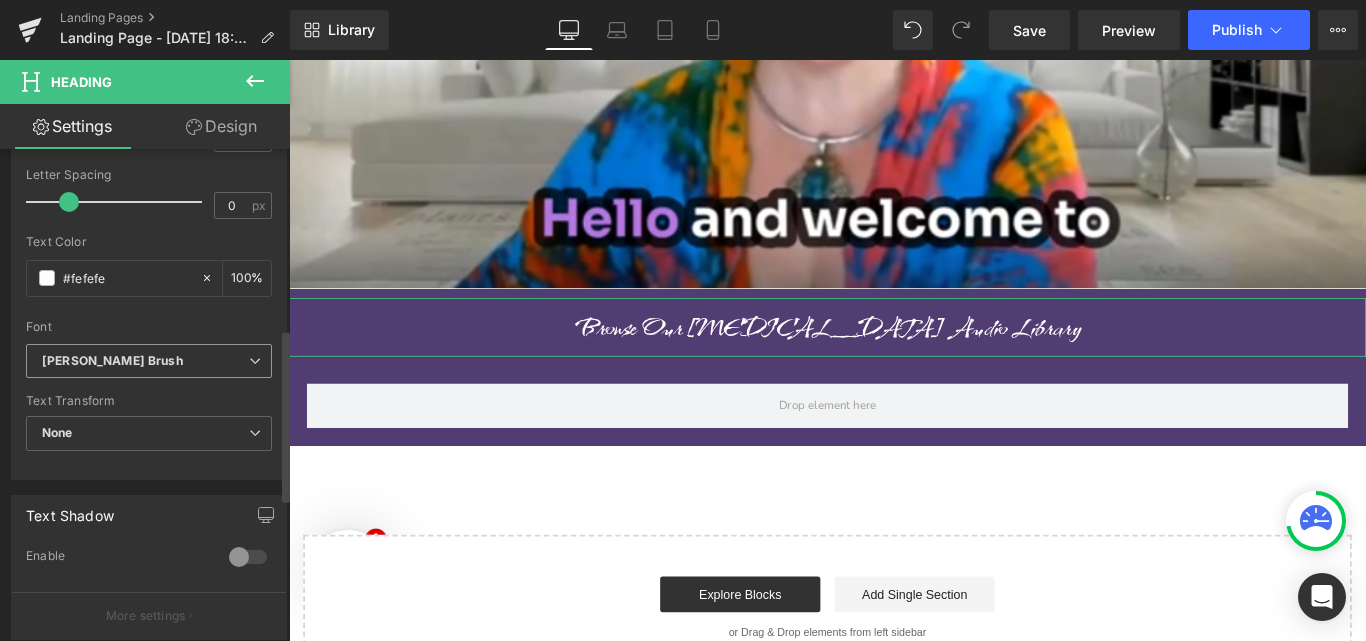 click on "Kolker Brush" at bounding box center (145, 361) 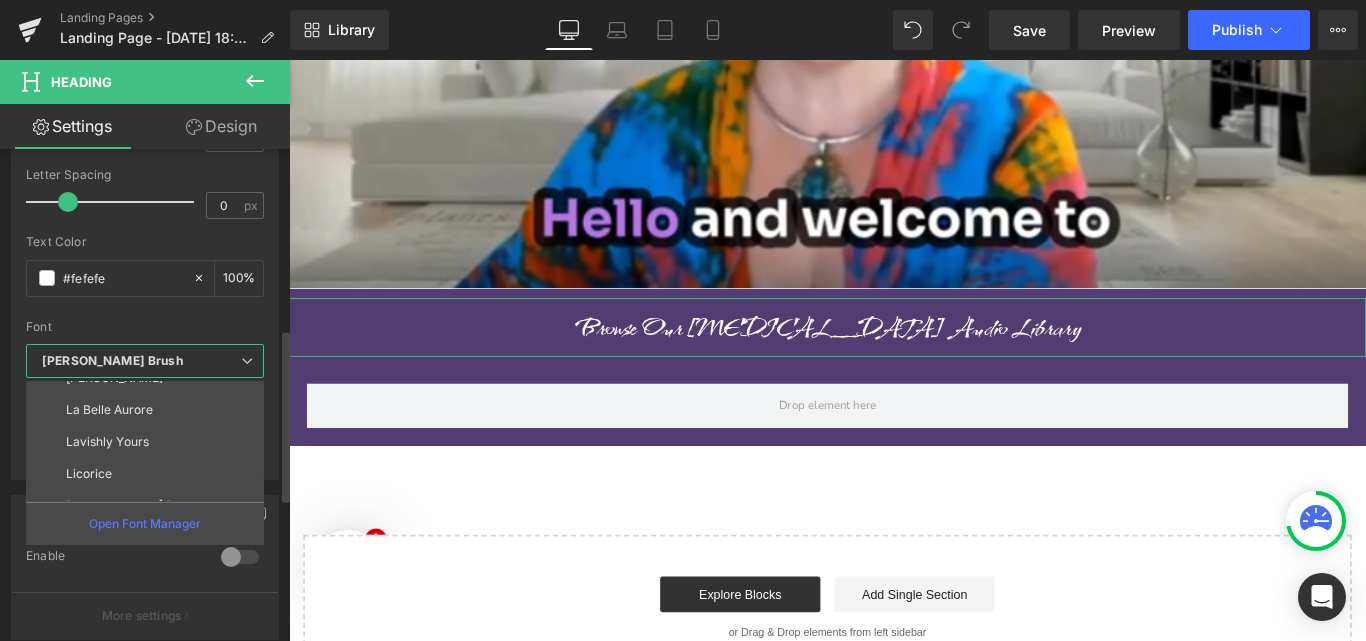 scroll, scrollTop: 501, scrollLeft: 0, axis: vertical 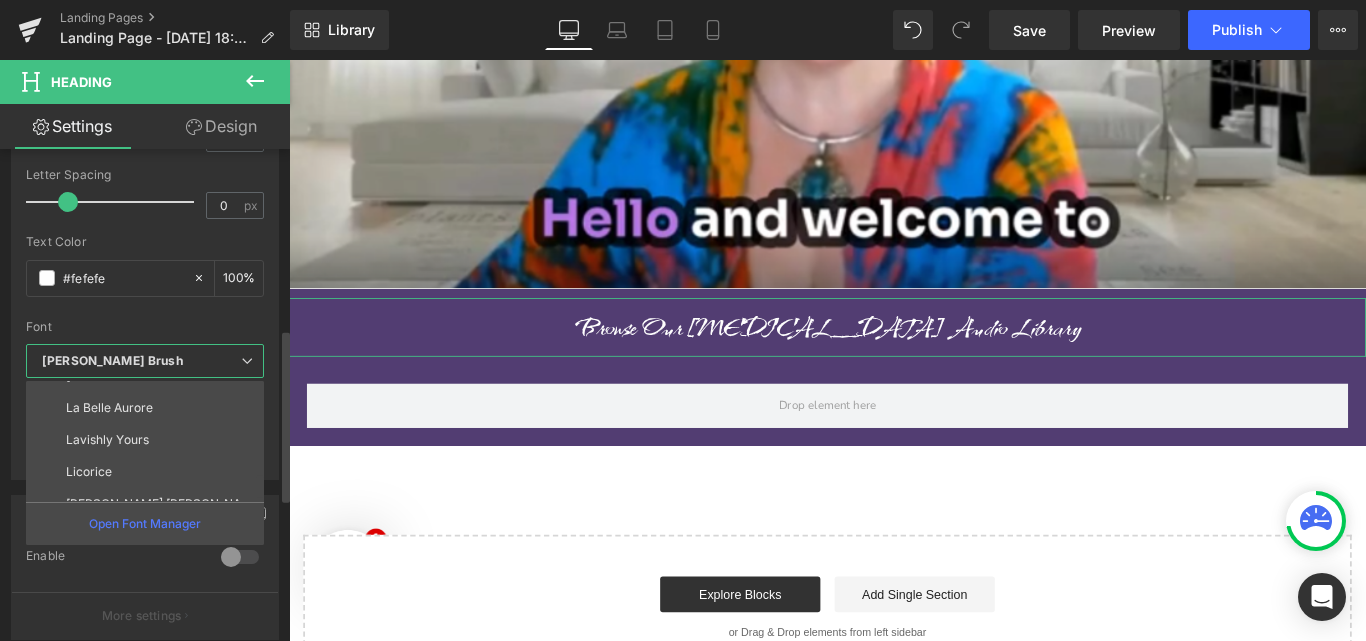 click on "Lavishly Yours" at bounding box center [149, 440] 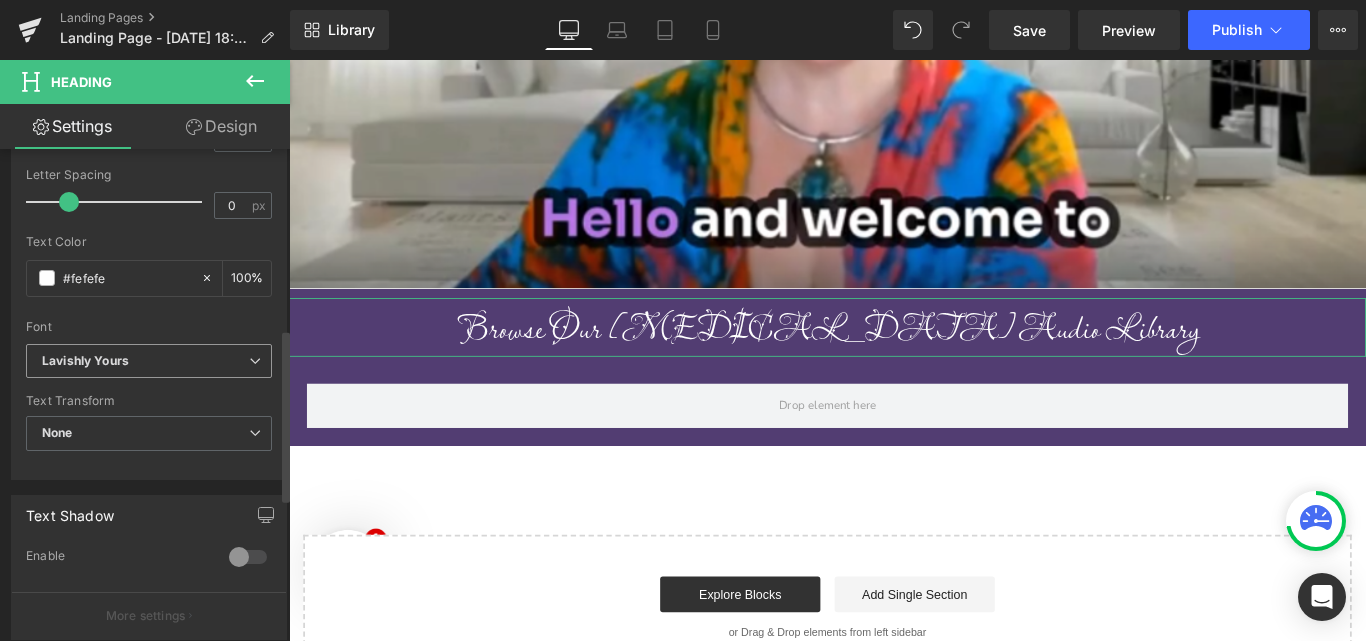 click on "Lavishly Yours" at bounding box center (145, 361) 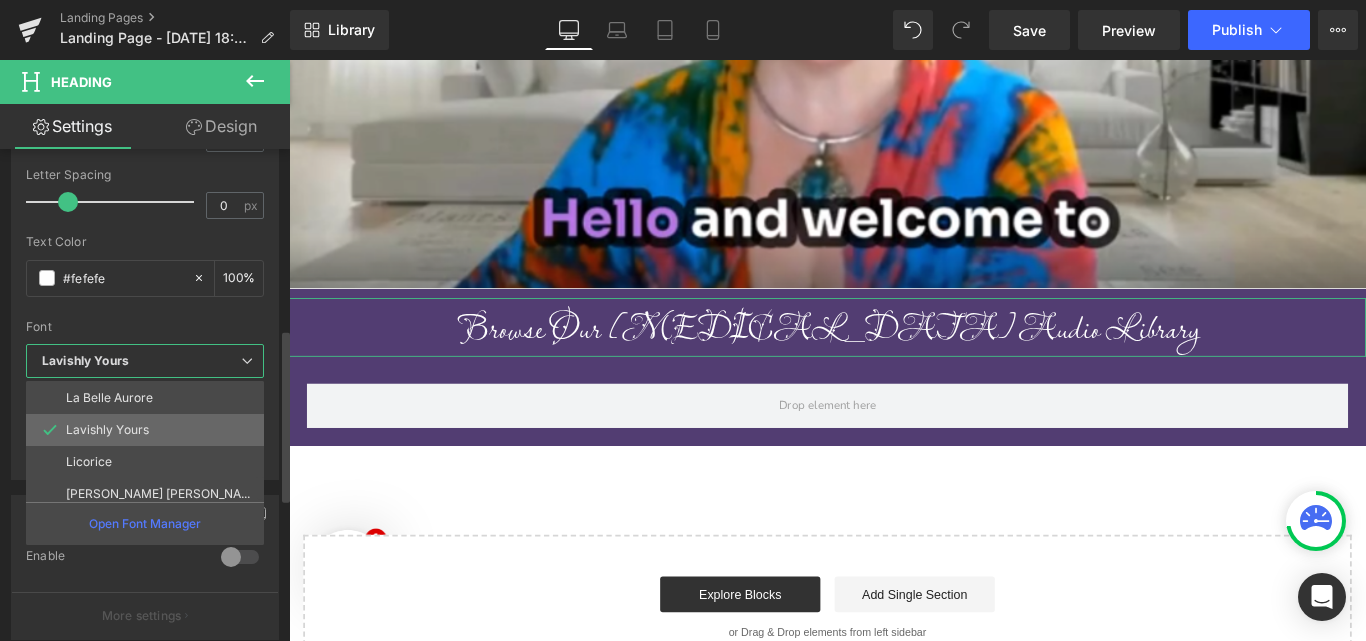 scroll, scrollTop: 517, scrollLeft: 0, axis: vertical 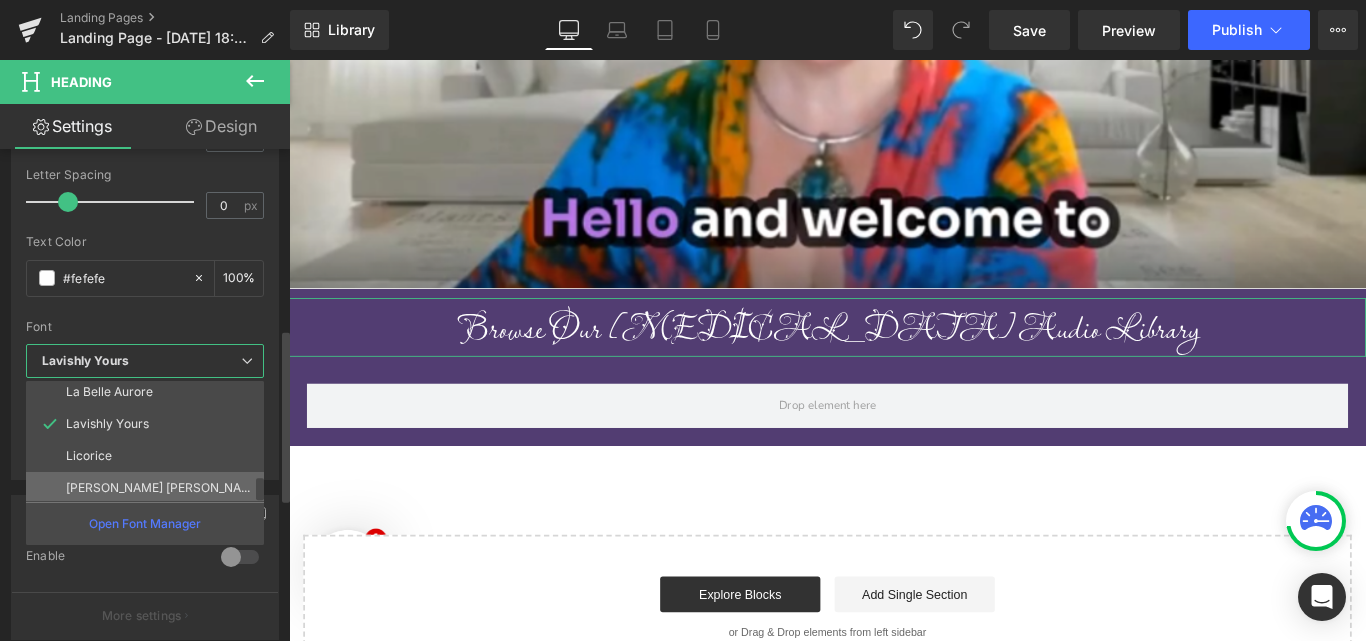 click on "Liu Jian Mao Cao" at bounding box center (149, 488) 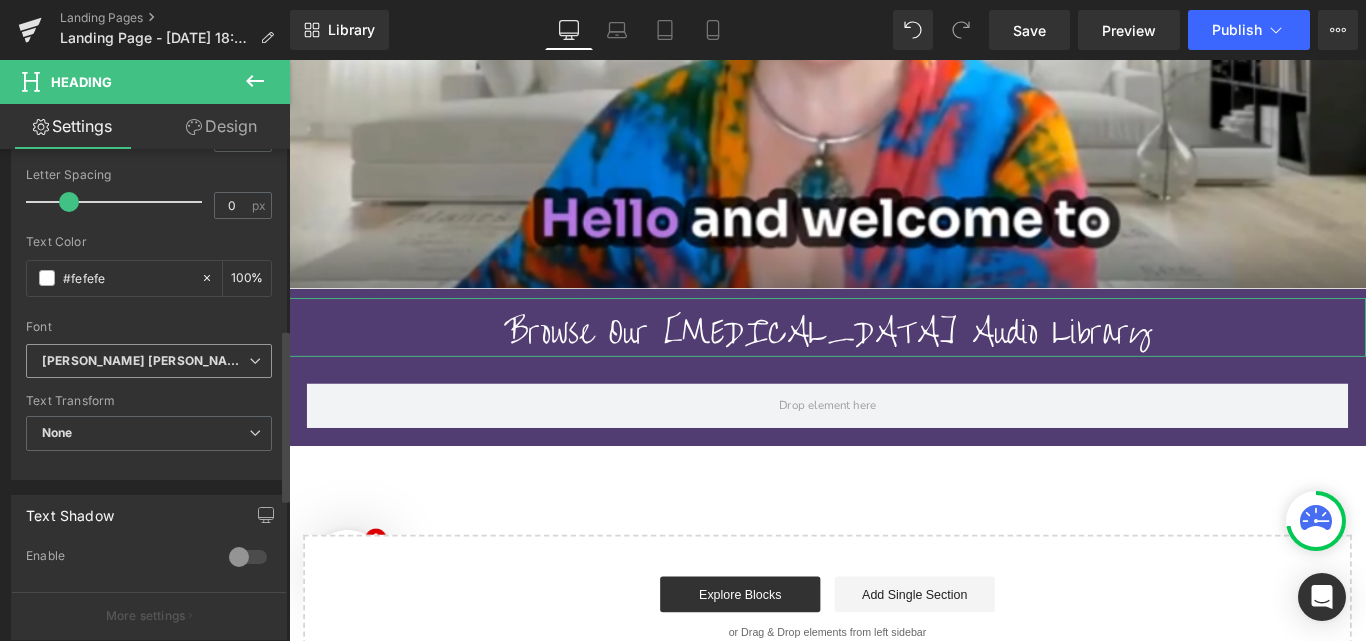 click on "Liu Jian Mao Cao" at bounding box center [145, 361] 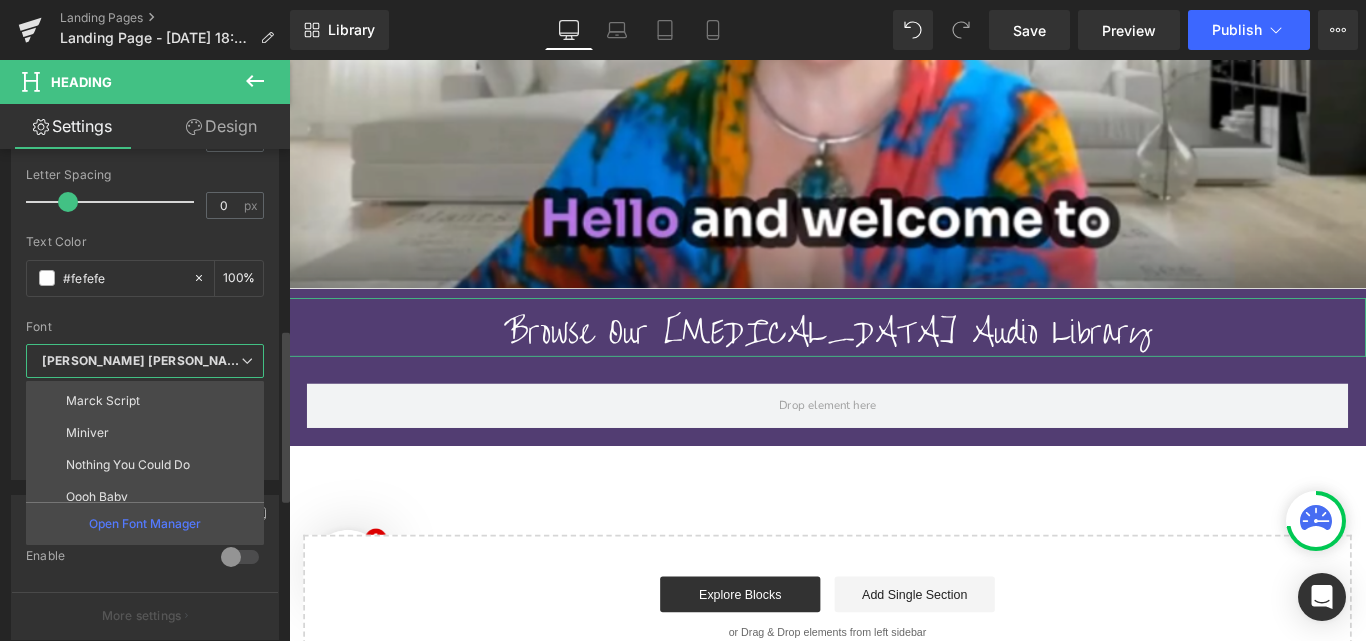 scroll, scrollTop: 639, scrollLeft: 0, axis: vertical 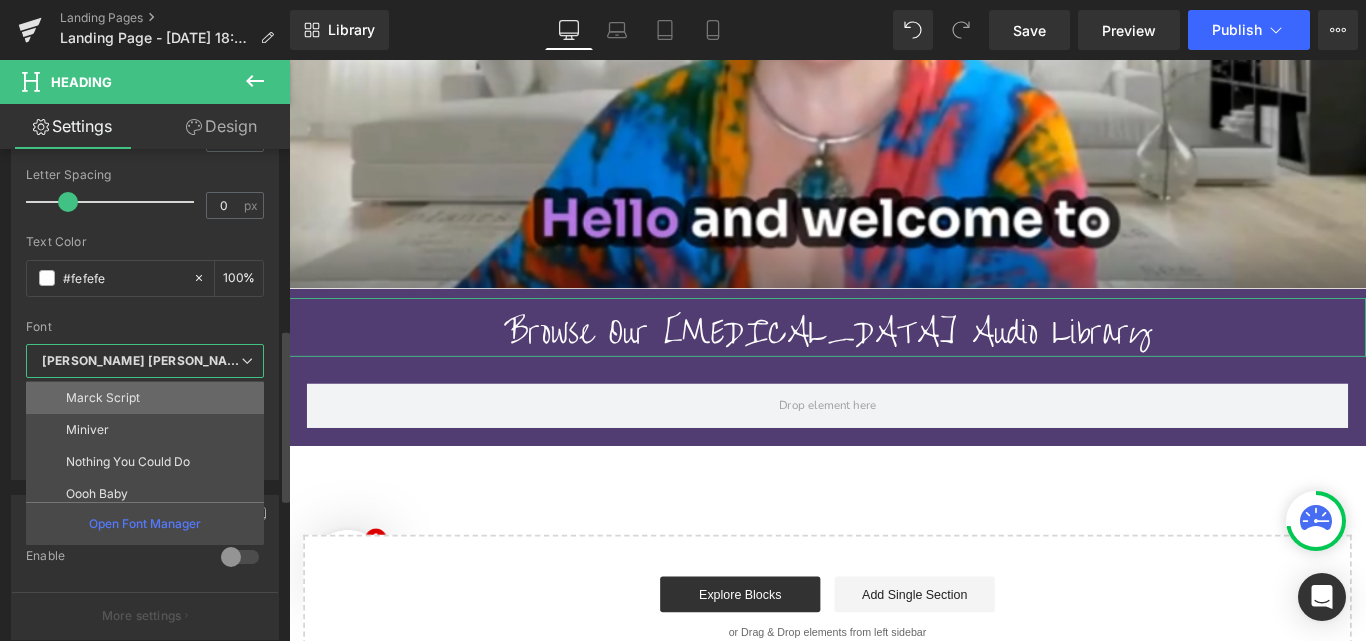 click on "Marck Script" at bounding box center (149, 398) 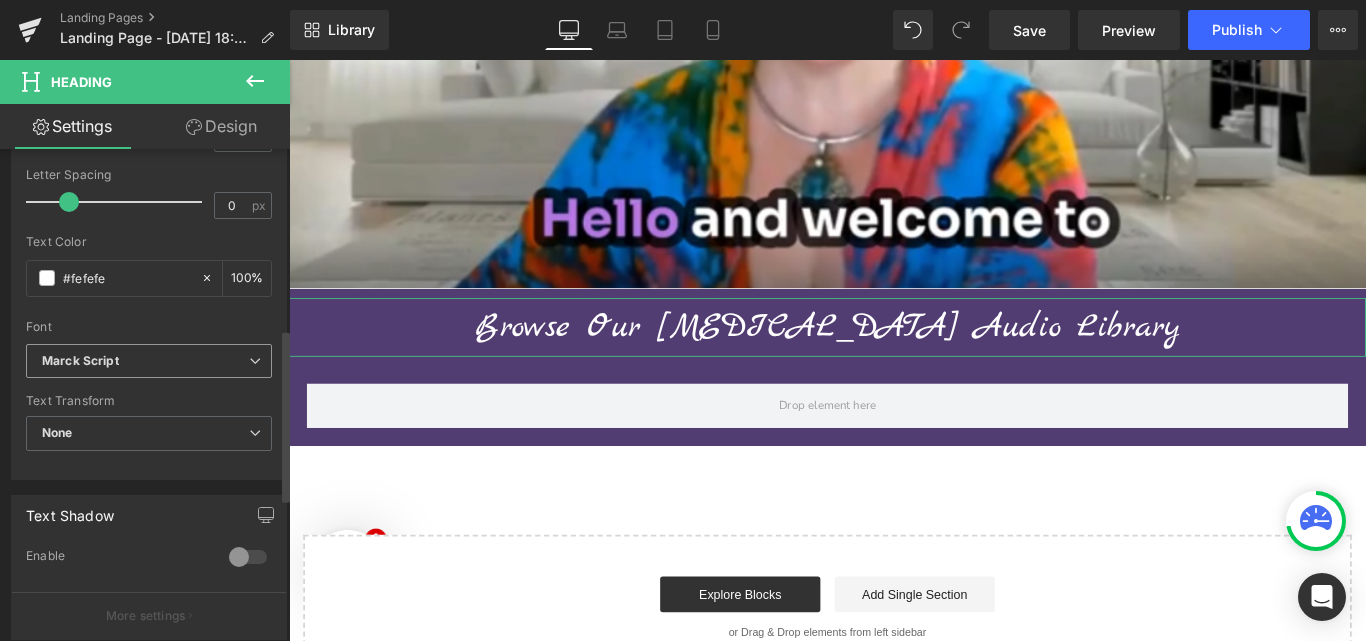 click on "Marck Script" at bounding box center (145, 361) 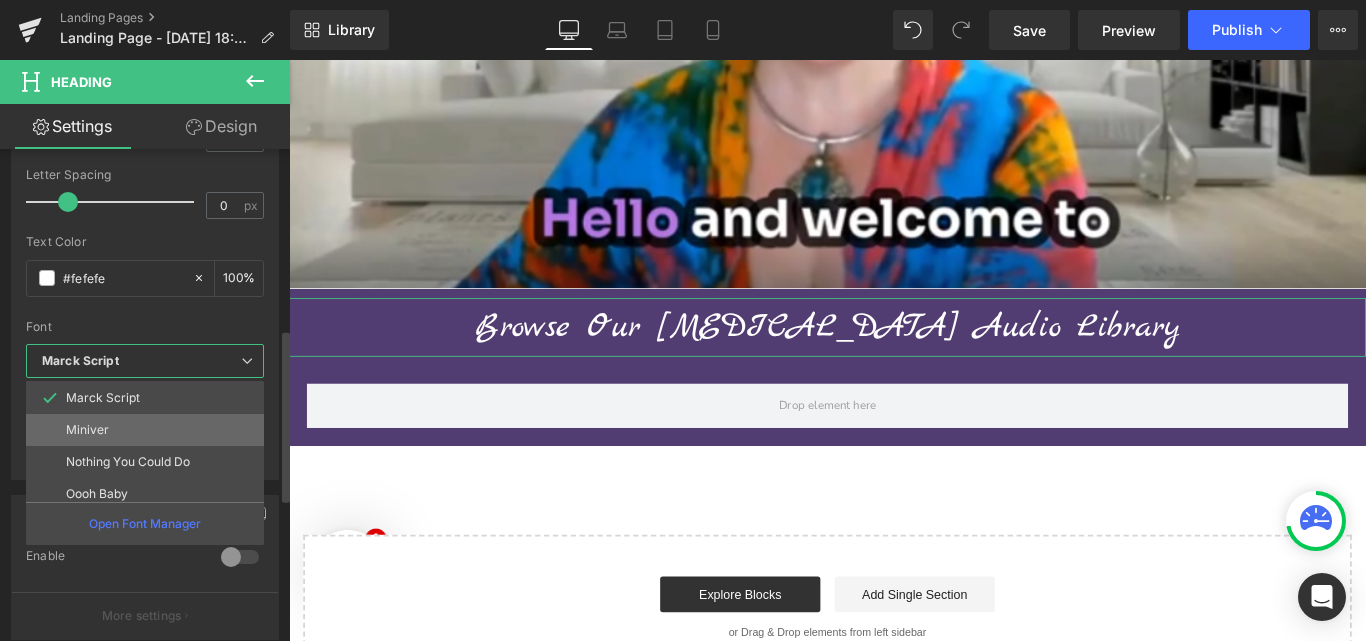 click on "Miniver" at bounding box center [149, 430] 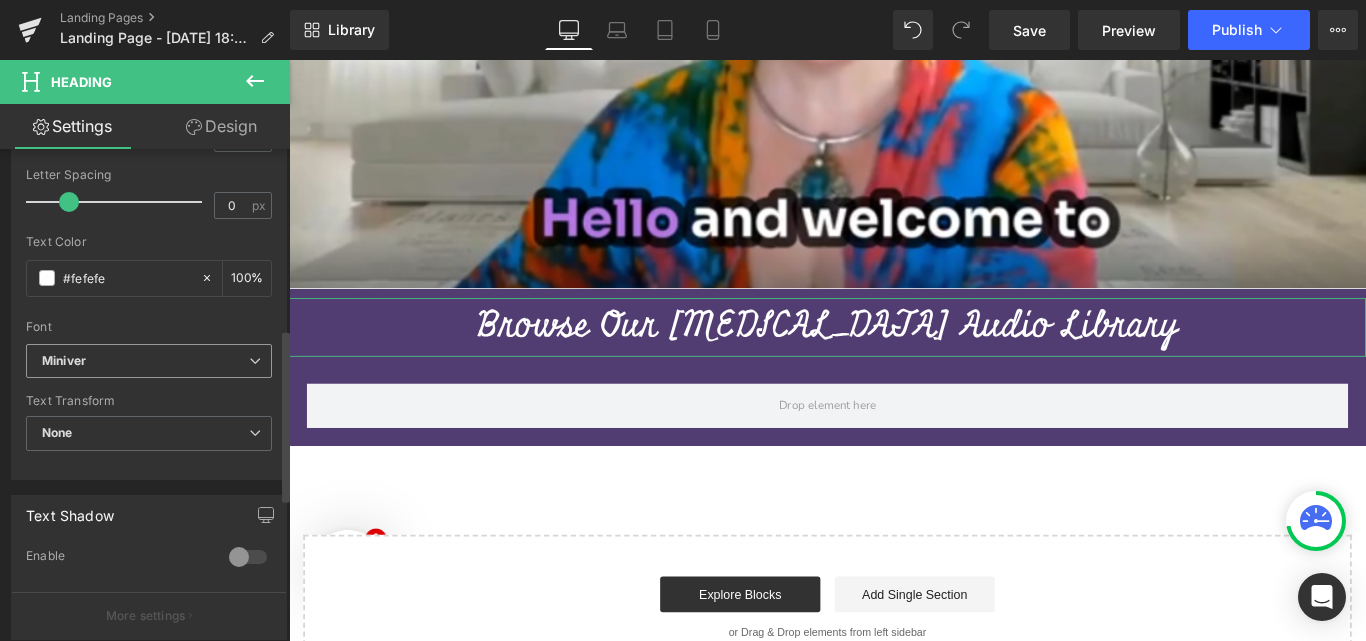 click on "Miniver" at bounding box center (149, 361) 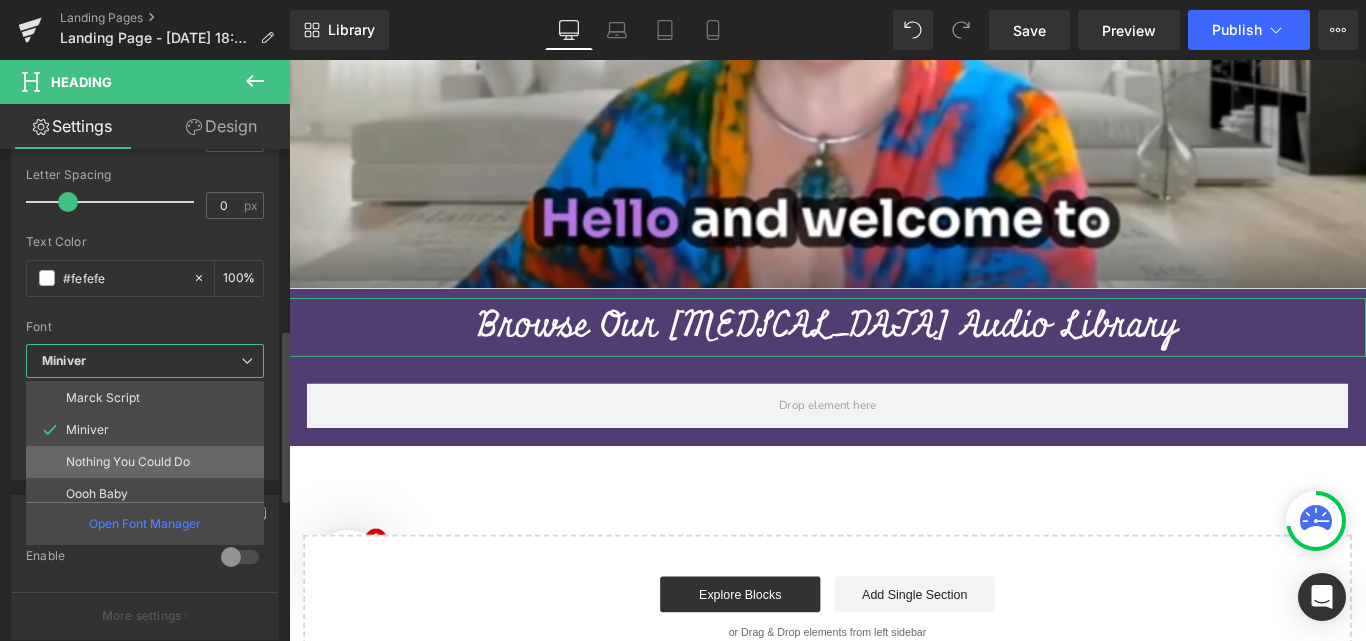 click on "Nothing You Could Do" at bounding box center [128, 462] 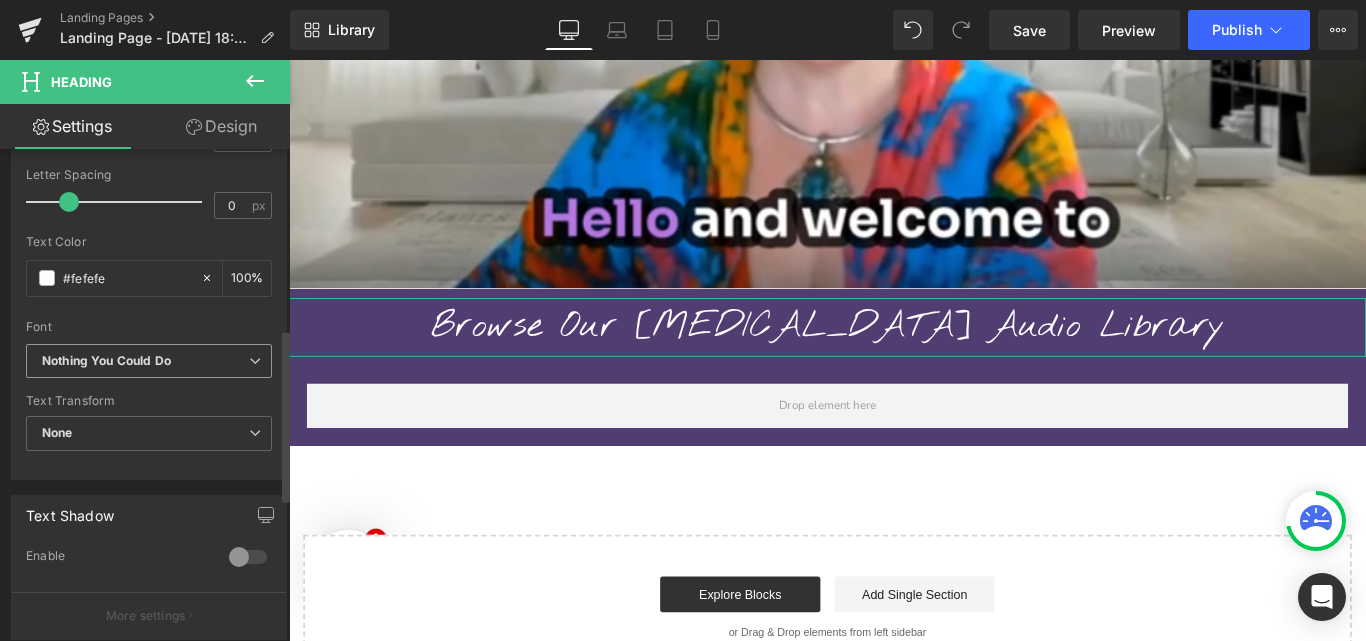 click on "Nothing You Could Do" at bounding box center (149, 361) 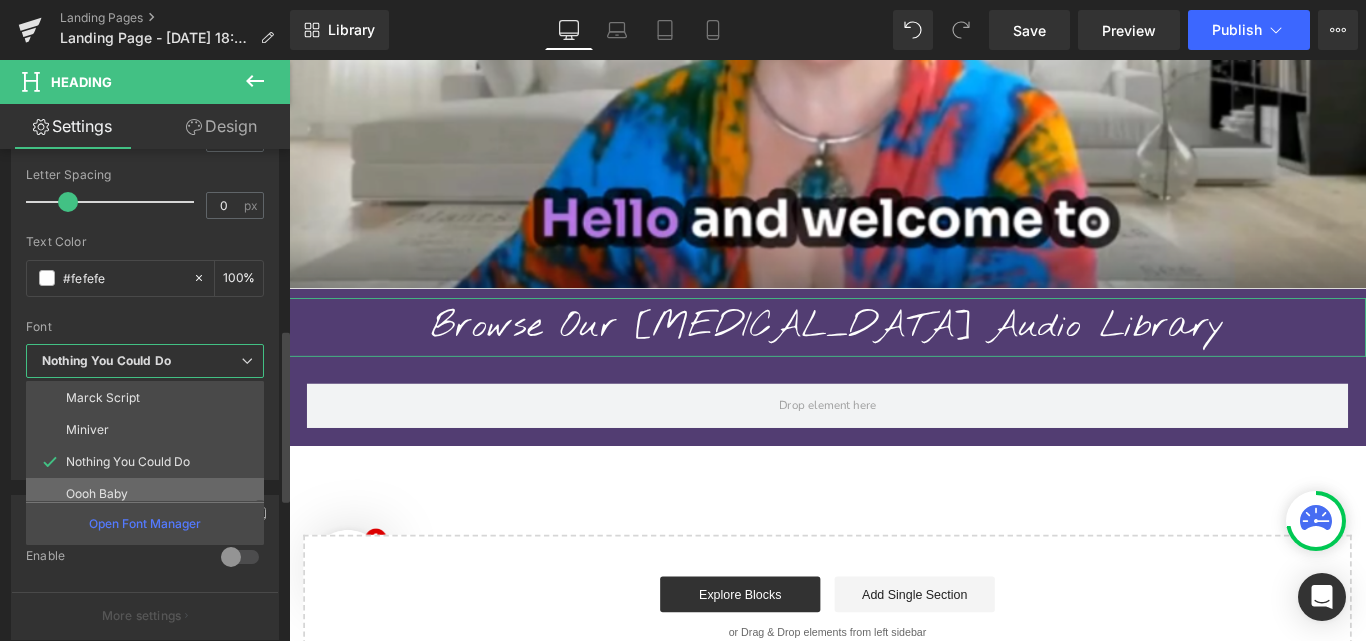 click on "Oooh Baby" at bounding box center [149, 494] 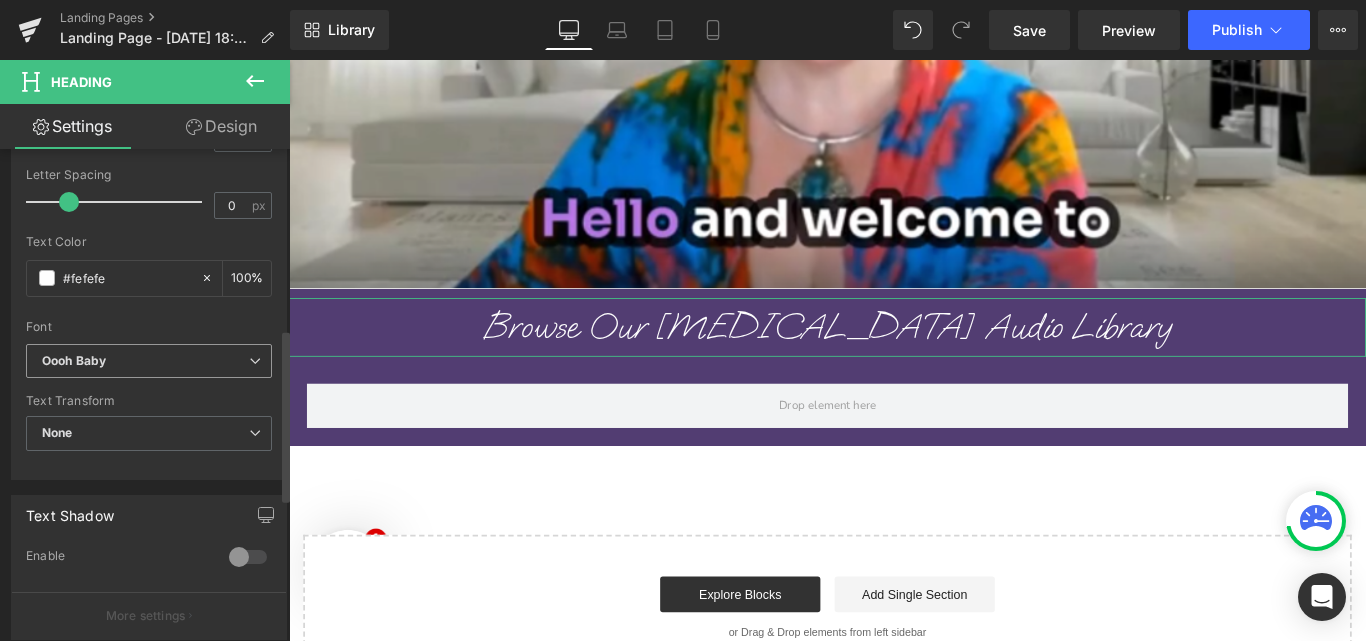 click on "Oooh Baby" at bounding box center (145, 361) 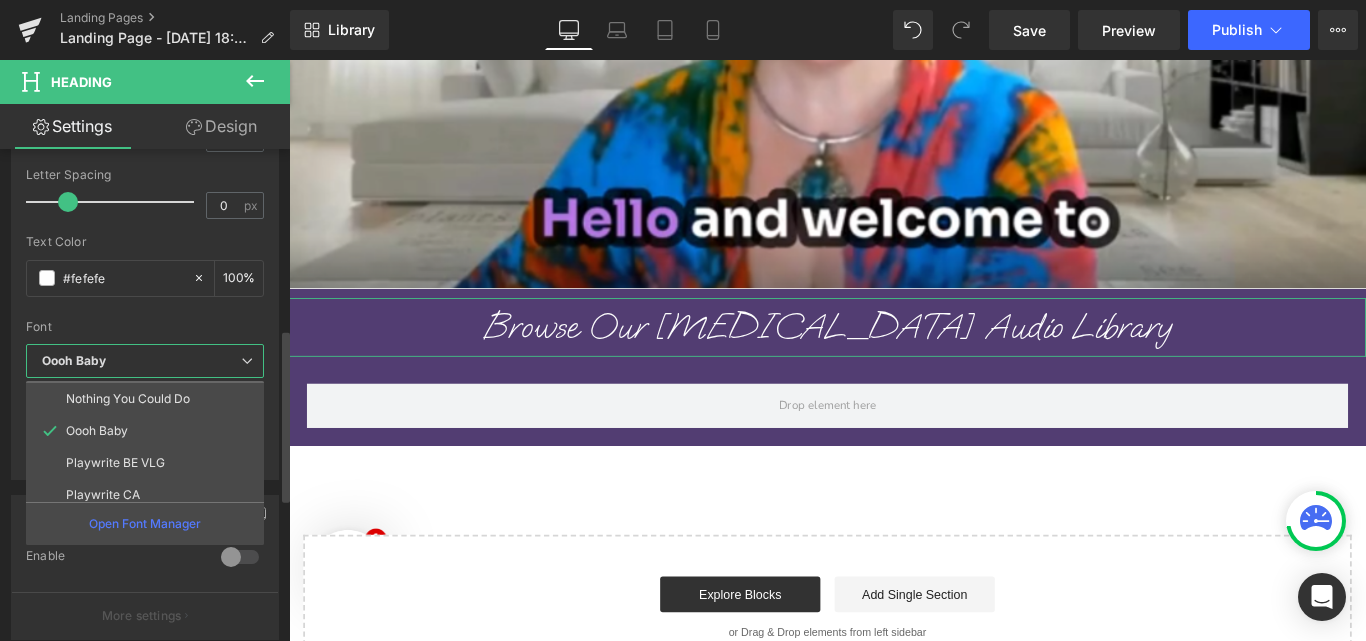 scroll, scrollTop: 706, scrollLeft: 0, axis: vertical 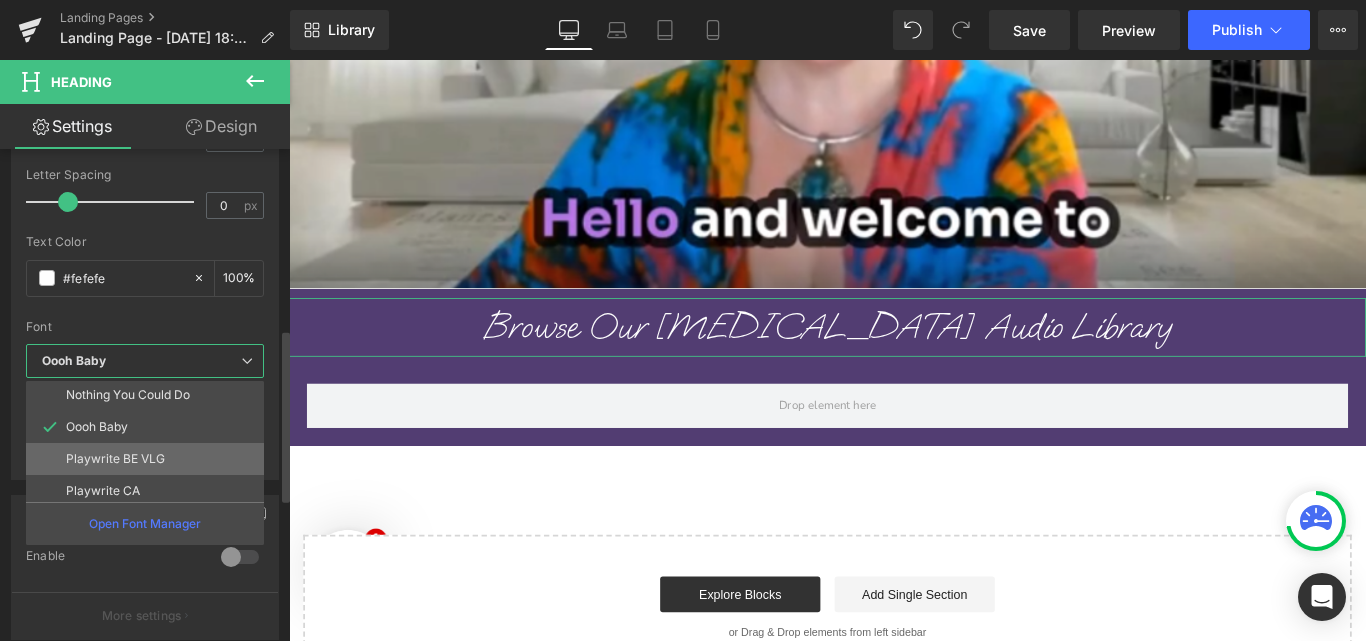 click on "Playwrite BE VLG" at bounding box center [149, 459] 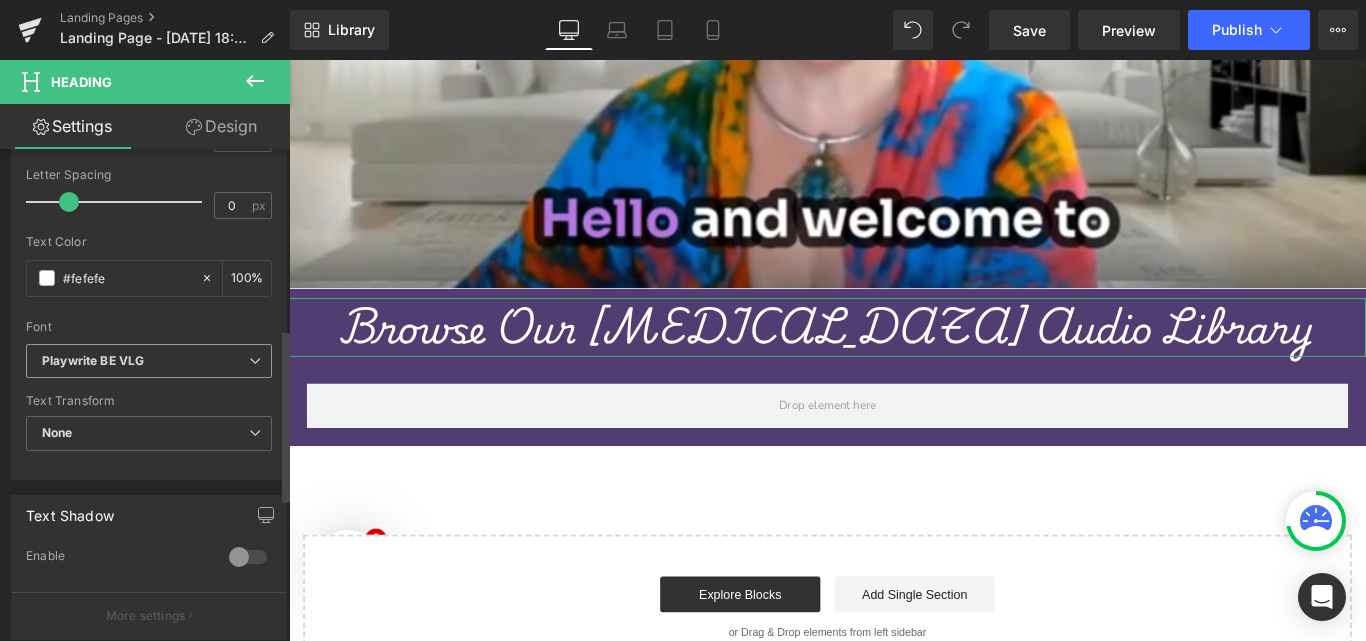 click on "Playwrite BE VLG" at bounding box center (145, 361) 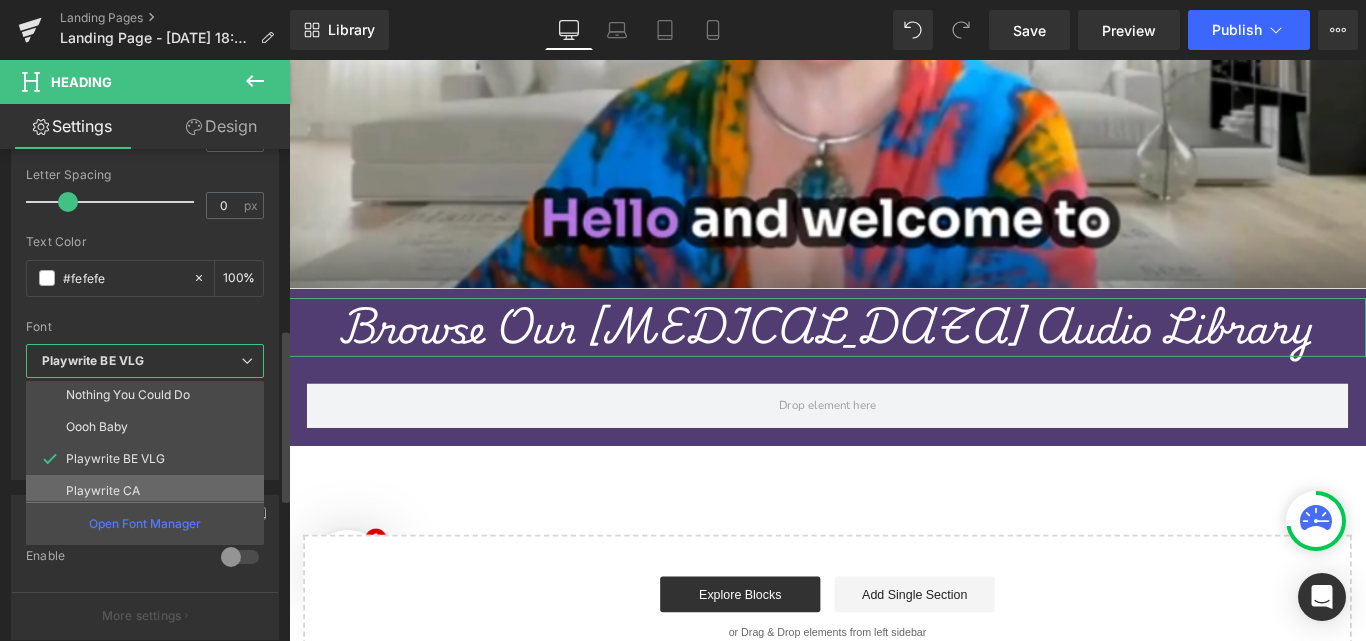 scroll, scrollTop: 744, scrollLeft: 0, axis: vertical 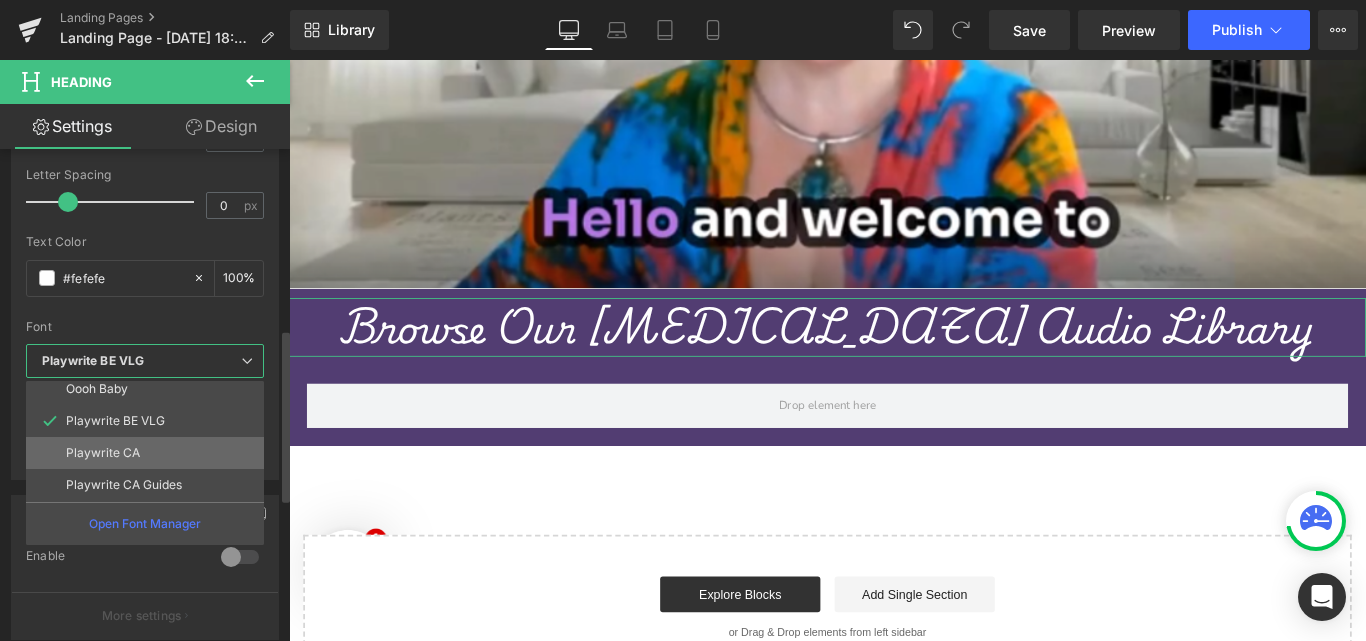 click on "Playwrite CA" at bounding box center (149, 453) 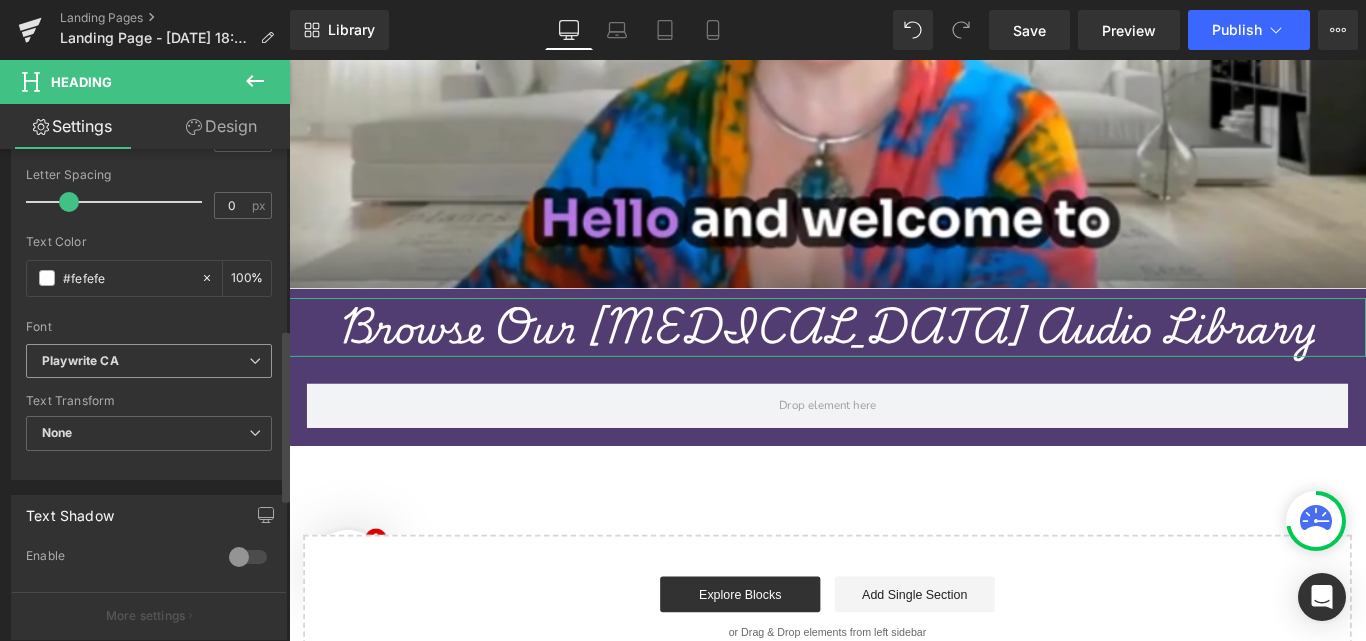 click on "Playwrite CA" at bounding box center (145, 361) 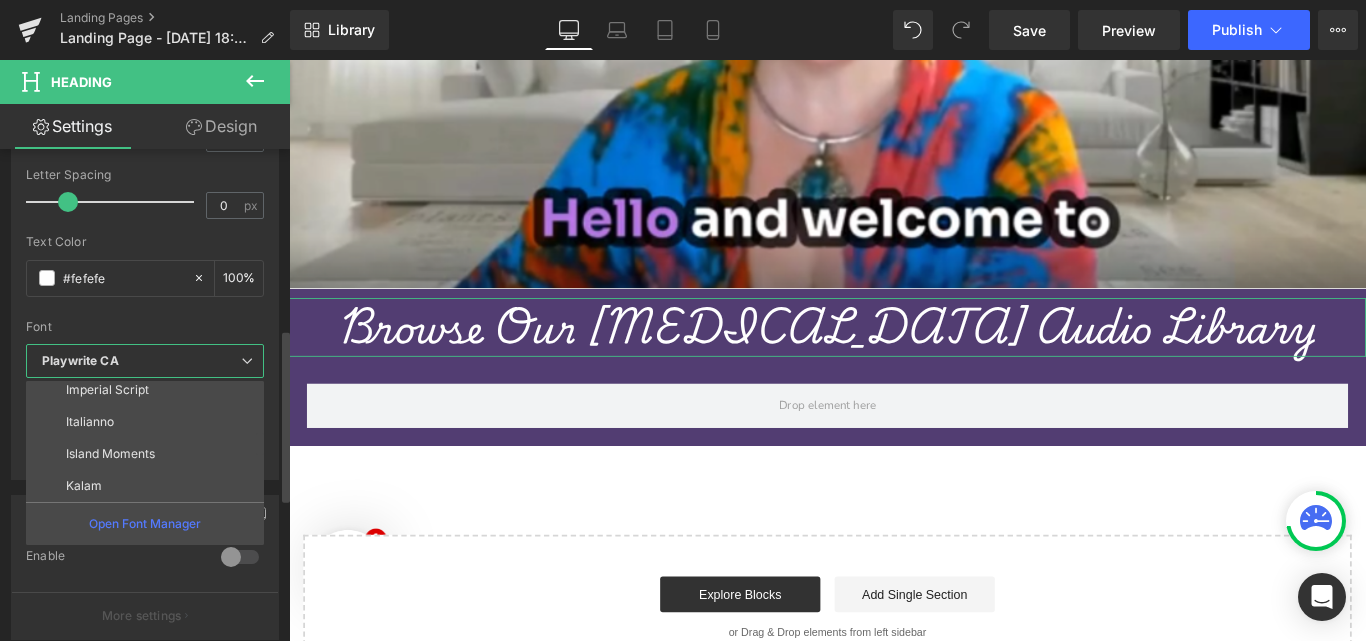 scroll, scrollTop: 266, scrollLeft: 0, axis: vertical 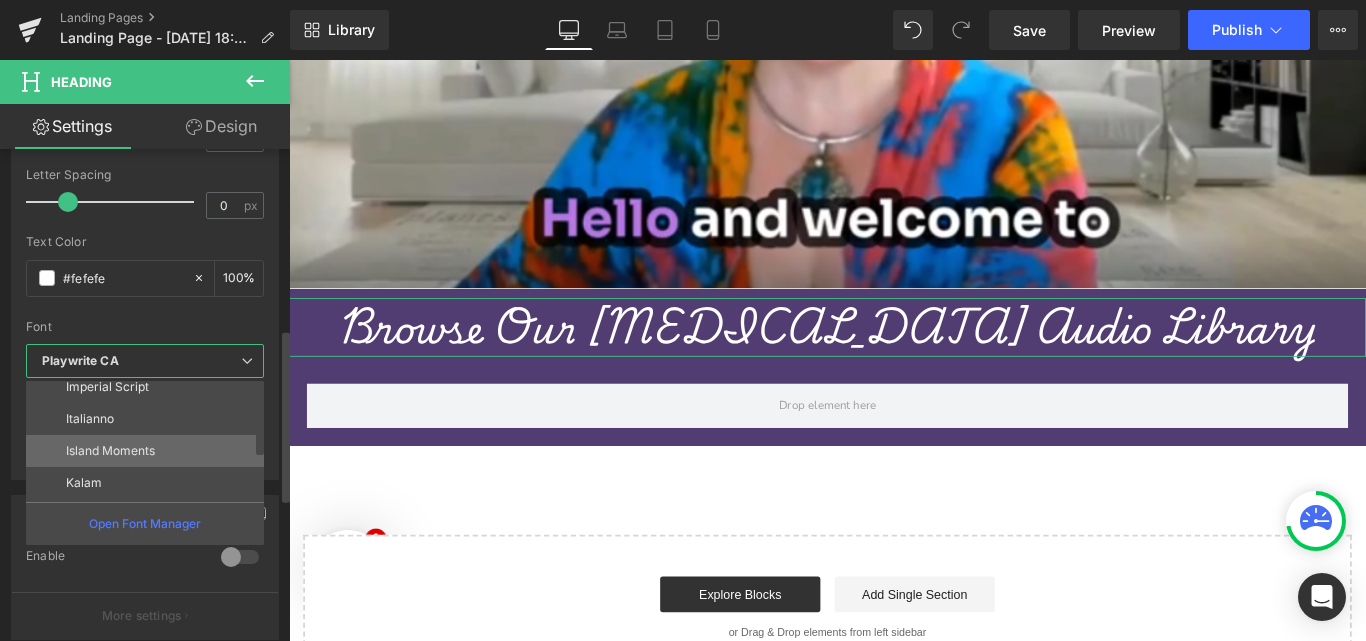 click on "Island Moments" at bounding box center [149, 451] 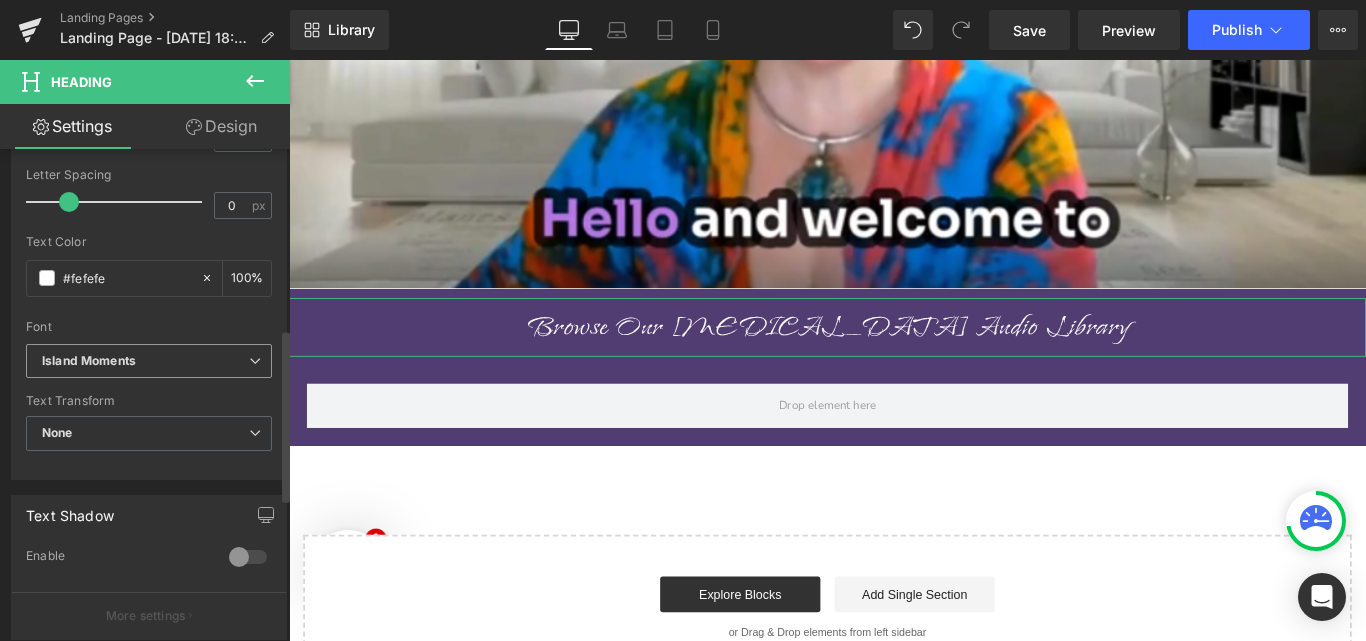 click on "Island Moments" at bounding box center [145, 361] 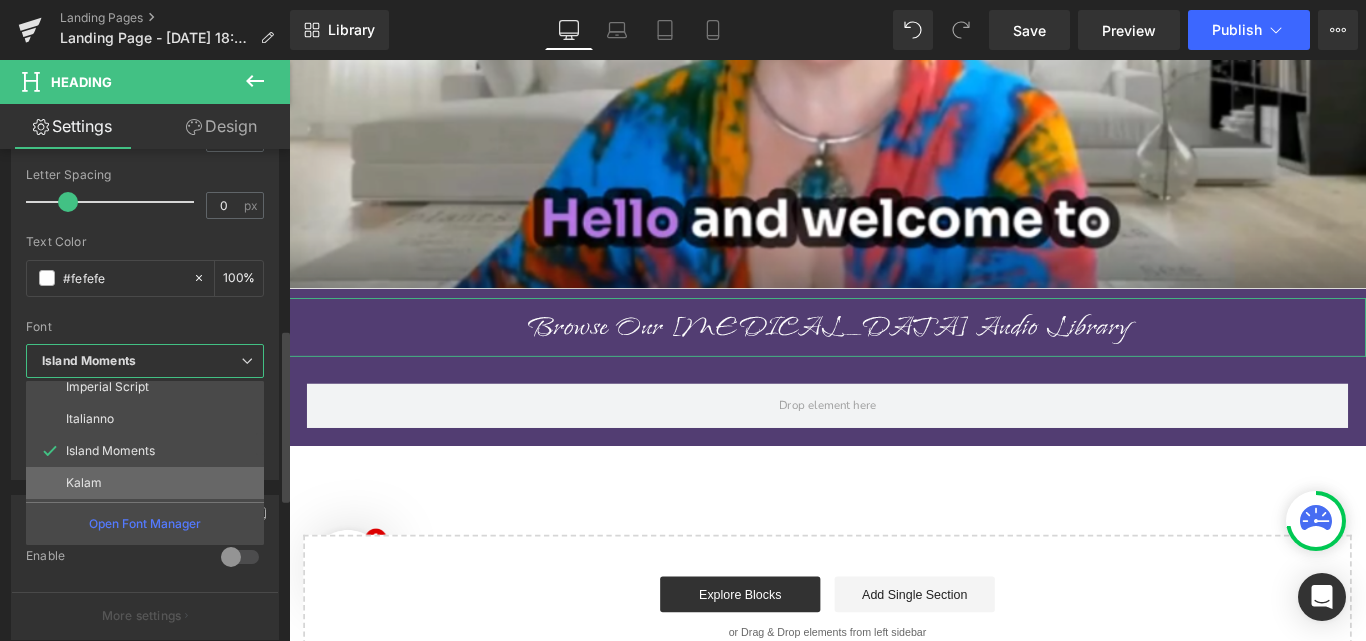 click on "Kalam" at bounding box center [149, 483] 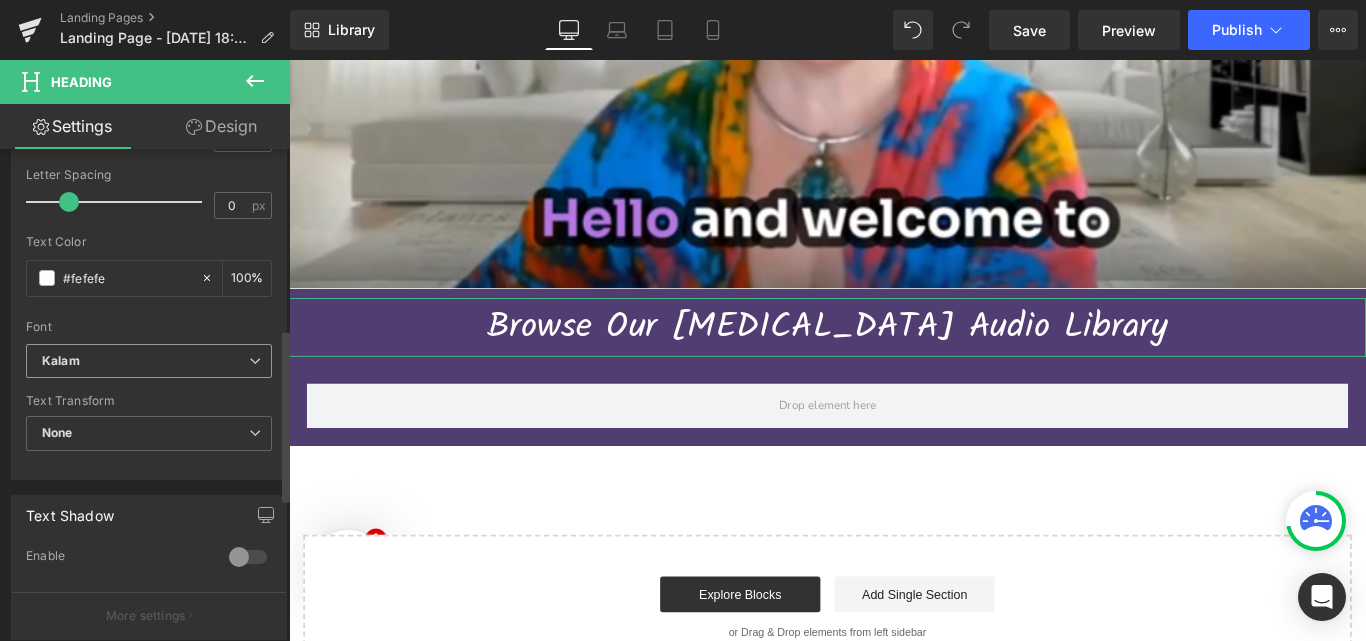 click on "Kalam" at bounding box center (145, 361) 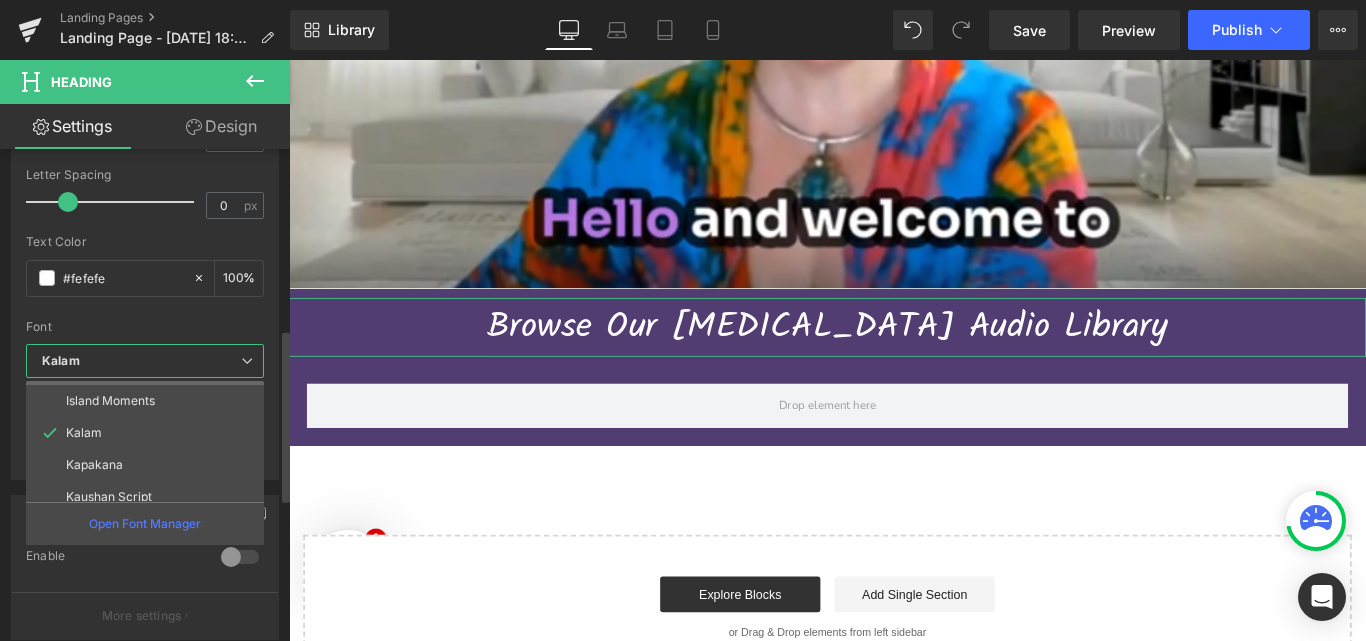 scroll, scrollTop: 368, scrollLeft: 0, axis: vertical 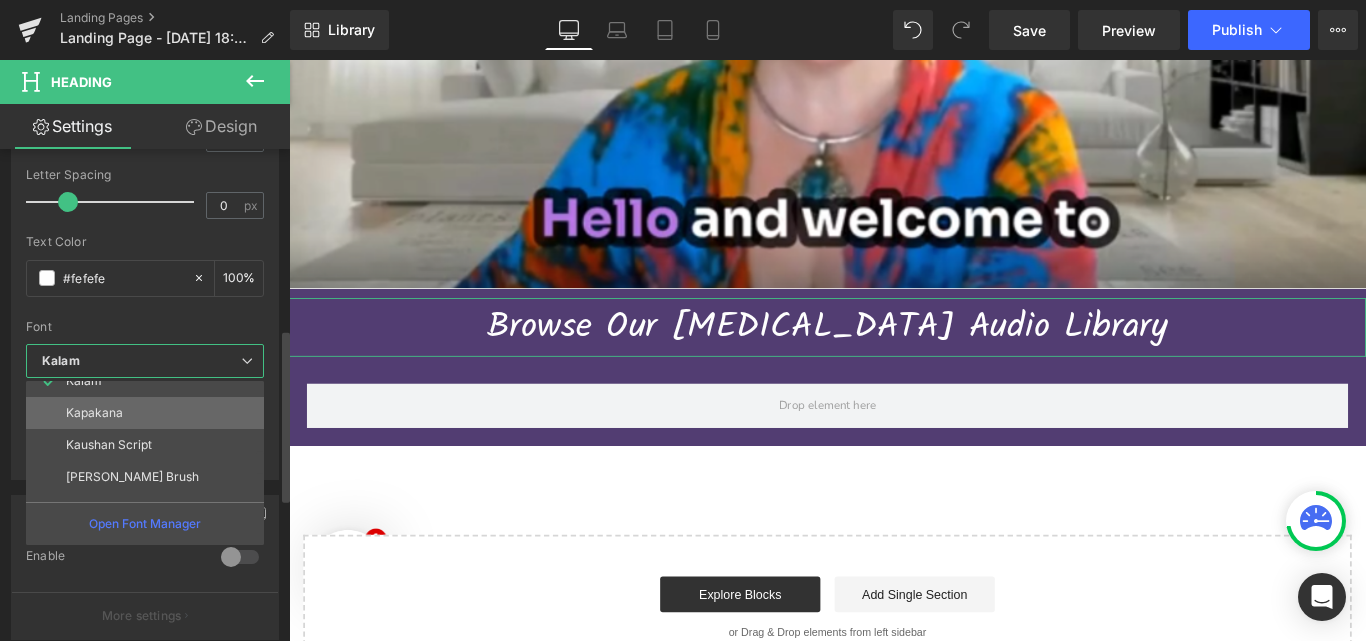 click on "Kapakana" at bounding box center [149, 413] 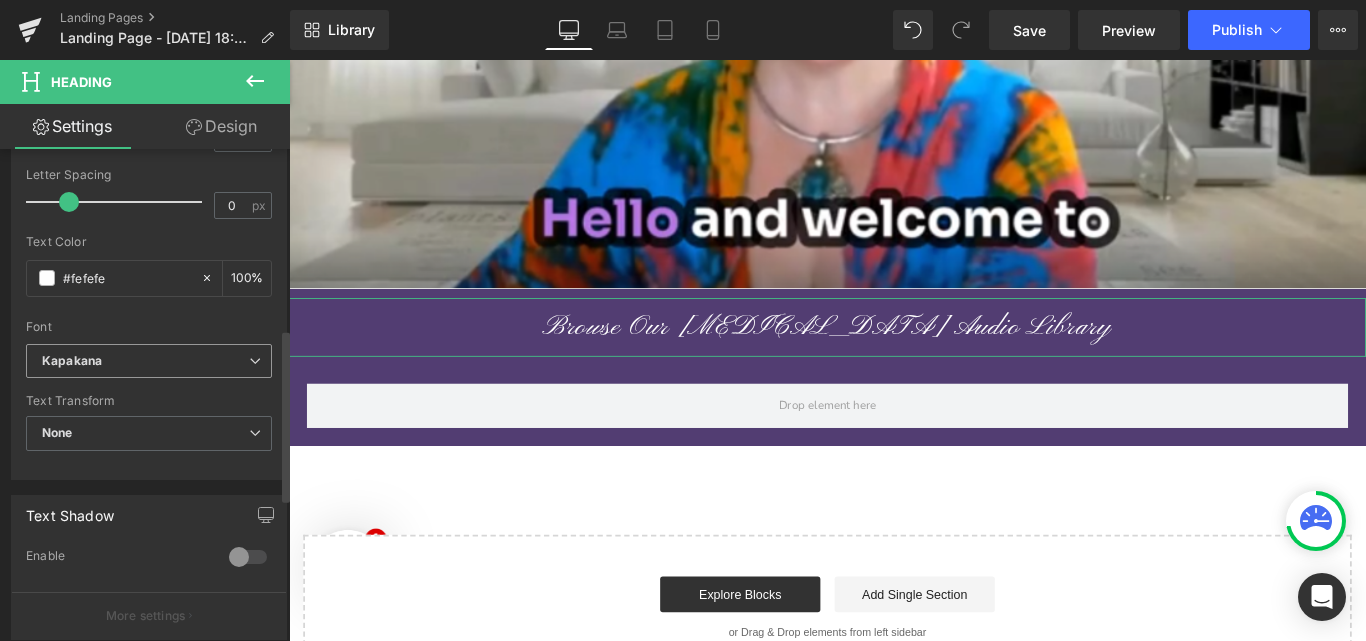 click on "Kapakana" at bounding box center (149, 361) 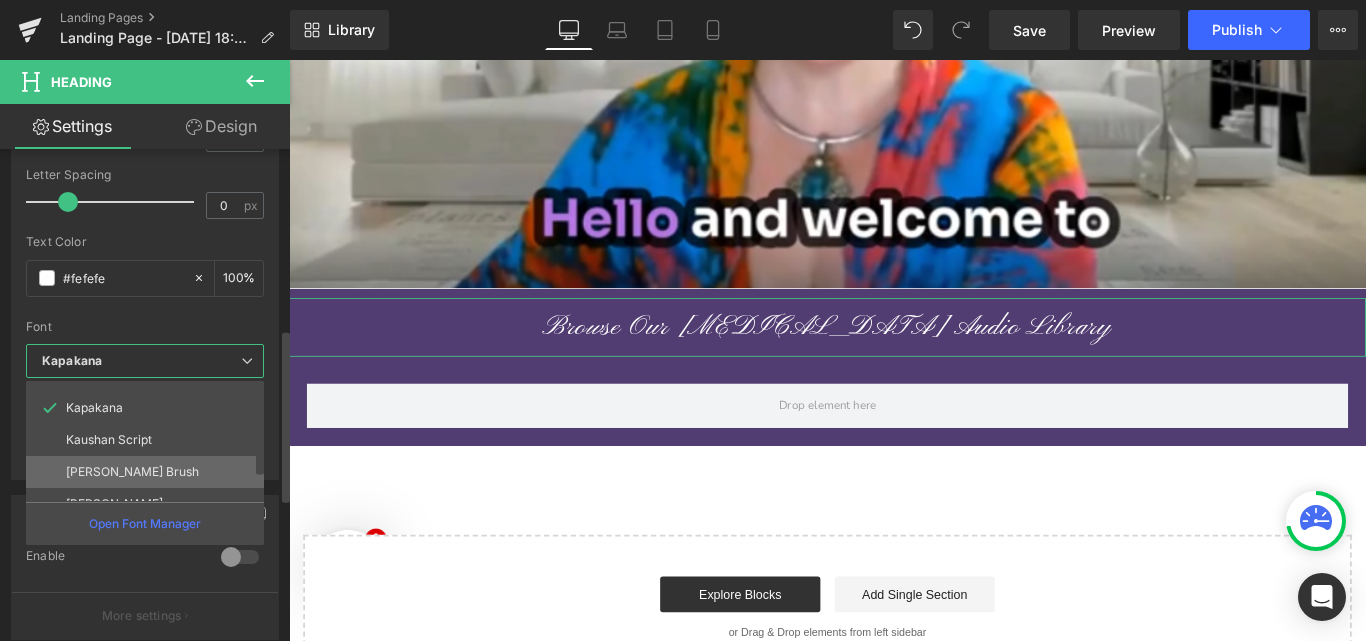 scroll, scrollTop: 374, scrollLeft: 0, axis: vertical 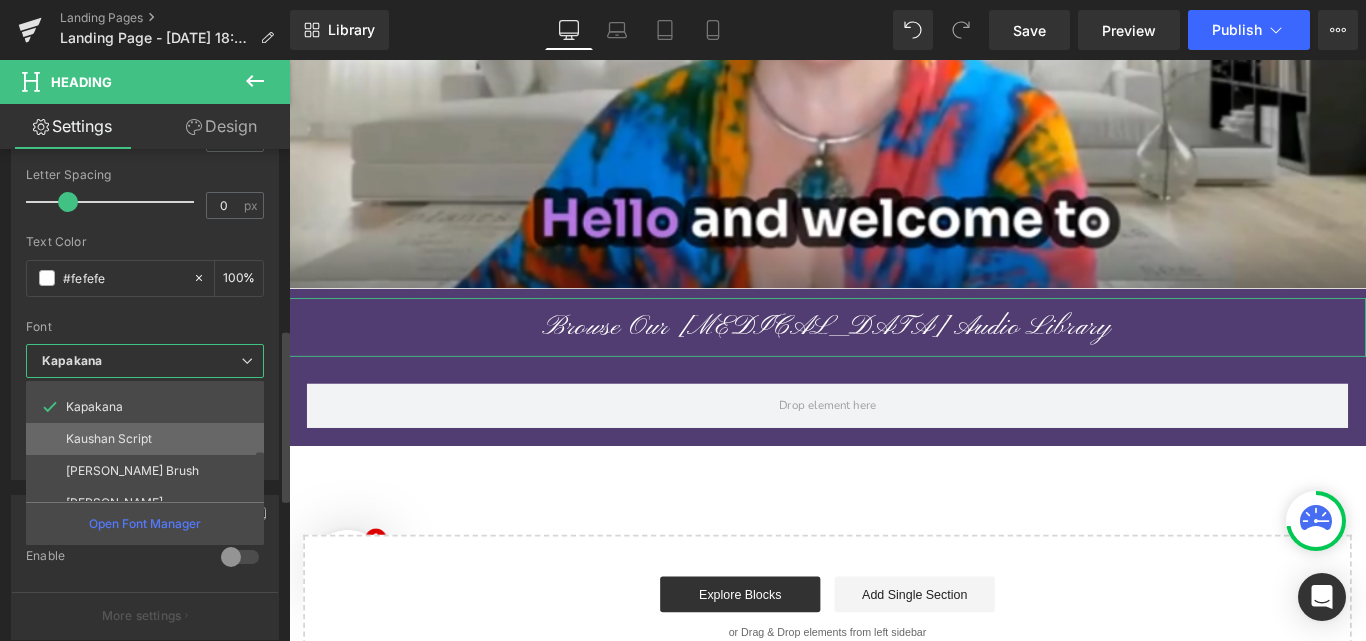 click on "Kaushan Script" at bounding box center [149, 439] 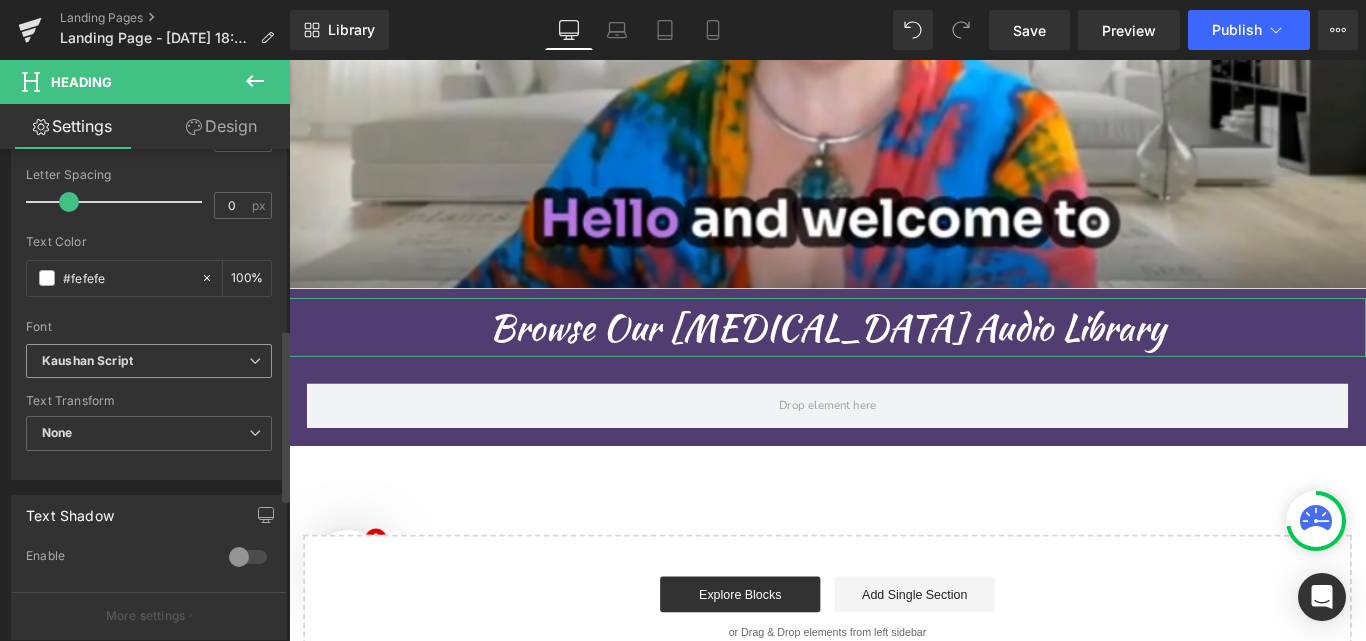 click on "Kaushan Script" at bounding box center (149, 361) 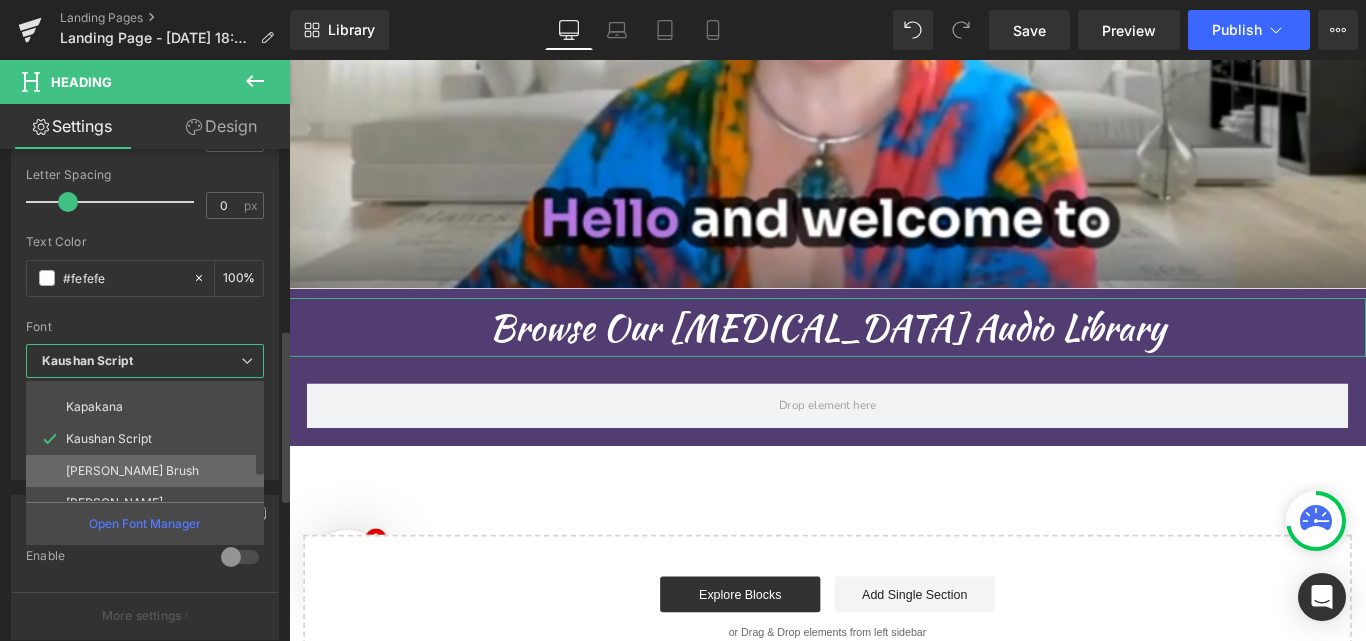 click on "Kolker Brush" at bounding box center (149, 471) 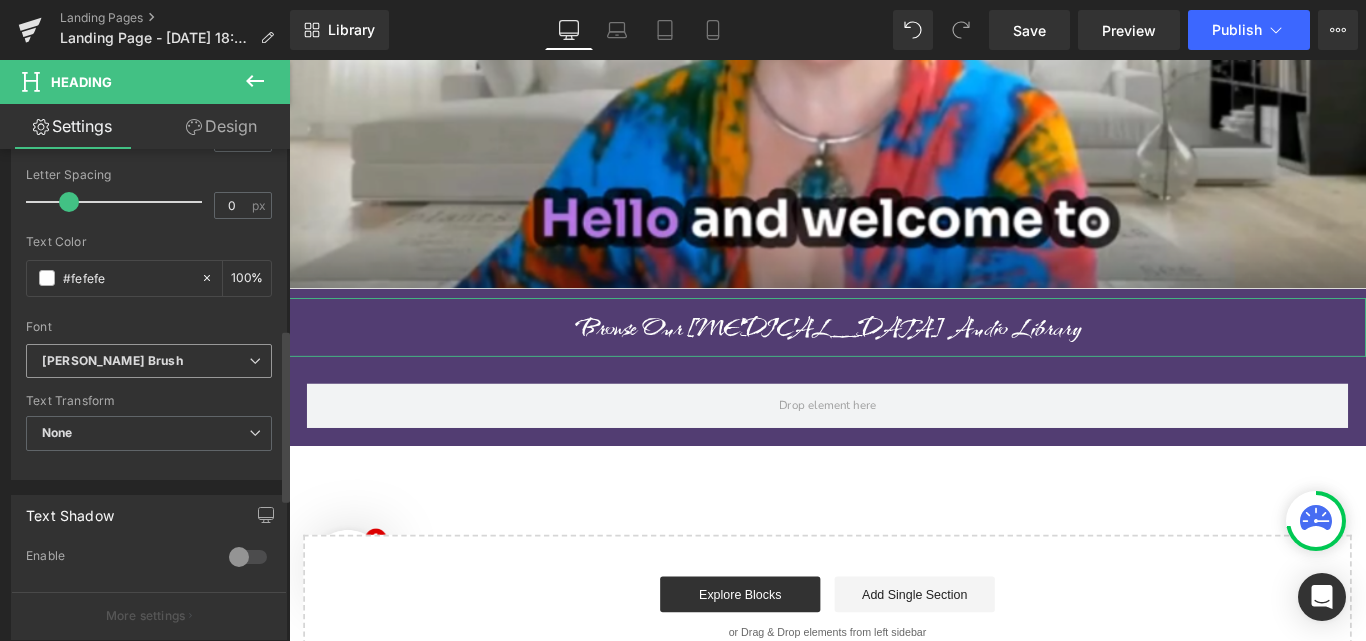 click on "Kolker Brush" at bounding box center (145, 361) 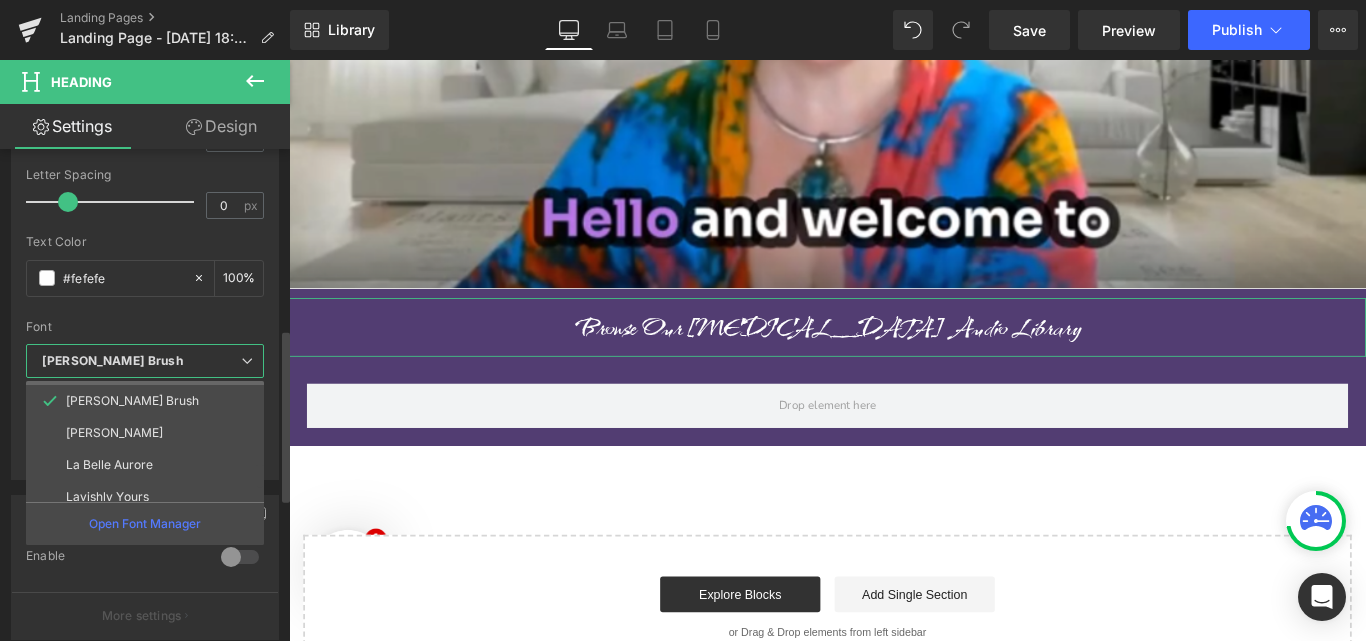 scroll, scrollTop: 460, scrollLeft: 0, axis: vertical 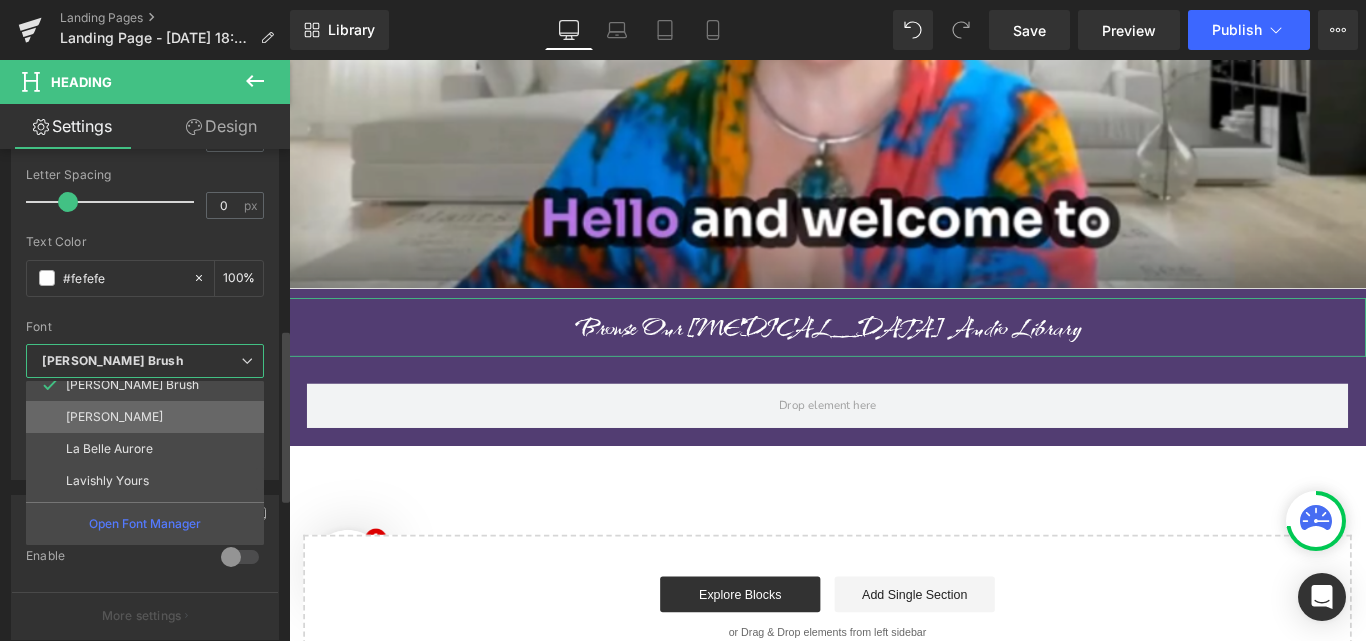 click on "Kristi" at bounding box center (149, 417) 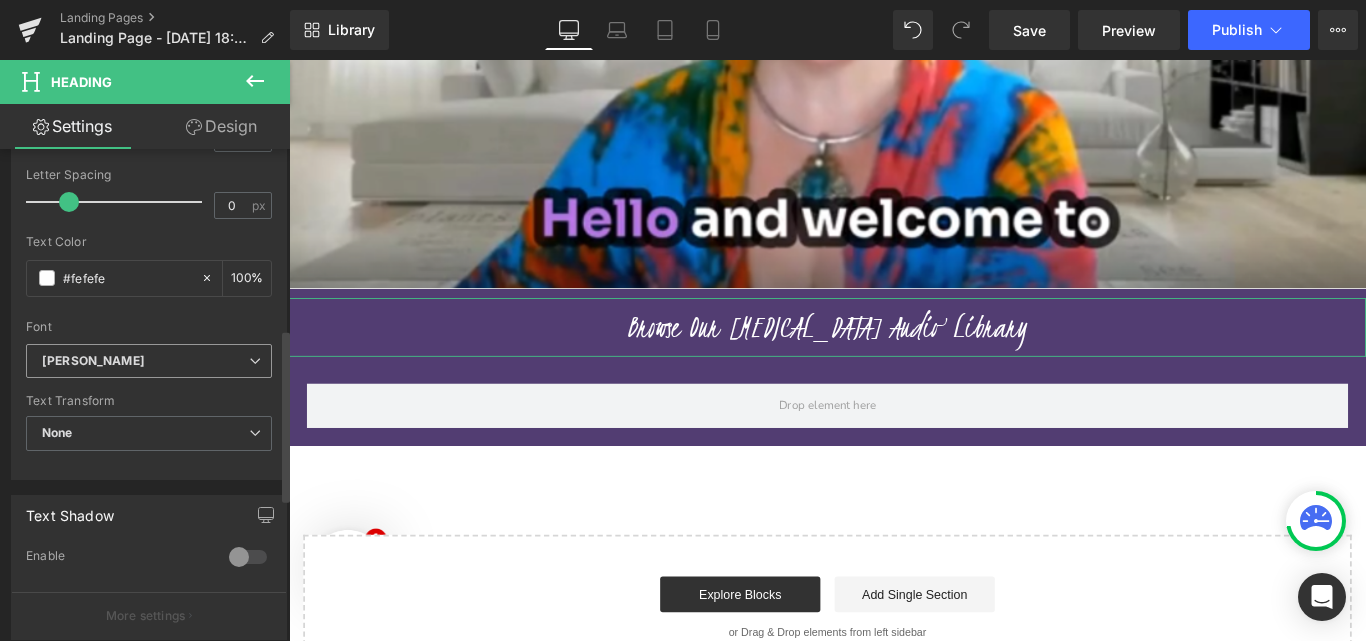 click on "Kristi" at bounding box center [149, 361] 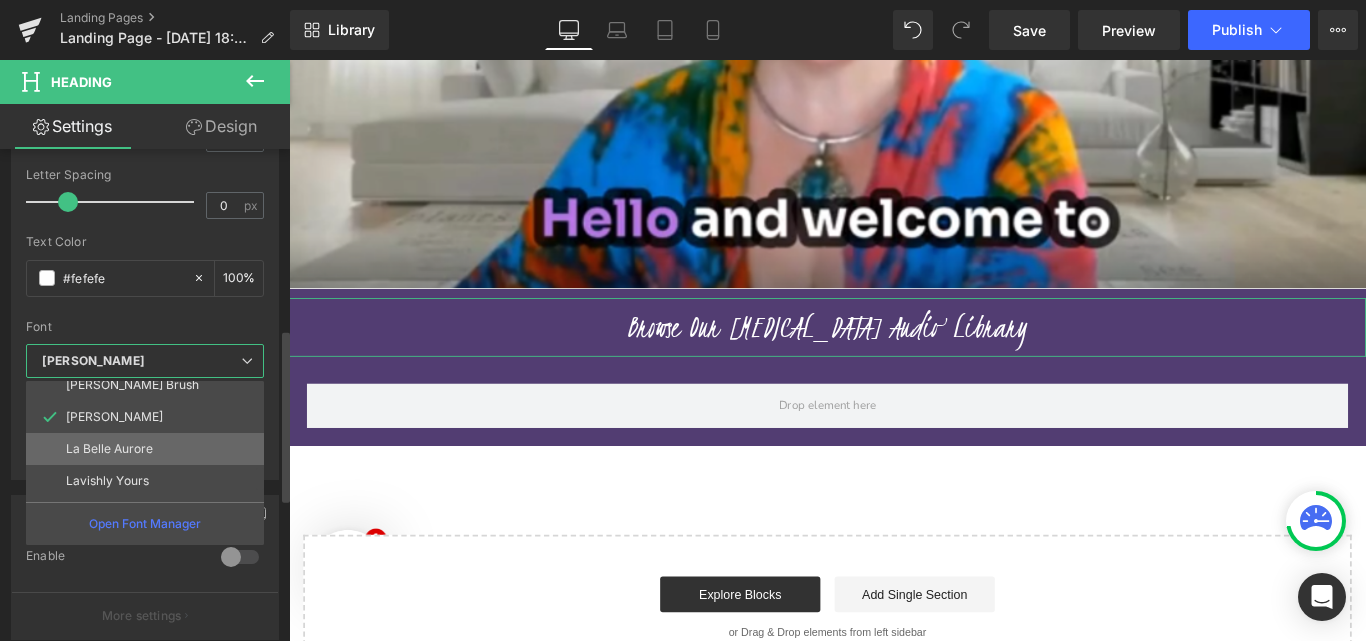 click on "La Belle Aurore" at bounding box center [149, 449] 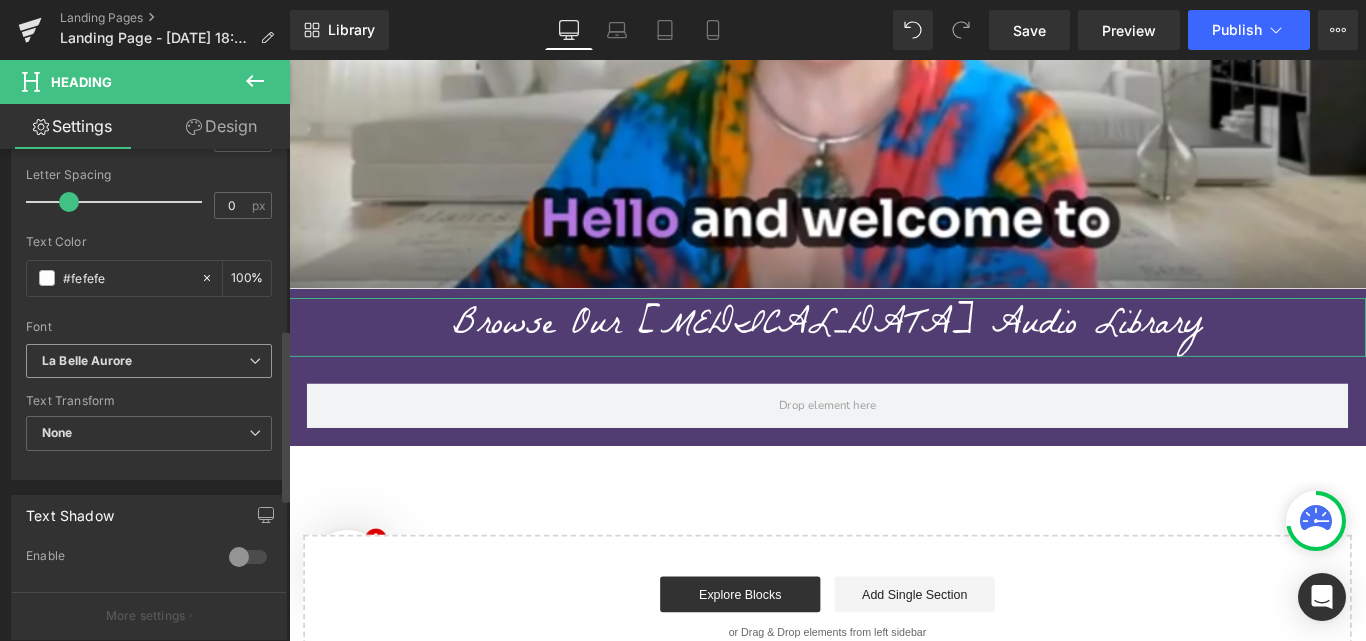 click on "La Belle Aurore" at bounding box center (145, 361) 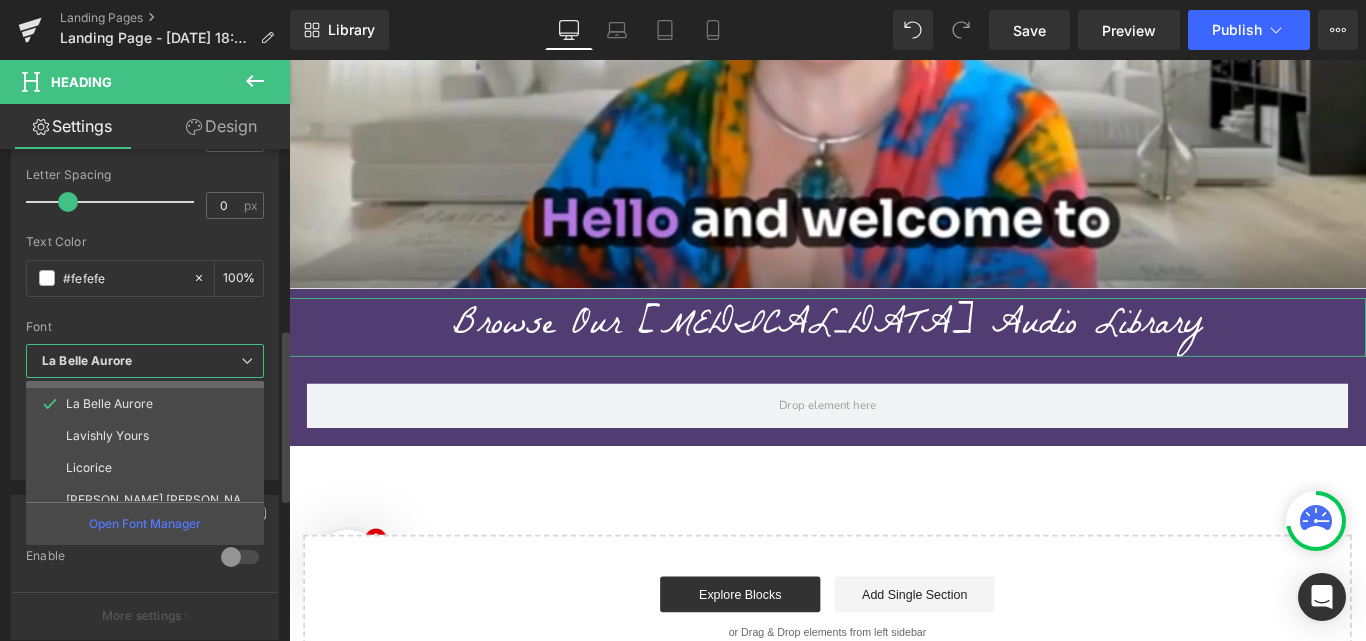 scroll, scrollTop: 506, scrollLeft: 0, axis: vertical 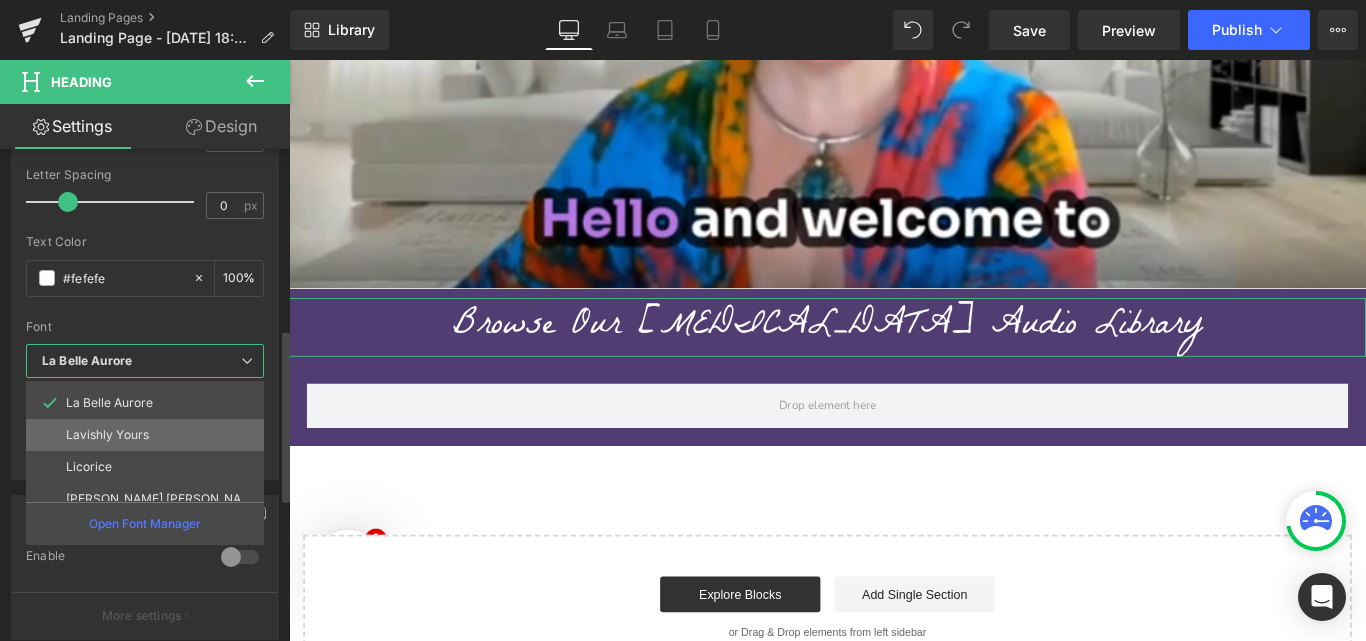 click on "Lavishly Yours" at bounding box center (149, 435) 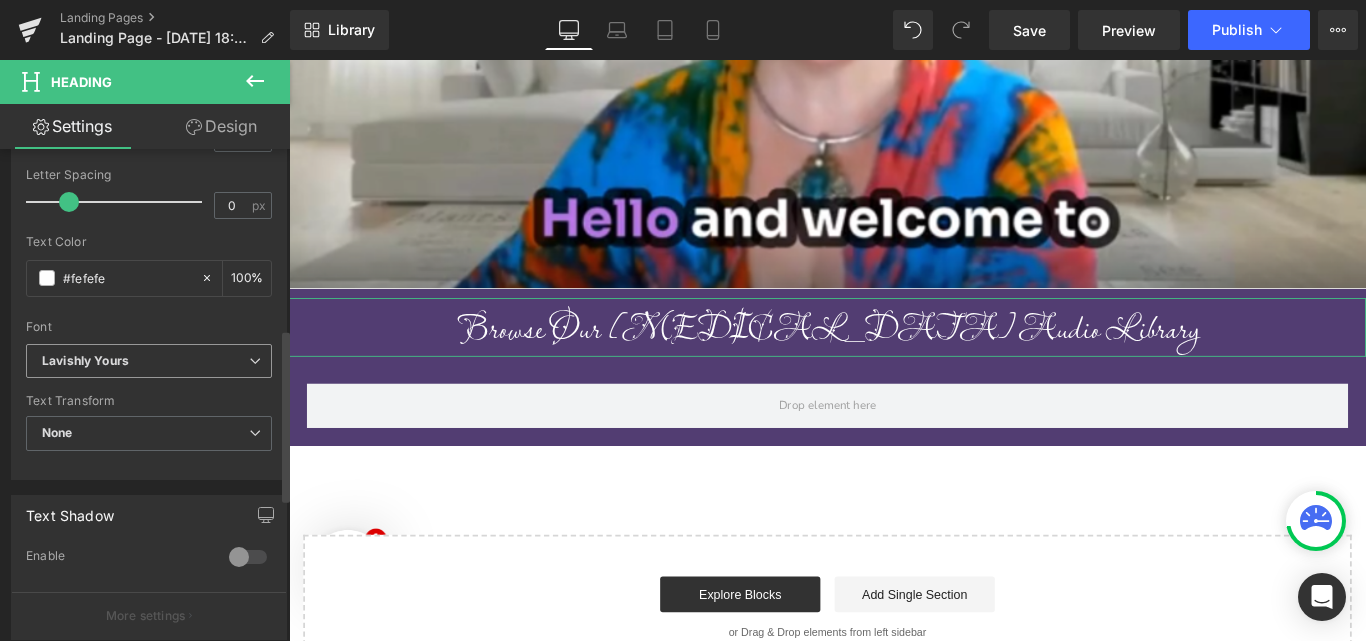 click on "Lavishly Yours" at bounding box center [149, 361] 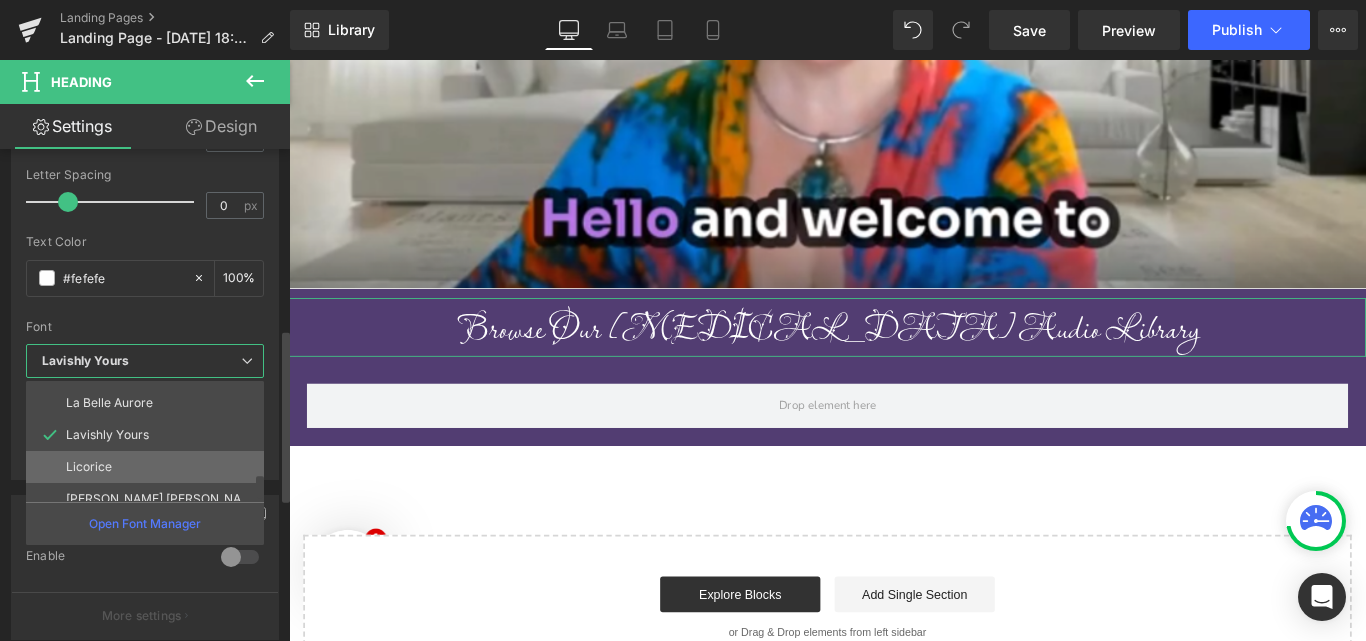 click on "Licorice" at bounding box center (149, 467) 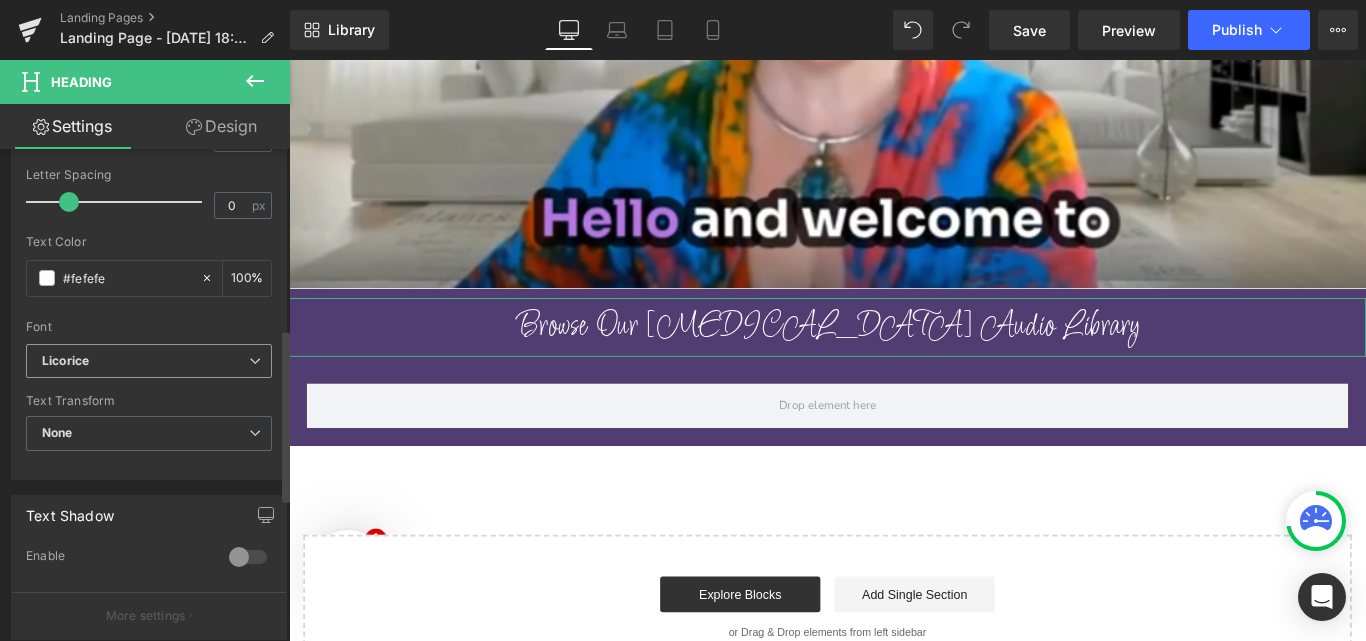 click on "Licorice" at bounding box center (145, 361) 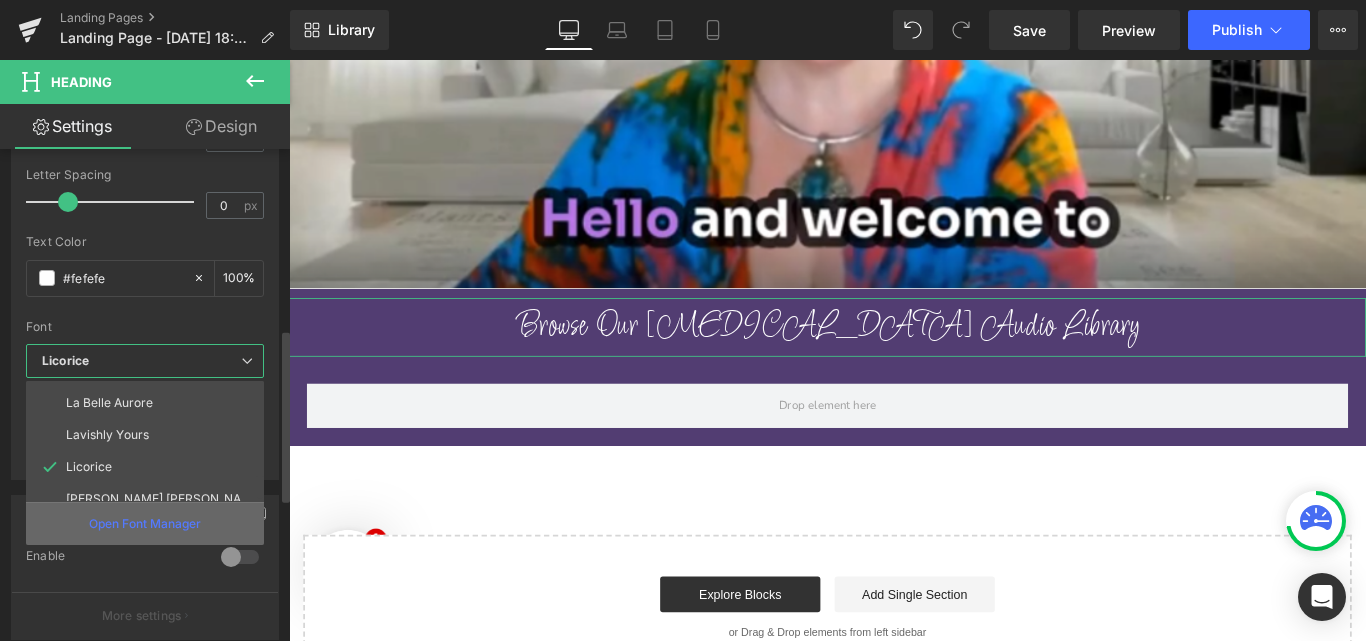 click on "Open Font Manager" at bounding box center [145, 523] 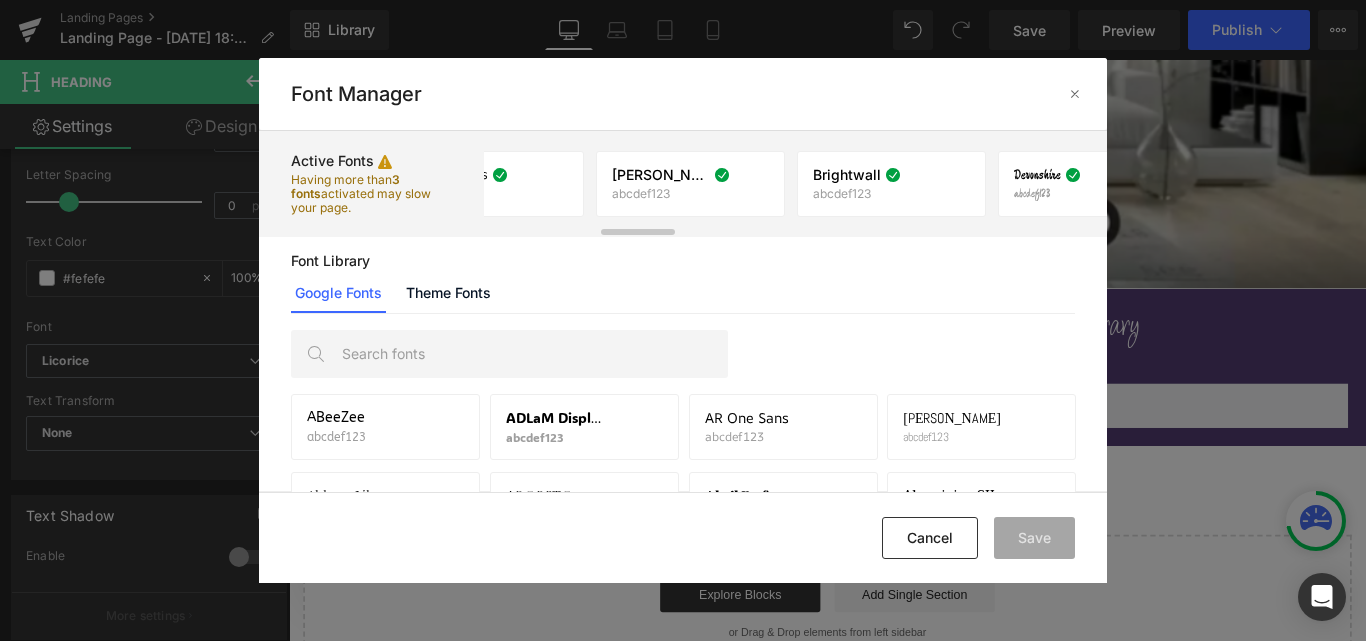 scroll, scrollTop: 0, scrollLeft: 551, axis: horizontal 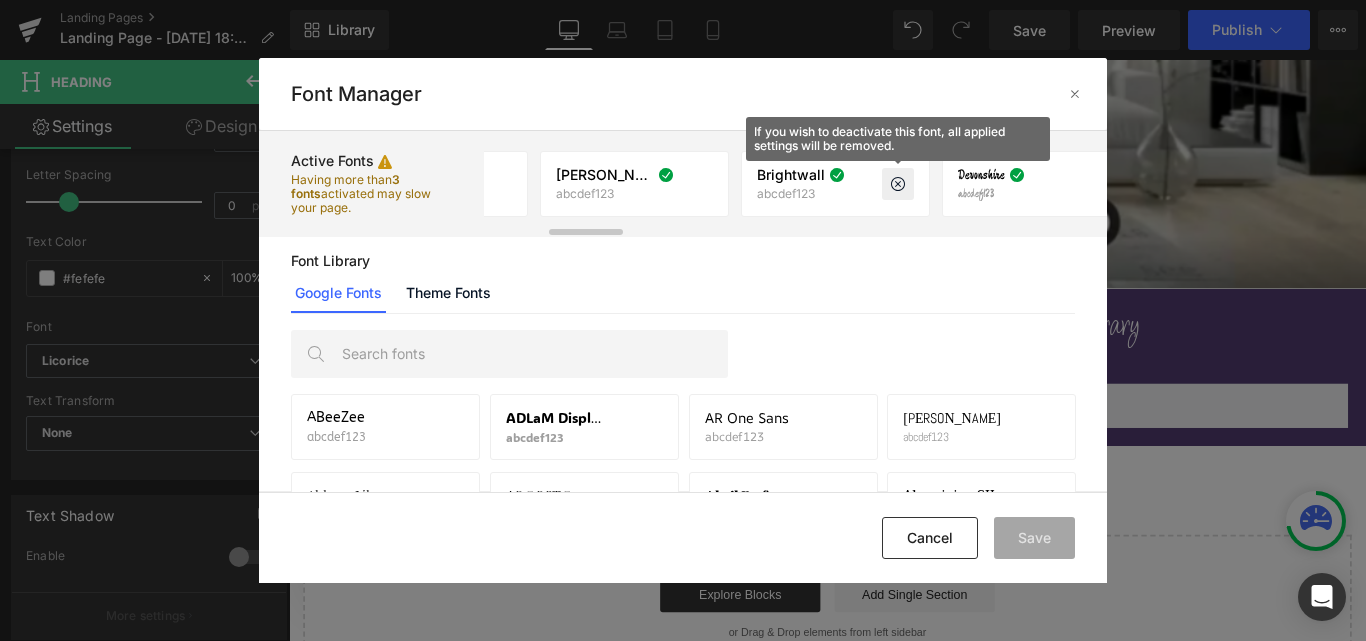 click at bounding box center [898, 184] 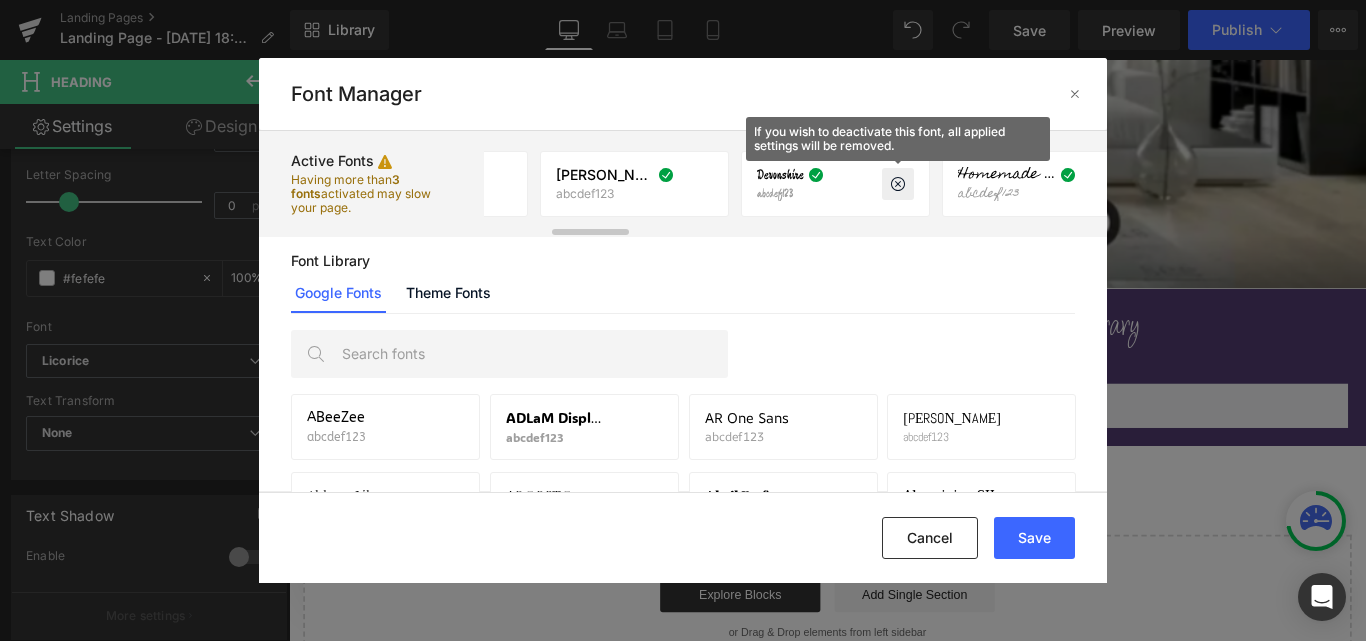 click at bounding box center (898, 184) 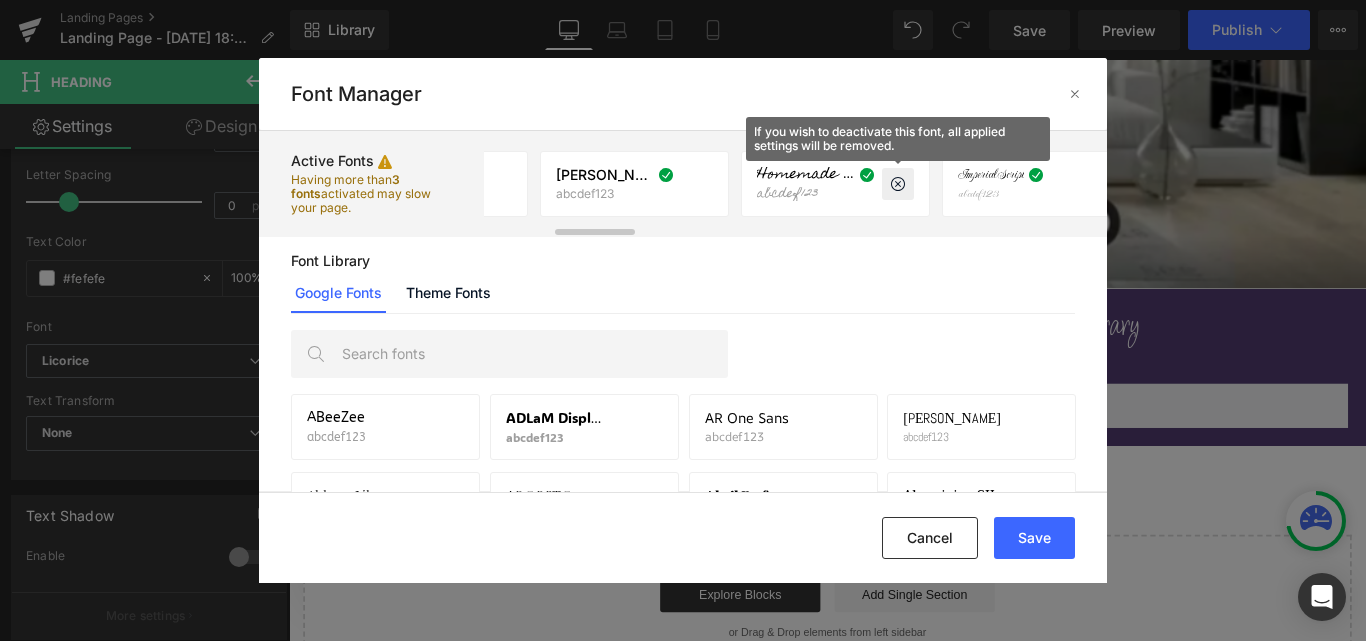 click at bounding box center (898, 184) 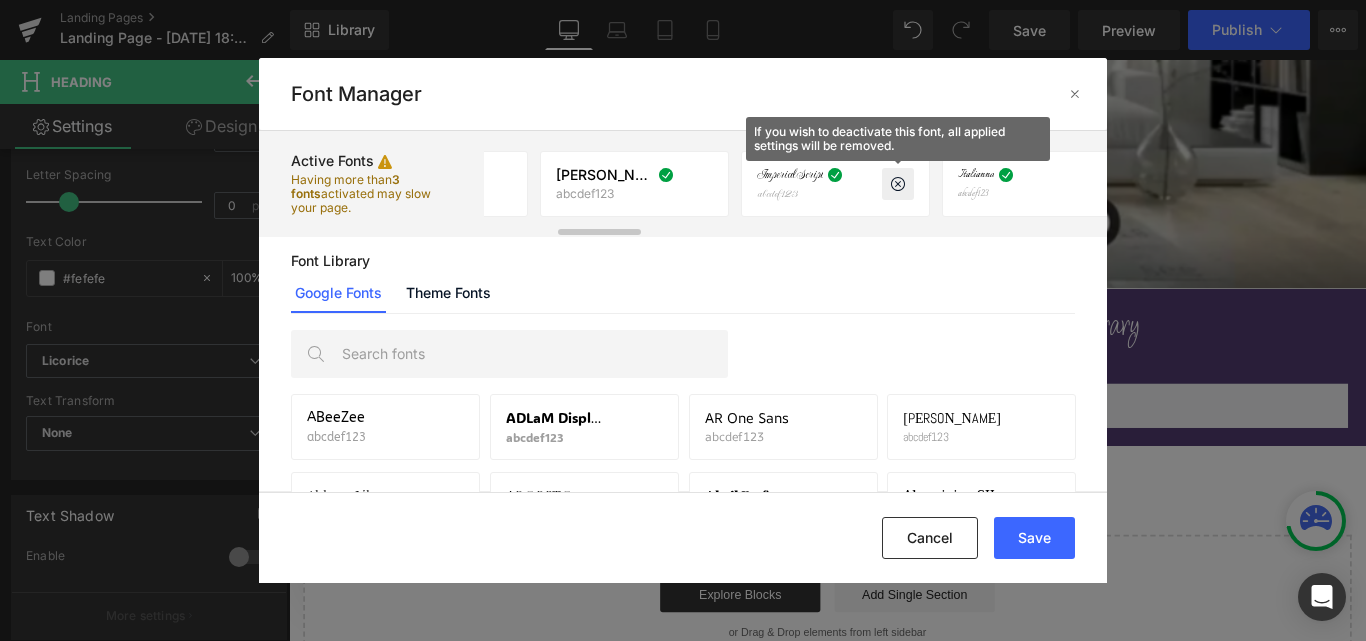 click at bounding box center [898, 184] 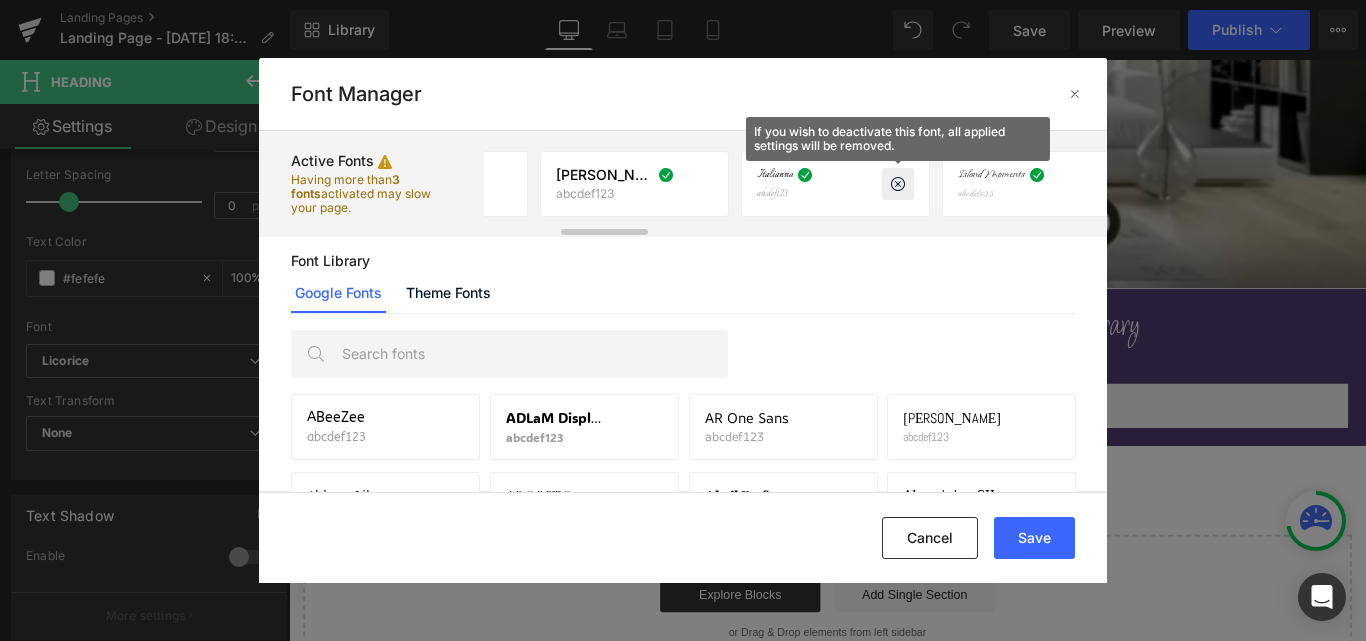 click at bounding box center (898, 184) 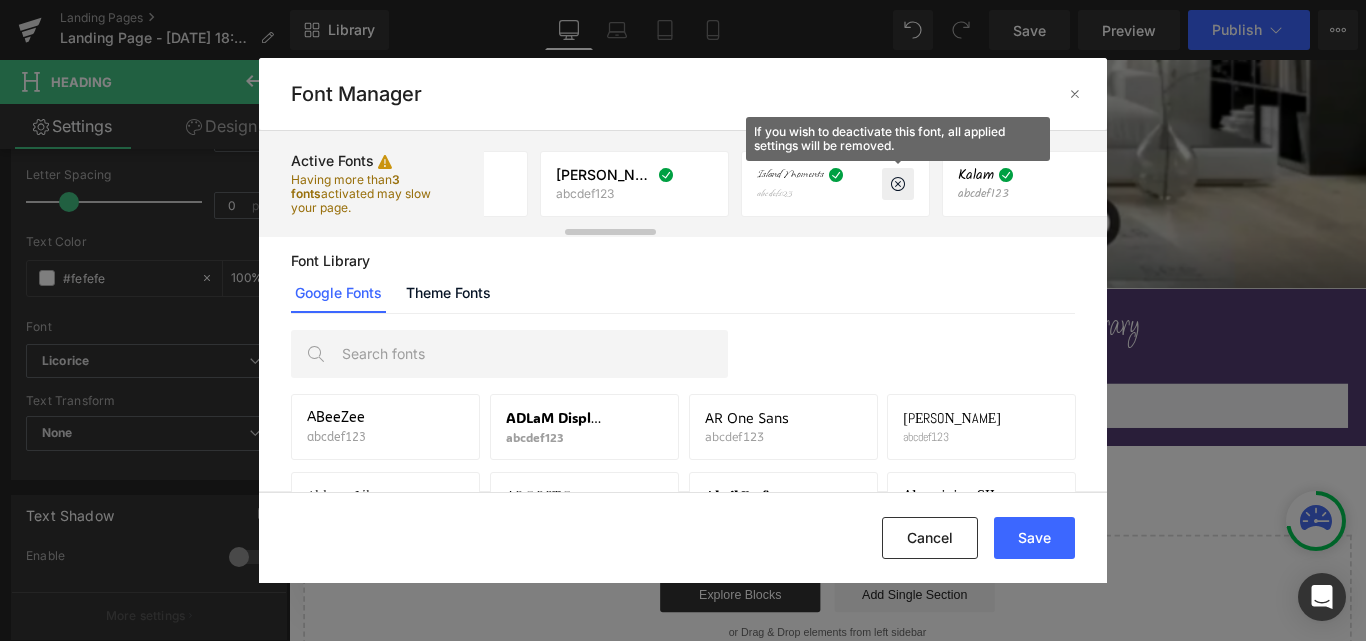 click at bounding box center [898, 184] 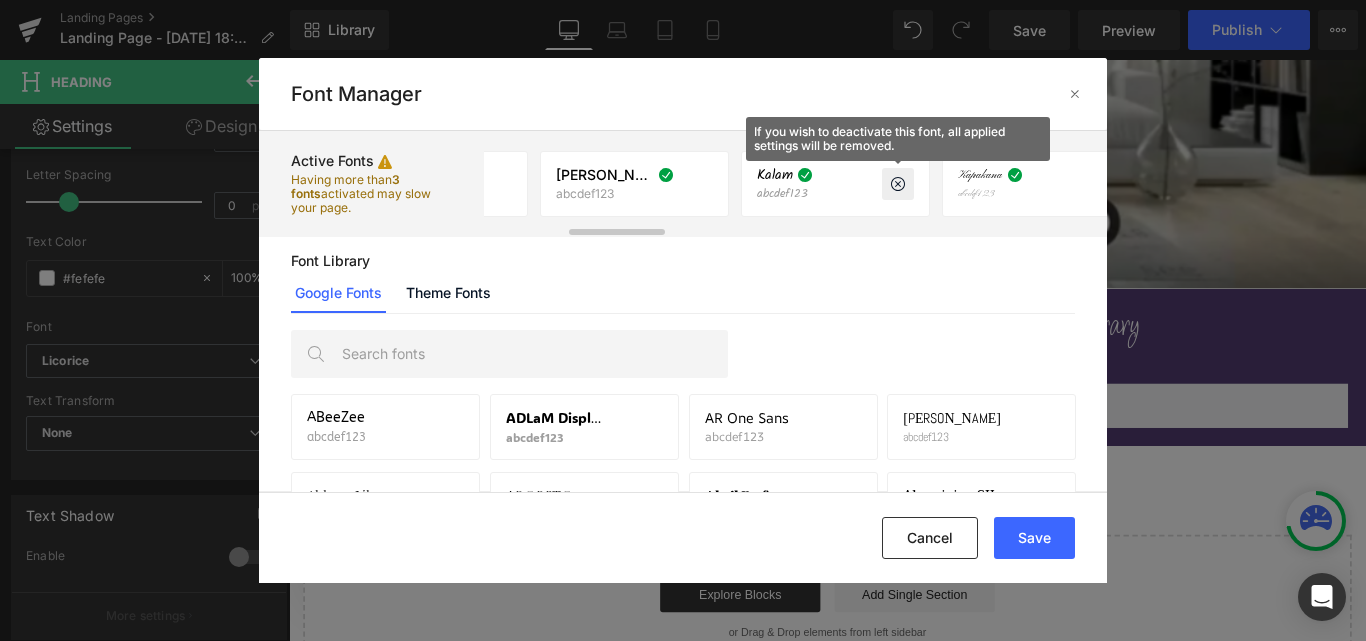 click at bounding box center (898, 184) 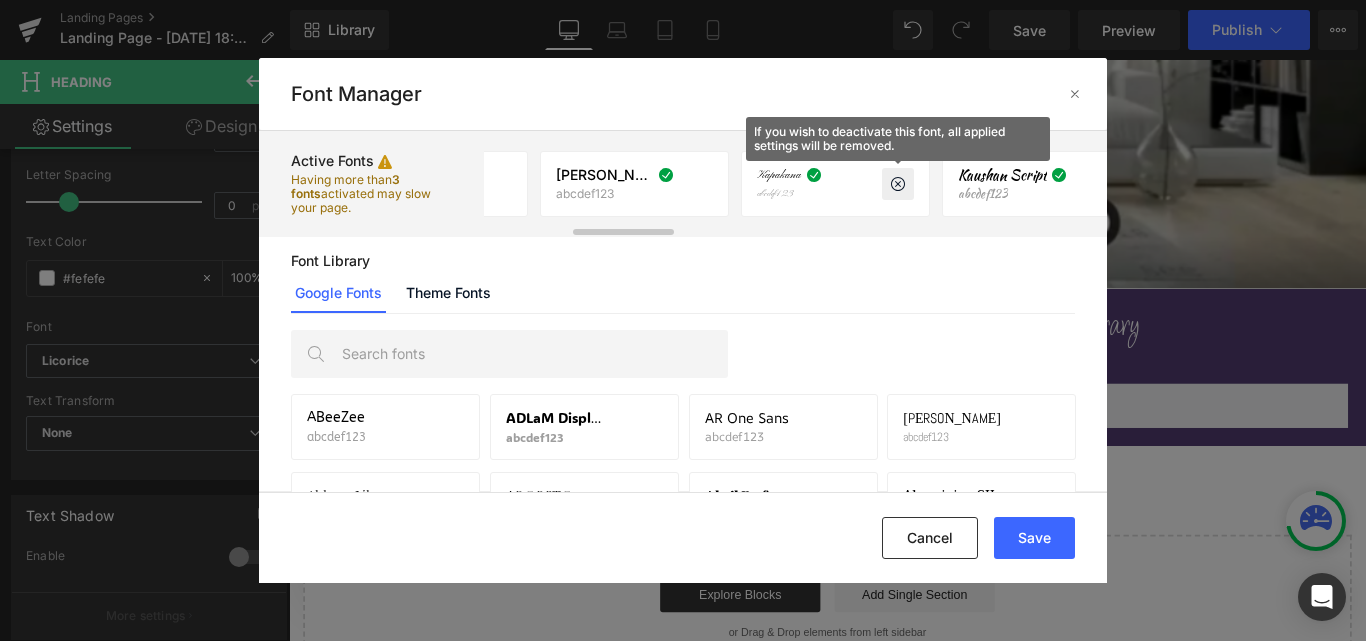 click at bounding box center [898, 184] 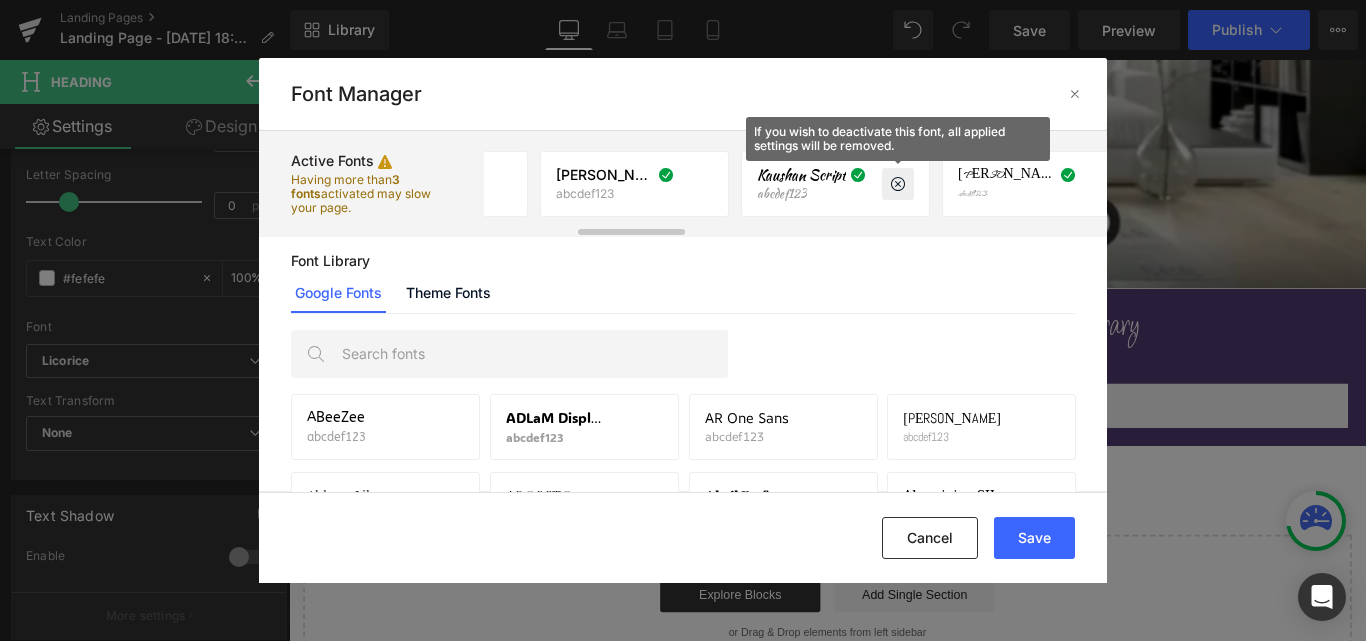 click at bounding box center [898, 184] 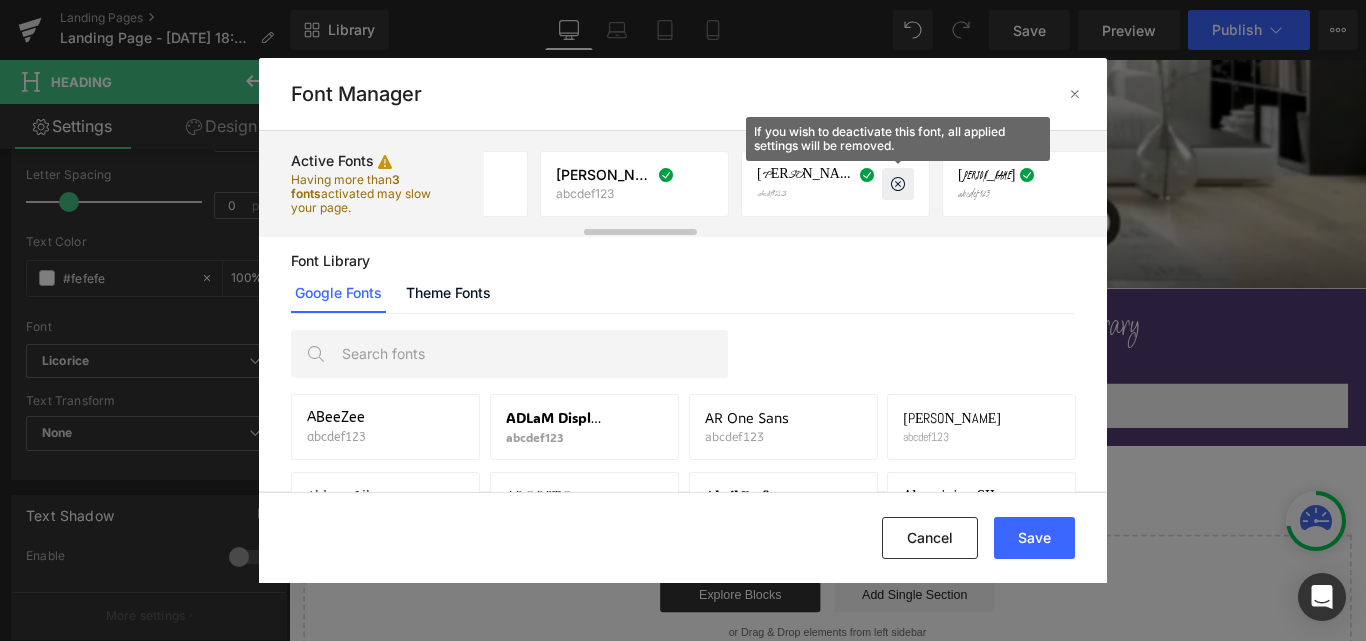 click at bounding box center [898, 184] 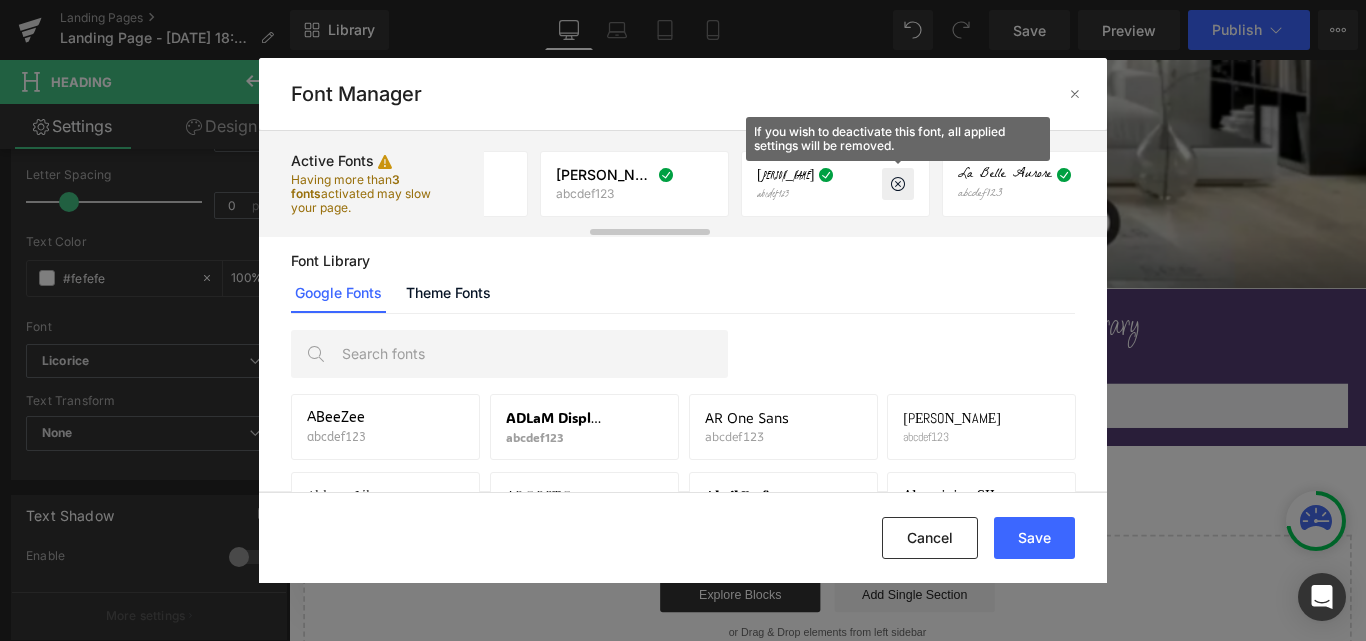 click at bounding box center [898, 184] 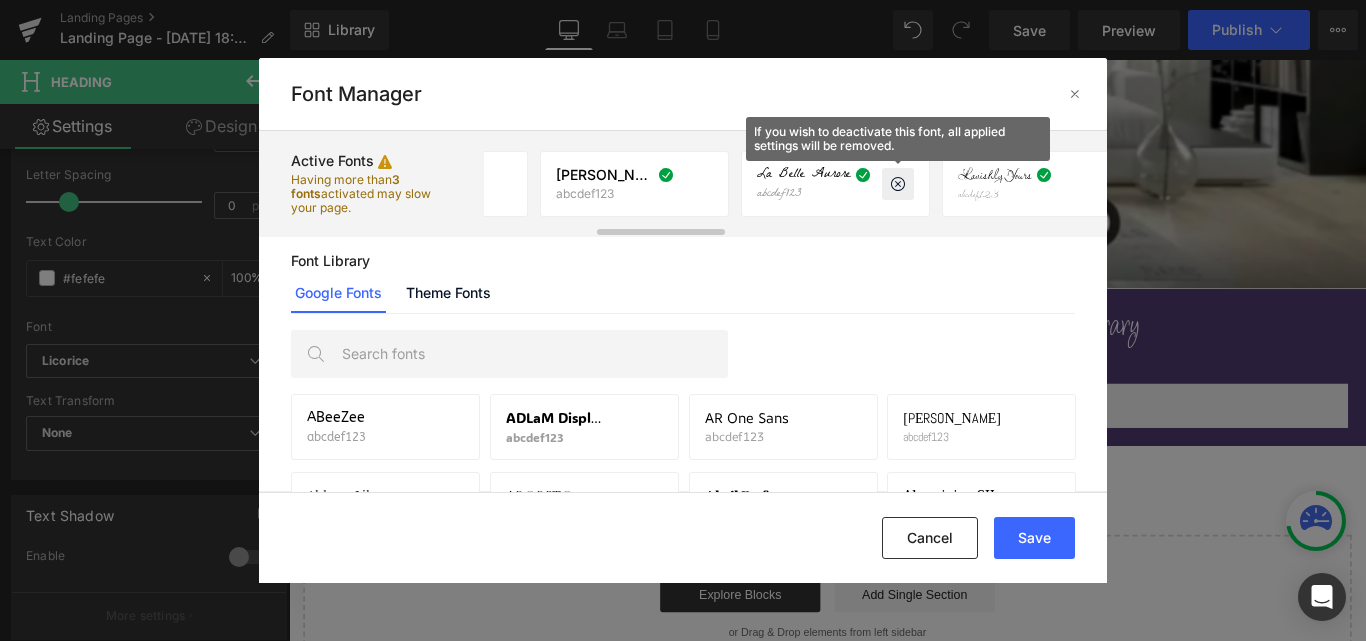 click at bounding box center (898, 184) 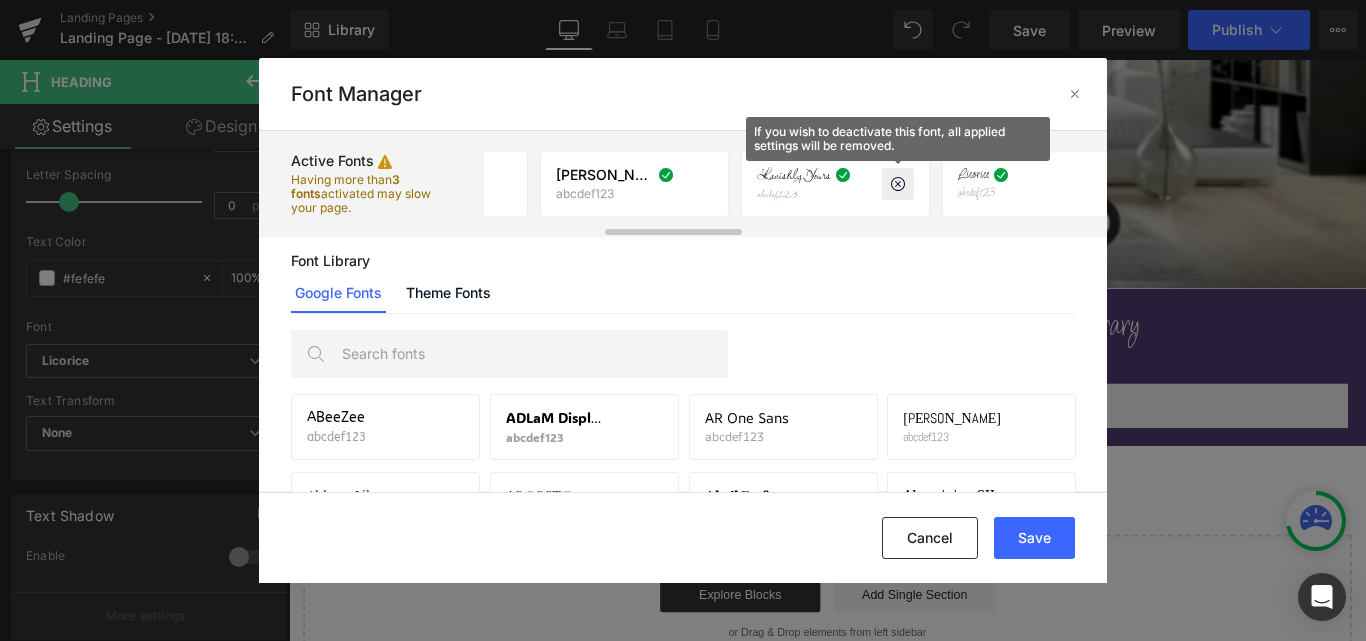click at bounding box center (898, 184) 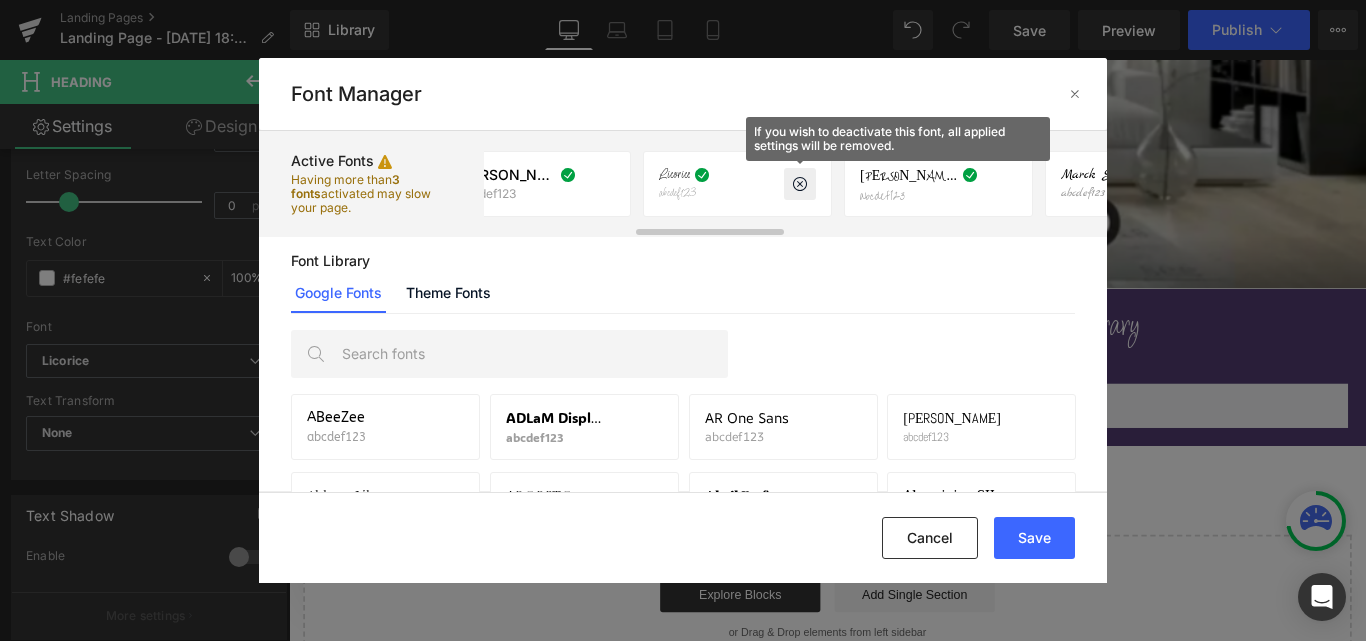 scroll, scrollTop: 0, scrollLeft: 650, axis: horizontal 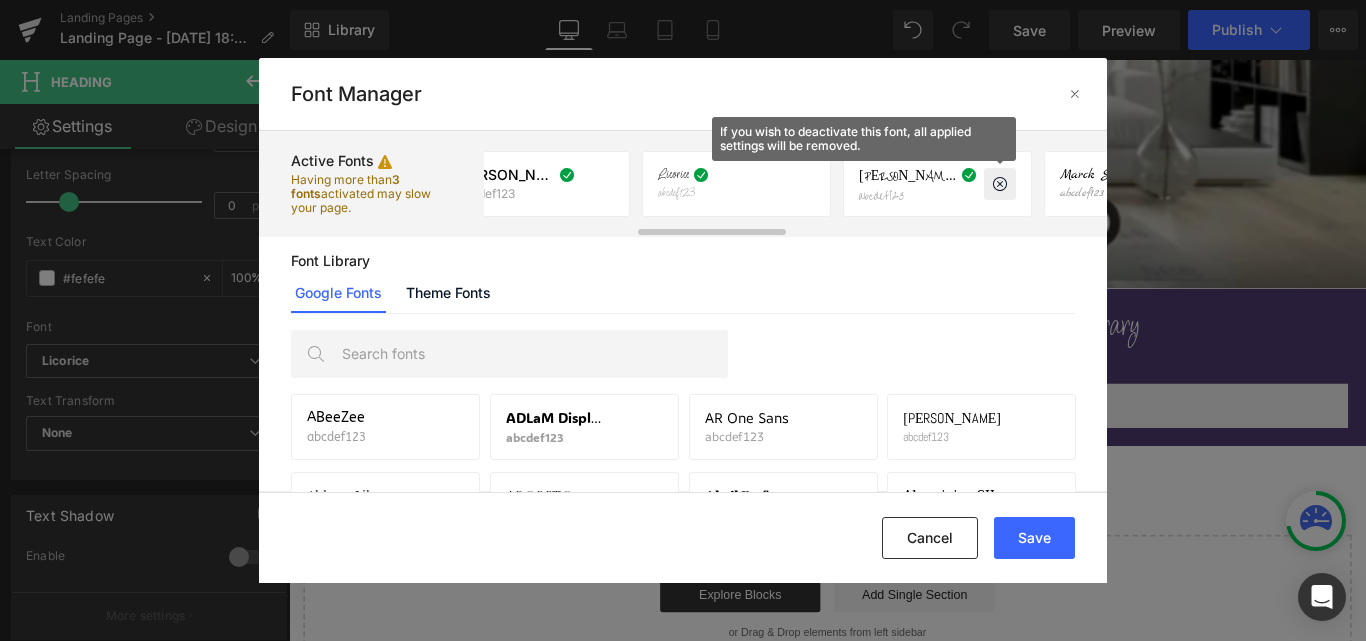 click at bounding box center (1000, 184) 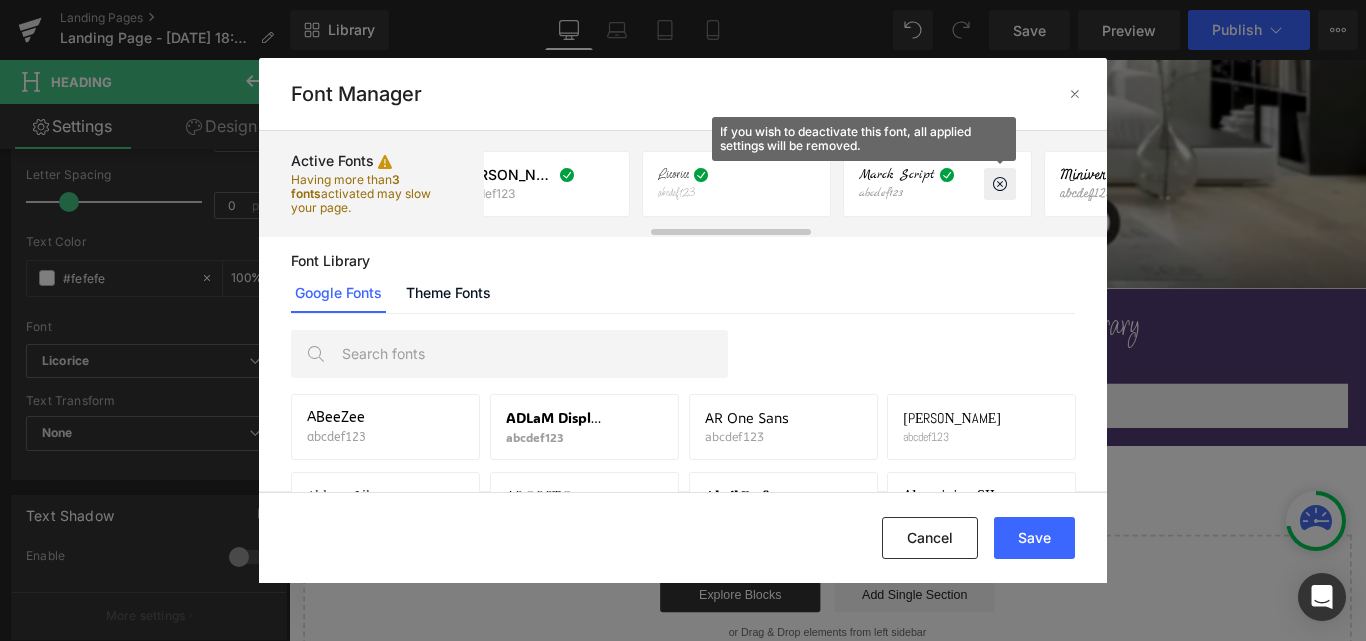click at bounding box center [1000, 184] 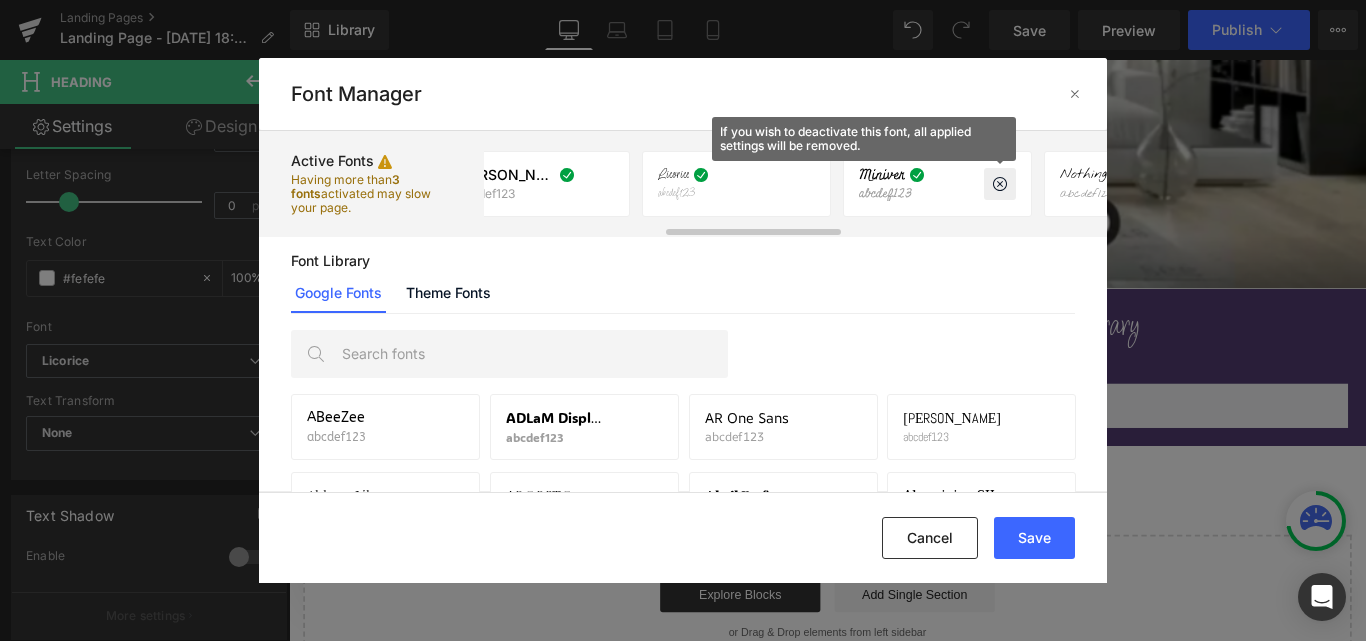 click at bounding box center (1000, 184) 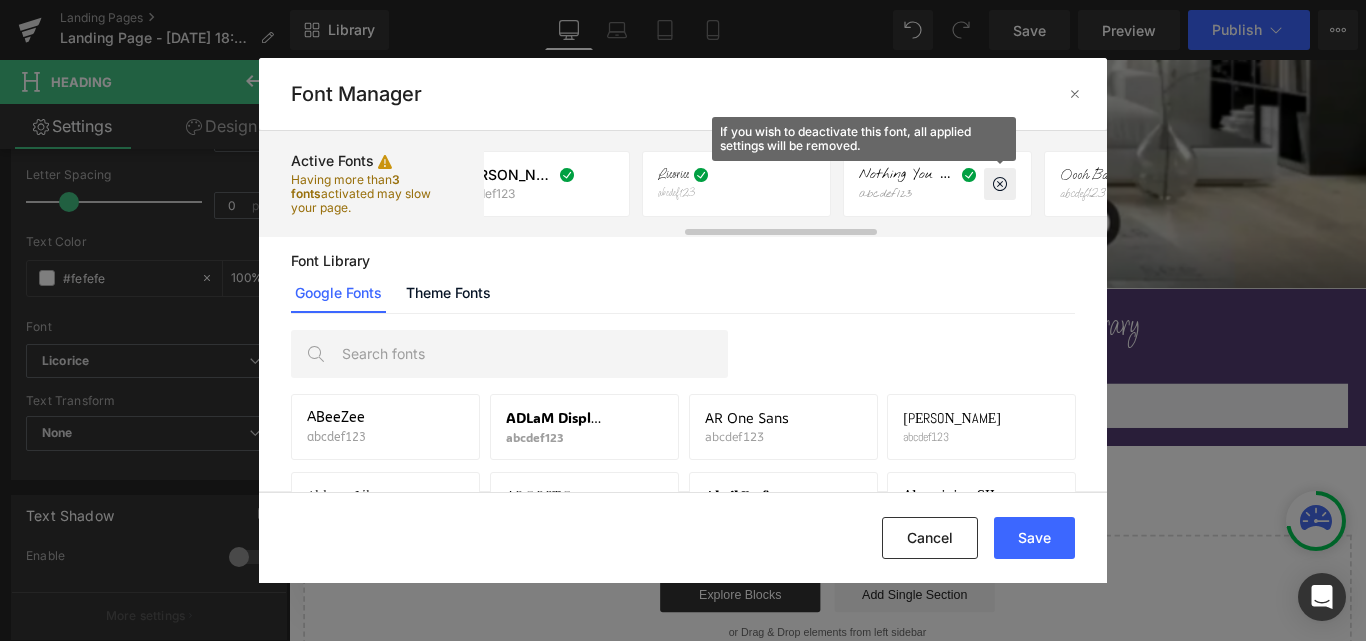 click at bounding box center [1000, 184] 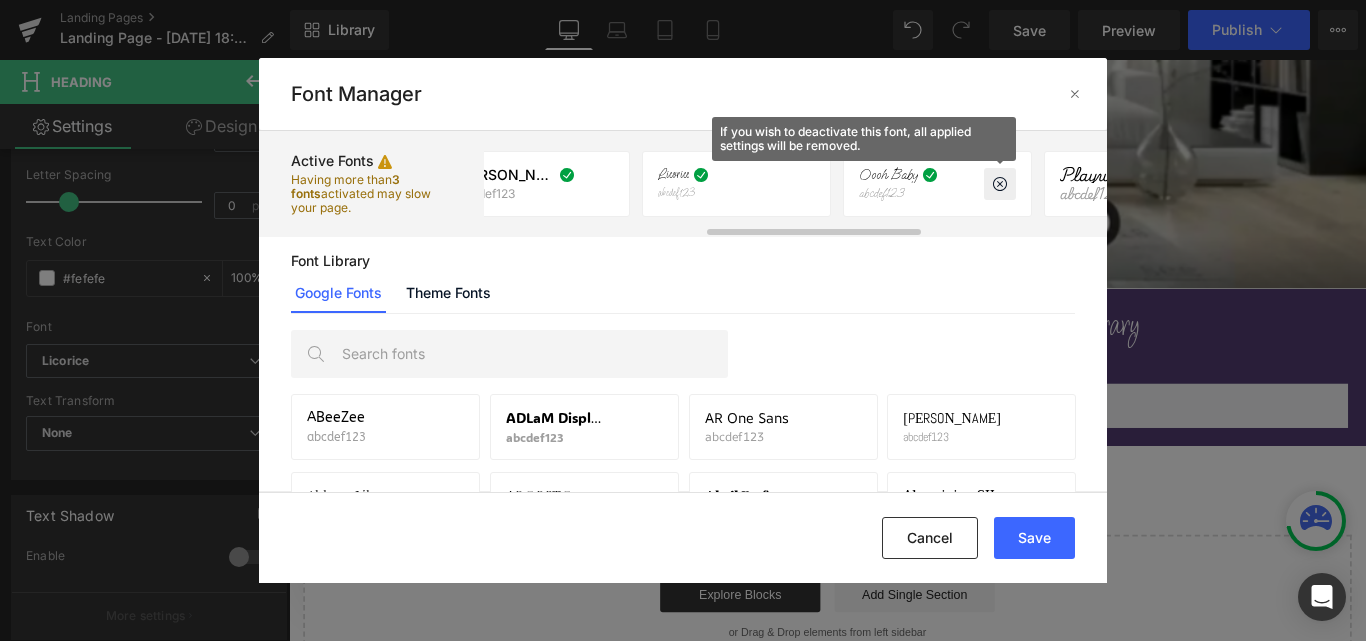 click at bounding box center [1000, 184] 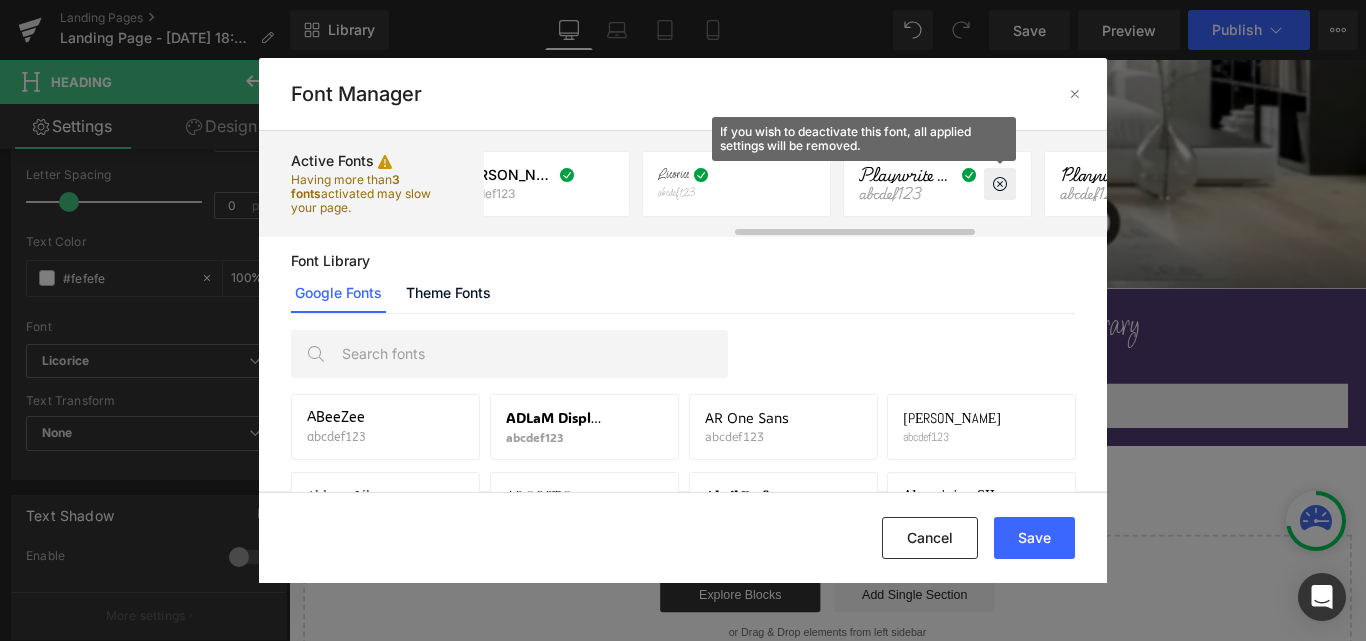 click at bounding box center [1000, 184] 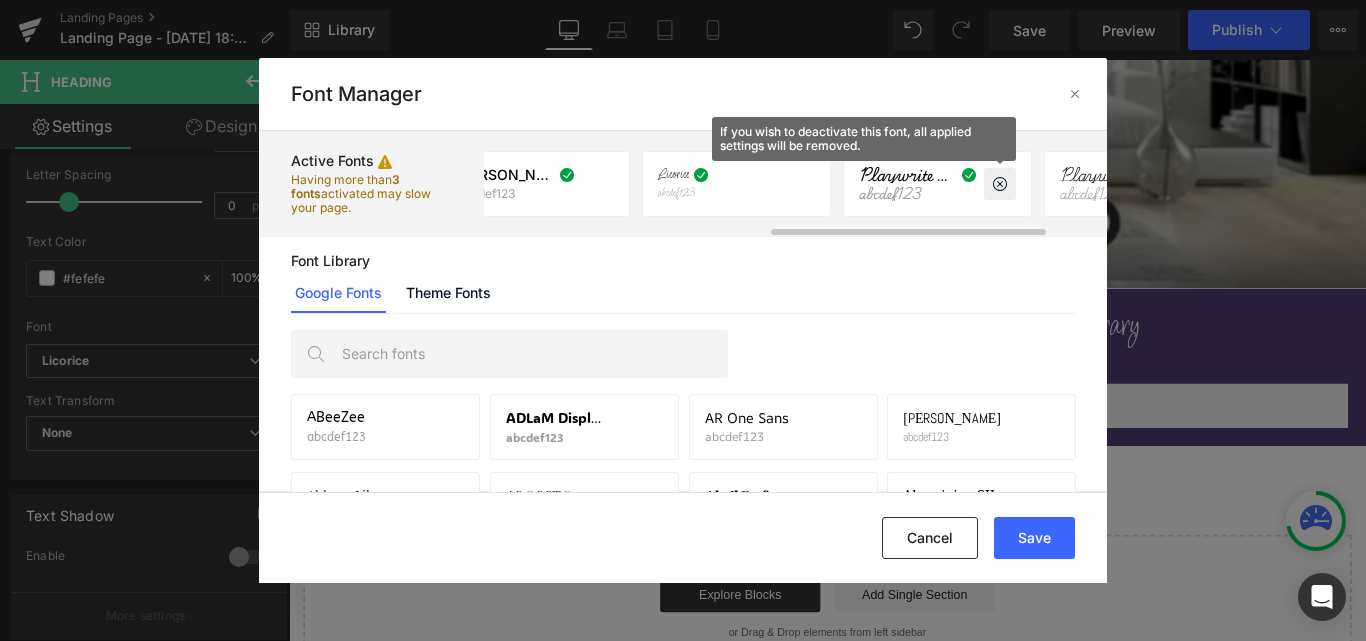 click at bounding box center [1000, 184] 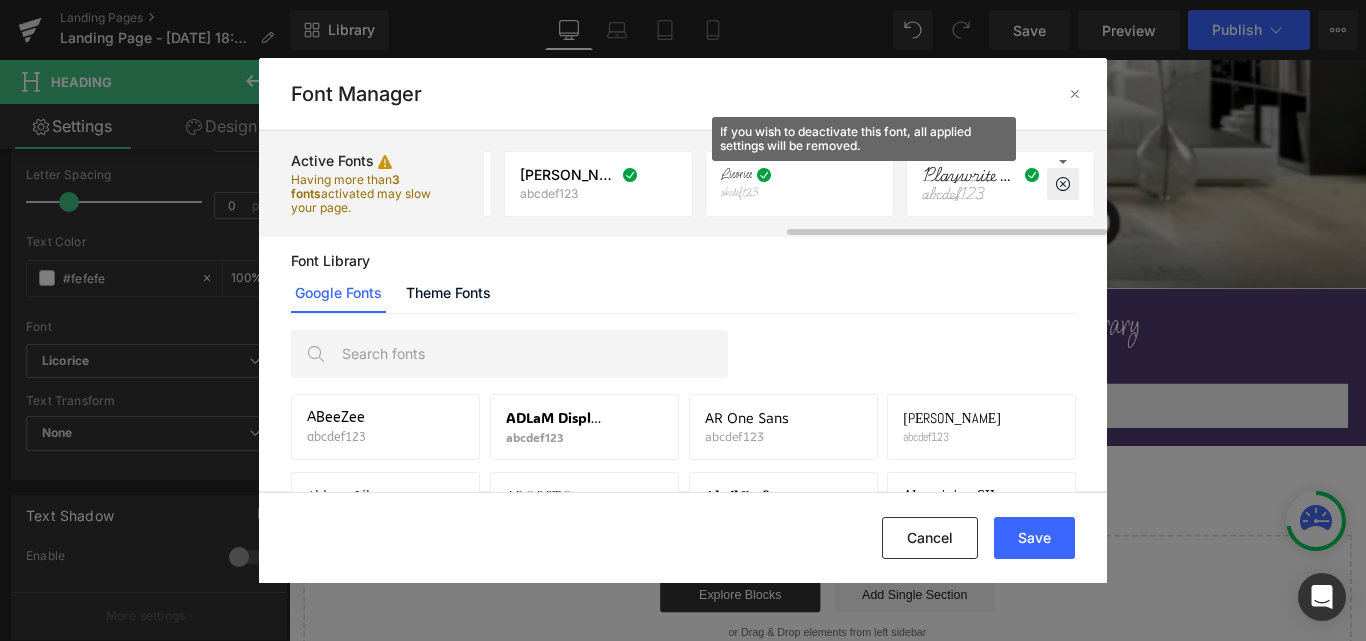 scroll, scrollTop: 0, scrollLeft: 587, axis: horizontal 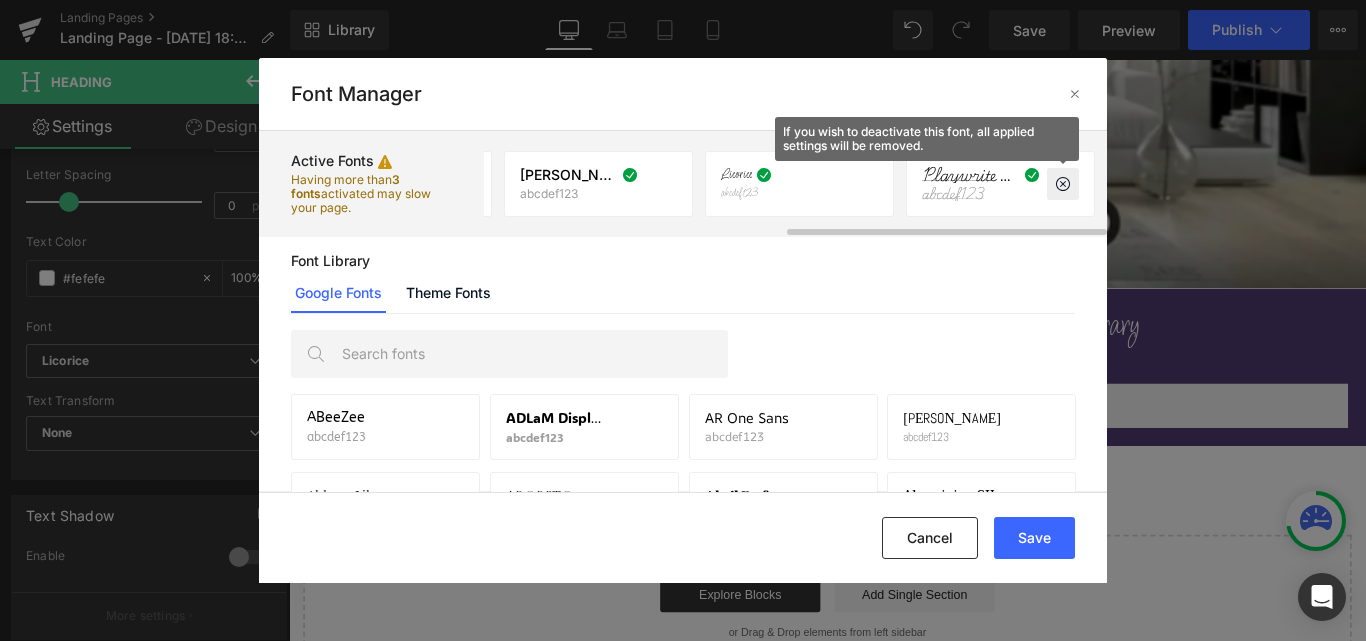 click at bounding box center (1063, 184) 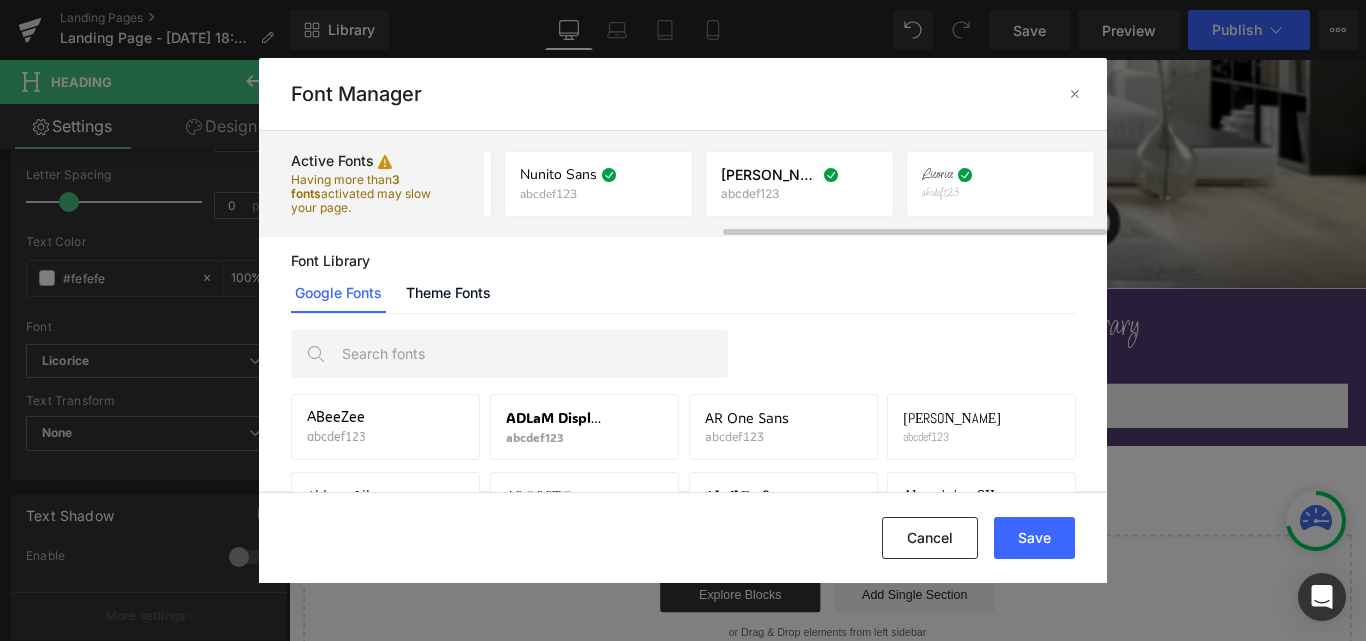 scroll, scrollTop: 0, scrollLeft: 386, axis: horizontal 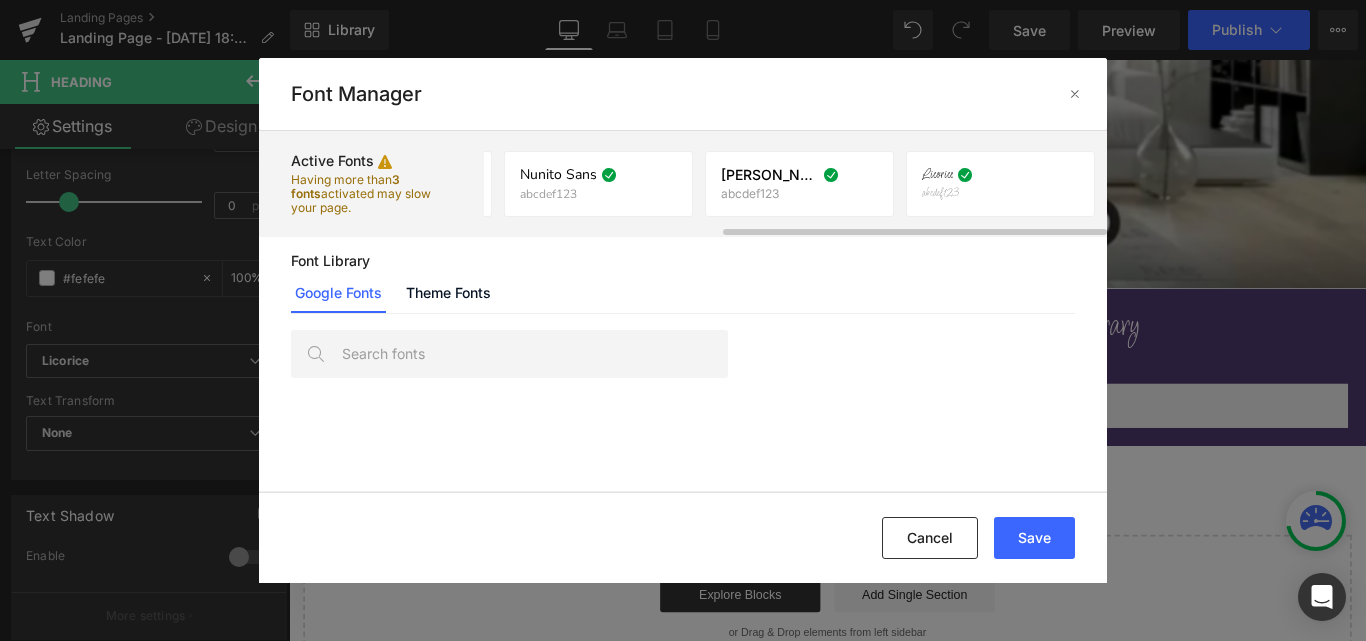 drag, startPoint x: 1102, startPoint y: 403, endPoint x: 1102, endPoint y: 428, distance: 25 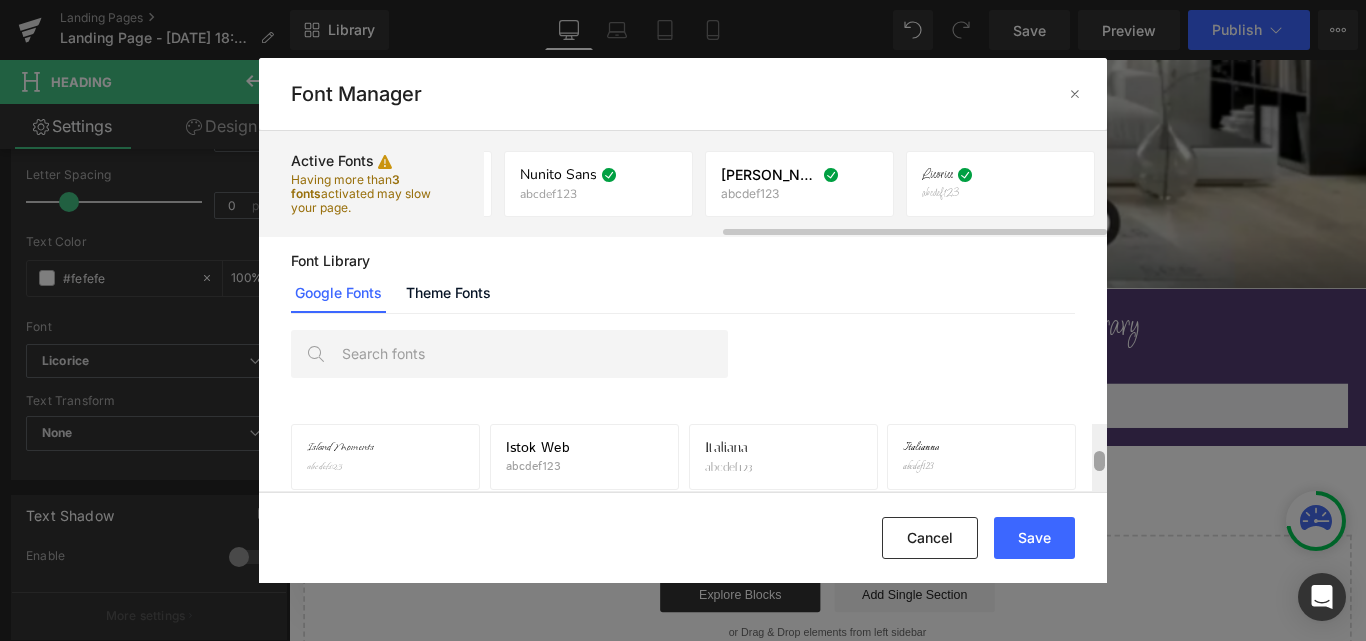 scroll, scrollTop: 12764, scrollLeft: 0, axis: vertical 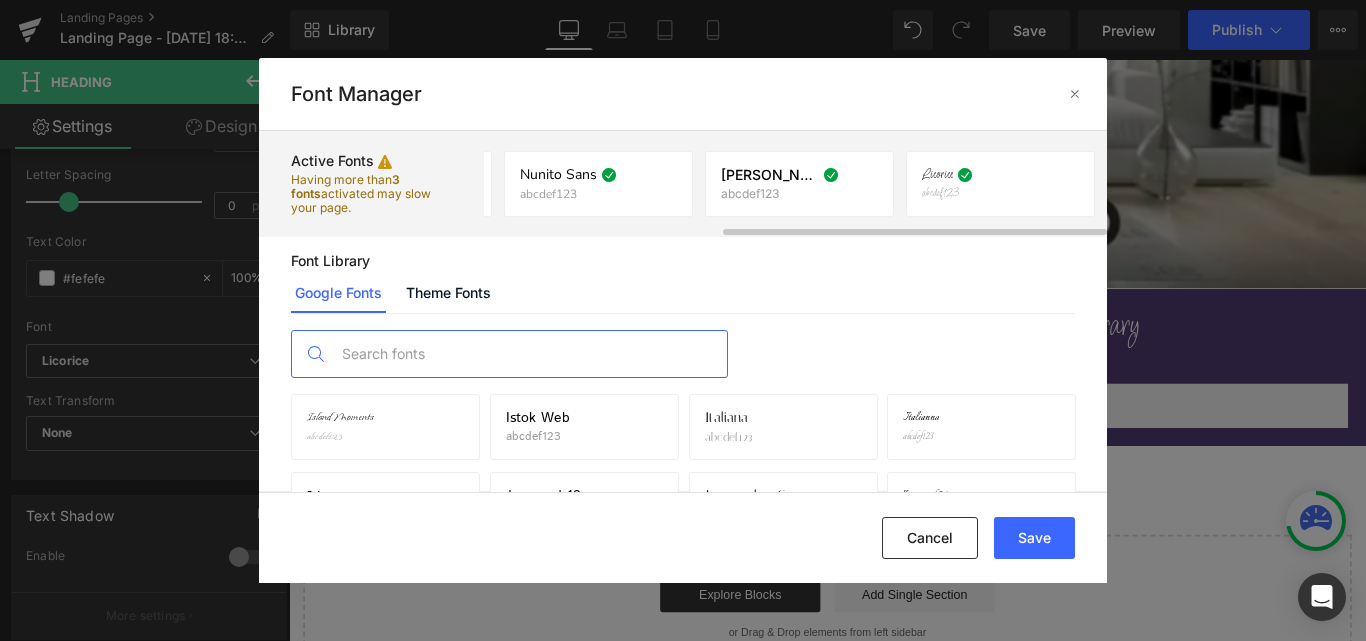 click at bounding box center (529, 354) 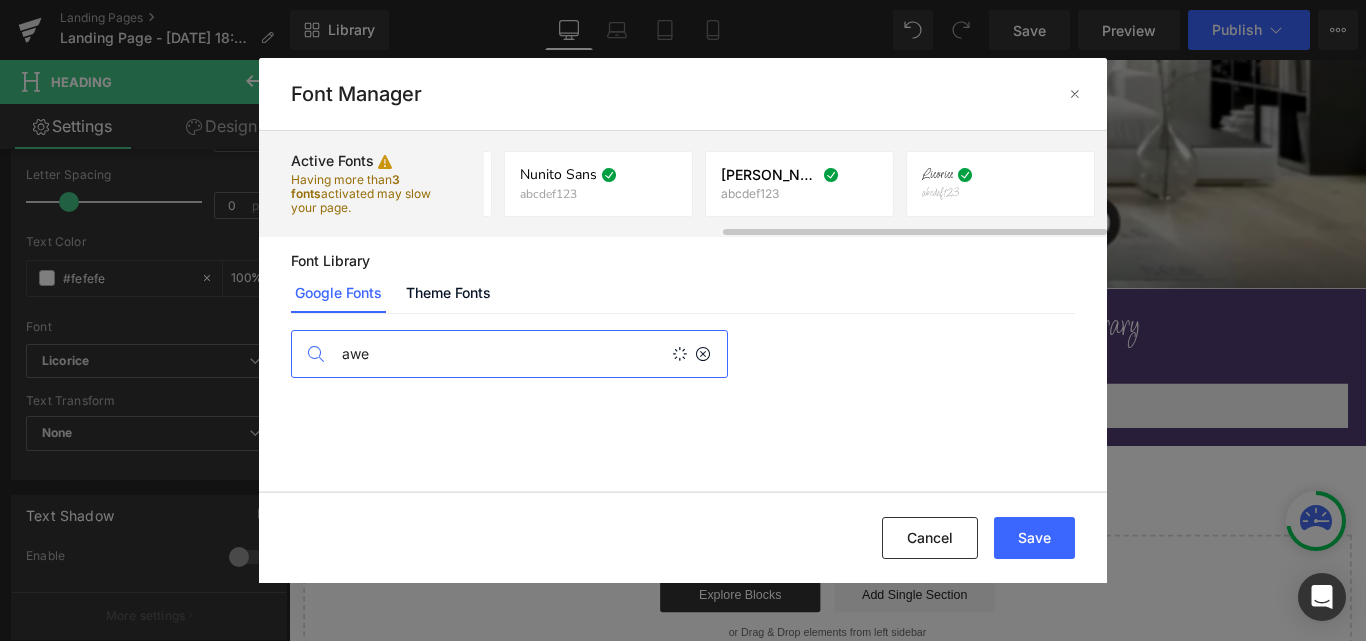 scroll, scrollTop: 0, scrollLeft: 0, axis: both 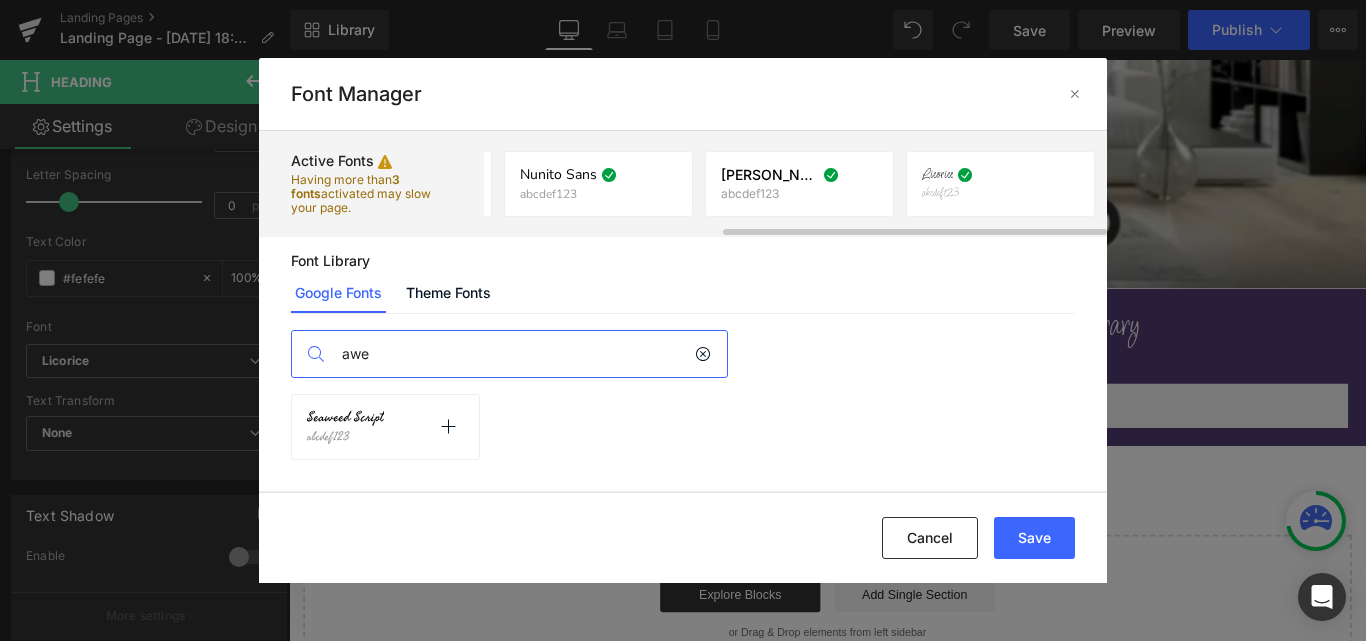 type on "awe" 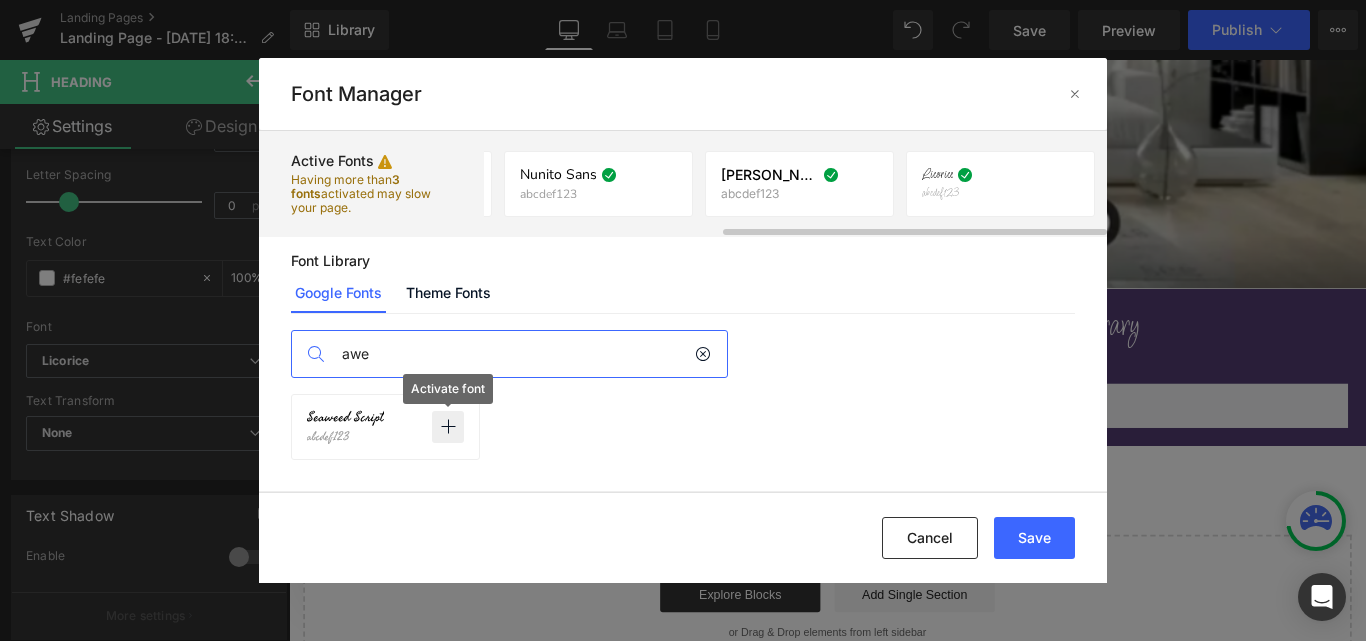 click at bounding box center (448, 427) 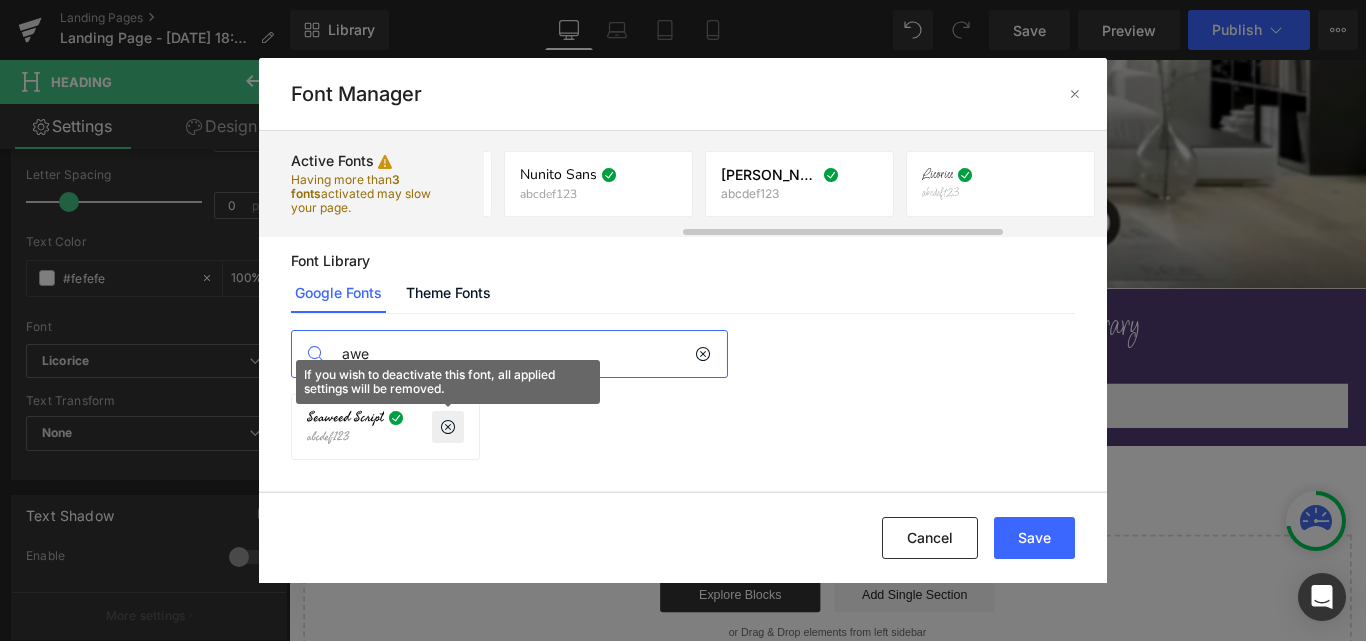 drag, startPoint x: 457, startPoint y: 355, endPoint x: 286, endPoint y: 356, distance: 171.00293 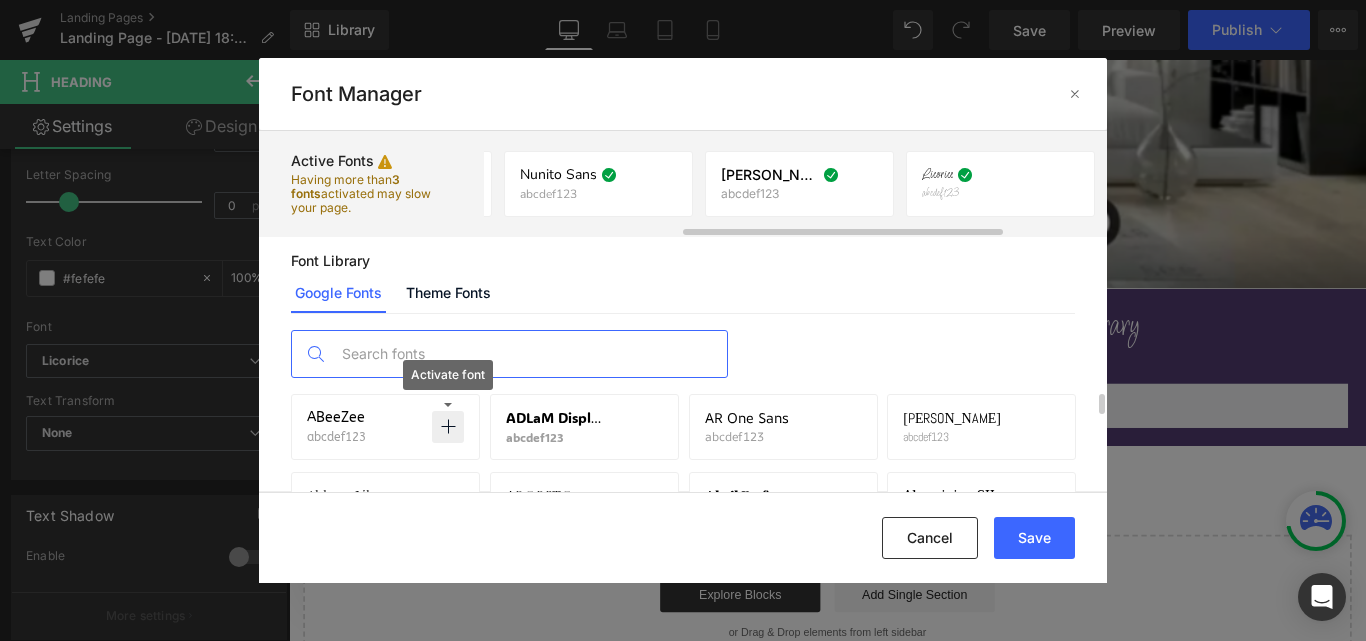 click at bounding box center (529, 354) 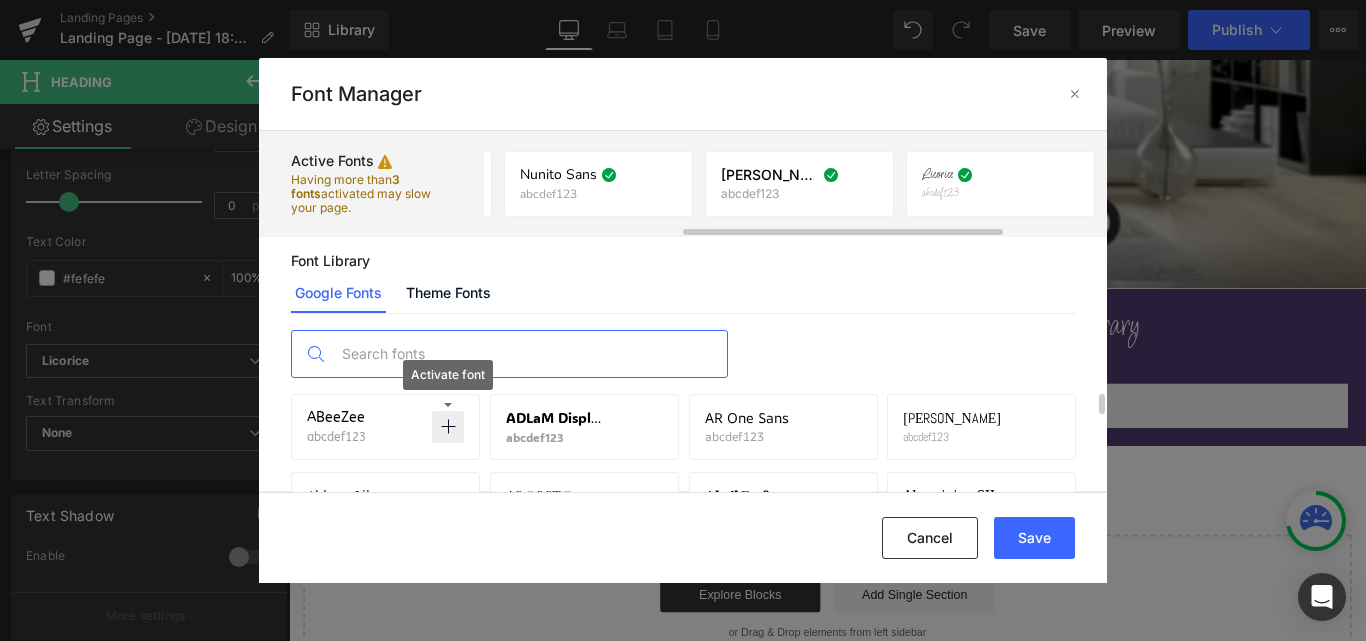 paste on "Playlist Script" 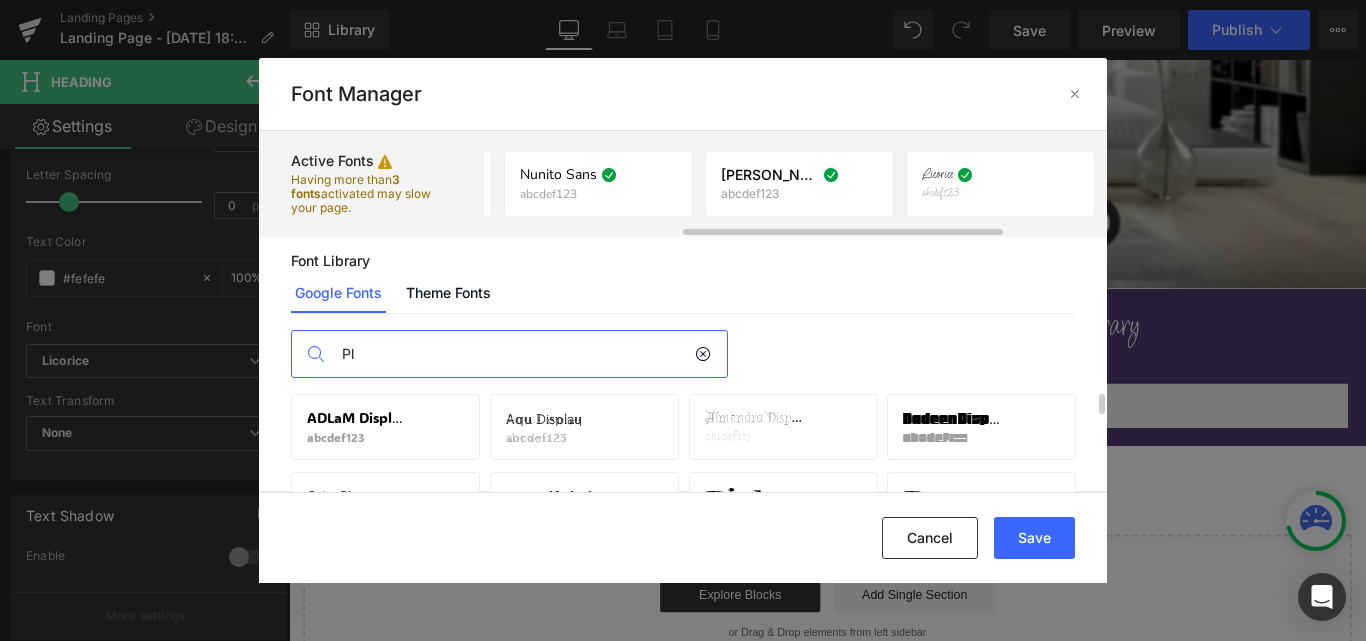 type on "P" 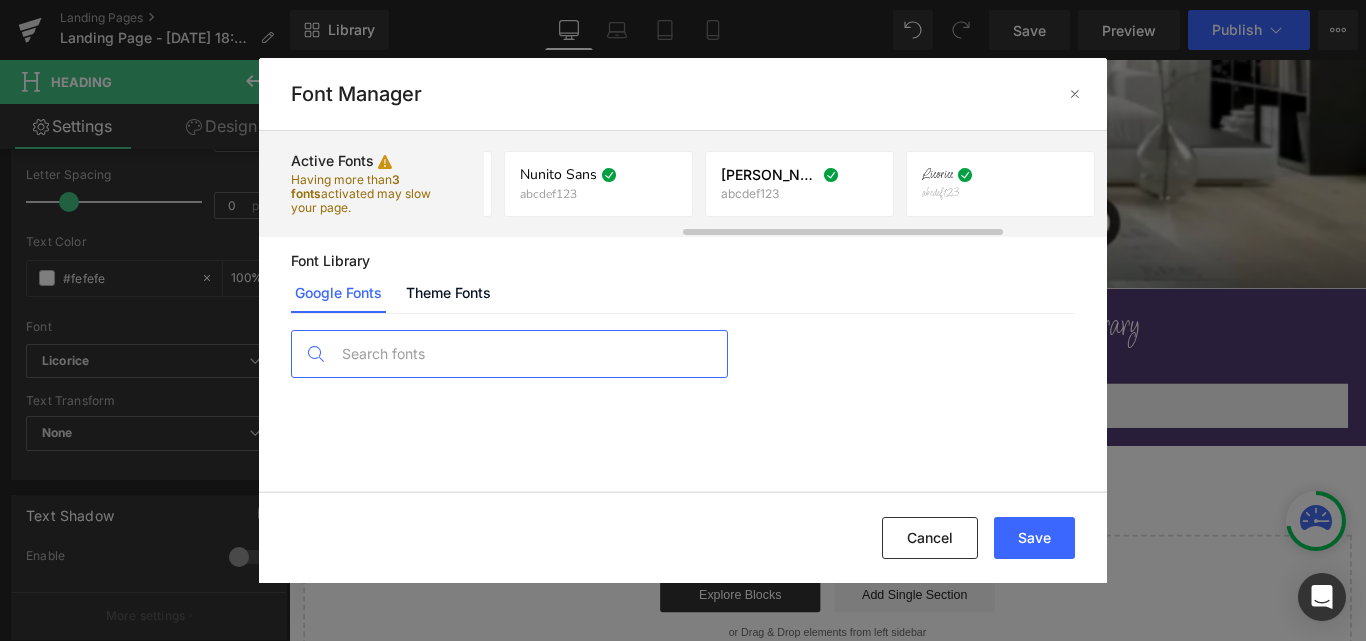 scroll, scrollTop: 30143, scrollLeft: 0, axis: vertical 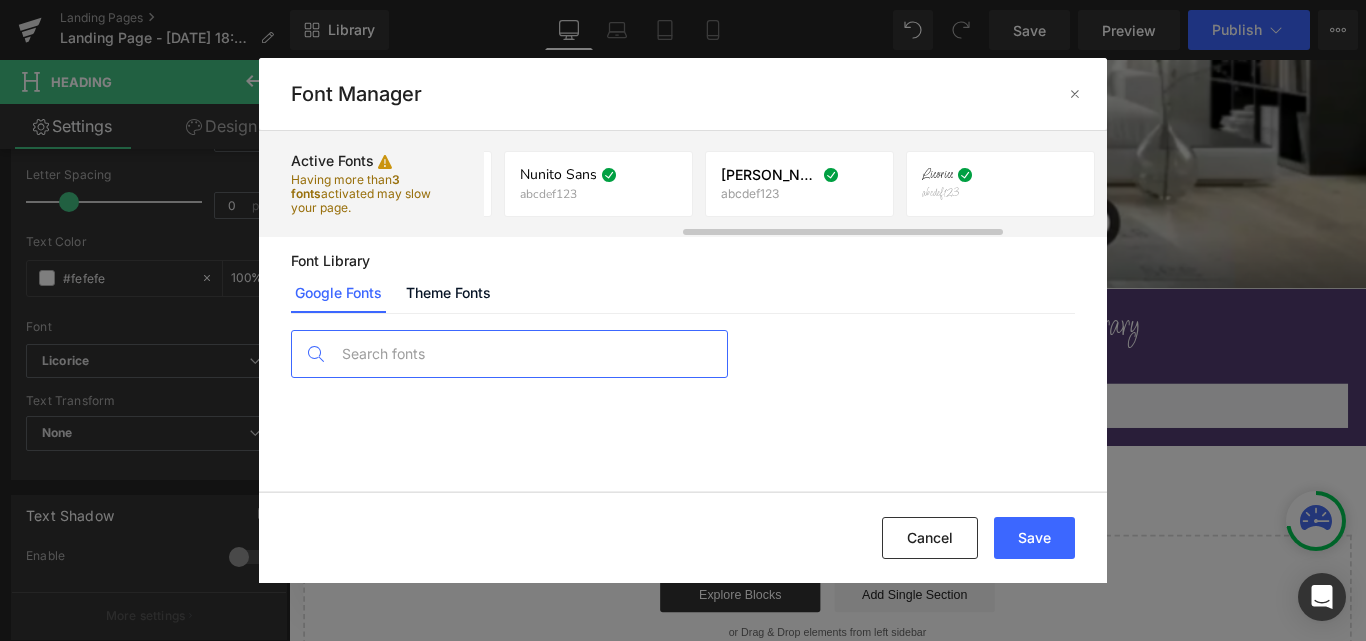 drag, startPoint x: 1102, startPoint y: 405, endPoint x: 1098, endPoint y: 465, distance: 60.133186 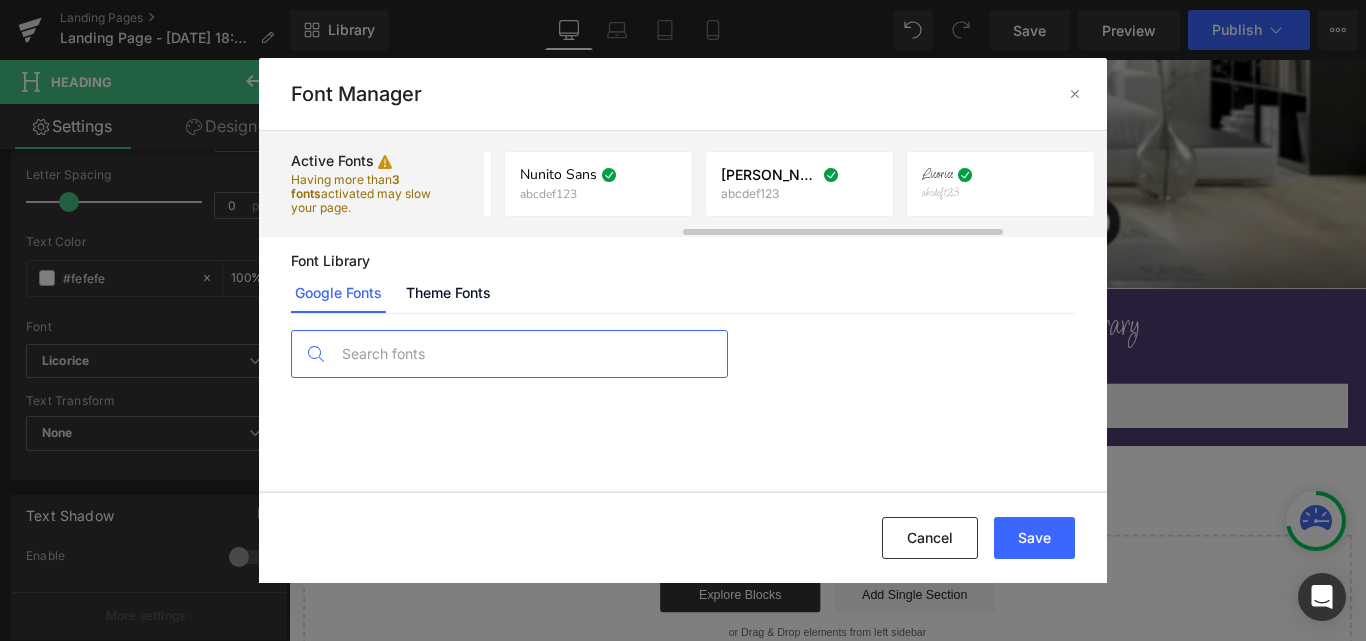 click at bounding box center [1099, -1854] 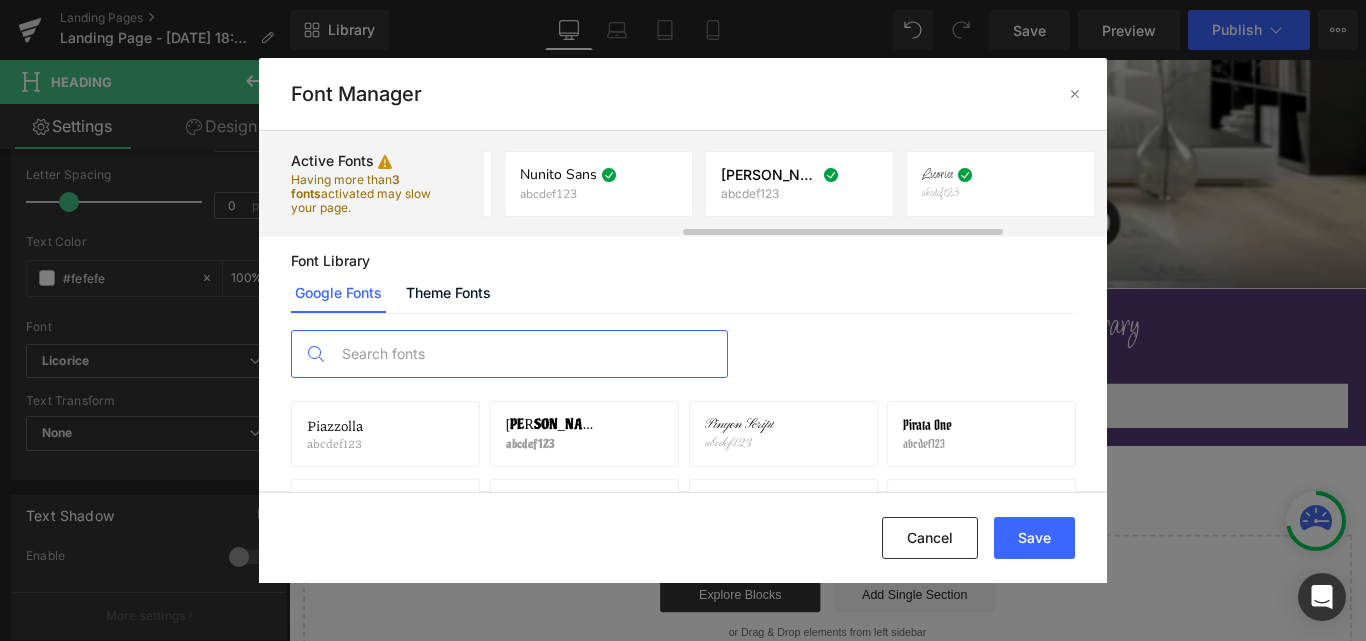 scroll, scrollTop: 24800, scrollLeft: 0, axis: vertical 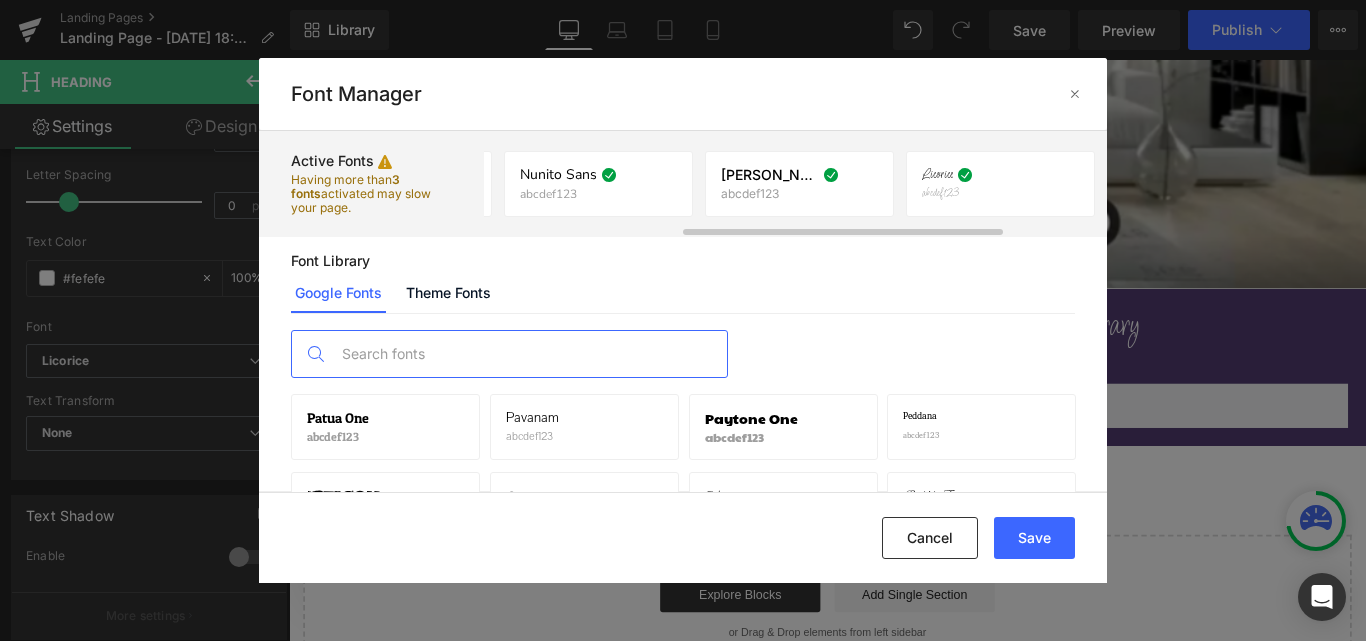 click at bounding box center [529, 354] 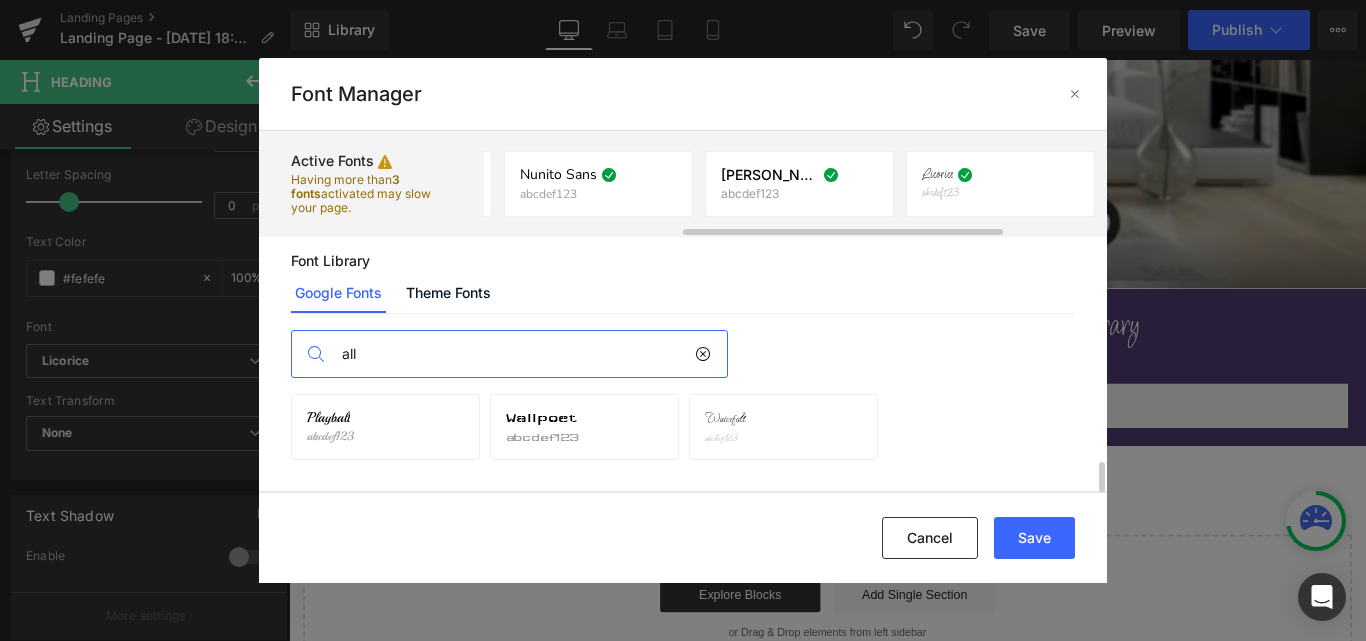 scroll, scrollTop: 214, scrollLeft: 0, axis: vertical 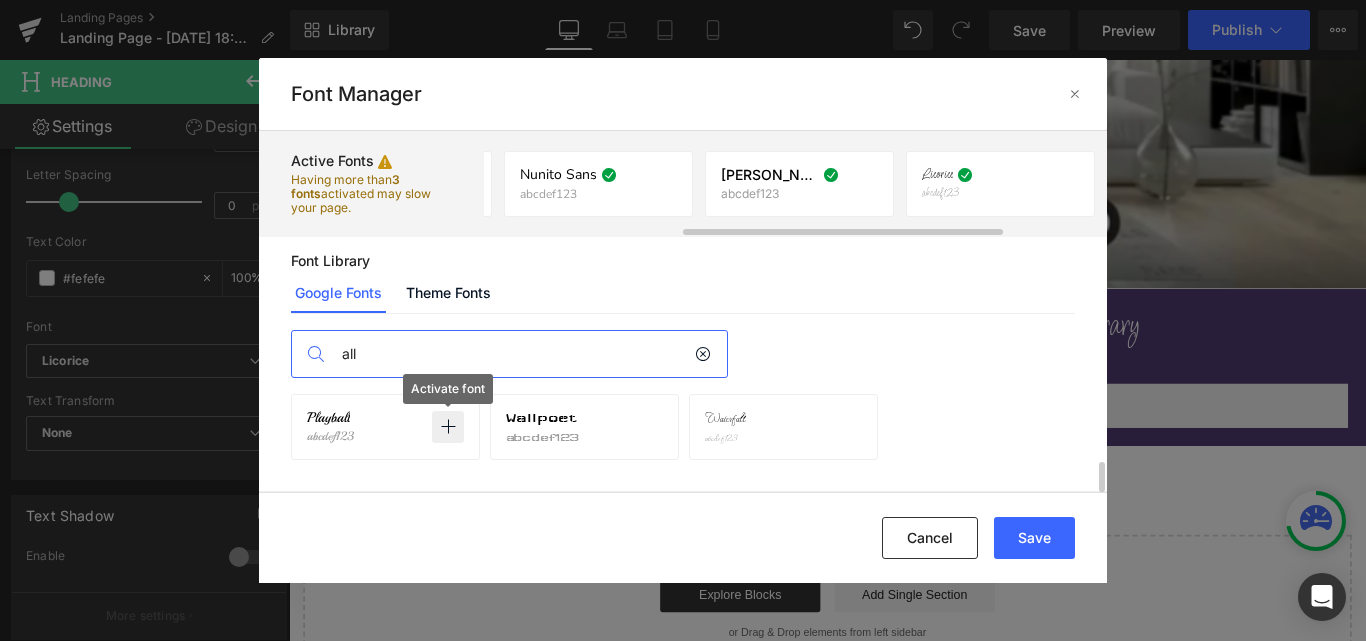 click at bounding box center (448, 427) 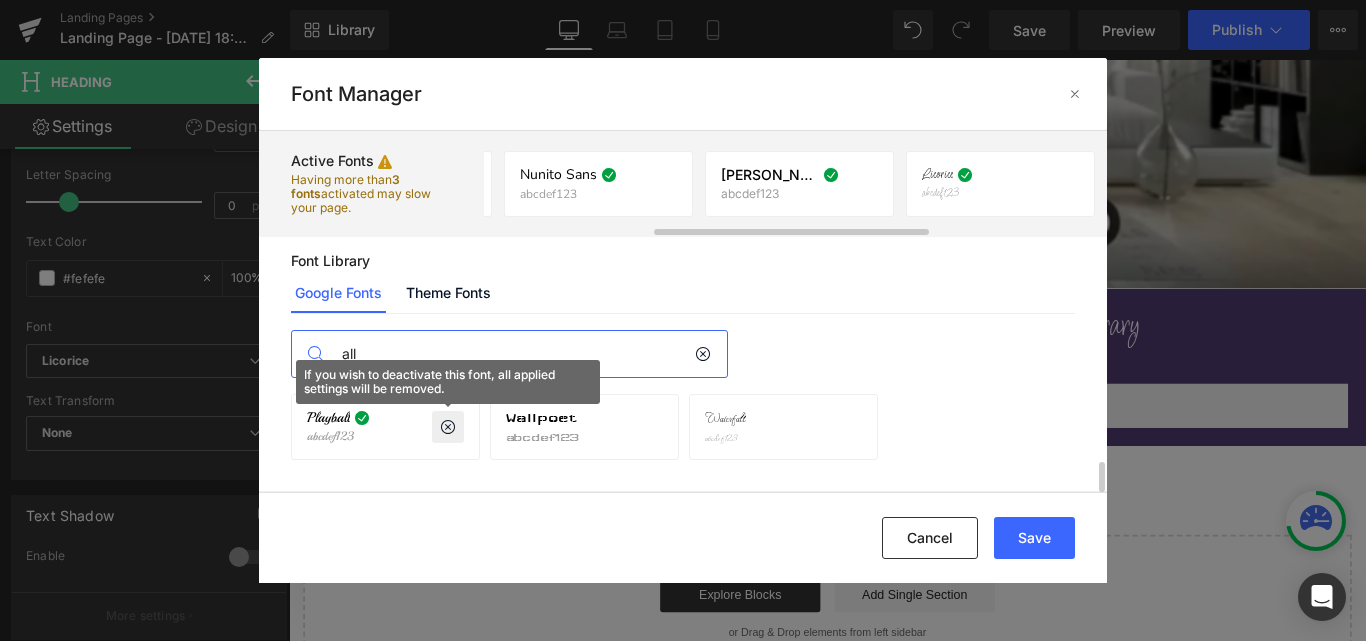 click on "all" at bounding box center (513, 354) 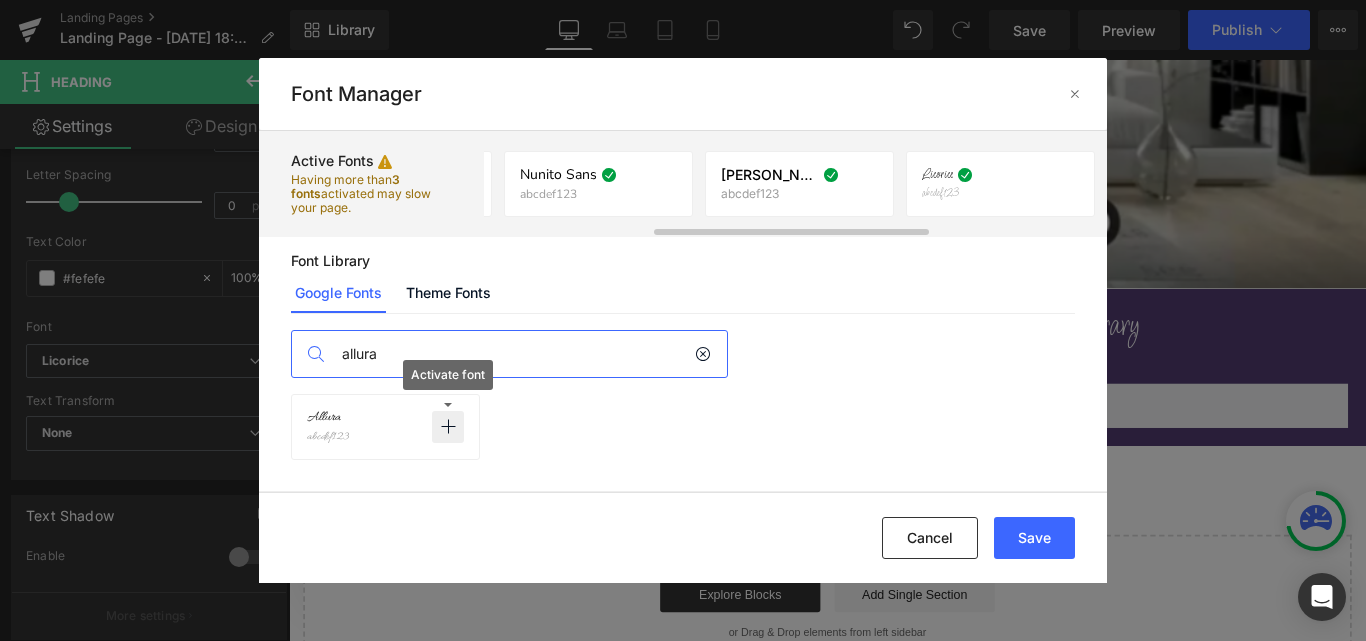 scroll, scrollTop: 0, scrollLeft: 0, axis: both 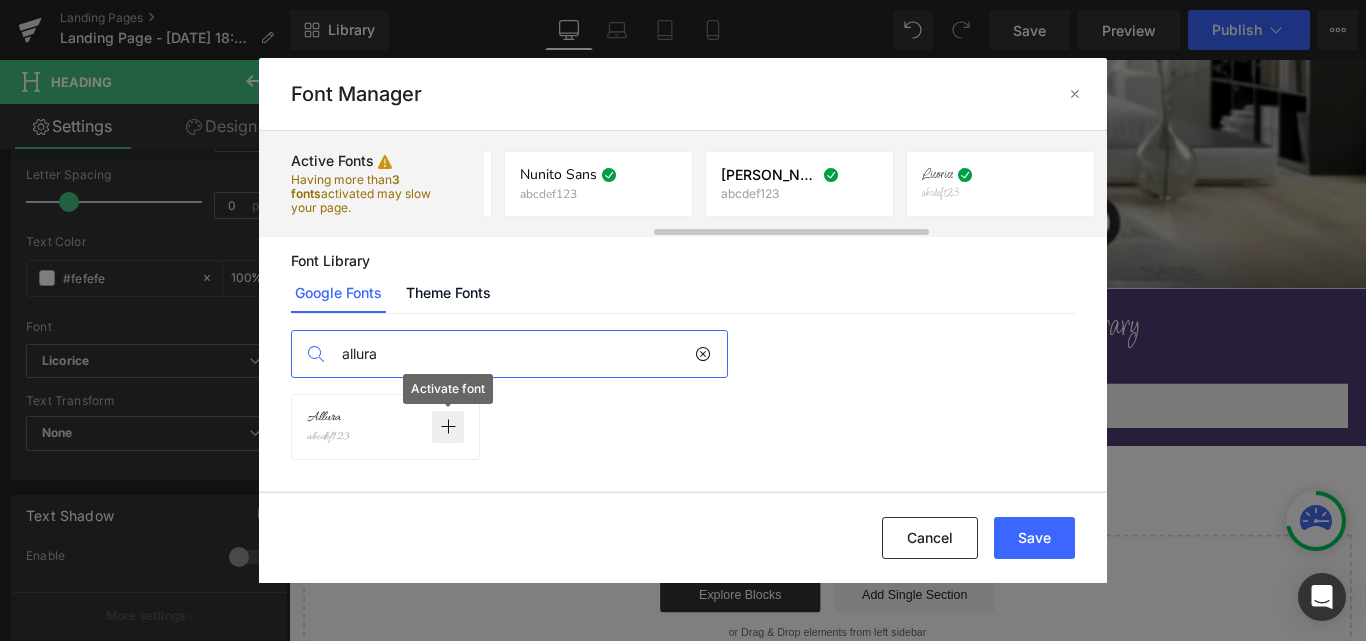 type on "allura" 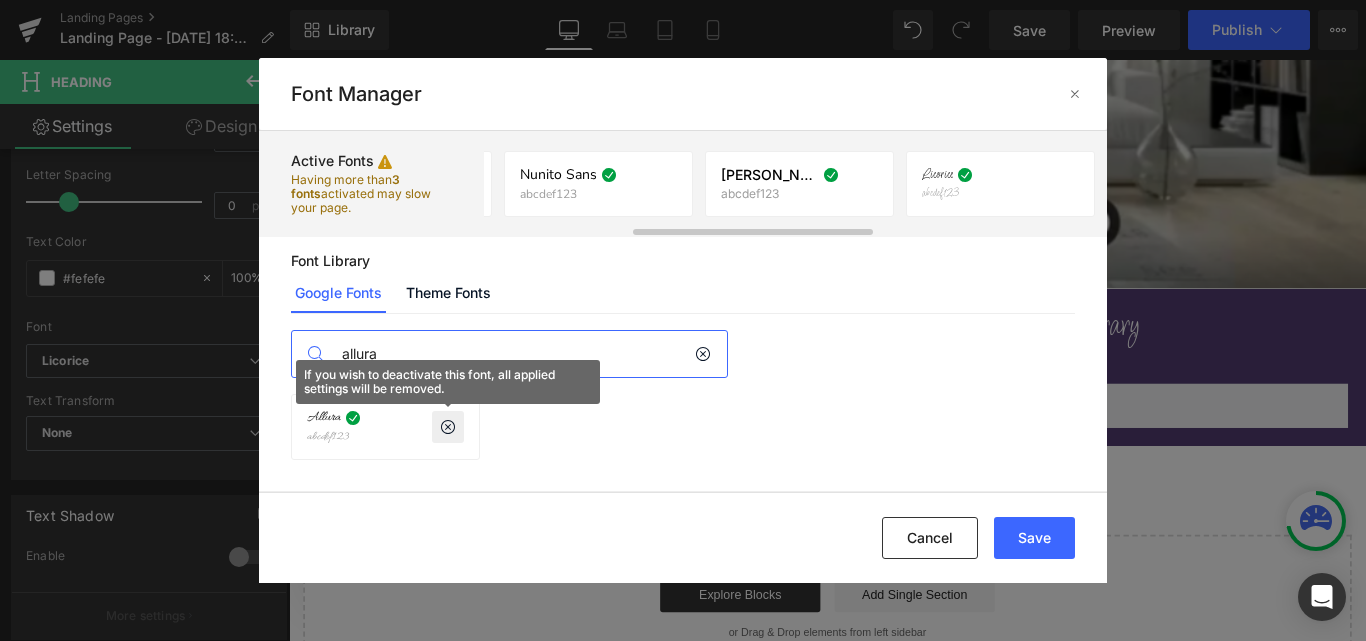 drag, startPoint x: 407, startPoint y: 350, endPoint x: 328, endPoint y: 354, distance: 79.101204 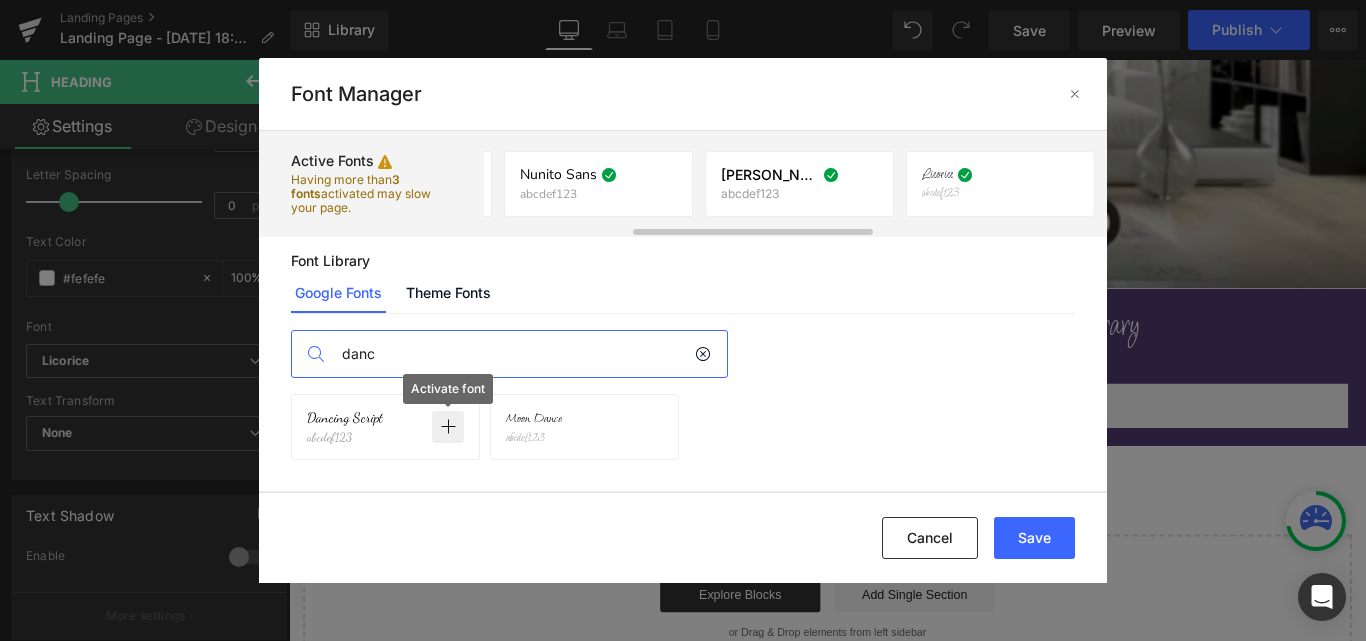 type on "danc" 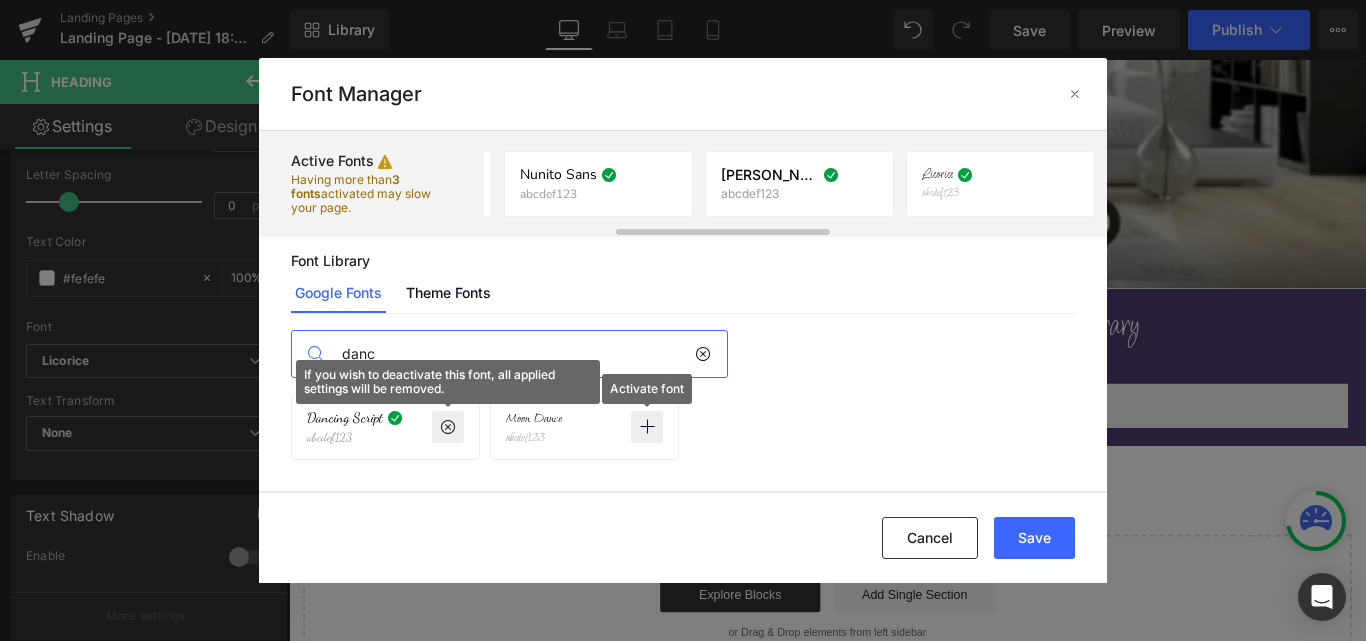 click at bounding box center [647, 427] 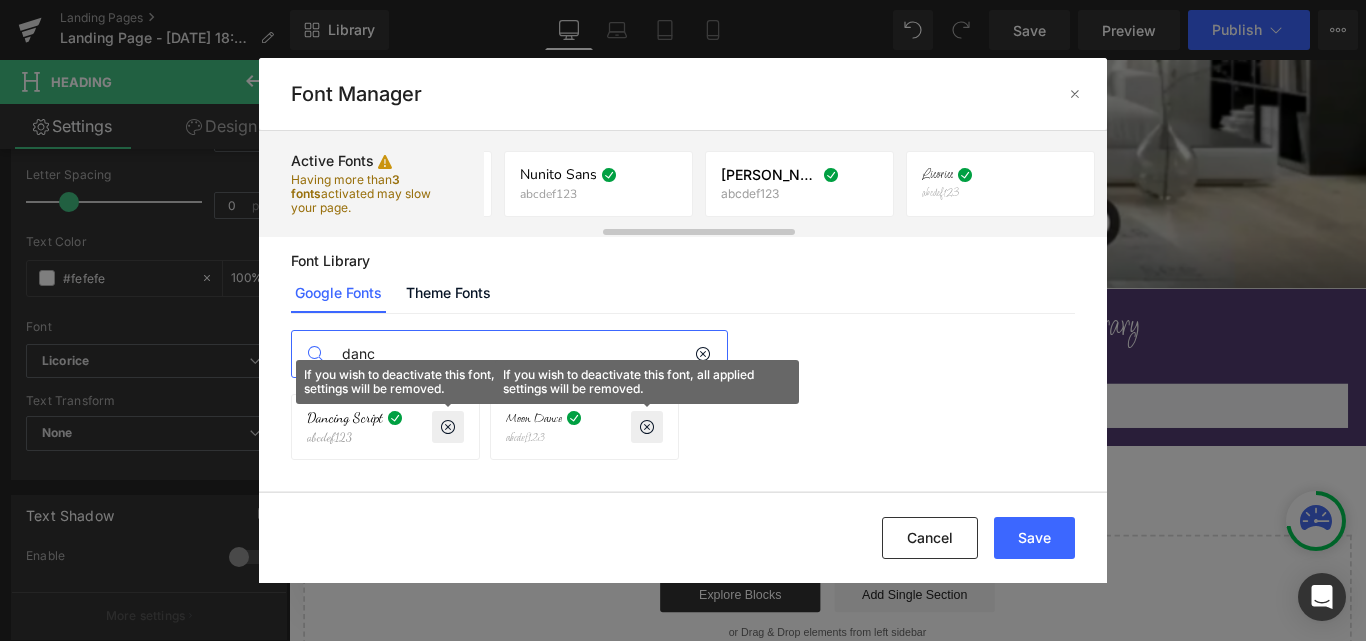 click on "danc" at bounding box center (509, 354) 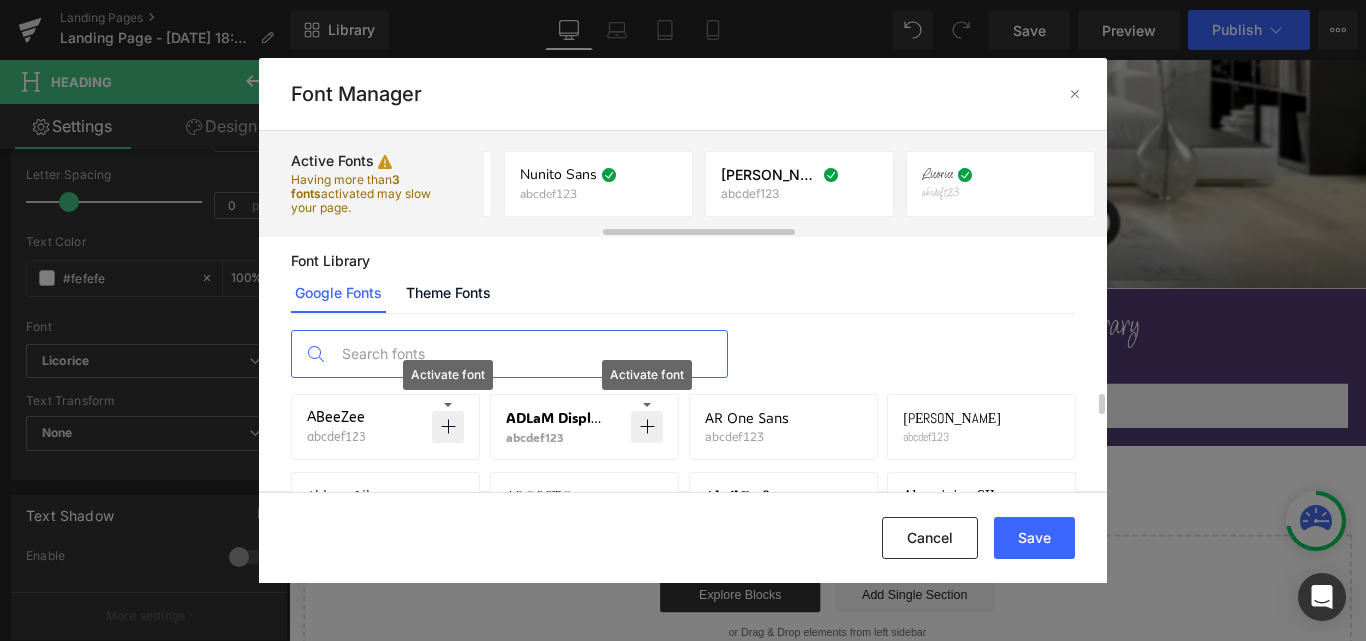click at bounding box center [529, 354] 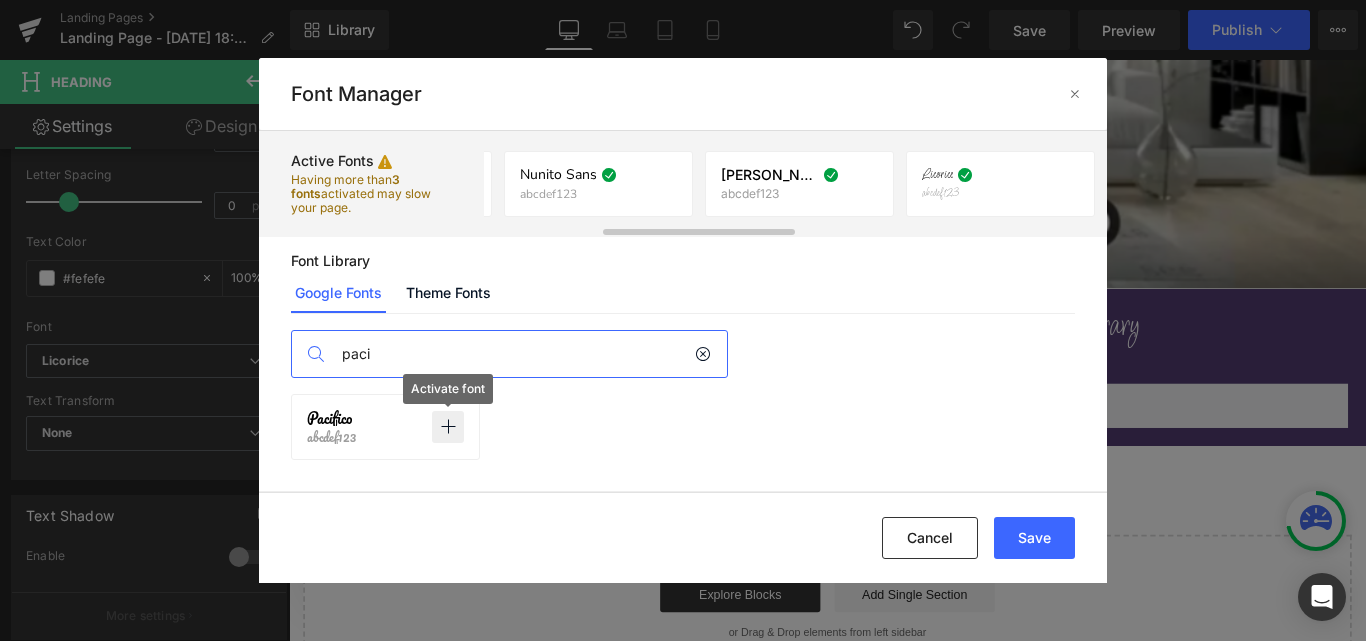 click at bounding box center [448, 427] 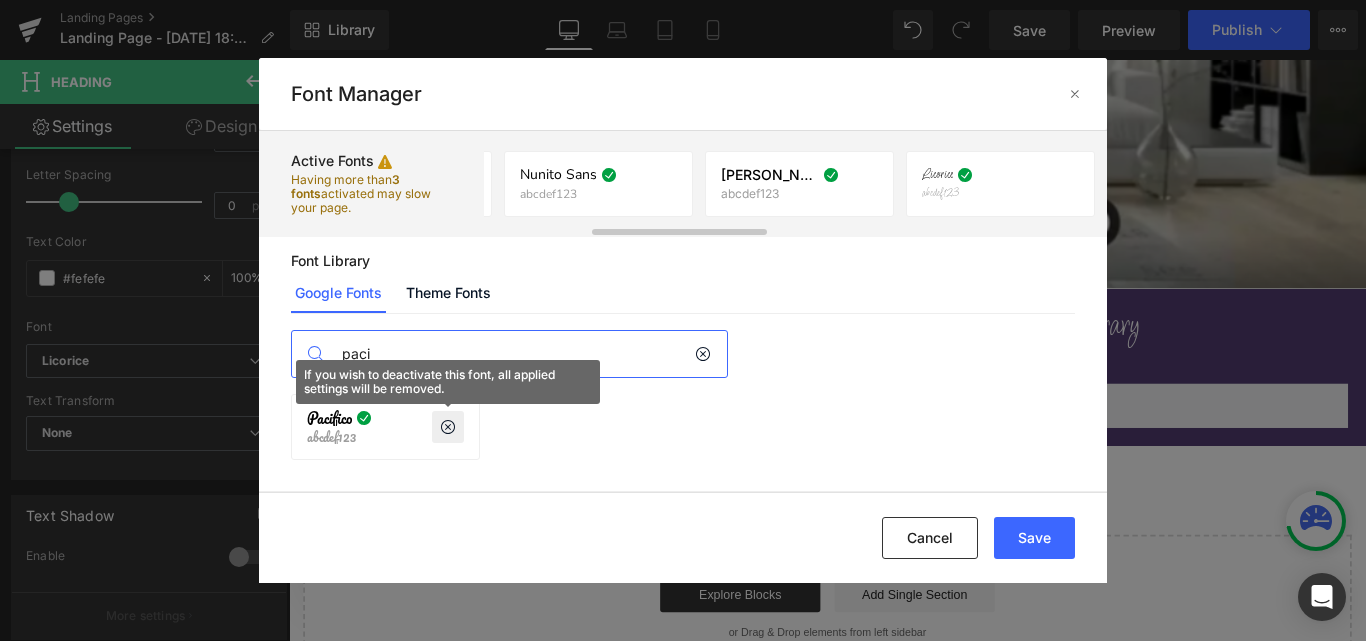 drag, startPoint x: 430, startPoint y: 362, endPoint x: 365, endPoint y: 355, distance: 65.37584 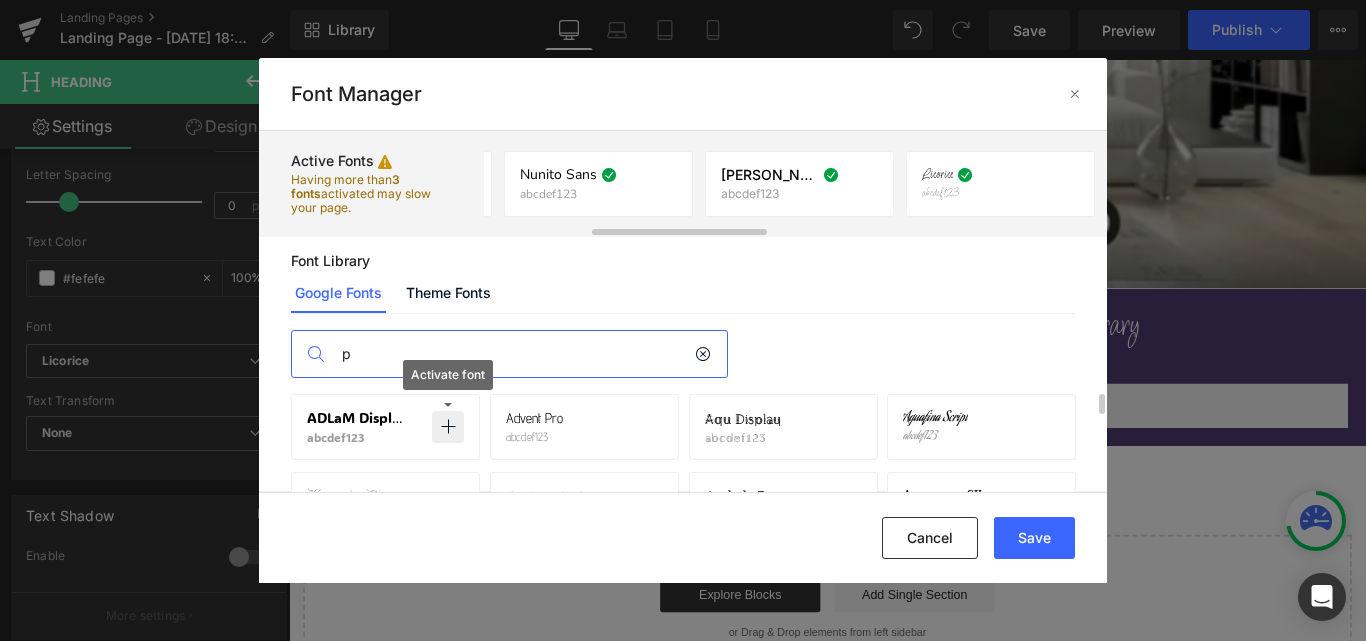 type on "p" 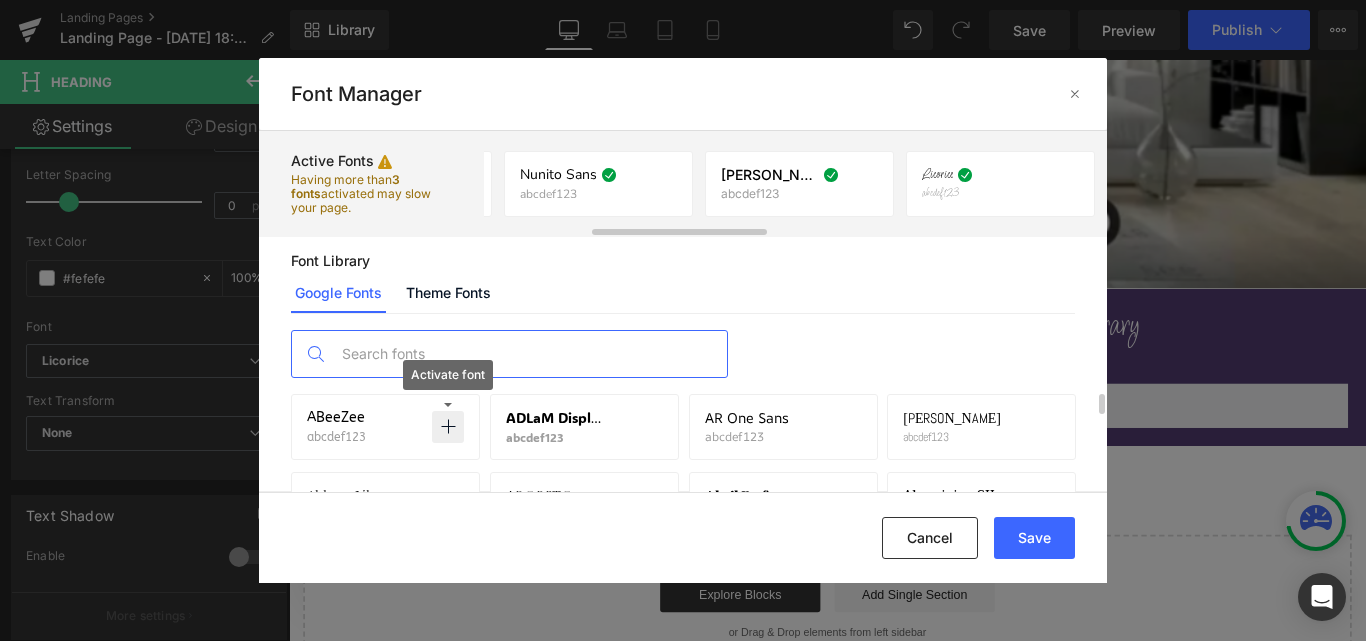 click at bounding box center (529, 354) 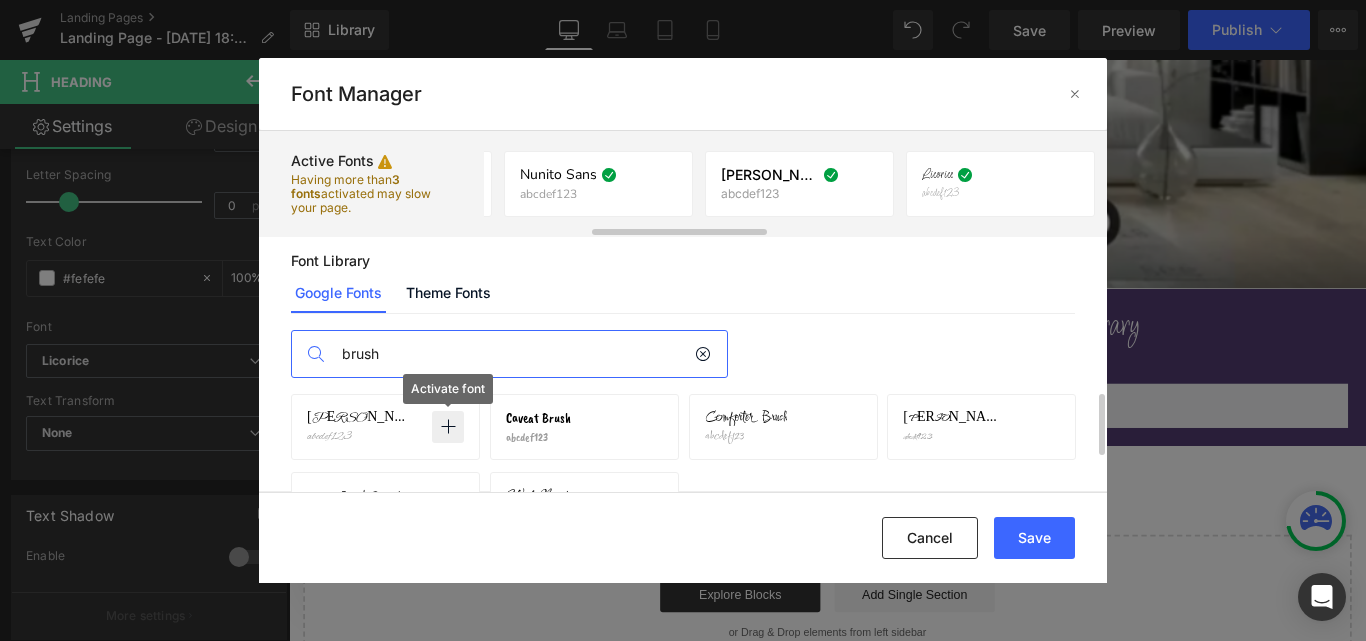 type on "brush" 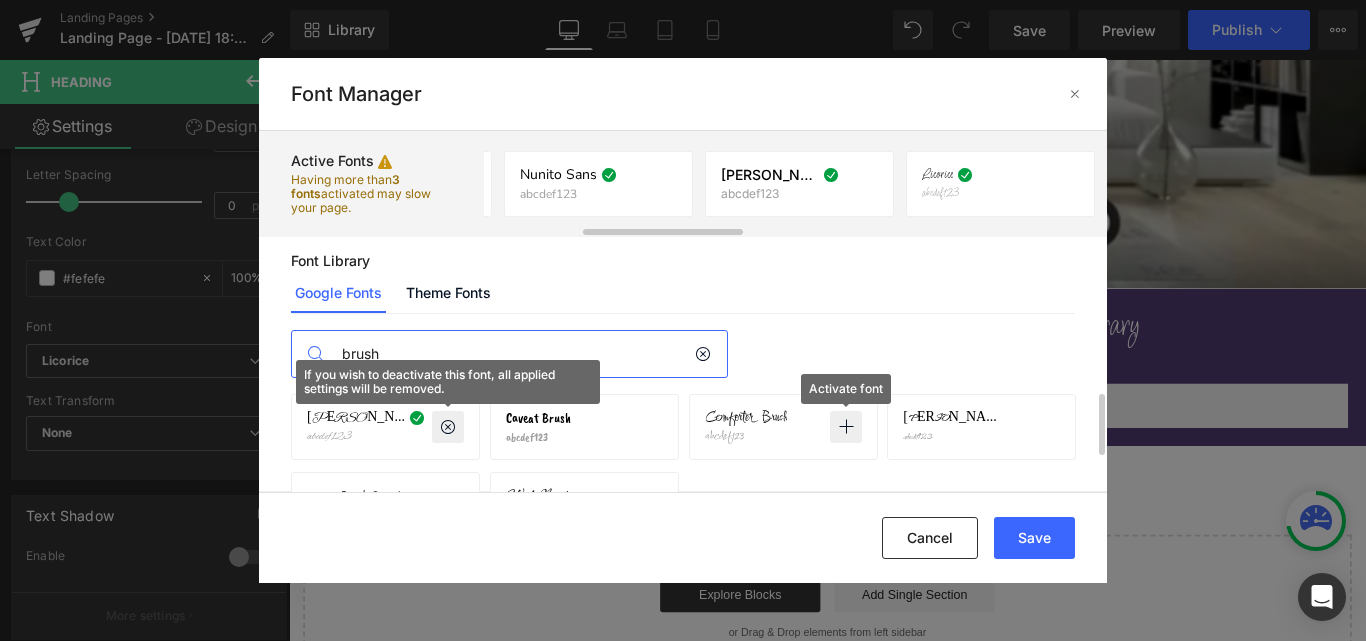 click at bounding box center [846, 427] 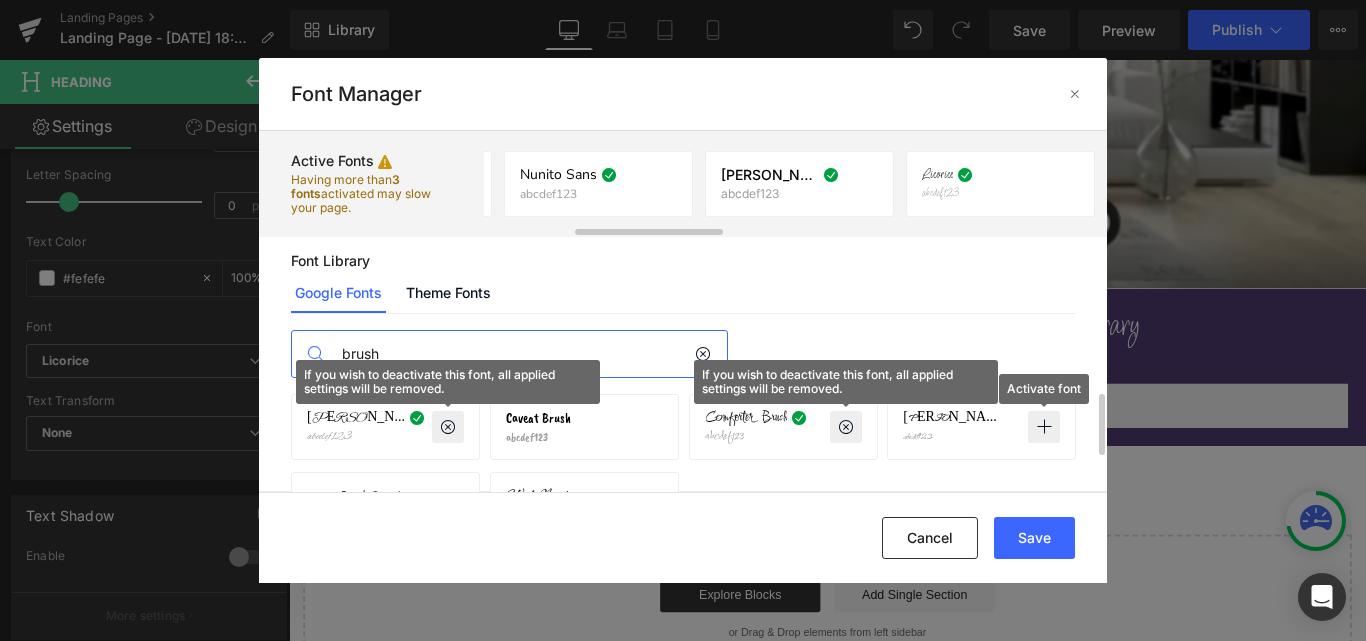 click at bounding box center (1044, 427) 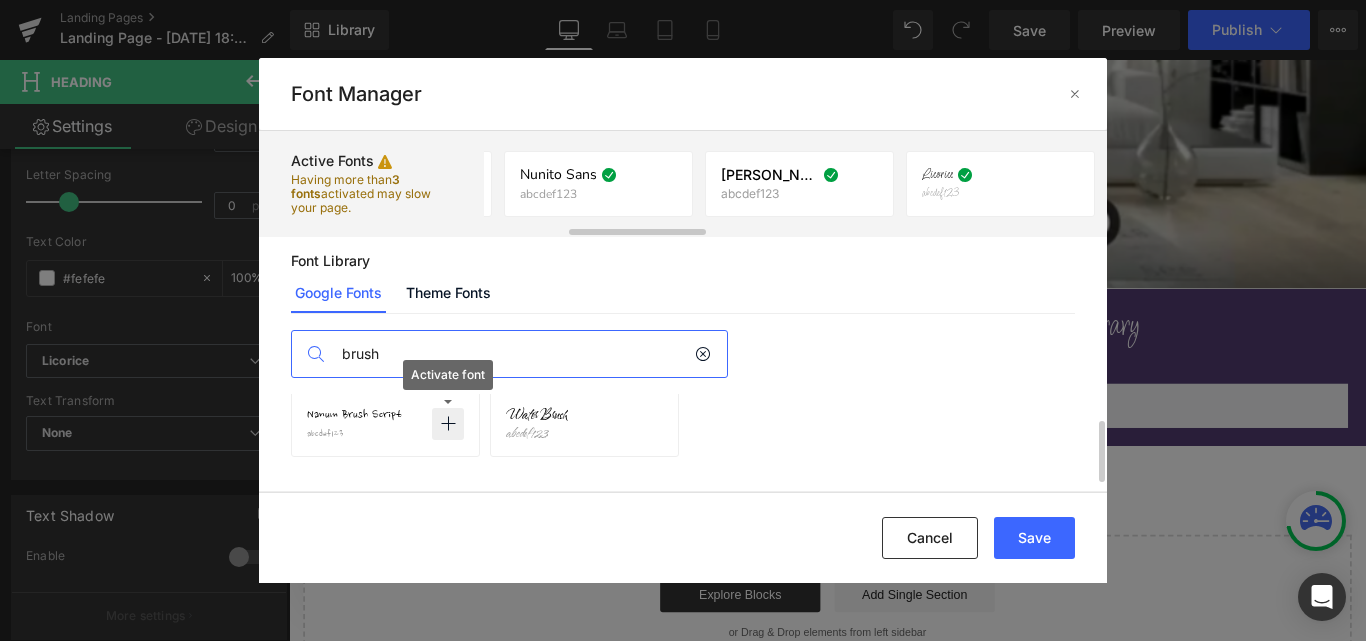 scroll, scrollTop: 58, scrollLeft: 0, axis: vertical 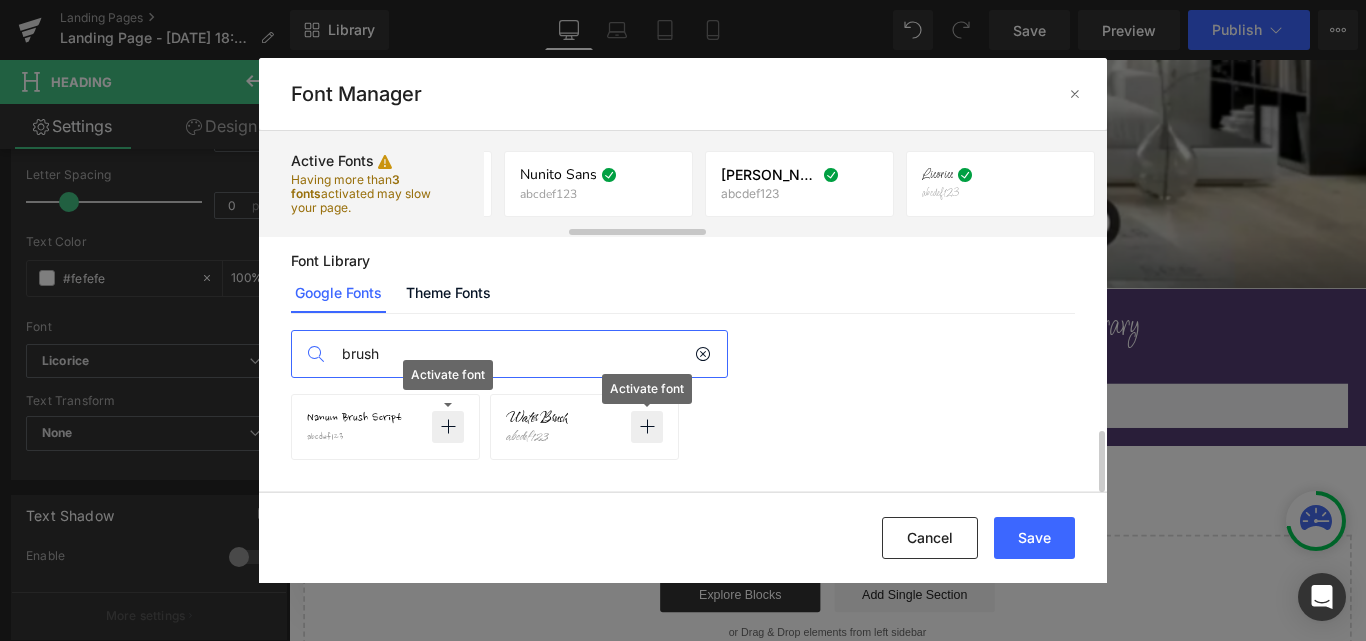 click at bounding box center (647, 427) 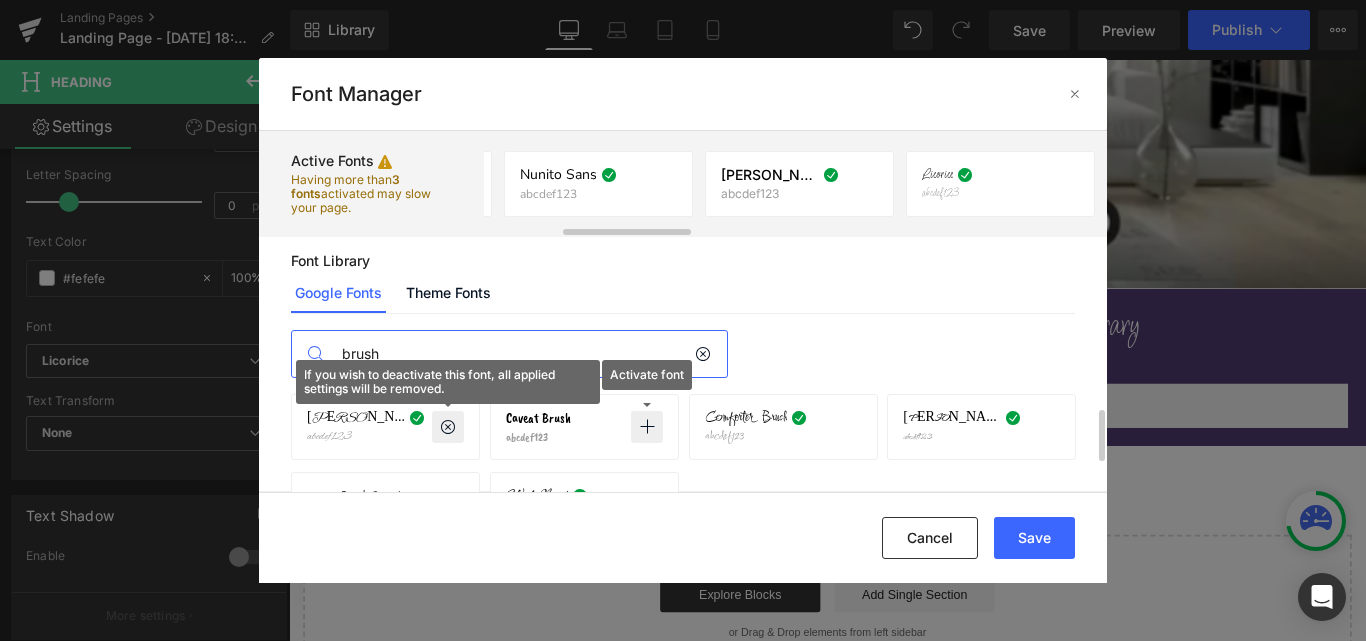 scroll, scrollTop: 25, scrollLeft: 0, axis: vertical 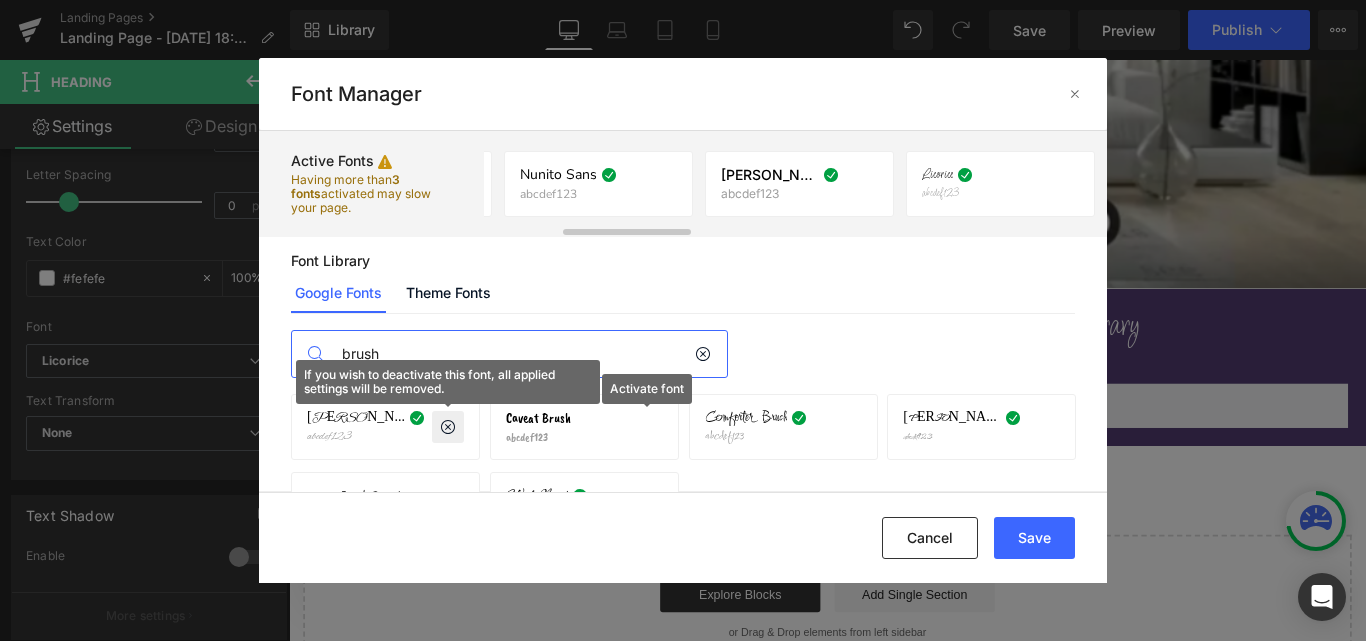 drag, startPoint x: 498, startPoint y: 354, endPoint x: 301, endPoint y: 356, distance: 197.01015 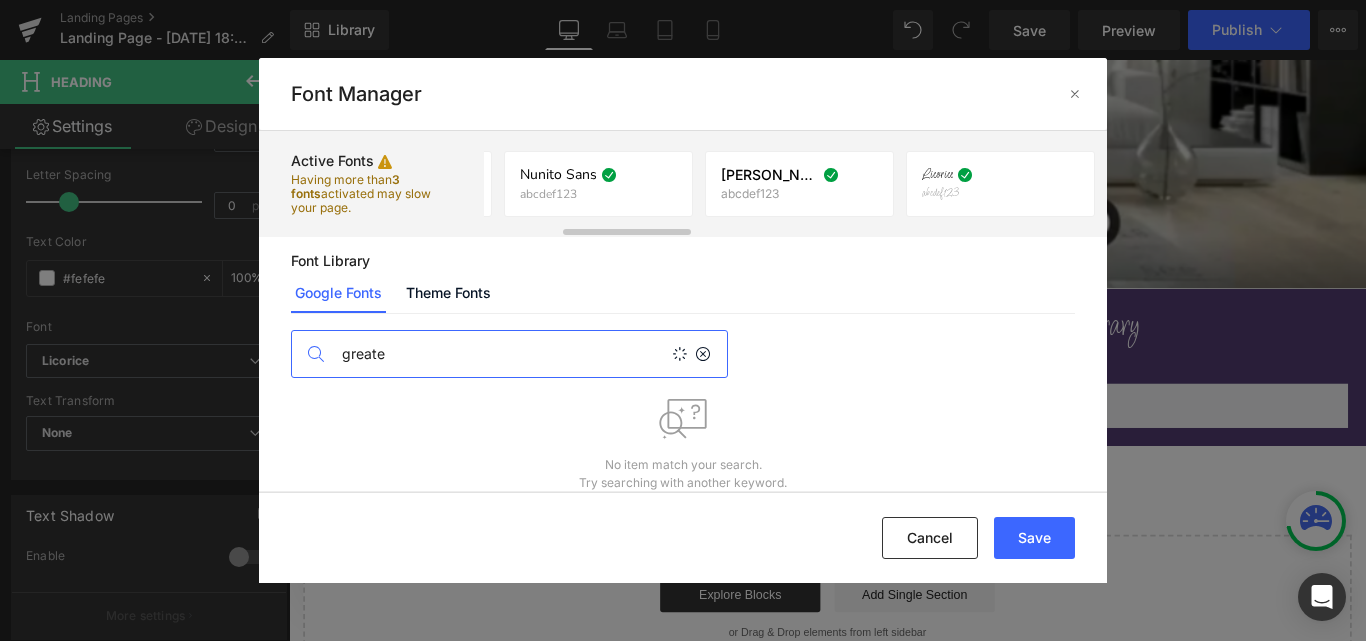 scroll, scrollTop: 0, scrollLeft: 0, axis: both 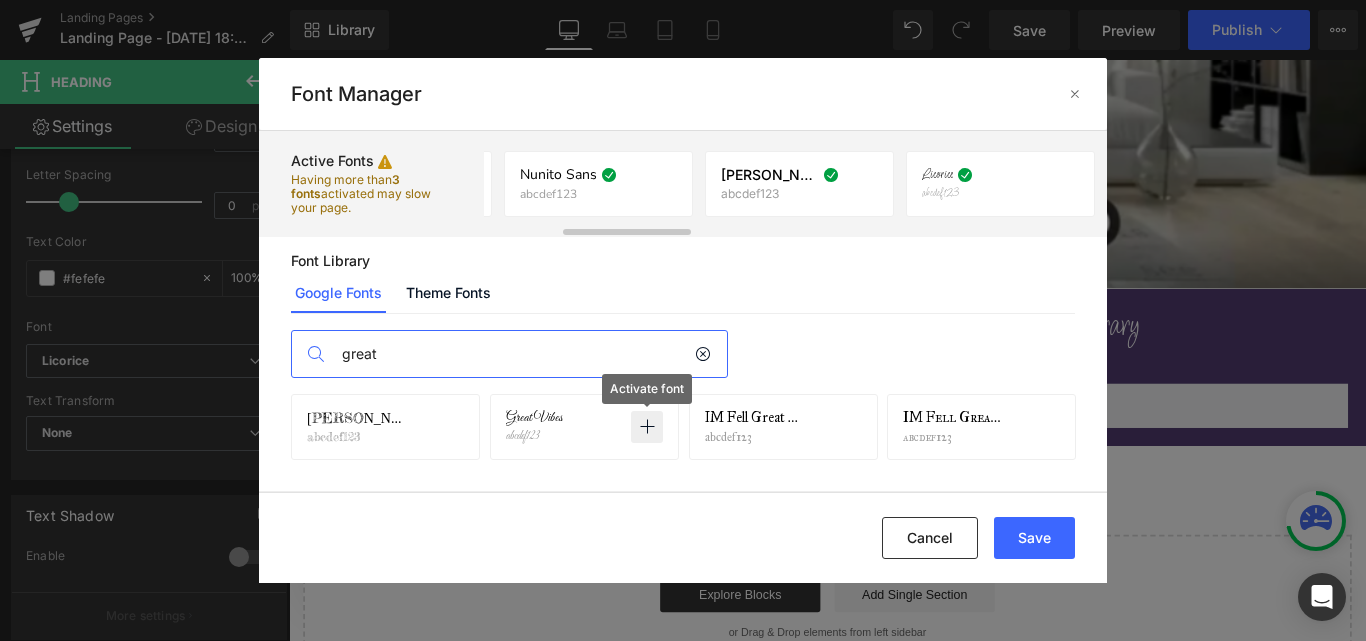 type on "great" 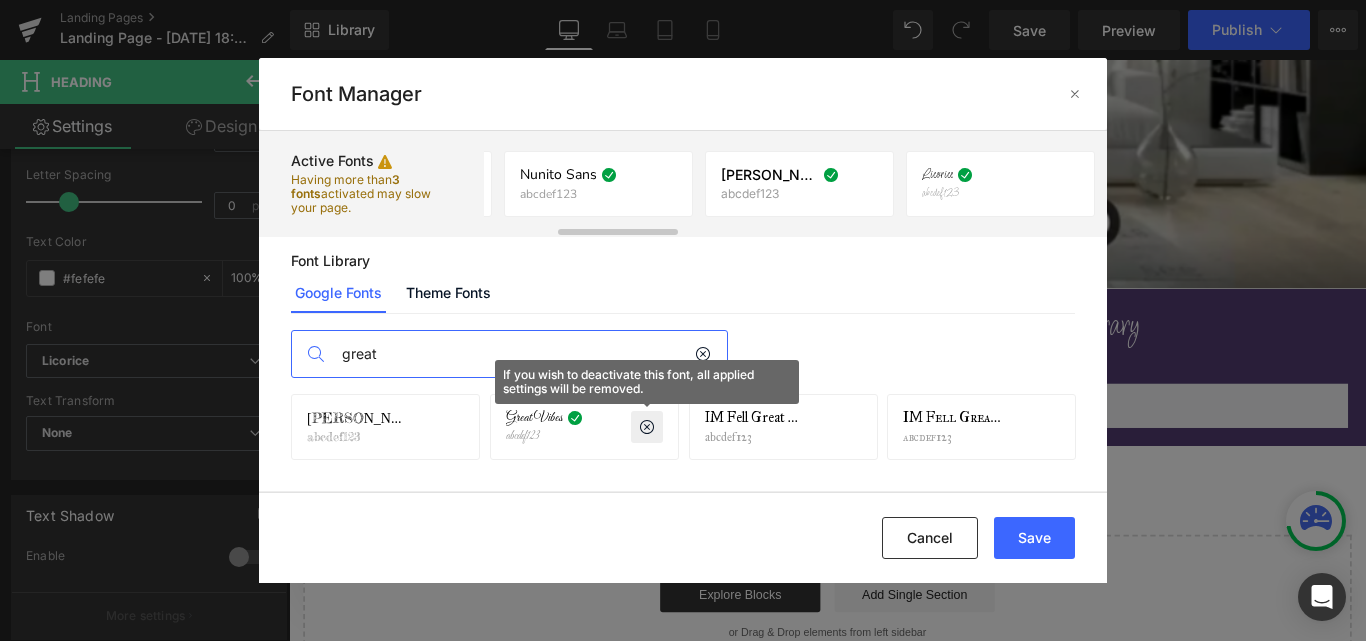 click at bounding box center (703, 354) 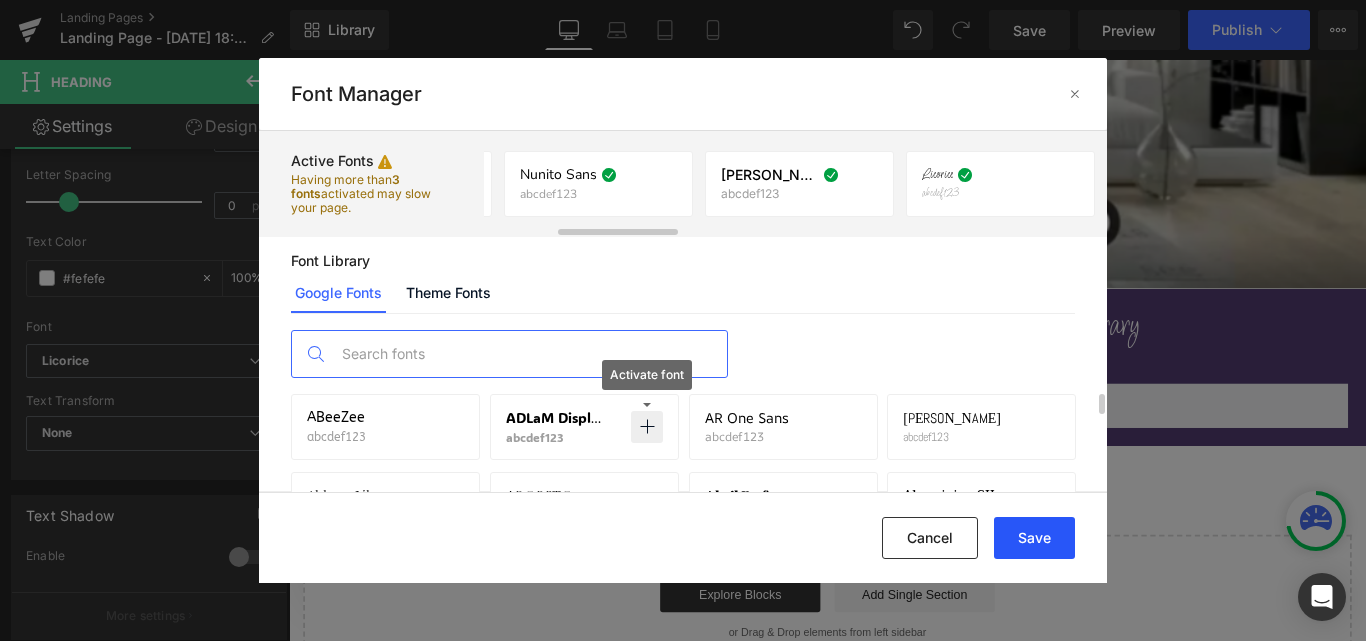 click on "Save" at bounding box center [1034, 538] 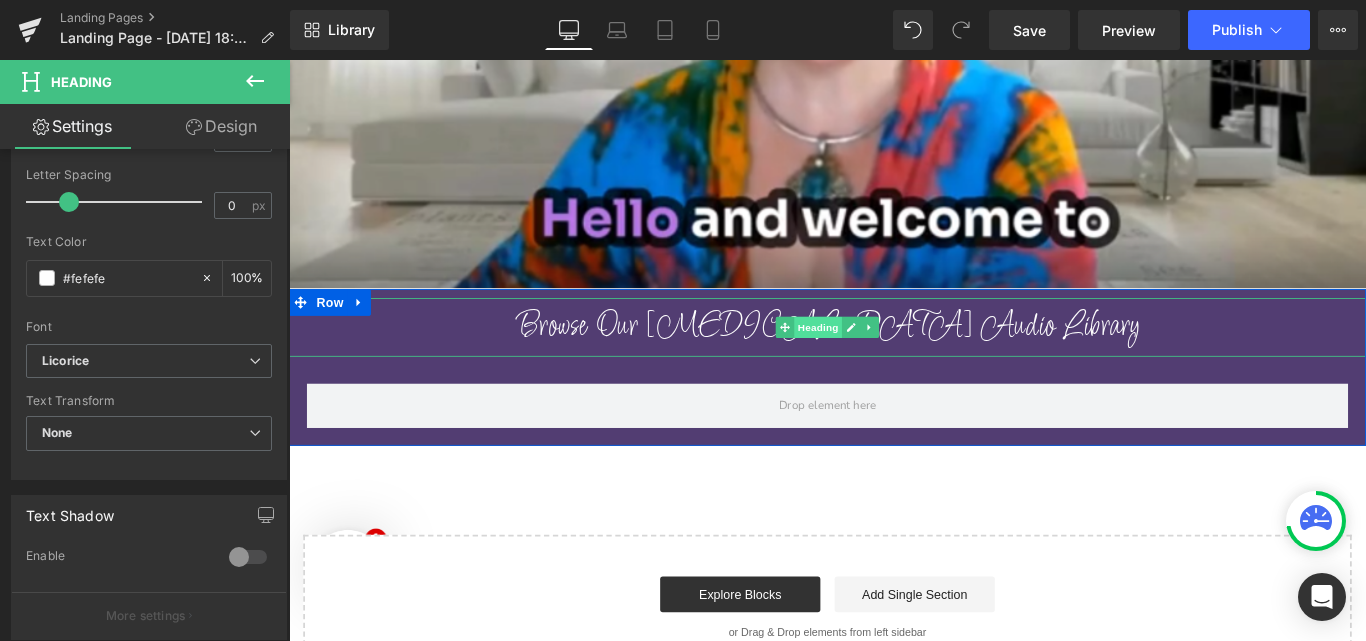 click on "Heading" at bounding box center (884, 360) 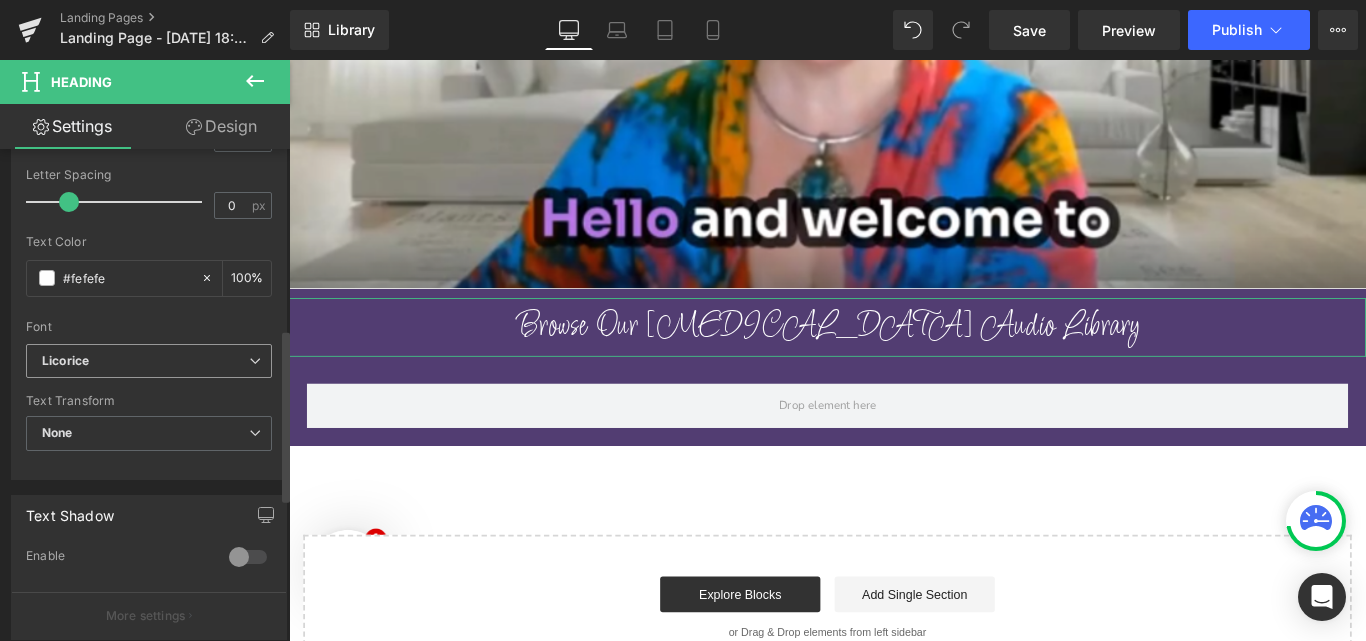 click on "Licorice" at bounding box center [145, 361] 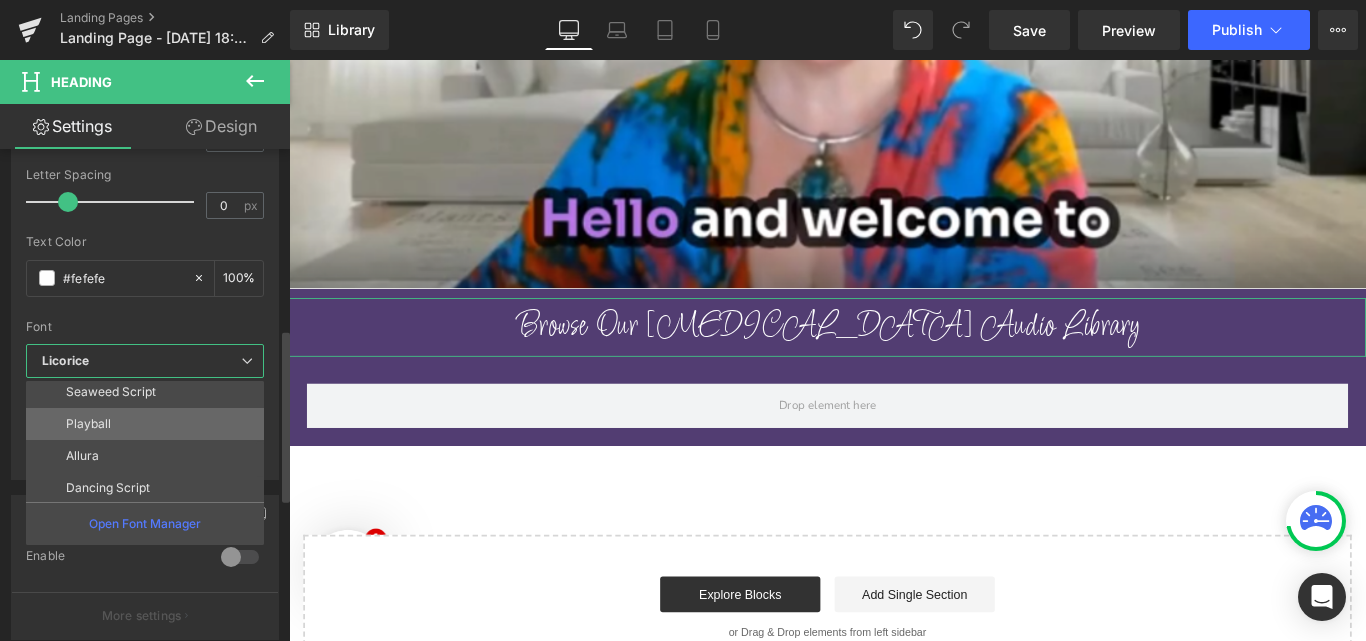 scroll, scrollTop: 142, scrollLeft: 0, axis: vertical 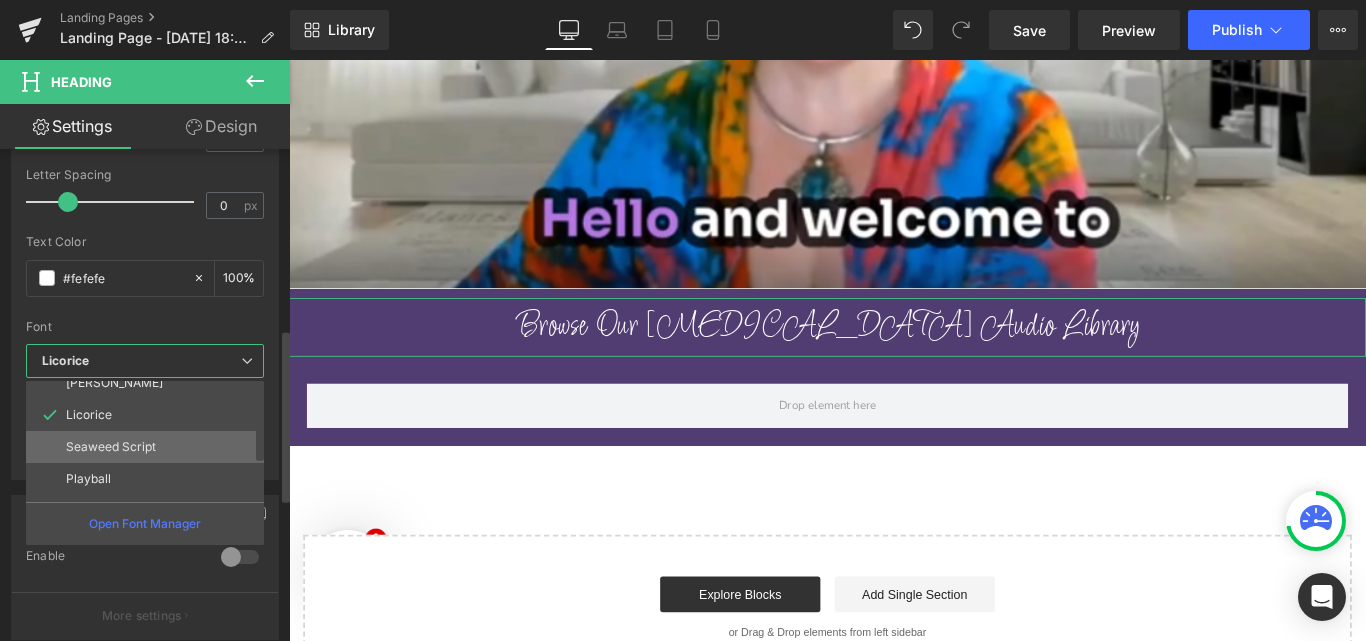 click on "Seaweed Script" at bounding box center (149, 447) 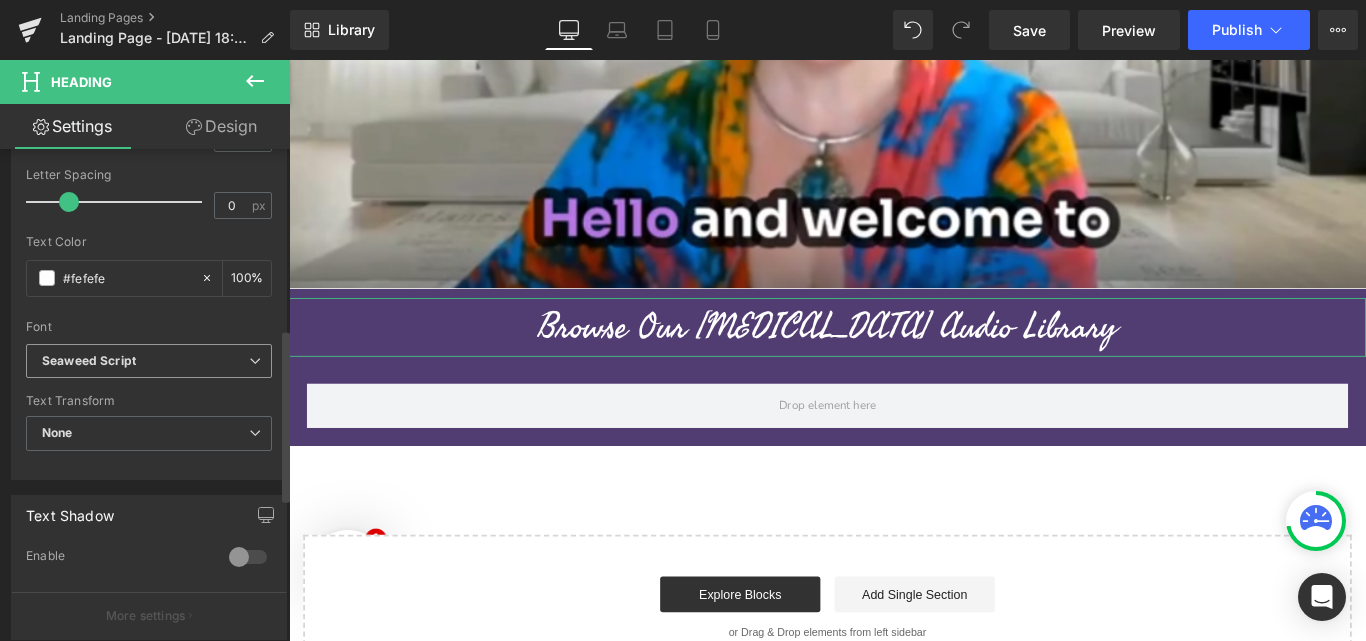 click on "Seaweed Script" at bounding box center [145, 361] 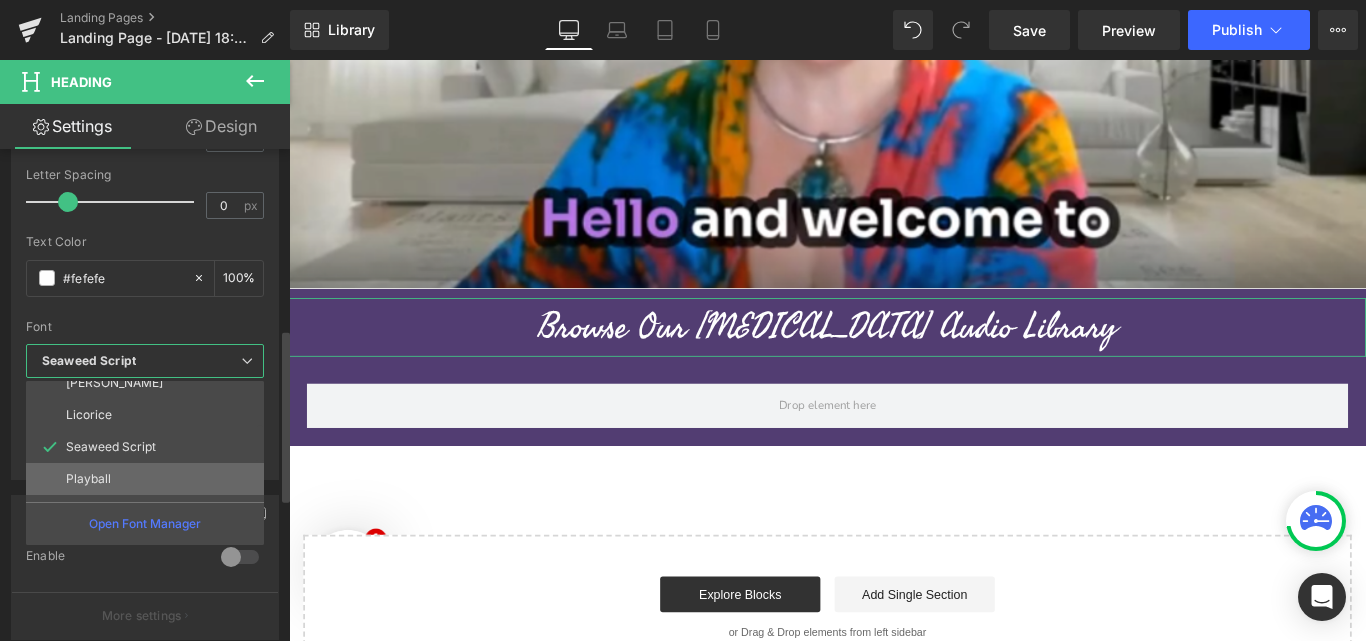 click on "Playball" at bounding box center (149, 479) 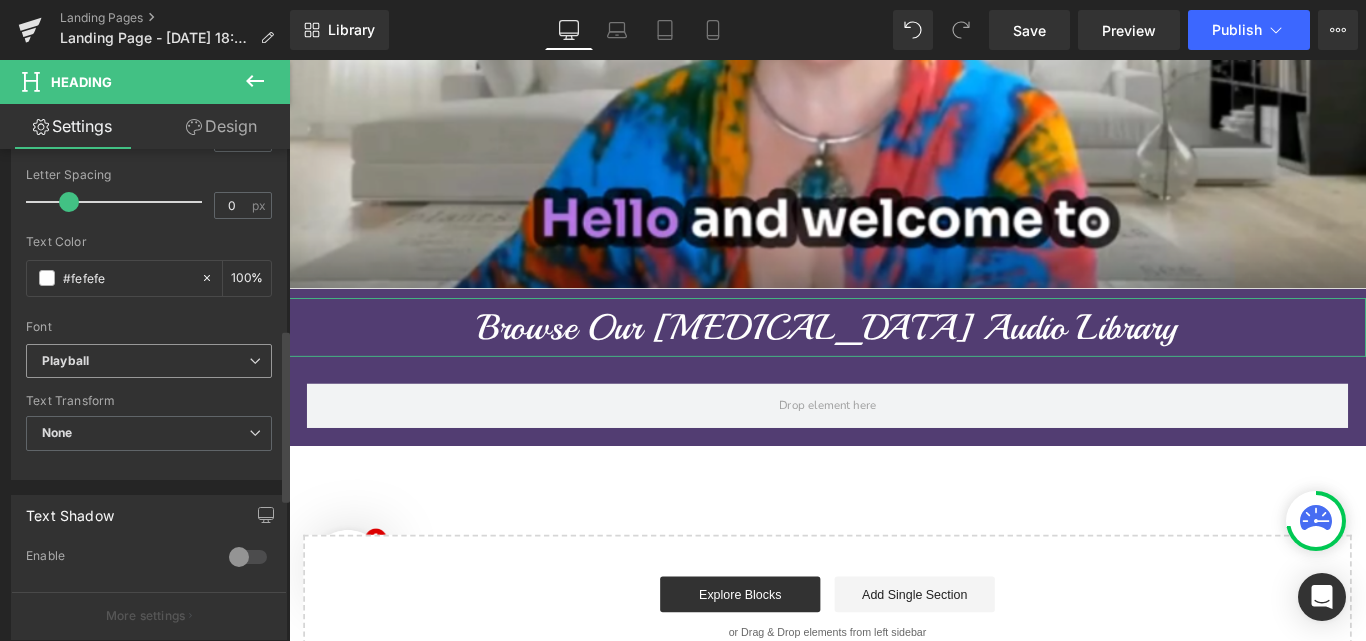 click on "Playball" at bounding box center [145, 361] 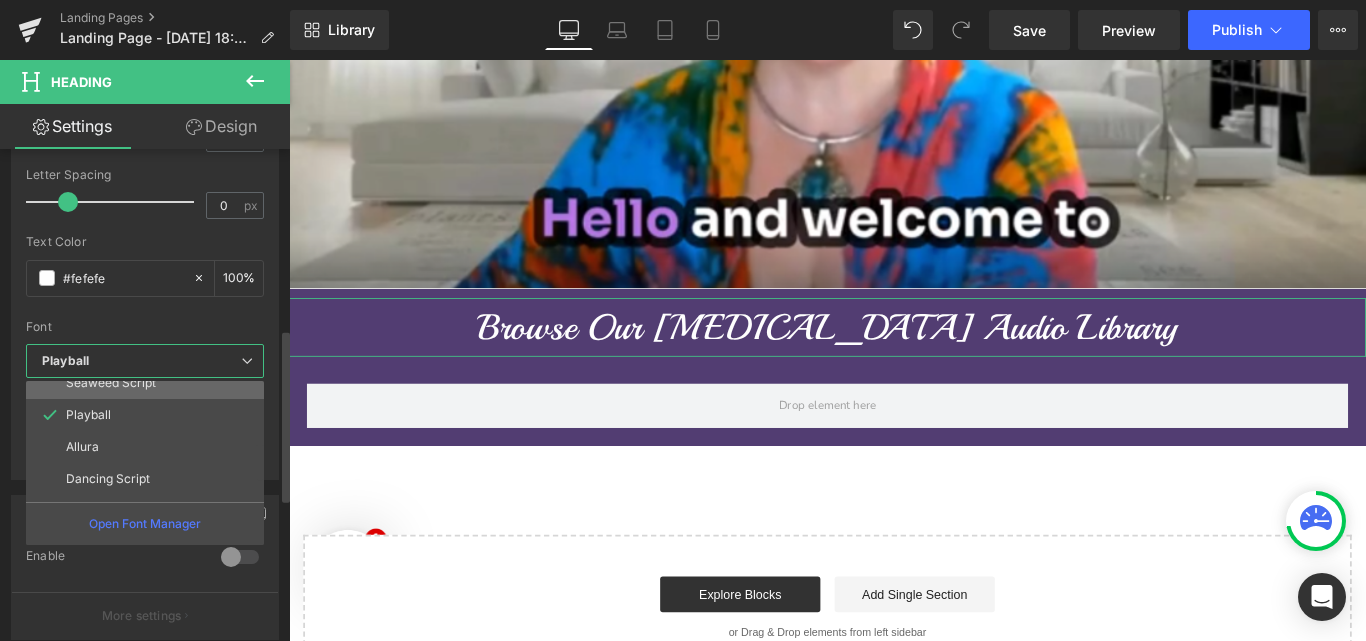 scroll, scrollTop: 212, scrollLeft: 0, axis: vertical 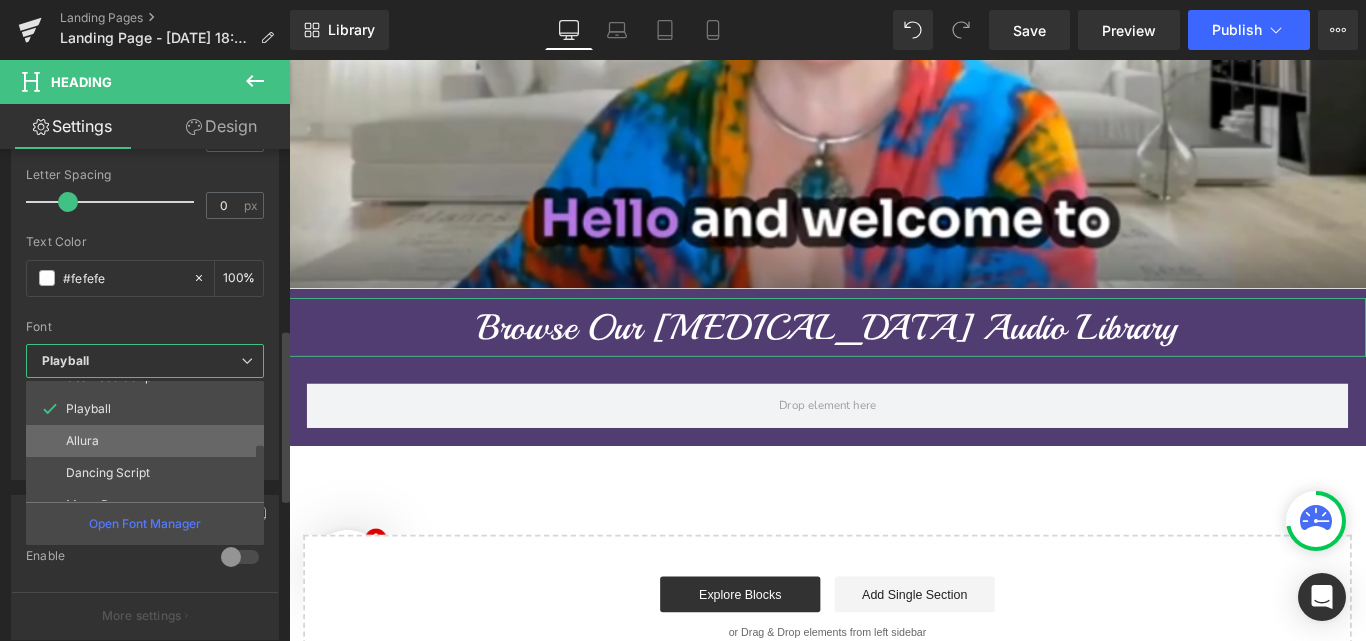 click on "Allura" at bounding box center (149, 441) 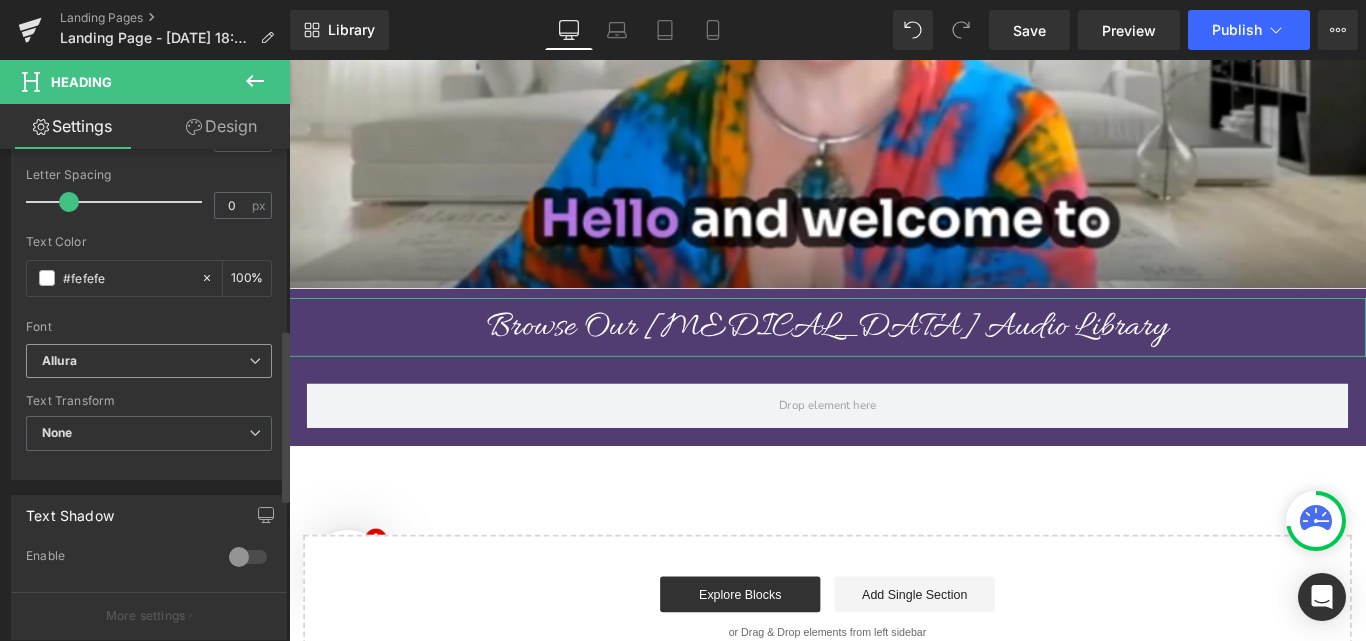 click at bounding box center (255, 361) 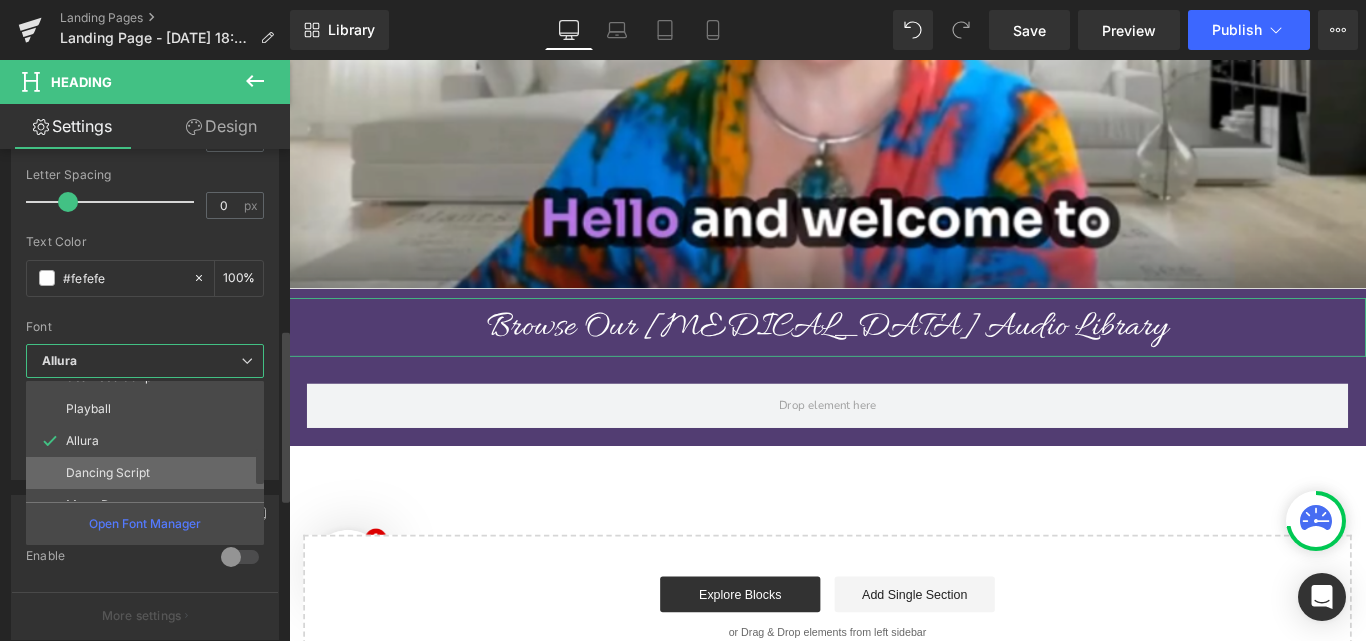 scroll, scrollTop: 239, scrollLeft: 0, axis: vertical 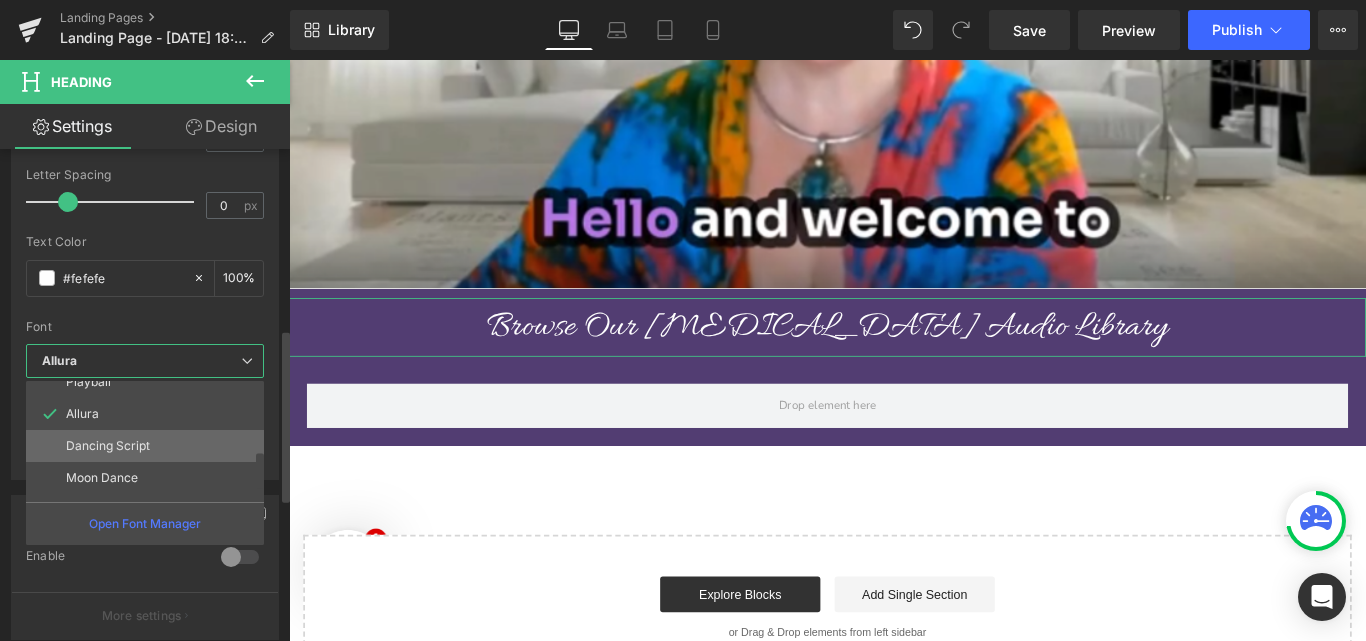click on "Dancing Script" at bounding box center [149, 446] 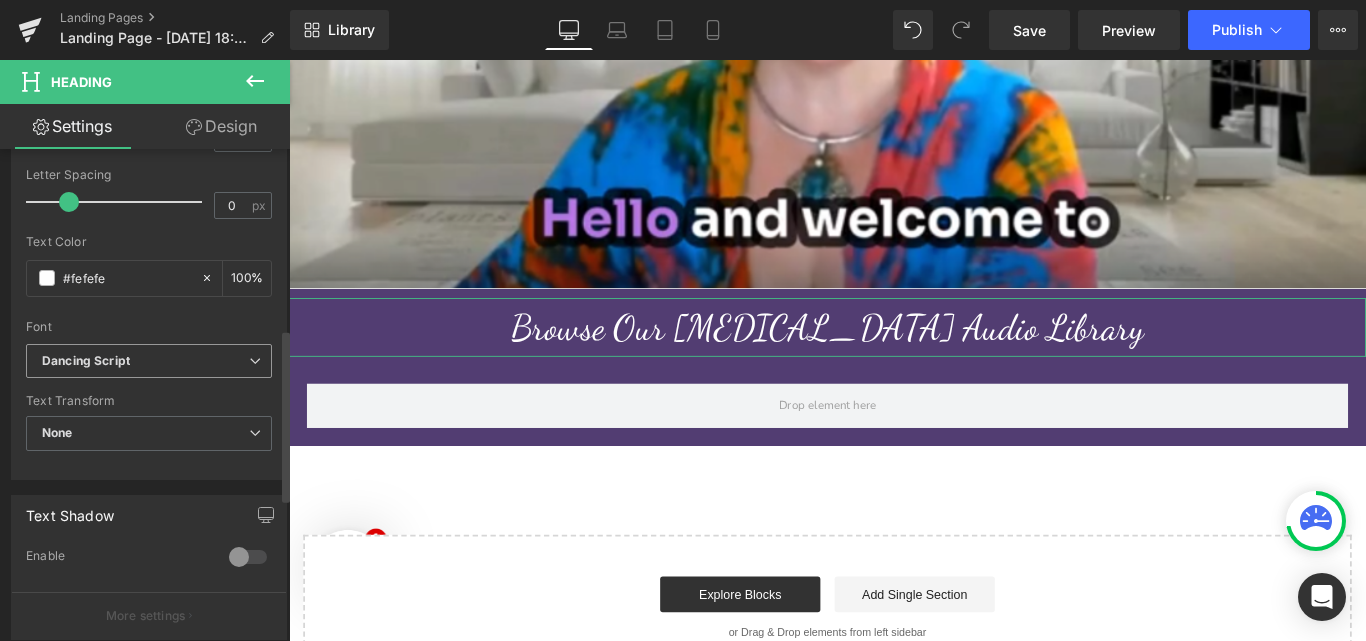 click on "Dancing Script" at bounding box center (149, 361) 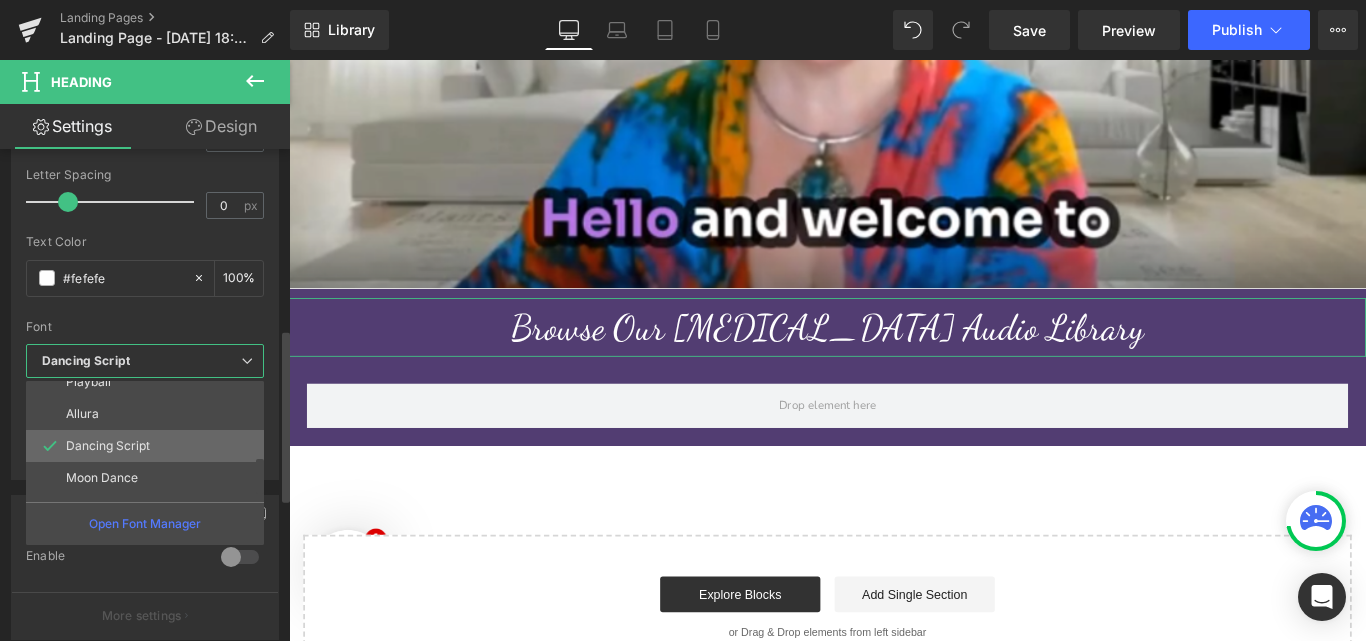 scroll, scrollTop: 267, scrollLeft: 0, axis: vertical 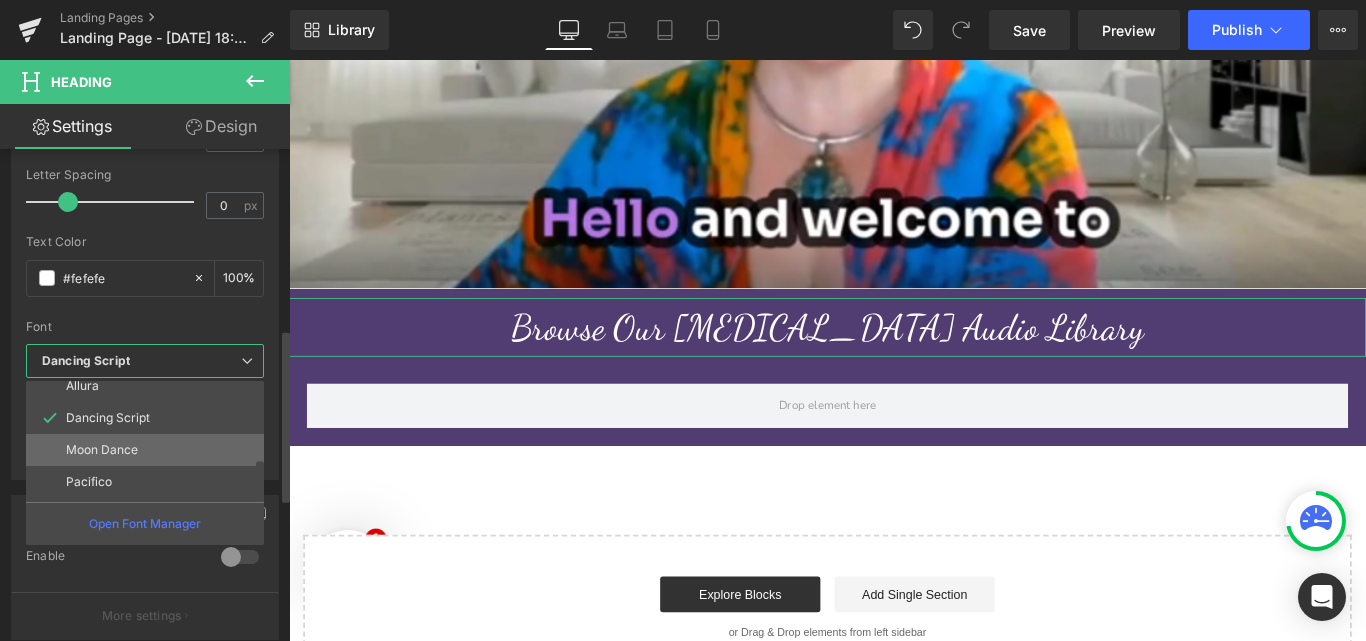 click on "Moon Dance" at bounding box center (149, 450) 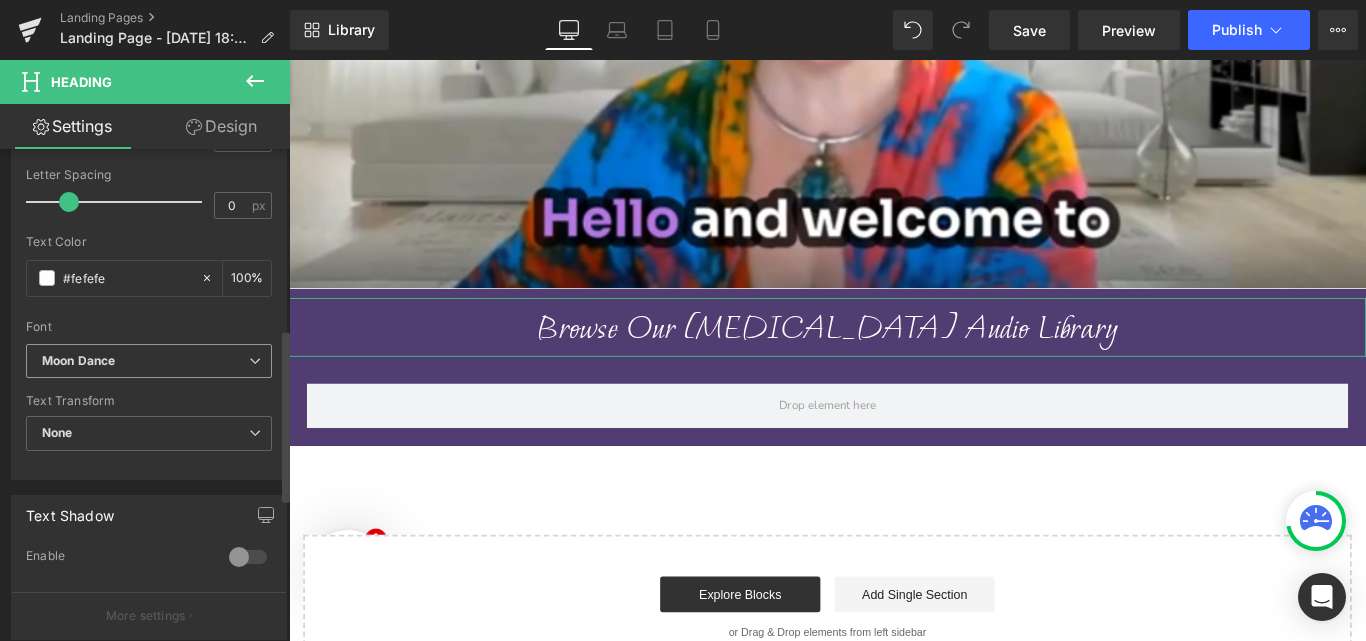 click on "Moon Dance" at bounding box center [145, 361] 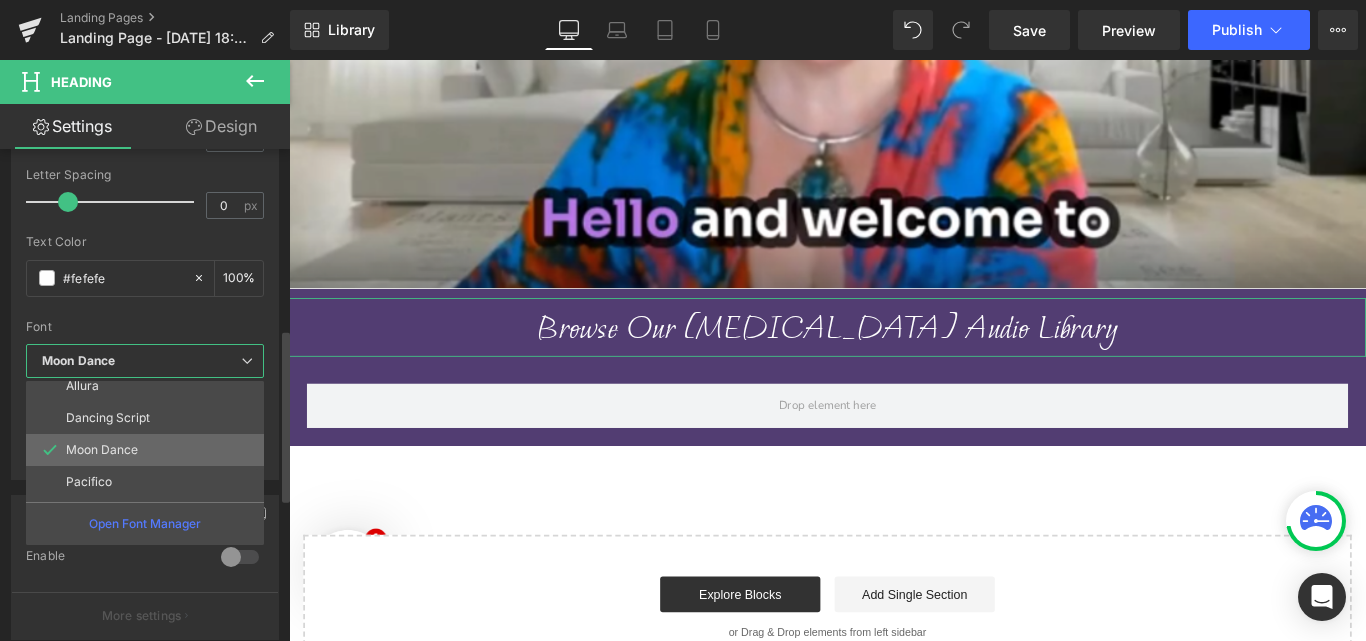 scroll, scrollTop: 297, scrollLeft: 0, axis: vertical 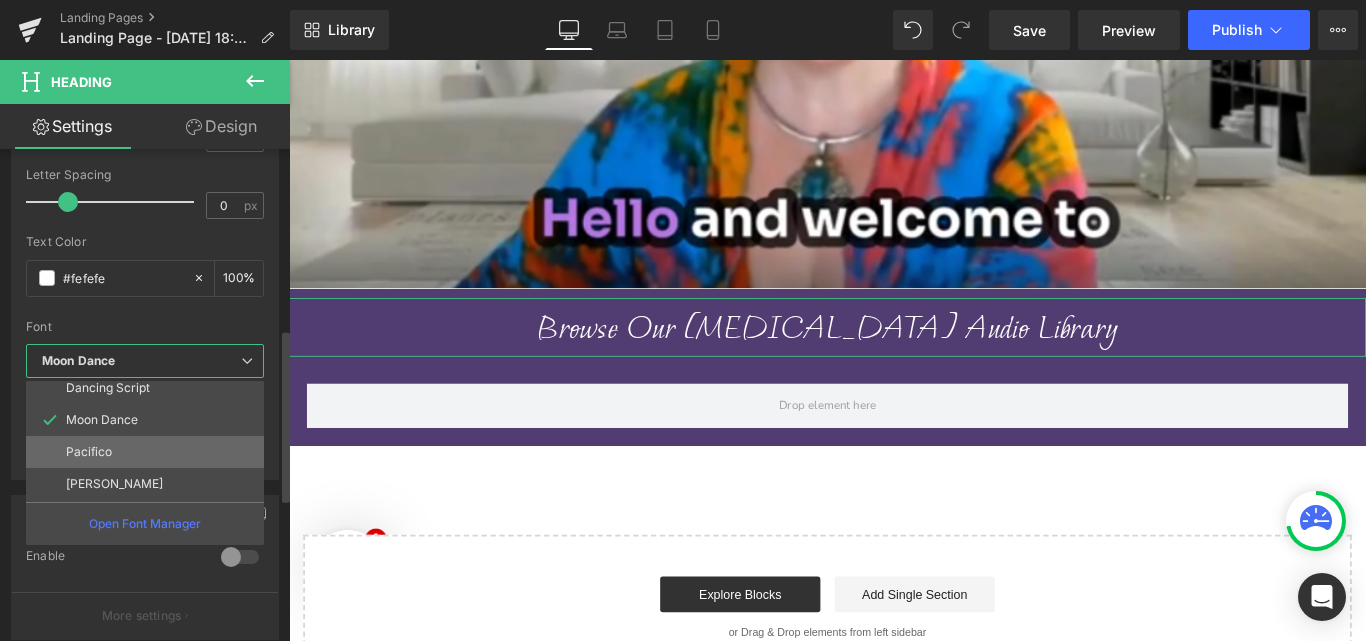 click on "Pacifico" at bounding box center [149, 452] 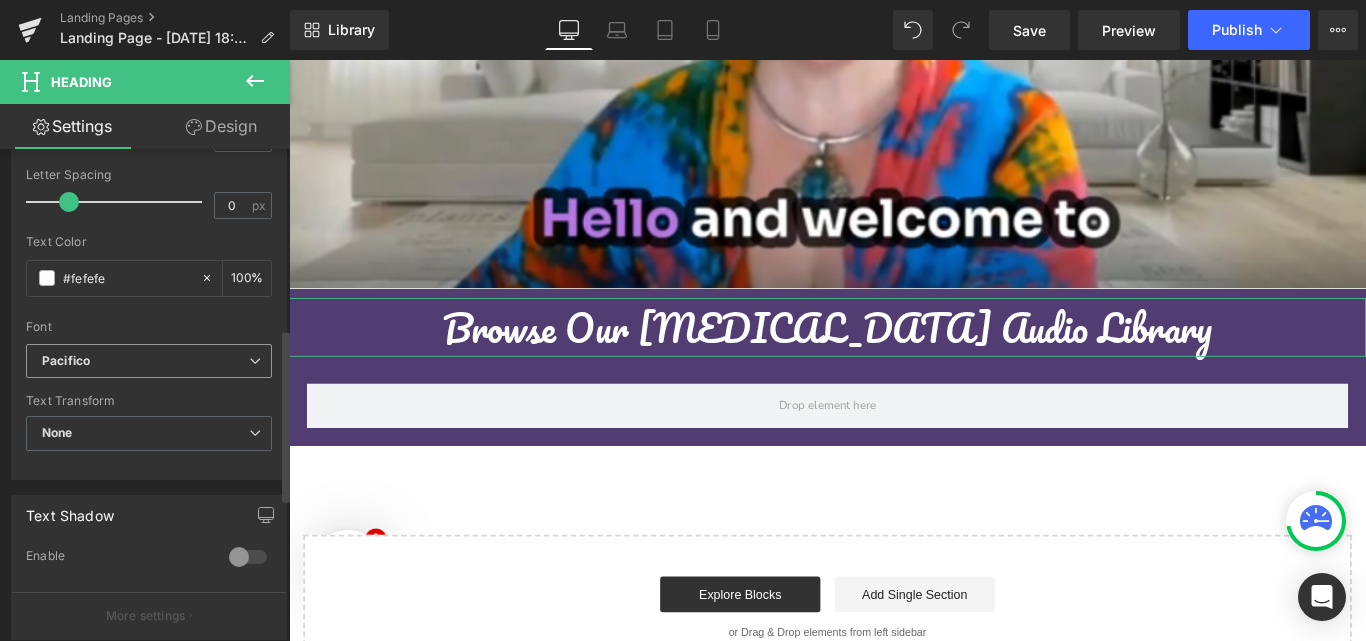 click on "Pacifico" at bounding box center [145, 361] 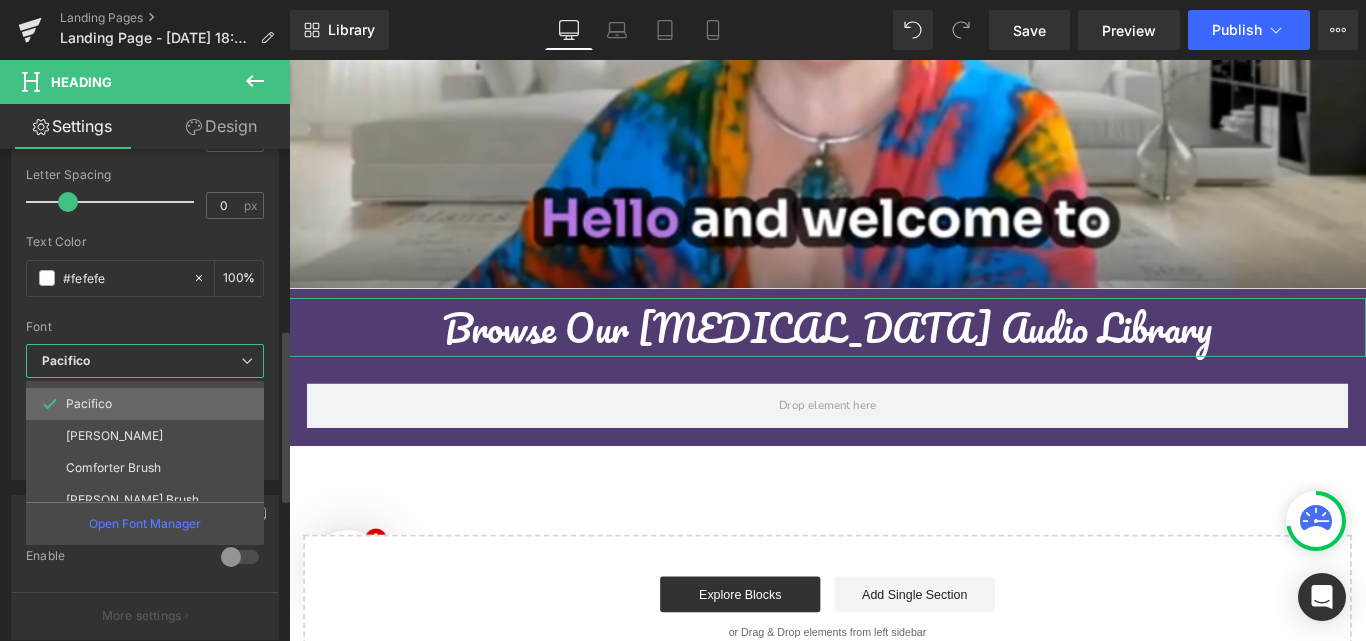 scroll, scrollTop: 357, scrollLeft: 0, axis: vertical 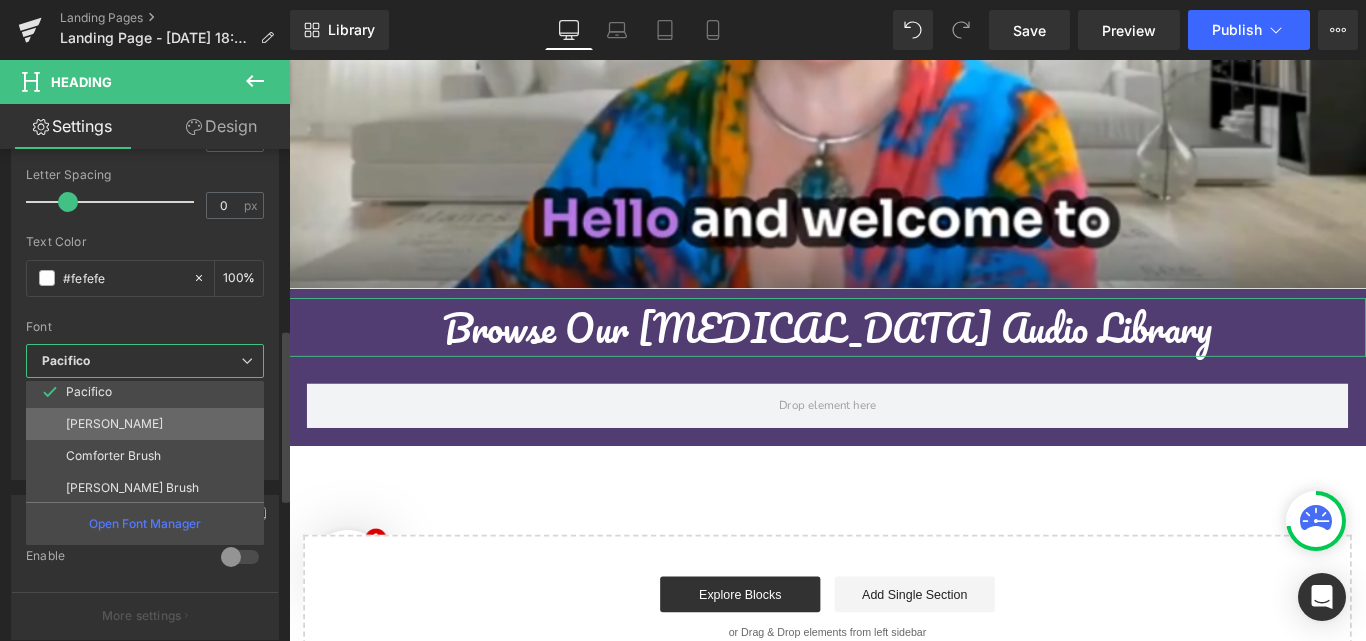 click on "Alex Brush" at bounding box center (149, 424) 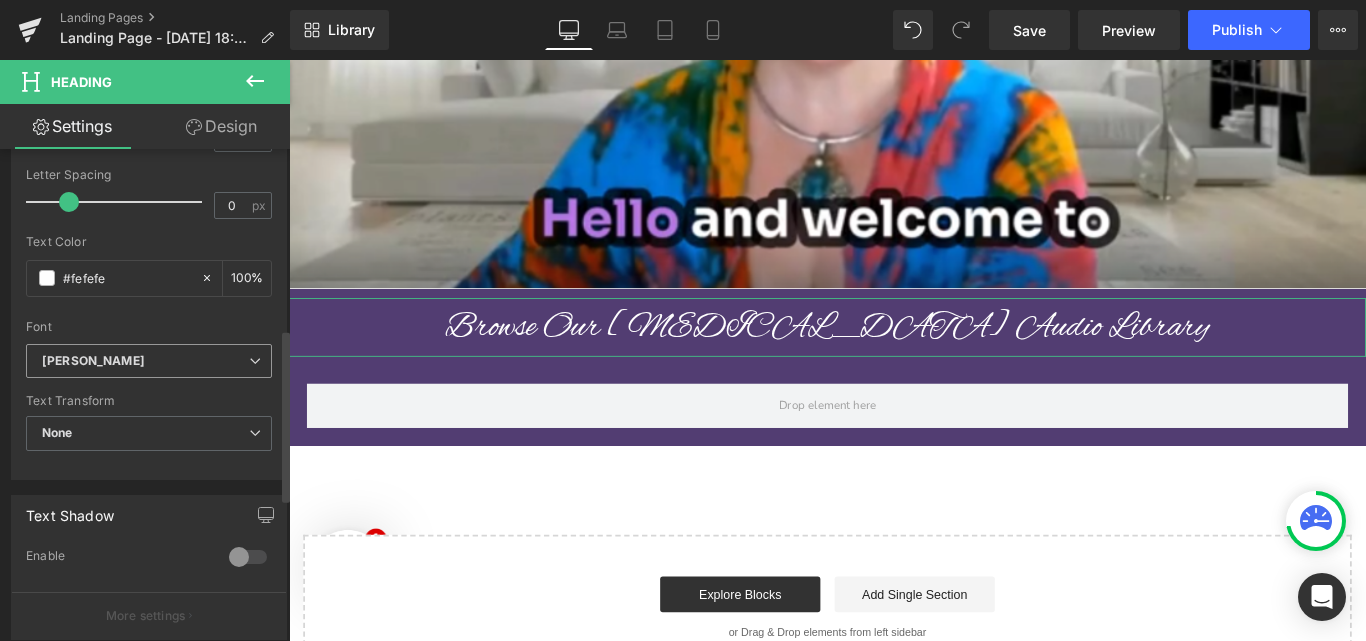 click on "Alex Brush" at bounding box center [145, 361] 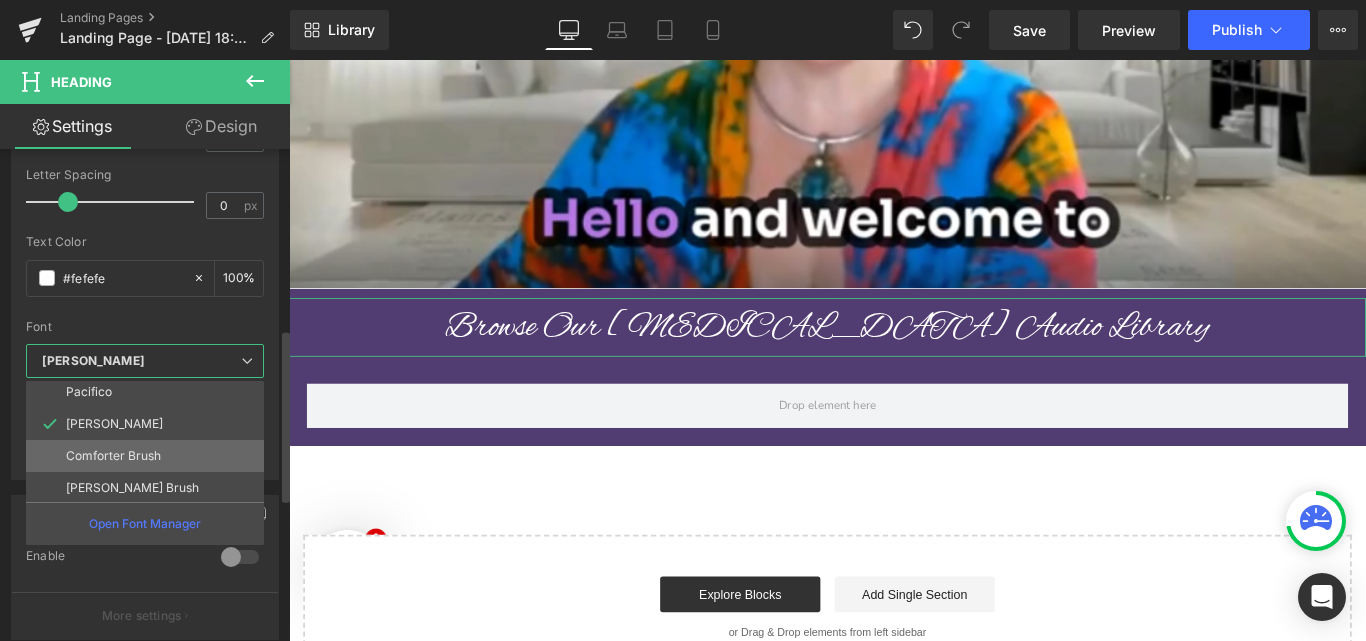 click on "Comforter Brush" at bounding box center [113, 456] 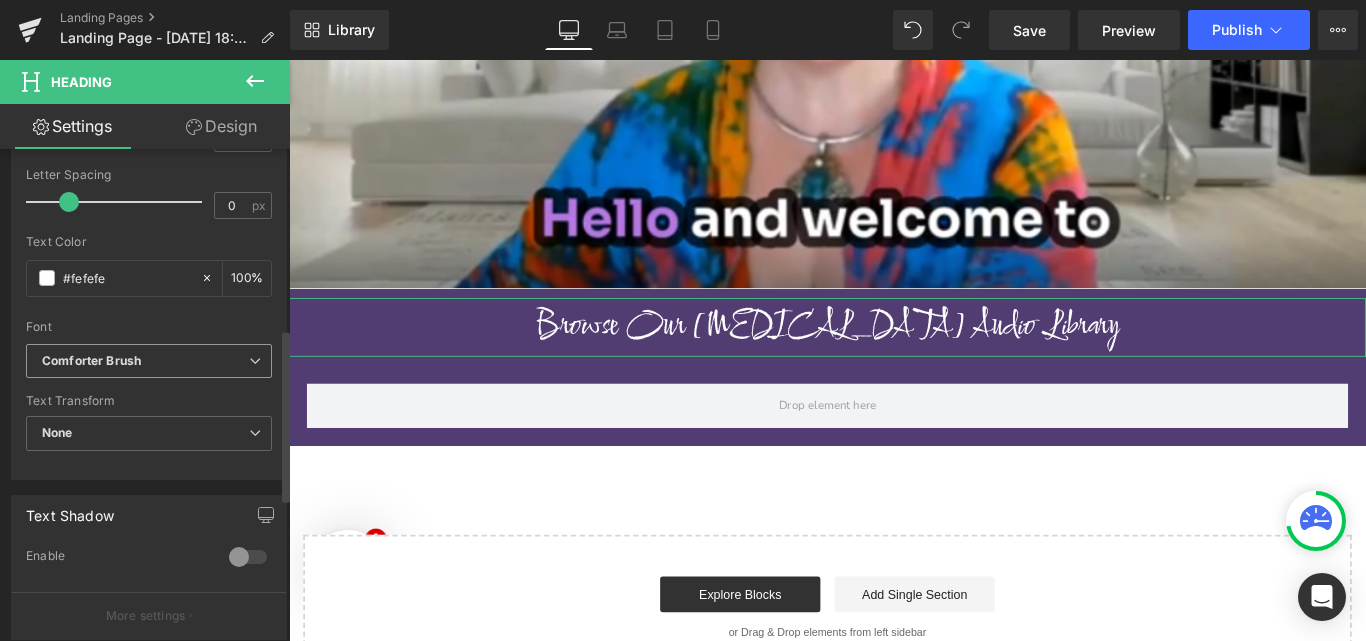 click on "Comforter Brush" at bounding box center [145, 361] 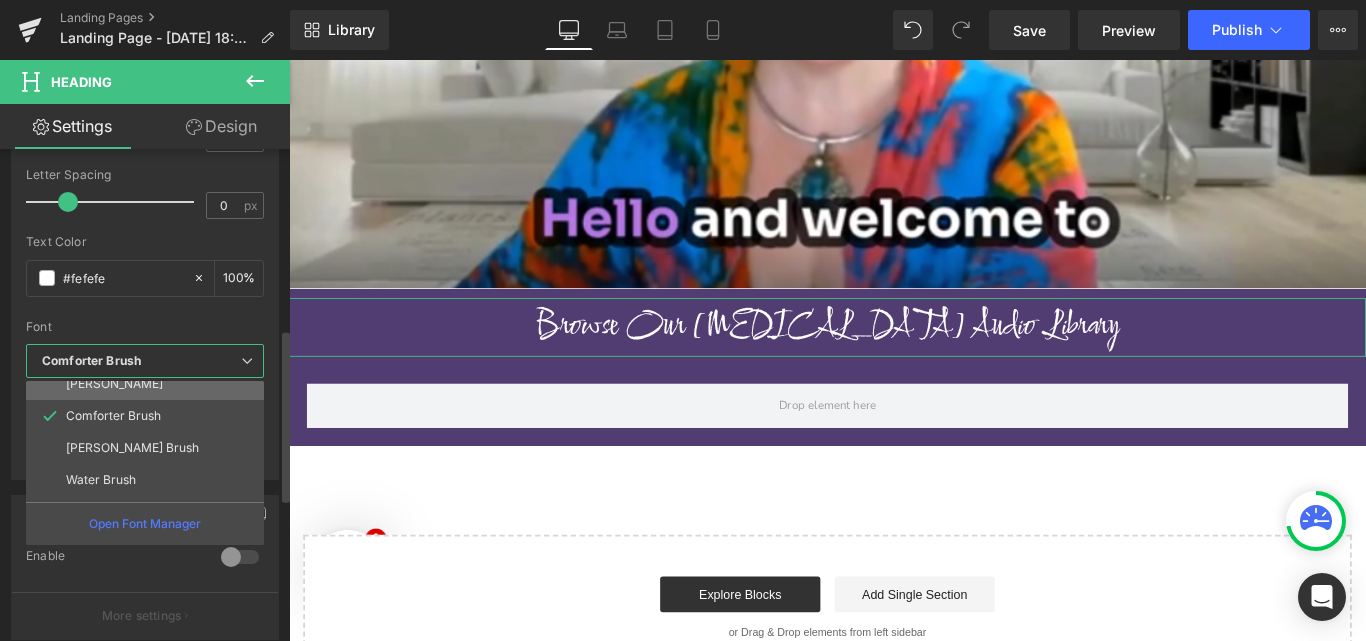 scroll, scrollTop: 421, scrollLeft: 0, axis: vertical 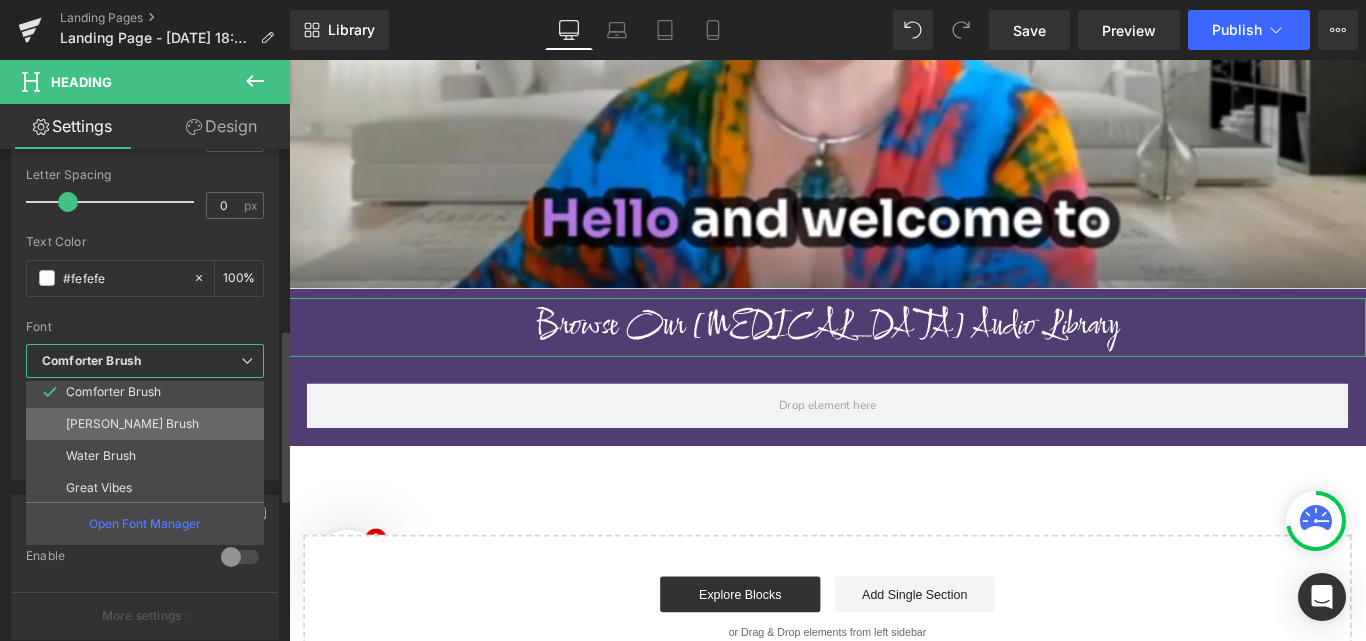 click on "Kolker Brush" at bounding box center [149, 424] 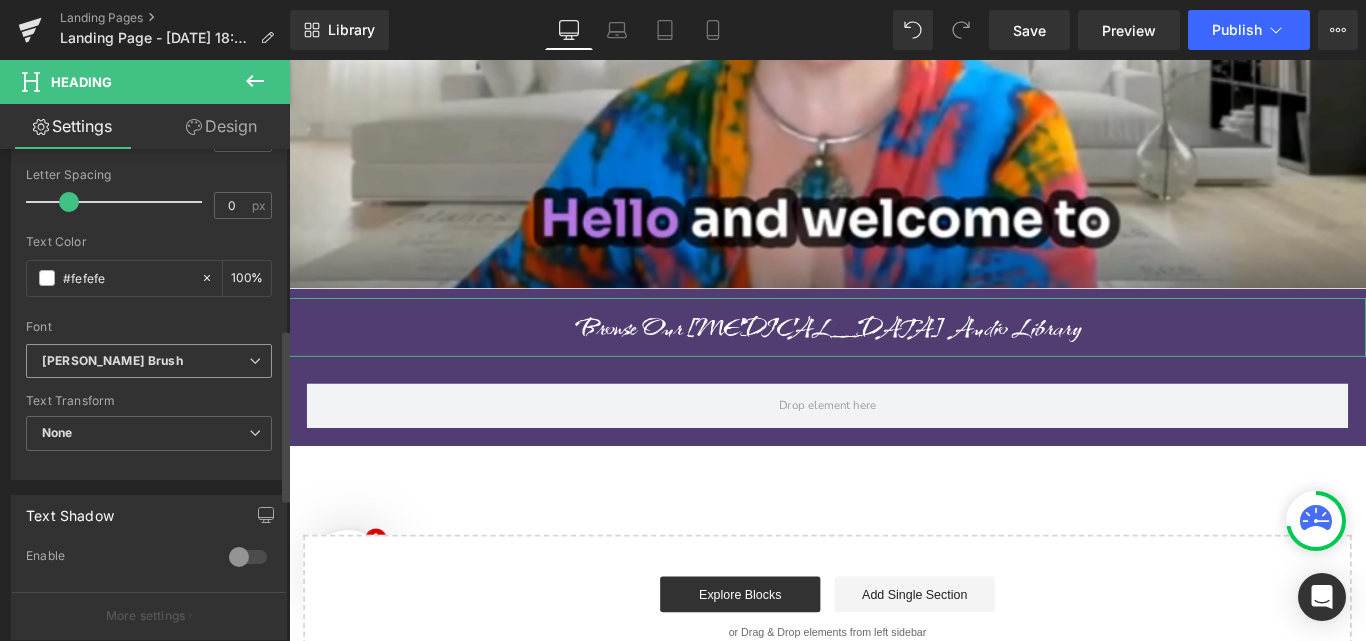 click on "Kolker Brush" at bounding box center [149, 361] 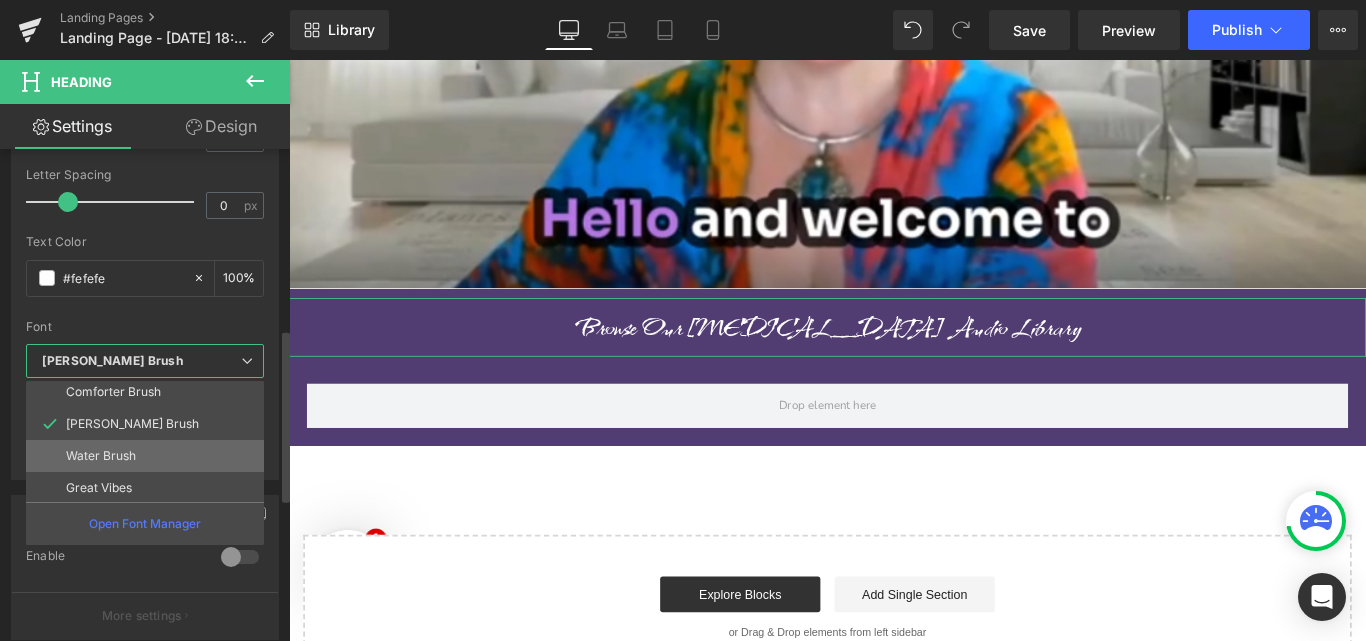 click on "Water Brush" at bounding box center [149, 456] 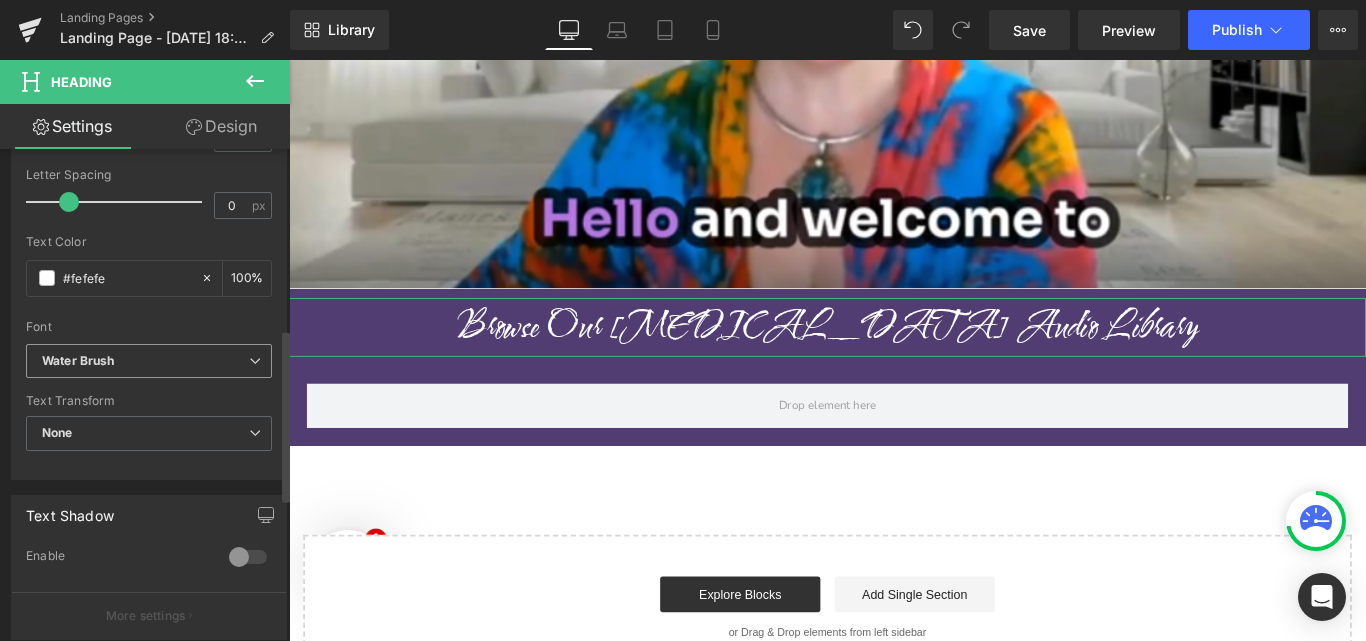 click on "Water Brush" at bounding box center (145, 361) 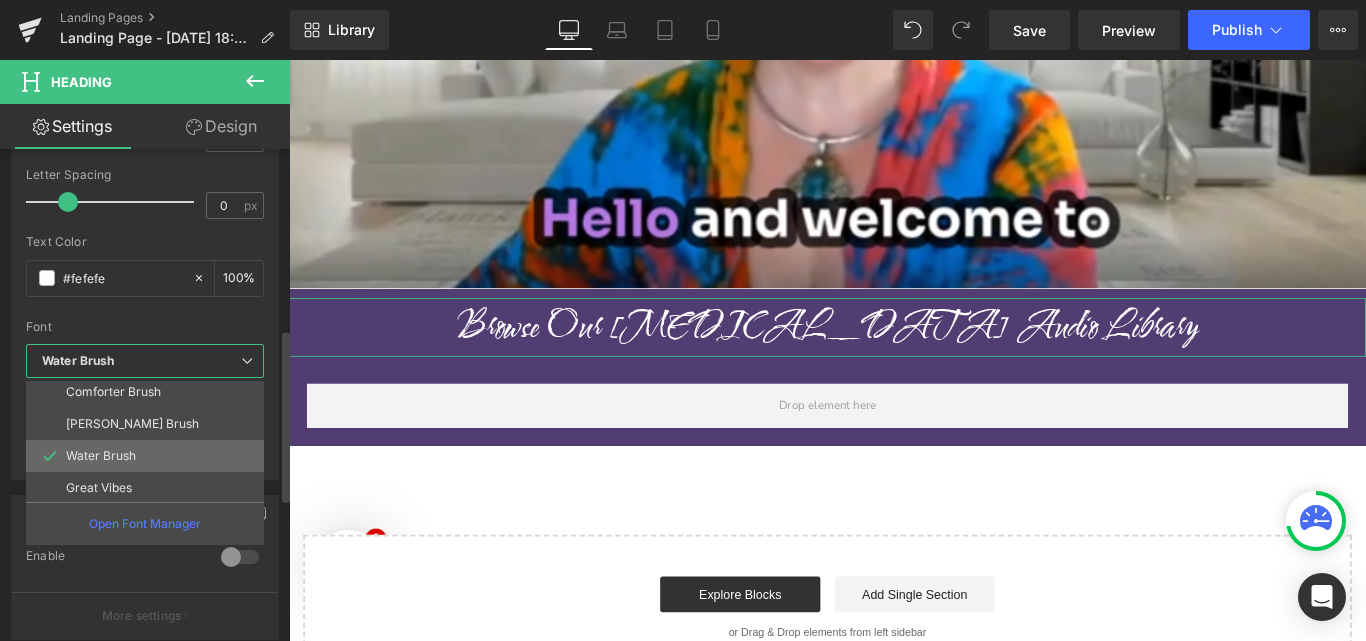scroll, scrollTop: 424, scrollLeft: 0, axis: vertical 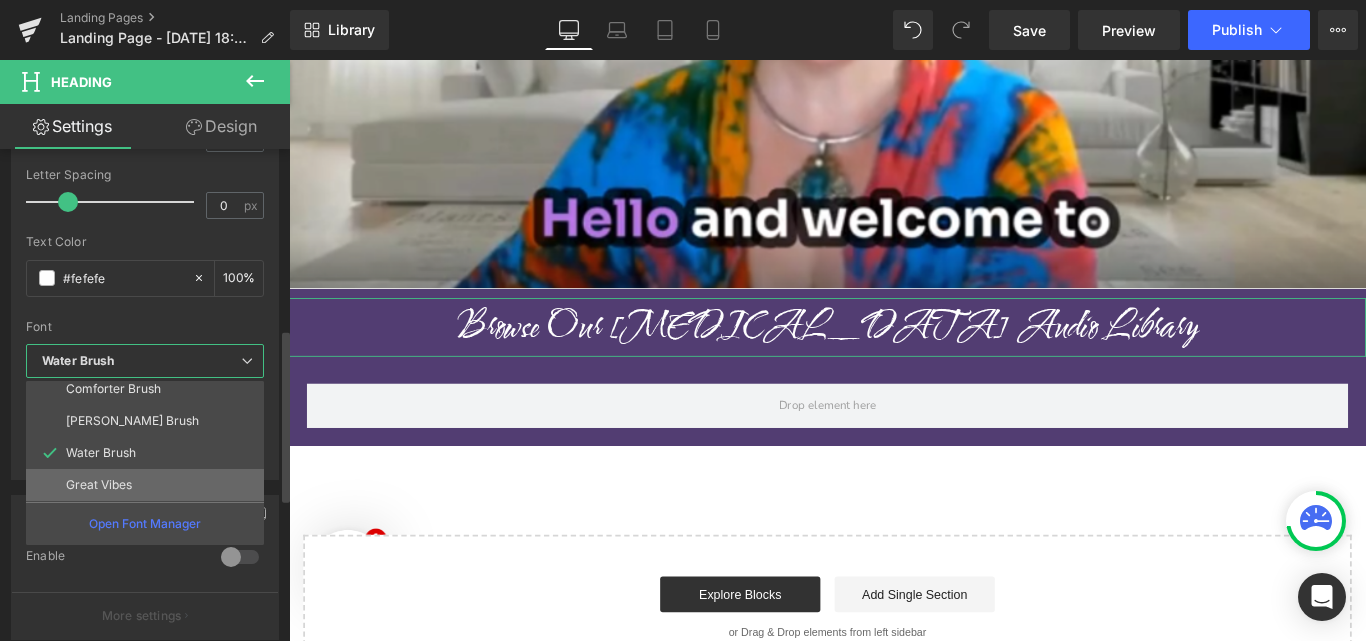 click on "Great Vibes" at bounding box center [149, 485] 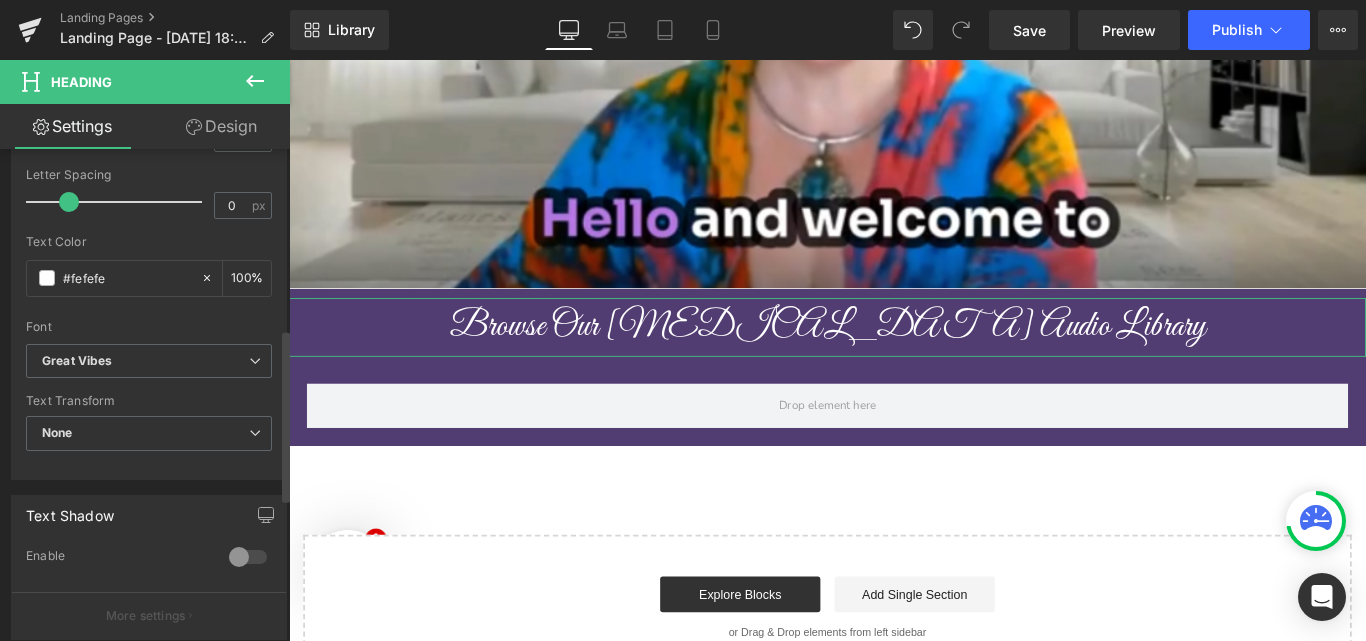 click on "Font
Default
Montserrat
Montserrat Alternates
Nunito Sans
Montserrat Subrayada
Licorice
Seaweed Script
Playball
Allura
Dancing Script
Moon Dance
Pacifico
Alex Brush
Comforter Brush
Kolker Brush
Water Brush
Great Vibes
Great Vibes" at bounding box center (149, 102) 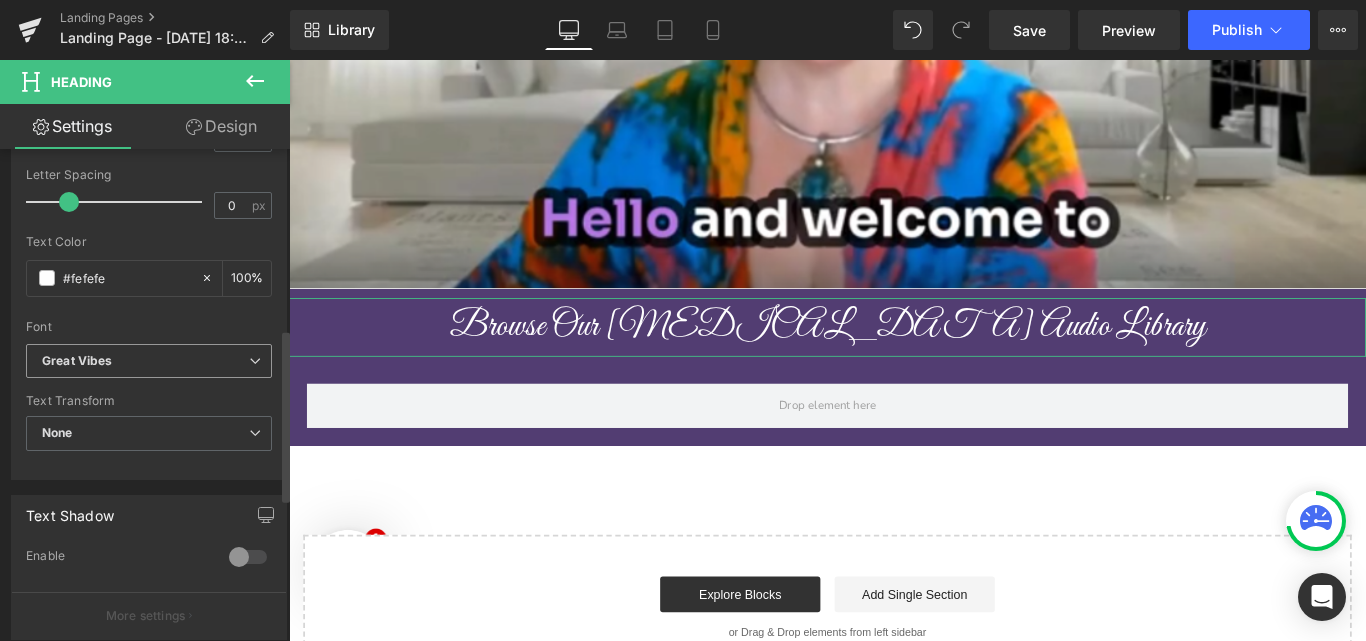click on "Great Vibes" at bounding box center [145, 361] 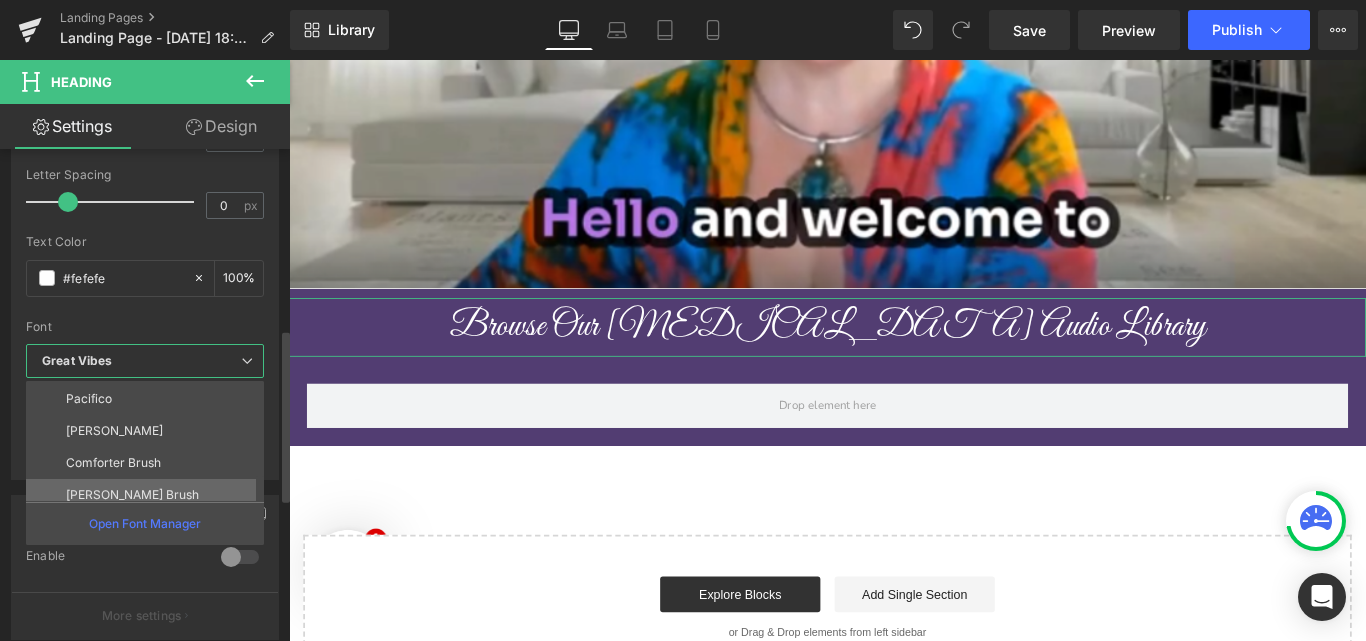 scroll, scrollTop: 308, scrollLeft: 0, axis: vertical 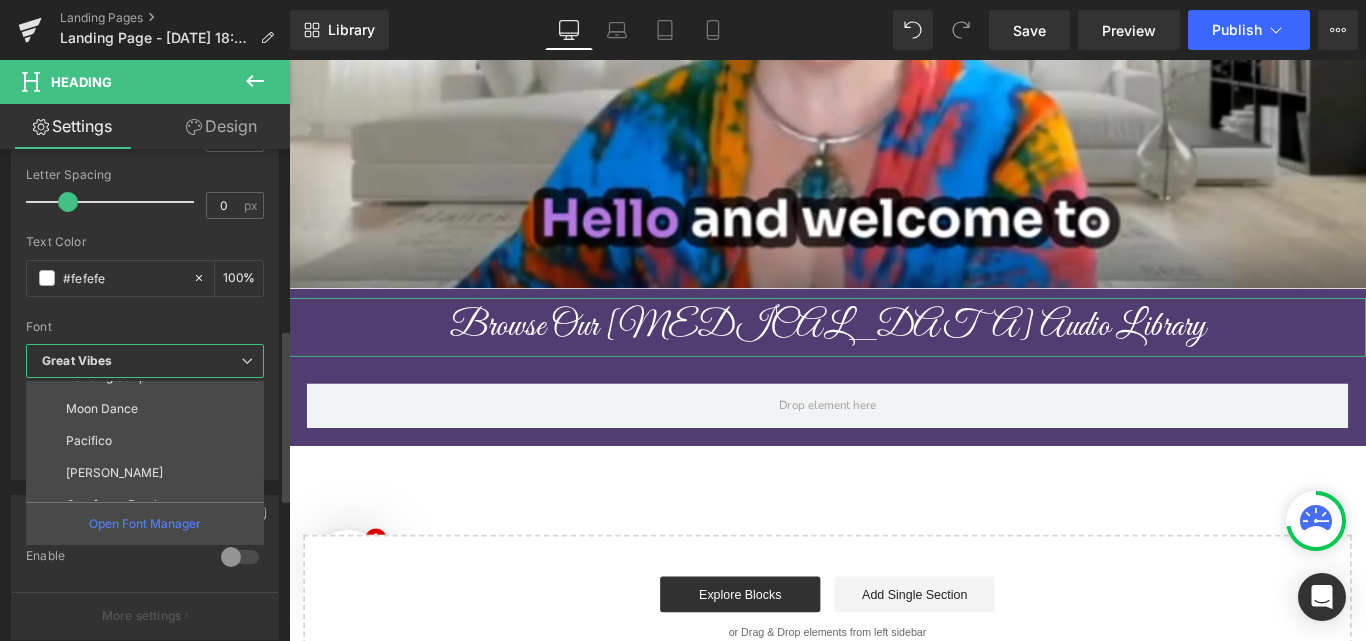 click on "Moon Dance" at bounding box center (149, 409) 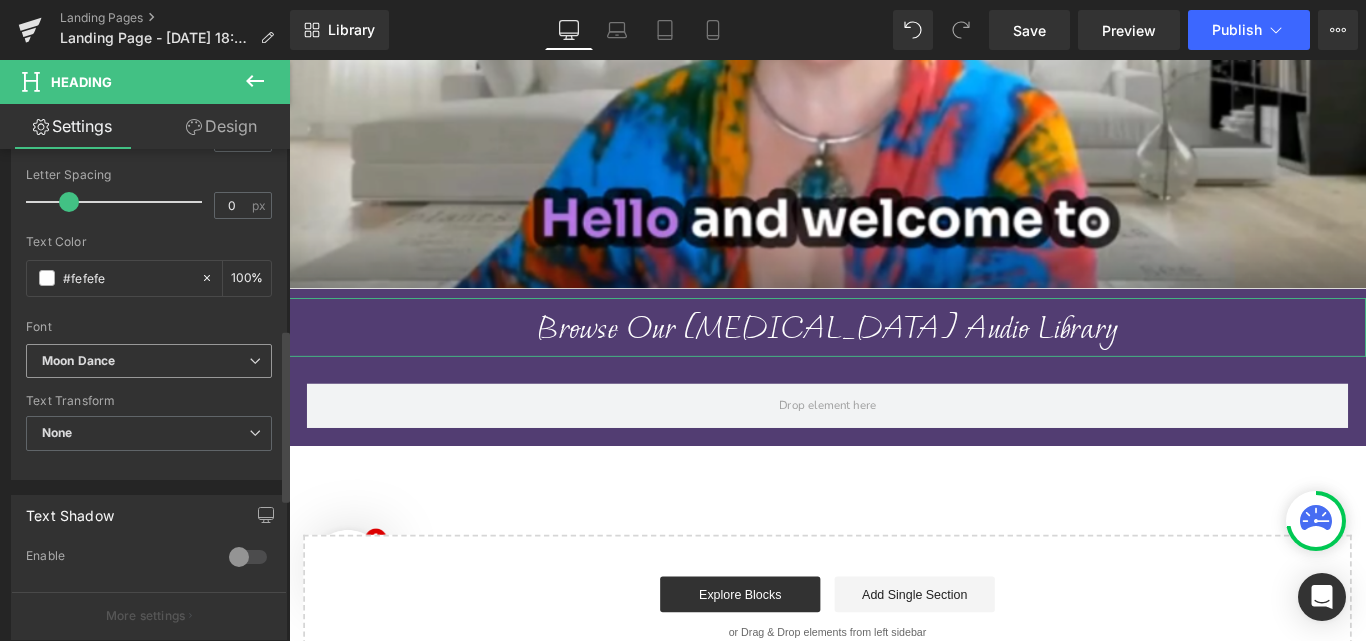 click on "Moon Dance" at bounding box center [145, 361] 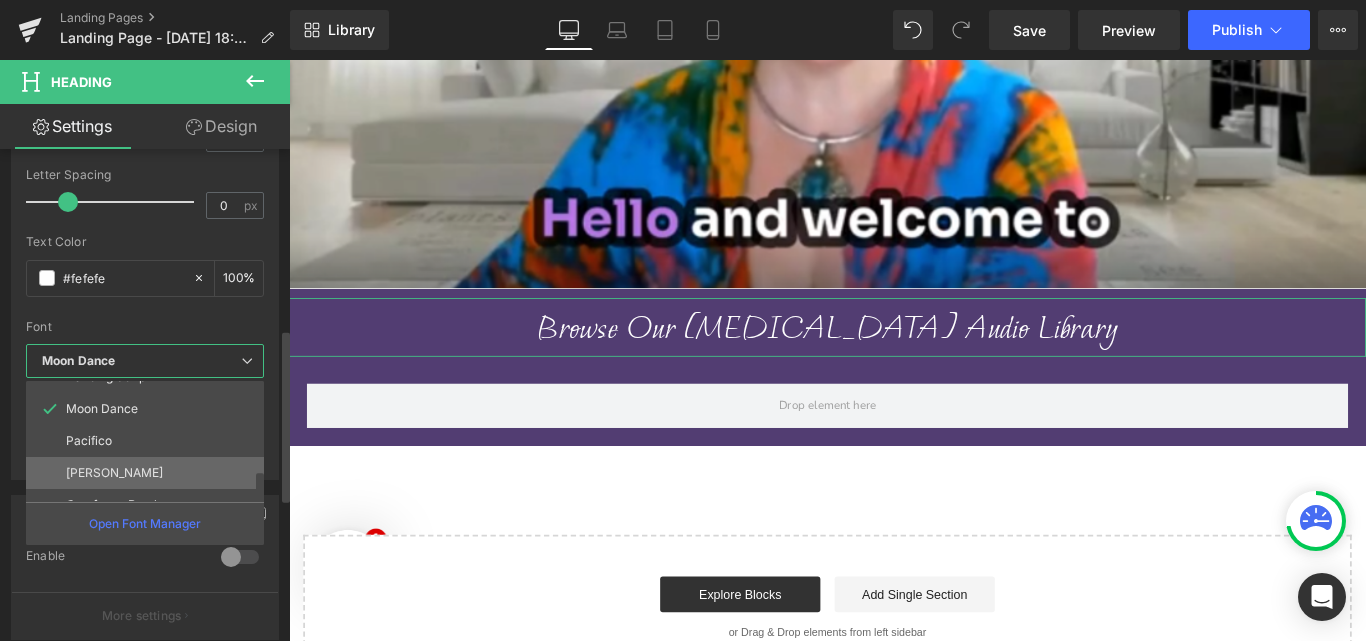 click on "Alex Brush" at bounding box center (149, 473) 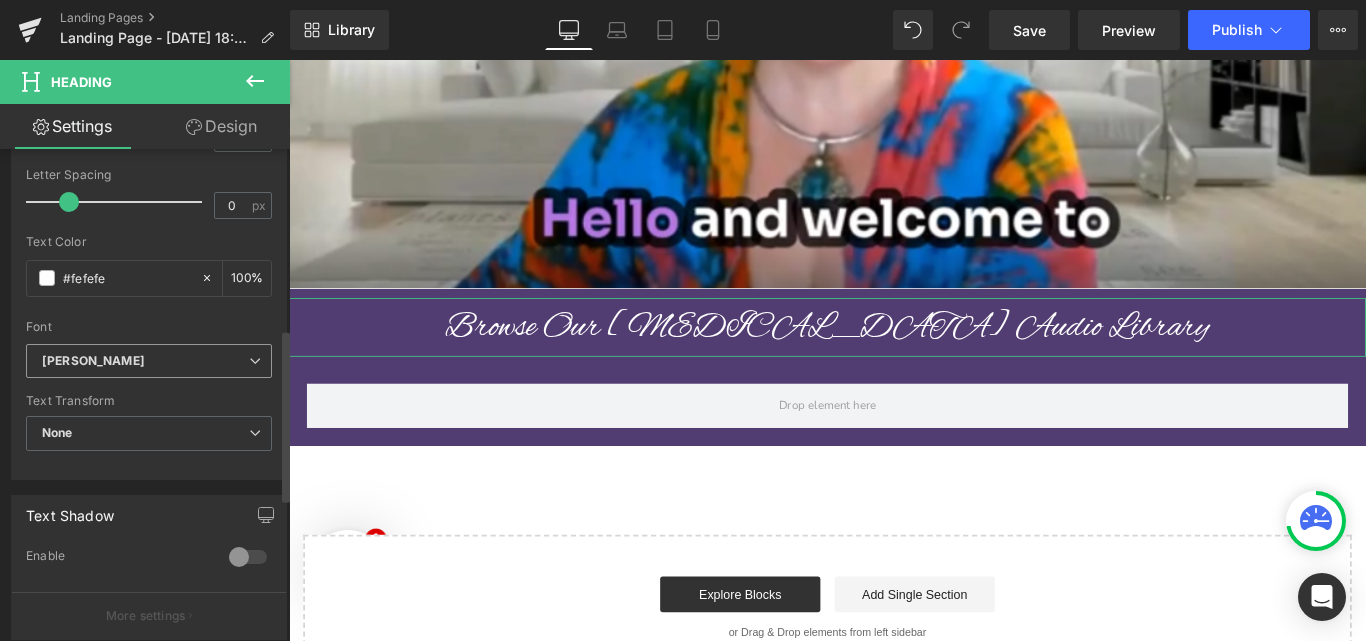 click on "Alex Brush" at bounding box center [145, 361] 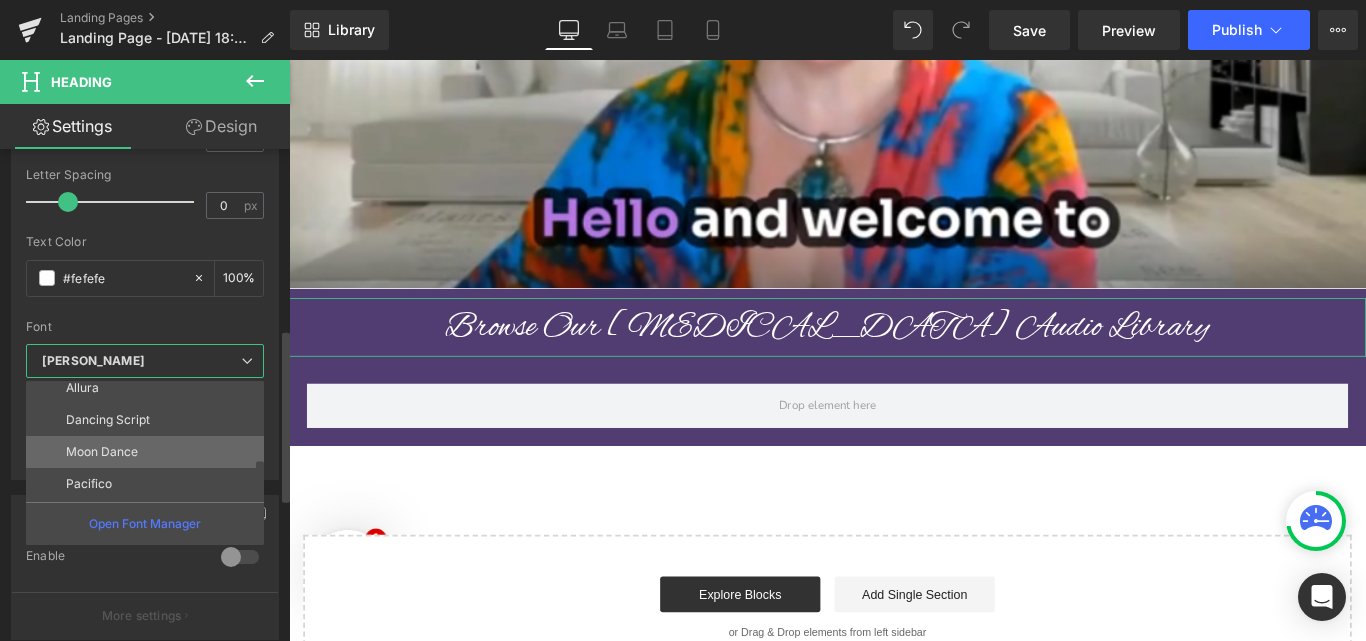 scroll, scrollTop: 264, scrollLeft: 0, axis: vertical 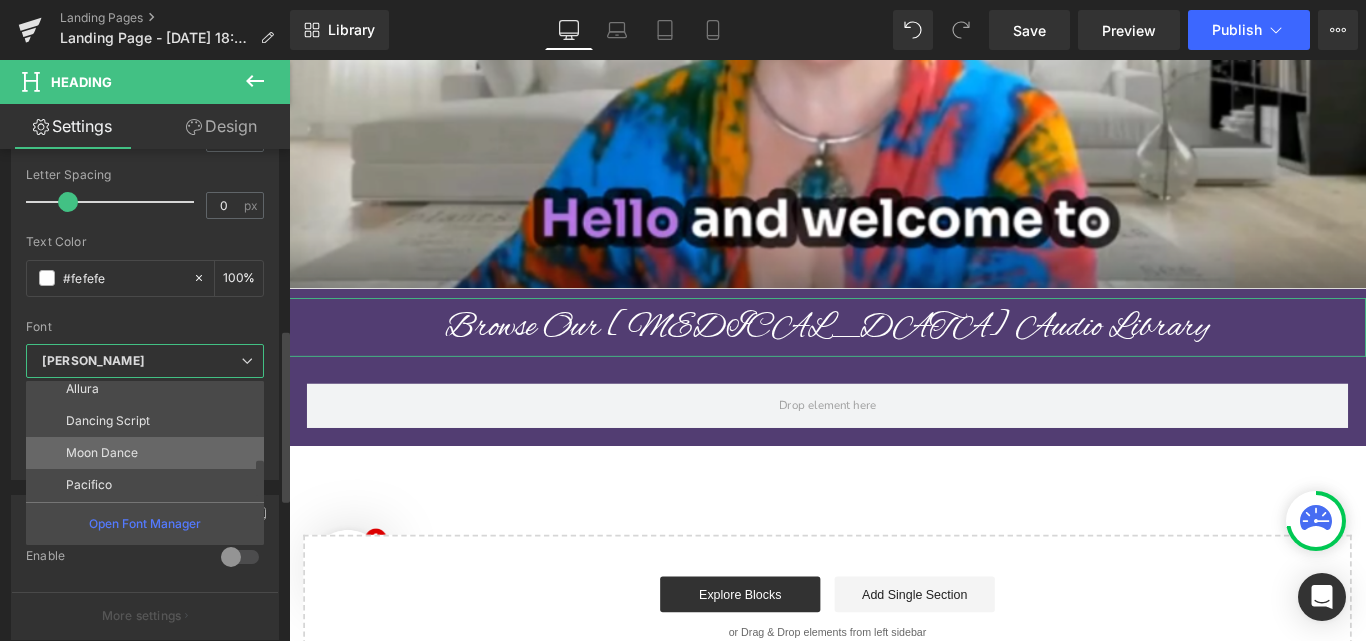 click on "Dancing Script" at bounding box center [149, 421] 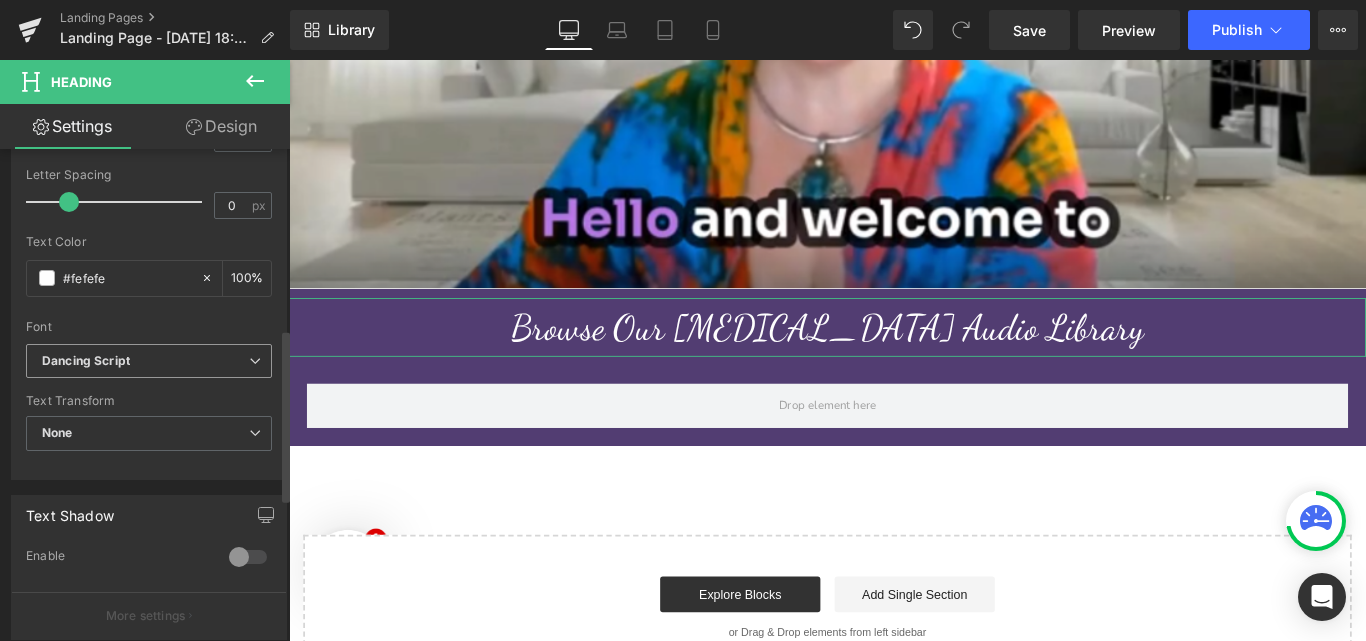 click on "Dancing Script" at bounding box center [149, 361] 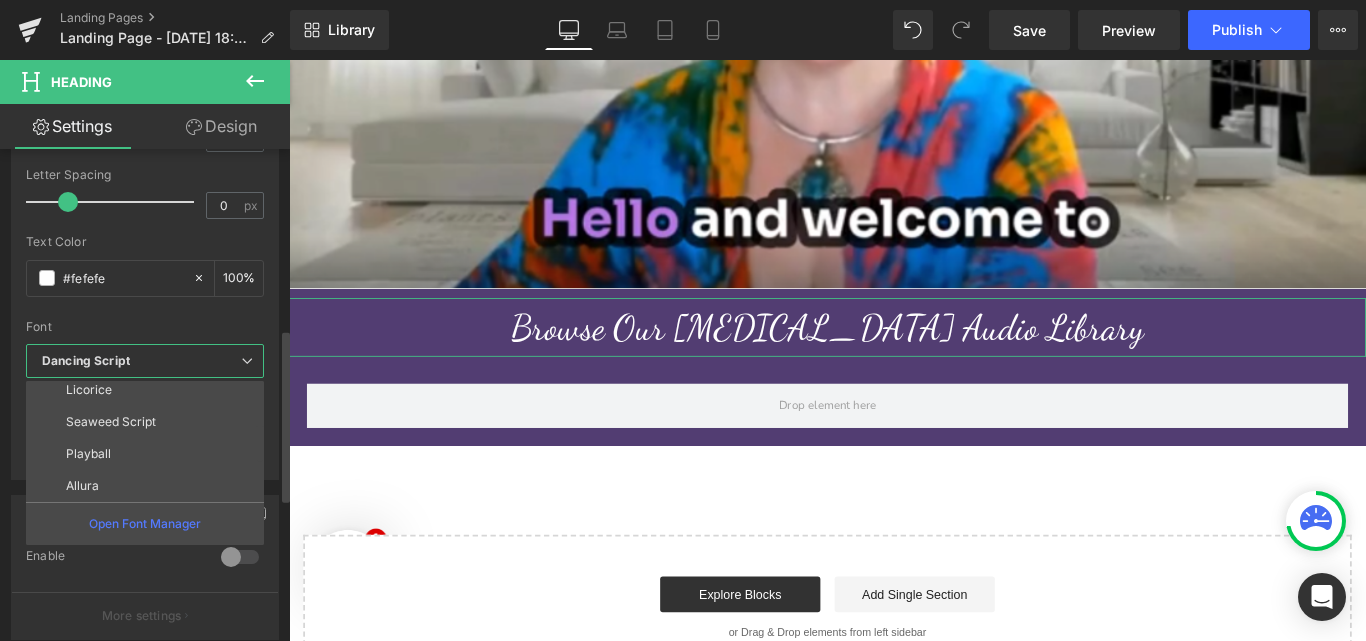 scroll, scrollTop: 136, scrollLeft: 0, axis: vertical 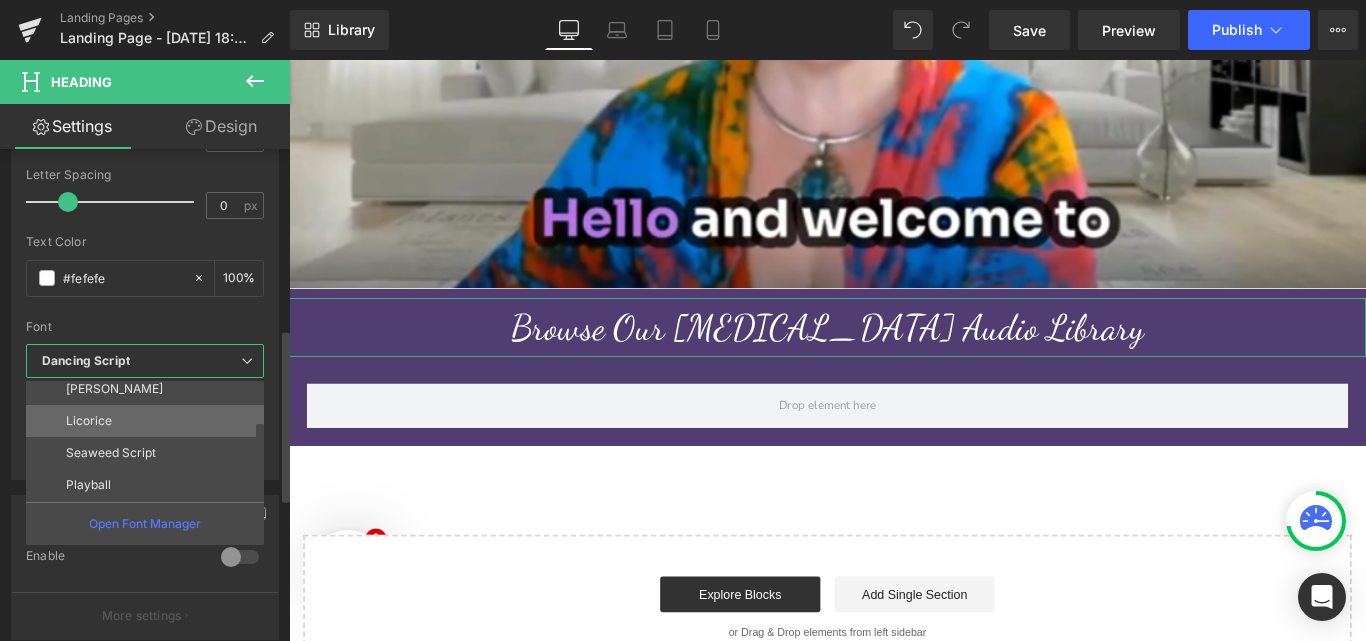 click on "Licorice" at bounding box center [149, 421] 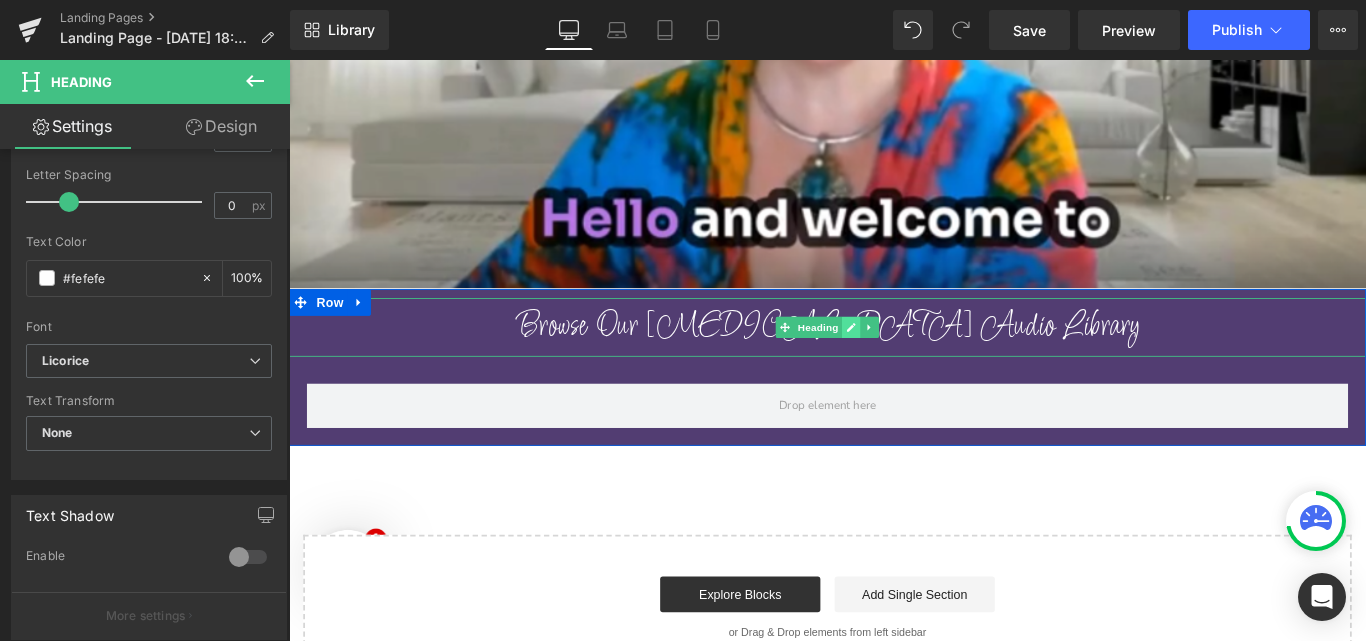 click 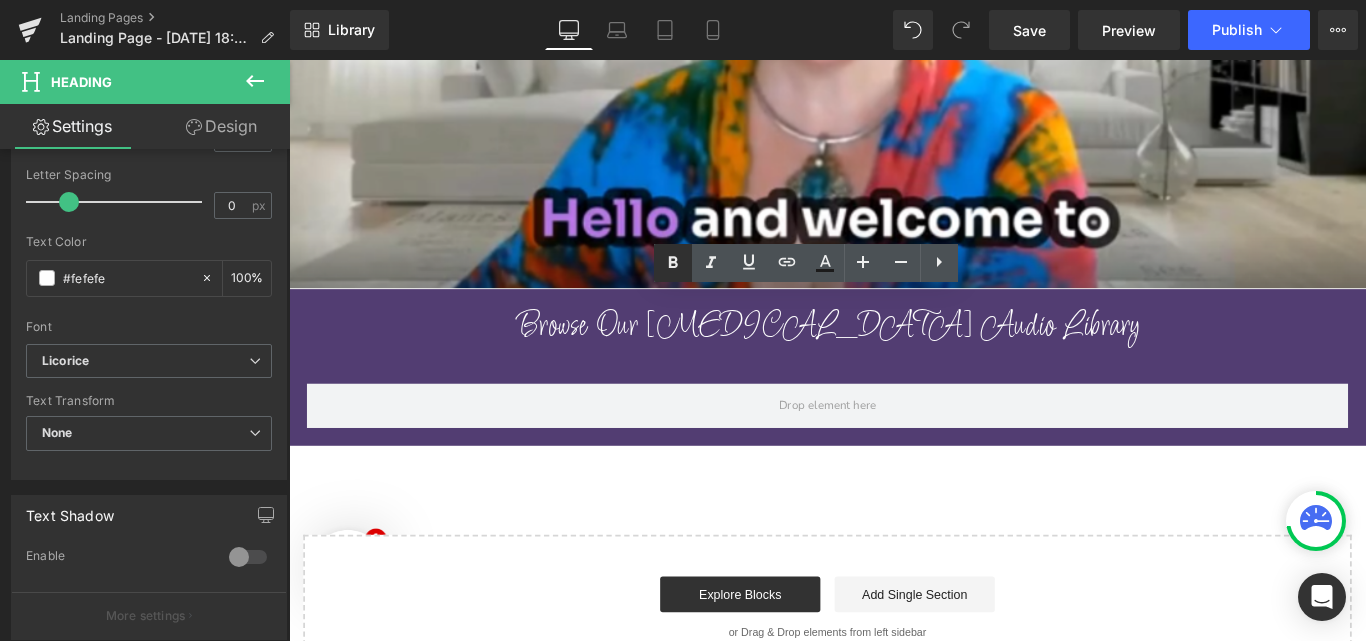 click 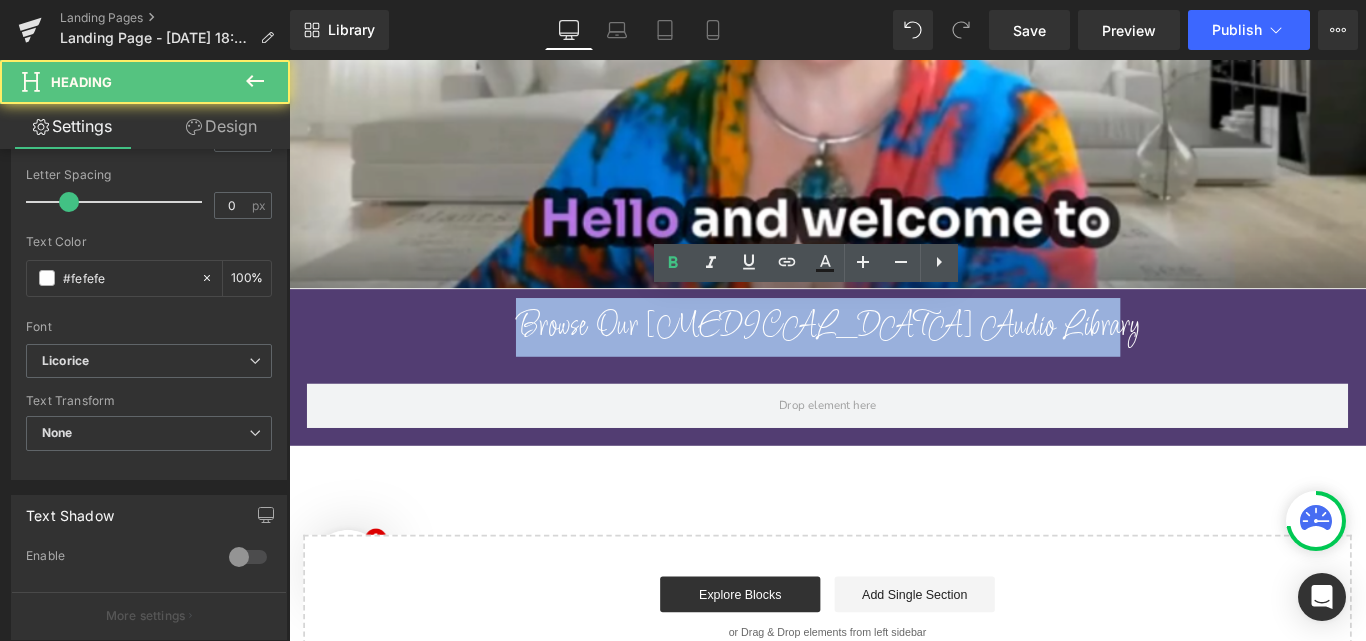 drag, startPoint x: 1145, startPoint y: 341, endPoint x: 560, endPoint y: 347, distance: 585.03076 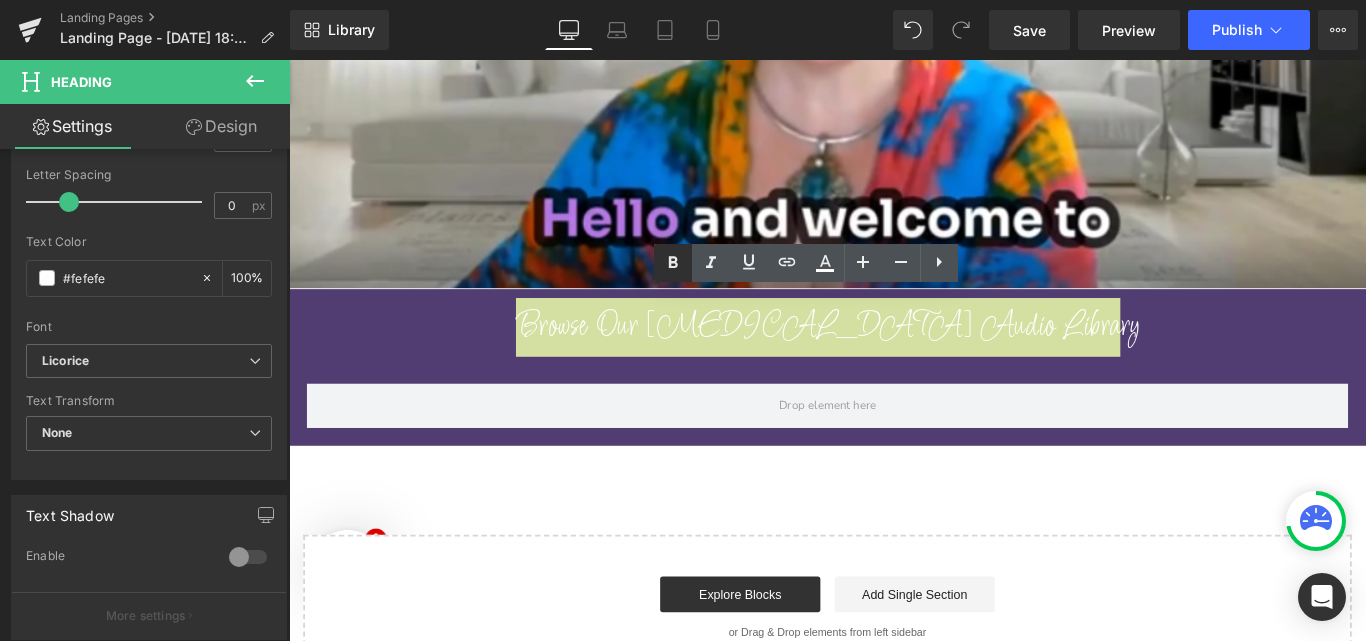 click 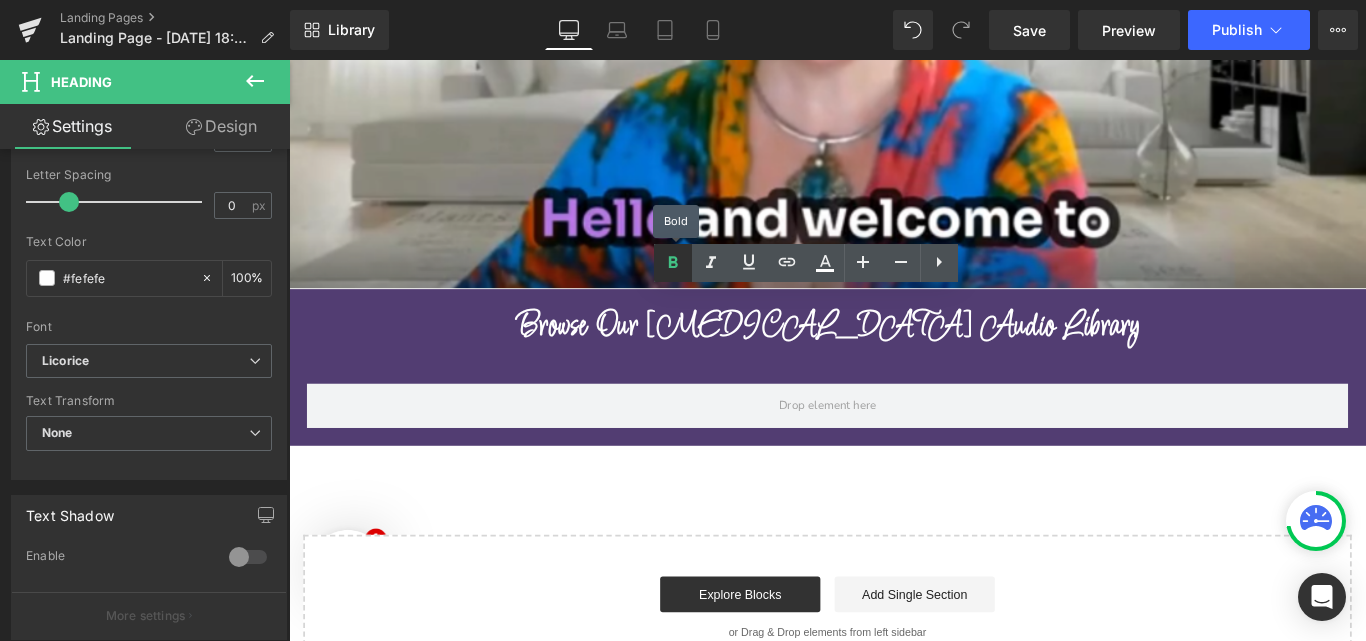 click 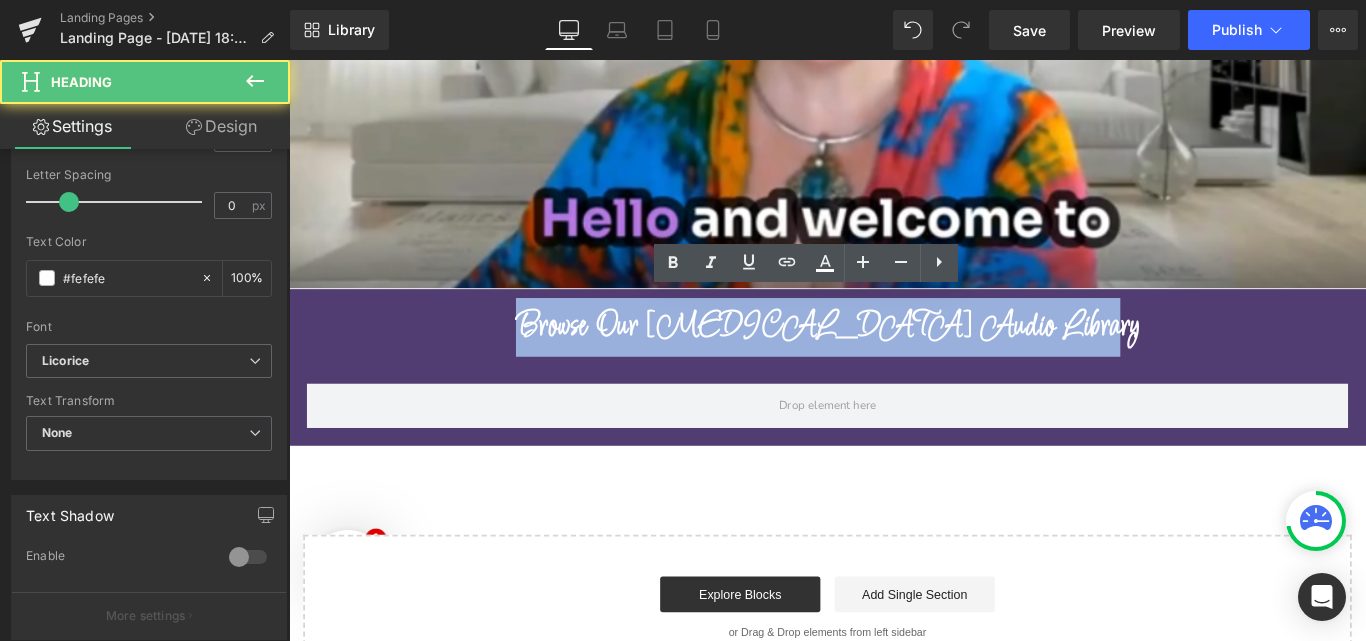 drag, startPoint x: 1160, startPoint y: 362, endPoint x: 620, endPoint y: 346, distance: 540.237 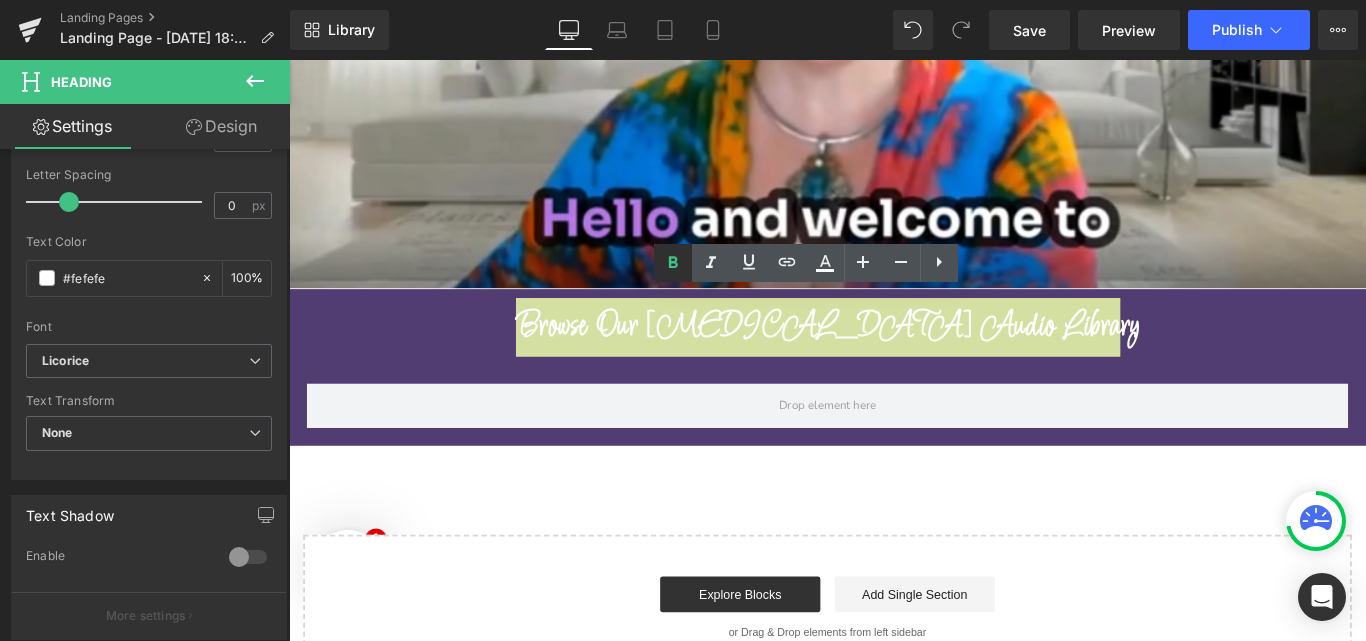 click 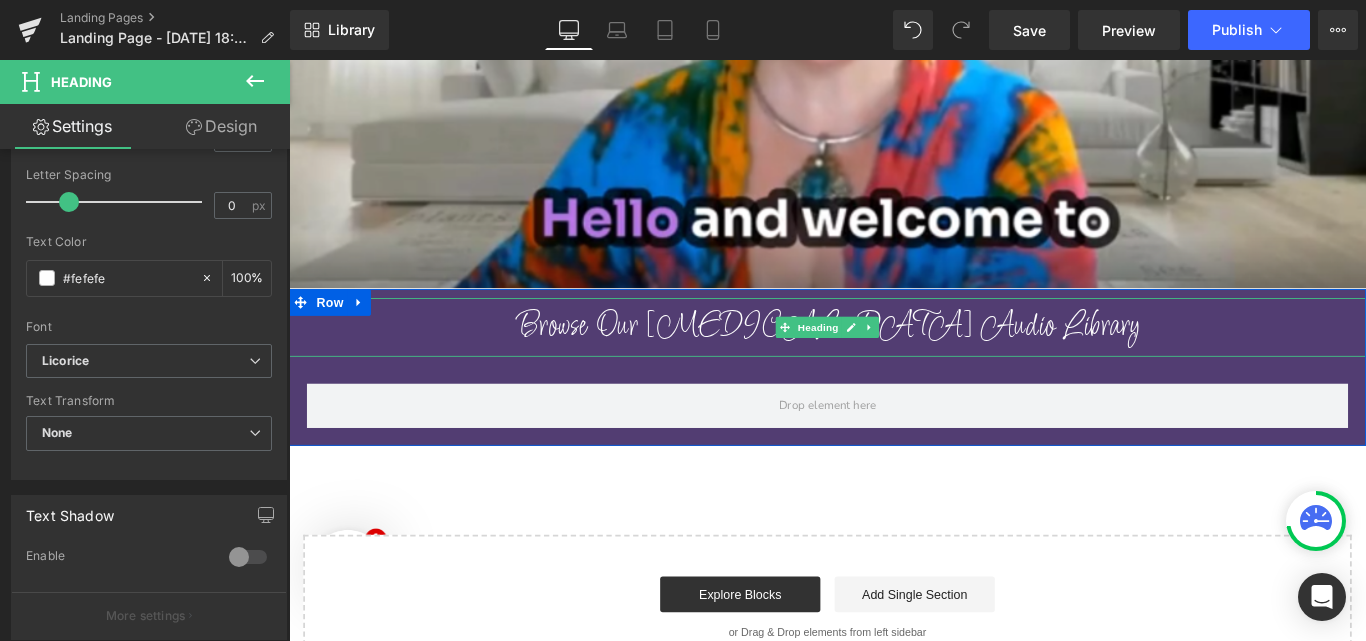 click on "Browse Our Hypnotherapy Audio Library" at bounding box center (894, 360) 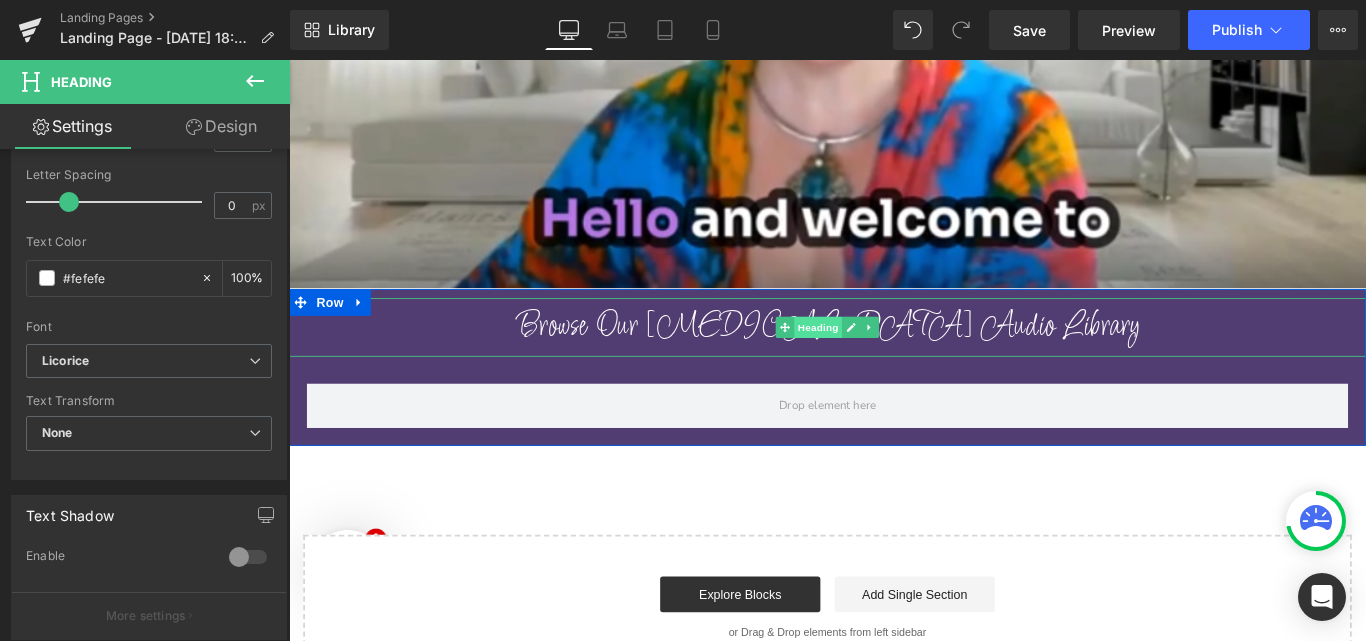 click on "Heading" at bounding box center (884, 360) 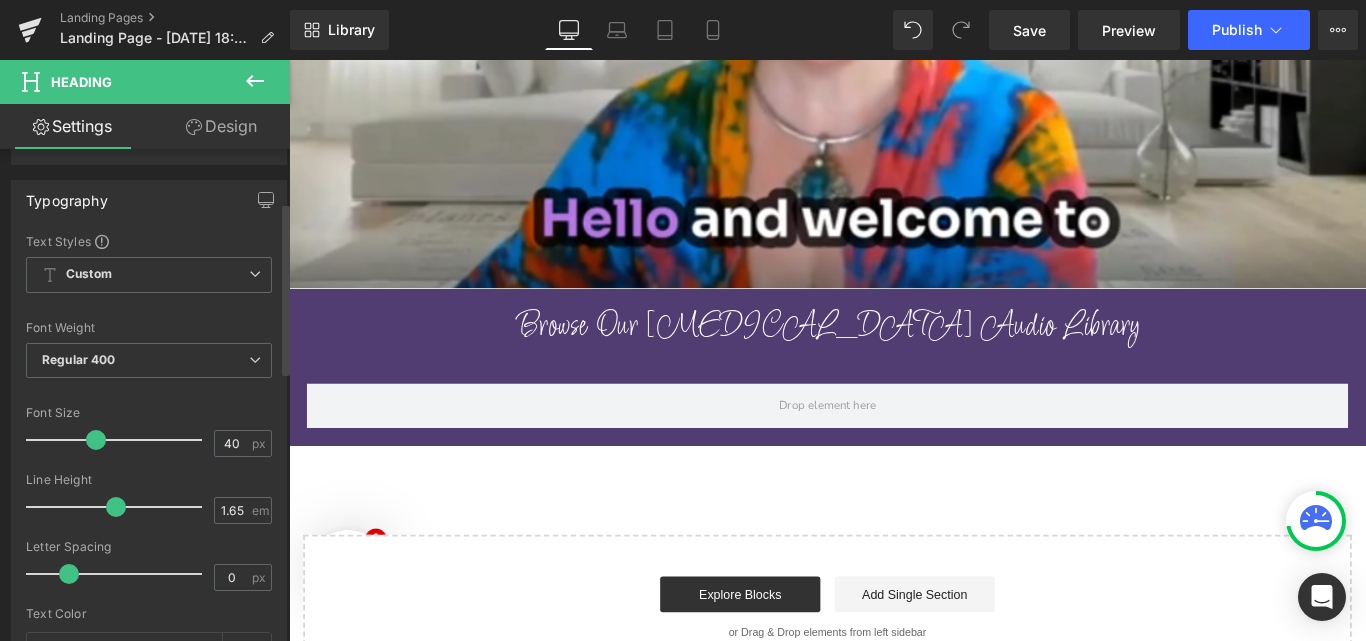 scroll, scrollTop: 142, scrollLeft: 0, axis: vertical 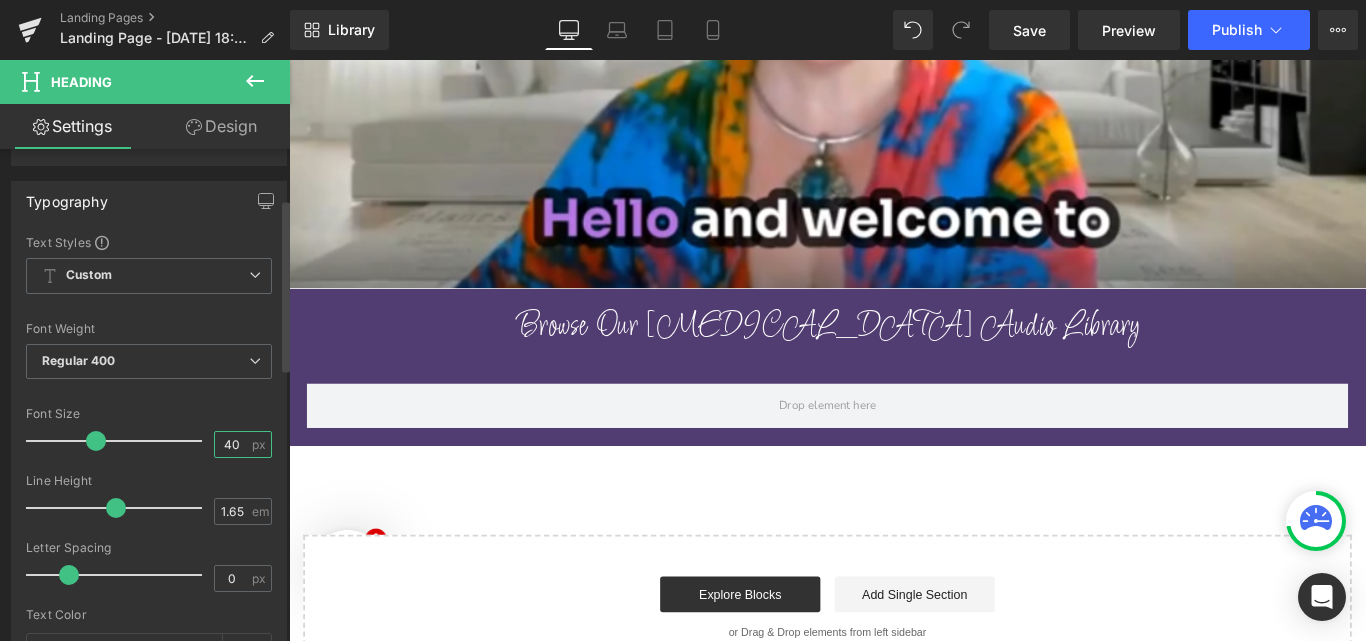 click on "40" at bounding box center [232, 444] 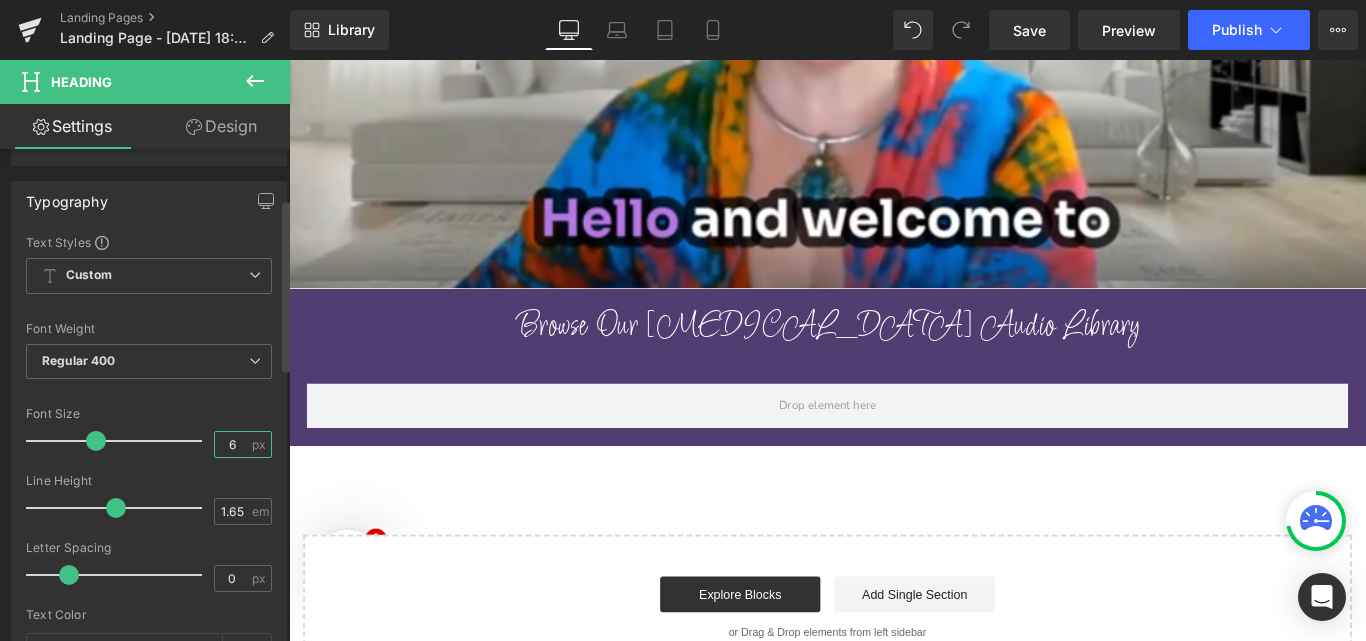 type on "60" 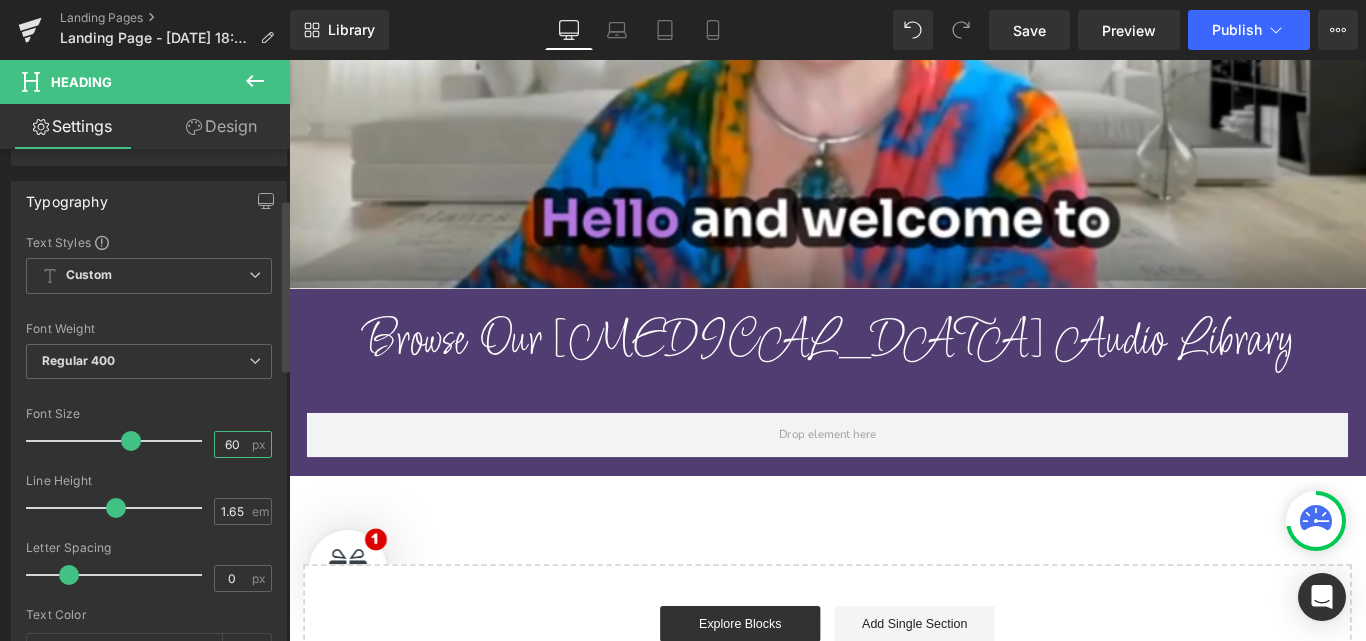 scroll, scrollTop: 0, scrollLeft: 0, axis: both 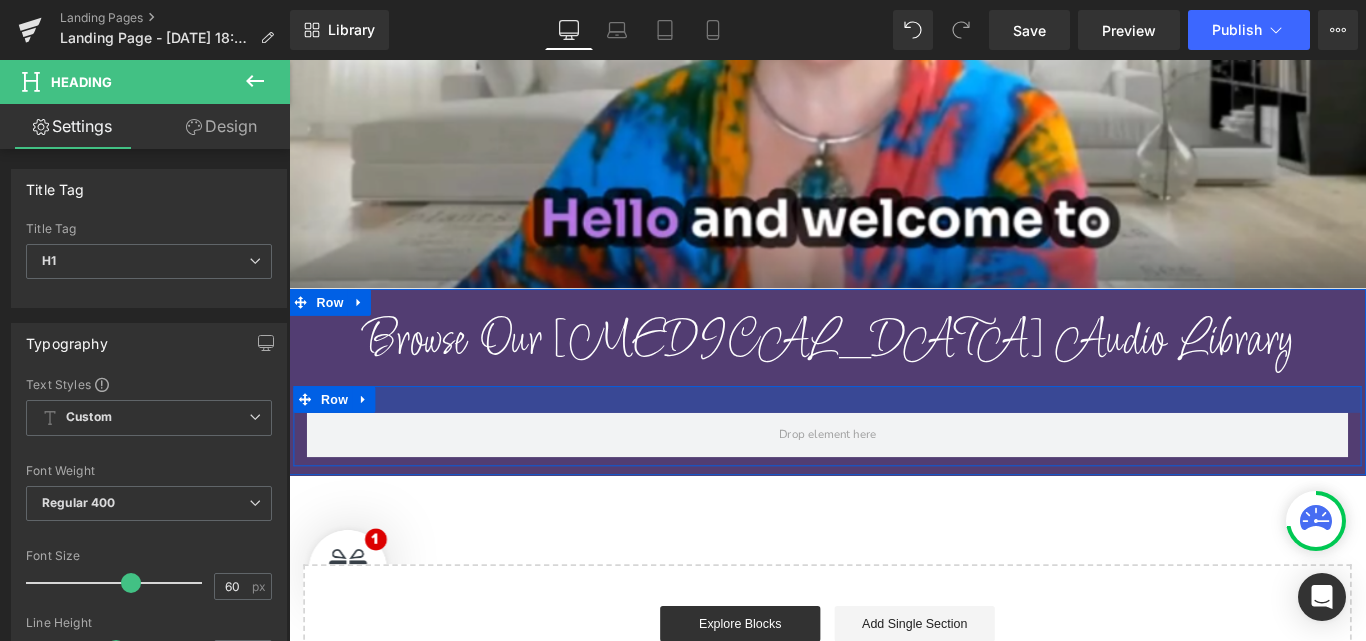 click at bounding box center [894, 441] 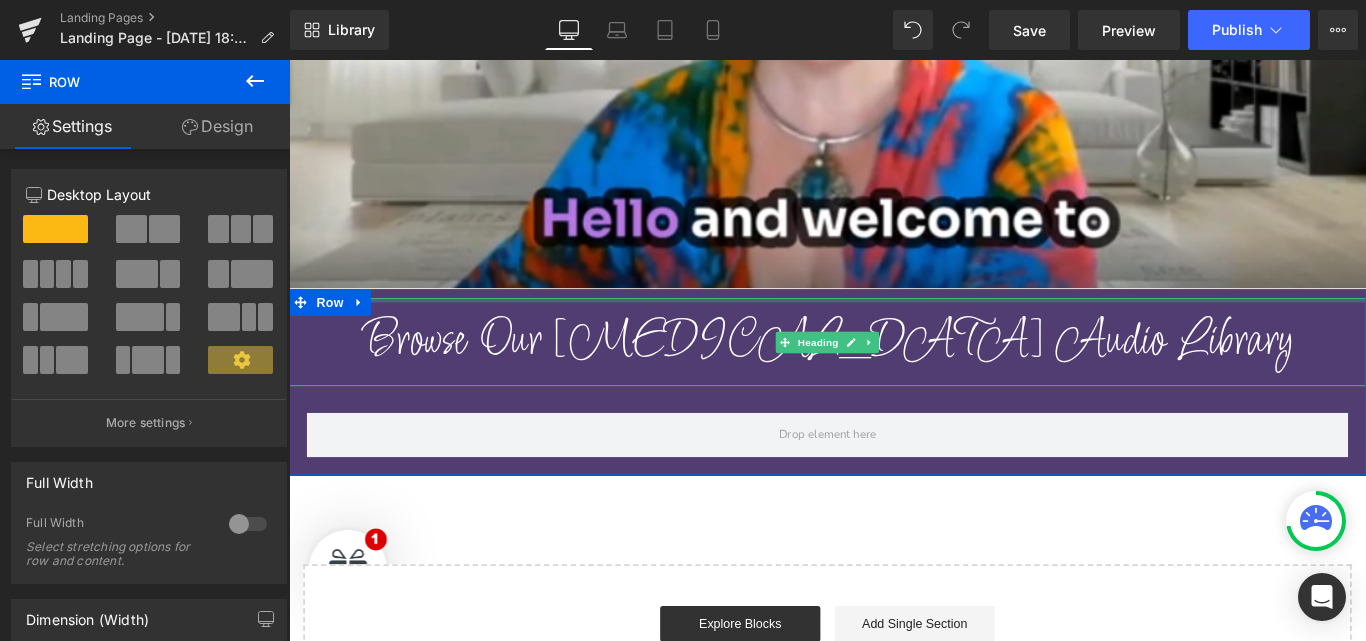 drag, startPoint x: 796, startPoint y: 324, endPoint x: 795, endPoint y: 312, distance: 12.0415945 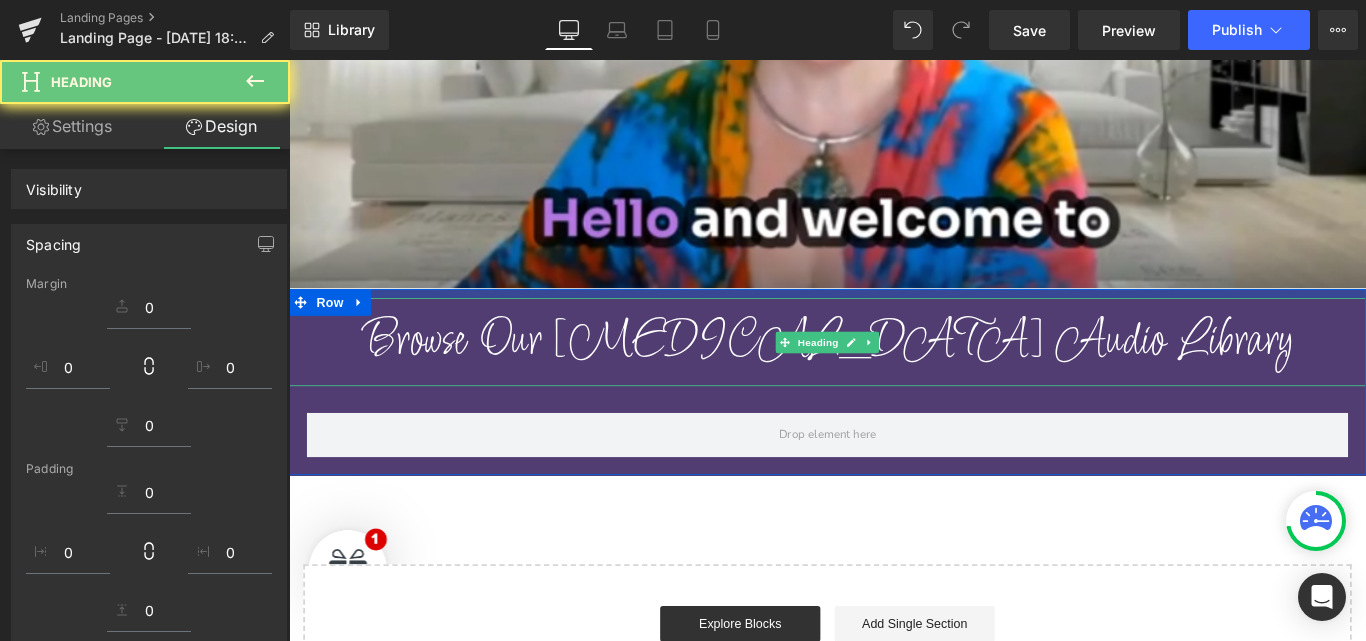 drag, startPoint x: 795, startPoint y: 310, endPoint x: 814, endPoint y: 329, distance: 26.870058 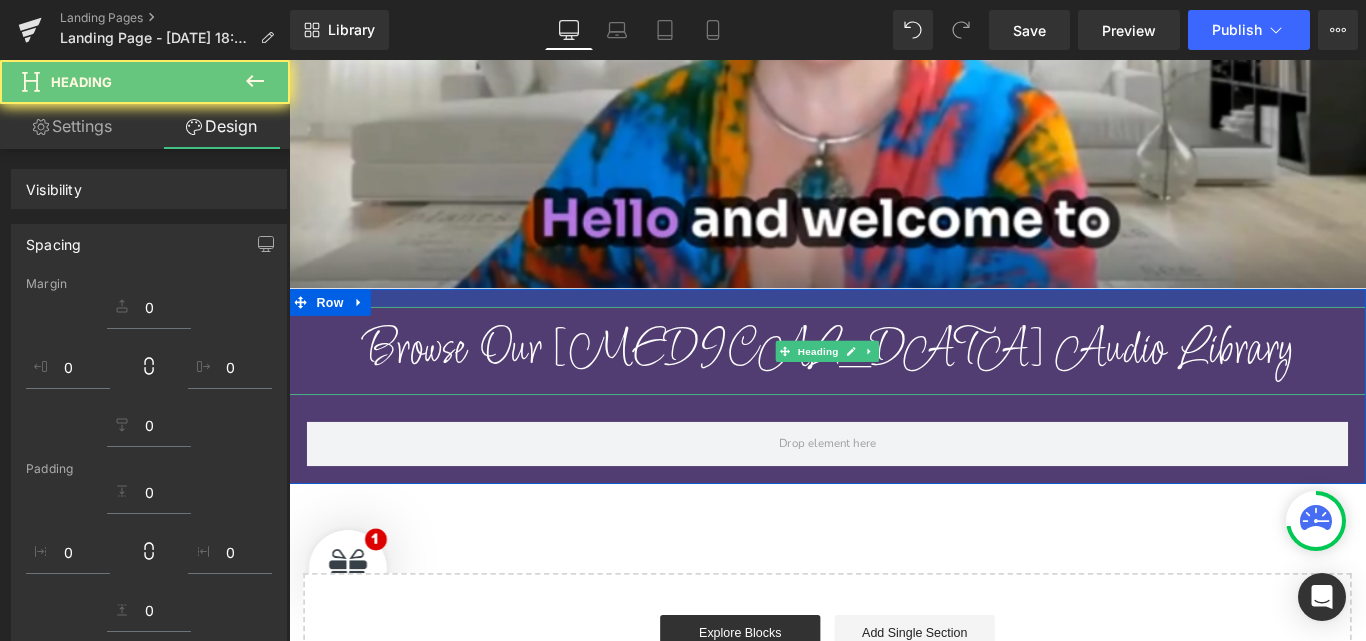 click at bounding box center [894, 327] 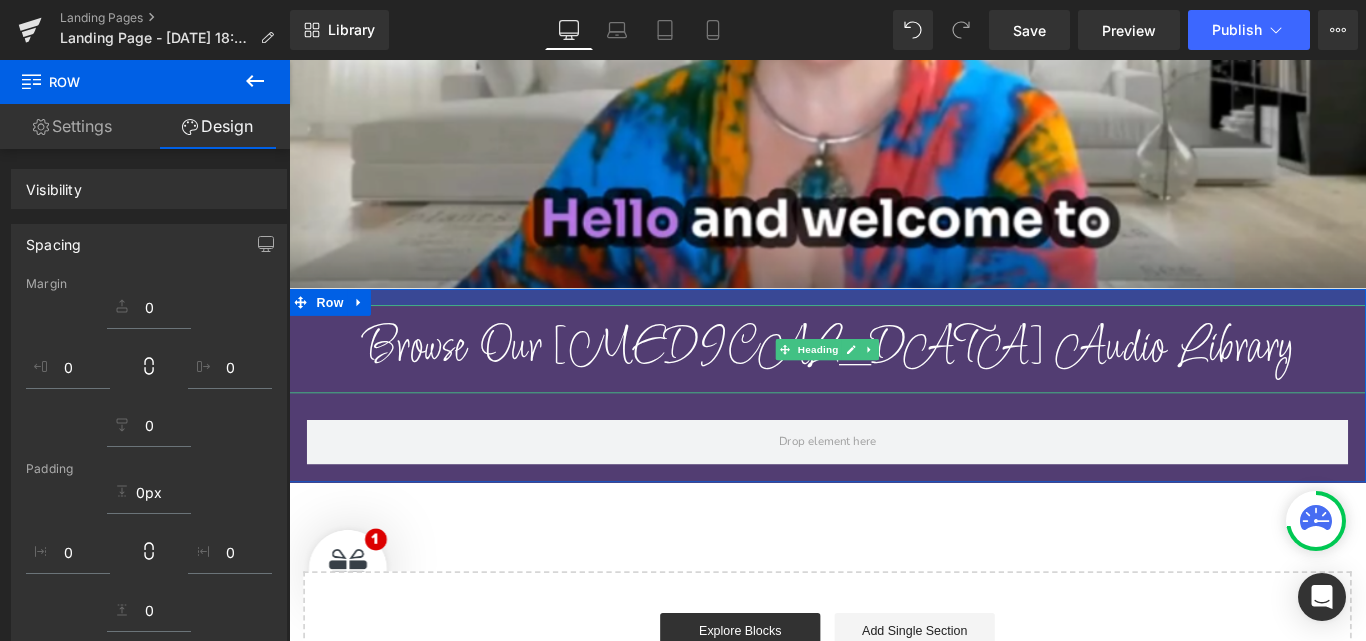 drag, startPoint x: 817, startPoint y: 322, endPoint x: 819, endPoint y: 298, distance: 24.083189 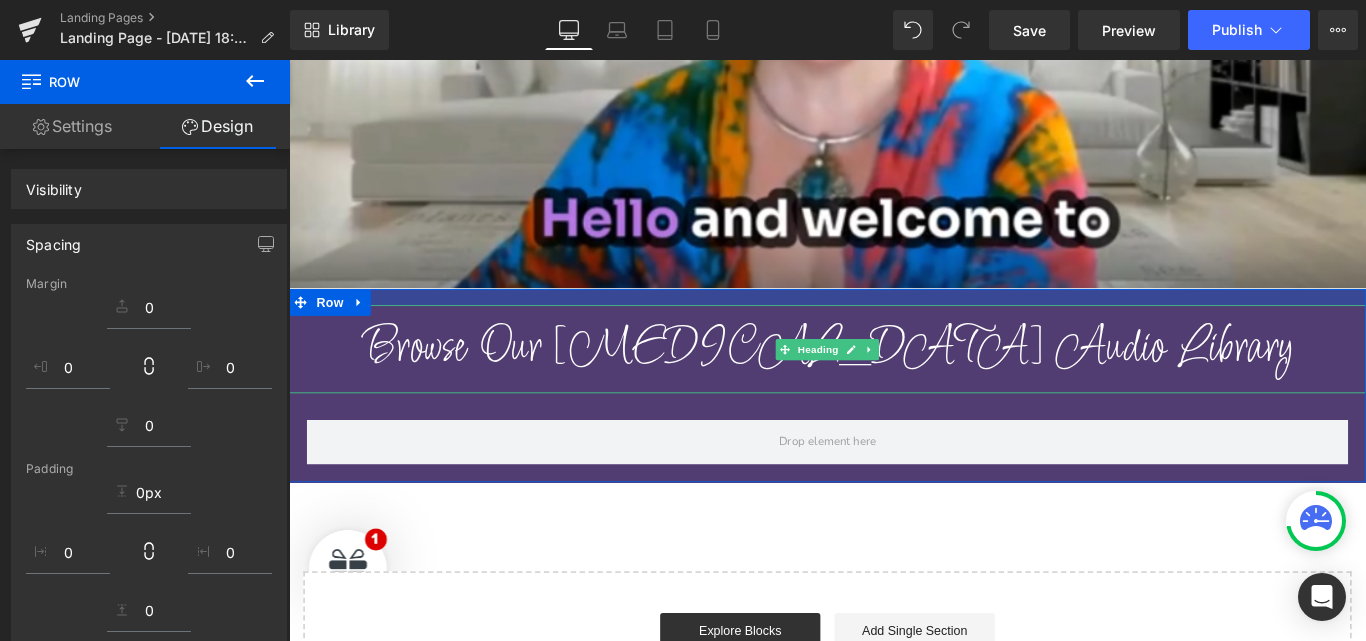 click on "Image         Row          GenZen Healing Hub Text Block         Row                 A sanctuary for healing minds, hearts & families Text Block         Row         Image         Row         Transform your inner world with hypnotherapy audios created  to nurture emotional well-being for every phase of life. Heading         Row         Your  Healing Journey  Starts Here! Heading         Downlaod your  FREE  hypnotherapy audios tailored for men,  women, children, teens, and “older” adults — specifically designed  to help you and your loved ones move from feeling stuck to  experiencing calm, clarity, and balance.  Wherever you are on your journey, your healing begins today! Heading         CLICK TO DOWNLOAD NOW Button         Row         Row         Image         Row          Feeling stuck or searching for a little peace of mind?  Discover how GenZen healing hub  is here to support you every step of the way. Heading         Row
Video Popup" at bounding box center [894, -496] 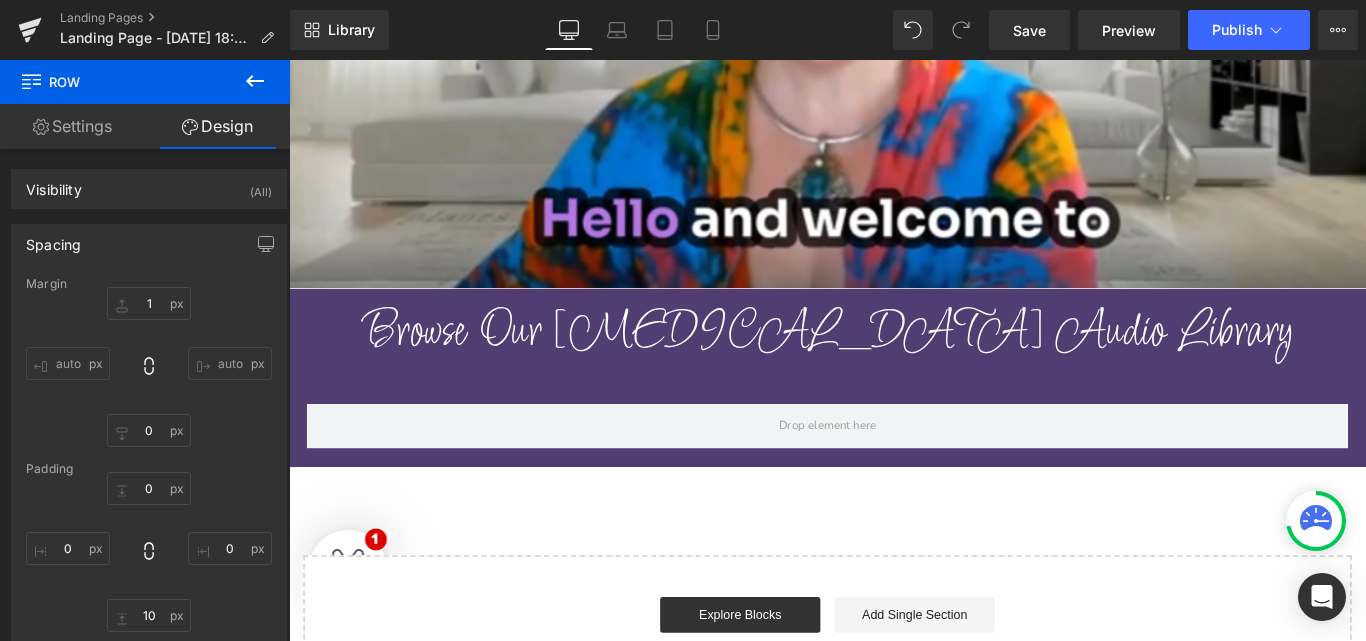 click 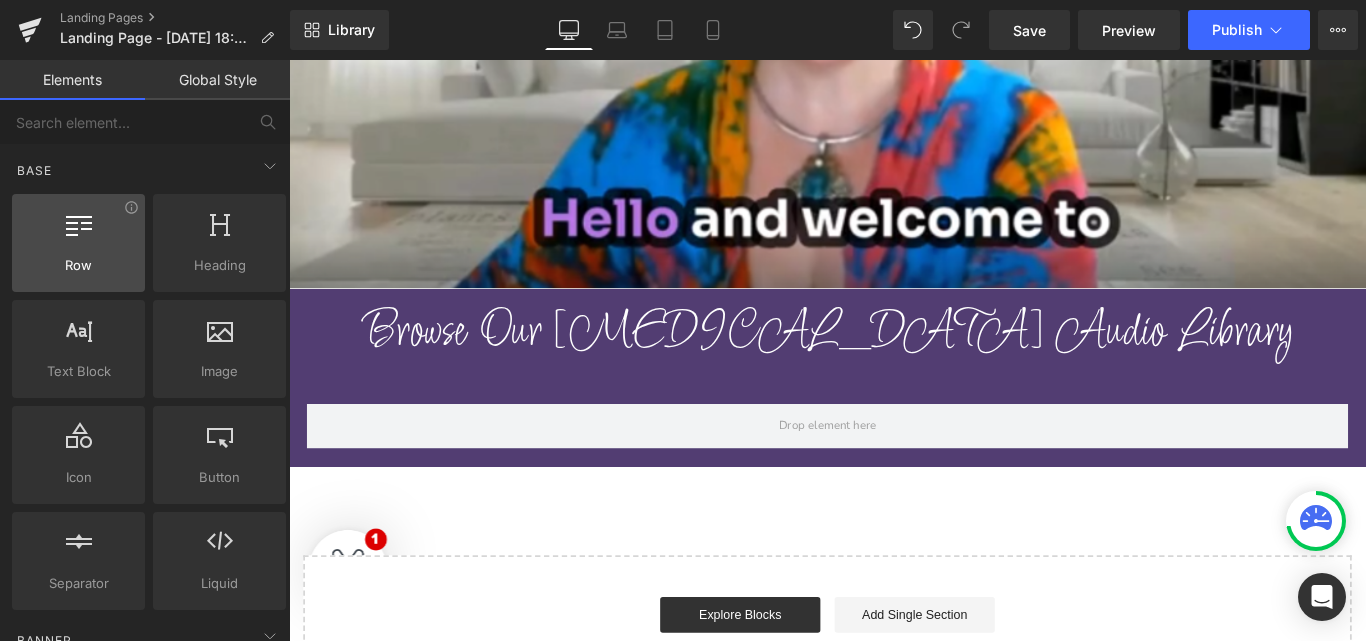 click at bounding box center (78, 232) 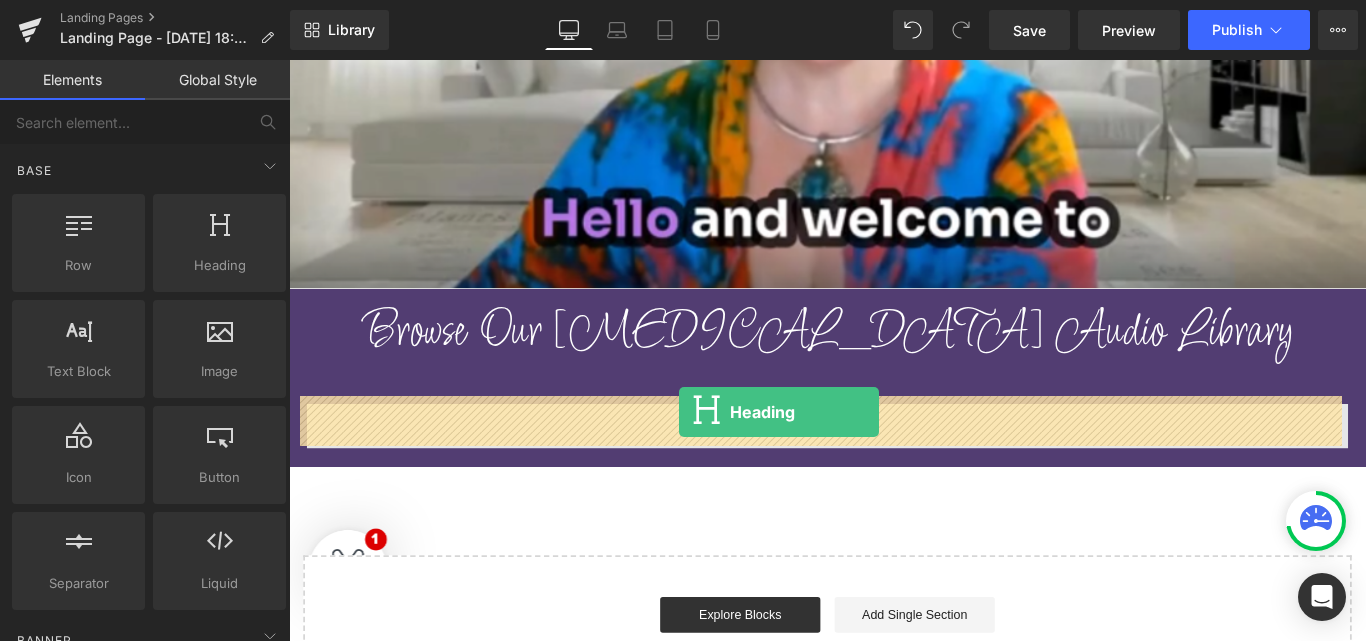 drag, startPoint x: 690, startPoint y: 485, endPoint x: 727, endPoint y: 455, distance: 47.63402 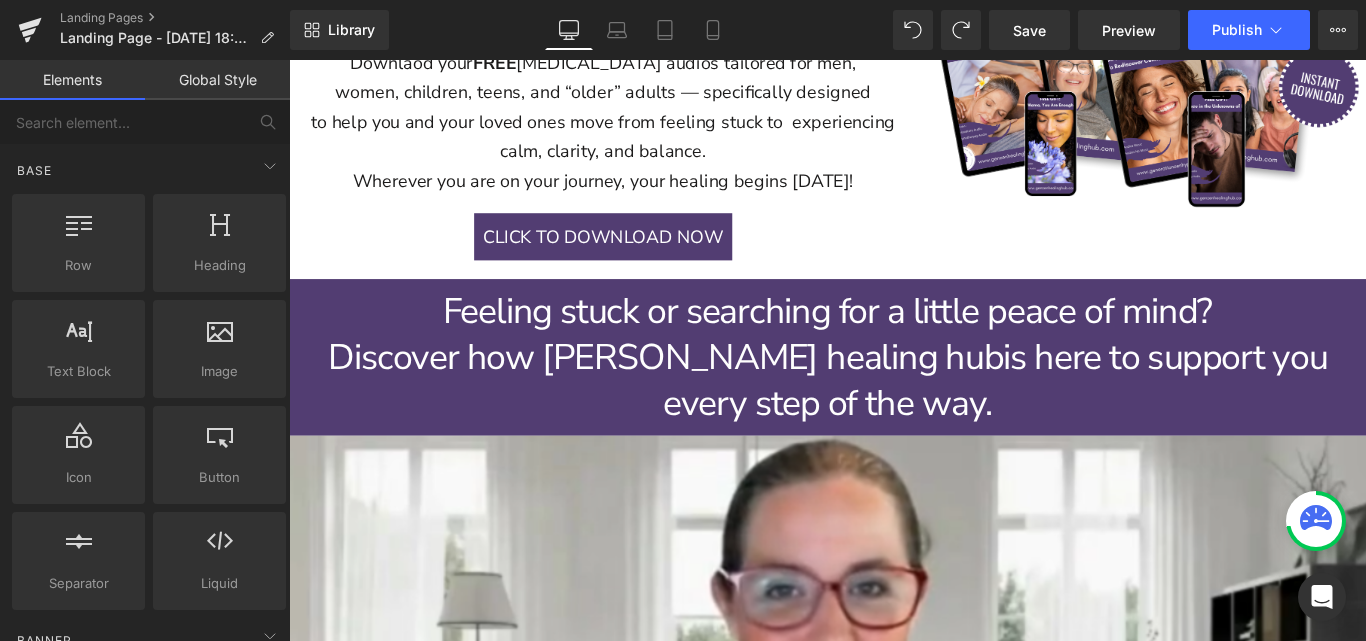 scroll, scrollTop: 1307, scrollLeft: 0, axis: vertical 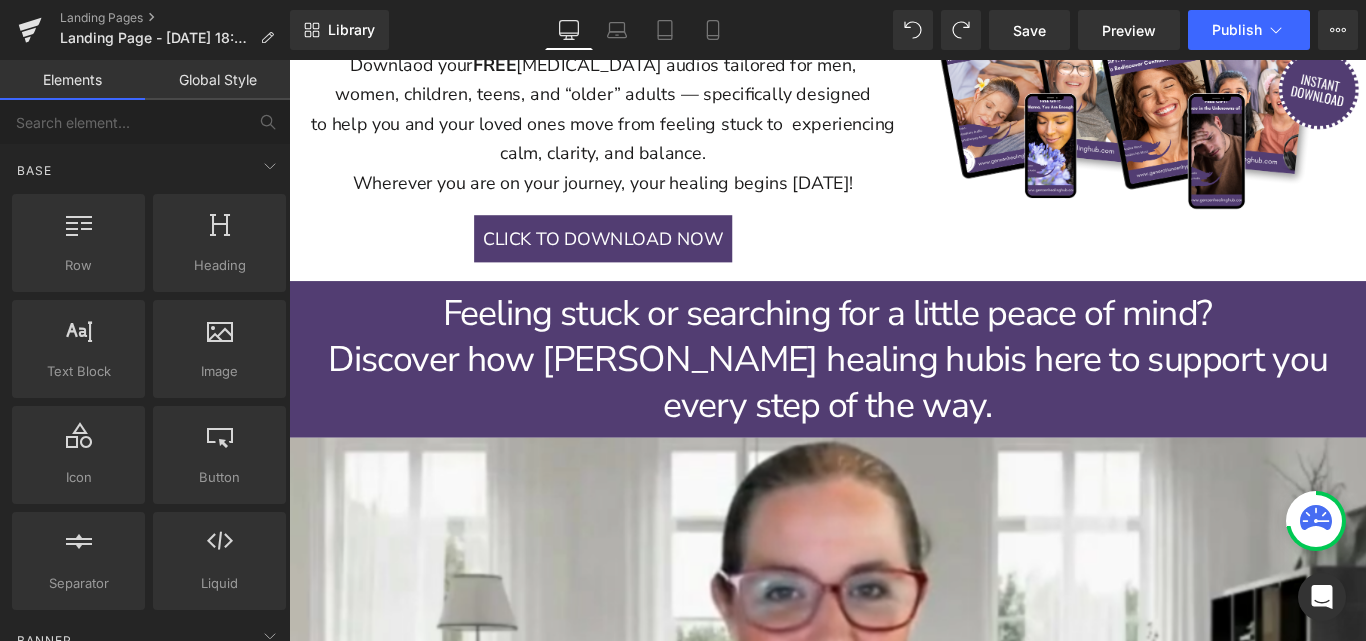 click on "Discover how GenZen healing hub  is here to support you every step of the way." at bounding box center (894, 422) 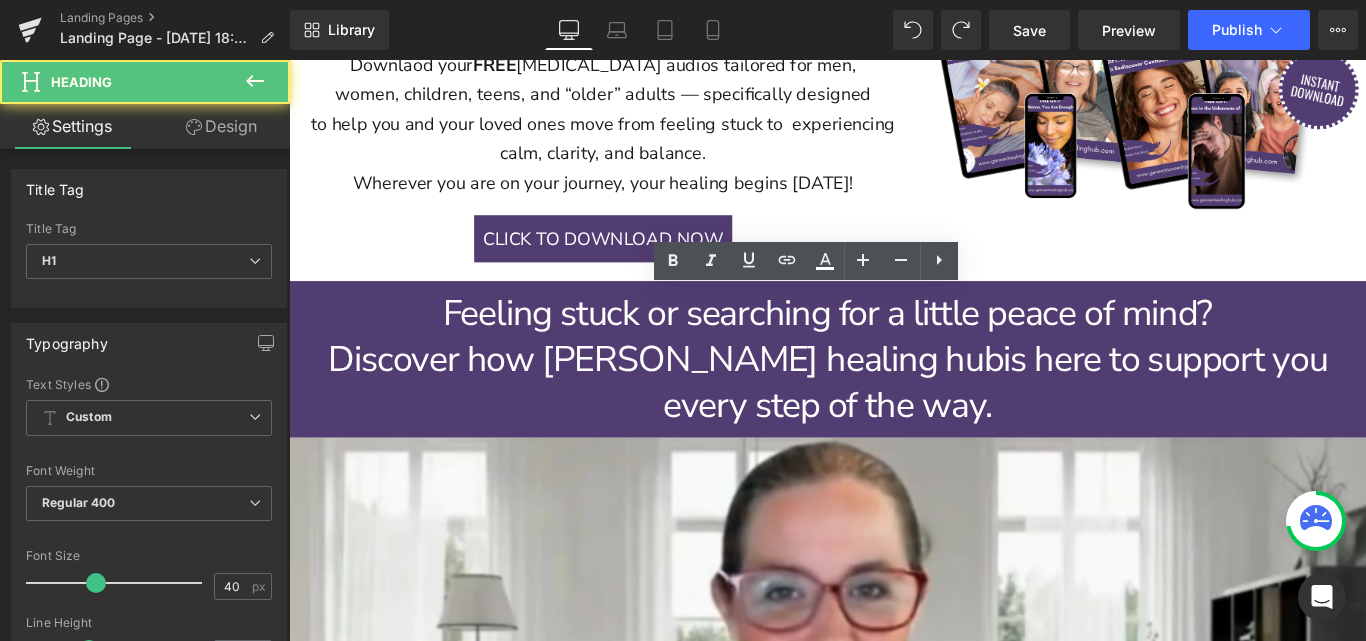 click on "Feeling stuck or searching for a little peace of mind?" at bounding box center (894, 344) 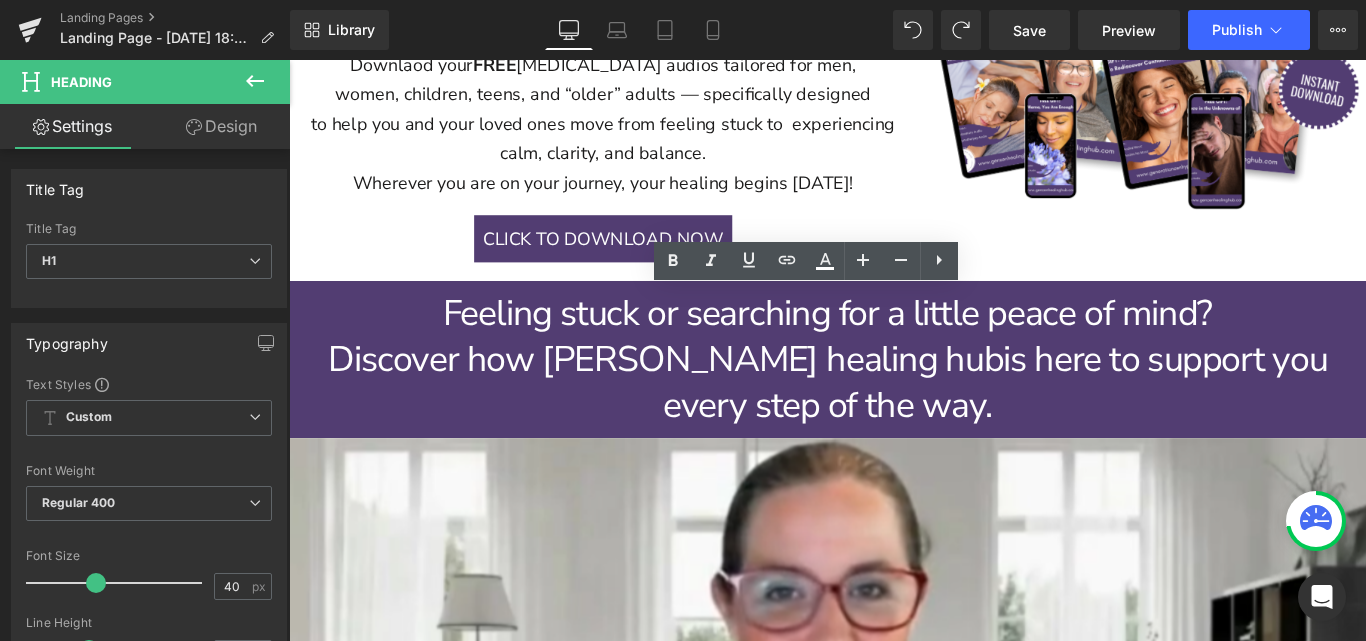 click on "is here to support you every step of the way." at bounding box center [1082, 422] 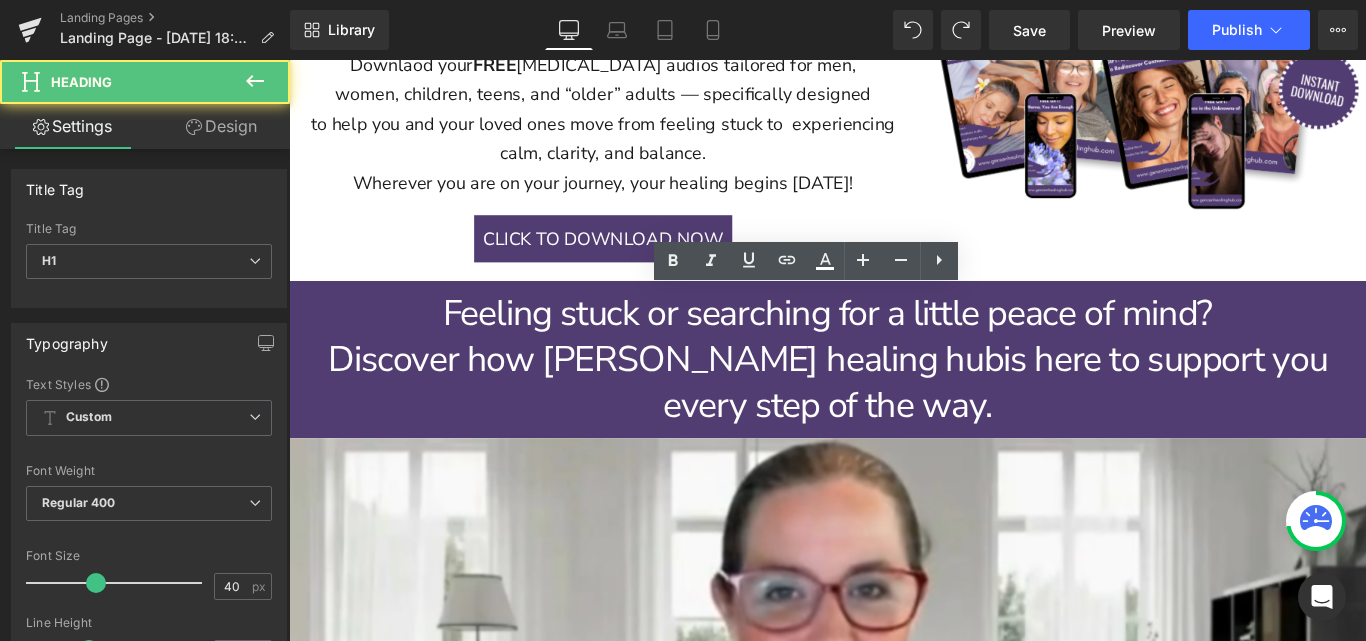 click on "Discover how GenZen healing hub  is here to support you every step of the way." at bounding box center [894, 422] 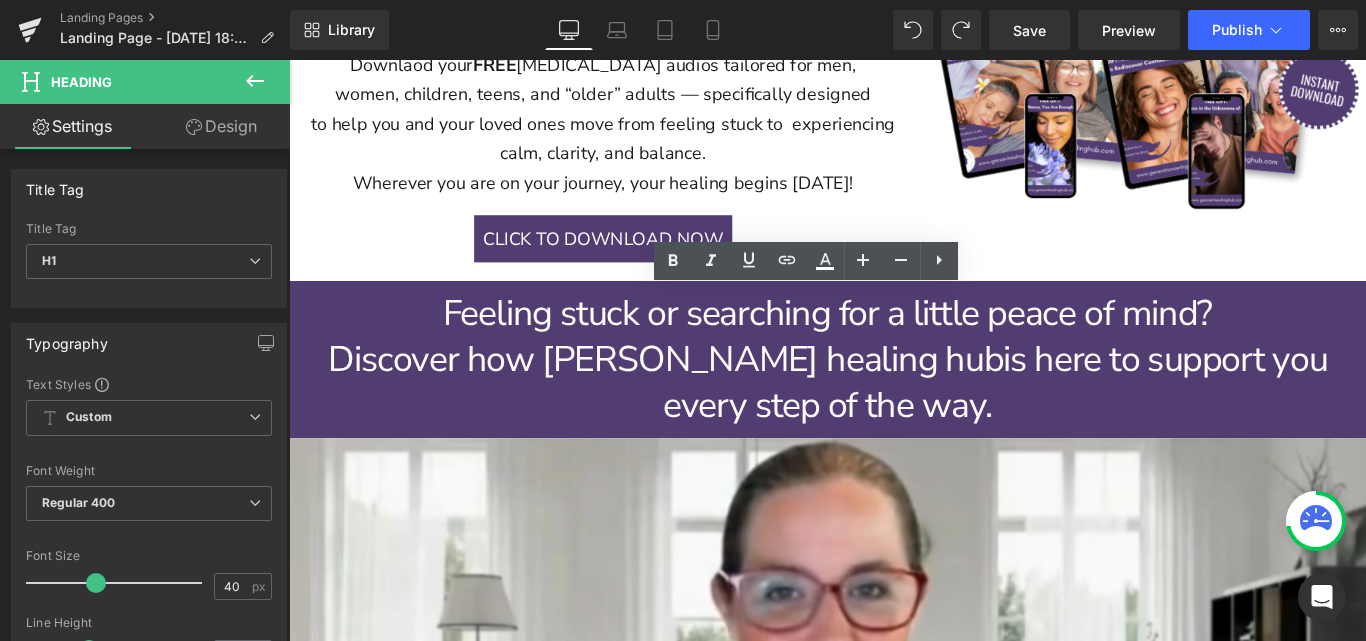 click on "Discover how GenZen healing hub  is here to support you every step of the way." at bounding box center (894, 422) 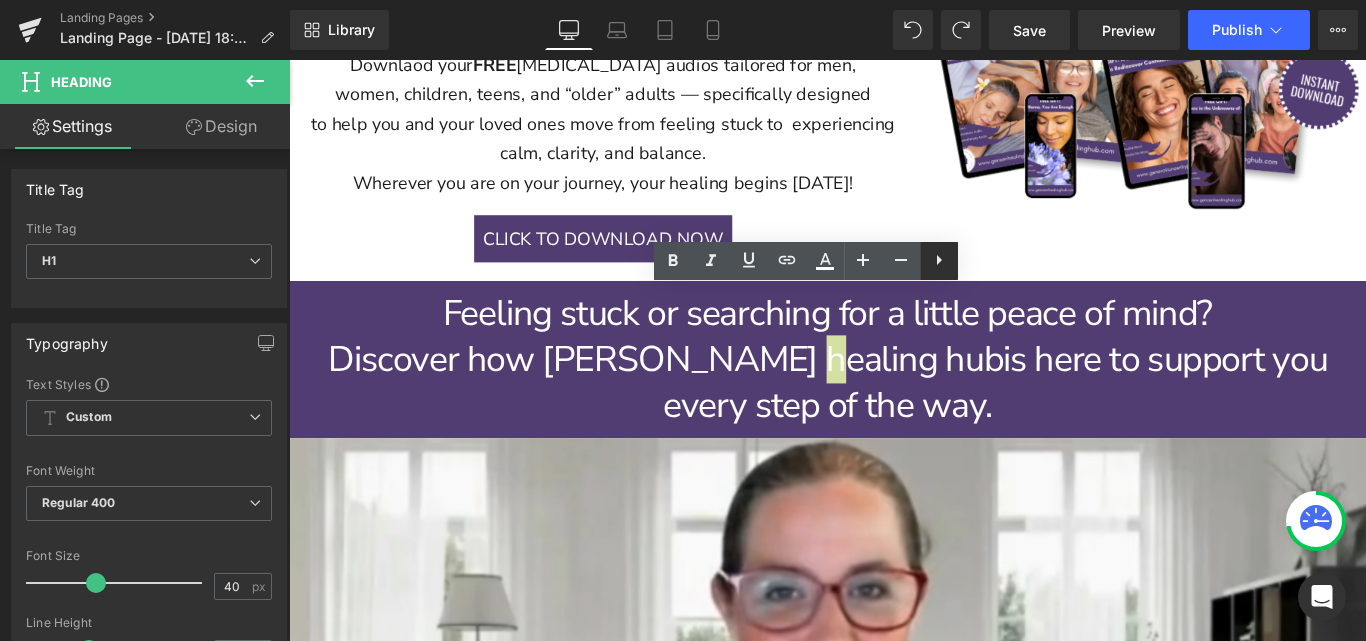 click 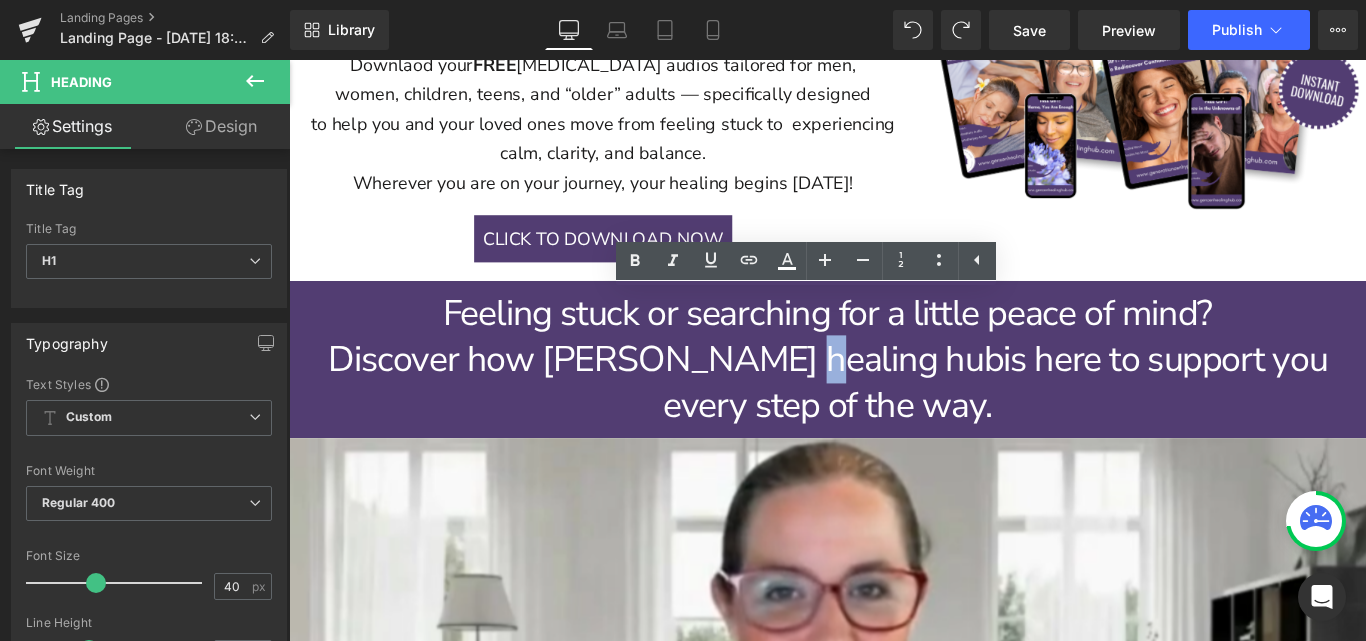 click on "Feeling stuck or searching for a little peace of mind?" at bounding box center (894, 344) 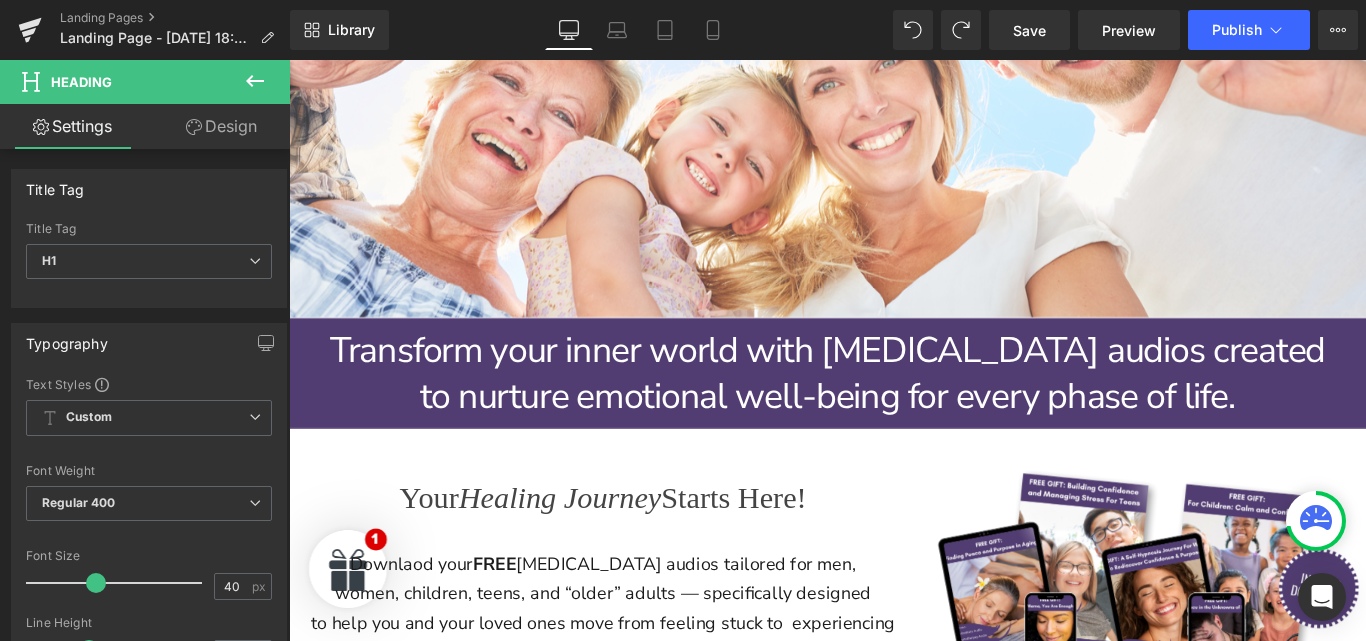 scroll, scrollTop: 658, scrollLeft: 0, axis: vertical 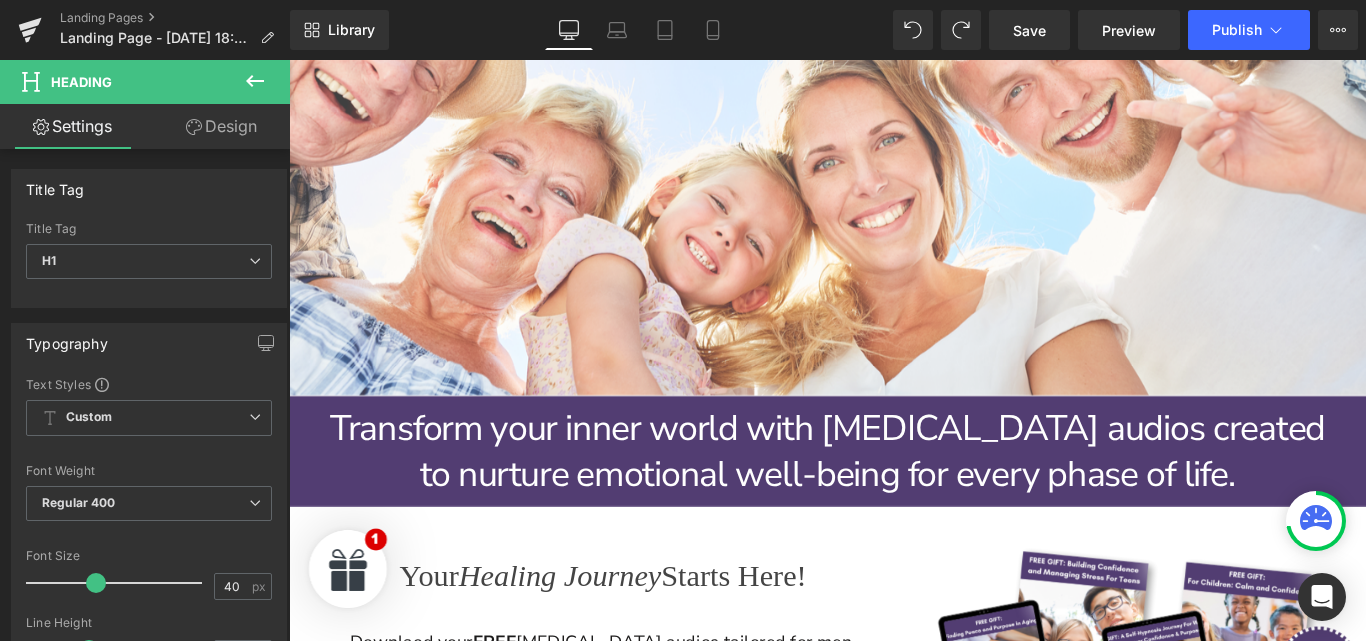 click on "Heading" at bounding box center [884, 500] 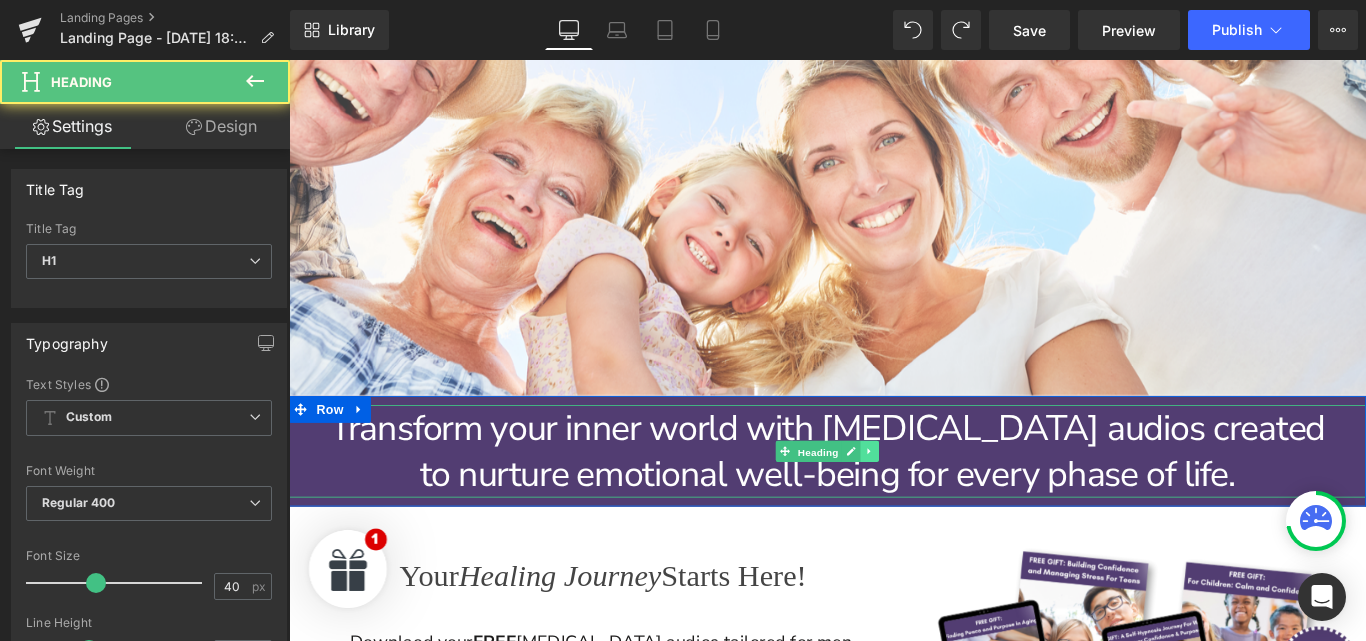 click 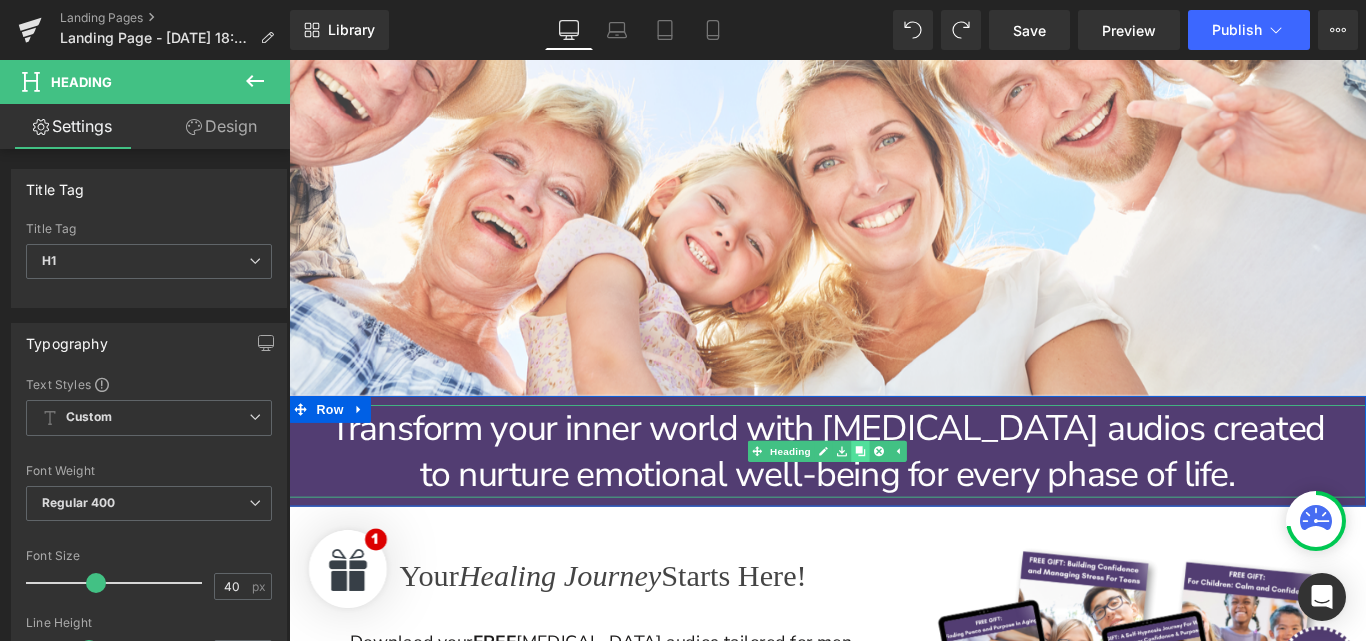 click 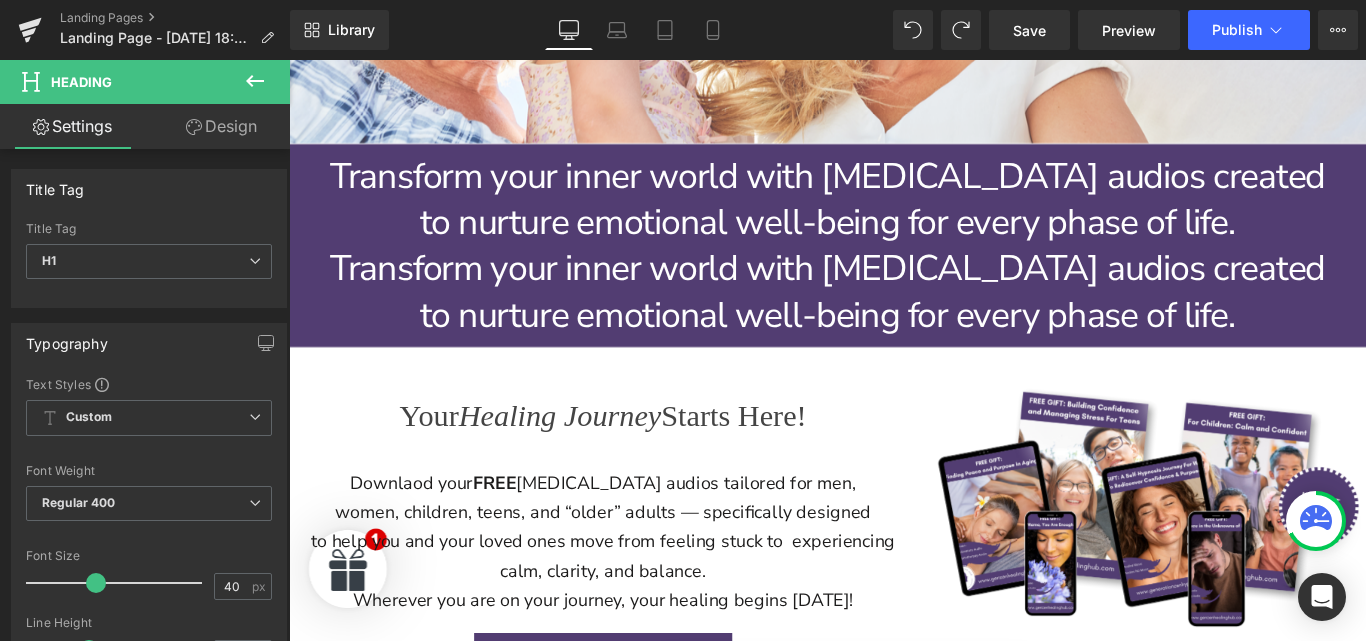 scroll, scrollTop: 940, scrollLeft: 0, axis: vertical 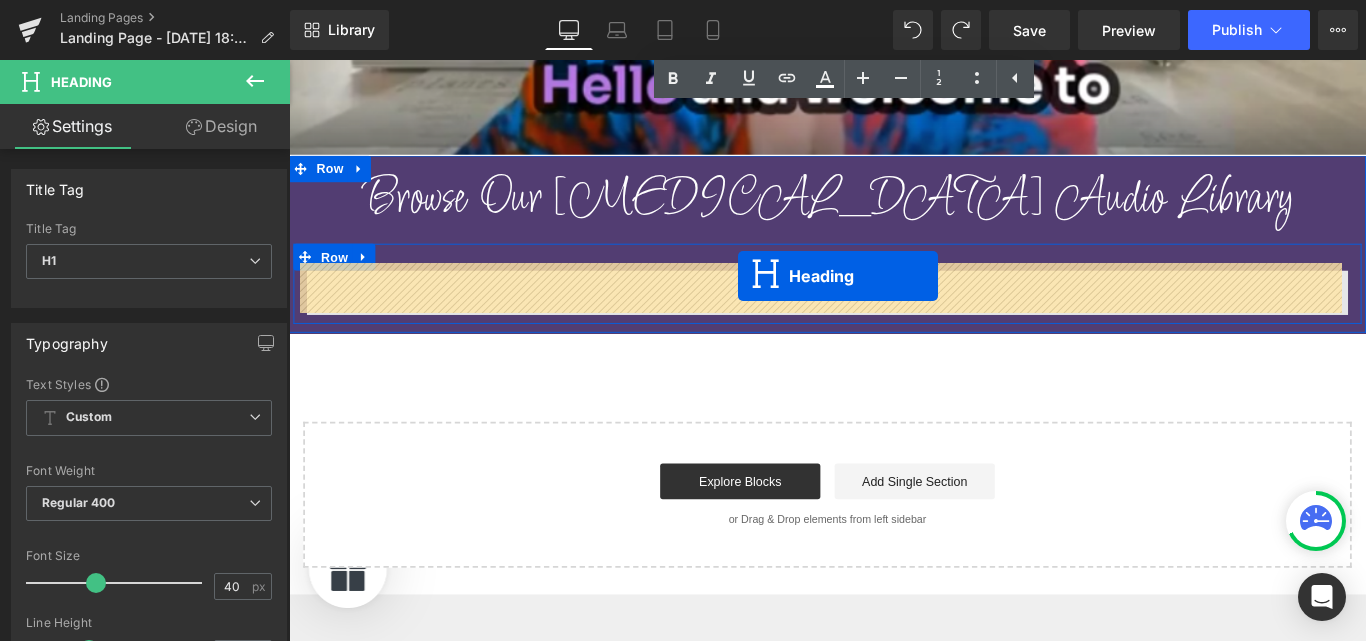 drag, startPoint x: 837, startPoint y: 321, endPoint x: 793, endPoint y: 303, distance: 47.539455 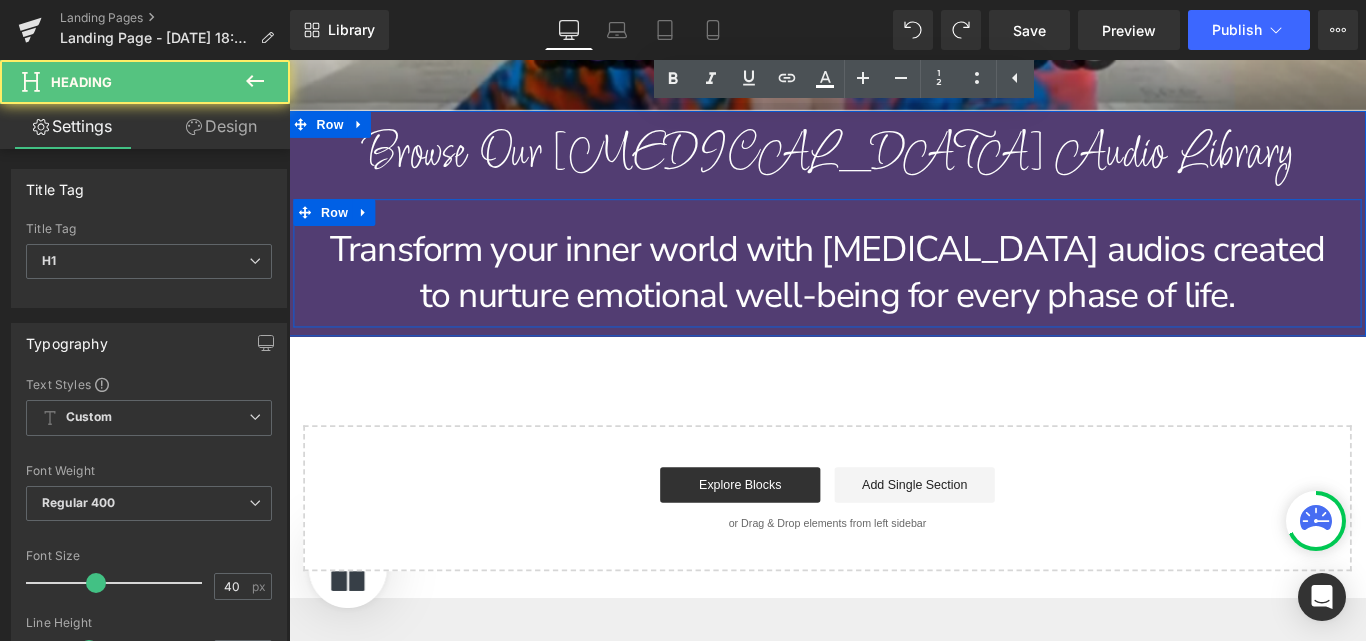 scroll, scrollTop: 2230, scrollLeft: 0, axis: vertical 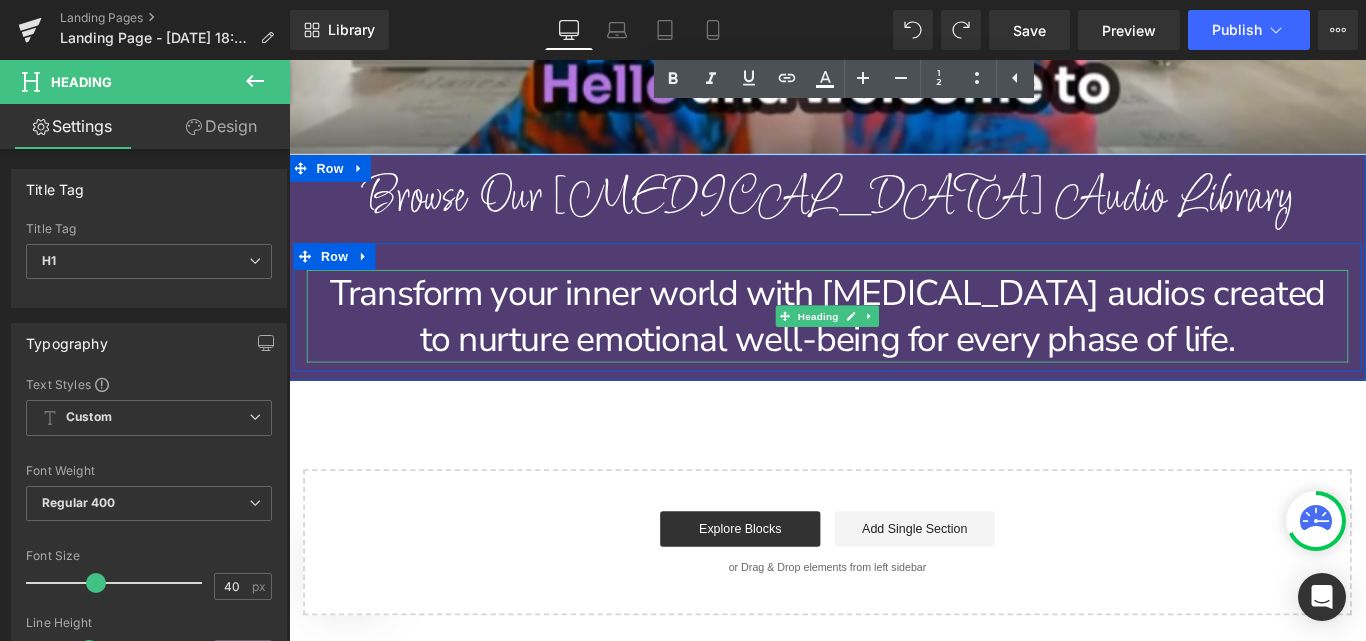 click on "to nurture emotional well-being for every phase of life." at bounding box center (894, 374) 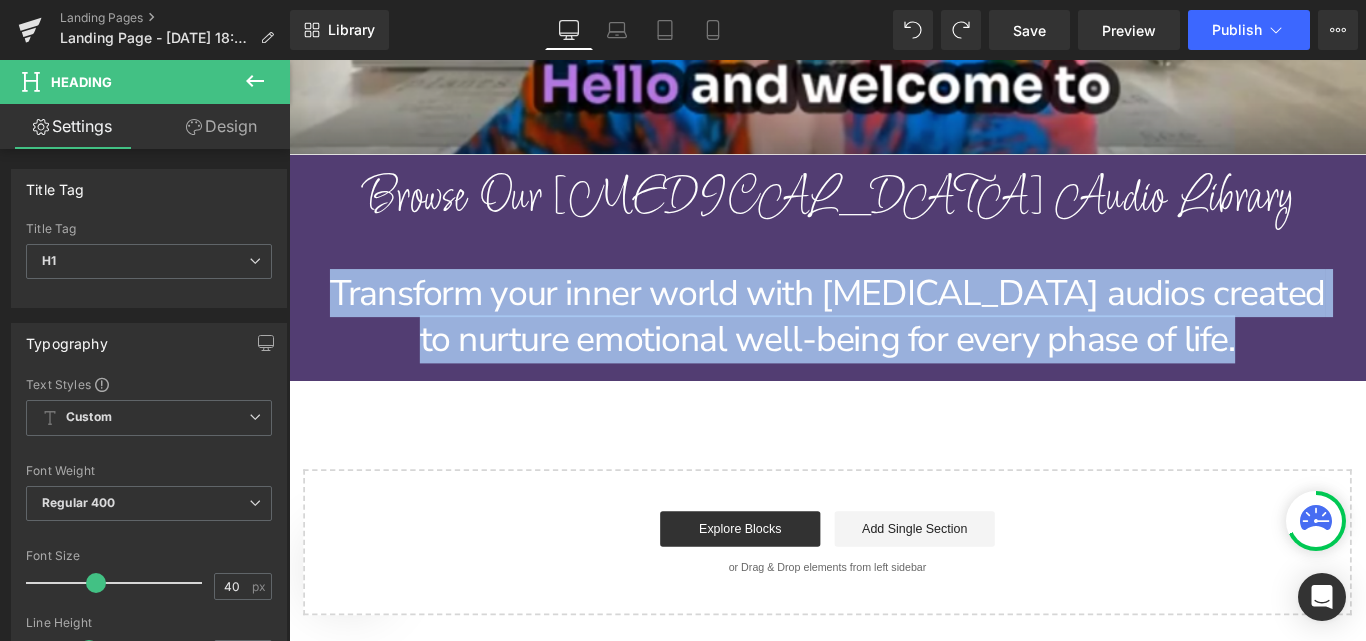 type 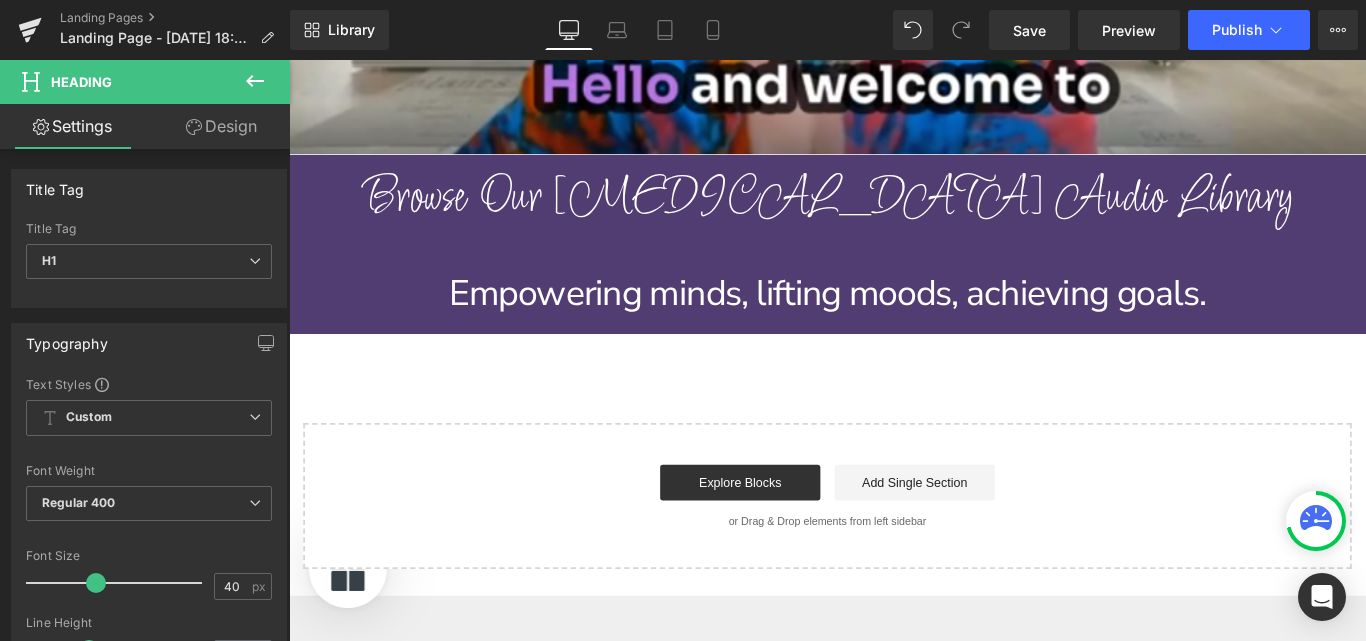 click on "Empowering minds, lifting moods, achieving goals." at bounding box center [894, 322] 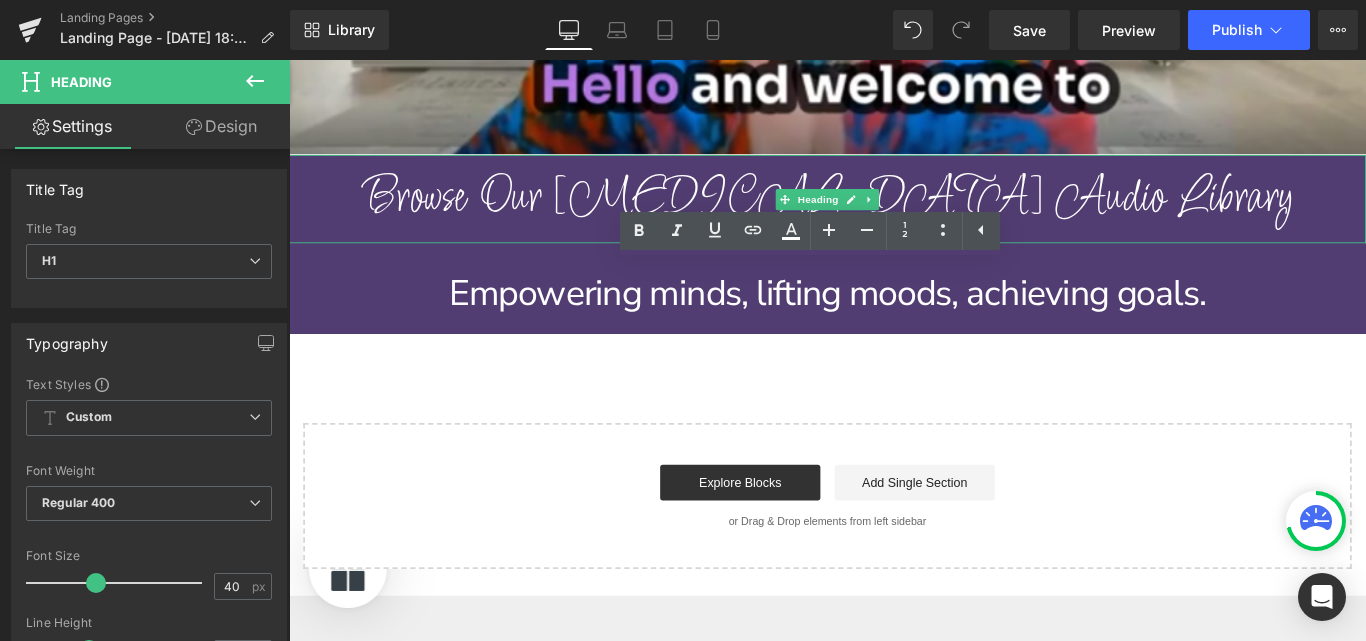 click on "Browse Our Hypnotherapy Audio Library" at bounding box center (894, 216) 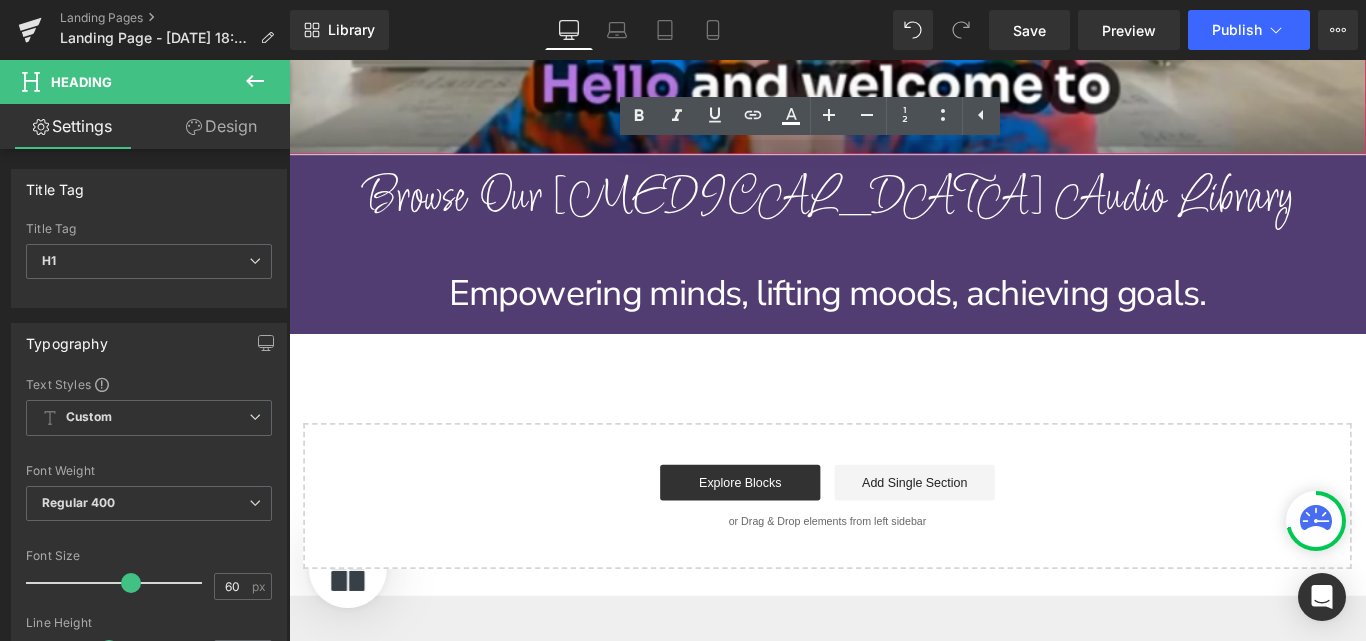 click at bounding box center [894, -137] 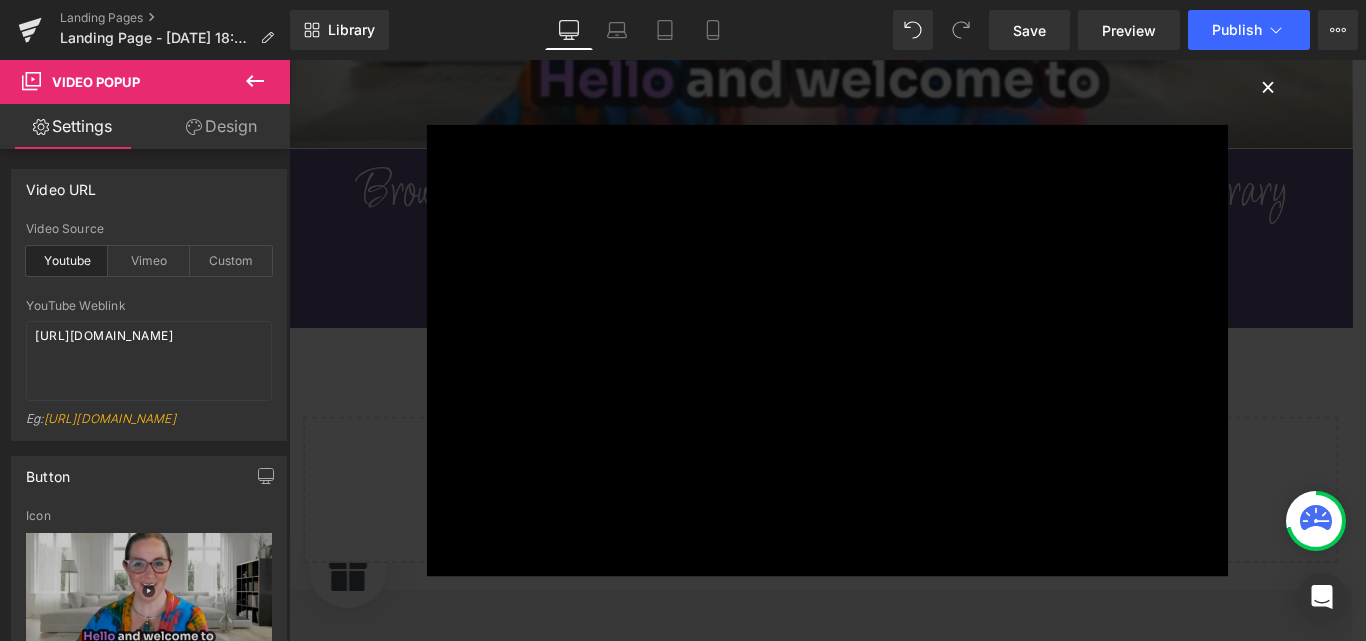 click on "×" at bounding box center [1389, 89] 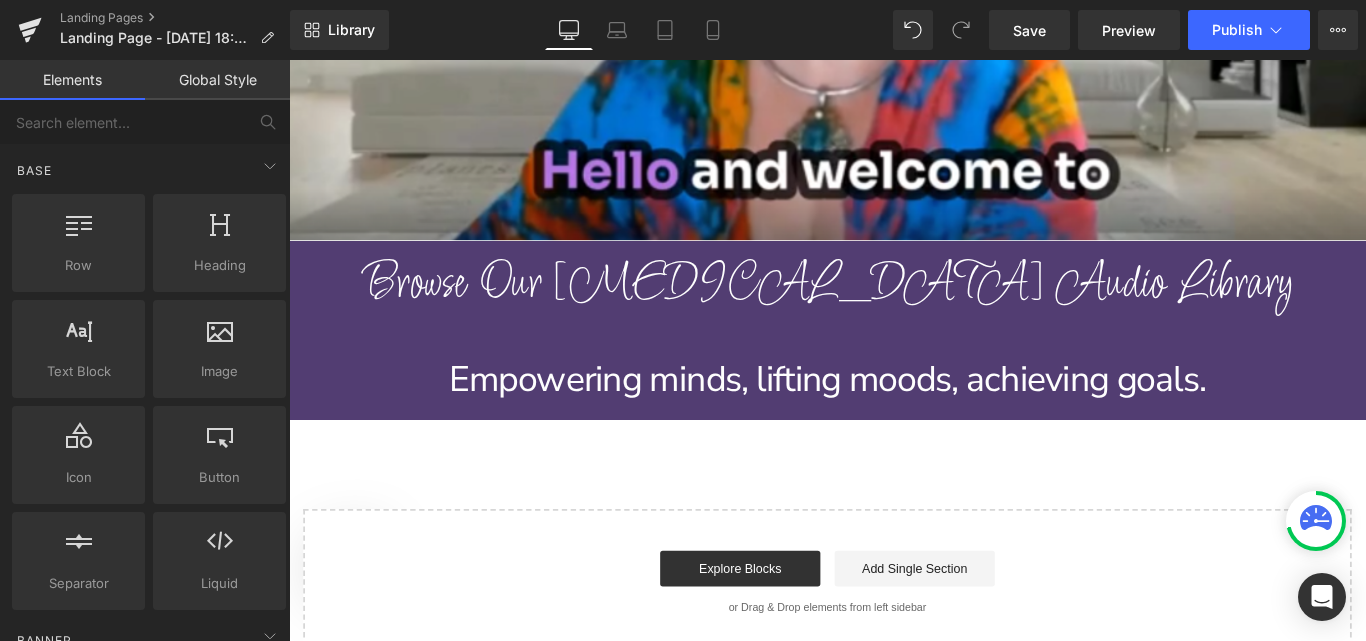 scroll, scrollTop: 2152, scrollLeft: 0, axis: vertical 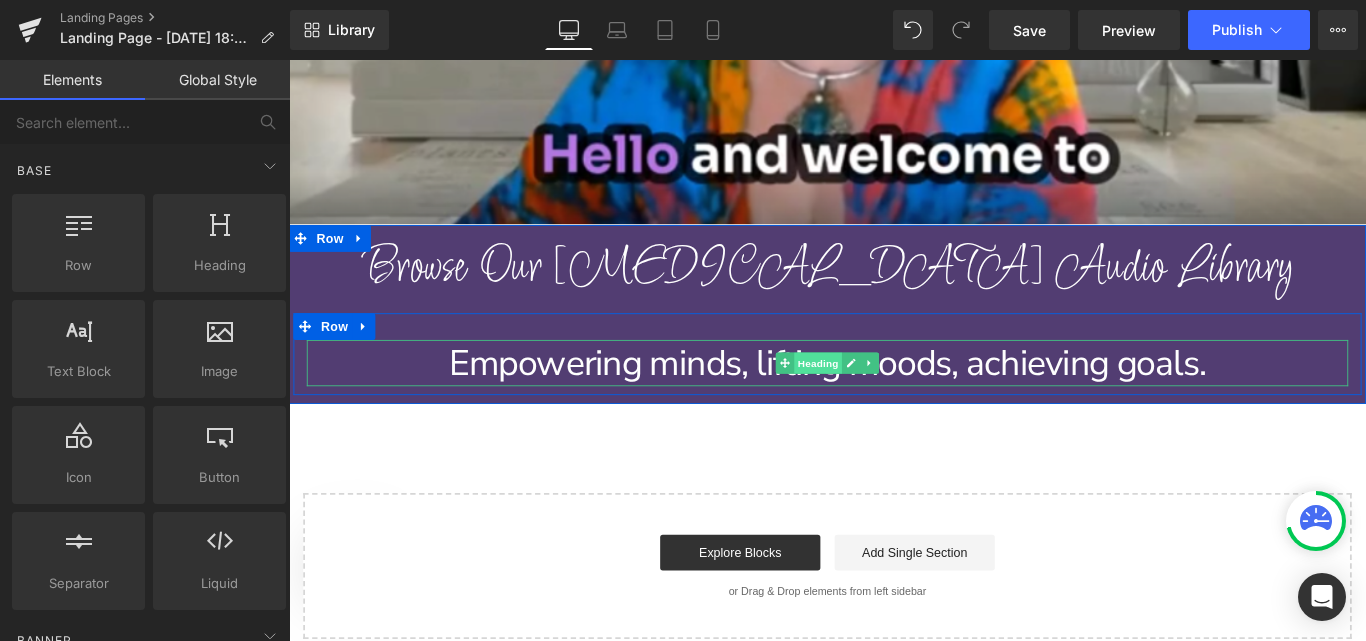 click on "Heading" at bounding box center (884, 400) 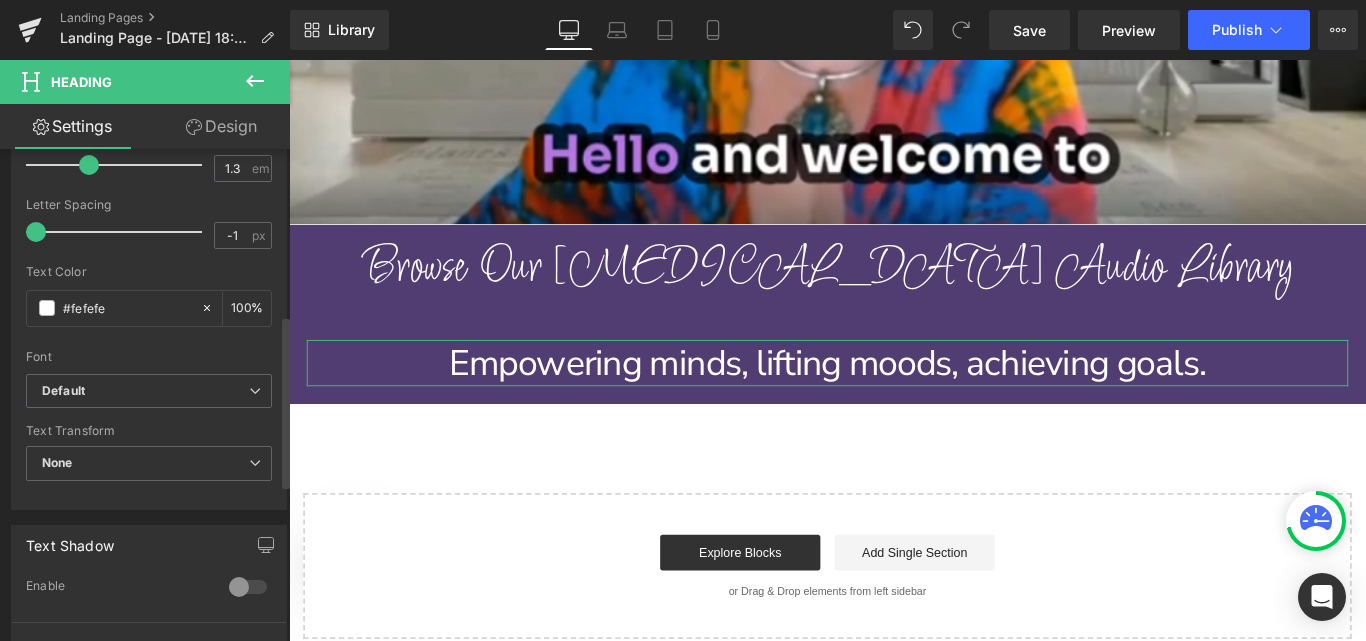 scroll, scrollTop: 486, scrollLeft: 0, axis: vertical 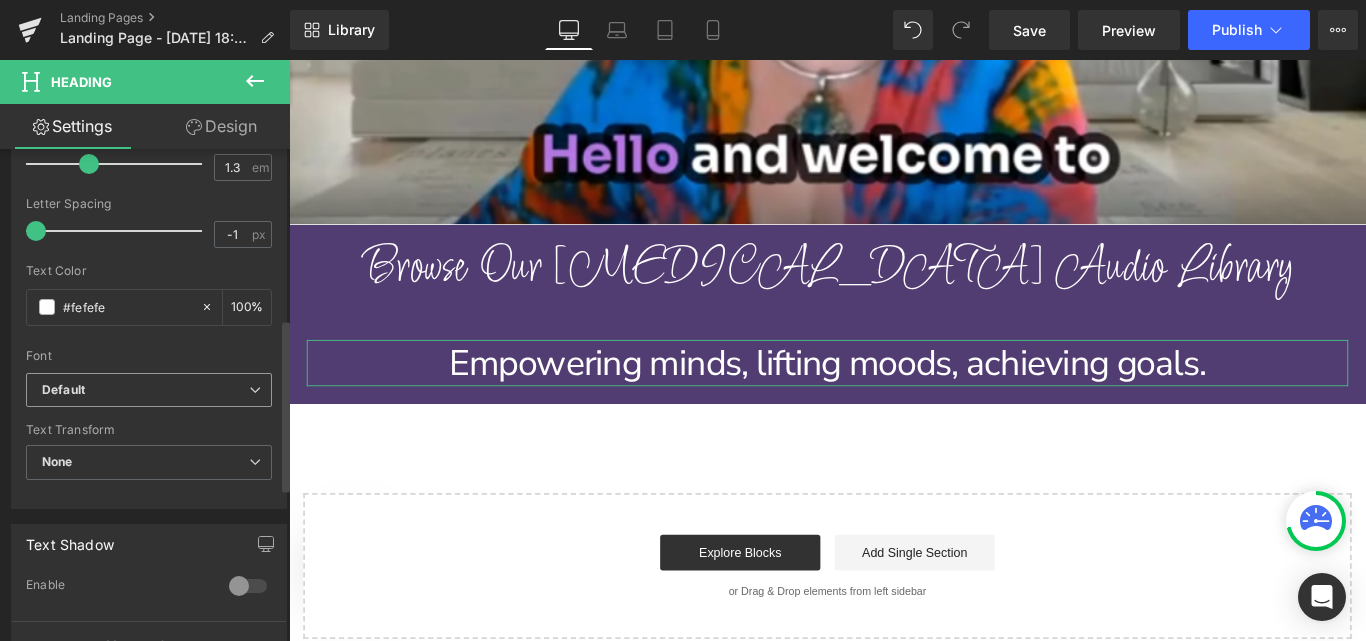 click on "Default" at bounding box center (149, 390) 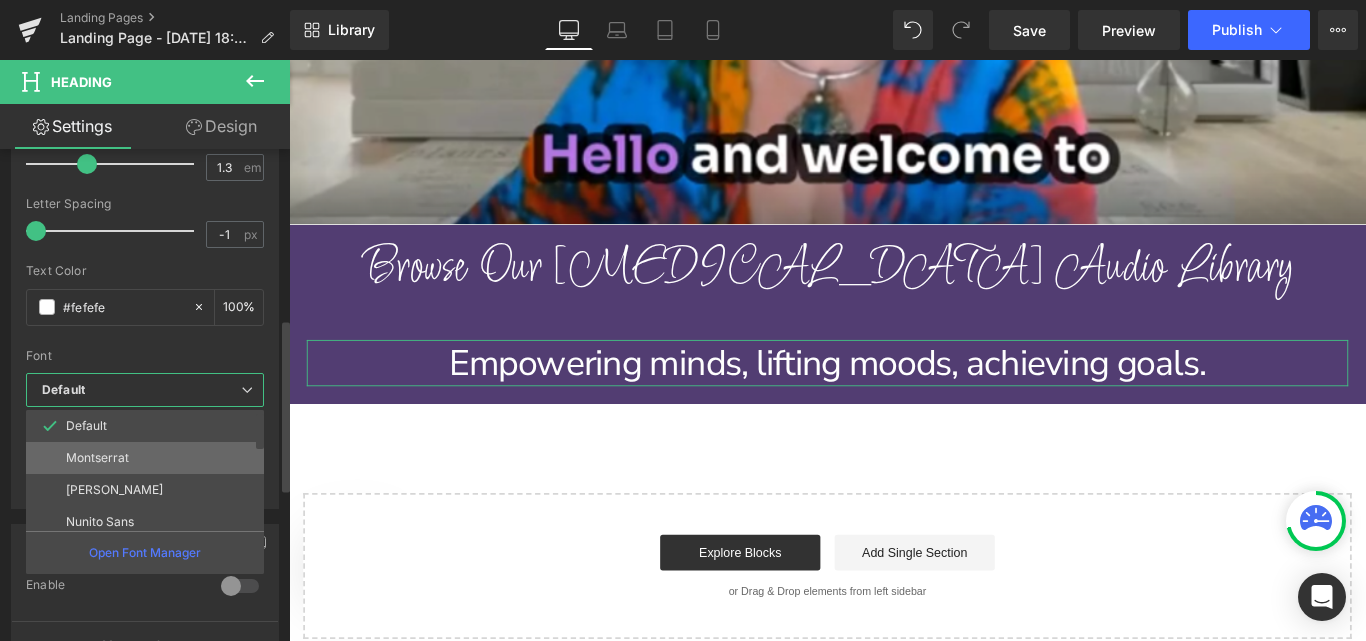 click on "Montserrat" at bounding box center [149, 458] 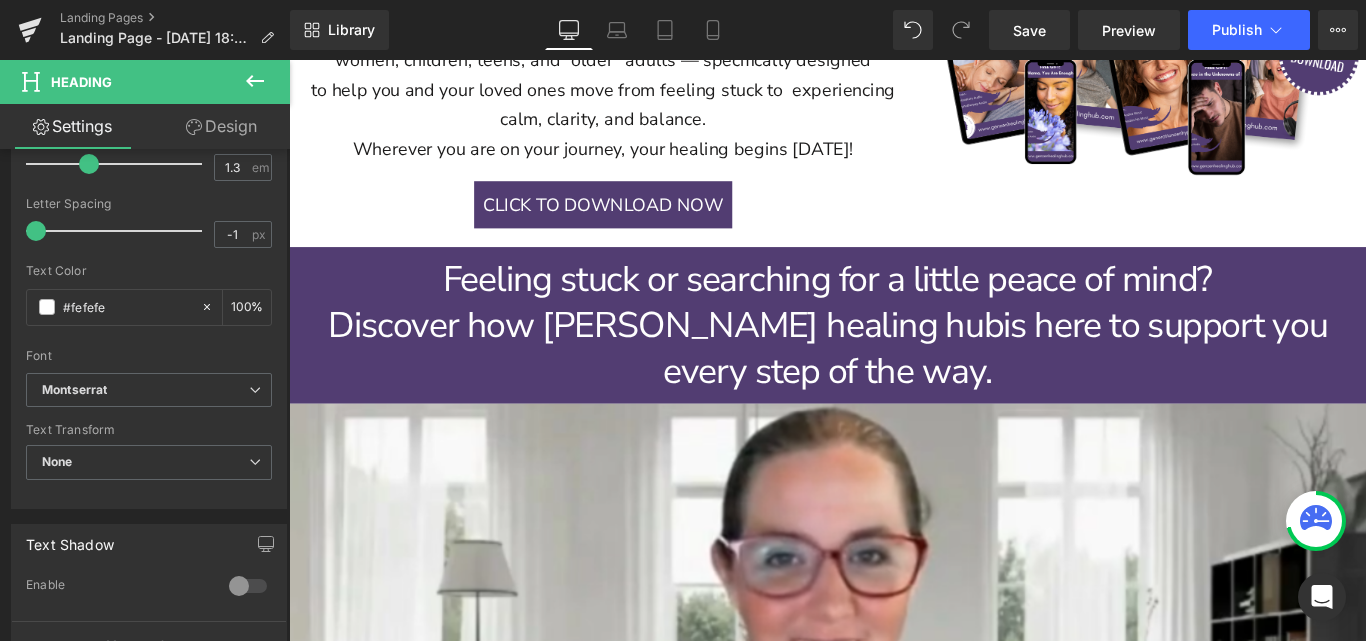 scroll, scrollTop: 1344, scrollLeft: 0, axis: vertical 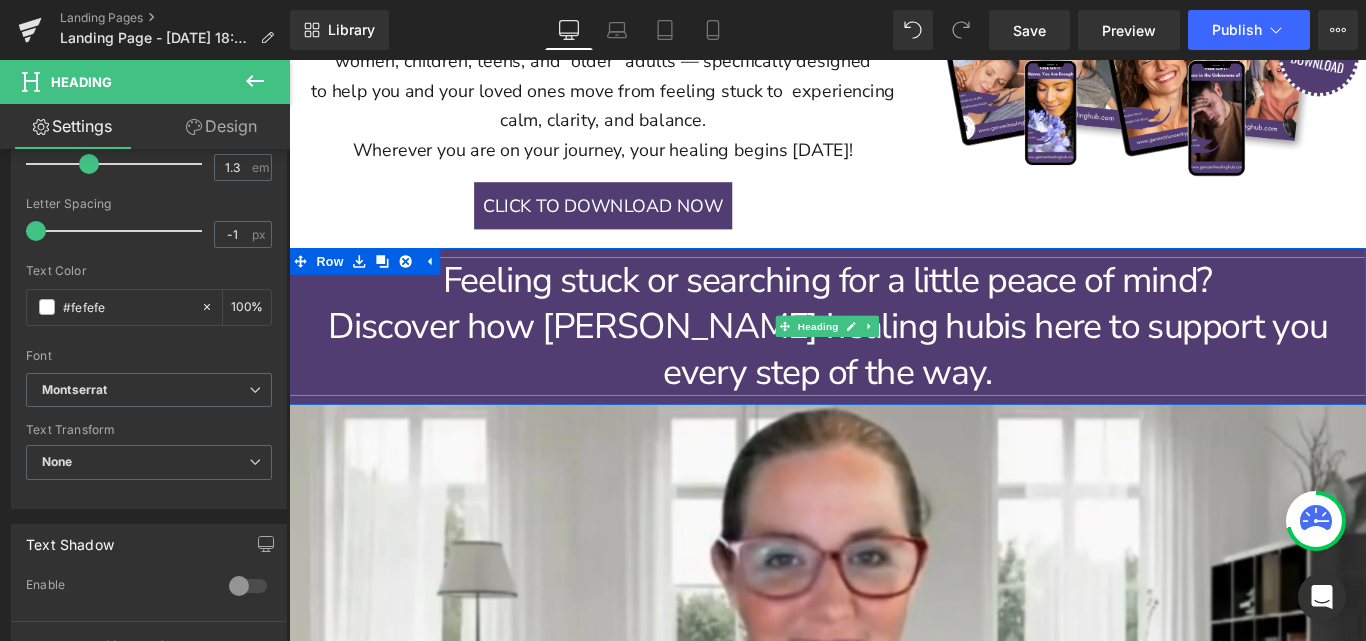 click on "is here to support you every step of the way." at bounding box center [1082, 385] 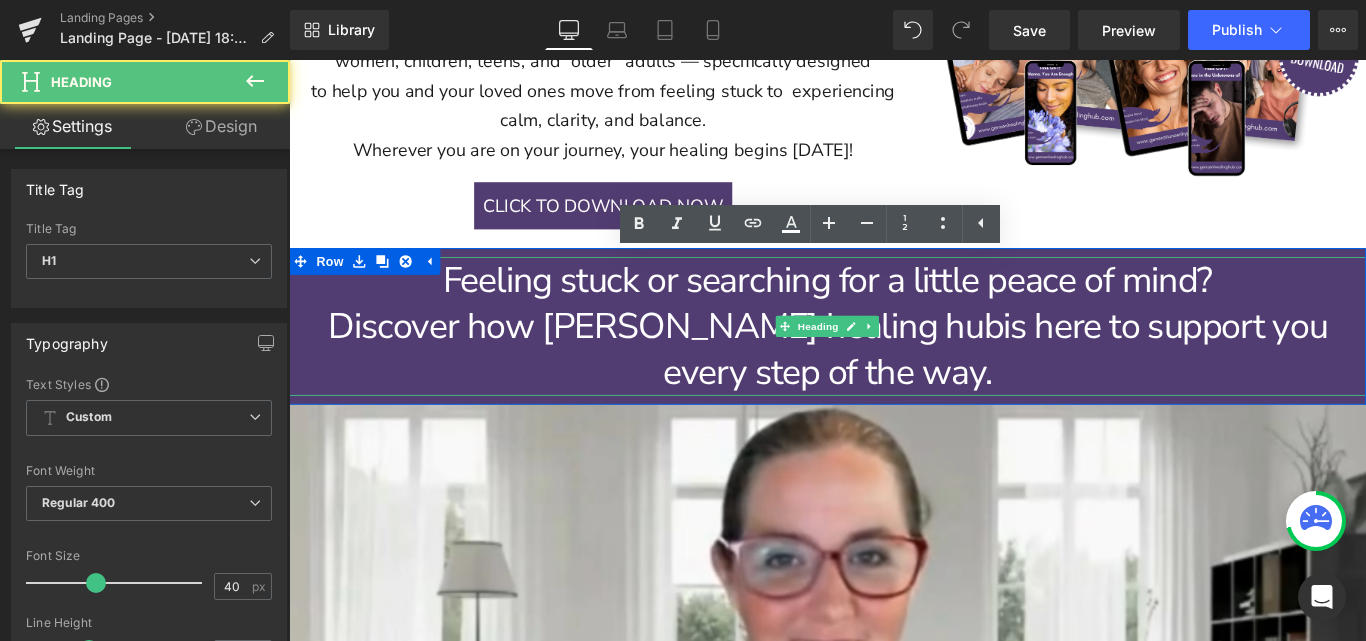 click on "Discover how GenZen healing hub  is here to support you every step of the way." at bounding box center (894, 385) 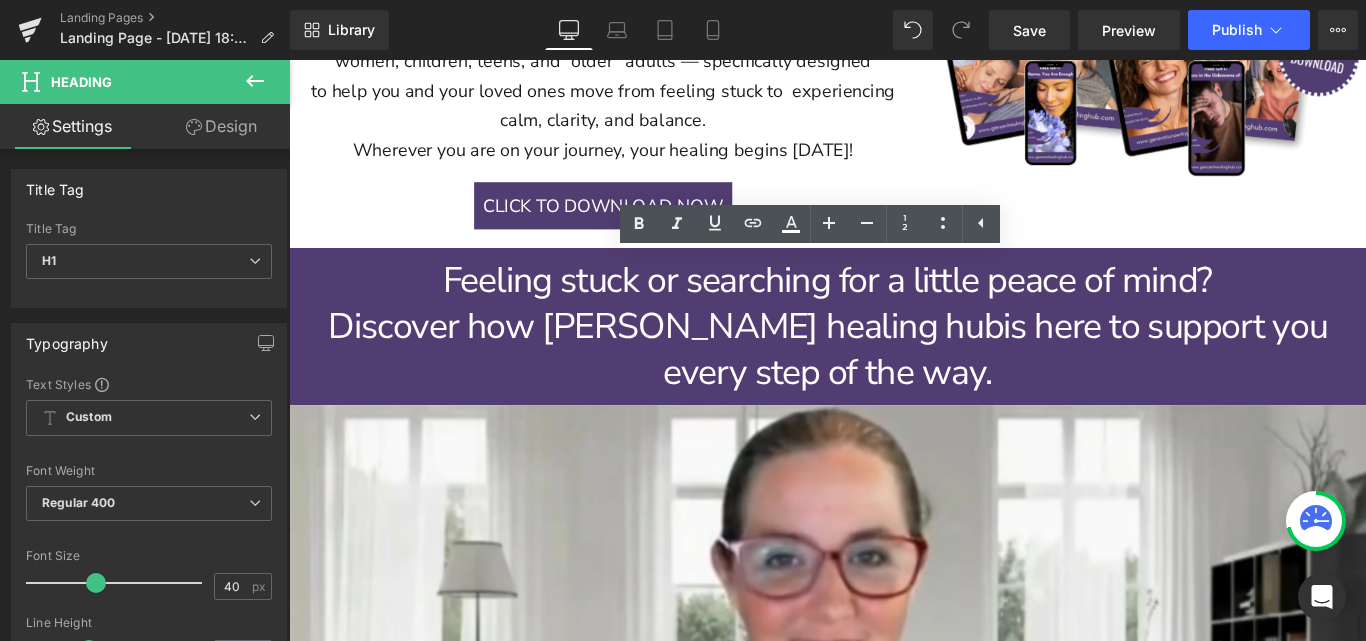 click on "is here to support you every step of the way." at bounding box center [1082, 385] 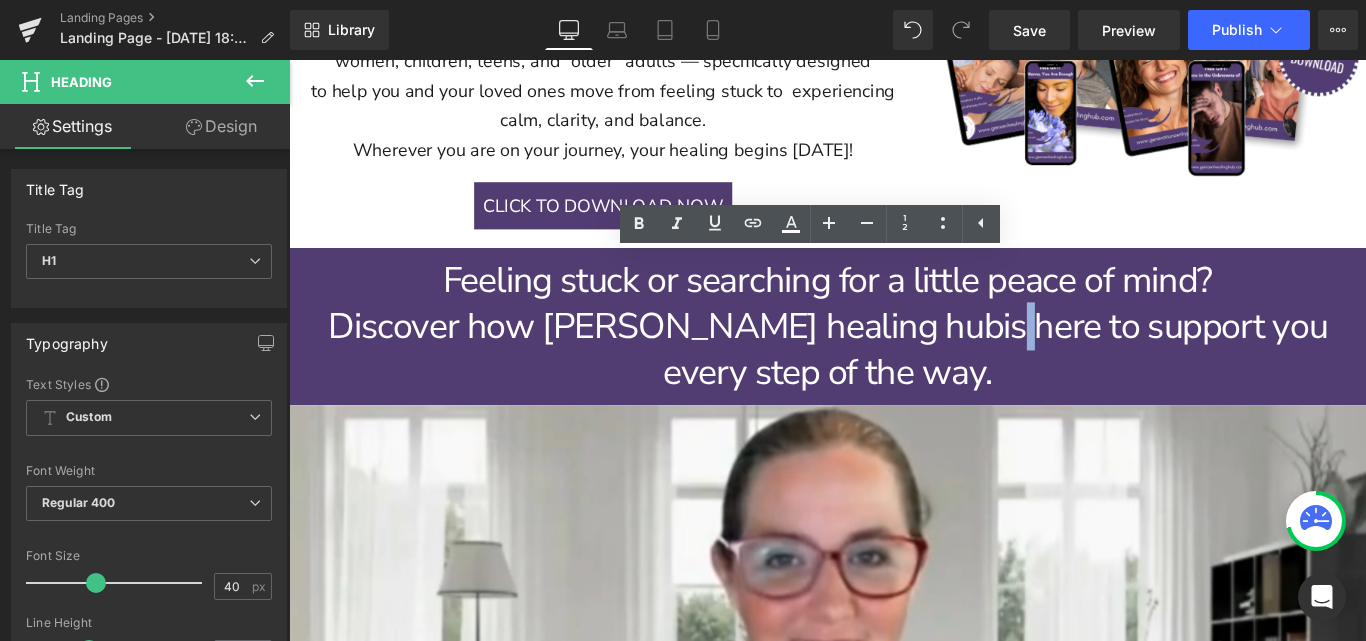 click on "is here to support you every step of the way." at bounding box center (1082, 385) 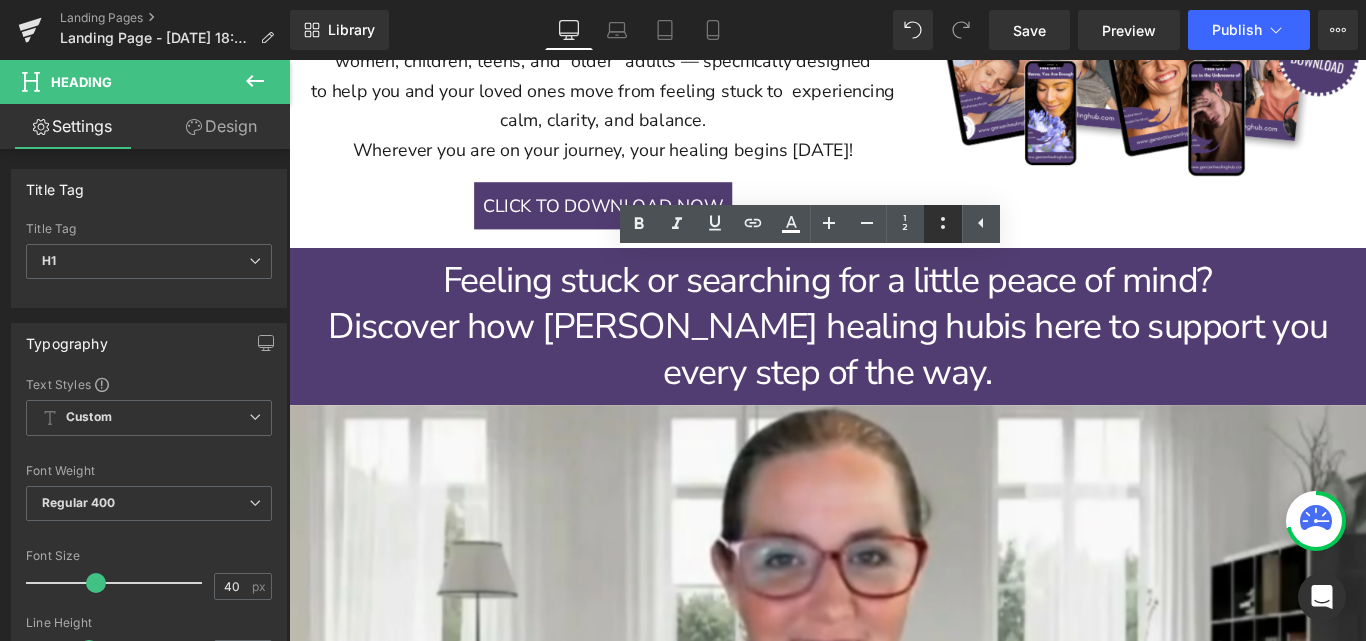 click at bounding box center (1247, 57) 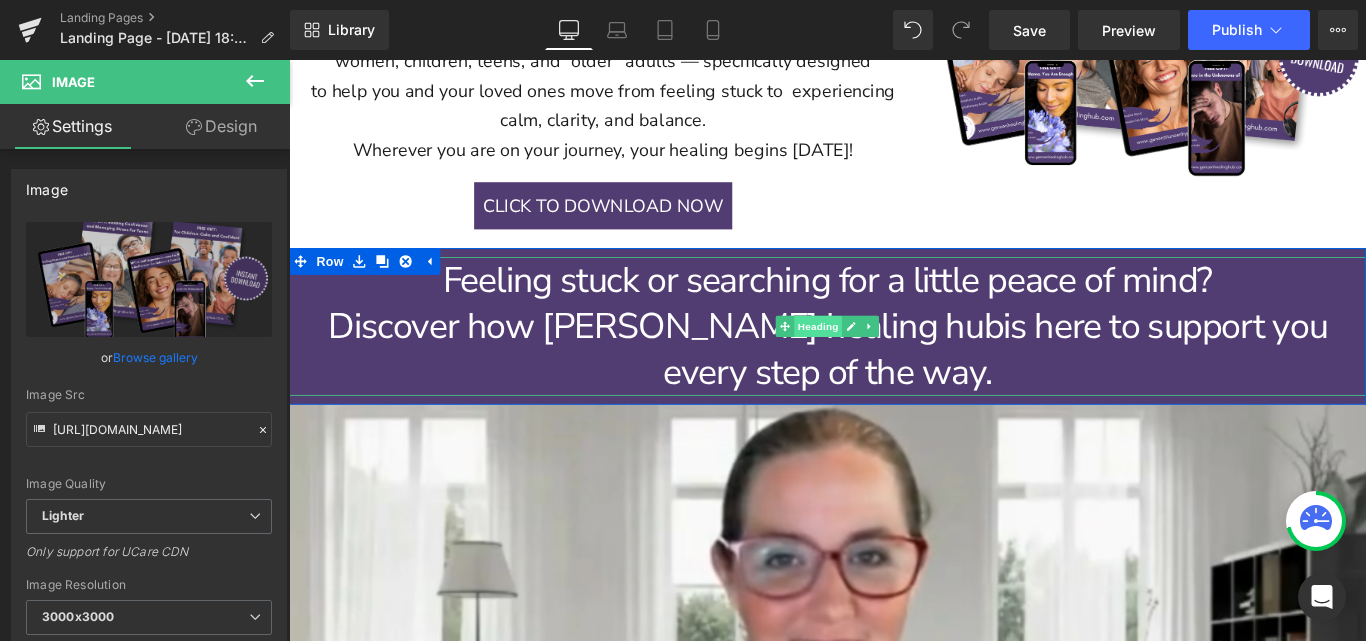 click on "Heading" at bounding box center [884, 359] 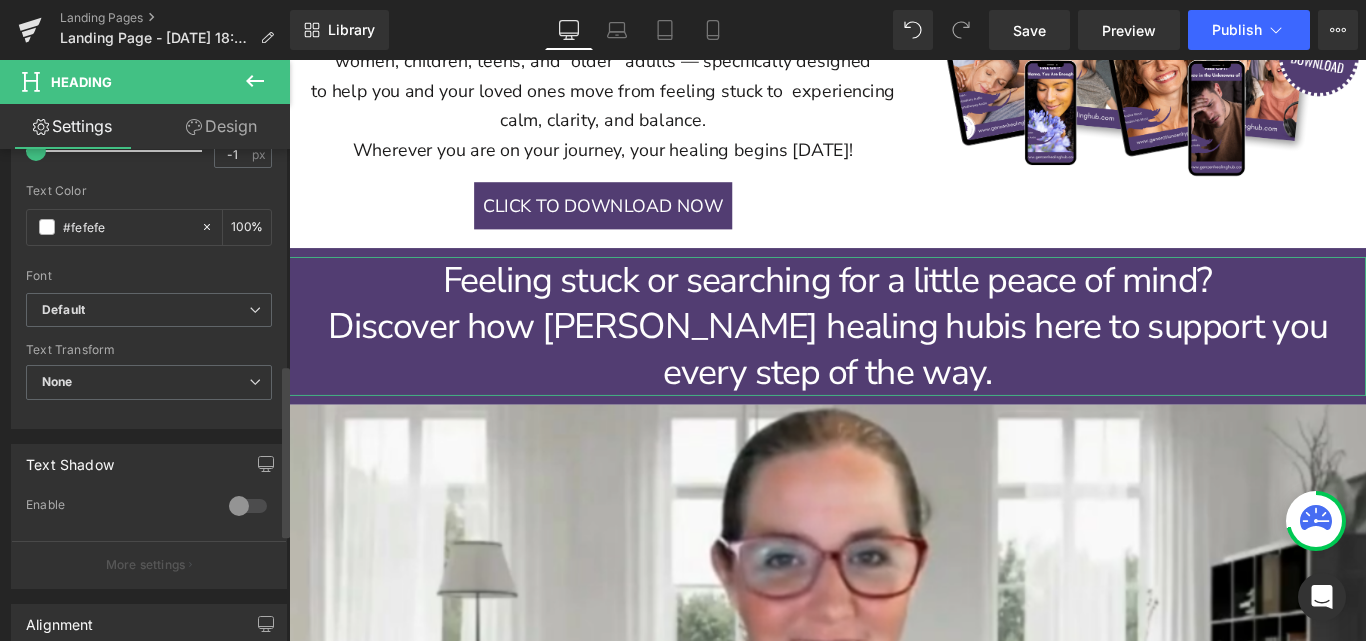 scroll, scrollTop: 565, scrollLeft: 0, axis: vertical 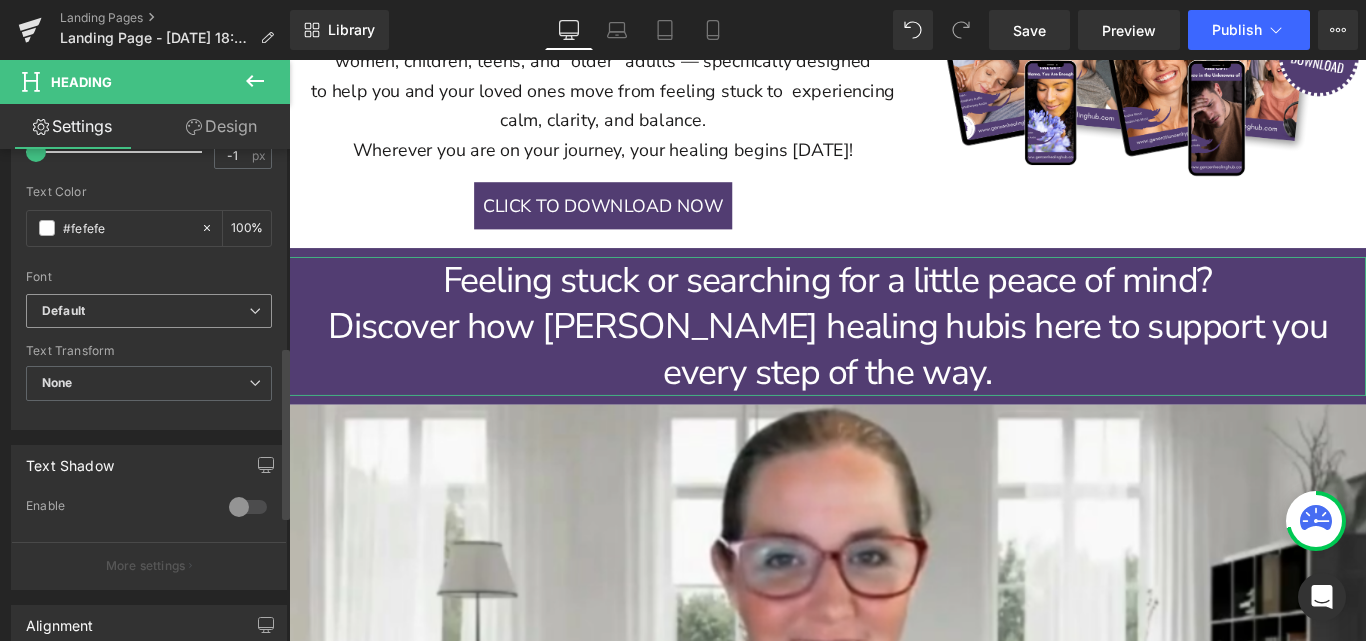 click on "Default" at bounding box center [145, 311] 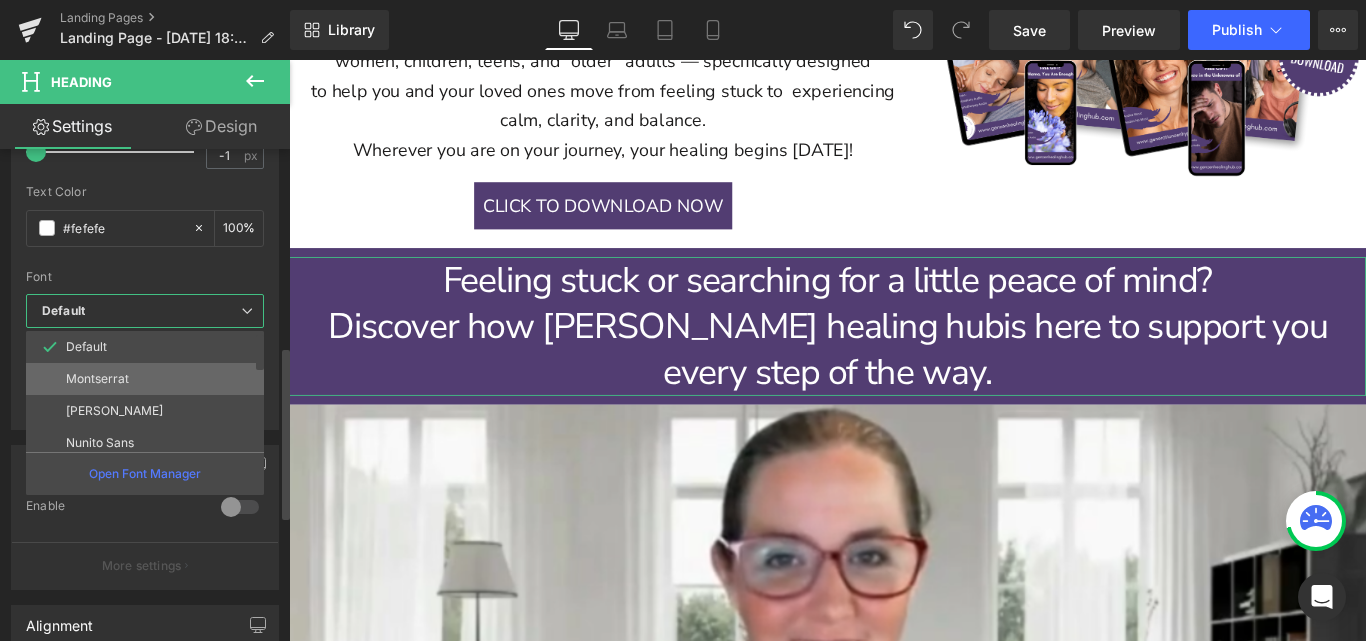 click on "Montserrat" at bounding box center (149, 379) 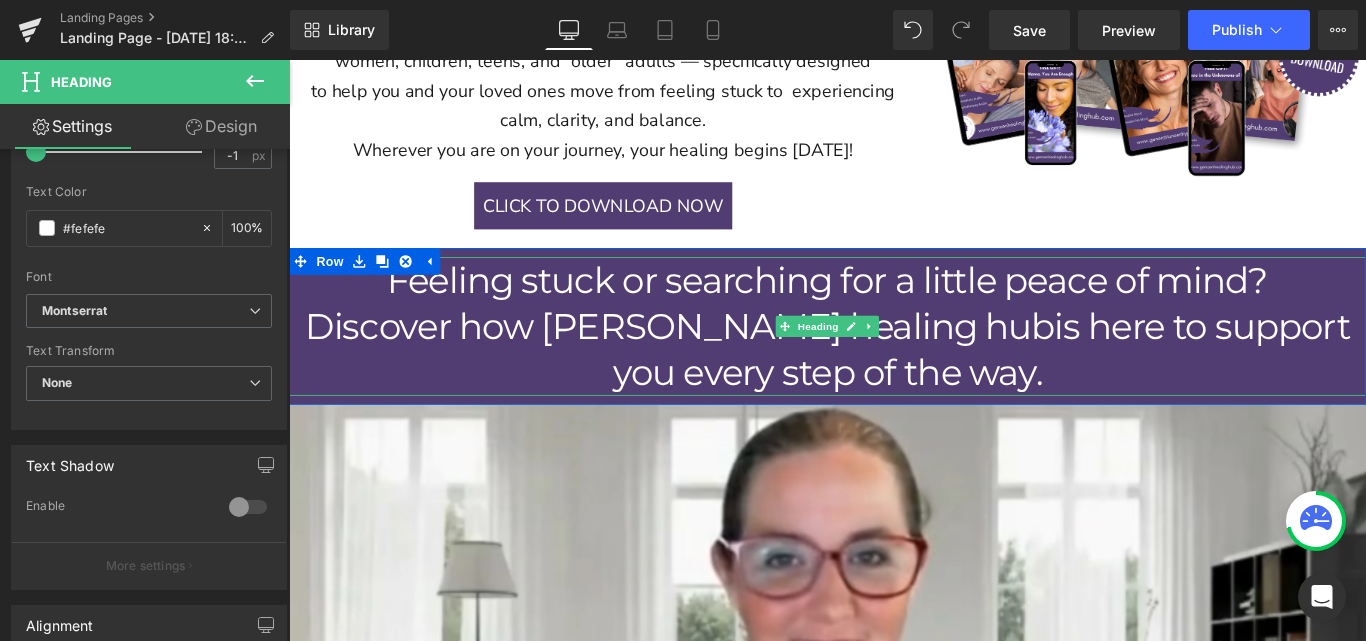 click on "Discover how GenZen healing hub  is here to support you every step of the way." at bounding box center (894, 385) 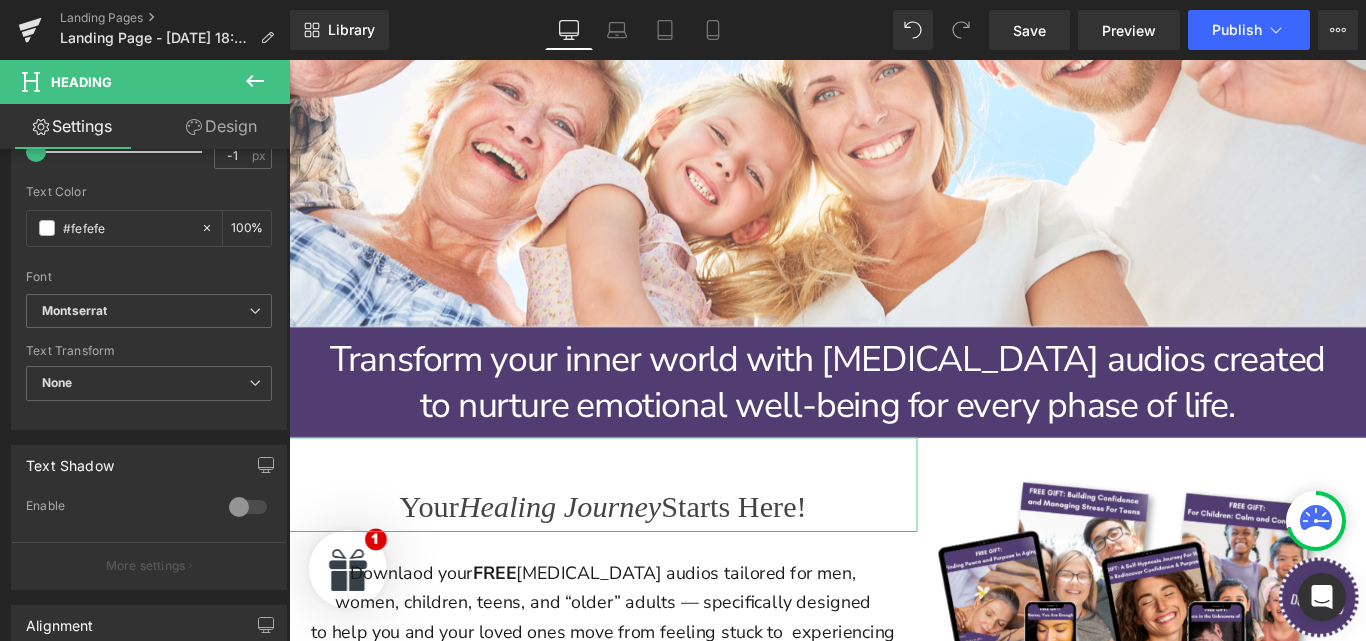 scroll, scrollTop: 735, scrollLeft: 0, axis: vertical 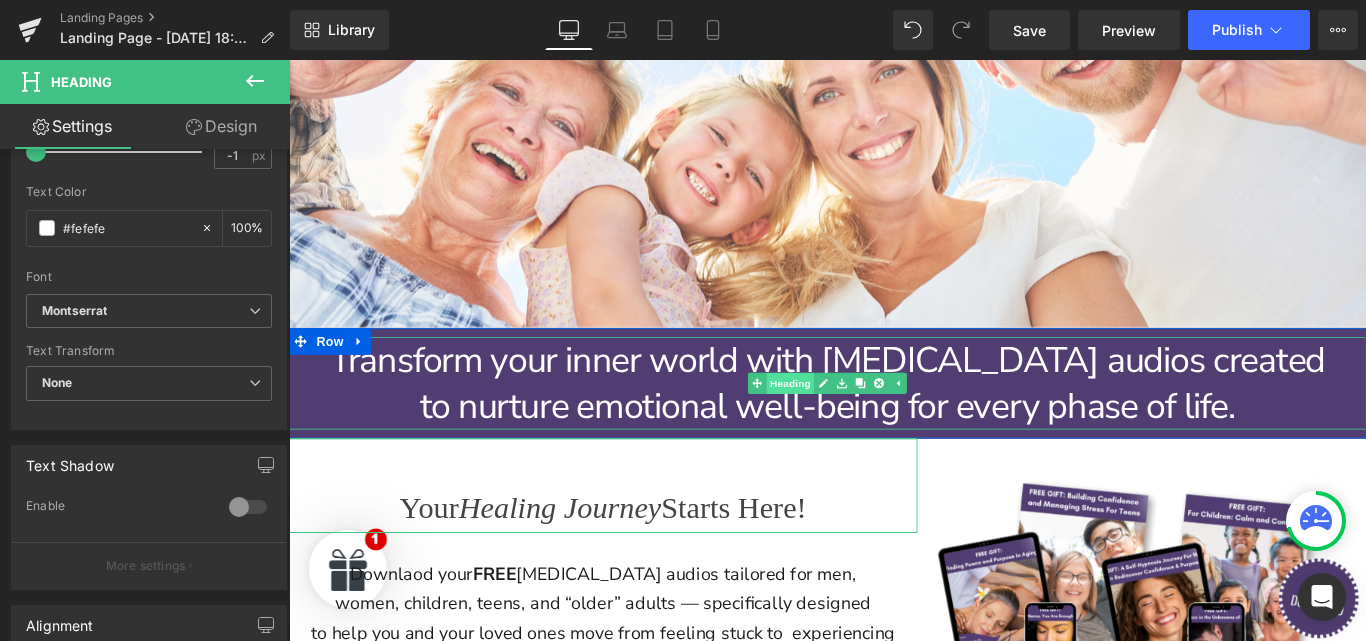 click on "Heading" at bounding box center (852, 423) 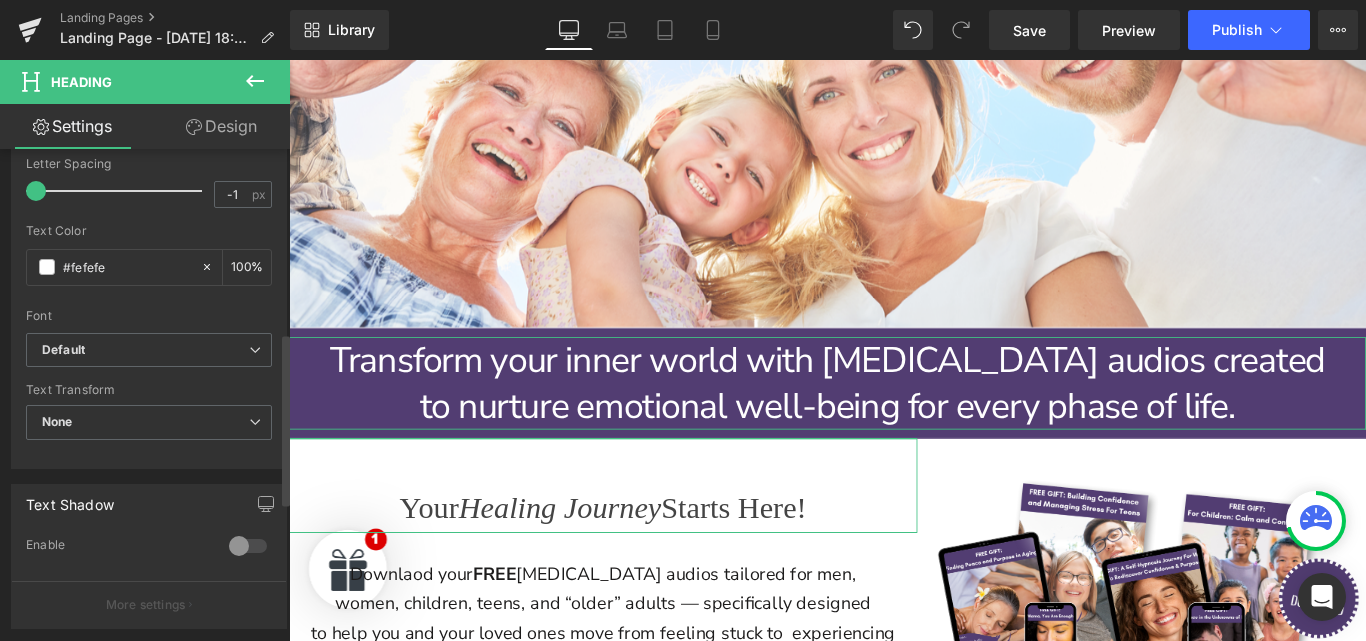 scroll, scrollTop: 526, scrollLeft: 0, axis: vertical 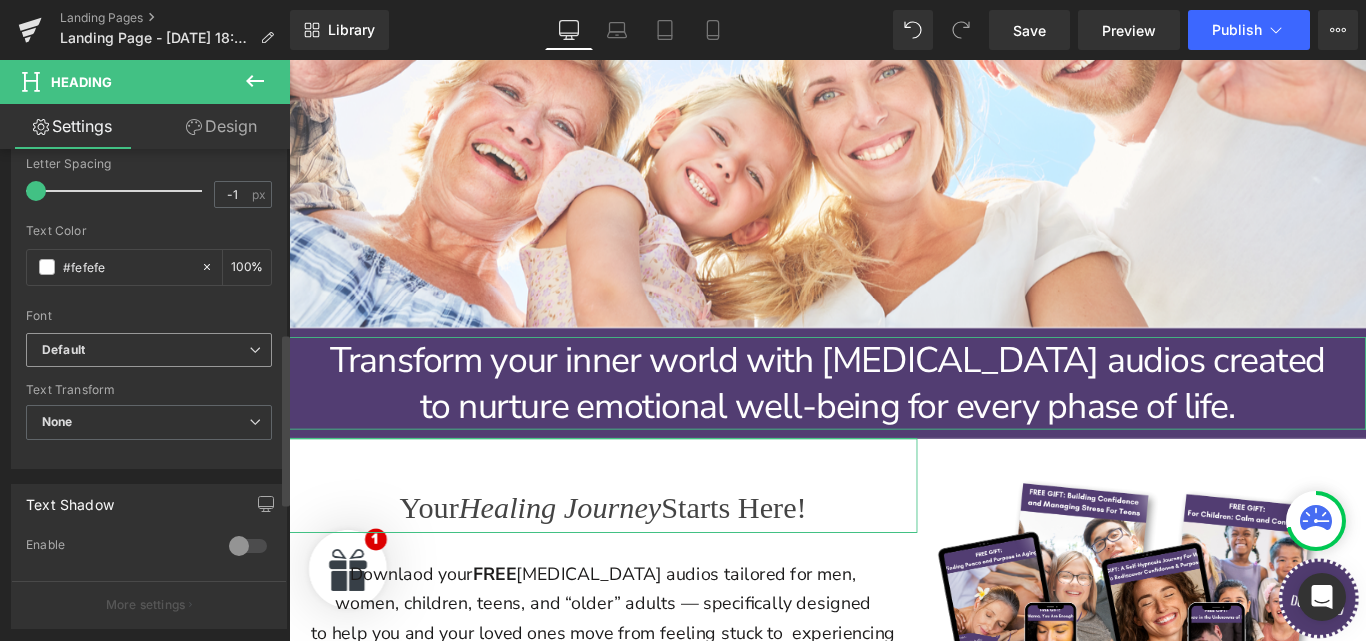 click on "Default" at bounding box center (145, 350) 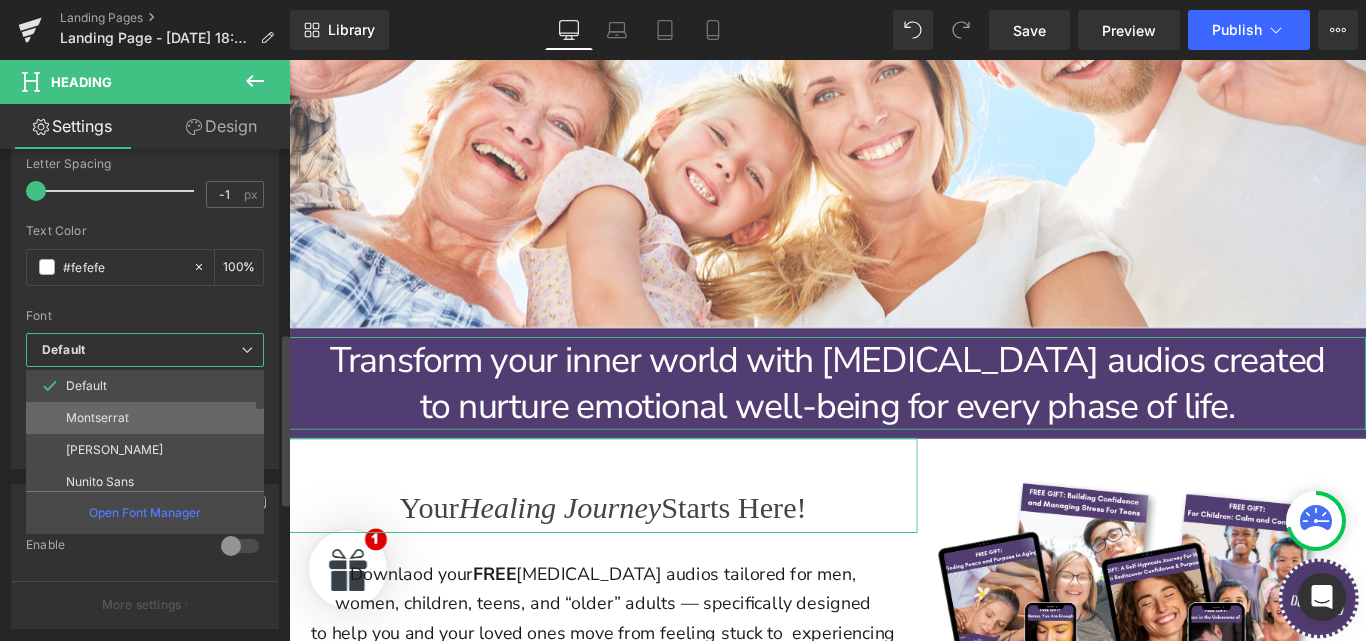 click on "Montserrat" at bounding box center [149, 418] 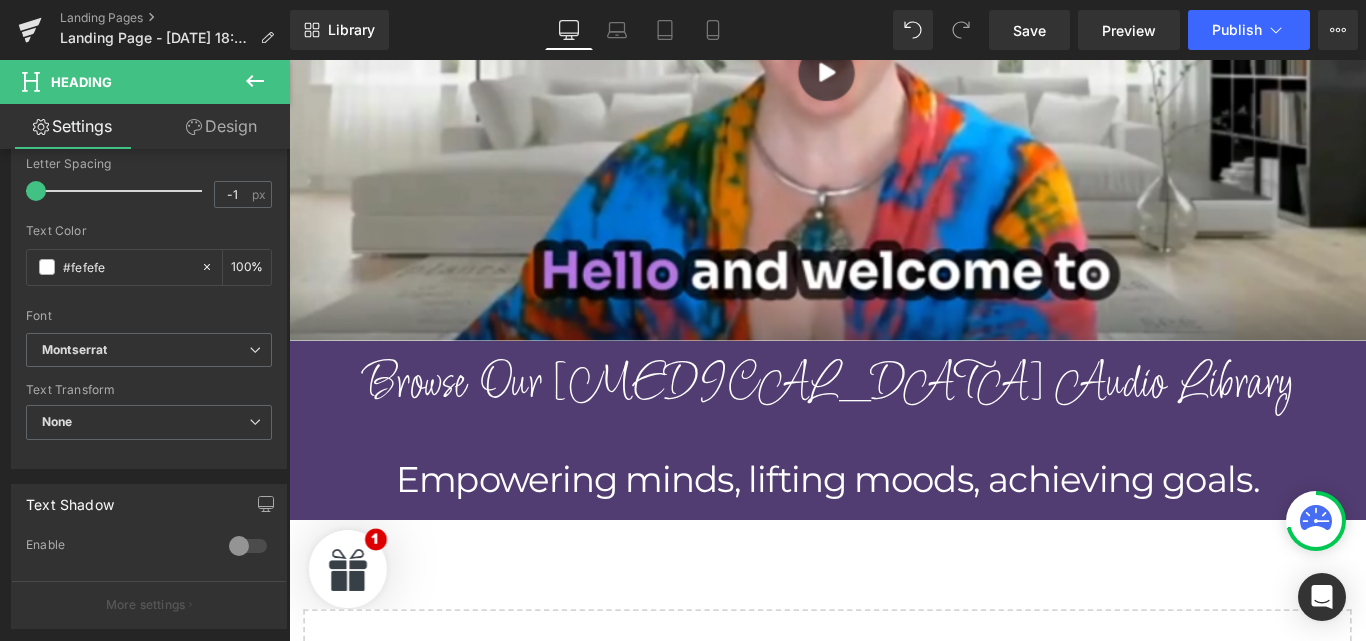 scroll, scrollTop: 2074, scrollLeft: 0, axis: vertical 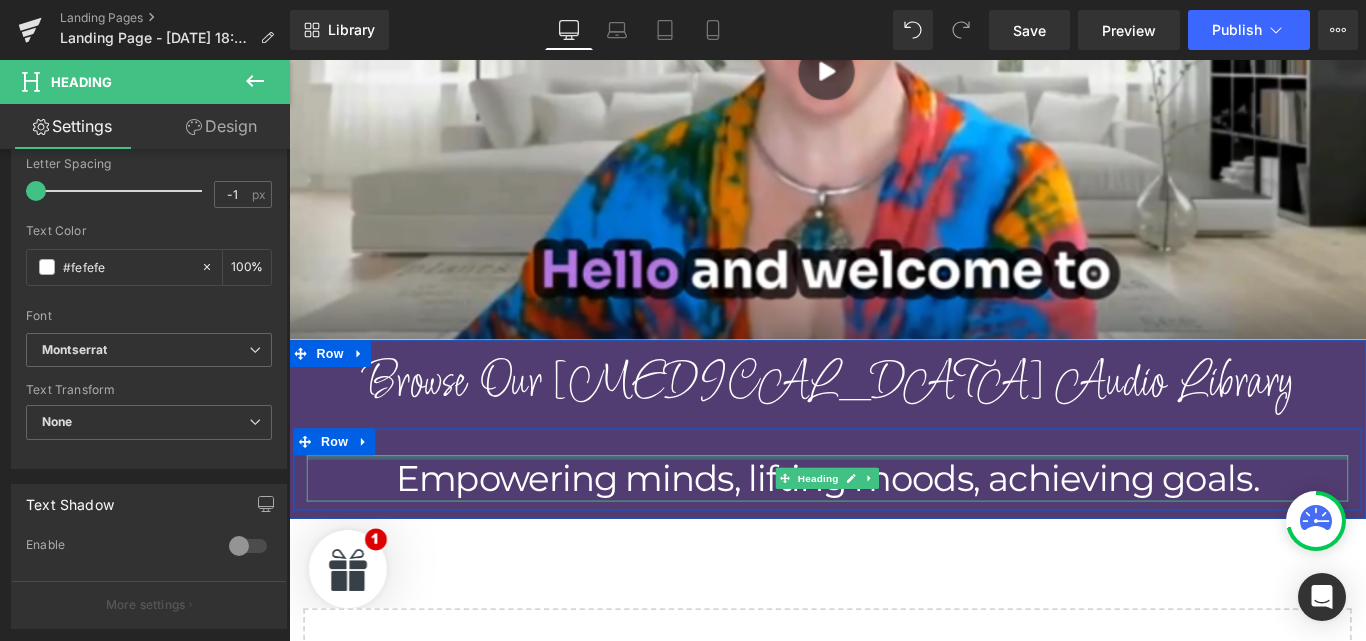 drag, startPoint x: 842, startPoint y: 446, endPoint x: 377, endPoint y: 380, distance: 469.66052 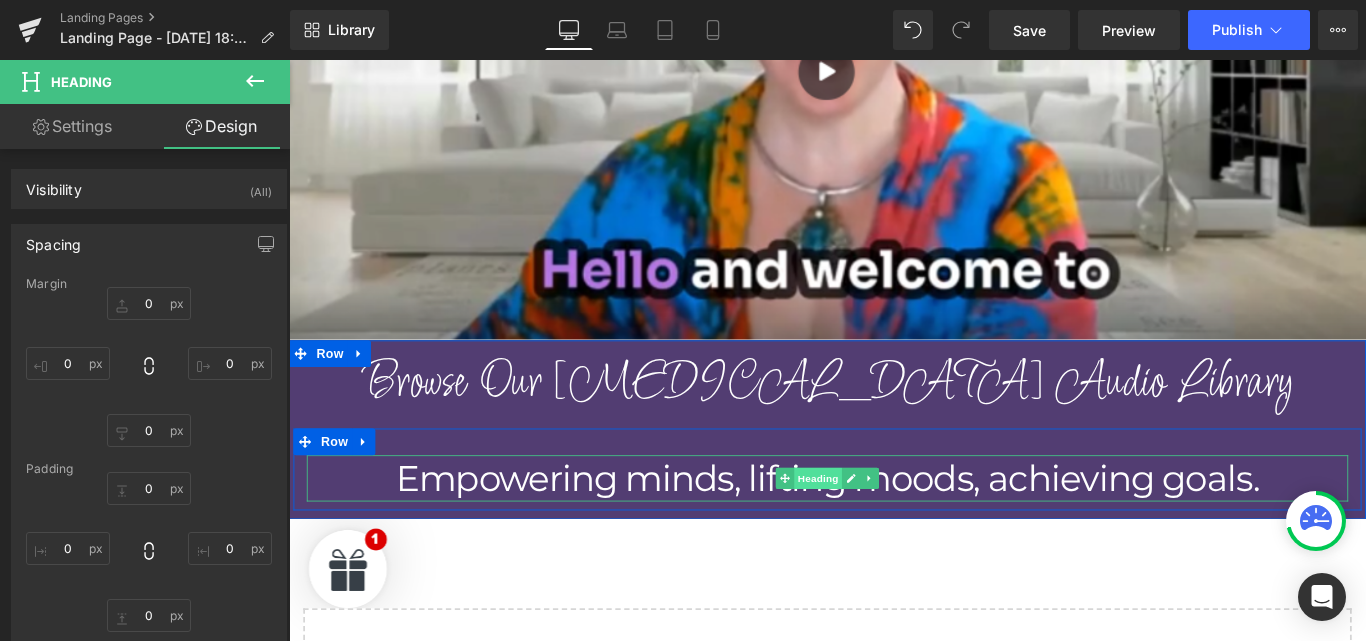 click on "Heading" at bounding box center [884, 530] 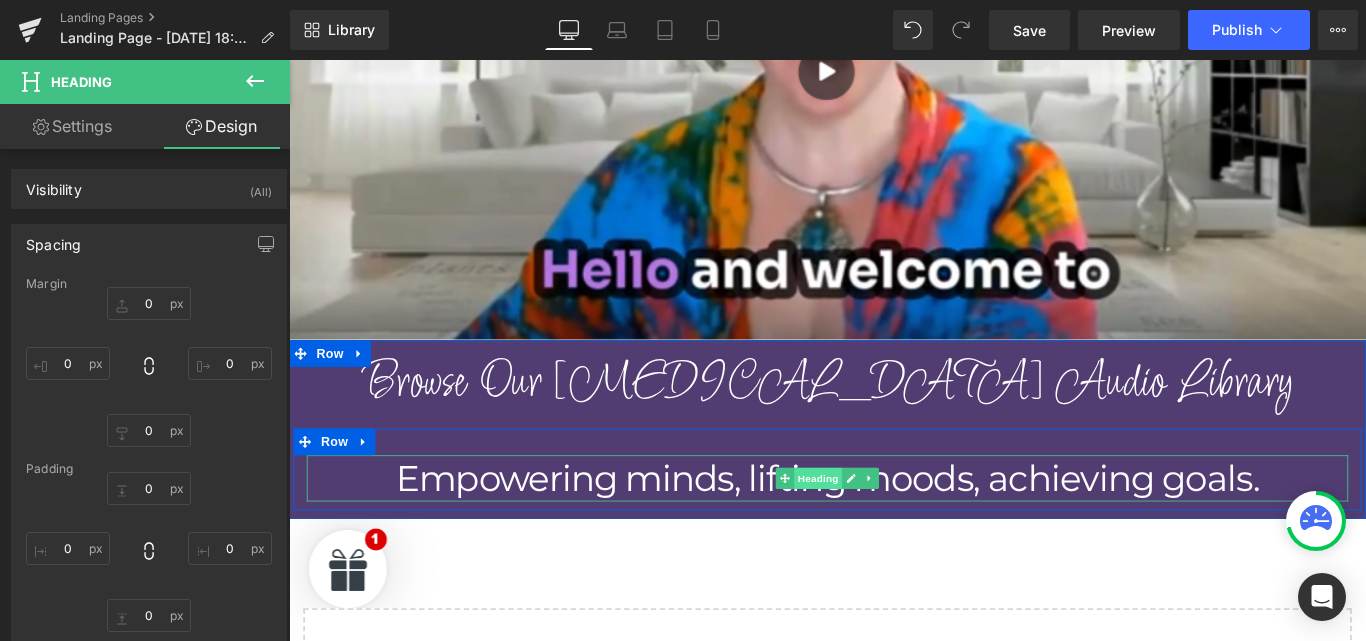 click on "Heading" at bounding box center [884, 530] 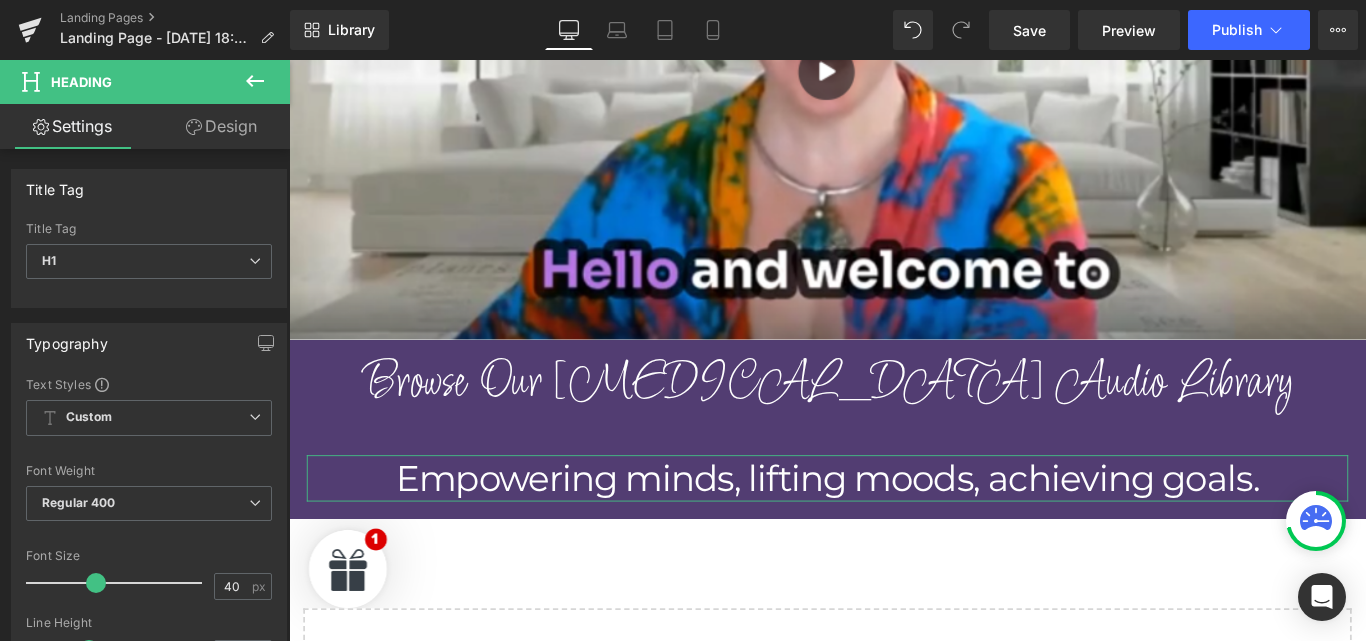 click on "Design" at bounding box center [221, 126] 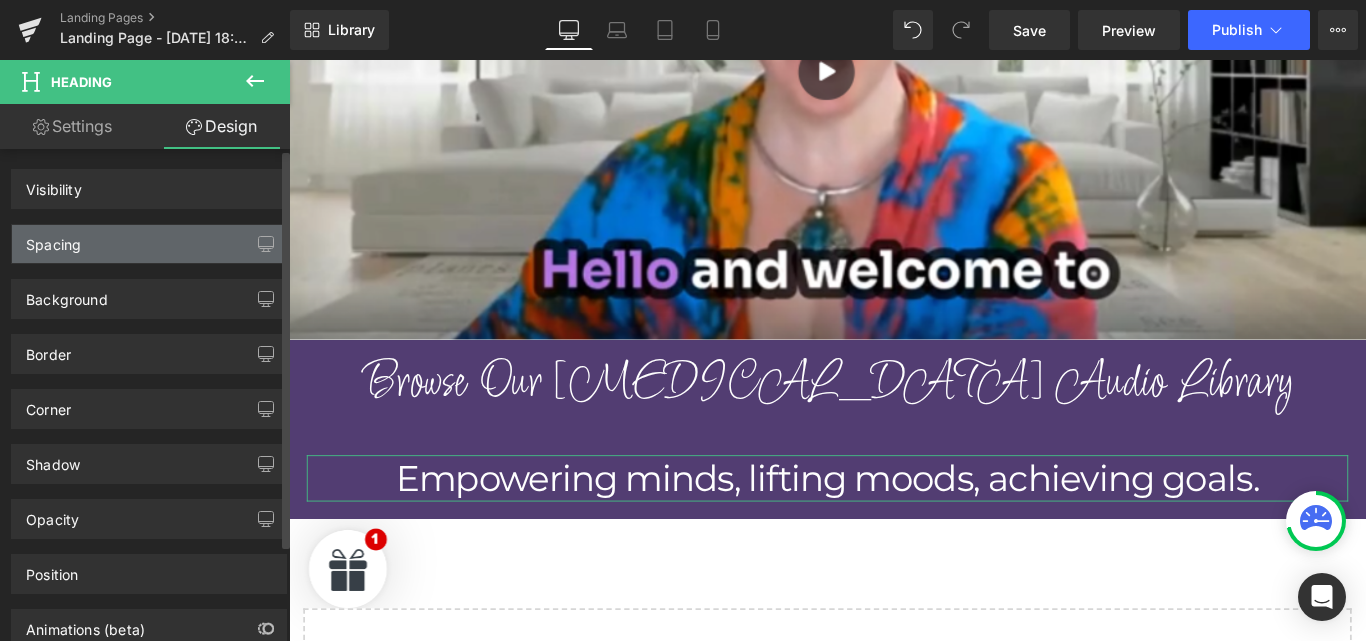 click on "Spacing" at bounding box center (149, 244) 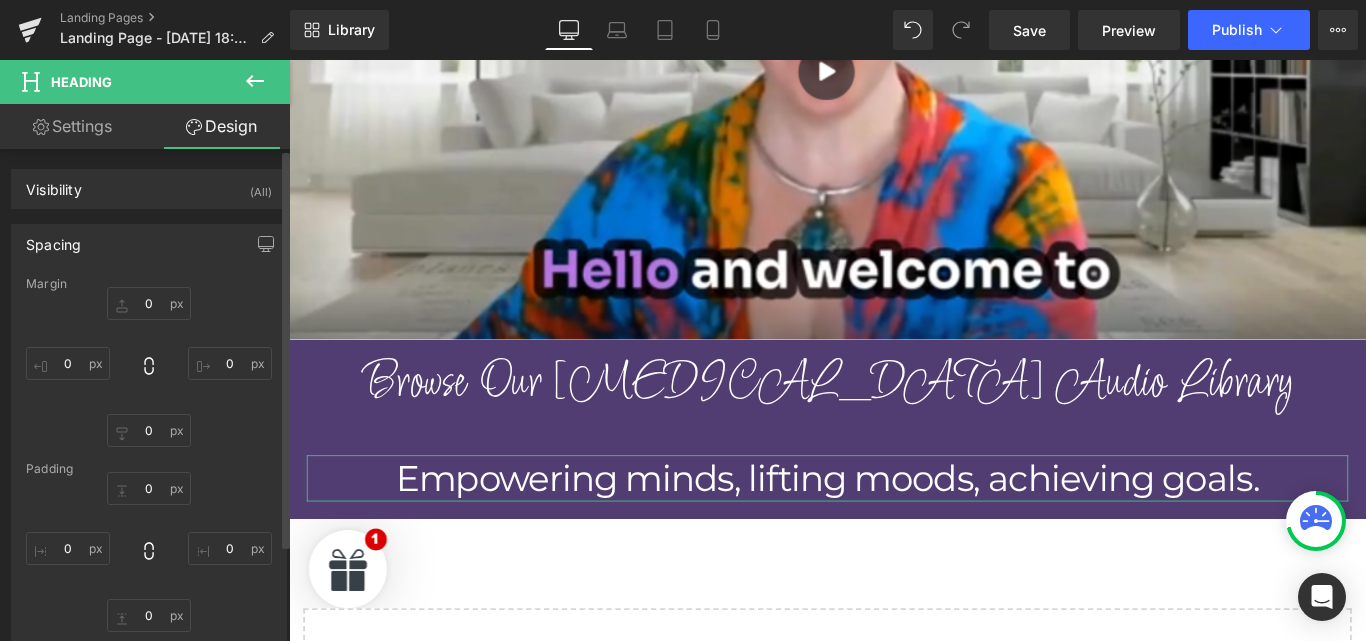 type on "0" 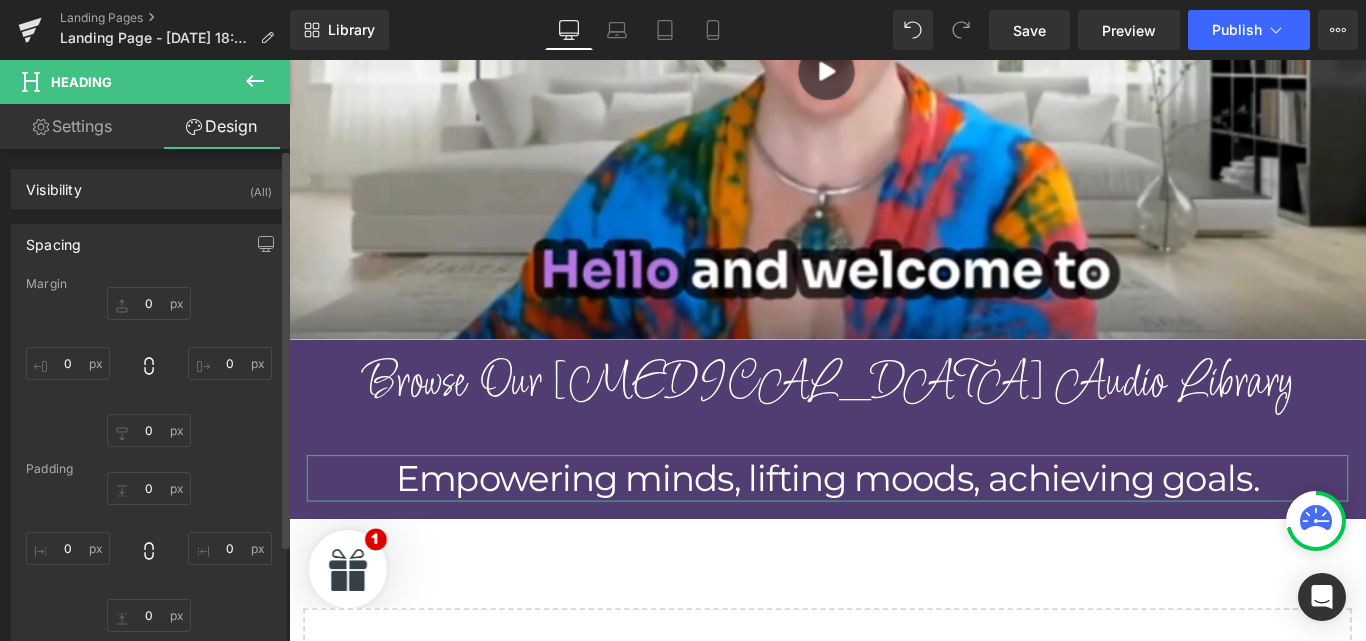 type on "0" 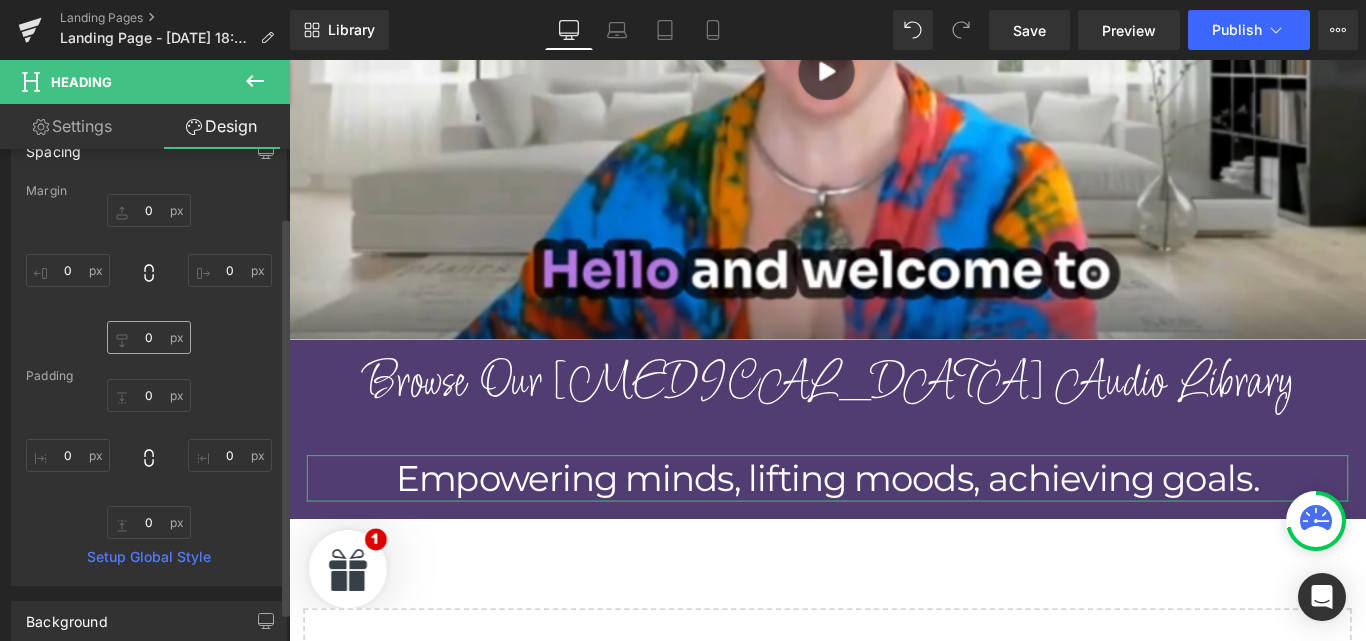 scroll, scrollTop: 0, scrollLeft: 0, axis: both 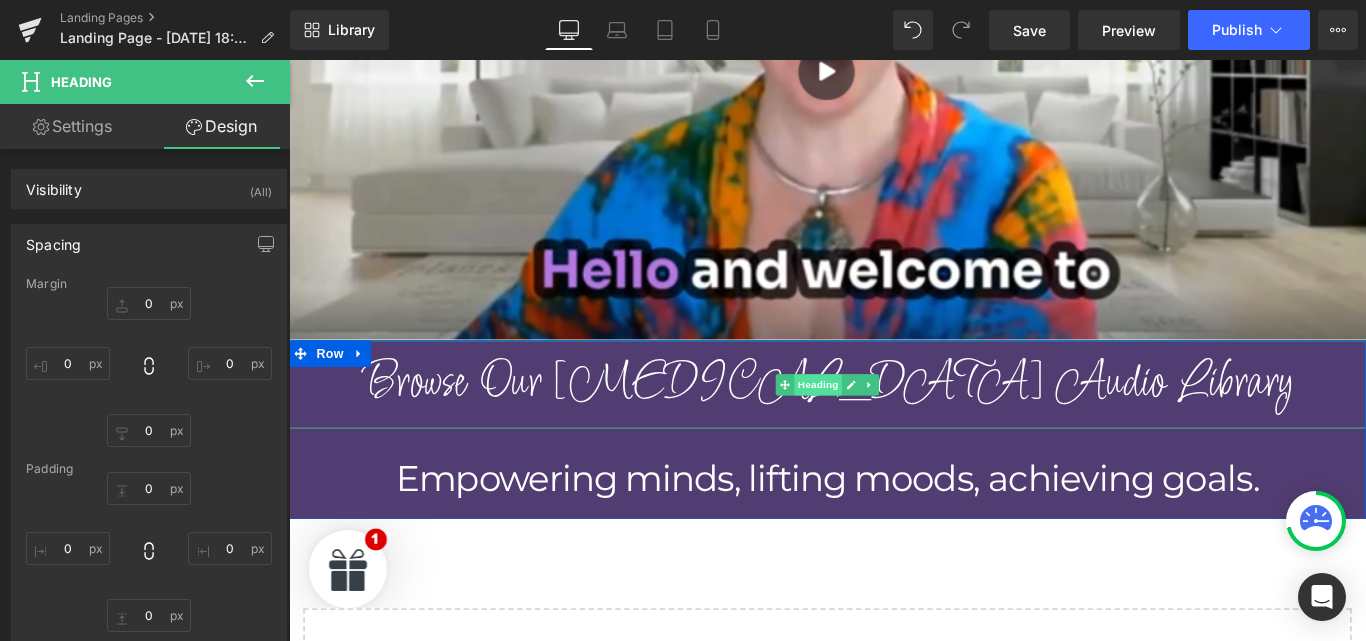 click on "Heading" at bounding box center (884, 425) 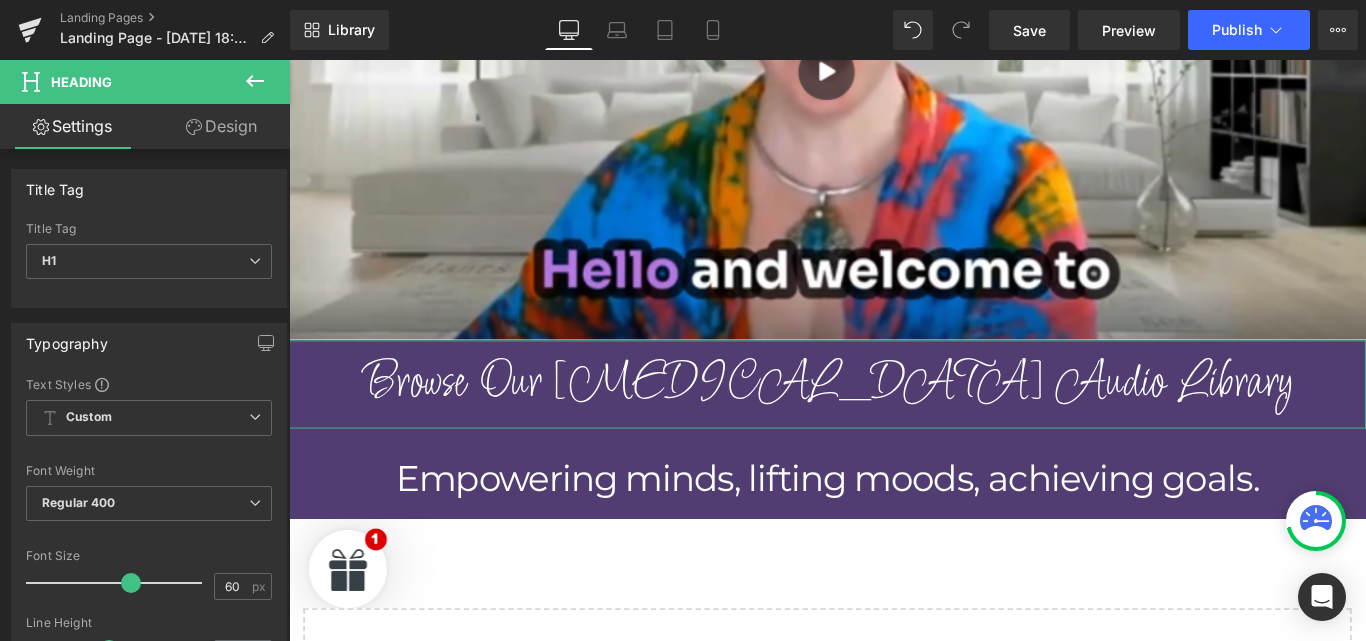 click on "Design" at bounding box center [221, 126] 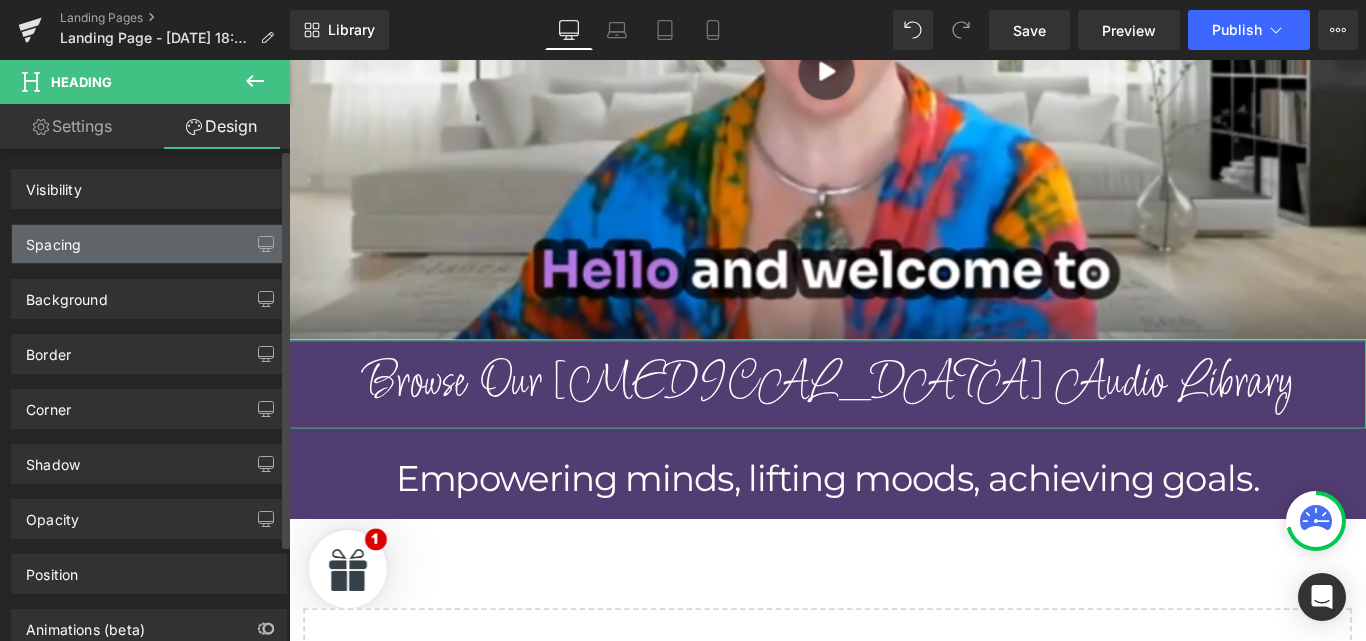 click on "Spacing" at bounding box center (149, 244) 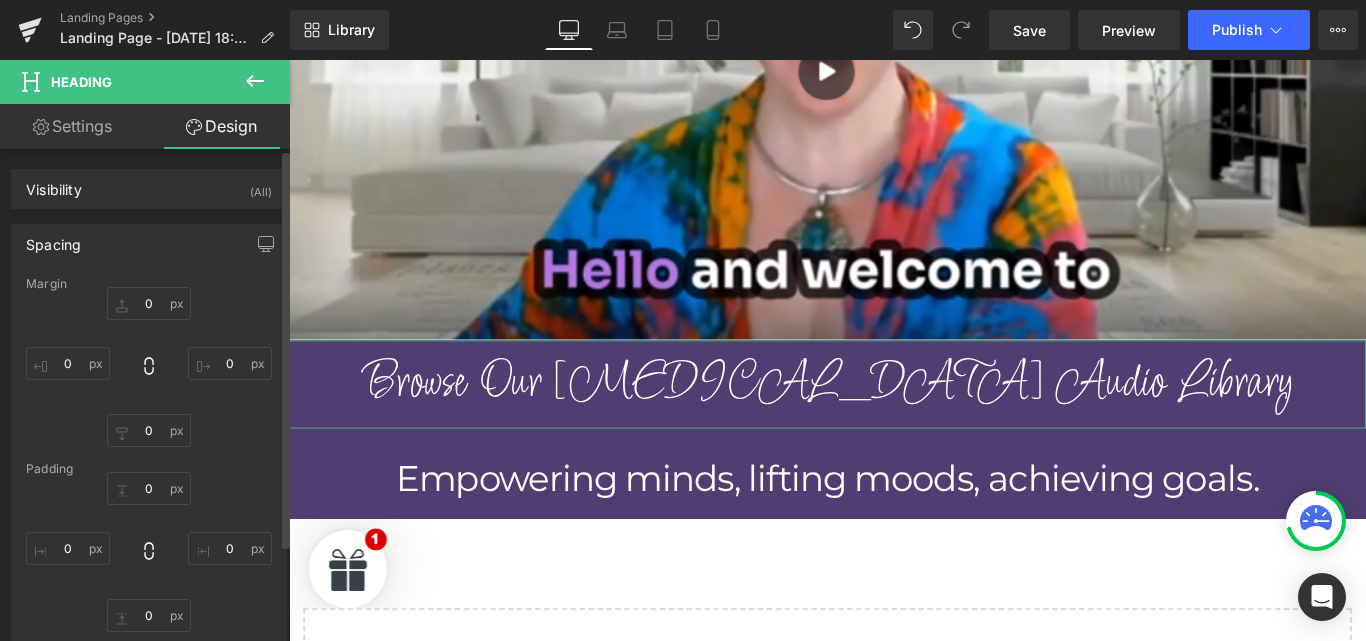 type on "0" 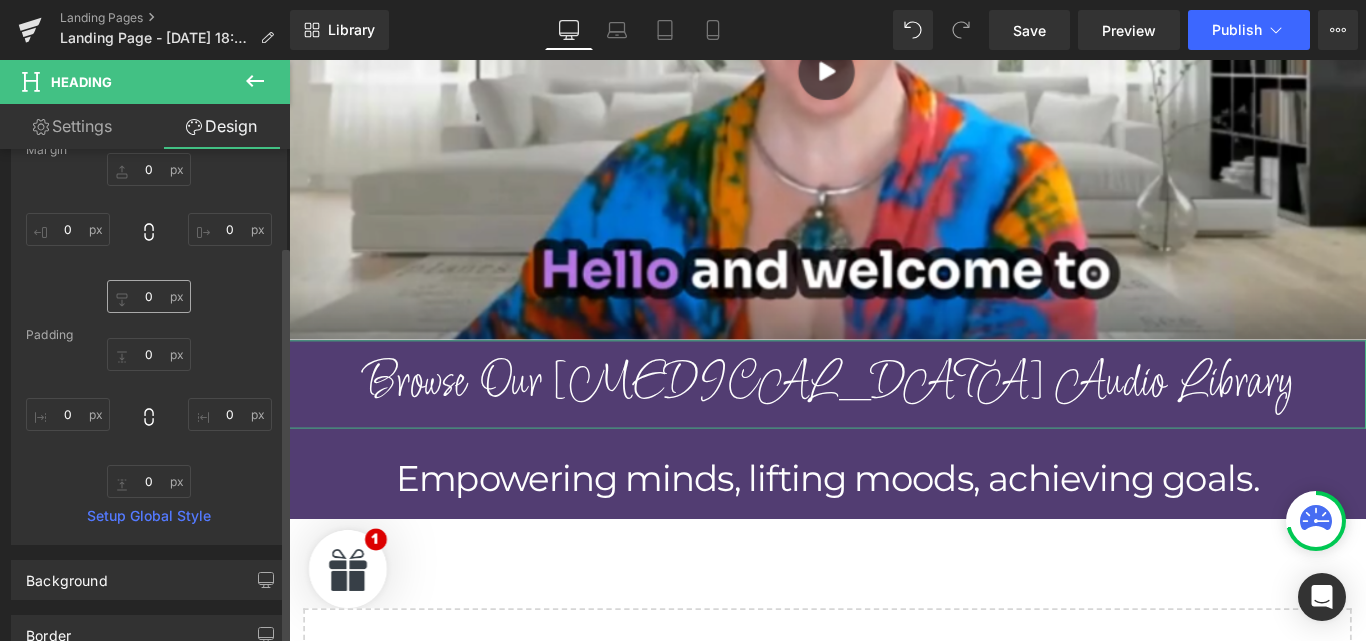 scroll, scrollTop: 0, scrollLeft: 0, axis: both 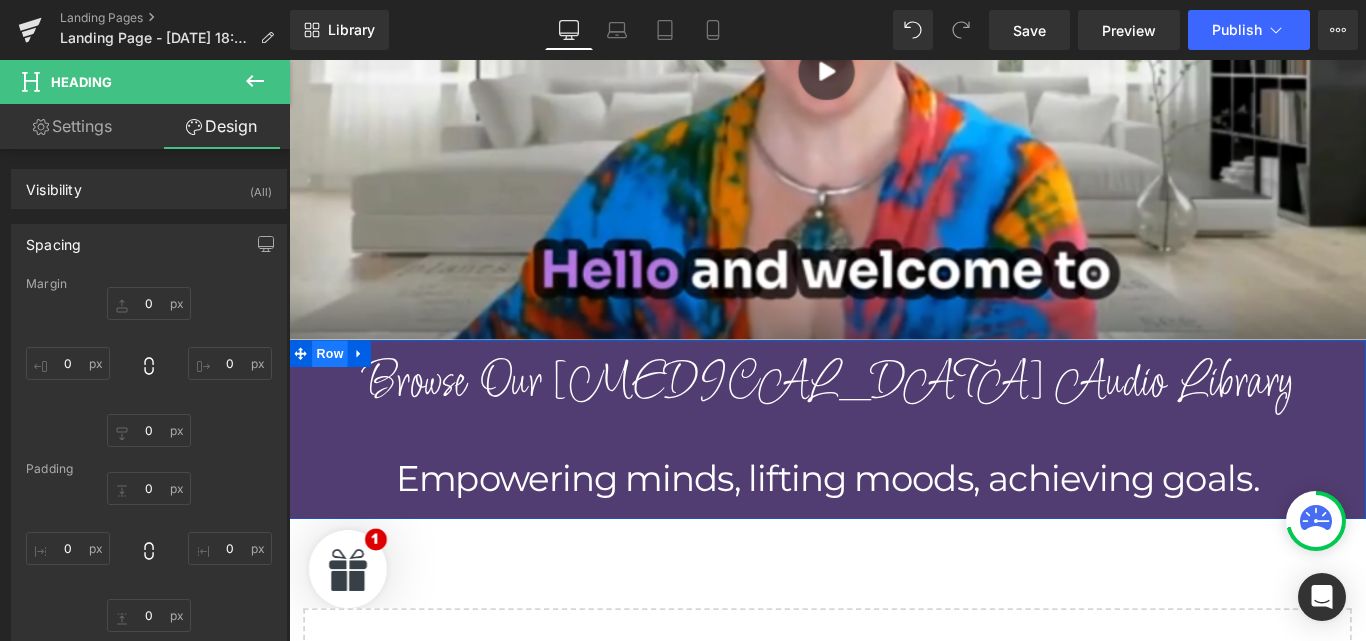 click on "Row" at bounding box center (335, 390) 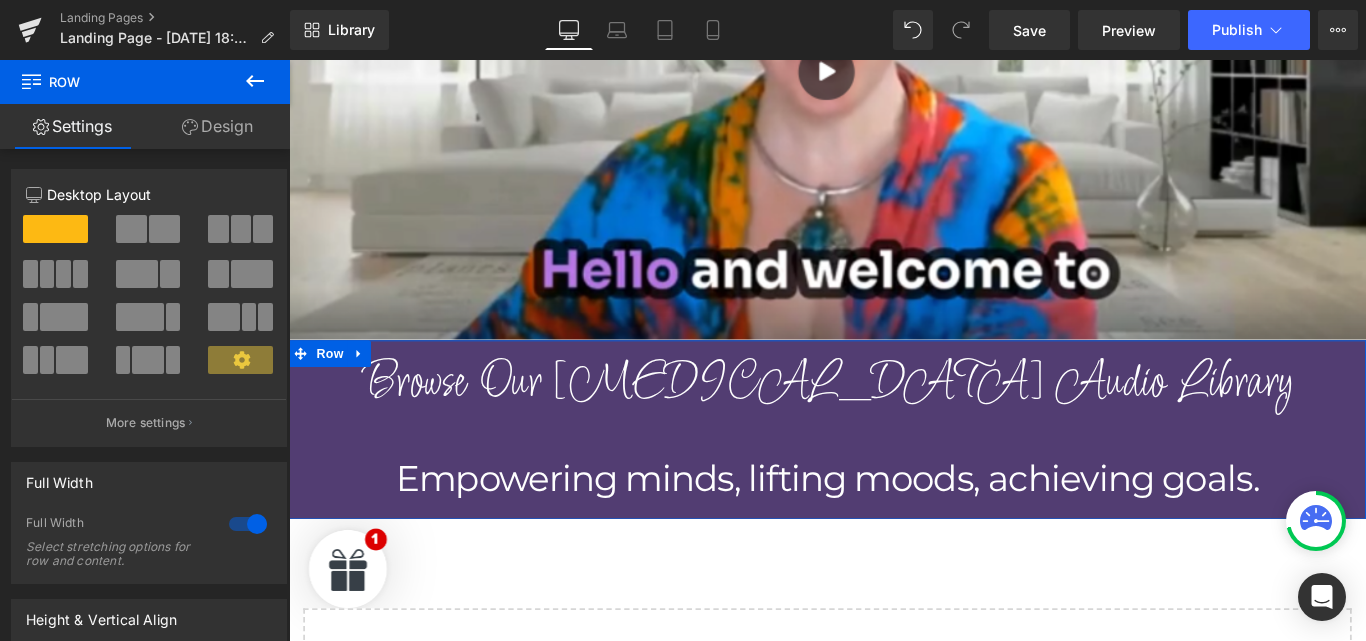 click on "Design" at bounding box center (217, 126) 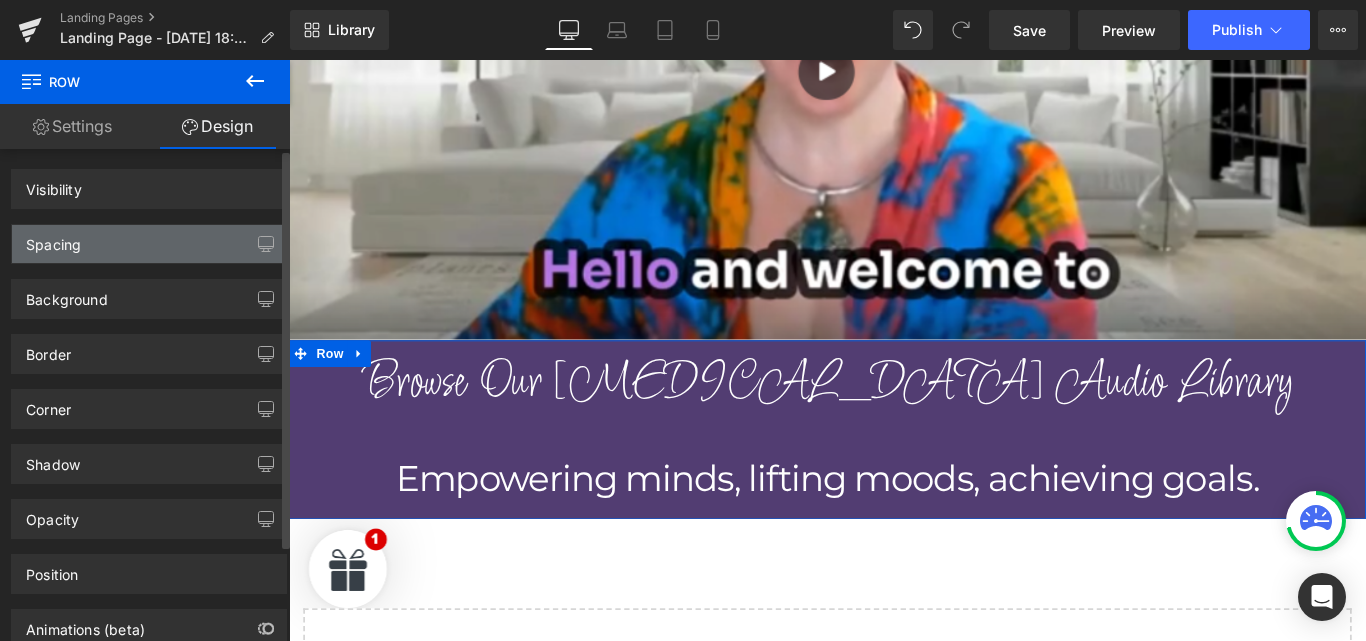 click on "Spacing" at bounding box center (149, 244) 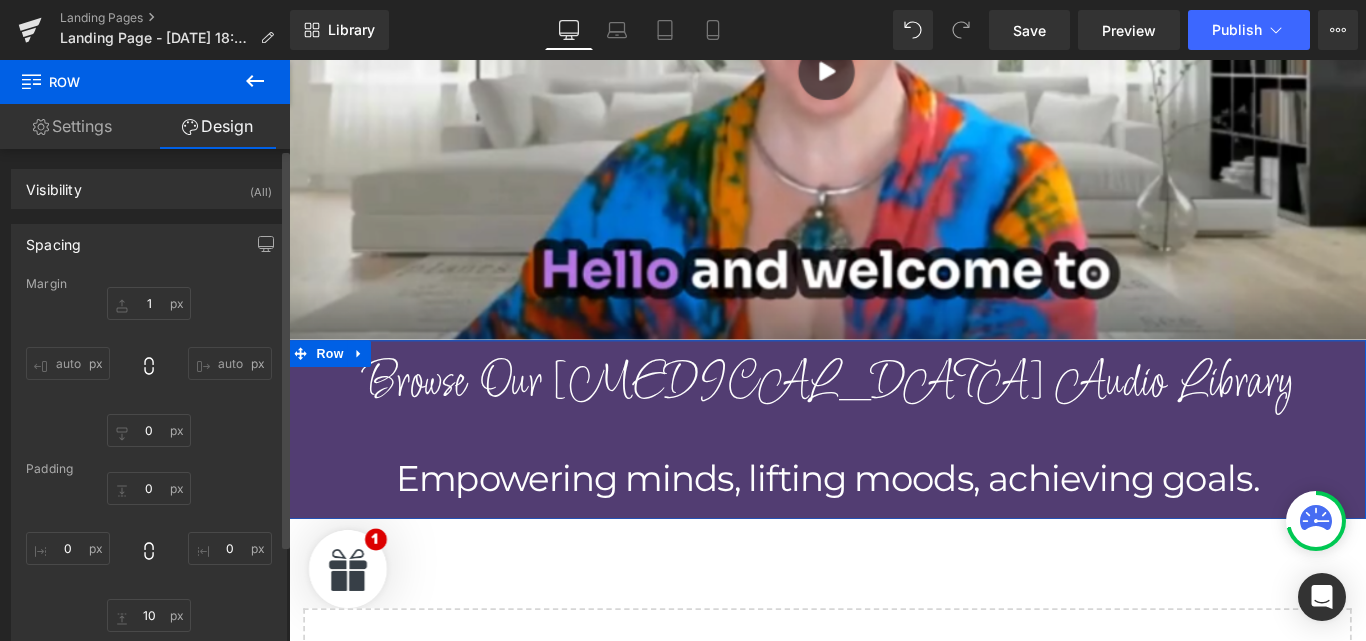 type on "1" 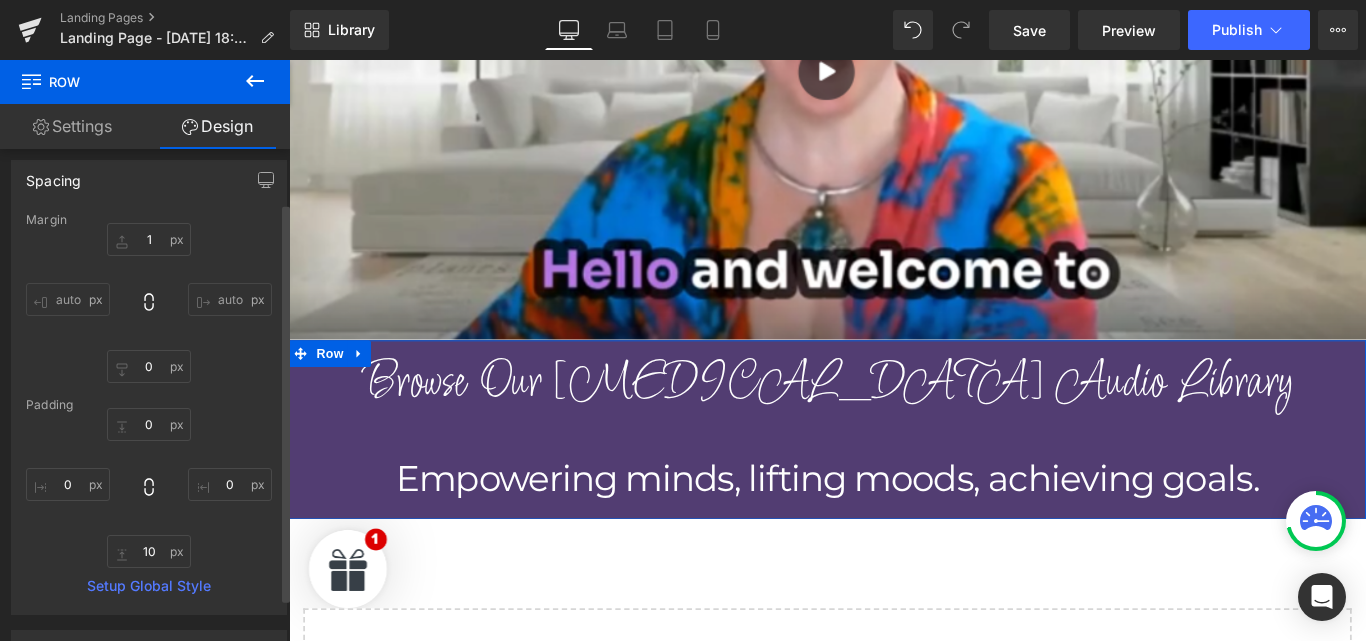 scroll, scrollTop: 67, scrollLeft: 0, axis: vertical 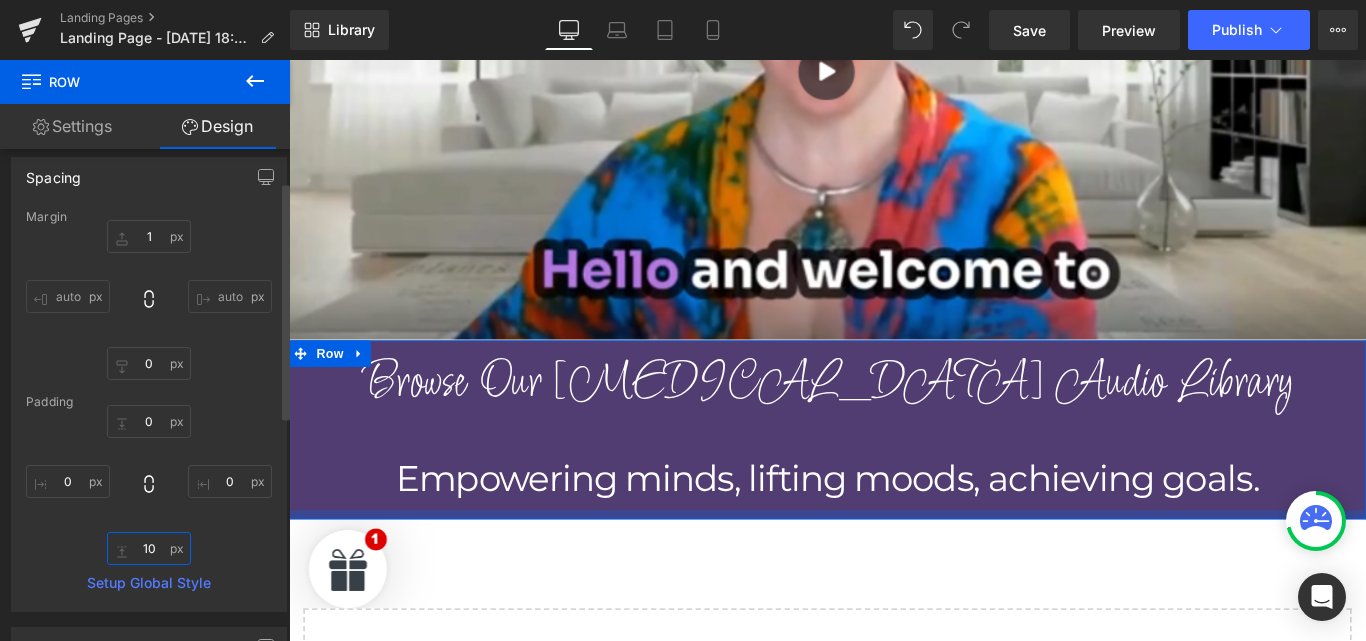 click on "10" at bounding box center [149, 548] 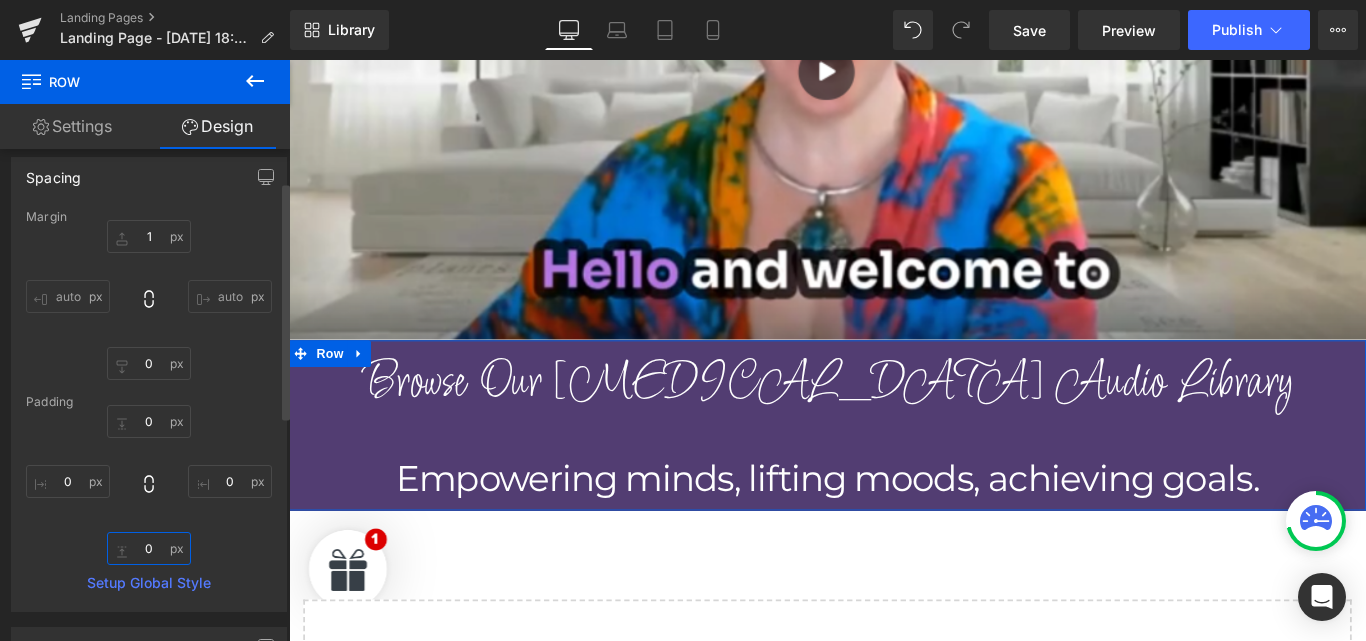 type on "0" 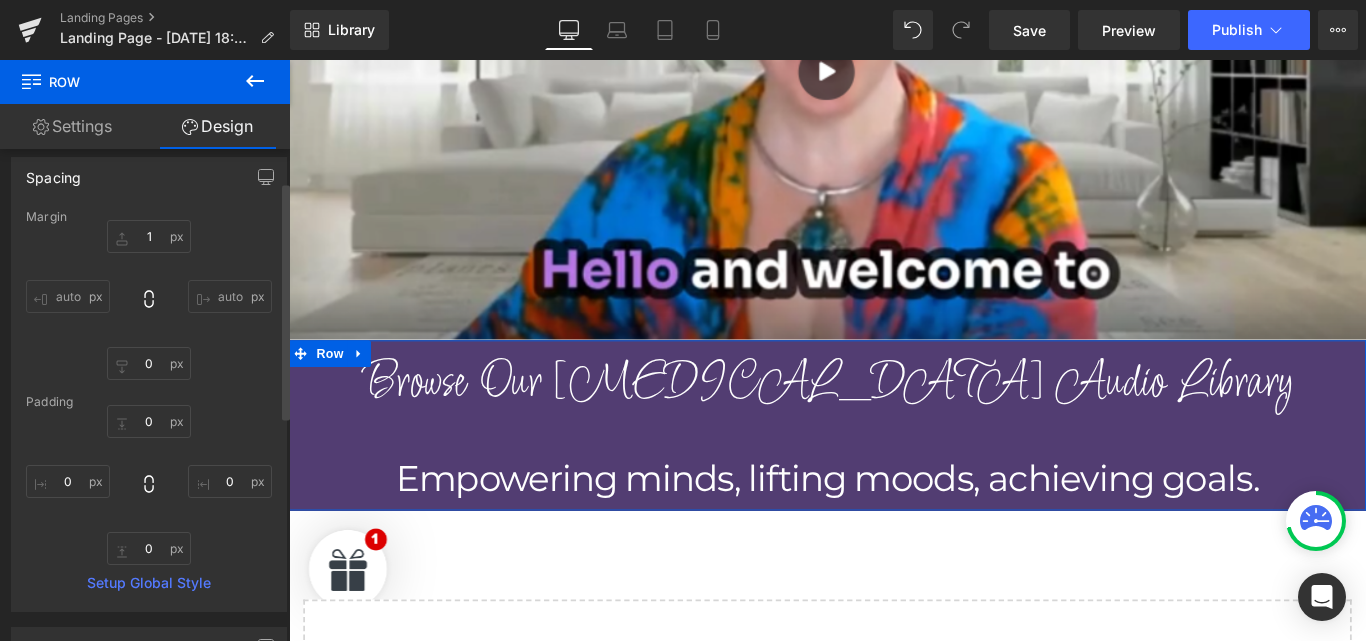 click on "0px 0
0px 0
0 0
0px 0" at bounding box center (149, 485) 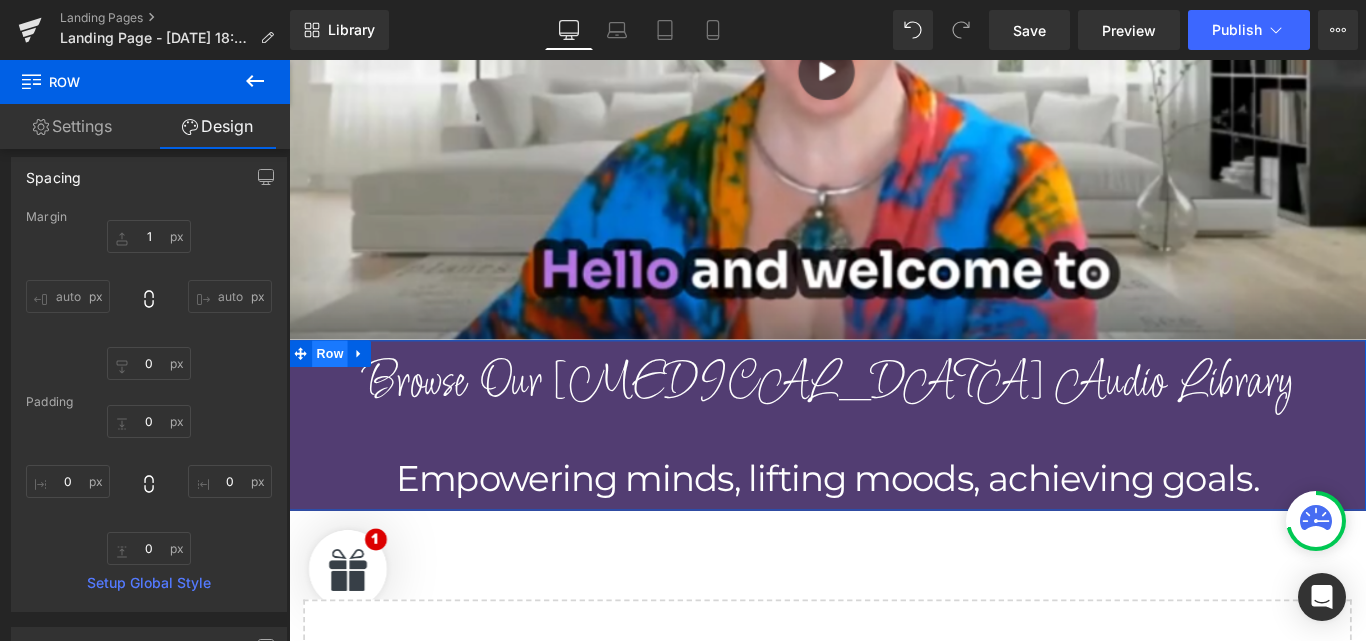 click on "Row" at bounding box center [335, 390] 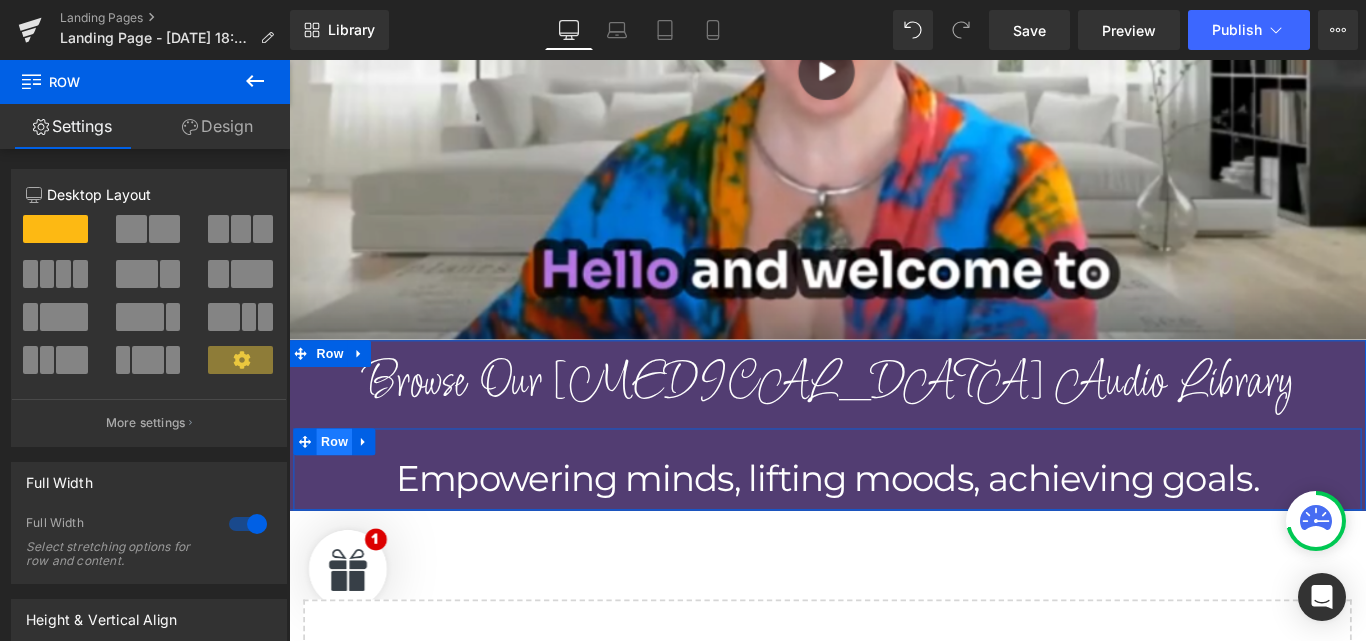 click on "Row" at bounding box center [340, 489] 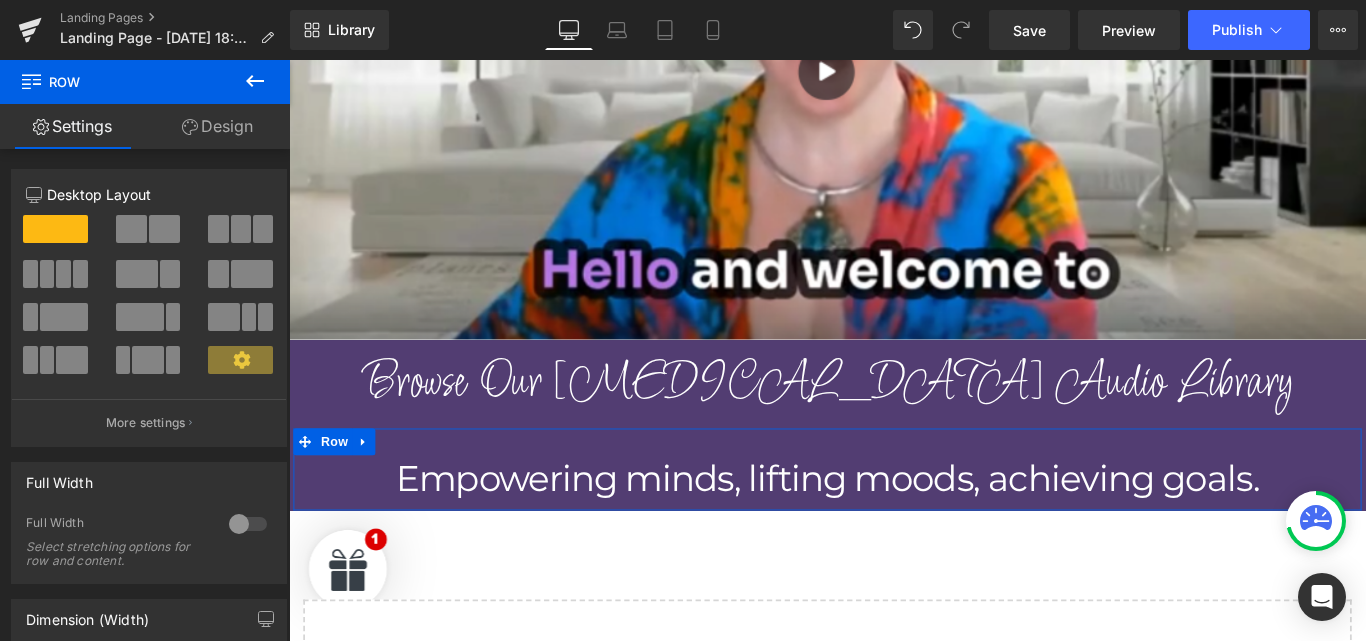 click on "Design" at bounding box center [217, 126] 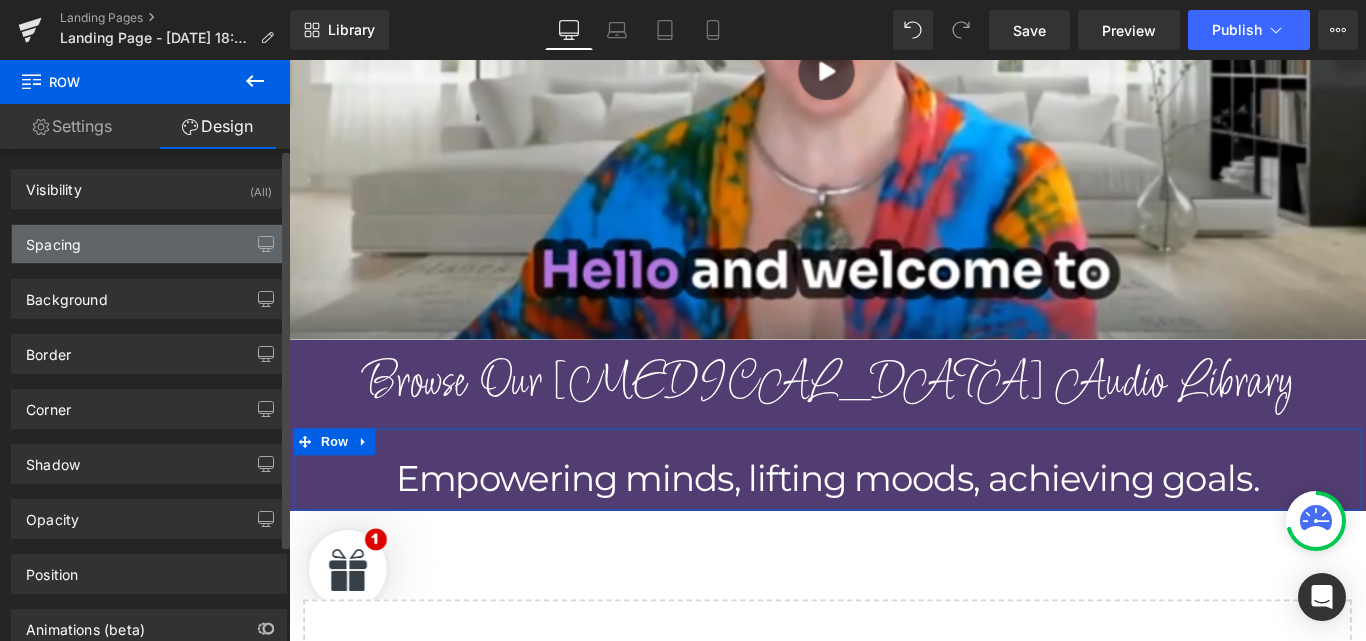 type on "0" 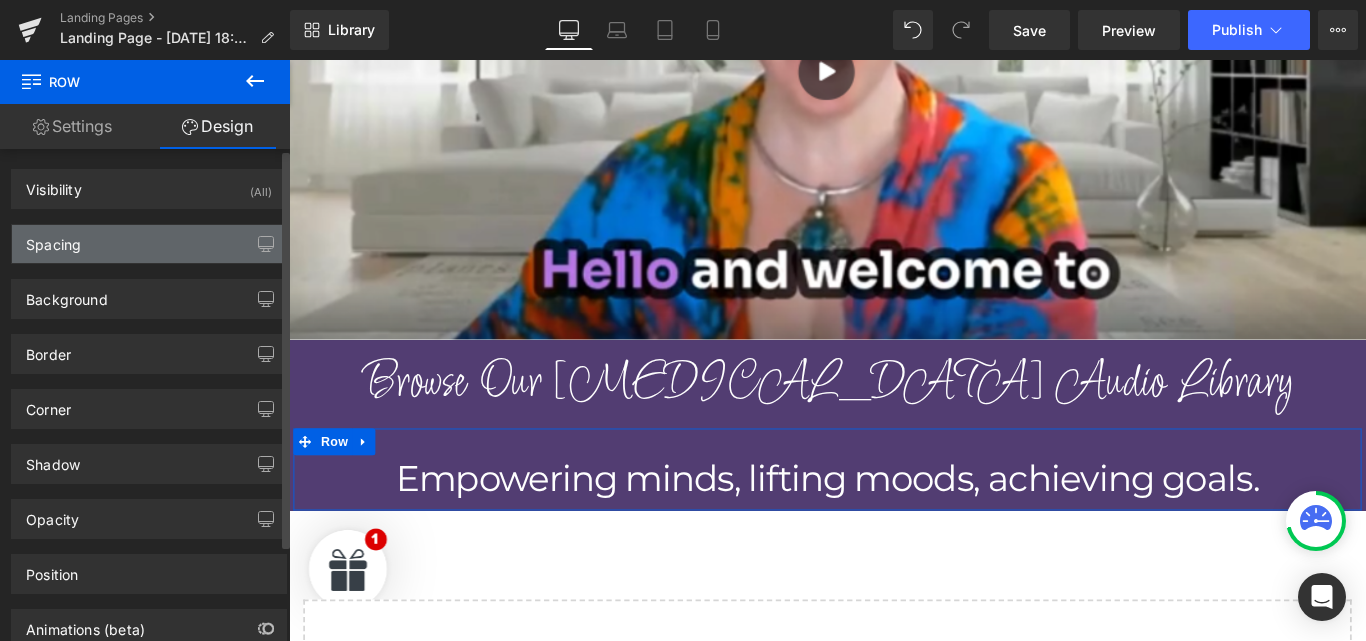 type on "0" 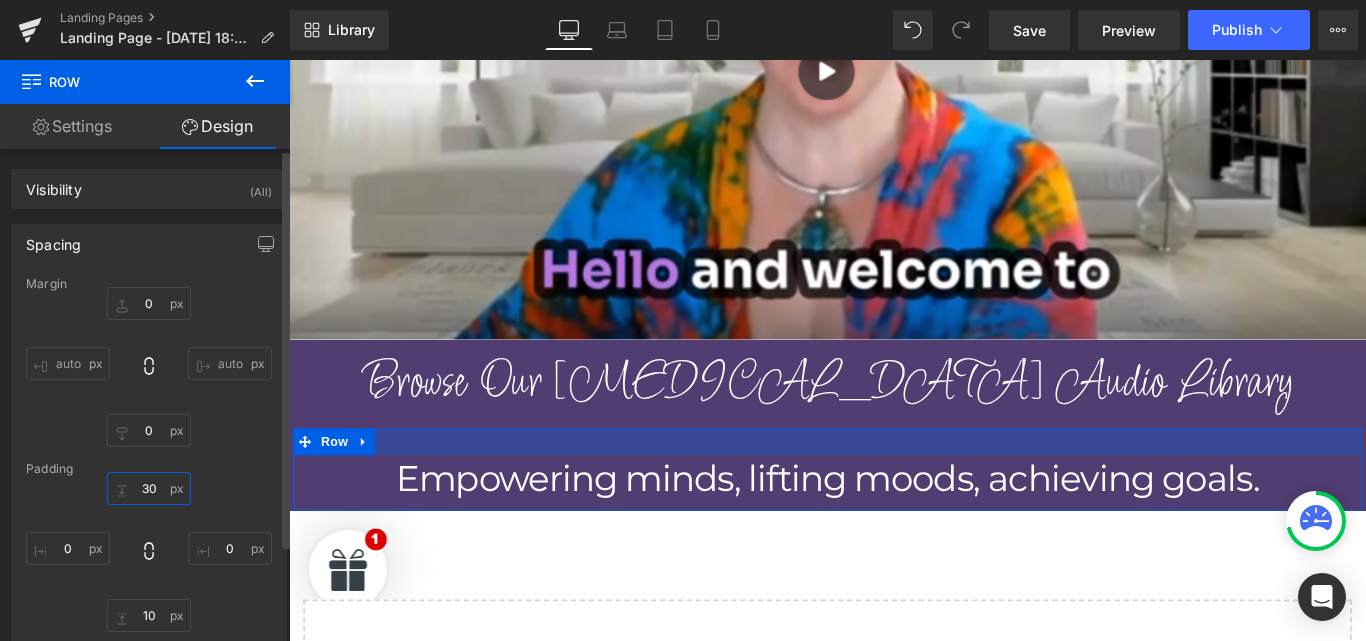 click on "30" at bounding box center (149, 488) 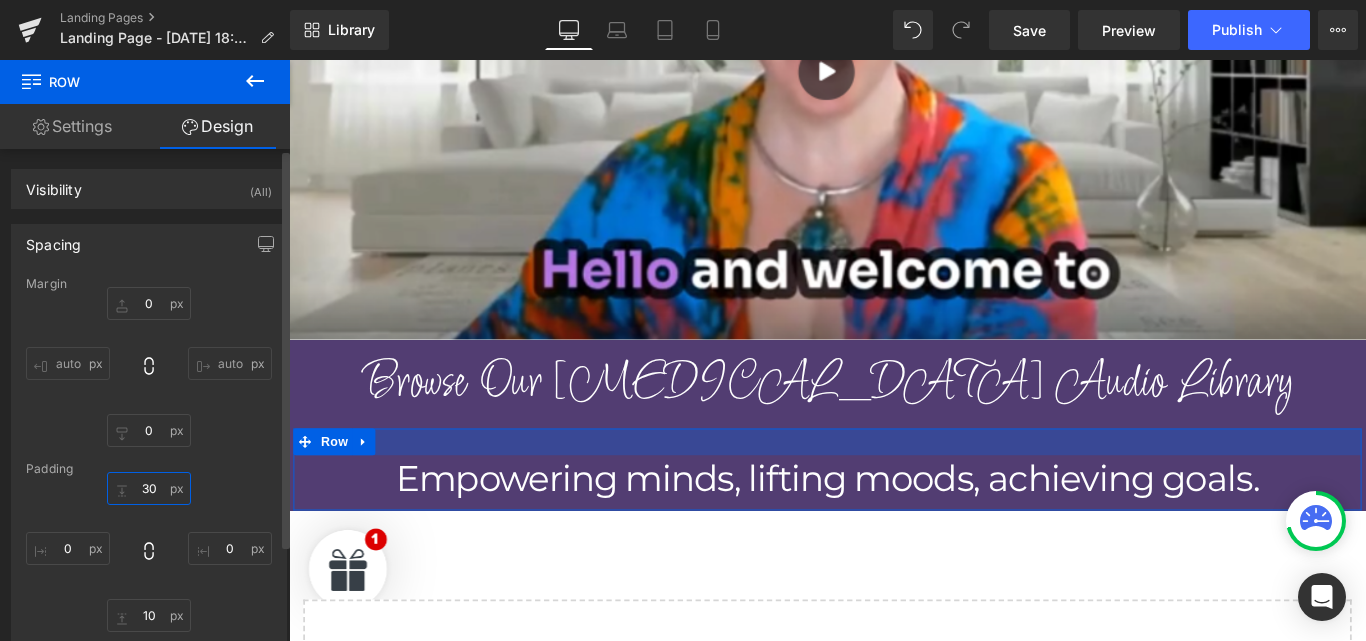 click on "30" at bounding box center [149, 488] 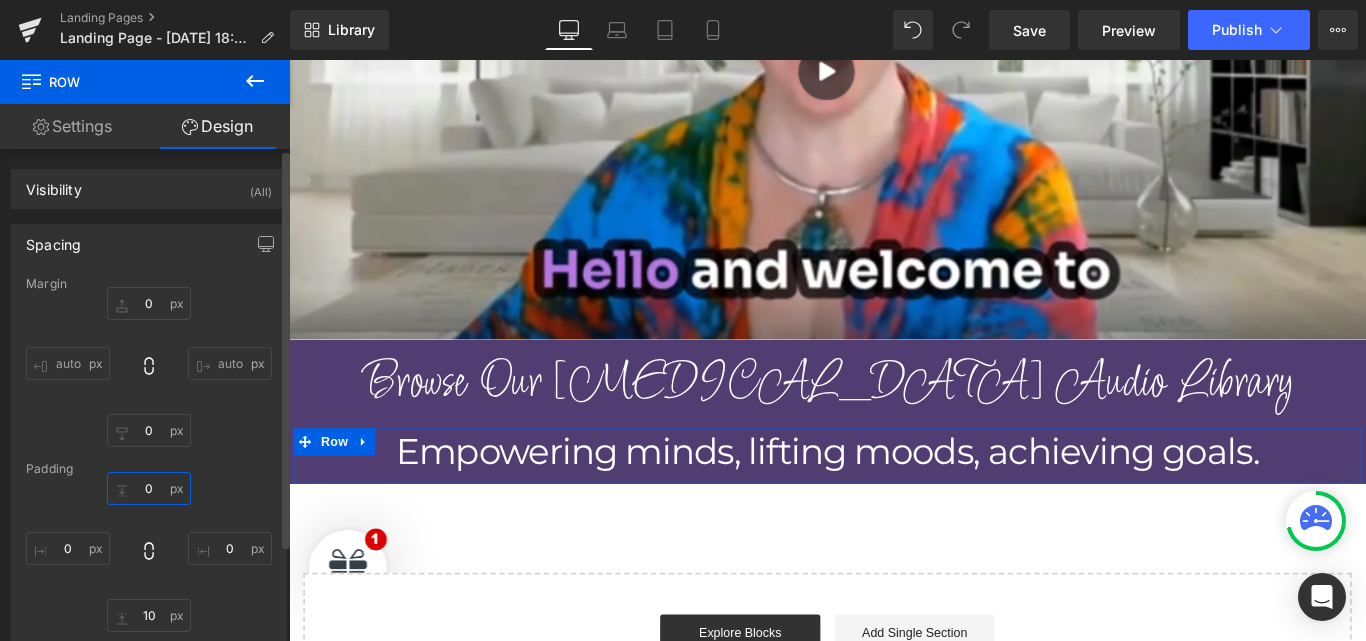 type on "0" 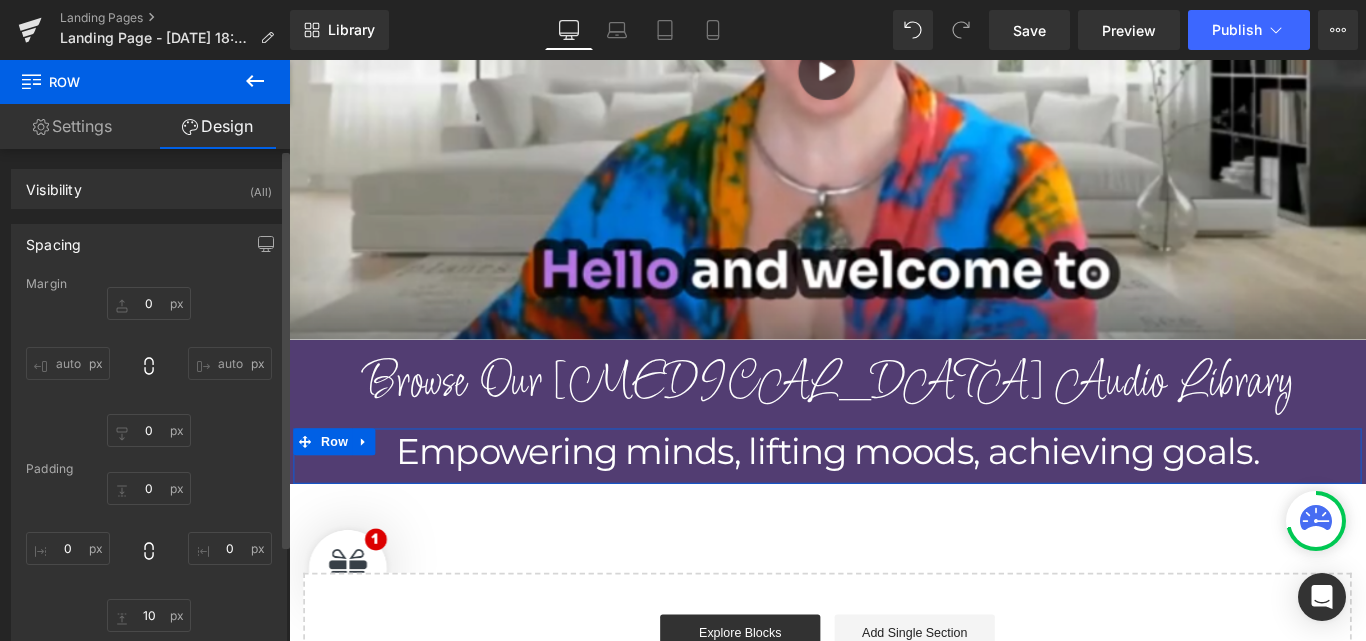 click on "Margin
0px 0
auto auto
0px 0
auto auto
Padding
0 0
0px 0
10px 10
0px 0
Setup Global Style" at bounding box center (149, 477) 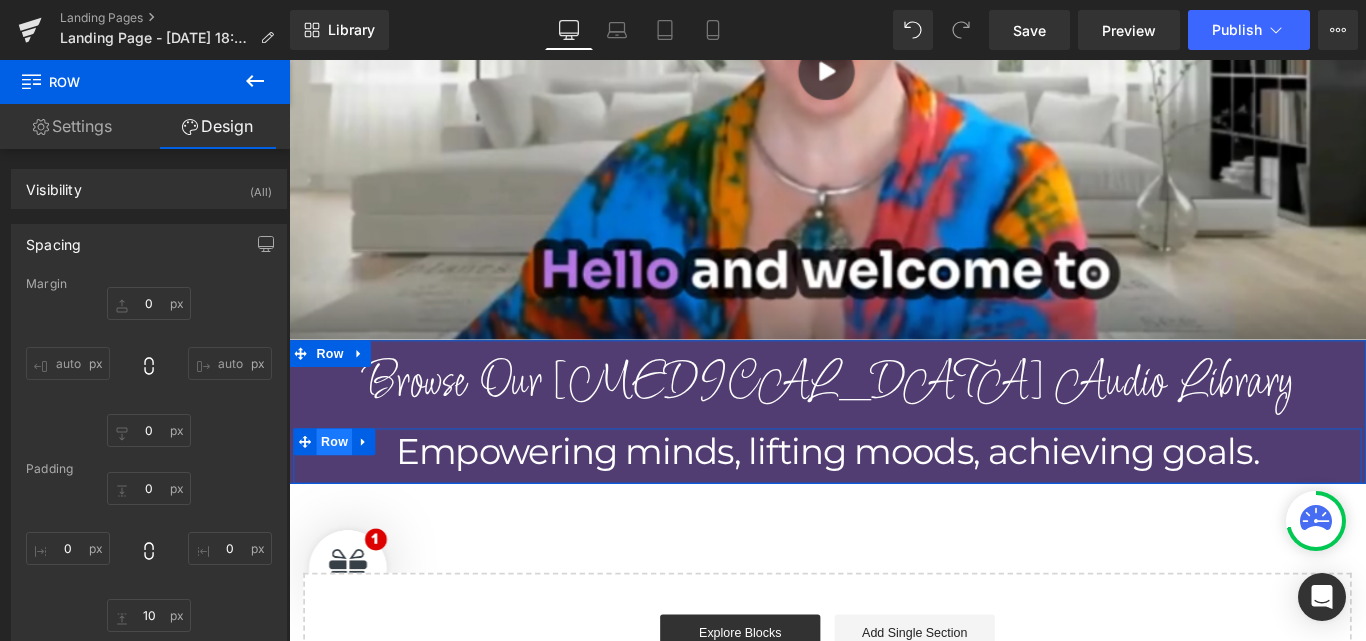 click on "Row" at bounding box center (340, 489) 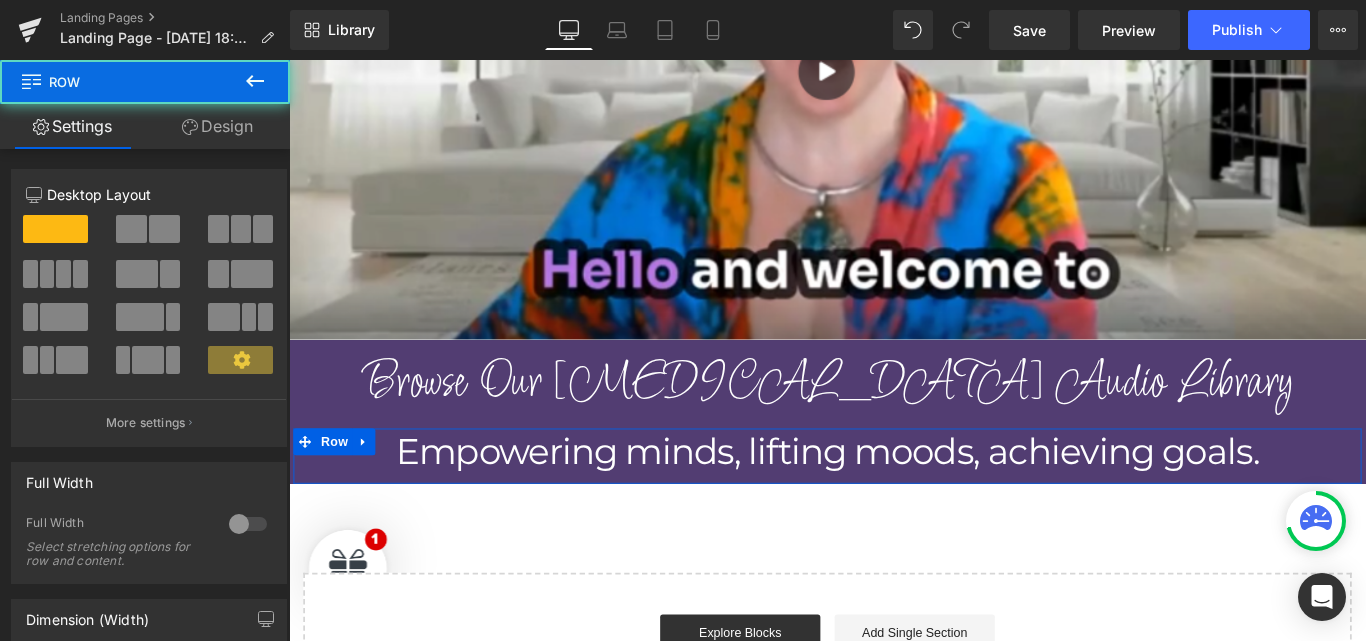 click on "Design" at bounding box center (217, 126) 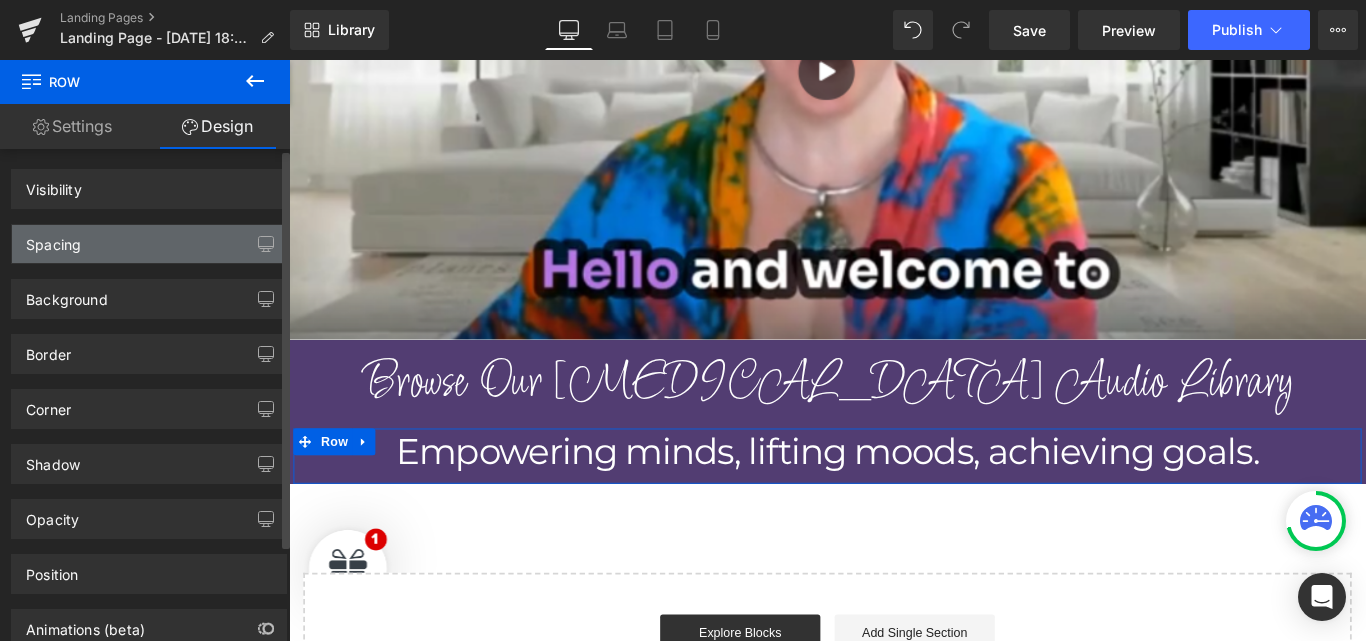 click on "Spacing" at bounding box center (149, 244) 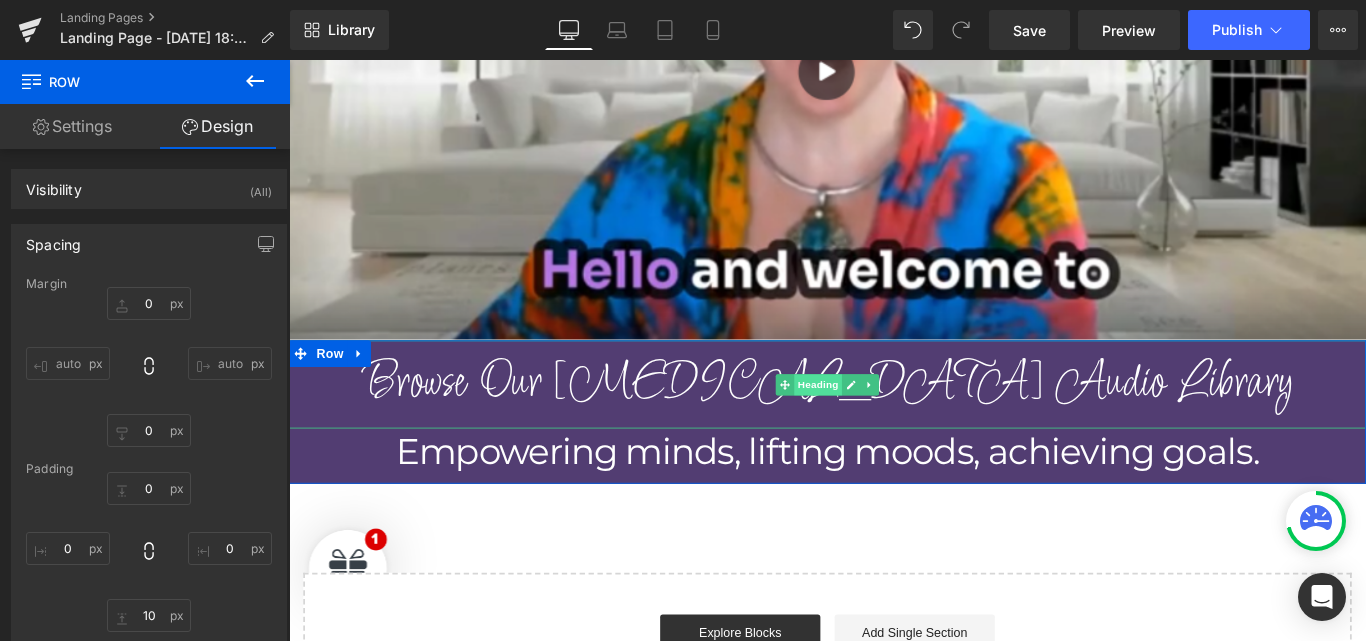 click on "Heading" at bounding box center (884, 425) 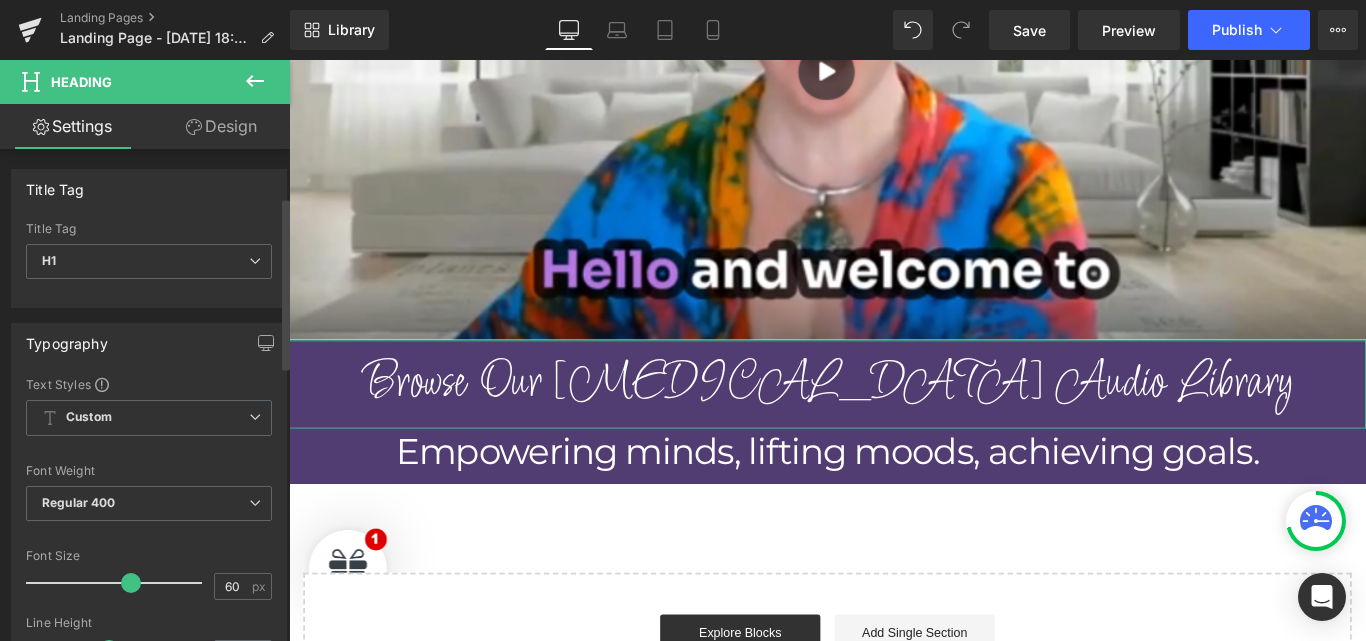 scroll, scrollTop: 180, scrollLeft: 0, axis: vertical 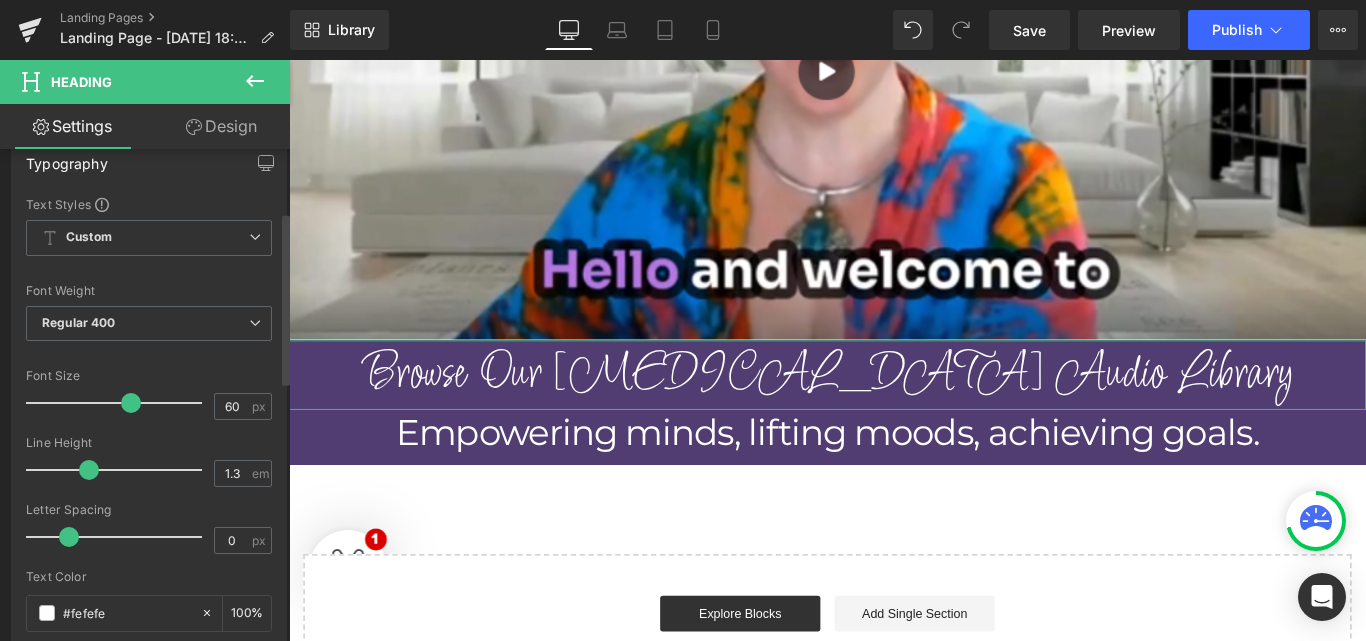 drag, startPoint x: 109, startPoint y: 467, endPoint x: 89, endPoint y: 467, distance: 20 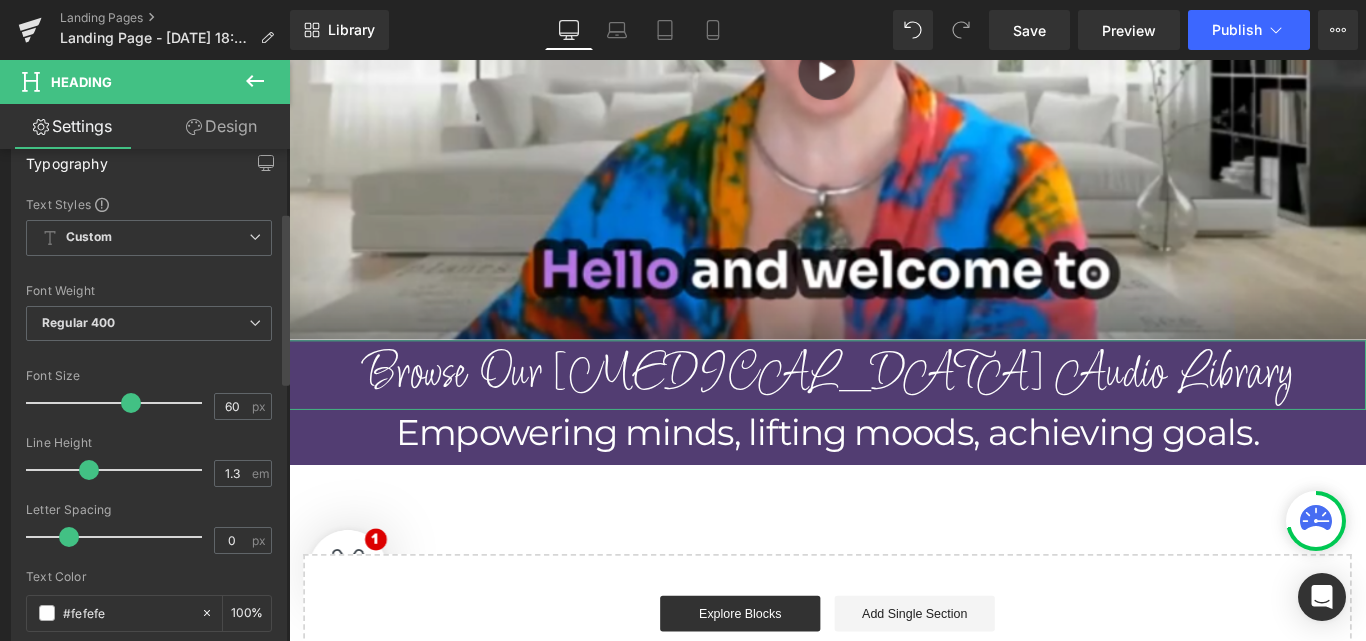 click at bounding box center [89, 470] 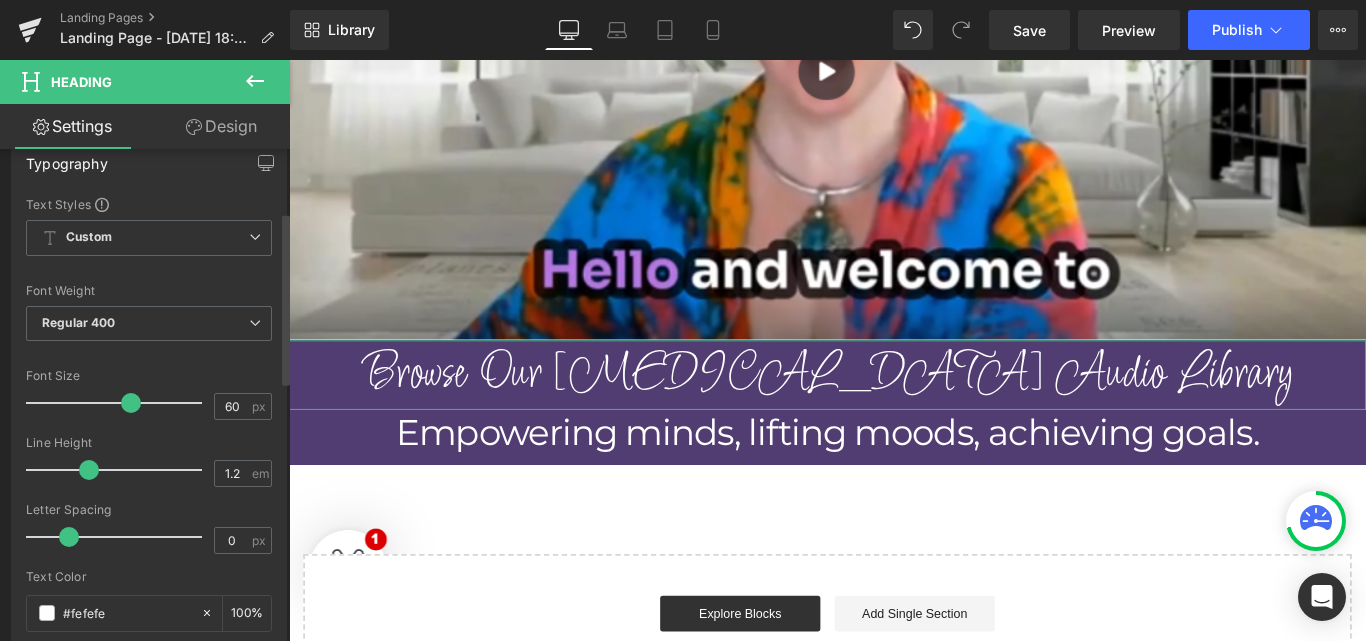 drag, startPoint x: 89, startPoint y: 467, endPoint x: 76, endPoint y: 469, distance: 13.152946 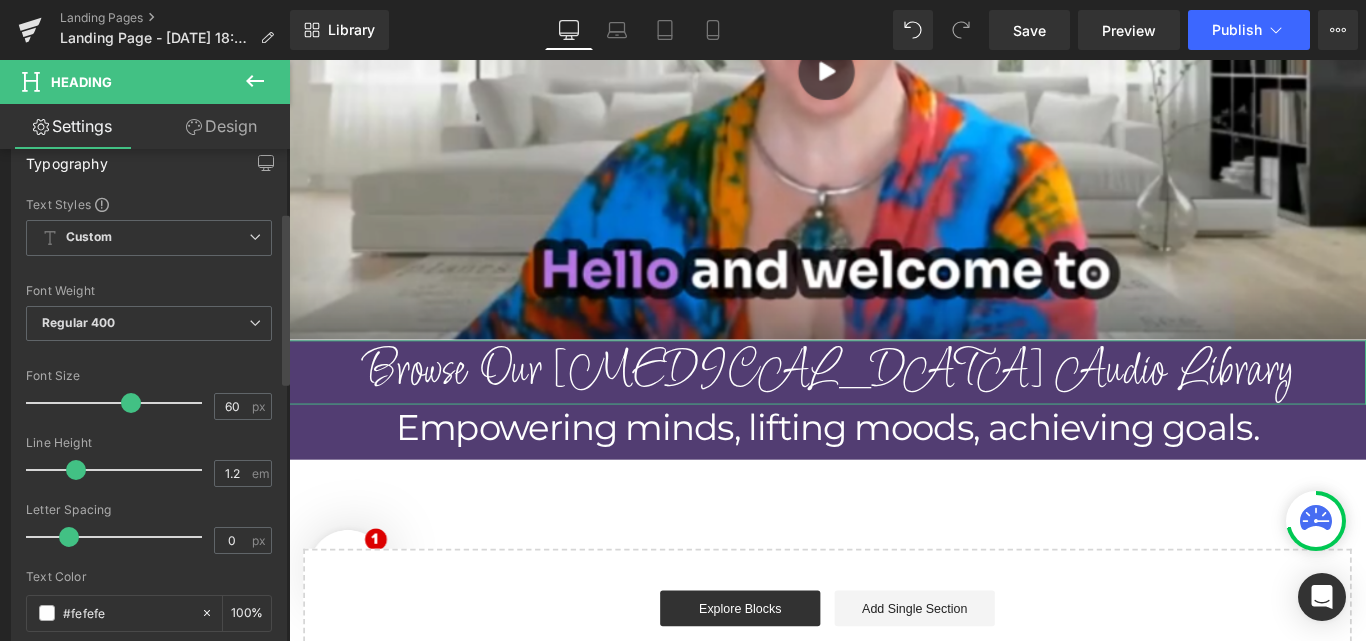 type on "1.1" 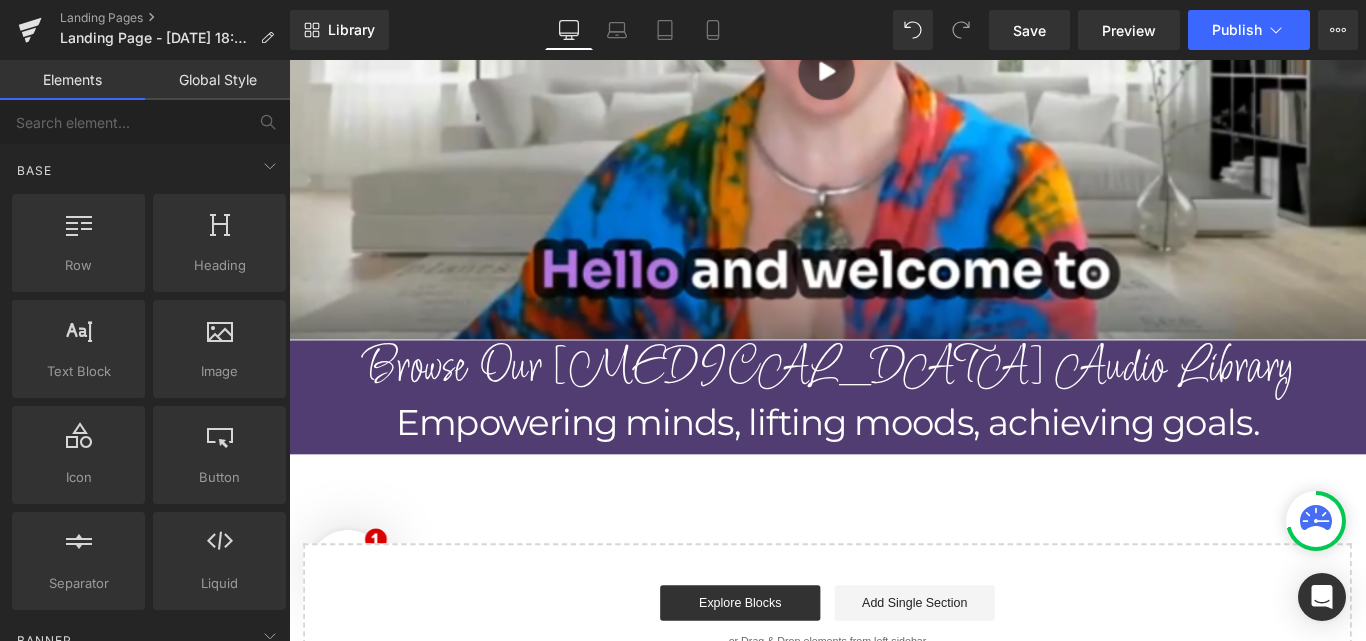 click on "Image         Row          GenZen Healing Hub Text Block         Row                 A sanctuary for healing minds, hearts & families Text Block         Row         Image         Row         Transform your inner world with hypnotherapy audios created  to nurture emotional well-being for every phase of life. Heading         Row         Your  Healing Journey  Starts Here! Heading         Downlaod your  FREE  hypnotherapy audios tailored for men,  women, children, teens, and “older” adults — specifically designed  to help you and your loved ones move from feeling stuck to  experiencing calm, clarity, and balance.  Wherever you are on your journey, your healing begins today! Heading         CLICK TO DOWNLOAD NOW Button         Row         Row         Image         Row          Feeling stuck or searching for a little peace of mind?  Discover how GenZen healing hub  is here to support you every step of the way. Heading         Row
Video Popup" at bounding box center (894, -509) 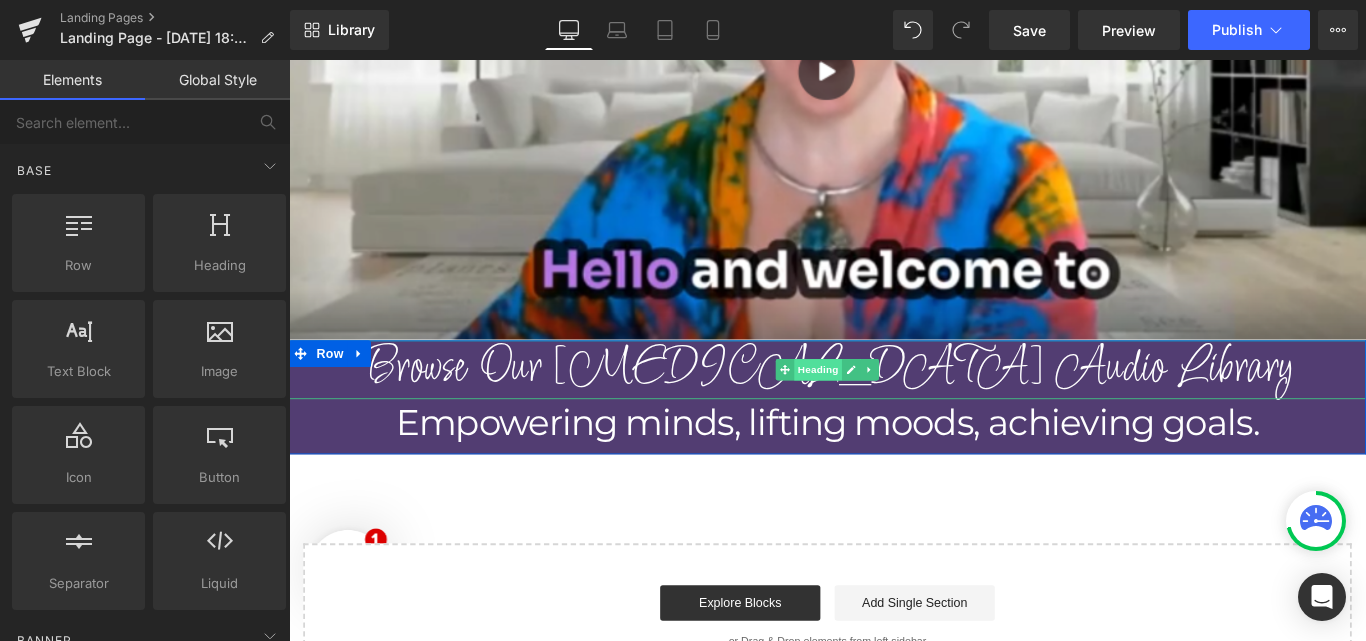 click on "Heading" at bounding box center [884, 408] 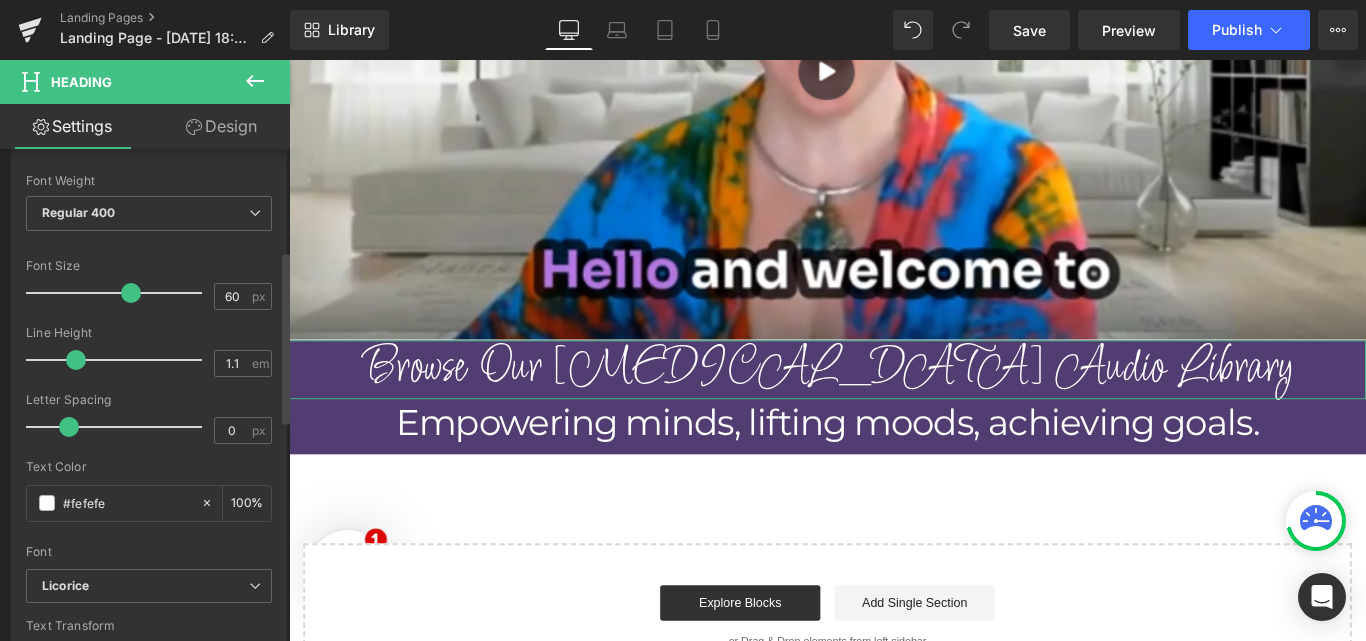 scroll, scrollTop: 291, scrollLeft: 0, axis: vertical 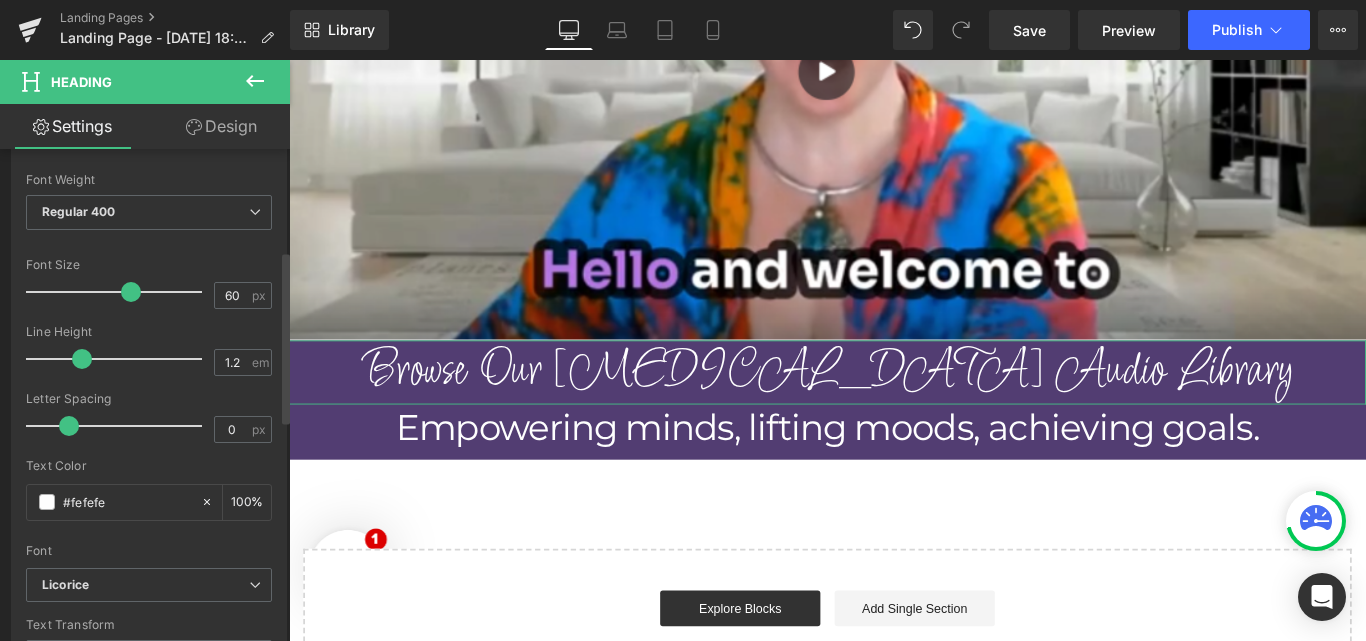 type on "1.3" 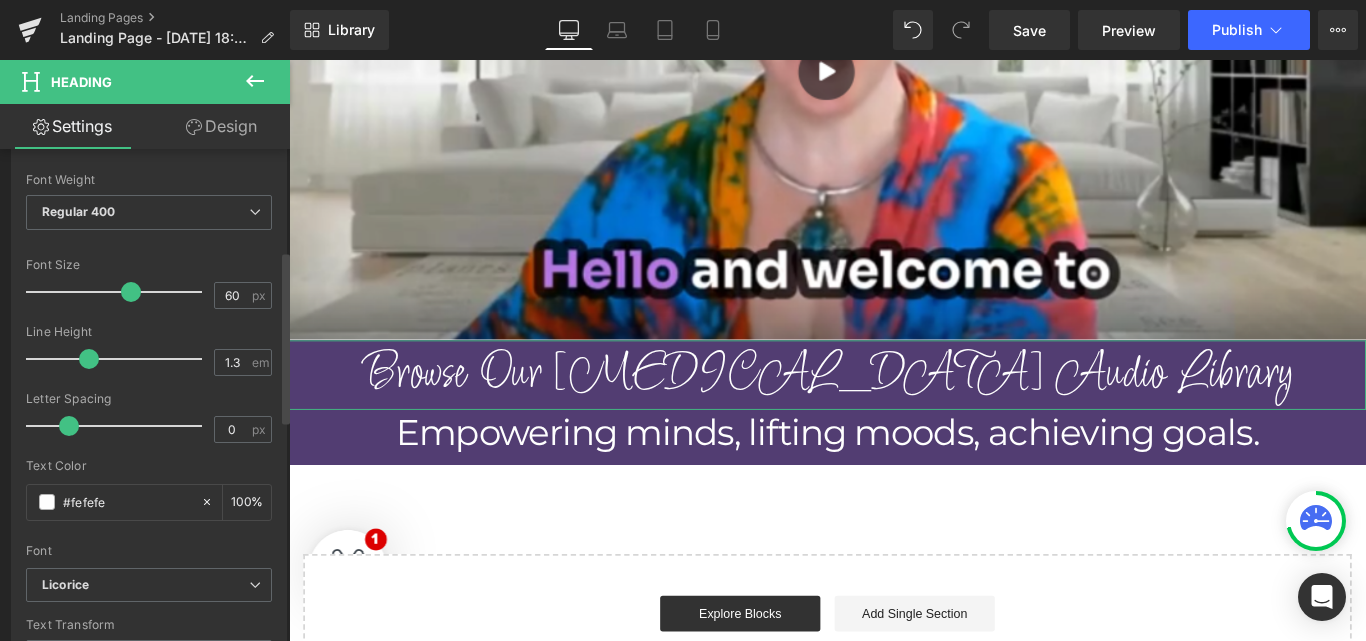 drag, startPoint x: 76, startPoint y: 357, endPoint x: 88, endPoint y: 357, distance: 12 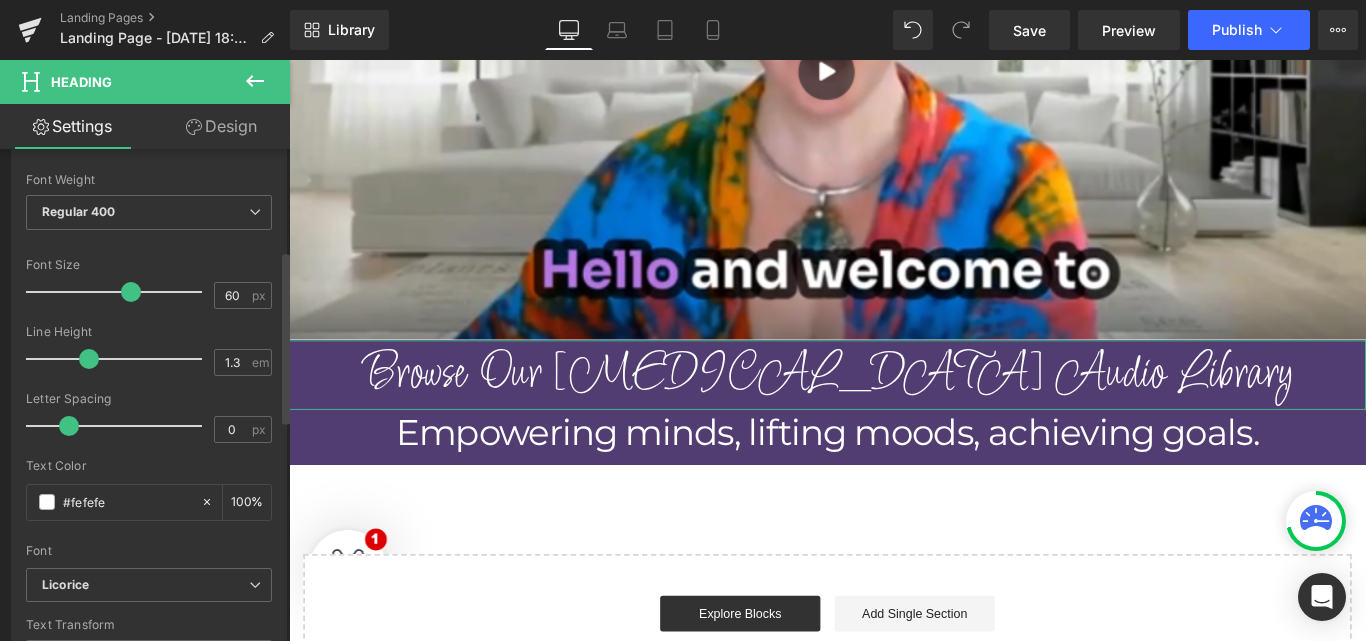 click at bounding box center (89, 359) 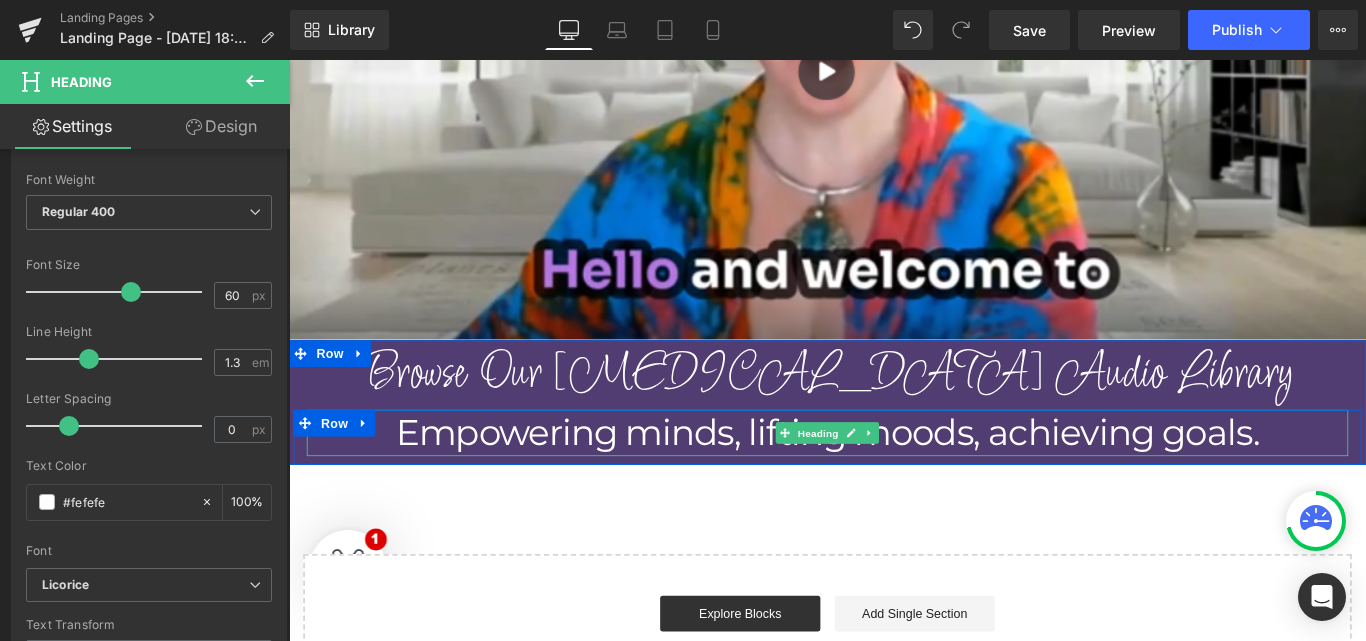 click on "Empowering minds, lifting moods, achieving goals." at bounding box center (894, 479) 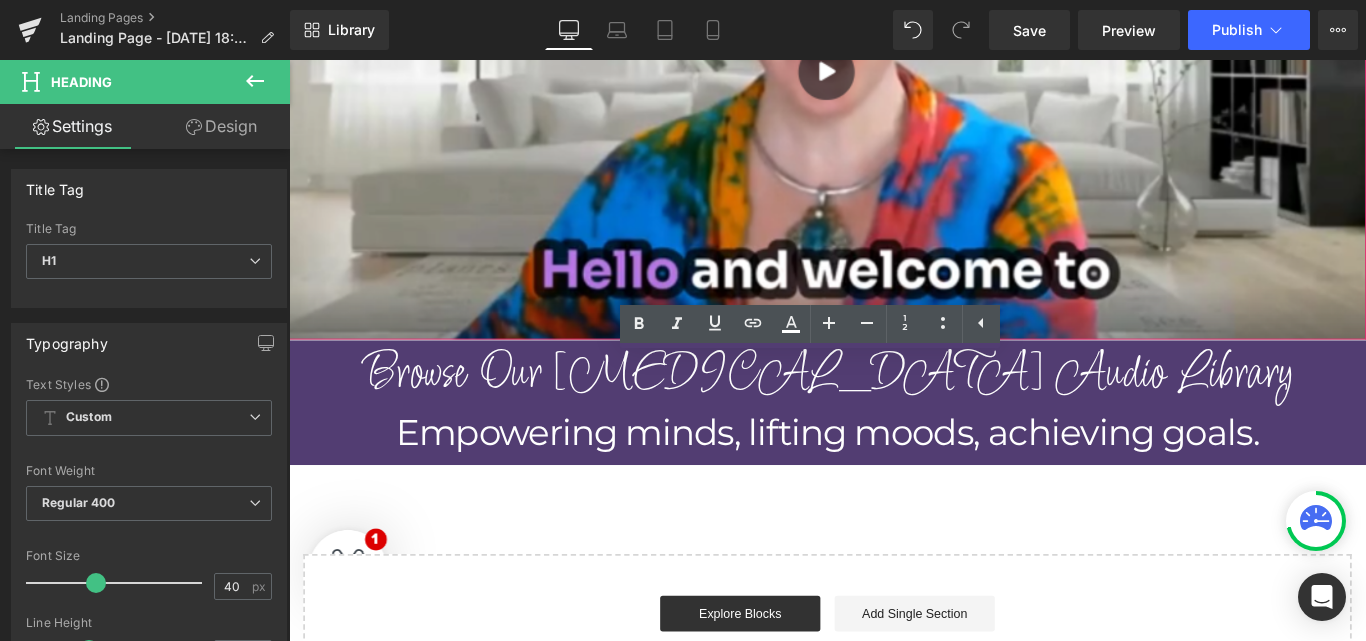 click at bounding box center [894, 71] 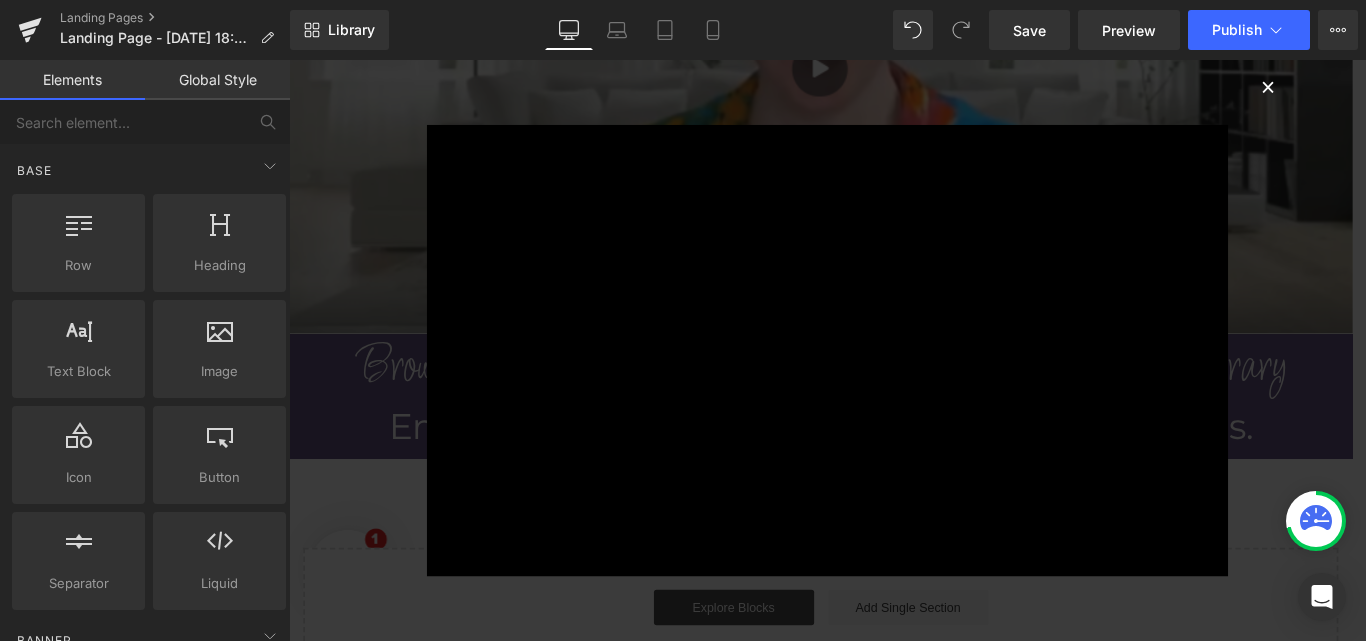 click on "×" at bounding box center [1389, 89] 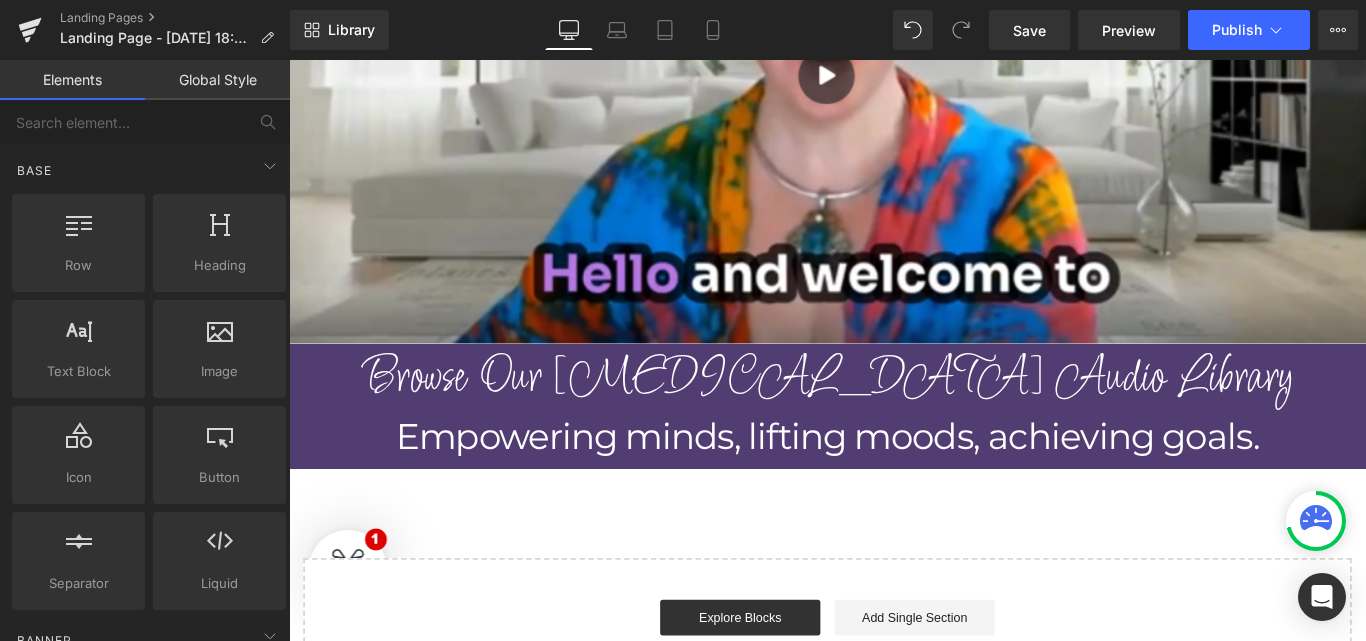 scroll, scrollTop: 2071, scrollLeft: 0, axis: vertical 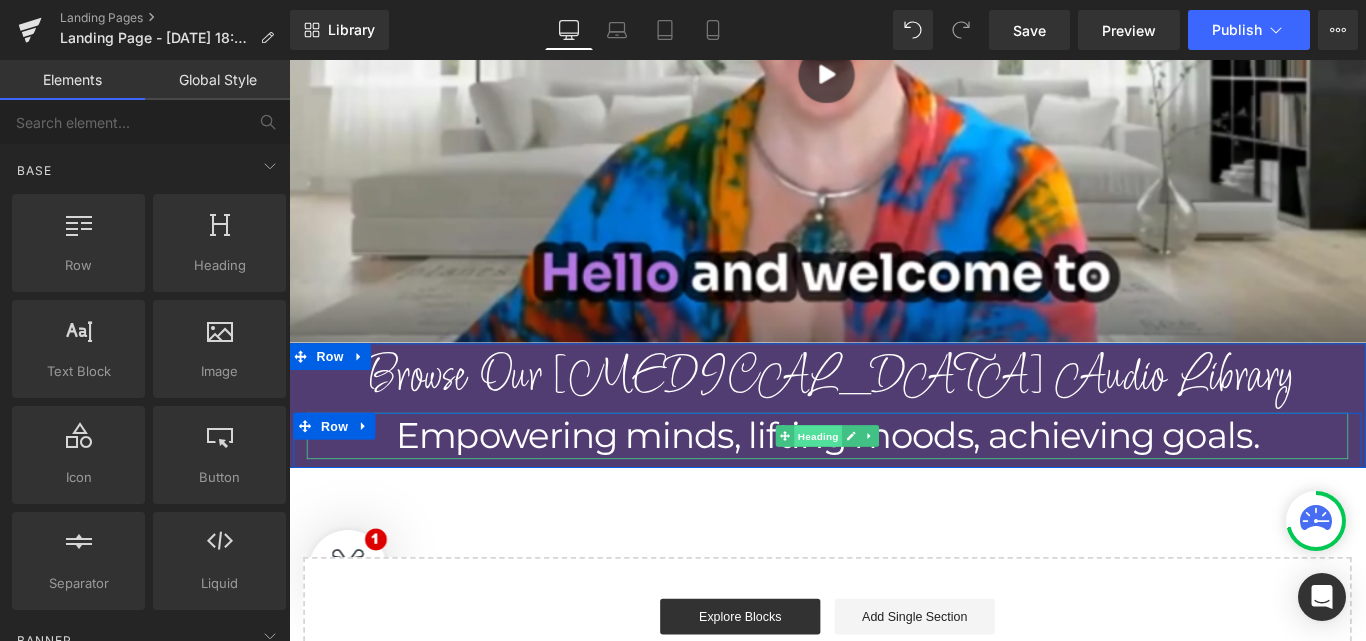 click on "Heading" at bounding box center (884, 482) 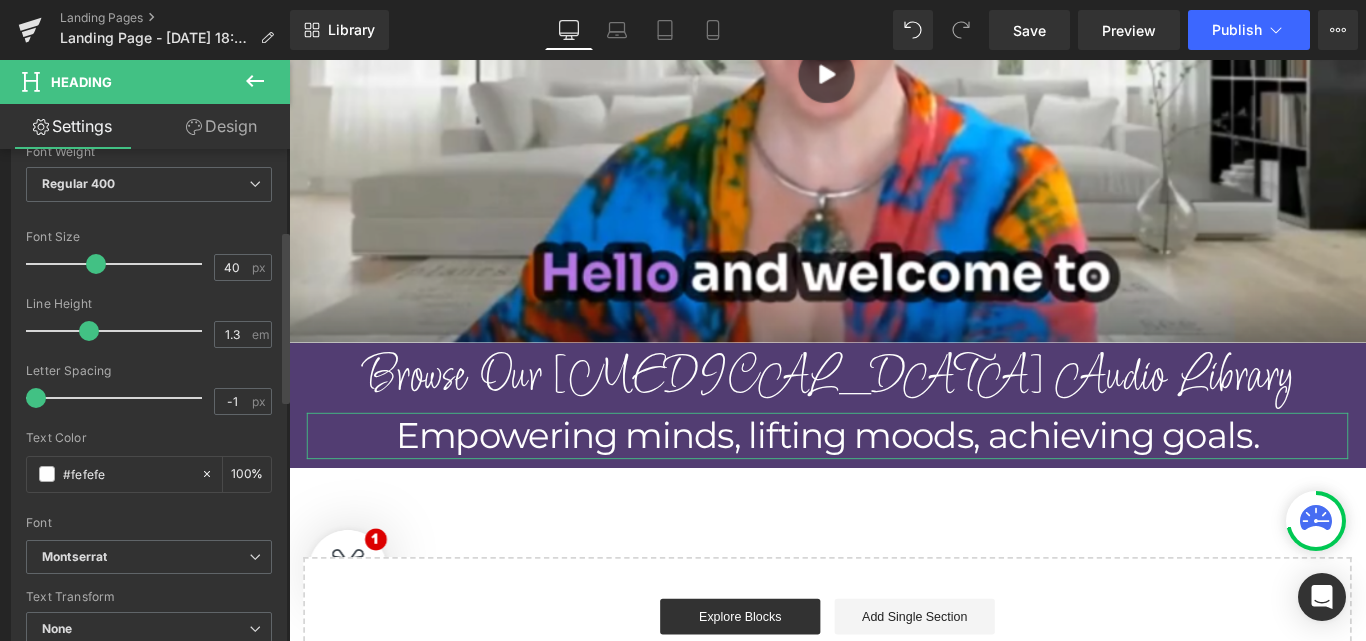 scroll, scrollTop: 329, scrollLeft: 0, axis: vertical 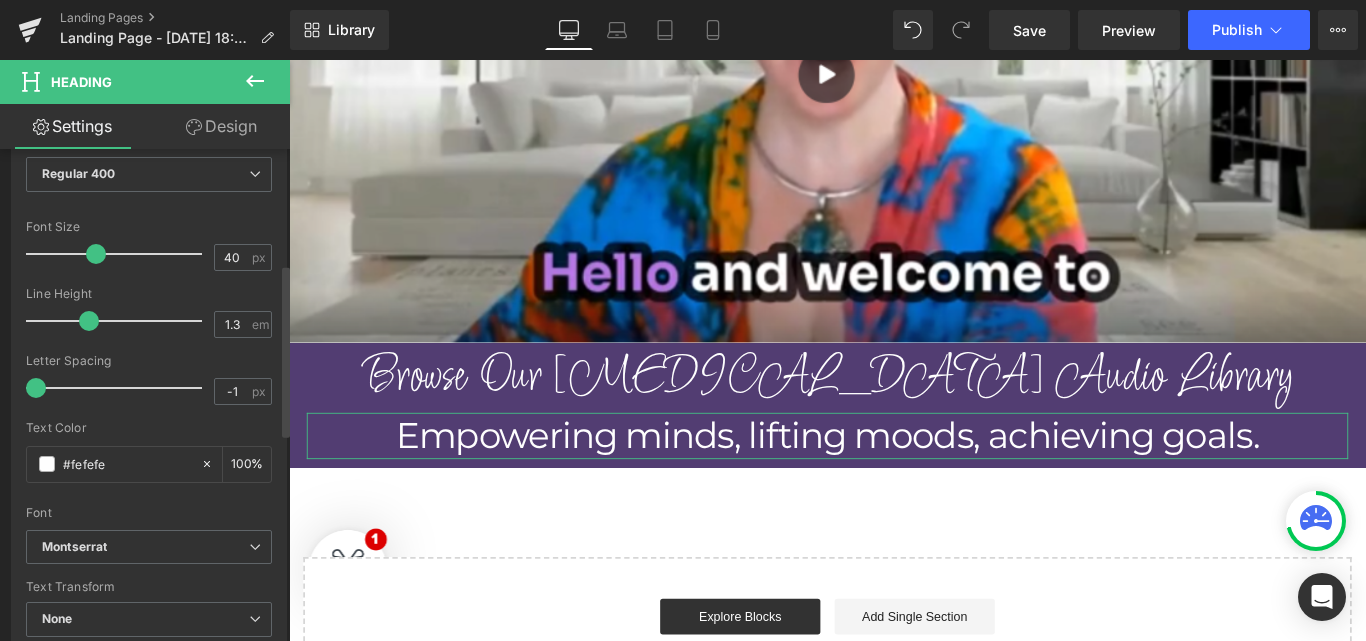 type on "46" 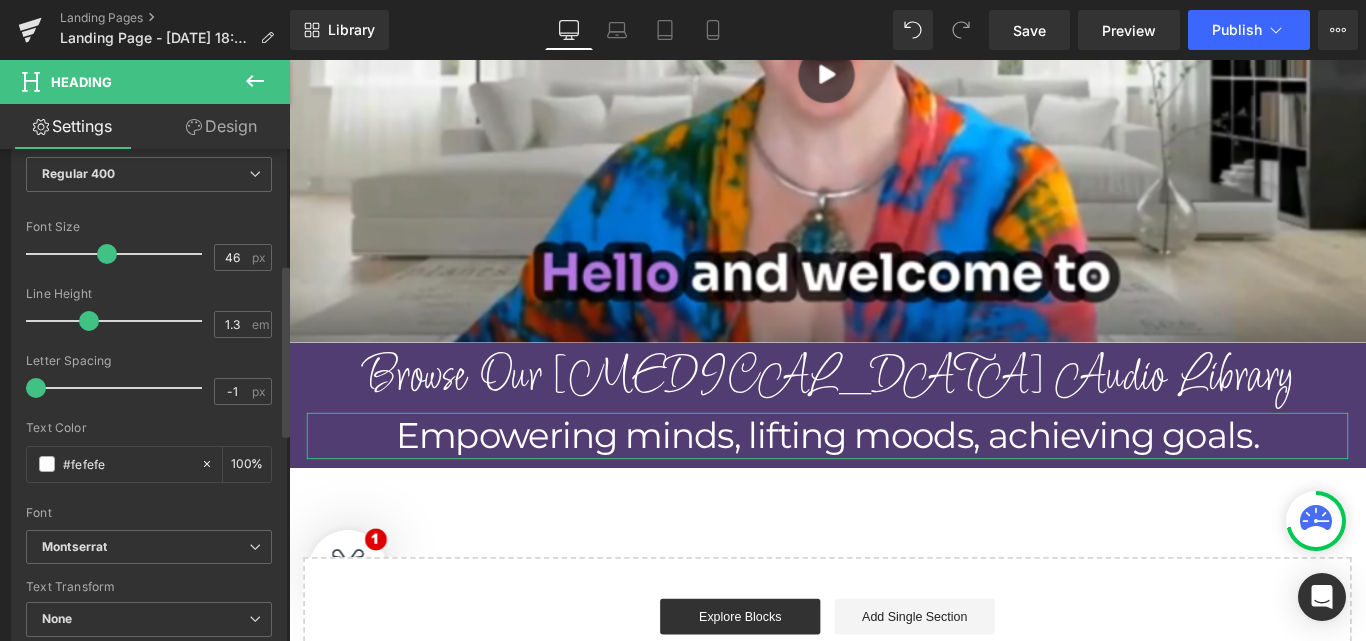click at bounding box center [119, 254] 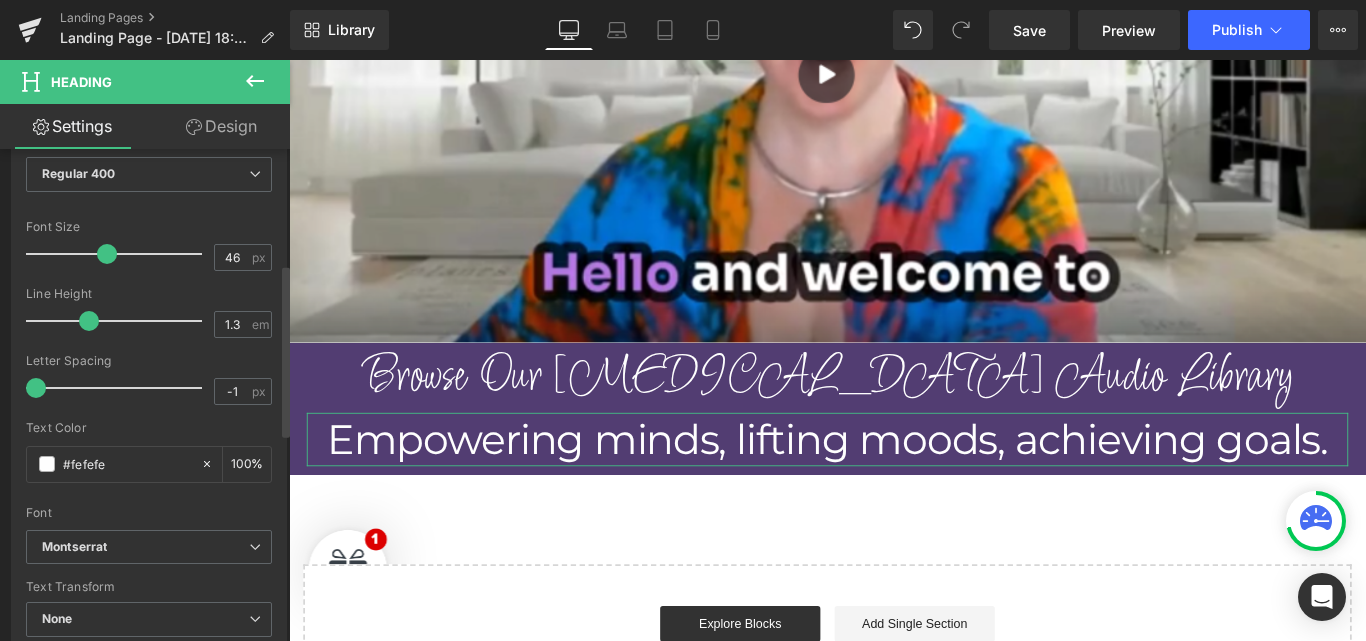 click on "Line Height" at bounding box center [149, 294] 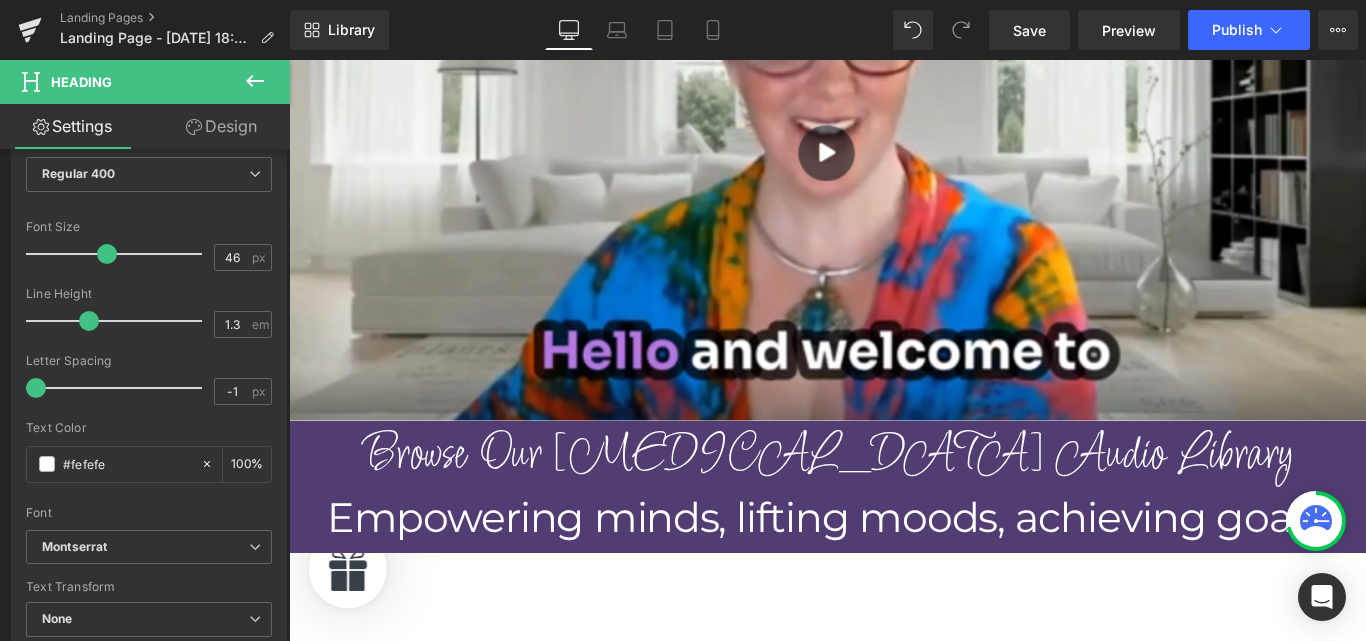 scroll, scrollTop: 1989, scrollLeft: 0, axis: vertical 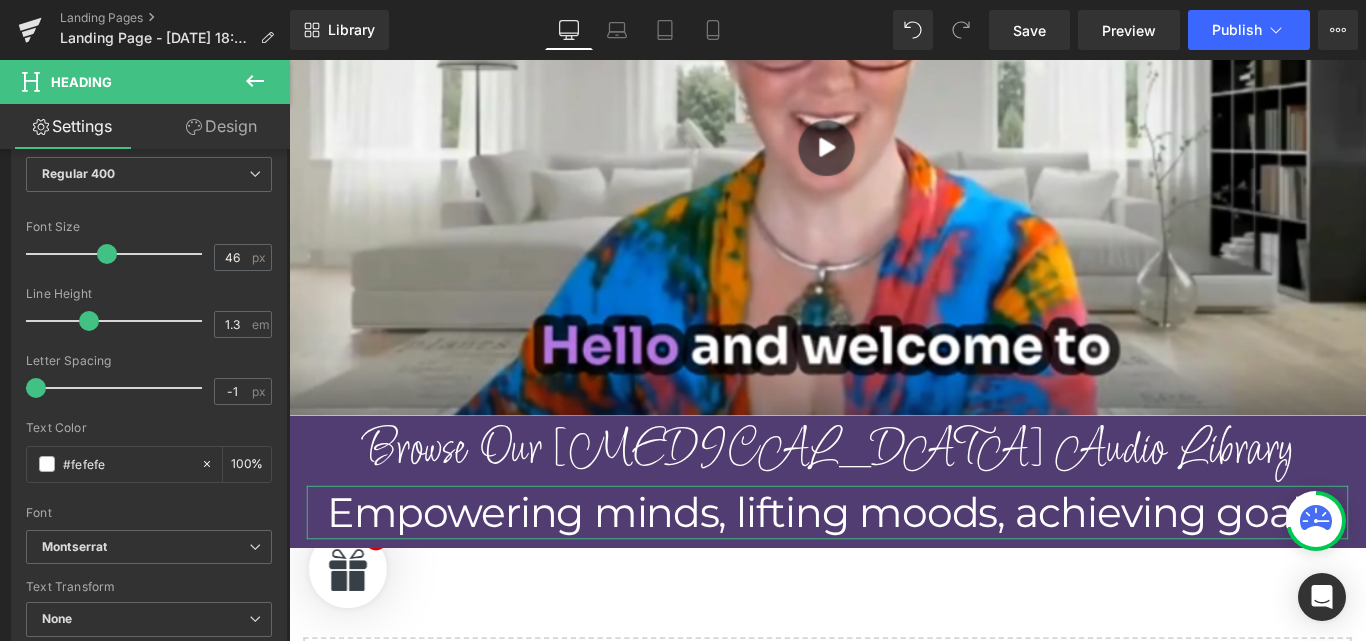 click on "Design" at bounding box center (221, 126) 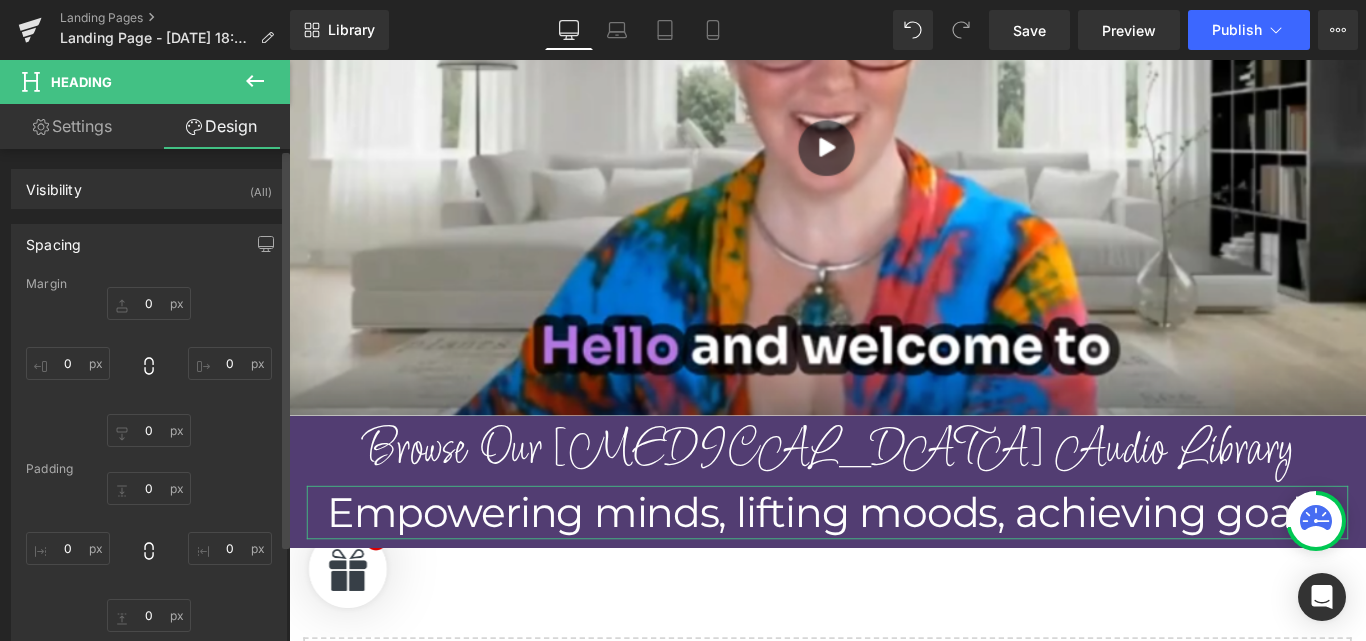 type on "0" 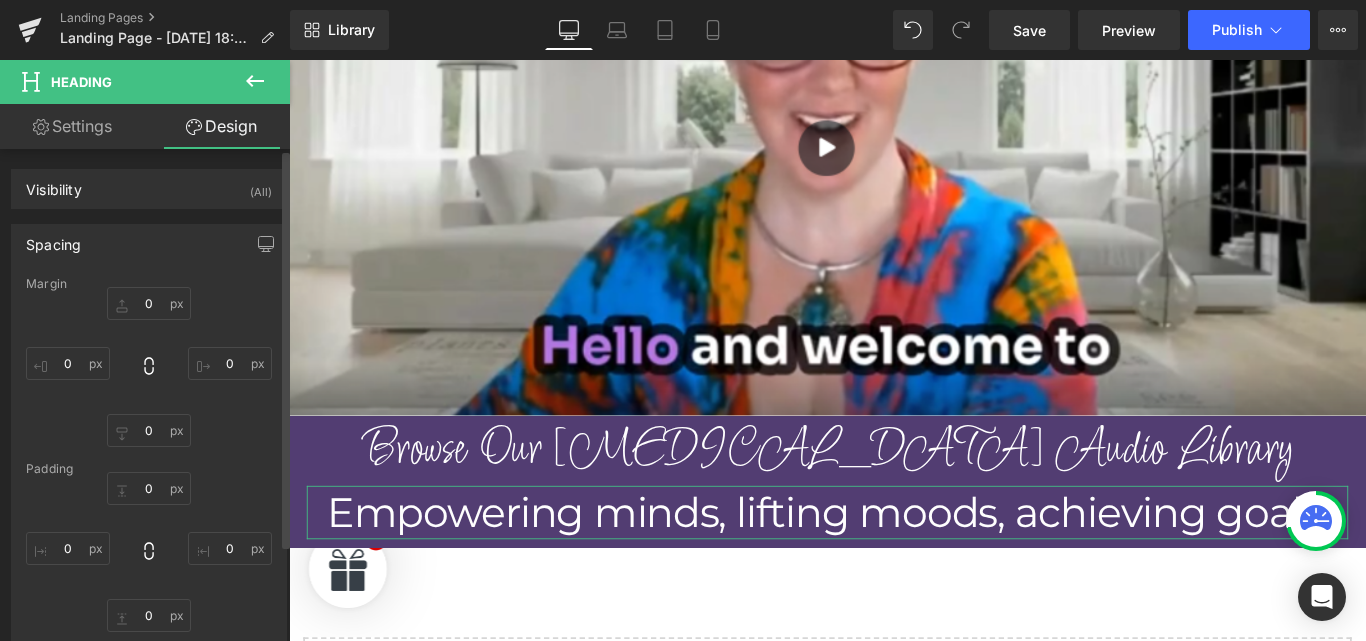 type on "0" 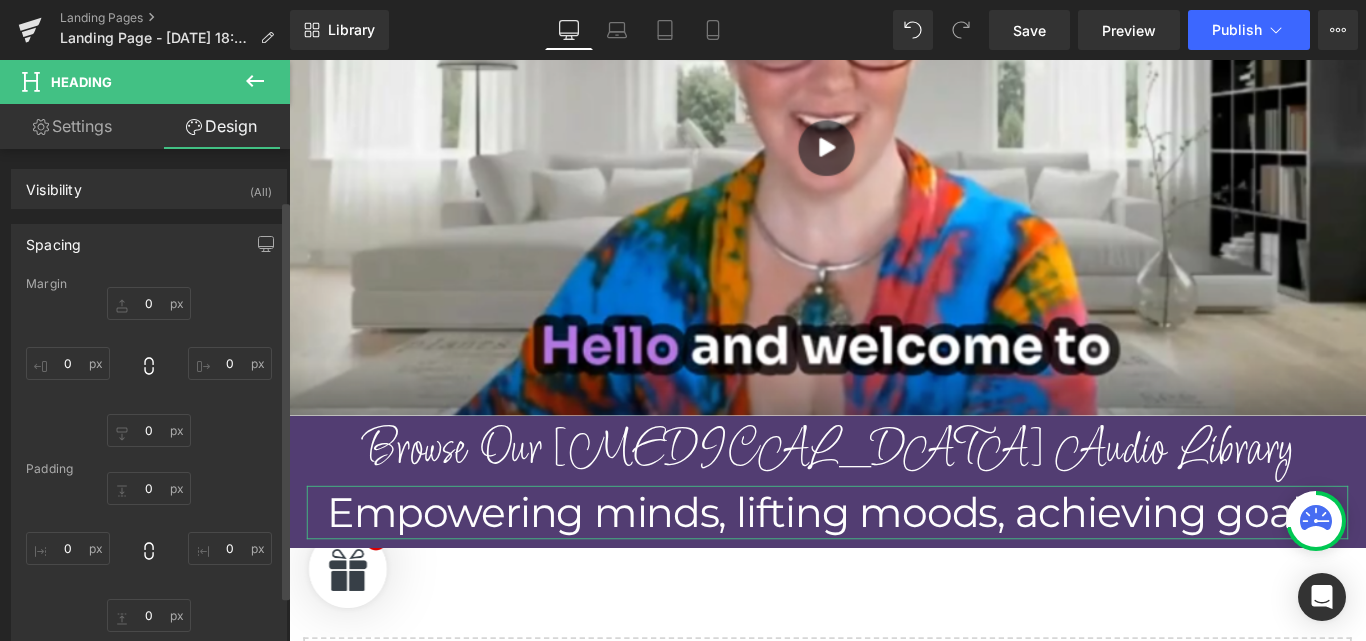 scroll, scrollTop: 64, scrollLeft: 0, axis: vertical 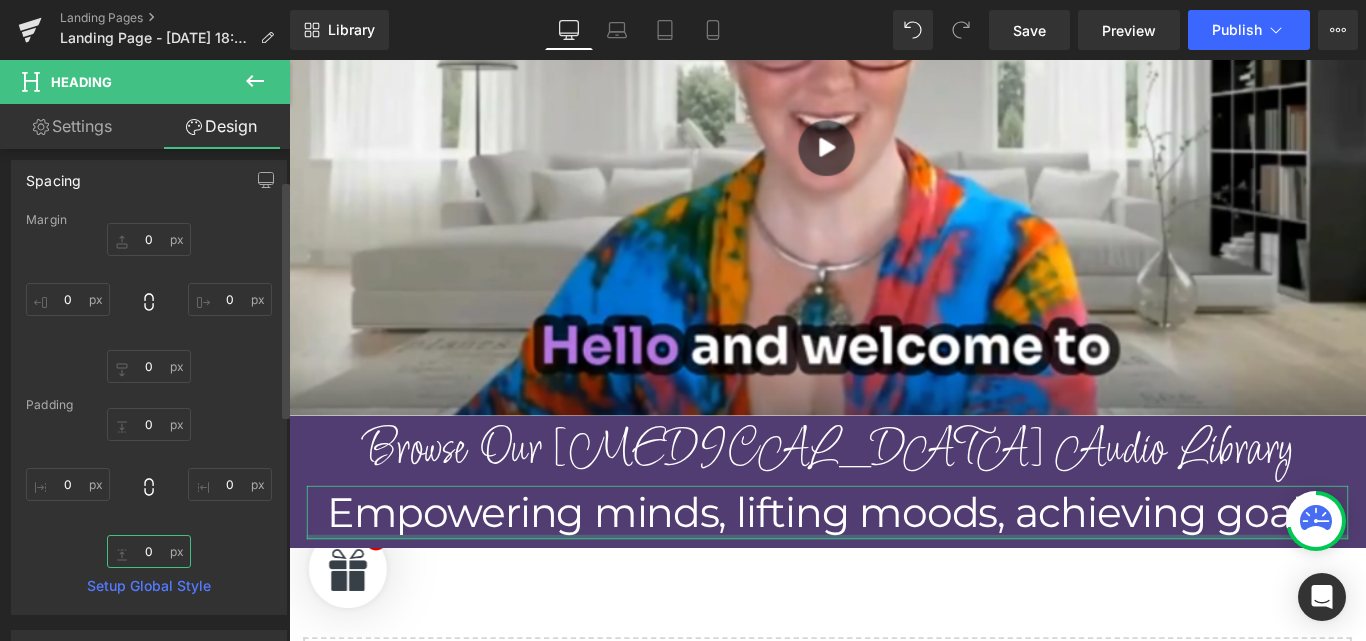 click on "0" at bounding box center [149, 551] 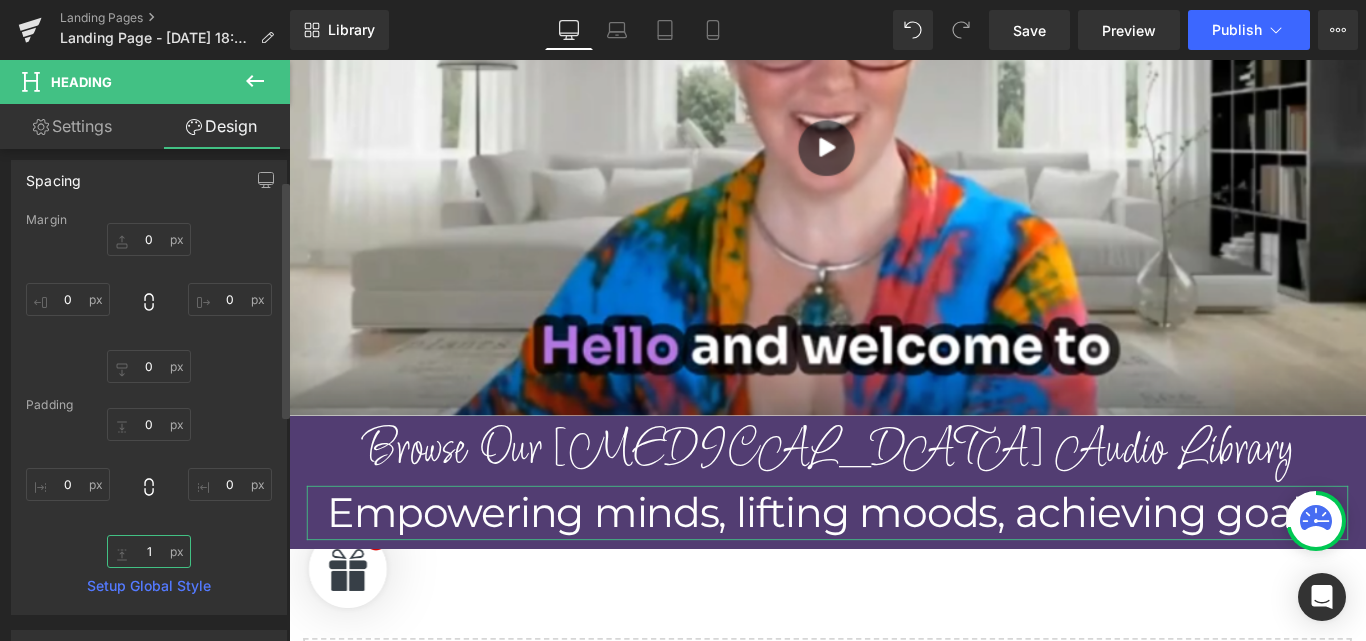 type on "10" 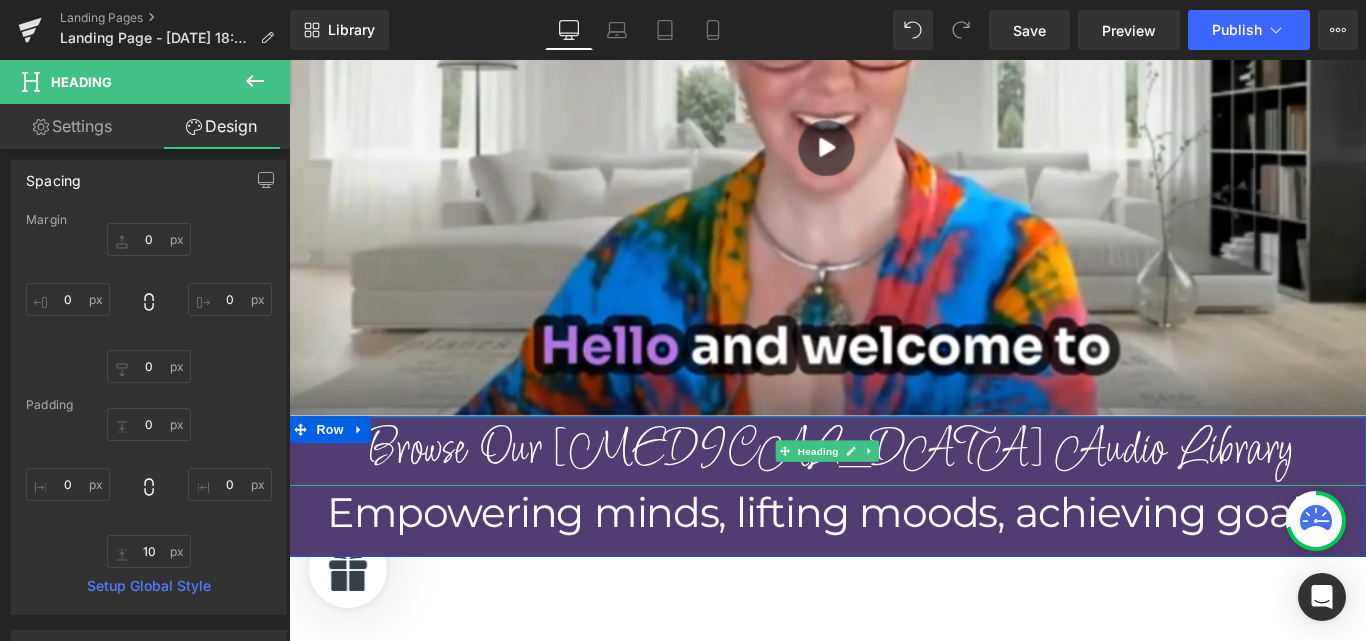 click on "Browse Our Hypnotherapy Audio Library" at bounding box center [894, 499] 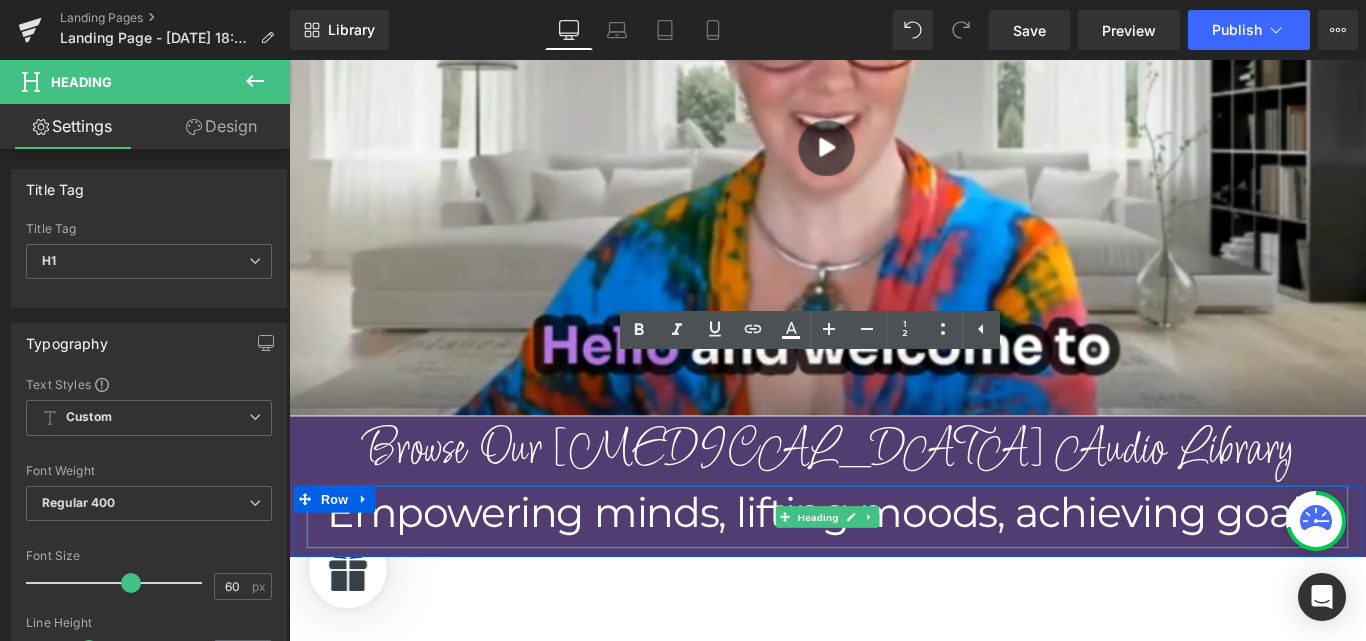 click on "Empowering minds, lifting moods, achieving goals." at bounding box center [894, 568] 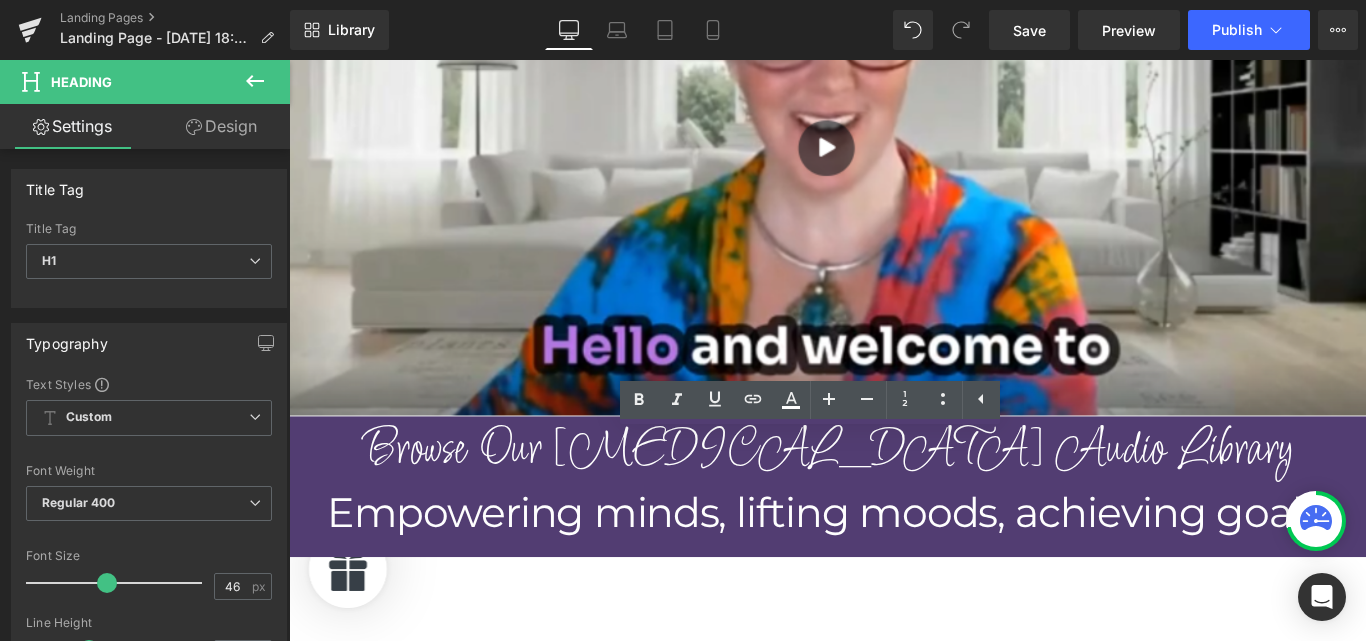 click on "Image         Row          GenZen Healing Hub Text Block         Row                 A sanctuary for healing minds, hearts & families Text Block         Row         Image         Row         Transform your inner world with hypnotherapy audios created  to nurture emotional well-being for every phase of life. Heading         Row         Your  Healing Journey  Starts Here! Heading         Downlaod your  FREE  hypnotherapy audios tailored for men,  women, children, teens, and “older” adults — specifically designed  to help you and your loved ones move from feeling stuck to  experiencing calm, clarity, and balance.  Wherever you are on your journey, your healing begins today! Heading         CLICK TO DOWNLOAD NOW Button         Row         Row         Image         Row          Feeling stuck or searching for a little peace of mind?  Discover how GenZen healing hub  is here to support you every step of the way. Heading         Row
Video Popup" at bounding box center [894, -409] 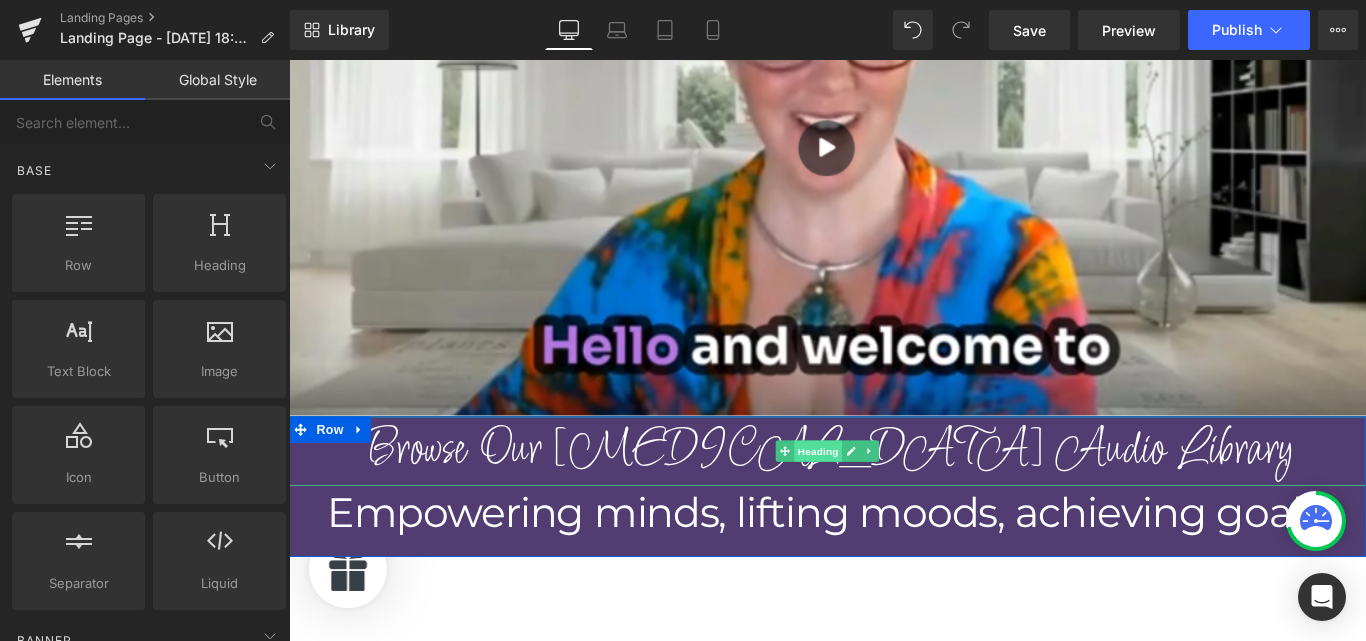 click on "Heading" at bounding box center (884, 499) 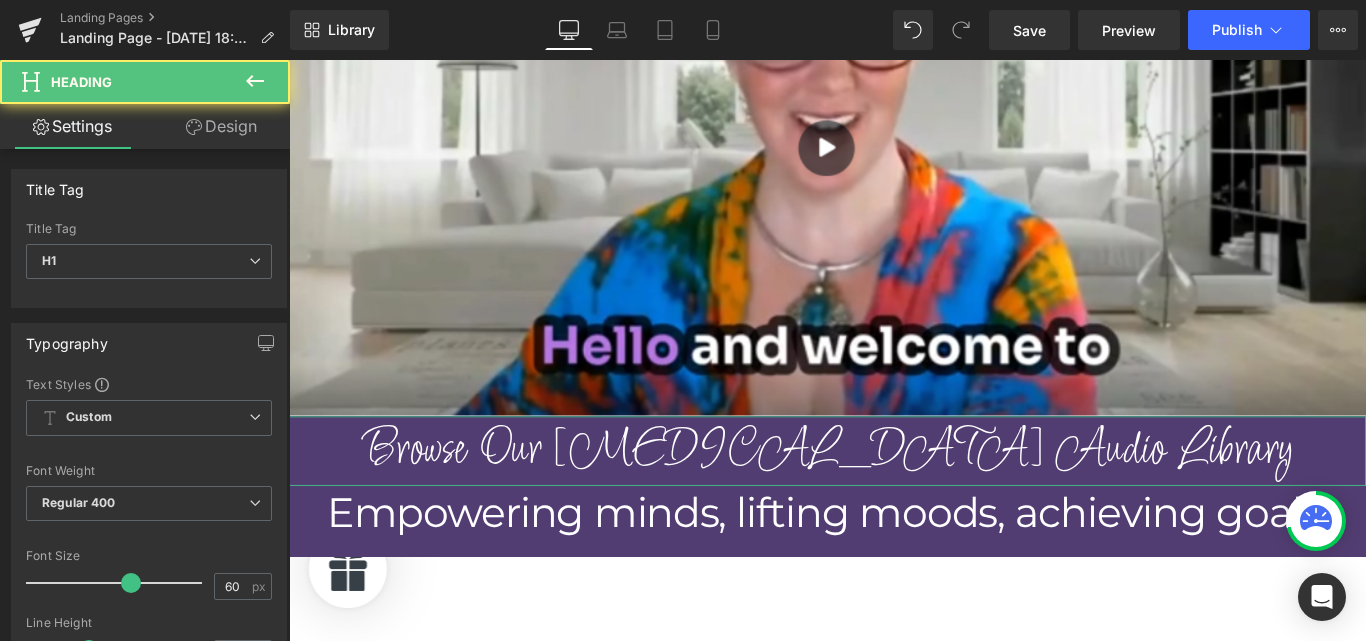 click on "Design" at bounding box center (221, 126) 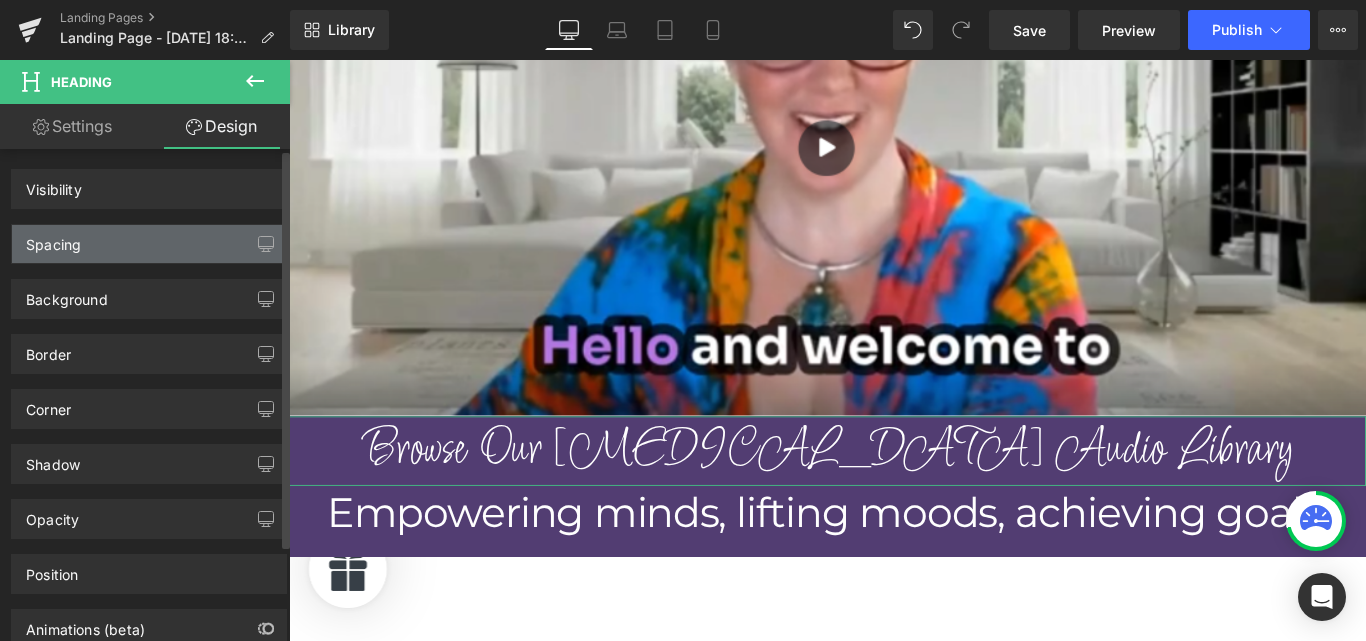 click on "Spacing" at bounding box center [149, 244] 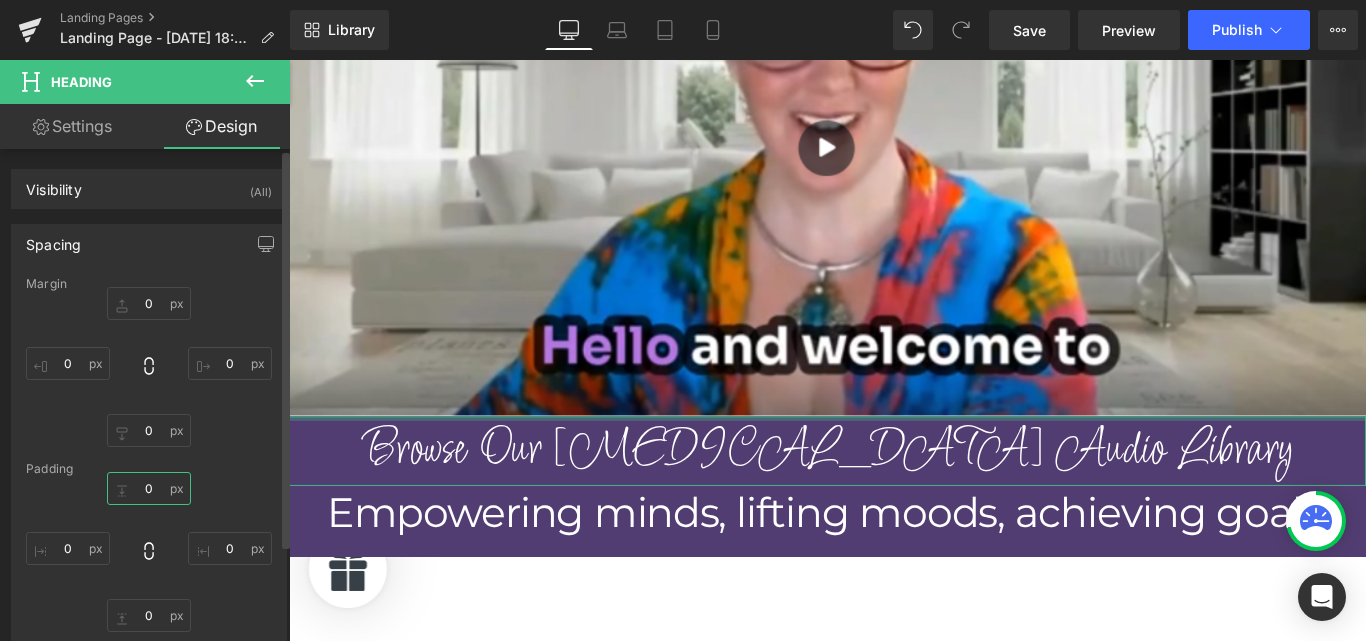 click on "0" at bounding box center [149, 488] 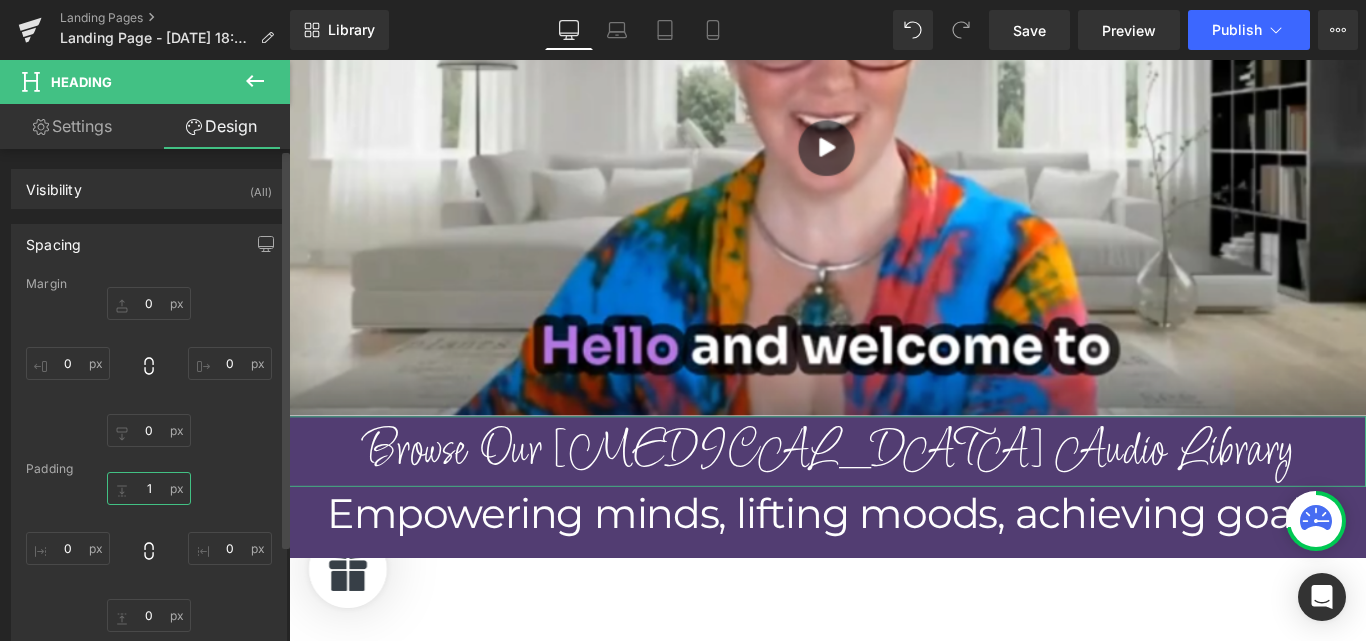 type on "10" 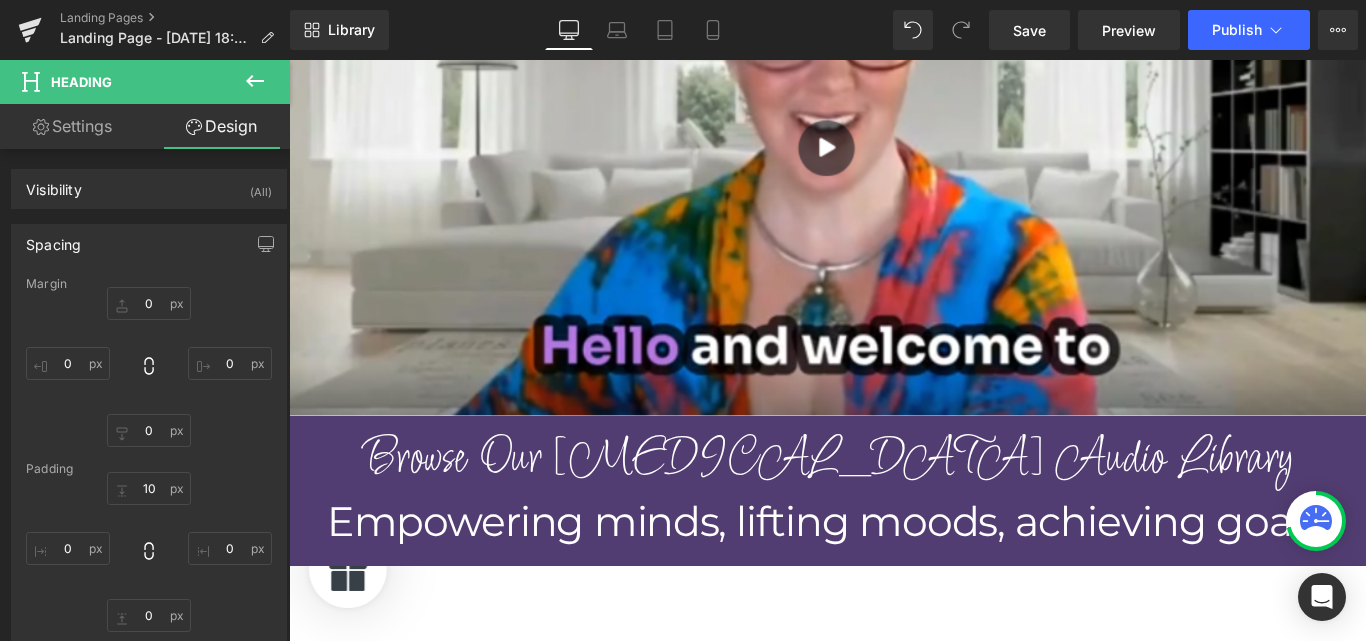 click on "Image         Row          GenZen Healing Hub Text Block         Row                 A sanctuary for healing minds, hearts & families Text Block         Row         Image         Row         Transform your inner world with hypnotherapy audios created  to nurture emotional well-being for every phase of life. Heading         Row         Your  Healing Journey  Starts Here! Heading         Downlaod your  FREE  hypnotherapy audios tailored for men,  women, children, teens, and “older” adults — specifically designed  to help you and your loved ones move from feeling stuck to  experiencing calm, clarity, and balance.  Wherever you are on your journey, your healing begins today! Heading         CLICK TO DOWNLOAD NOW Button         Row         Row         Image         Row          Feeling stuck or searching for a little peace of mind?  Discover how GenZen healing hub  is here to support you every step of the way. Heading         Row
Video Popup" at bounding box center (894, -404) 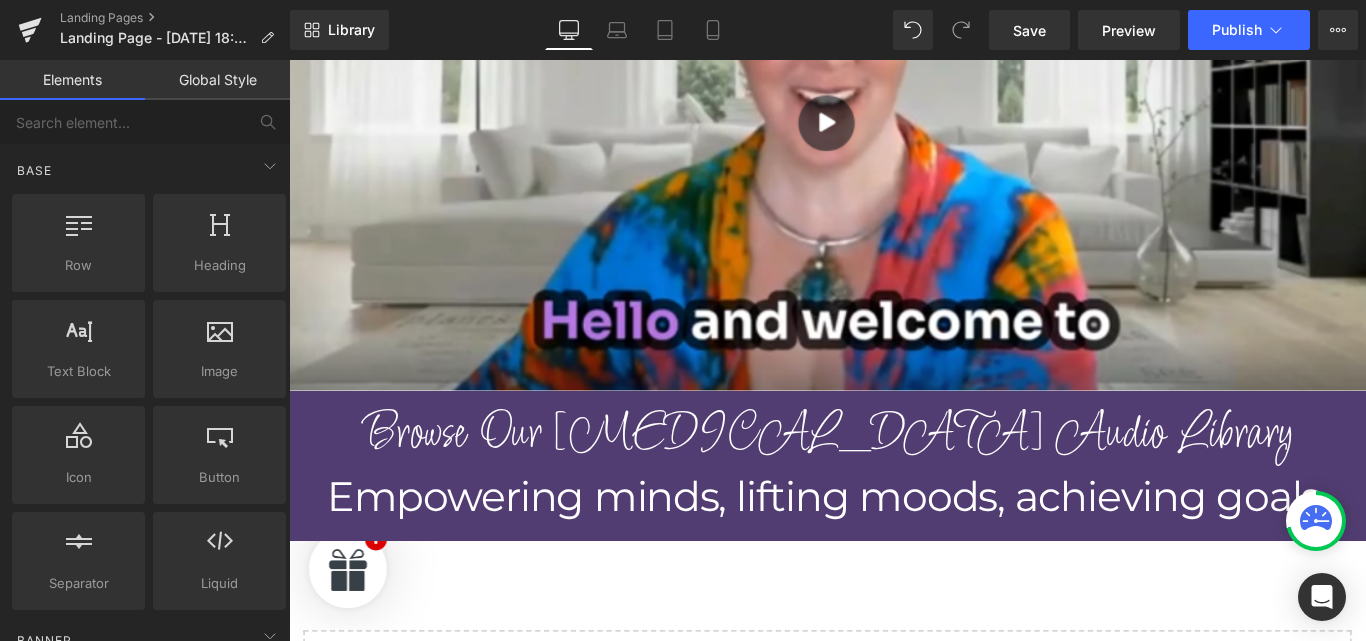 scroll, scrollTop: 2018, scrollLeft: 0, axis: vertical 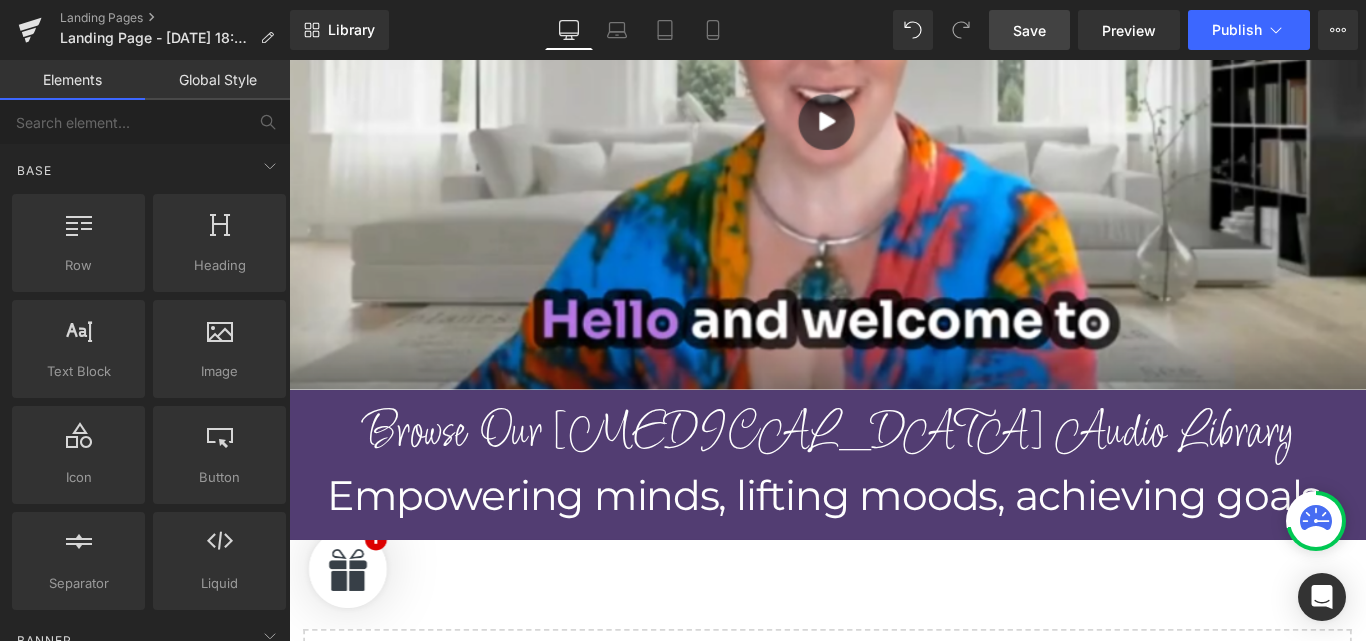 click on "Save" at bounding box center [1029, 30] 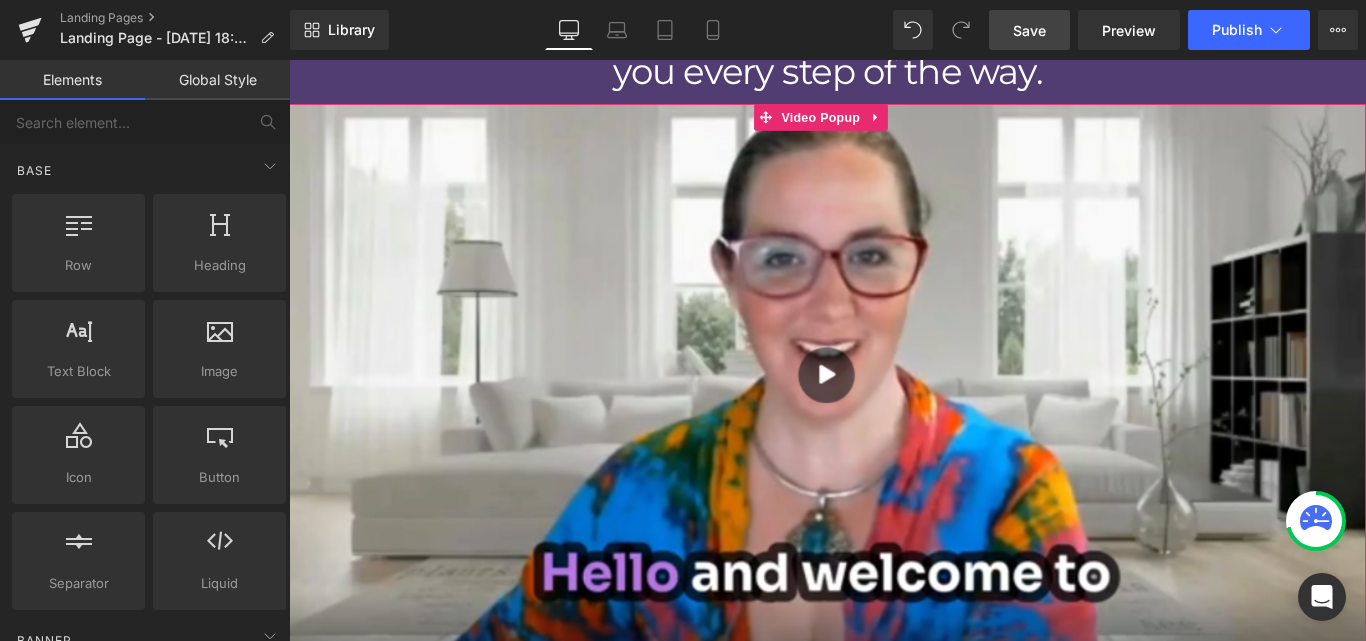 scroll, scrollTop: 1739, scrollLeft: 0, axis: vertical 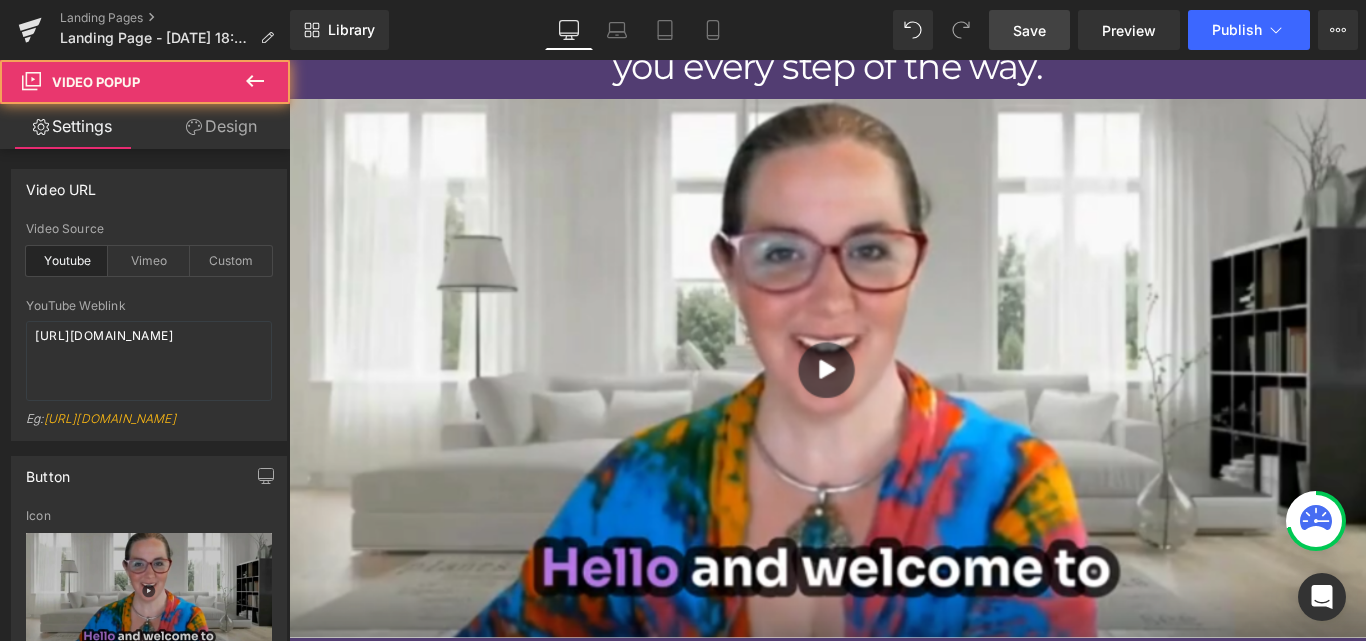type on "[URL][DOMAIN_NAME]" 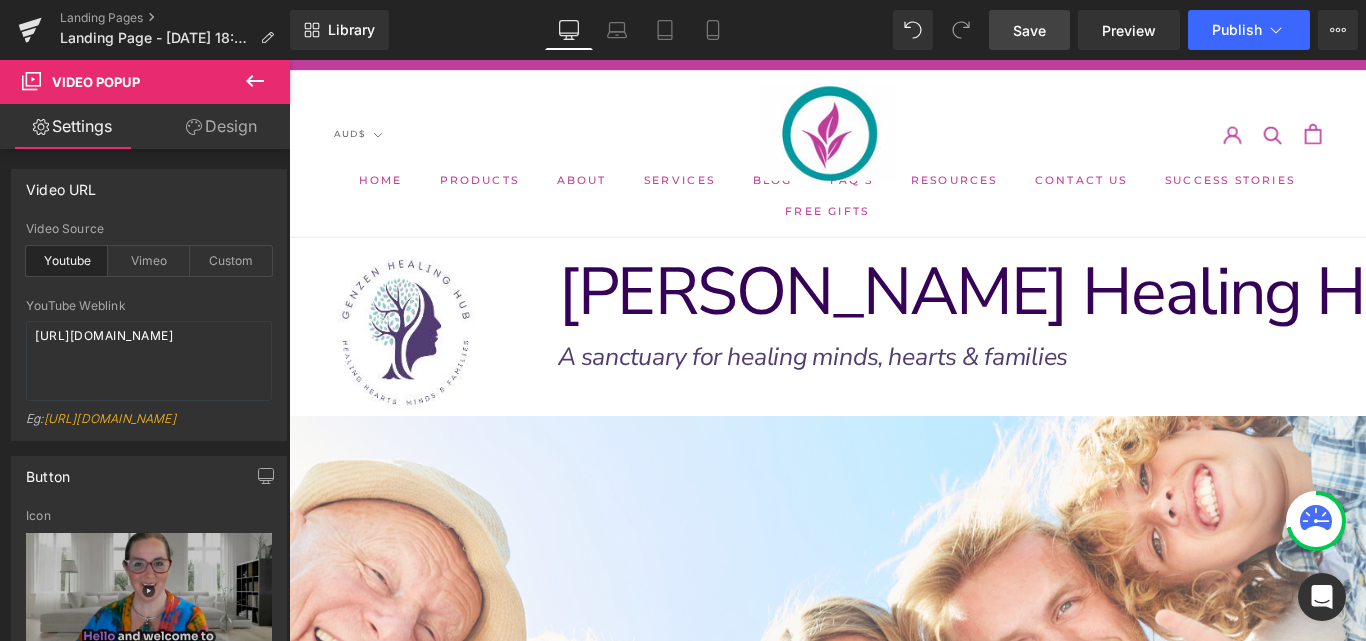 scroll, scrollTop: 0, scrollLeft: 0, axis: both 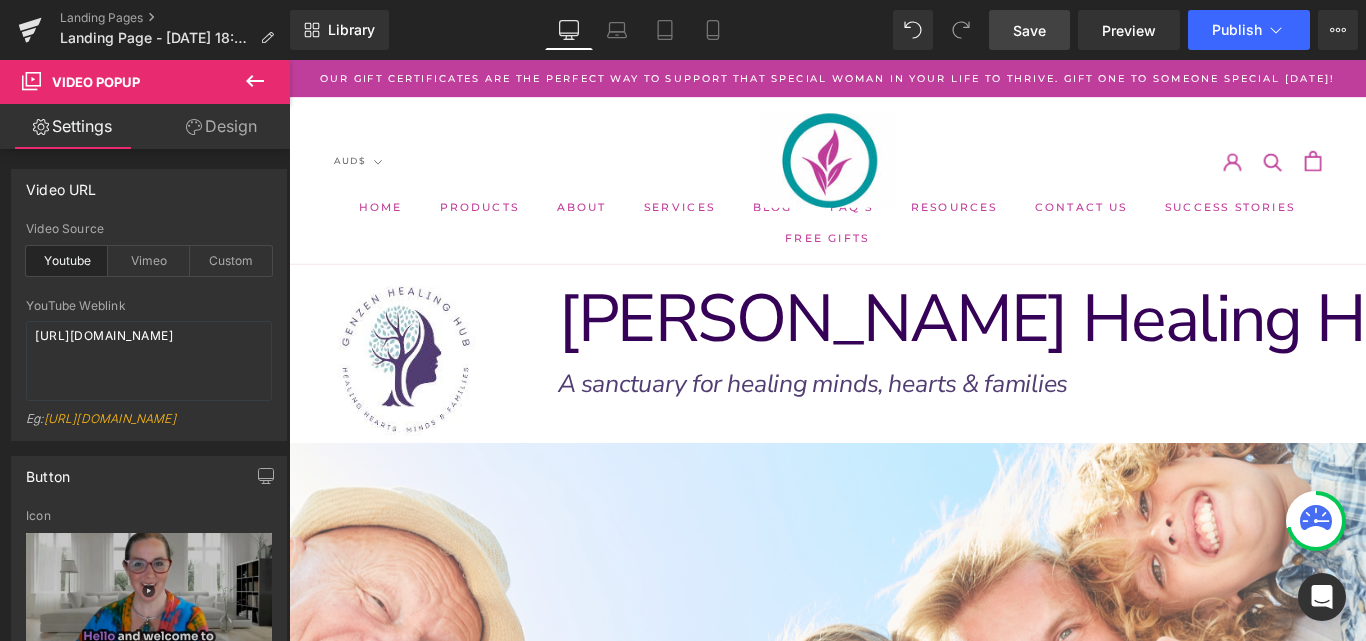 click on "Save" at bounding box center (1029, 30) 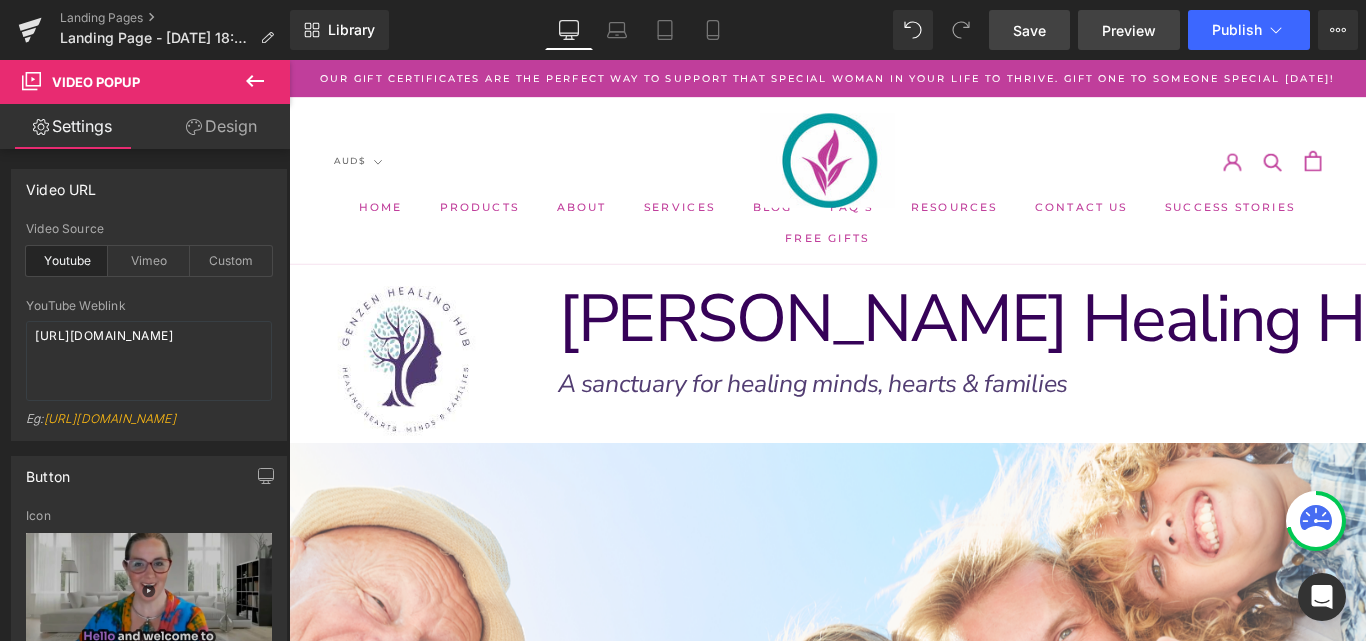click on "Preview" at bounding box center [1129, 30] 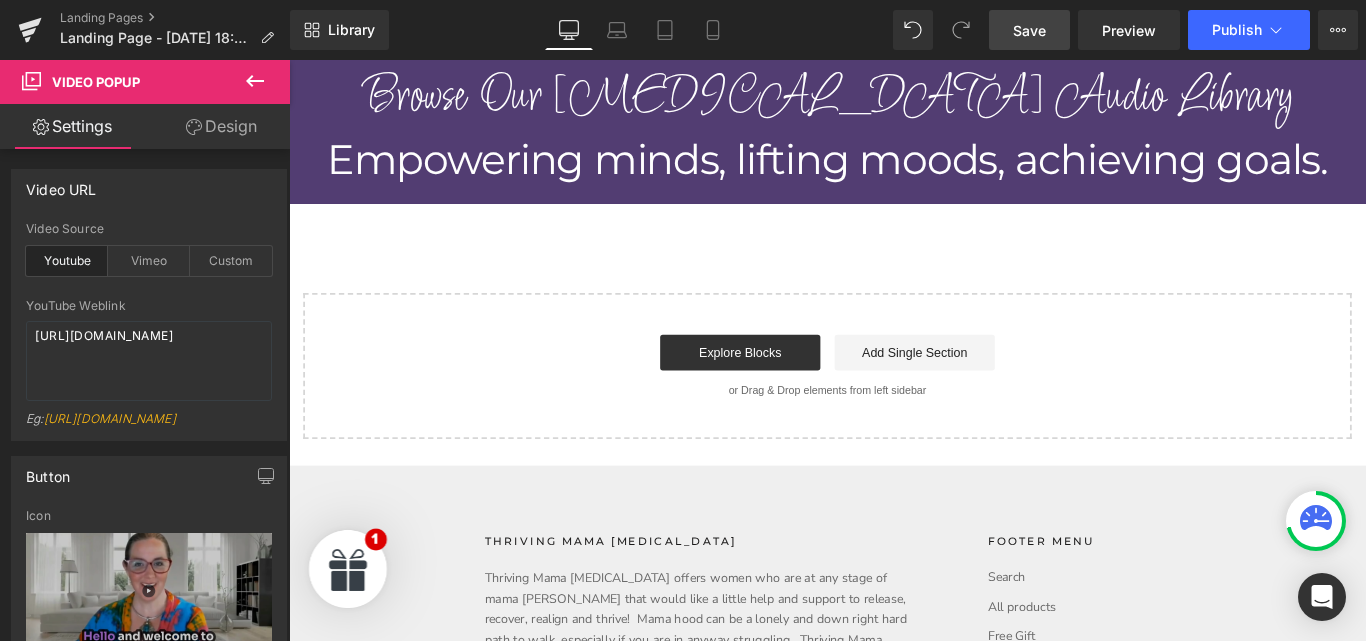scroll, scrollTop: 2398, scrollLeft: 0, axis: vertical 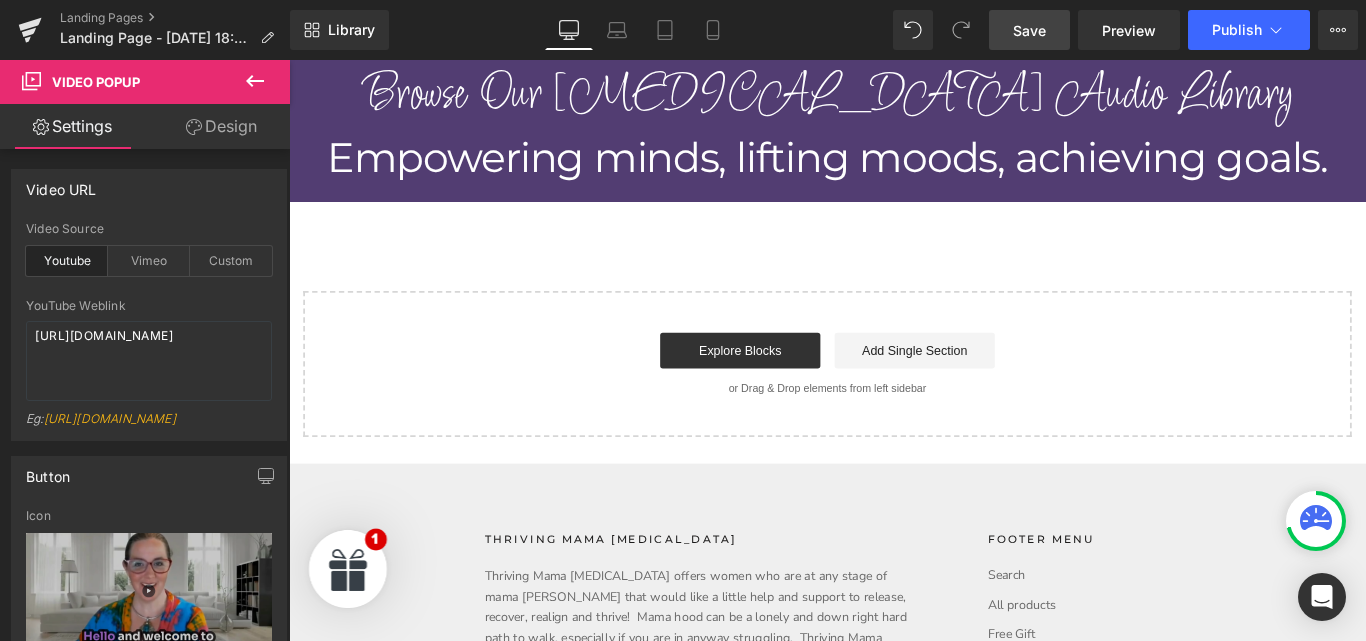 click 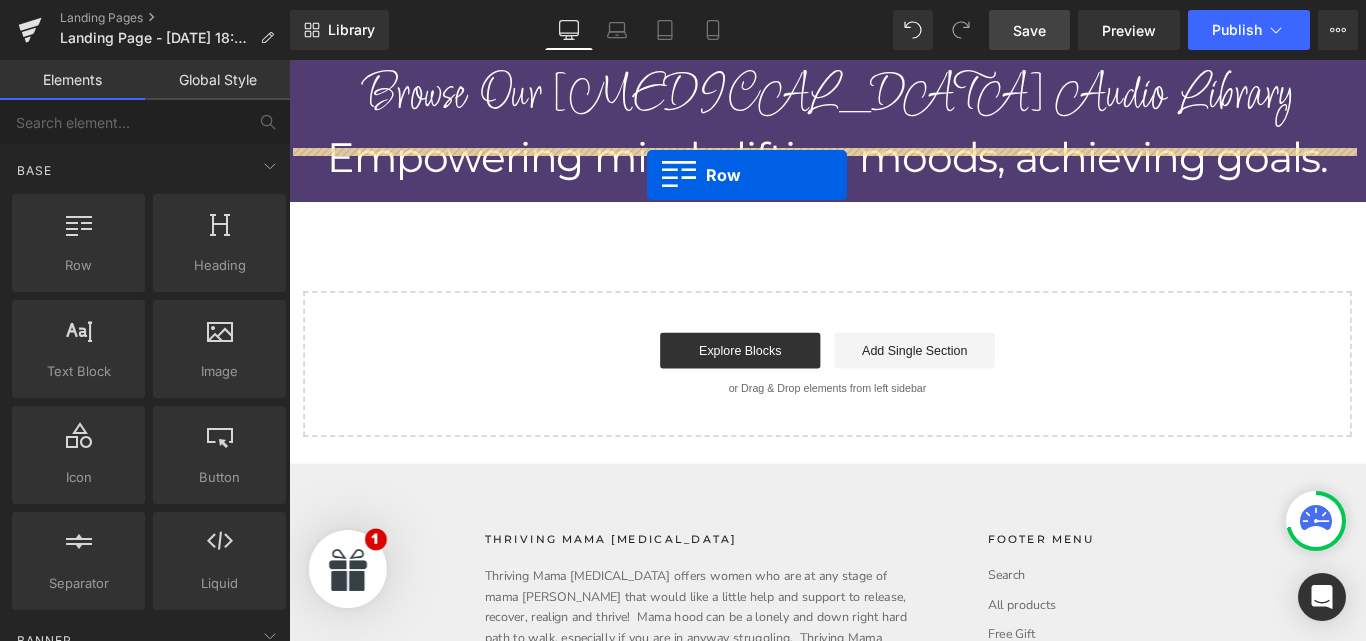 drag, startPoint x: 484, startPoint y: 273, endPoint x: 691, endPoint y: 189, distance: 223.39427 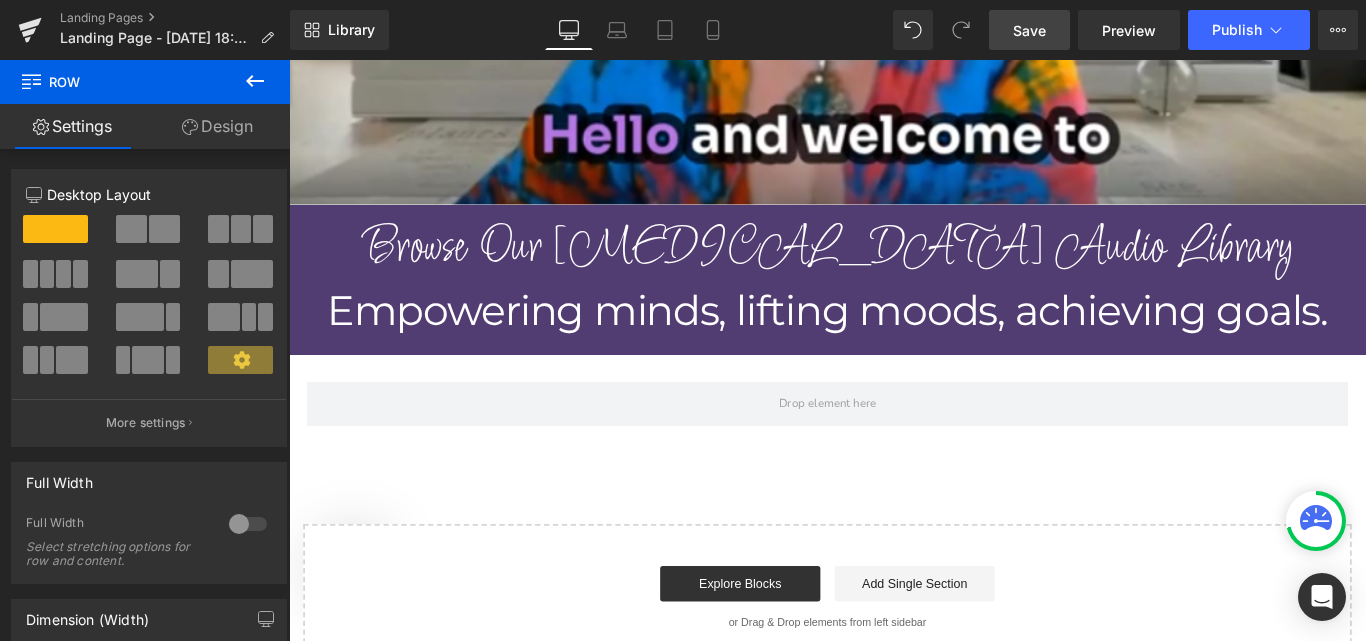 scroll, scrollTop: 2217, scrollLeft: 0, axis: vertical 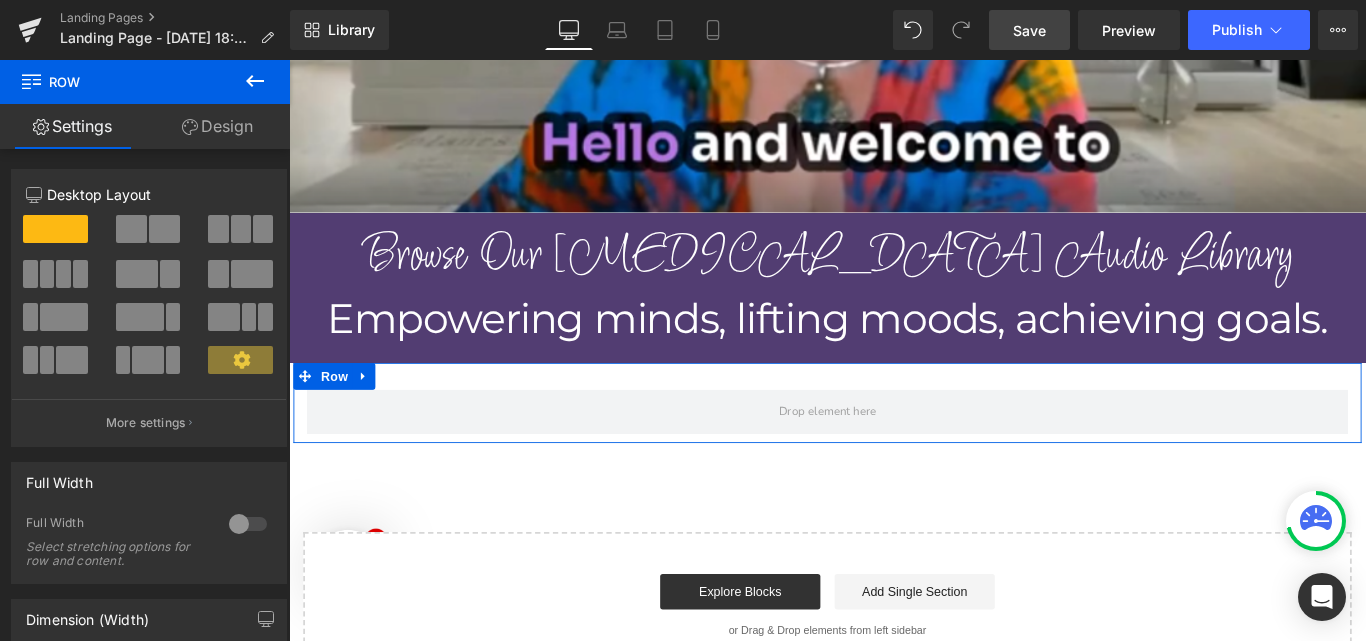 click at bounding box center [241, 229] 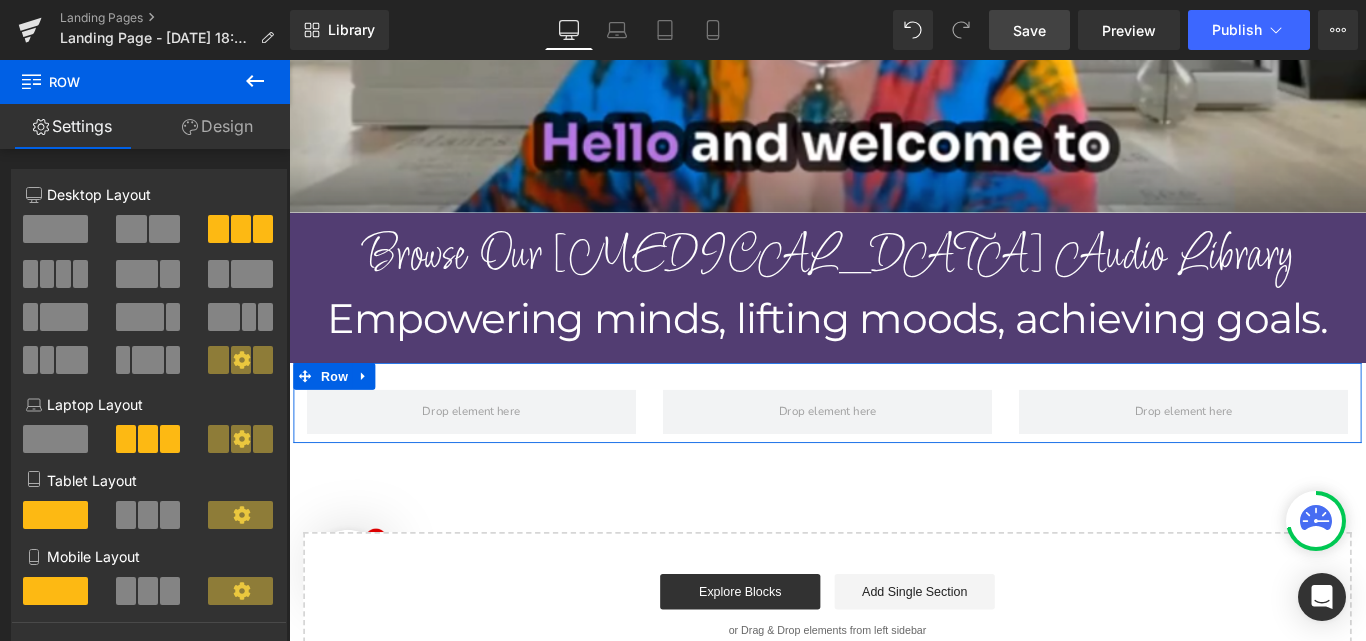 click at bounding box center [63, 274] 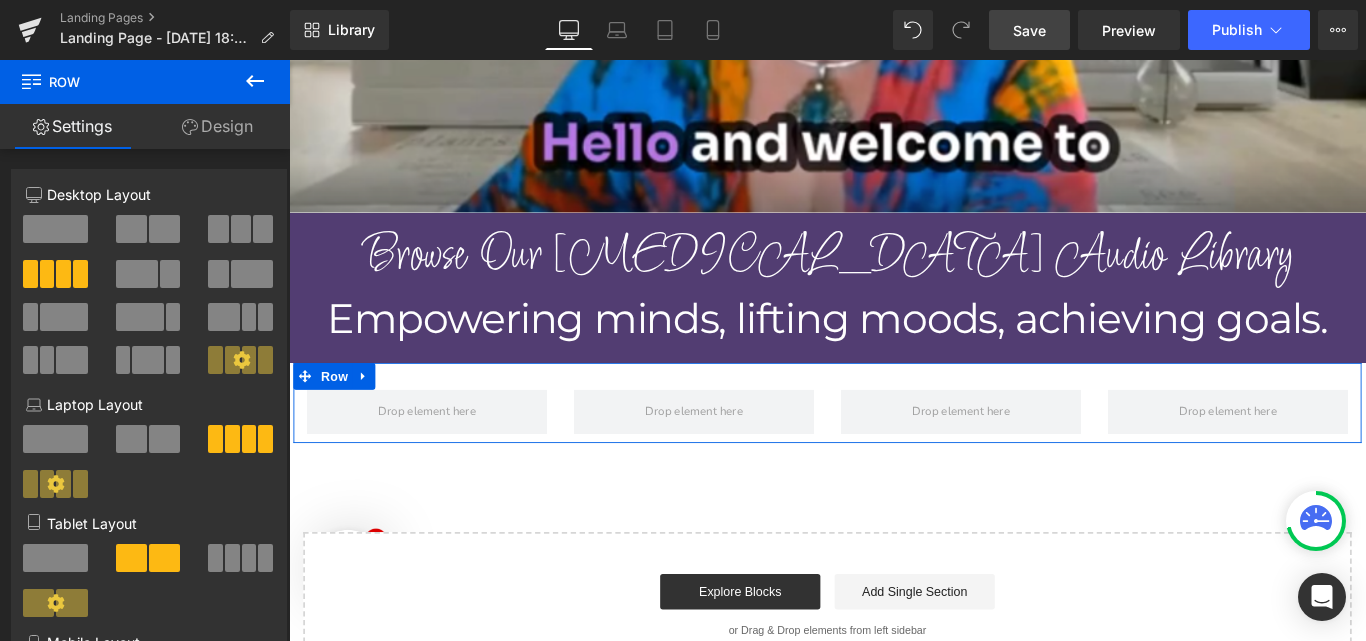 click at bounding box center (241, 229) 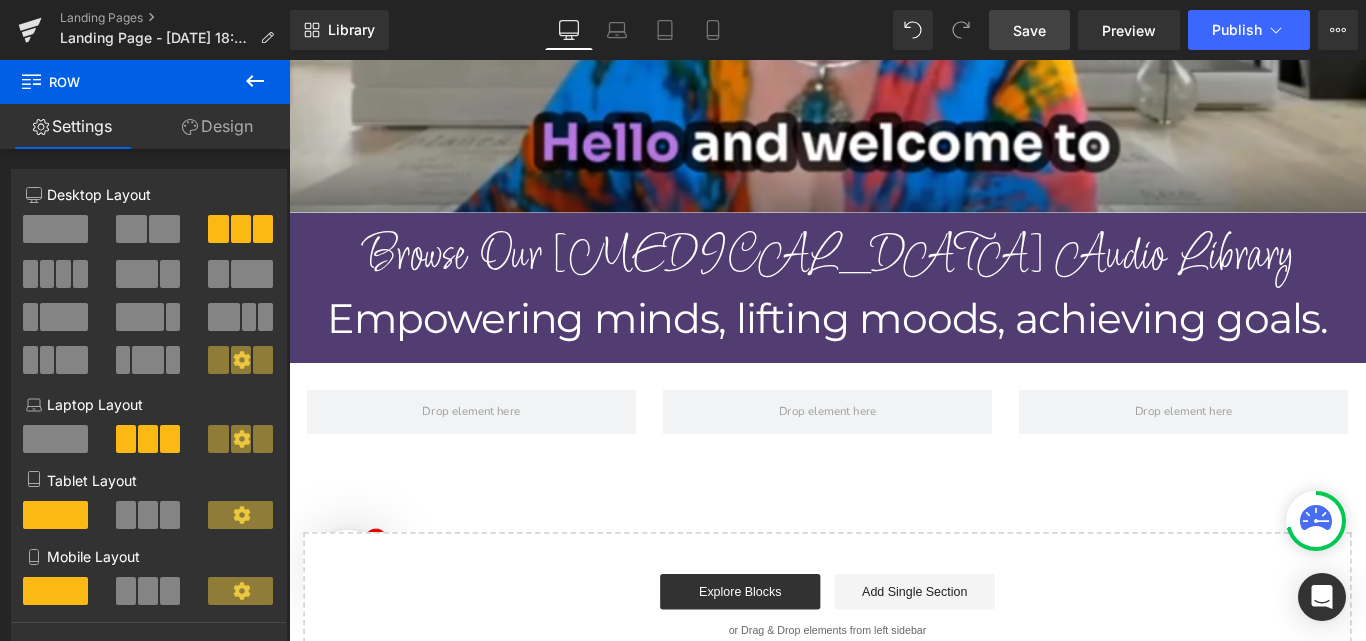 click 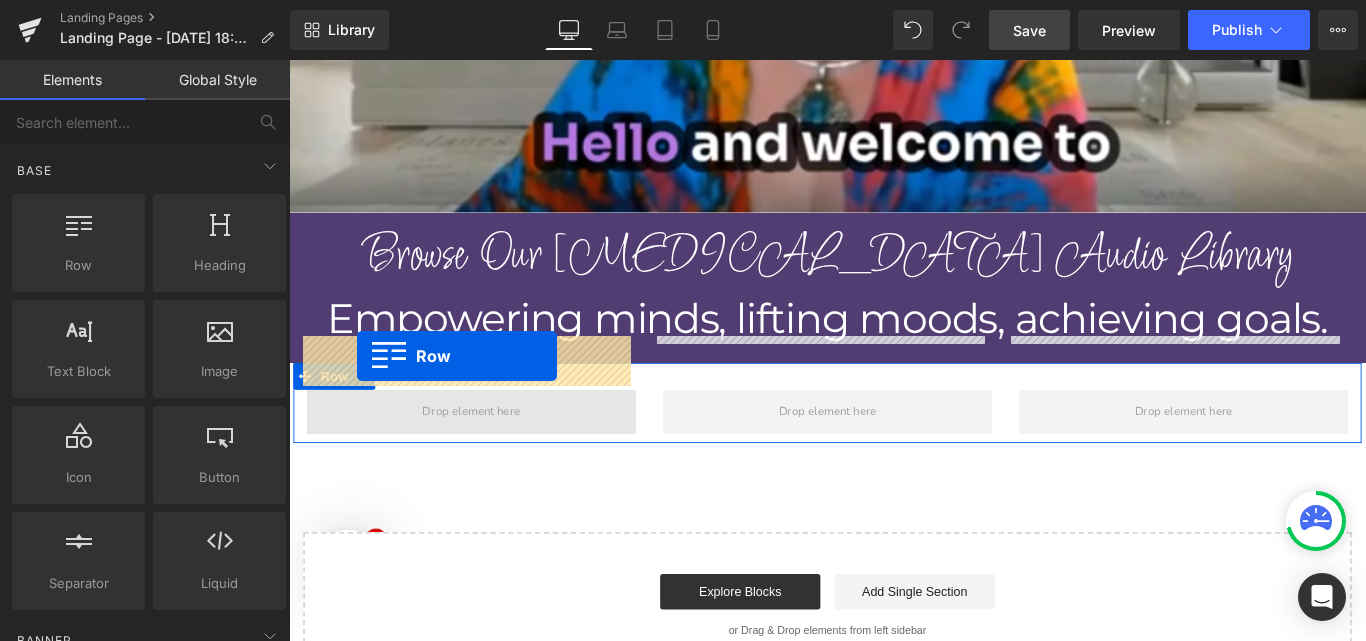 drag, startPoint x: 353, startPoint y: 337, endPoint x: 365, endPoint y: 392, distance: 56.293873 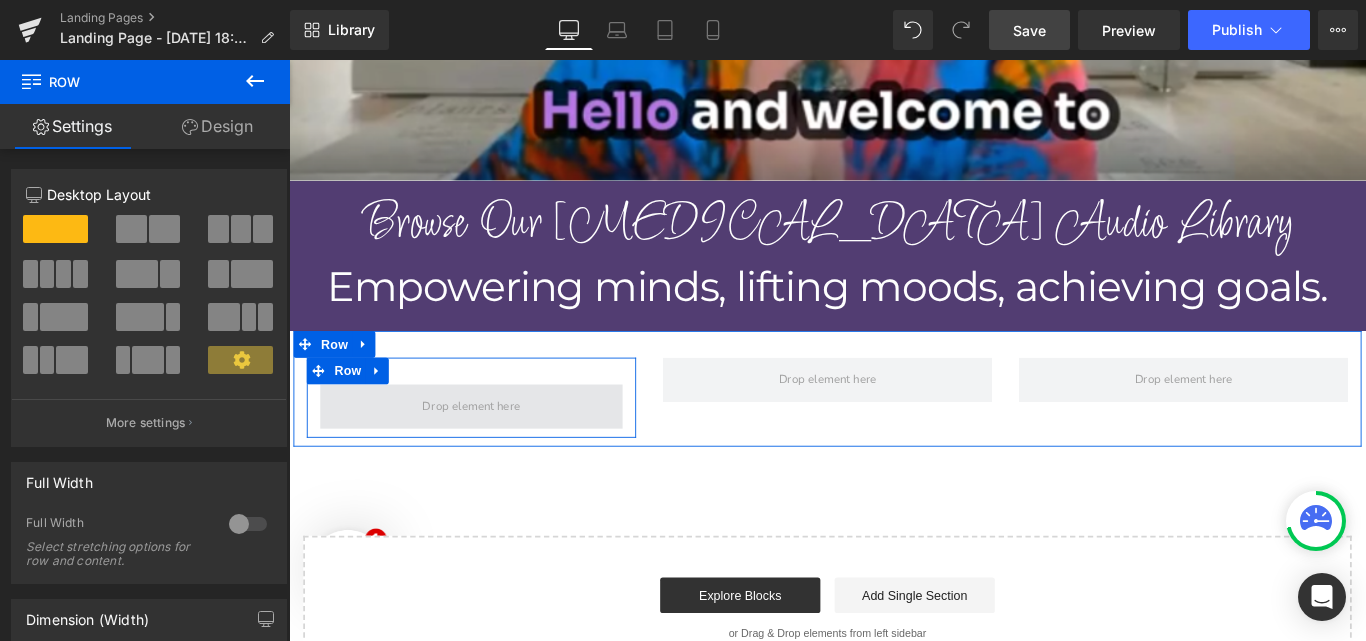 scroll, scrollTop: 2262, scrollLeft: 0, axis: vertical 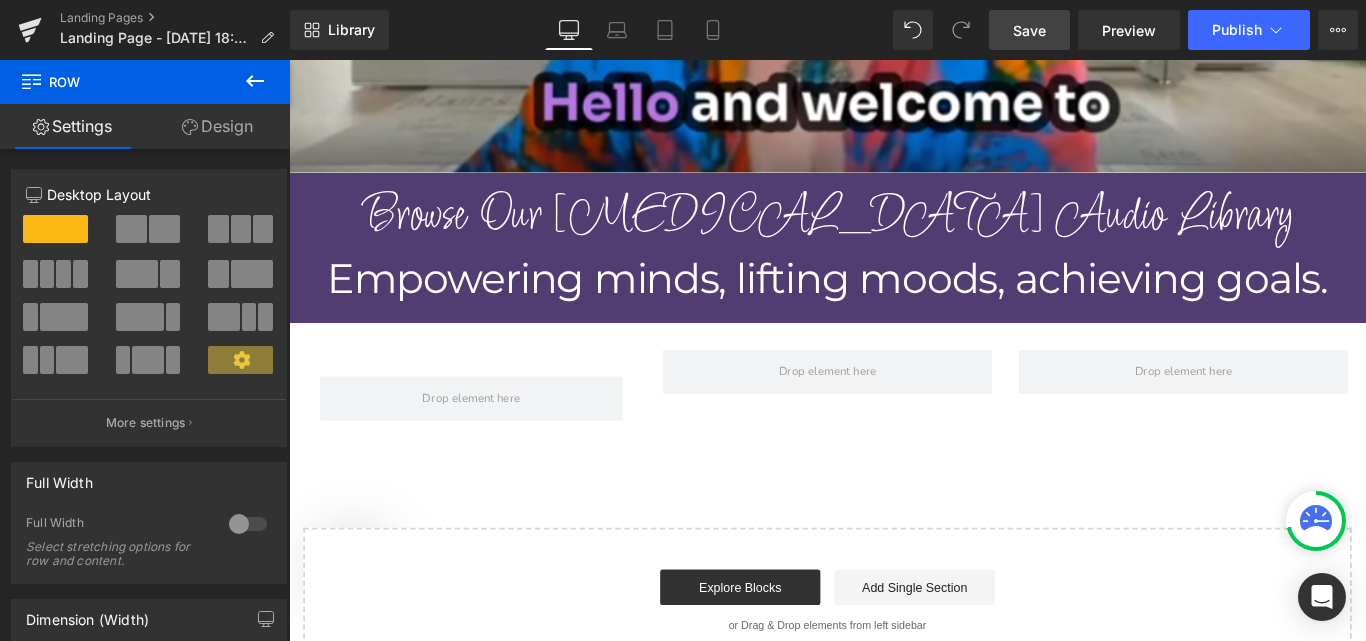 click at bounding box center [255, 82] 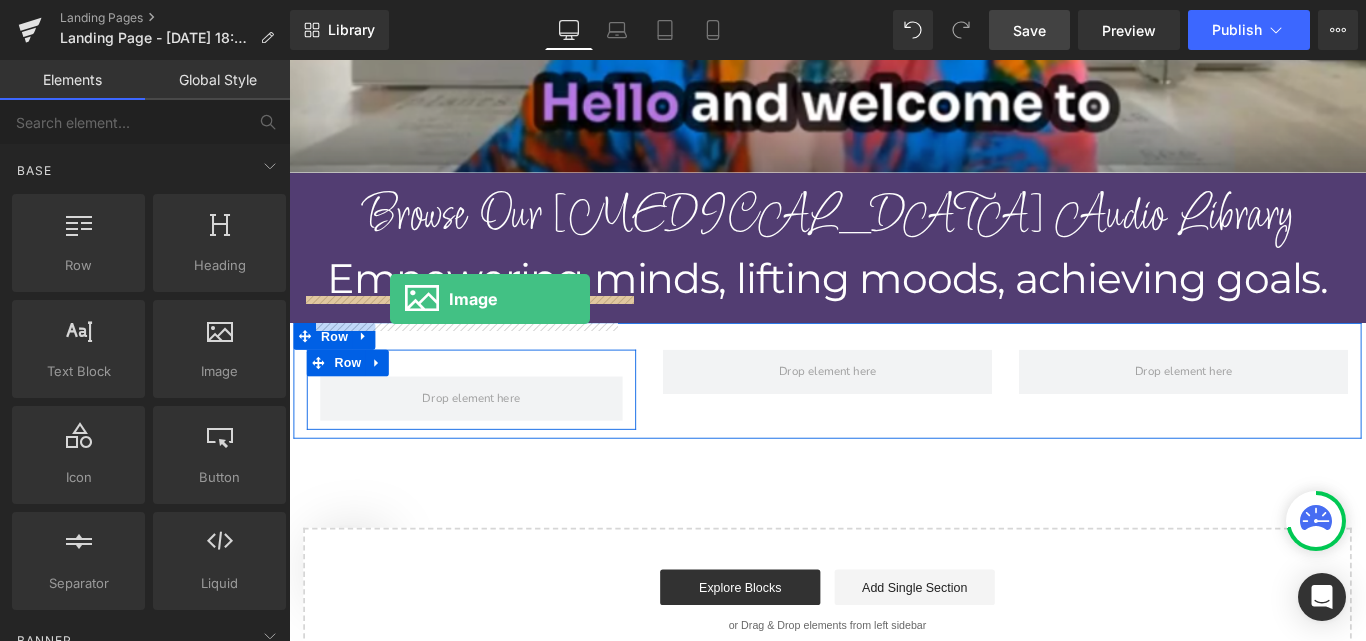 drag, startPoint x: 566, startPoint y: 406, endPoint x: 402, endPoint y: 328, distance: 181.60396 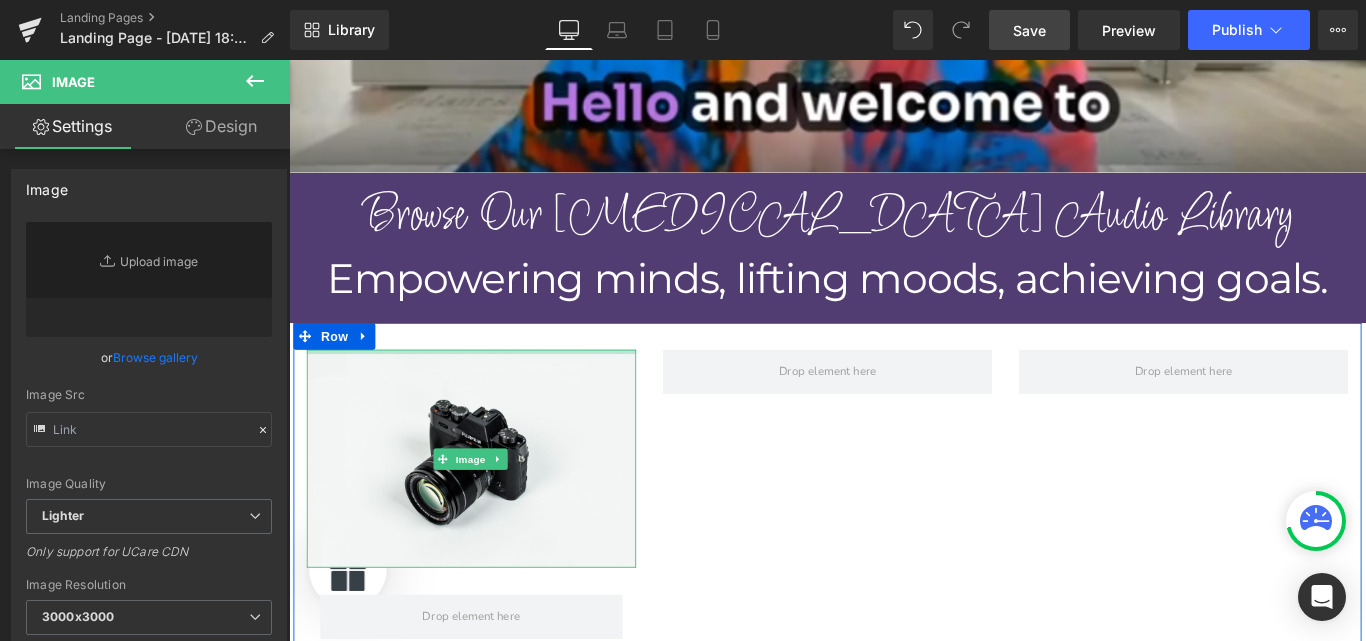 type on "//d1um8515vdn9kb.cloudfront.net/images/parallax.jpg" 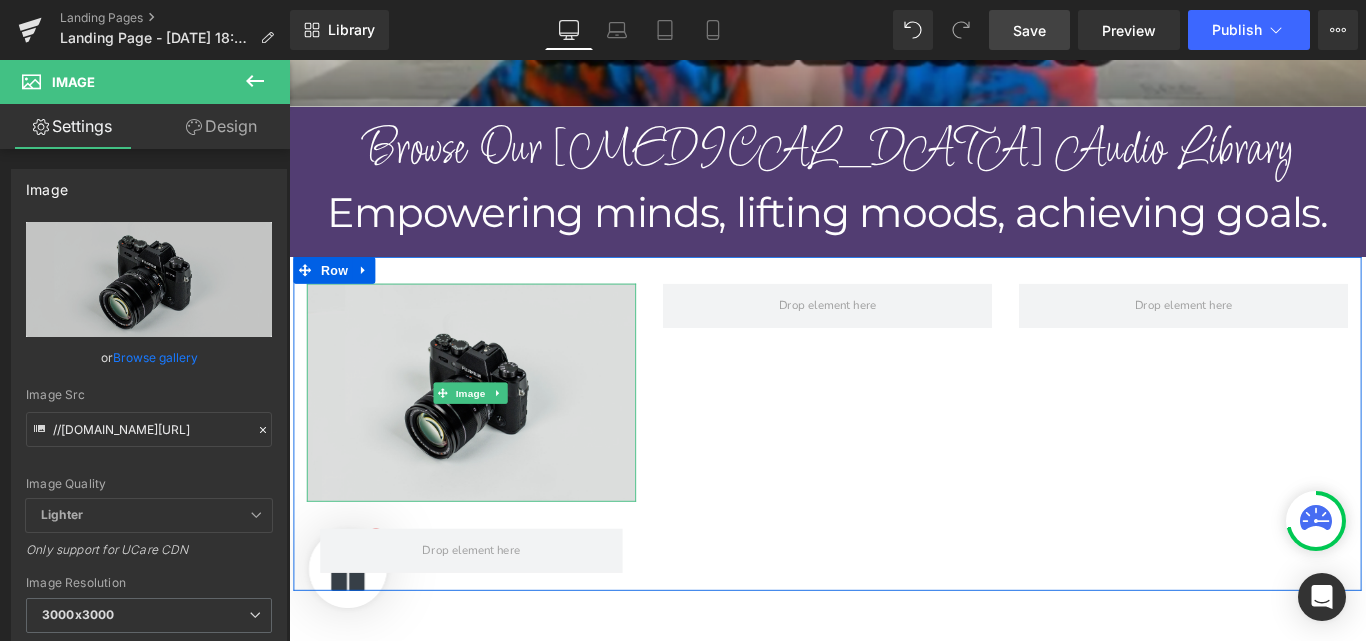 scroll, scrollTop: 2363, scrollLeft: 0, axis: vertical 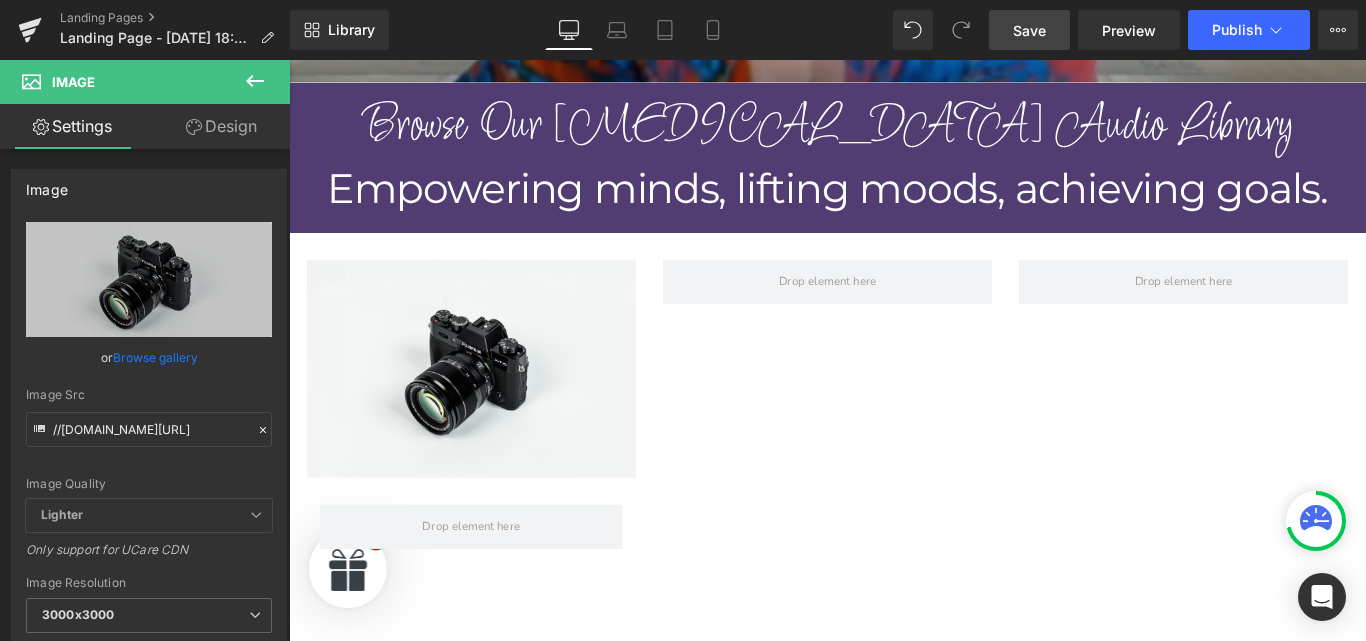 click 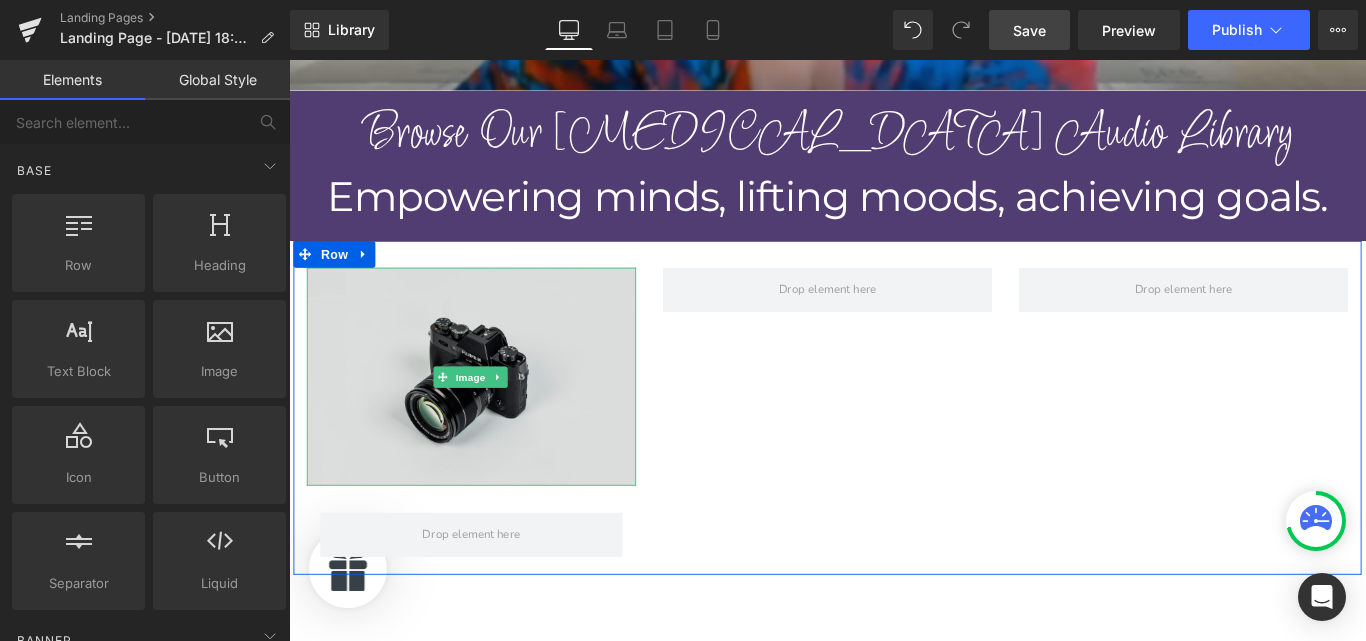 scroll, scrollTop: 2349, scrollLeft: 0, axis: vertical 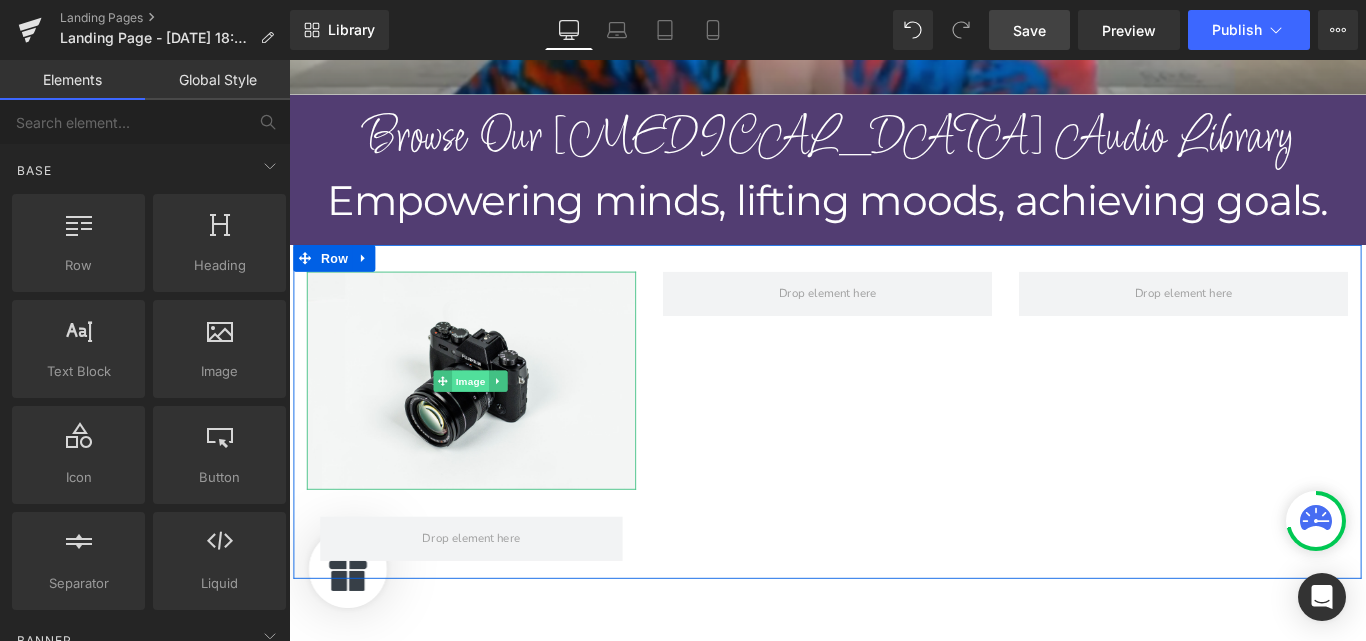 click on "Image" at bounding box center [493, 421] 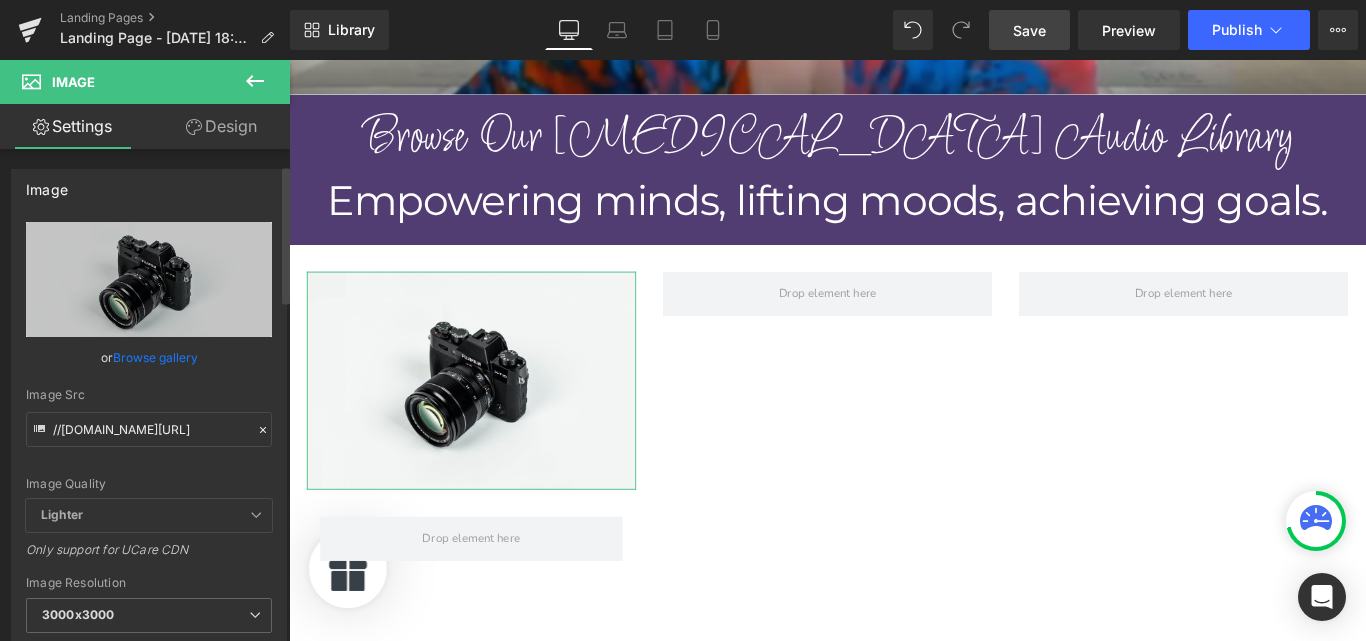 scroll, scrollTop: 59, scrollLeft: 0, axis: vertical 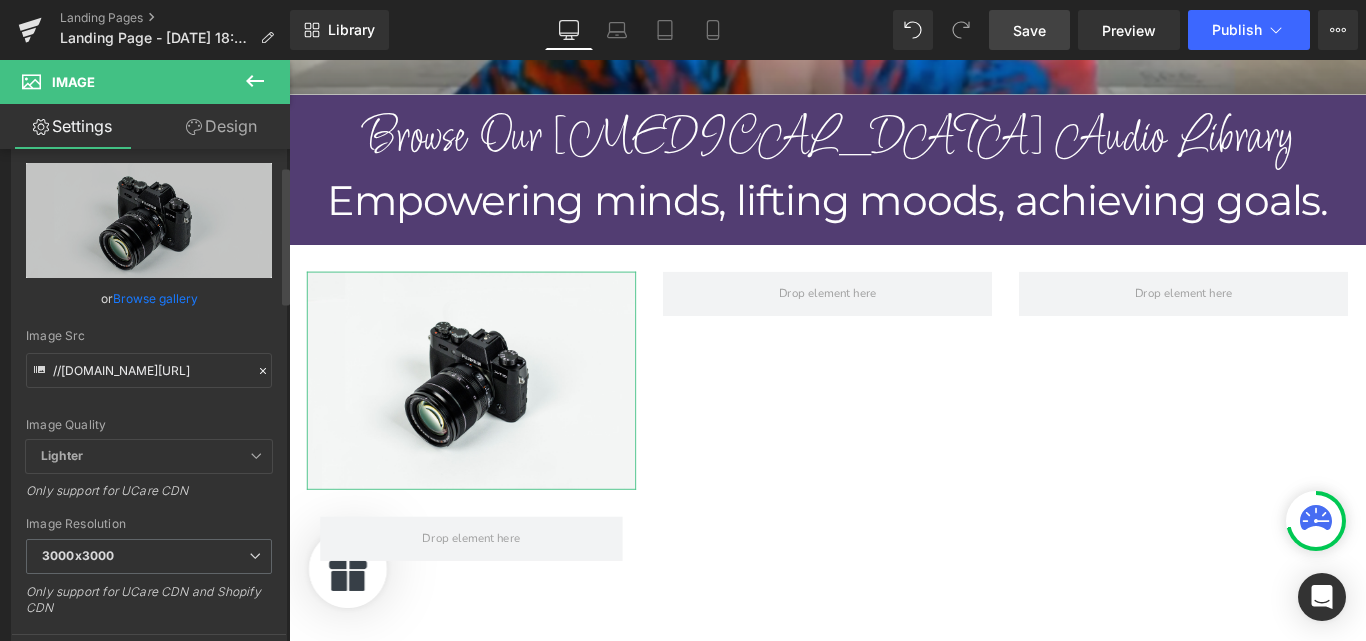 click 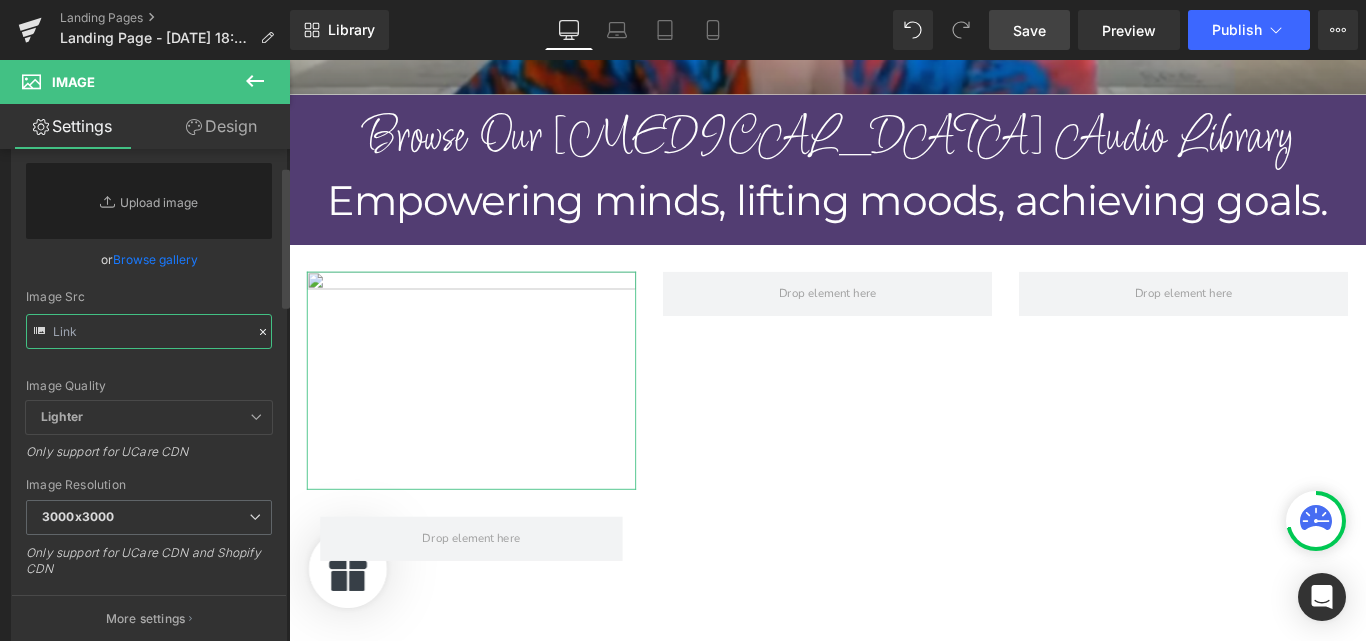 click at bounding box center (149, 331) 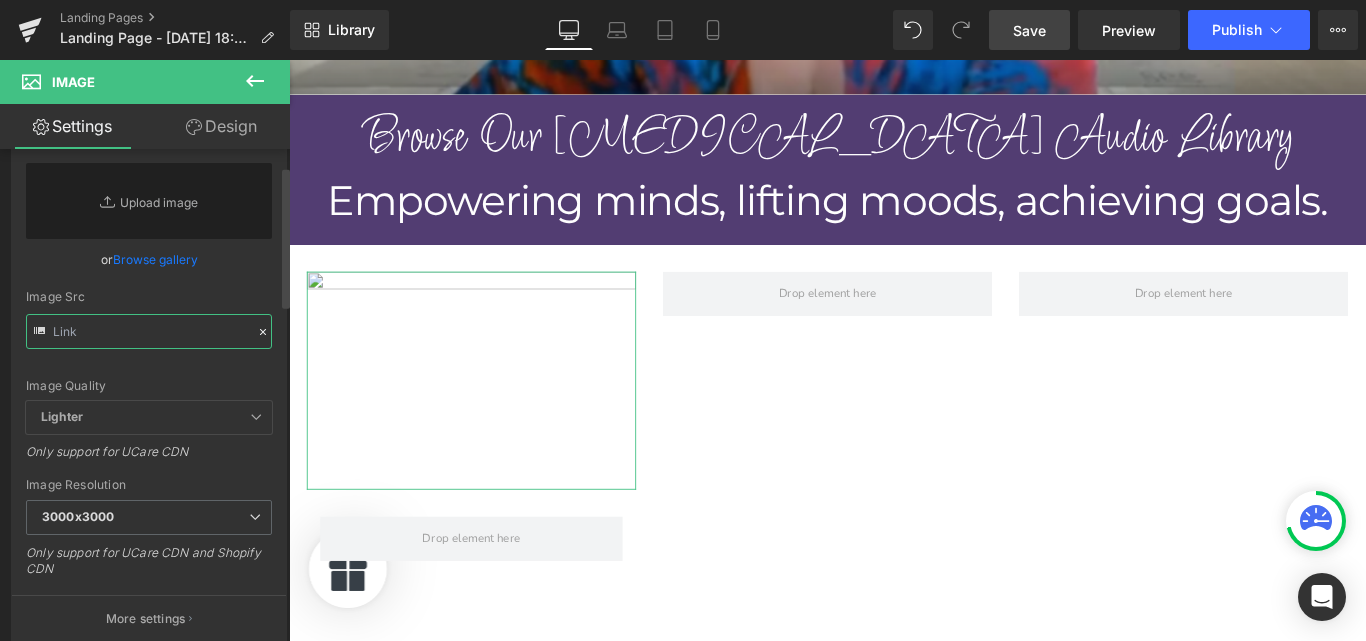 paste on "https://cdn.shopify.com/s/files/1/0607/2821/3736/files/FORMEN_3403ae6d-31d0-4ec7-98cc-007e90c489e7.png?v=1746547014" 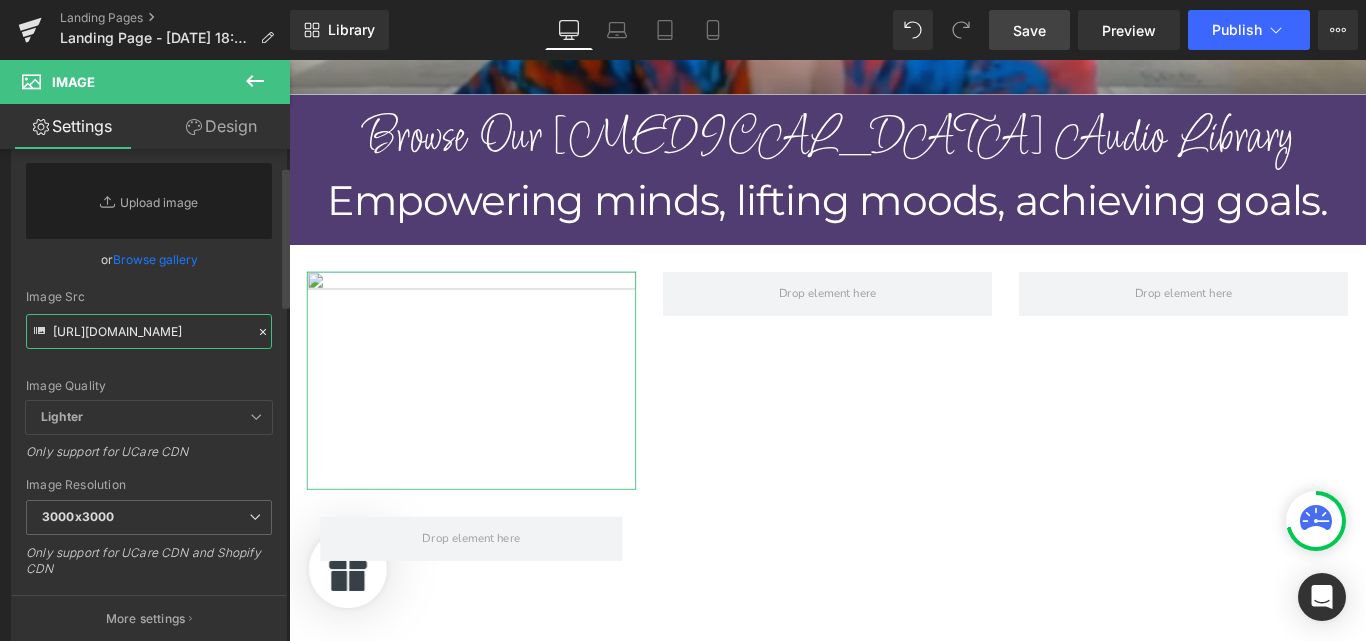 scroll, scrollTop: 0, scrollLeft: 551, axis: horizontal 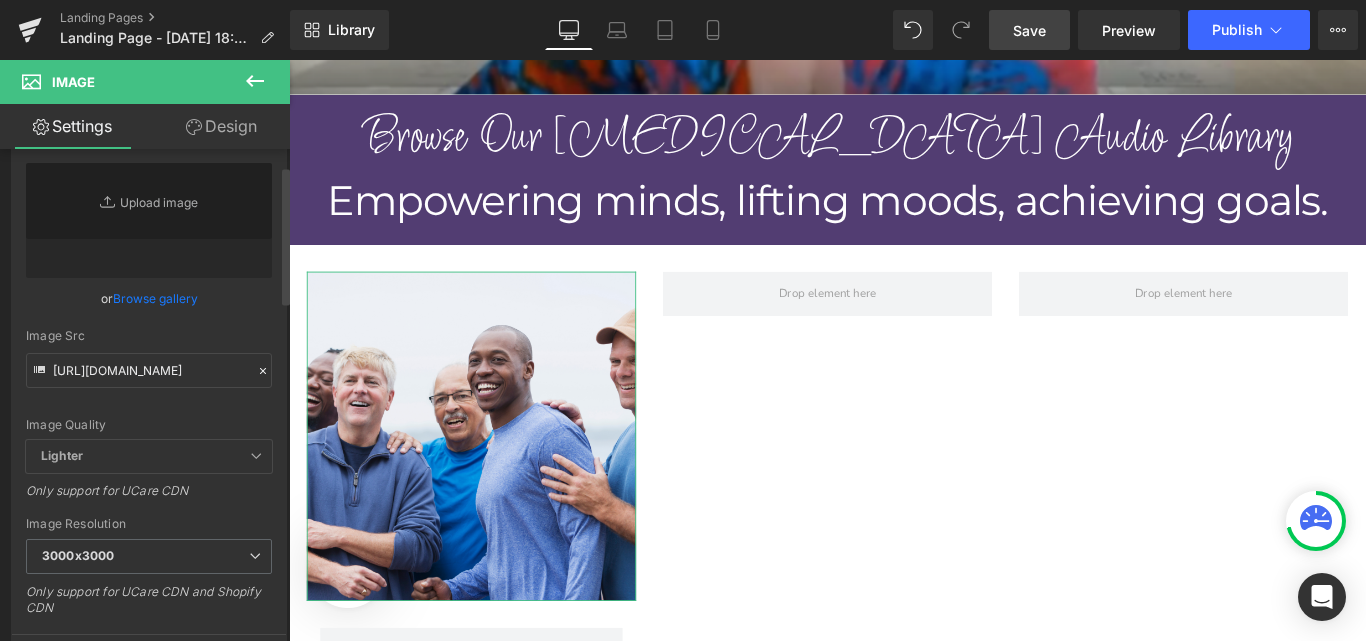 click on "Image Quality Lighter Lightest
Lighter
Lighter Lightest Only support for UCare CDN" at bounding box center [149, 301] 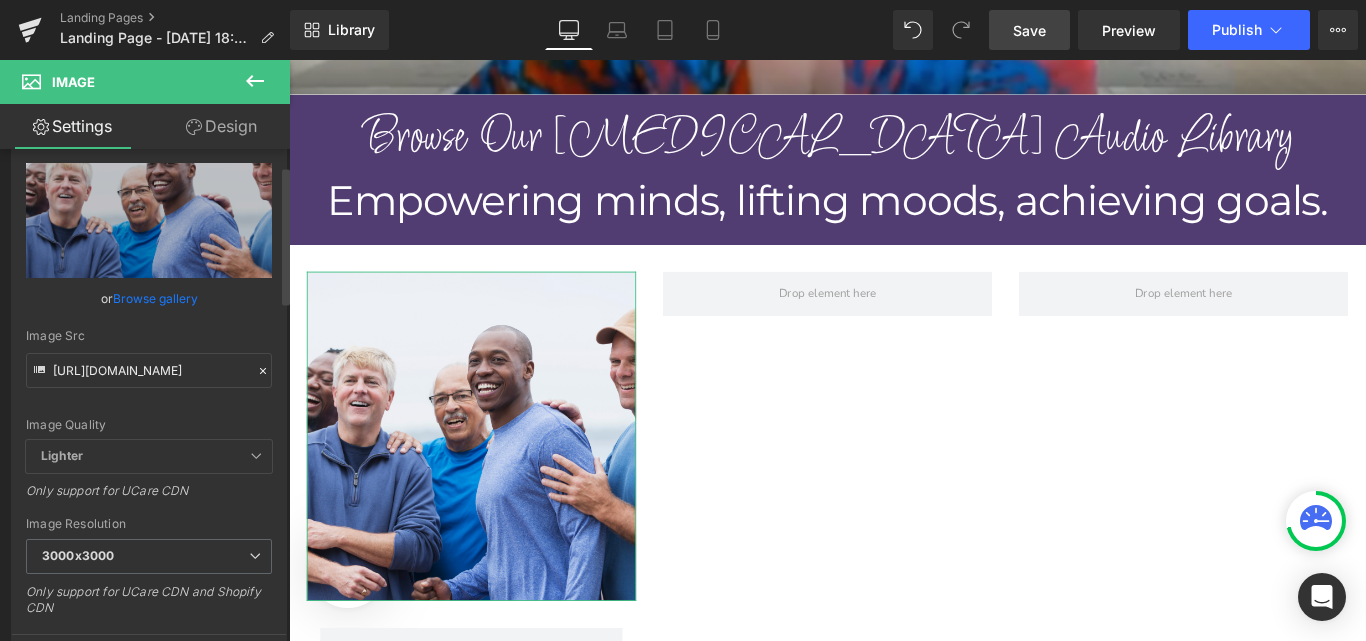 type on "https://cdn.shopify.com/s/files/1/0607/2821/3736/files/FORMEN_3403ae6d-31d0-4ec7-98cc-007e90c489e7_3000x3000.png?v=1746547014" 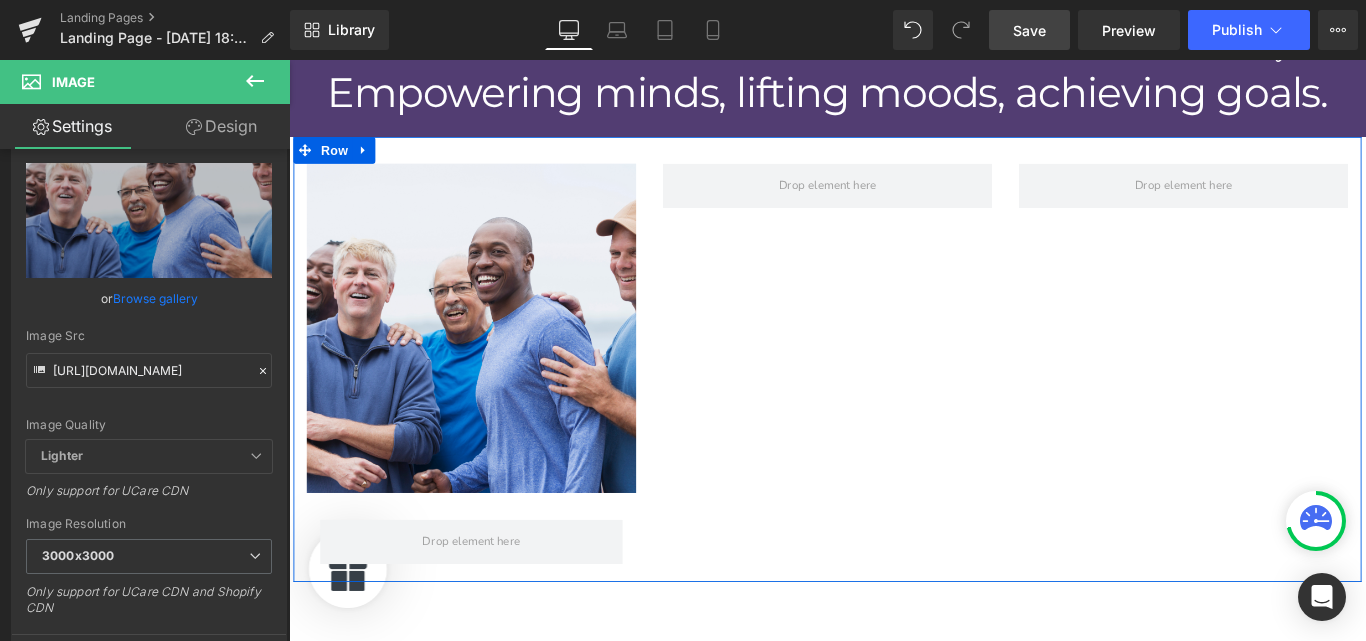 scroll, scrollTop: 2470, scrollLeft: 0, axis: vertical 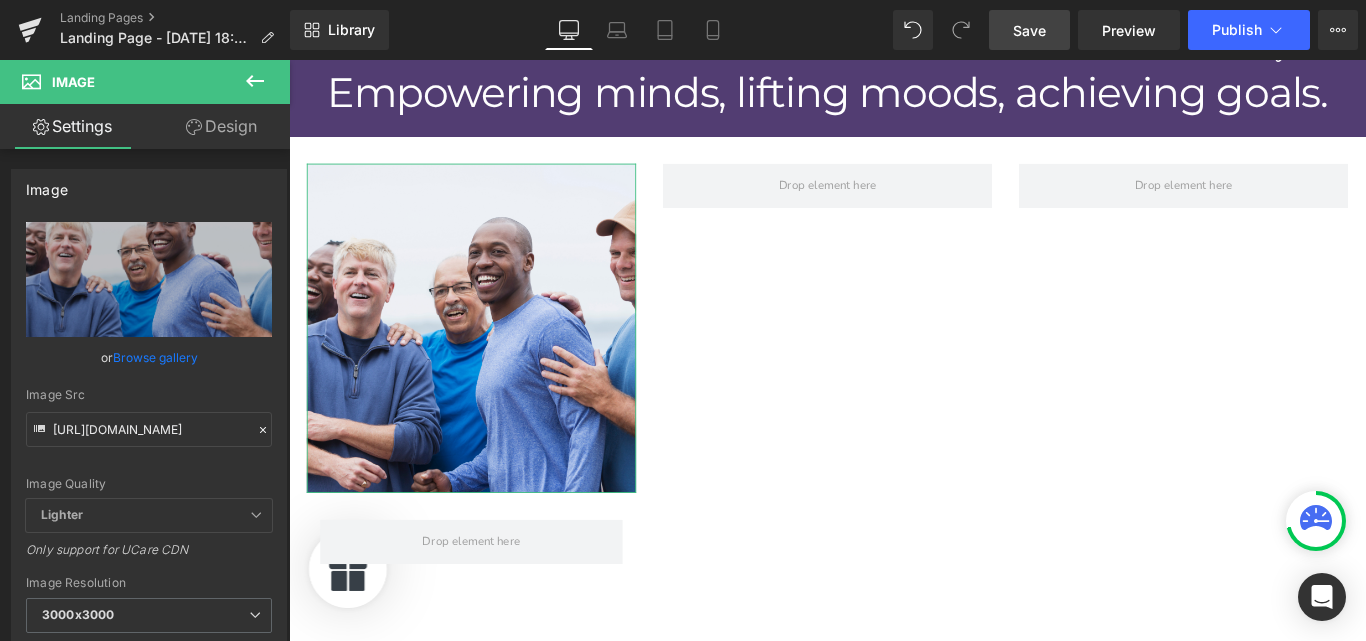 click on "Design" at bounding box center [221, 126] 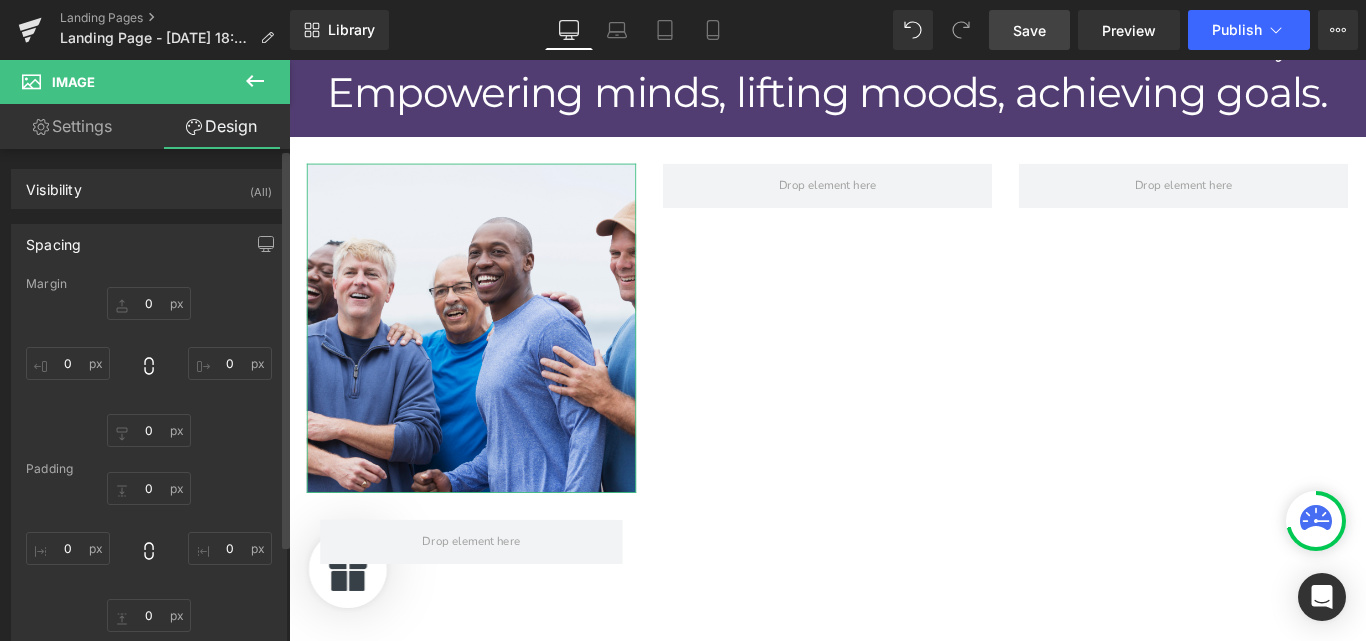 type on "0" 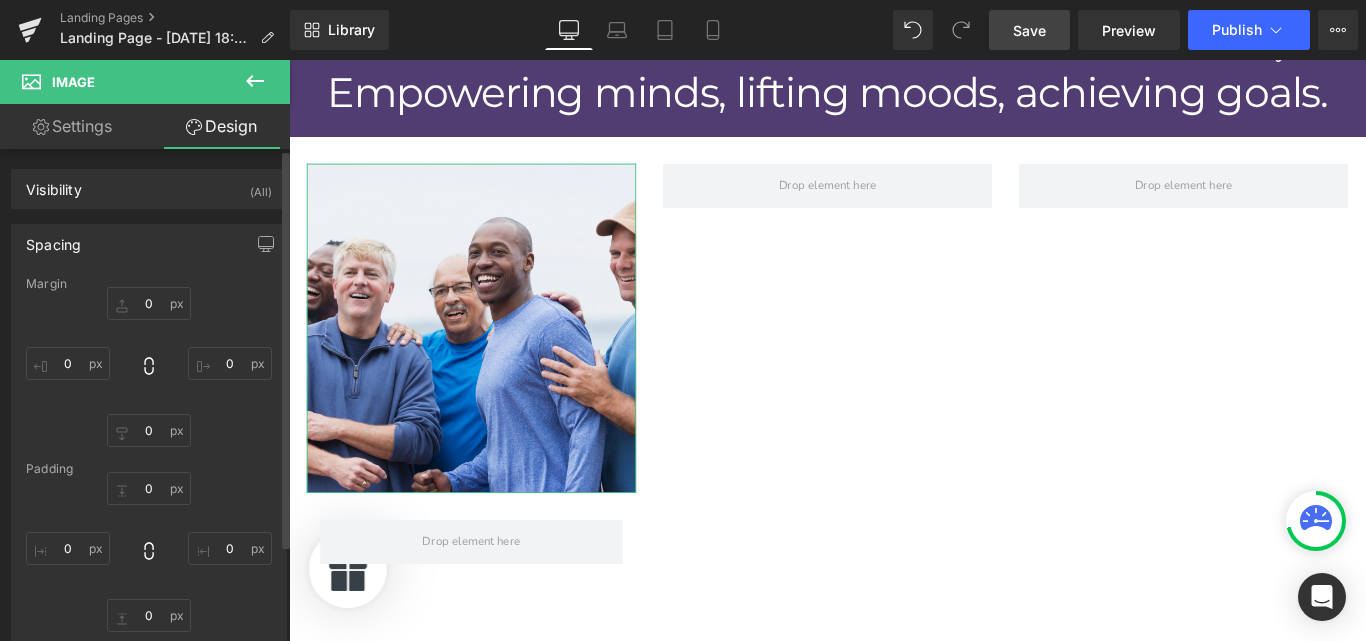 type on "0" 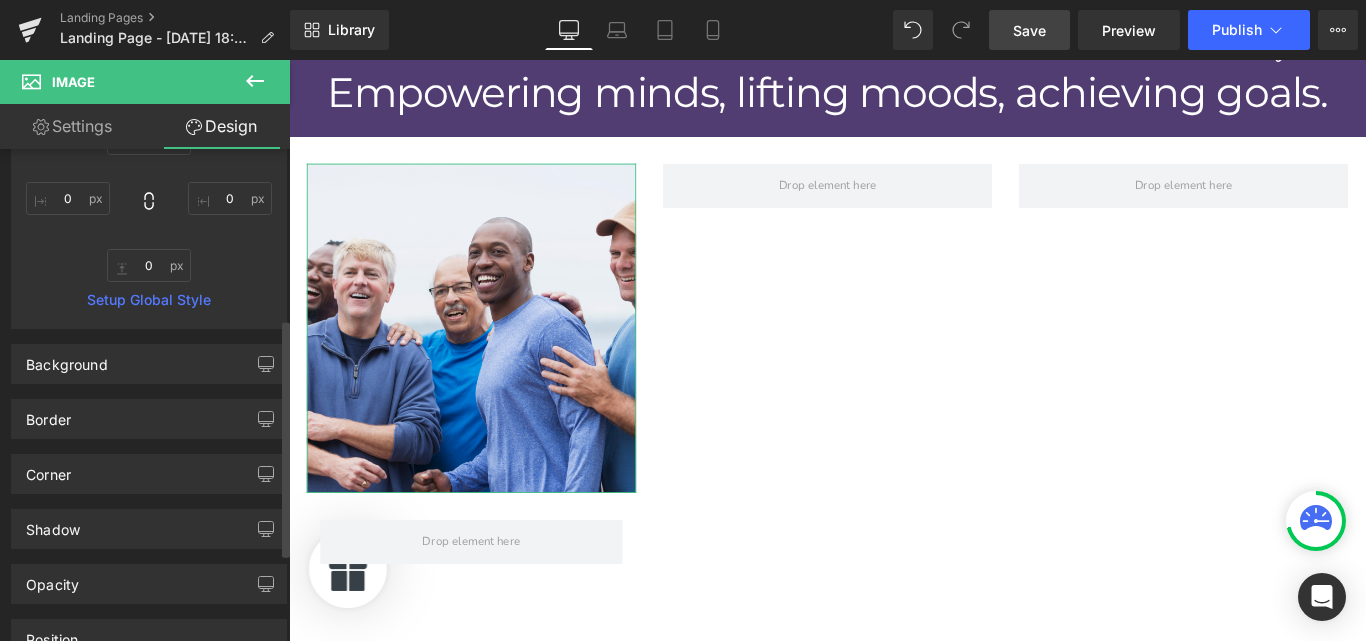 scroll, scrollTop: 351, scrollLeft: 0, axis: vertical 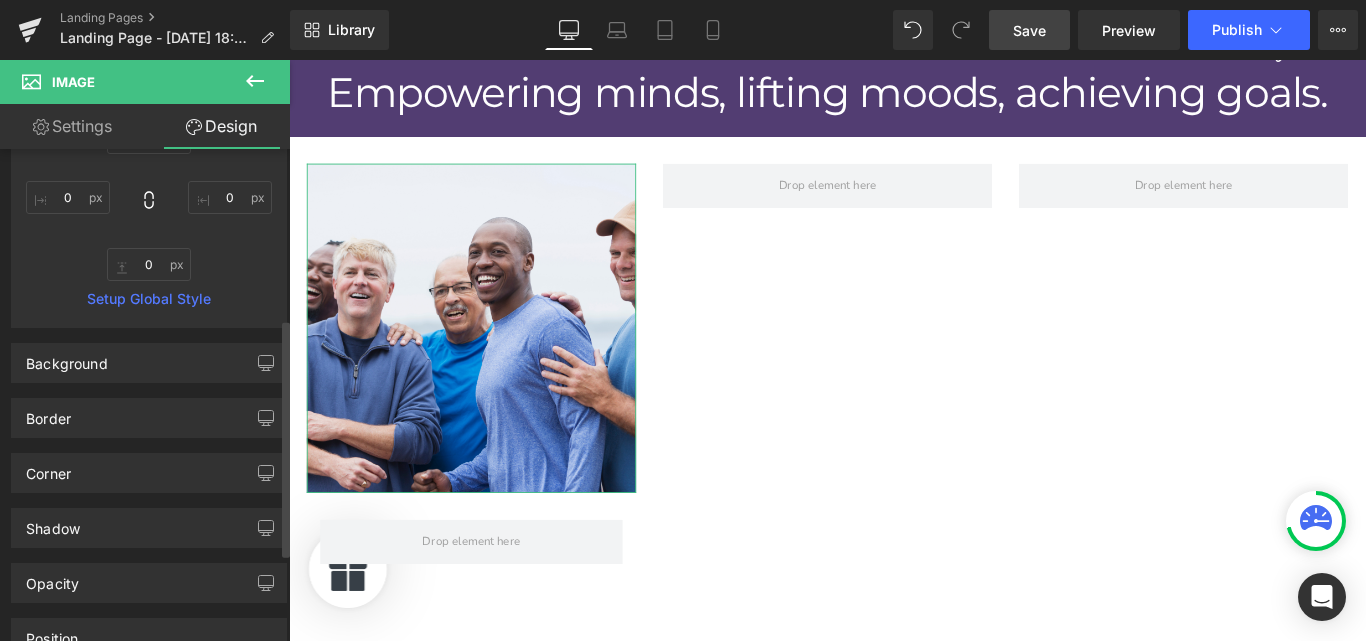 click on "Corner
Corner Style Custom
Custom
Setup Global Style
Custom
Setup Global Style
Radius (px)
0px 0
0px 0
0px 0
0px 0" at bounding box center (149, 465) 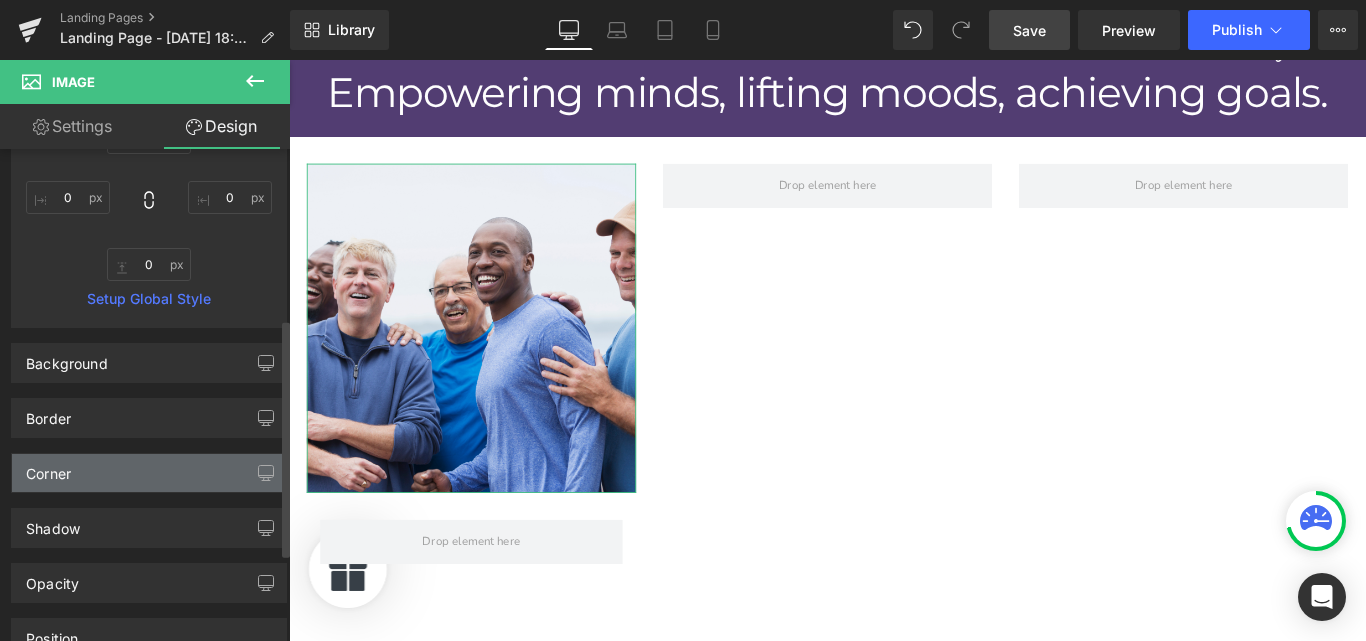 click on "Corner" at bounding box center [149, 473] 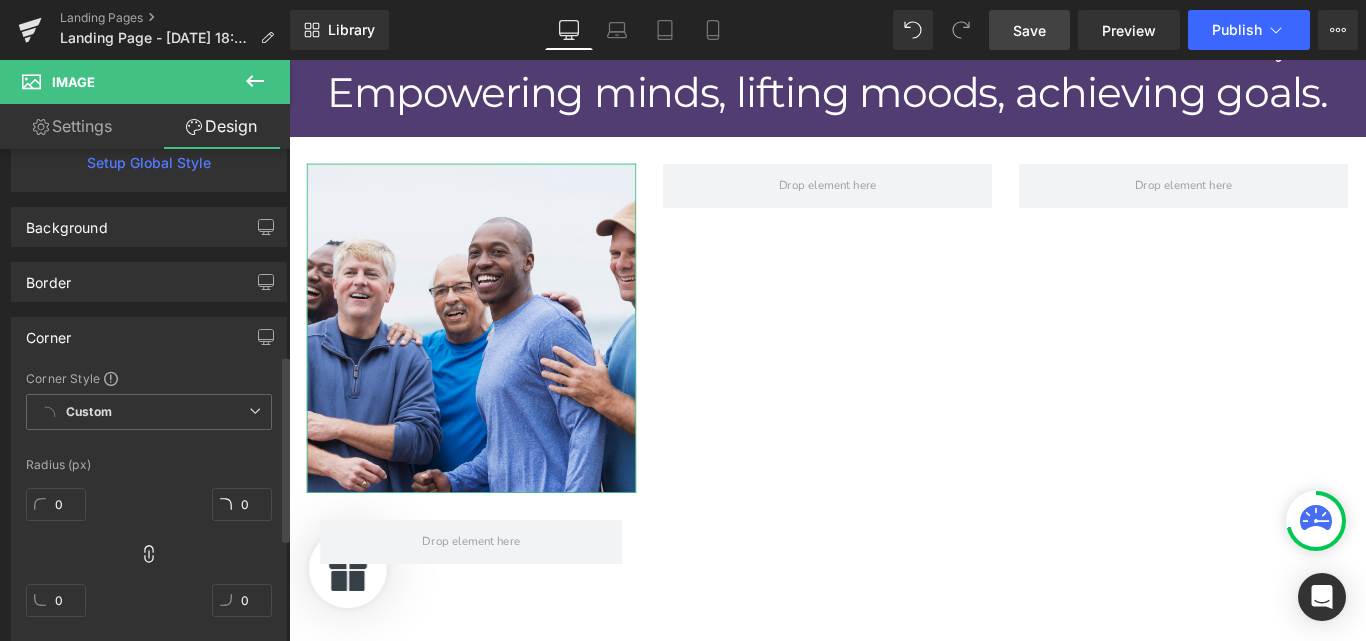 scroll, scrollTop: 548, scrollLeft: 0, axis: vertical 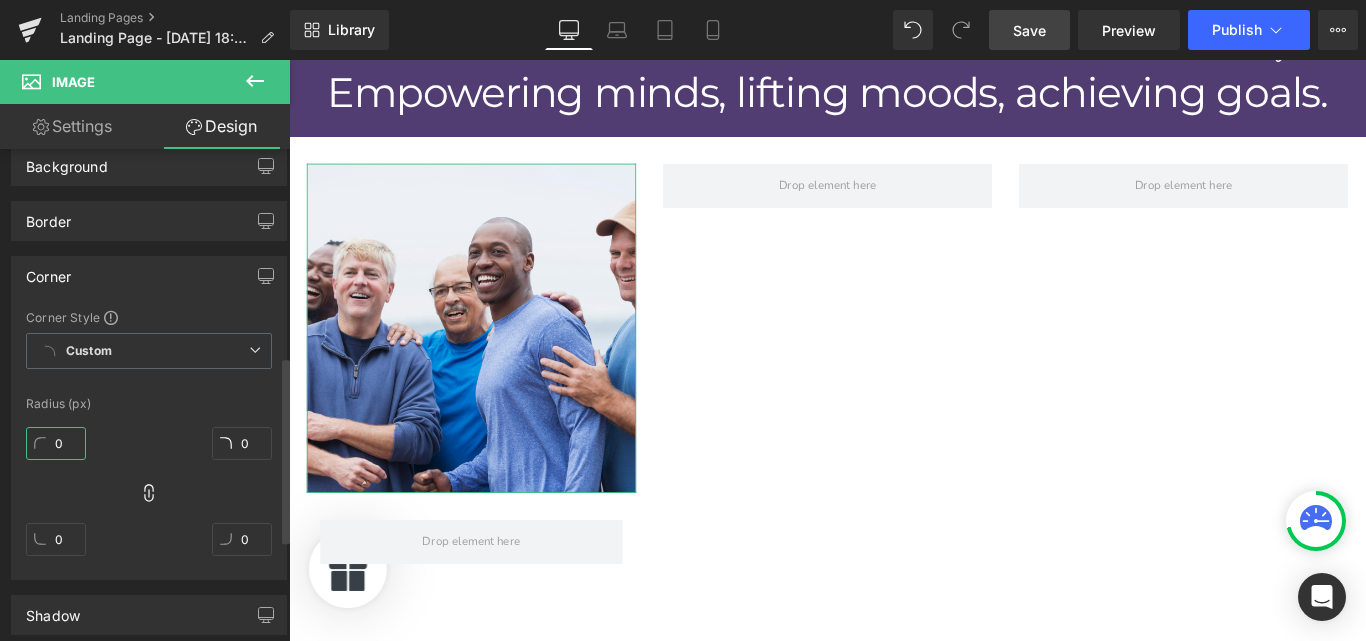 click on "0" at bounding box center [56, 443] 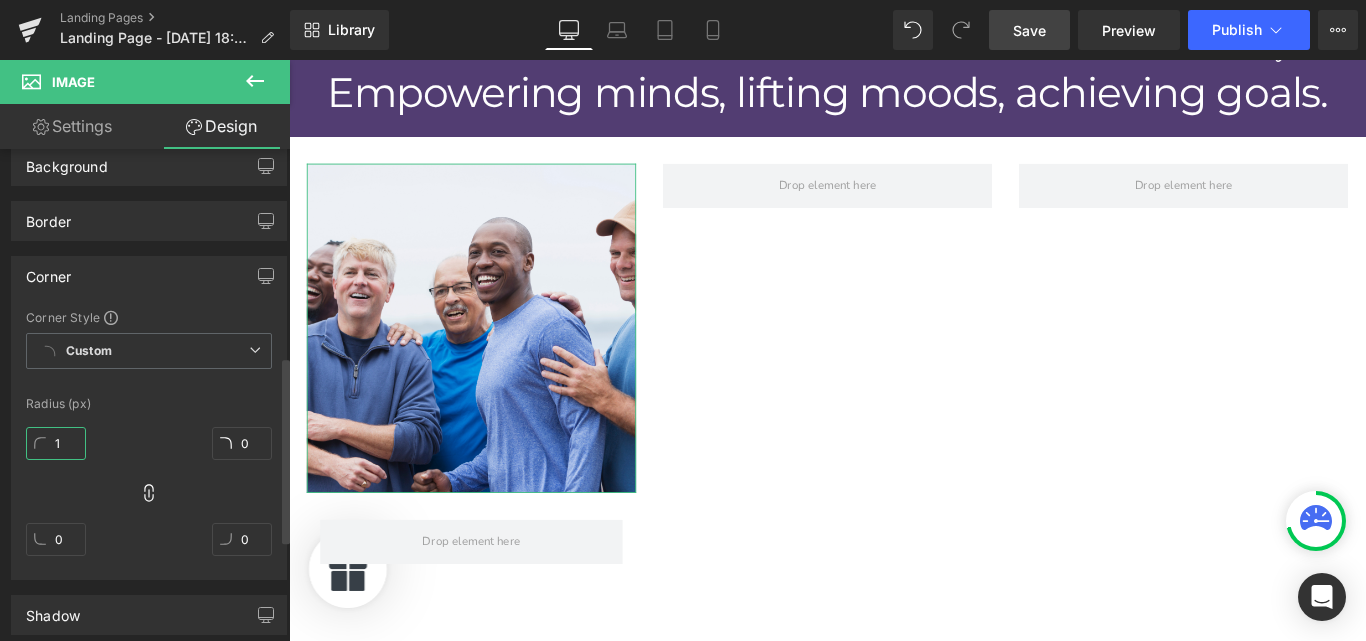 type on "10" 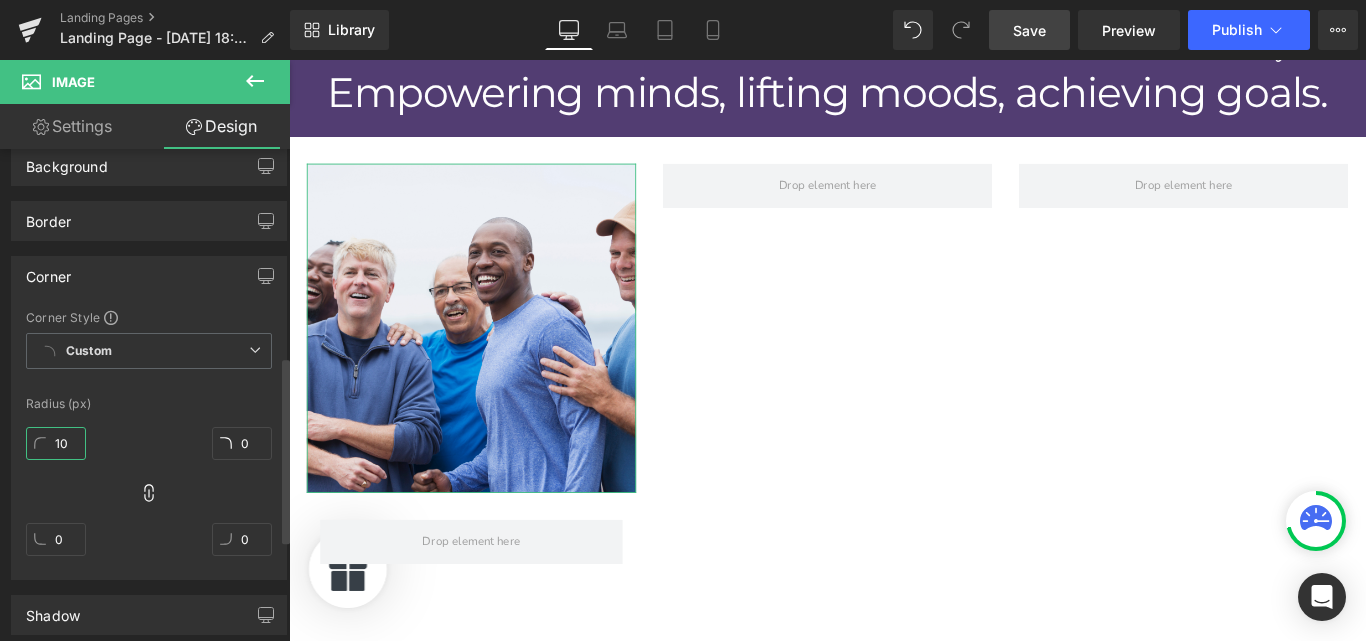 type on "10" 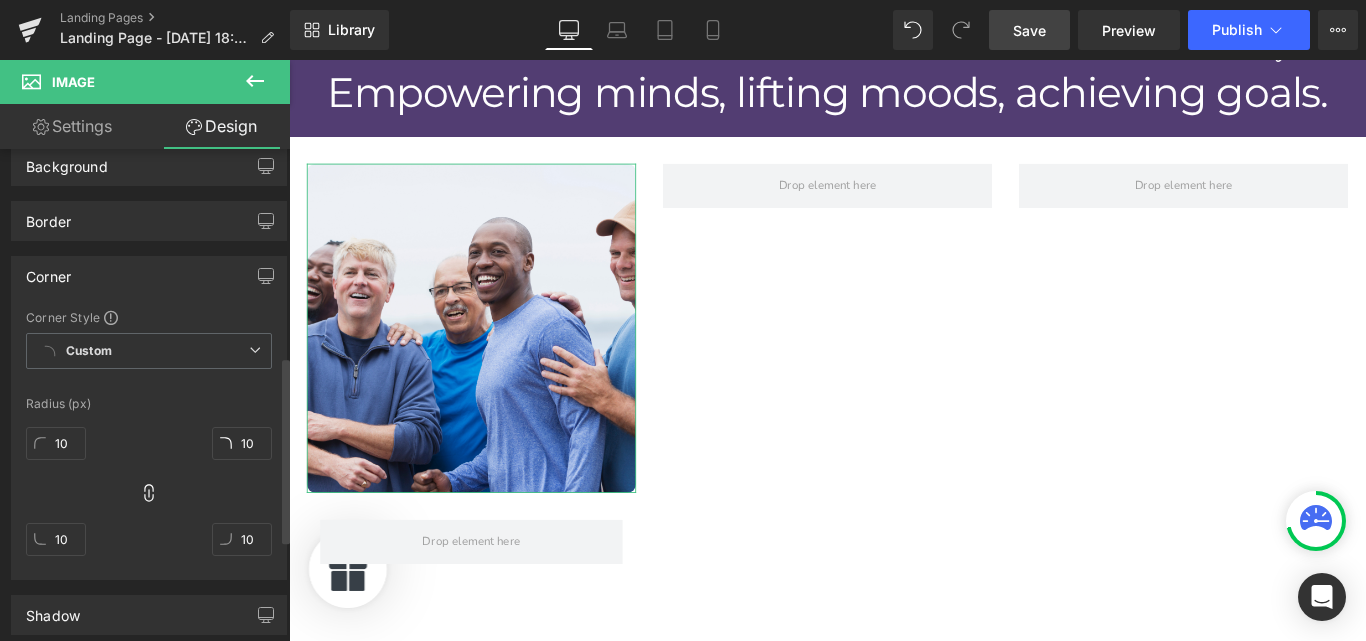click on "10px 10
10px 10
10px 10
10px 10" at bounding box center [149, 499] 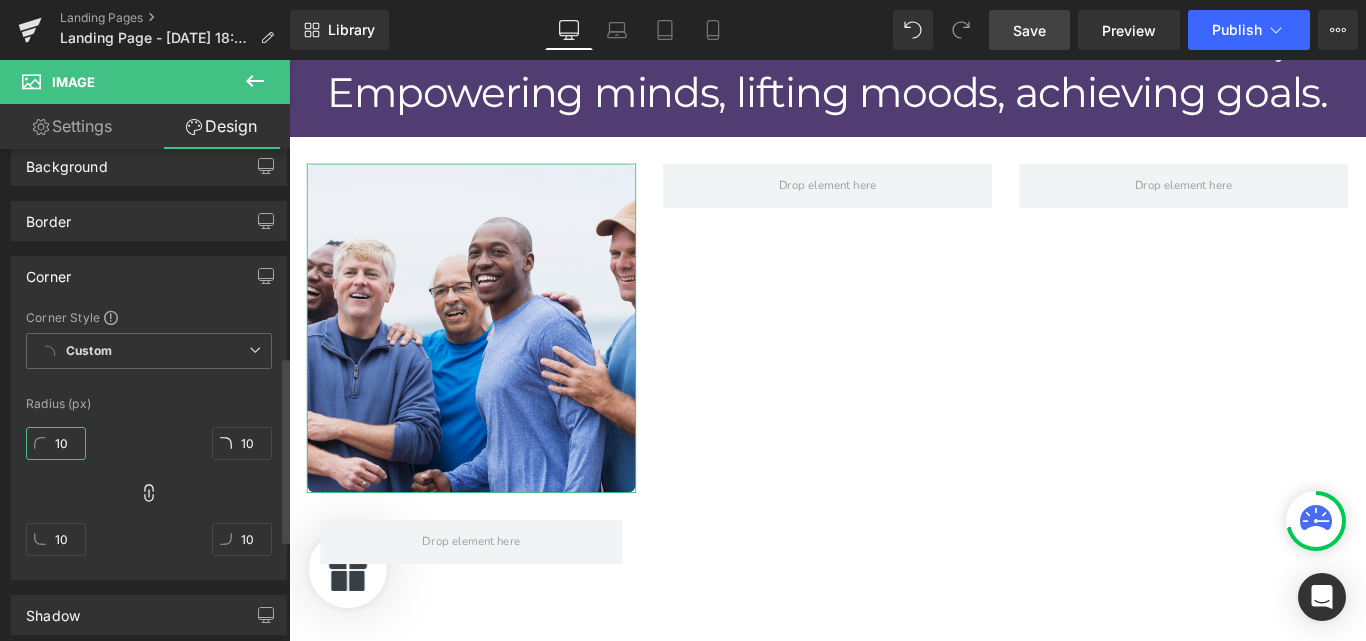 click on "10" at bounding box center [56, 443] 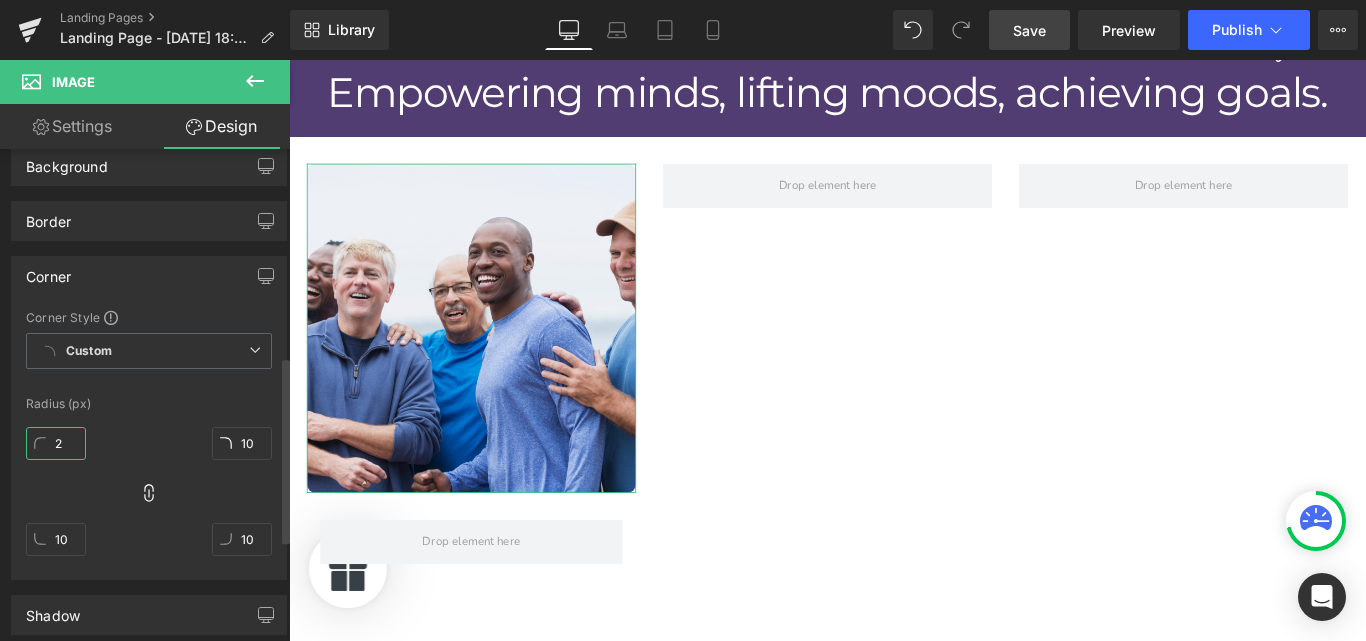 type on "20" 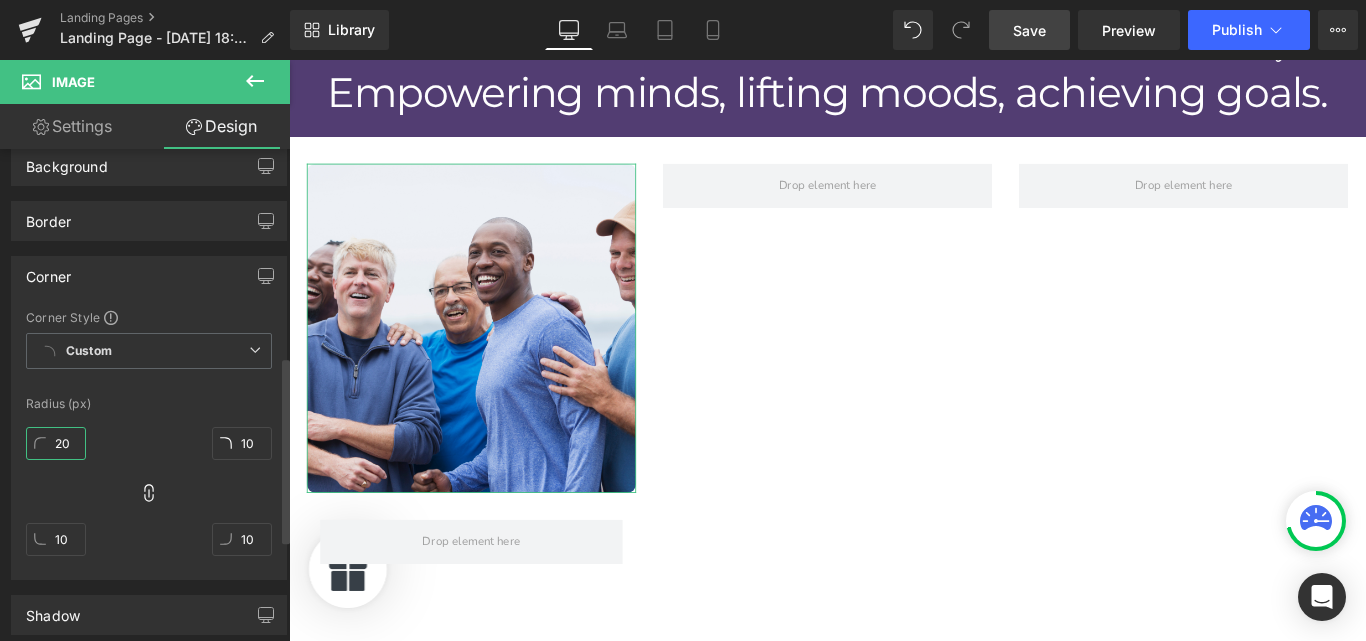 type on "20" 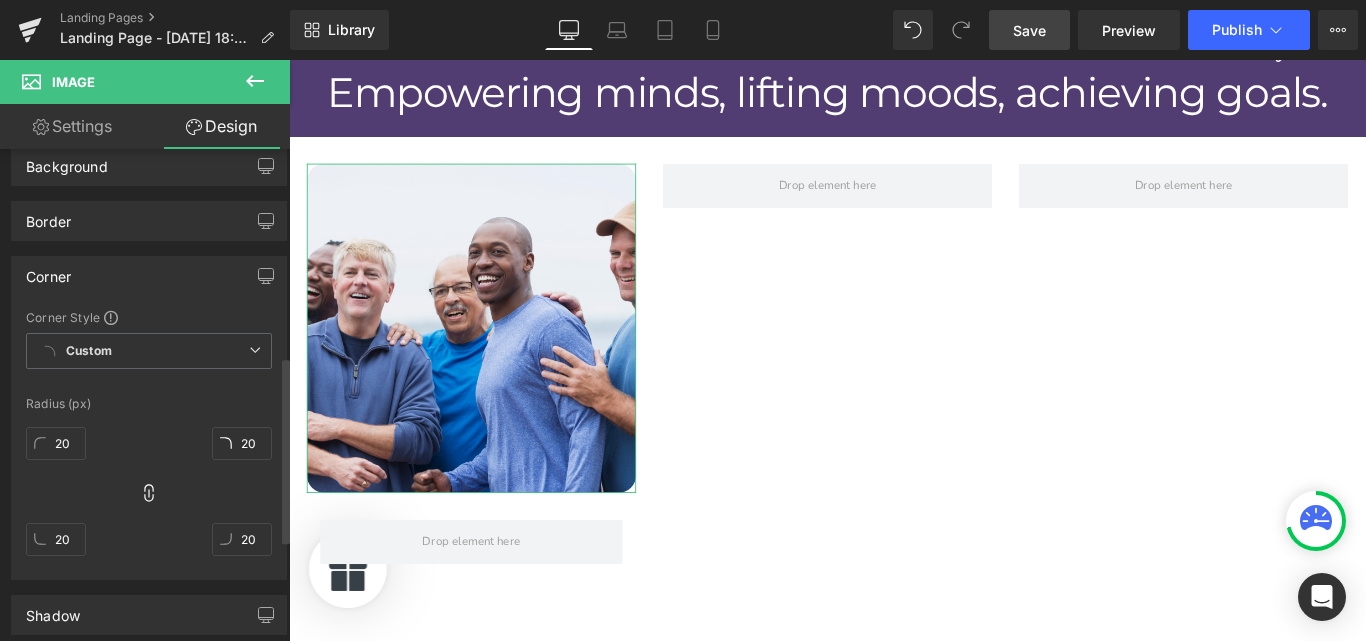 click on "20px 20
20px 20
20px 20
20px 20" at bounding box center (149, 499) 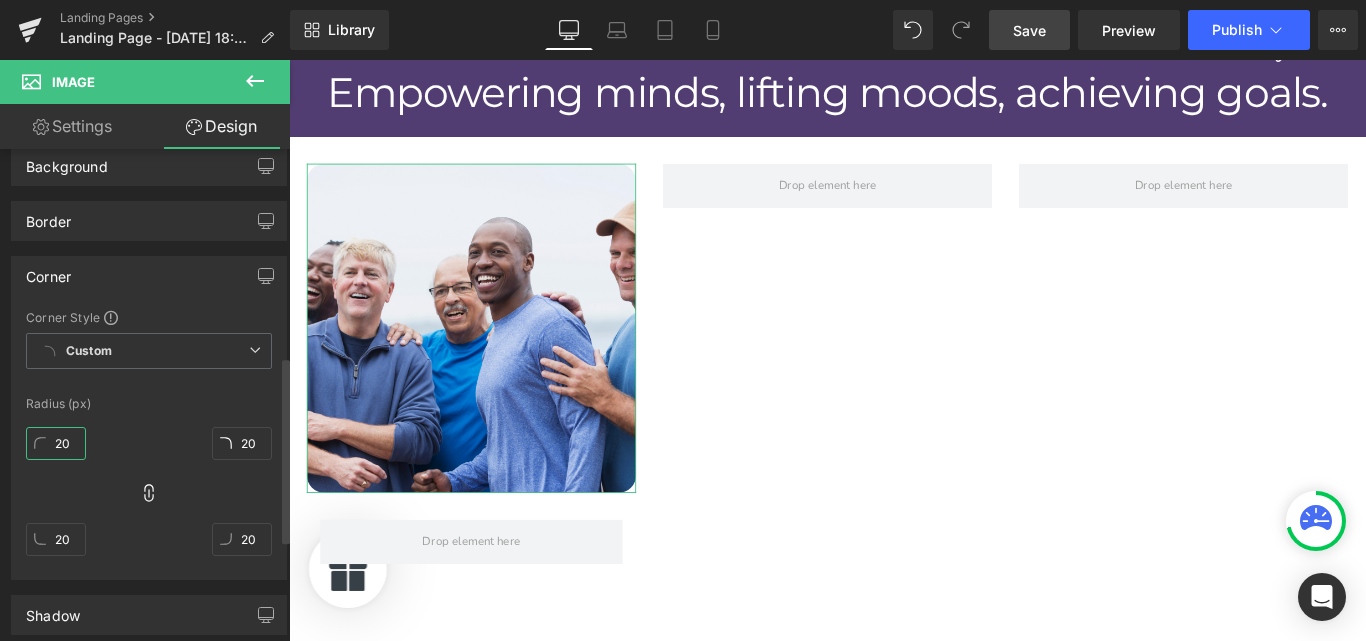 click on "20" at bounding box center [56, 443] 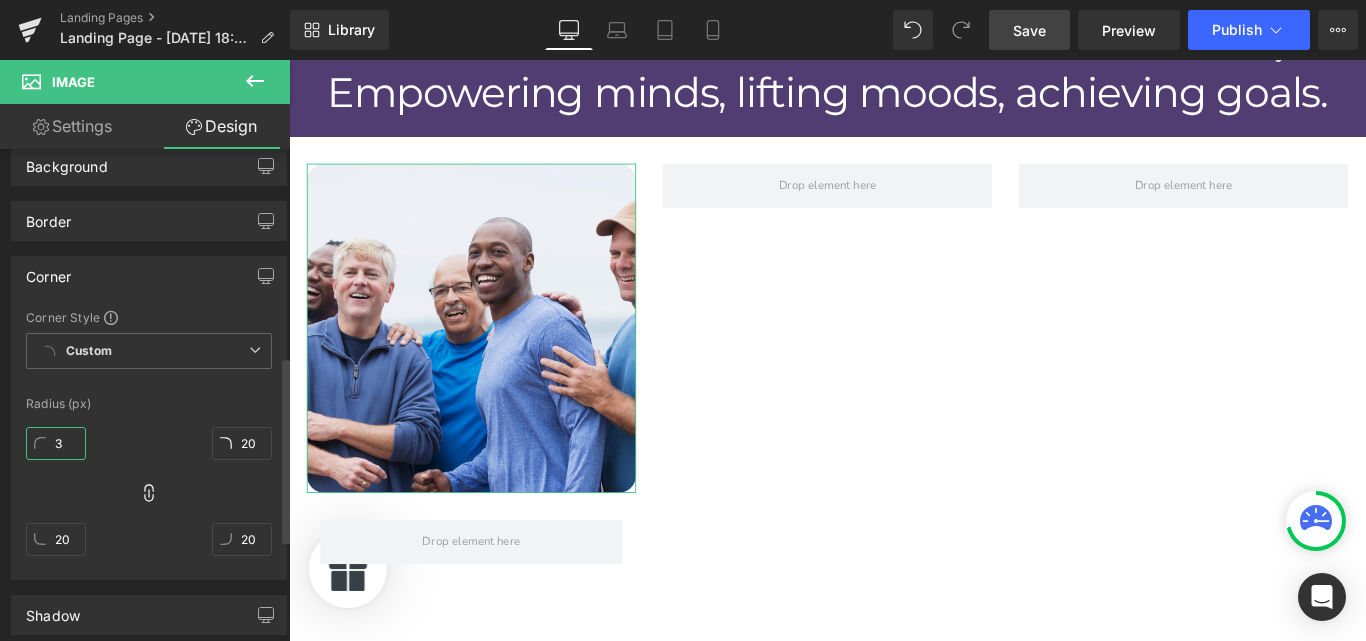 type on "30" 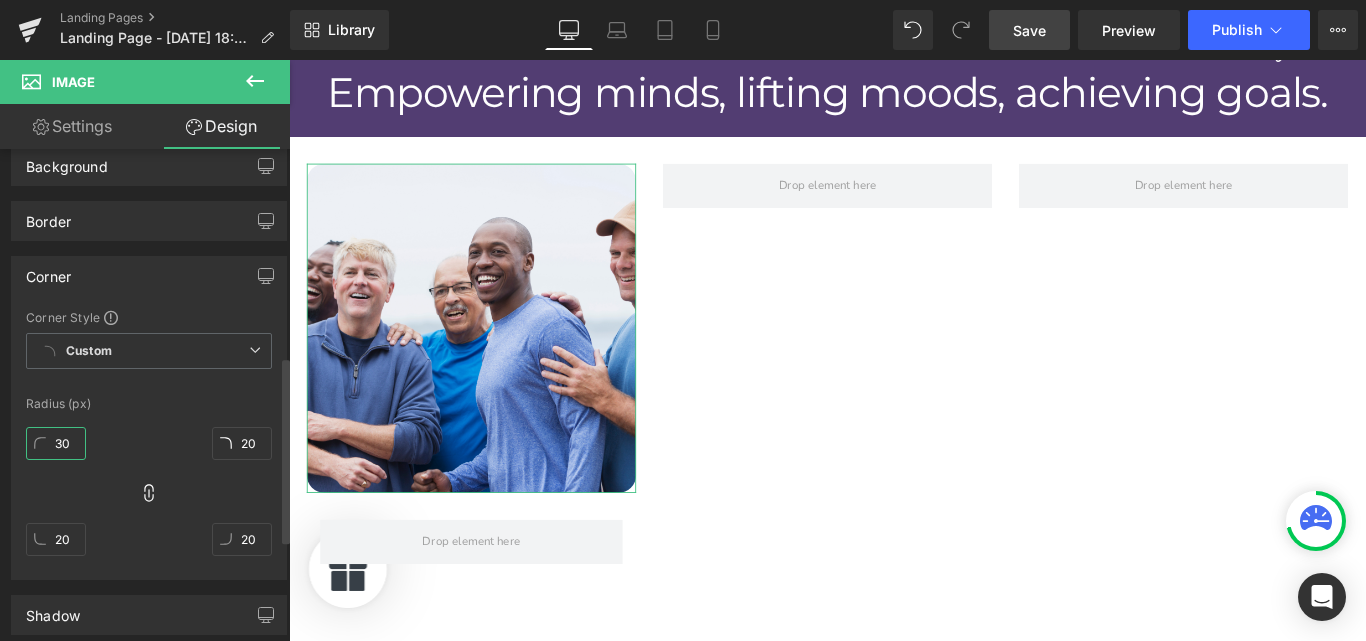 type on "30" 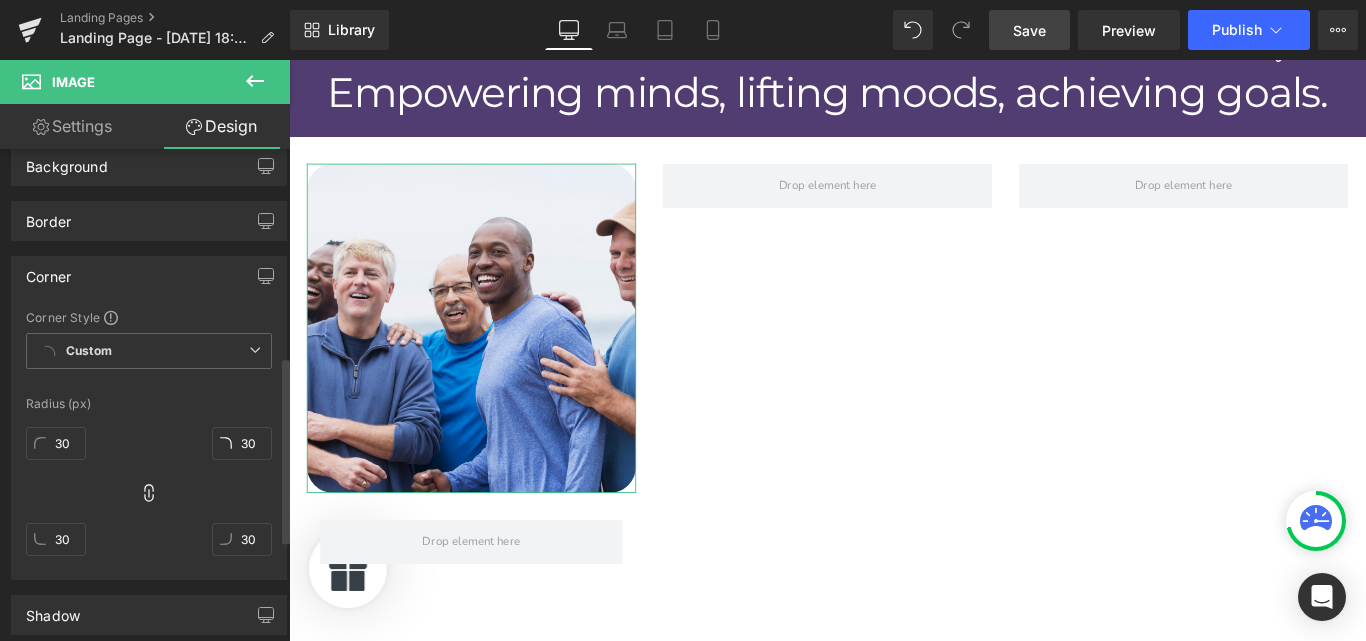 click on "30px 30
30px 30
30px 30
30px 30" at bounding box center (149, 499) 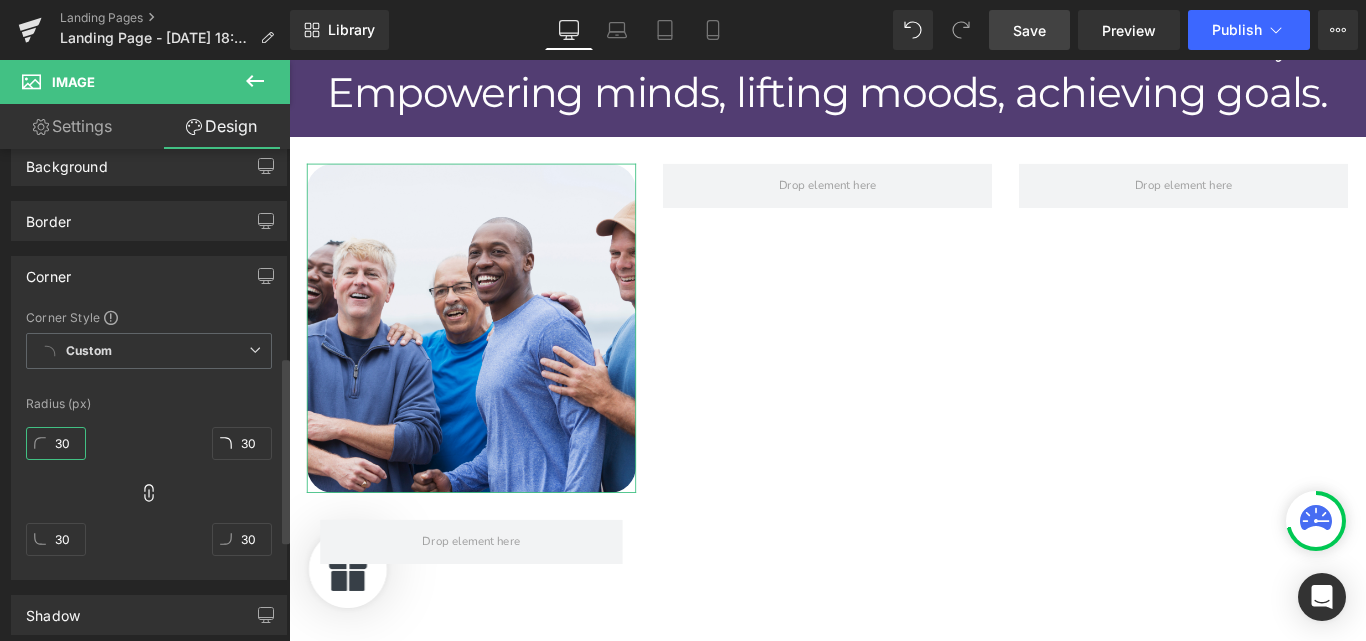 click on "30" at bounding box center (56, 443) 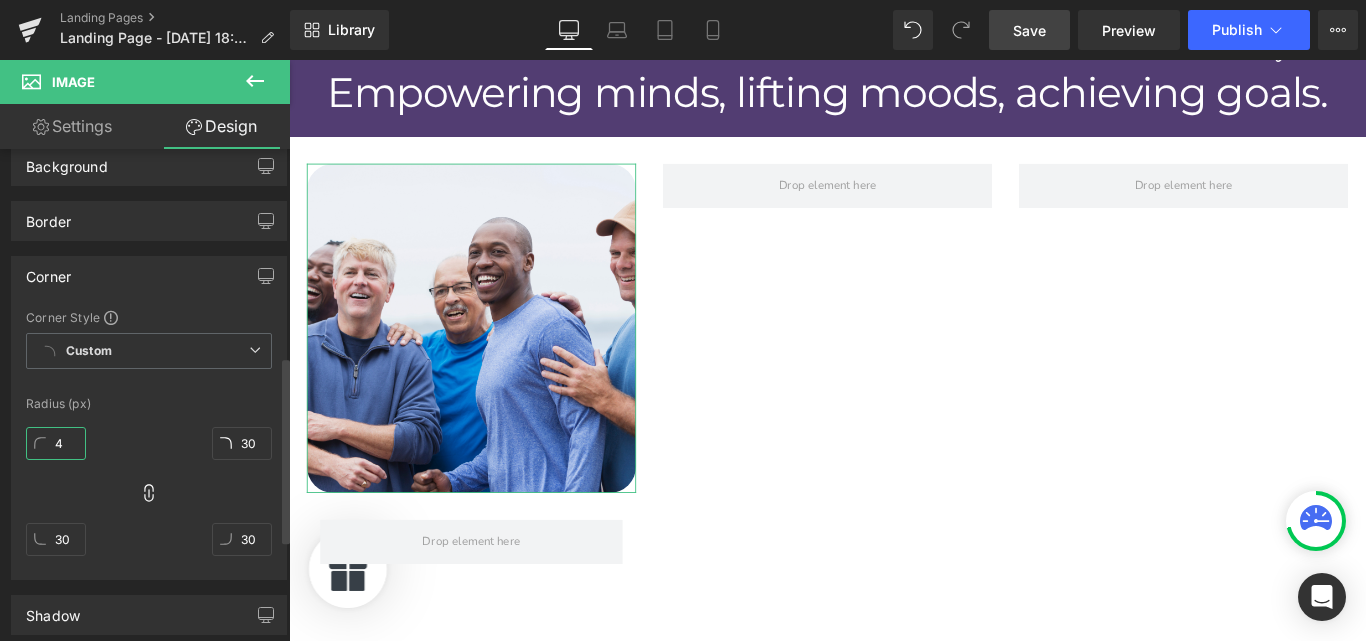 type on "40" 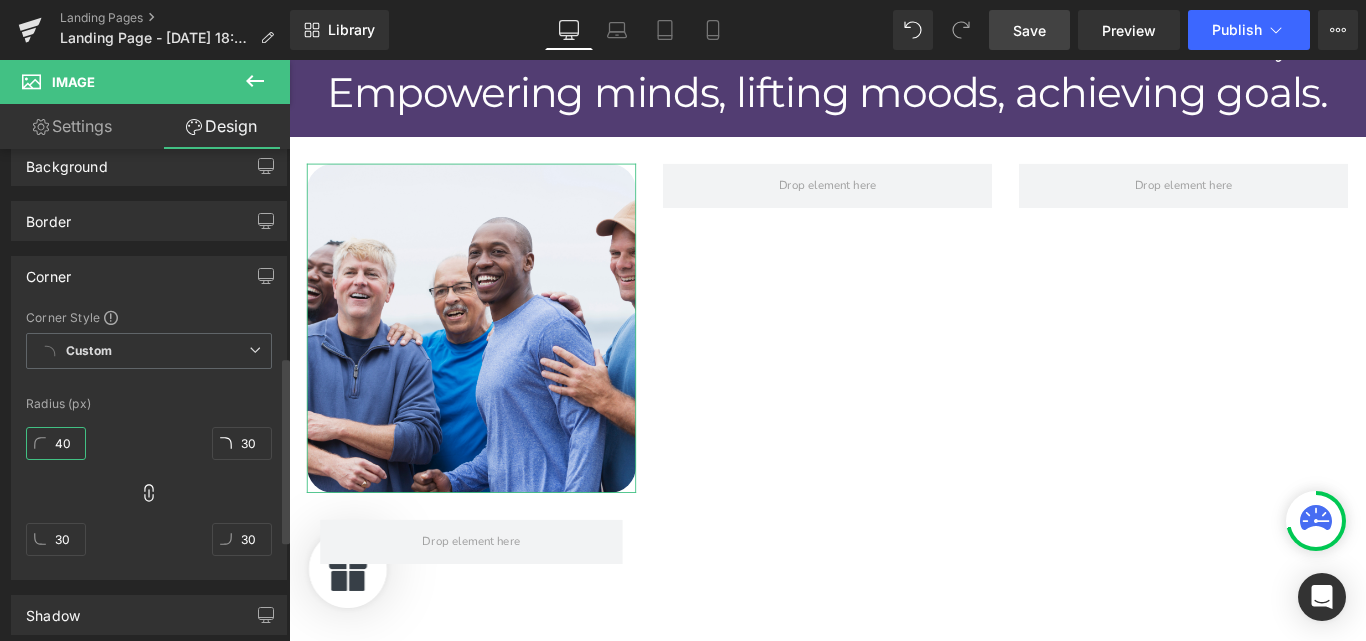 type on "40" 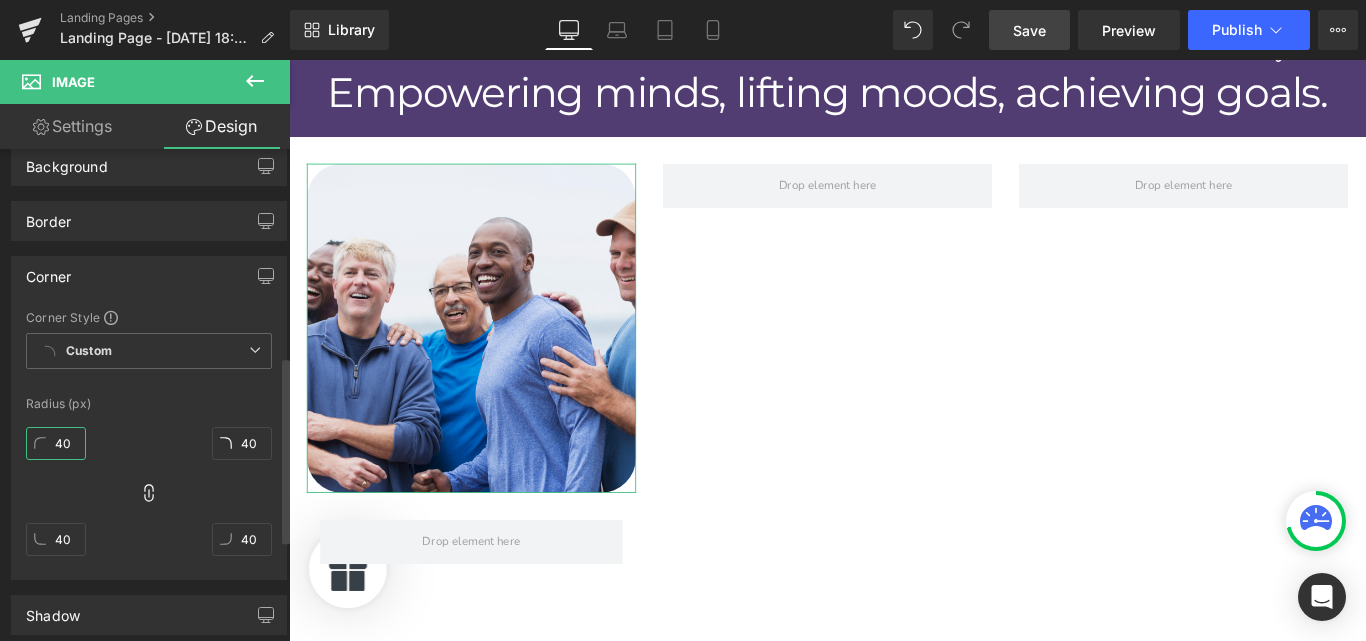 type on "40" 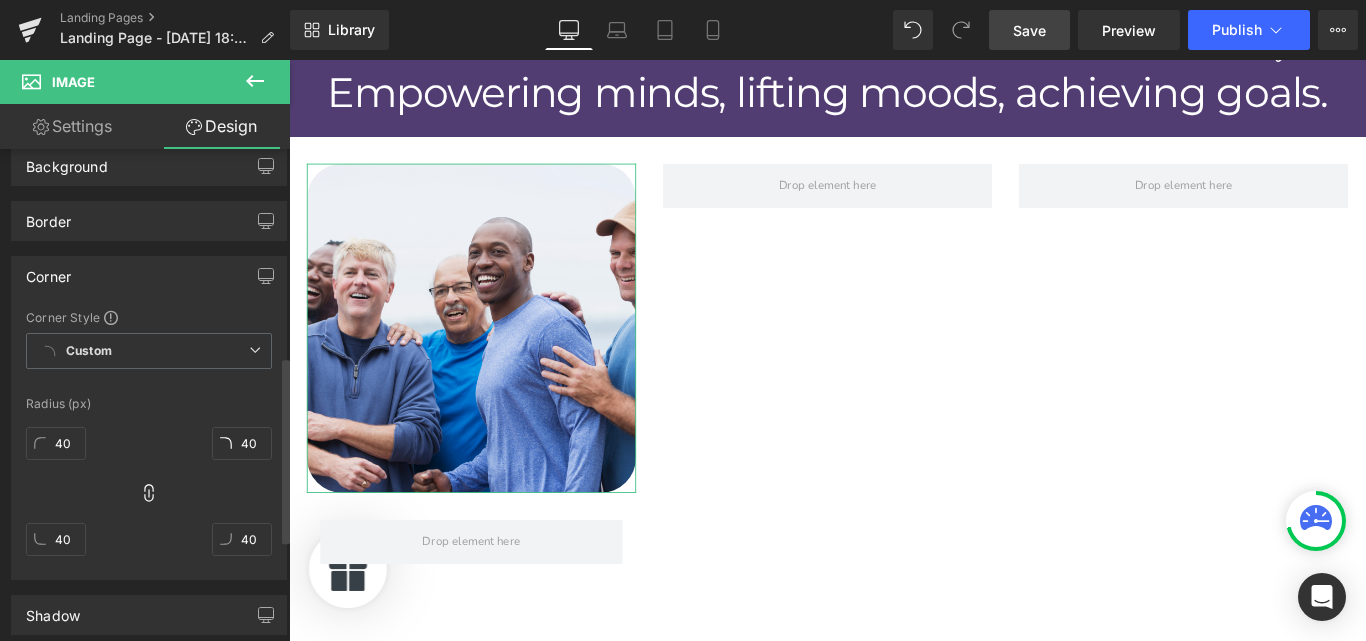 click on "Corner Style Custom
Custom
Setup Global Style
Custom
Setup Global Style
Radius (px)
40px 40
40px 40
40px 40
40px 40" at bounding box center (149, 444) 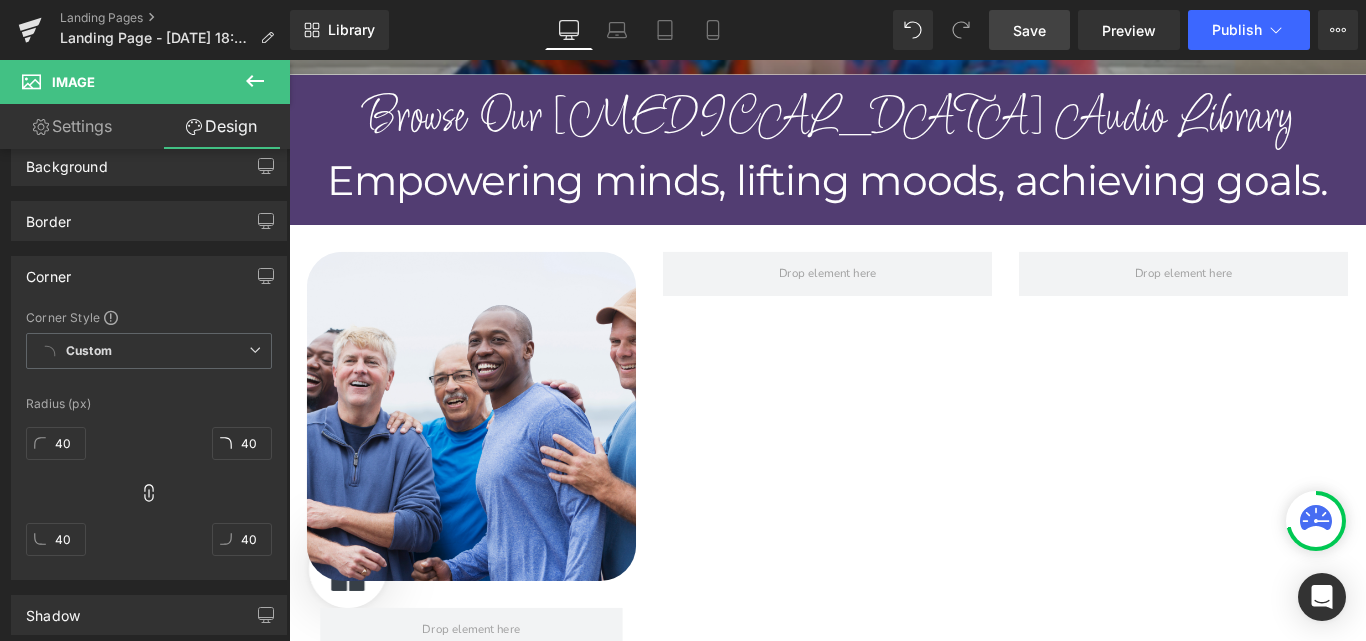 scroll, scrollTop: 2411, scrollLeft: 0, axis: vertical 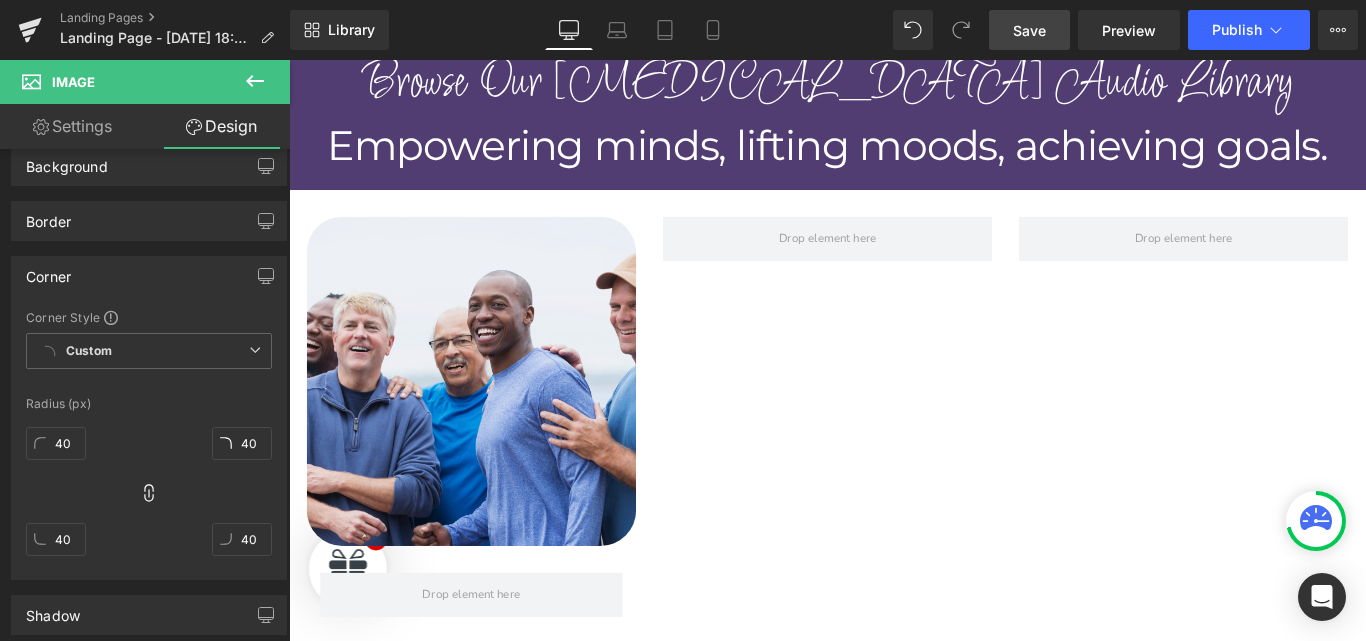 click 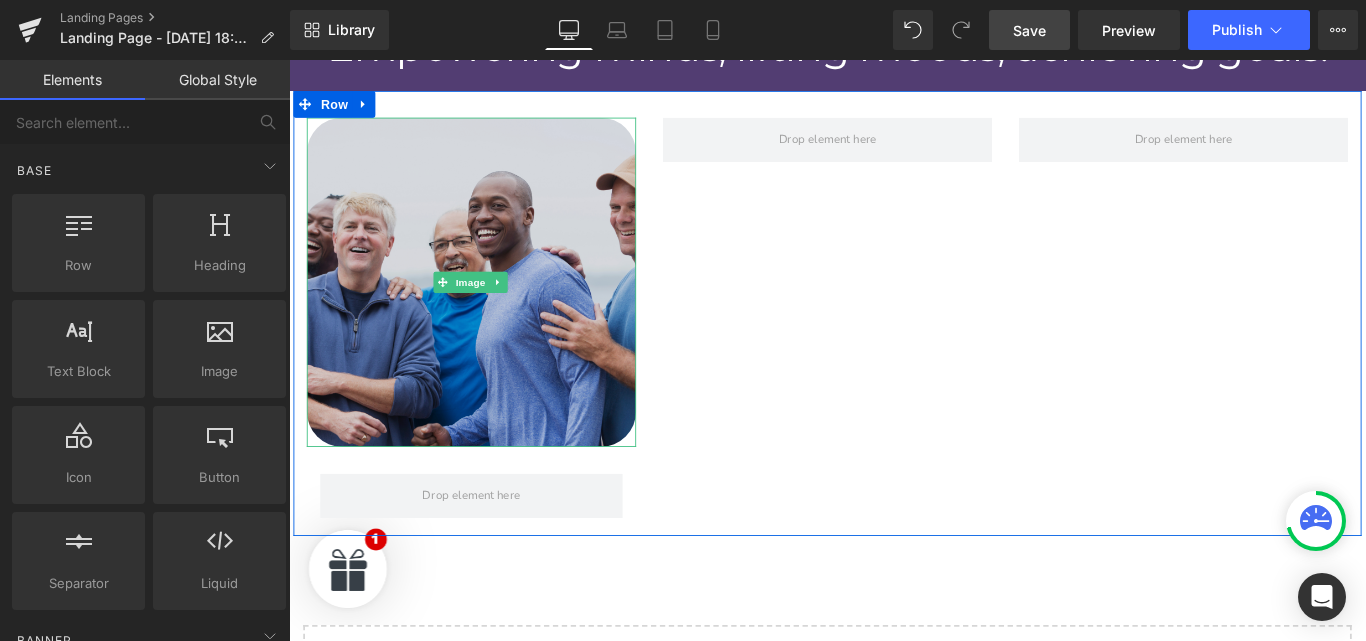 scroll, scrollTop: 2559, scrollLeft: 0, axis: vertical 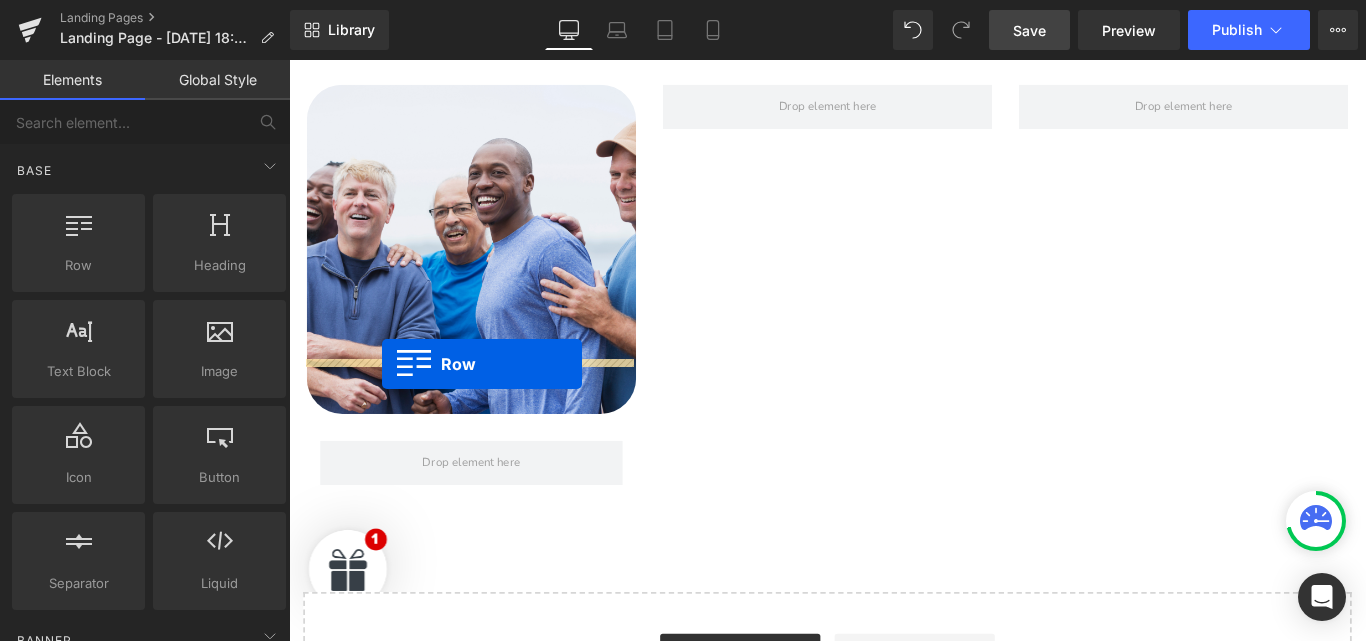 drag, startPoint x: 354, startPoint y: 406, endPoint x: 393, endPoint y: 401, distance: 39.319206 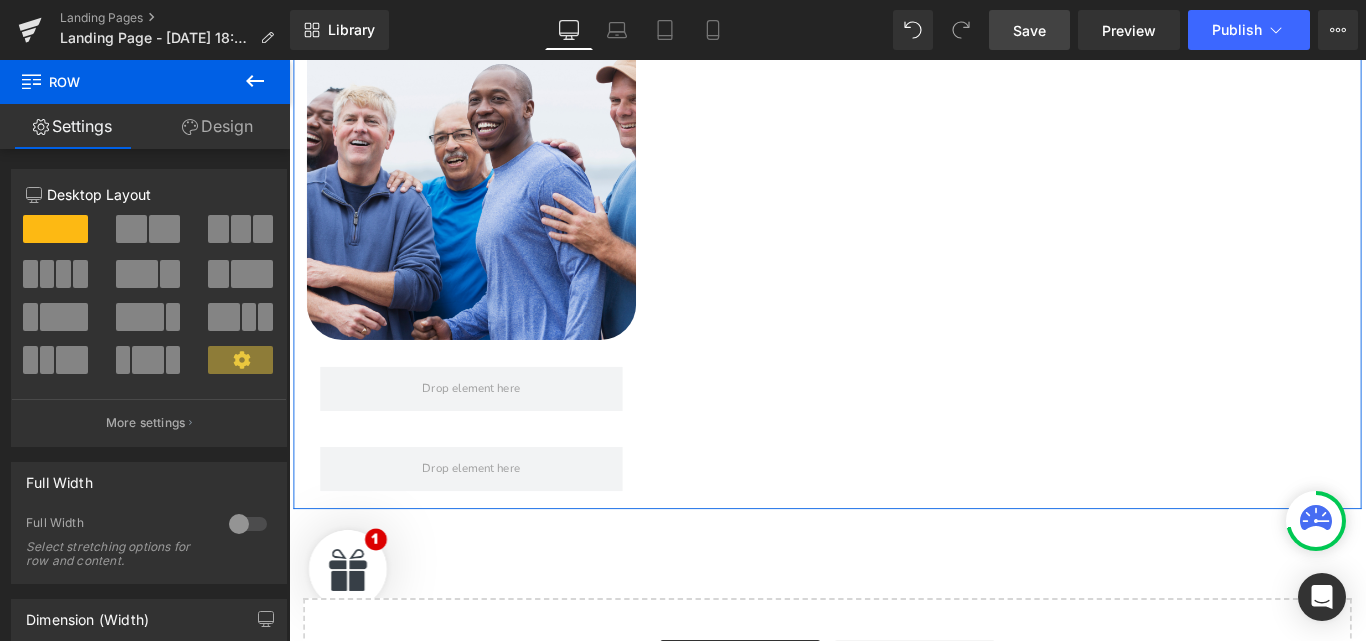 scroll, scrollTop: 2643, scrollLeft: 0, axis: vertical 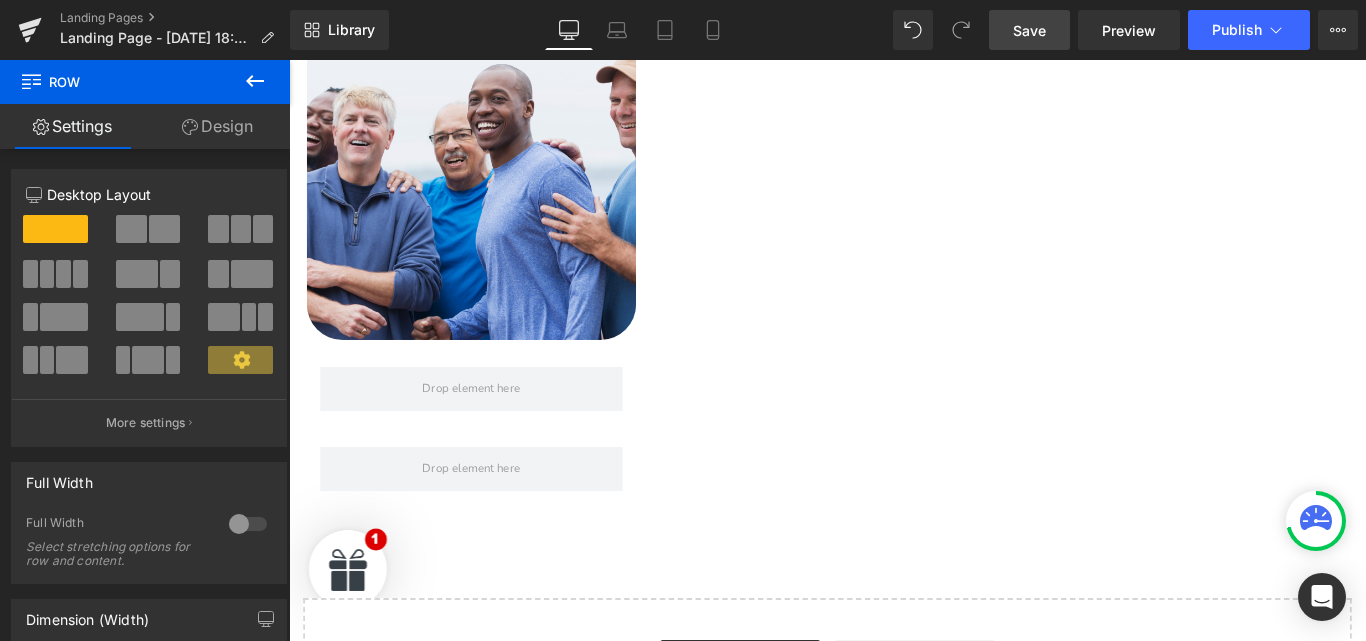click 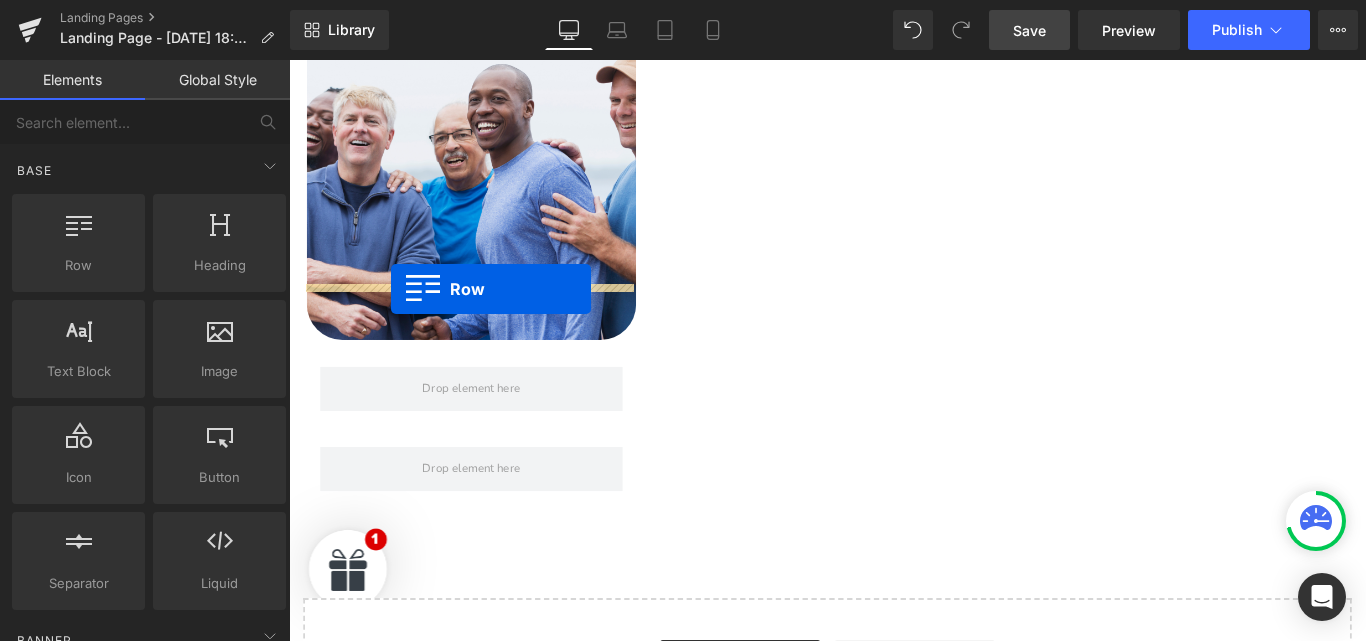 drag, startPoint x: 460, startPoint y: 339, endPoint x: 406, endPoint y: 318, distance: 57.939625 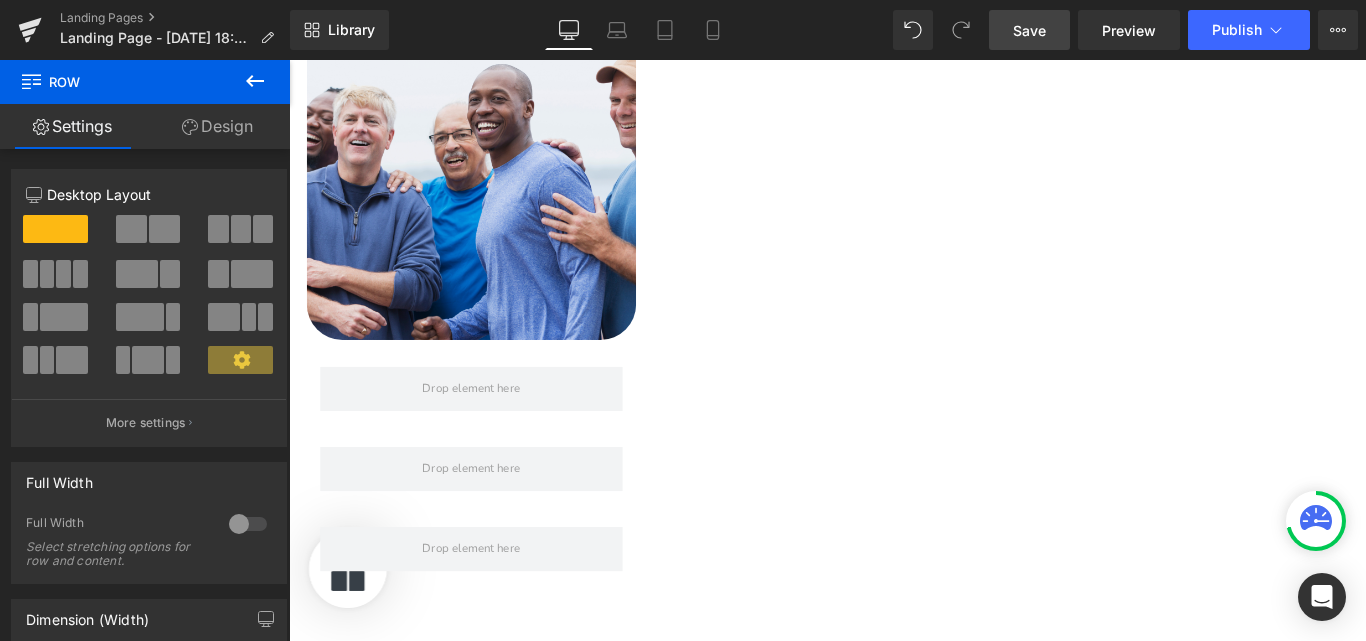 click 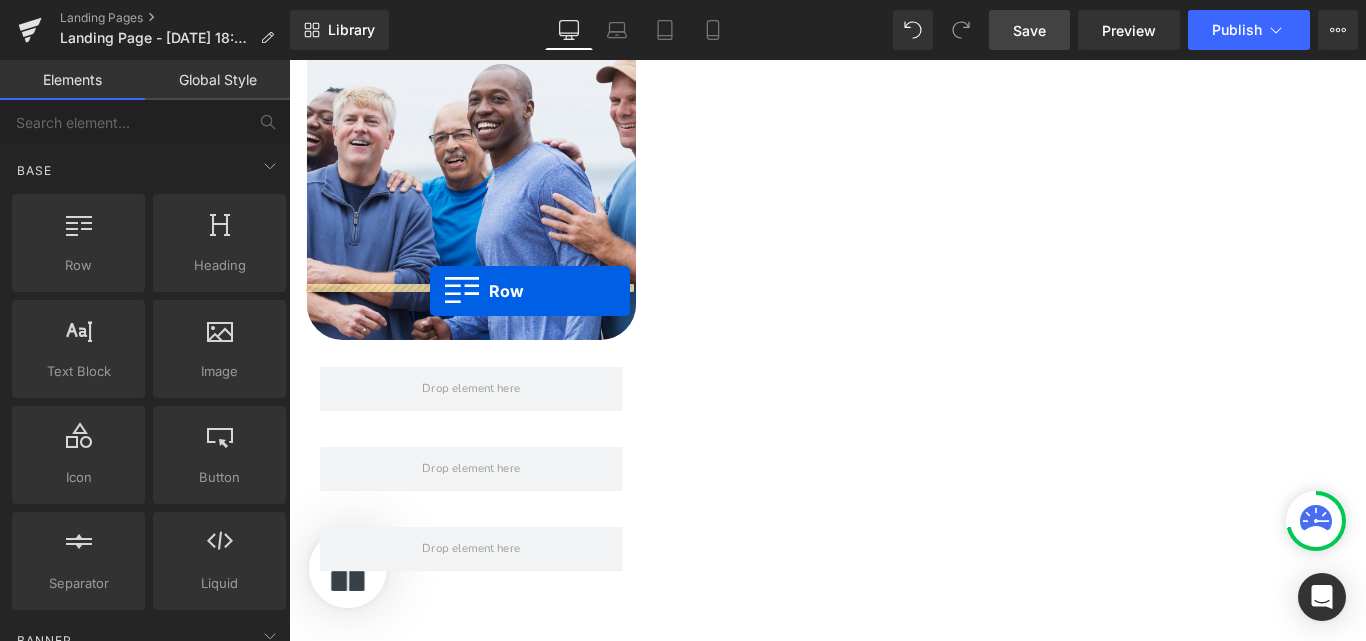 drag, startPoint x: 523, startPoint y: 335, endPoint x: 447, endPoint y: 320, distance: 77.46612 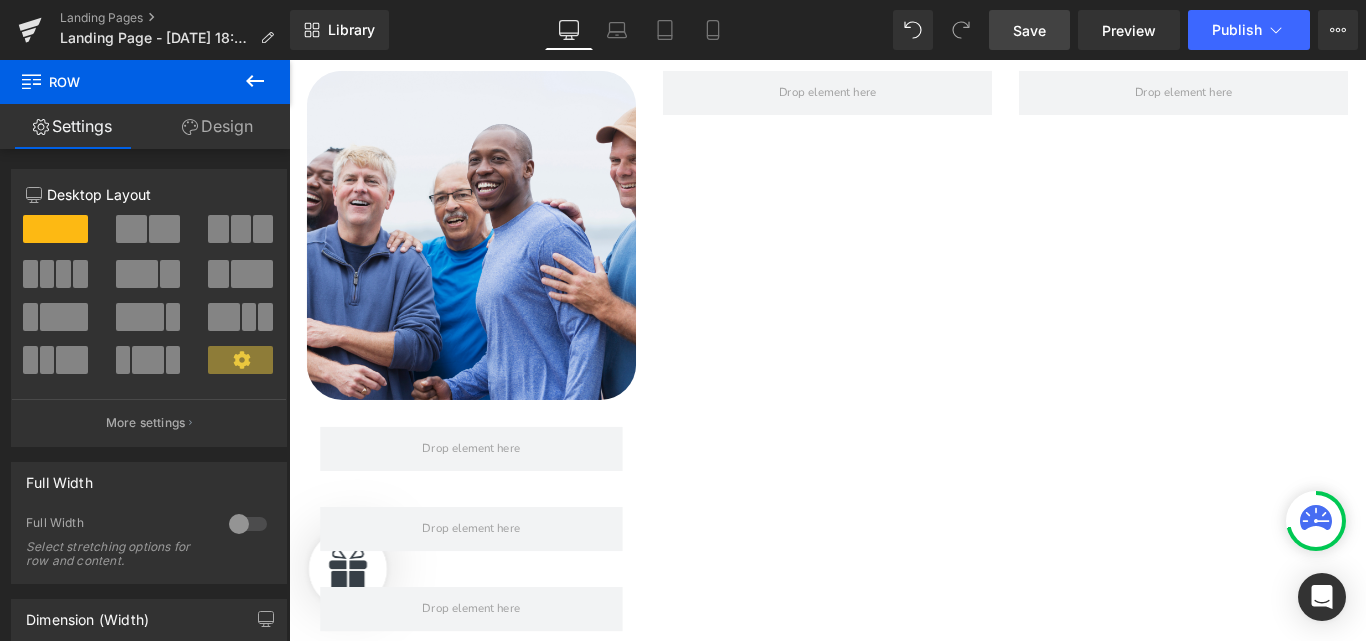 scroll, scrollTop: 2584, scrollLeft: 0, axis: vertical 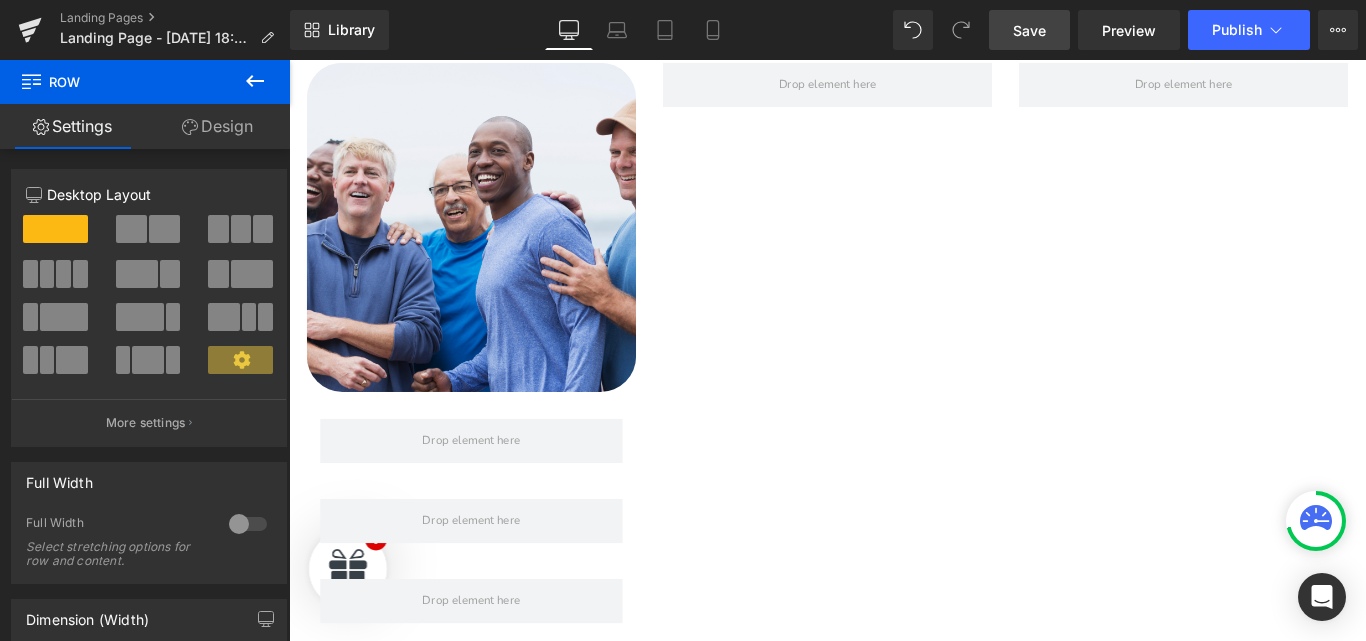 click 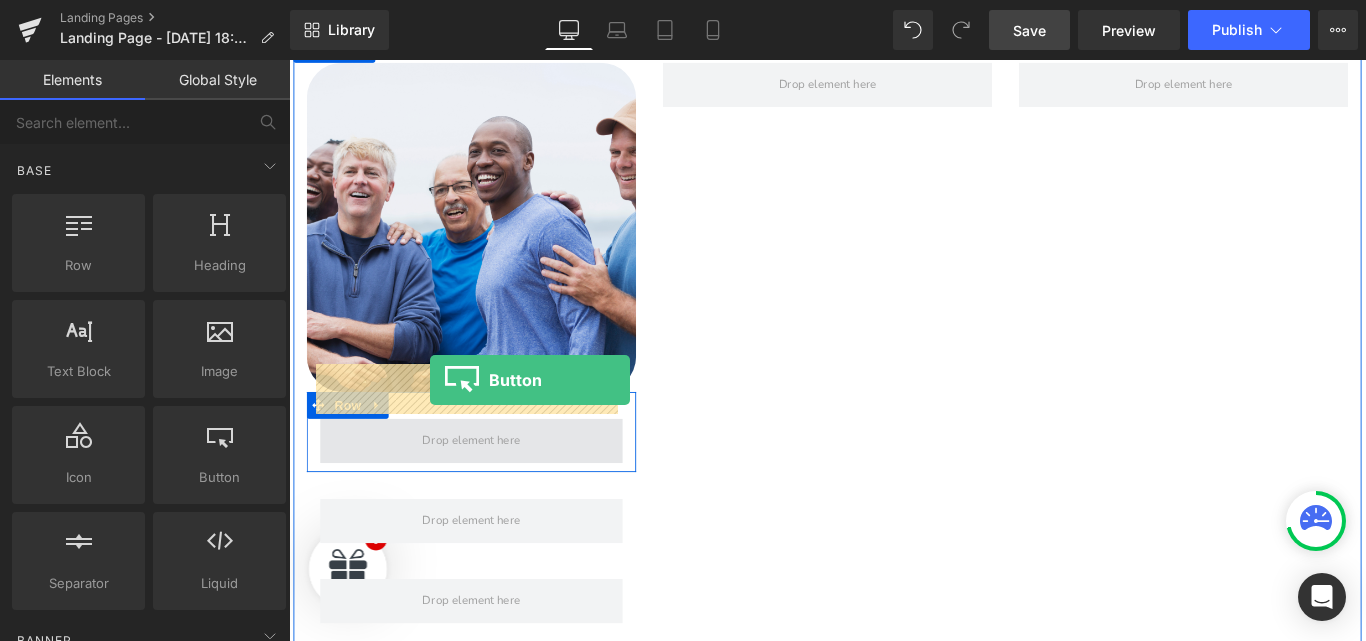 drag, startPoint x: 464, startPoint y: 419, endPoint x: 441, endPoint y: 422, distance: 23.194826 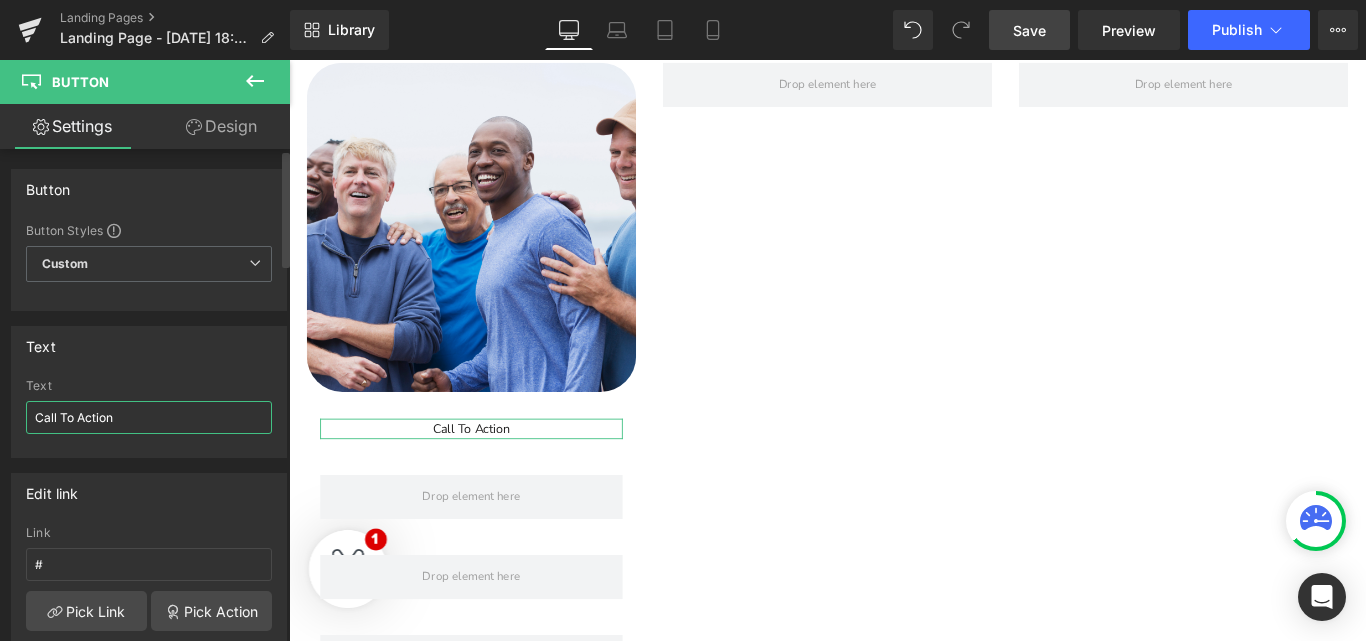 click on "Call To Action" at bounding box center [149, 417] 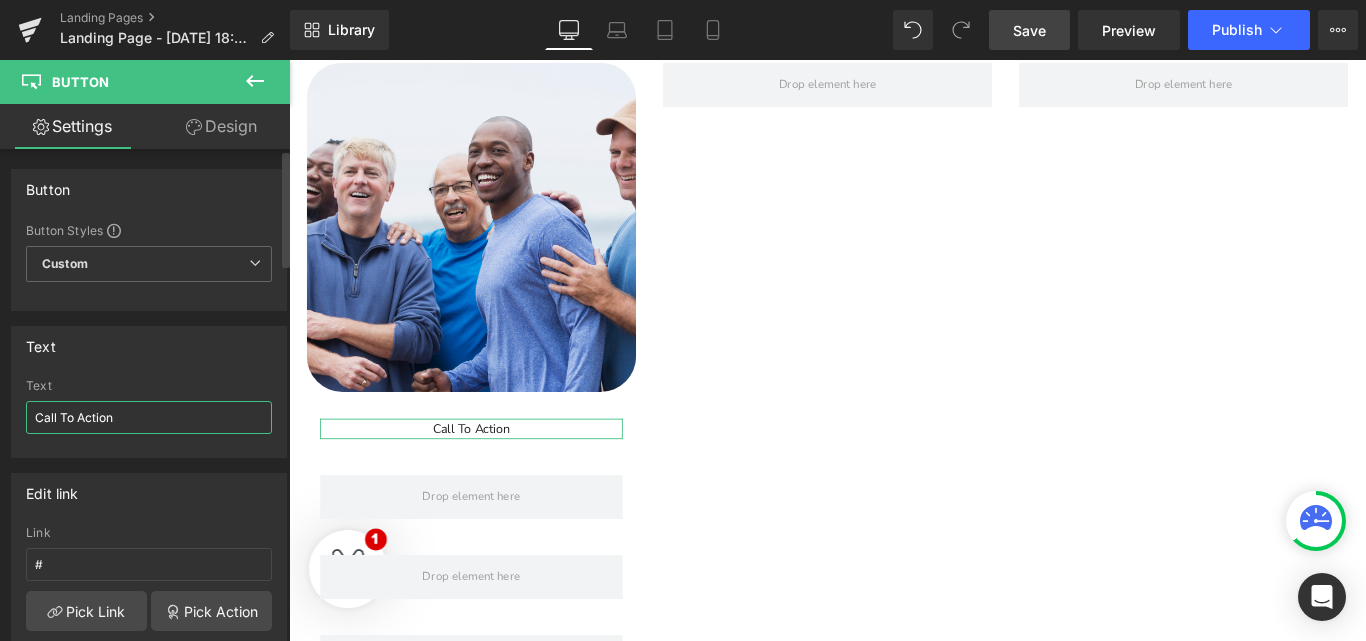 click on "Call To Action" at bounding box center (149, 417) 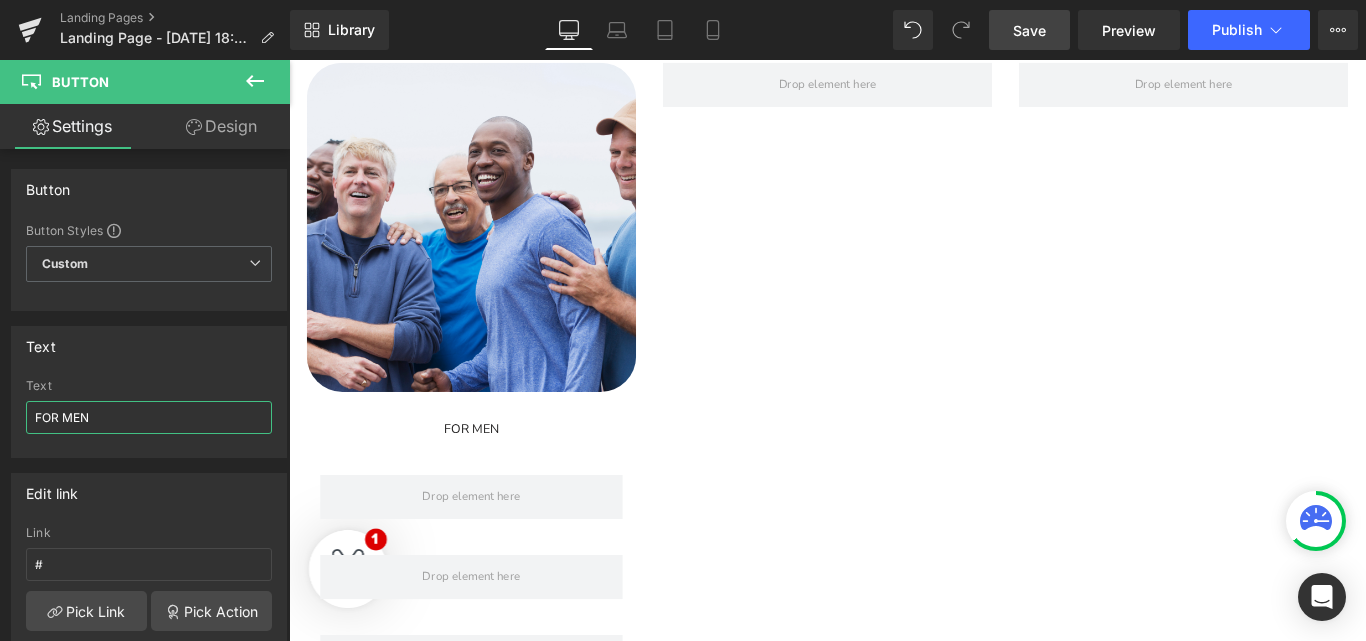 type on "FOR MEN" 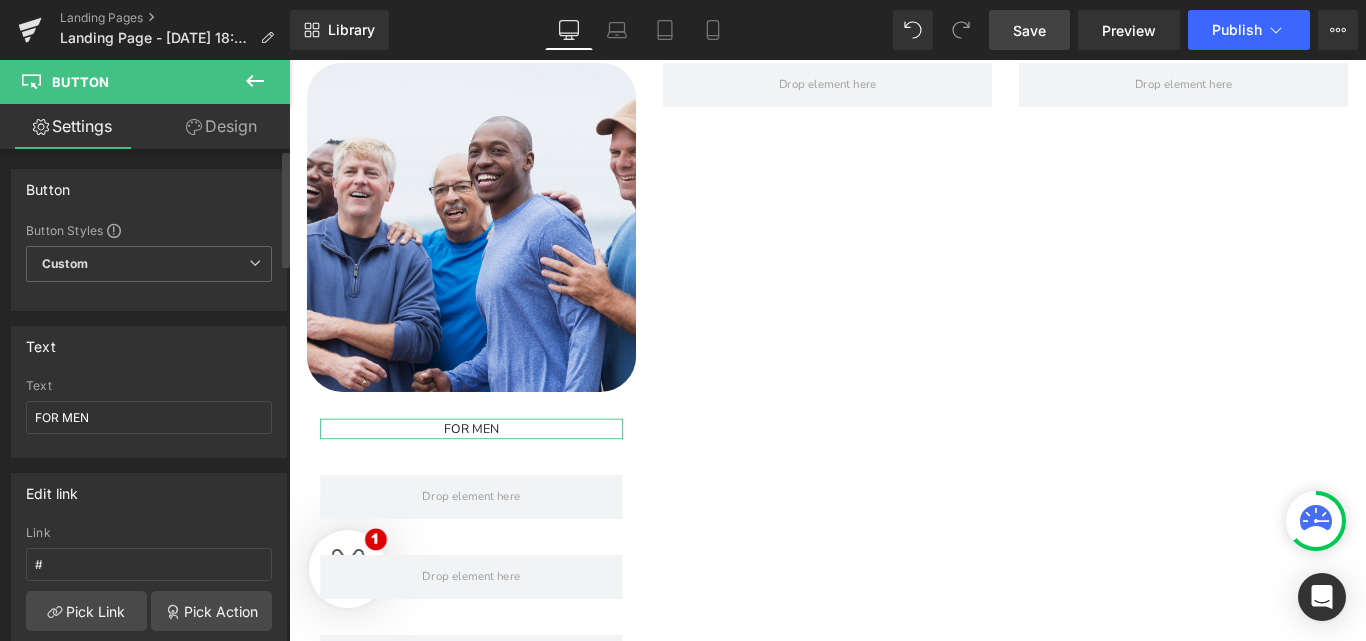 click on "Text FOR MEN" at bounding box center [149, 418] 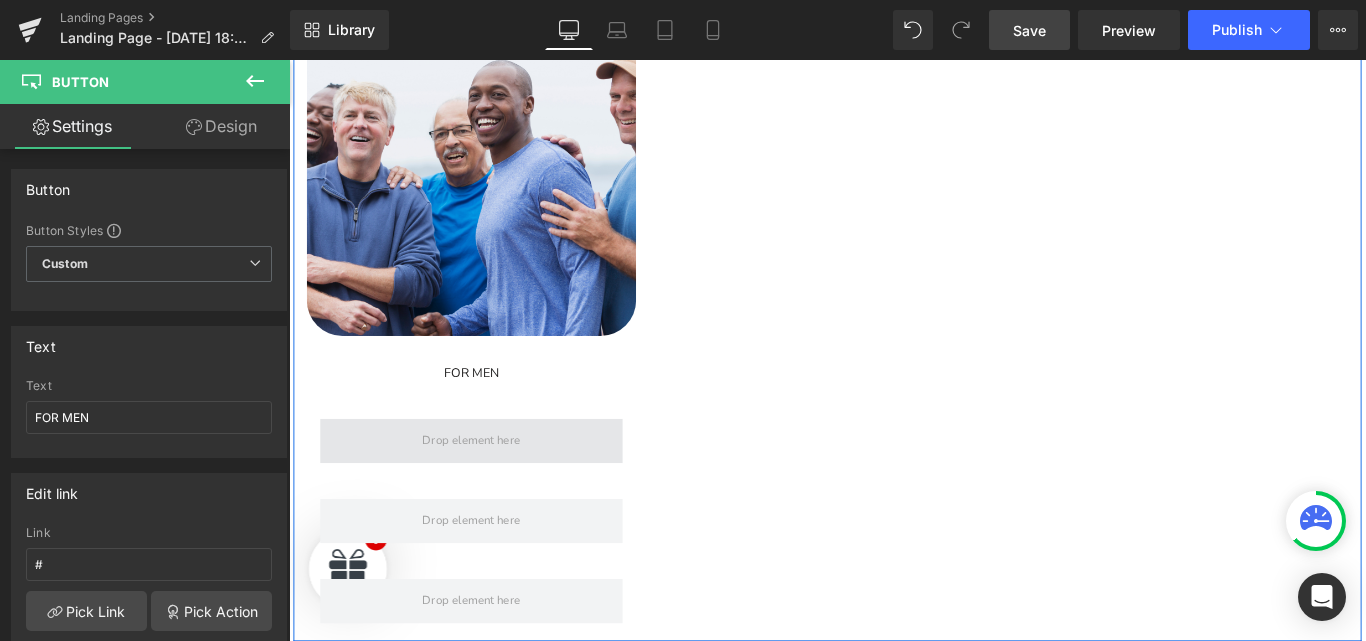 scroll, scrollTop: 2648, scrollLeft: 0, axis: vertical 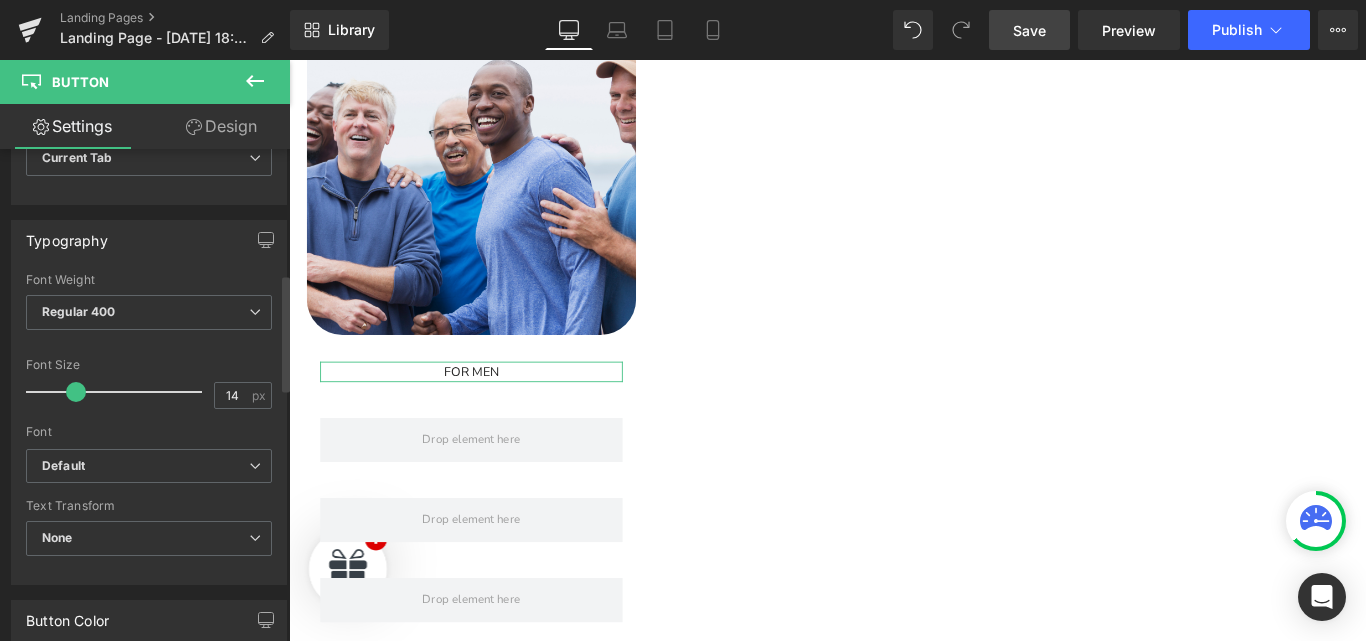 type on "24" 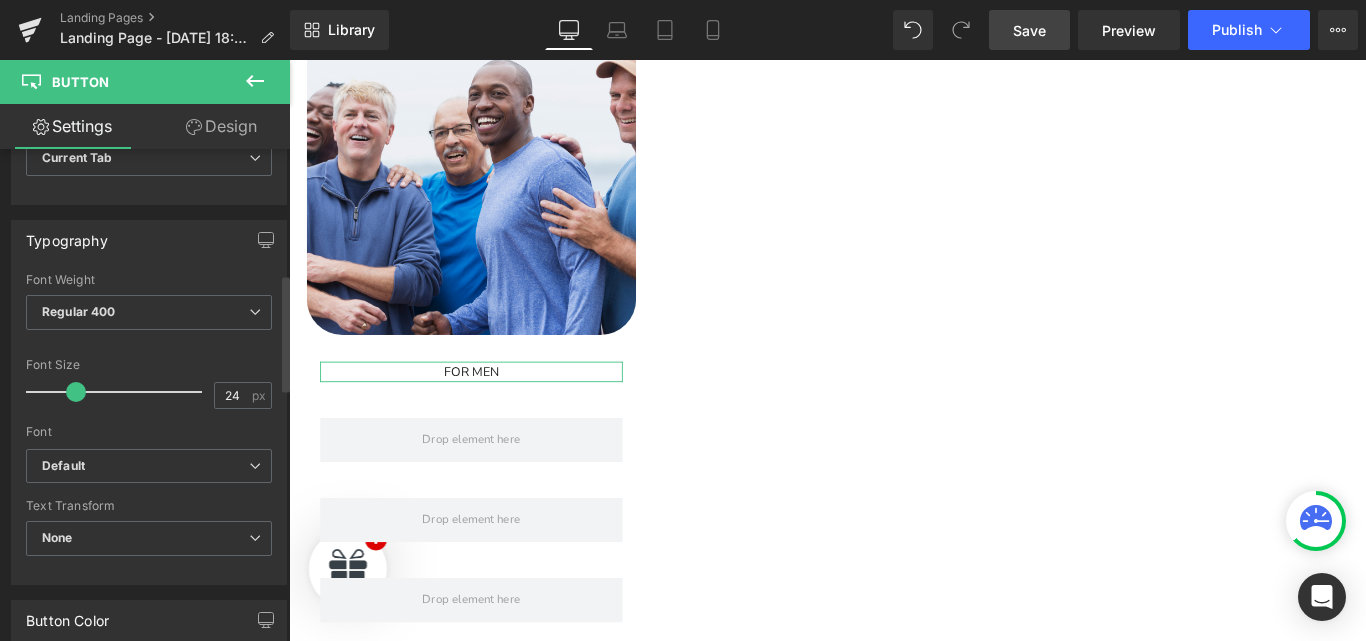 click at bounding box center (119, 392) 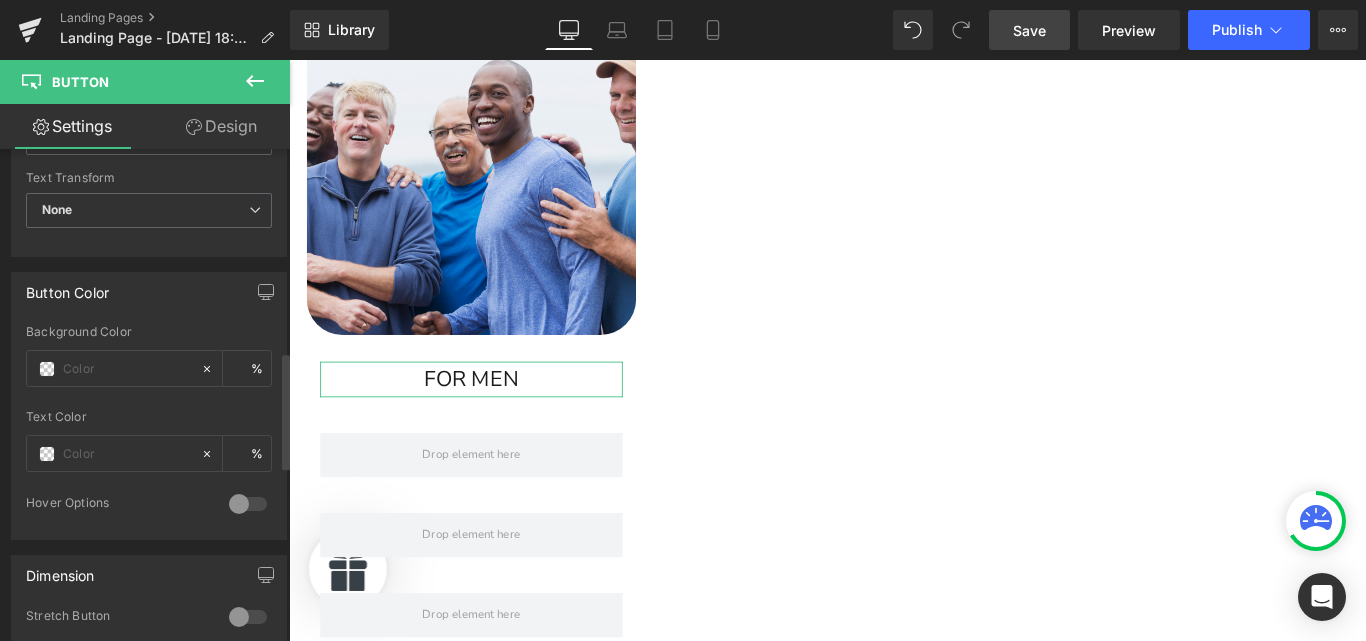 scroll, scrollTop: 856, scrollLeft: 0, axis: vertical 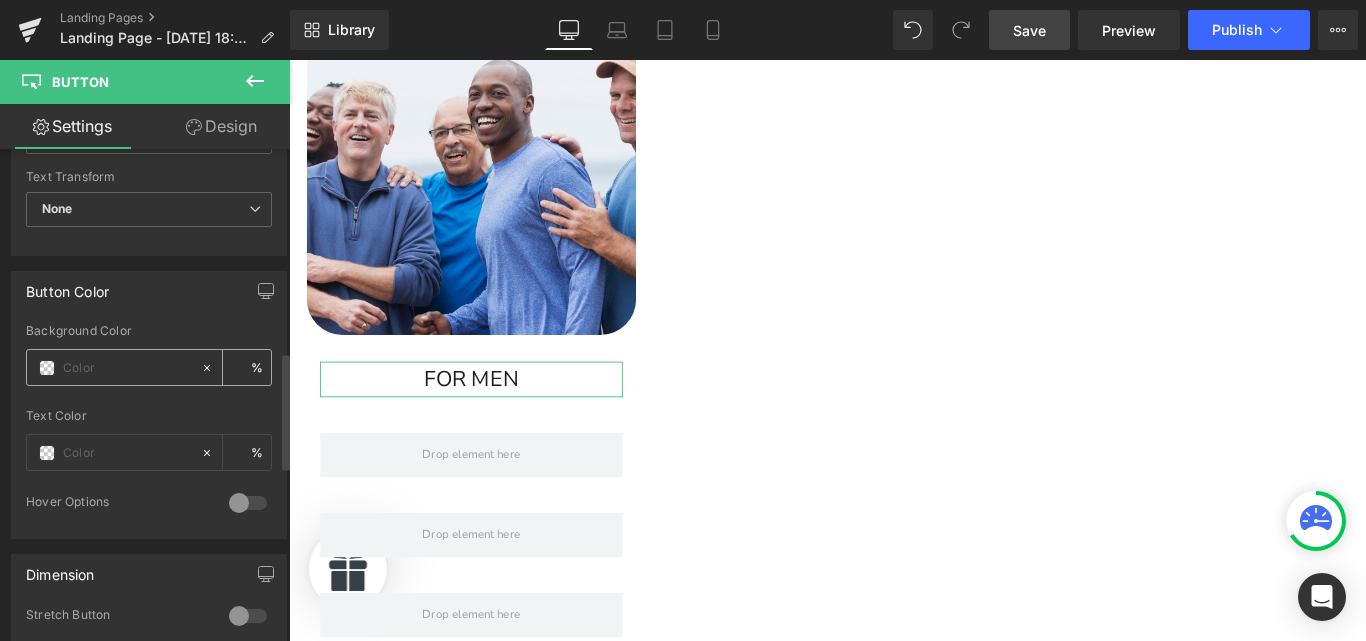 click at bounding box center [47, 368] 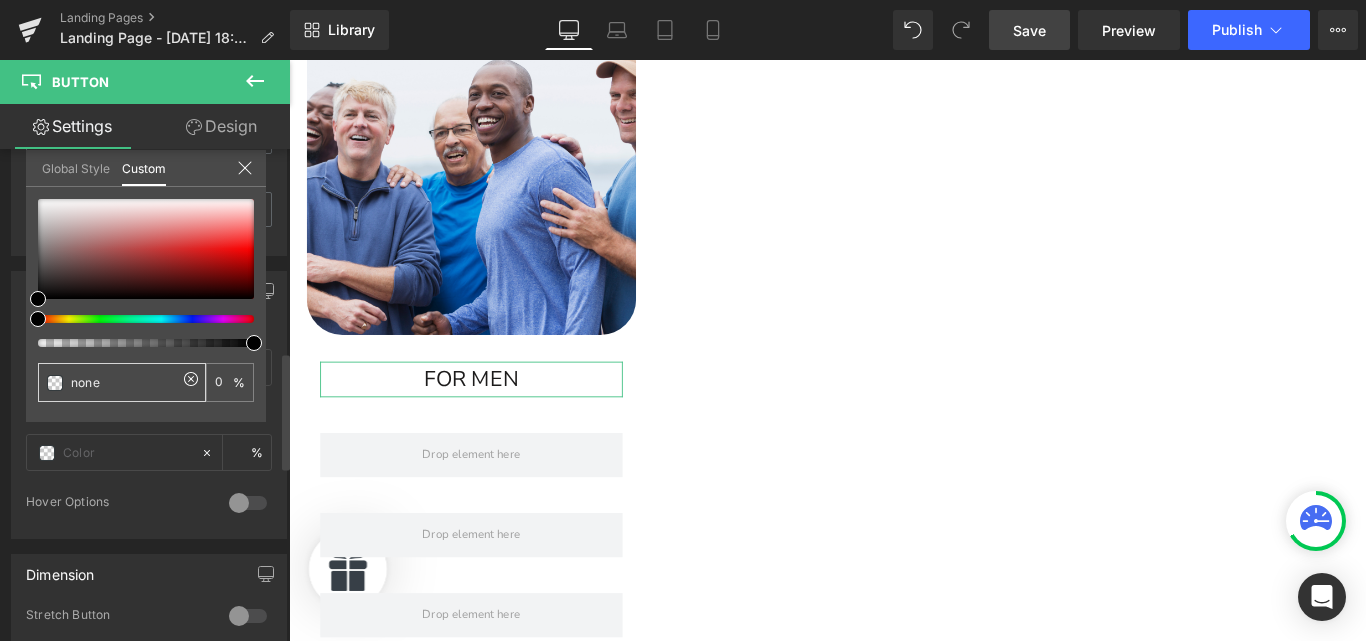 drag, startPoint x: 112, startPoint y: 377, endPoint x: 46, endPoint y: 378, distance: 66.007576 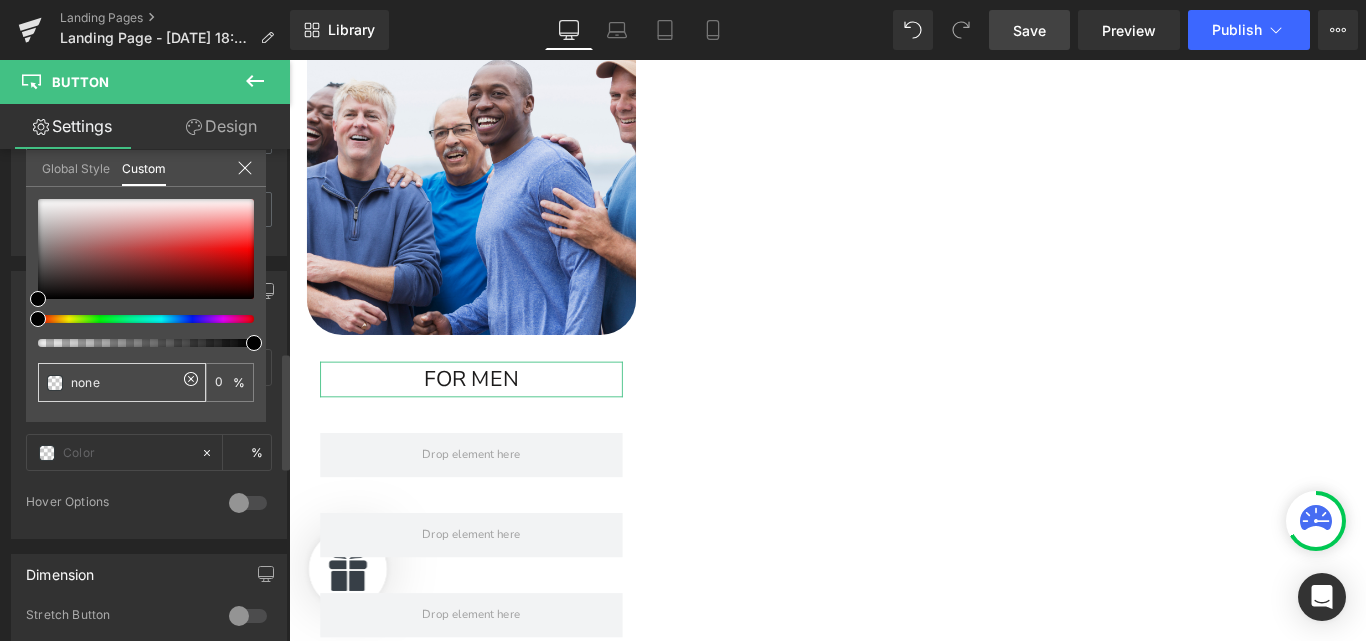 type on "none" 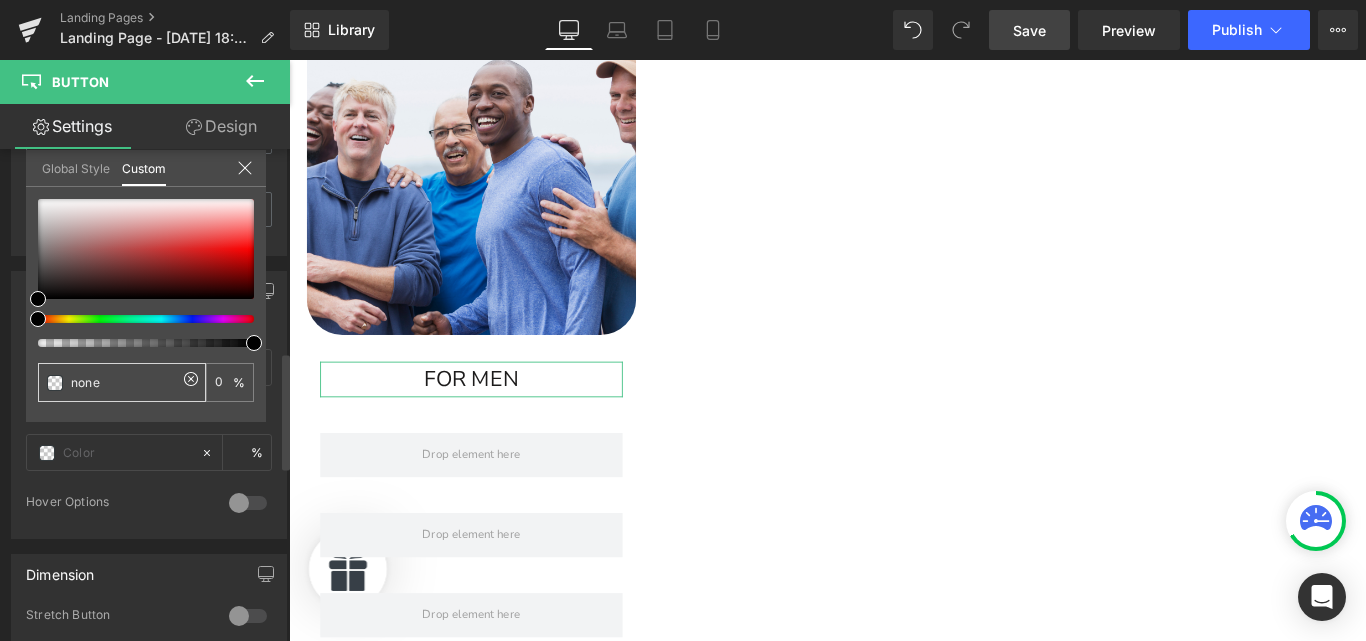type on "0" 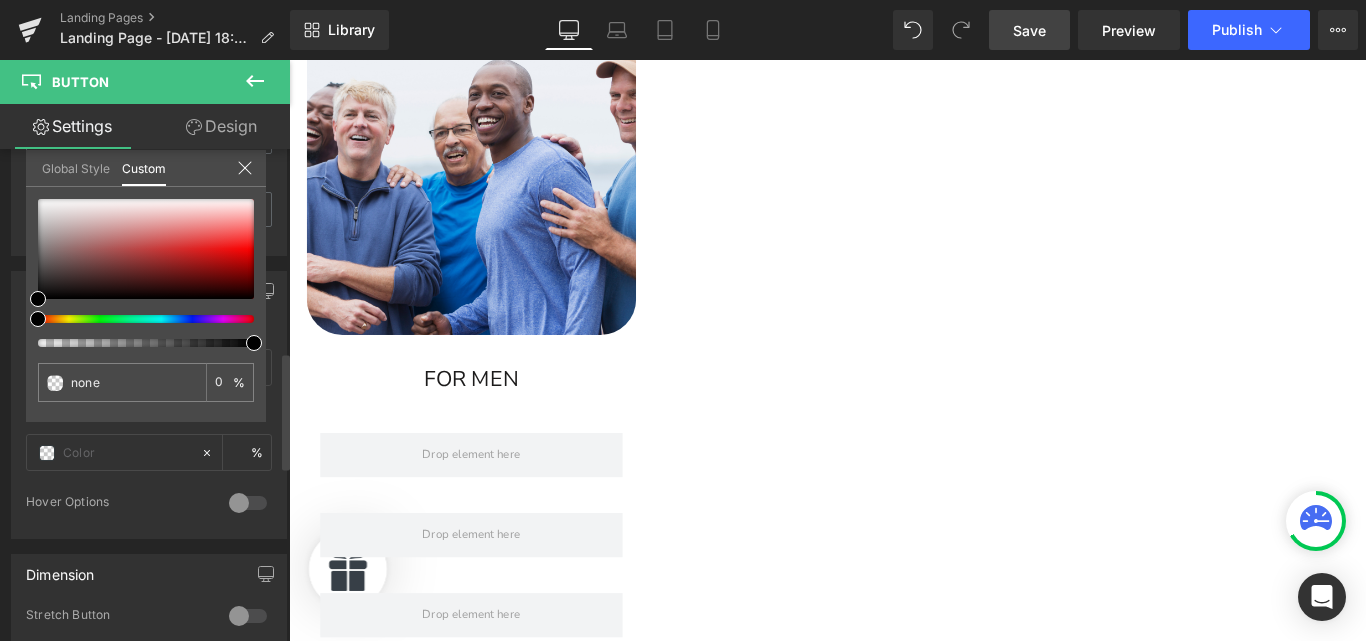 paste on "#523d72" 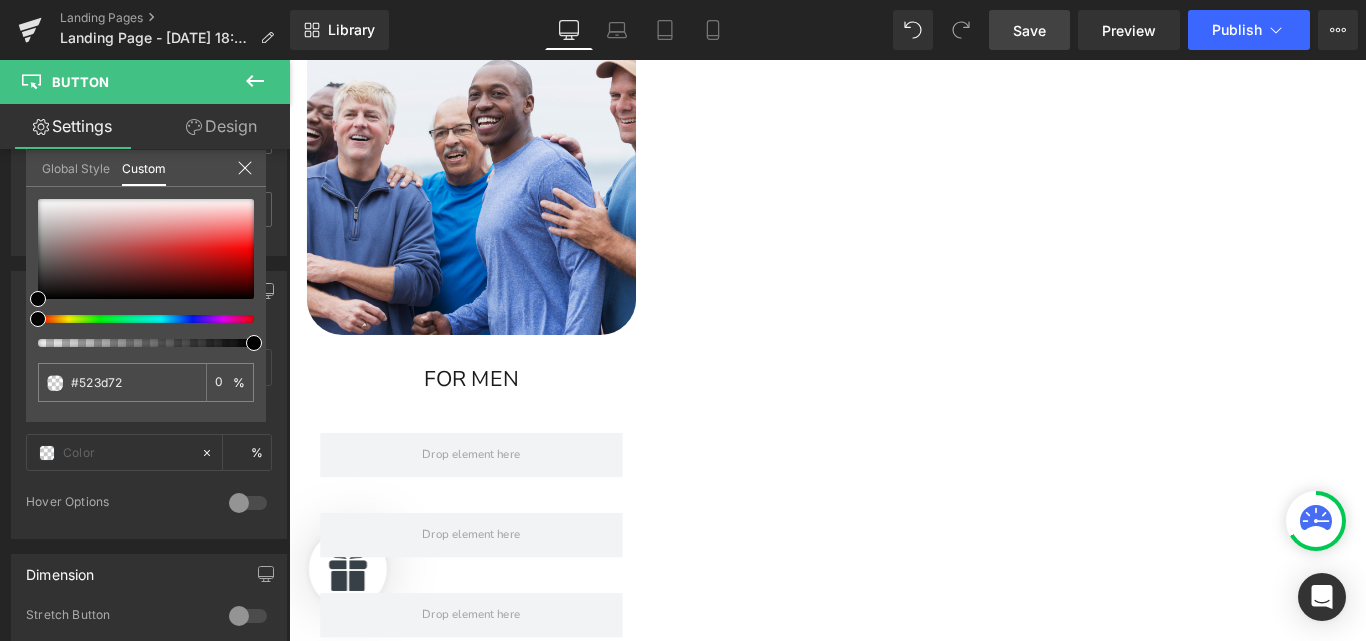 type on "#523d72" 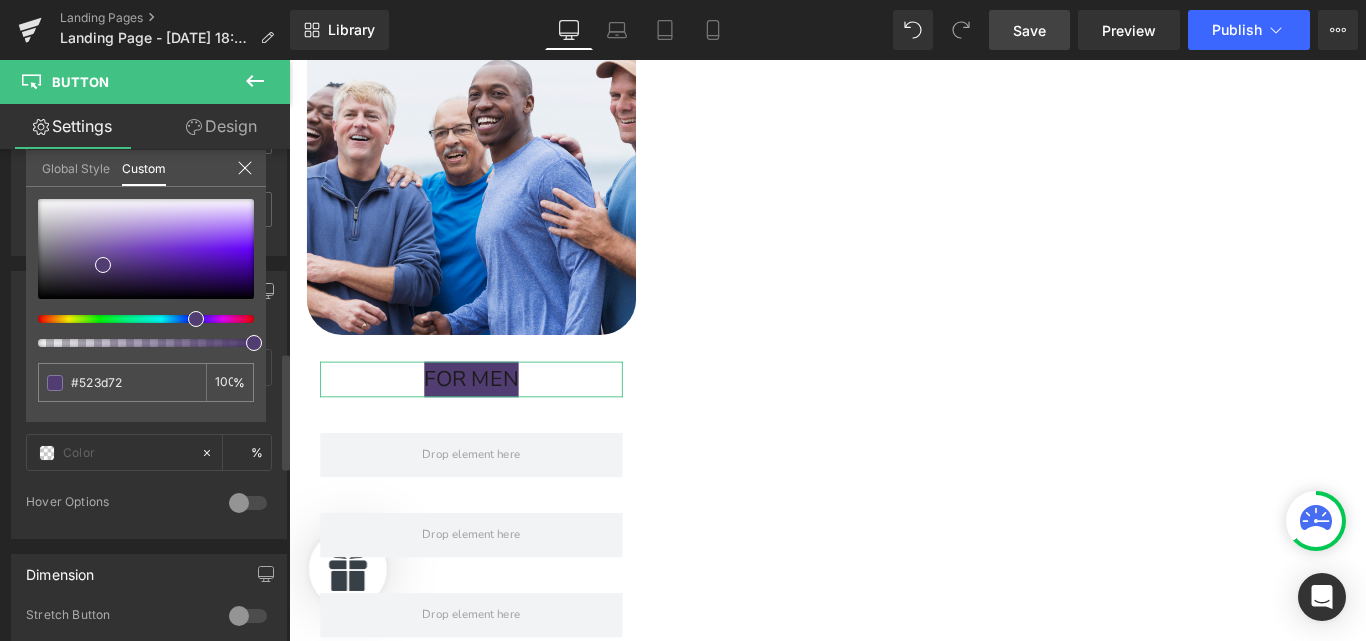 type on "#523d72" 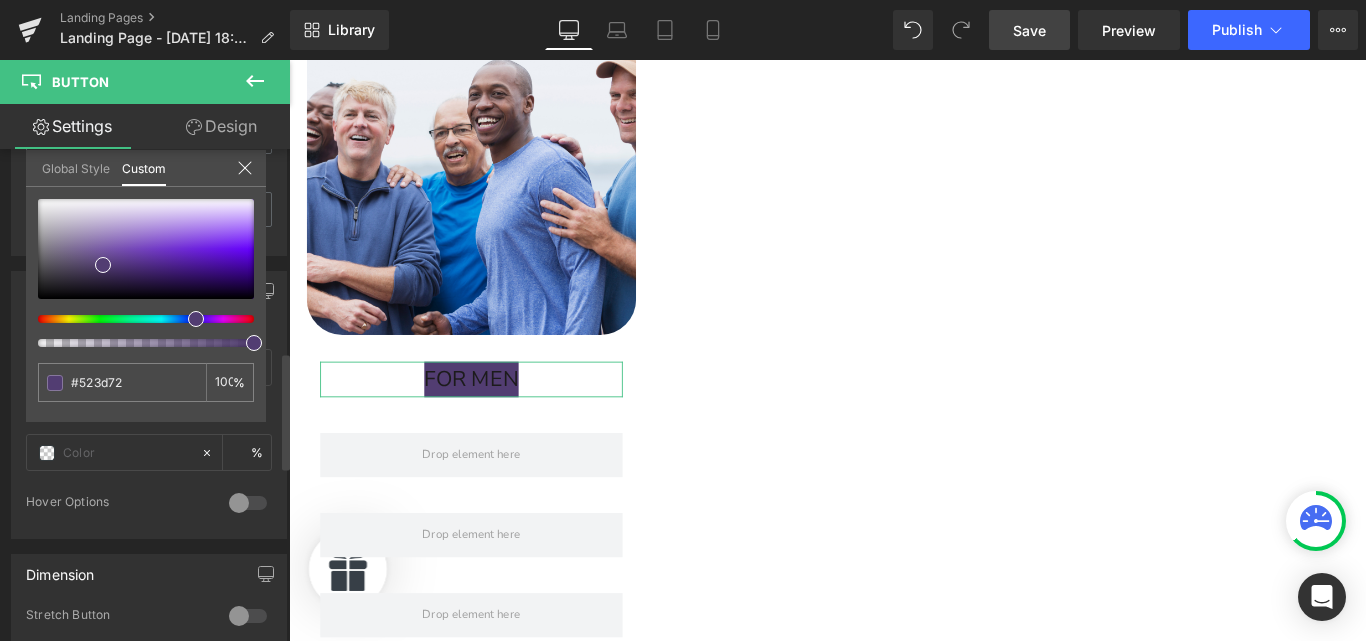 click 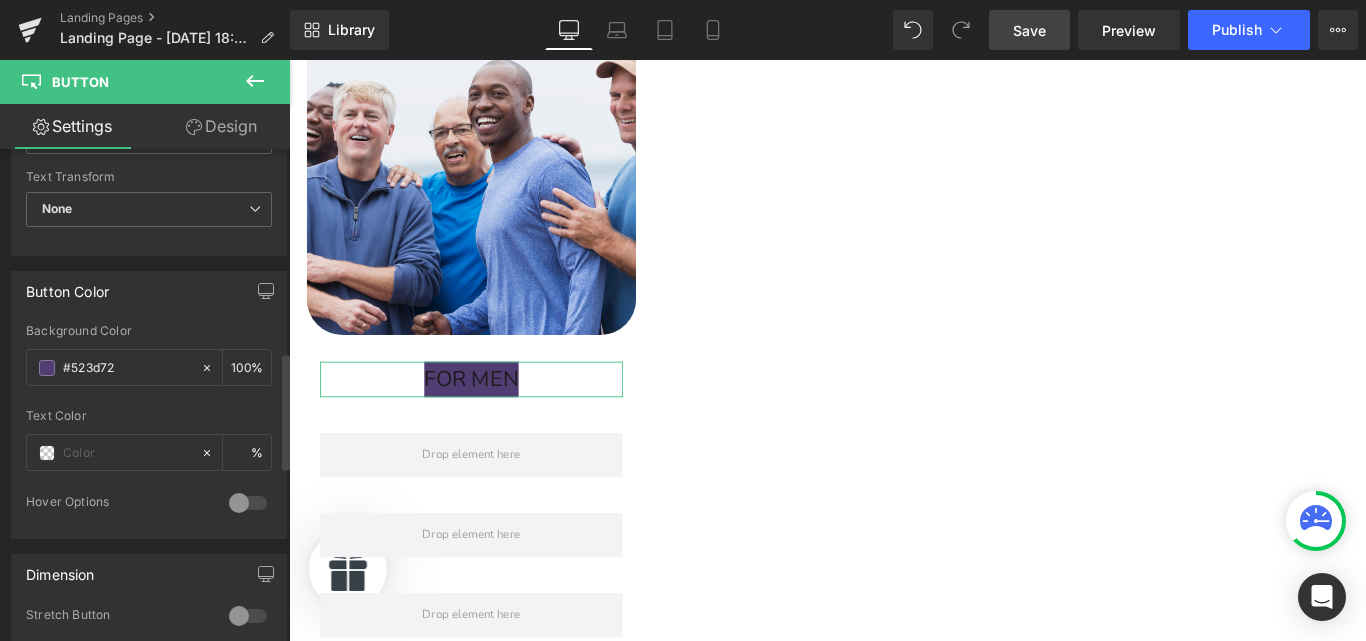 click on "Design" at bounding box center [221, 126] 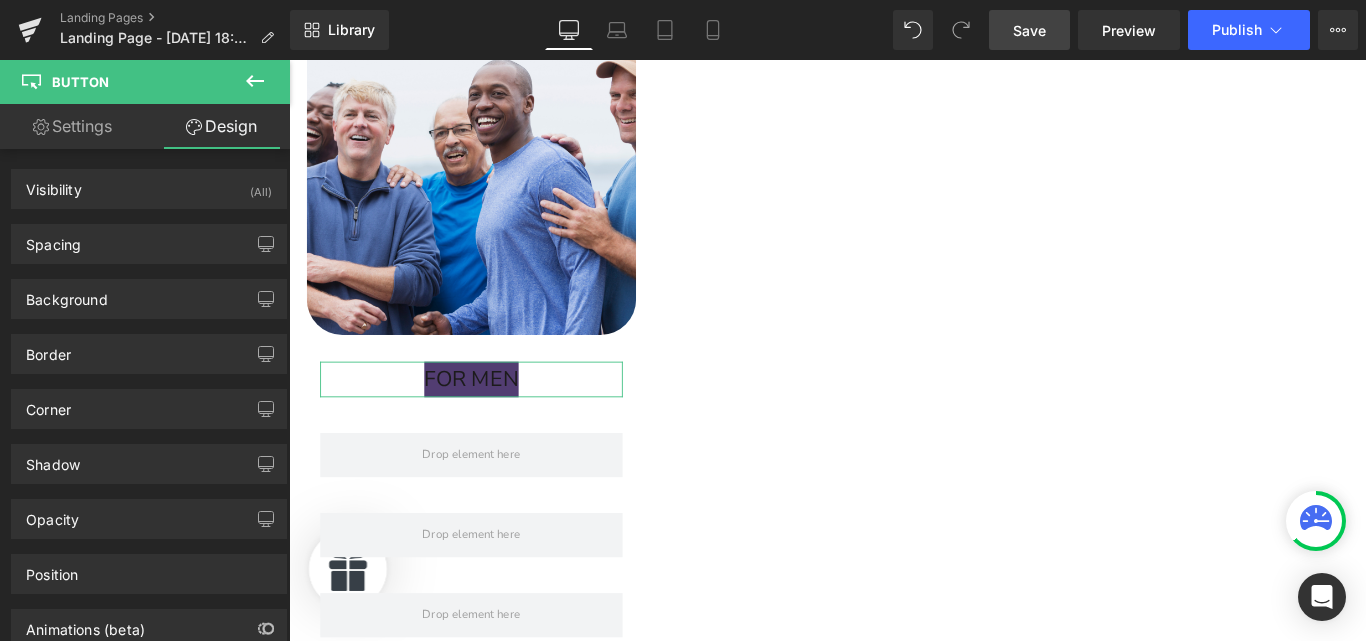 click on "Settings" at bounding box center [72, 126] 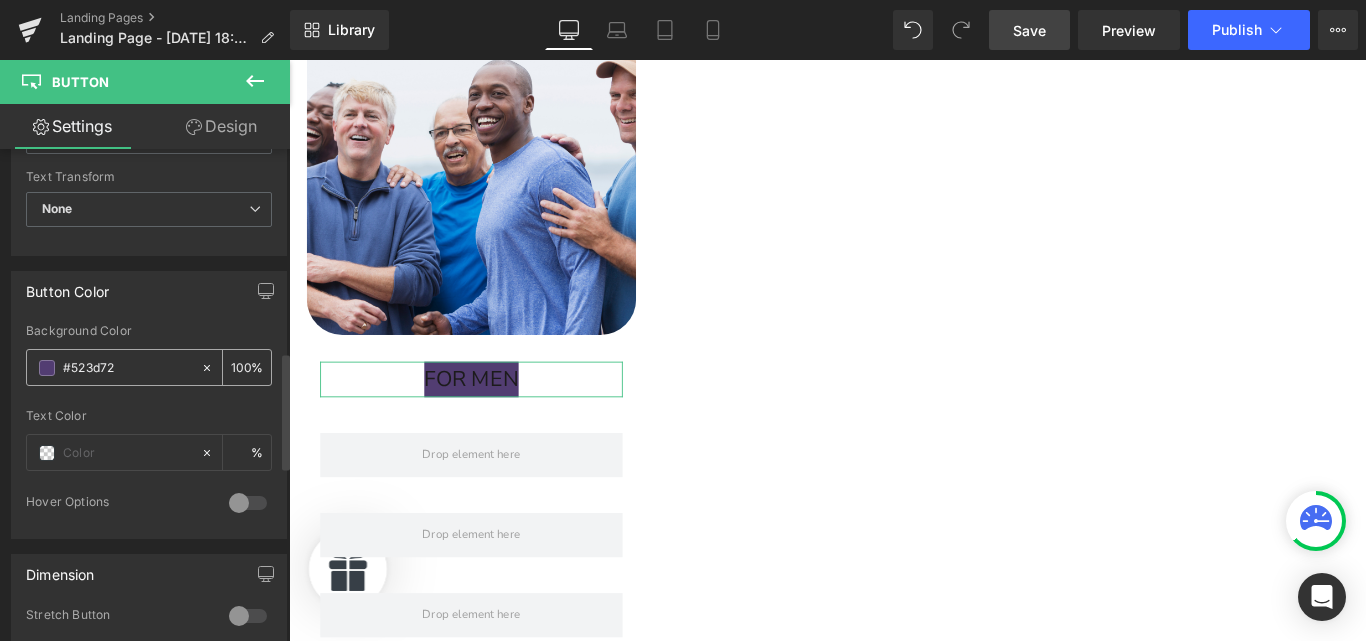 type on "100" 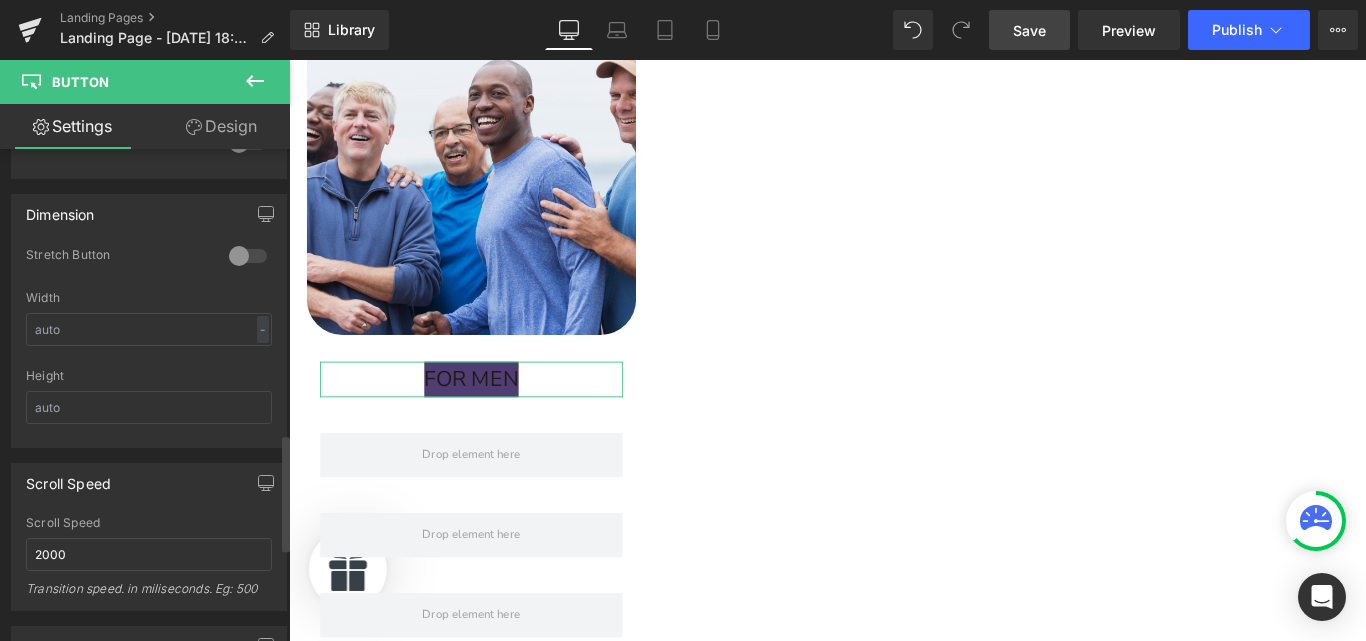 scroll, scrollTop: 1218, scrollLeft: 0, axis: vertical 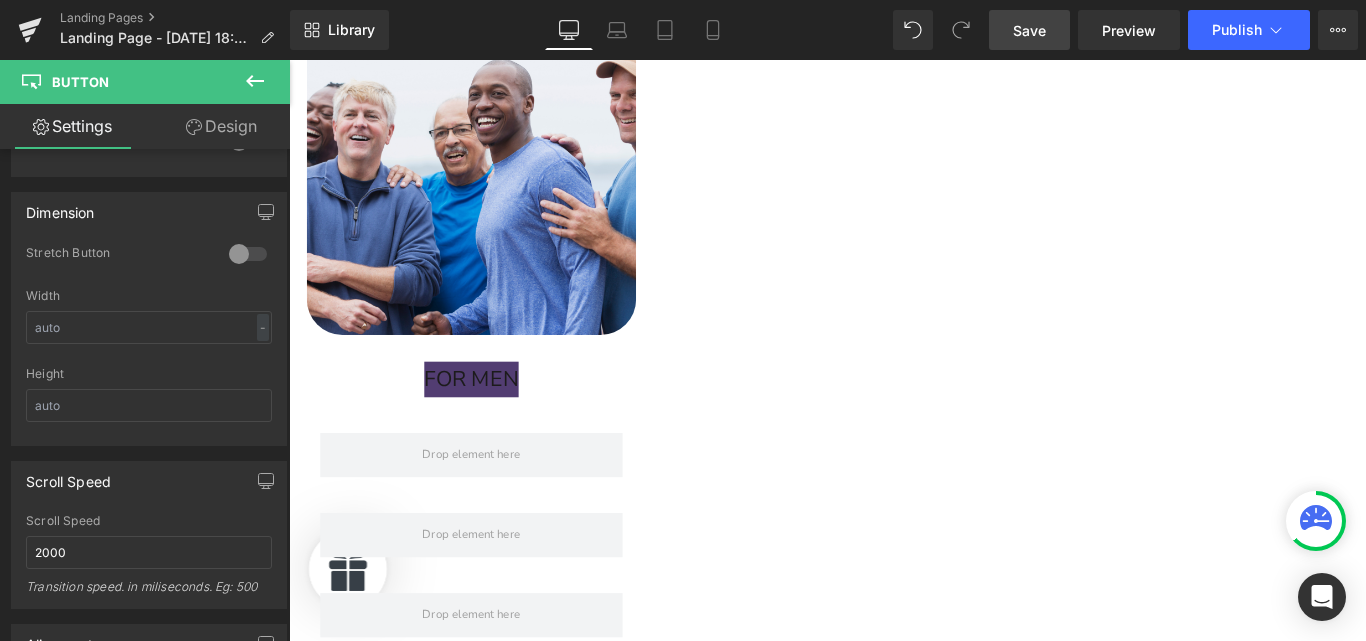 click on "Save" at bounding box center (1029, 30) 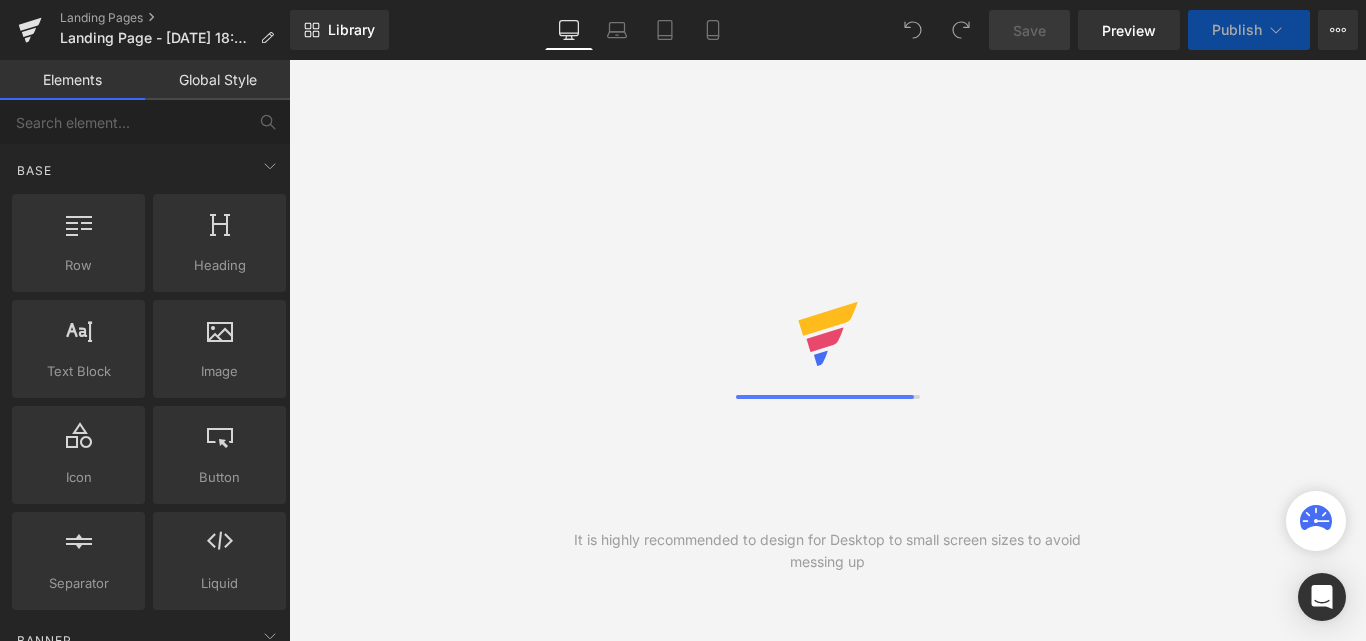 scroll, scrollTop: 0, scrollLeft: 0, axis: both 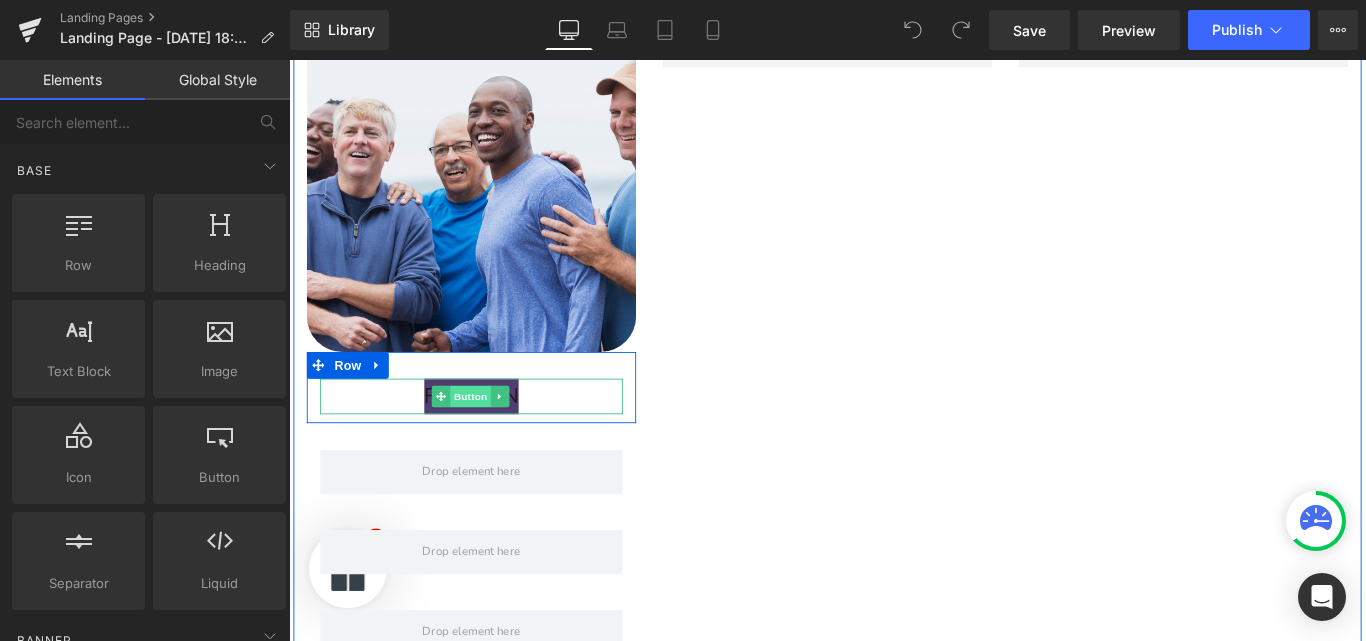 click on "Button" at bounding box center [493, 438] 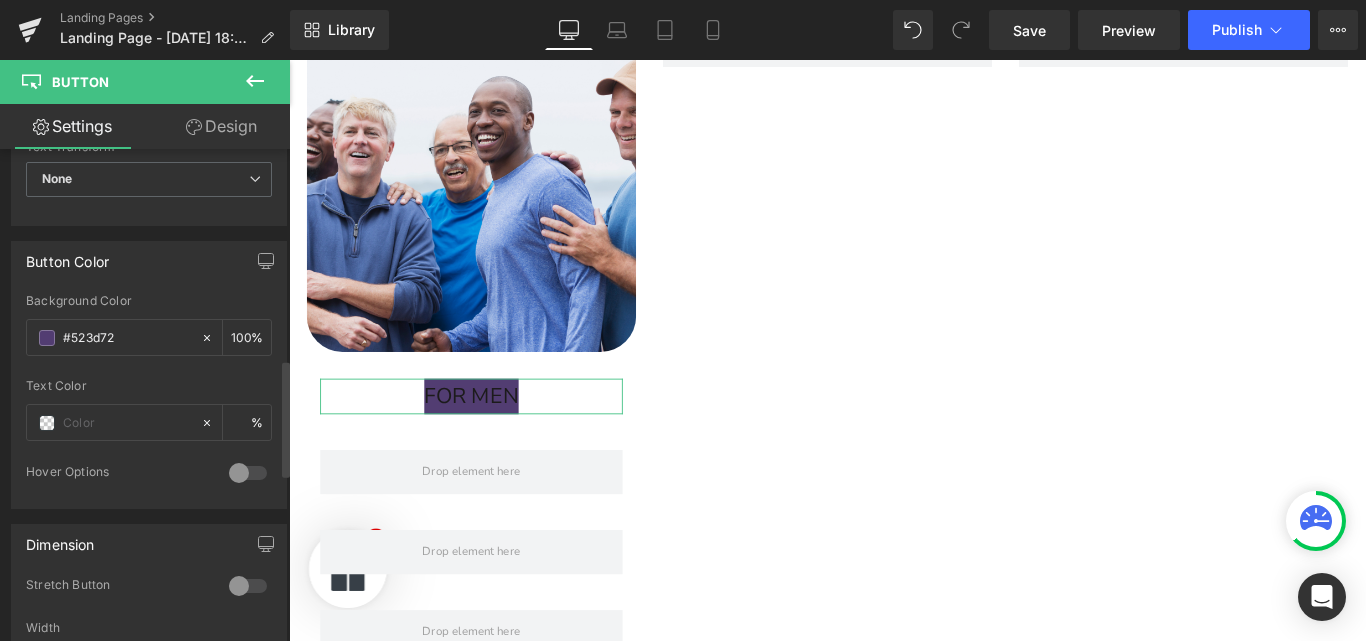 scroll, scrollTop: 887, scrollLeft: 0, axis: vertical 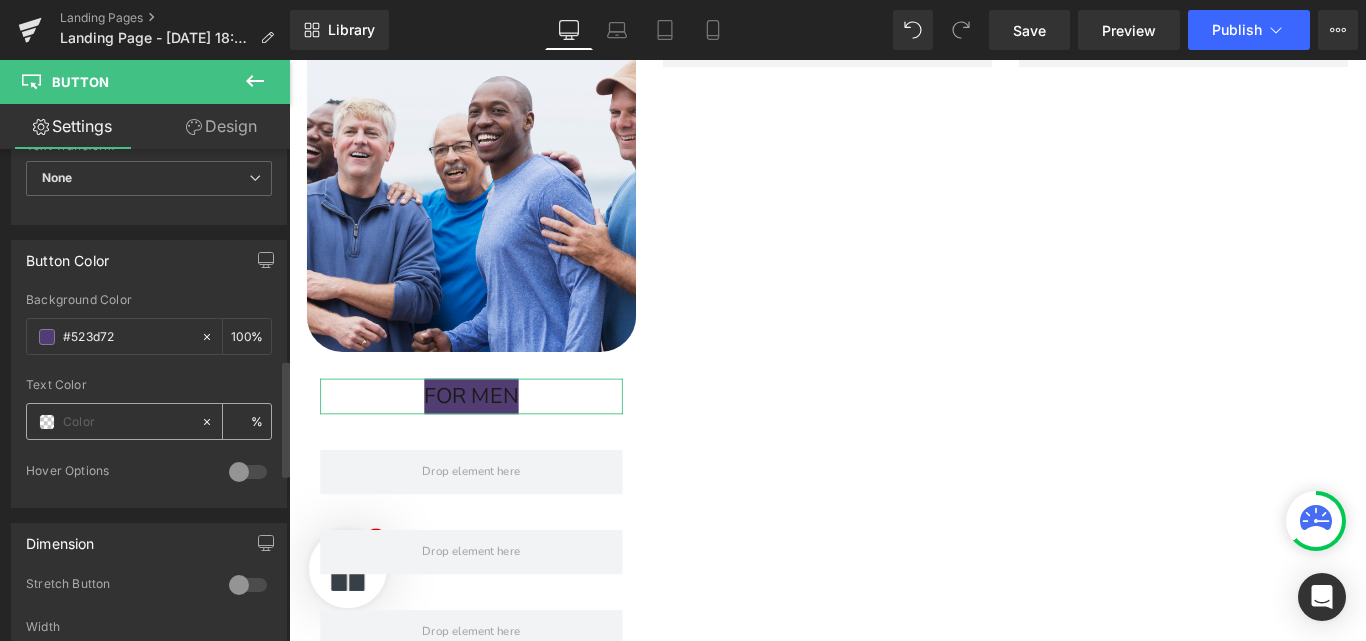 click at bounding box center [47, 422] 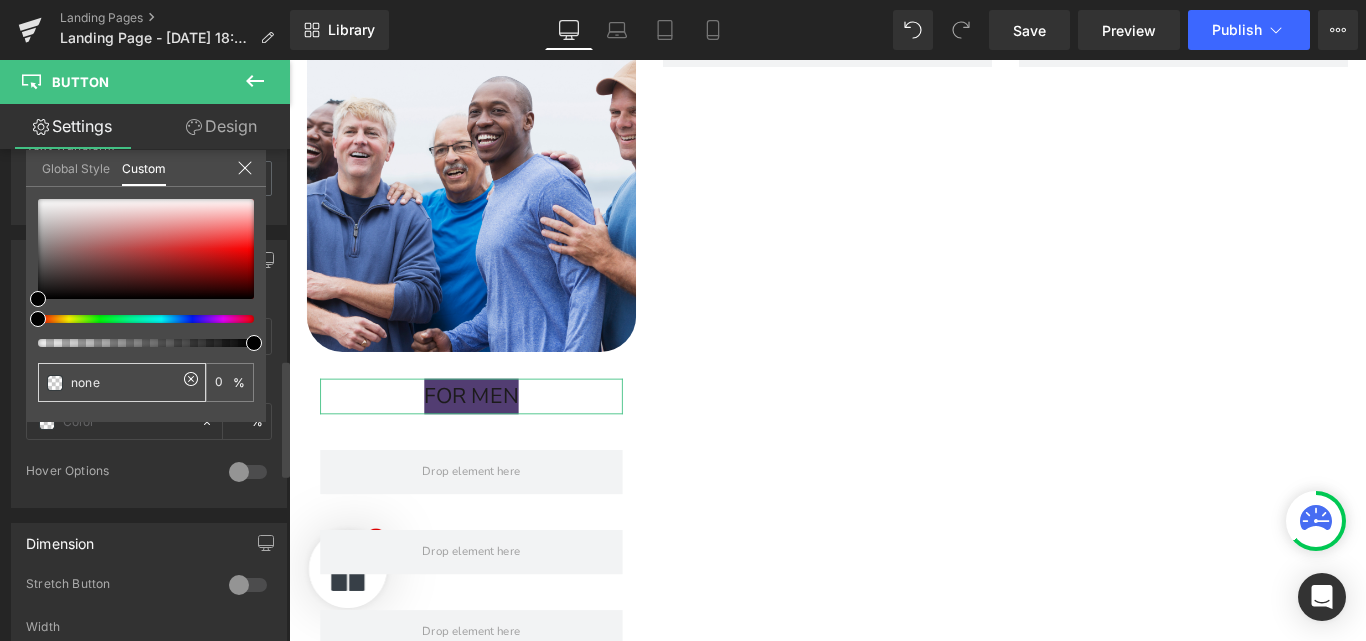 drag, startPoint x: 105, startPoint y: 374, endPoint x: 45, endPoint y: 379, distance: 60.207973 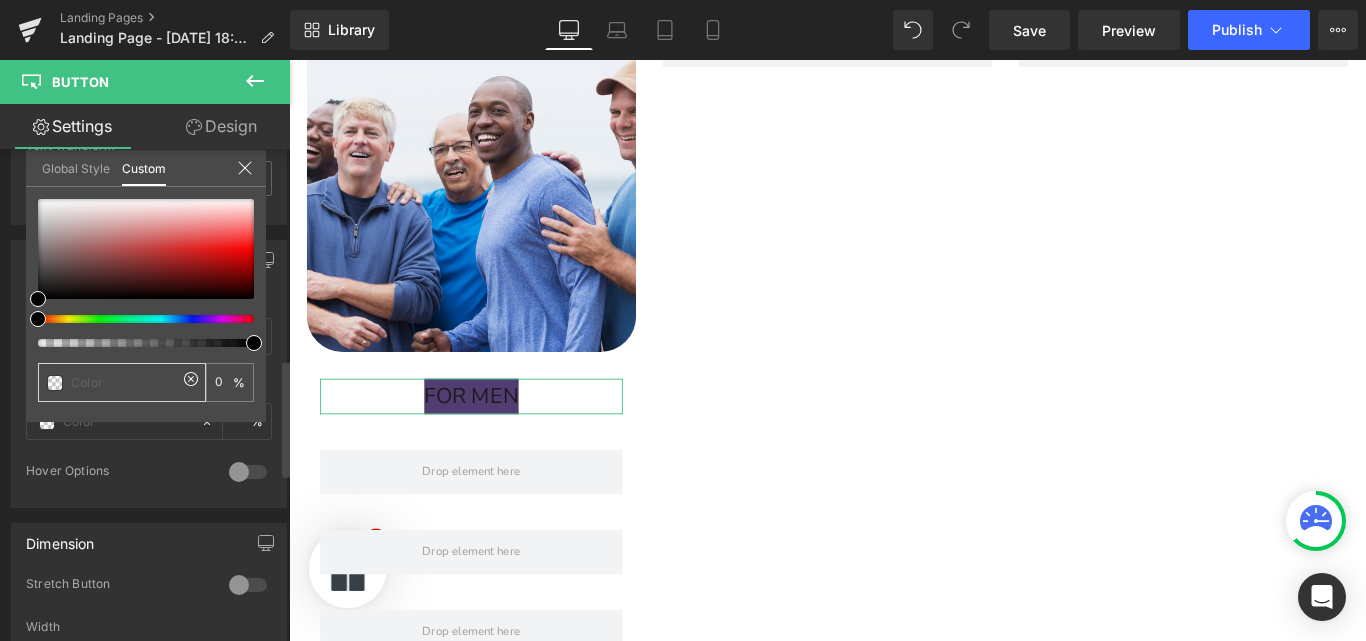 type on "0" 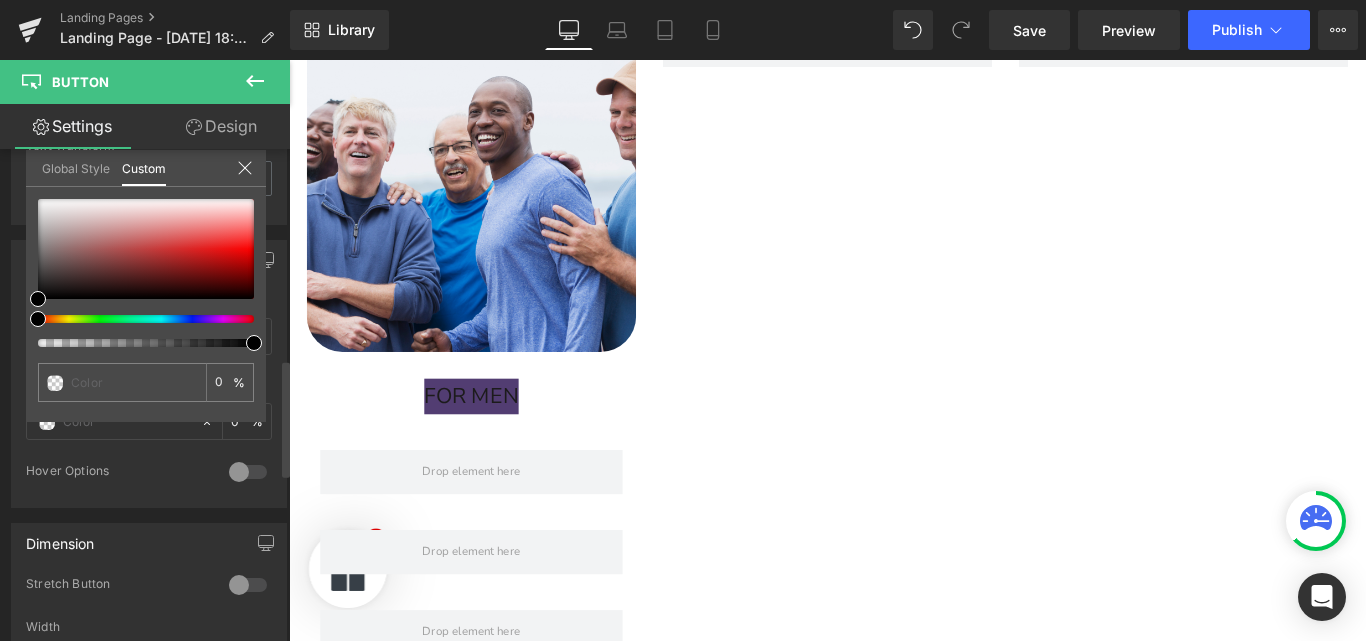 paste on "#fefefe" 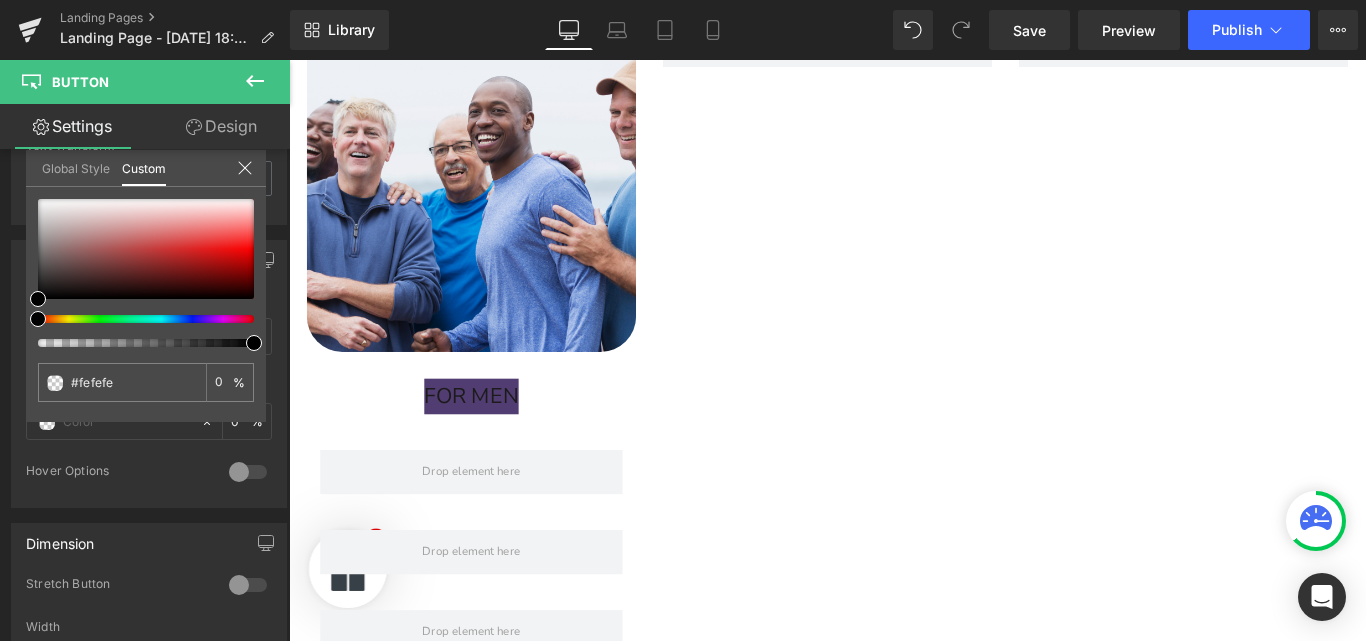 type on "#fefefe" 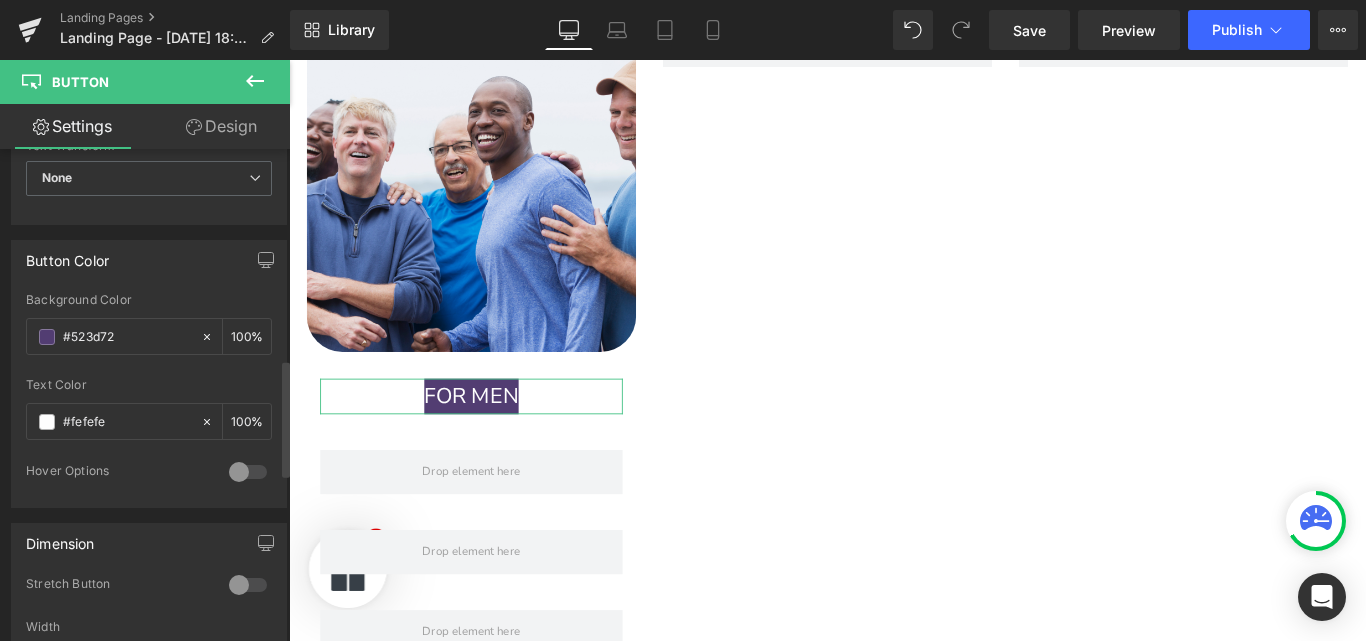 click on "Design" at bounding box center (221, 126) 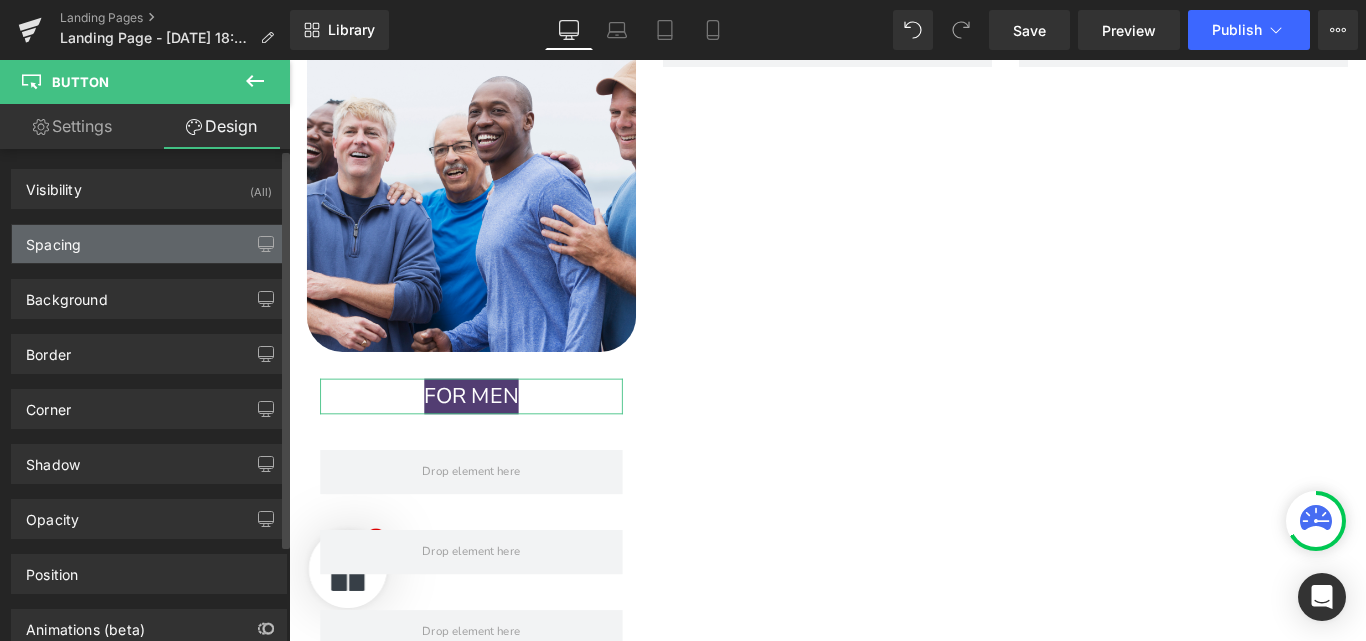 click on "Spacing" at bounding box center (149, 244) 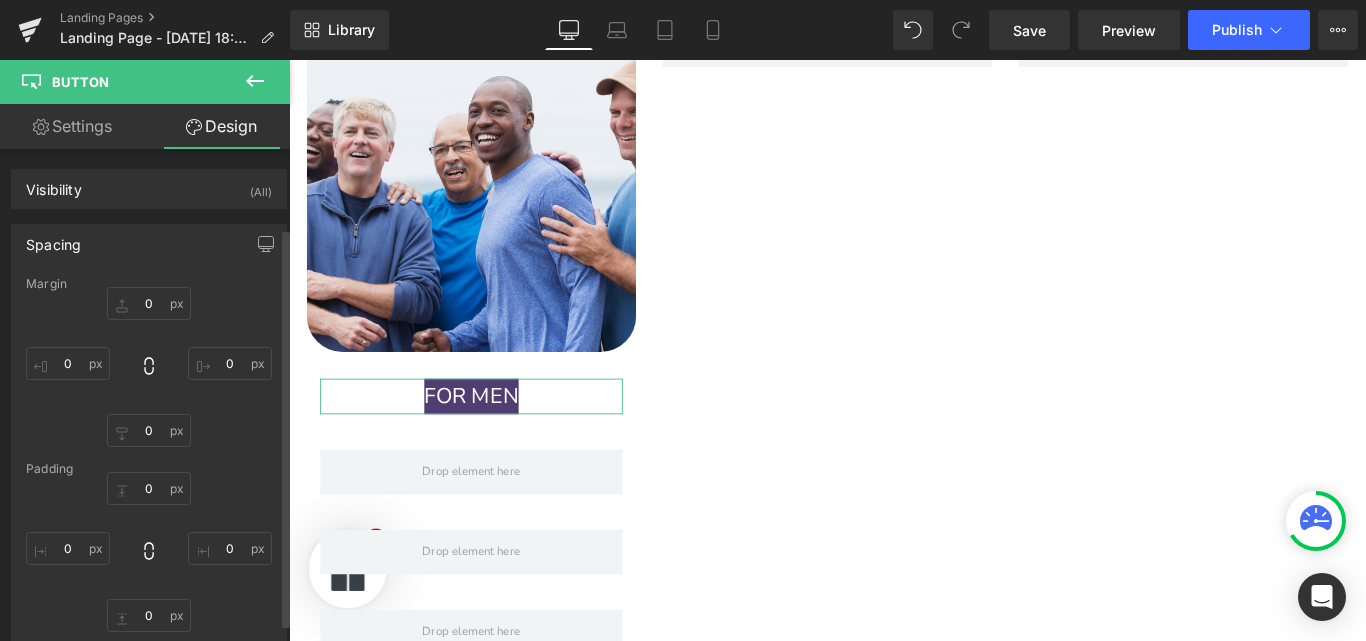 scroll, scrollTop: 128, scrollLeft: 0, axis: vertical 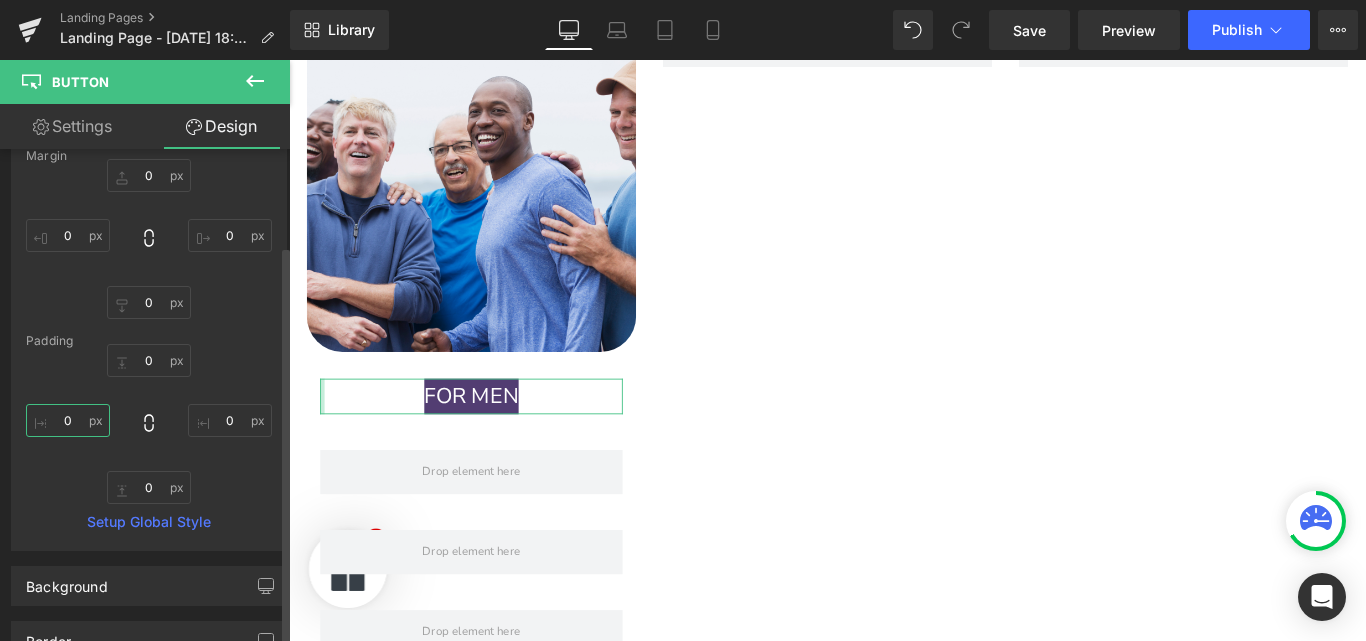 click on "0" at bounding box center (68, 420) 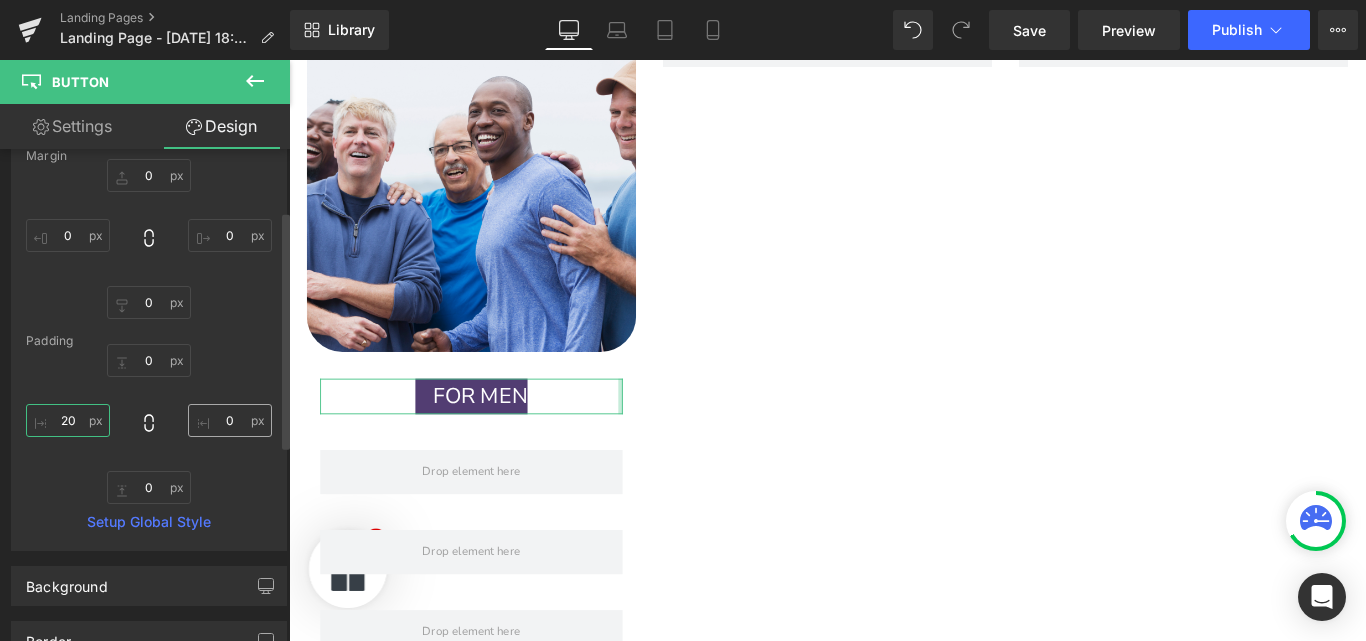 type on "20" 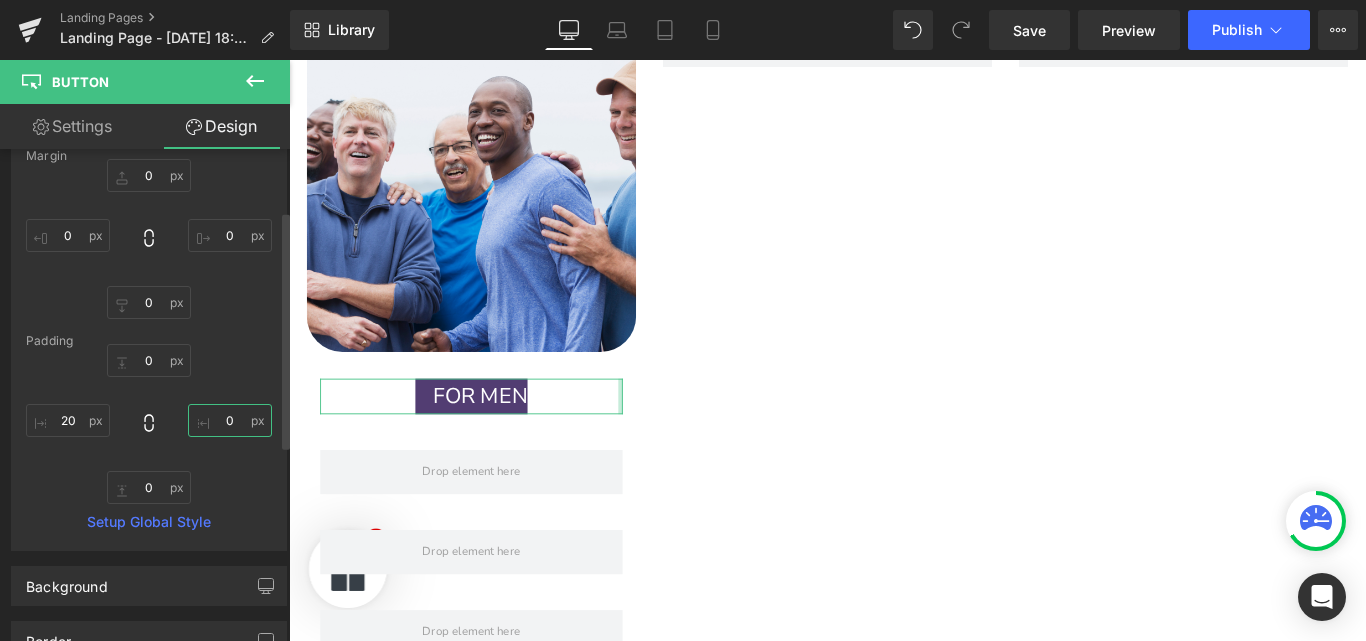 click on "0" at bounding box center (230, 420) 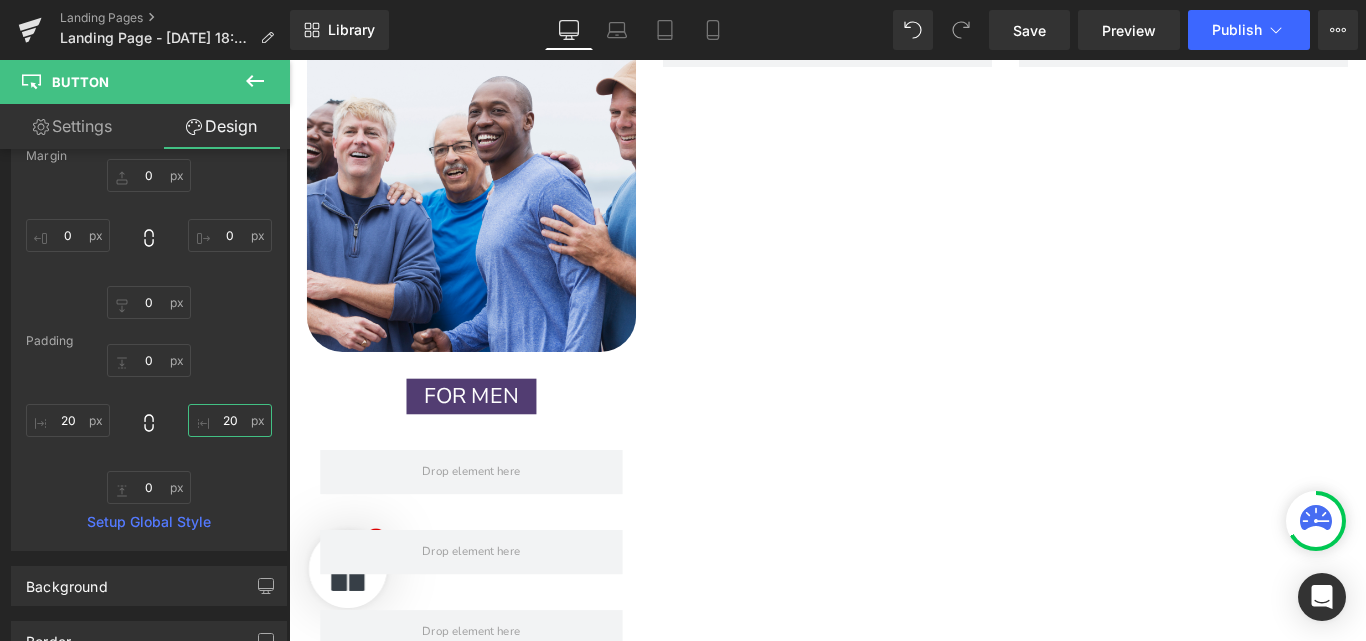 type on "20" 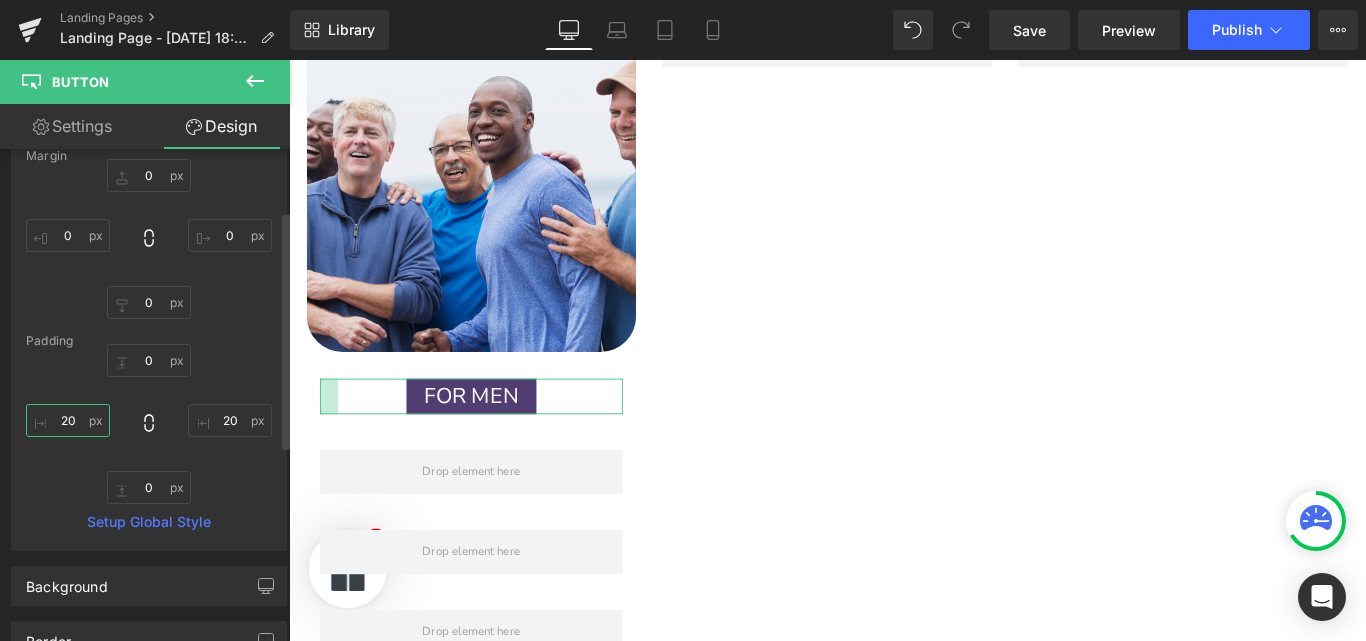 click on "20" at bounding box center [68, 420] 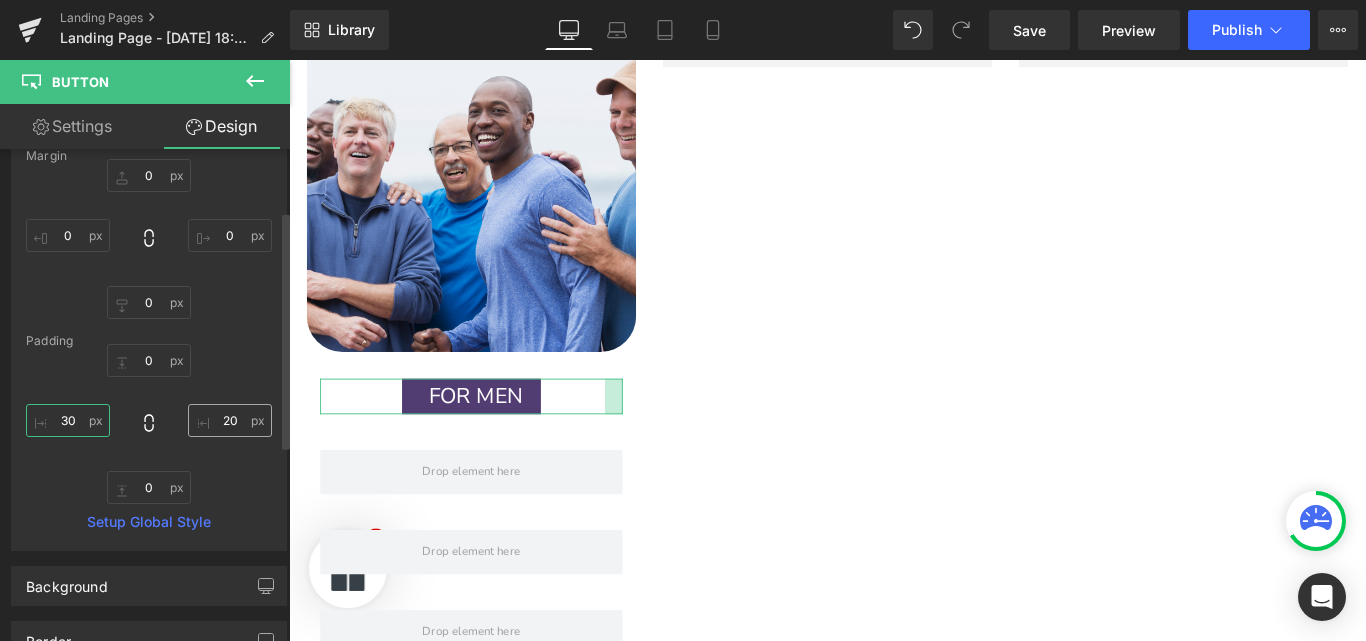type on "30" 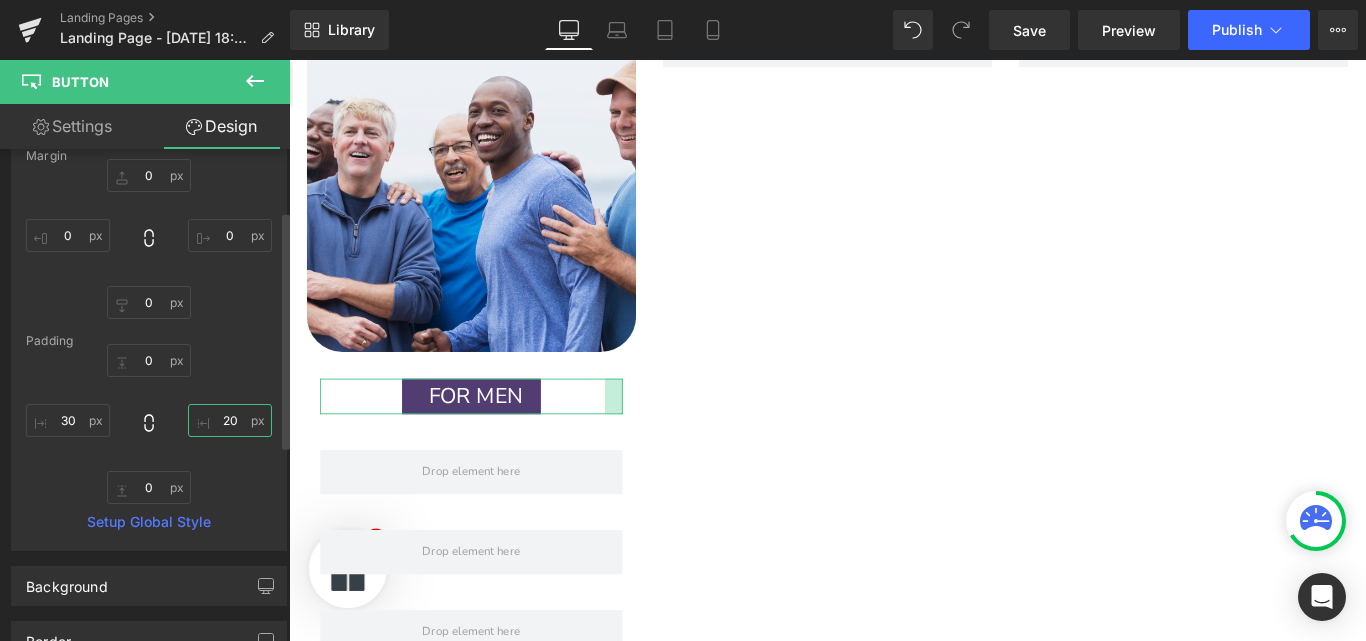 click on "20" at bounding box center (230, 420) 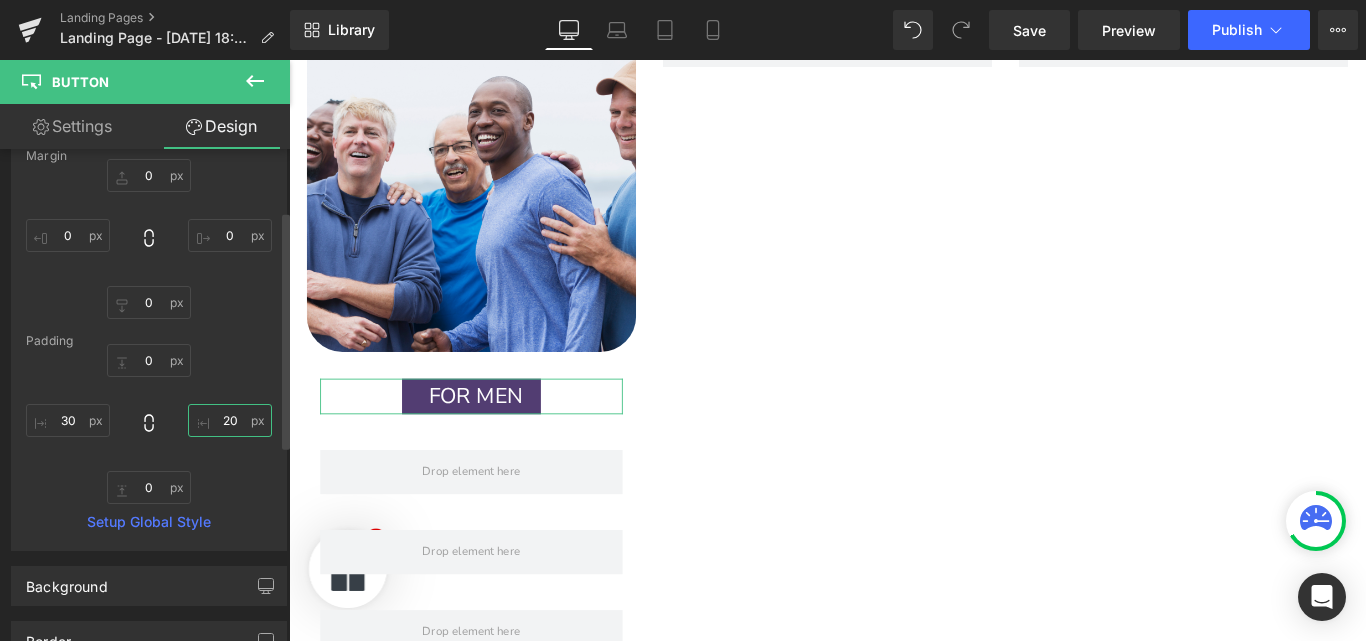 type on "2" 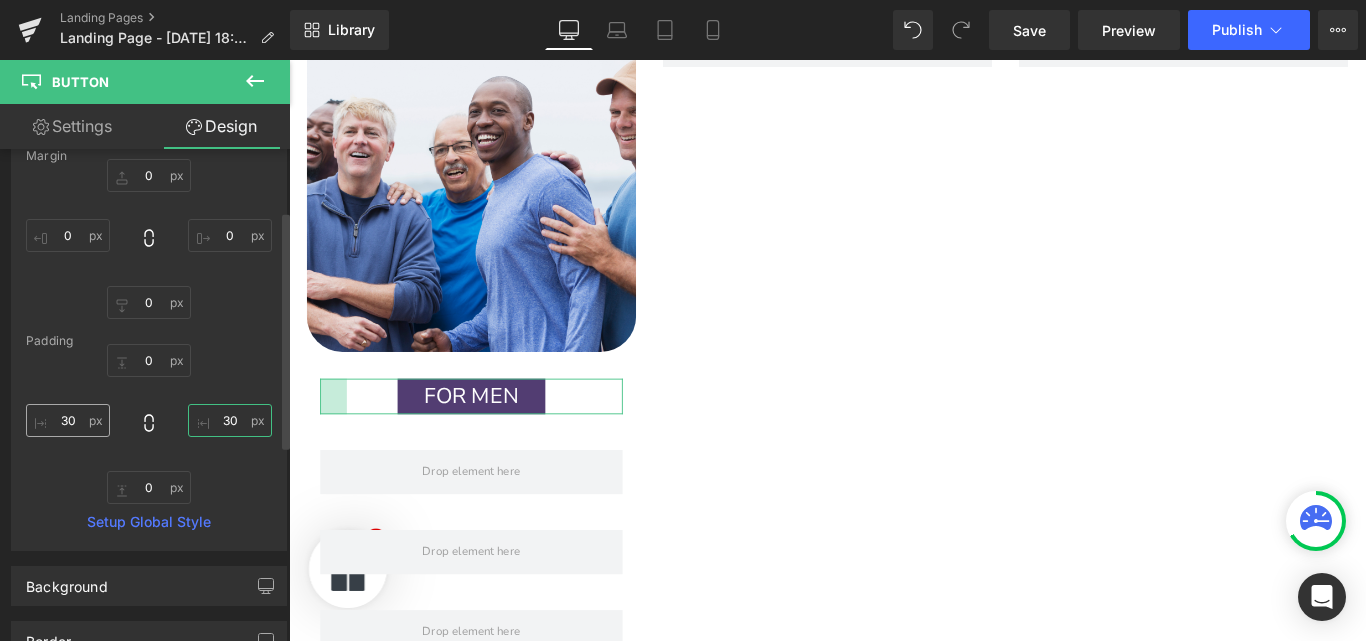 type on "30" 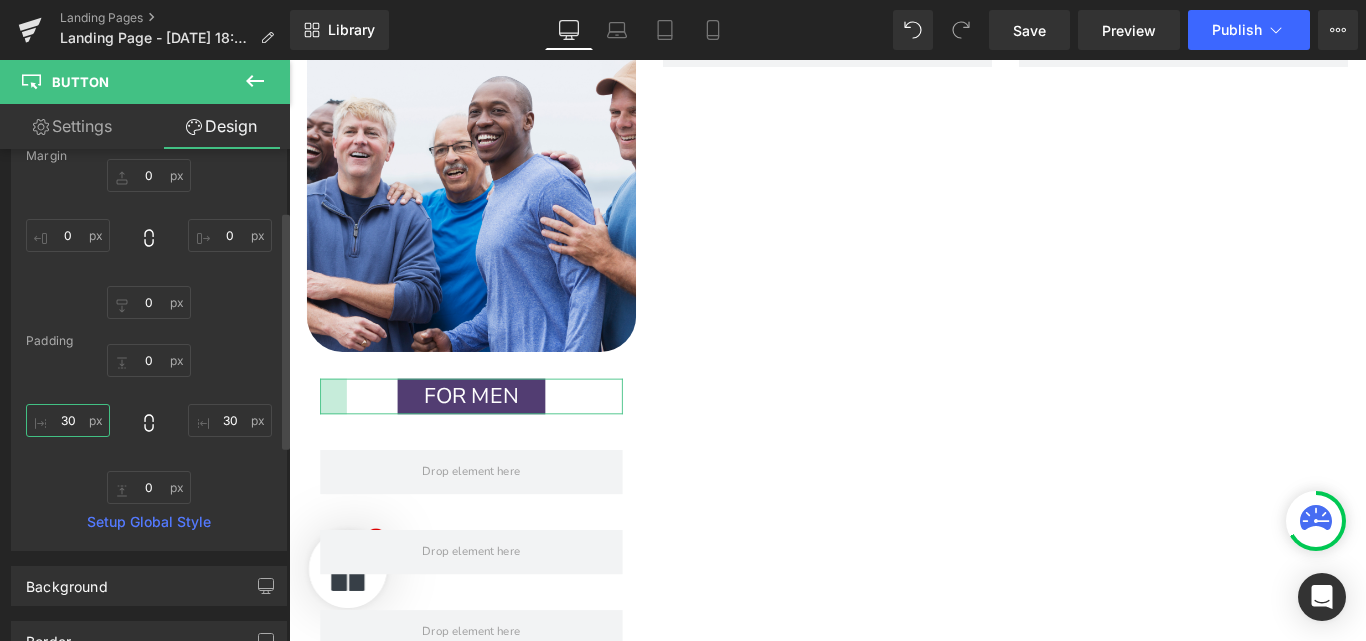 click on "30" at bounding box center (68, 420) 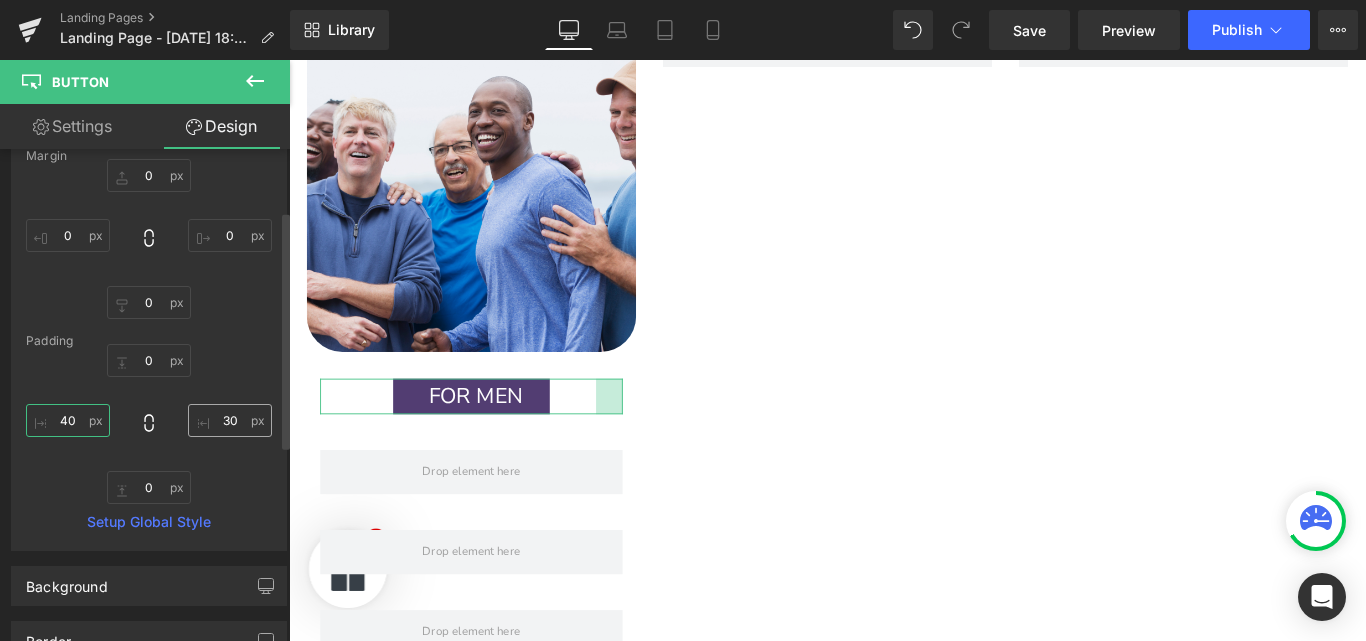 type on "40" 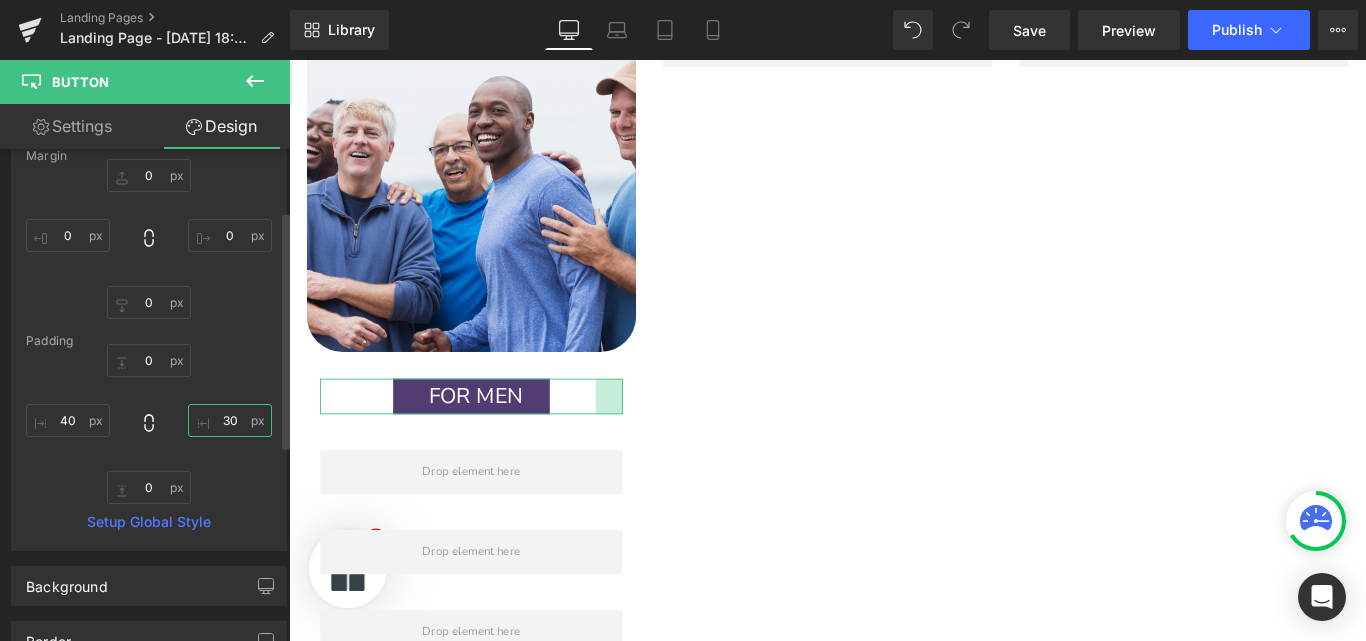 click on "30" at bounding box center [230, 420] 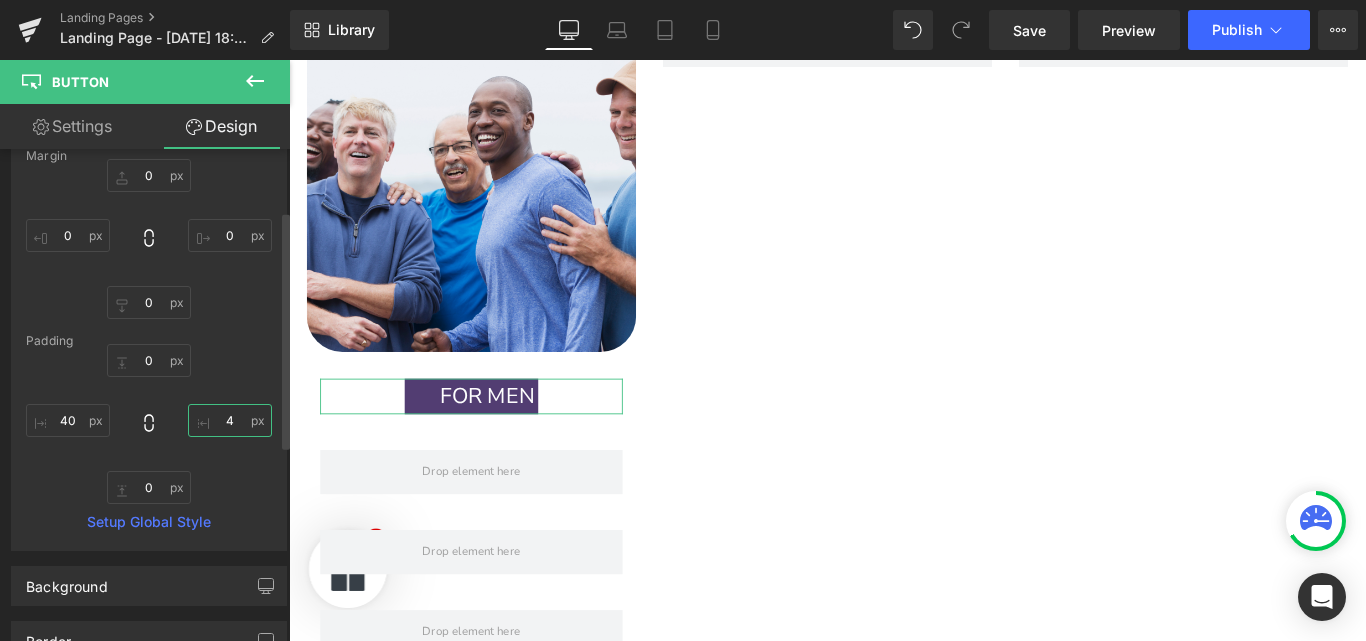type on "40" 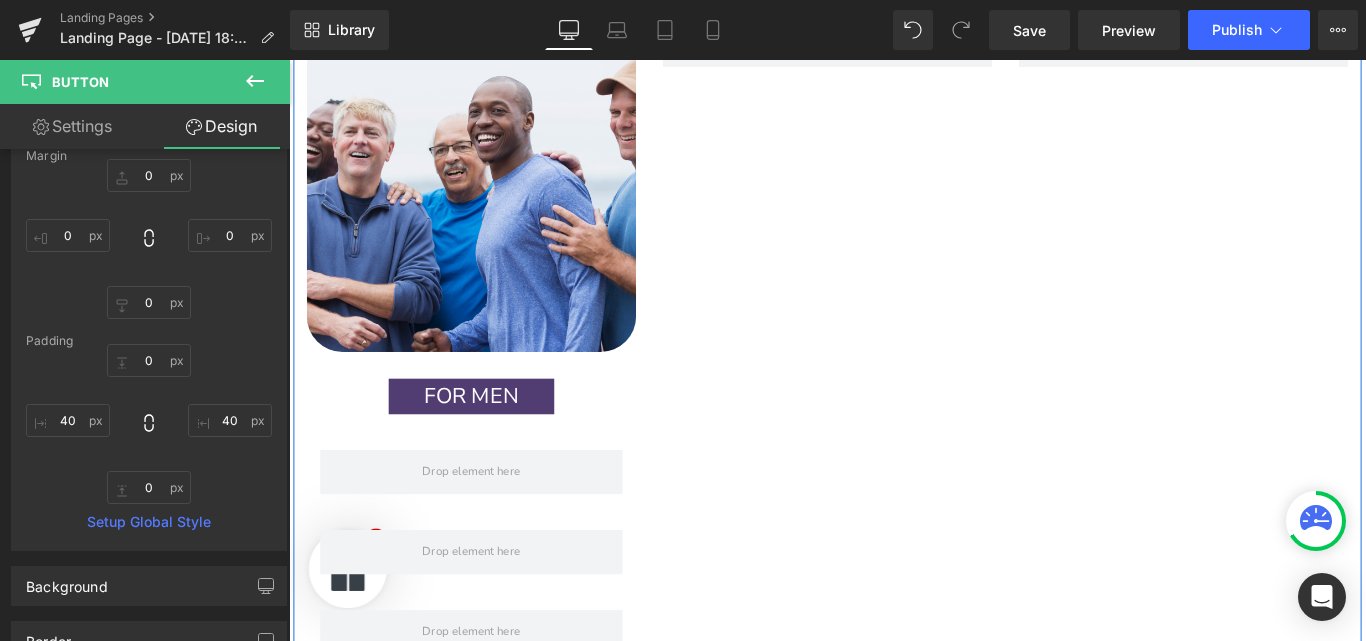 click on "Image         FOR MEN Button       40px   40px Row         Row         Row         Row         Row" at bounding box center (894, 368) 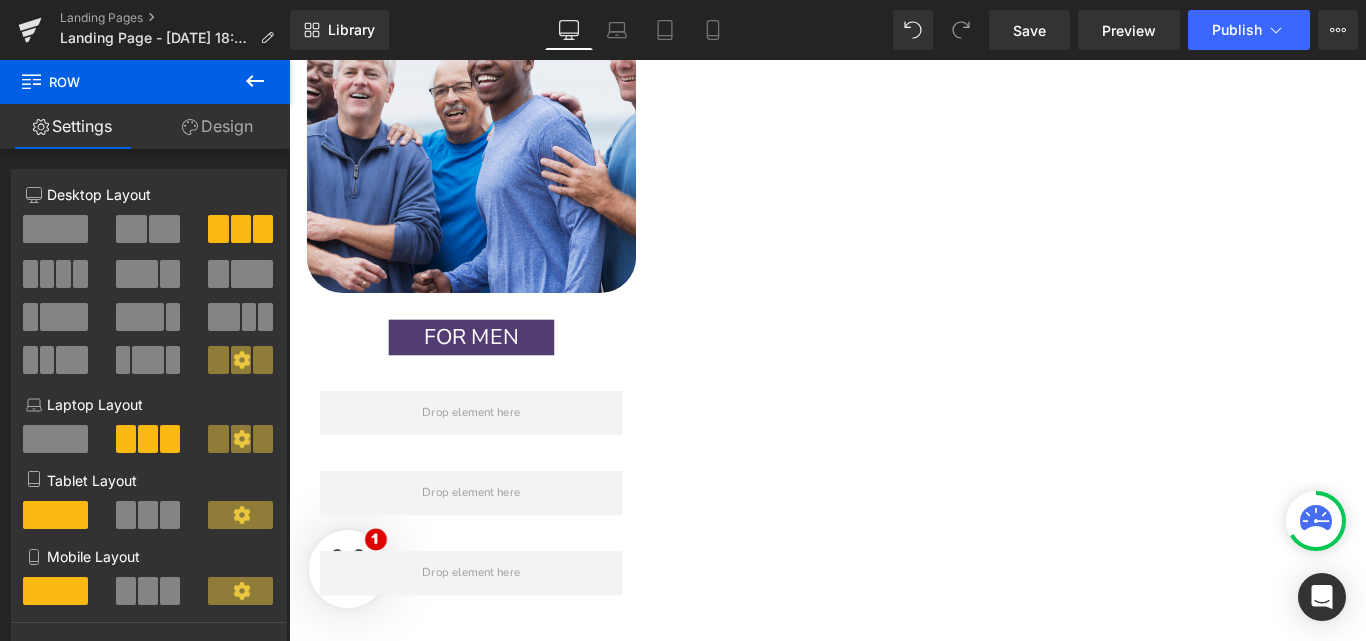 scroll, scrollTop: 2696, scrollLeft: 0, axis: vertical 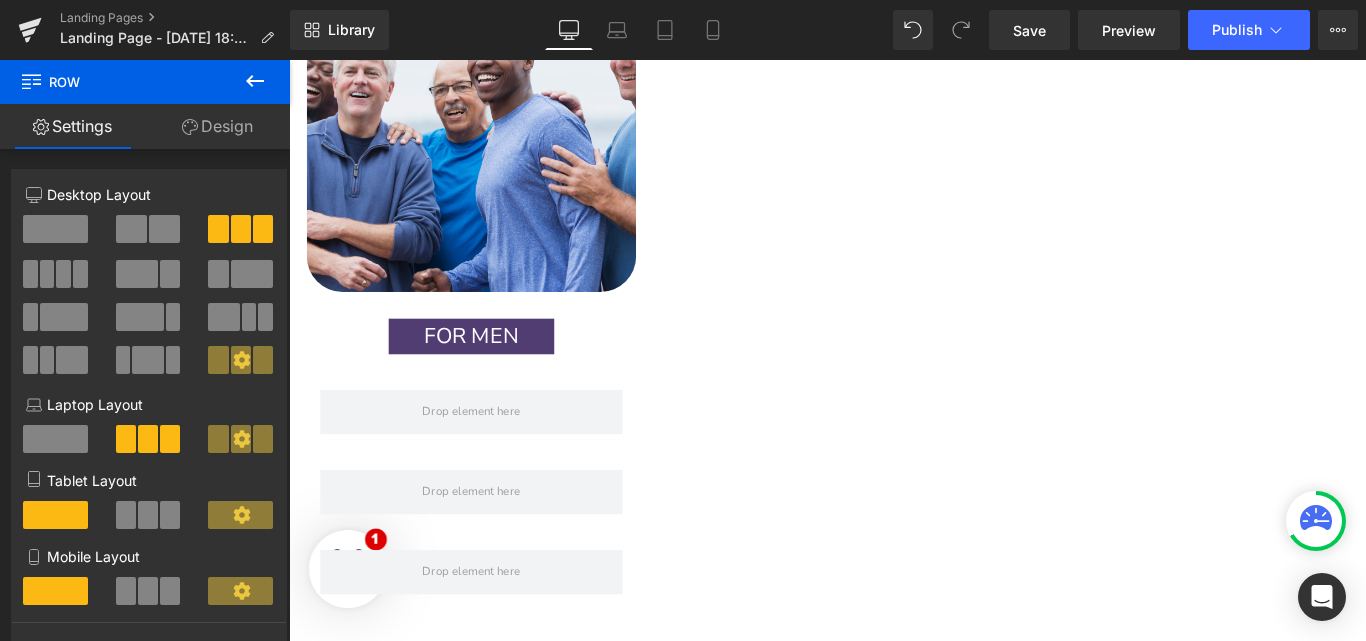 click 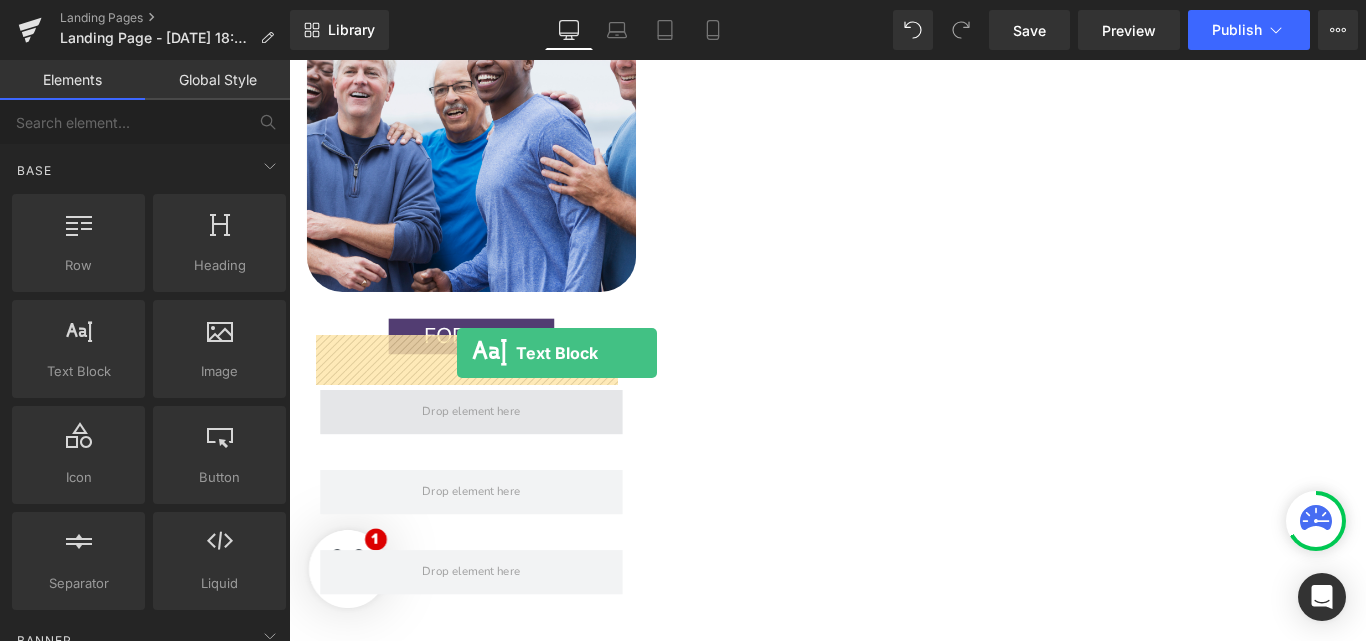 drag, startPoint x: 450, startPoint y: 400, endPoint x: 469, endPoint y: 389, distance: 21.954498 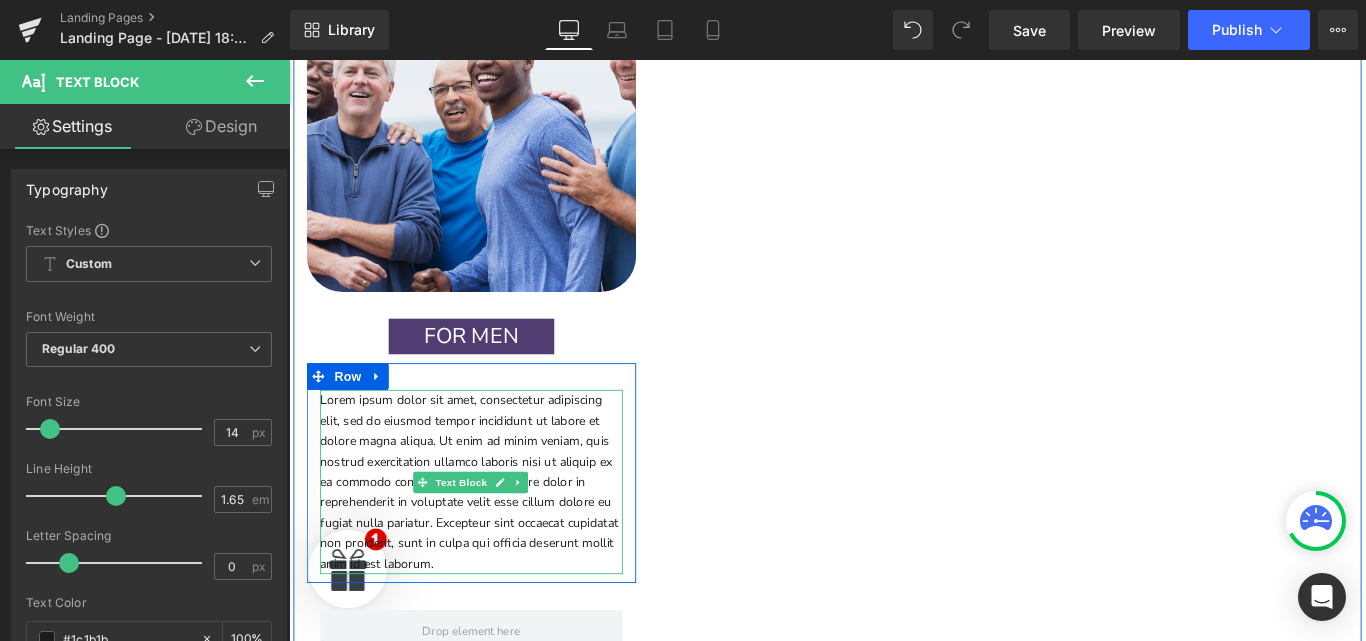 click on "Lorem ipsum dolor sit amet, consectetur adipiscing elit, sed do eiusmod tempor incididunt ut labore et dolore magna aliqua. Ut enim ad minim veniam, quis nostrud exercitation ullamco laboris nisi ut aliquip ex ea commodo consequat. Duis aute irure dolor in reprehenderit in voluptate velit esse cillum dolore eu fugiat nulla pariatur. Excepteur sint occaecat cupidatat non proident, sunt in culpa qui officia deserunt mollit anim id est laborum." at bounding box center (494, 535) 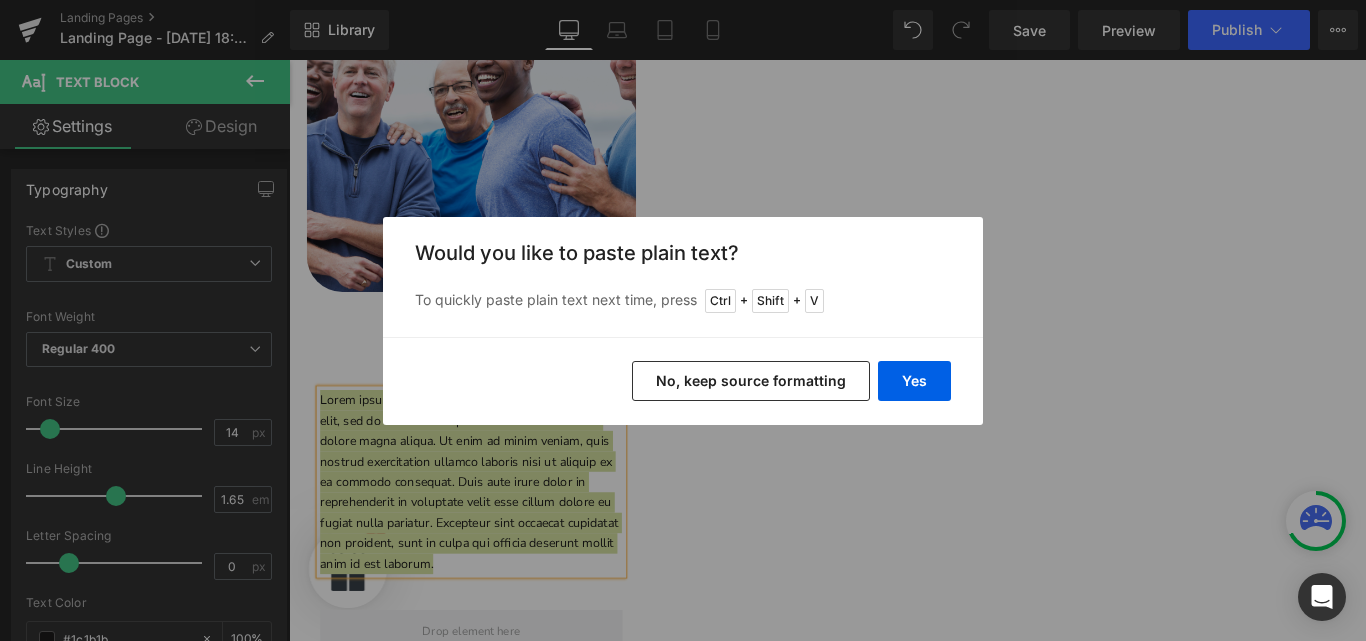 click on "No, keep source formatting" at bounding box center (751, 381) 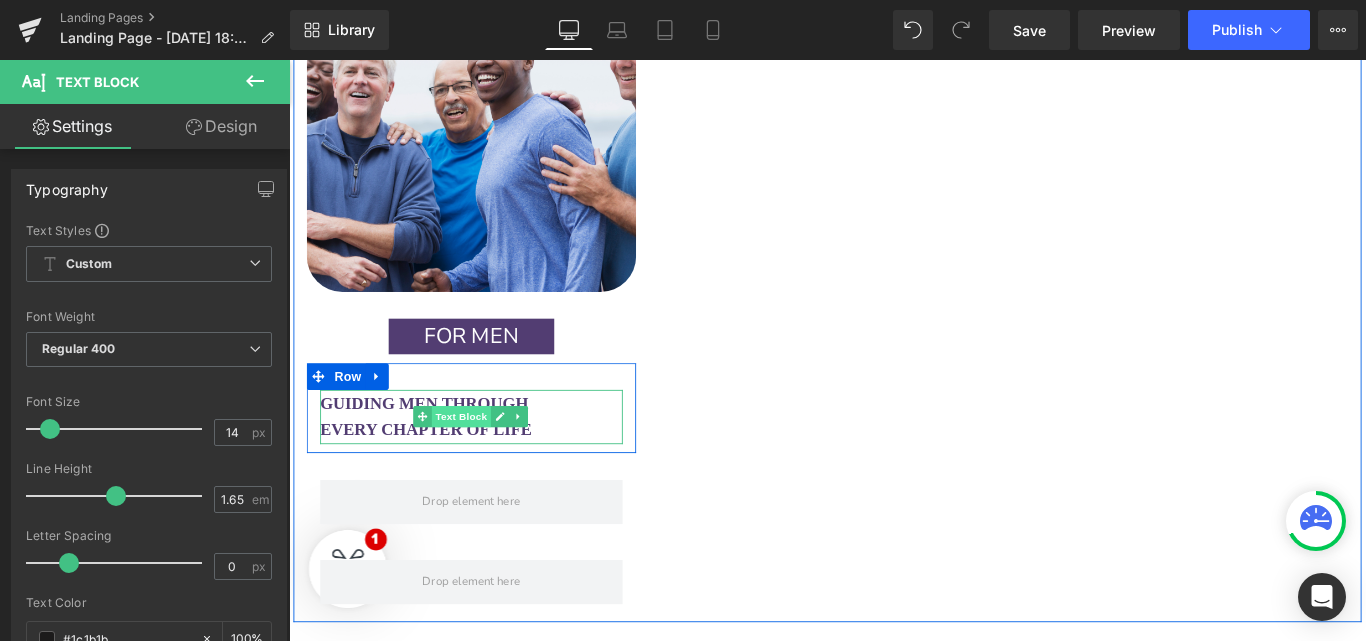 click on "Text Block" at bounding box center [483, 461] 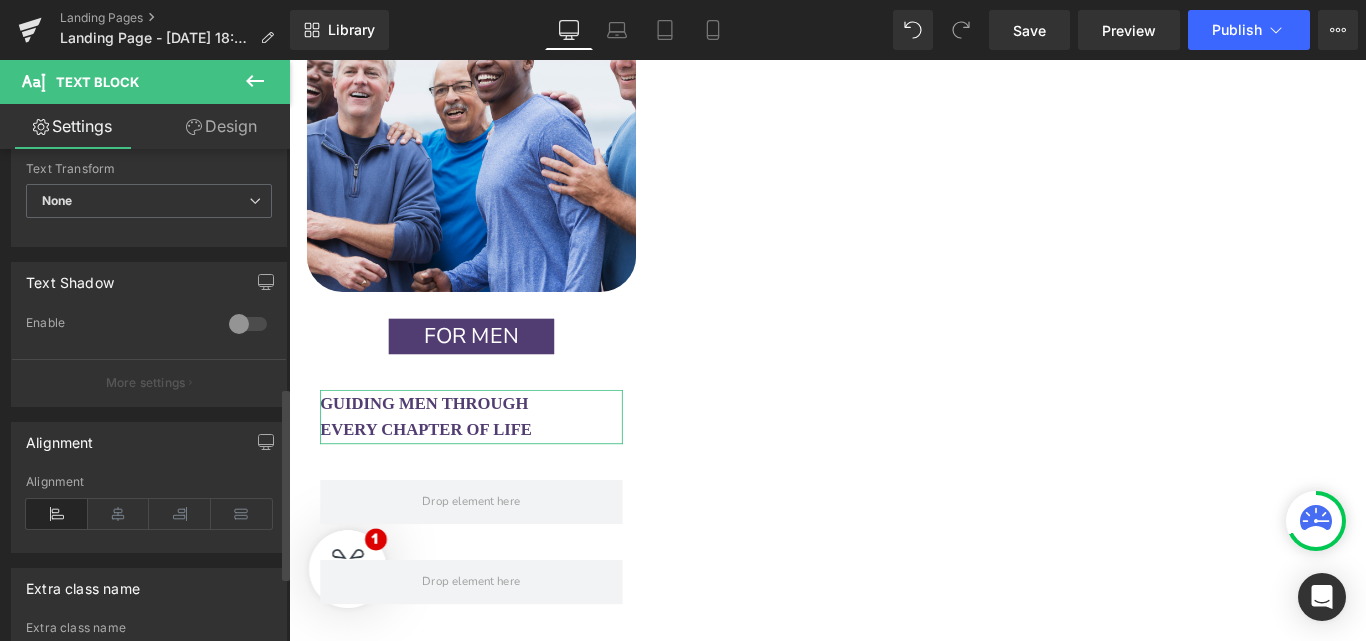 scroll, scrollTop: 609, scrollLeft: 0, axis: vertical 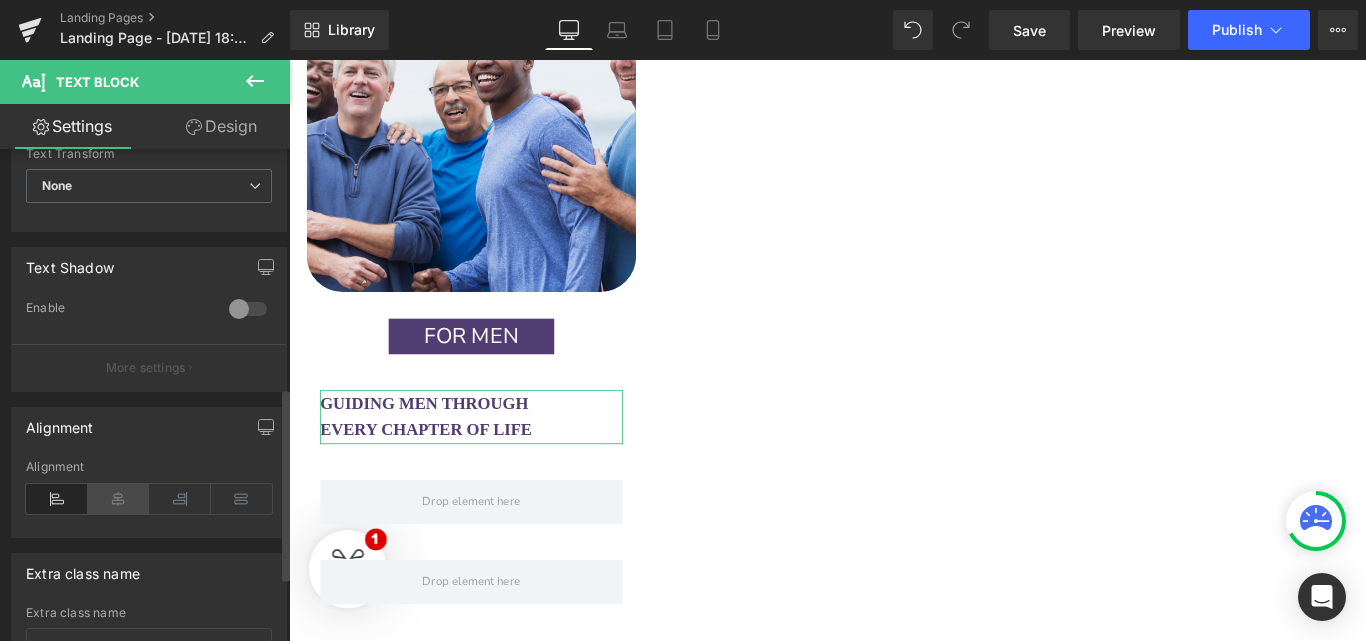 click at bounding box center [119, 499] 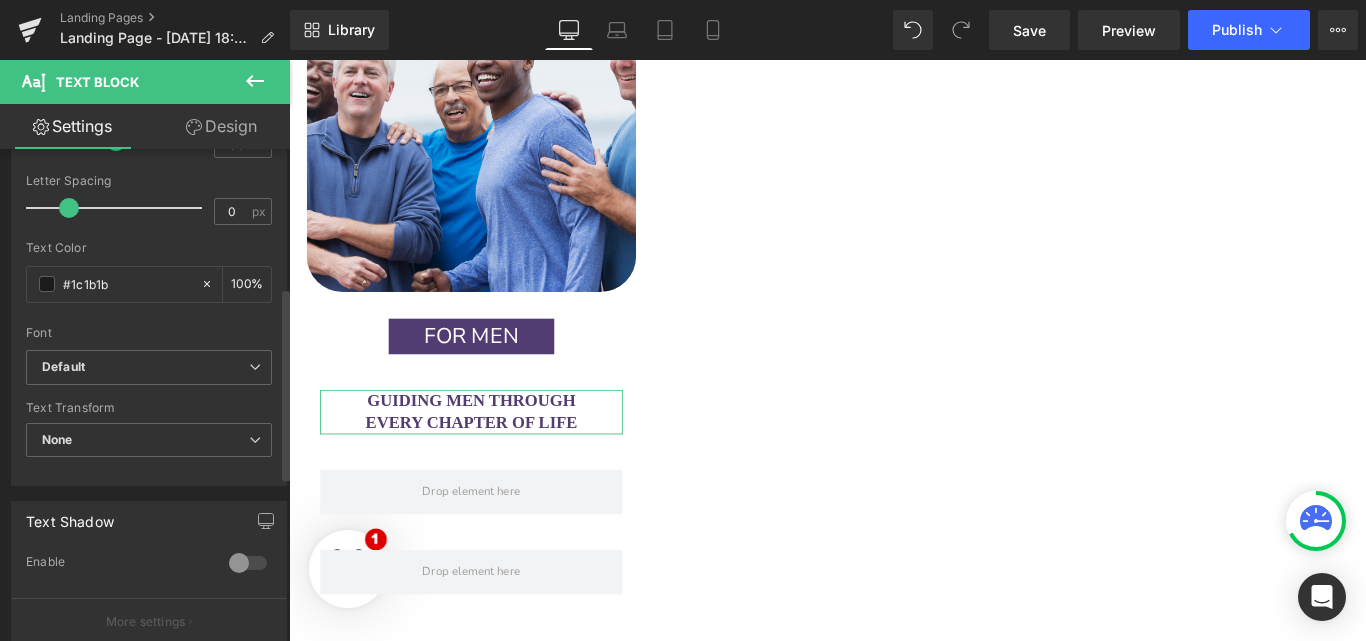 scroll, scrollTop: 353, scrollLeft: 0, axis: vertical 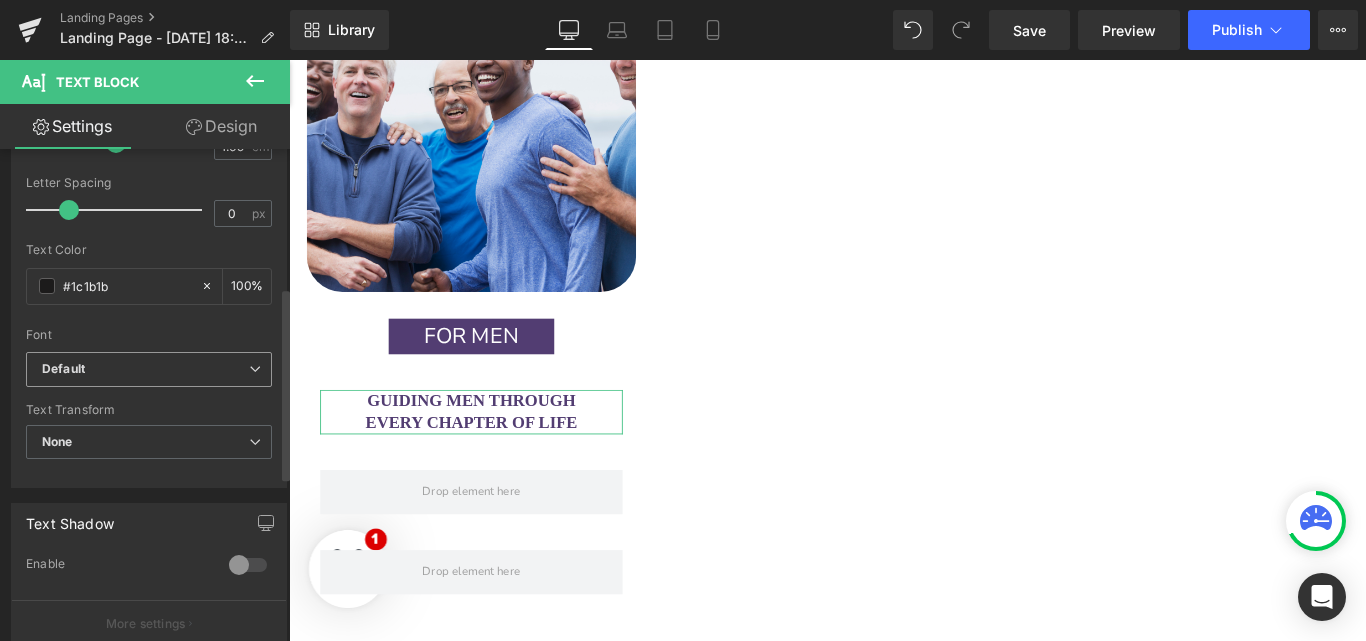 click on "Default" at bounding box center (145, 369) 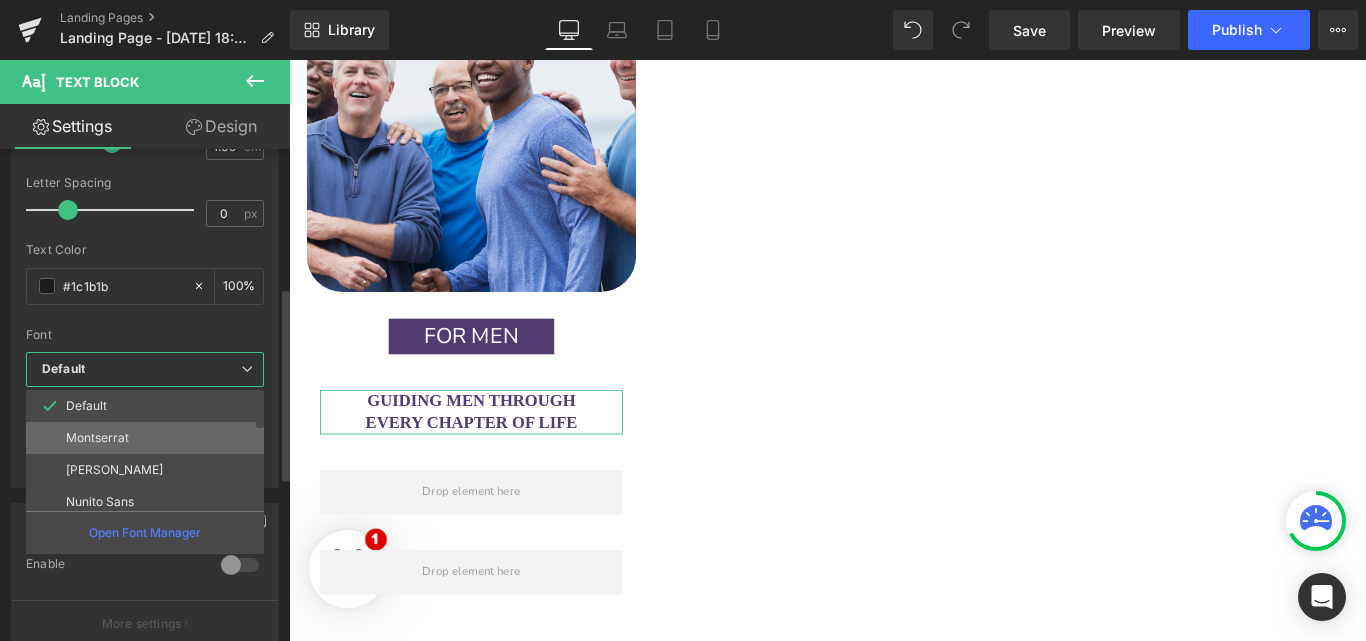 click on "Montserrat" at bounding box center [149, 438] 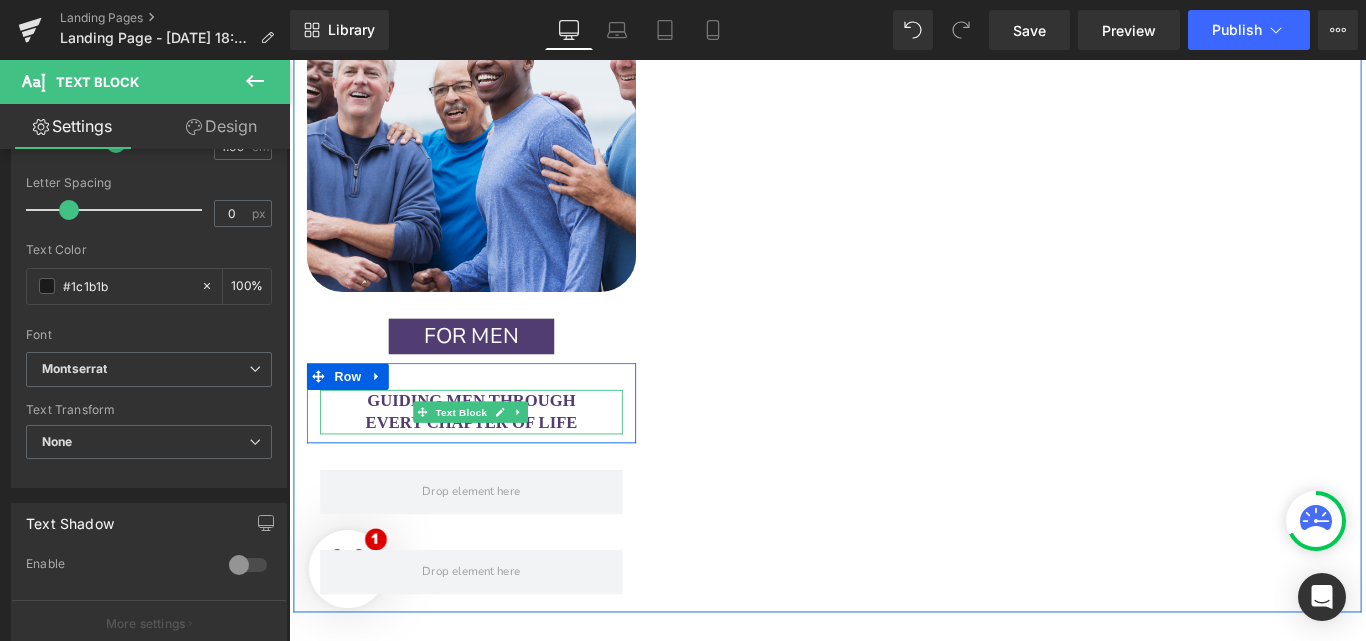 click on "GUIDING MEN THROUGH" at bounding box center [494, 442] 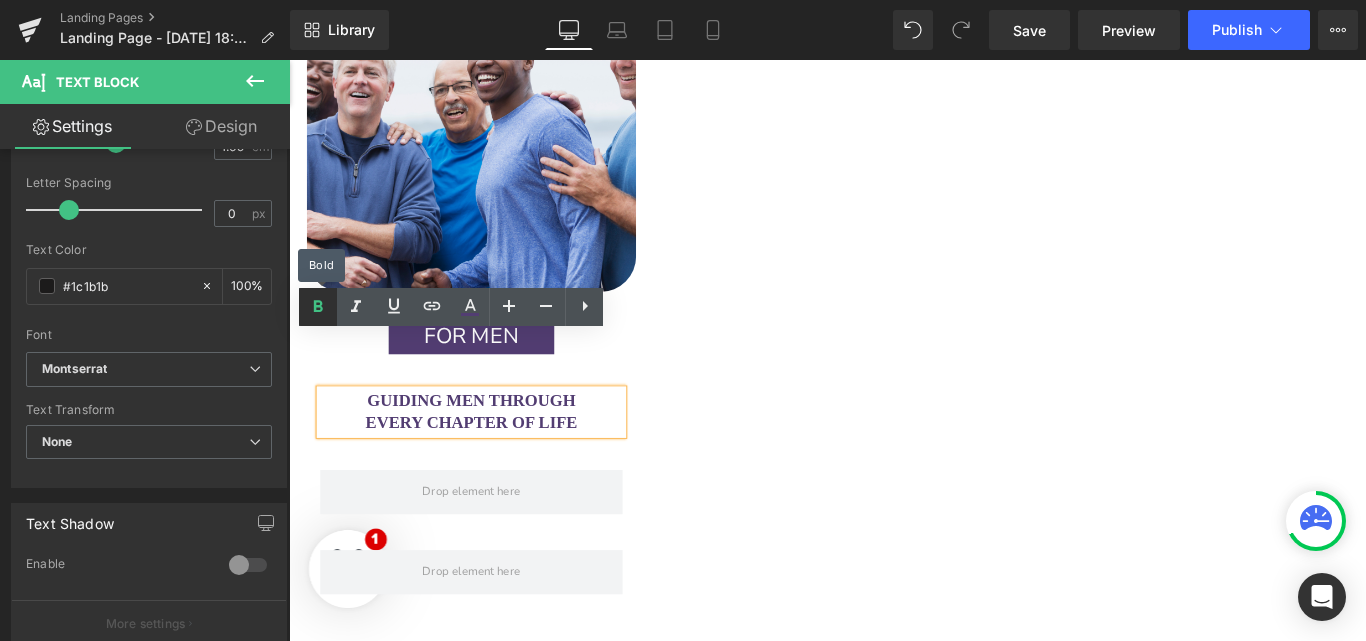 click 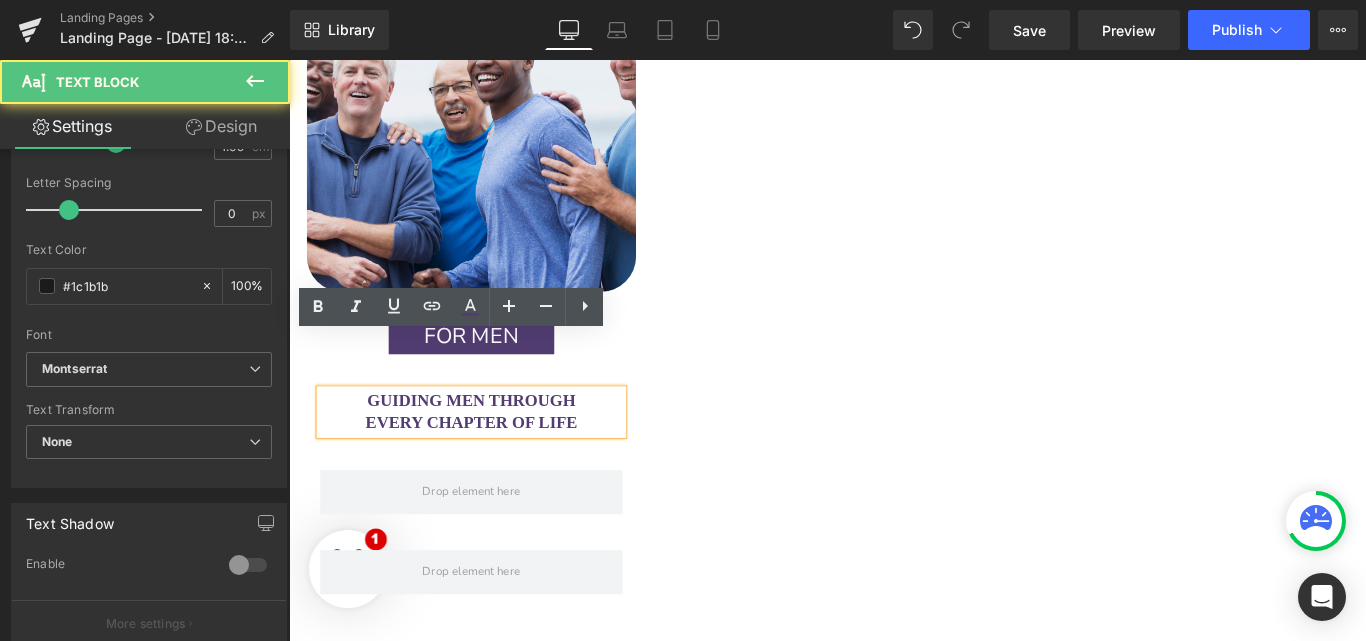 click on "EVERY CHAPTER OF LIFE" at bounding box center [494, 467] 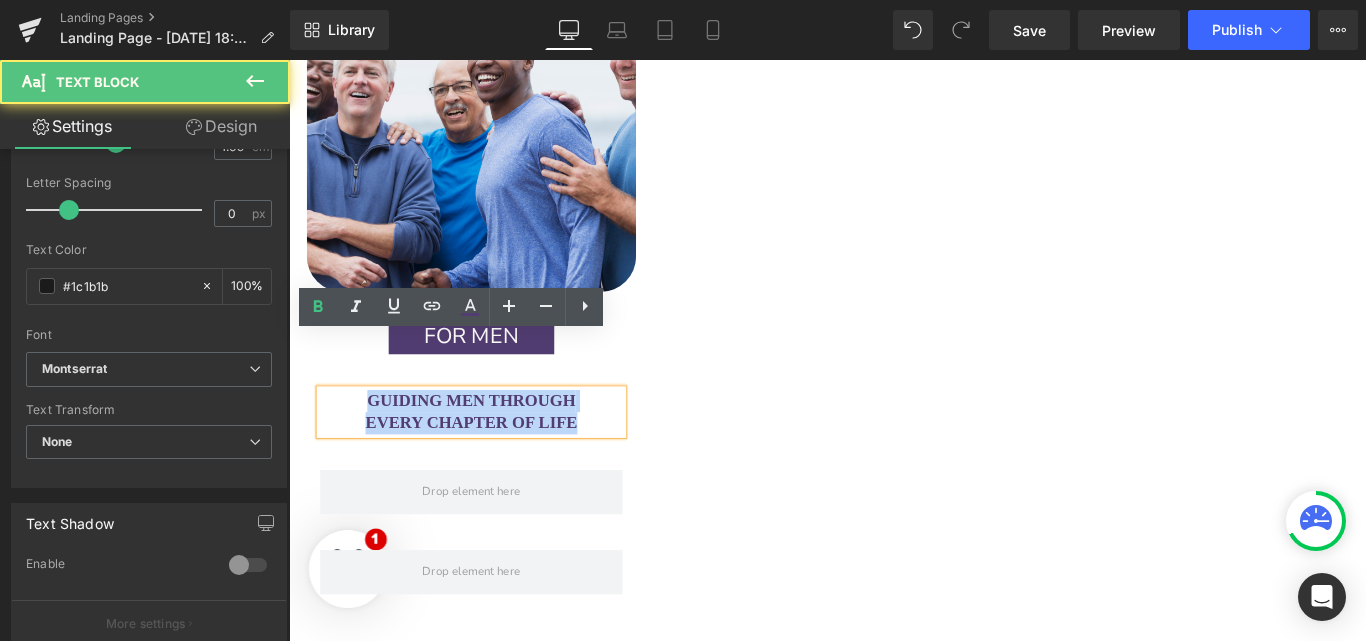 drag, startPoint x: 611, startPoint y: 404, endPoint x: 360, endPoint y: 376, distance: 252.55693 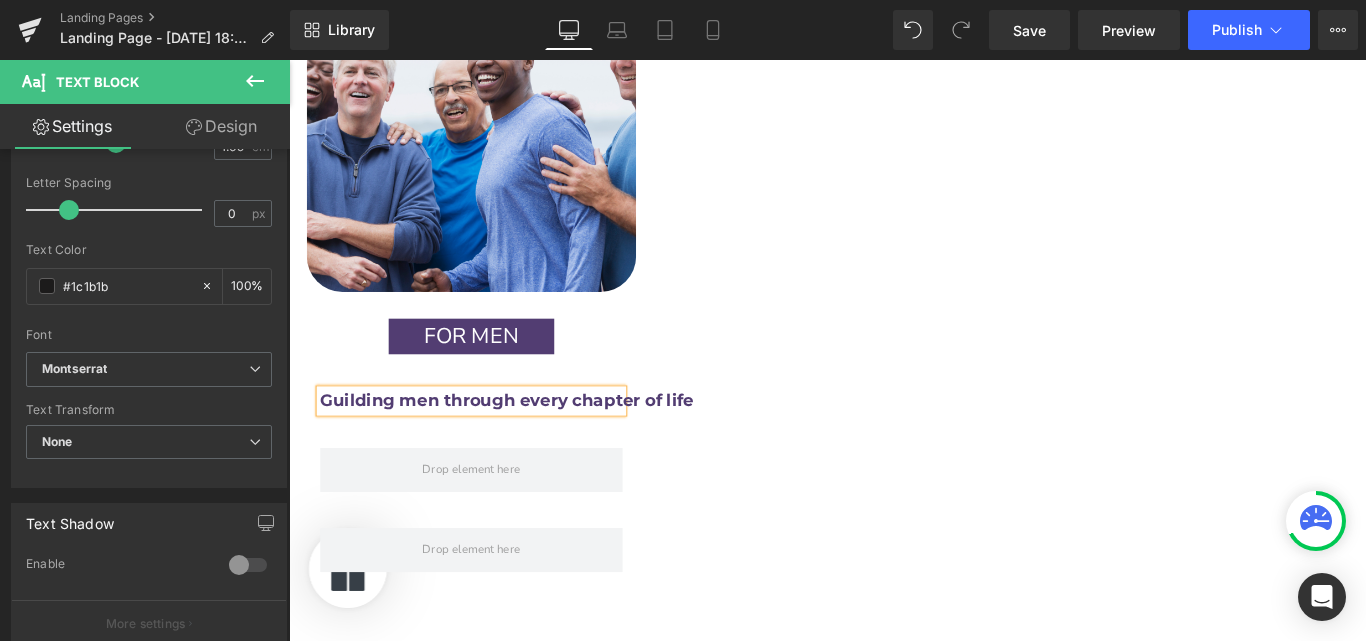 click on "Guilding men through every chapter of life" at bounding box center [534, 442] 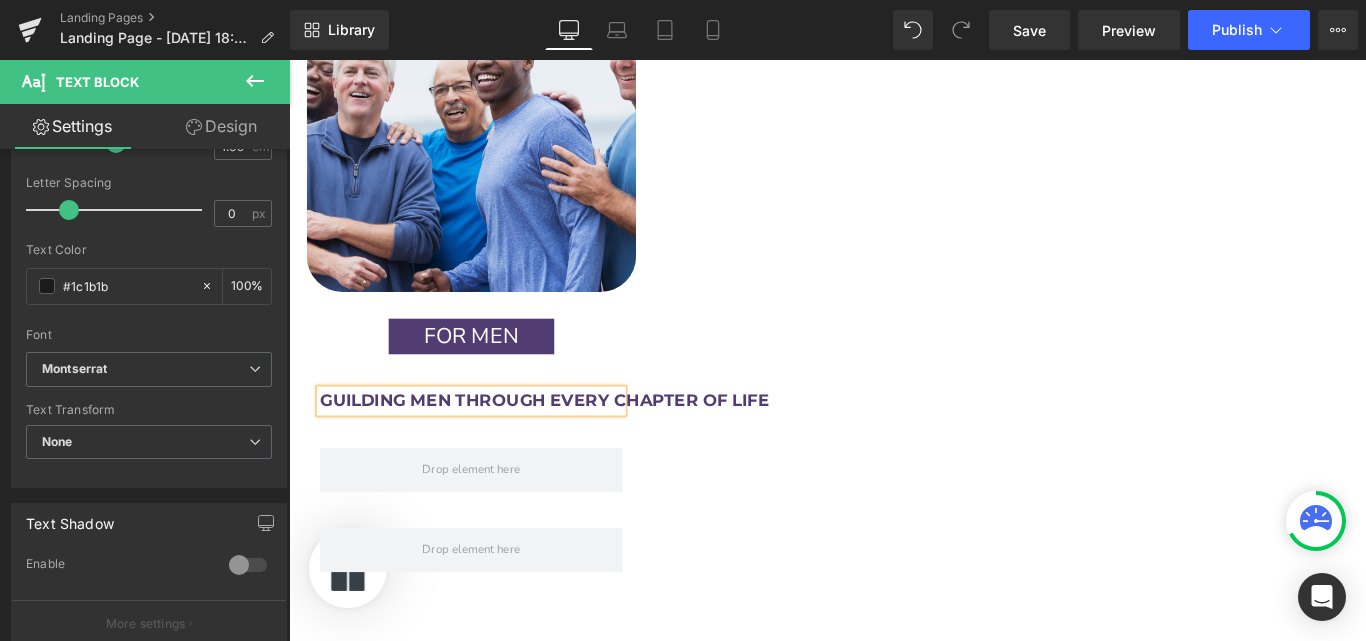 click on "GUILDING MEN THROUGH EVERY CHAPTER OF LIFE" at bounding box center (576, 442) 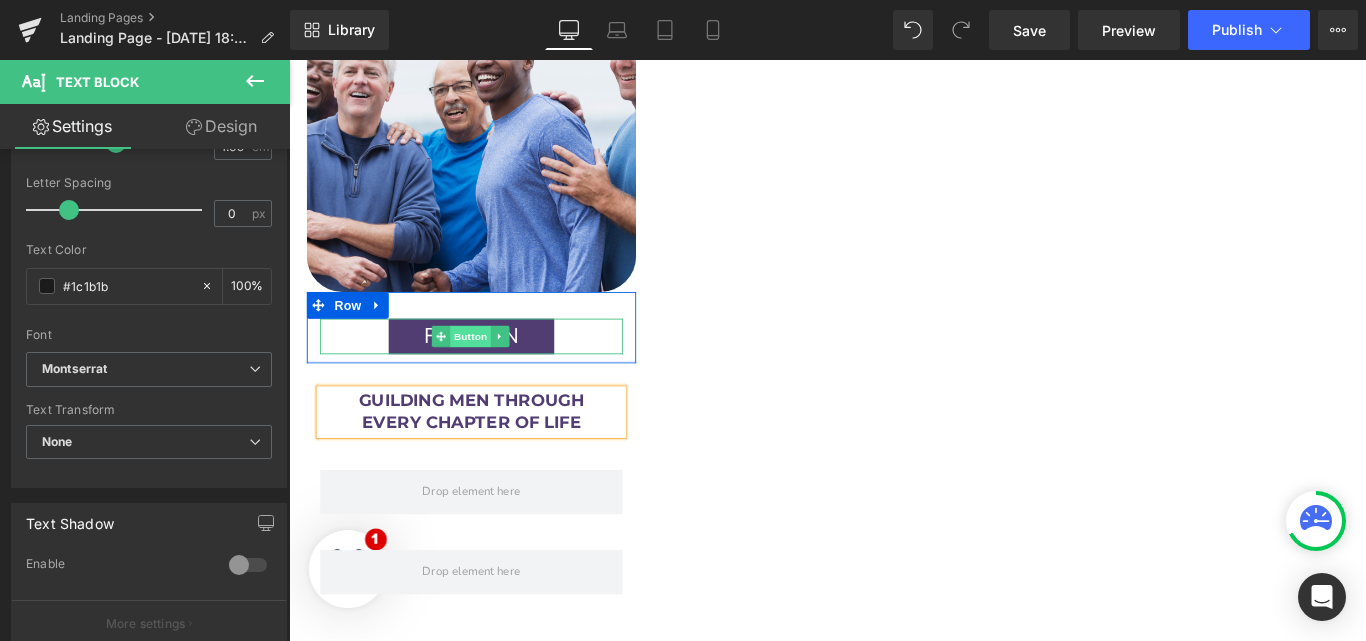 click on "Button" at bounding box center [493, 371] 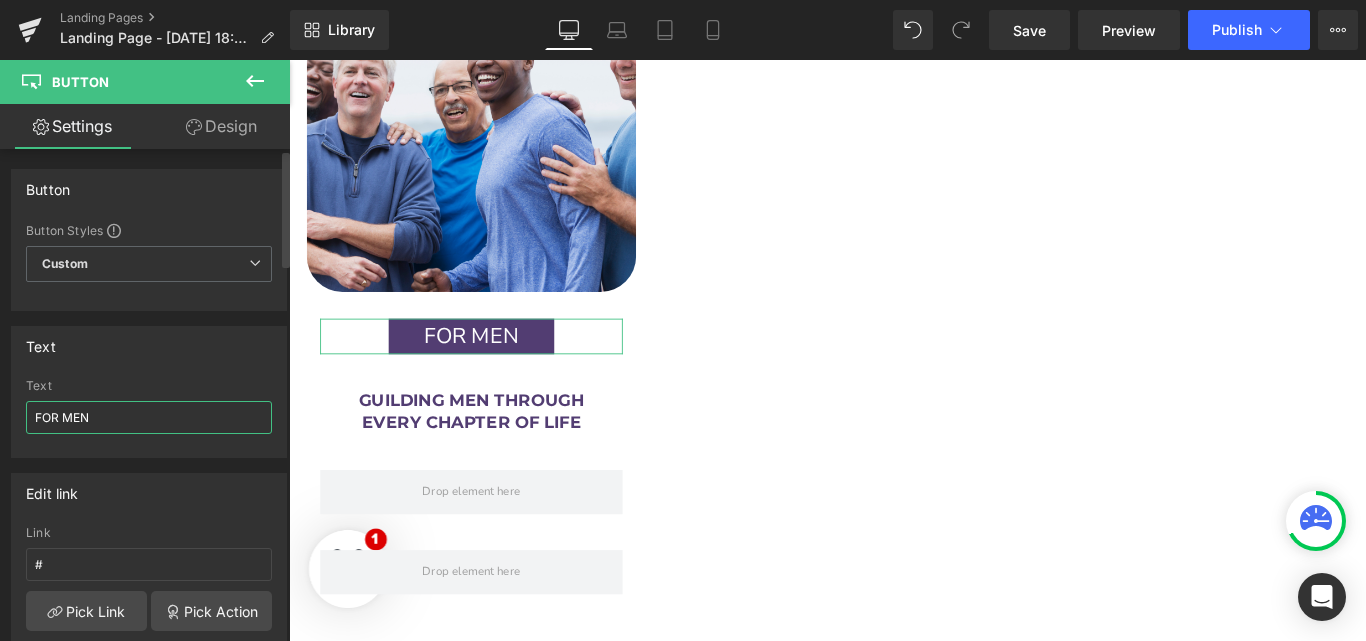 click on "FOR MEN" at bounding box center [149, 417] 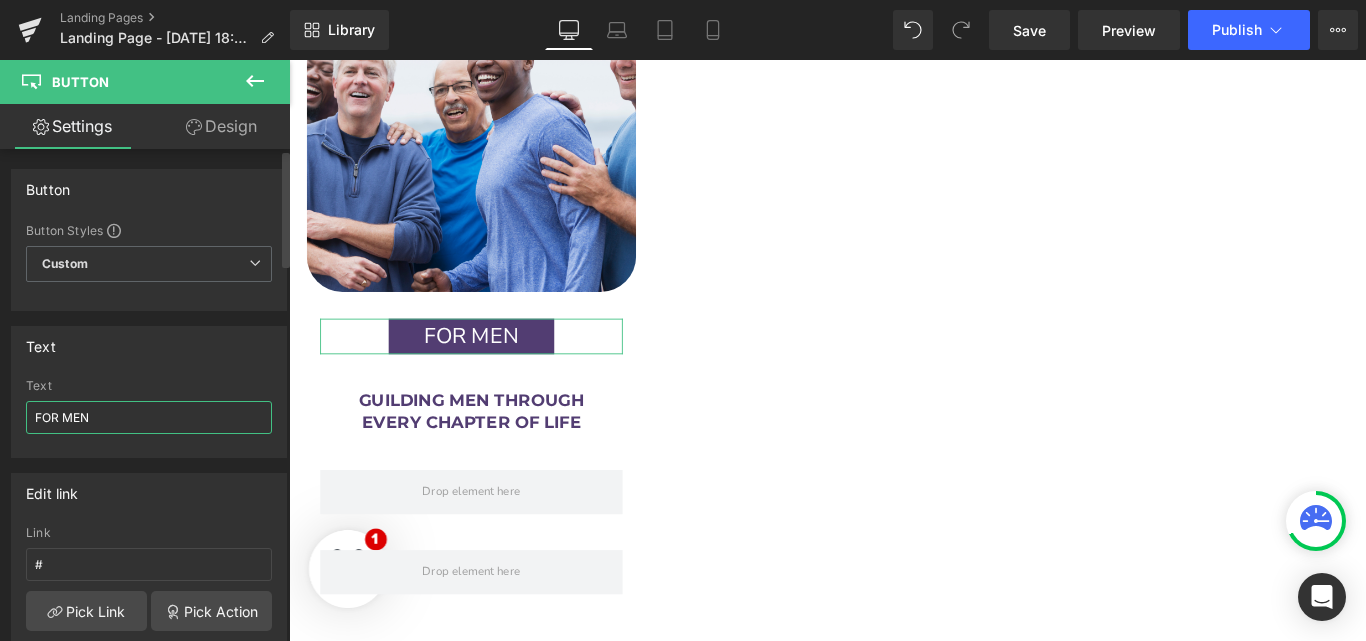 click on "FOR MEN" at bounding box center [149, 417] 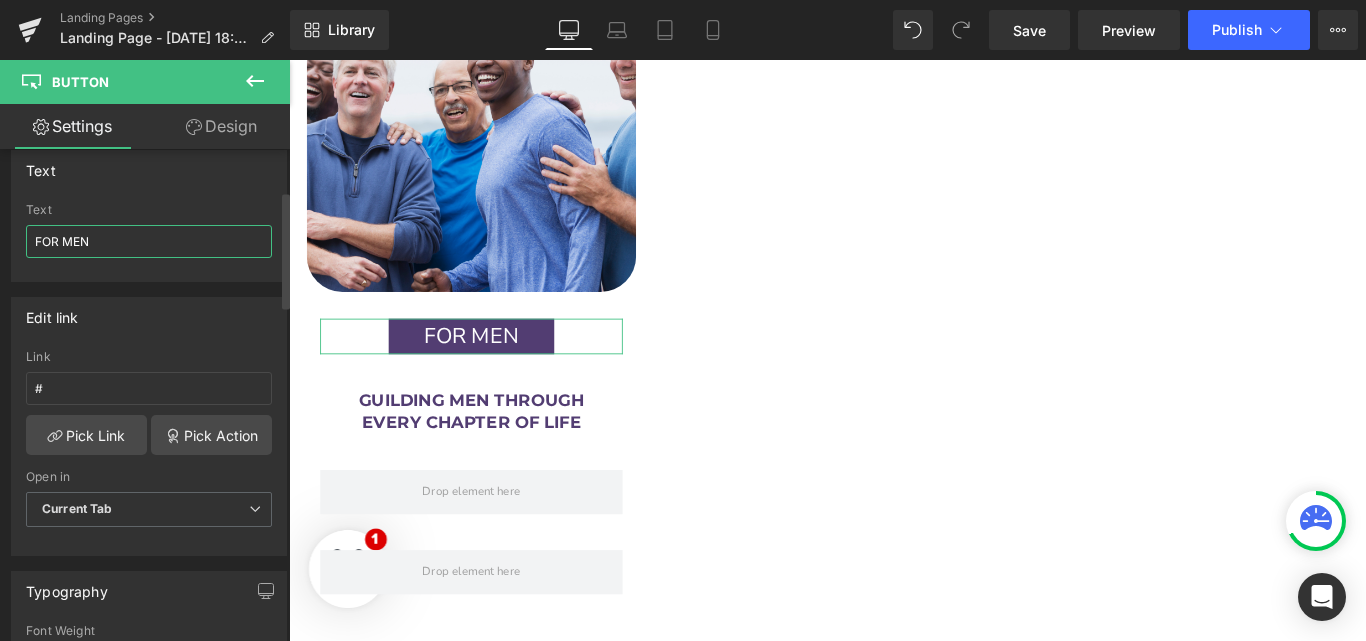 scroll, scrollTop: 0, scrollLeft: 0, axis: both 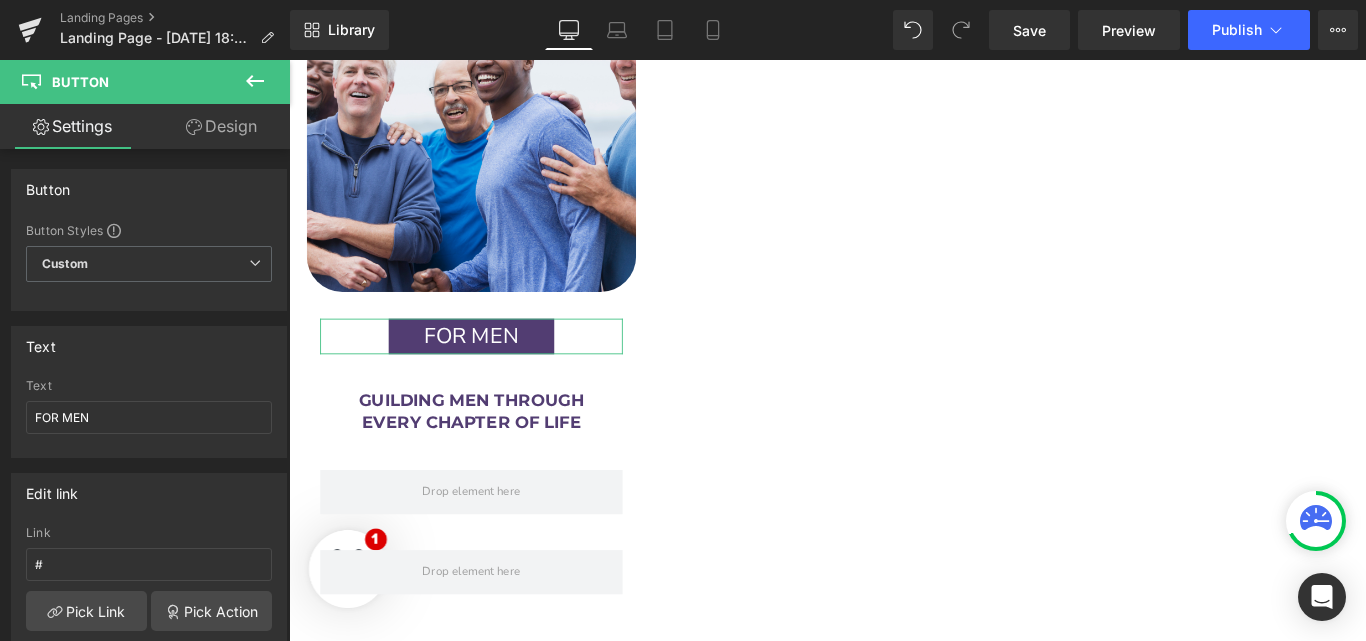 click on "Design" at bounding box center (221, 126) 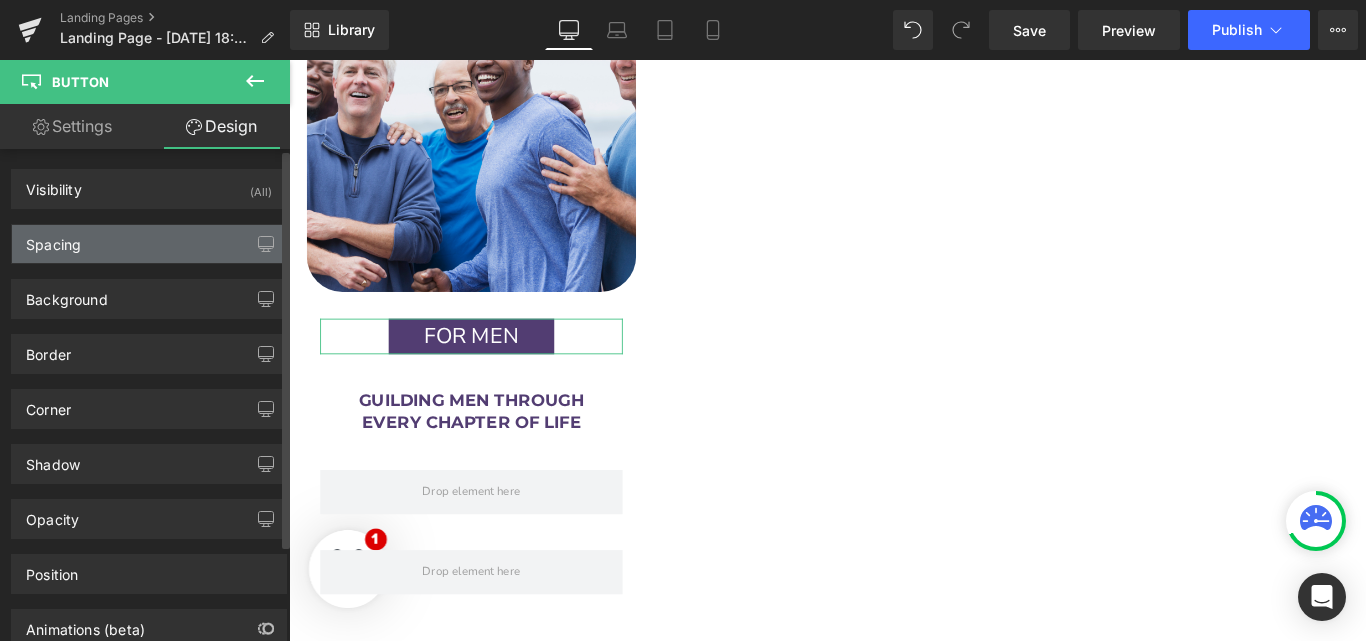 click on "Spacing" at bounding box center [149, 244] 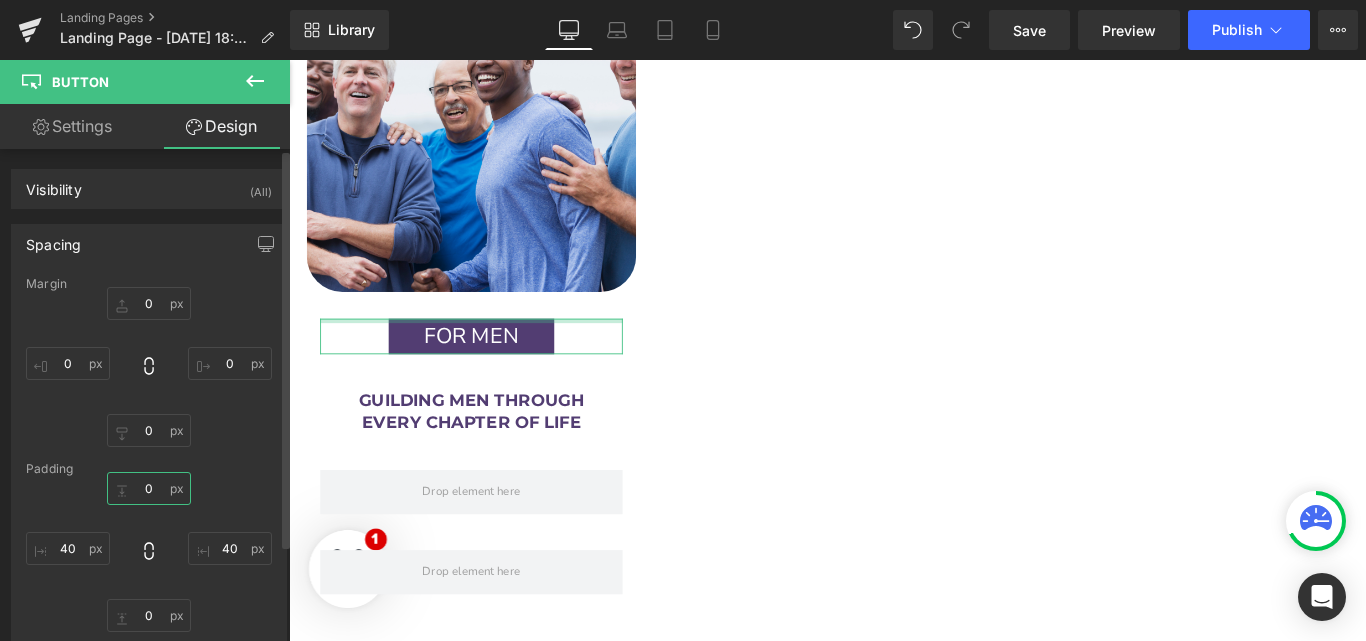 click on "0" at bounding box center (149, 488) 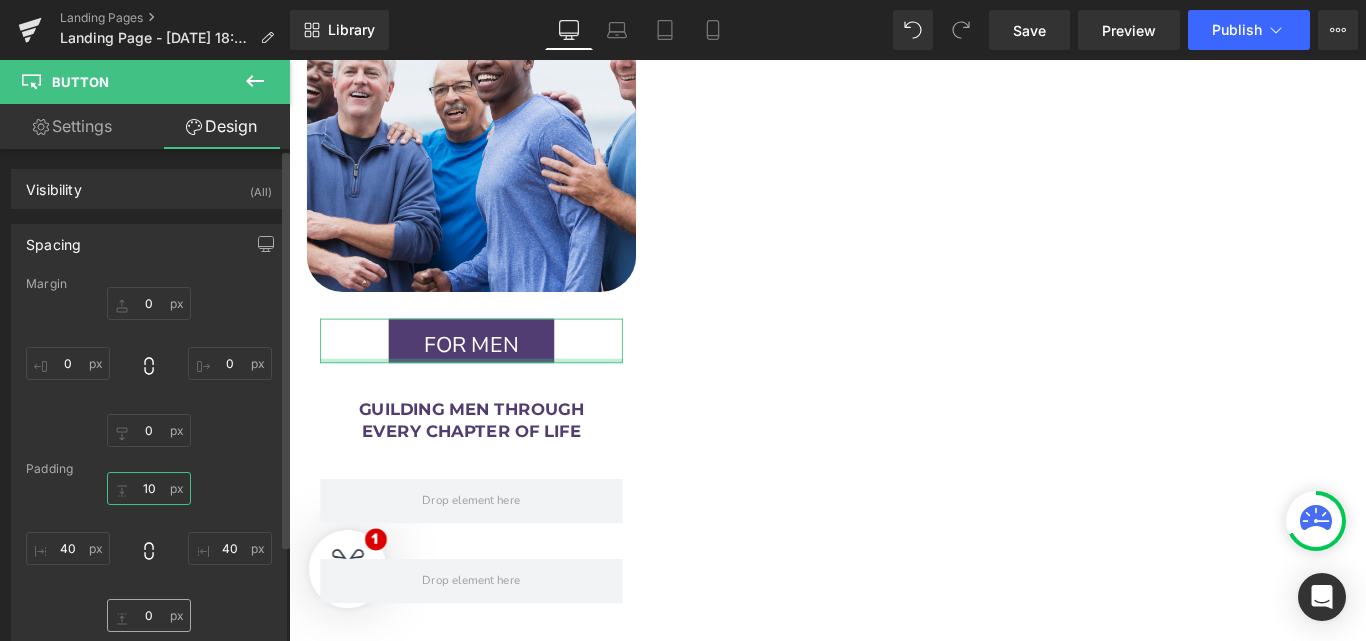type on "10" 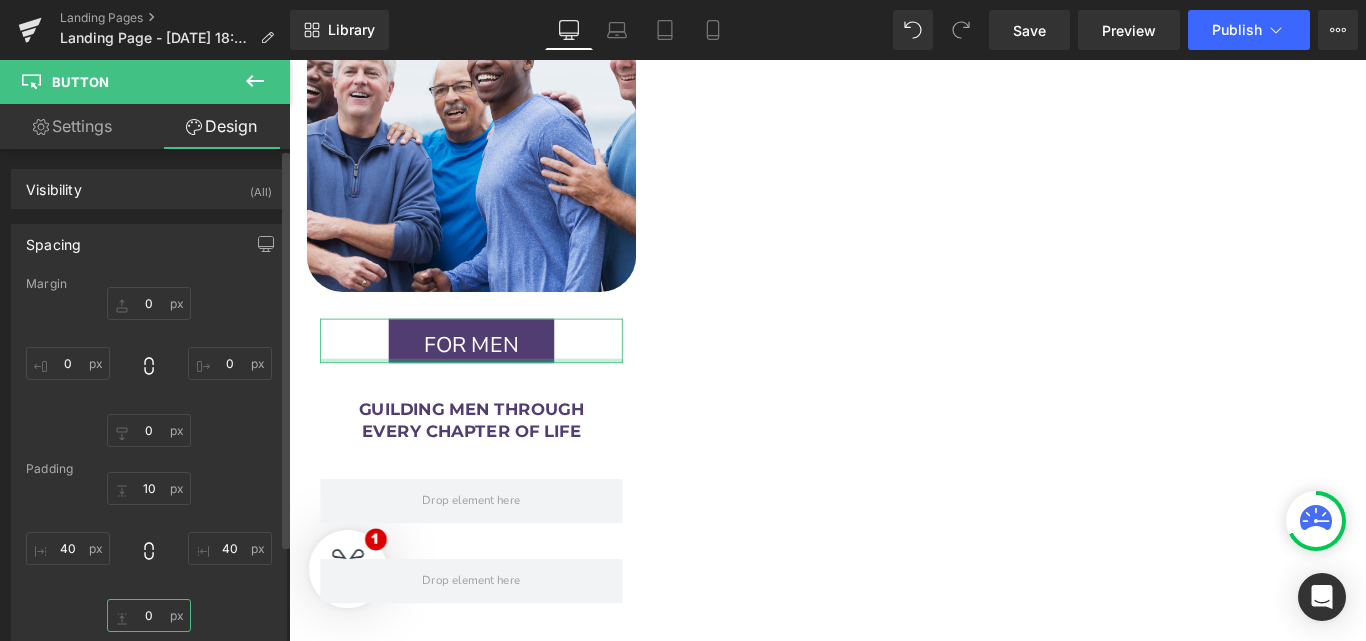 click on "0" at bounding box center (149, 615) 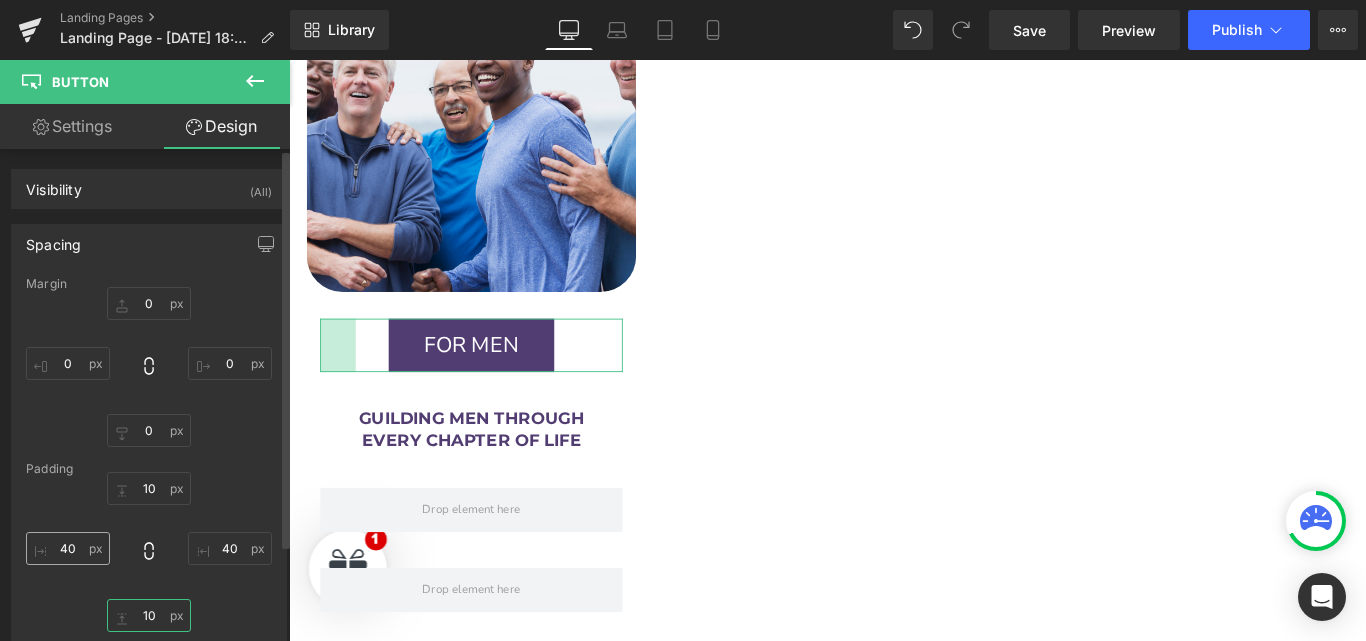 type on "10" 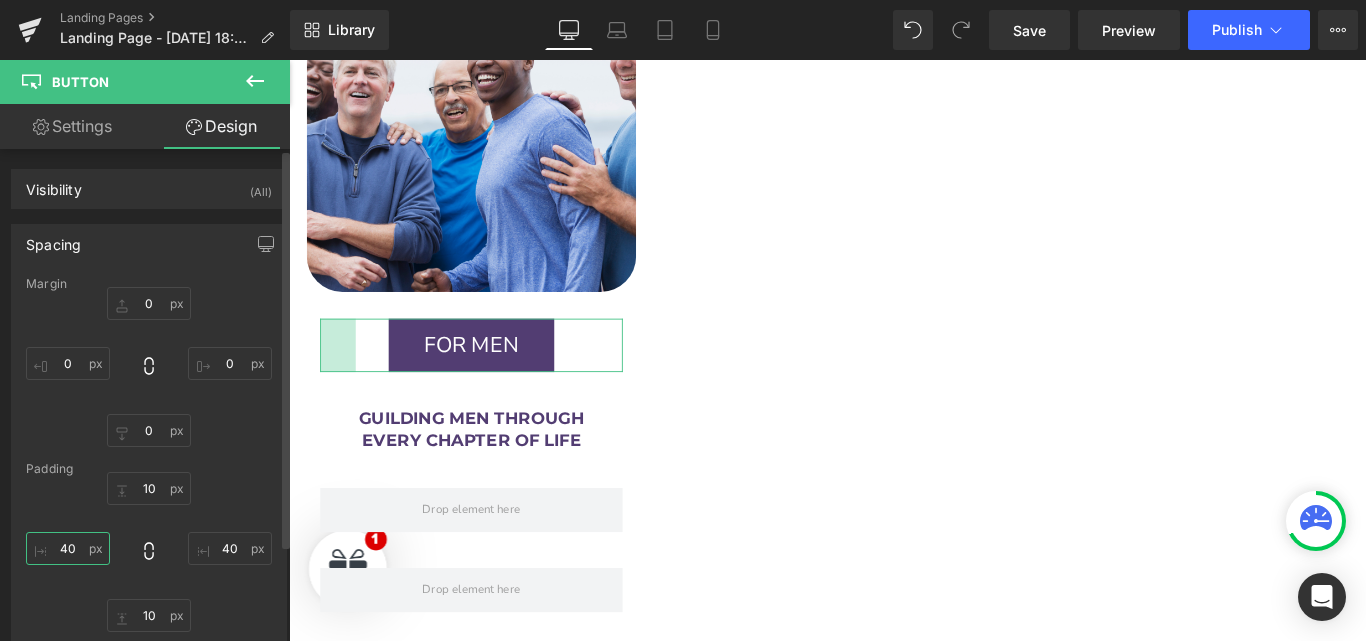 click on "40" at bounding box center [68, 548] 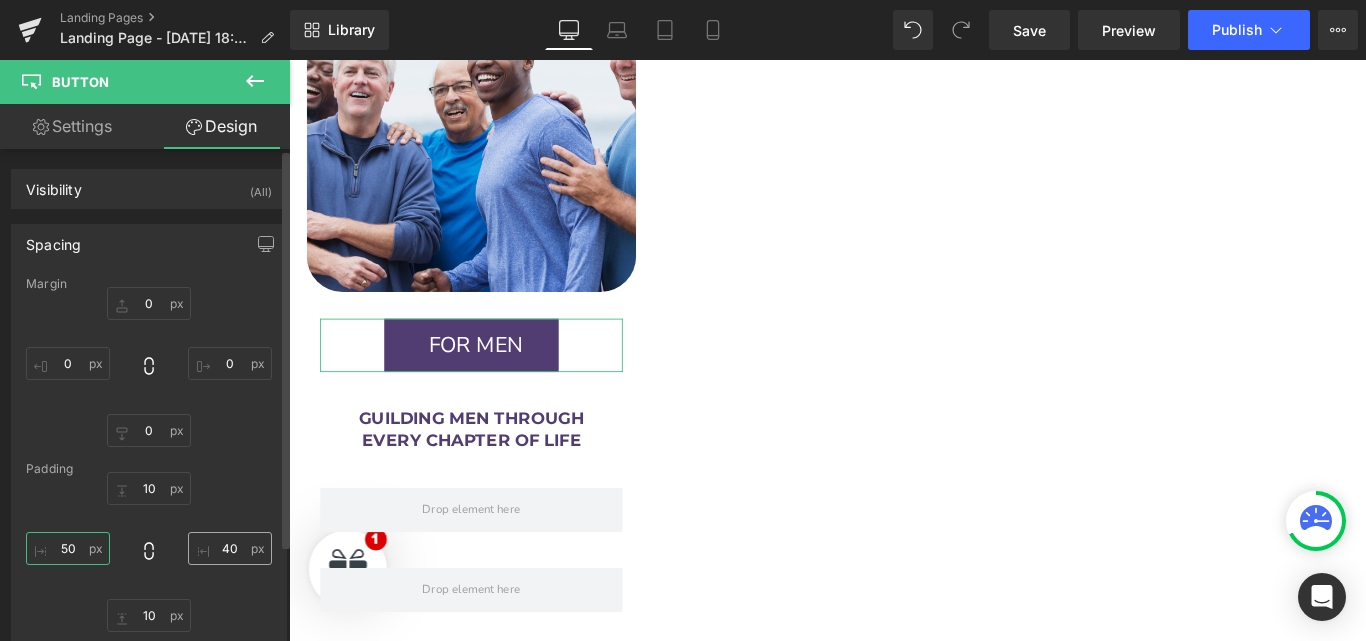 type on "50" 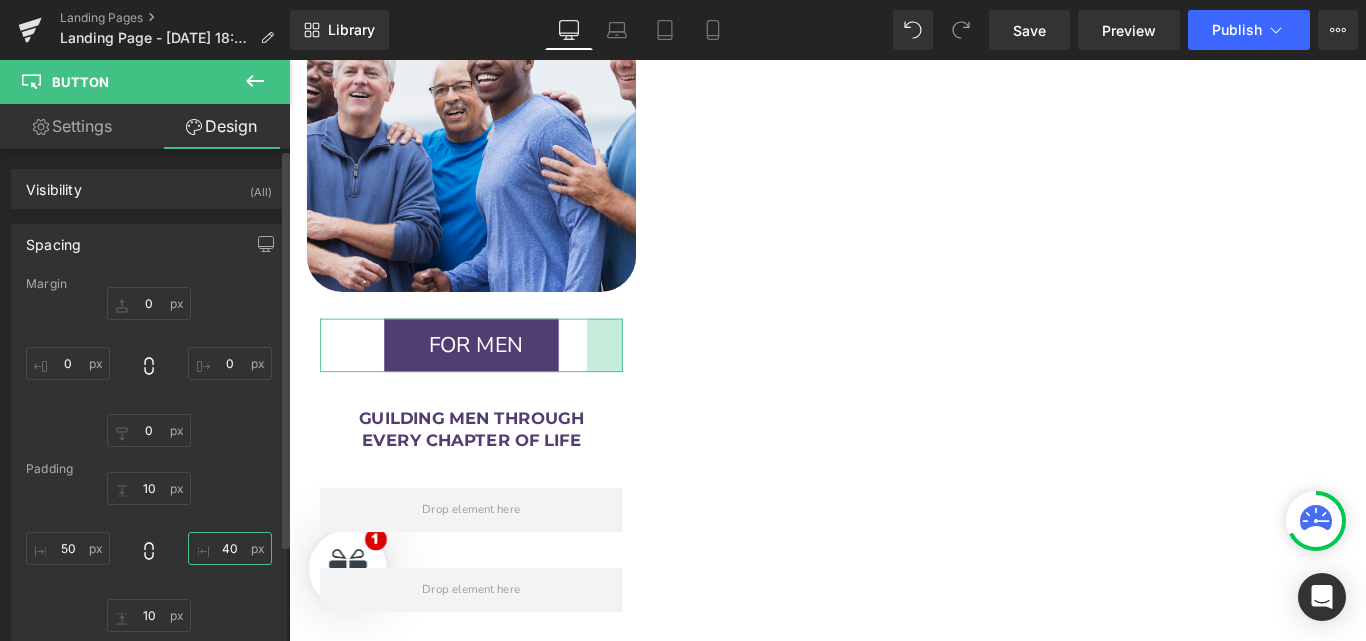 click on "40" at bounding box center (230, 548) 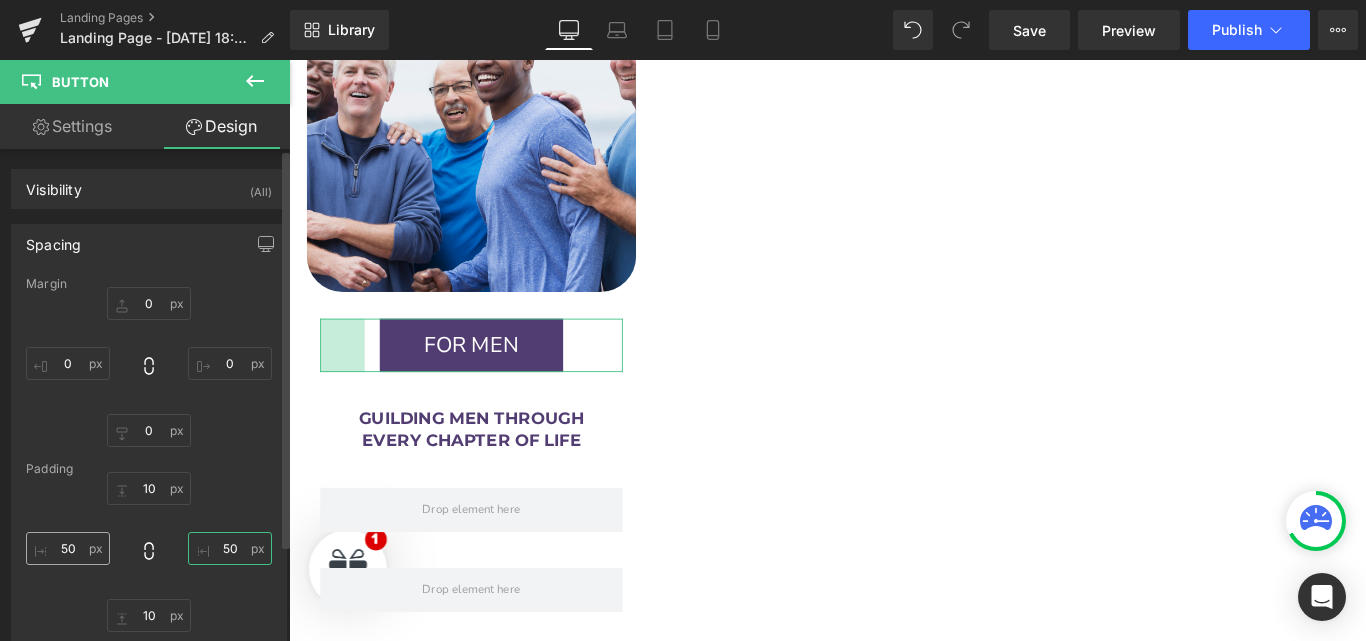 type on "50" 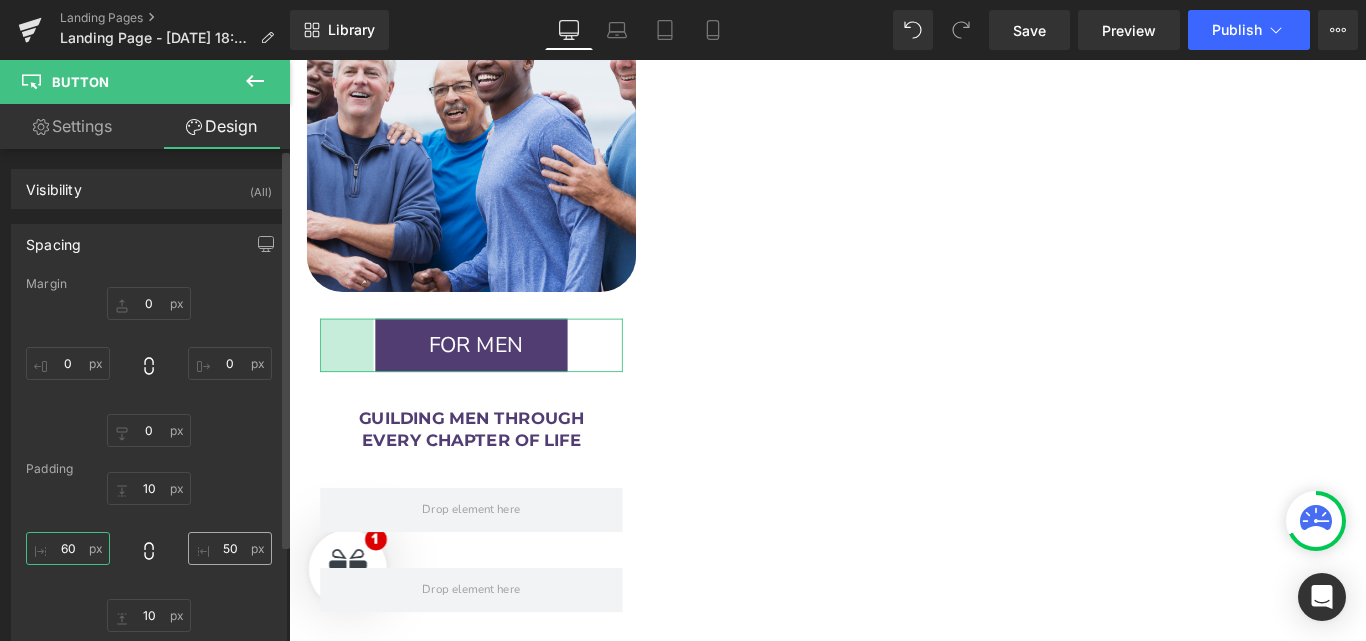 type on "60" 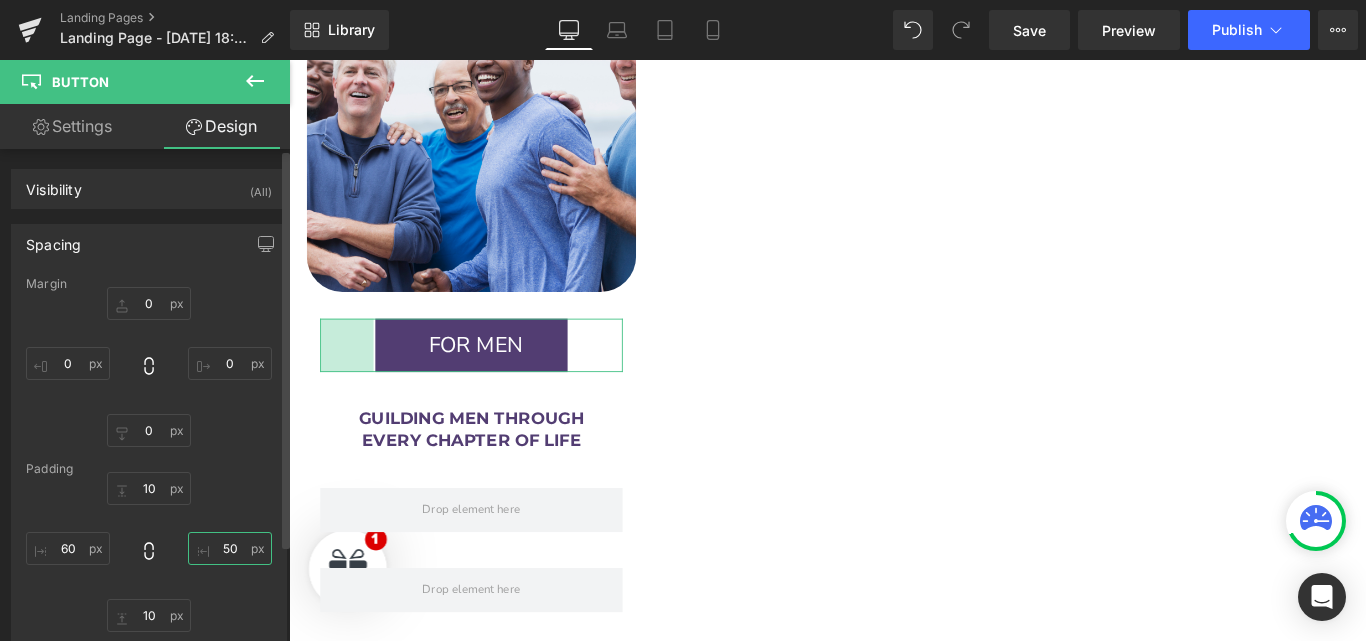click on "50" at bounding box center (230, 548) 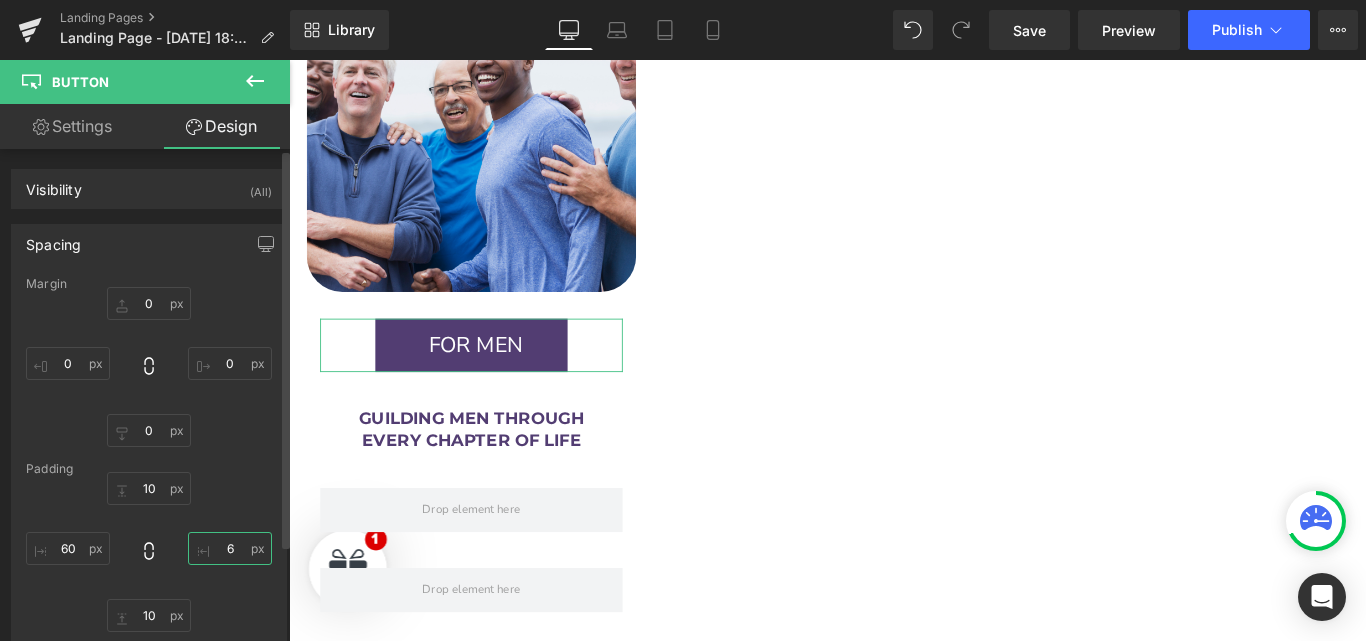 type on "60" 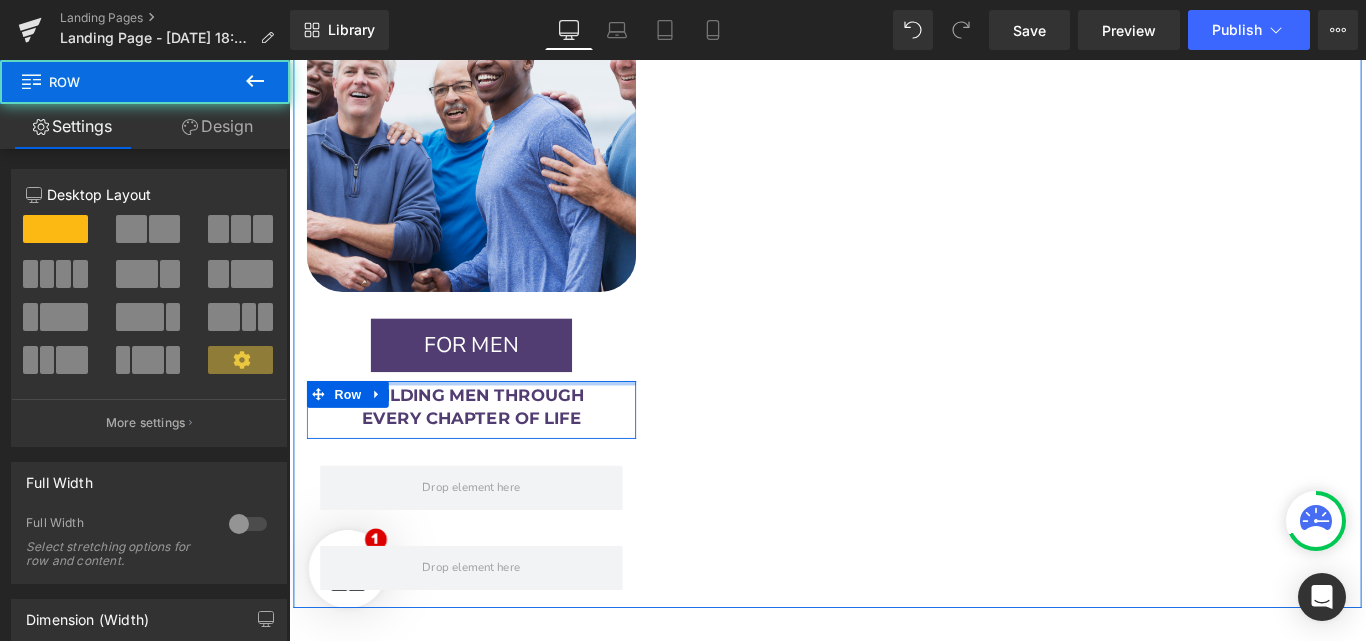drag, startPoint x: 490, startPoint y: 384, endPoint x: 494, endPoint y: 359, distance: 25.317978 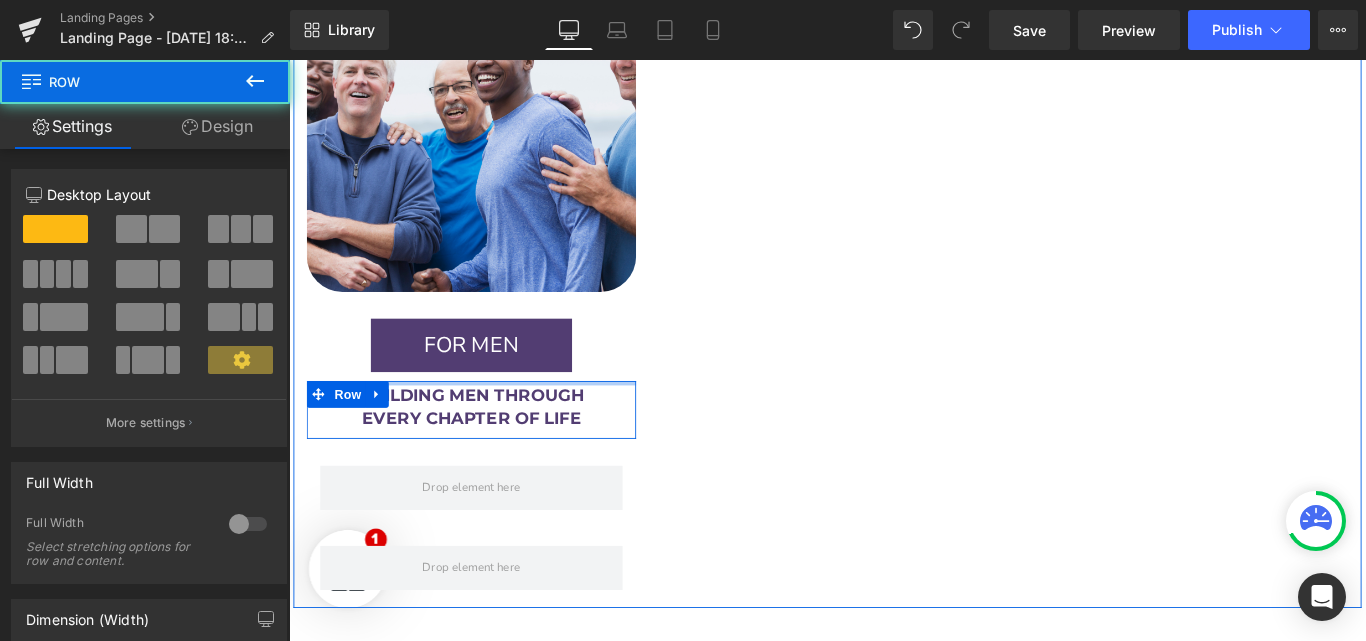 click at bounding box center (494, 423) 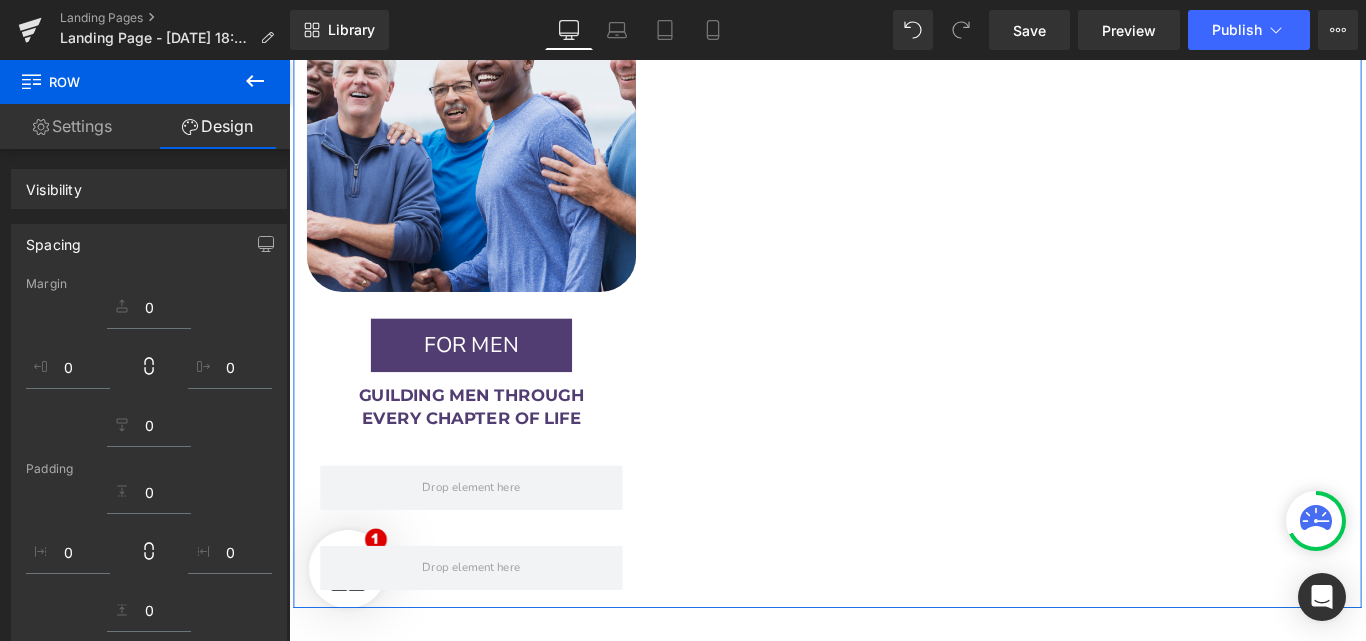 click on "Image         FOR MEN Button       60px   60px Row
GUILDING MEN THROUGH  EVERY CHAPTER OF LIFE
Text Block         Row         Row         Row         Row" at bounding box center (894, 298) 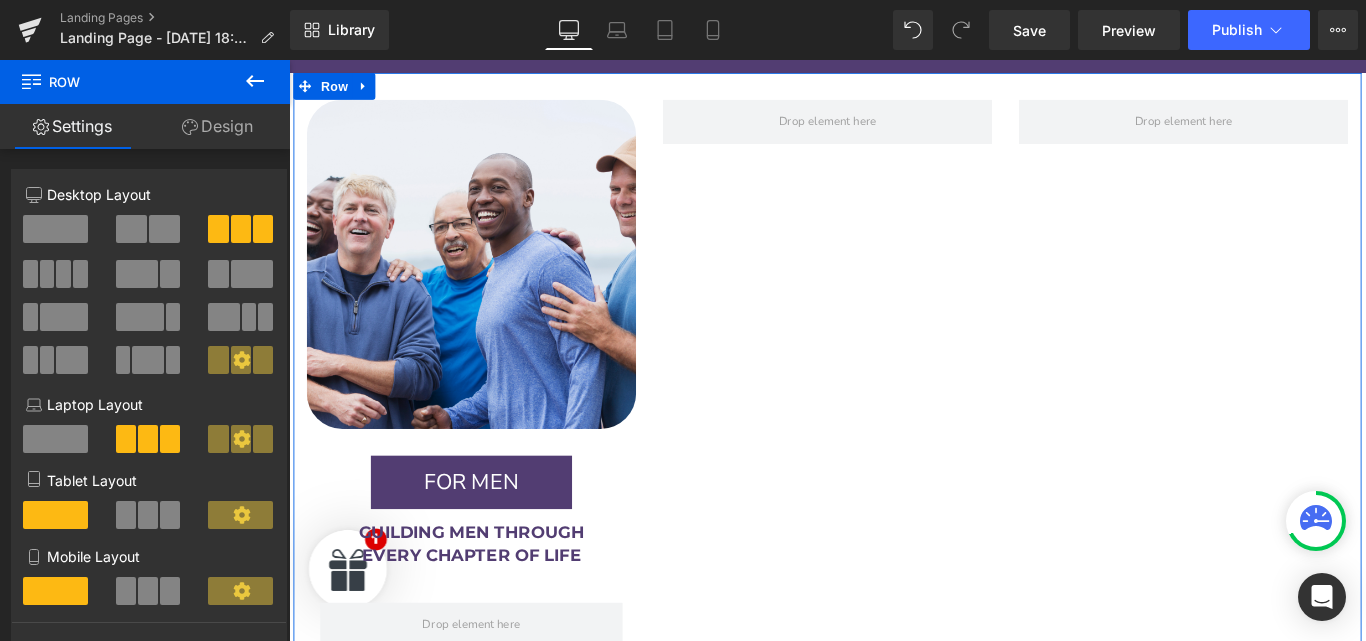 scroll, scrollTop: 2596, scrollLeft: 0, axis: vertical 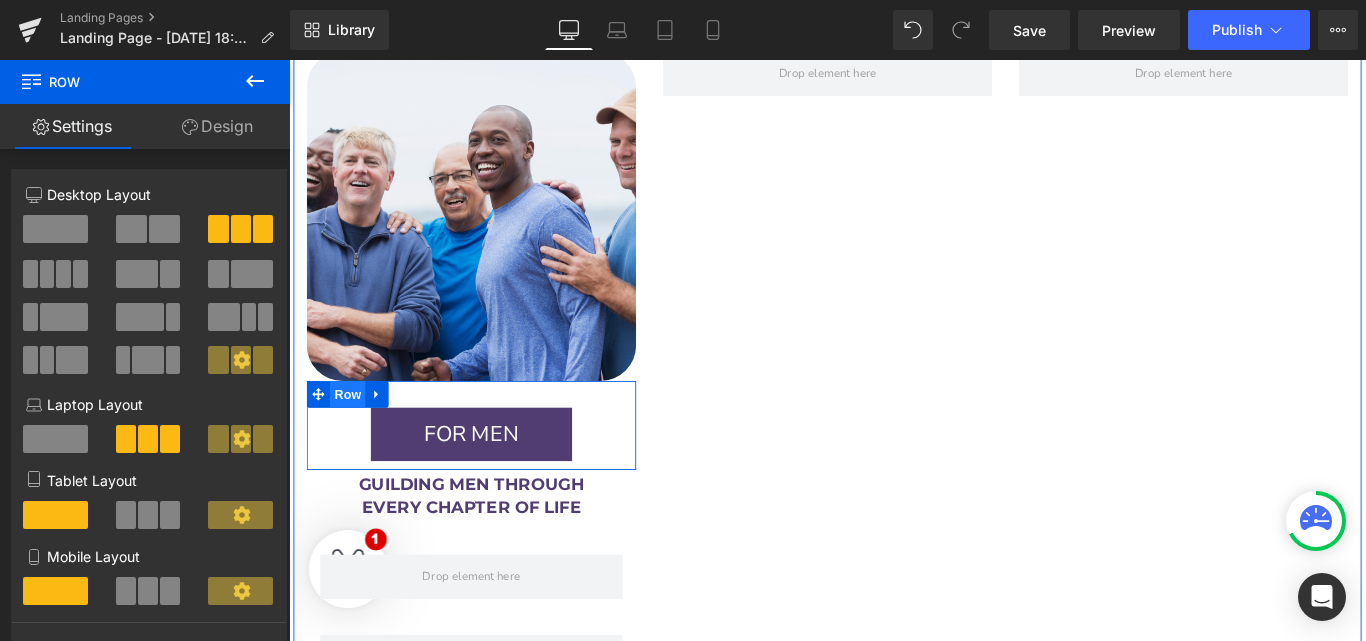 click on "Row" at bounding box center (355, 436) 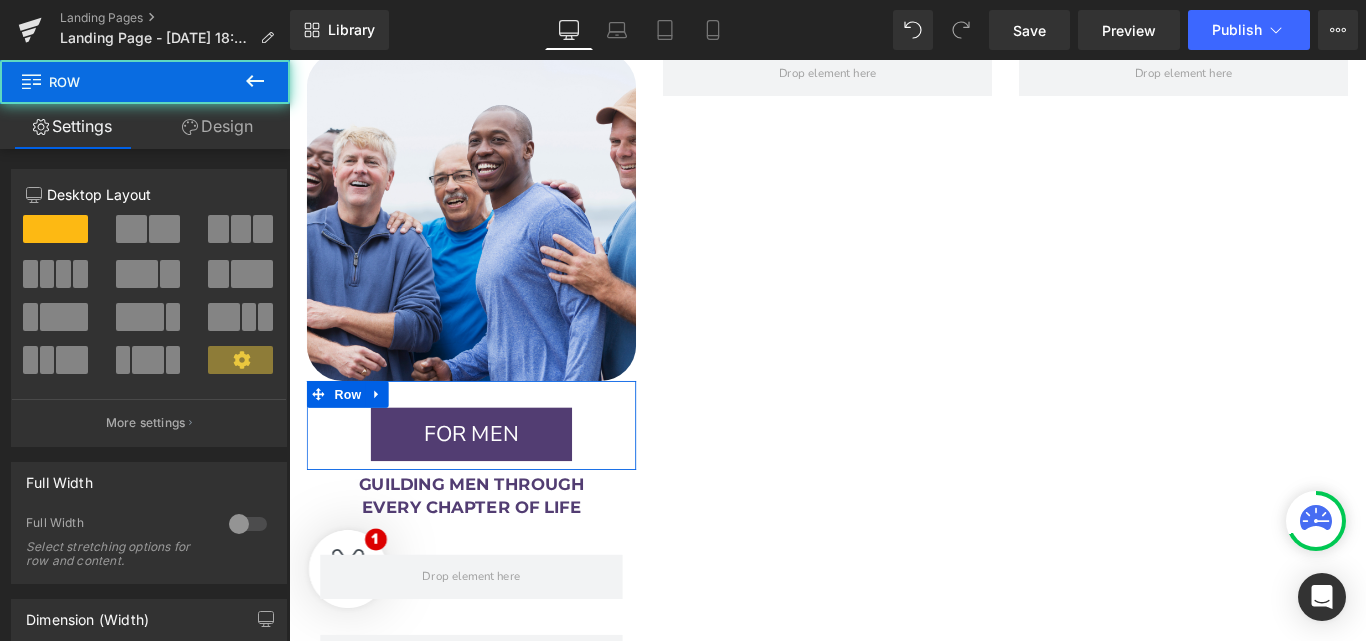 click on "Design" at bounding box center (217, 126) 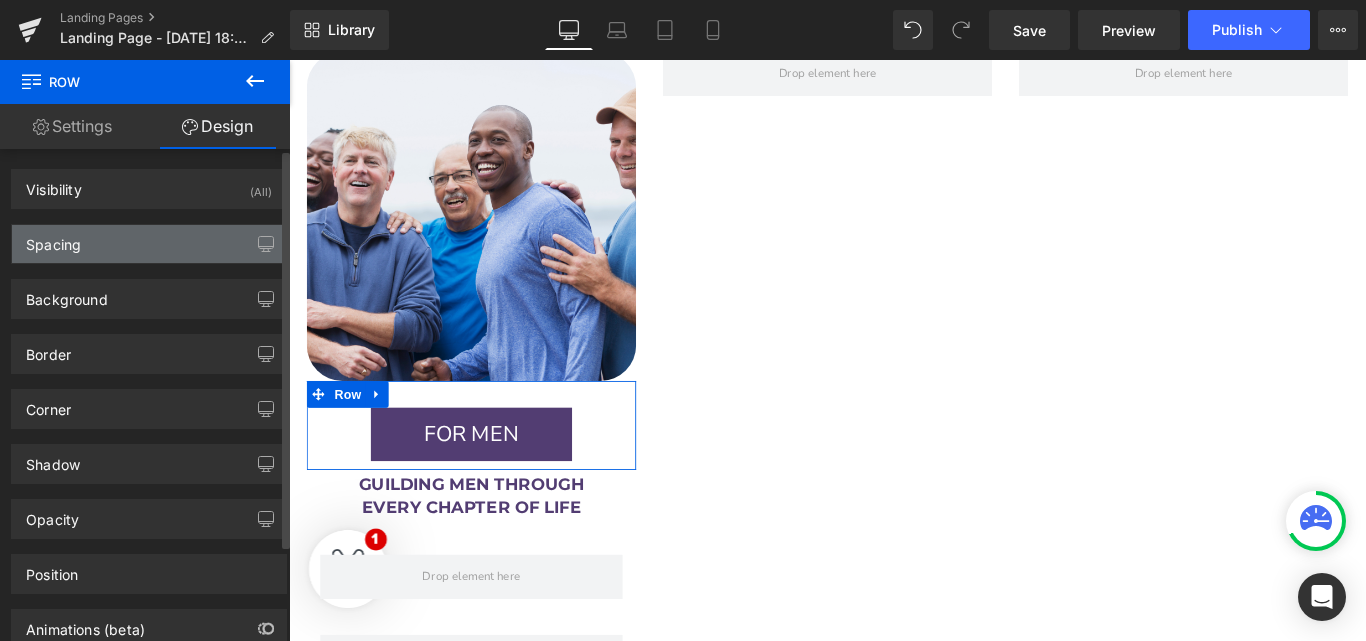 type on "0" 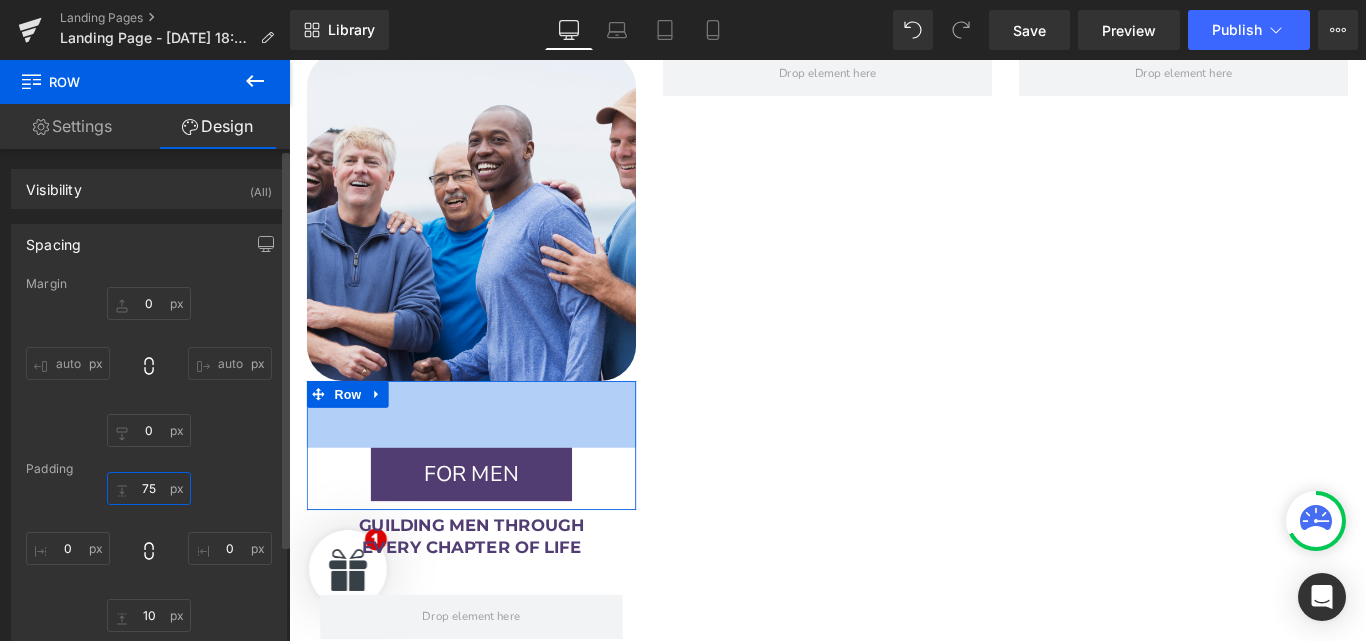 type on "7" 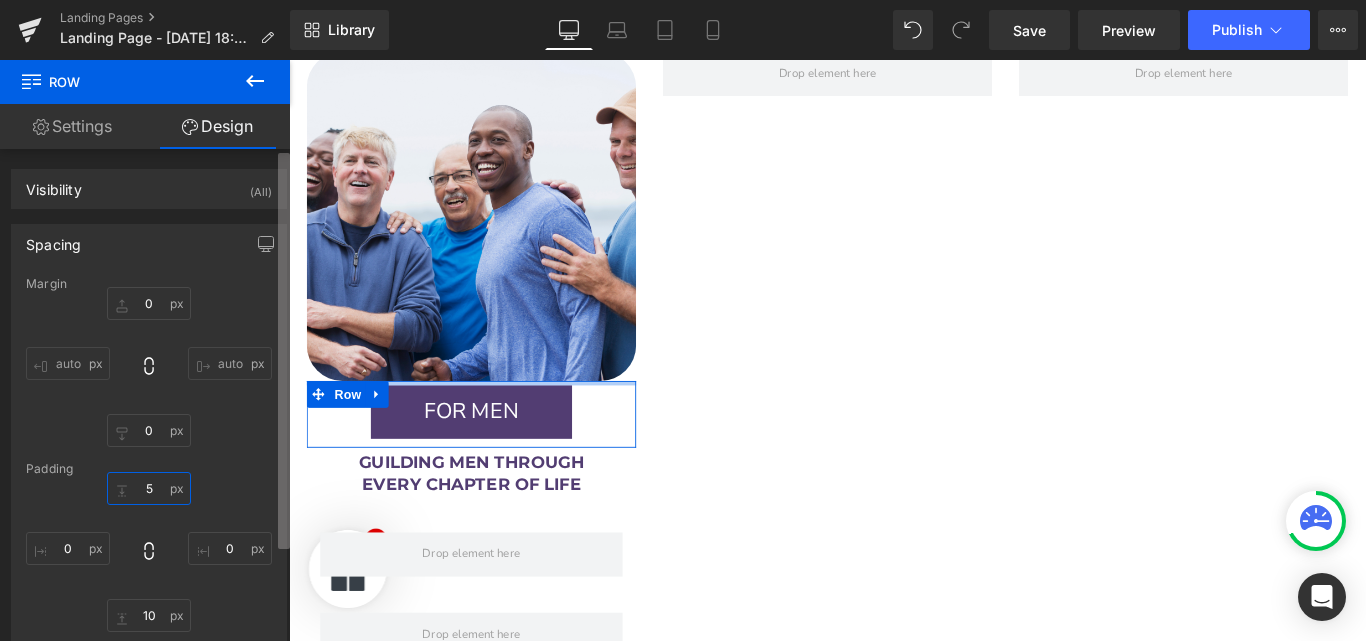 type on "7" 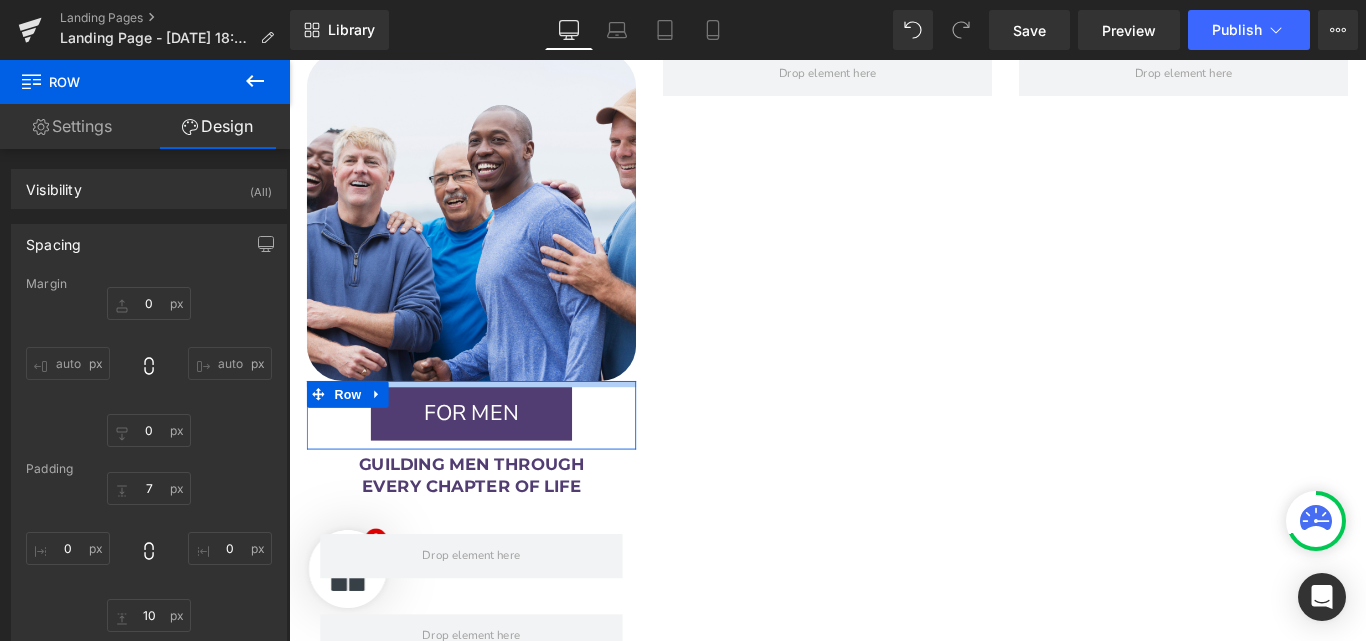 click on "Image         FOR MEN Button       60px   60px Row
GUILDING MEN THROUGH  EVERY CHAPTER OF LIFE
Text Block         Row         Row         Row         Row" at bounding box center (894, 387) 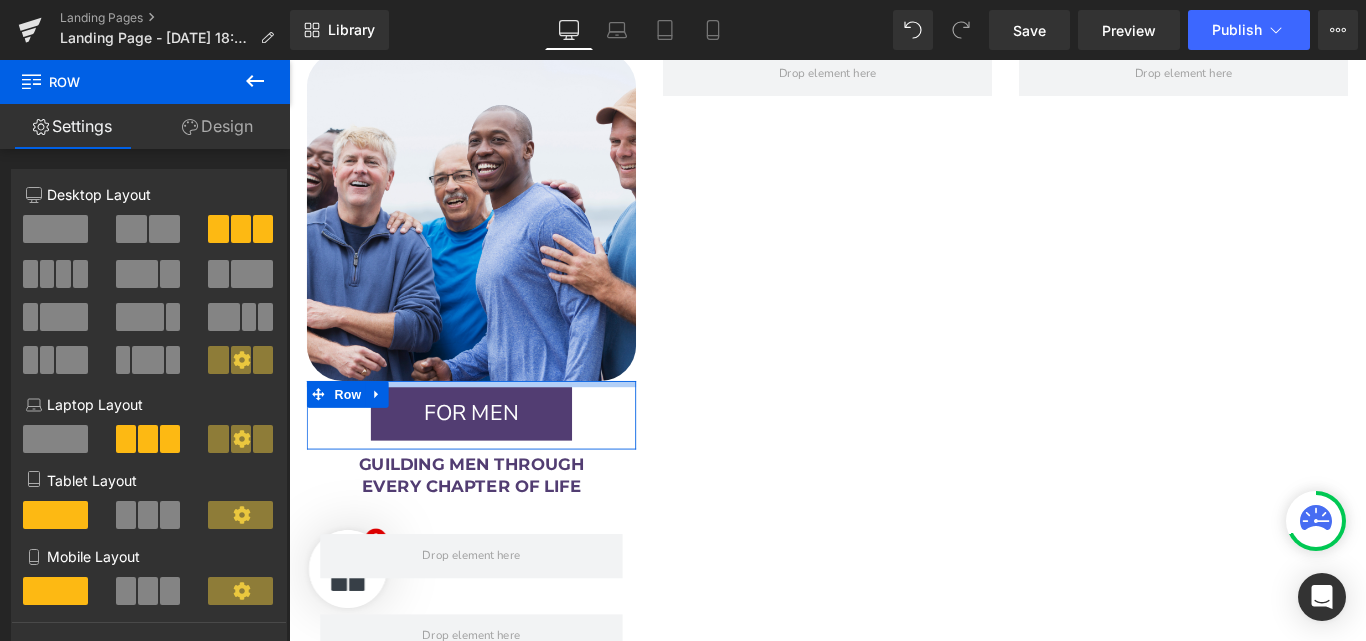 click on "Image         FOR MEN Button       60px   60px Row
GUILDING MEN THROUGH  EVERY CHAPTER OF LIFE
Text Block         Row         Row         Row         Row" at bounding box center [894, 387] 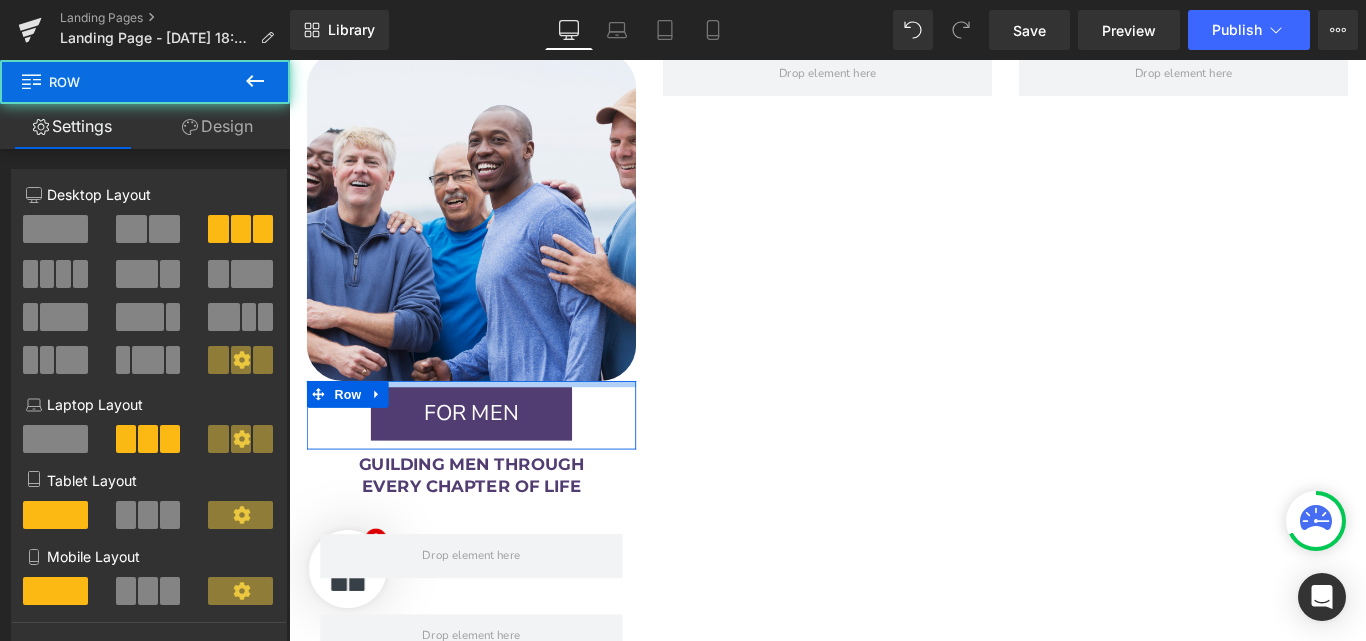 click on "GUILDING MEN THROUGH  EVERY CHAPTER OF LIFE
Text Block" at bounding box center (494, 528) 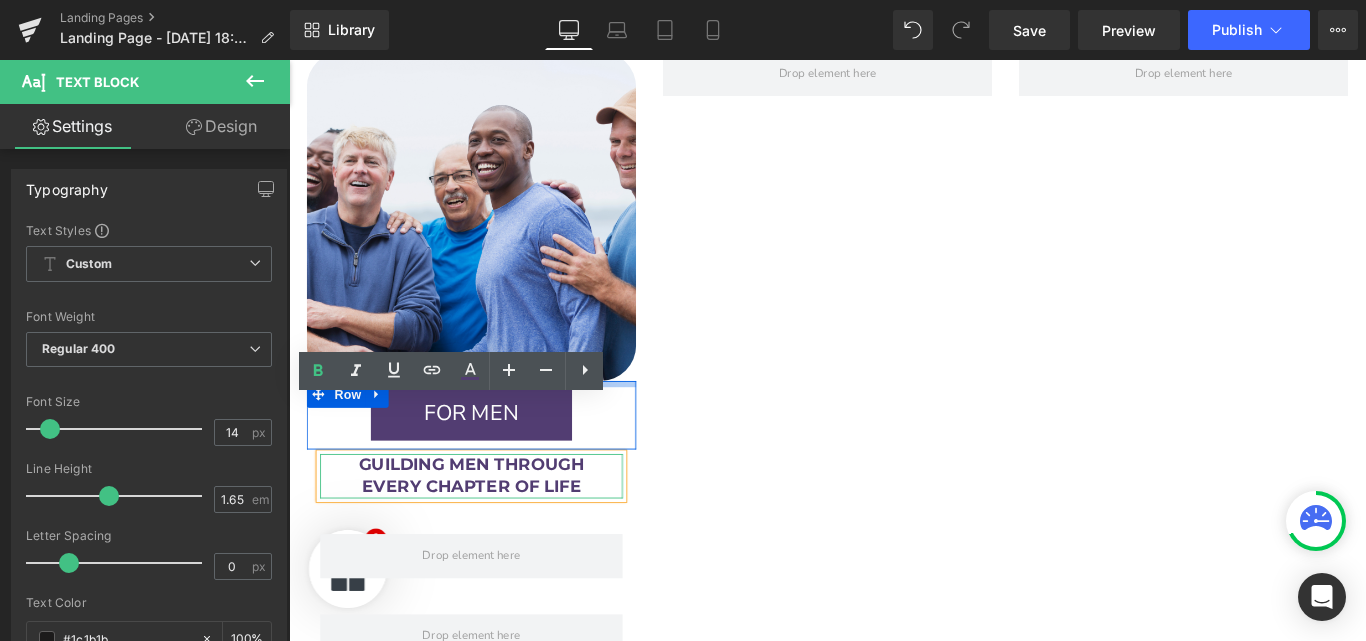 click on "Image         FOR MEN Button       60px   60px Row
GUILDING MEN THROUGH  EVERY CHAPTER OF LIFE
Text Block         Row         Row         Row         Row" at bounding box center [894, 387] 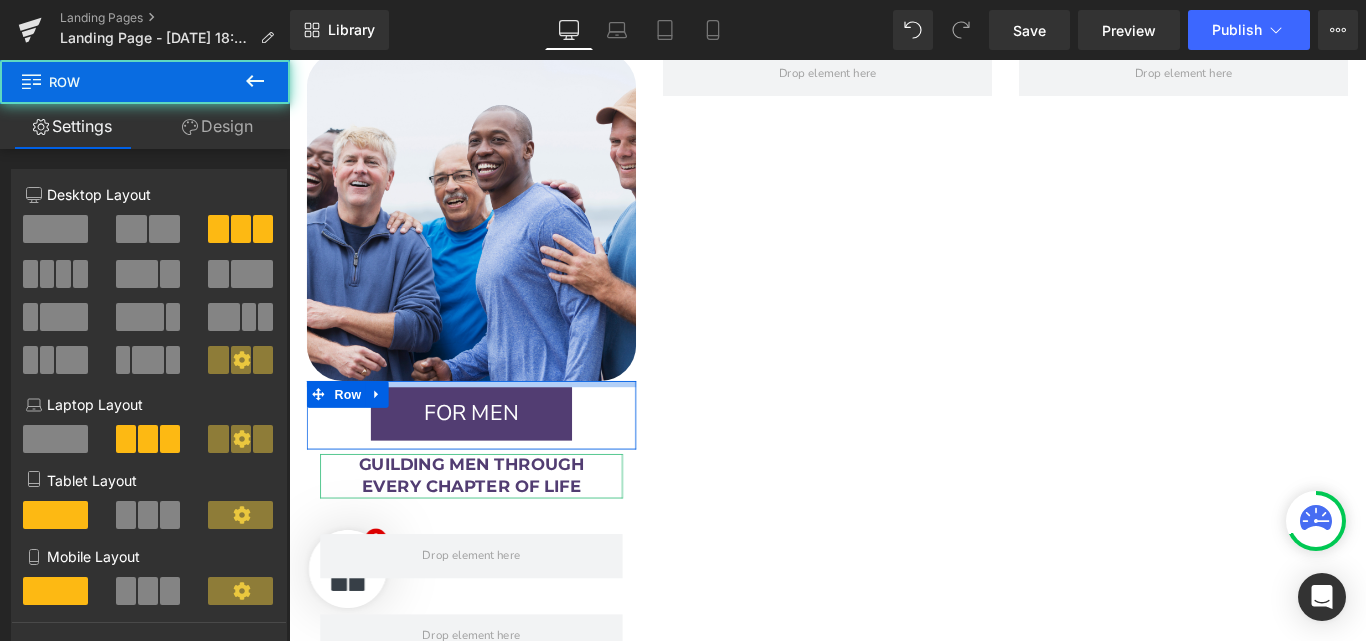 click on "Image         FOR MEN Button       60px   60px Row
GUILDING MEN THROUGH  EVERY CHAPTER OF LIFE
Text Block         Row         Row         Row         Row" at bounding box center [894, 387] 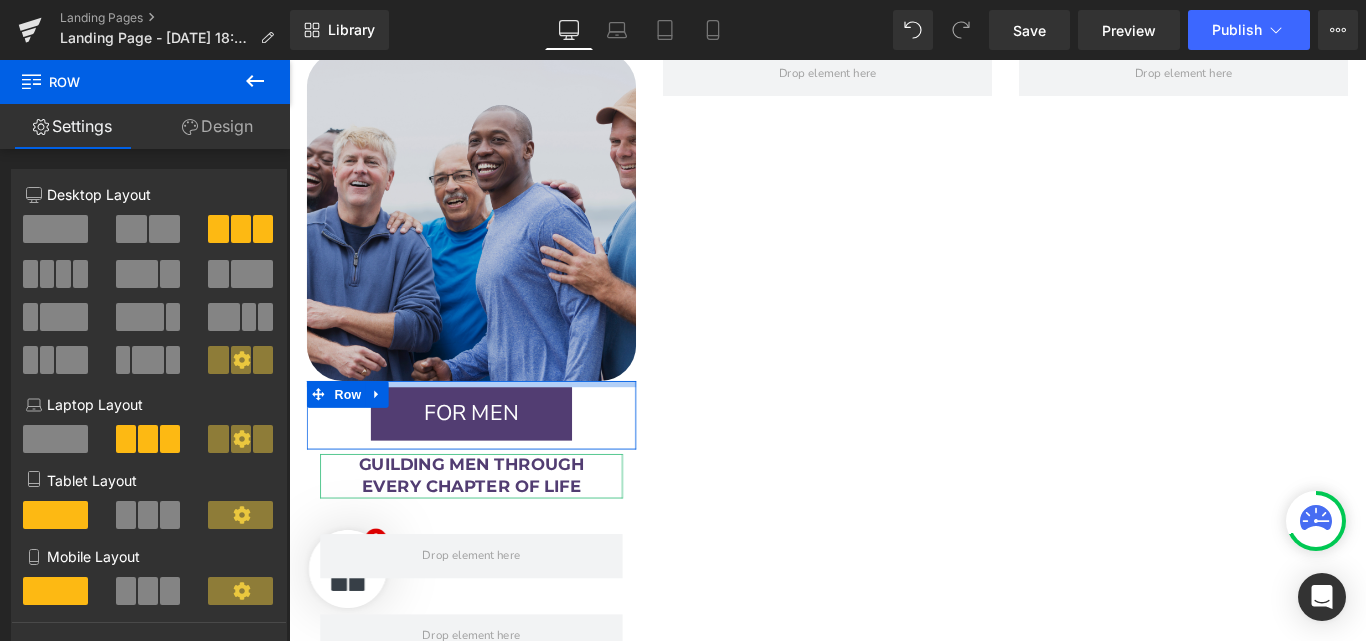 click at bounding box center (494, 236) 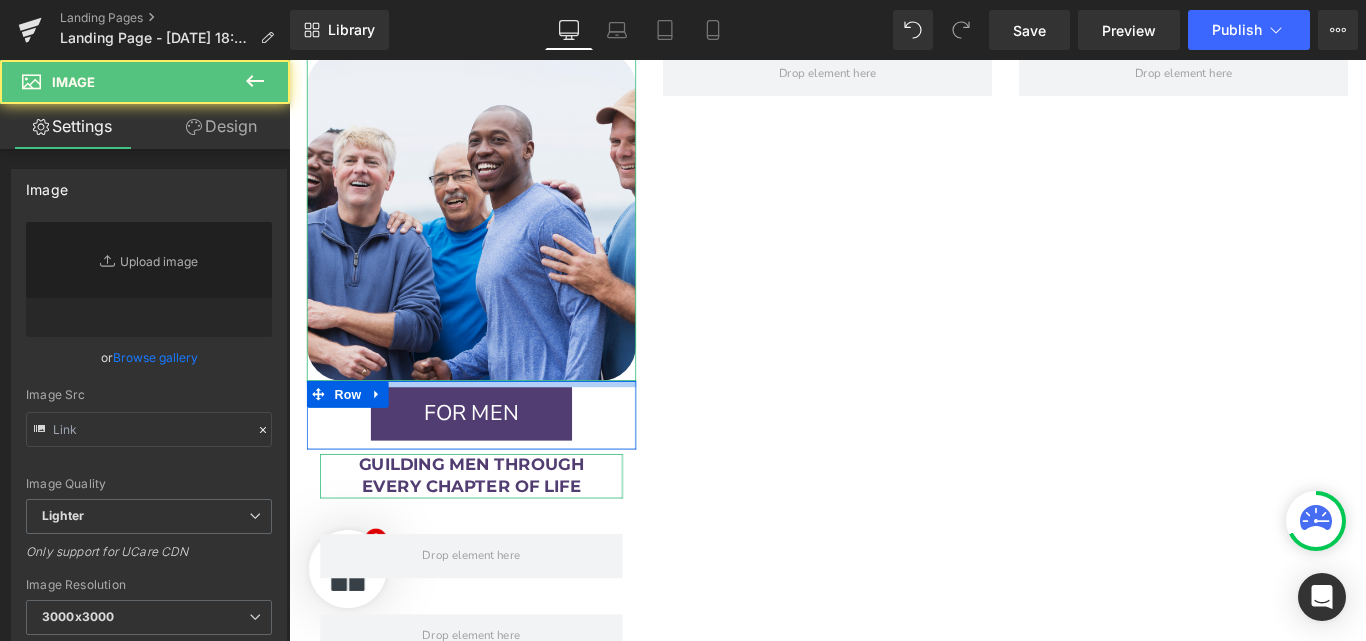 type on "https://cdn.shopify.com/s/files/1/0607/2821/3736/files/FORMEN_3403ae6d-31d0-4ec7-98cc-007e90c489e7_3000x3000.png?v=1746547014" 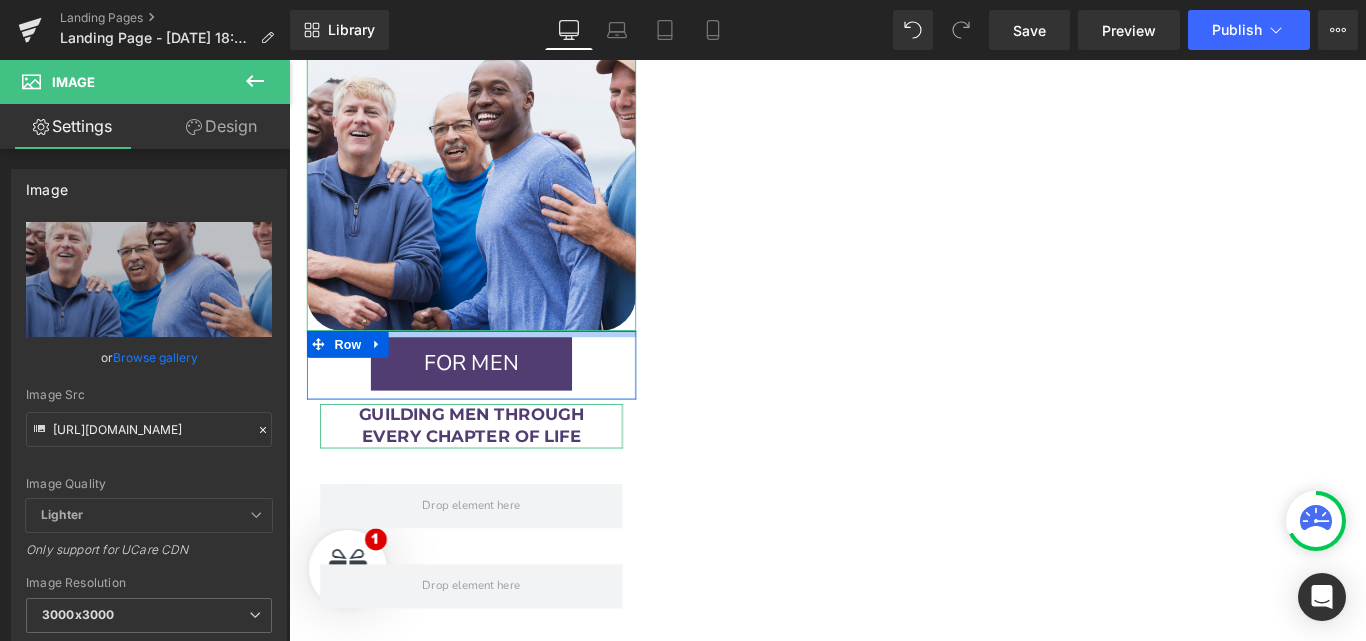 scroll, scrollTop: 2578, scrollLeft: 0, axis: vertical 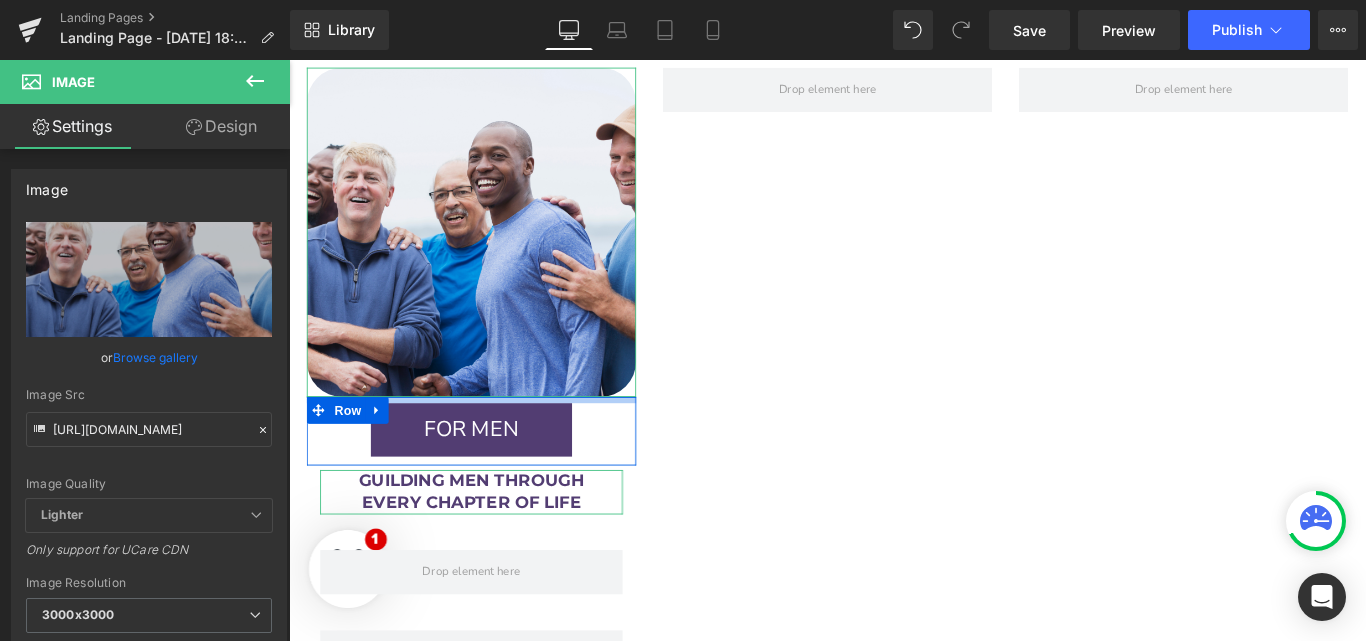 click on "GUILDING MEN THROUGH" at bounding box center (493, 532) 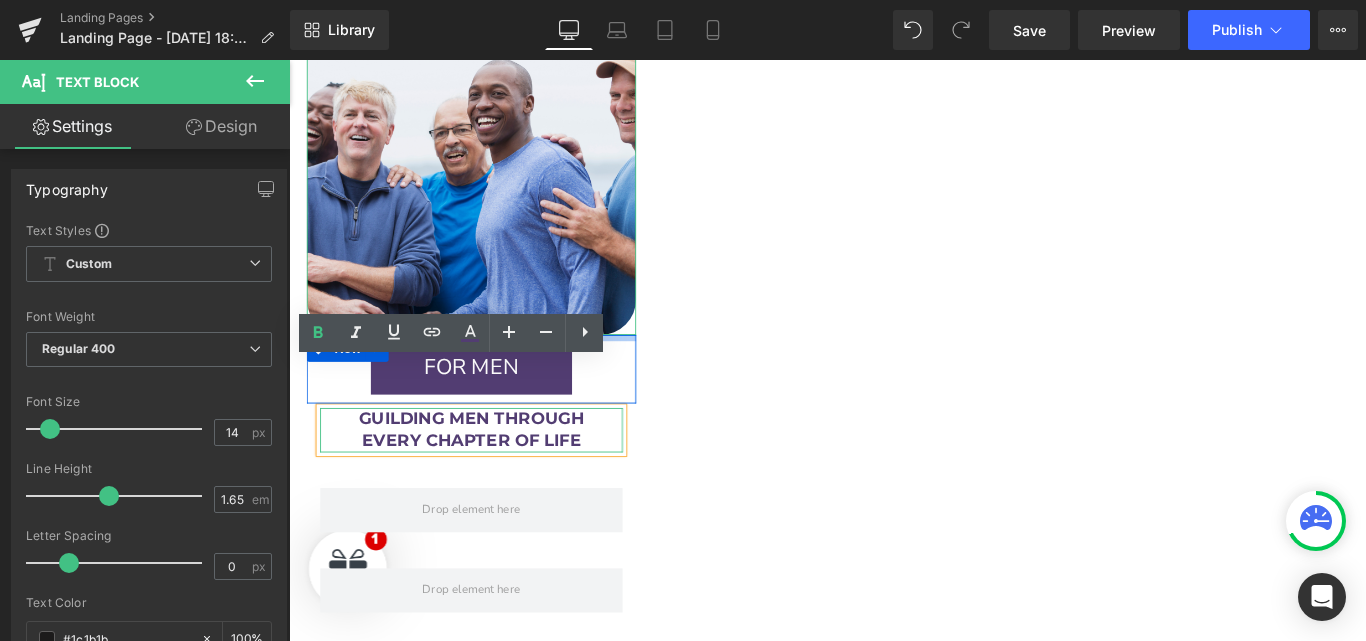 scroll, scrollTop: 2650, scrollLeft: 0, axis: vertical 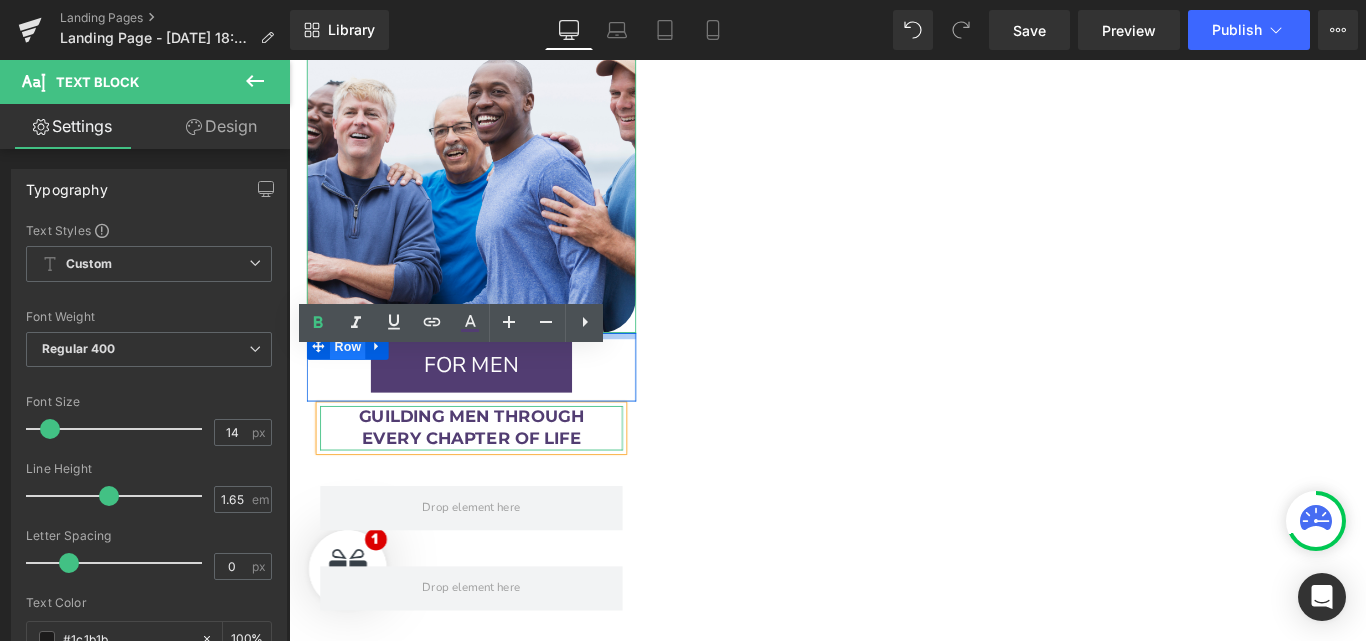 click on "Row" at bounding box center [355, 382] 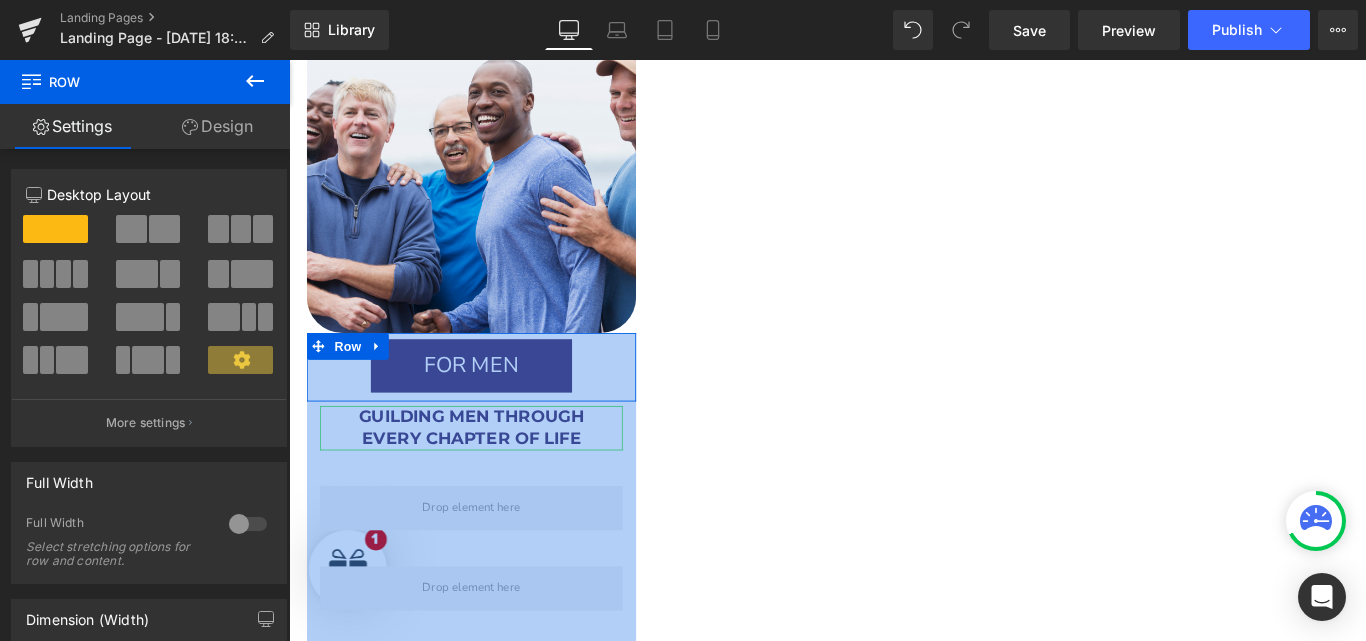 click on "Design" at bounding box center [217, 126] 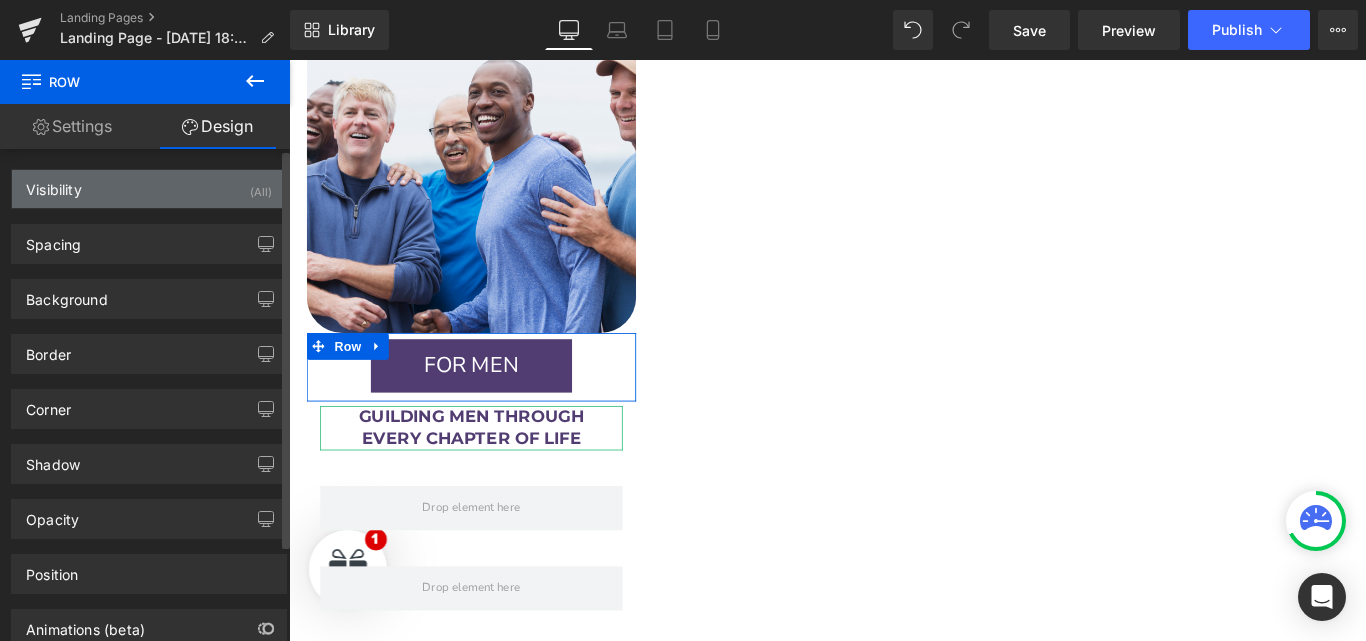 click on "Visibility
(All)" at bounding box center (149, 189) 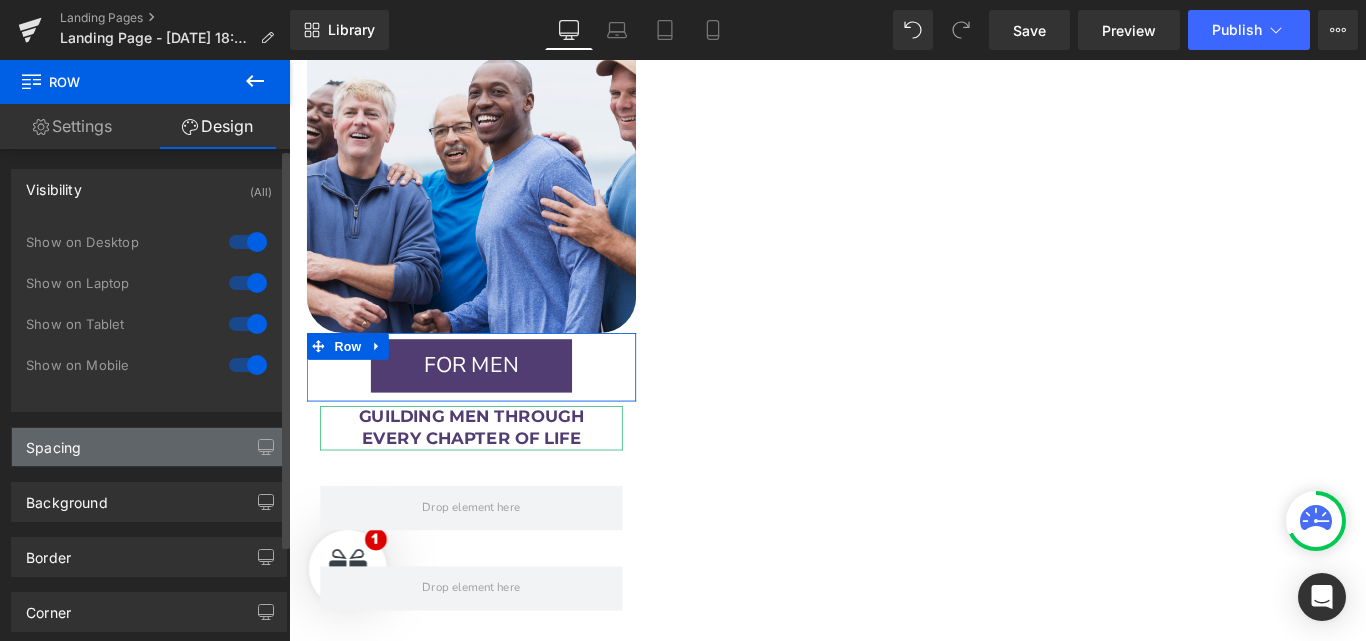 click on "Spacing" at bounding box center (149, 447) 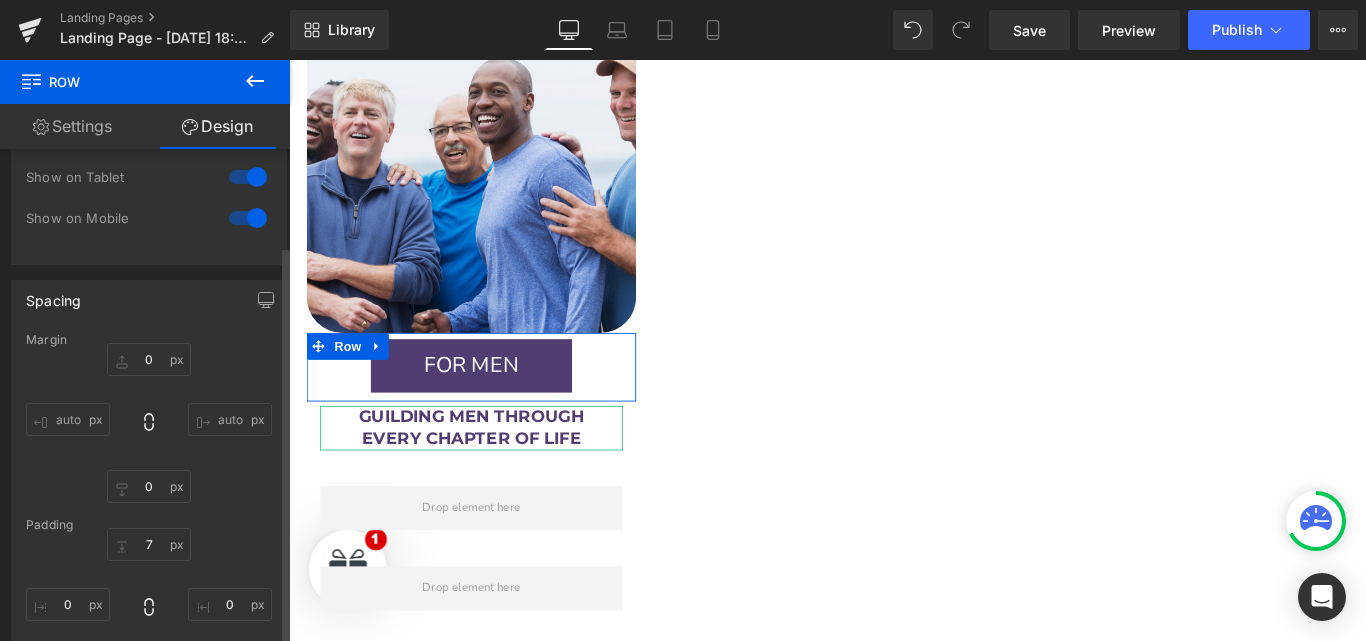 scroll, scrollTop: 293, scrollLeft: 0, axis: vertical 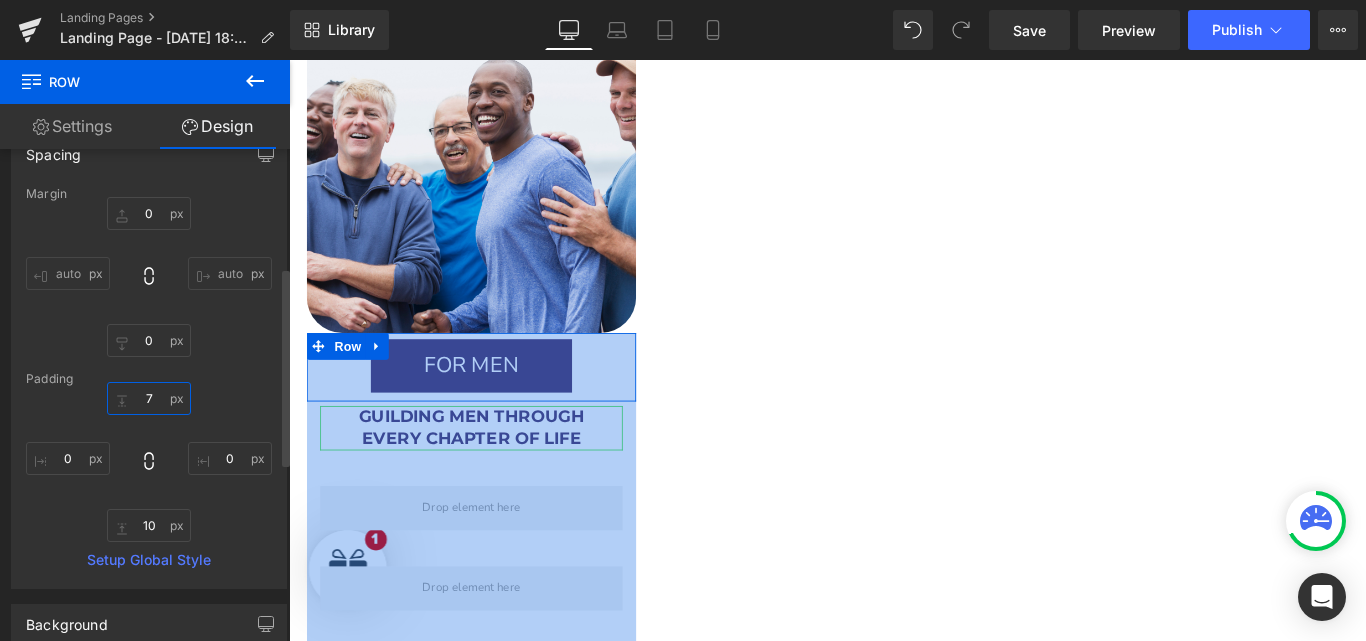 click on "7" at bounding box center [149, 398] 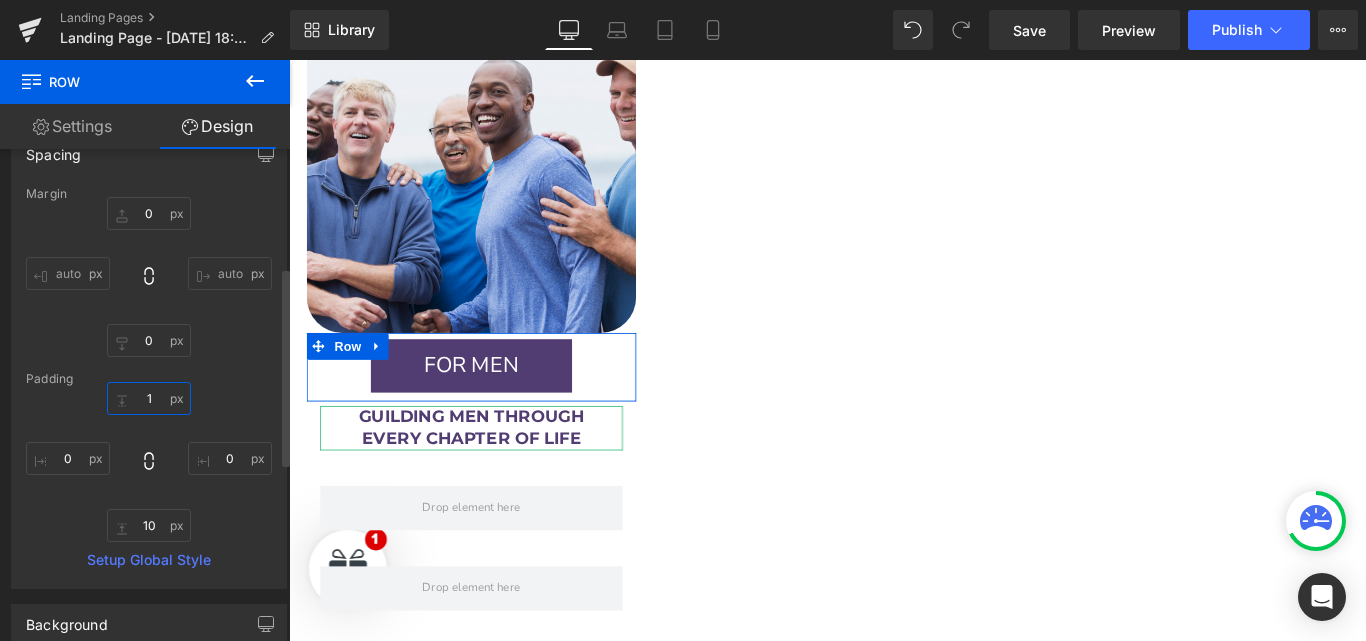 type on "10" 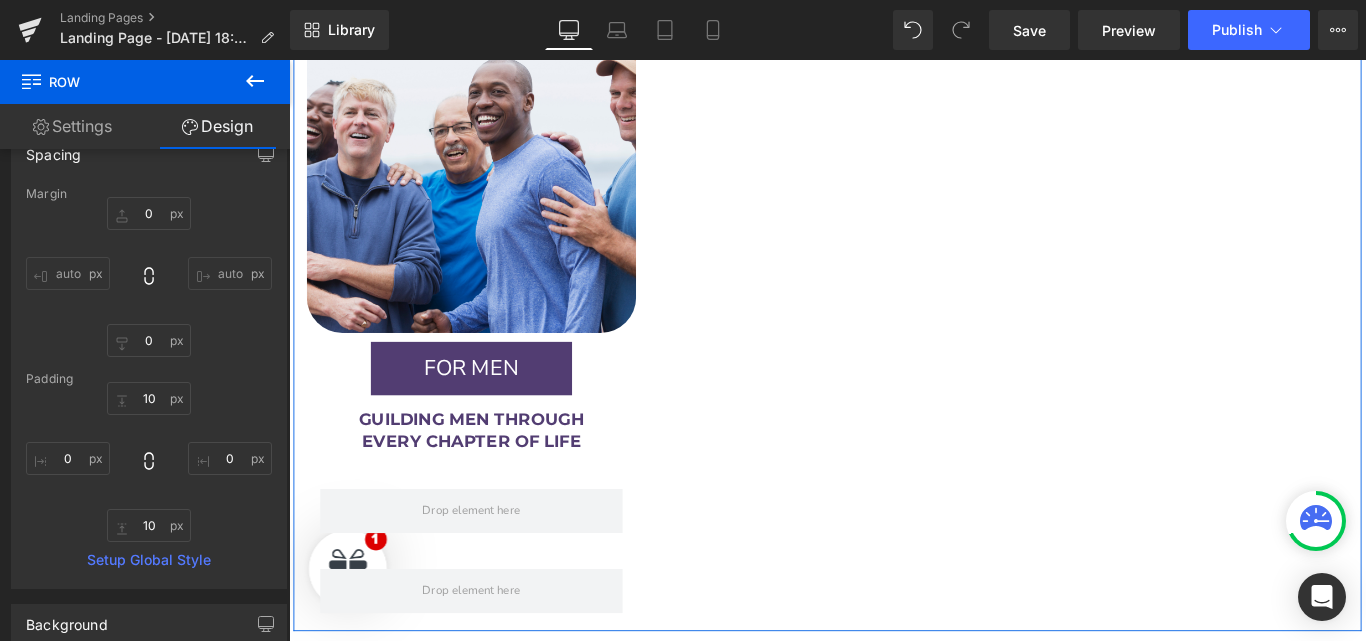 click on "Image         FOR MEN Button       60px   60px Row
GUILDING MEN THROUGH  EVERY CHAPTER OF LIFE
Text Block         Row         Row         Row         Row" at bounding box center (894, 334) 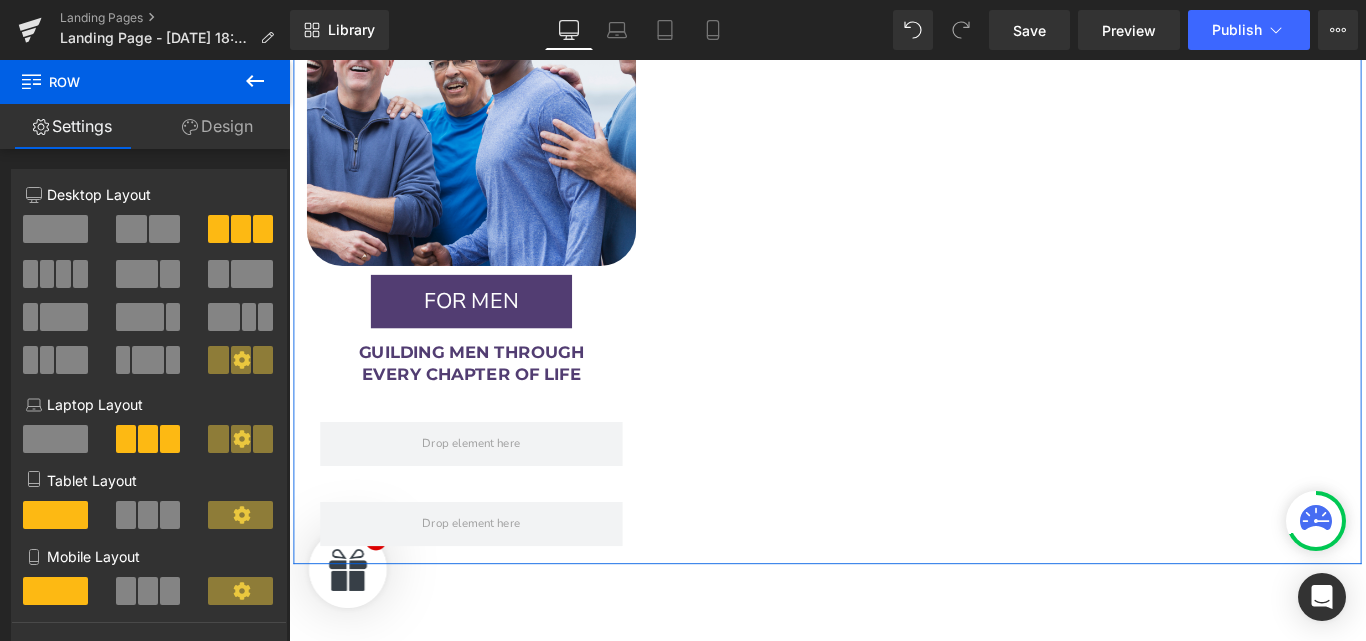 scroll, scrollTop: 2727, scrollLeft: 0, axis: vertical 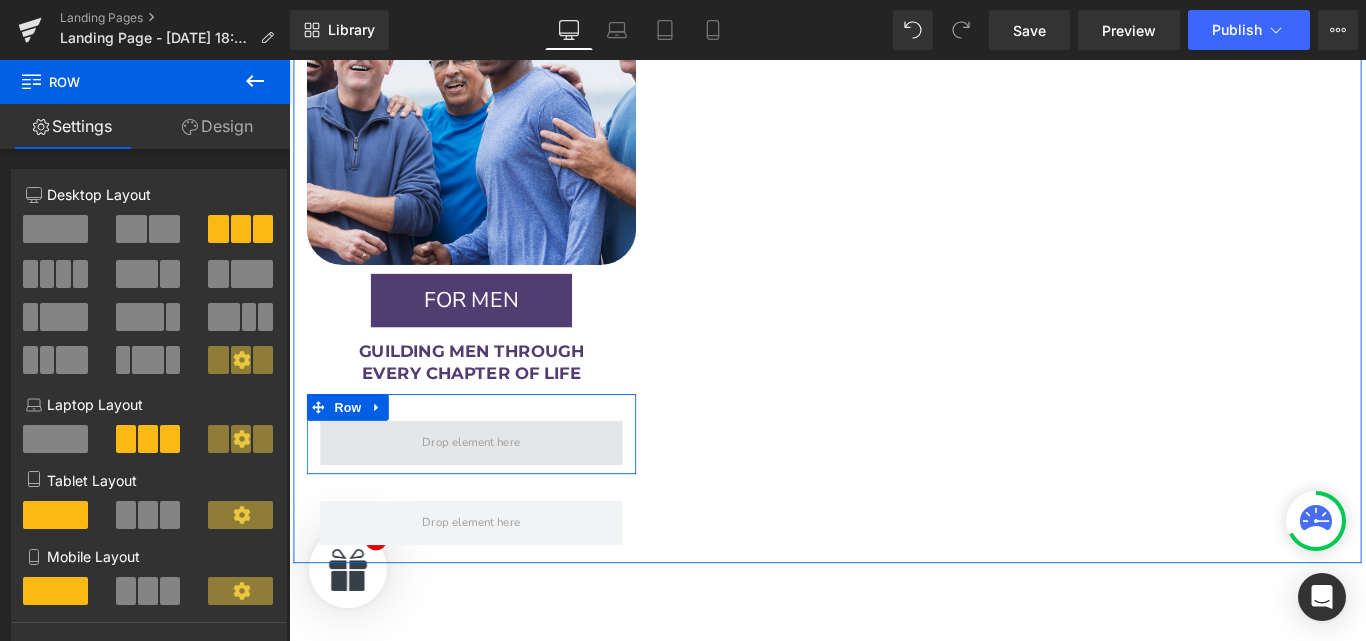click at bounding box center (494, 489) 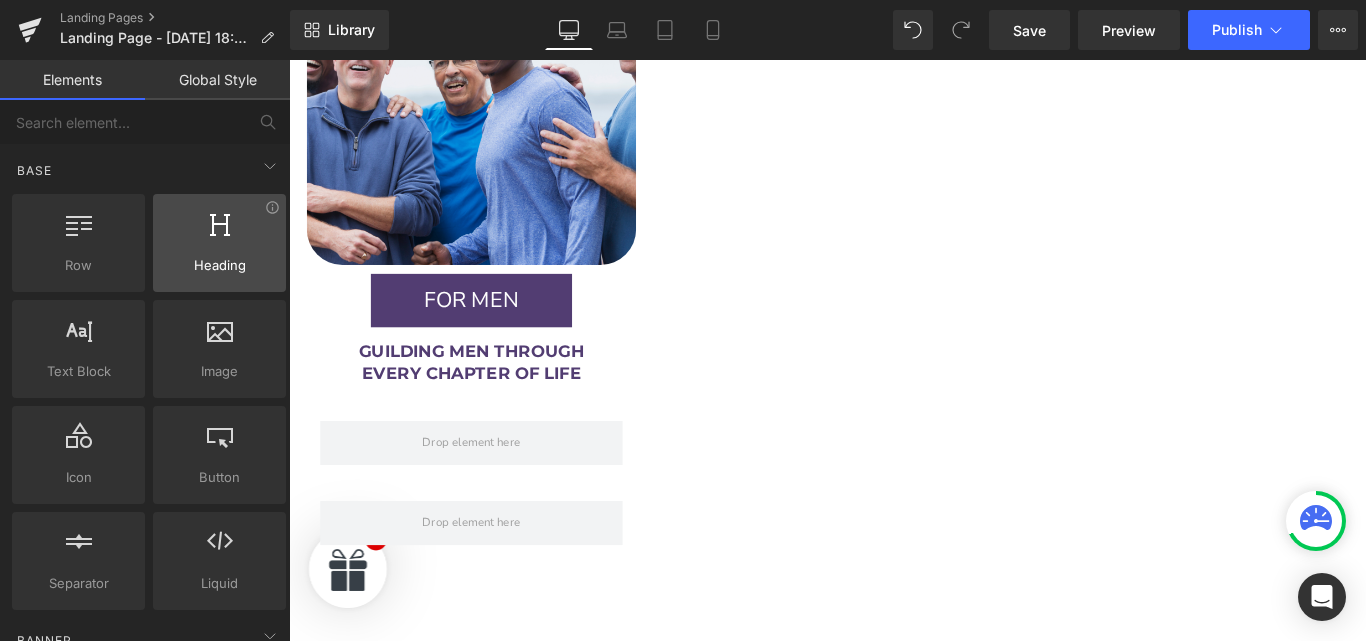 click on "Heading" at bounding box center [219, 265] 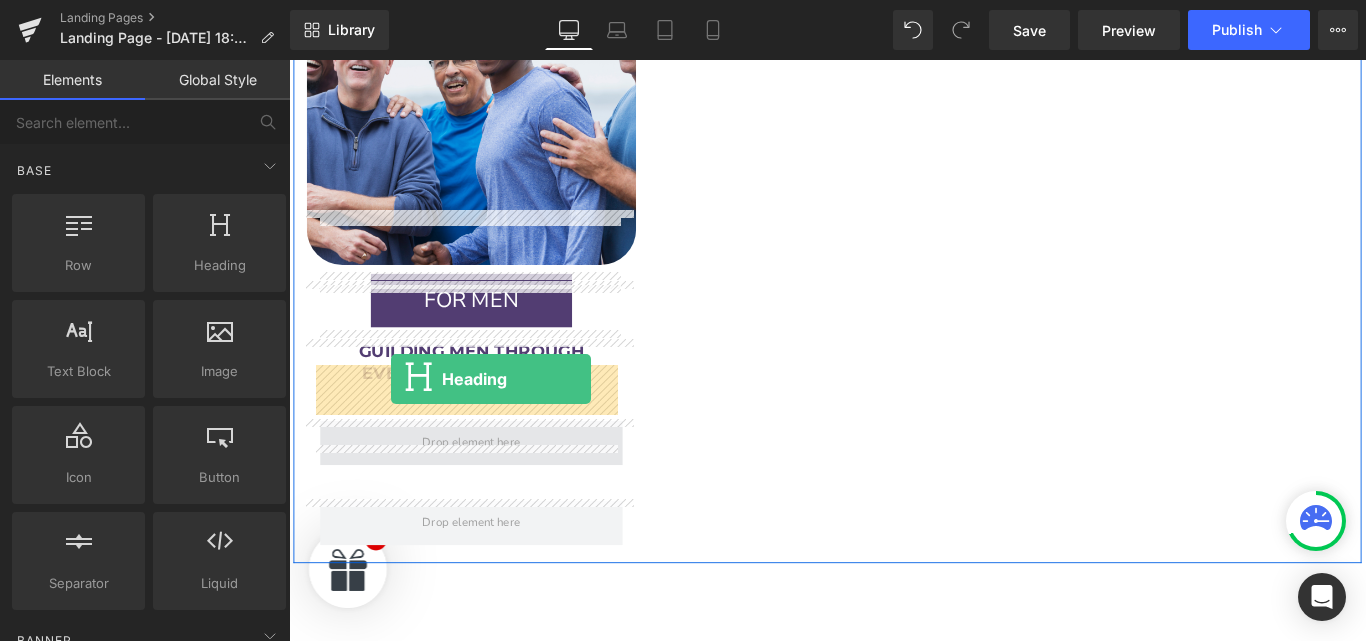 drag, startPoint x: 492, startPoint y: 296, endPoint x: 404, endPoint y: 418, distance: 150.42606 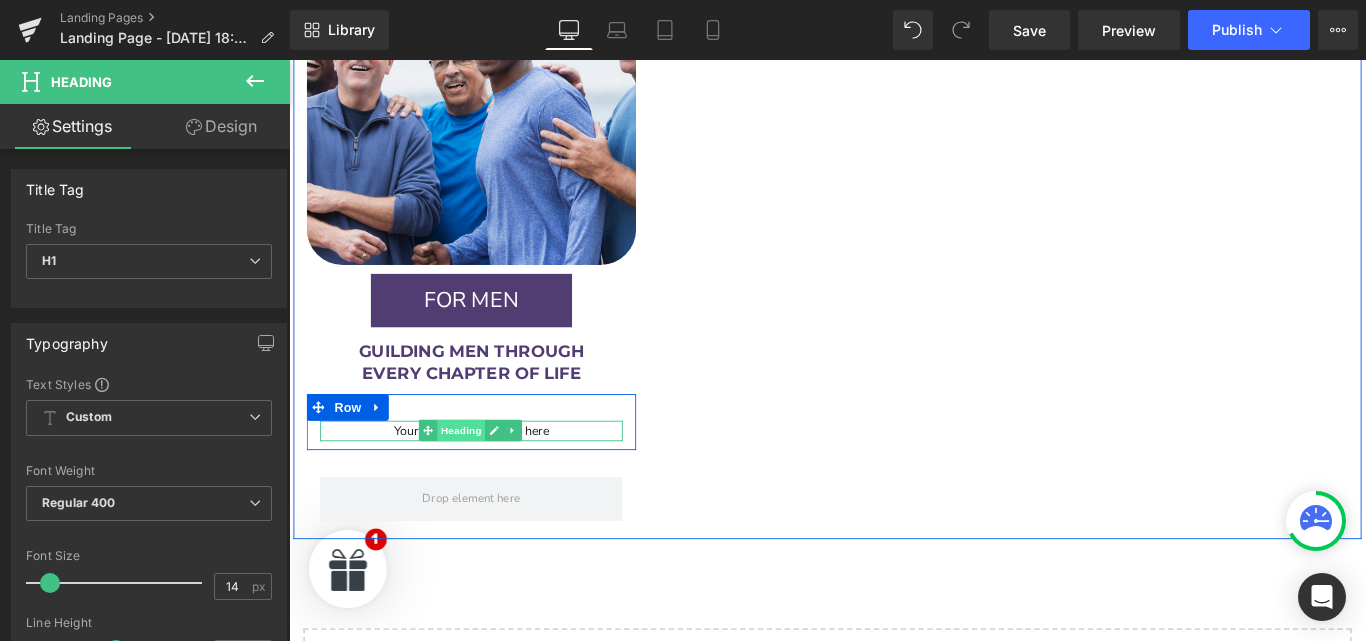 click on "Heading" at bounding box center (483, 476) 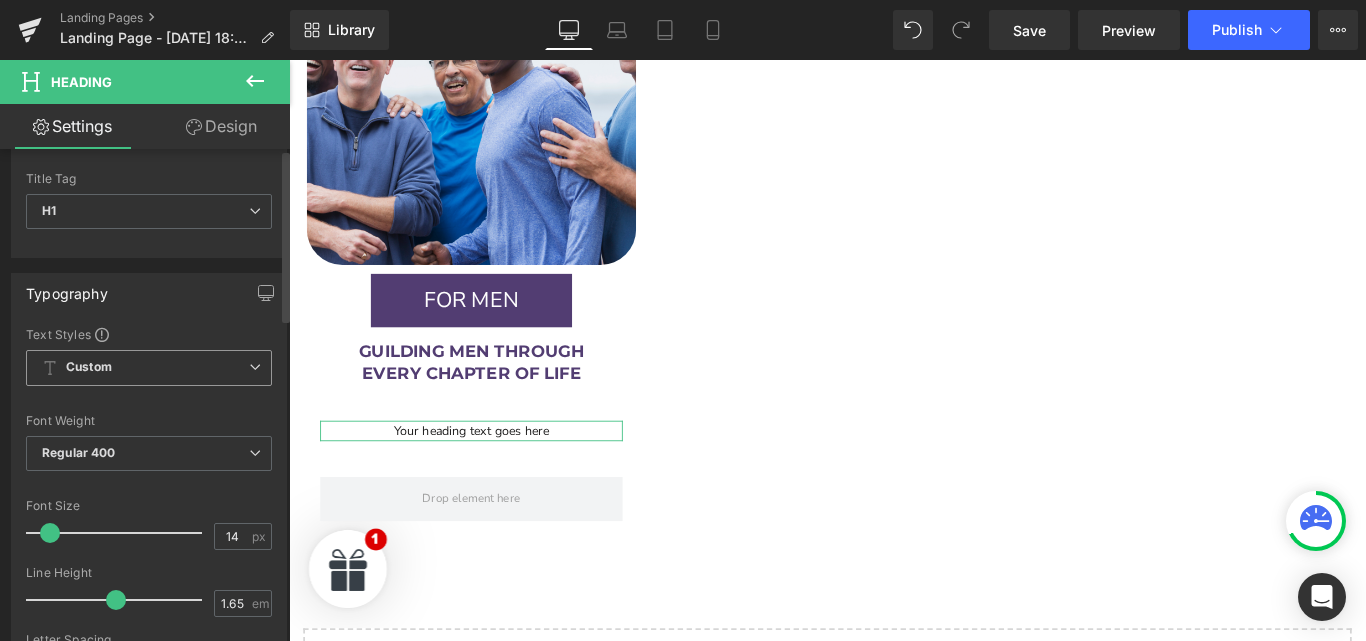scroll, scrollTop: 0, scrollLeft: 0, axis: both 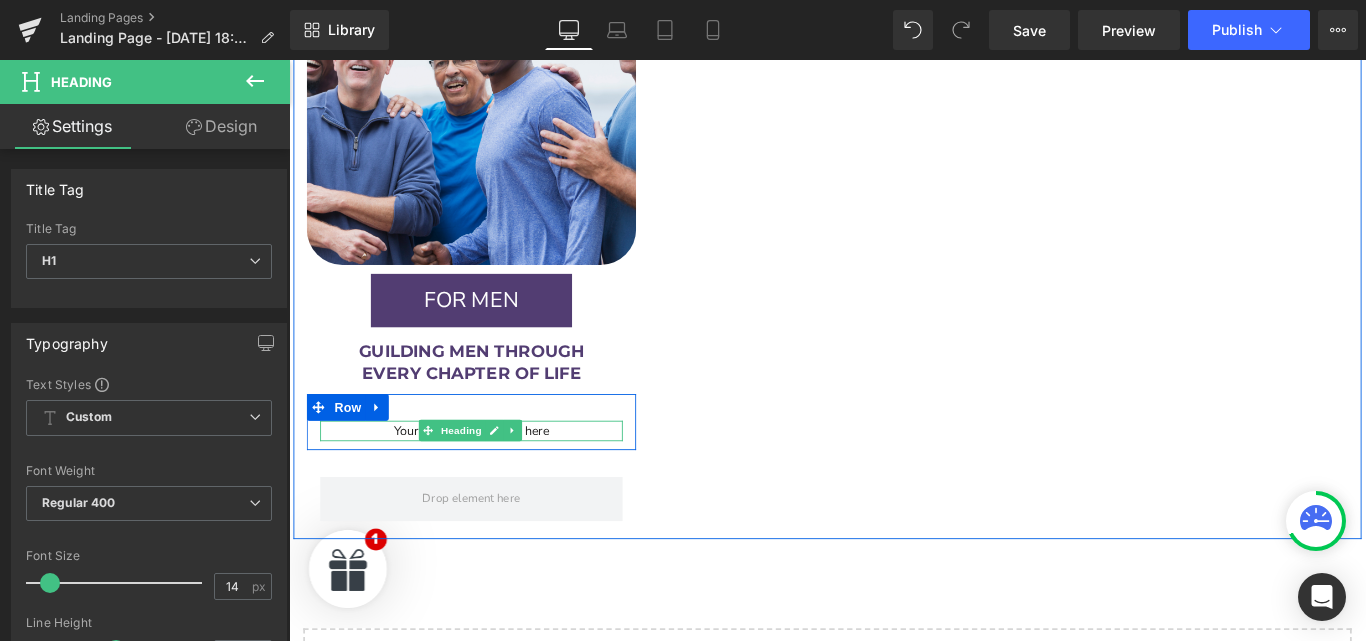 click on "Your heading text goes here" at bounding box center (494, 476) 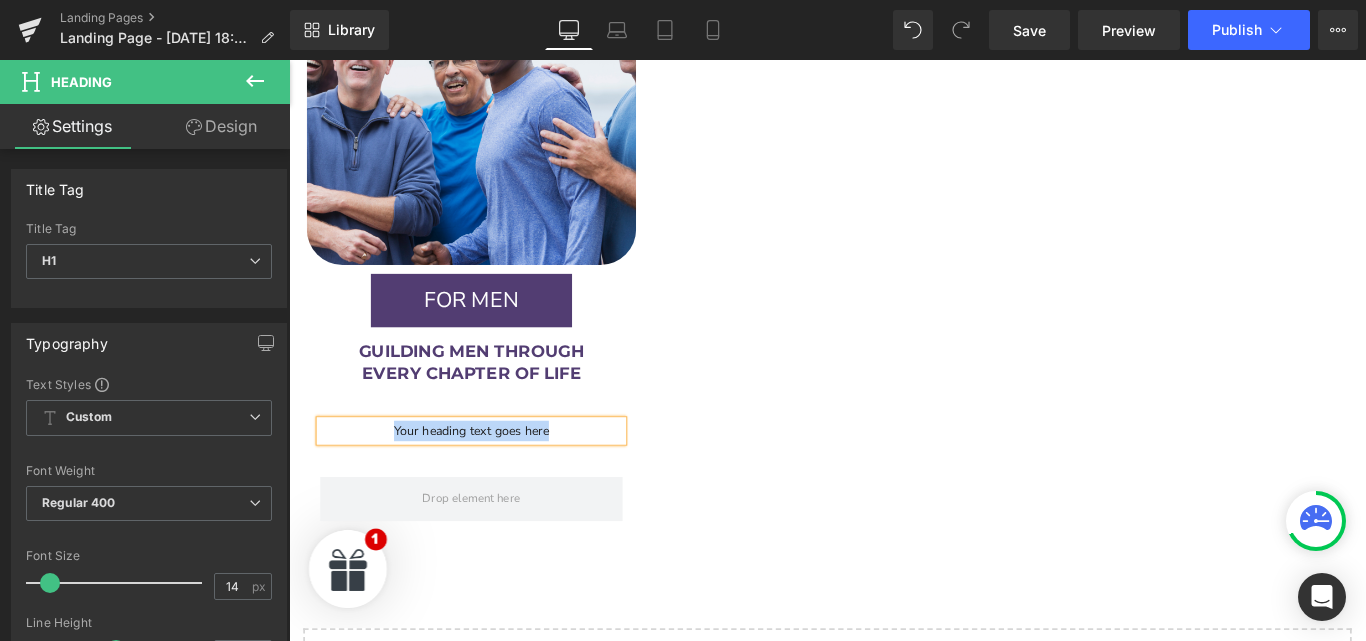 paste 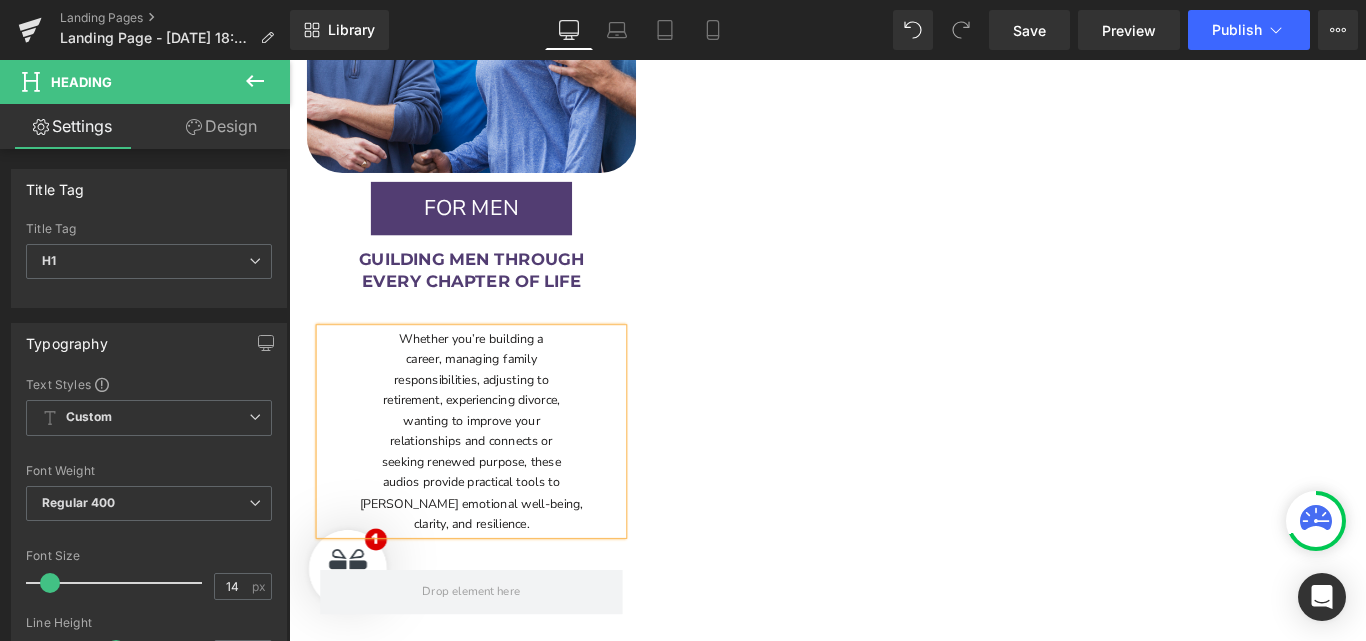 scroll, scrollTop: 2850, scrollLeft: 0, axis: vertical 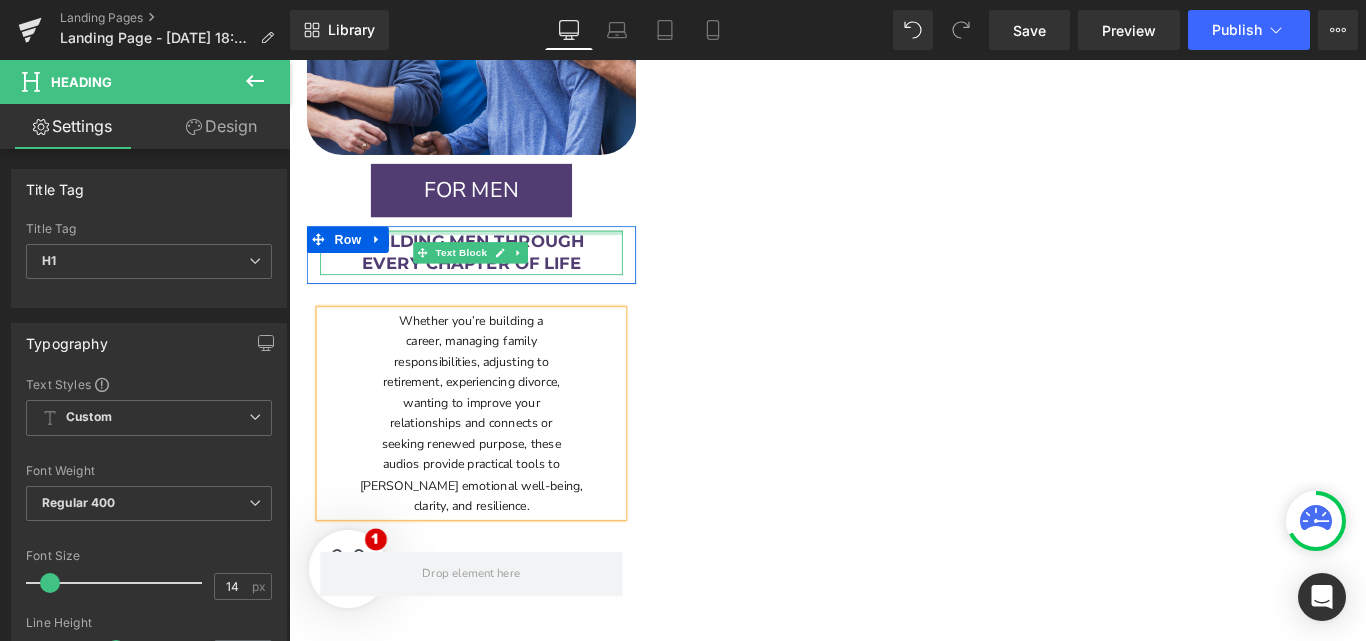click at bounding box center [494, 254] 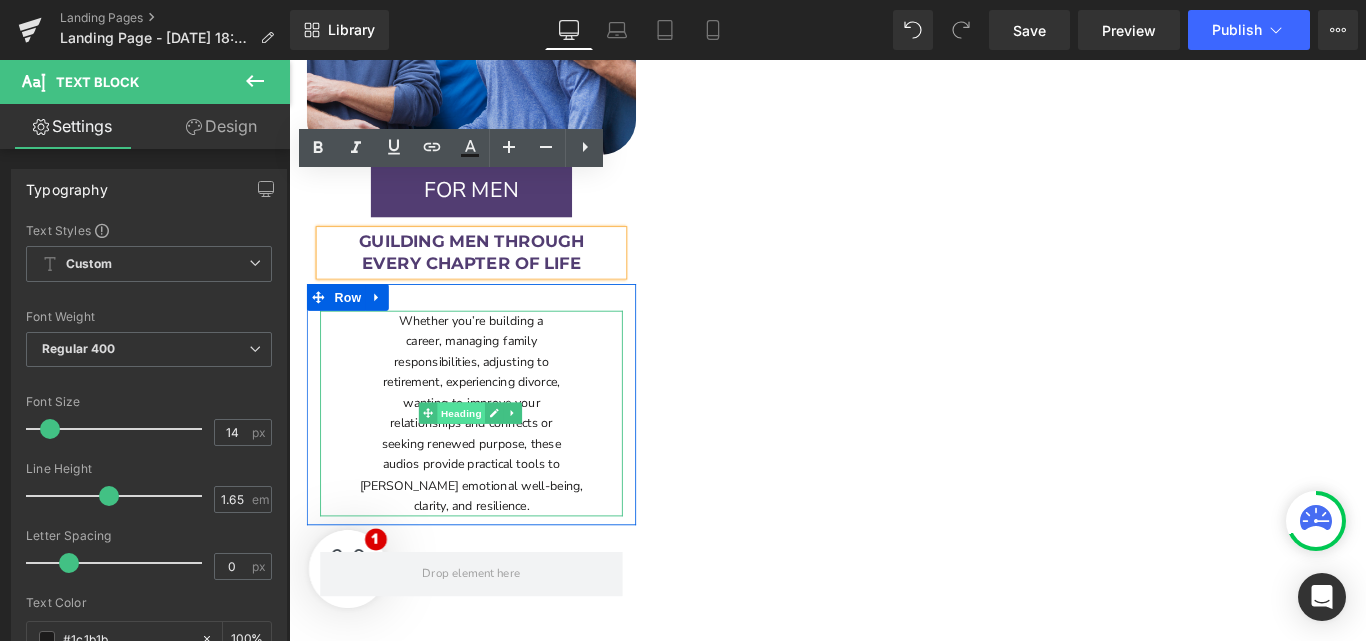 click on "Heading" at bounding box center (483, 457) 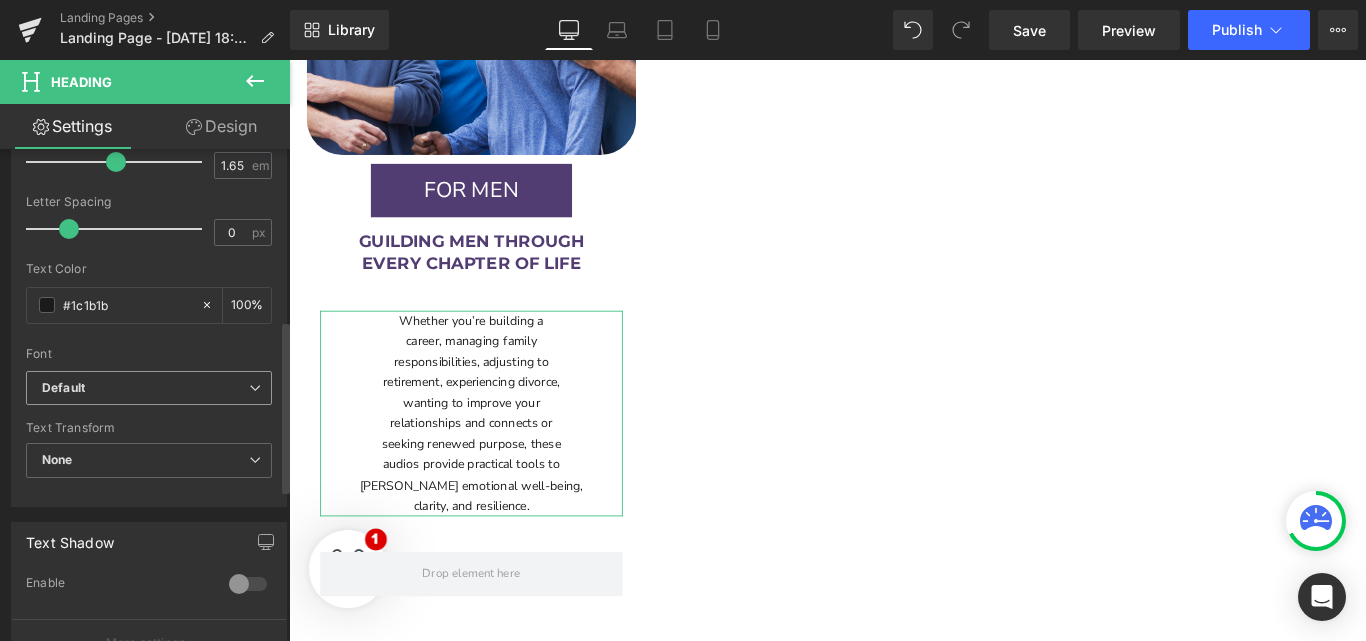 scroll, scrollTop: 490, scrollLeft: 0, axis: vertical 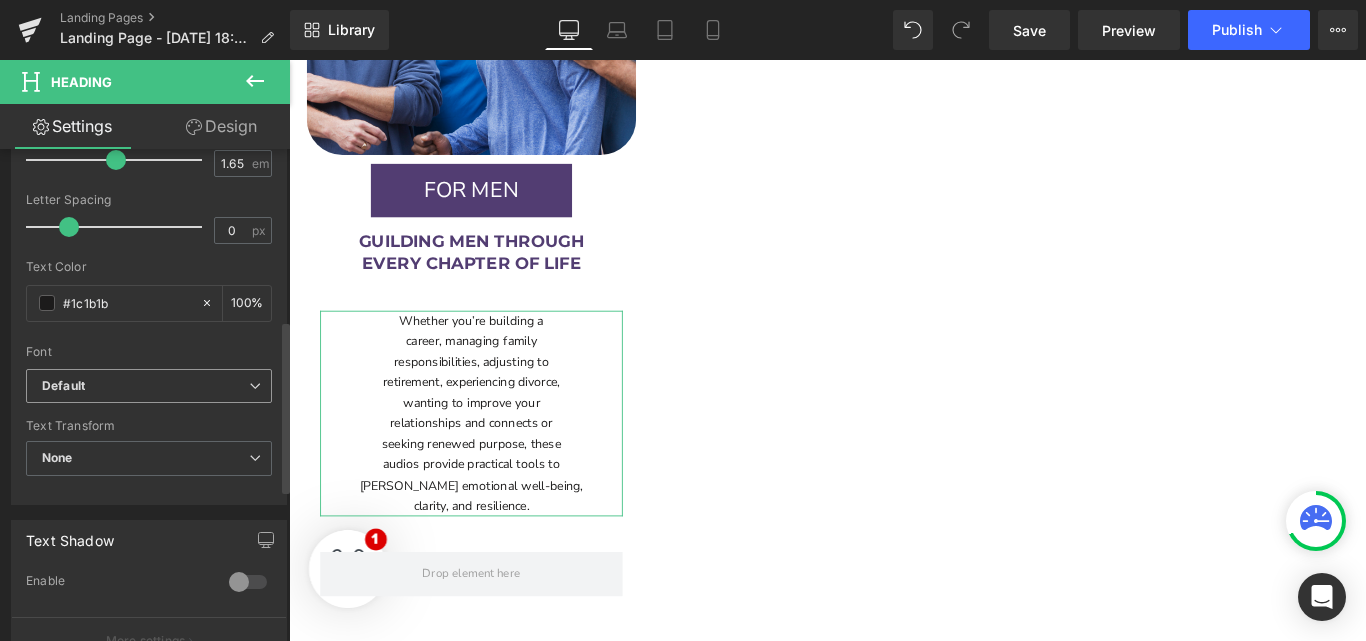click on "Default" at bounding box center [145, 386] 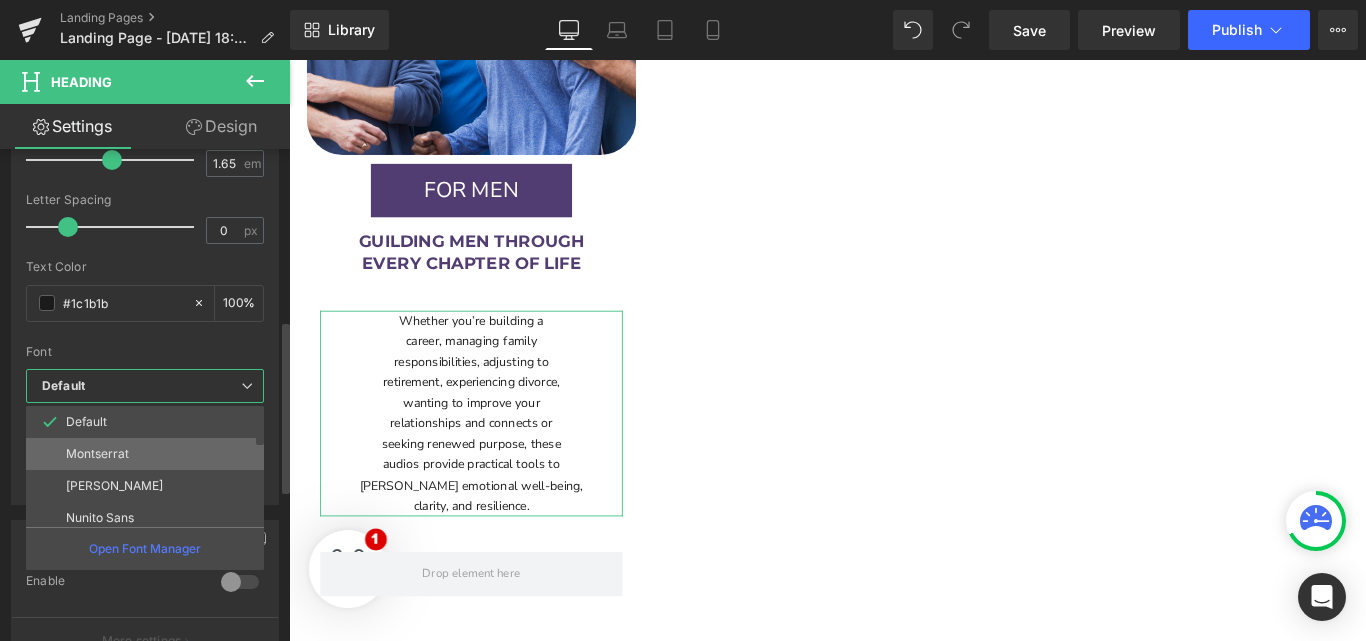 click on "Montserrat" at bounding box center (97, 454) 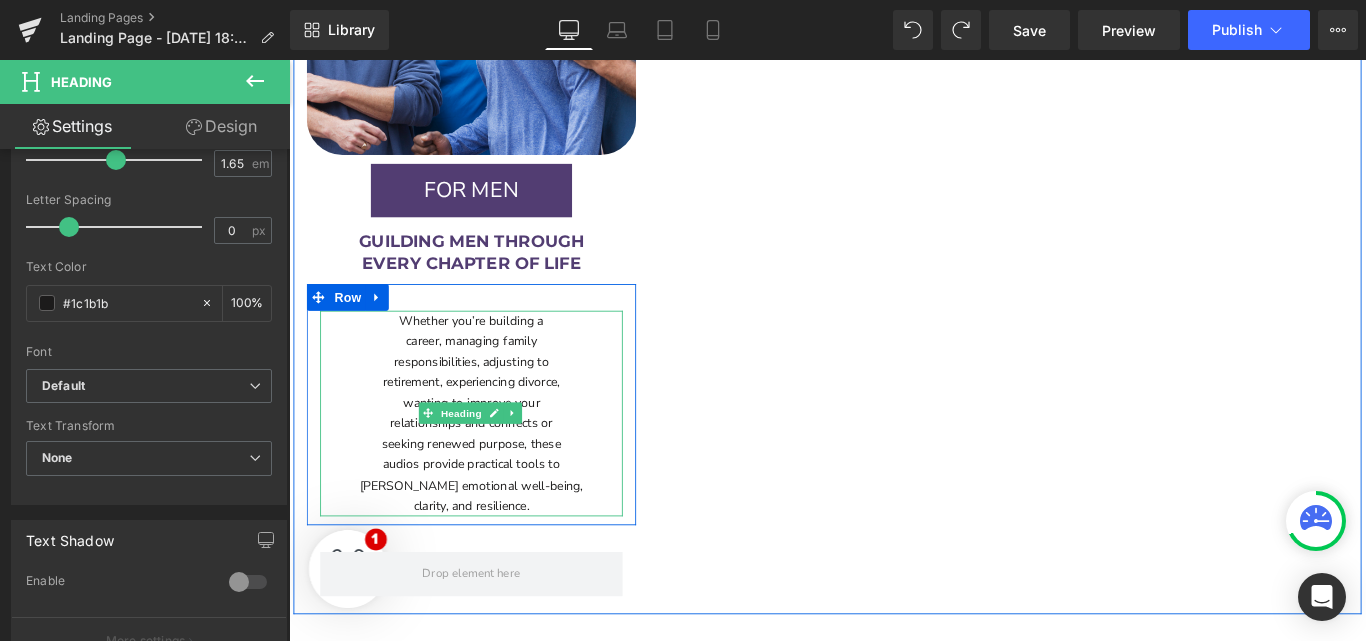 click on "career, managing family" at bounding box center (494, 376) 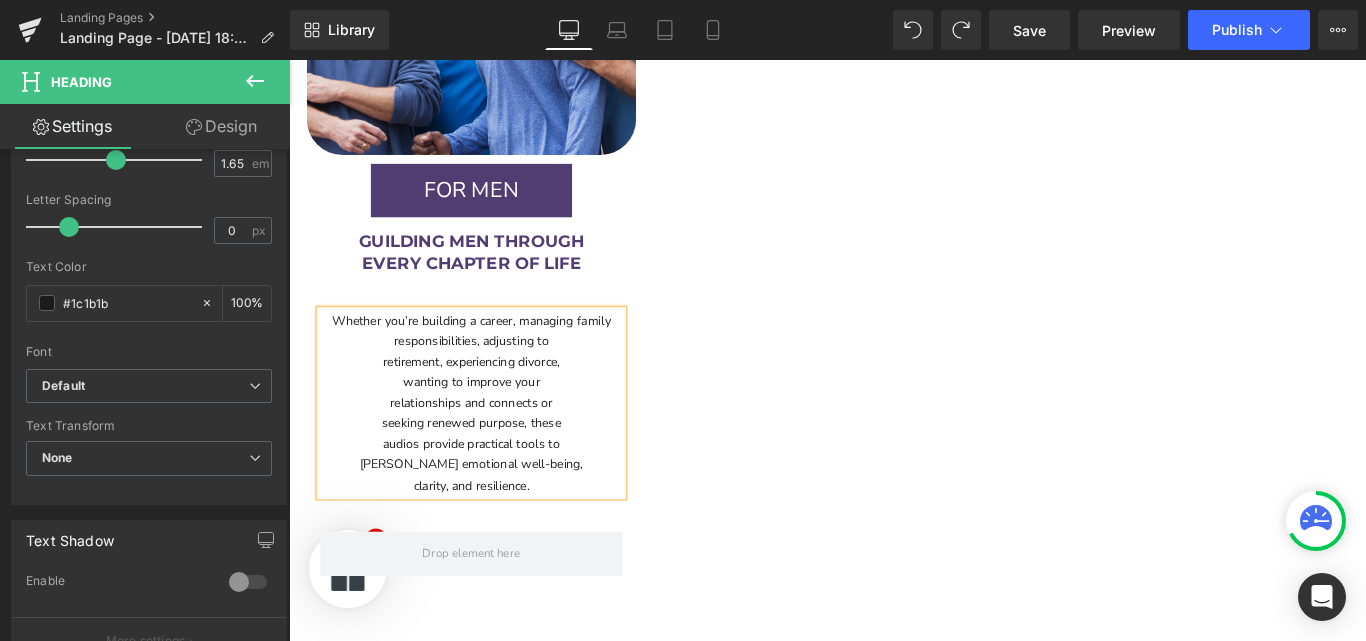 click on "retirement, experiencing divorce," at bounding box center [494, 399] 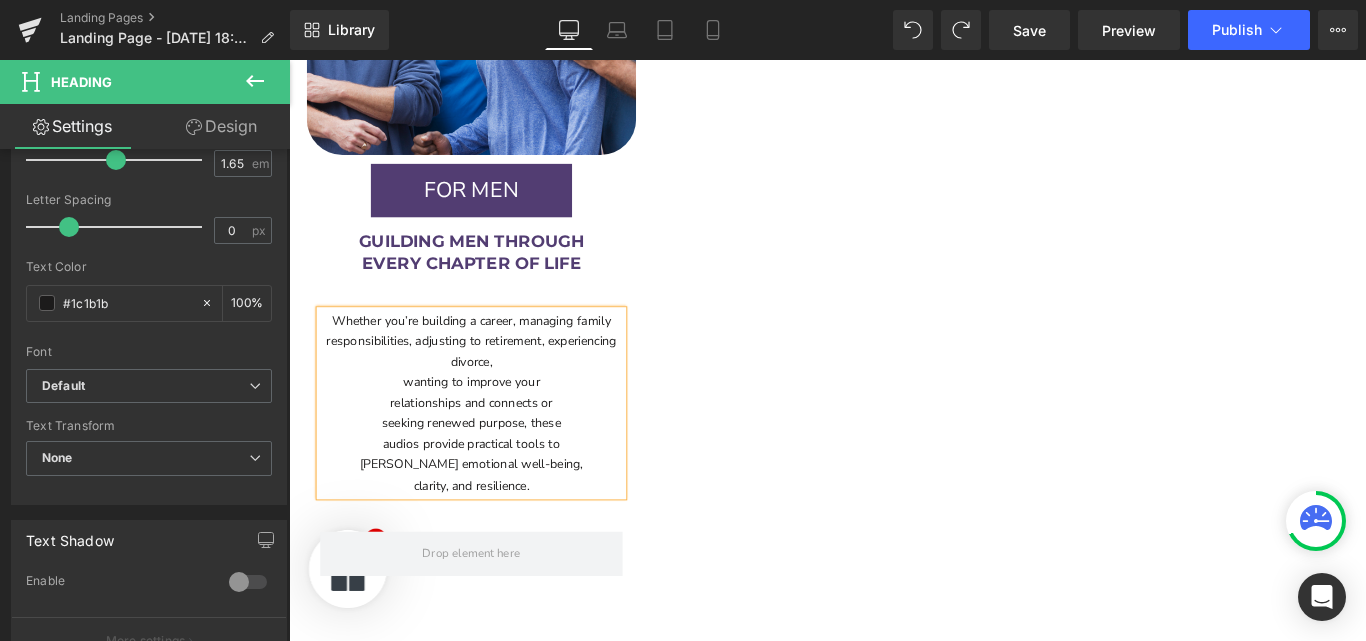 click on "wanting to improve your" at bounding box center (494, 422) 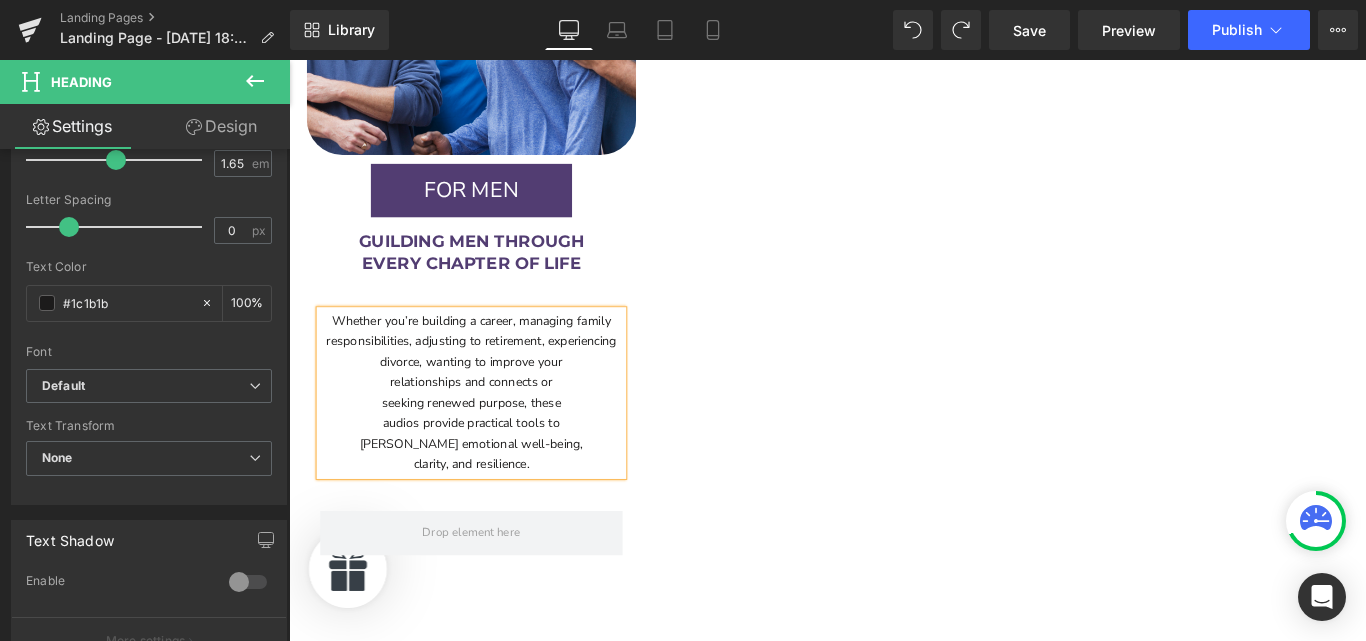 click on "relationships and connects or" at bounding box center [494, 422] 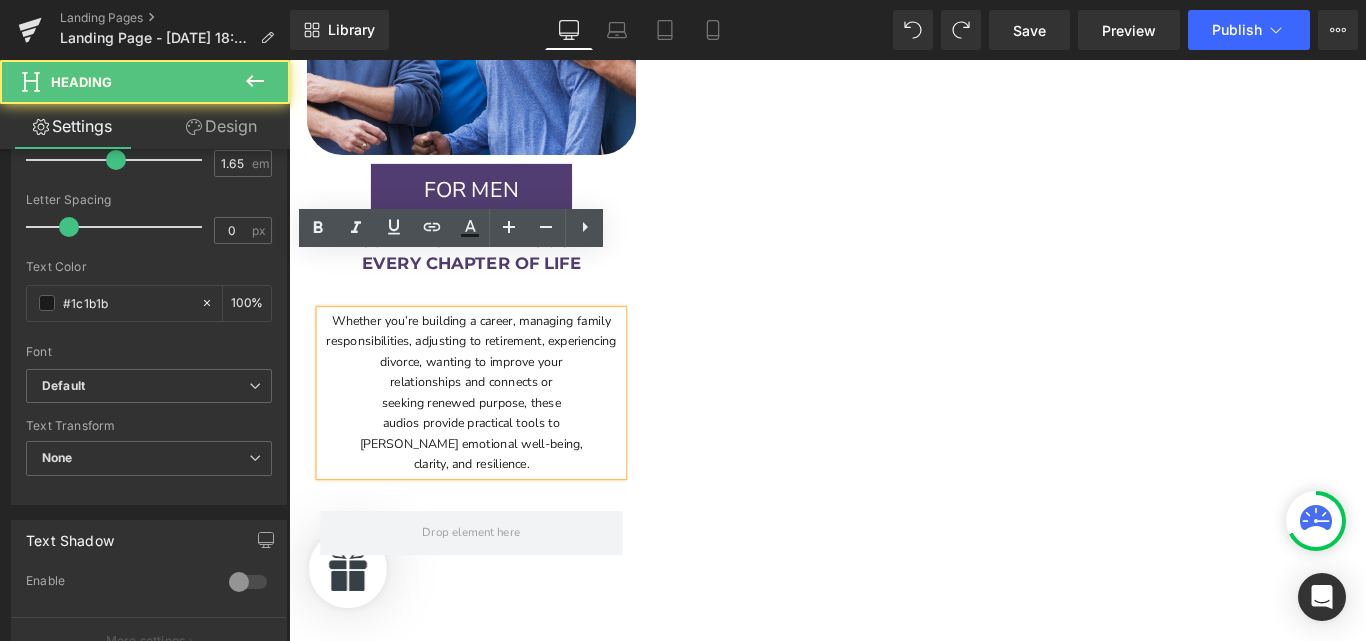 click on "seeking renewed purpose, these" at bounding box center [494, 445] 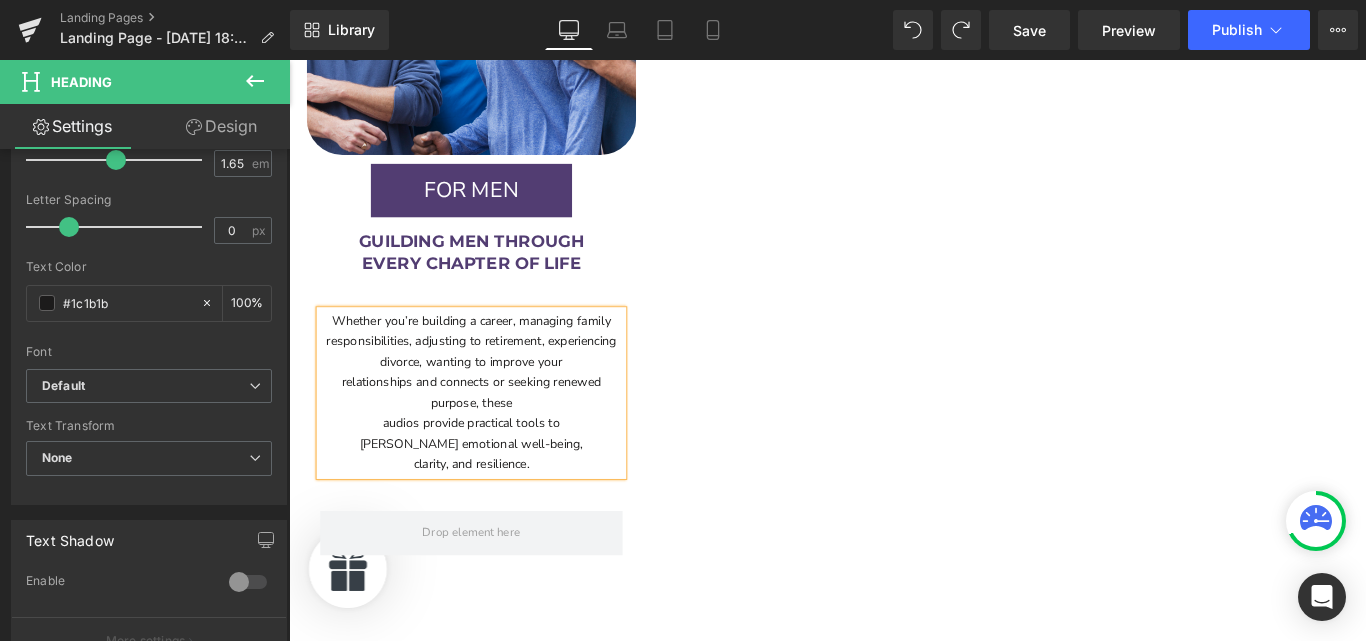 click on "audios provide practical tools to" at bounding box center (494, 468) 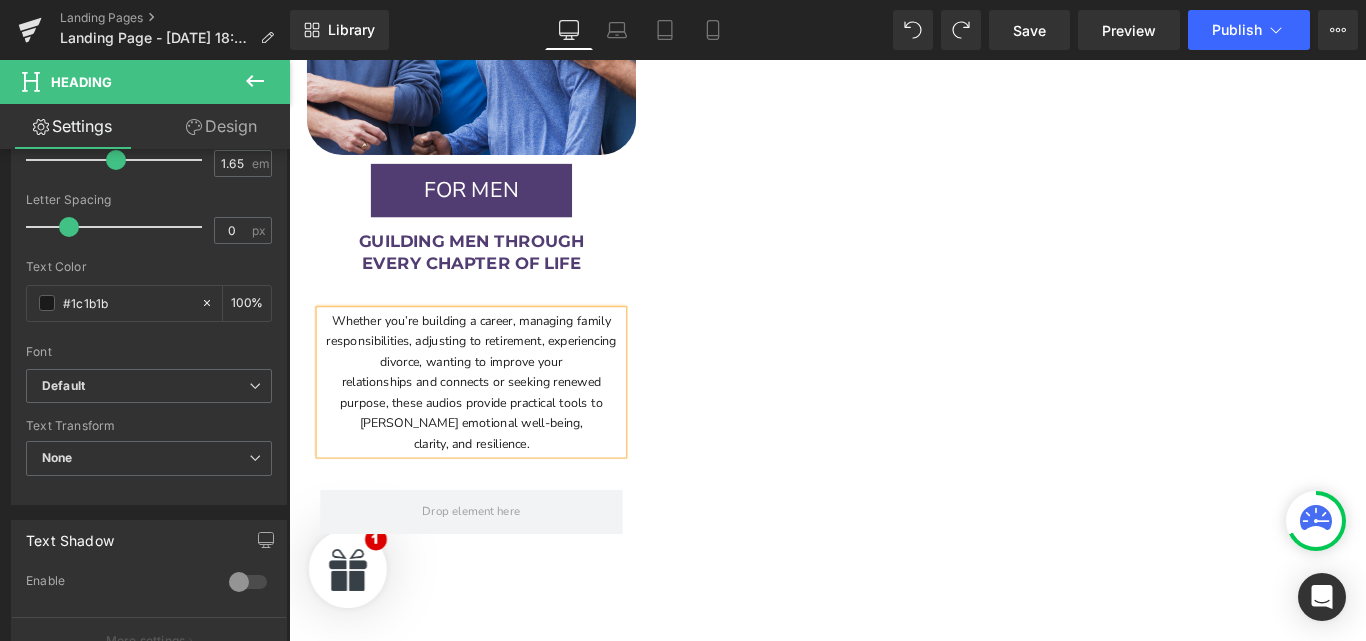 drag, startPoint x: 411, startPoint y: 444, endPoint x: 409, endPoint y: 428, distance: 16.124516 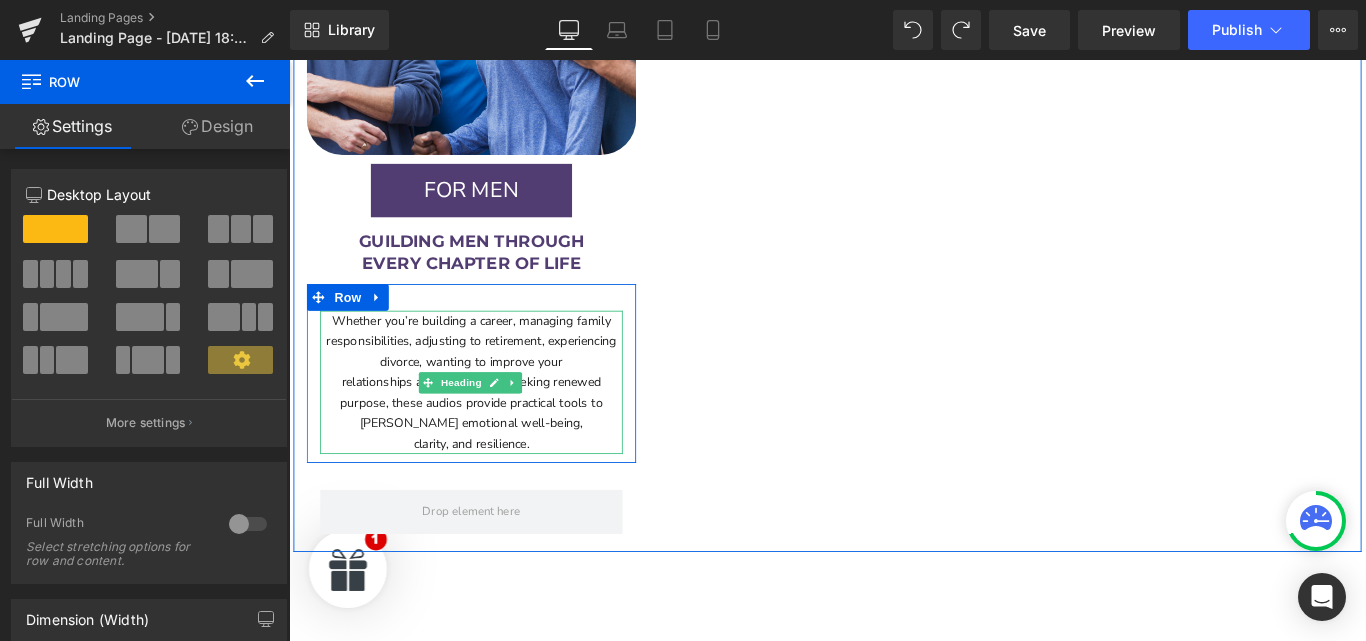 click on "clarity, and resilience." at bounding box center (494, 491) 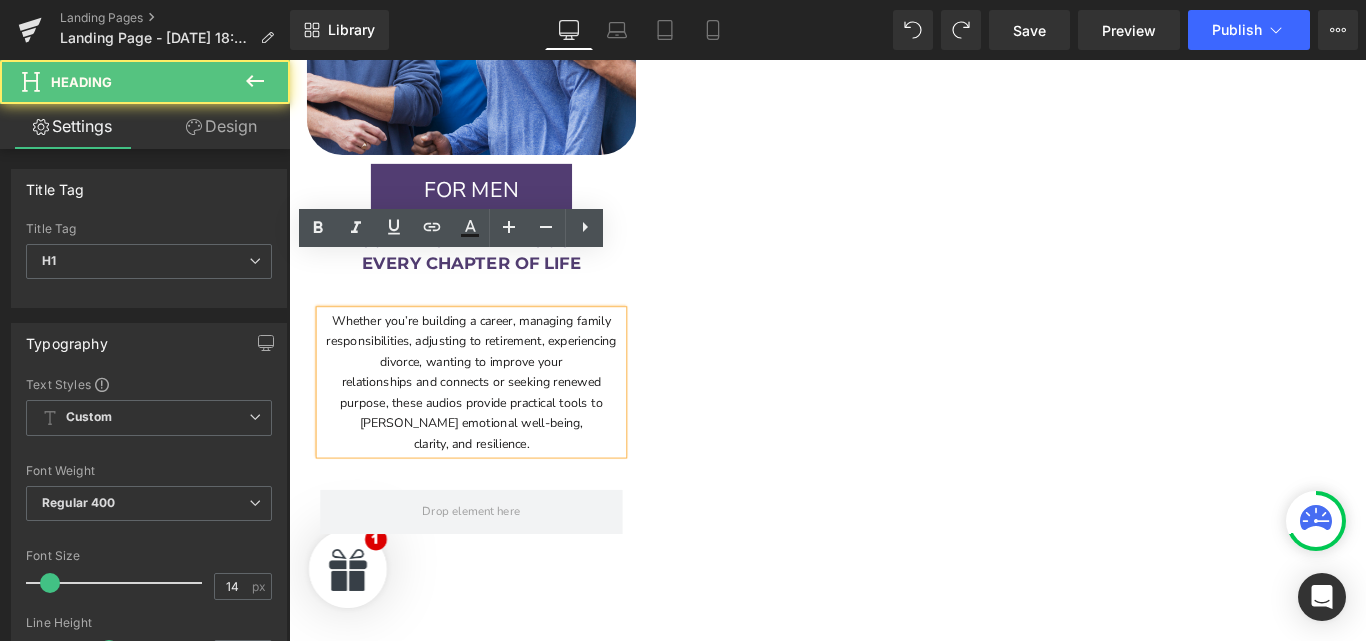 click on "clarity, and resilience." at bounding box center (494, 491) 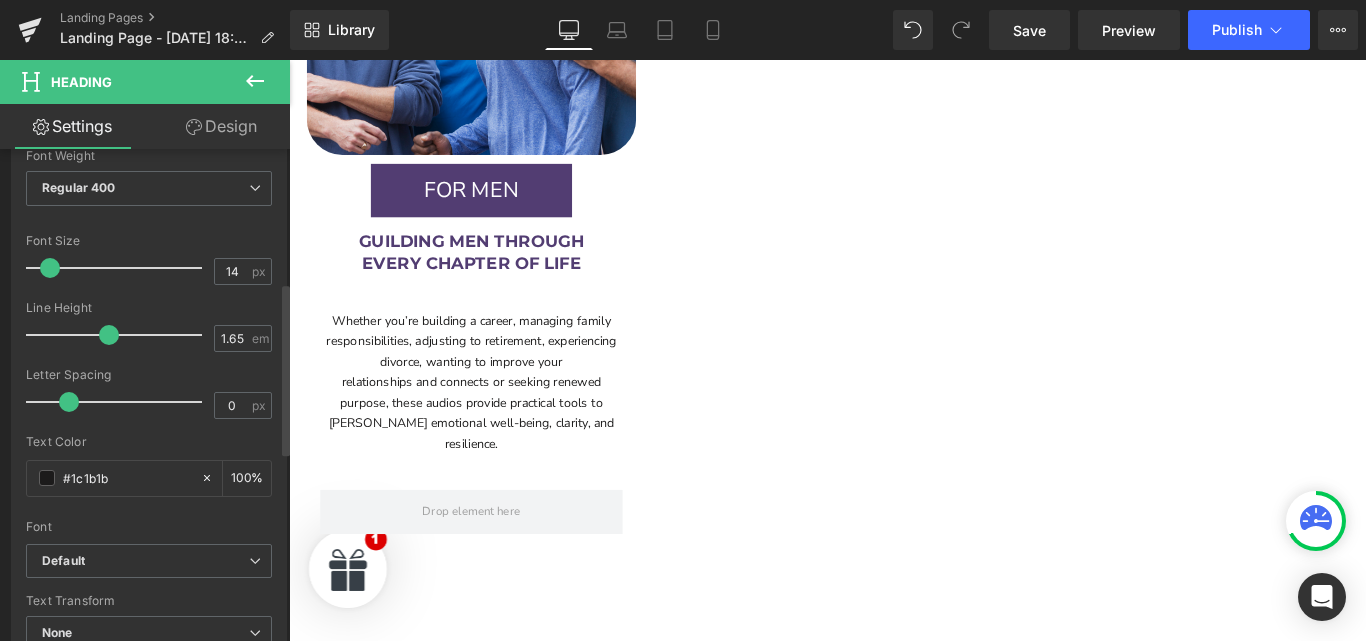 scroll, scrollTop: 383, scrollLeft: 0, axis: vertical 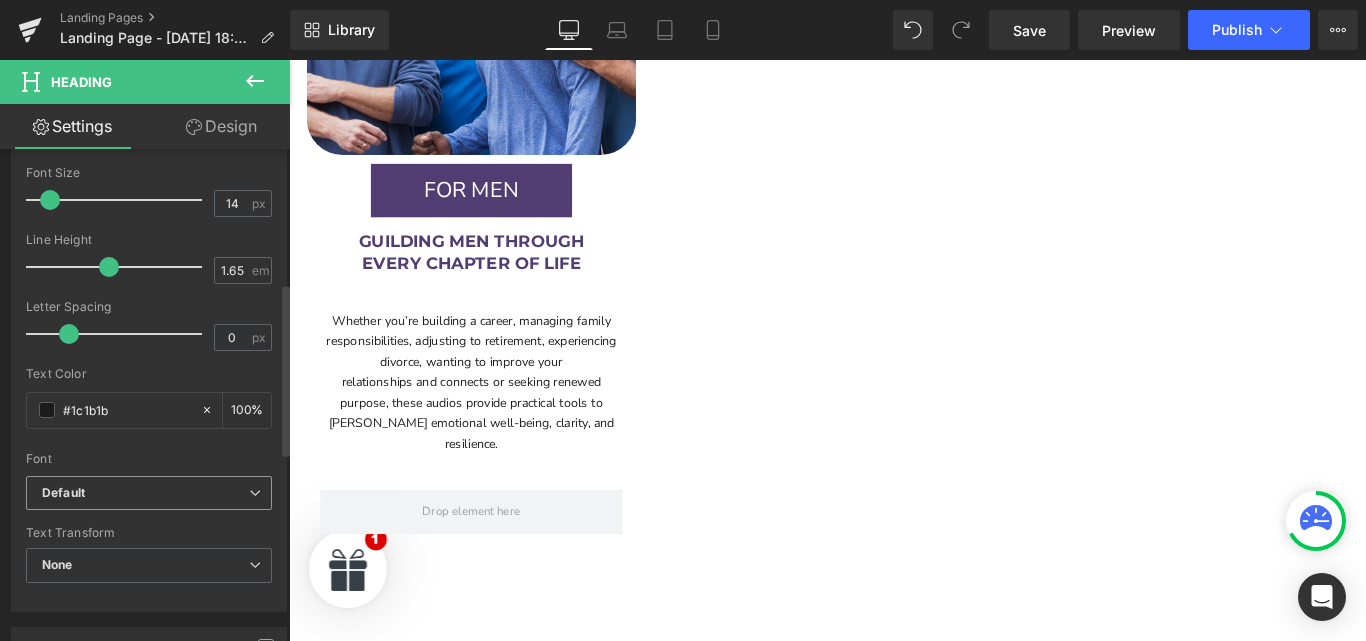 click at bounding box center [255, 493] 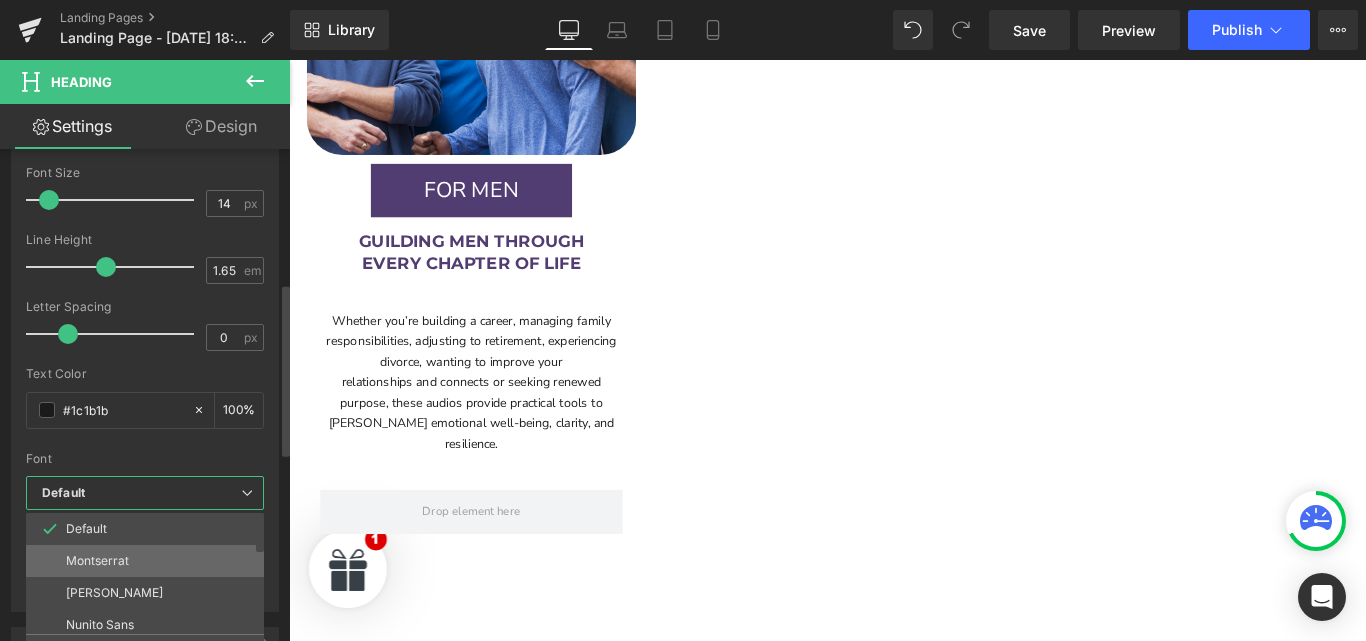 click on "Montserrat" at bounding box center (149, 561) 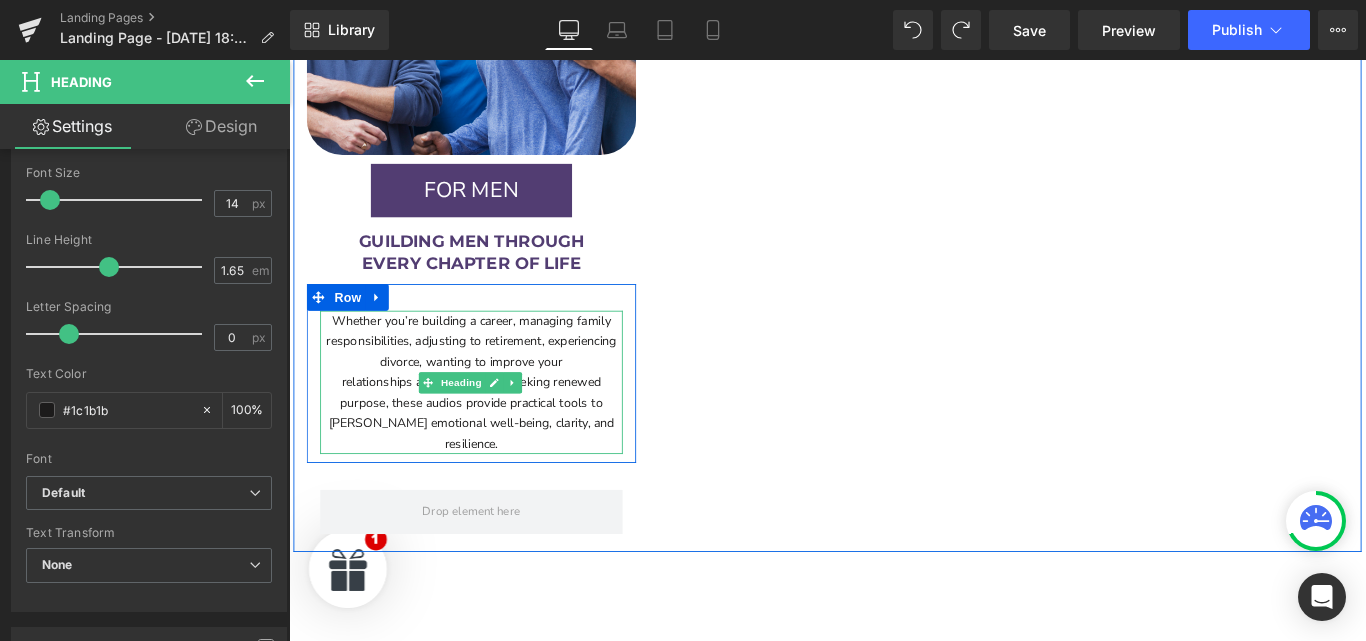 click on "responsibilities, adjusting to retirement, experiencing divorce, wanting to improve your" at bounding box center [494, 388] 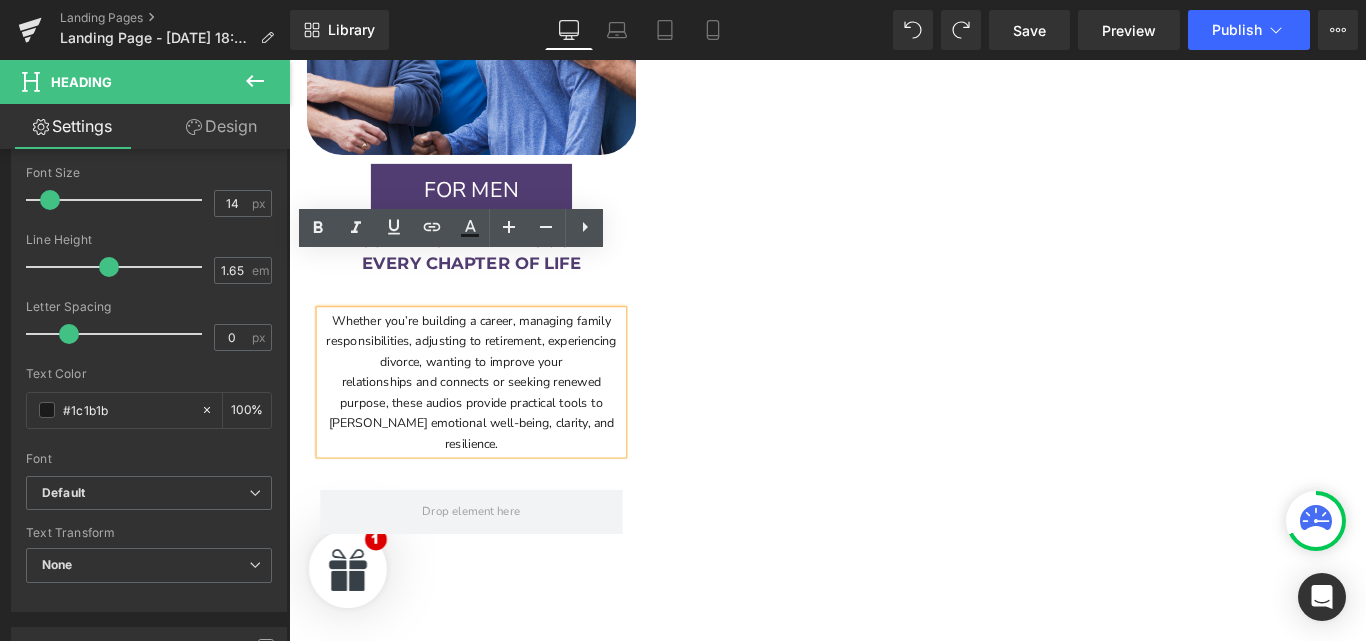 click on "Image         FOR MEN Button       60px   60px Row
GUILDING MEN THROUGH  EVERY CHAPTER OF LIFE
Text Block         Row
Whether you’re building a career, managing family responsibilities, adjusting to retirement, experiencing divorce, wanting to improve your relationships and connects or seeking renewed purpose, these audios provide practical tools to foster emotional well-being, clarity, and resilience.
Heading         Row         Row         Row" at bounding box center [894, 190] 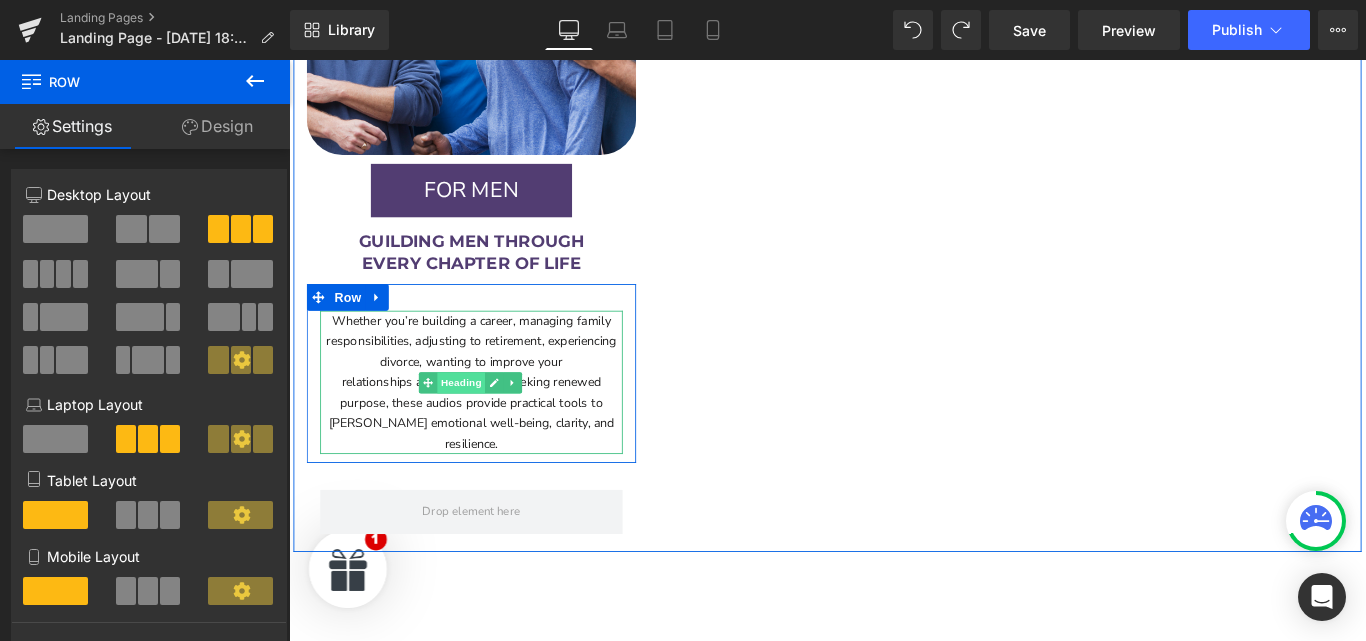 click on "Heading" at bounding box center [483, 423] 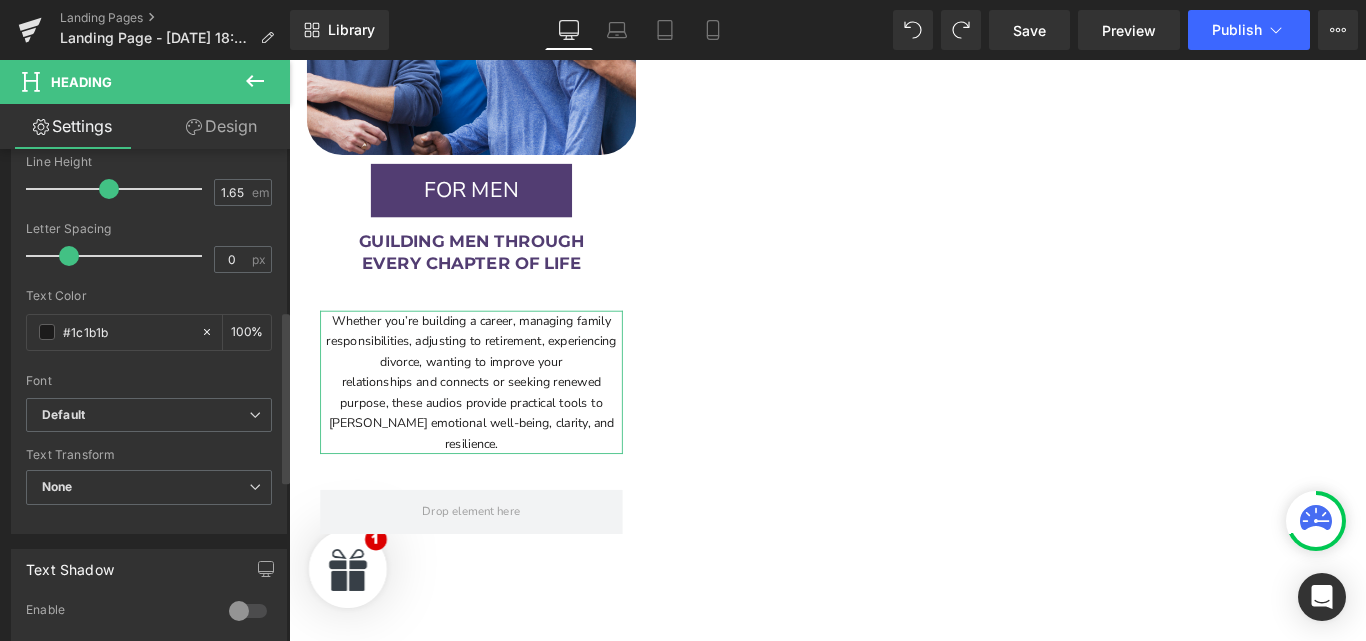 scroll, scrollTop: 462, scrollLeft: 0, axis: vertical 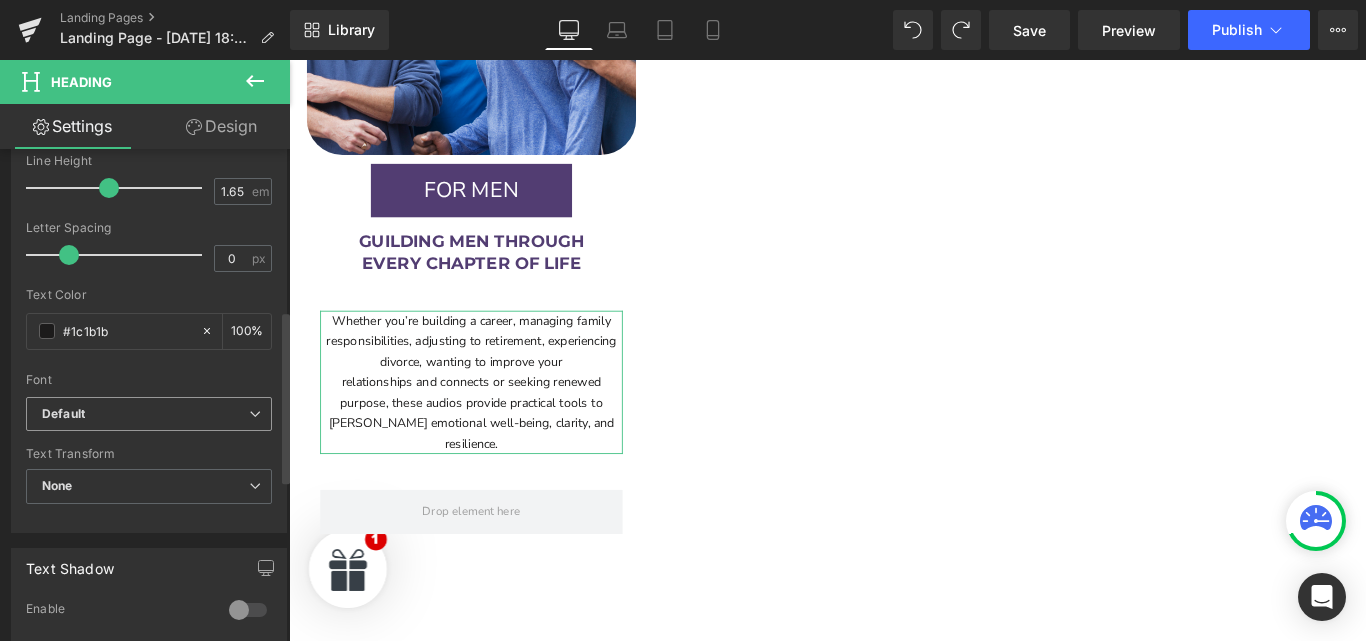 click on "Default" at bounding box center [149, 414] 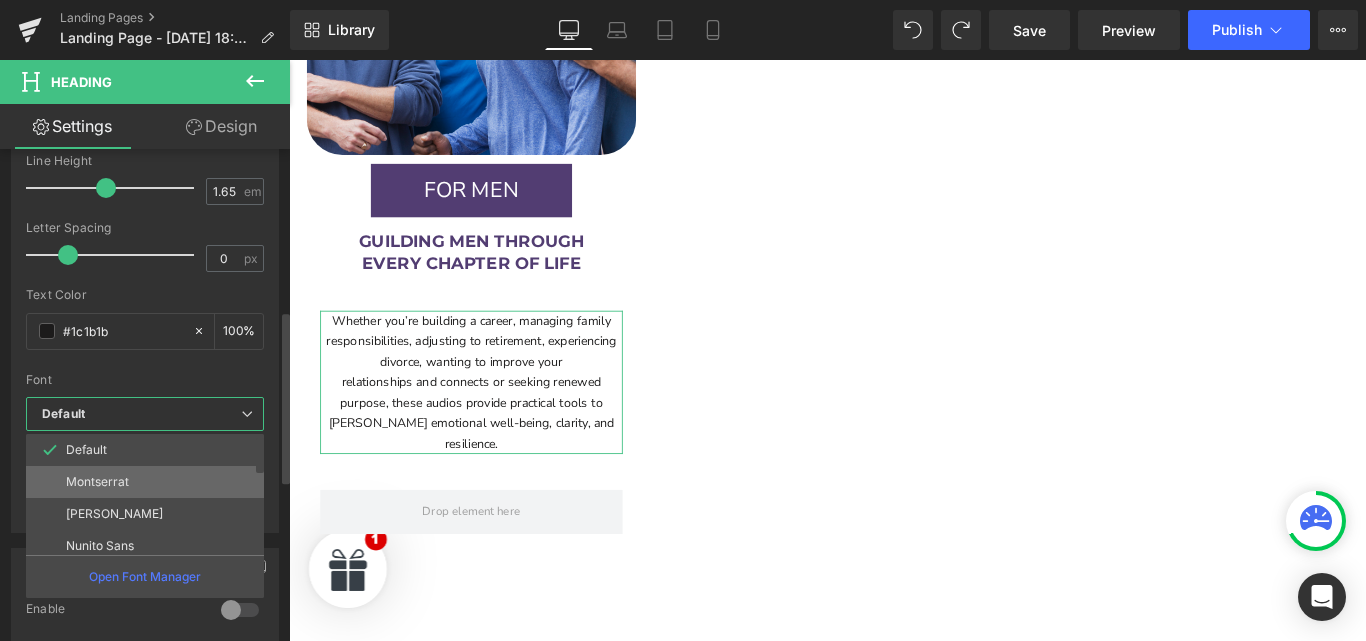 click on "Montserrat" at bounding box center (149, 482) 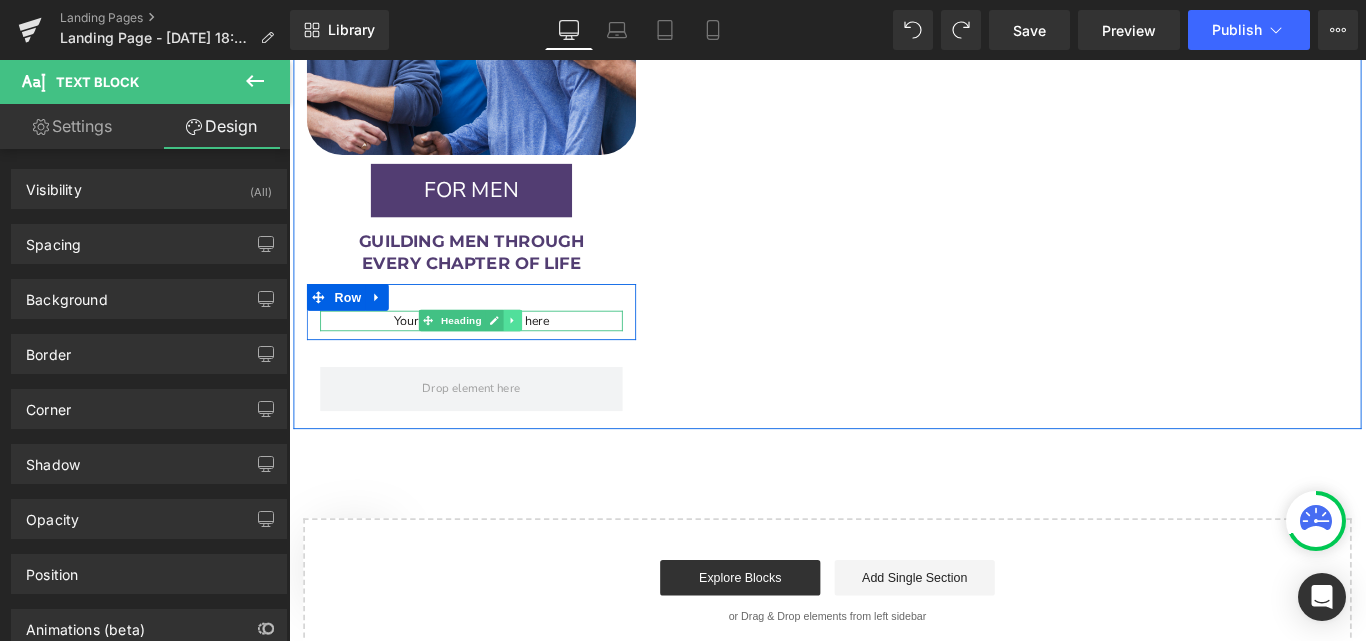click at bounding box center (540, 353) 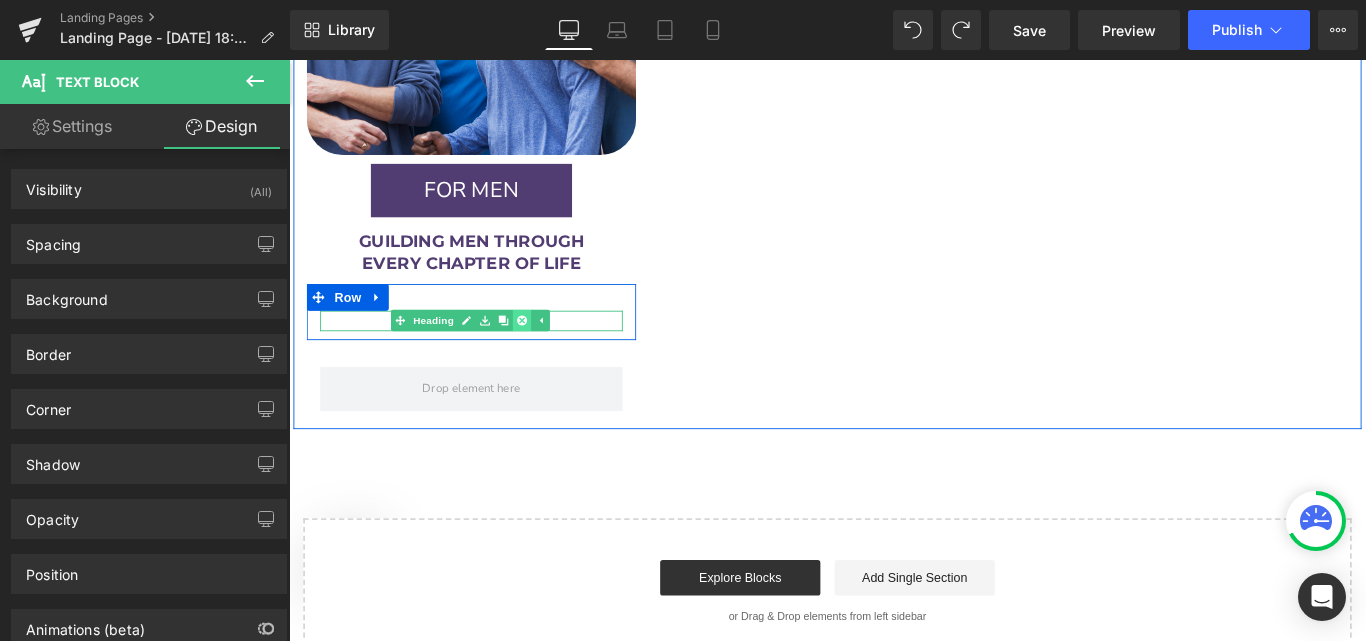 click at bounding box center [551, 353] 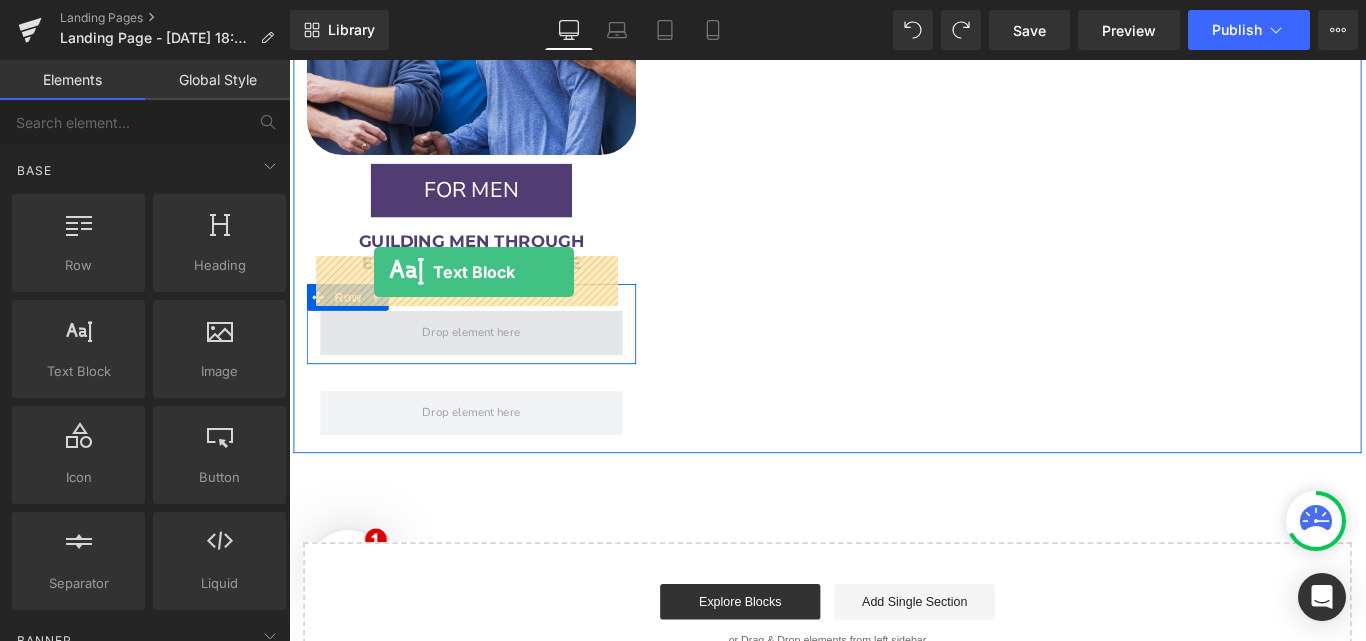 drag, startPoint x: 450, startPoint y: 334, endPoint x: 385, endPoint y: 298, distance: 74.30343 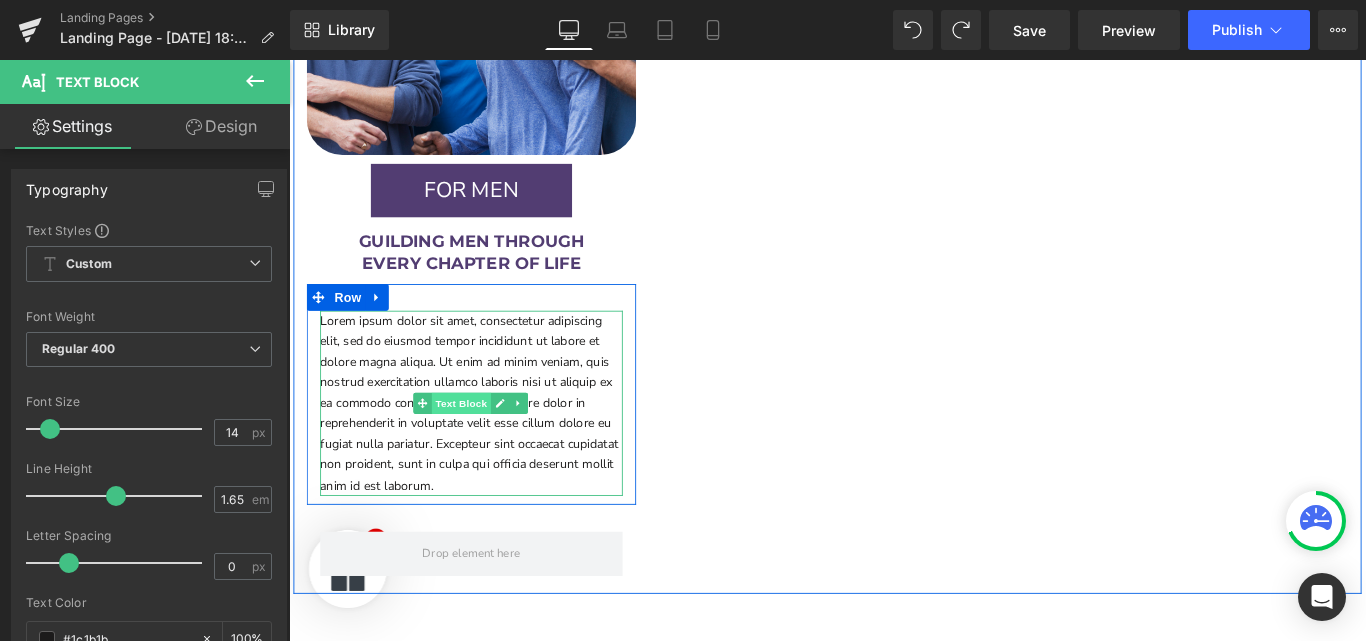 click on "Text Block" at bounding box center [483, 446] 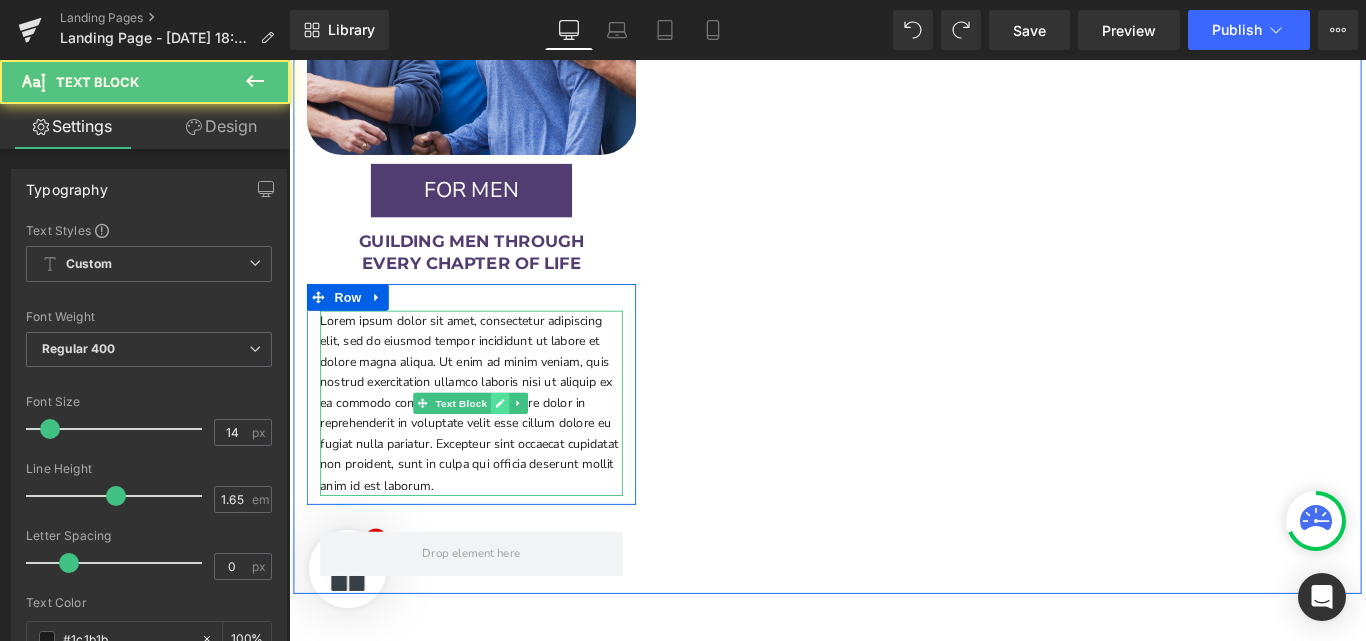 click 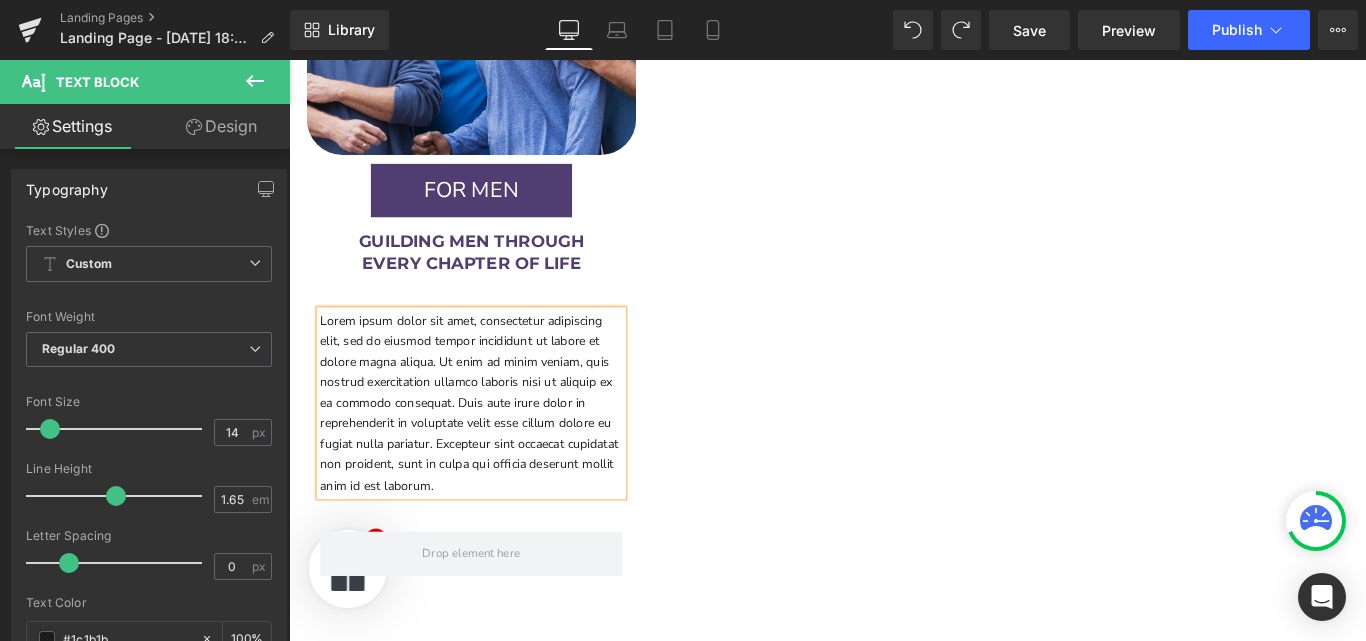 click on "Lorem ipsum dolor sit amet, consectetur adipiscing elit, sed do eiusmod tempor incididunt ut labore et dolore magna aliqua. Ut enim ad minim veniam, quis nostrud exercitation ullamco laboris nisi ut aliquip ex ea commodo consequat. Duis aute irure dolor in reprehenderit in voluptate velit esse cillum dolore eu fugiat nulla pariatur. Excepteur sint occaecat cupidatat non proident, sunt in culpa qui officia deserunt mollit anim id est laborum." at bounding box center (494, 446) 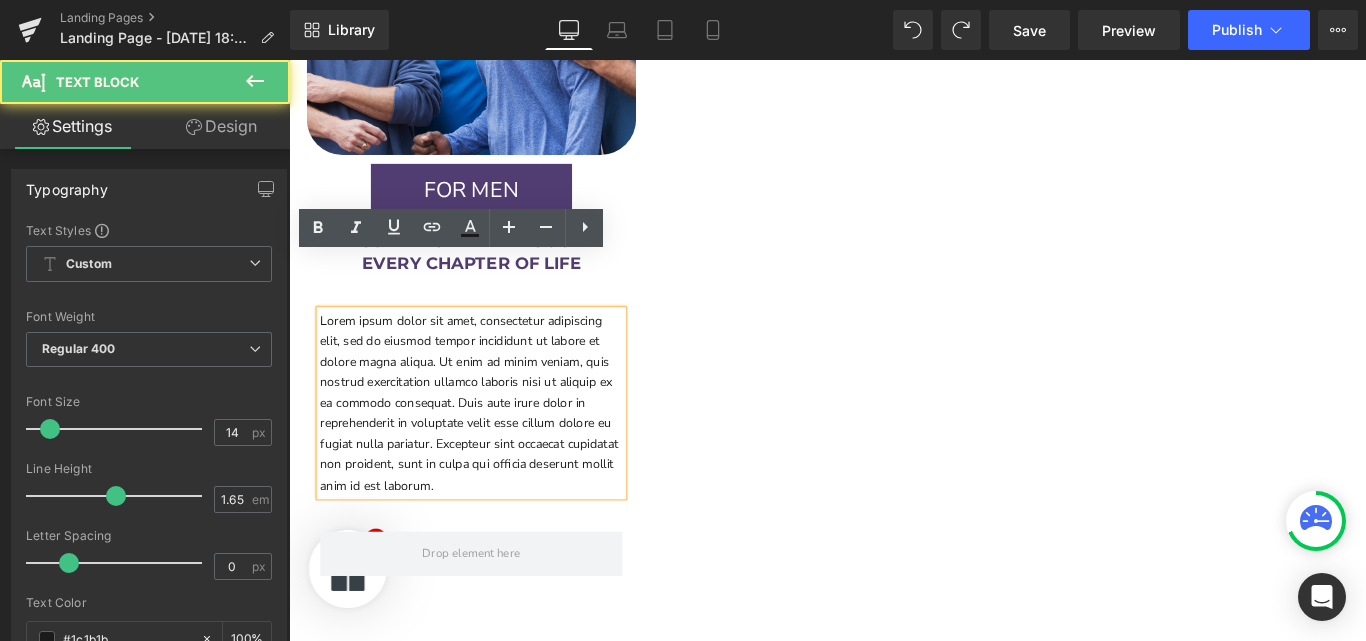 click on "Lorem ipsum dolor sit amet, consectetur adipiscing elit, sed do eiusmod tempor incididunt ut labore et dolore magna aliqua. Ut enim ad minim veniam, quis nostrud exercitation ullamco laboris nisi ut aliquip ex ea commodo consequat. Duis aute irure dolor in reprehenderit in voluptate velit esse cillum dolore eu fugiat nulla pariatur. Excepteur sint occaecat cupidatat non proident, sunt in culpa qui officia deserunt mollit anim id est laborum." at bounding box center [494, 446] 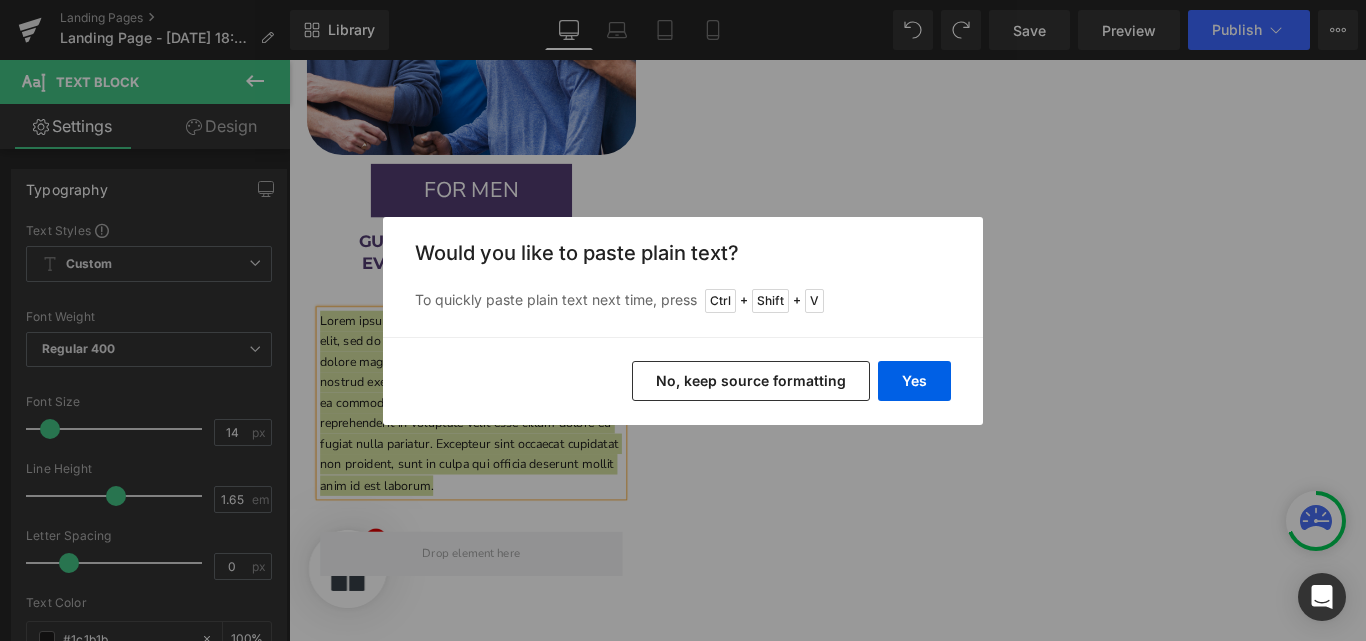 click on "No, keep source formatting" at bounding box center [751, 381] 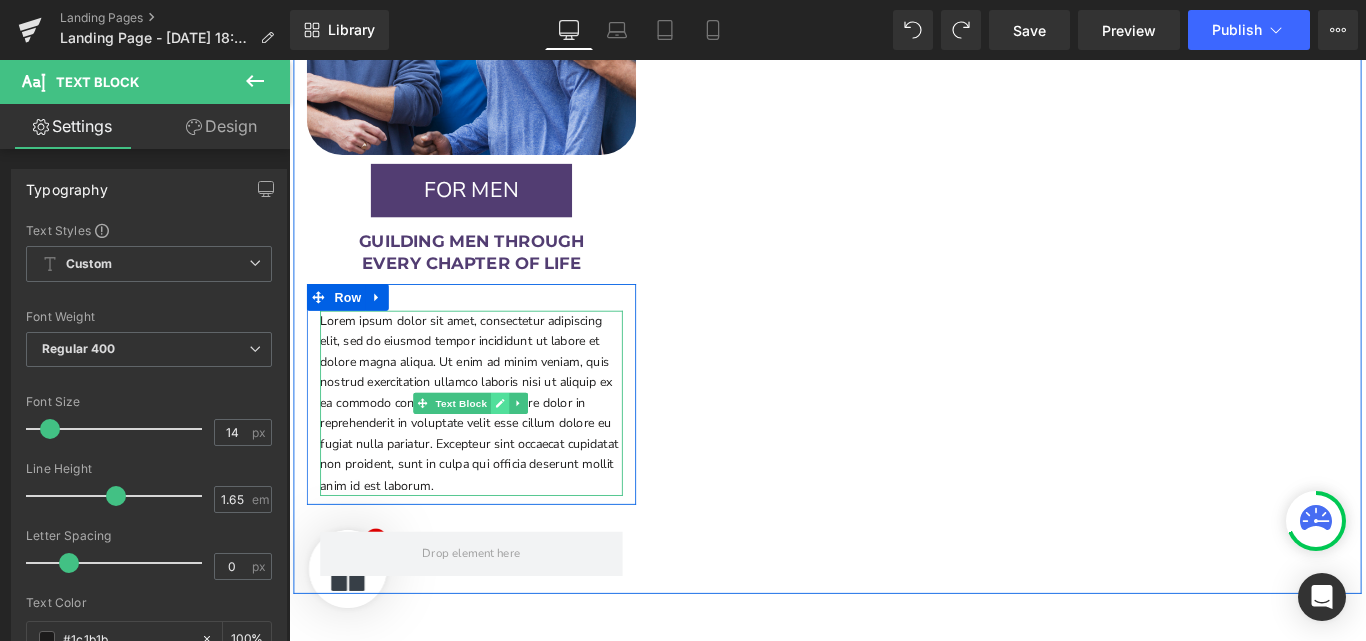 click on "Lorem ipsum dolor sit amet, consectetur adipiscing elit, sed do eiusmod tempor incididunt ut labore et dolore magna aliqua. Ut enim ad minim veniam, quis nostrud exercitation ullamco laboris nisi ut aliquip ex ea commodo consequat. Duis aute irure dolor in reprehenderit in voluptate velit esse cillum dolore eu fugiat nulla pariatur. Excepteur sint occaecat cupidatat non proident, sunt in culpa qui officia deserunt mollit anim id est laborum." at bounding box center [494, 446] 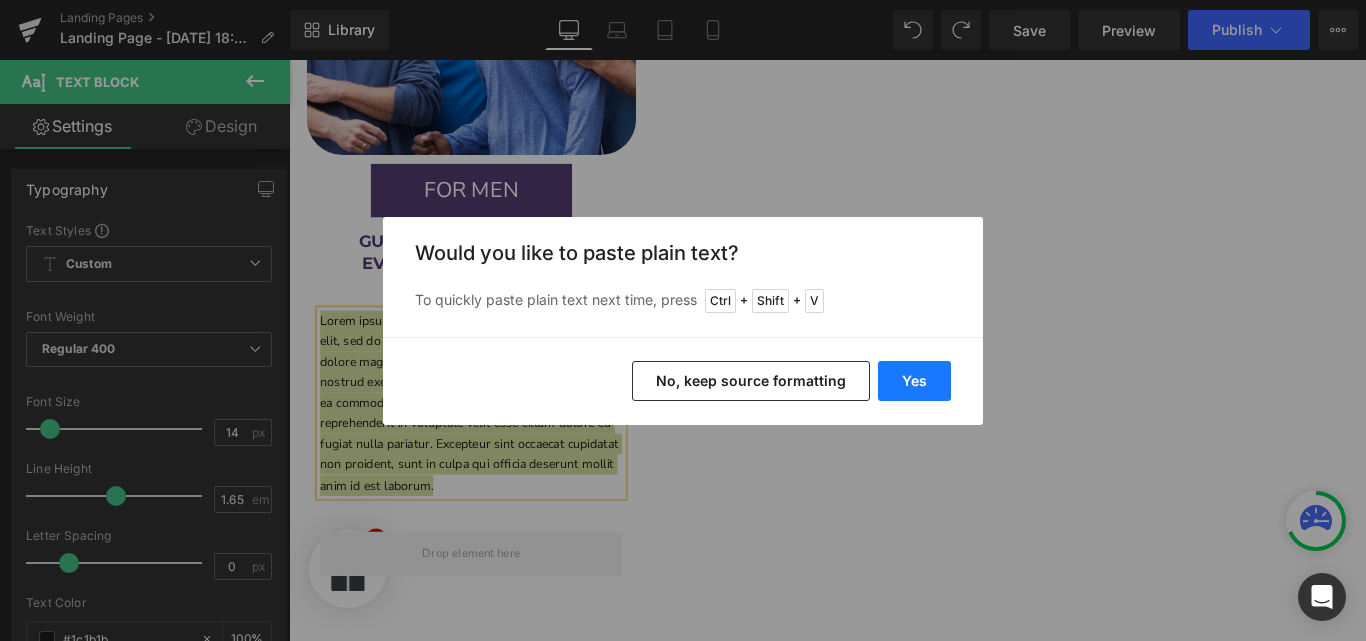 click on "Yes" at bounding box center (914, 381) 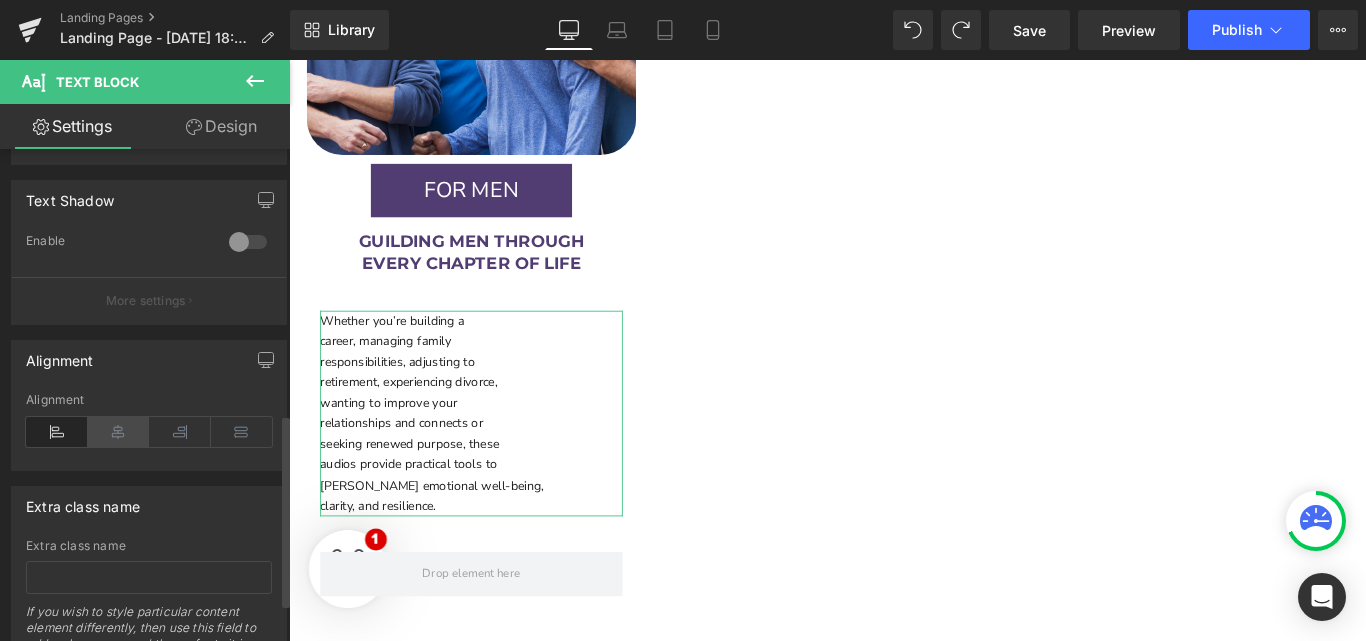 scroll, scrollTop: 677, scrollLeft: 0, axis: vertical 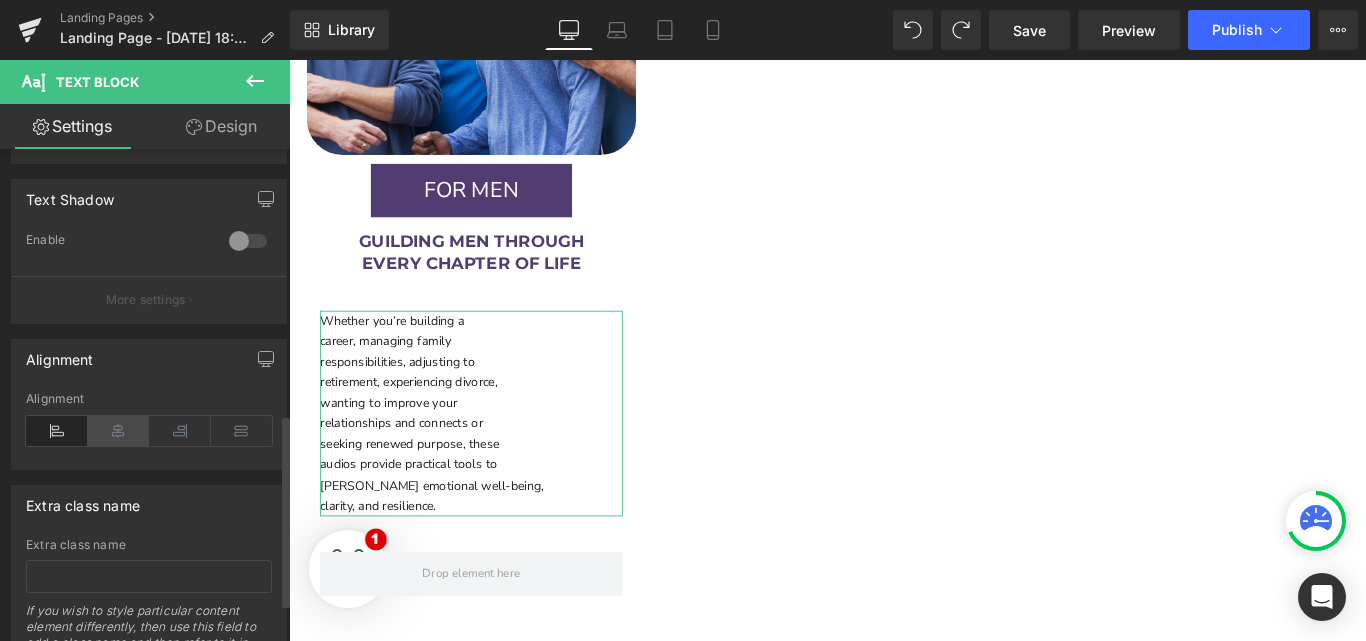 click at bounding box center [119, 431] 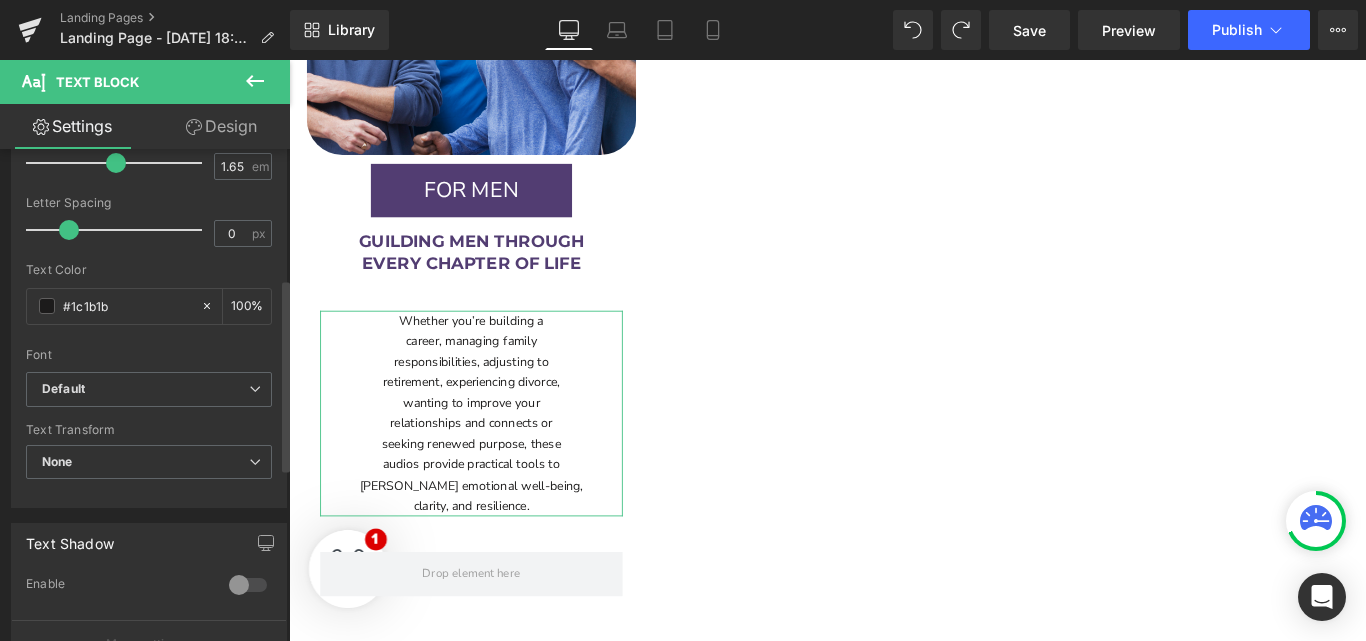scroll, scrollTop: 328, scrollLeft: 0, axis: vertical 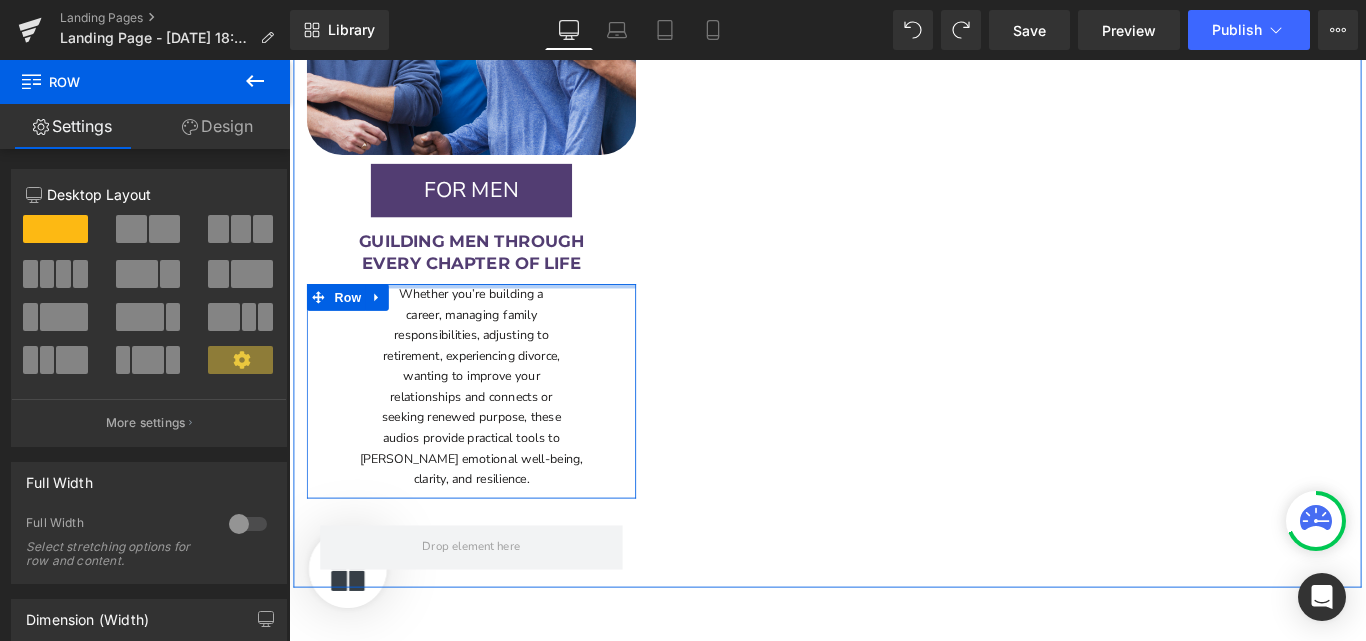 drag, startPoint x: 491, startPoint y: 280, endPoint x: 492, endPoint y: 243, distance: 37.01351 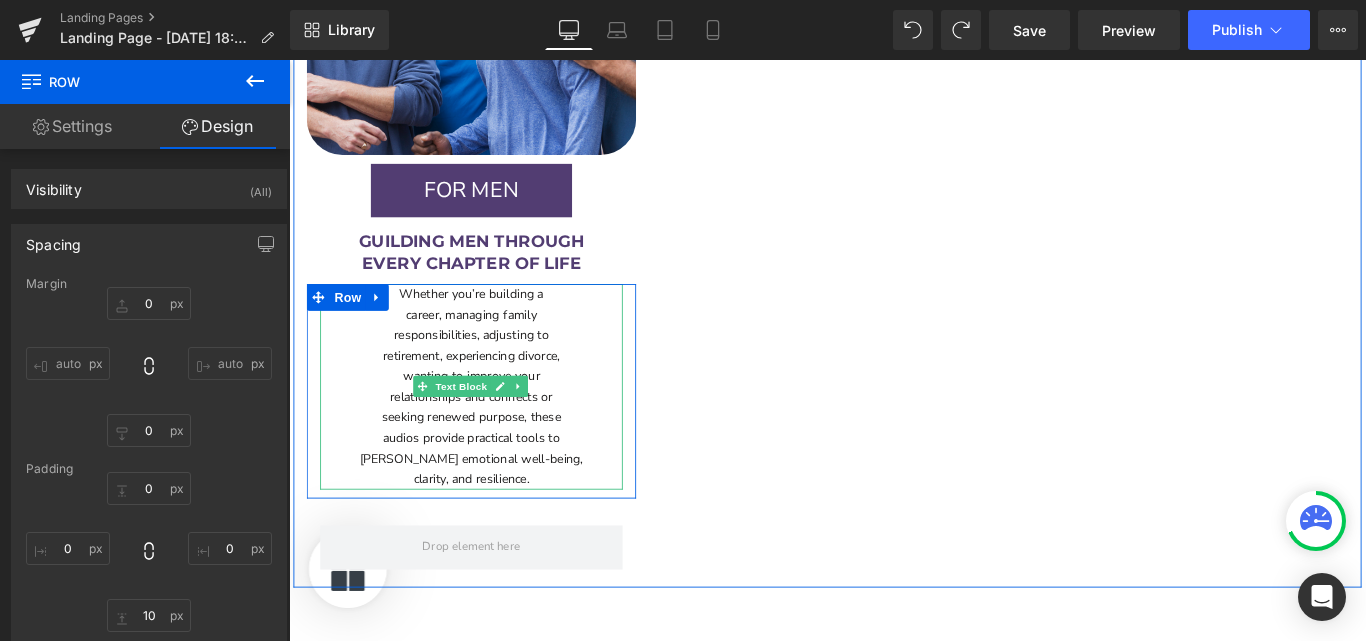 click on "career, managing family" at bounding box center (494, 346) 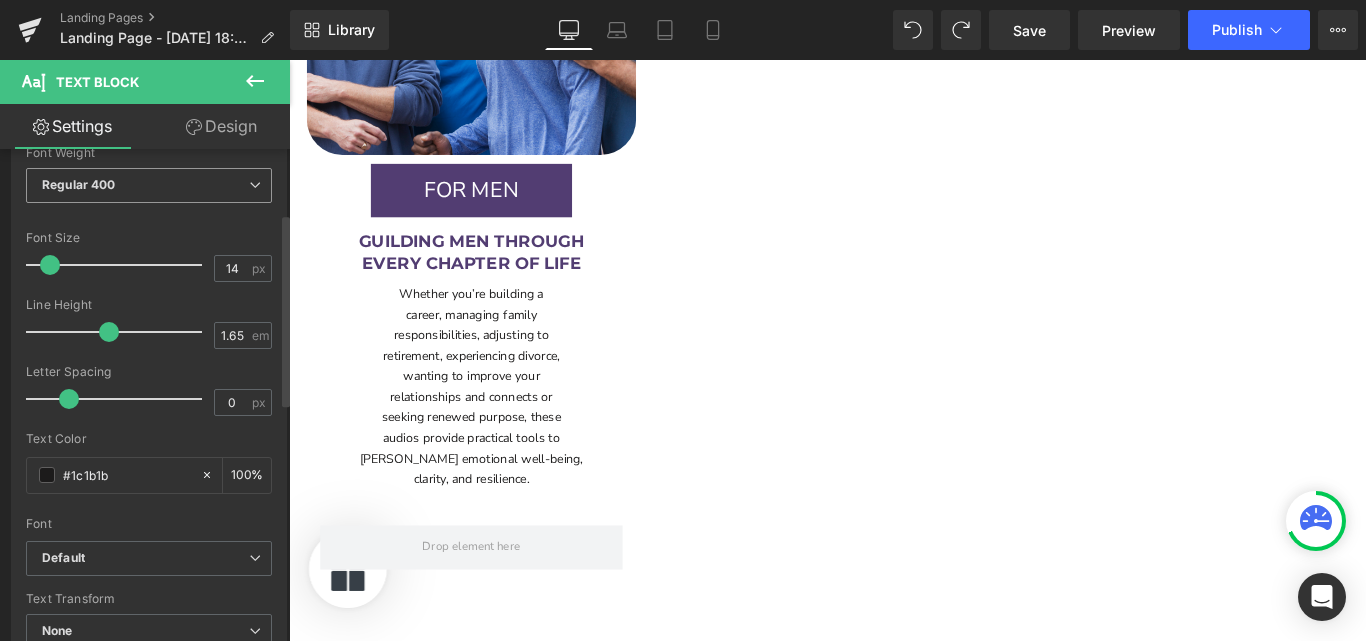 scroll, scrollTop: 172, scrollLeft: 0, axis: vertical 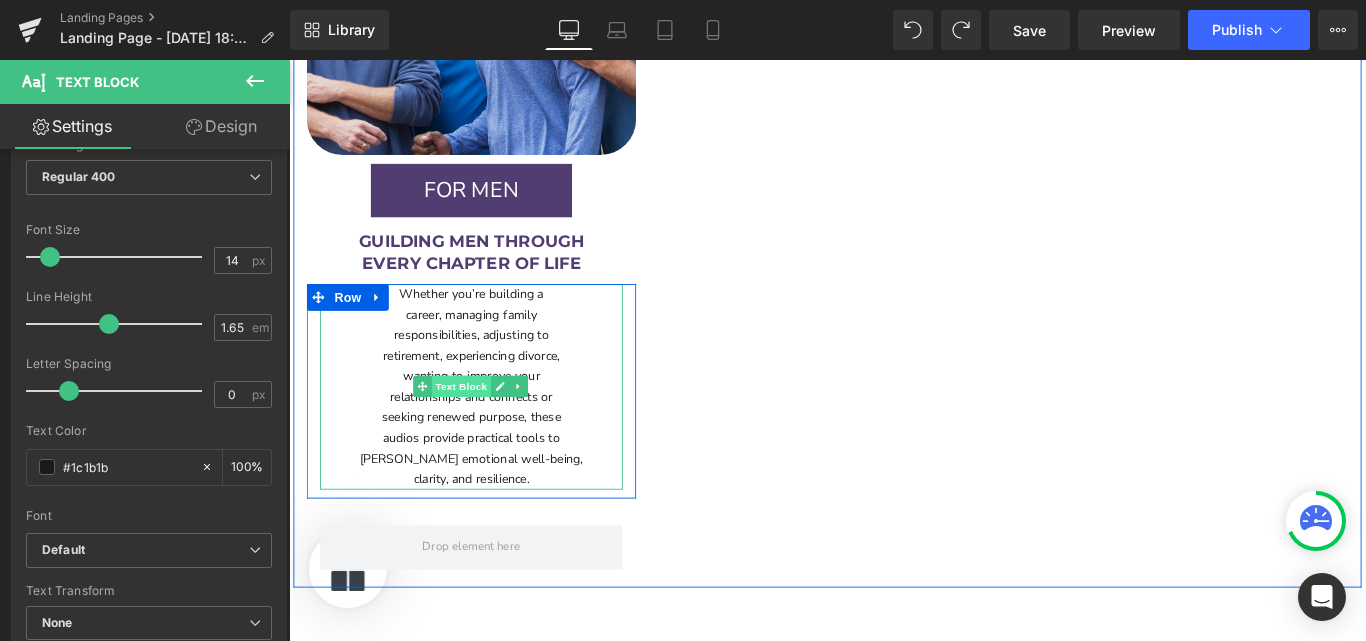 click on "Text Block" at bounding box center [483, 427] 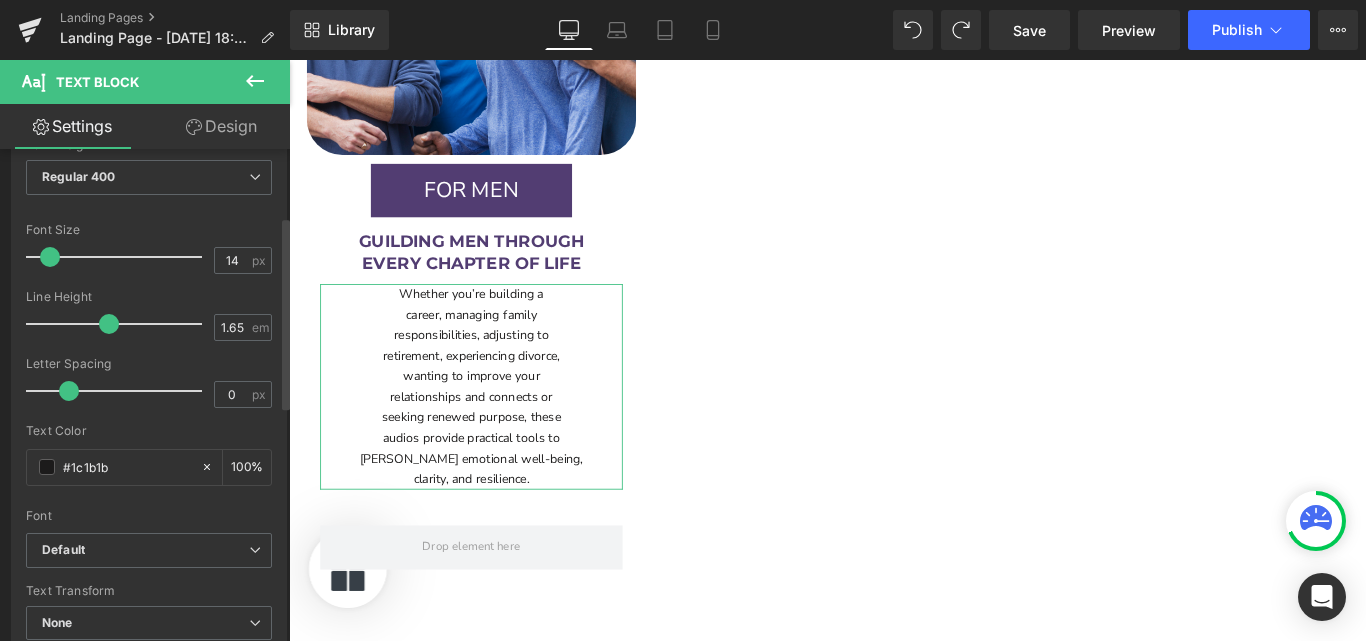 click at bounding box center (119, 257) 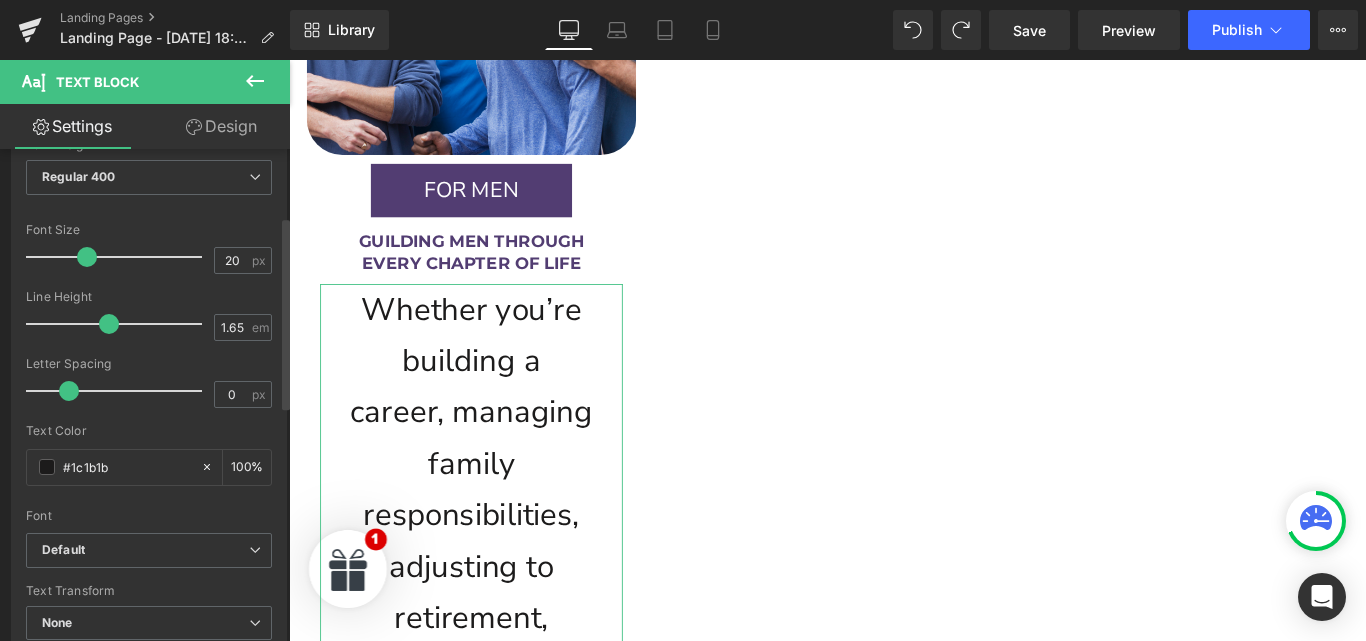 click at bounding box center [119, 257] 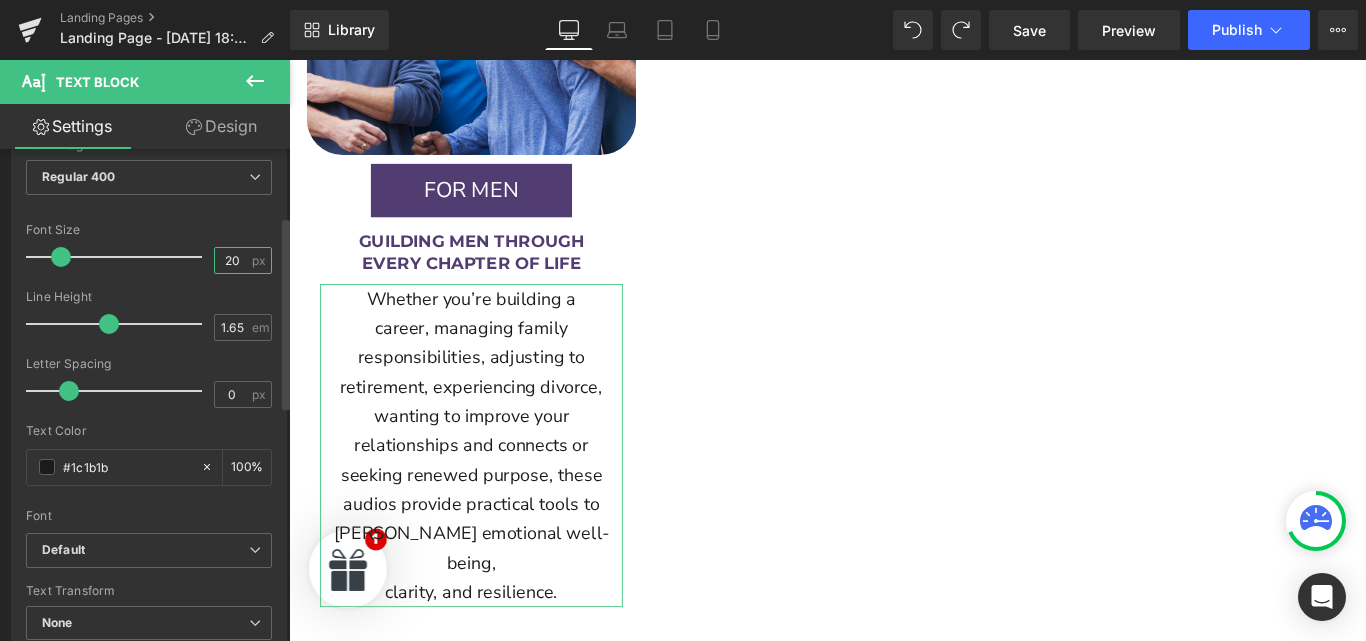 click on "20" at bounding box center (232, 260) 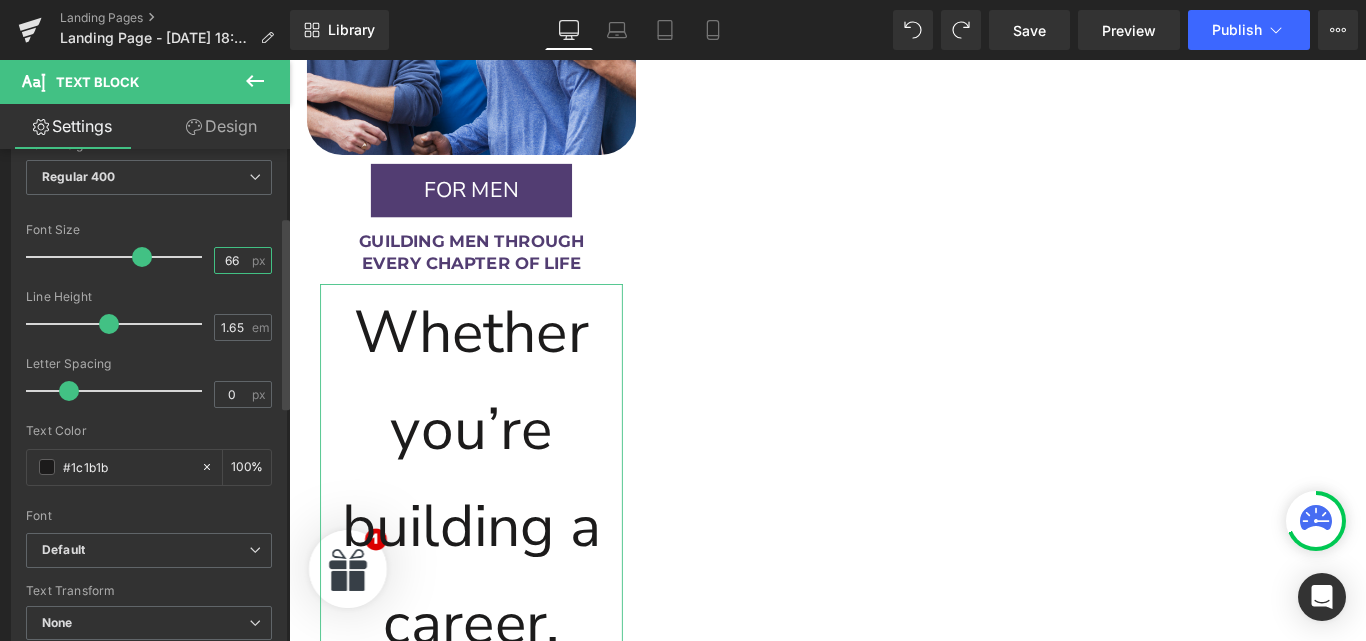type on "6" 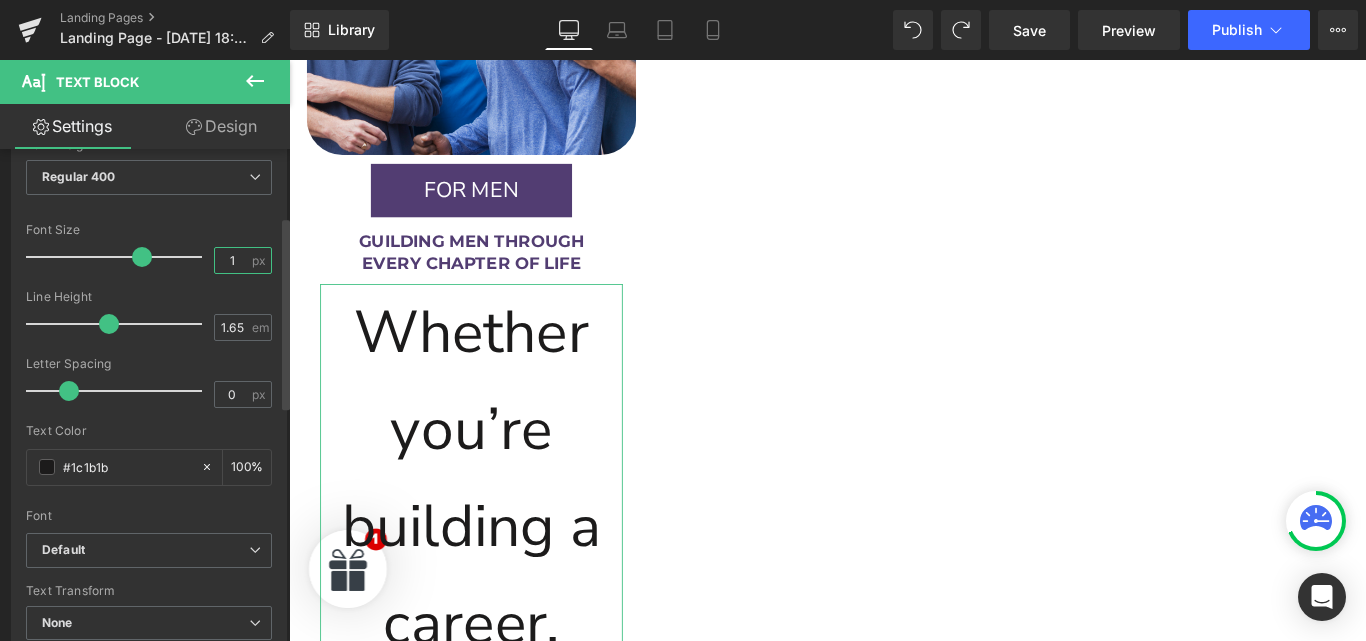 type on "18" 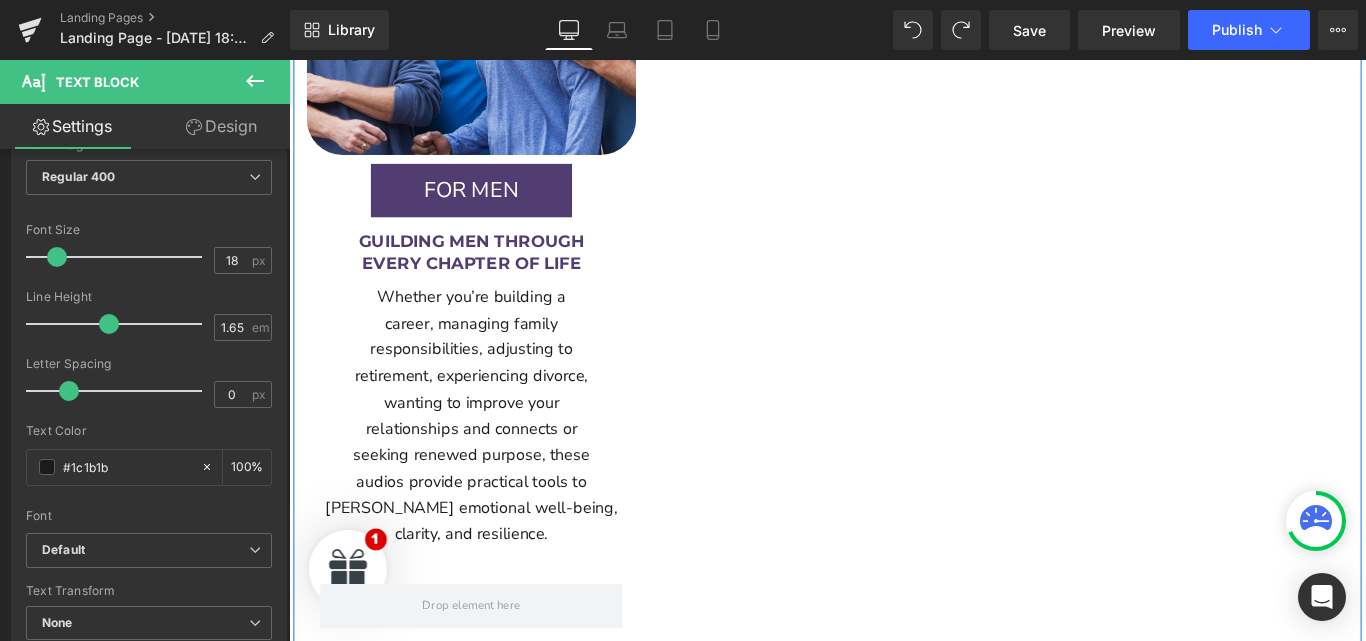 click on "Image         FOR MEN Button       60px   60px Row
GUILDING MEN THROUGH  EVERY CHAPTER OF LIFE
Text Block         Row
Whether you’re building a career, managing family responsibilities, adjusting to retirement, experiencing divorce, wanting to improve your relationships and connects or seeking renewed purpose, these audios provide practical tools to foster emotional well-being, clarity, and resilience.
Text Block         Row         Row         Row" at bounding box center (894, 243) 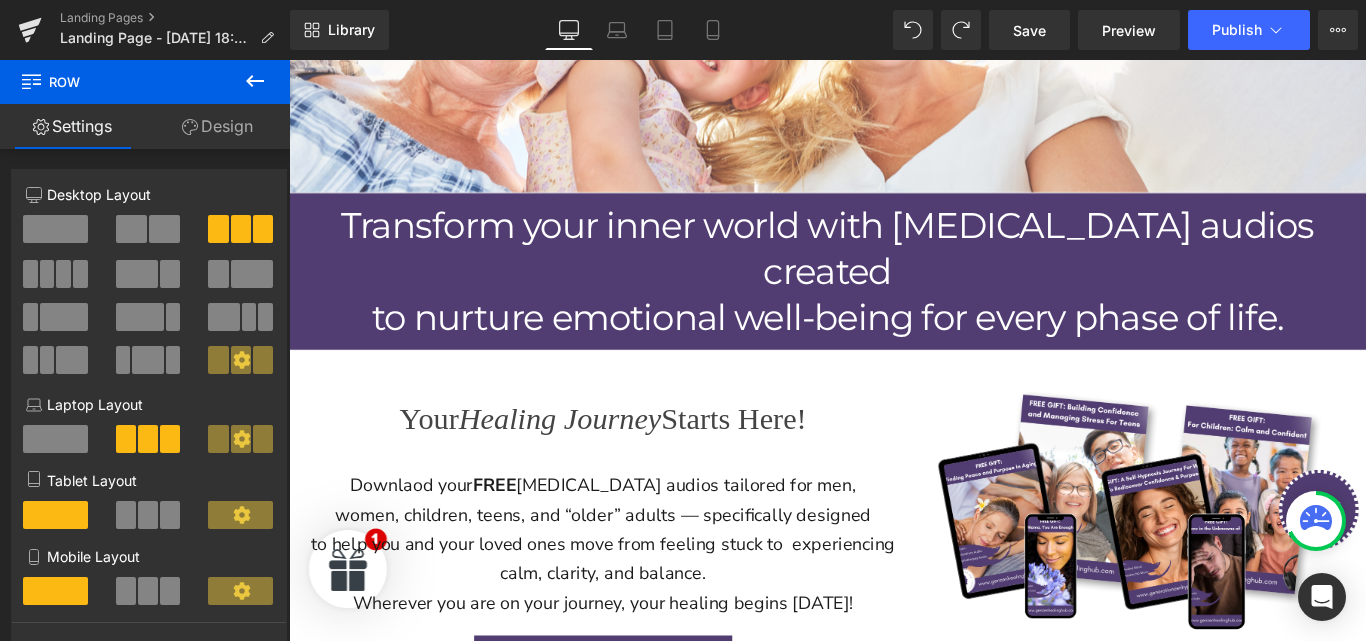 scroll, scrollTop: 887, scrollLeft: 0, axis: vertical 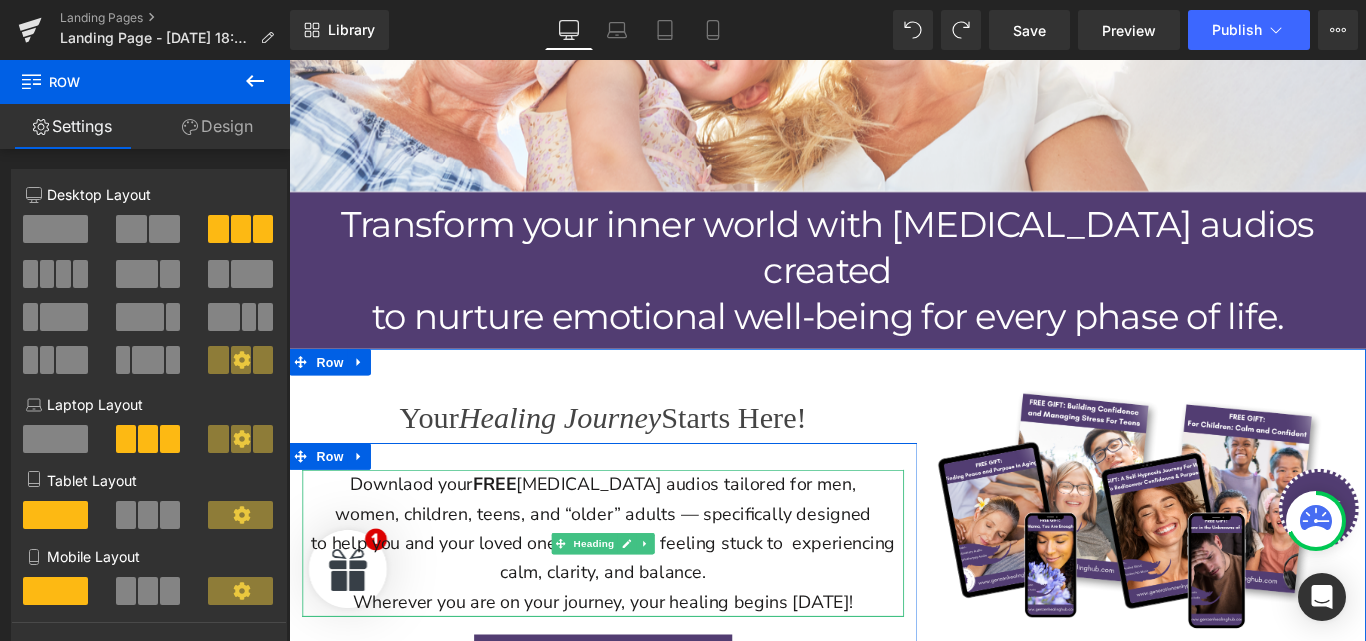 click on "Downlaod your  FREE  hypnotherapy audios tailored for men," at bounding box center (642, 537) 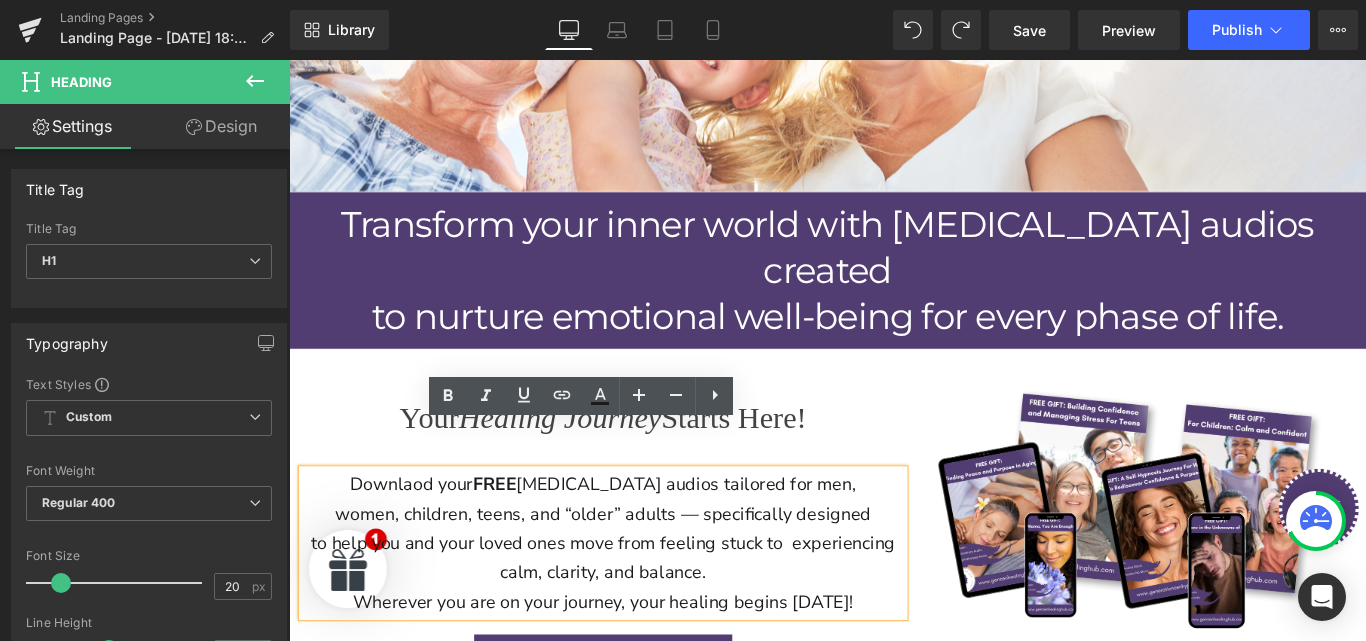 click on "Downlaod your  FREE  hypnotherapy audios tailored for men," at bounding box center (642, 537) 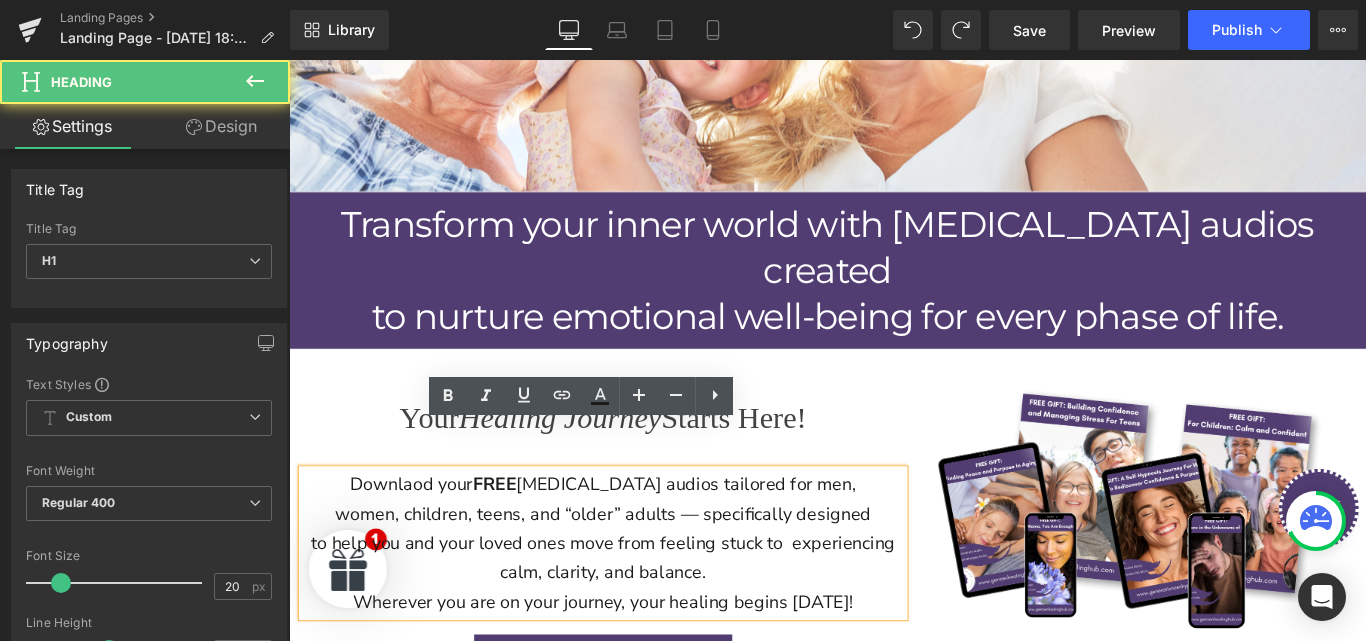 click on "Downlaod your  FREE  hypnotherapy audios tailored for men," at bounding box center [642, 537] 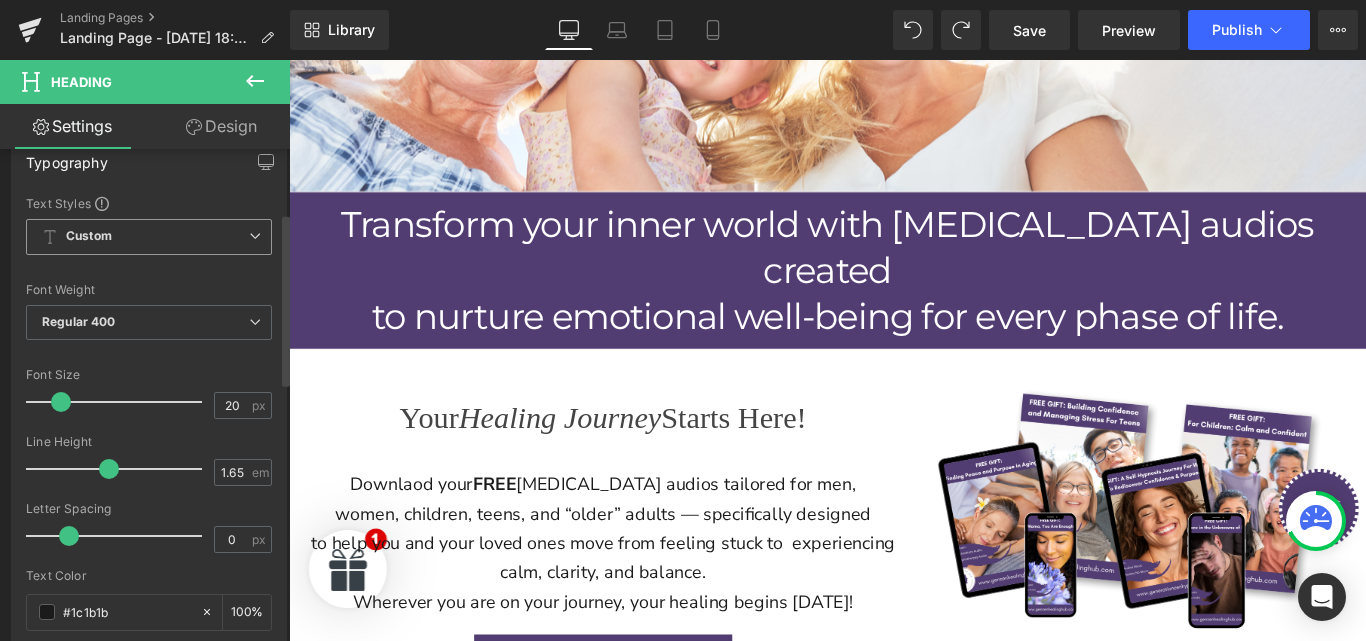 scroll, scrollTop: 185, scrollLeft: 0, axis: vertical 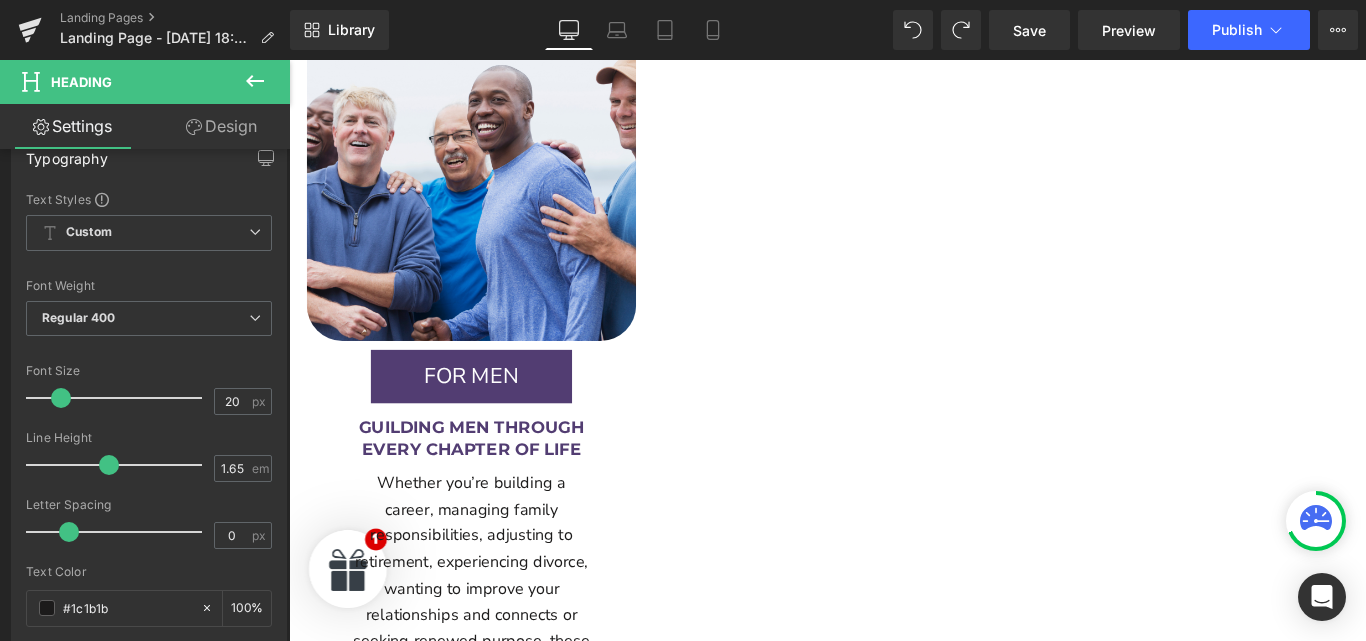 click on "Whether you’re building a" at bounding box center [494, 536] 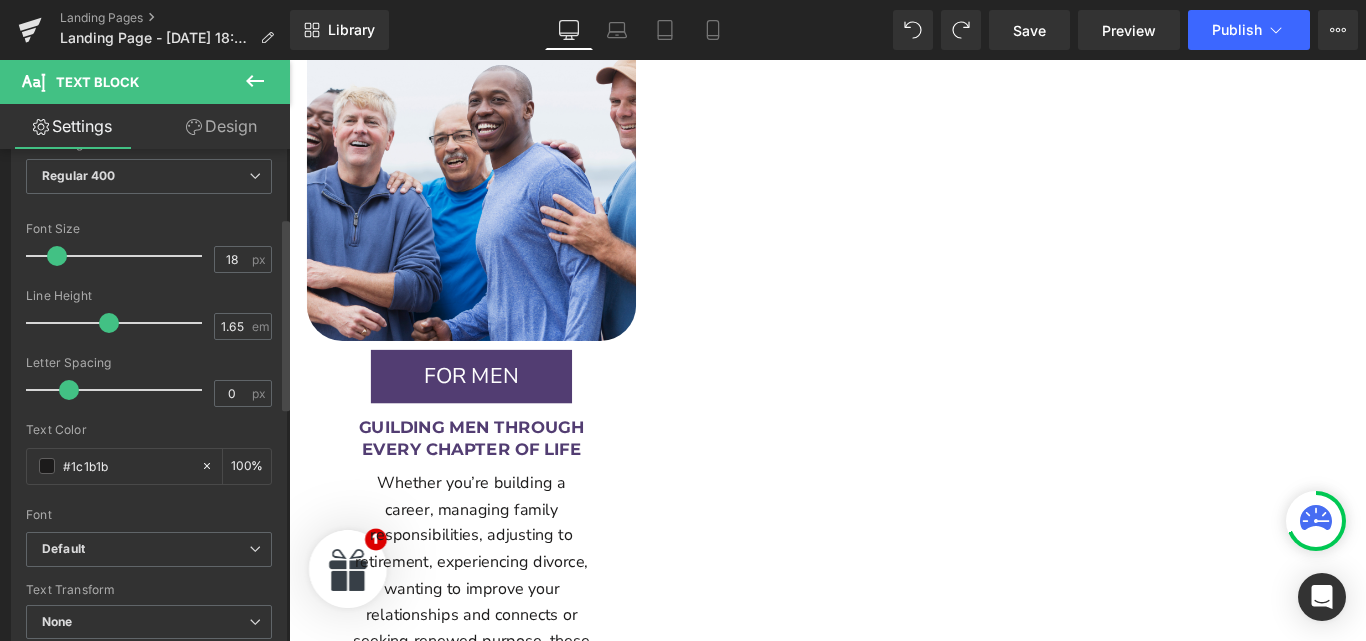 scroll, scrollTop: 174, scrollLeft: 0, axis: vertical 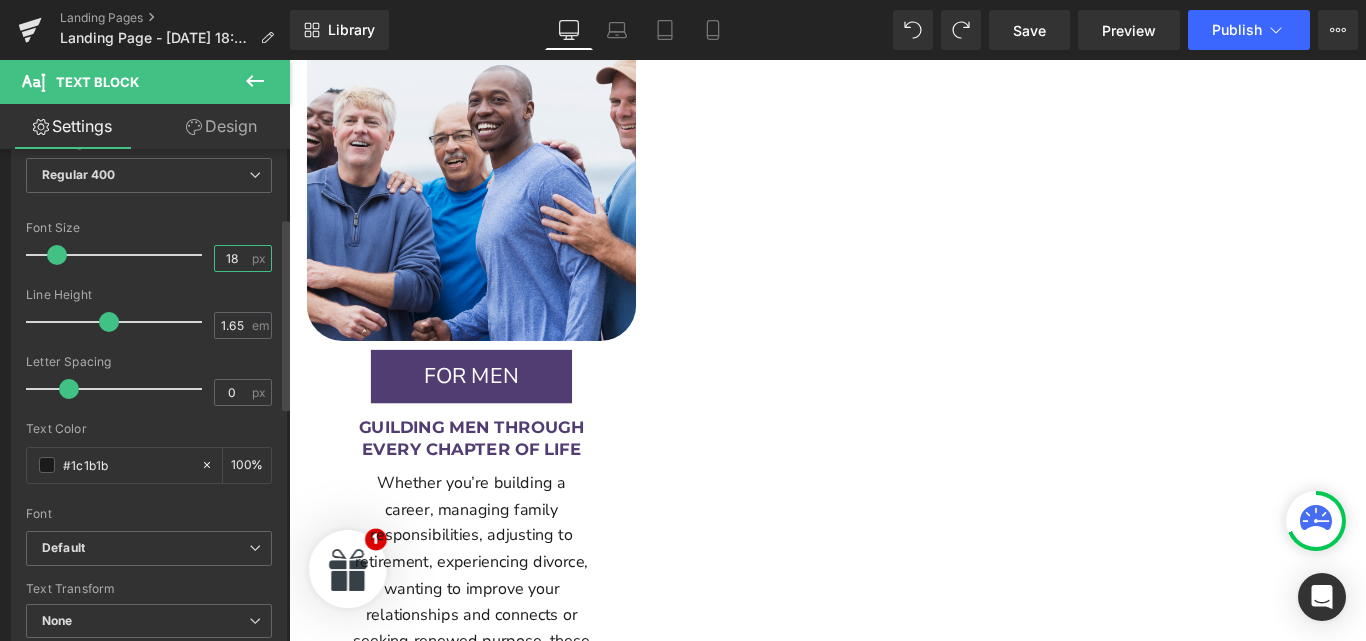 click on "18" at bounding box center [232, 258] 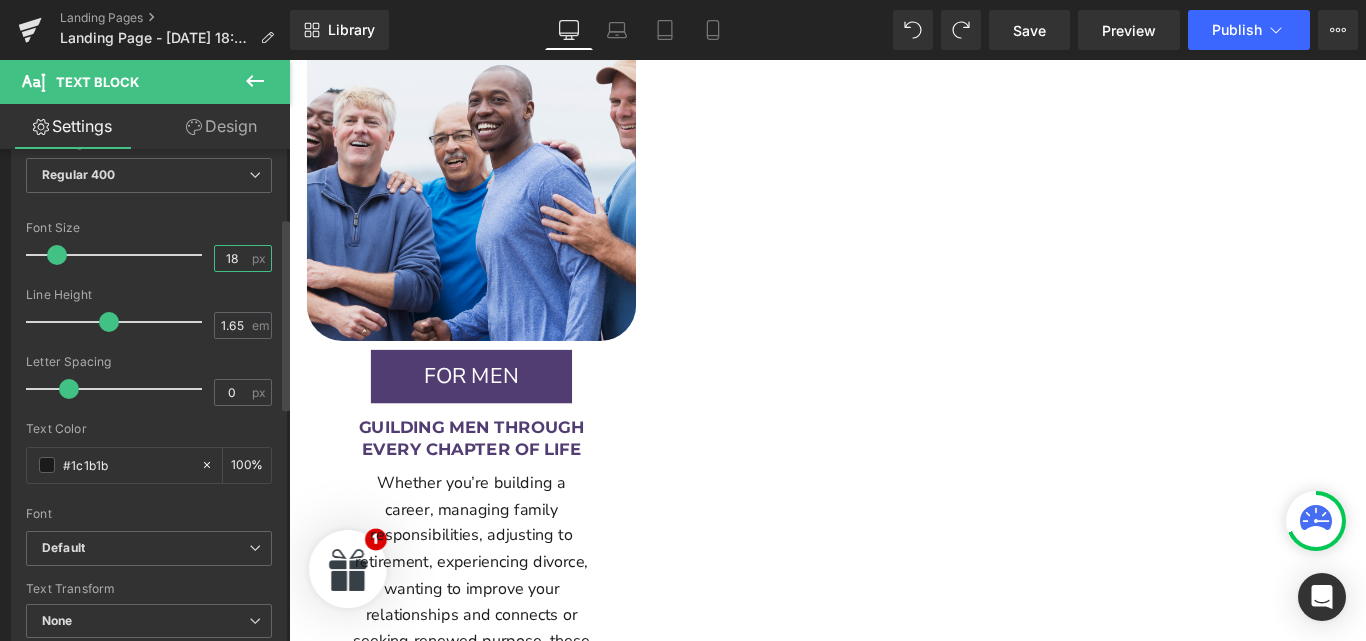type on "1" 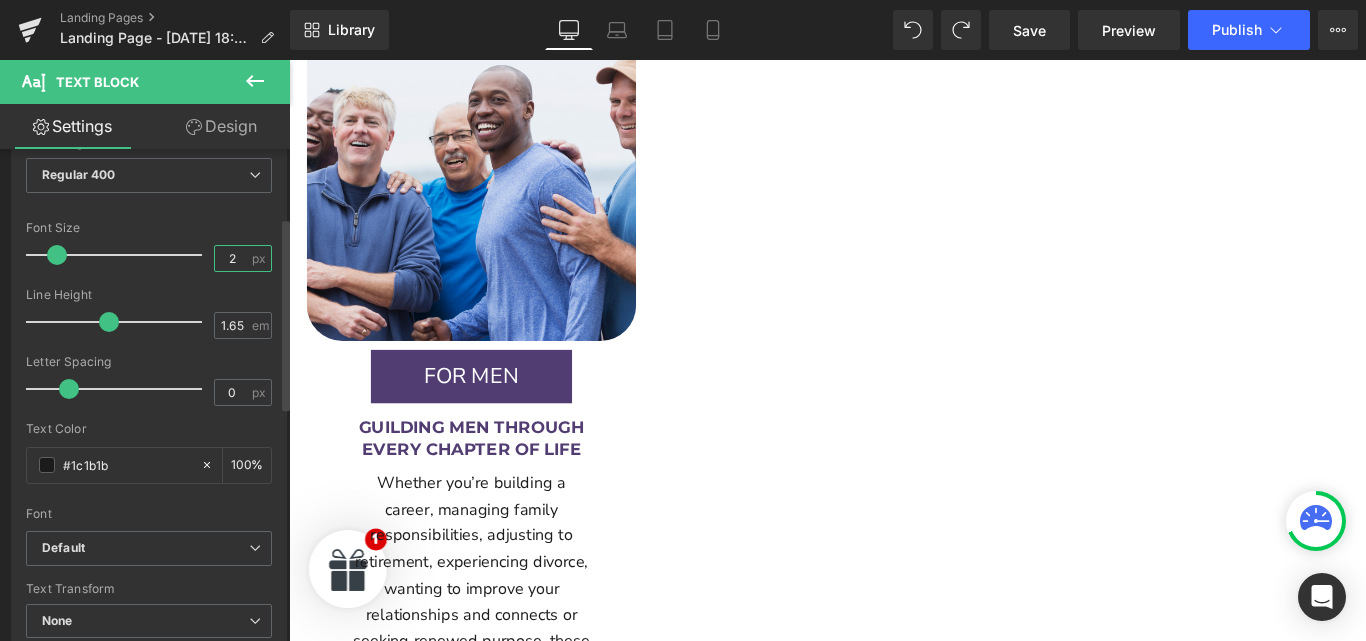 type on "20" 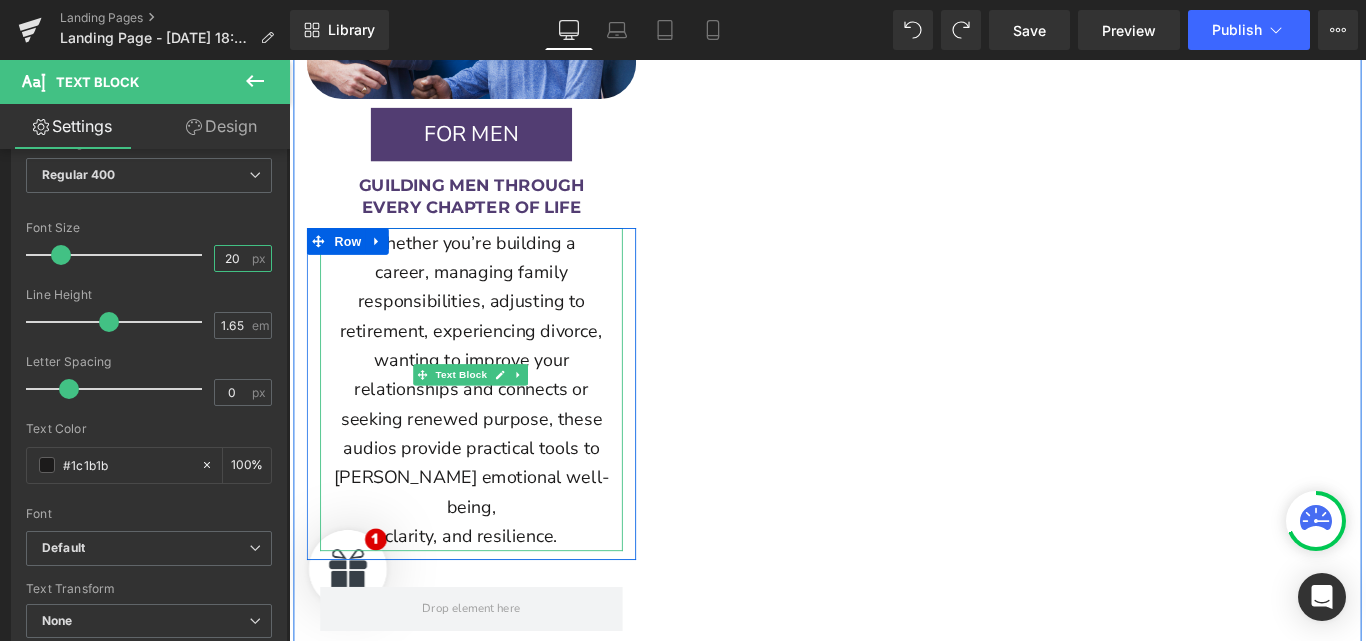 scroll, scrollTop: 2925, scrollLeft: 0, axis: vertical 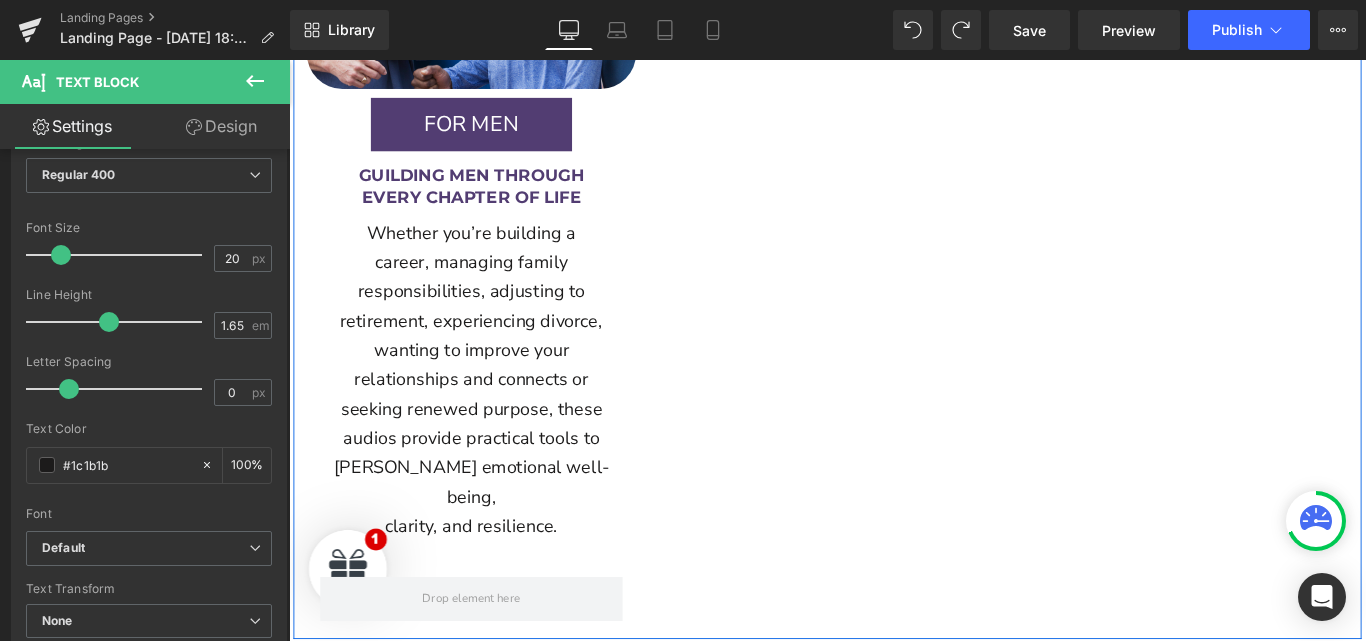 click on "Image         FOR MEN Button       60px   60px Row
GUILDING MEN THROUGH  EVERY CHAPTER OF LIFE
Text Block         Row
Whether you’re building a career, managing family responsibilities, adjusting to retirement, experiencing divorce, wanting to improve your relationships and connects or seeking renewed purpose, these audios provide practical tools to foster emotional well-being, clarity, and resilience.
Text Block         Row         Row         Row" at bounding box center (894, 201) 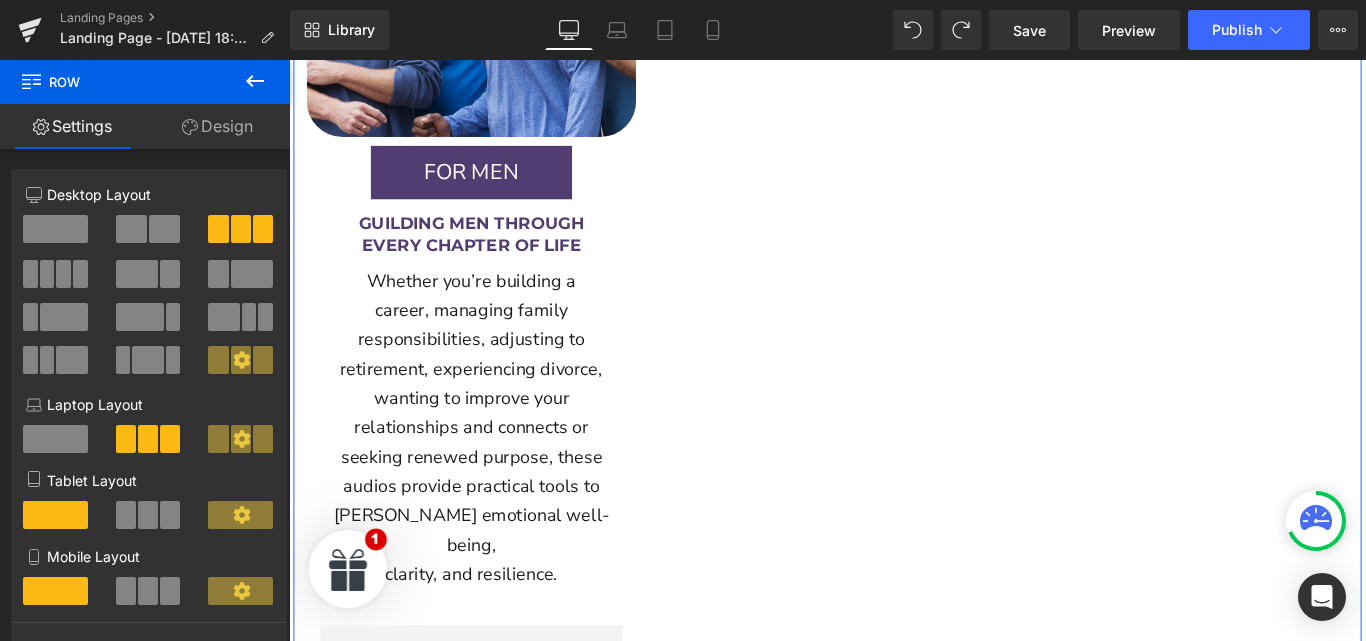 scroll, scrollTop: 2871, scrollLeft: 0, axis: vertical 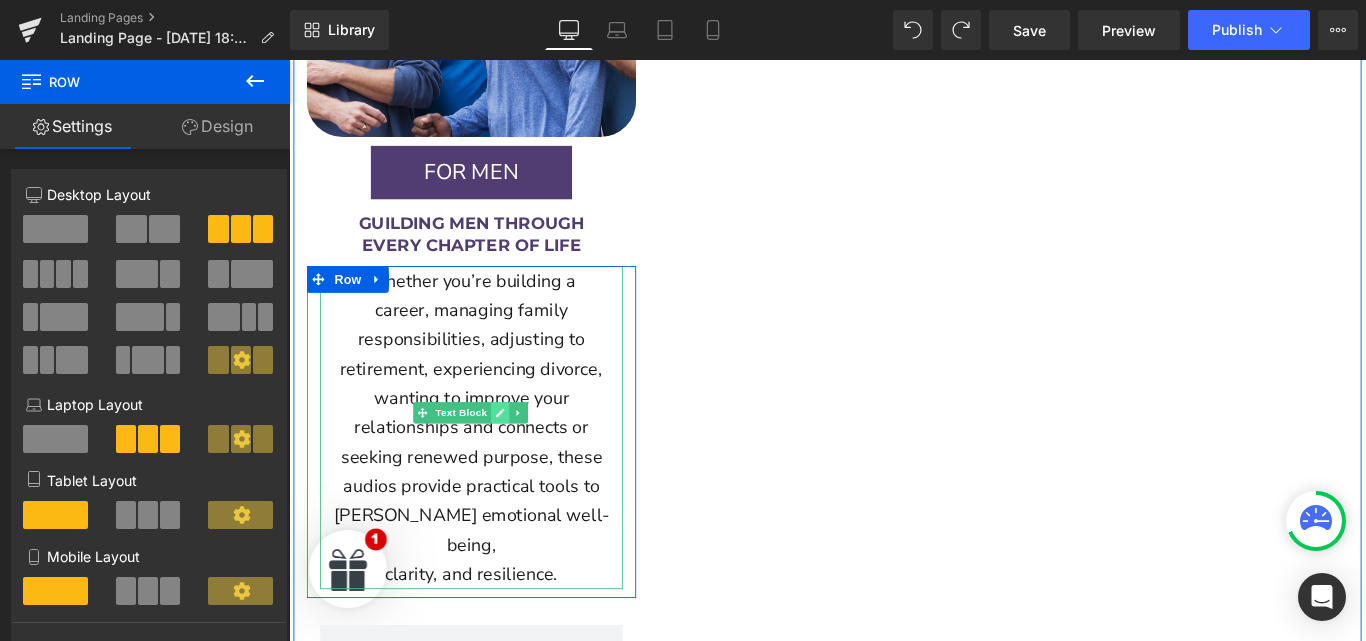 click 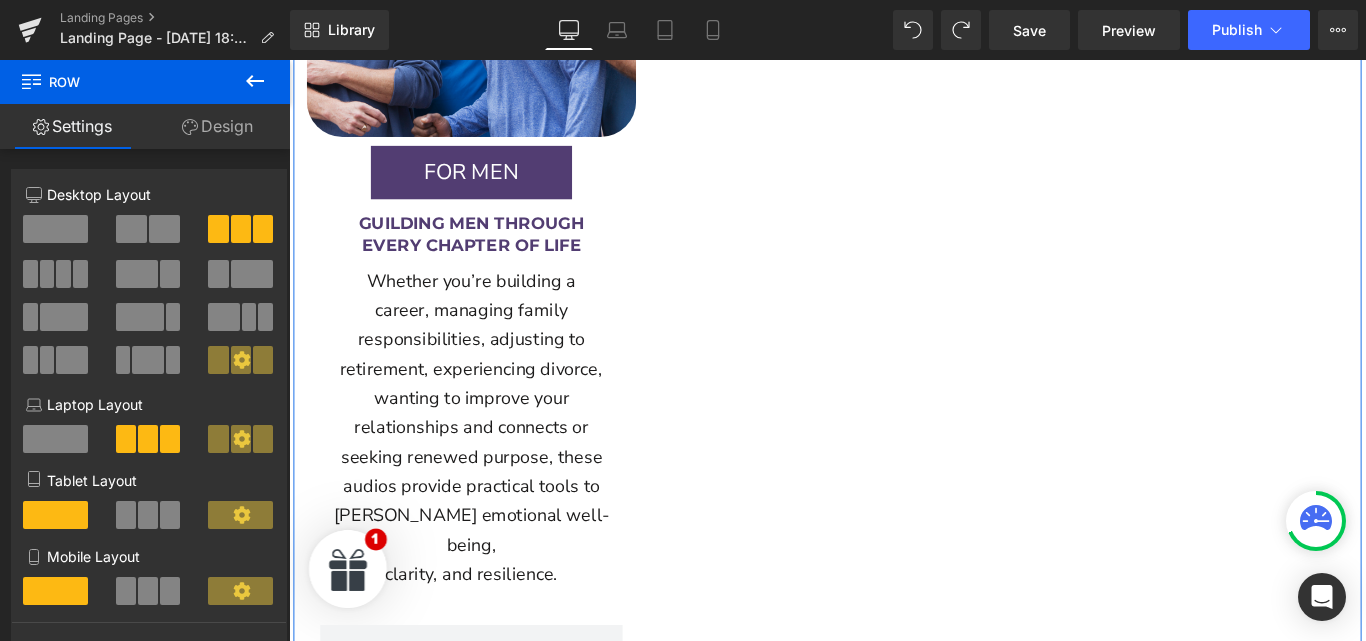 click on "Design" at bounding box center (217, 126) 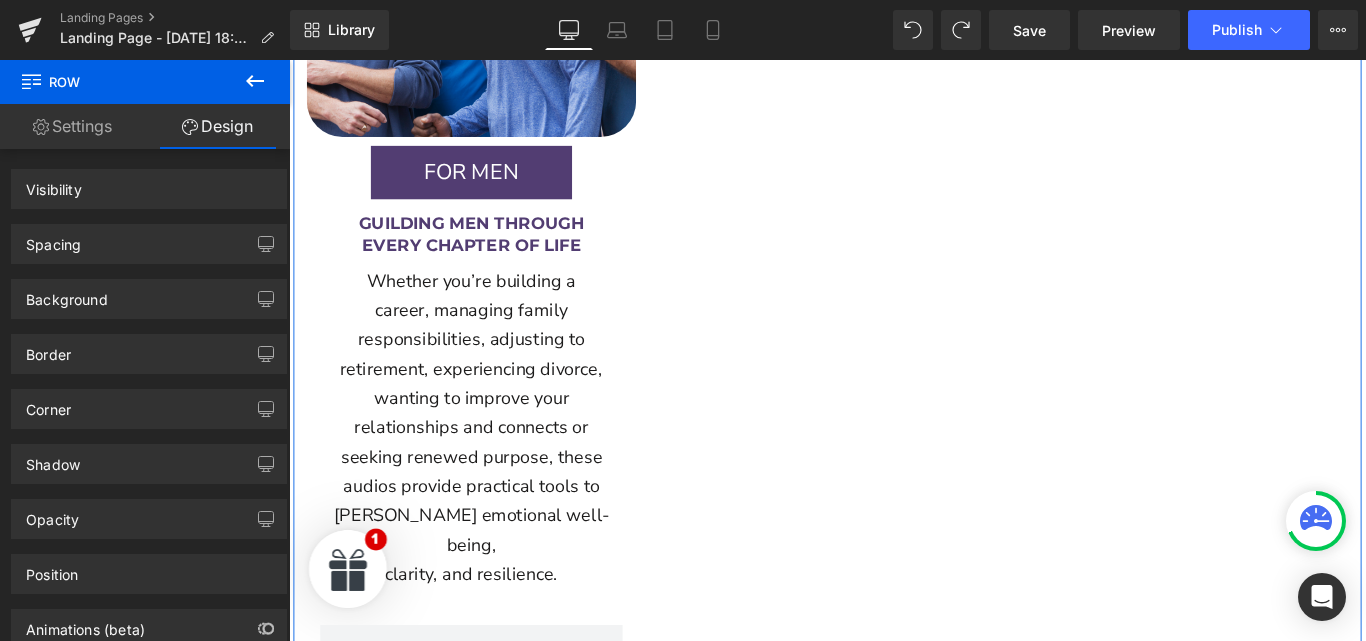 click on "Whether you’re building a career, managing family responsibilities, adjusting to retirement, experiencing divorce, wanting to improve your relationships and connects or seeking renewed purpose, these audios provide practical tools to foster emotional well-being, clarity, and resilience.
Text Block" at bounding box center [494, 472] 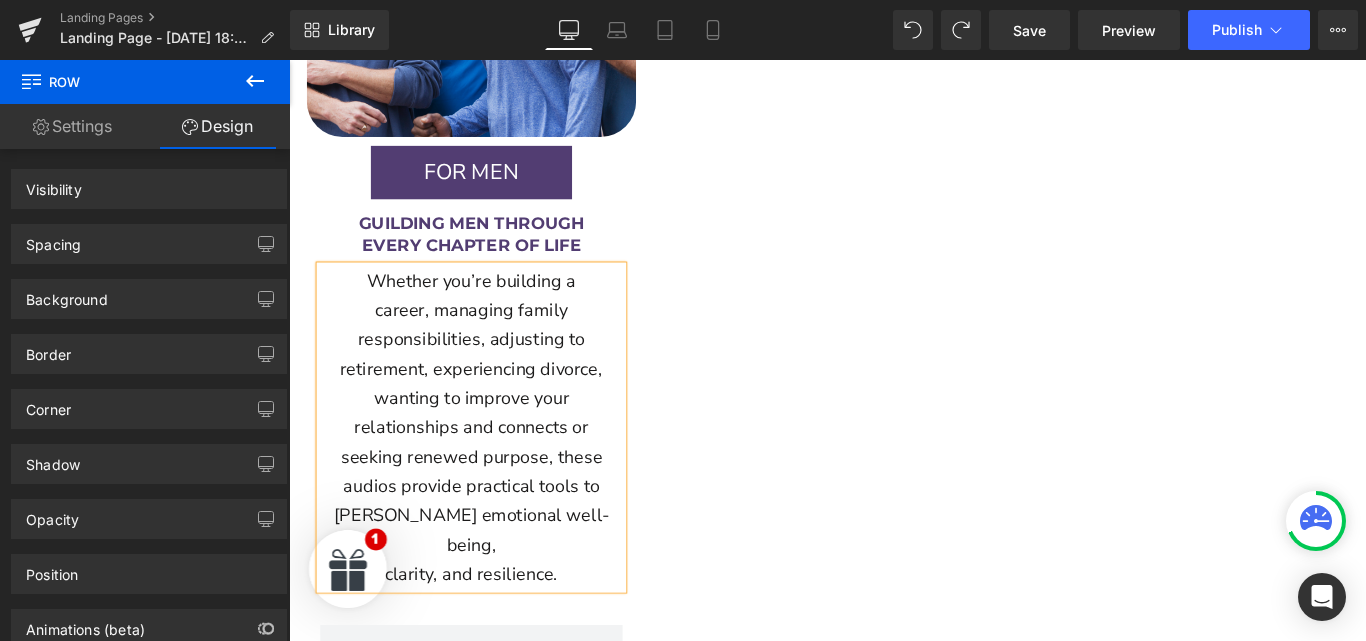 click on "wanting to improve your" at bounding box center [494, 439] 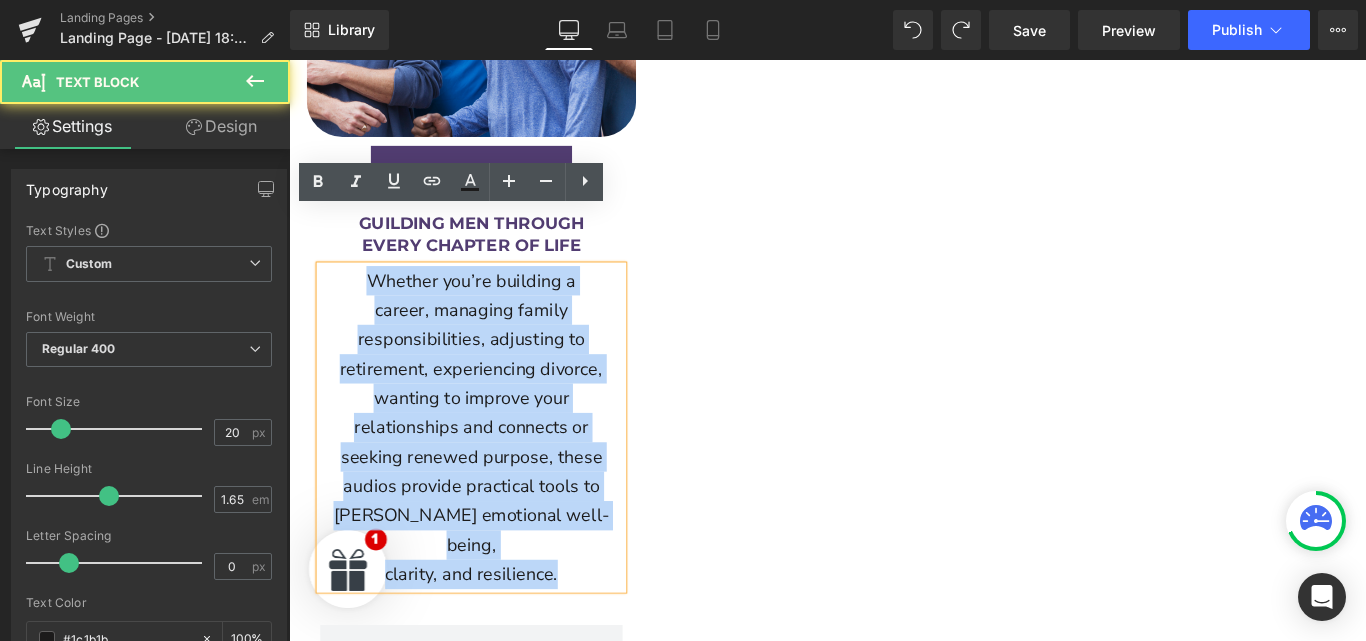 drag, startPoint x: 590, startPoint y: 541, endPoint x: 357, endPoint y: 252, distance: 371.2277 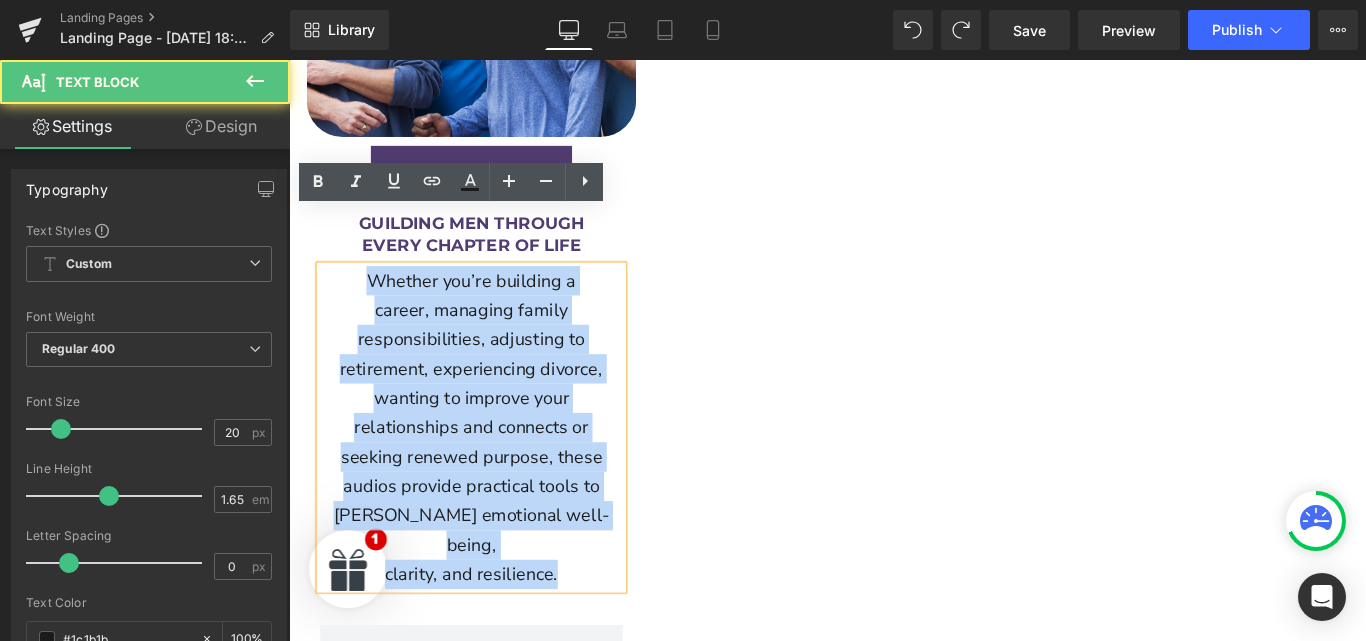 click on "Whether you’re building a career, managing family responsibilities, adjusting to retirement, experiencing divorce, wanting to improve your relationships and connects or seeking renewed purpose, these audios provide practical tools to foster emotional well-being, clarity, and resilience." at bounding box center [494, 472] 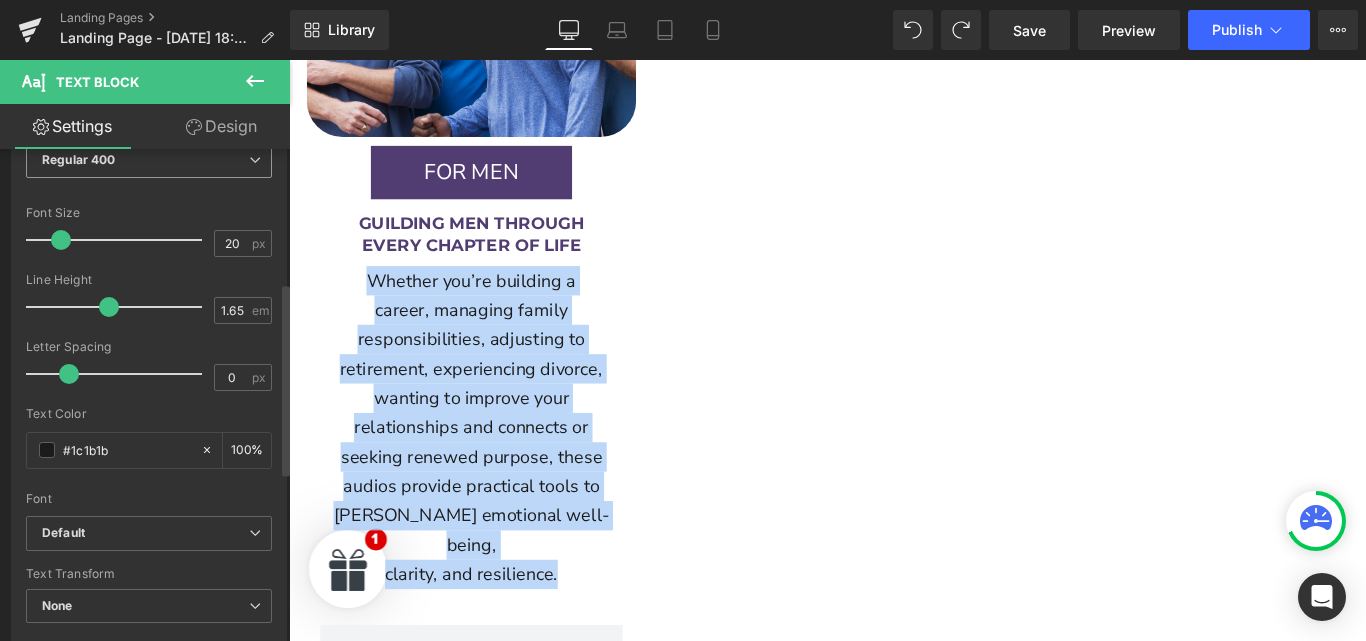 scroll, scrollTop: 356, scrollLeft: 0, axis: vertical 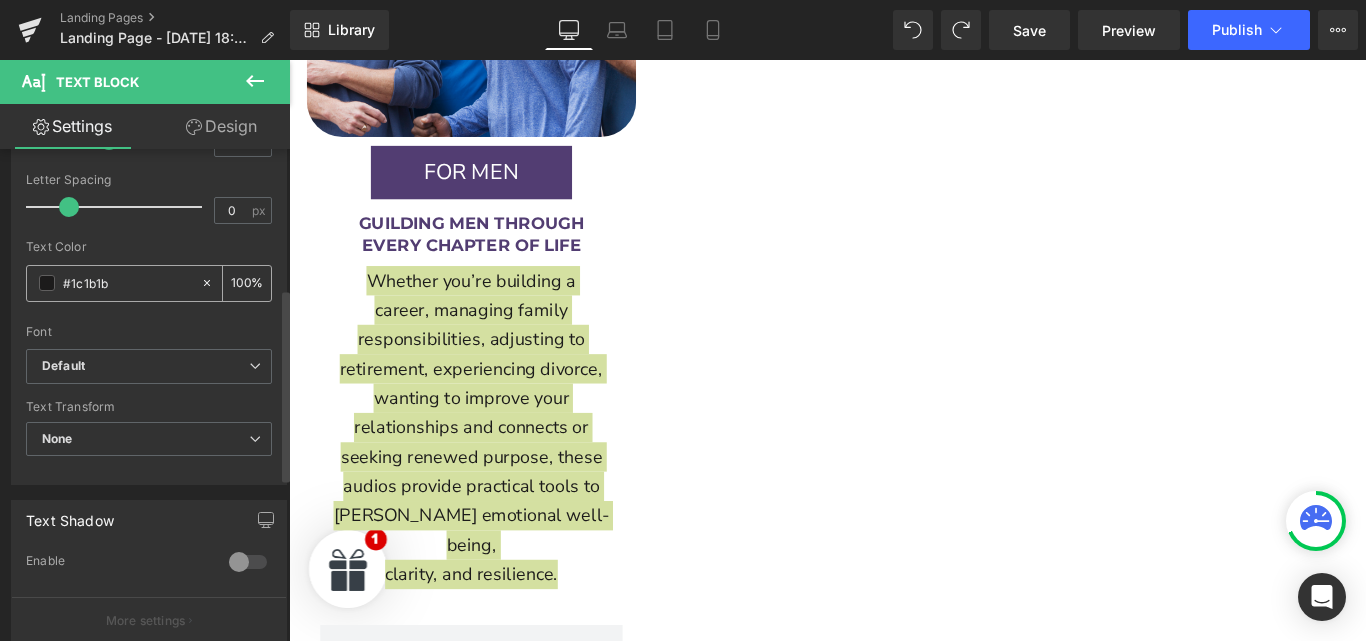 click at bounding box center (47, 283) 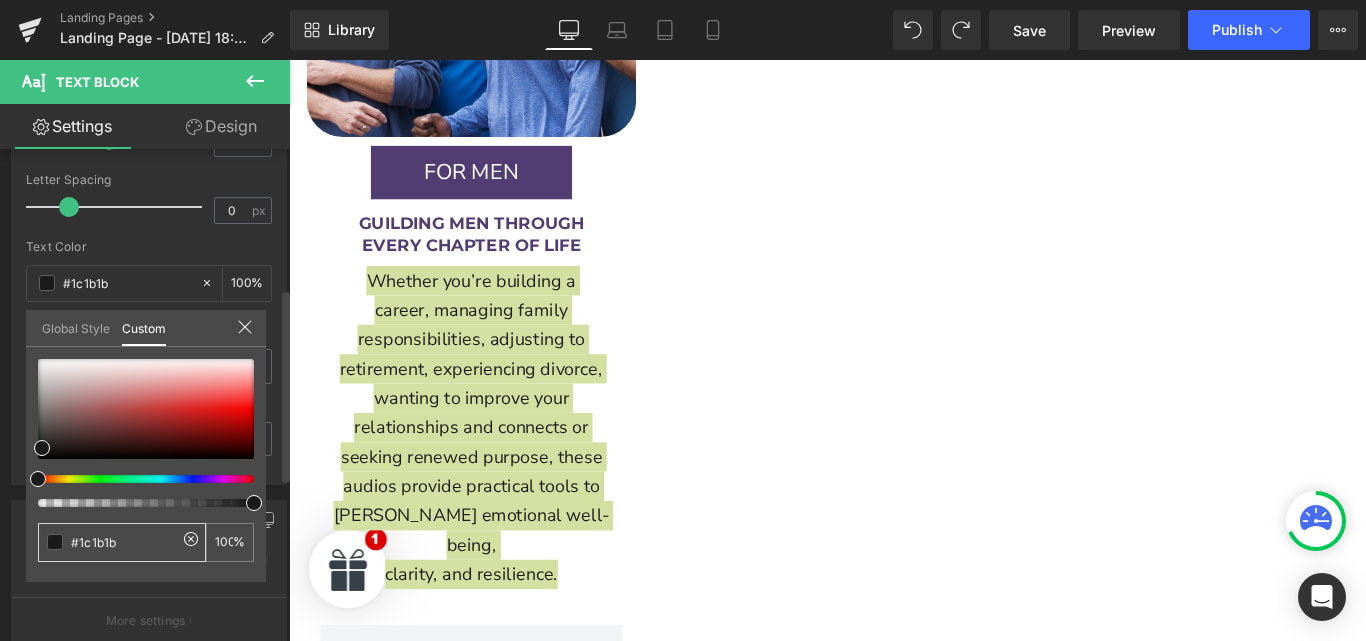 click at bounding box center (55, 542) 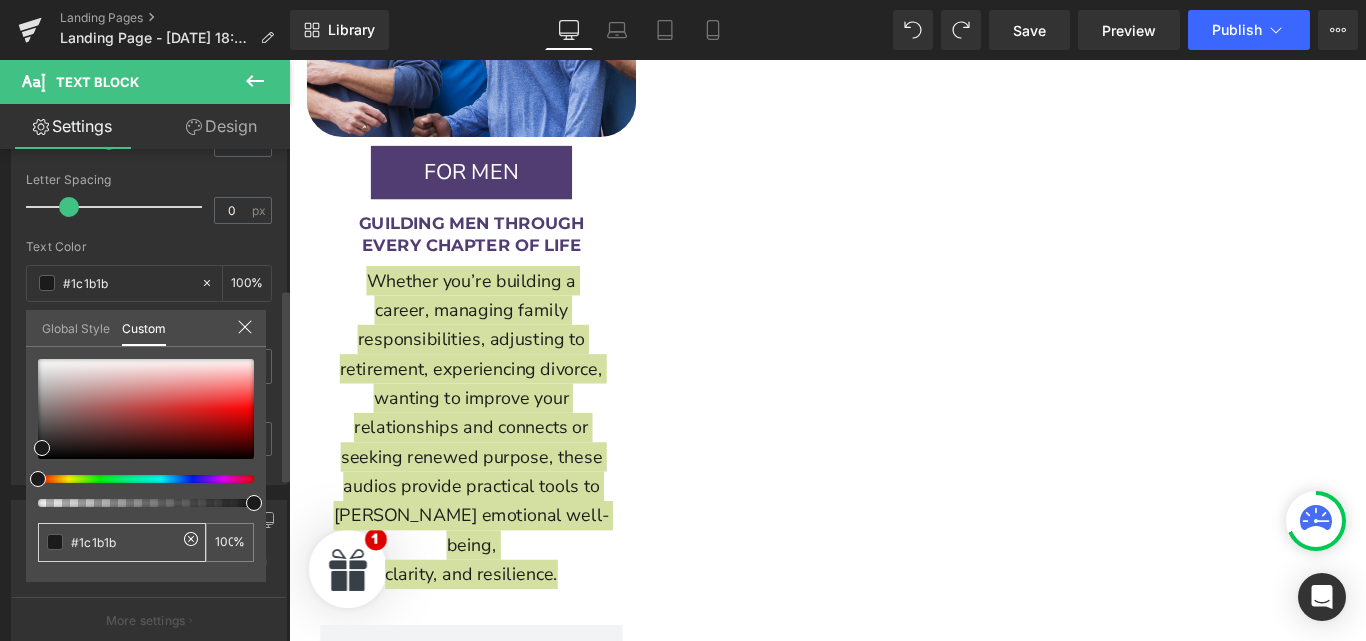 click at bounding box center [55, 542] 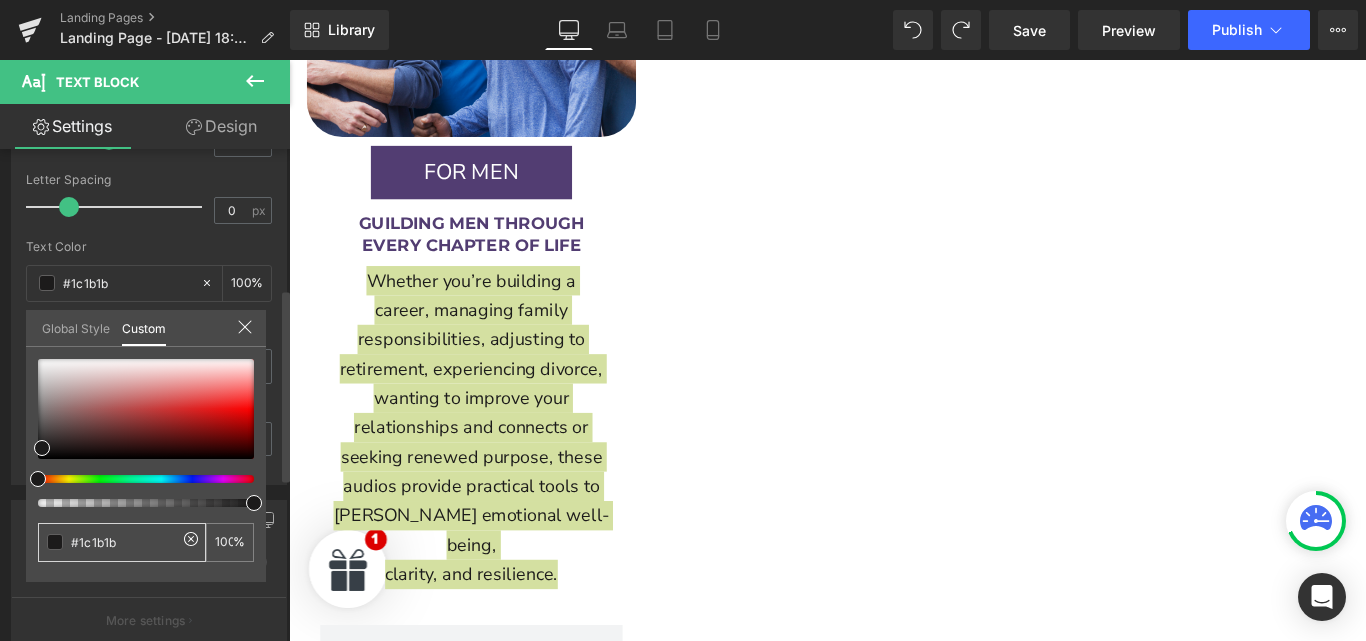 drag, startPoint x: 131, startPoint y: 530, endPoint x: 77, endPoint y: 539, distance: 54.74486 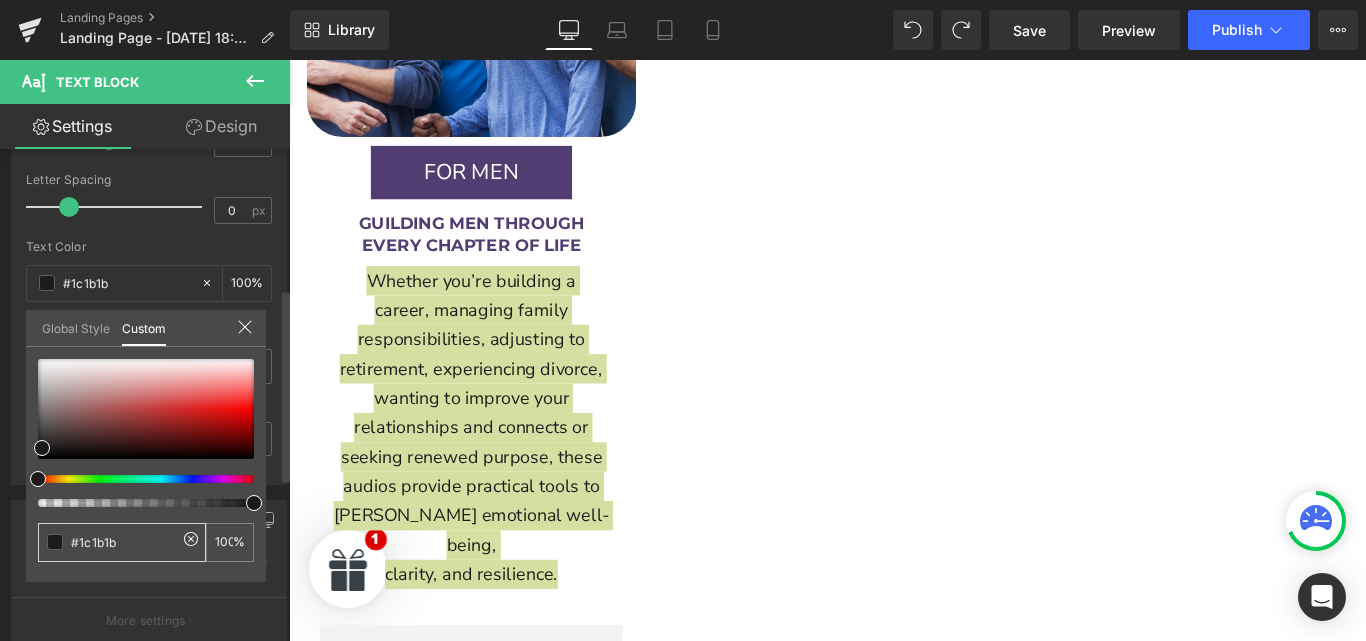 drag, startPoint x: 121, startPoint y: 544, endPoint x: 77, endPoint y: 542, distance: 44.04543 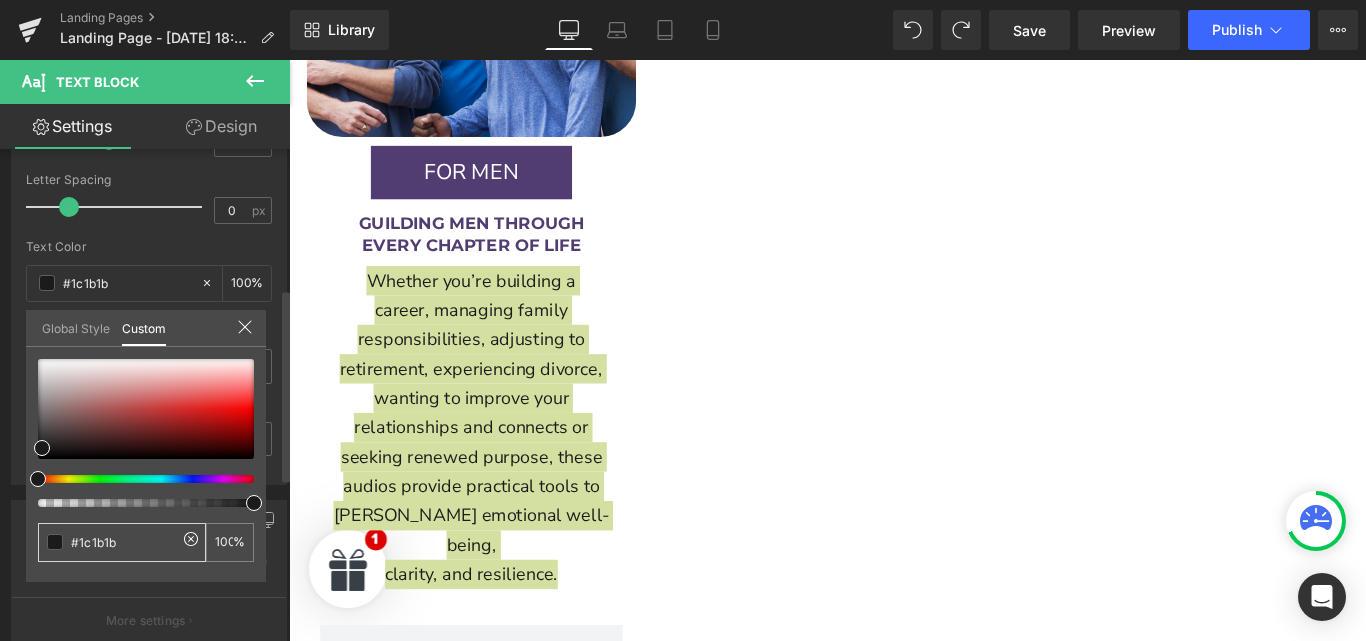 click on "#1c1b1b" at bounding box center [124, 542] 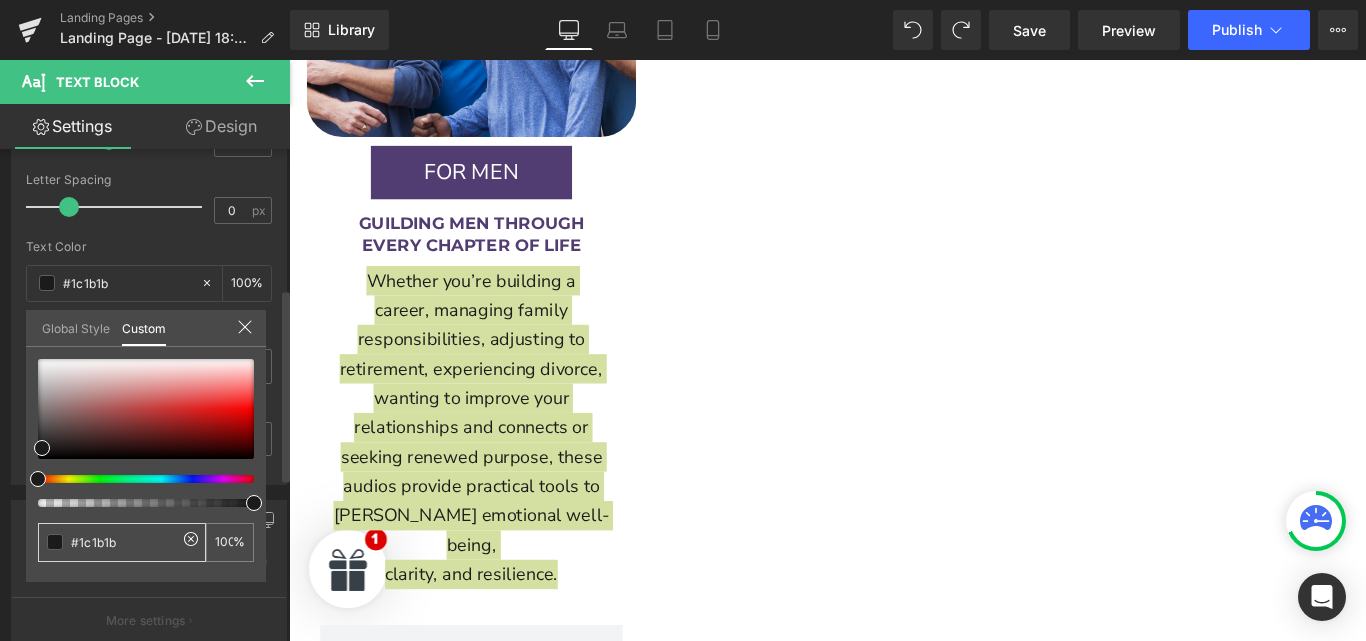 type on "#" 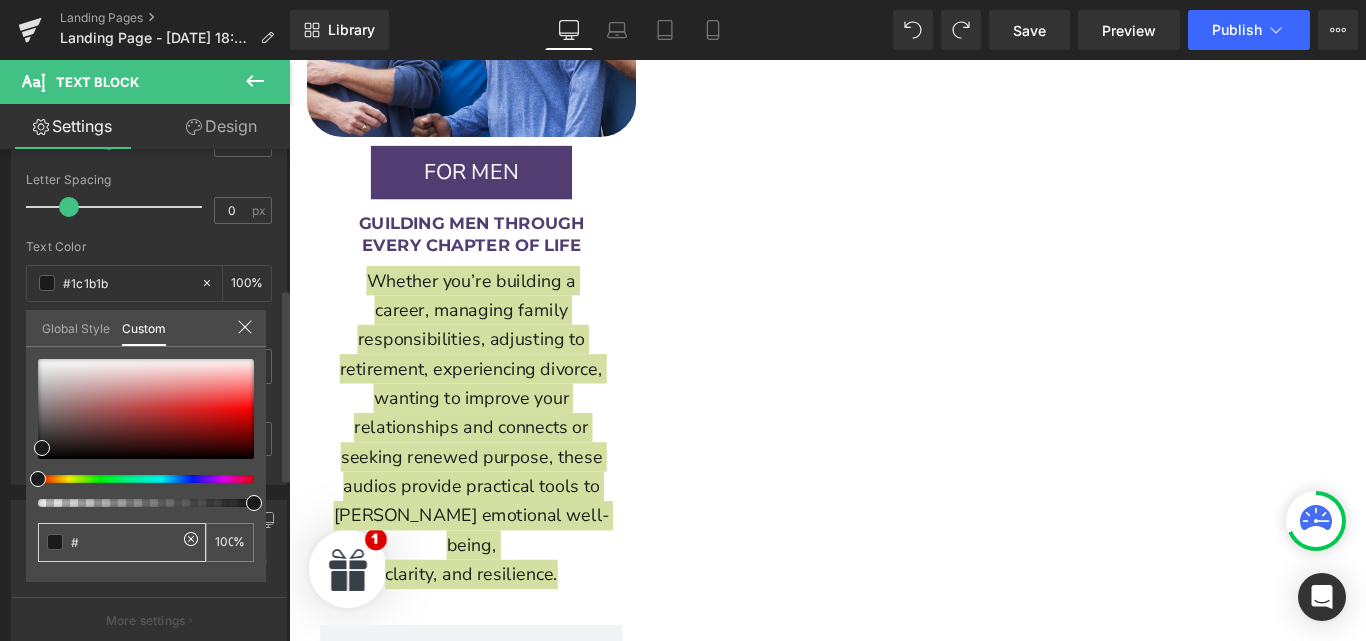 type on "#" 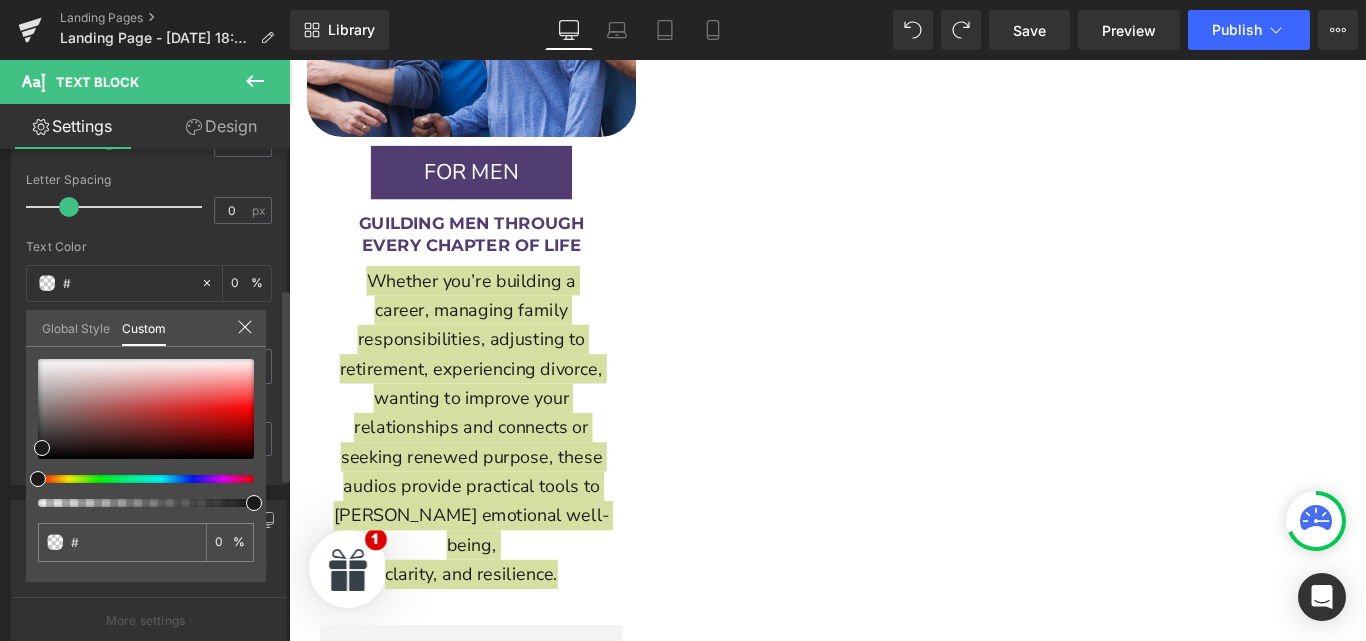paste on "#523d72" 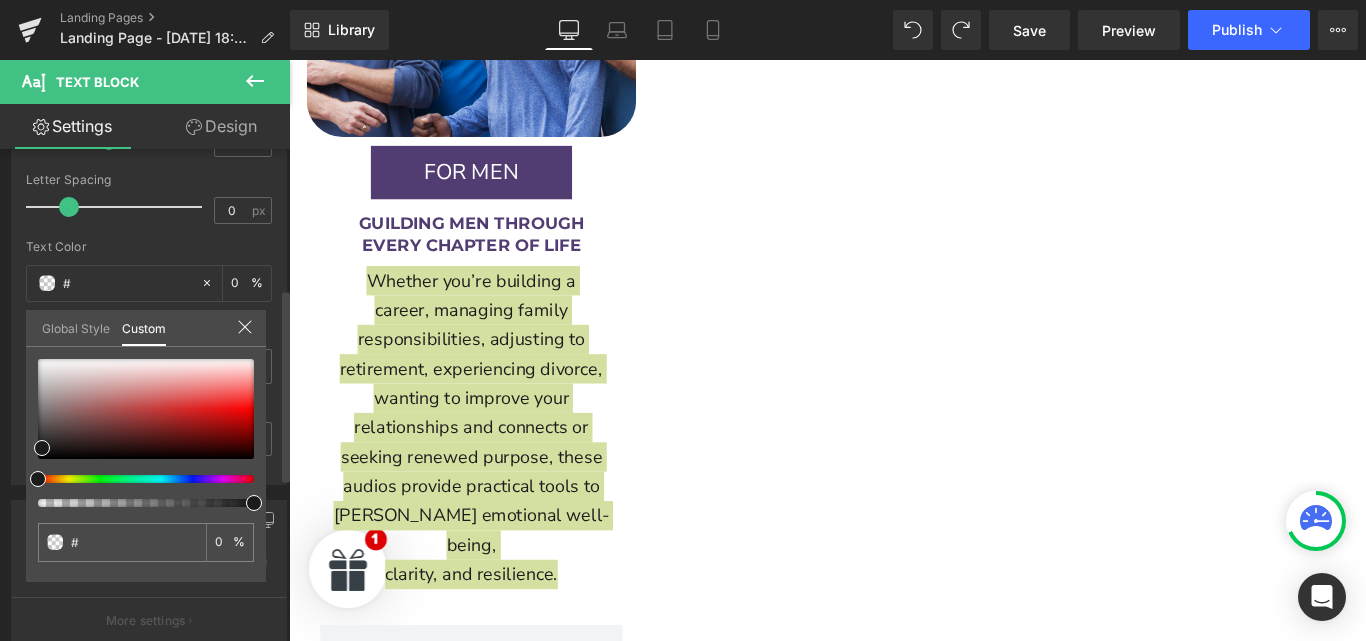 type on "##523d72" 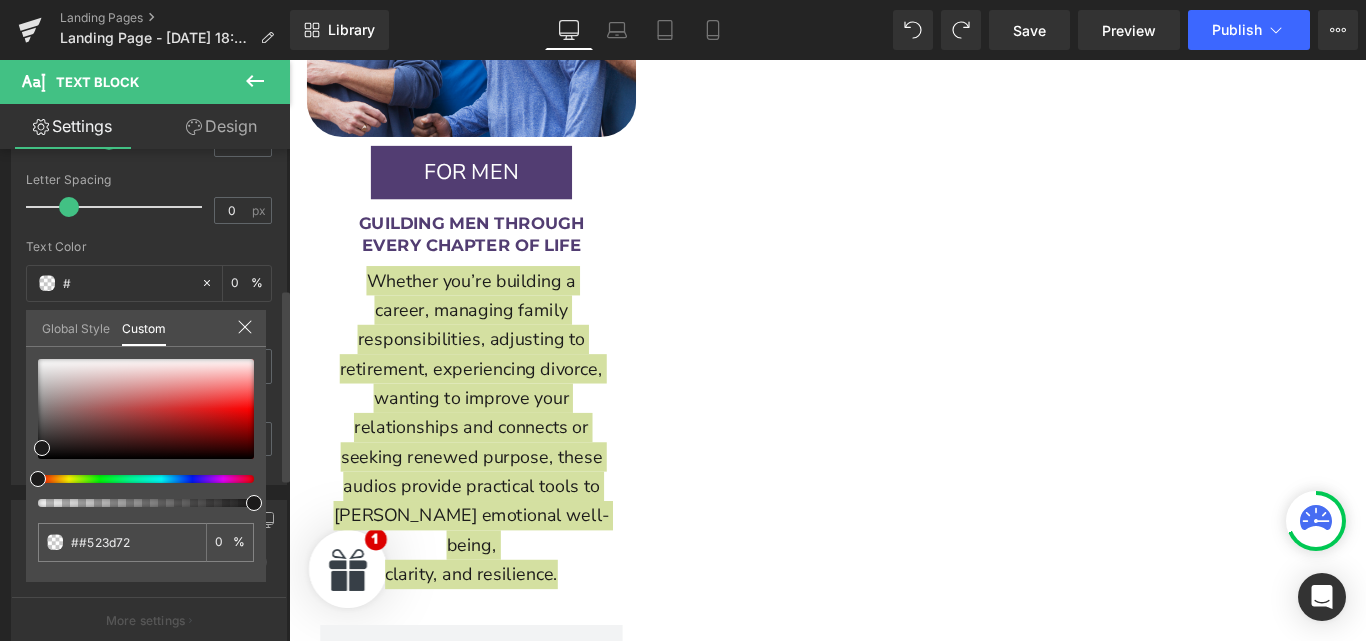 type on "##523d72" 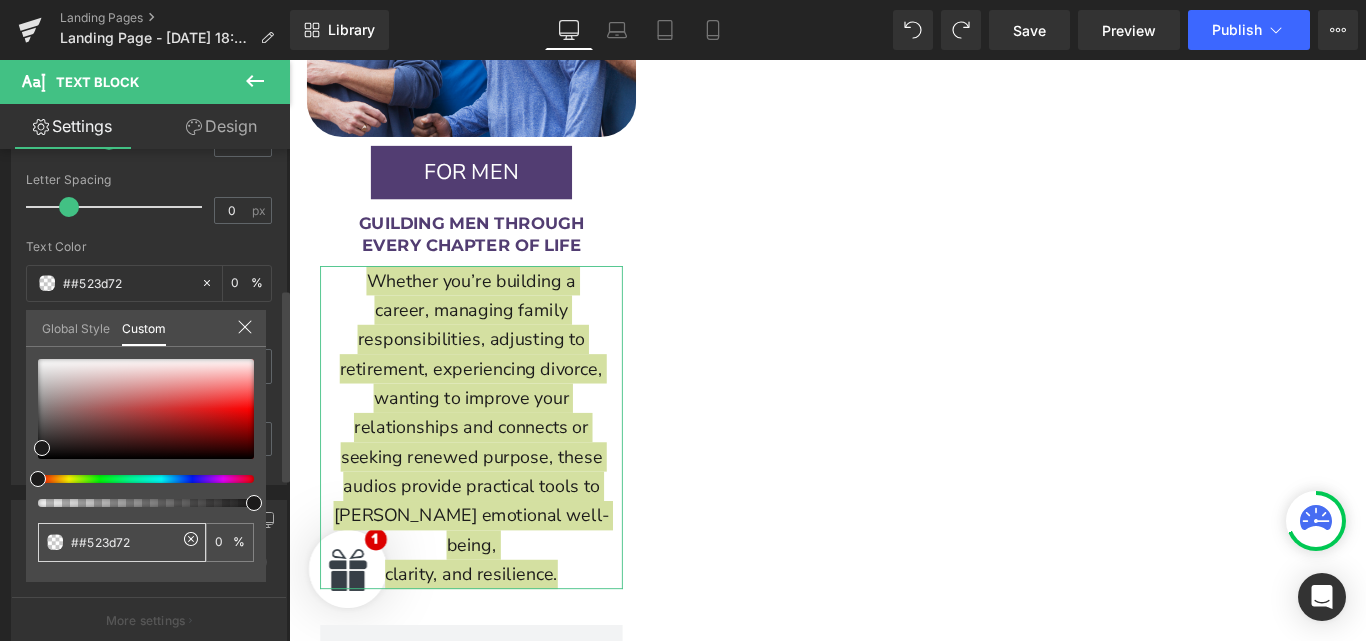 click on "##523d72" at bounding box center (124, 542) 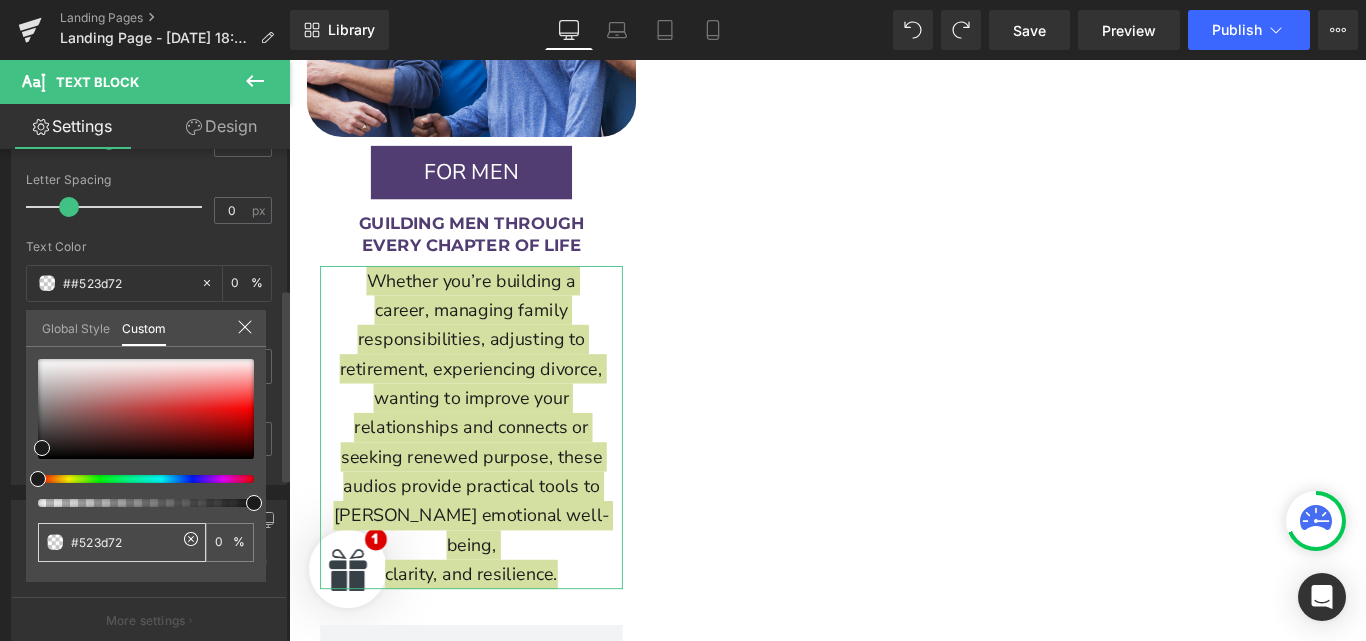 type on "#523d72" 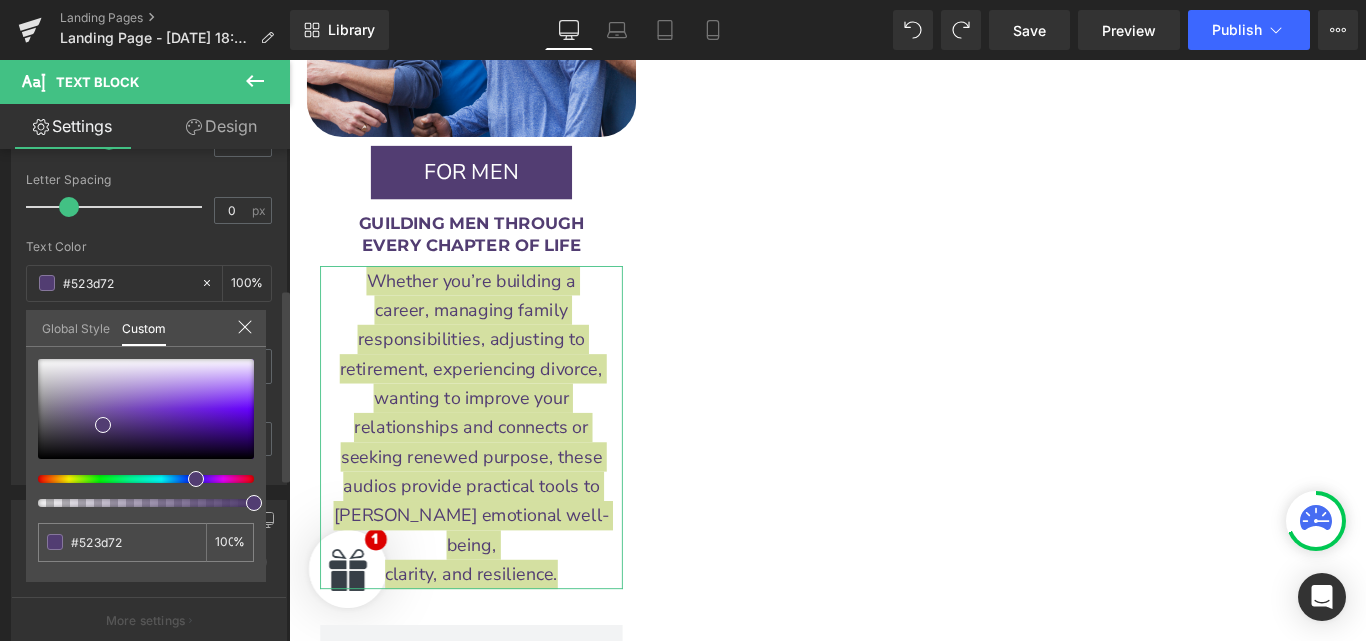 type on "#523d72" 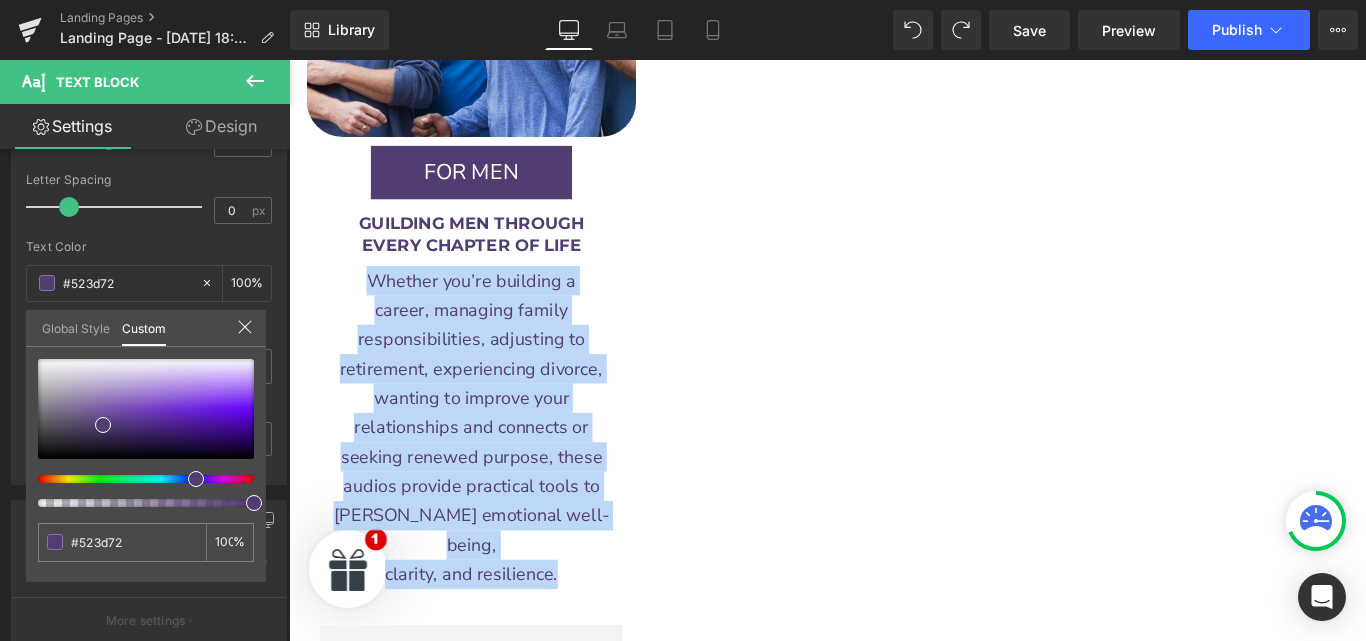 click at bounding box center (894, 386) 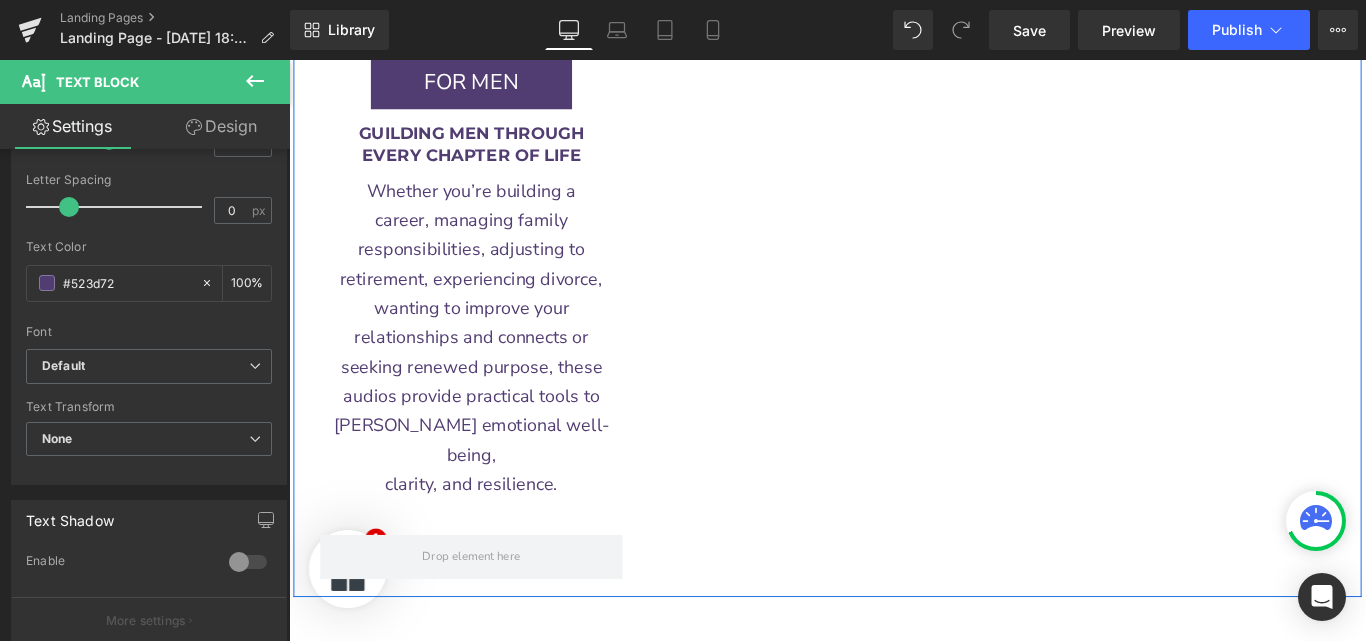 scroll, scrollTop: 3063, scrollLeft: 0, axis: vertical 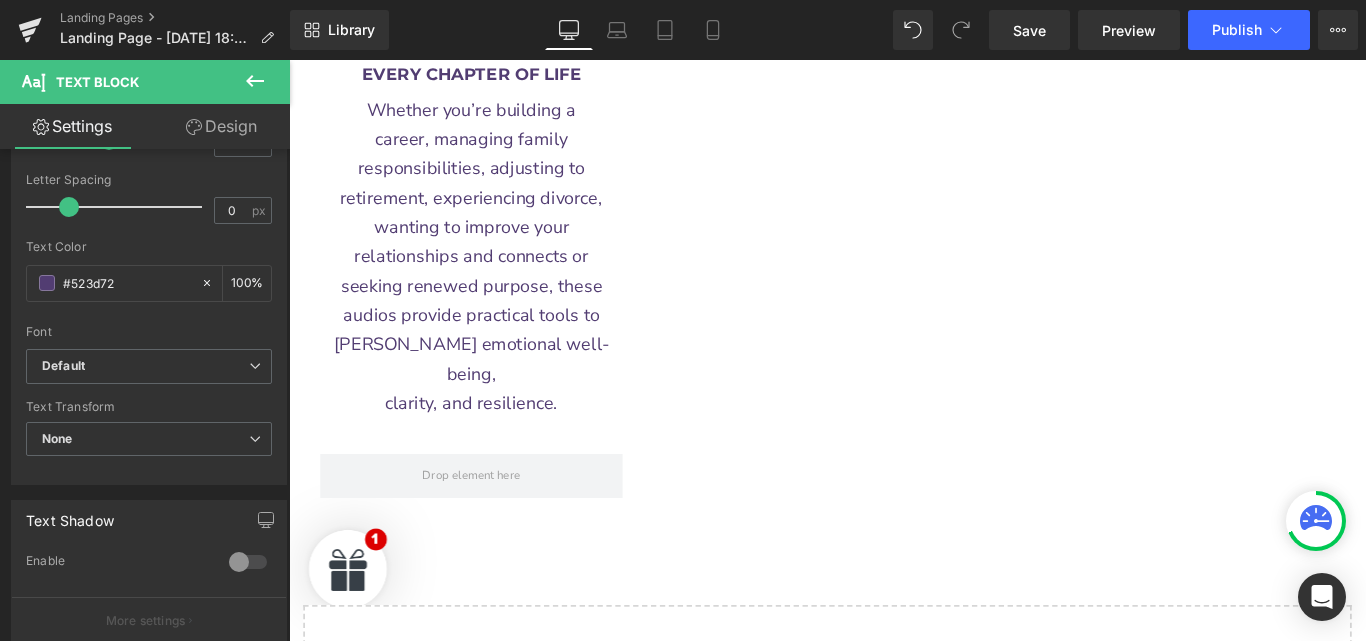 click 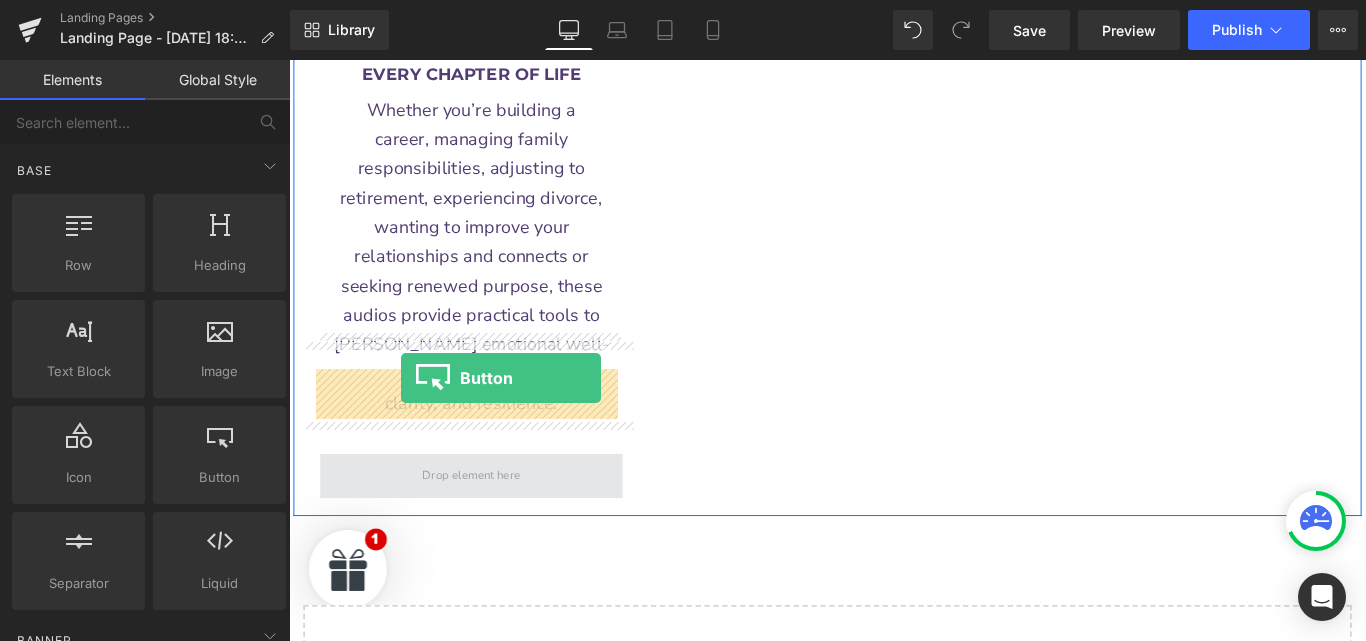 drag, startPoint x: 371, startPoint y: 485, endPoint x: 415, endPoint y: 417, distance: 80.99383 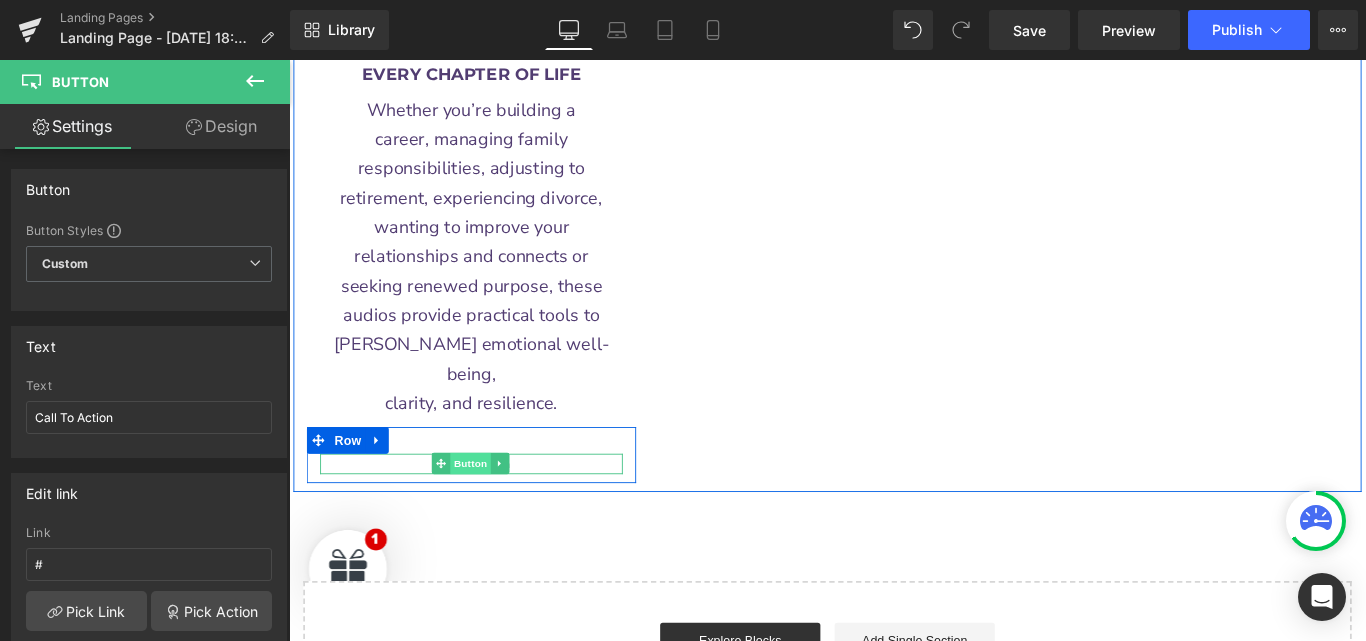 click on "Button" at bounding box center (493, 513) 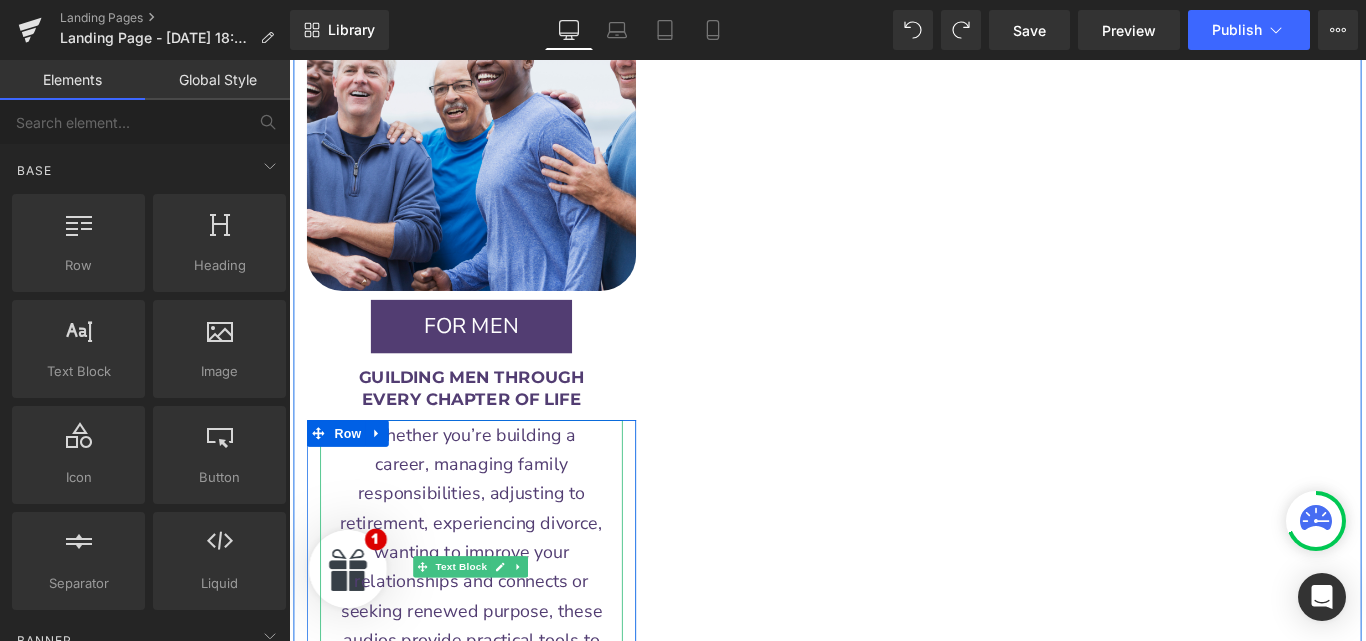scroll, scrollTop: 2675, scrollLeft: 0, axis: vertical 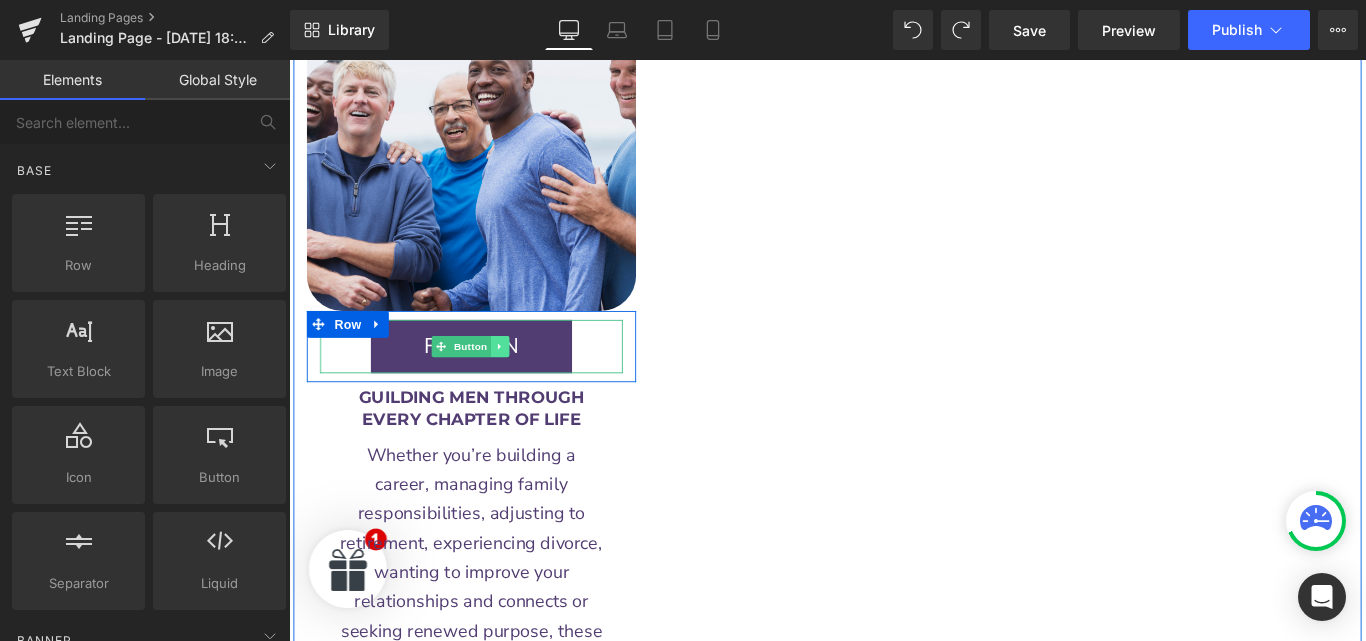 click 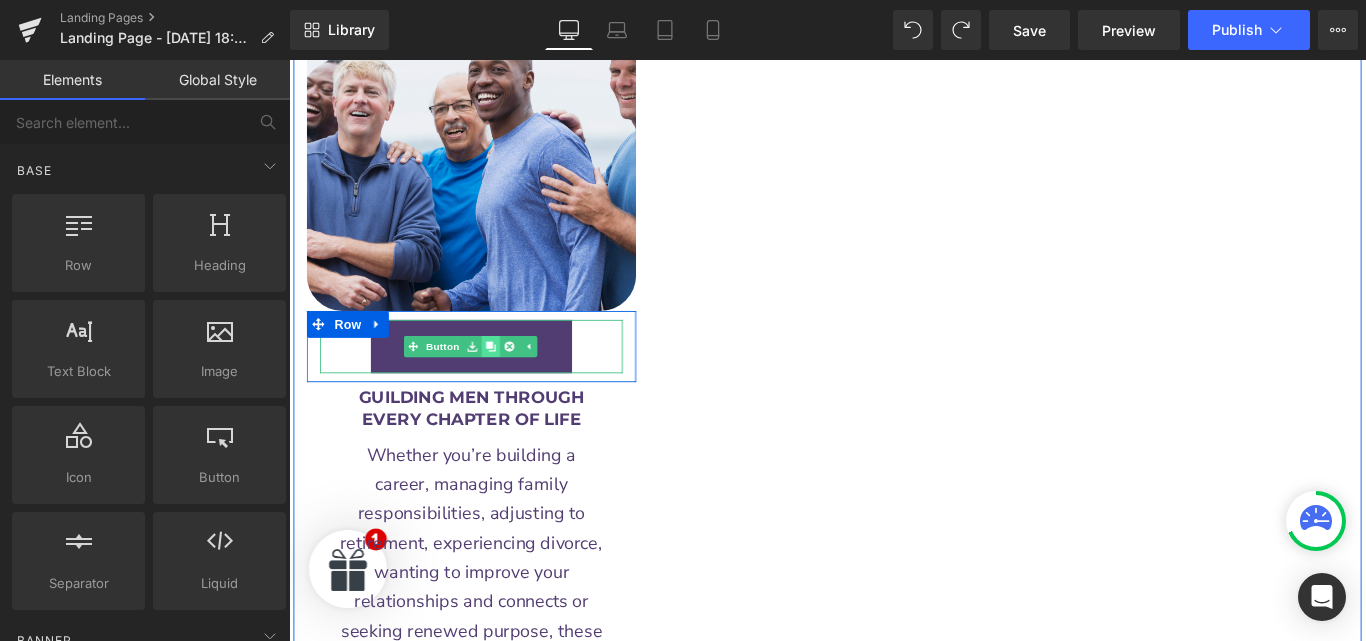 click 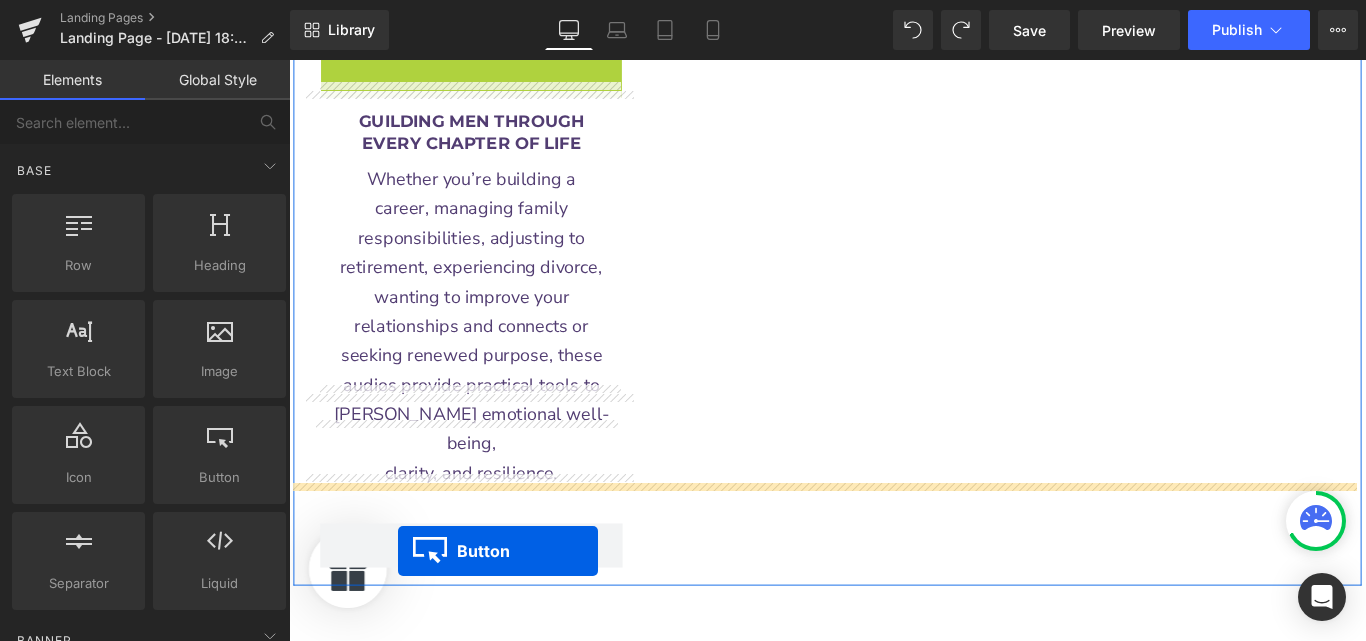 scroll, scrollTop: 3175, scrollLeft: 0, axis: vertical 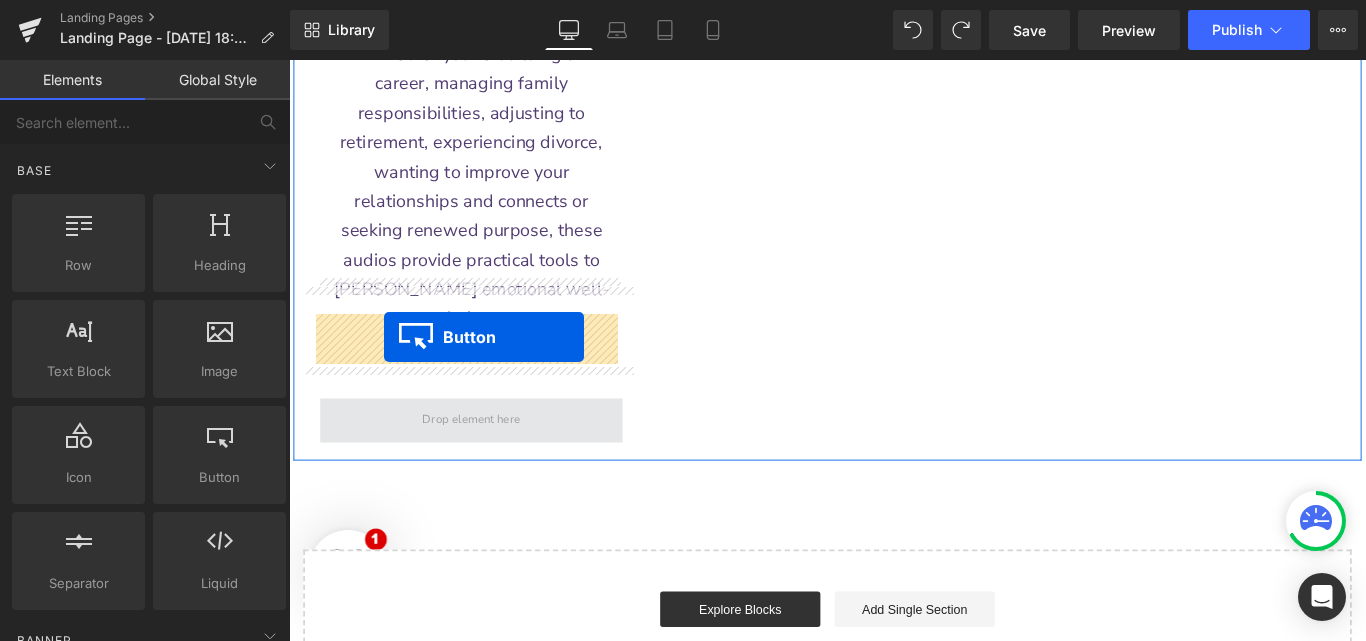 drag, startPoint x: 455, startPoint y: 380, endPoint x: 396, endPoint y: 371, distance: 59.682495 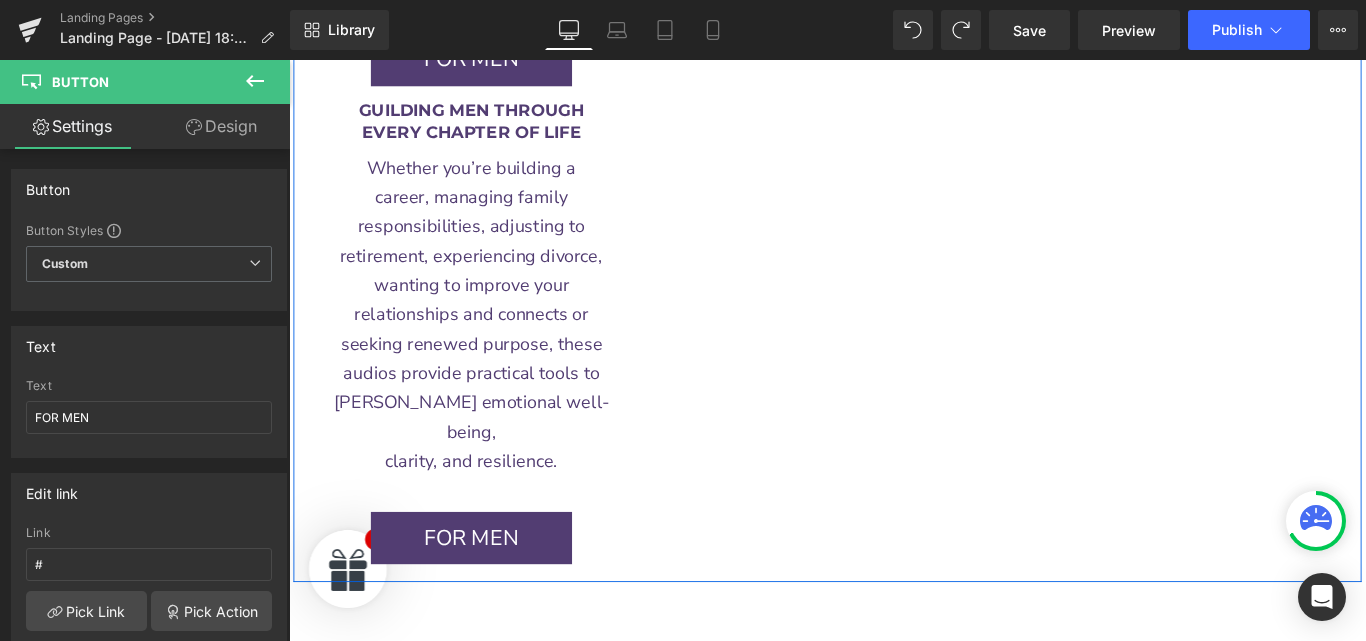 scroll, scrollTop: 2999, scrollLeft: 0, axis: vertical 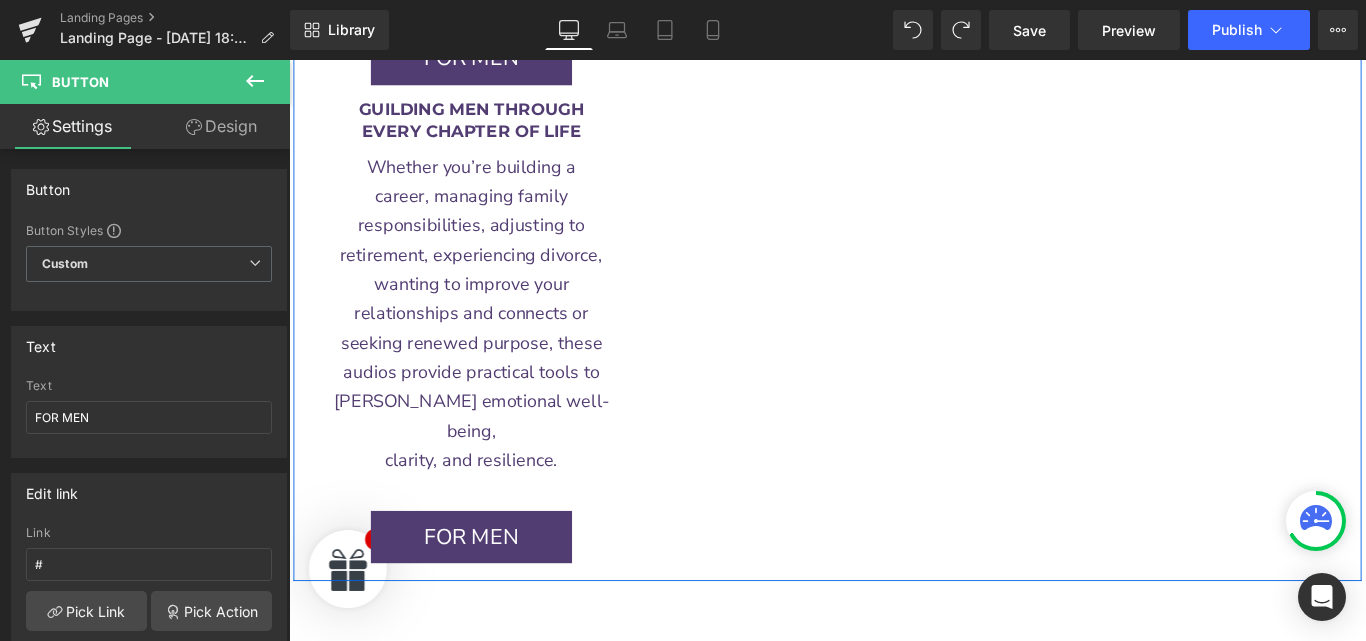 click on "FOR MEN Button" at bounding box center [494, 596] 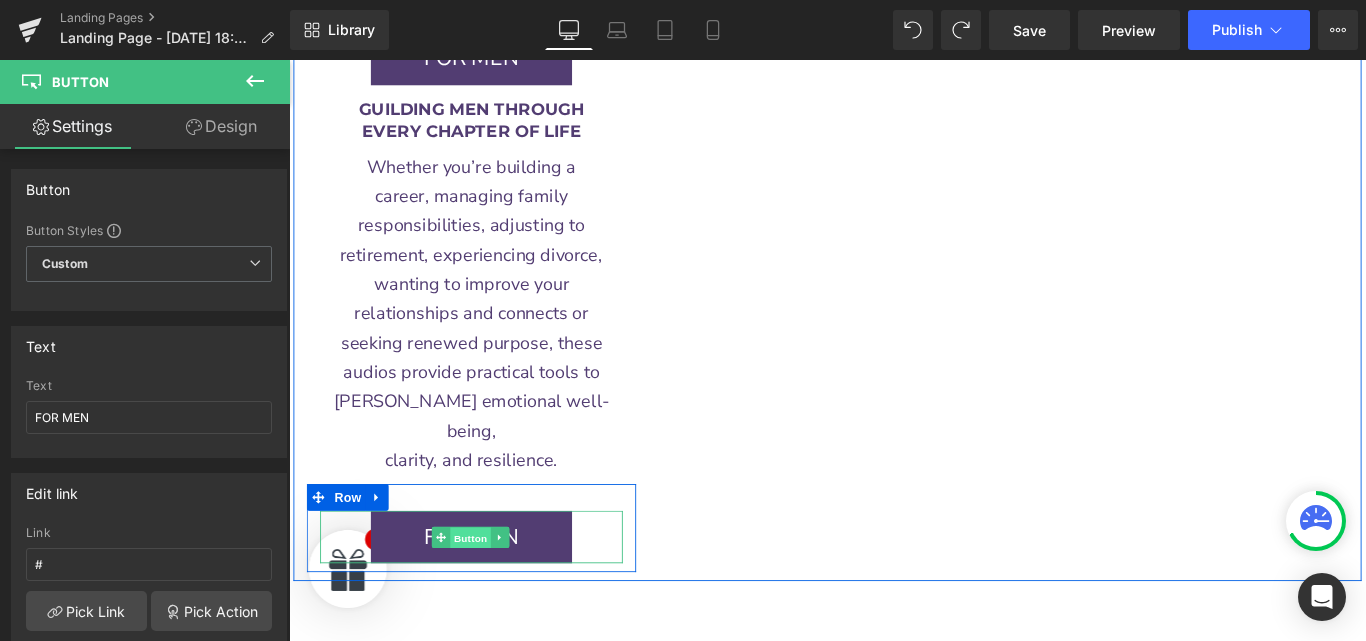 click on "Button" at bounding box center [493, 596] 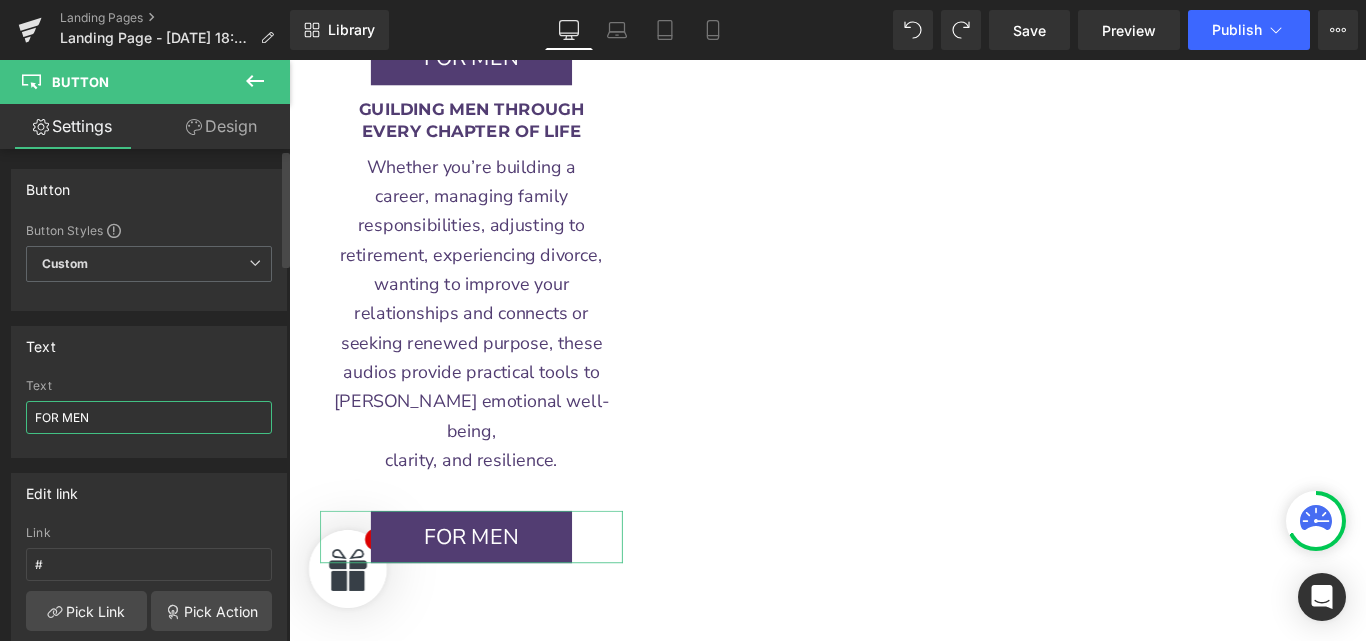 drag, startPoint x: 160, startPoint y: 412, endPoint x: 30, endPoint y: 424, distance: 130.55267 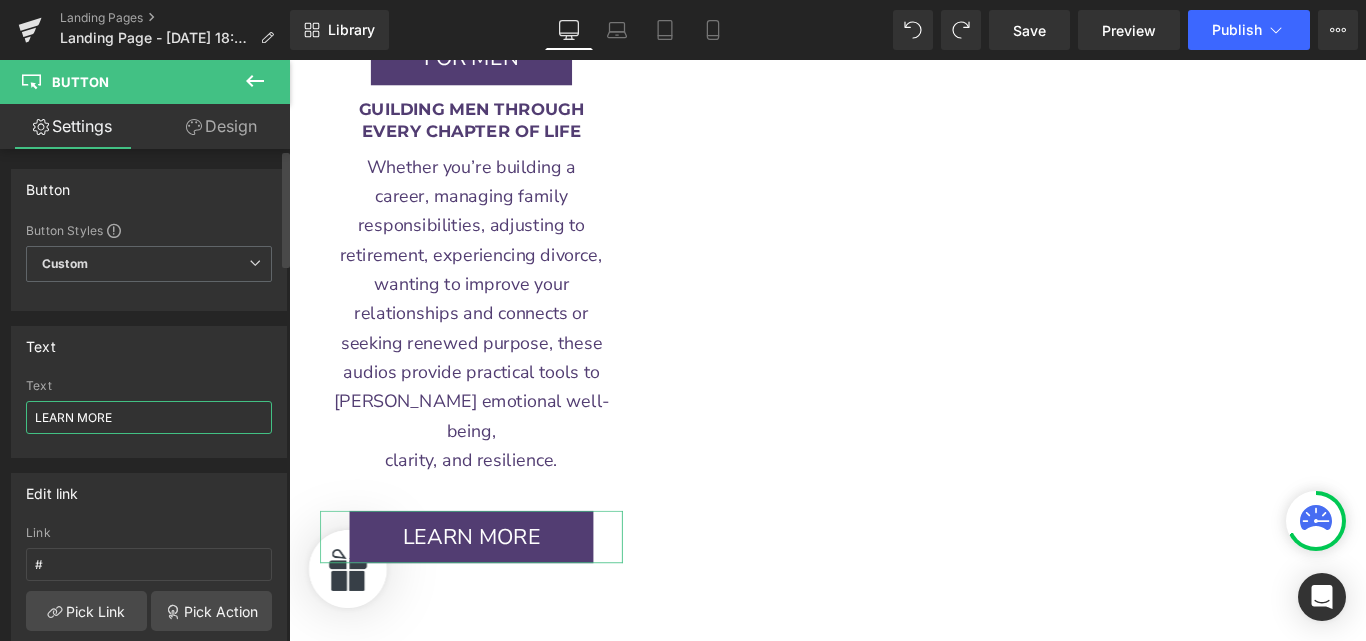 type on "LEARN MORE" 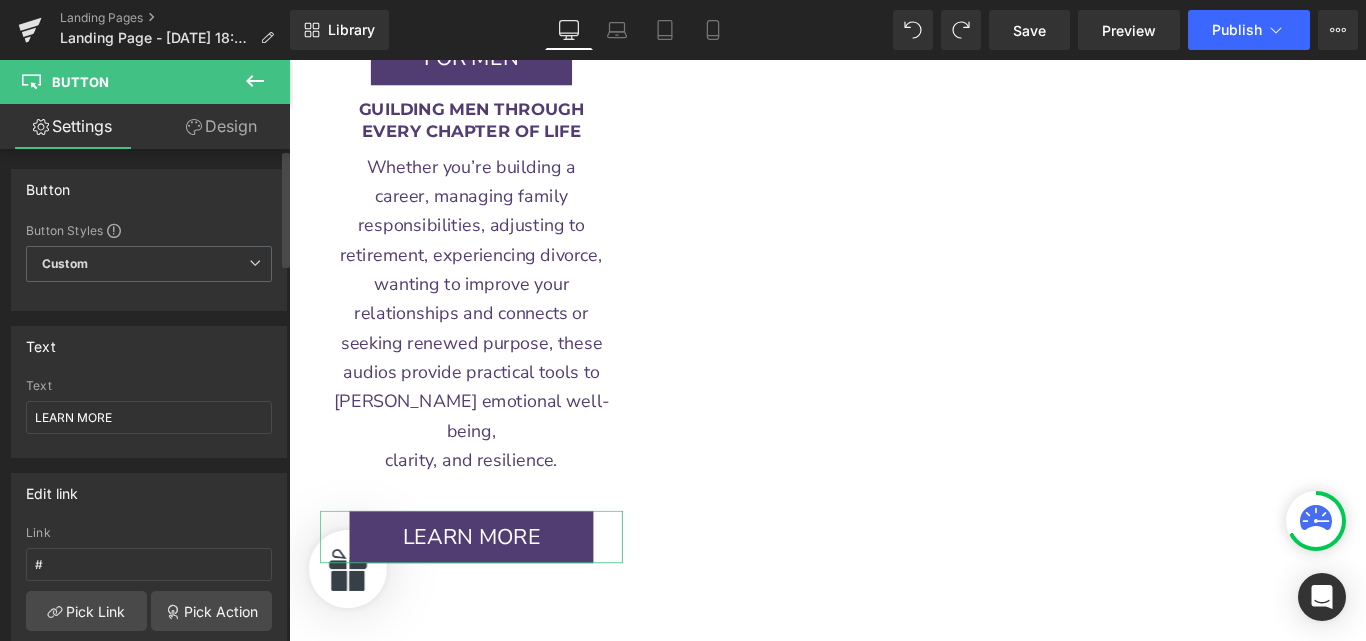 click on "Text LEARN MORE Text LEARN MORE" at bounding box center [149, 392] 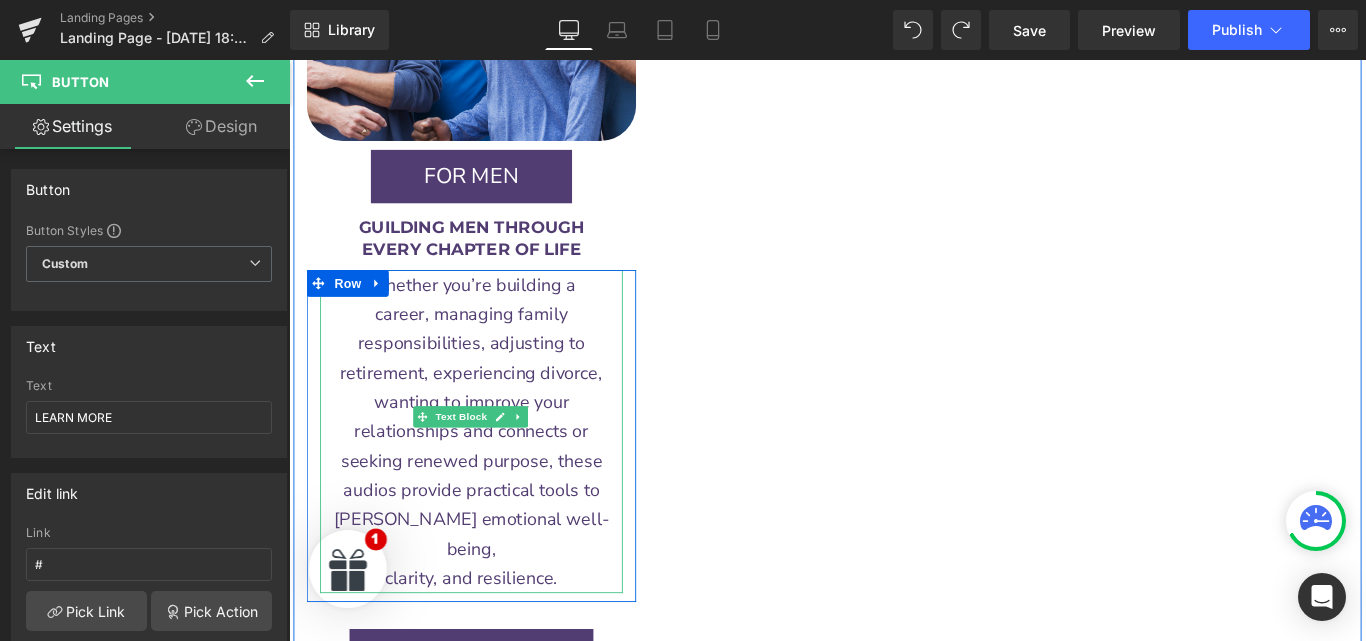 scroll, scrollTop: 2820, scrollLeft: 0, axis: vertical 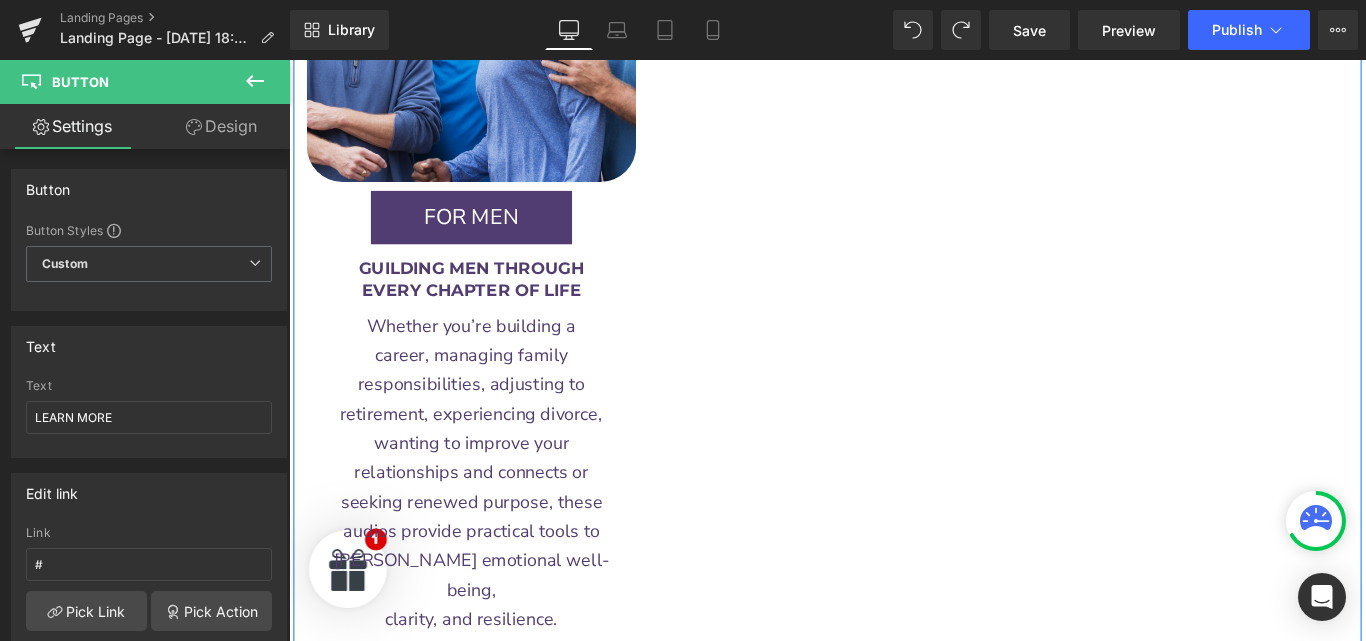 click on "Image         FOR MEN Button       60px   60px Row
GUILDING MEN THROUGH  EVERY CHAPTER OF LIFE
Text Block         Row
Whether you’re building a career, managing family responsibilities, adjusting to retirement, experiencing divorce, wanting to improve your relationships and connects or seeking renewed purpose, these audios provide practical tools to foster emotional well-being, clarity, and resilience.
Text Block         Row         LEARN MORE Button         Row         Row" at bounding box center [894, 310] 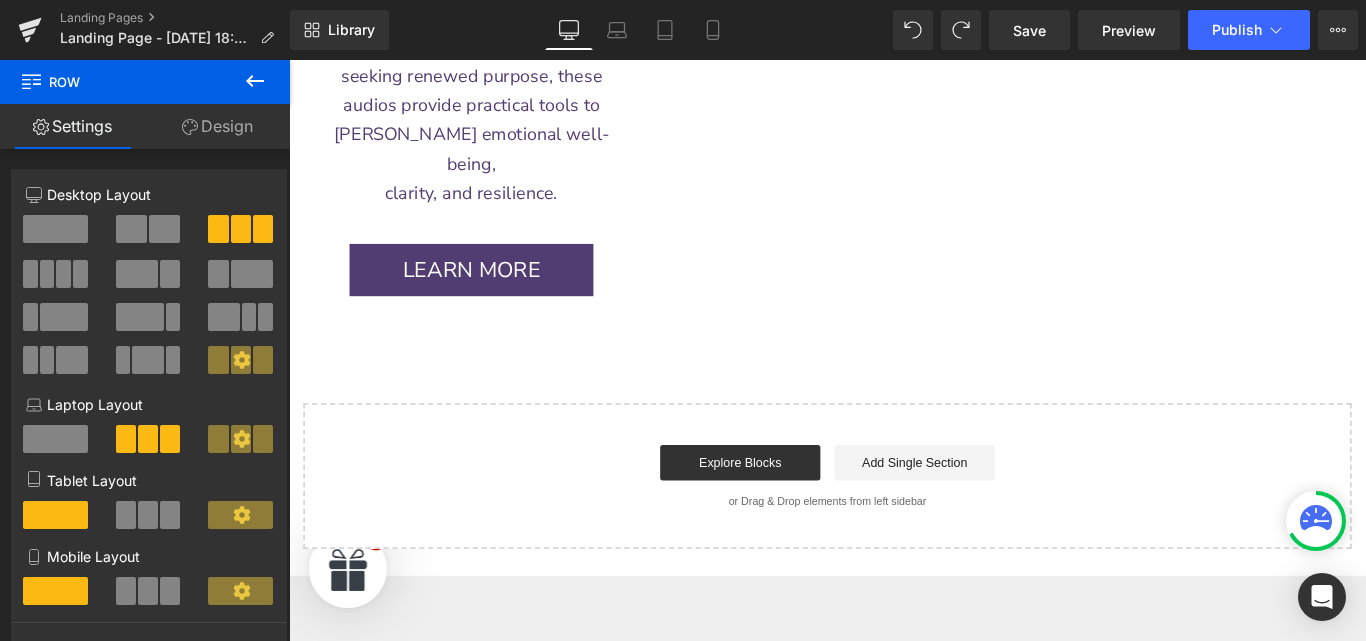 scroll, scrollTop: 3150, scrollLeft: 0, axis: vertical 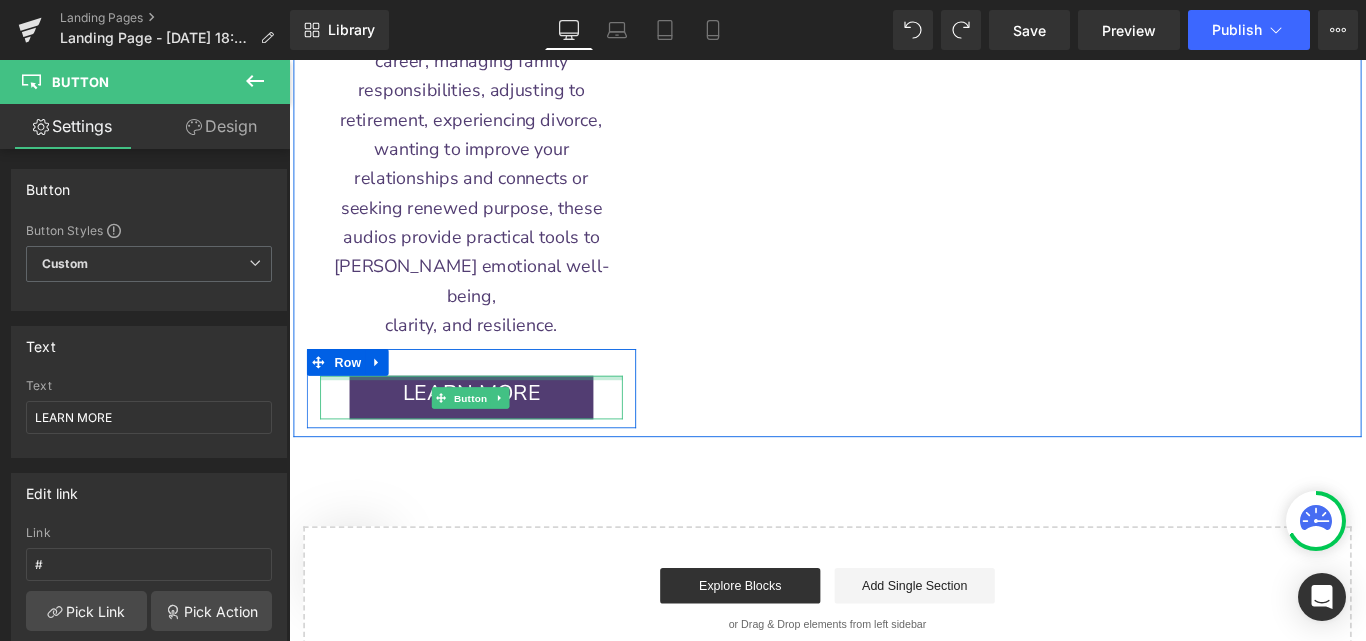 drag, startPoint x: 493, startPoint y: 320, endPoint x: 477, endPoint y: 458, distance: 138.92444 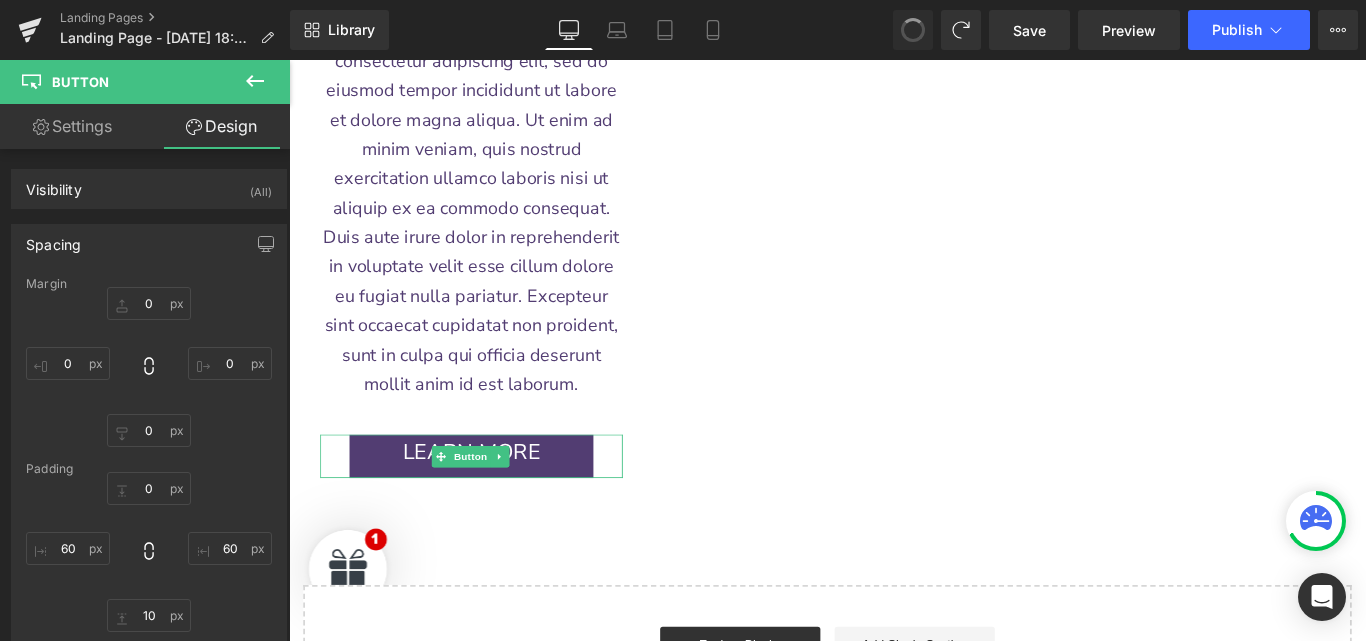 type on "0" 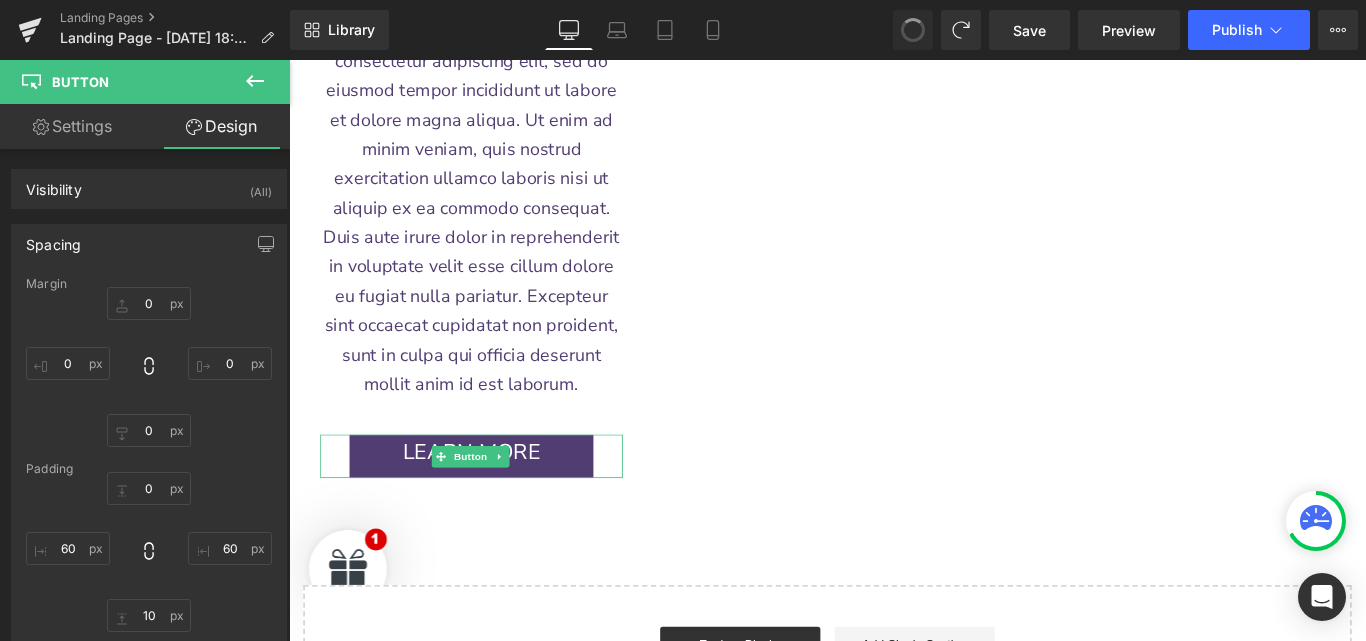 type on "0" 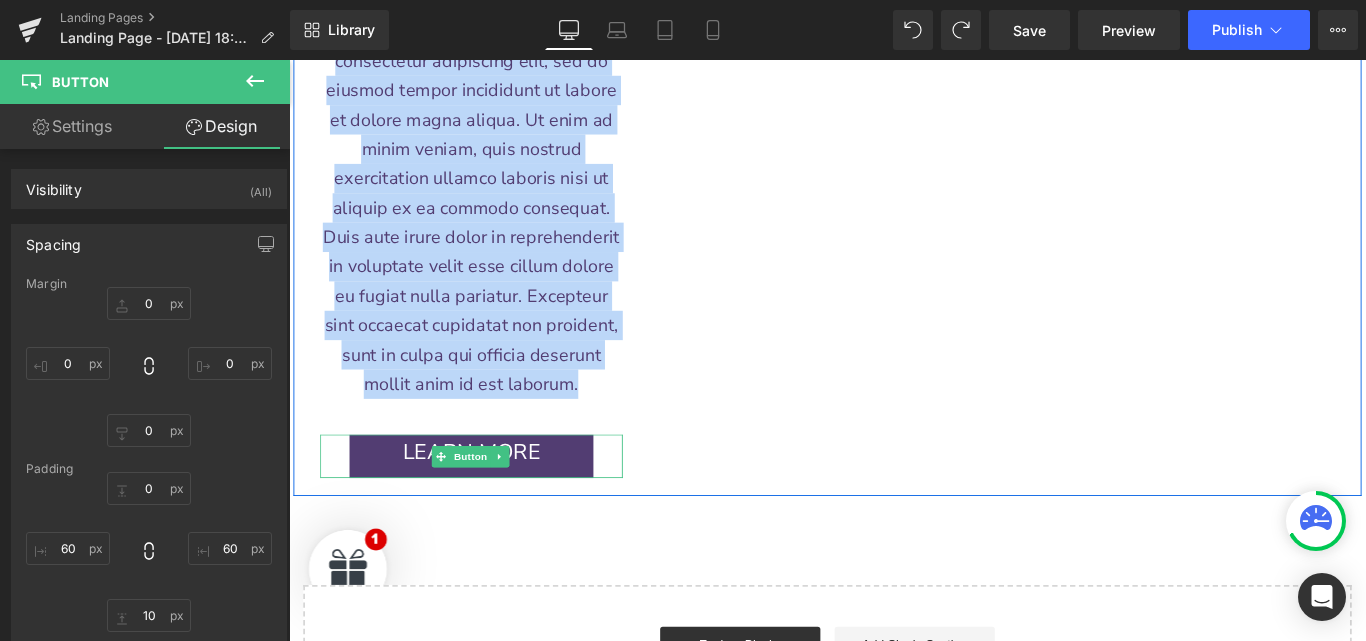 click on "Image         FOR MEN Button       60px   60px Row
GUILDING MEN THROUGH  EVERY CHAPTER OF LIFE
Text Block         Row
Lorem ipsum dolor sit amet, consectetur adipiscing elit, sed do eiusmod tempor incididunt ut labore et dolore magna aliqua. Ut enim ad minim veniam, quis nostrud exercitation ullamco laboris nisi ut aliquip ex ea commodo consequat. Duis aute irure dolor in reprehenderit in voluptate velit esse cillum dolore eu fugiat nulla pariatur. Excepteur sint occaecat cupidatat non proident, sunt in culpa qui officia deserunt mollit anim id est laborum.
Text Block         Row         LEARN MORE Button         Row         Row" at bounding box center [894, 8] 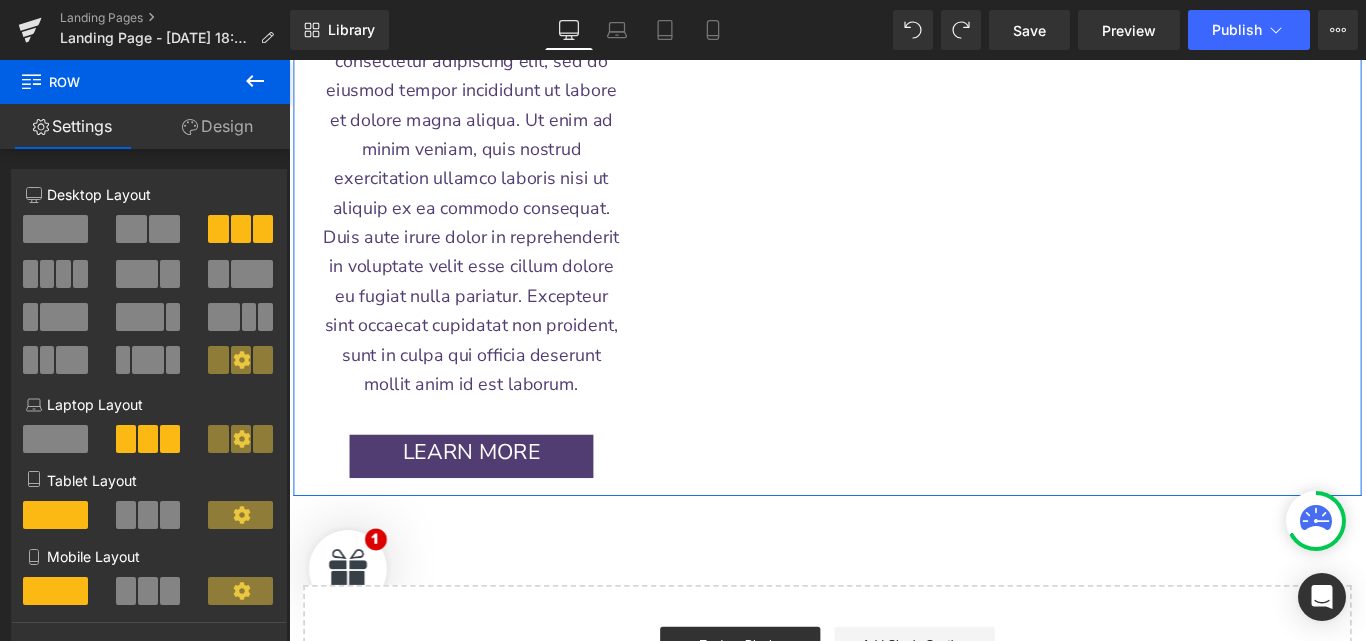 click on "Image         FOR MEN Button       60px   60px Row
GUILDING MEN THROUGH  EVERY CHAPTER OF LIFE
Text Block         Row
Lorem ipsum dolor sit amet, consectetur adipiscing elit, sed do eiusmod tempor incididunt ut labore et dolore magna aliqua. Ut enim ad minim veniam, quis nostrud exercitation ullamco laboris nisi ut aliquip ex ea commodo consequat. Duis aute irure dolor in reprehenderit in voluptate velit esse cillum dolore eu fugiat nulla pariatur. Excepteur sint occaecat cupidatat non proident, sunt in culpa qui officia deserunt mollit anim id est laborum.
Text Block         Row         LEARN MORE Button         Row         Row" at bounding box center [894, 8] 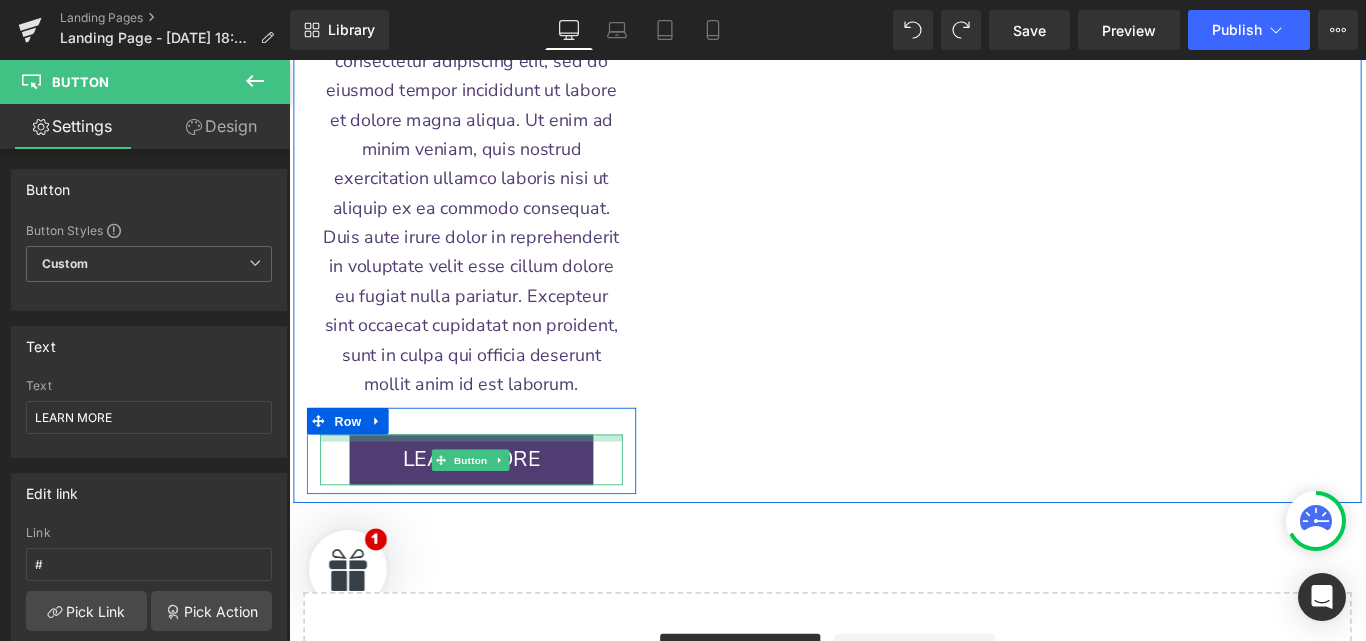 click on "LEARN MORE Button" at bounding box center [494, 510] 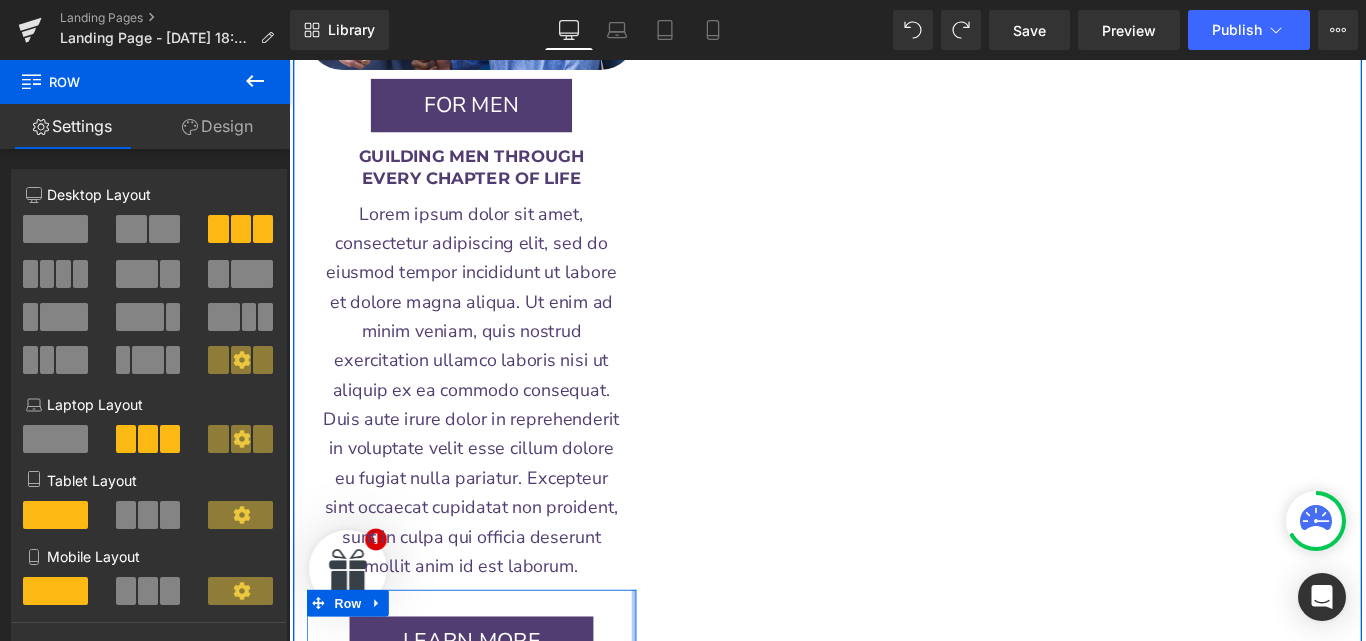 scroll, scrollTop: 2945, scrollLeft: 0, axis: vertical 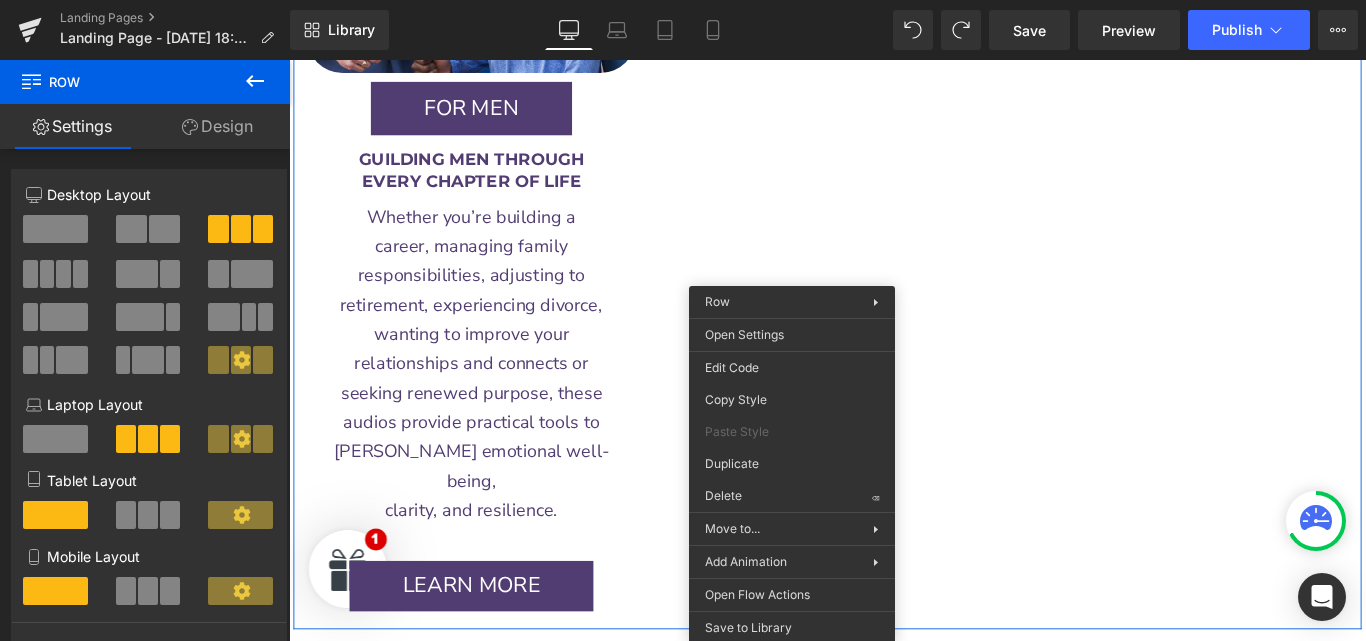 click on "Image         FOR MEN Button       60px   60px Row
GUILDING MEN THROUGH  EVERY CHAPTER OF LIFE
Text Block         Row
Whether you’re building a career, managing family responsibilities, adjusting to retirement, experiencing divorce, wanting to improve your relationships and connects or seeking renewed purpose, these audios provide practical tools to foster emotional well-being, clarity, and resilience.
Text Block         Row         LEARN MORE Button         Row         Row" at bounding box center [894, 187] 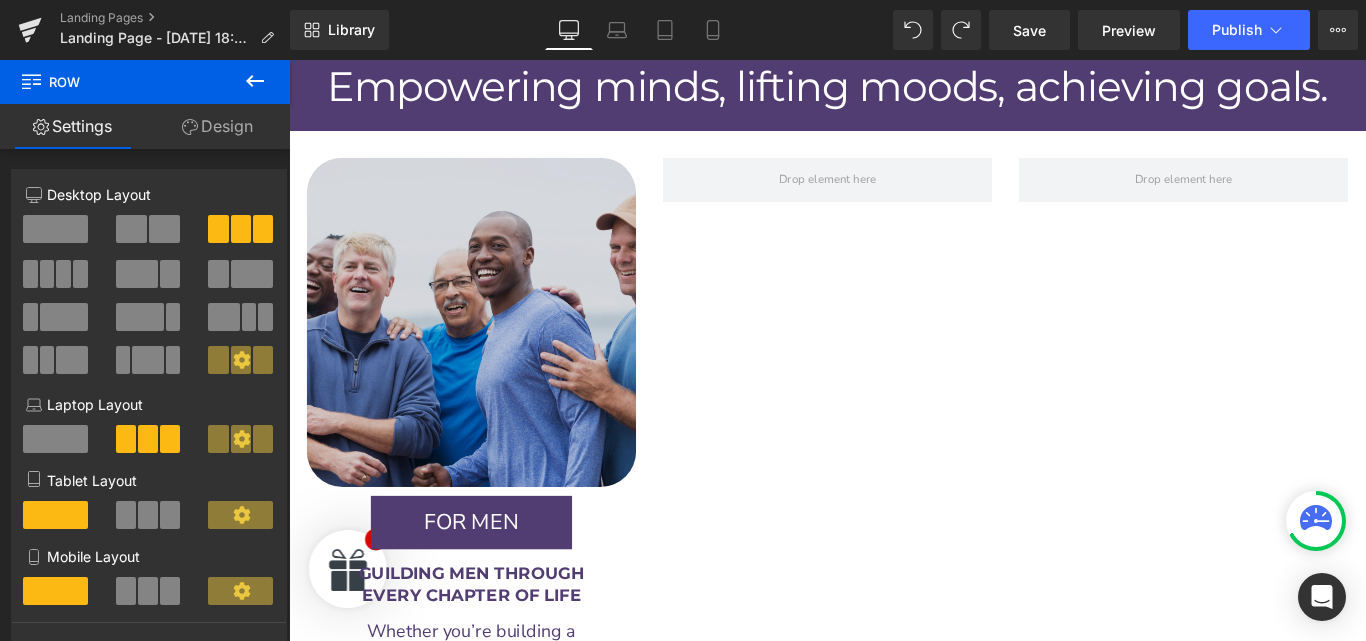 scroll, scrollTop: 2488, scrollLeft: 0, axis: vertical 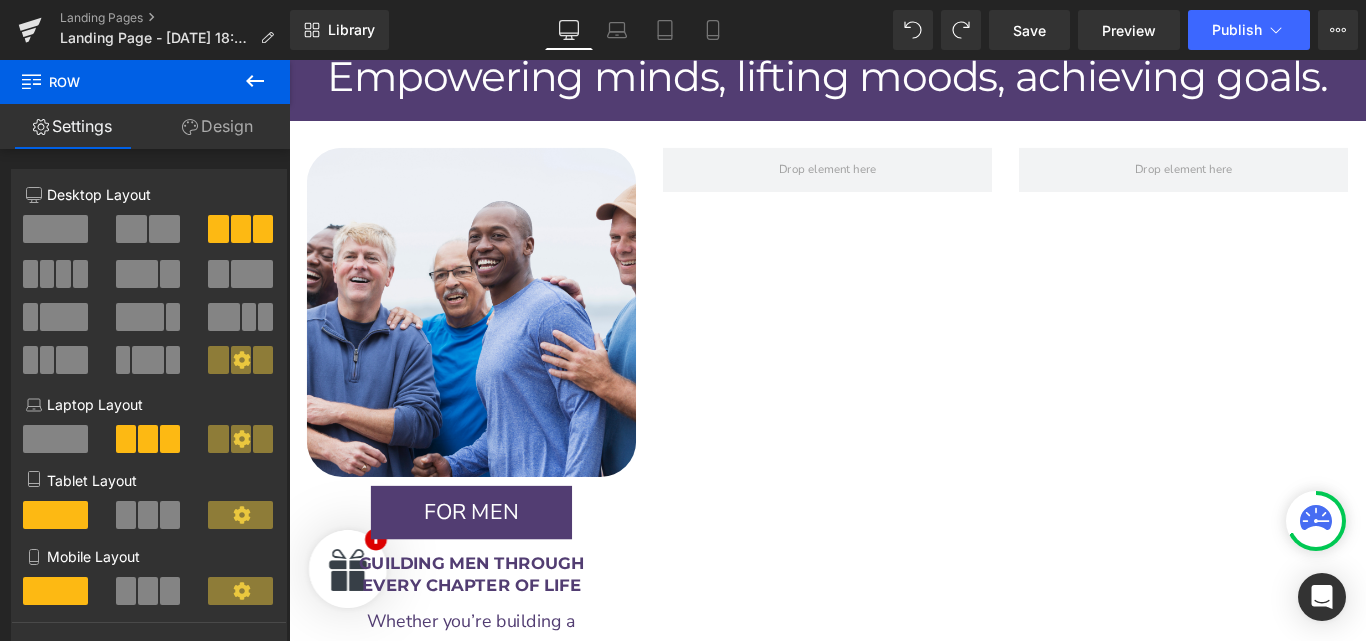 click 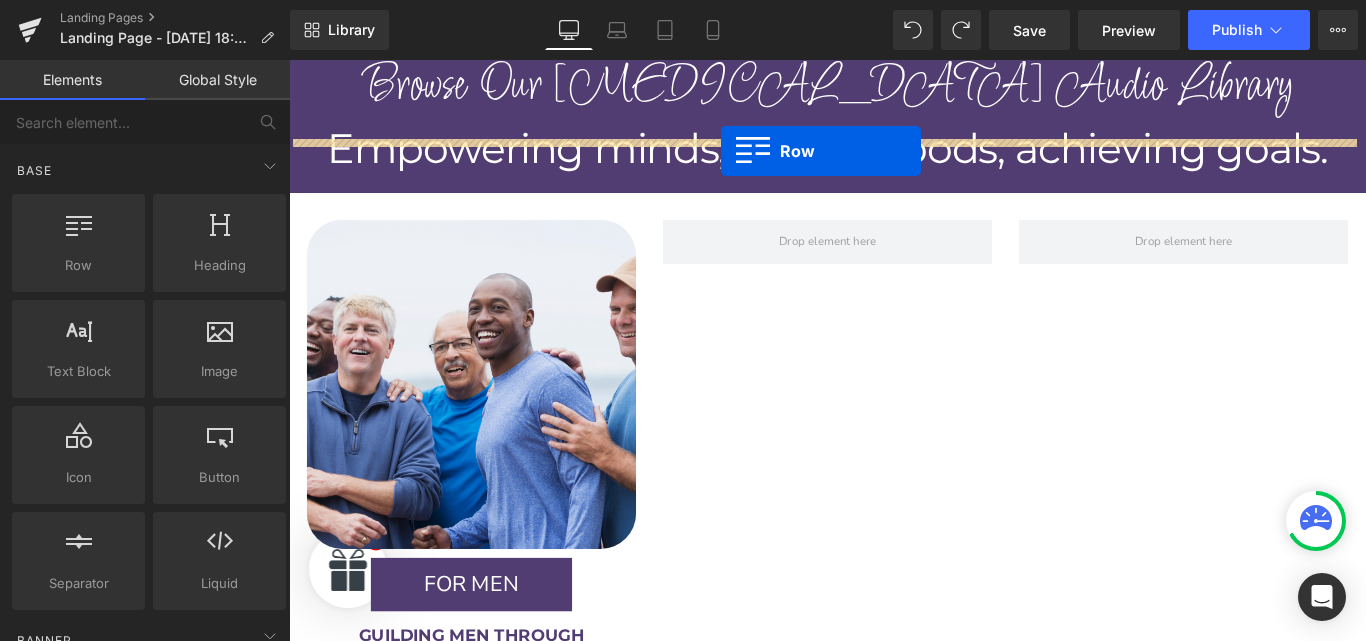 scroll, scrollTop: 2348, scrollLeft: 0, axis: vertical 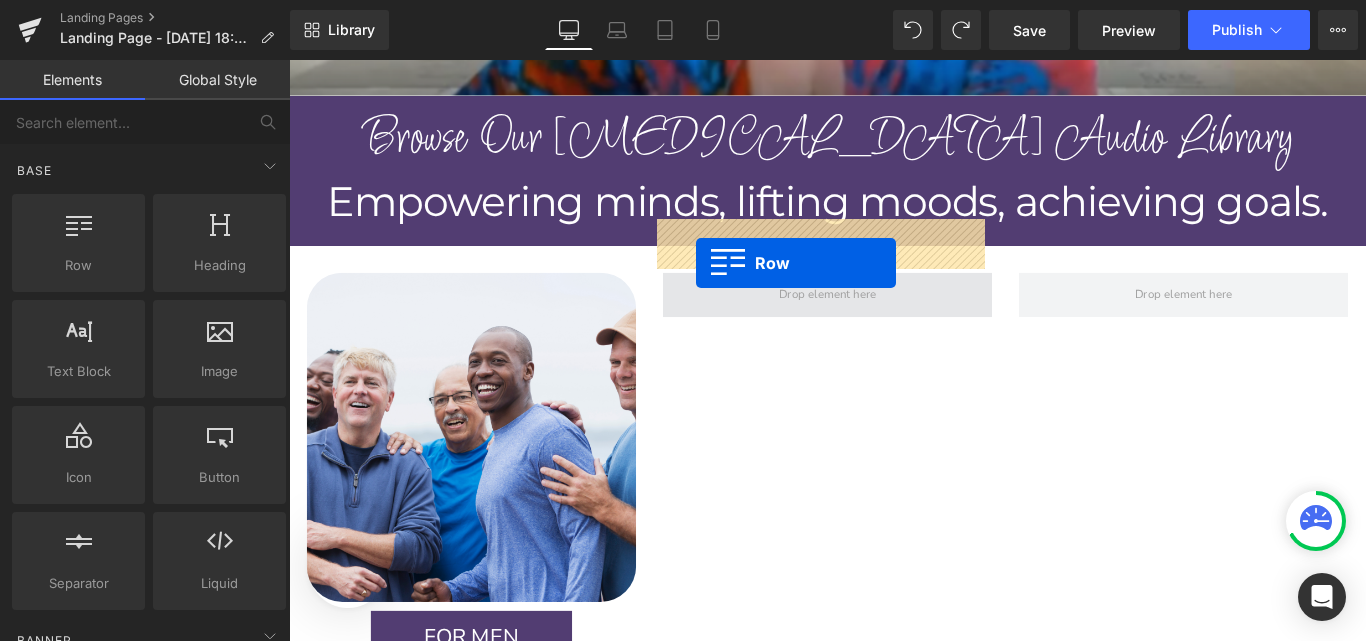 drag, startPoint x: 514, startPoint y: 236, endPoint x: 746, endPoint y: 288, distance: 237.75618 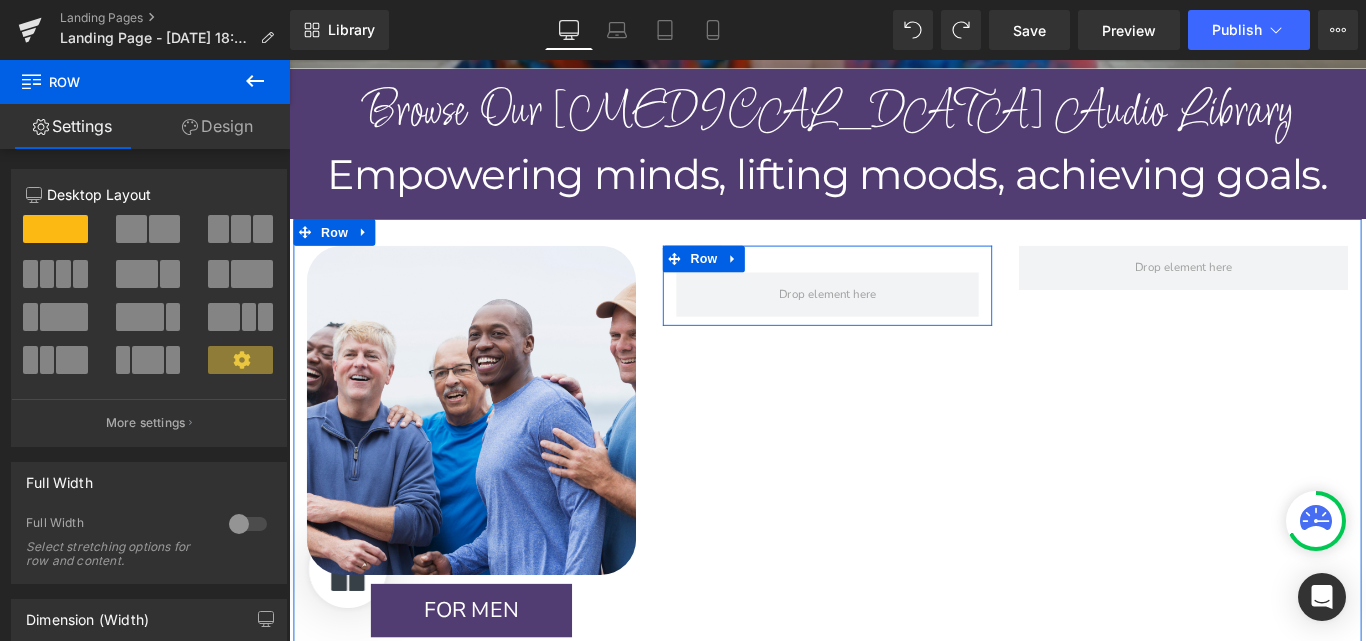 scroll, scrollTop: 2383, scrollLeft: 0, axis: vertical 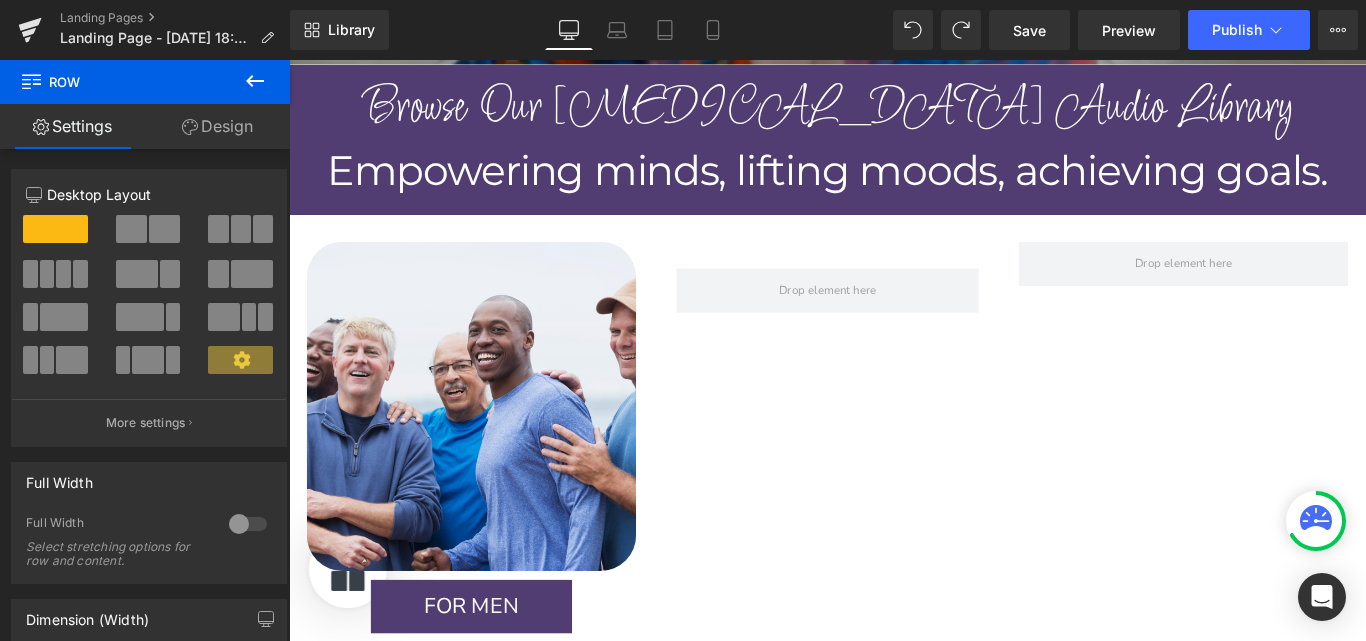 click 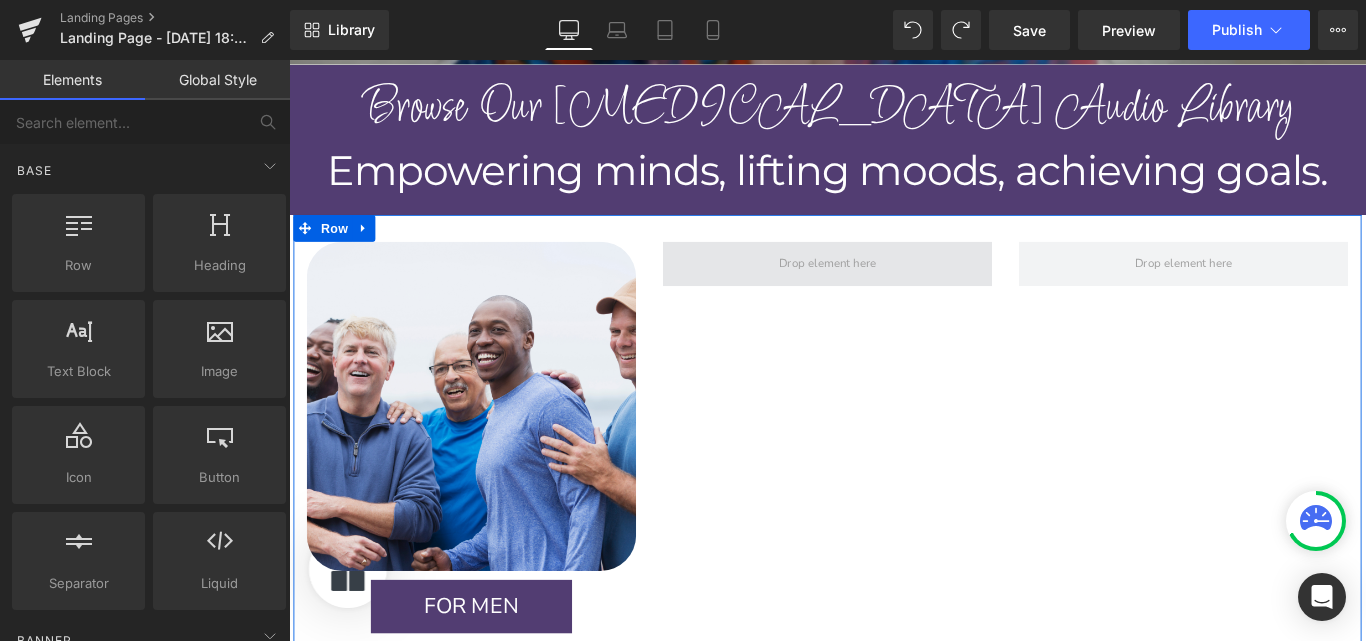 click at bounding box center (894, 288) 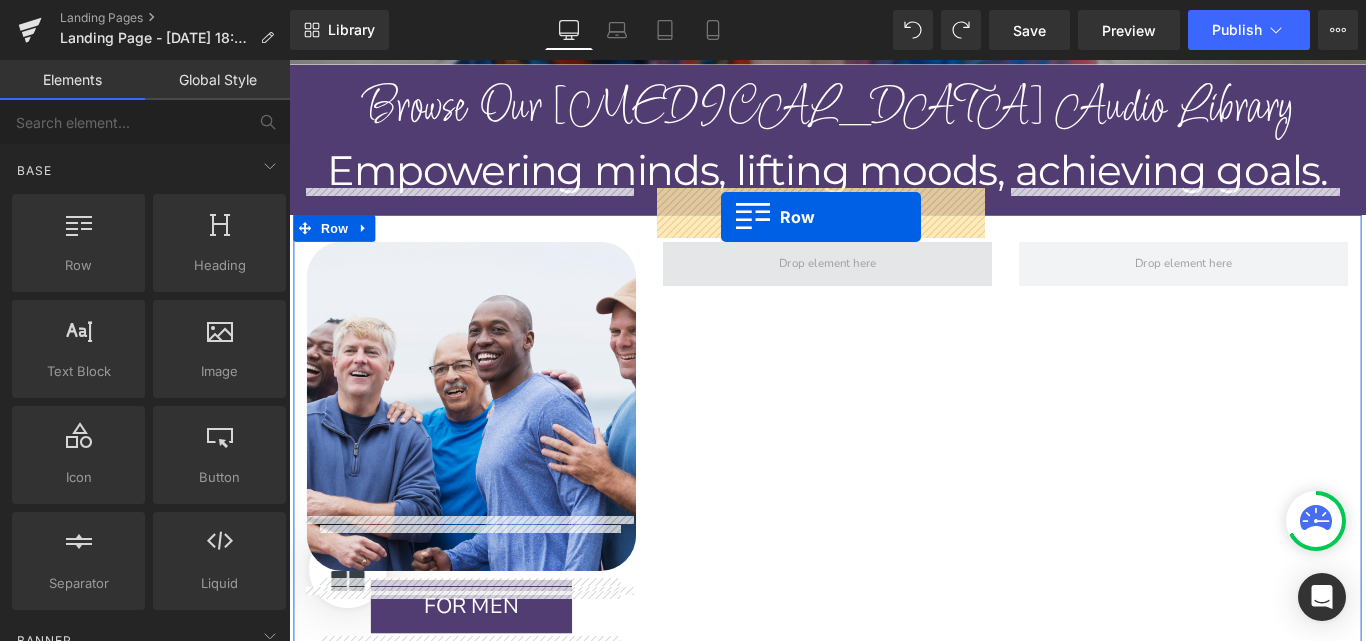 drag, startPoint x: 324, startPoint y: 324, endPoint x: 775, endPoint y: 236, distance: 459.50516 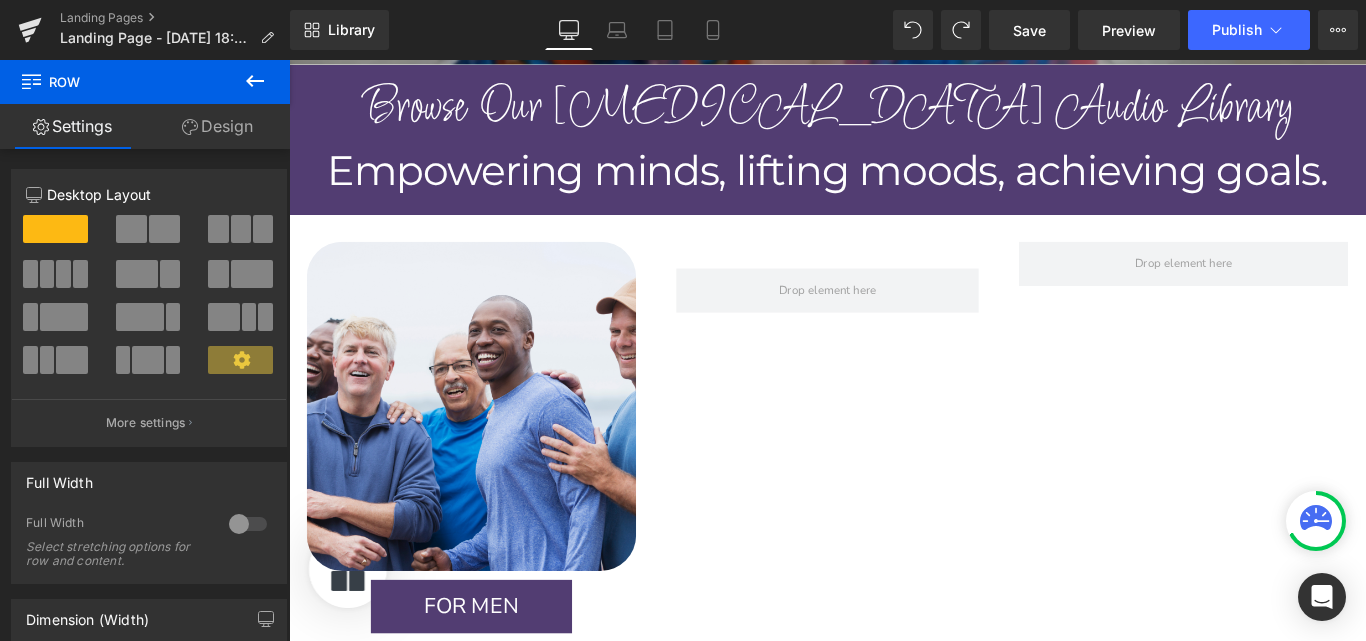 click 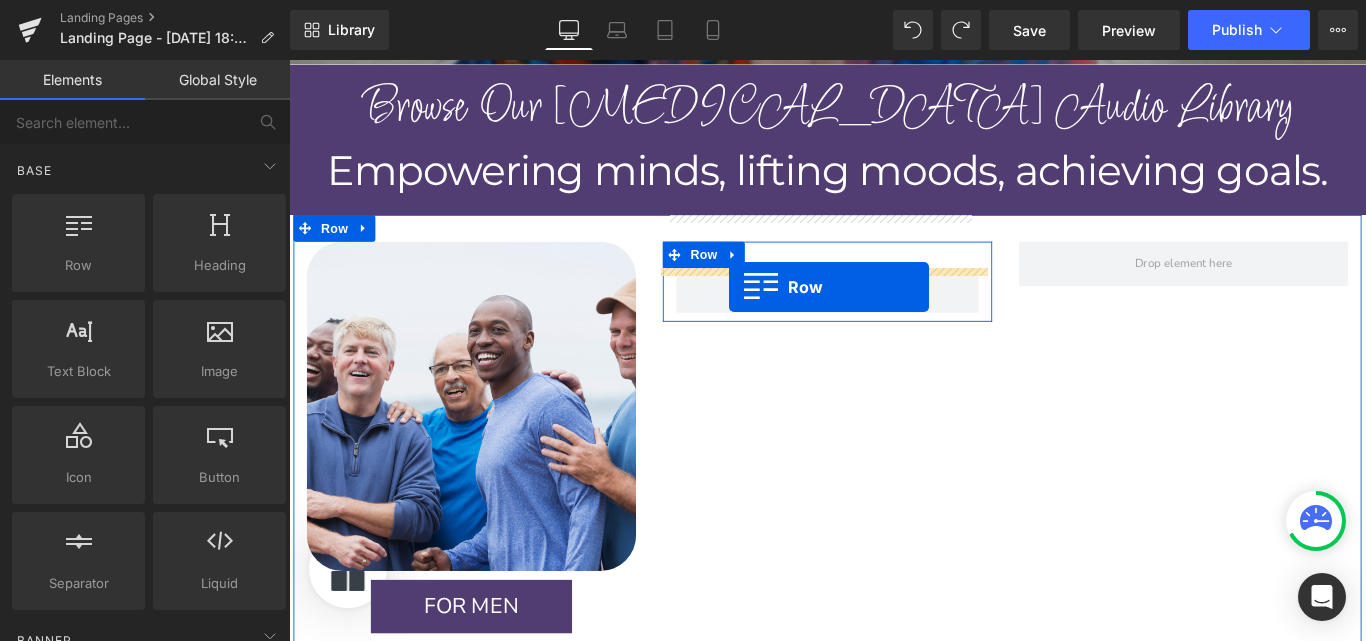 drag, startPoint x: 588, startPoint y: 264, endPoint x: 783, endPoint y: 316, distance: 201.81427 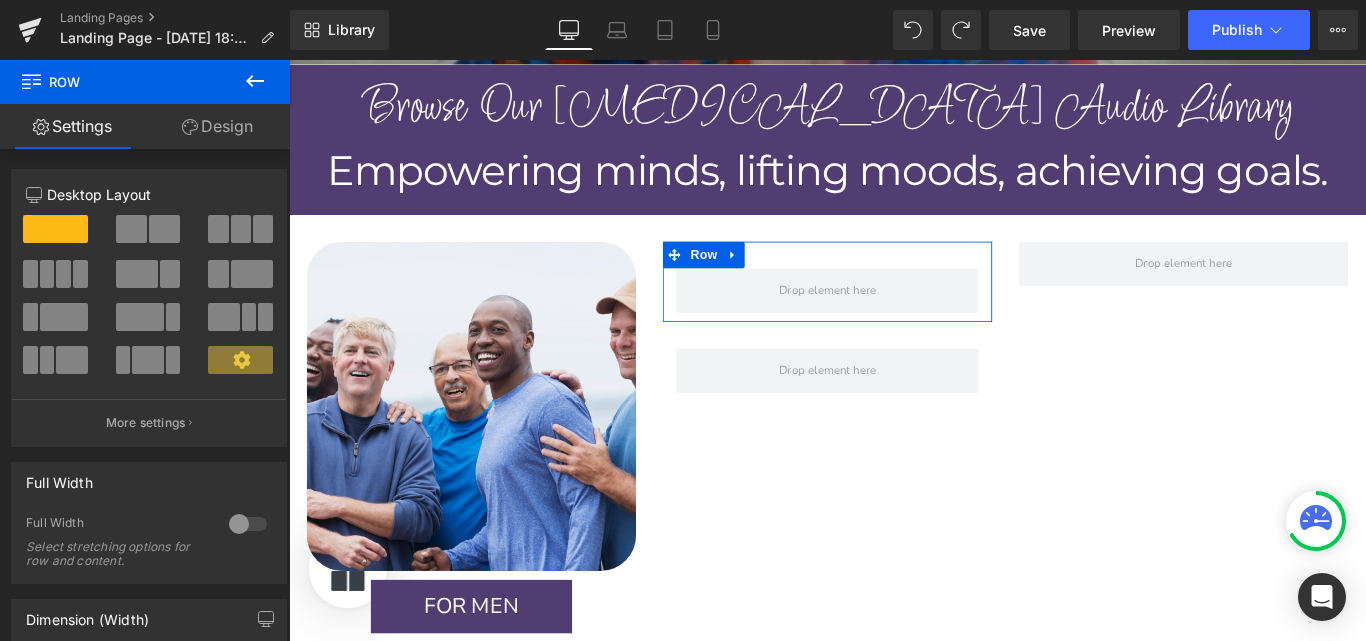 click 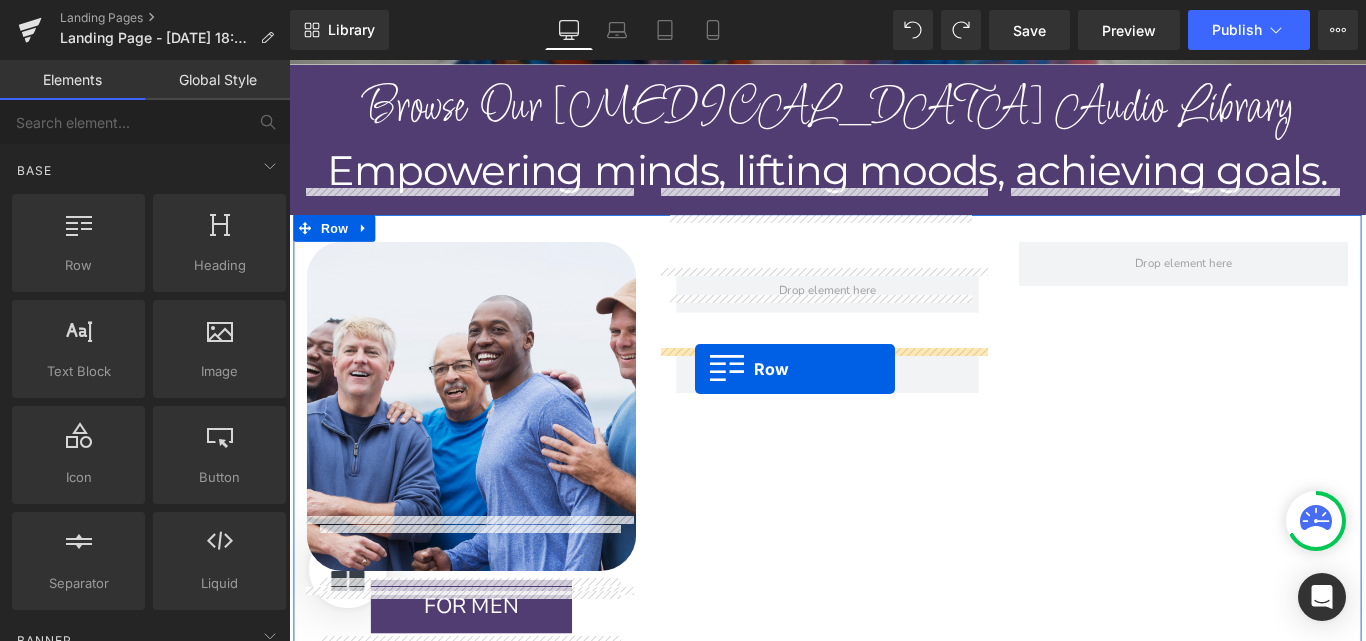 drag, startPoint x: 367, startPoint y: 302, endPoint x: 745, endPoint y: 407, distance: 392.31238 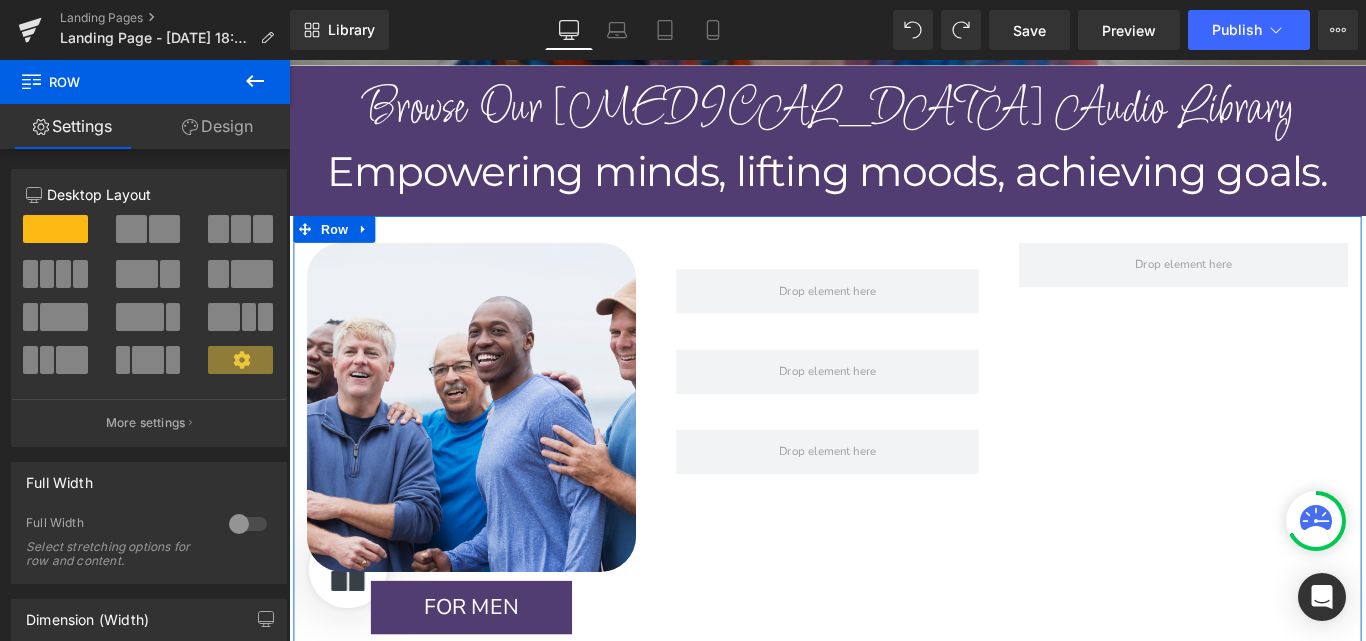 scroll, scrollTop: 2381, scrollLeft: 0, axis: vertical 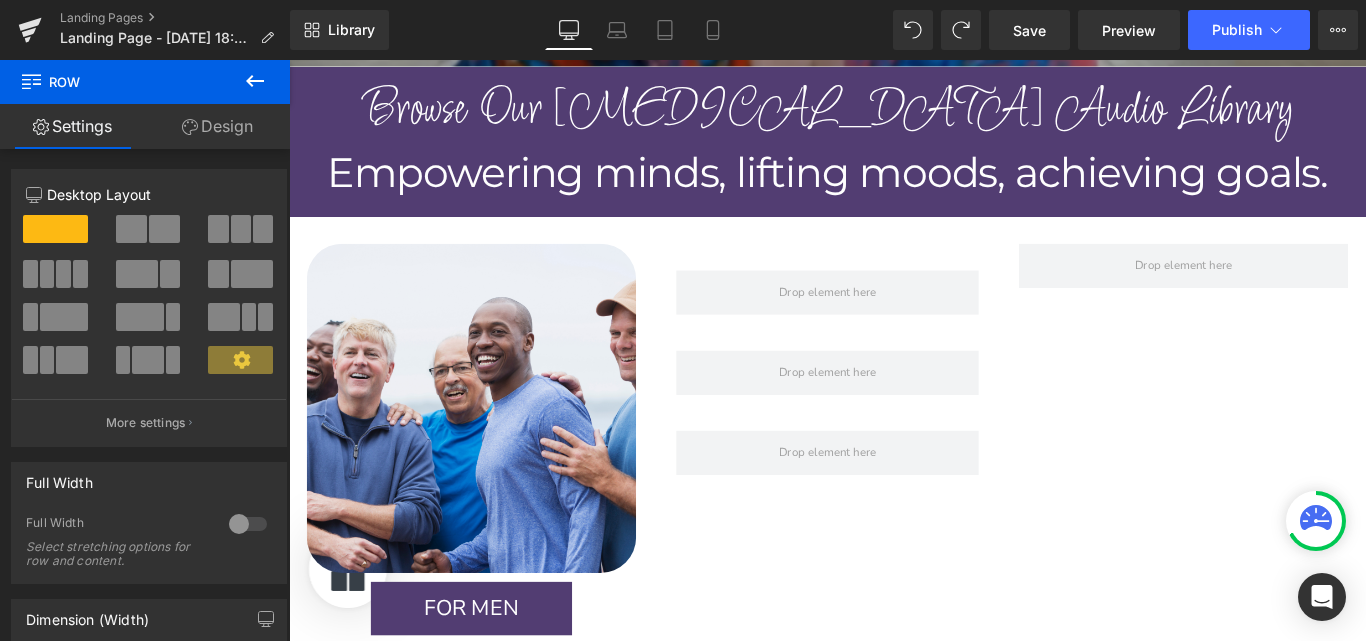 click at bounding box center (255, 82) 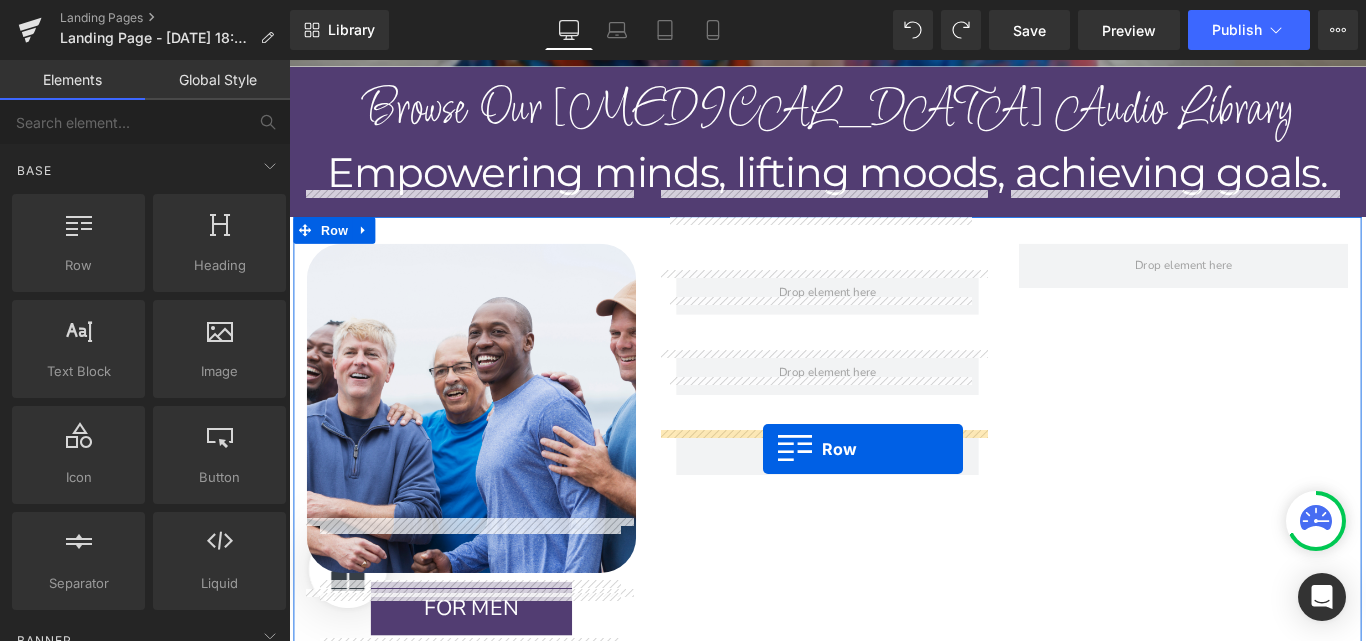 drag, startPoint x: 390, startPoint y: 321, endPoint x: 822, endPoint y: 497, distance: 466.47617 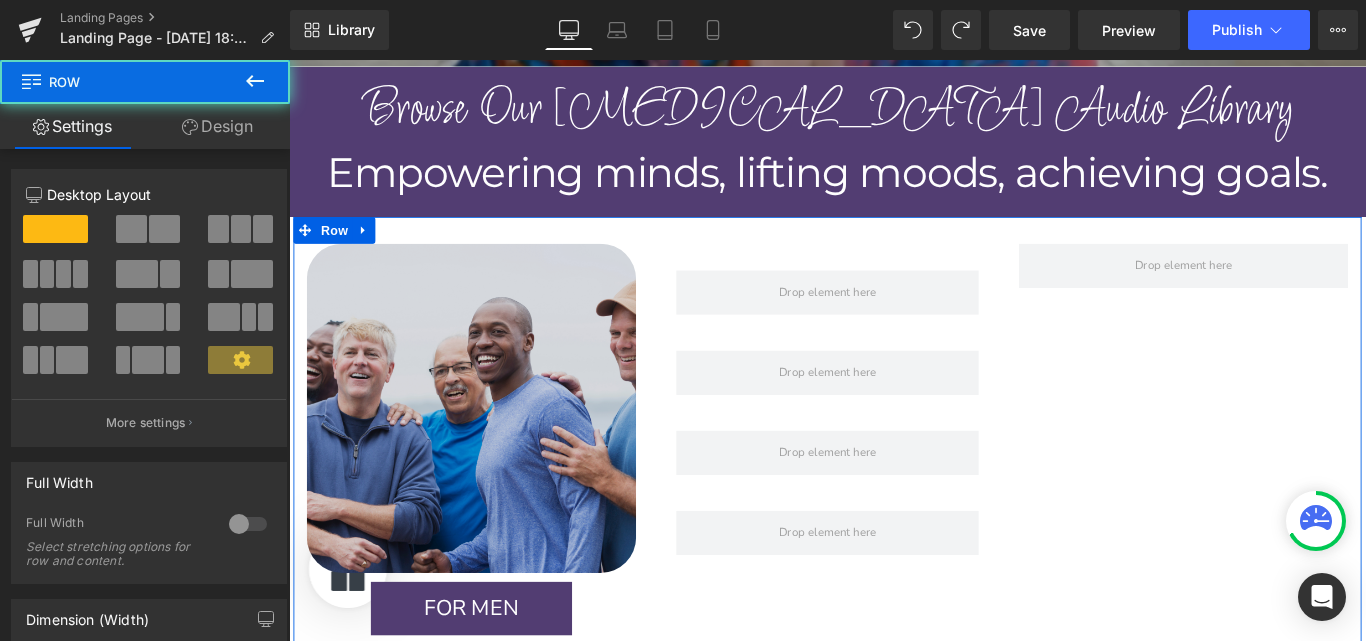scroll, scrollTop: 2514, scrollLeft: 0, axis: vertical 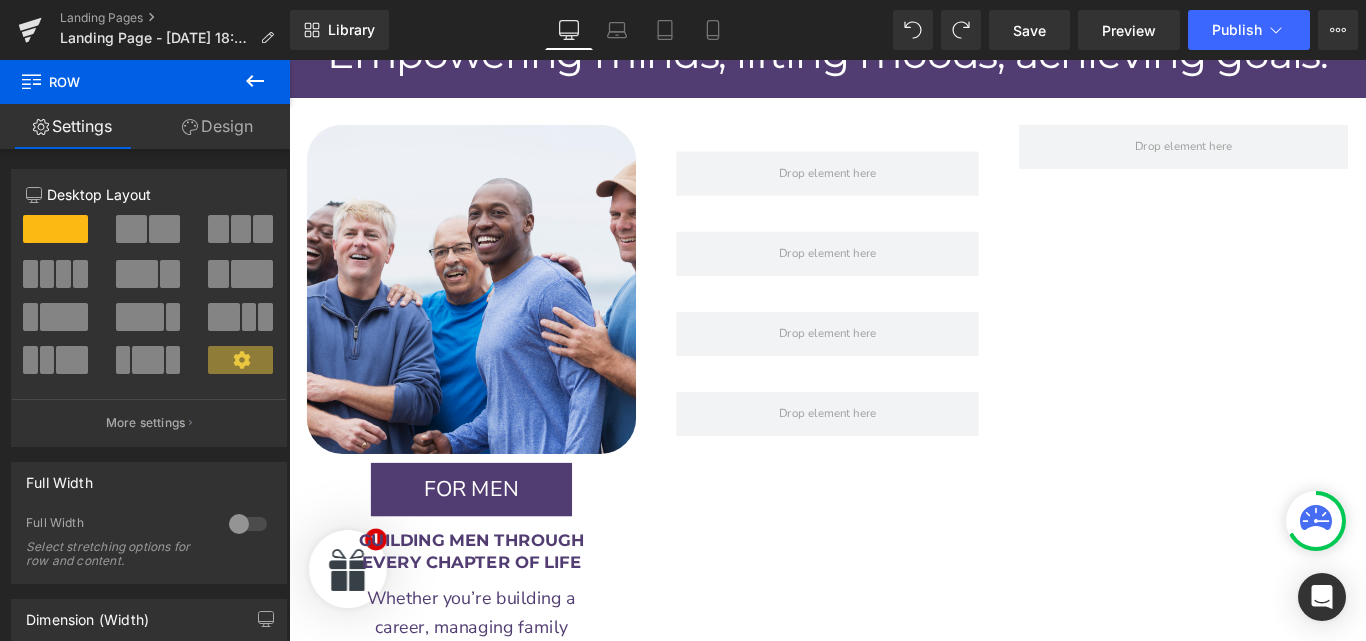 click 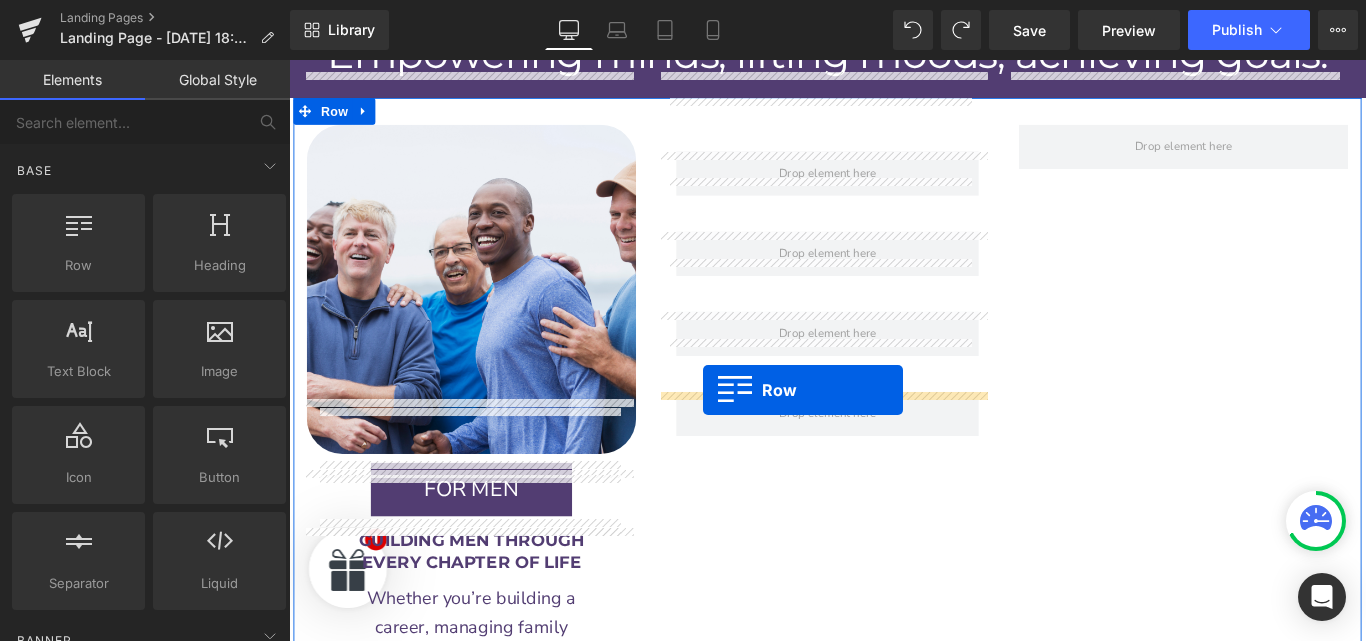 drag, startPoint x: 385, startPoint y: 317, endPoint x: 756, endPoint y: 434, distance: 389.01157 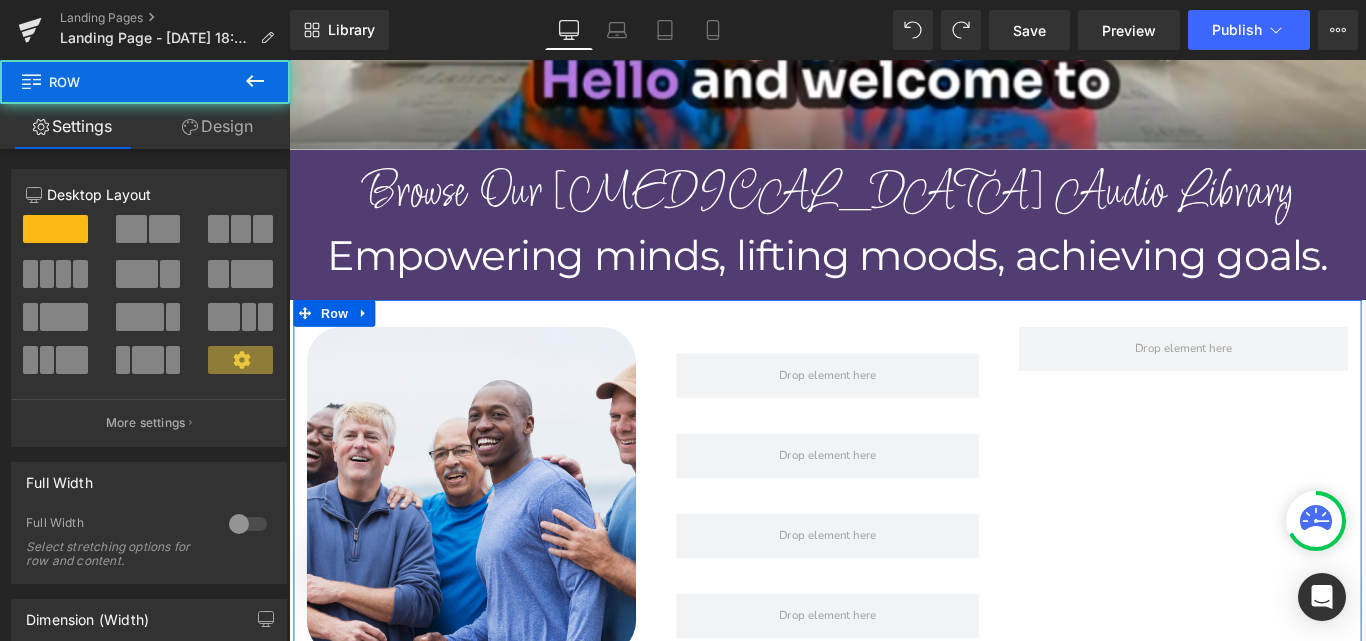scroll, scrollTop: 2358, scrollLeft: 0, axis: vertical 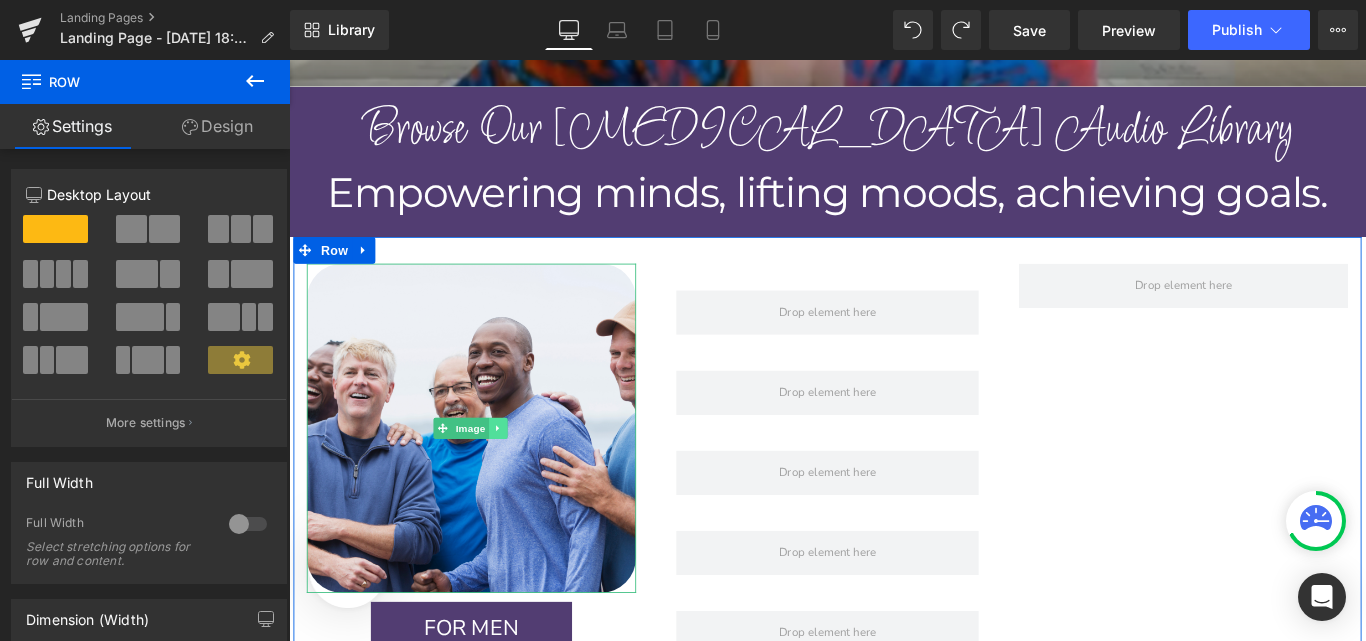 click 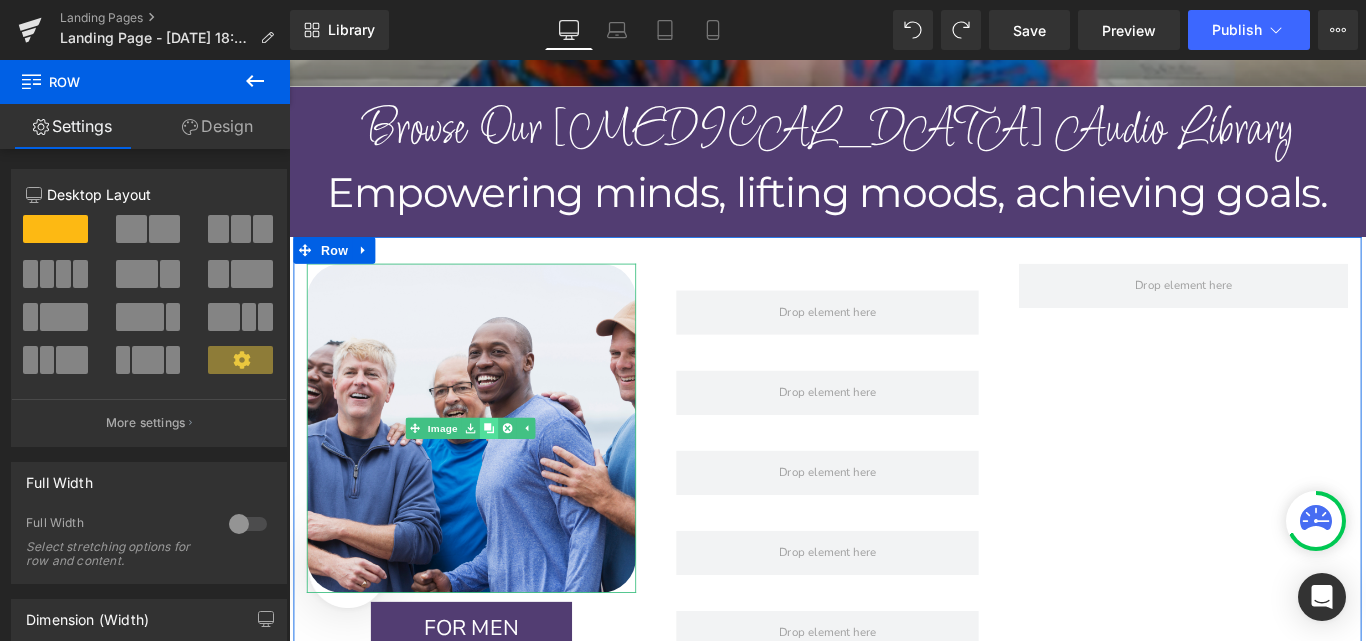 click 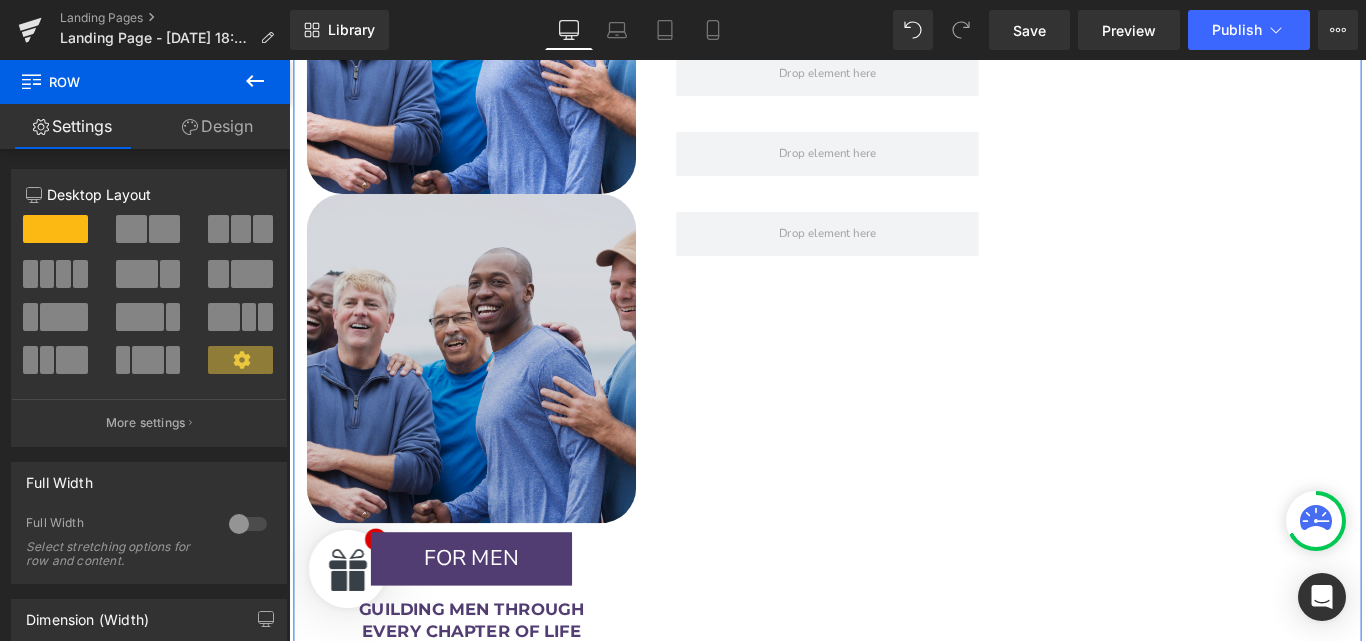 scroll, scrollTop: 2816, scrollLeft: 0, axis: vertical 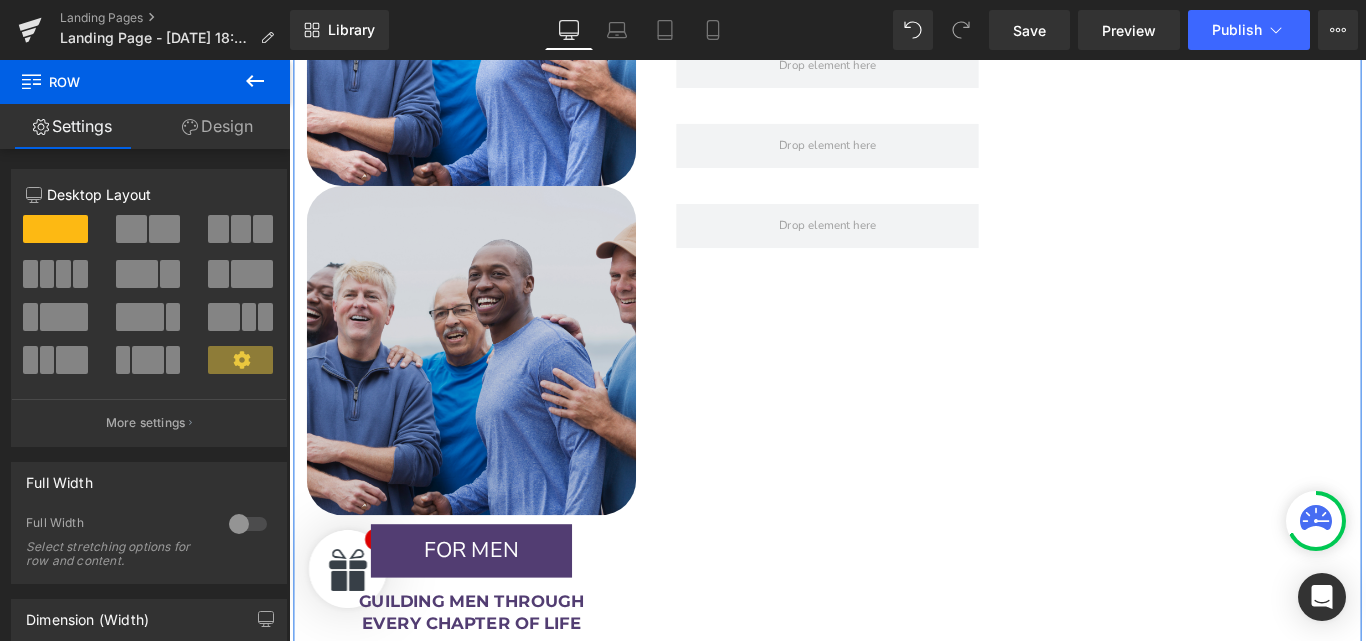 click at bounding box center (494, 386) 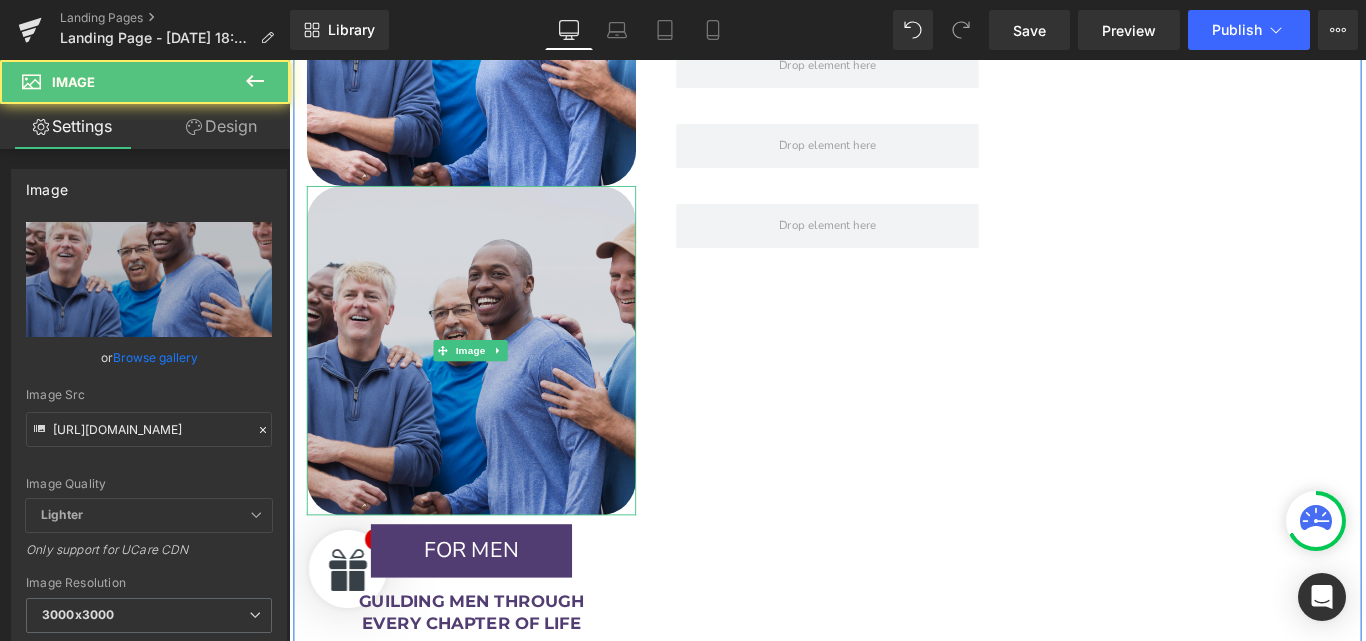 scroll, scrollTop: 2687, scrollLeft: 0, axis: vertical 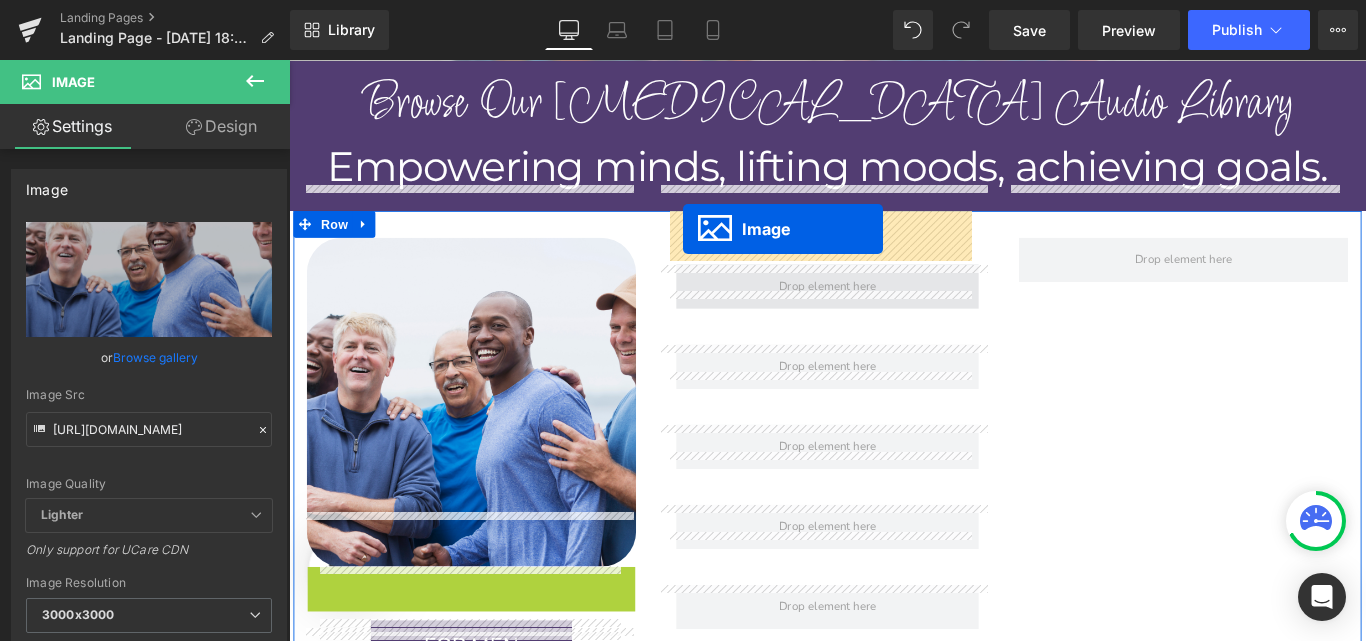 drag, startPoint x: 463, startPoint y: 450, endPoint x: 732, endPoint y: 250, distance: 335.2029 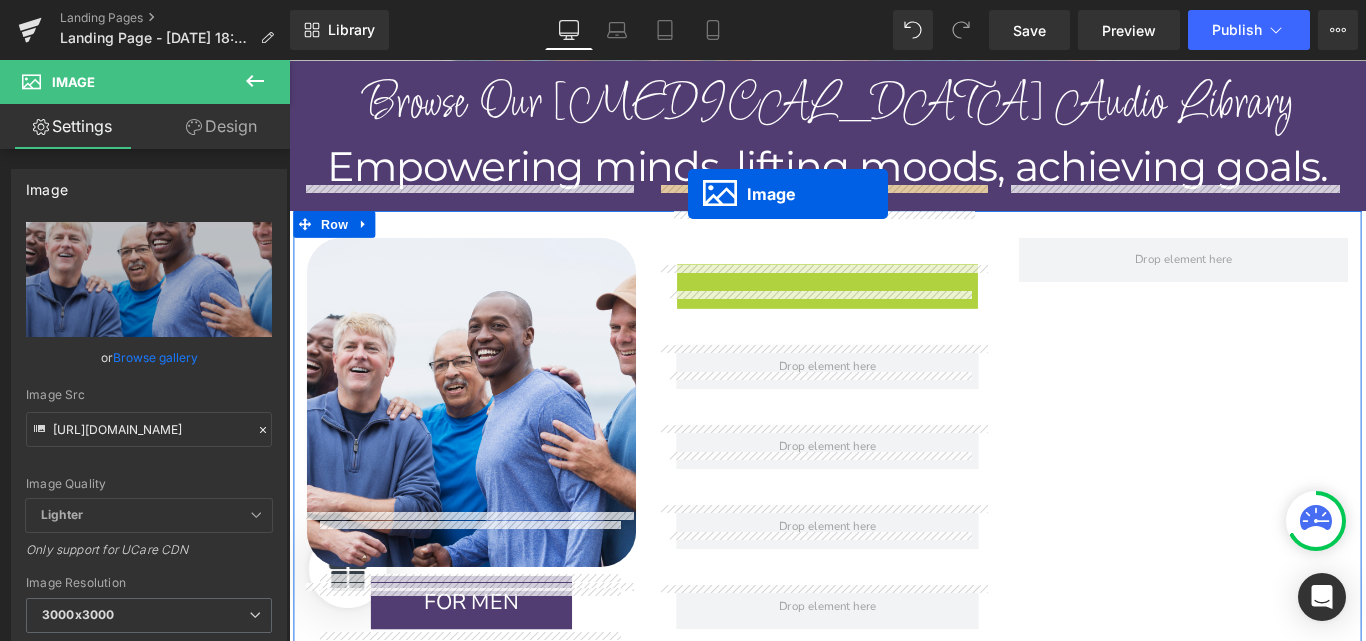 drag, startPoint x: 846, startPoint y: 395, endPoint x: 738, endPoint y: 212, distance: 212.49236 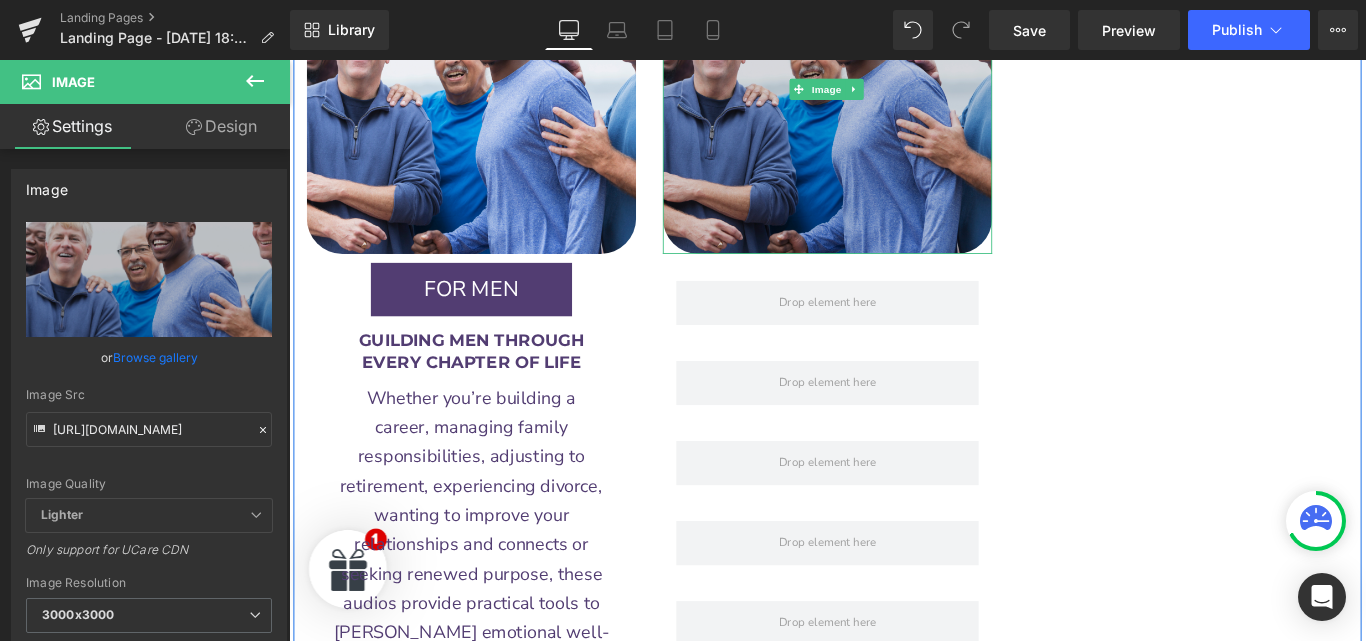 scroll, scrollTop: 2777, scrollLeft: 0, axis: vertical 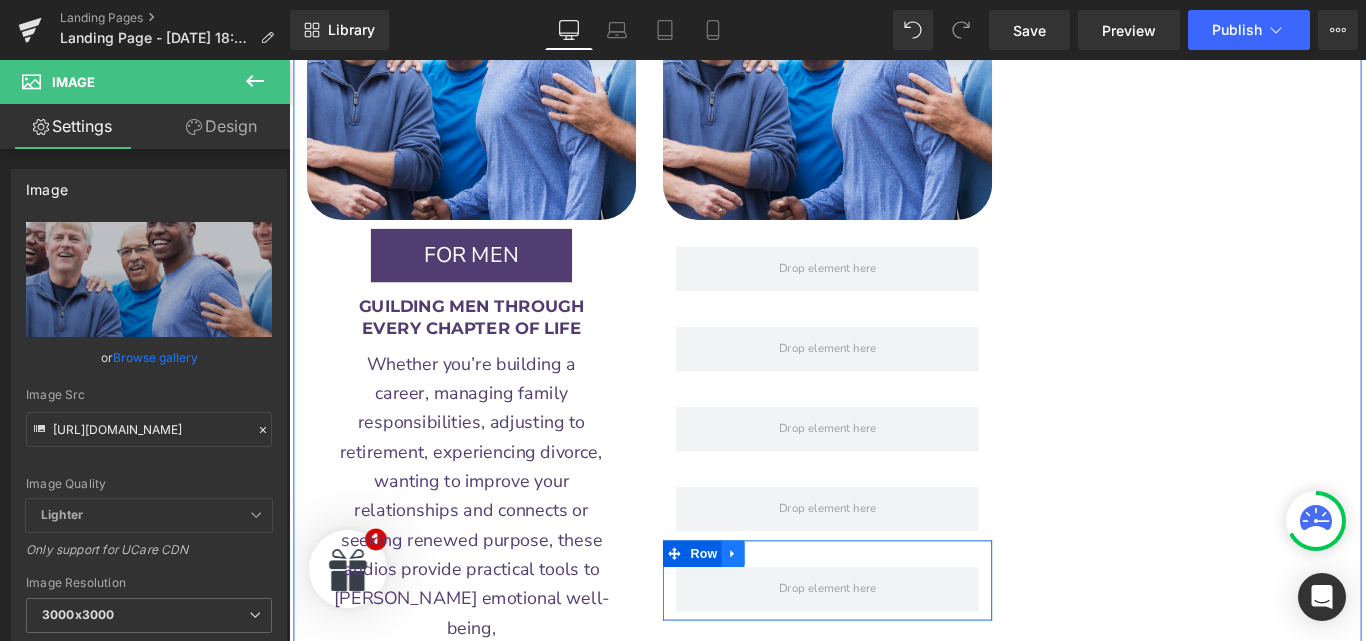 click 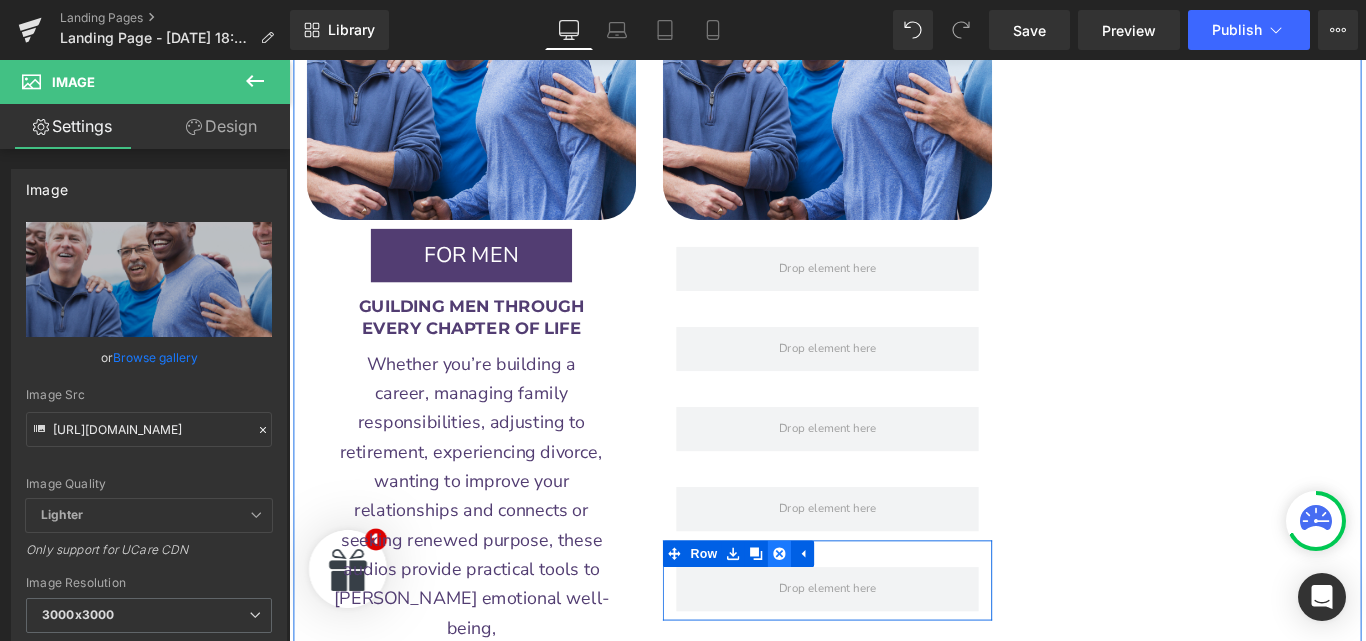 click 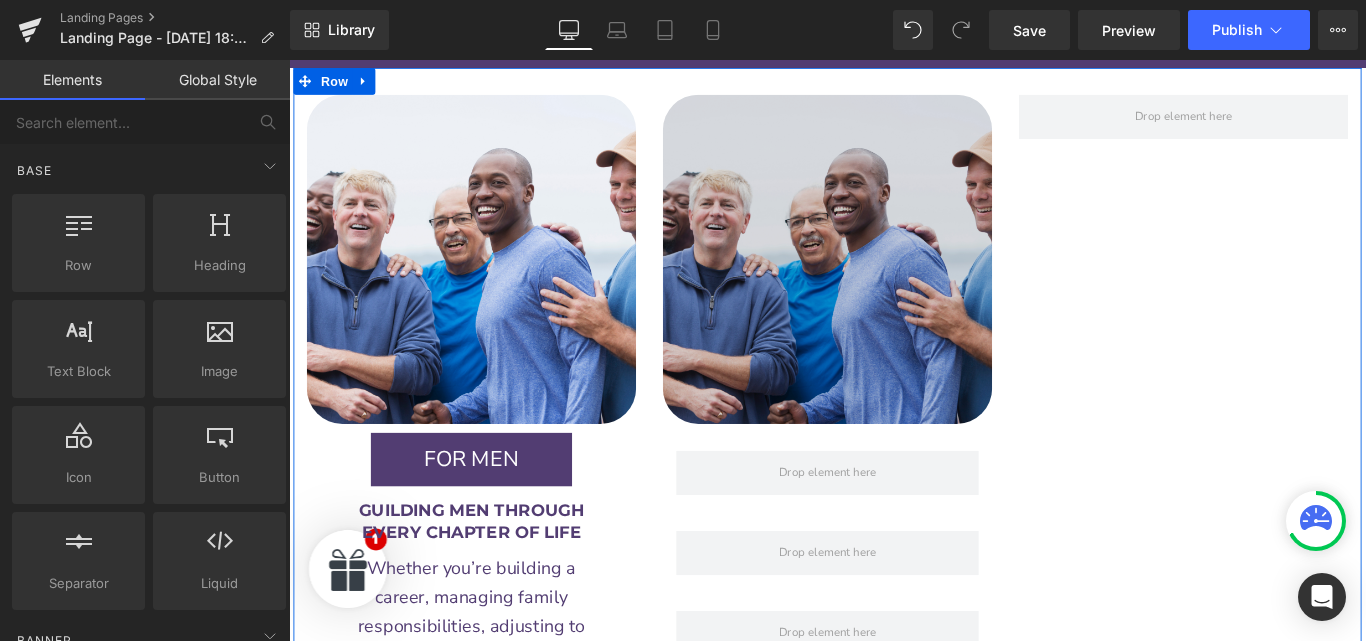 scroll, scrollTop: 2549, scrollLeft: 0, axis: vertical 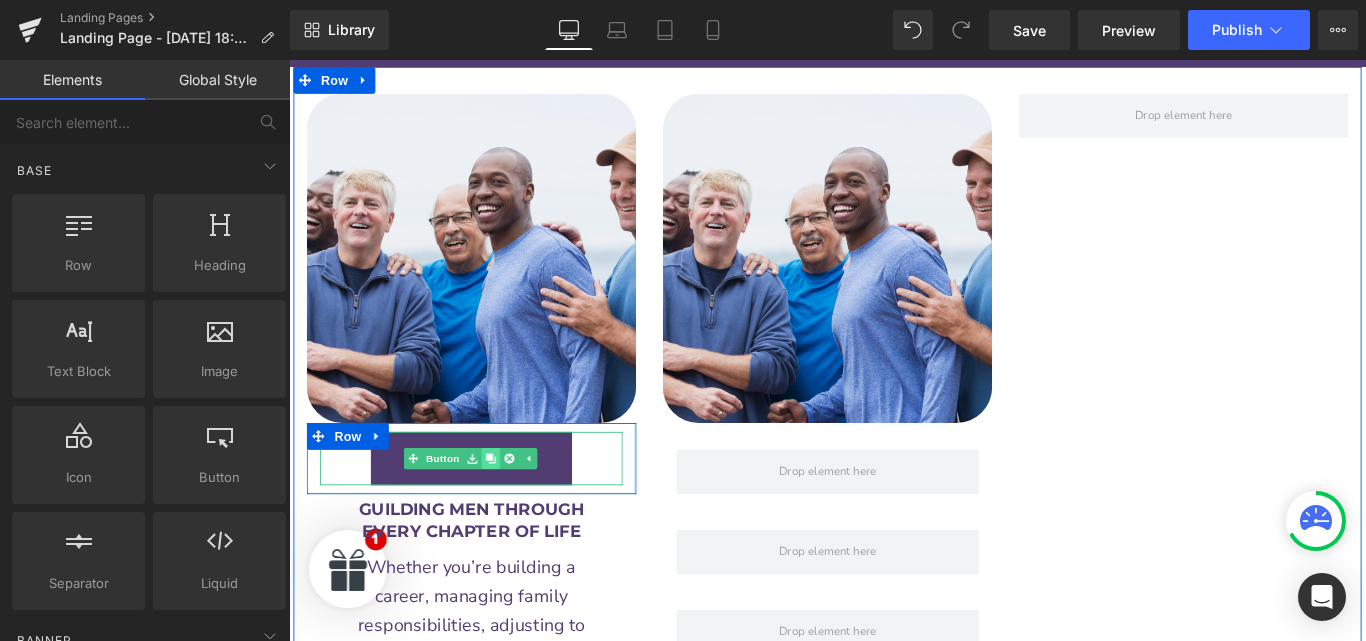 click at bounding box center (516, 508) 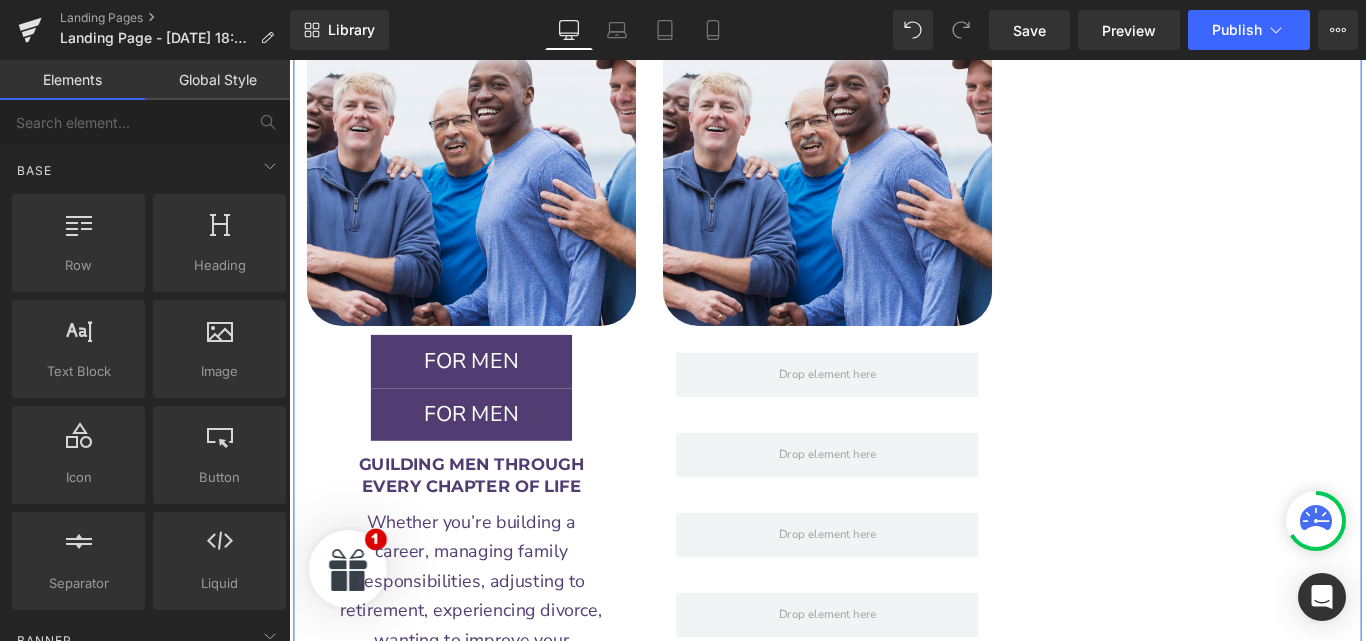 scroll, scrollTop: 2645, scrollLeft: 0, axis: vertical 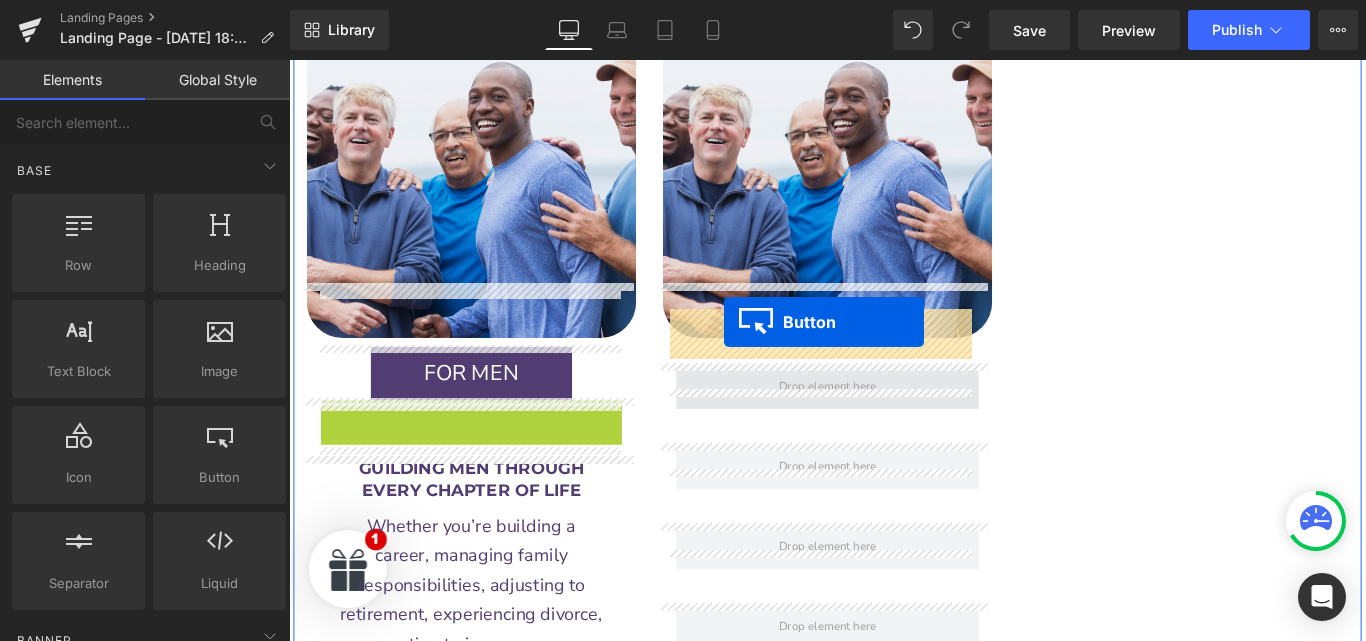 drag, startPoint x: 453, startPoint y: 409, endPoint x: 778, endPoint y: 355, distance: 329.4556 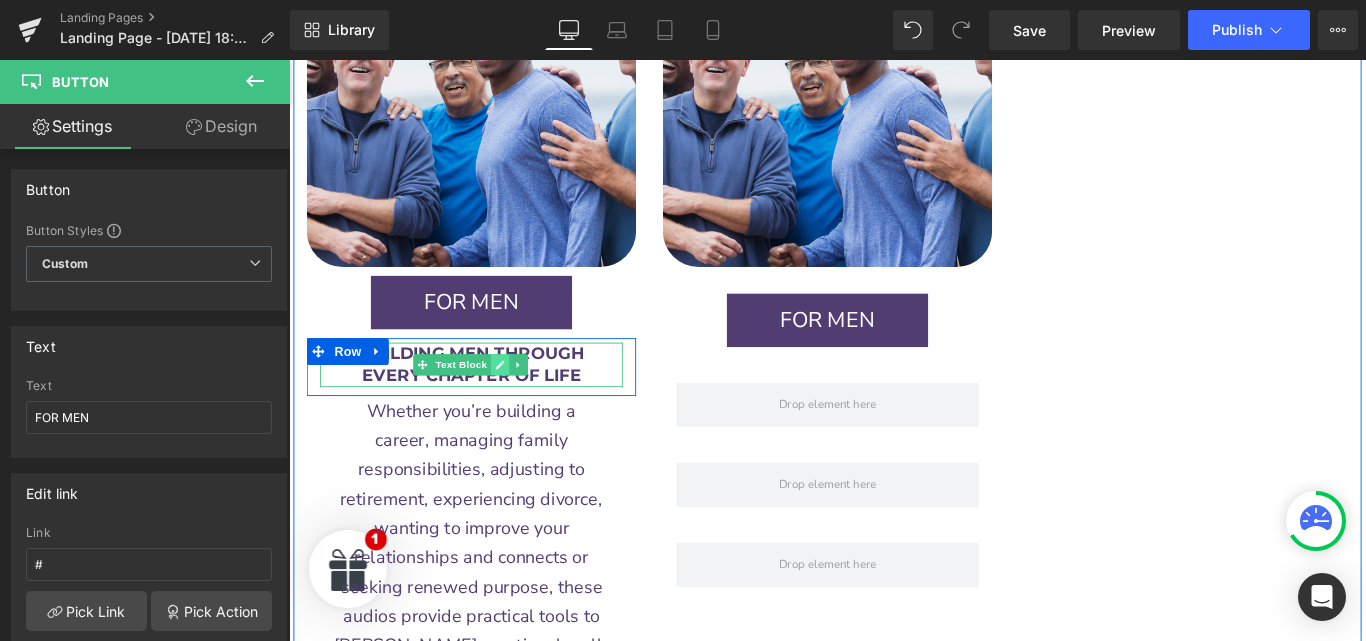 scroll, scrollTop: 2687, scrollLeft: 0, axis: vertical 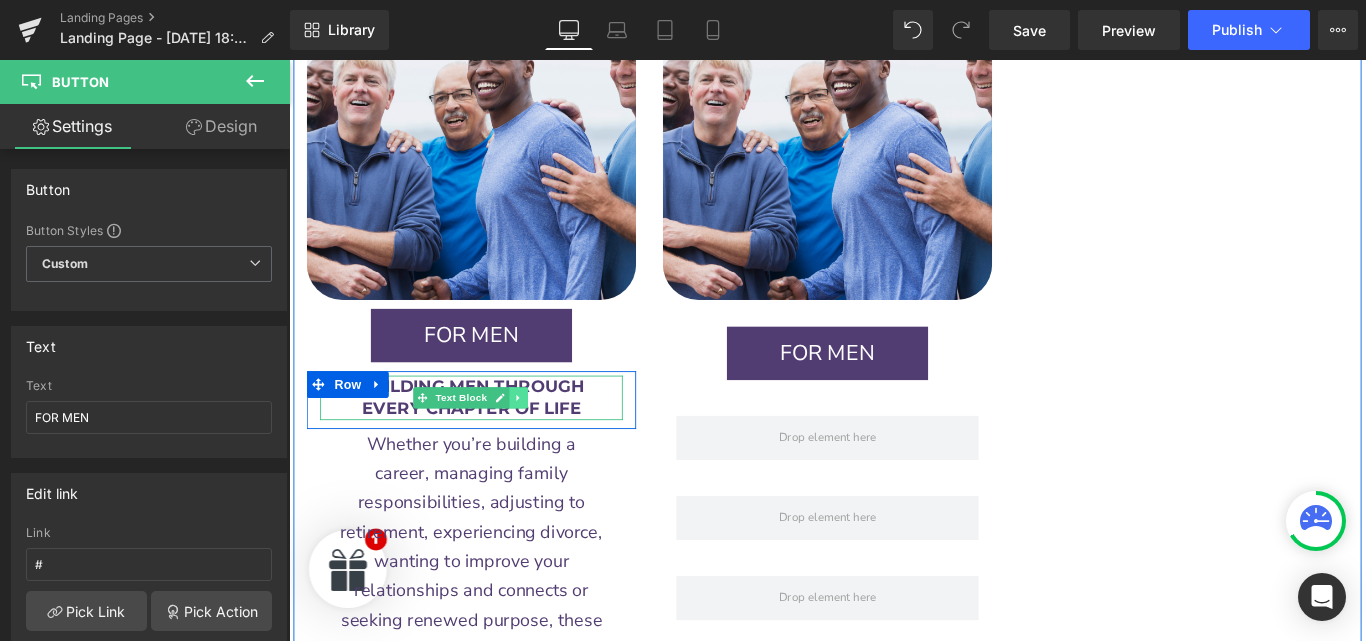 click 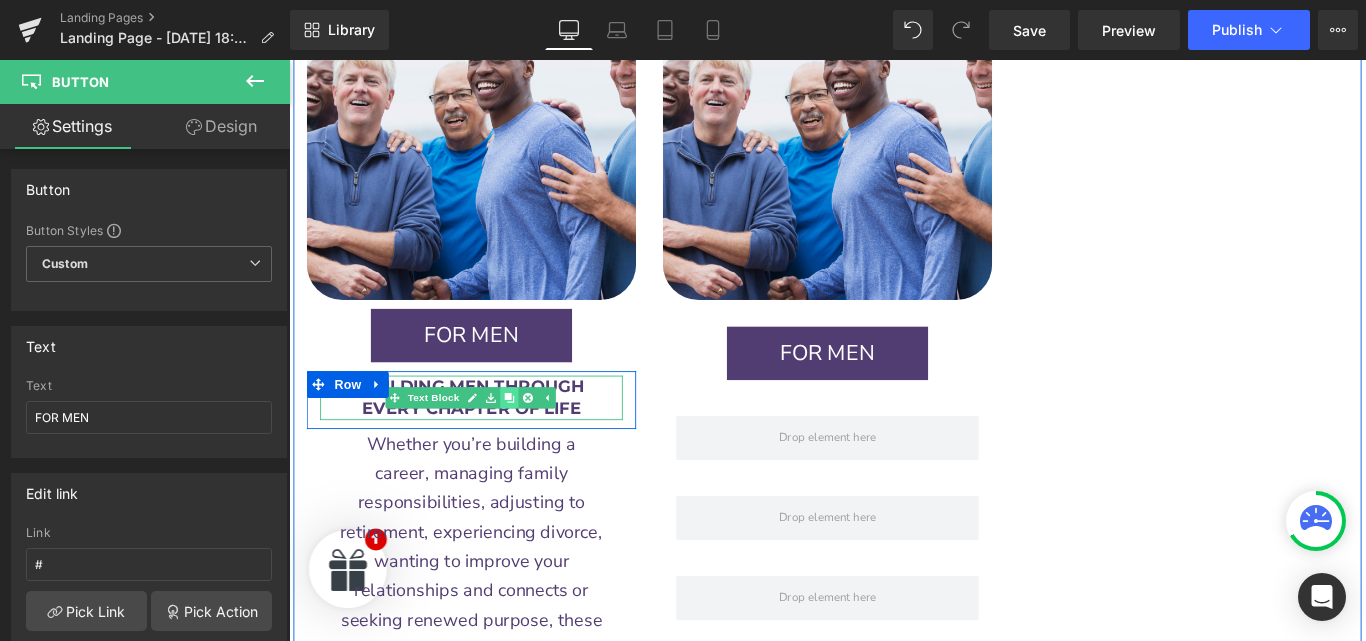 click 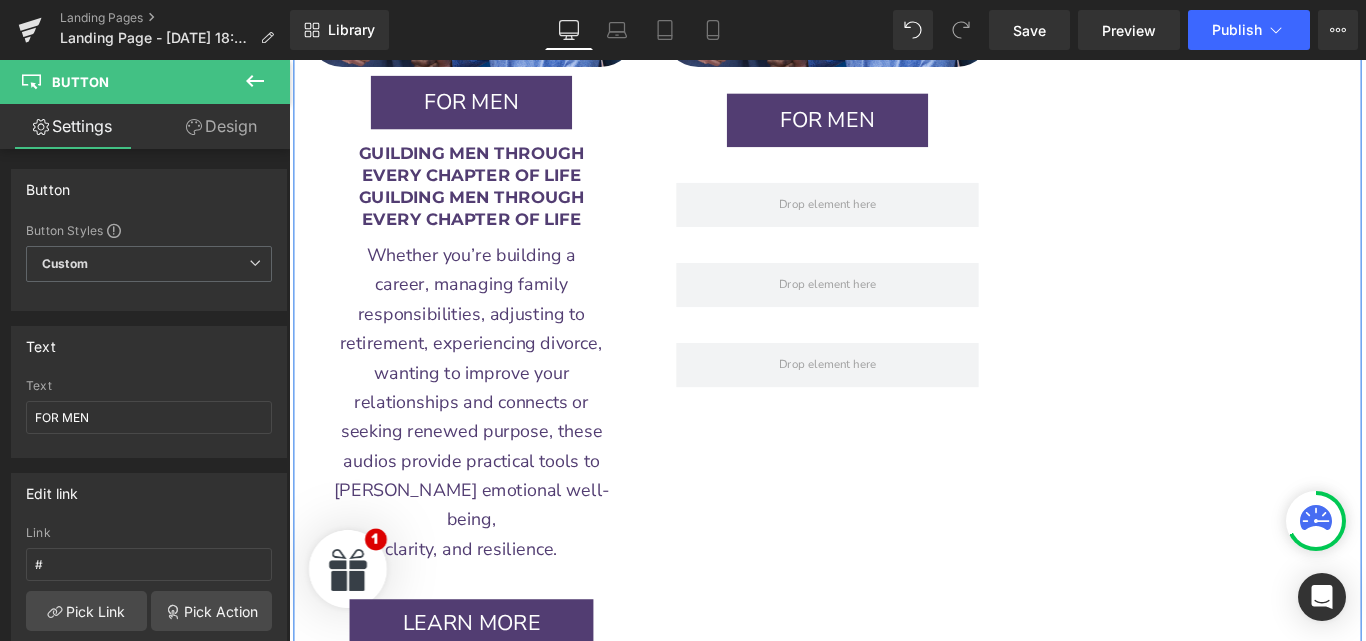 scroll, scrollTop: 2951, scrollLeft: 0, axis: vertical 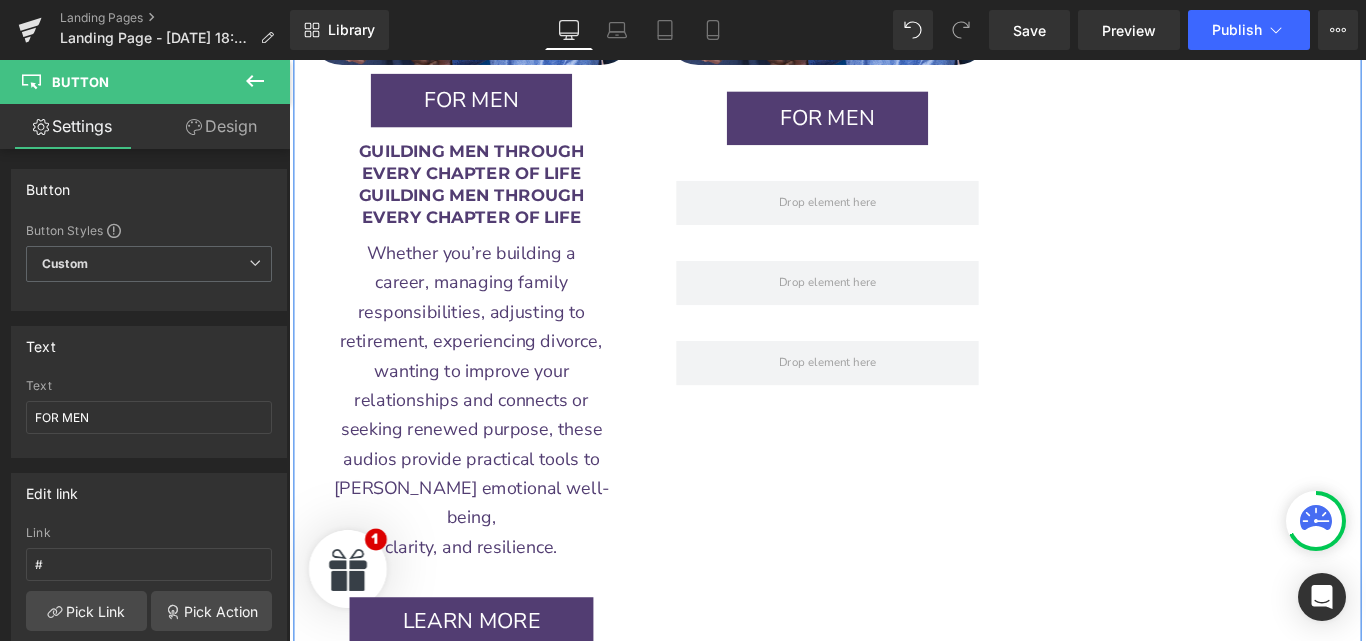 click on "responsibilities, adjusting to" at bounding box center (494, 343) 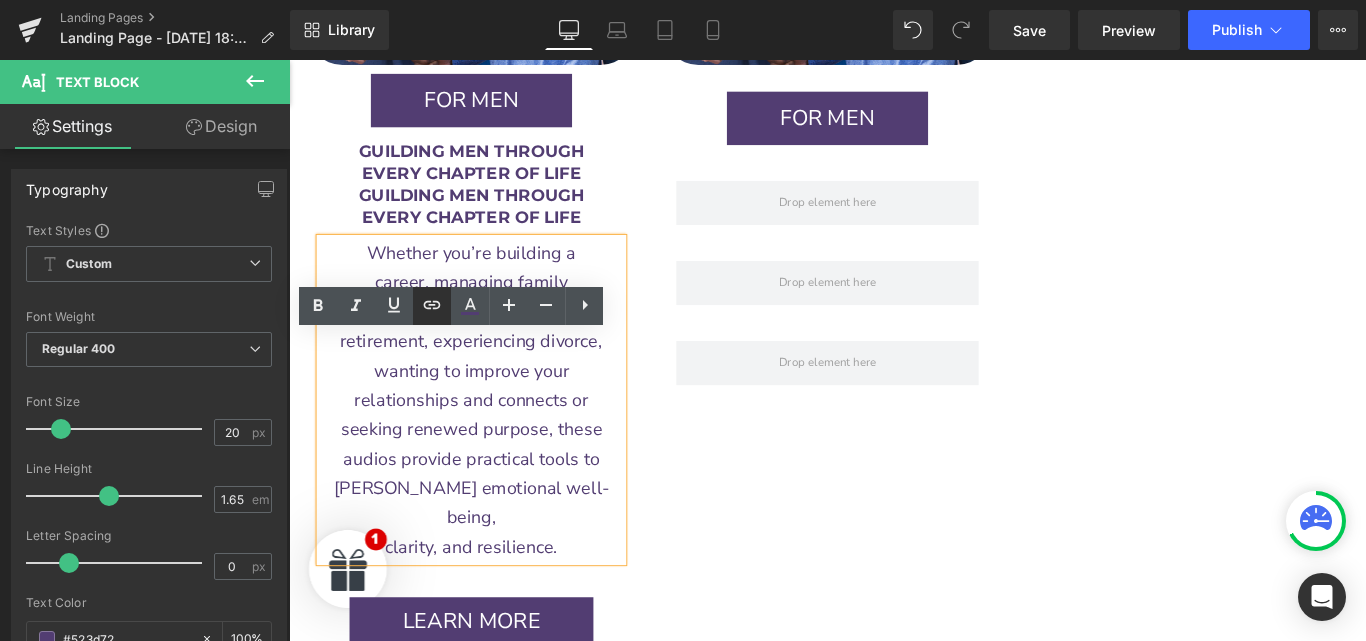 scroll, scrollTop: 2782, scrollLeft: 0, axis: vertical 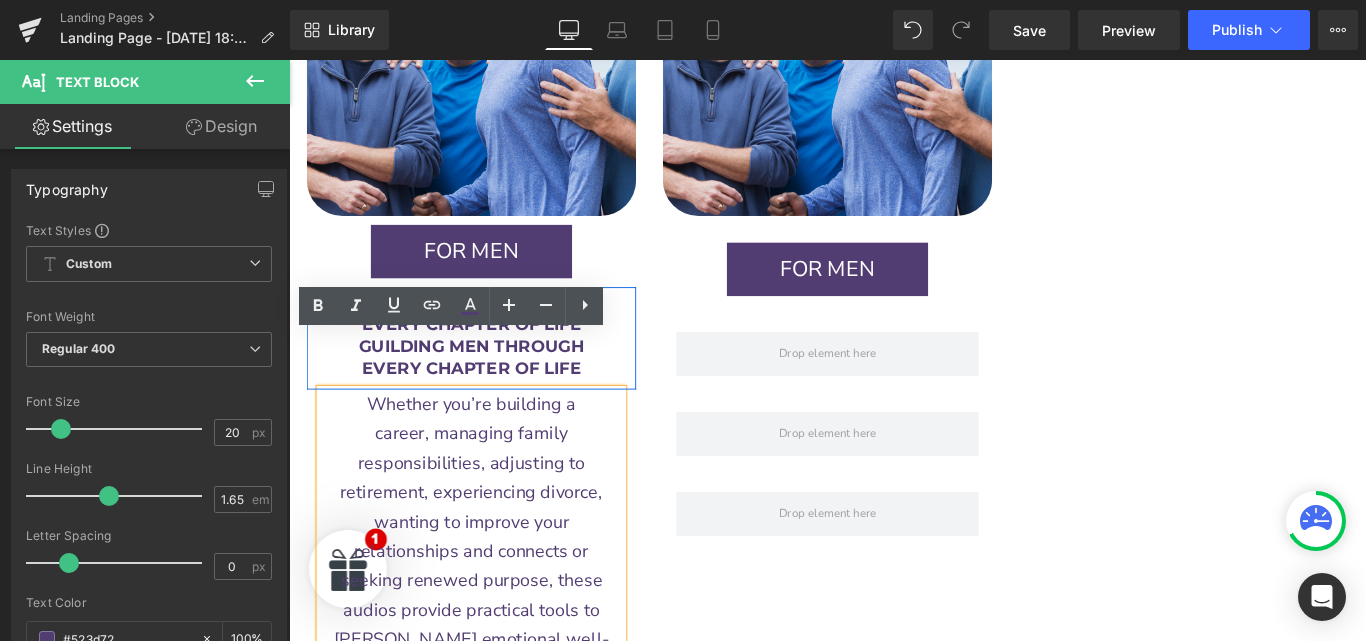 click on "GUILDING MEN THROUGH  EVERY CHAPTER OF LIFE
Text Block         GUILDING MEN THROUGH  EVERY CHAPTER OF LIFE Text Block" at bounding box center [494, 370] 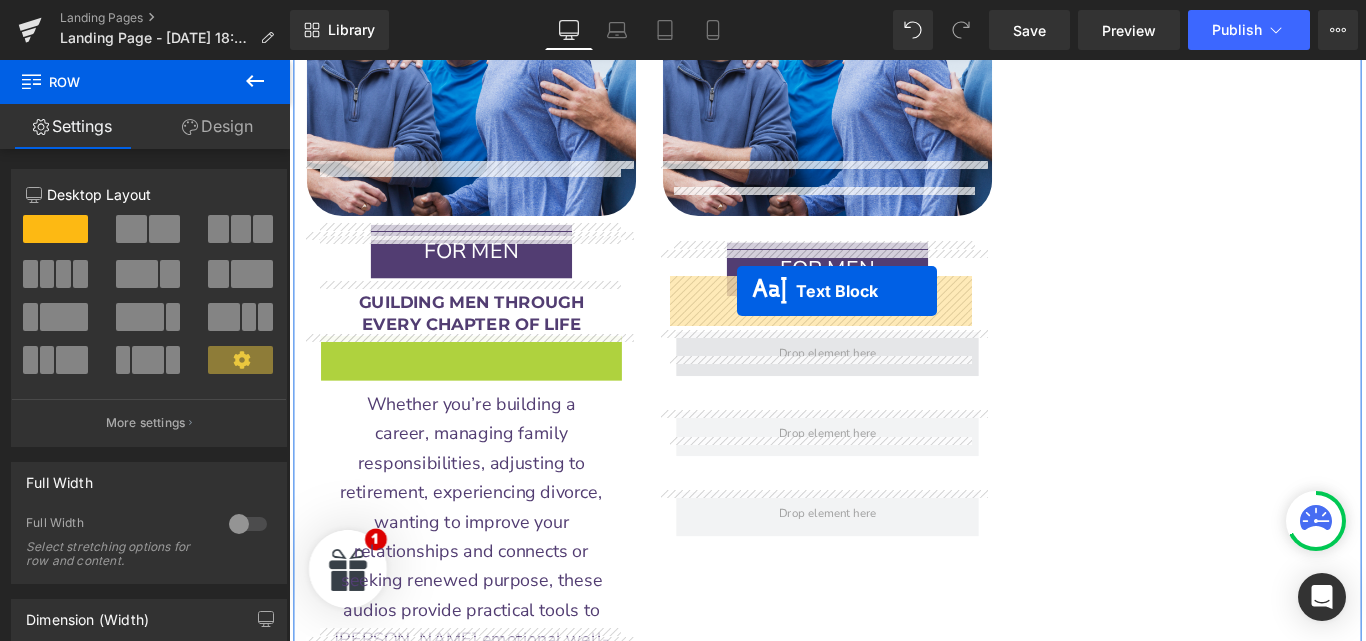 drag, startPoint x: 436, startPoint y: 330, endPoint x: 792, endPoint y: 321, distance: 356.11374 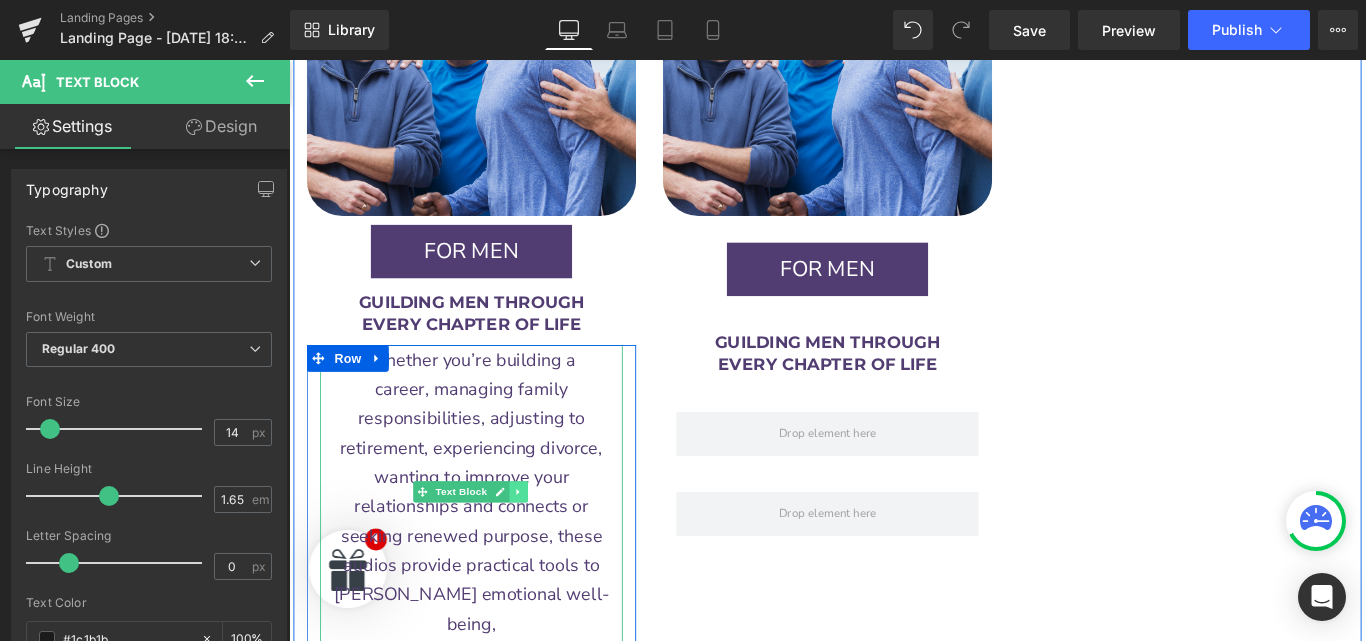 click at bounding box center [547, 545] 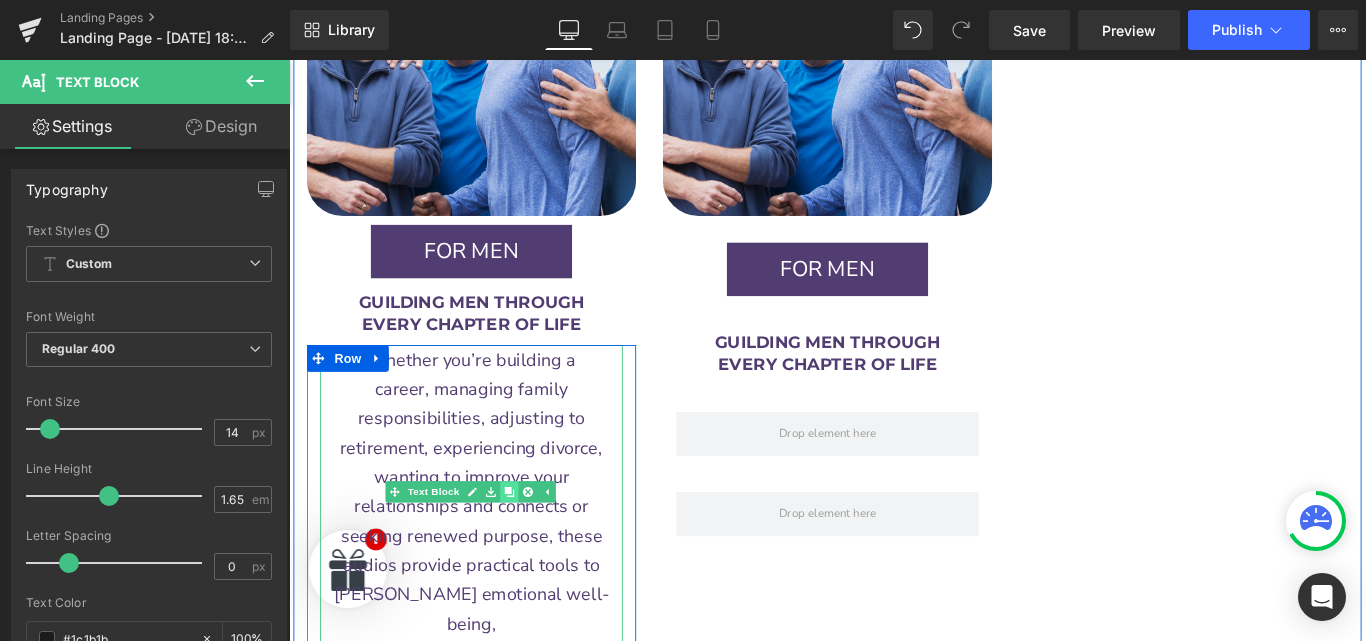 click 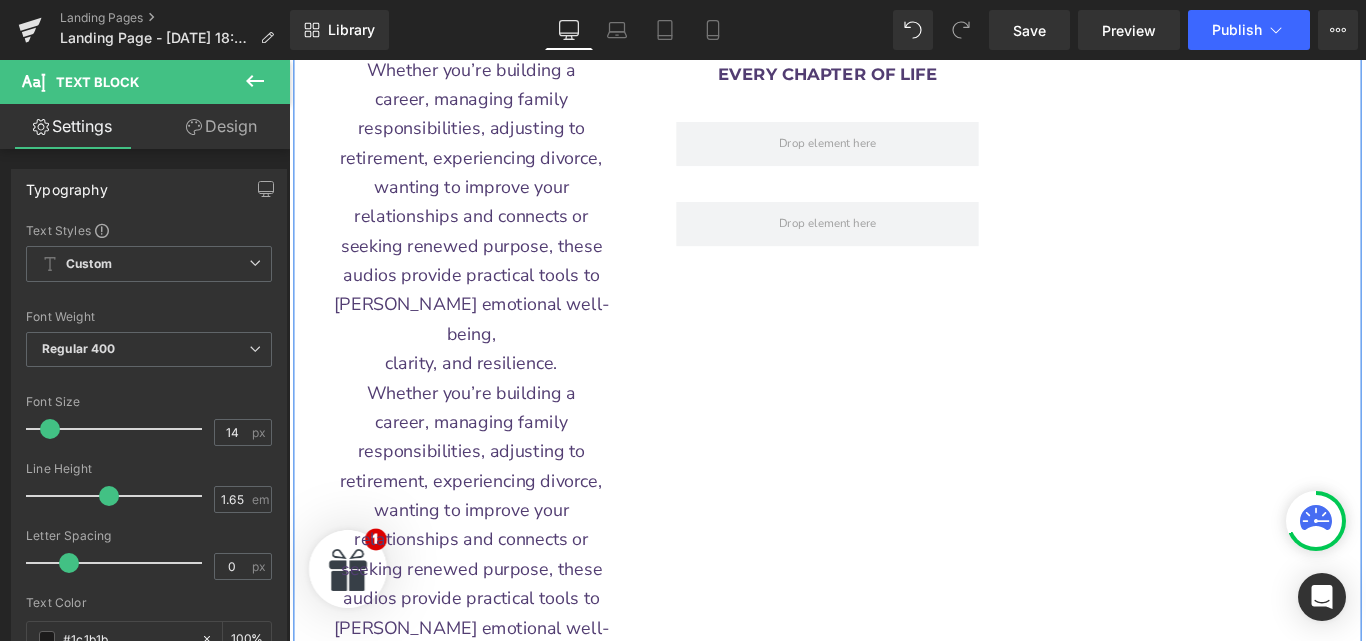 scroll, scrollTop: 3099, scrollLeft: 0, axis: vertical 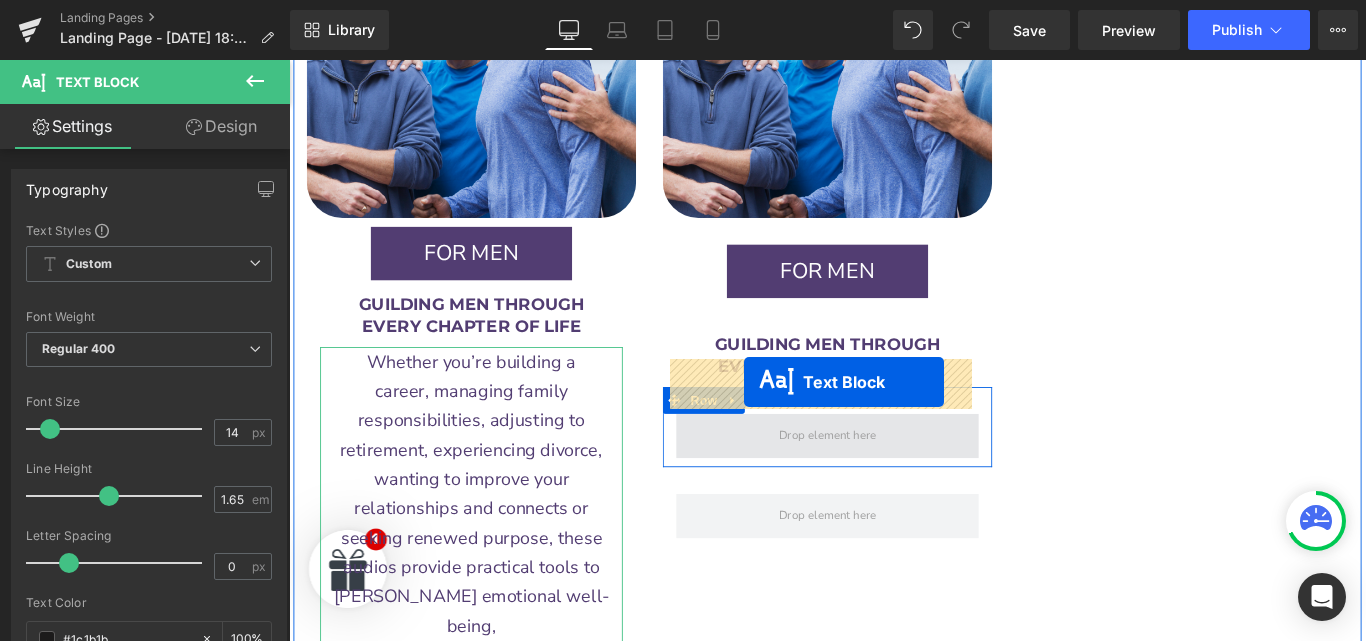 drag, startPoint x: 428, startPoint y: 499, endPoint x: 800, endPoint y: 422, distance: 379.8855 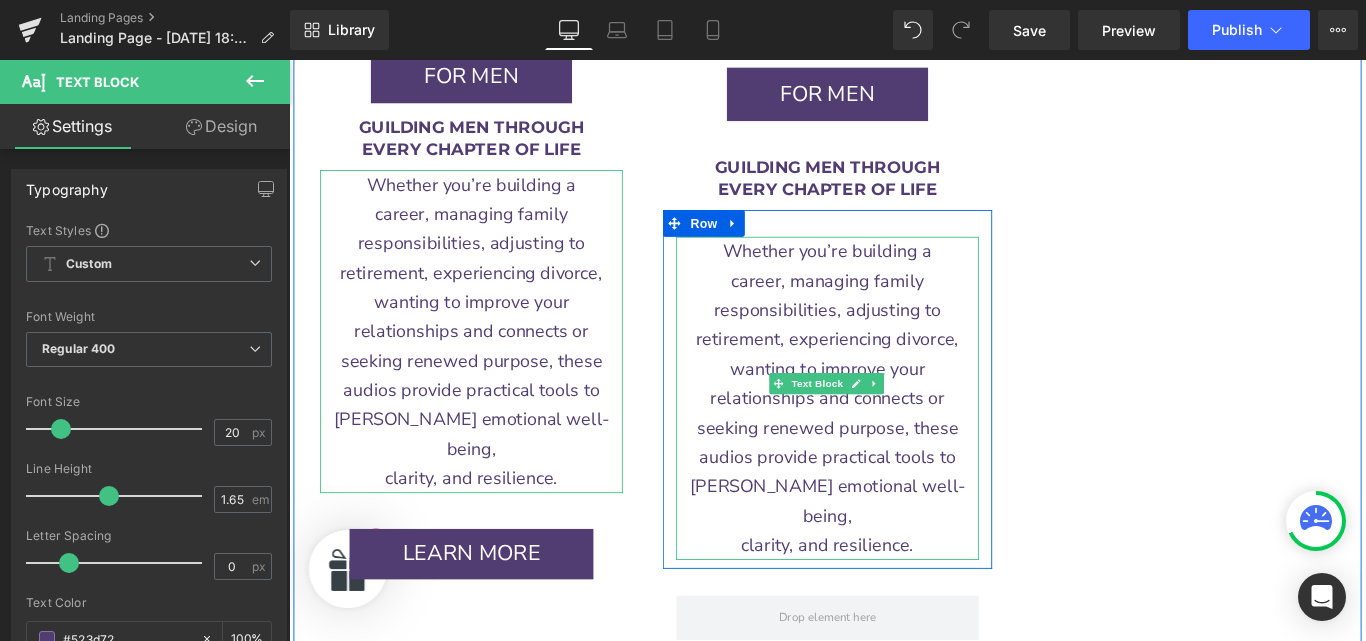 scroll, scrollTop: 2979, scrollLeft: 0, axis: vertical 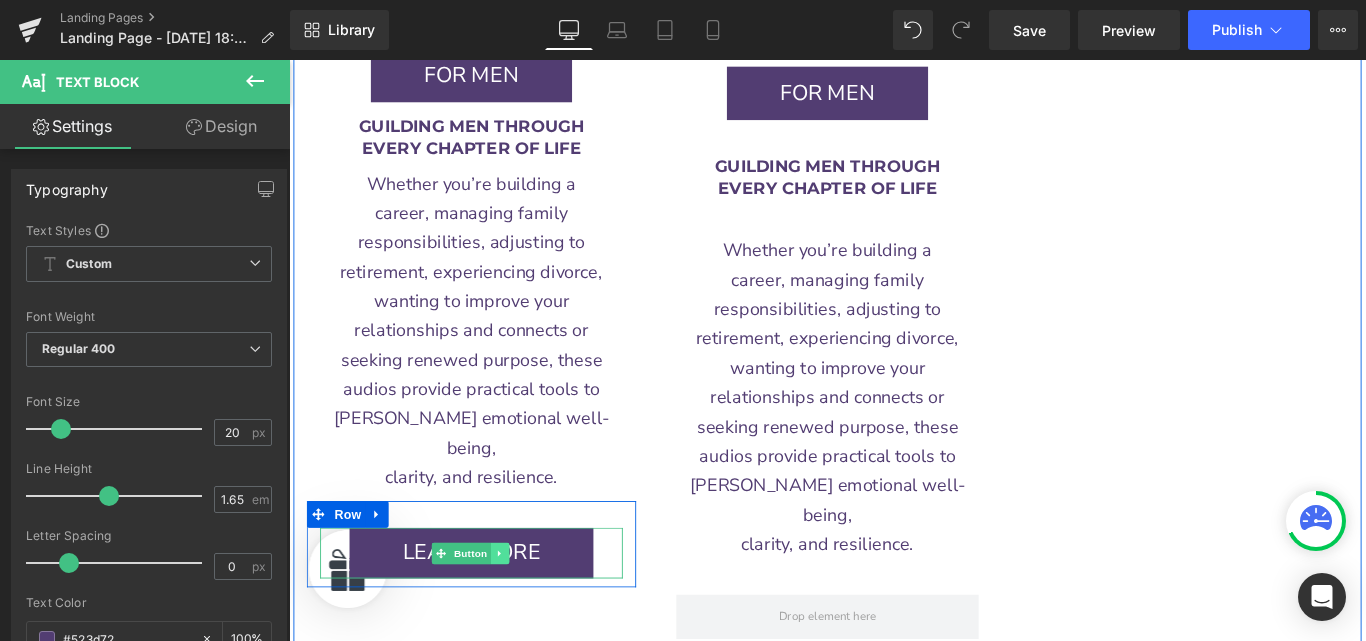 click 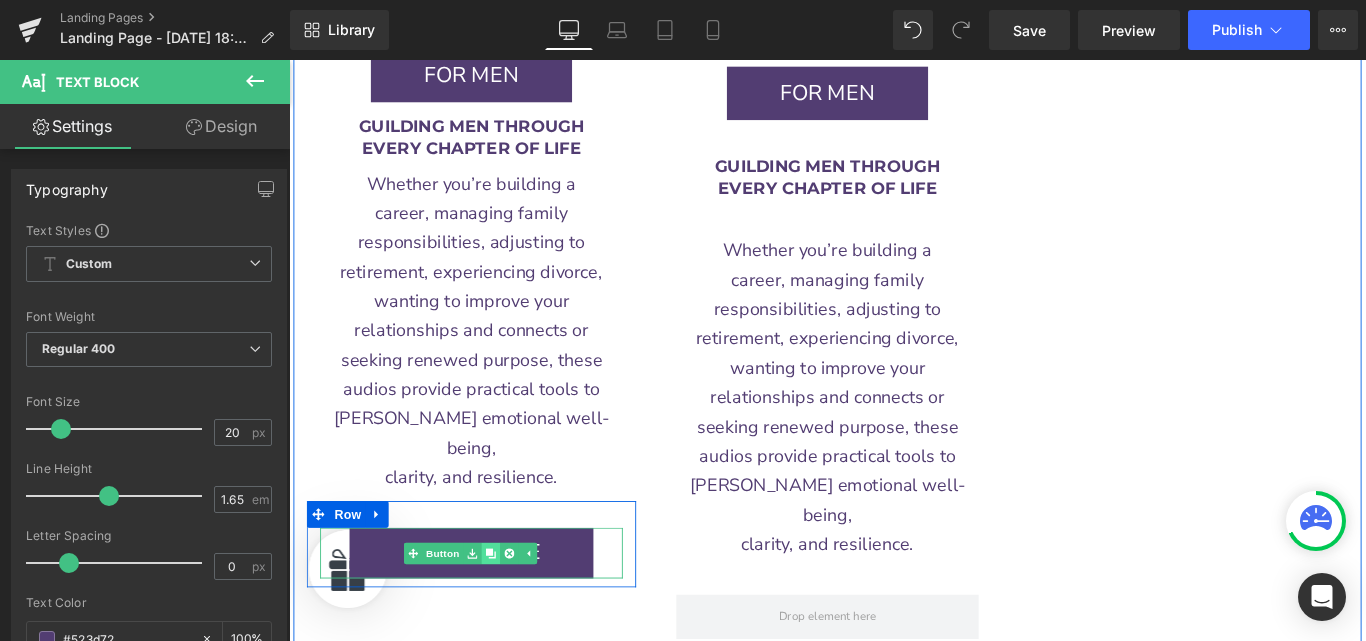 click 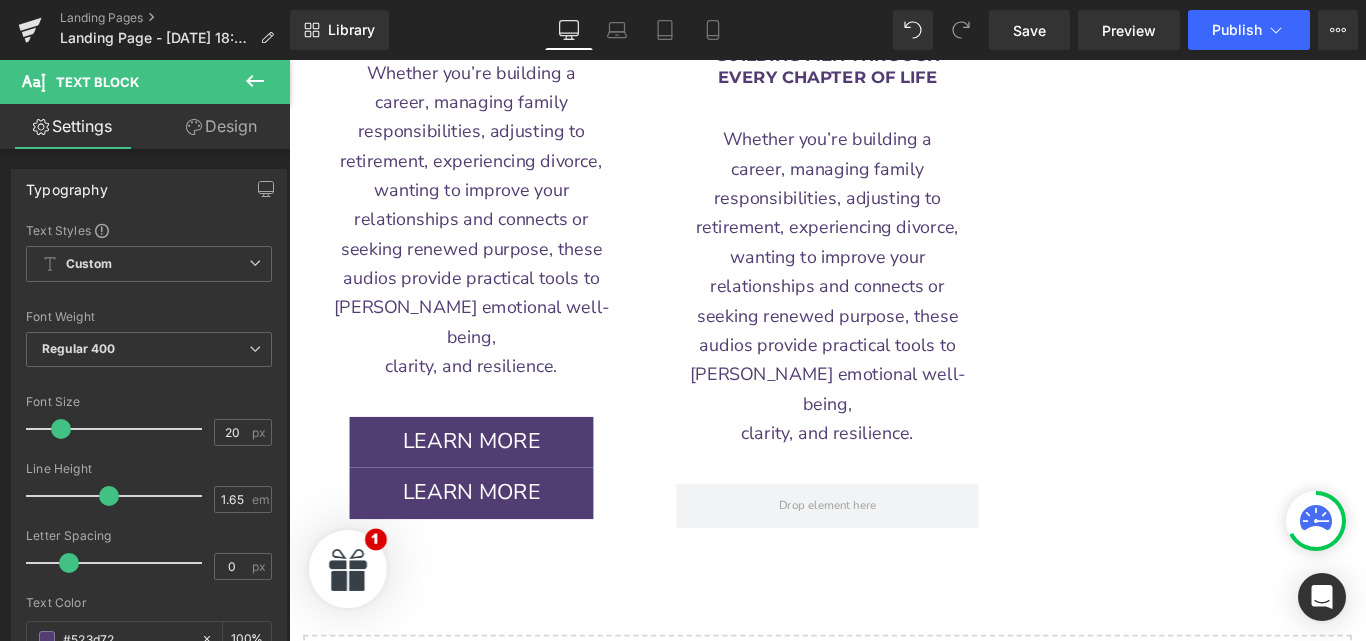scroll, scrollTop: 3103, scrollLeft: 0, axis: vertical 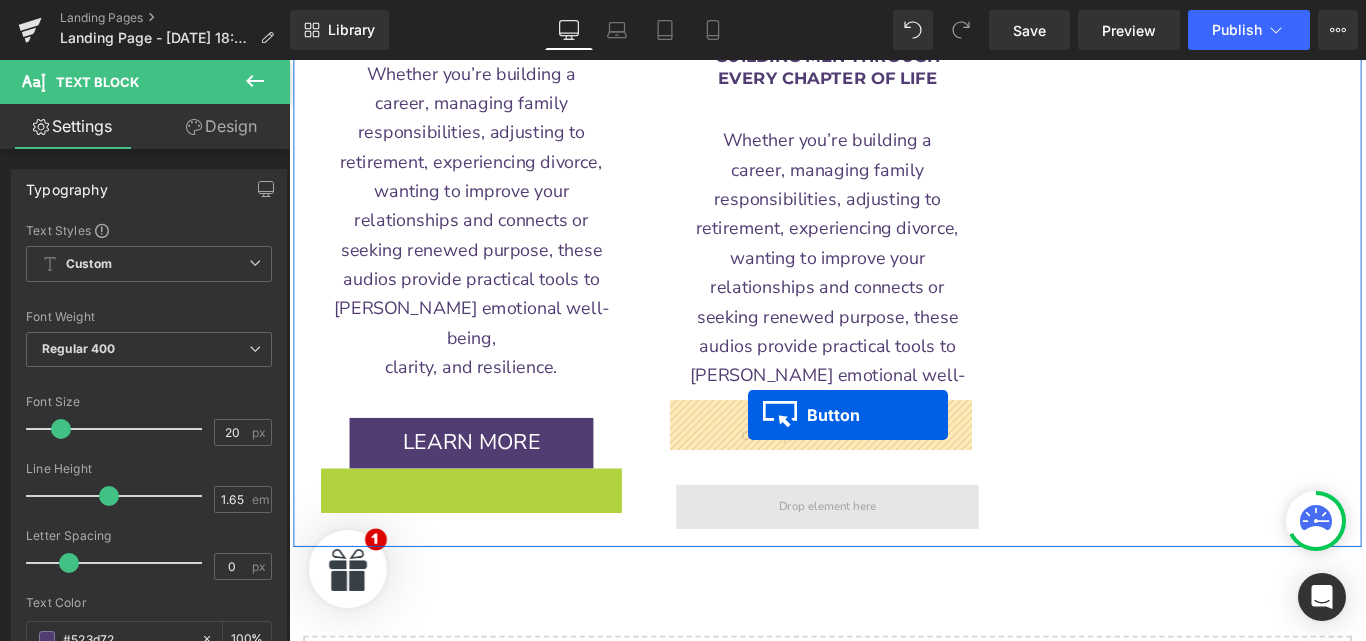 drag, startPoint x: 642, startPoint y: 474, endPoint x: 805, endPoint y: 459, distance: 163.68874 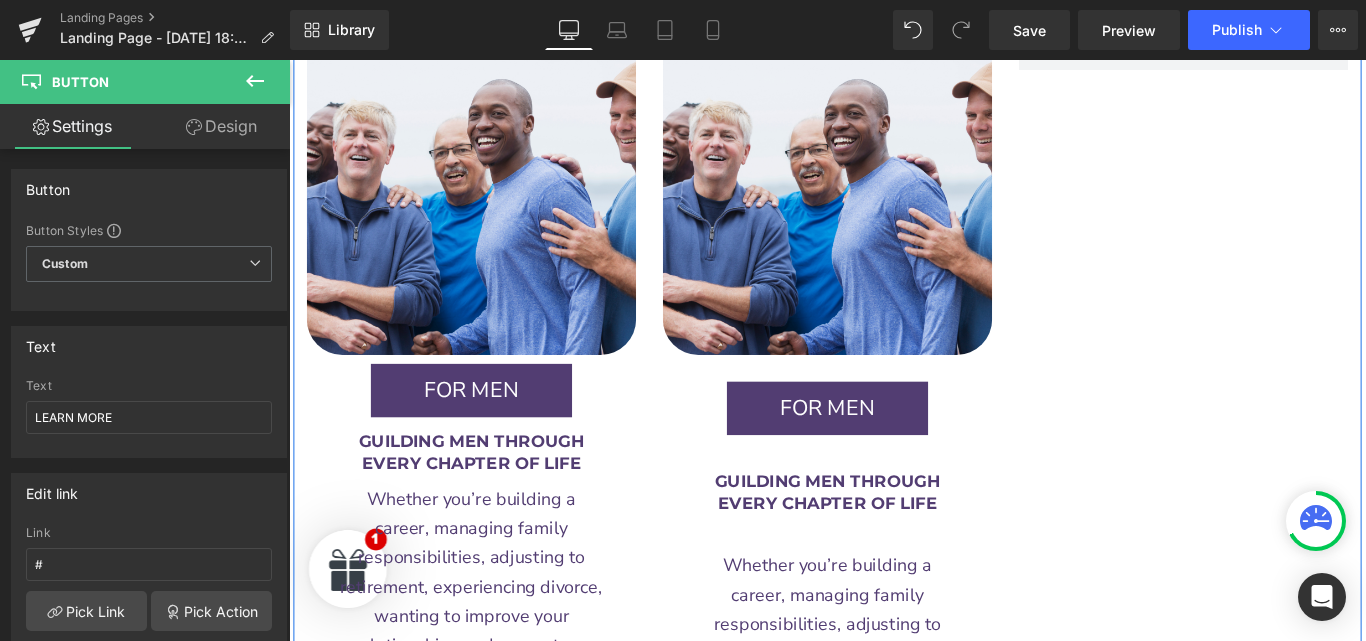 scroll, scrollTop: 2625, scrollLeft: 0, axis: vertical 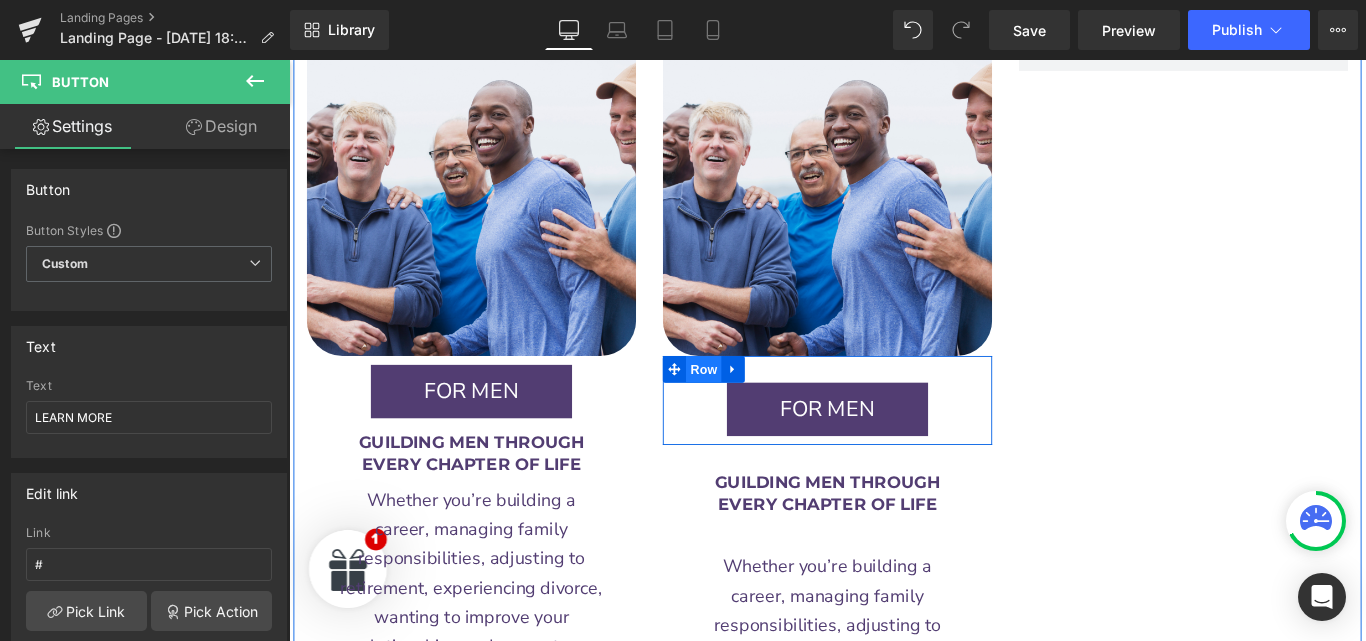 click on "Row" at bounding box center (755, 407) 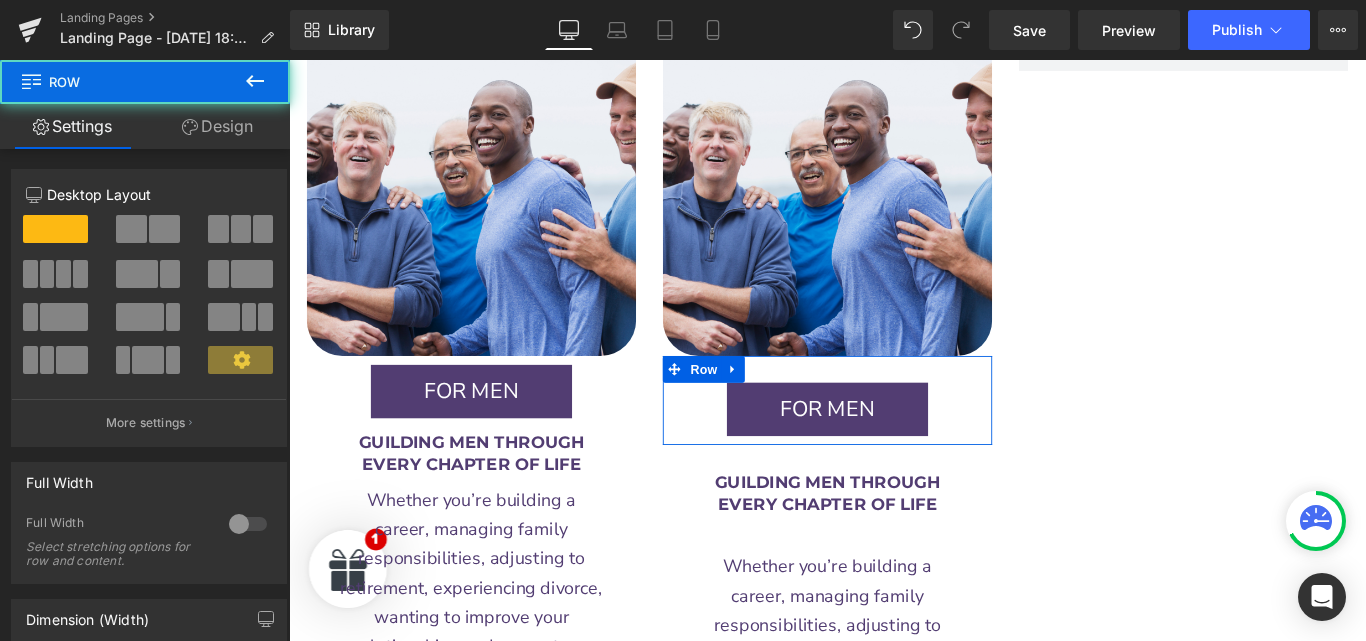 click on "Design" at bounding box center (217, 126) 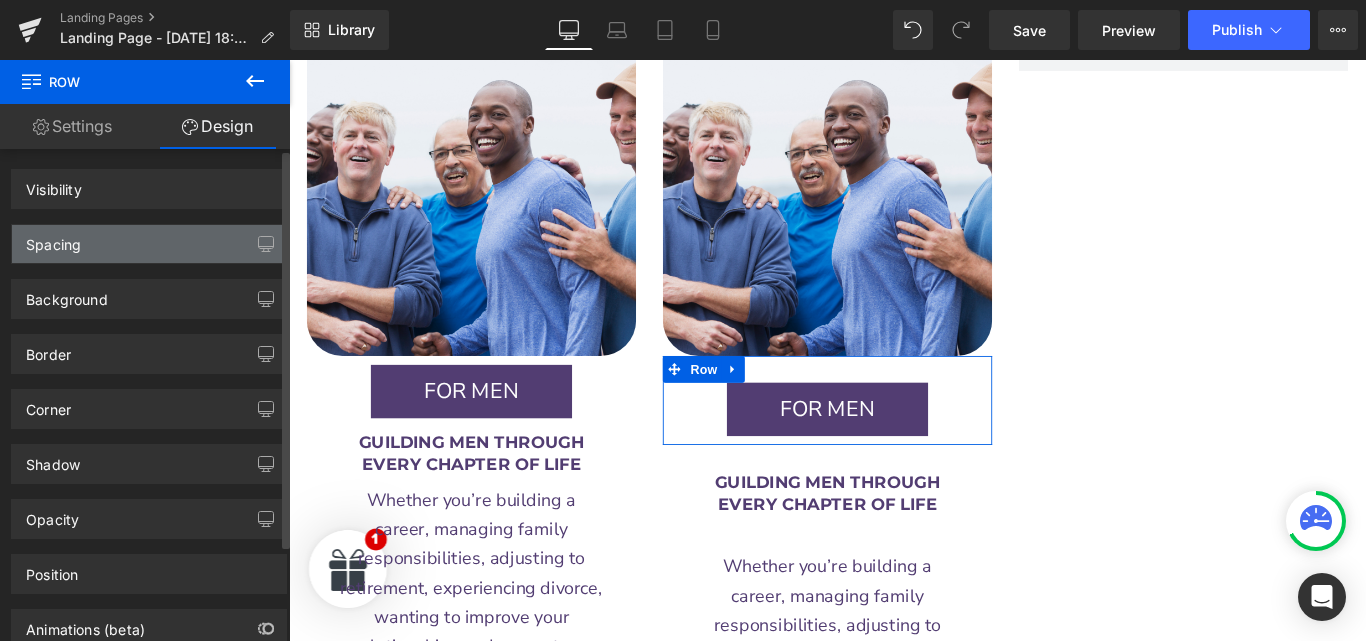 click on "Spacing" at bounding box center [149, 244] 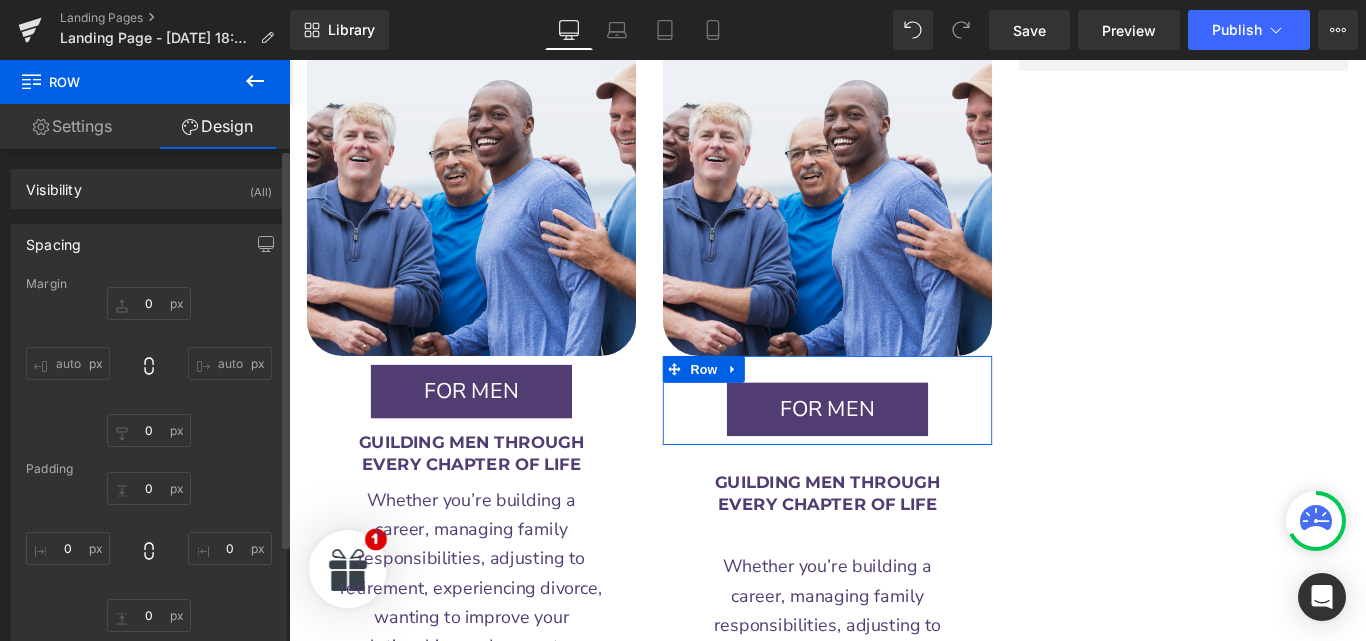 type on "0" 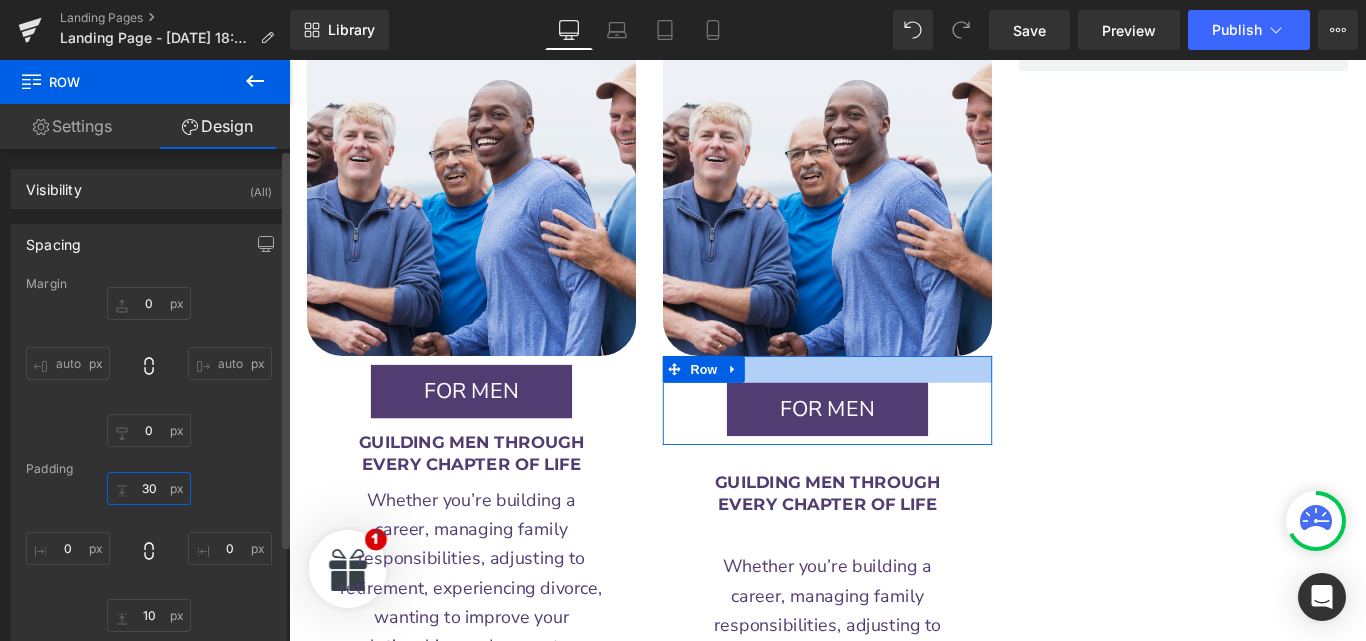 click on "30" at bounding box center [149, 488] 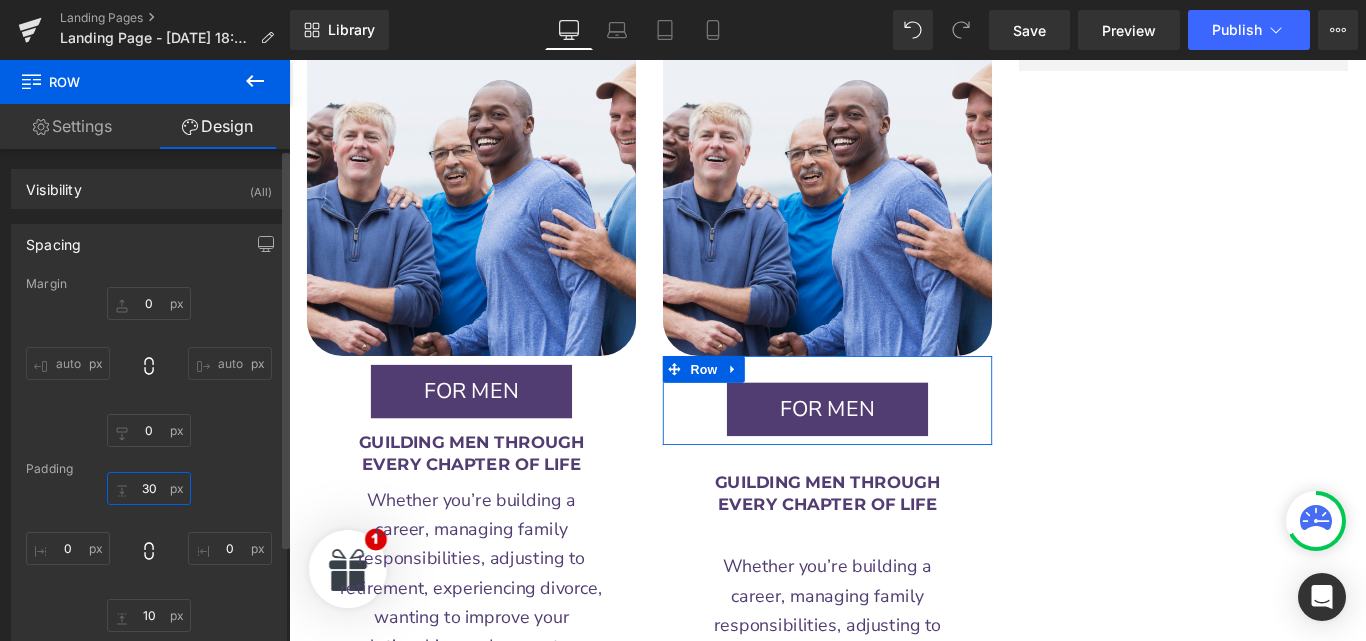 click on "30" at bounding box center [149, 488] 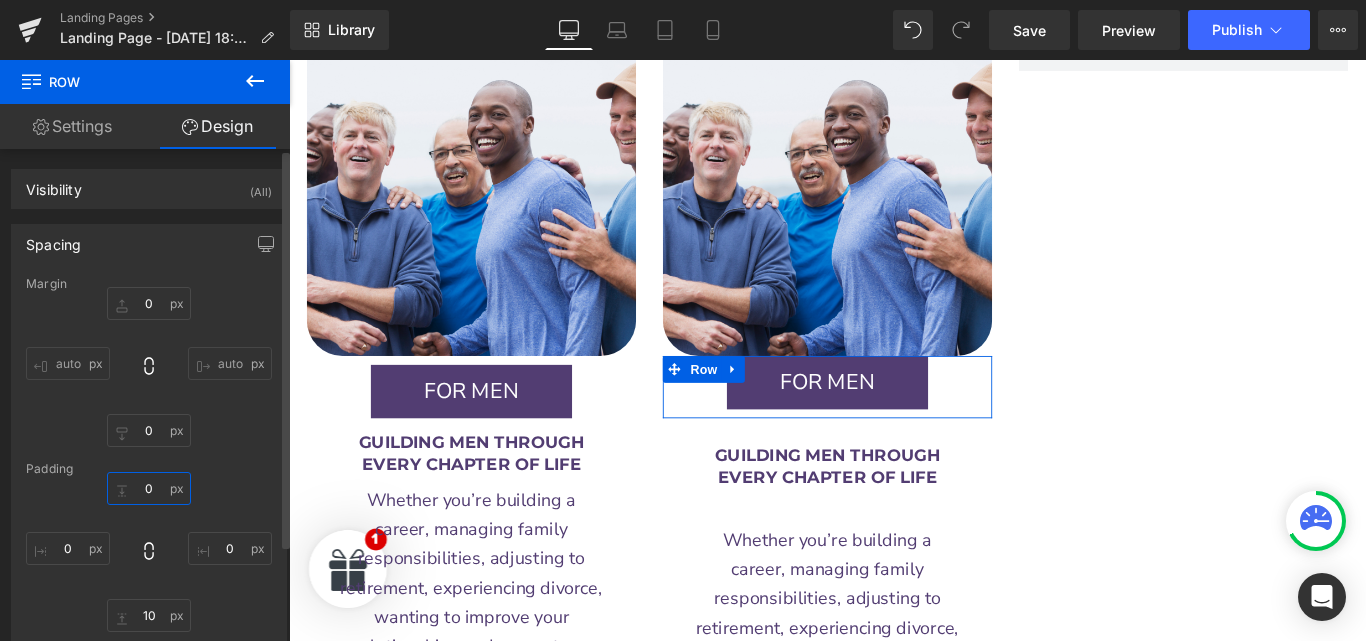 type on "10" 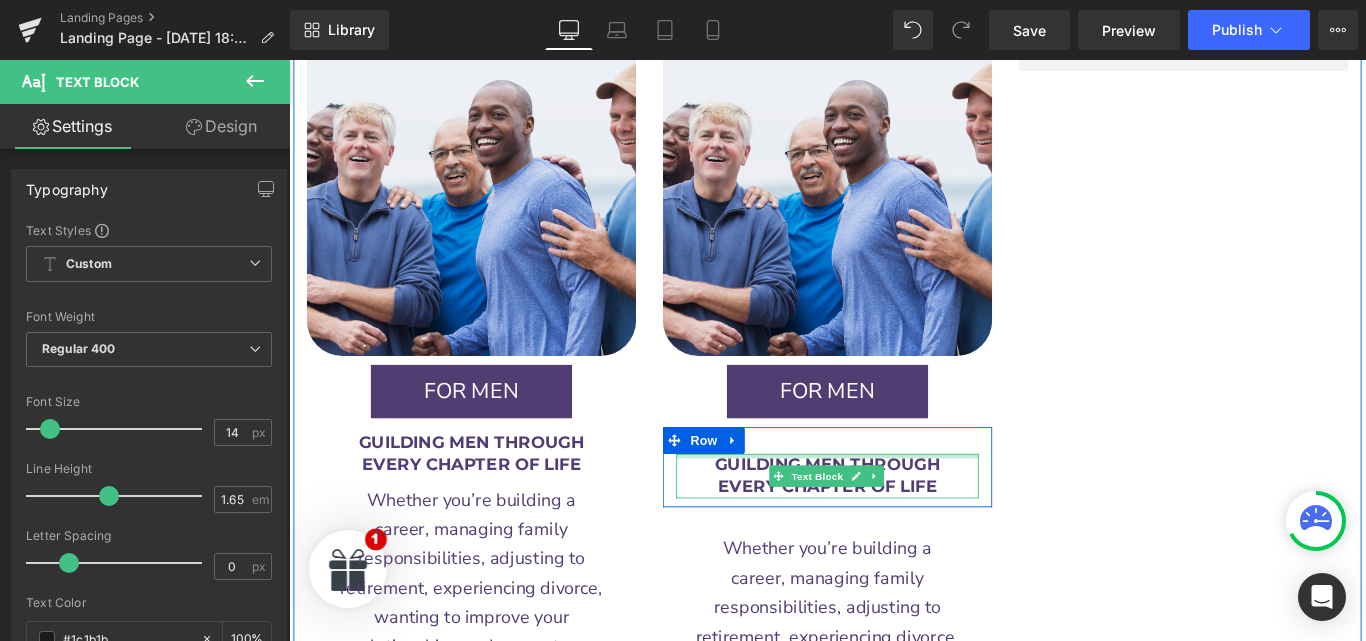 drag, startPoint x: 891, startPoint y: 441, endPoint x: 896, endPoint y: 408, distance: 33.37664 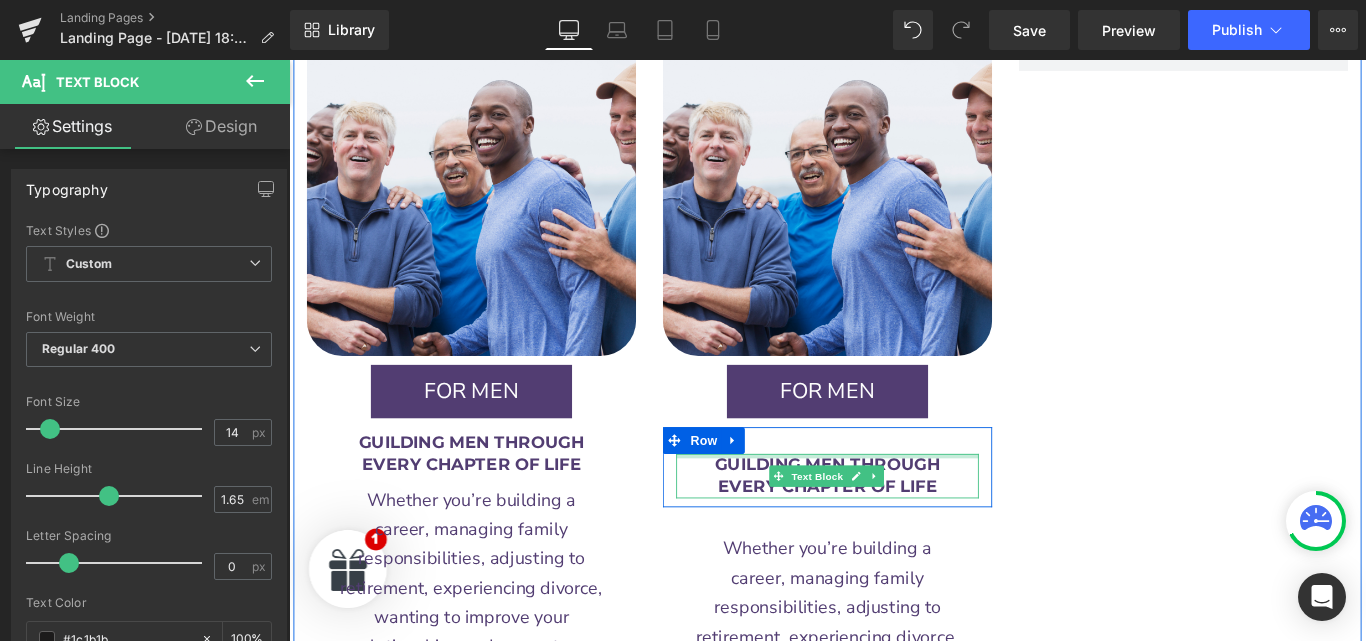 click on "Row" at bounding box center [755, 487] 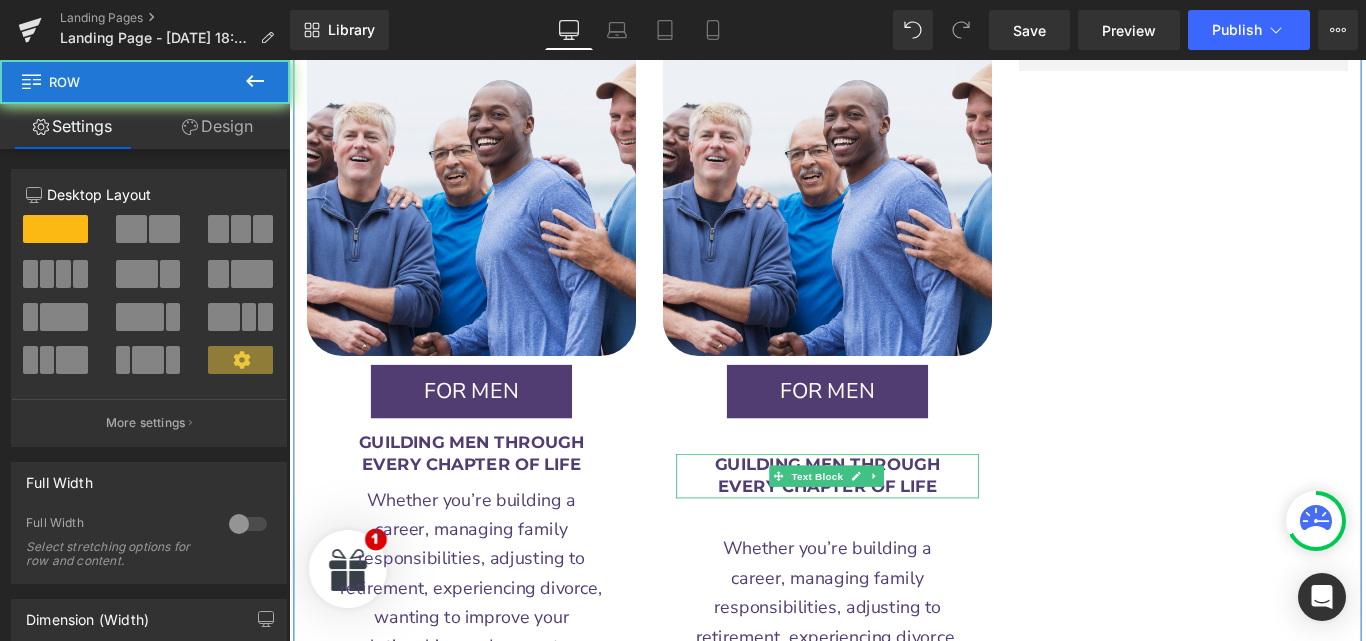 click on "Design" at bounding box center (217, 126) 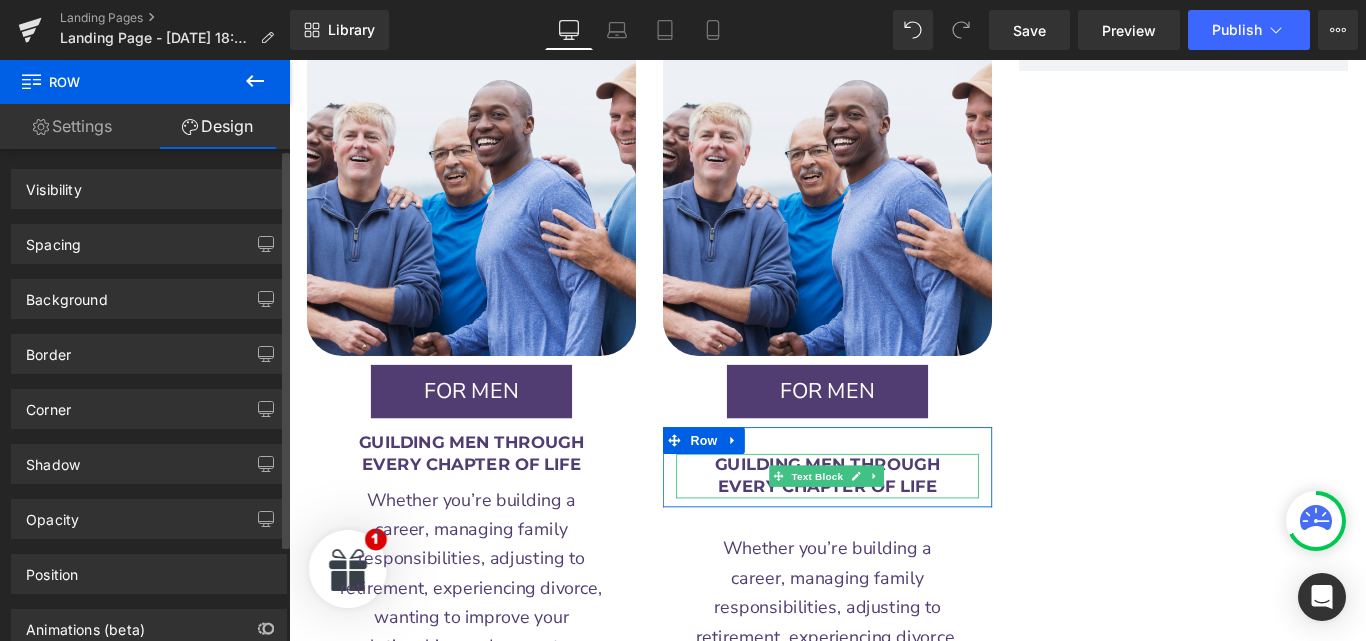 click on "Spacing" at bounding box center (149, 244) 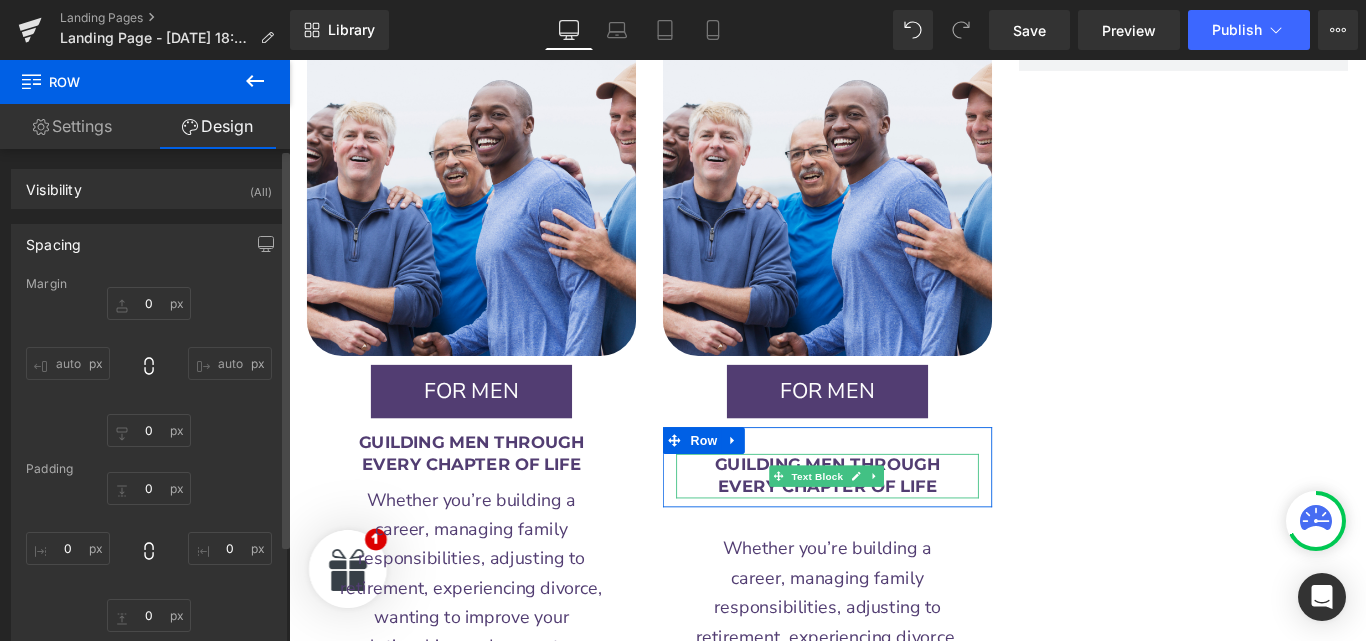 type on "0" 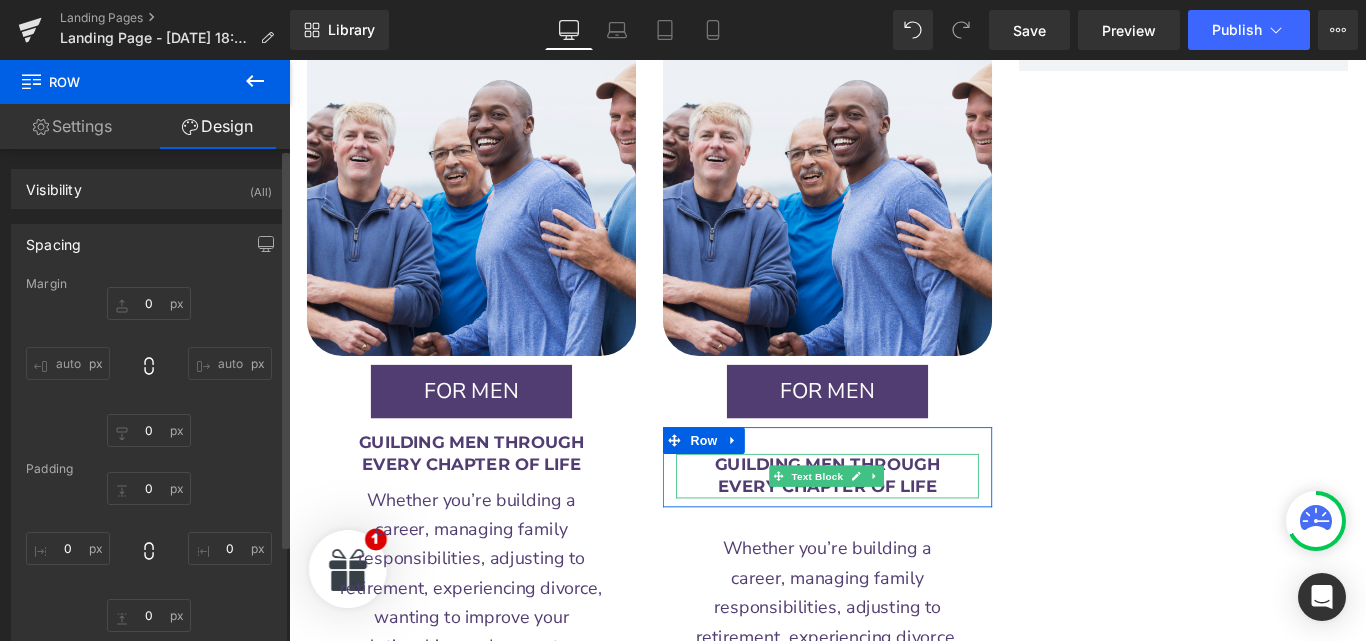 type on "0" 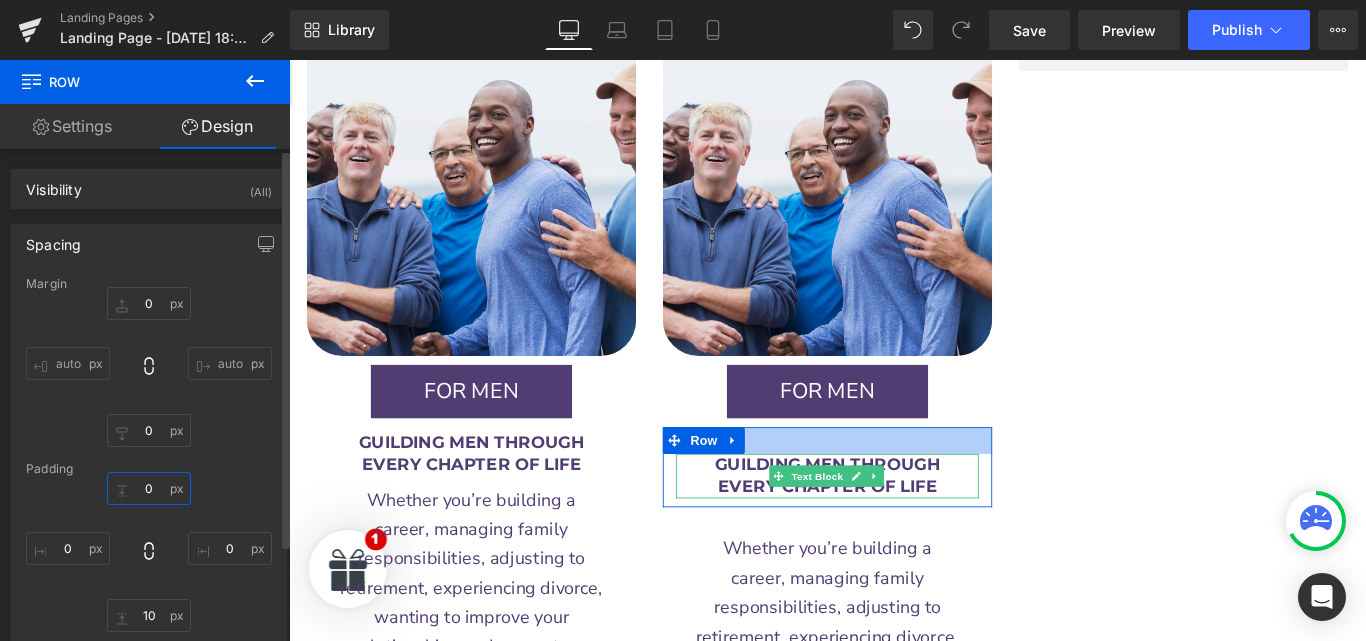 type on "1" 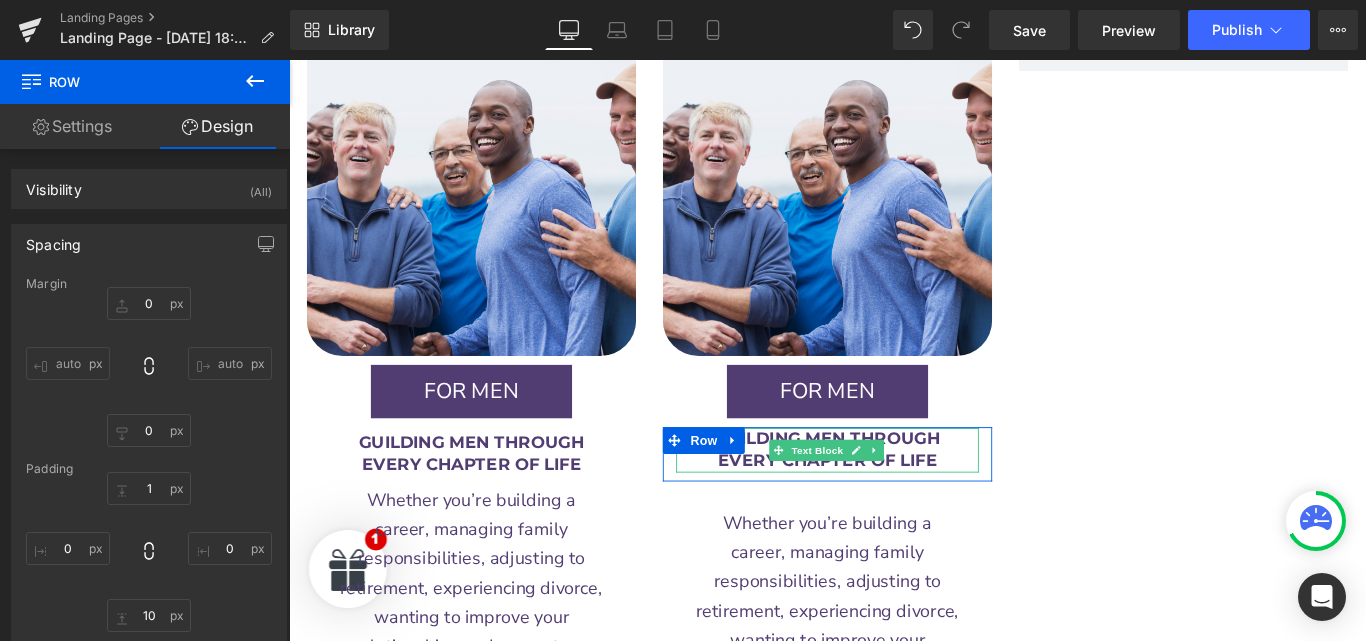 click on "Image         FOR MEN Button       60px   60px Row
GUILDING MEN THROUGH  EVERY CHAPTER OF LIFE
Text Block         Row
Whether you’re building a career, managing family responsibilities, adjusting to retirement, experiencing divorce, wanting to improve your relationships and connects or seeking renewed purpose, these audios provide practical tools to foster emotional well-being, clarity, and resilience.
Text Block         Row         LEARN MORE Button         Row         Image
FOR MEN Button
Row
GUILDING MEN THROUGH  EVERY CHAPTER OF LIFE Text Block
Row
Whether you’re building a career, managing family responsibilities, adjusting to retirement, experiencing divorce, wanting to improve your relationships and connects or seeking renewed purpose, these audios provide practical tools to foster emotional well-being, clarity, and resilience. Text Block
Row
Button" at bounding box center (894, 517) 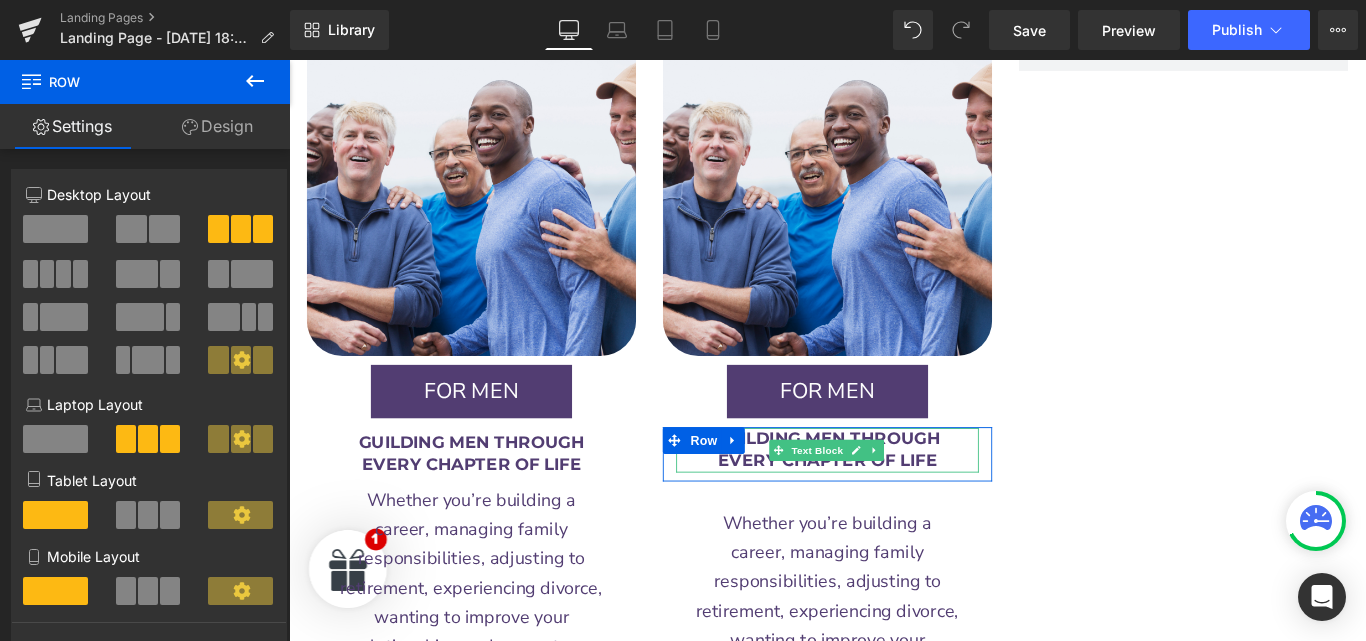 click on "Image         FOR MEN Button       60px   60px Row
GUILDING MEN THROUGH  EVERY CHAPTER OF LIFE
Text Block         Row
Whether you’re building a career, managing family responsibilities, adjusting to retirement, experiencing divorce, wanting to improve your relationships and connects or seeking renewed purpose, these audios provide practical tools to foster emotional well-being, clarity, and resilience.
Text Block         Row         LEARN MORE Button         Row         Image
FOR MEN Button
Row
GUILDING MEN THROUGH  EVERY CHAPTER OF LIFE Text Block
Row
Whether you’re building a career, managing family responsibilities, adjusting to retirement, experiencing divorce, wanting to improve your relationships and connects or seeking renewed purpose, these audios provide practical tools to foster emotional well-being, clarity, and resilience. Text Block
Row
Button" at bounding box center [894, 517] 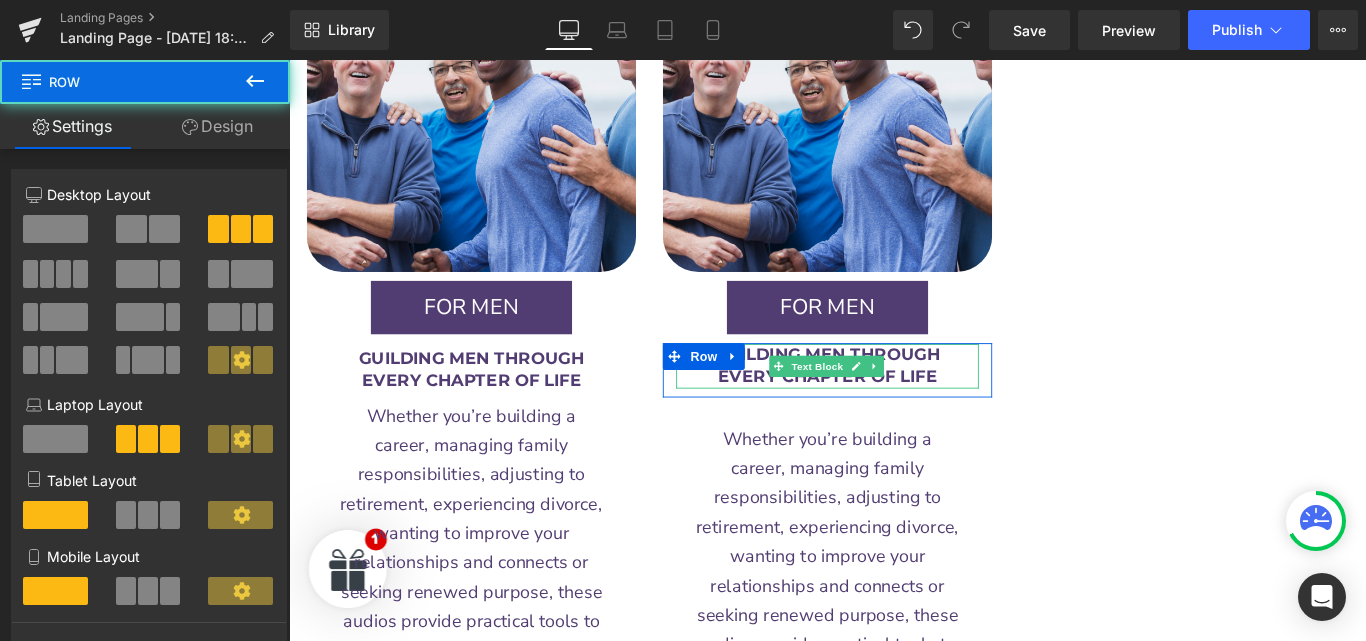 scroll, scrollTop: 2726, scrollLeft: 0, axis: vertical 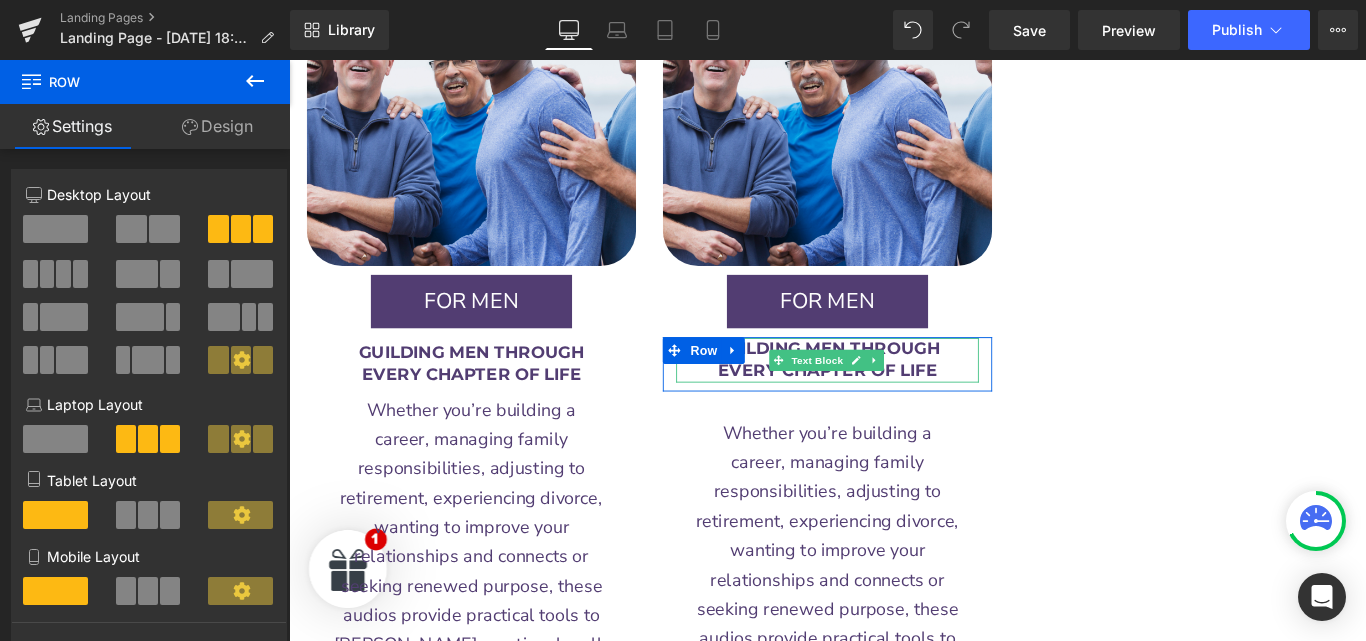 click on "responsibilities, adjusting to" at bounding box center [894, 544] 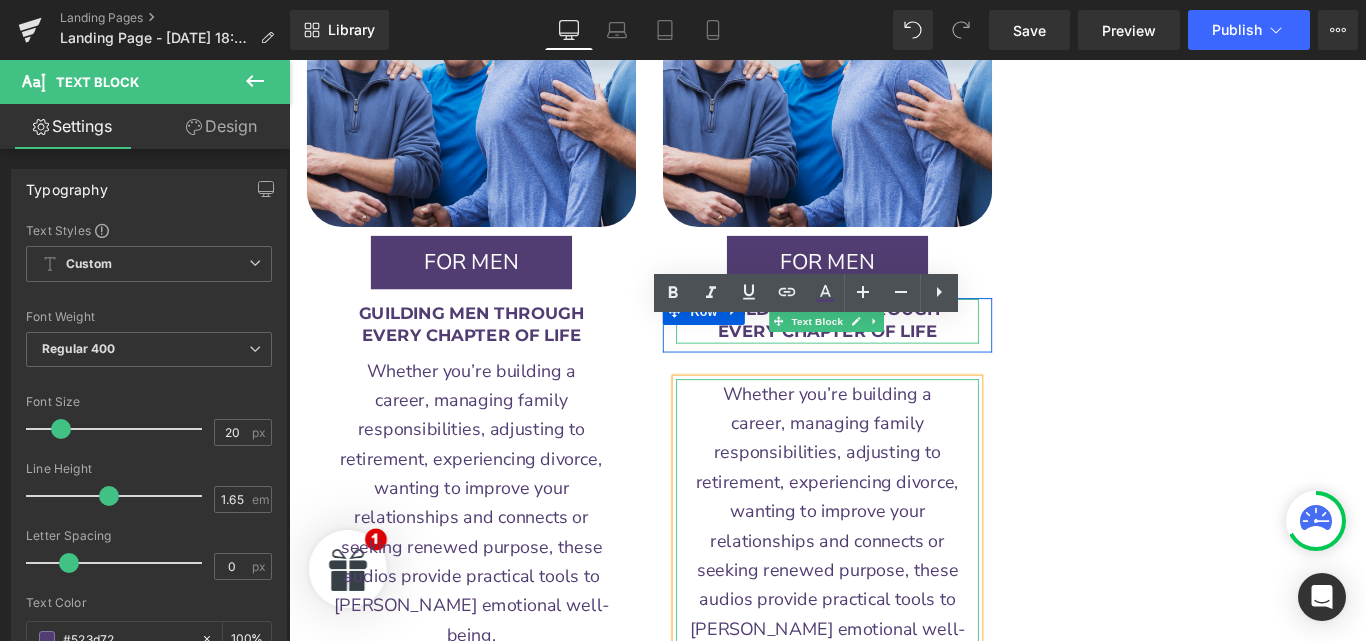 scroll, scrollTop: 2774, scrollLeft: 0, axis: vertical 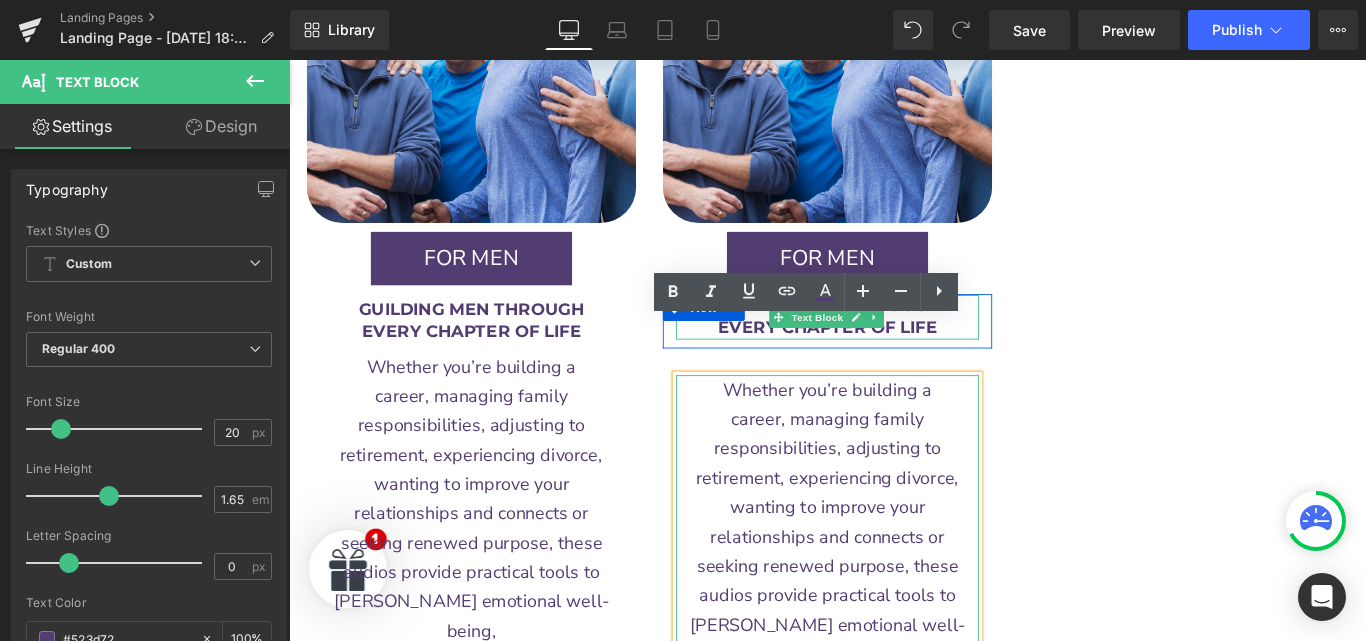 click on "Image         FOR MEN Button       60px   60px Row
GUILDING MEN THROUGH  EVERY CHAPTER OF LIFE
Text Block         Row
Whether you’re building a career, managing family responsibilities, adjusting to retirement, experiencing divorce, wanting to improve your relationships and connects or seeking renewed purpose, these audios provide practical tools to foster emotional well-being, clarity, and resilience.
Text Block         Row         LEARN MORE Button         Row         Image
FOR MEN Button
Row
GUILDING MEN THROUGH  EVERY CHAPTER OF LIFE Text Block
Row
Whether you’re building a career, managing family responsibilities, adjusting to retirement, experiencing divorce, wanting to improve your relationships and connects or seeking renewed purpose, these audios provide practical tools to foster emotional well-being, clarity, and resilience. Text Block
Row
Button" at bounding box center (894, 368) 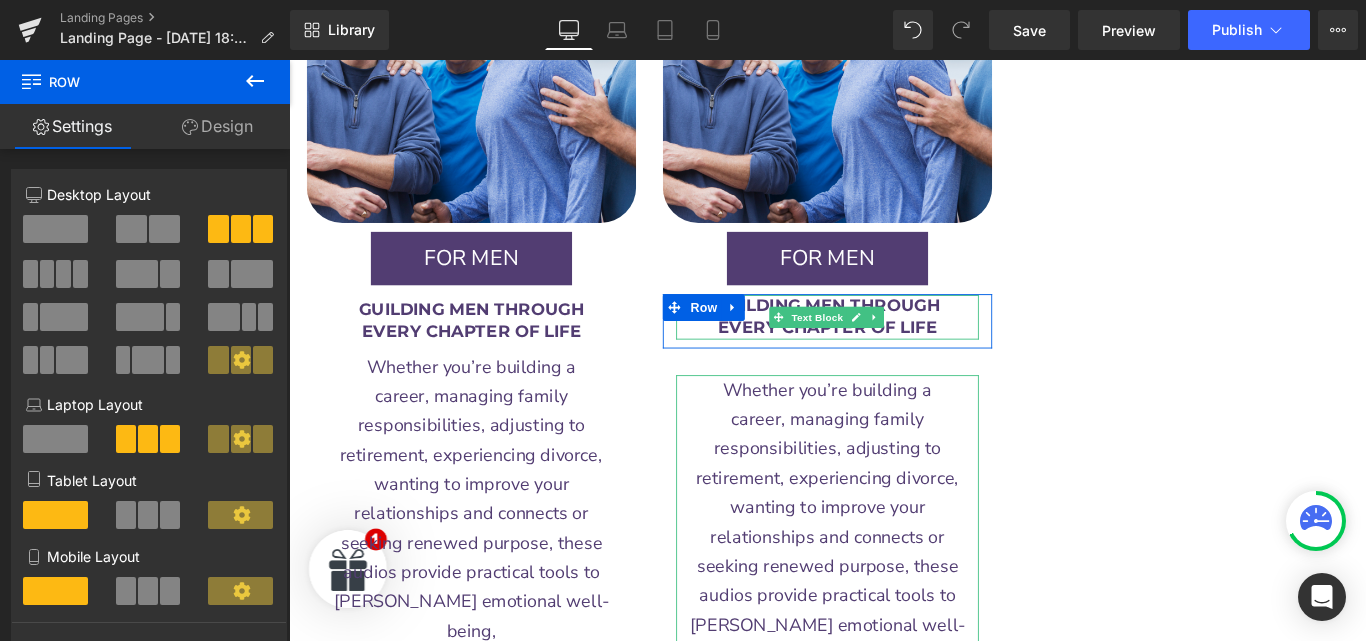 click on "Image
FOR MEN Button
Row
GUILDING MEN THROUGH  EVERY CHAPTER OF LIFE Text Block
Row
Whether you’re building a career, managing family responsibilities, adjusting to retirement, experiencing divorce, wanting to improve your relationships and connects or seeking renewed purpose, these audios provide practical tools to foster emotional well-being, clarity, and resilience. Text Block
Row
LEARN MORE Button
Row" at bounding box center (894, 378) 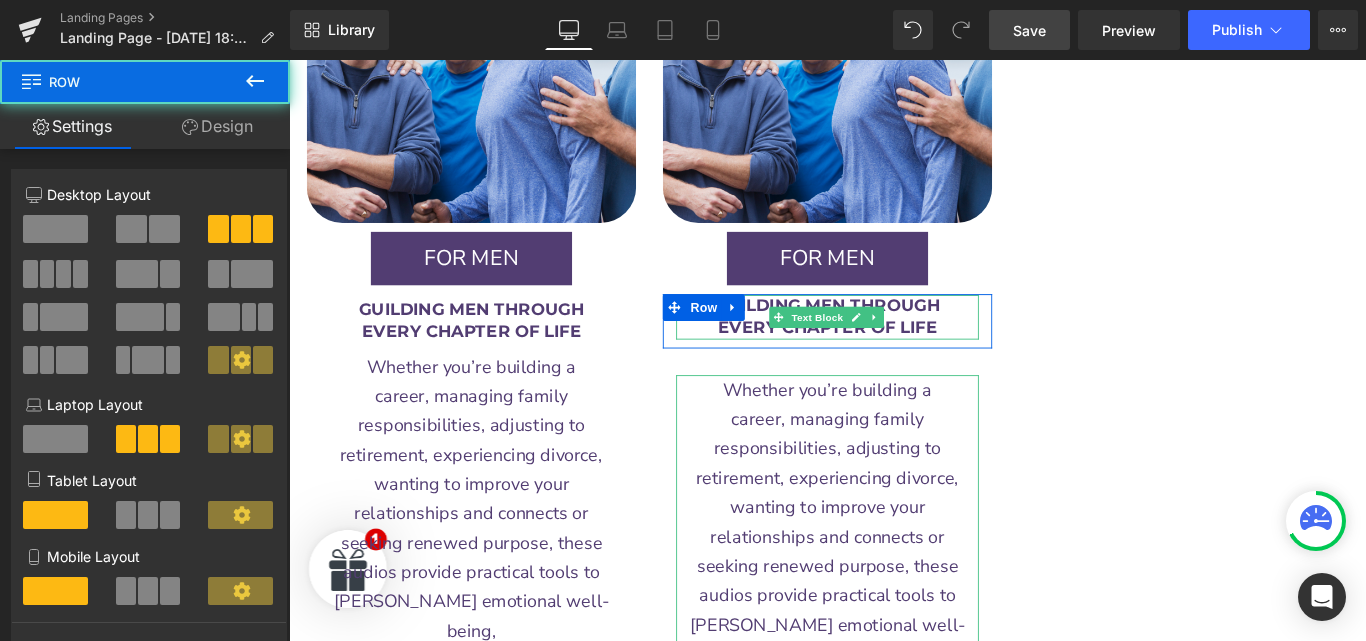 click on "Save" at bounding box center (1029, 30) 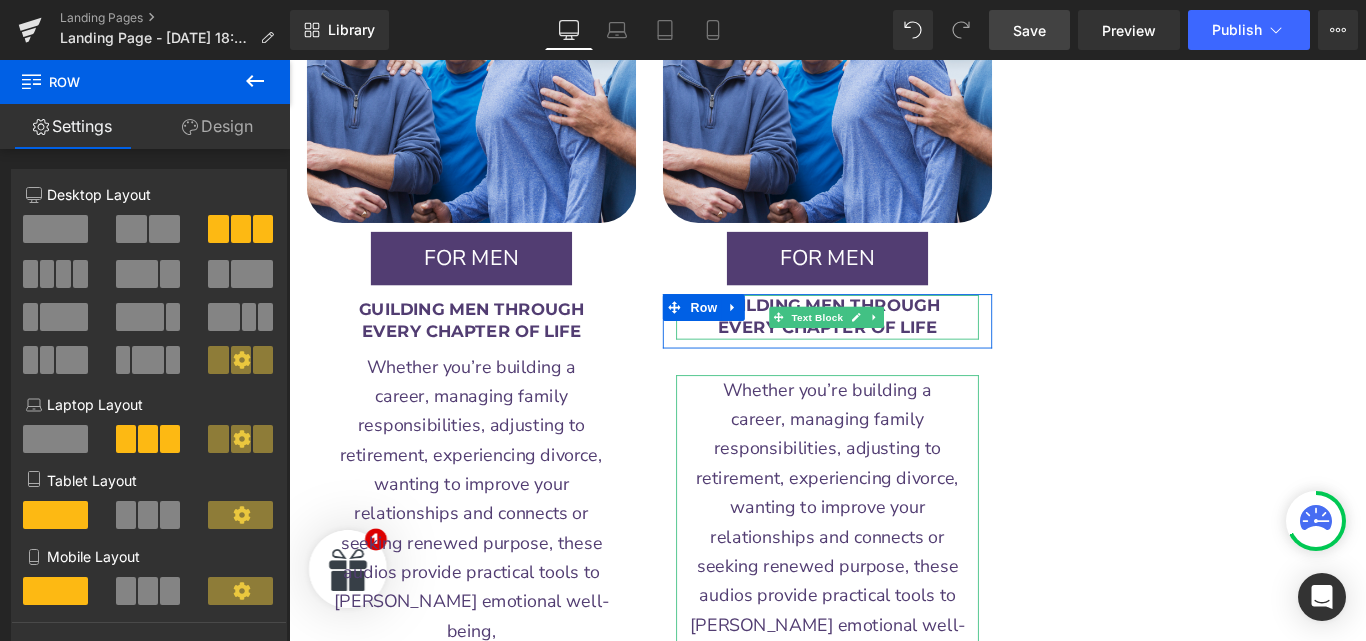 click on "career, managing family" at bounding box center (894, 463) 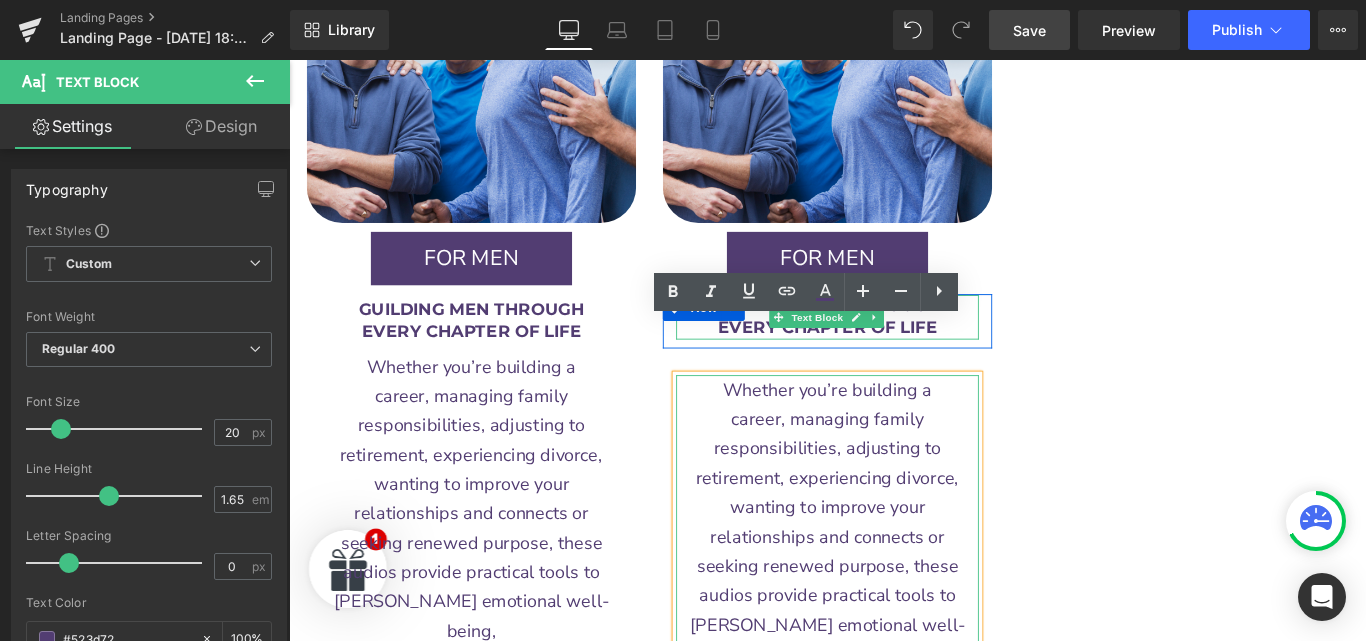 click on "Image         FOR MEN Button       60px   60px Row
GUILDING MEN THROUGH  EVERY CHAPTER OF LIFE
Text Block         Row
Whether you’re building a career, managing family responsibilities, adjusting to retirement, experiencing divorce, wanting to improve your relationships and connects or seeking renewed purpose, these audios provide practical tools to foster emotional well-being, clarity, and resilience.
Text Block         Row         LEARN MORE Button         Row         Image
FOR MEN Button
Row
GUILDING MEN THROUGH  EVERY CHAPTER OF LIFE Text Block
Row
Whether you’re building a career, managing family responsibilities, adjusting to retirement, experiencing divorce, wanting to improve your relationships and connects or seeking renewed purpose, these audios provide practical tools to foster emotional well-being, clarity, and resilience. Text Block
Row
Button" at bounding box center (894, 368) 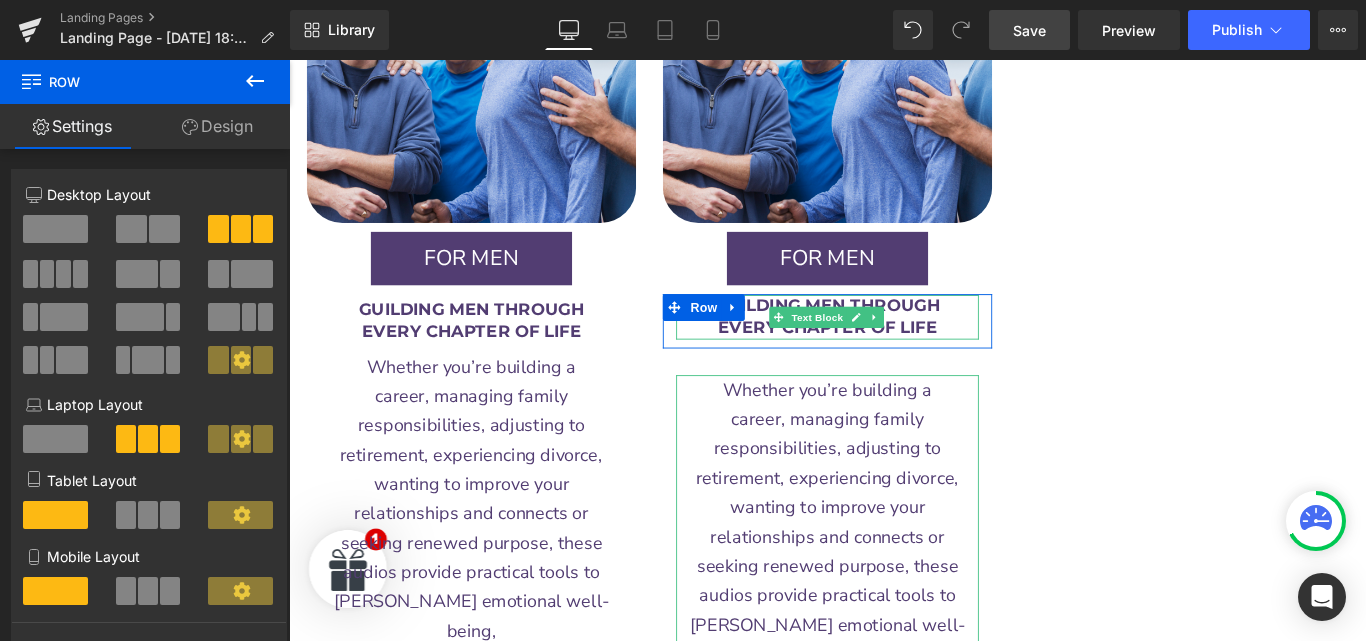 click on "Whether you’re building a career, managing family responsibilities, adjusting to retirement, experiencing divorce, wanting to improve your relationships and connects or seeking renewed purpose, these audios provide practical tools to foster emotional well-being, clarity, and resilience. Text Block" at bounding box center (894, 595) 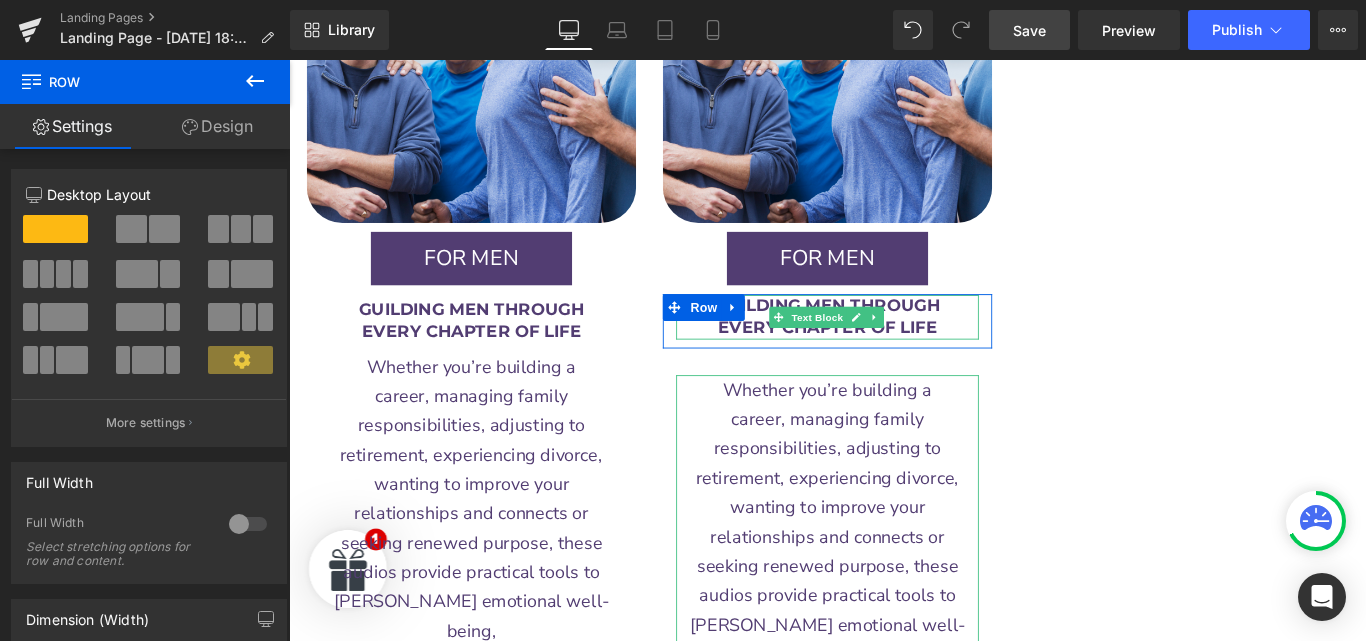 click on "Whether you’re building a career, managing family responsibilities, adjusting to retirement, experiencing divorce, wanting to improve your relationships and connects or seeking renewed purpose, these audios provide practical tools to foster emotional well-being, clarity, and resilience. Text Block" at bounding box center (894, 595) 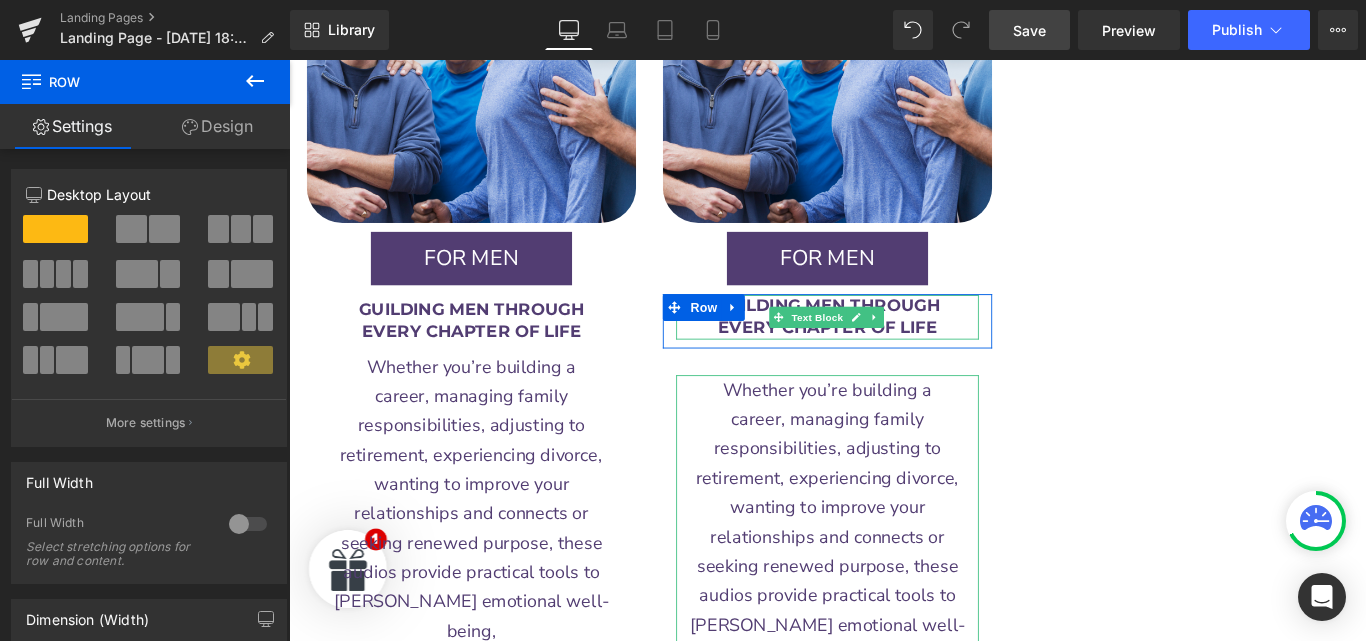 click on "Image
FOR MEN Button
Row
GUILDING MEN THROUGH  EVERY CHAPTER OF LIFE Text Block
Row
Whether you’re building a career, managing family responsibilities, adjusting to retirement, experiencing divorce, wanting to improve your relationships and connects or seeking renewed purpose, these audios provide practical tools to foster emotional well-being, clarity, and resilience. Text Block
Row
LEARN MORE Button
Row" at bounding box center (894, 378) 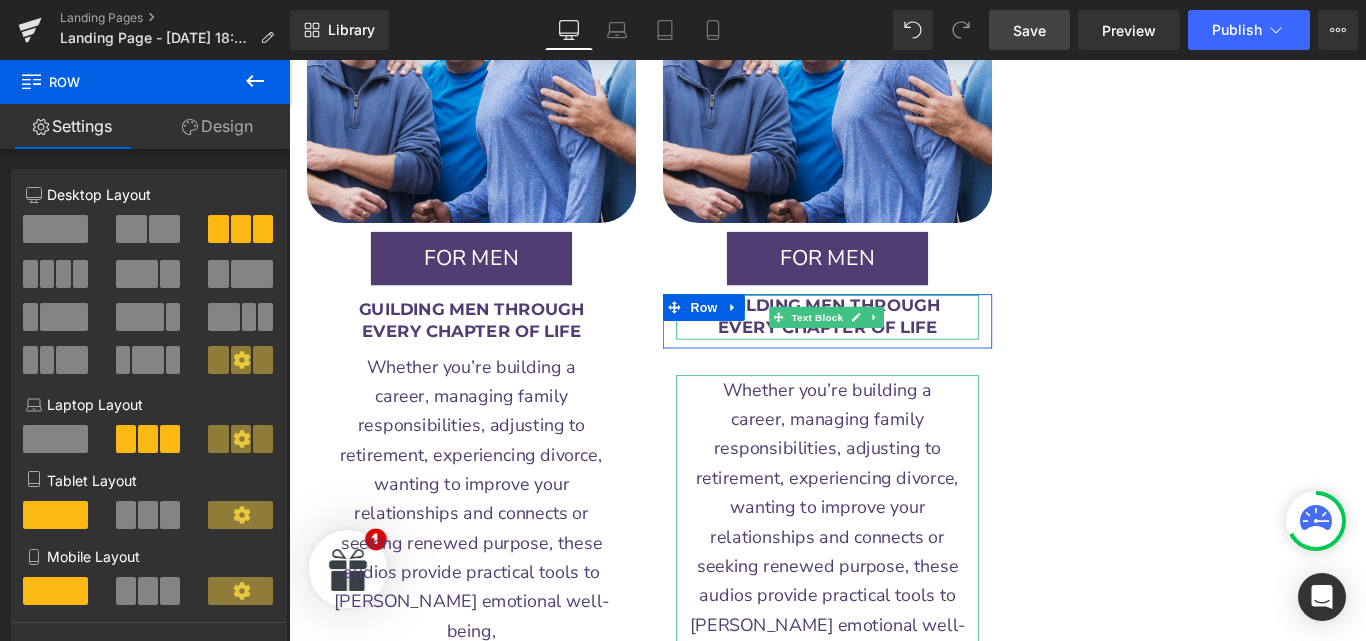 click on "clarity, and resilience." at bounding box center (894, 760) 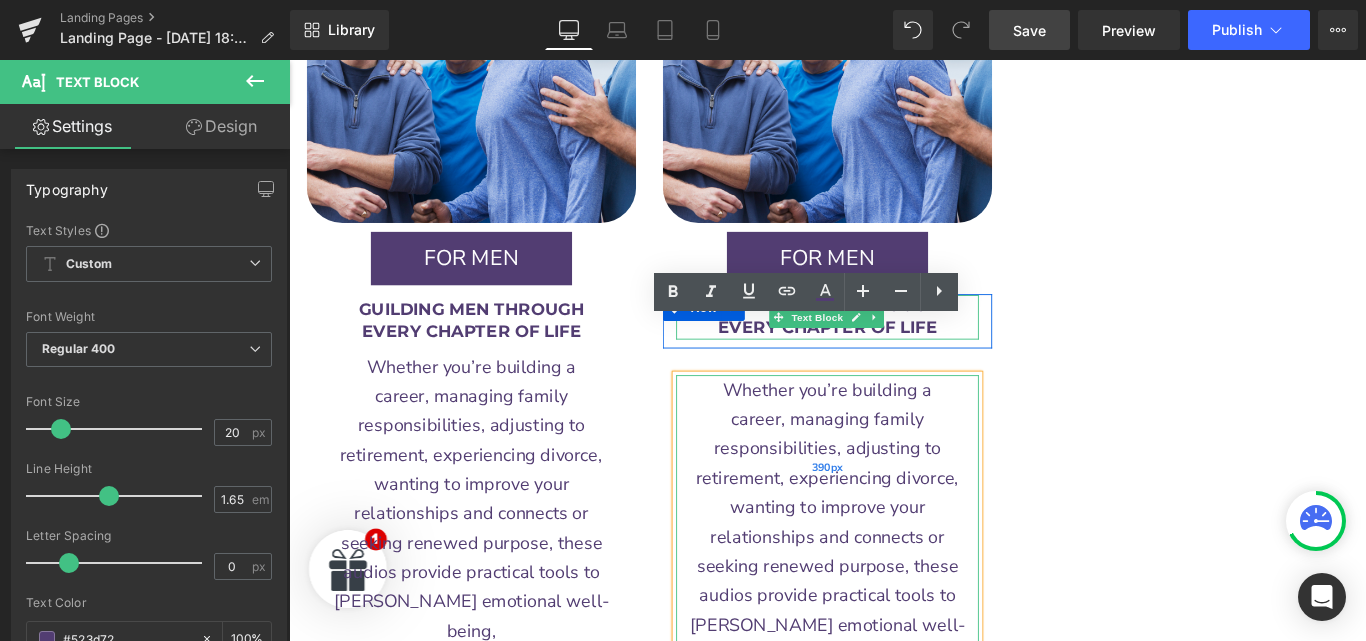 click on "390px" at bounding box center [894, 518] 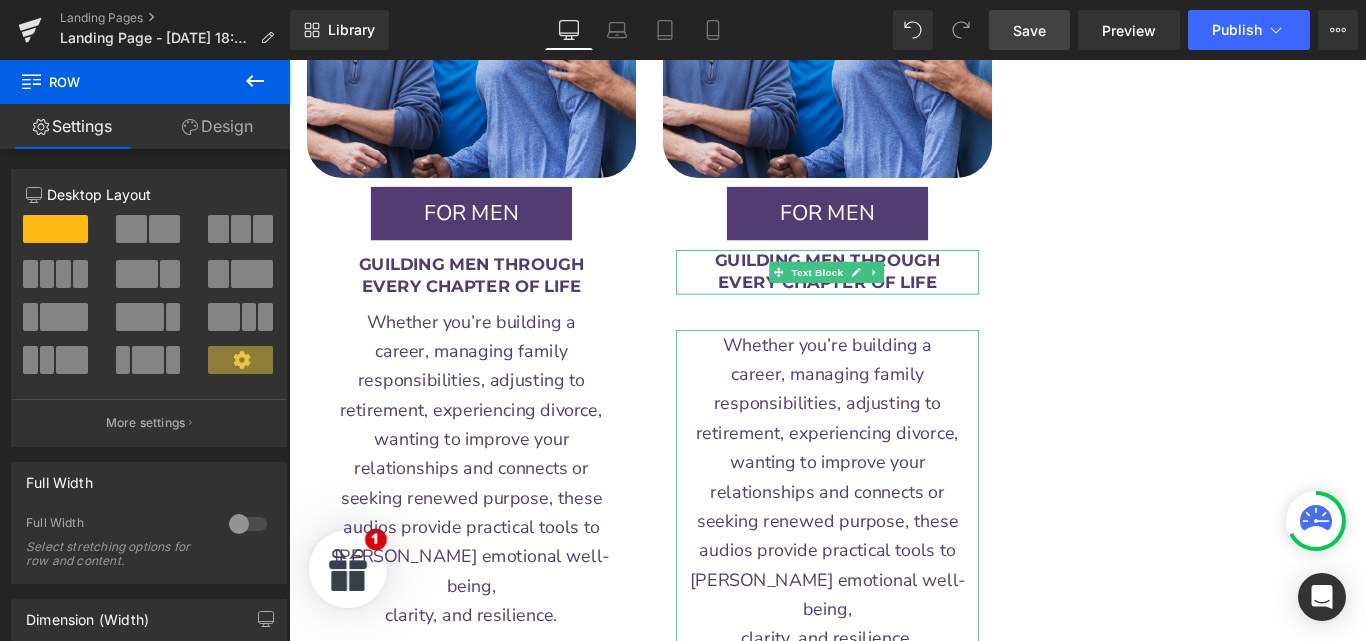 scroll, scrollTop: 2821, scrollLeft: 0, axis: vertical 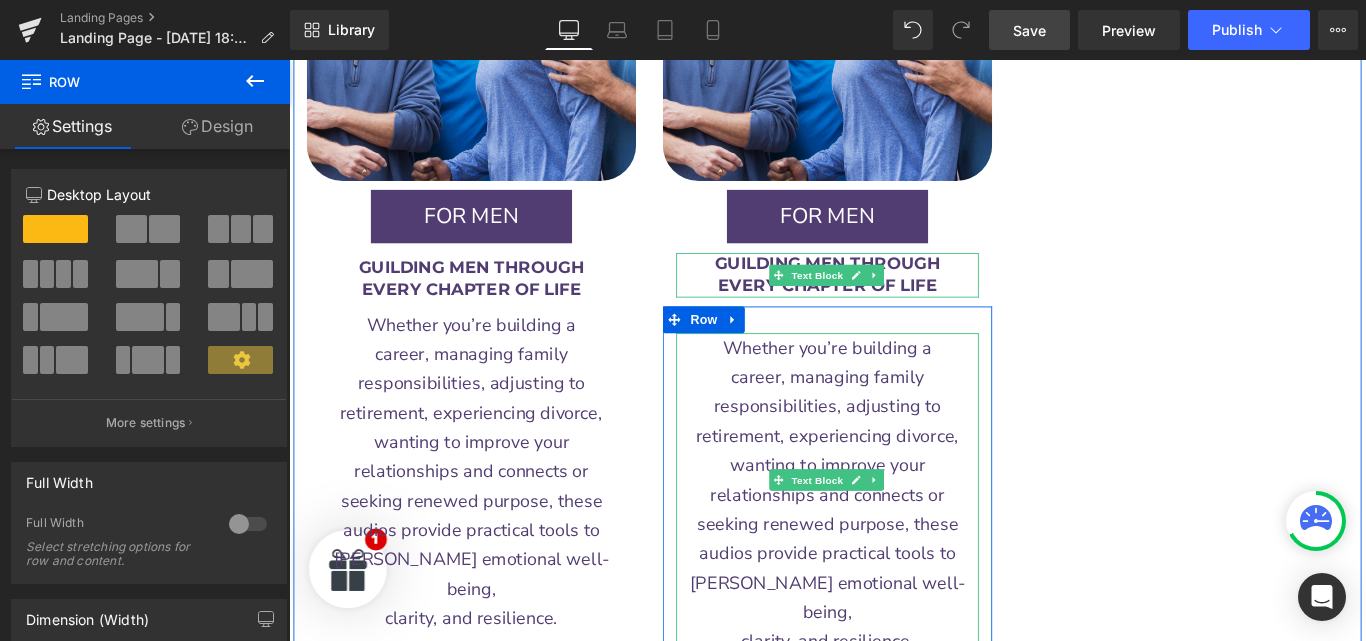 click on "responsibilities, adjusting to" at bounding box center [894, 449] 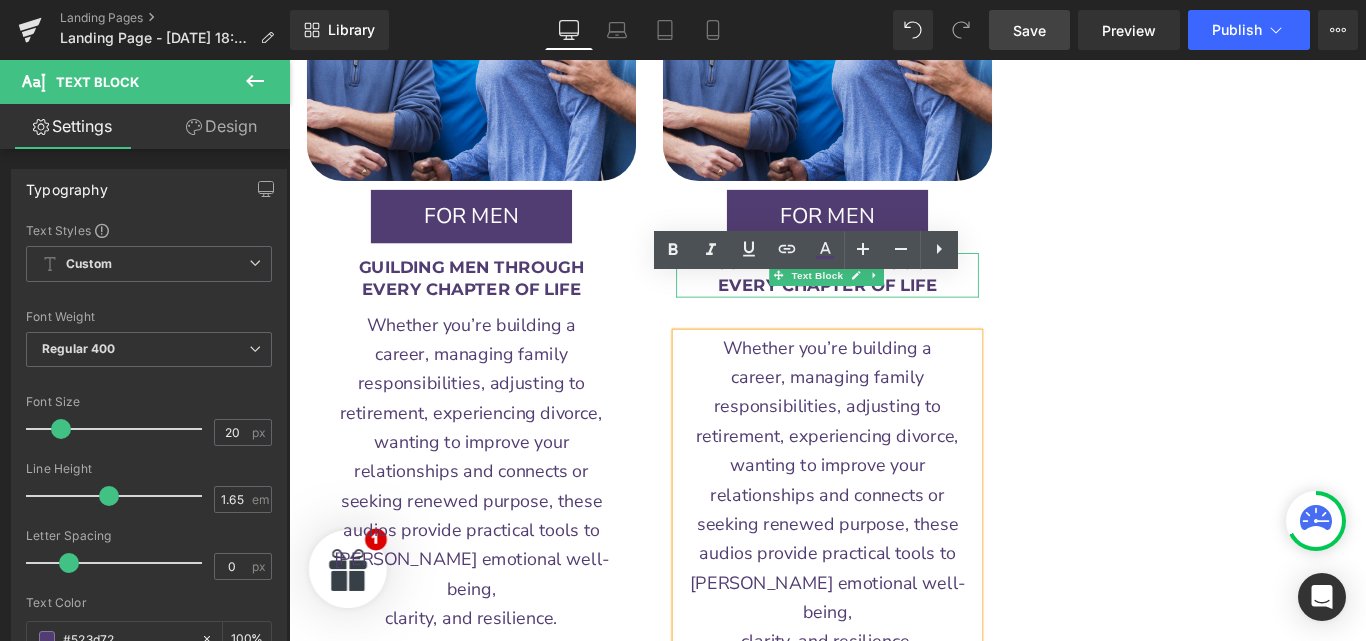 click on "career, managing family" at bounding box center (894, 416) 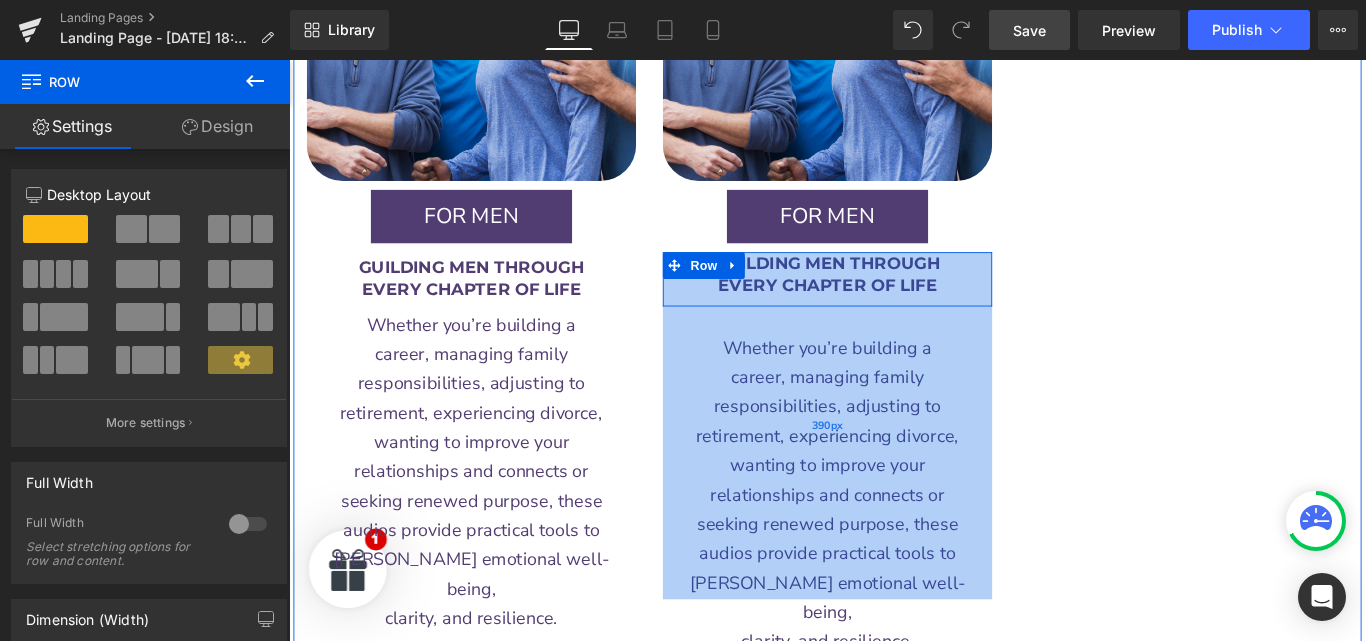 click on "390px" at bounding box center [894, 471] 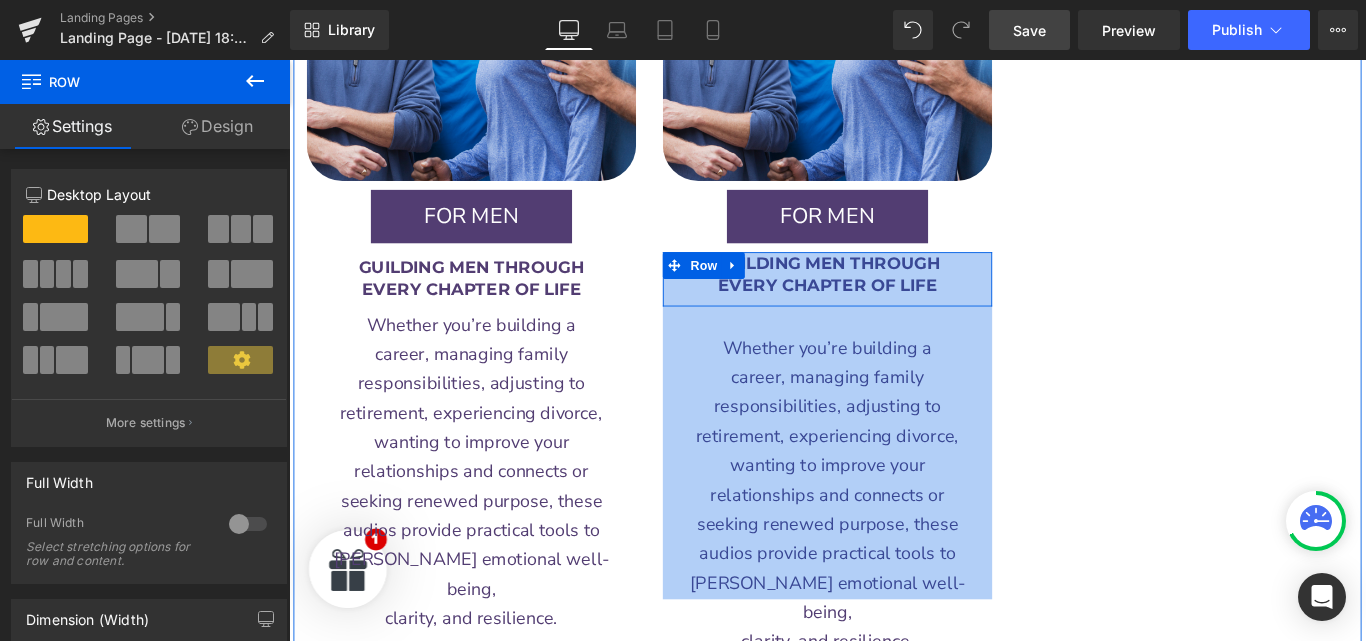 drag, startPoint x: 772, startPoint y: 313, endPoint x: 791, endPoint y: 331, distance: 26.172504 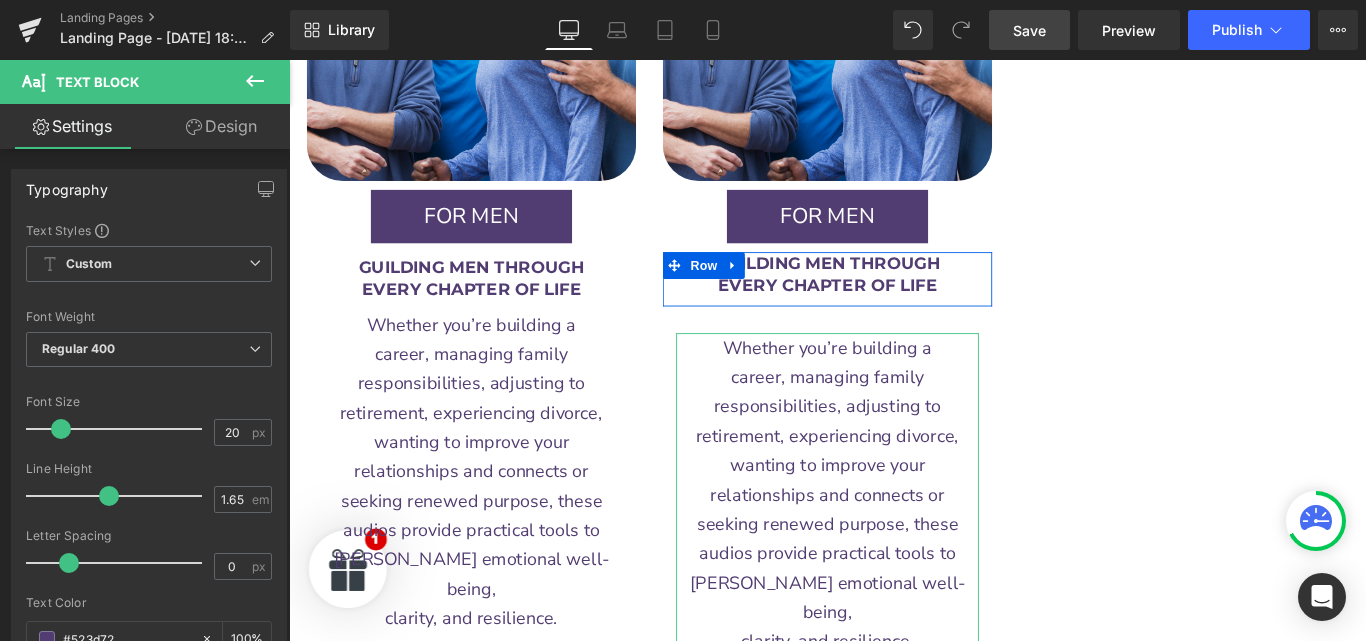 click on "Design" at bounding box center [221, 126] 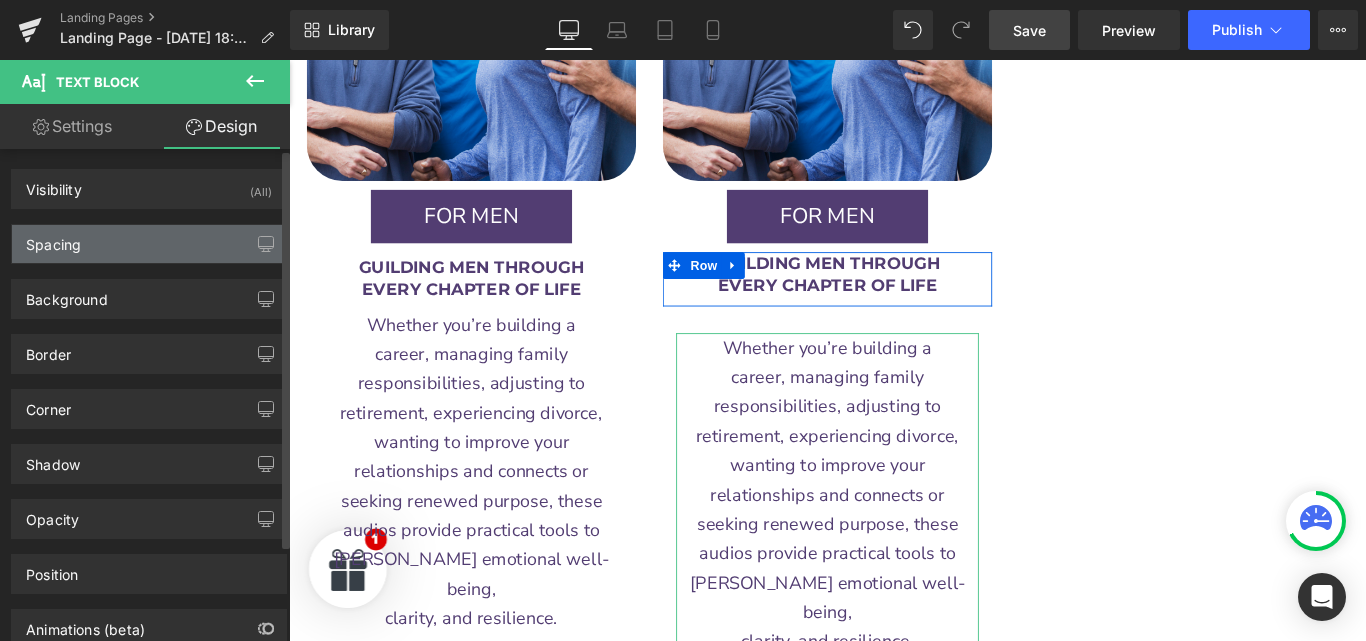 click on "Spacing" at bounding box center [149, 244] 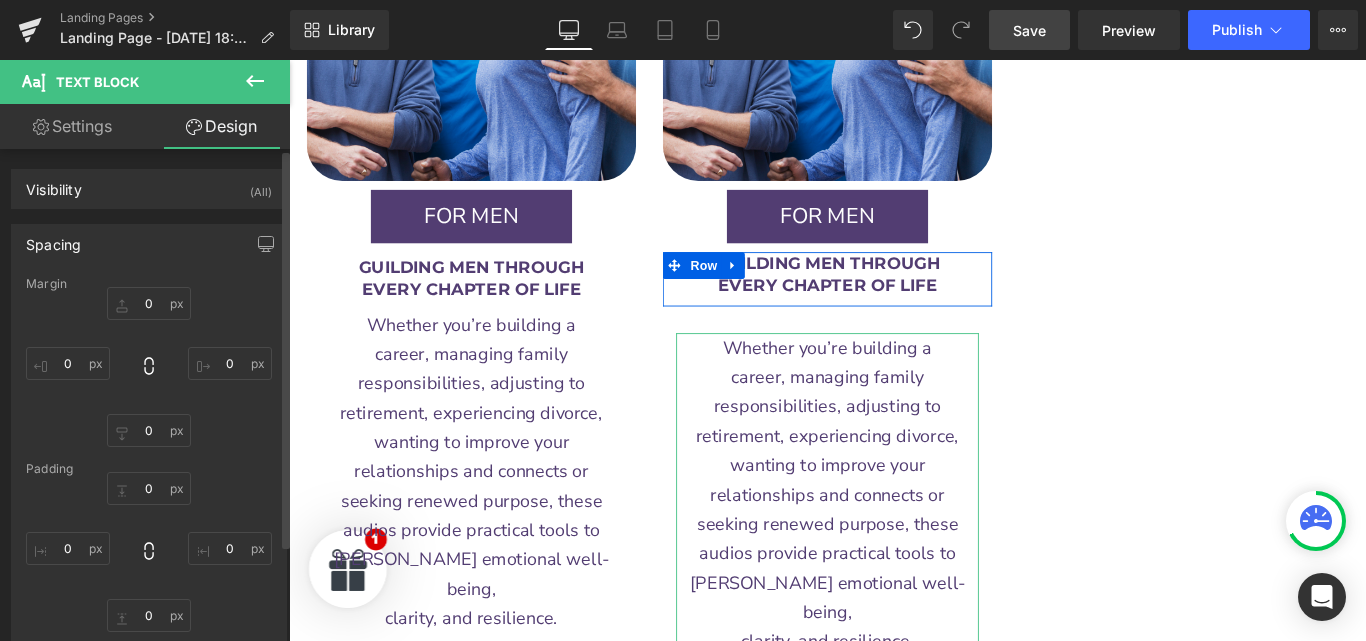 type on "0" 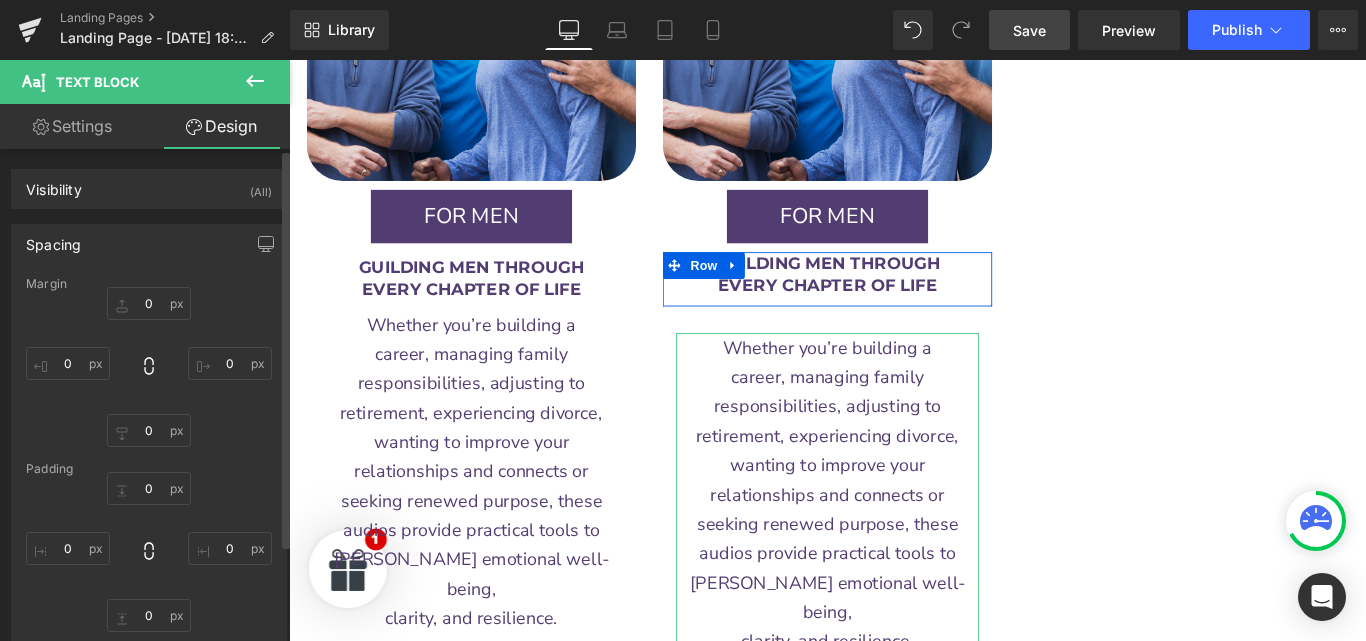 type on "0" 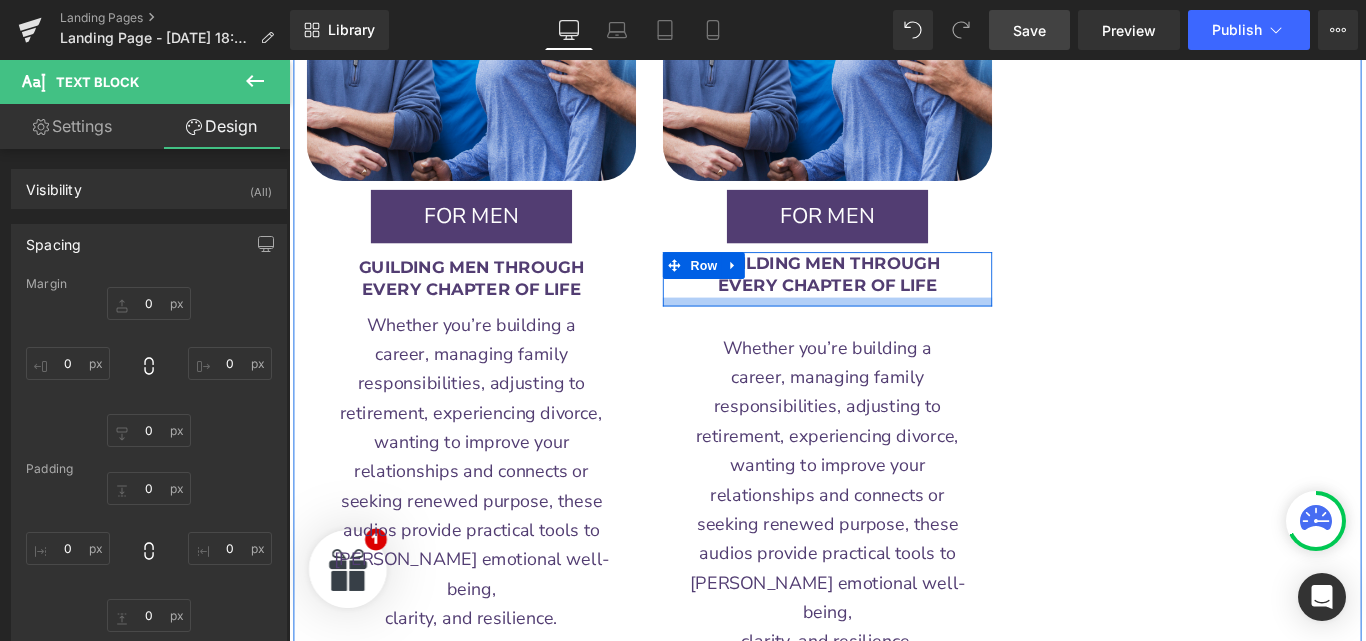click at bounding box center [894, 332] 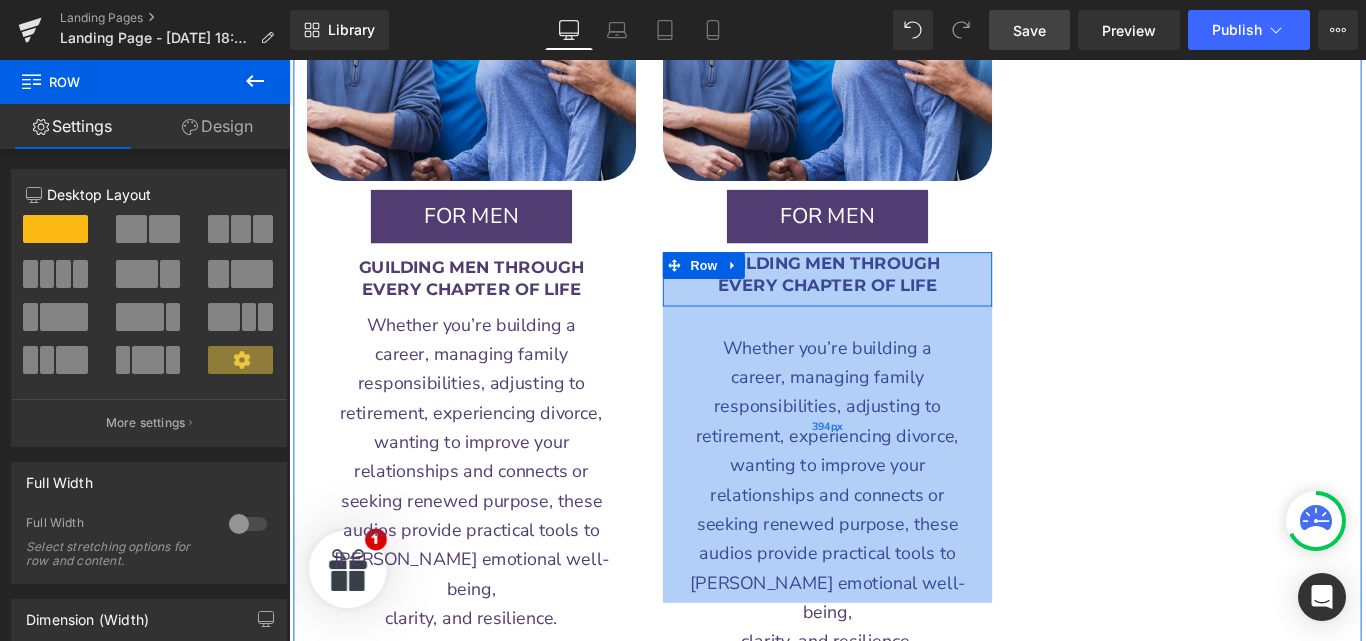 click on "394px" at bounding box center [894, 473] 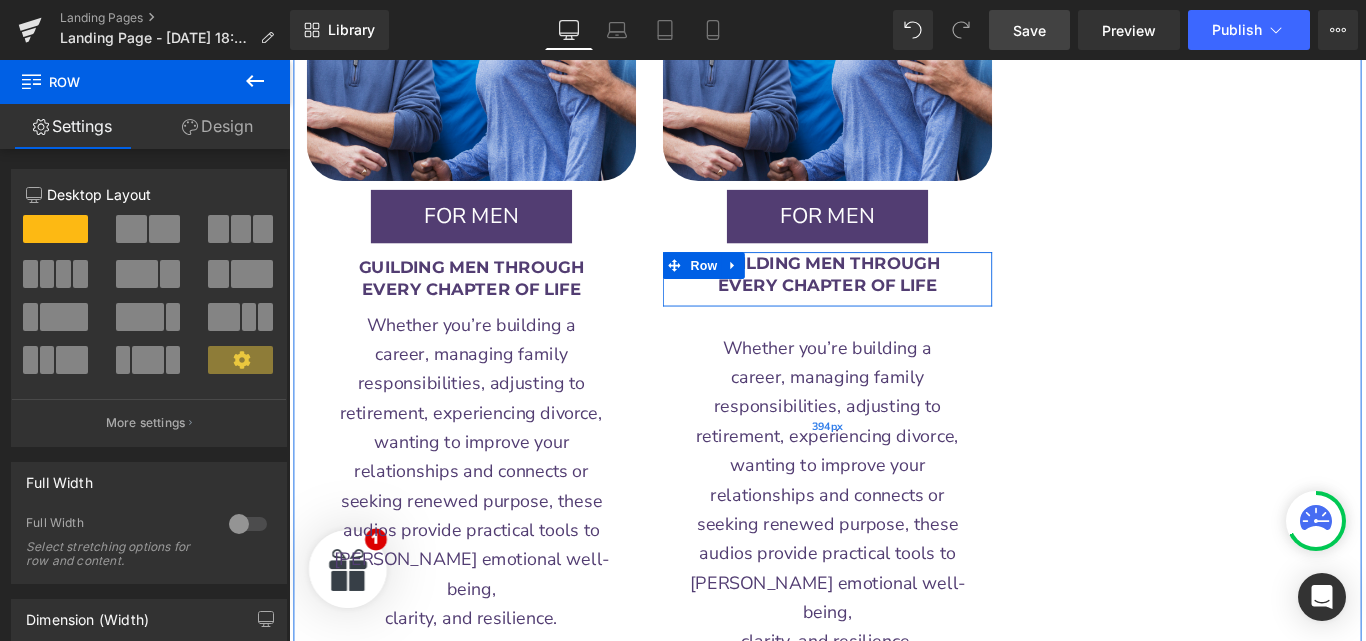 click on "394px" at bounding box center [894, 473] 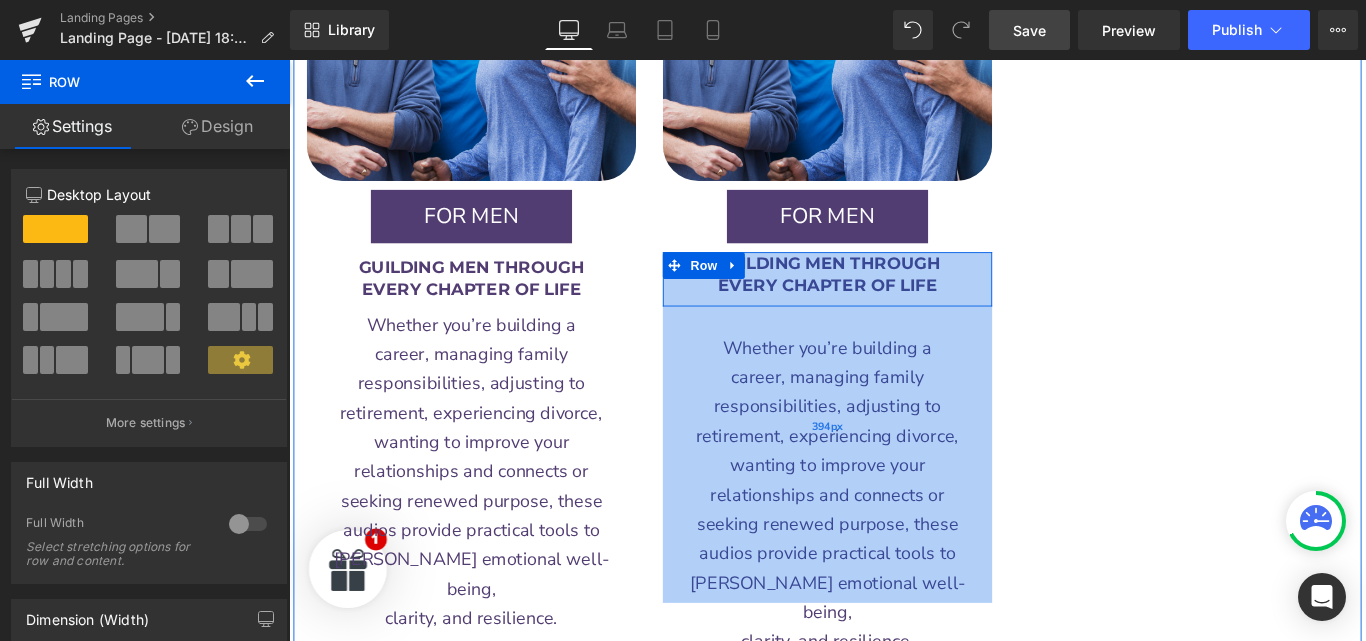 click on "394px" at bounding box center [894, 473] 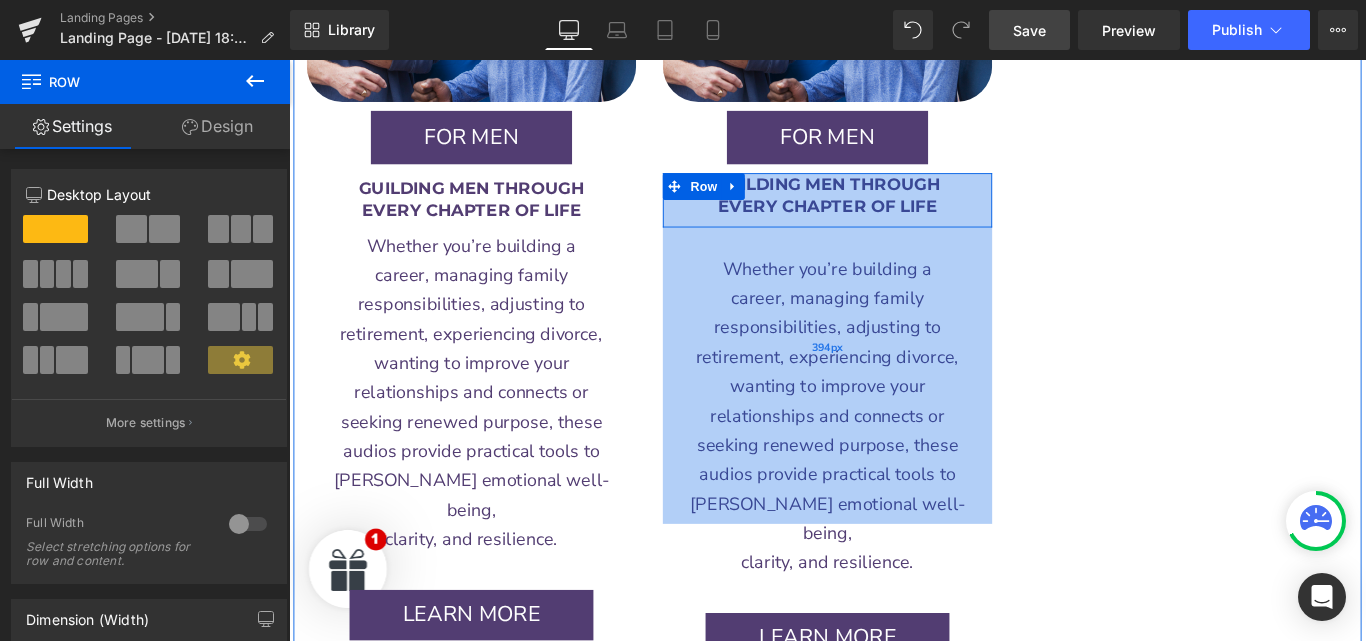 scroll, scrollTop: 2936, scrollLeft: 0, axis: vertical 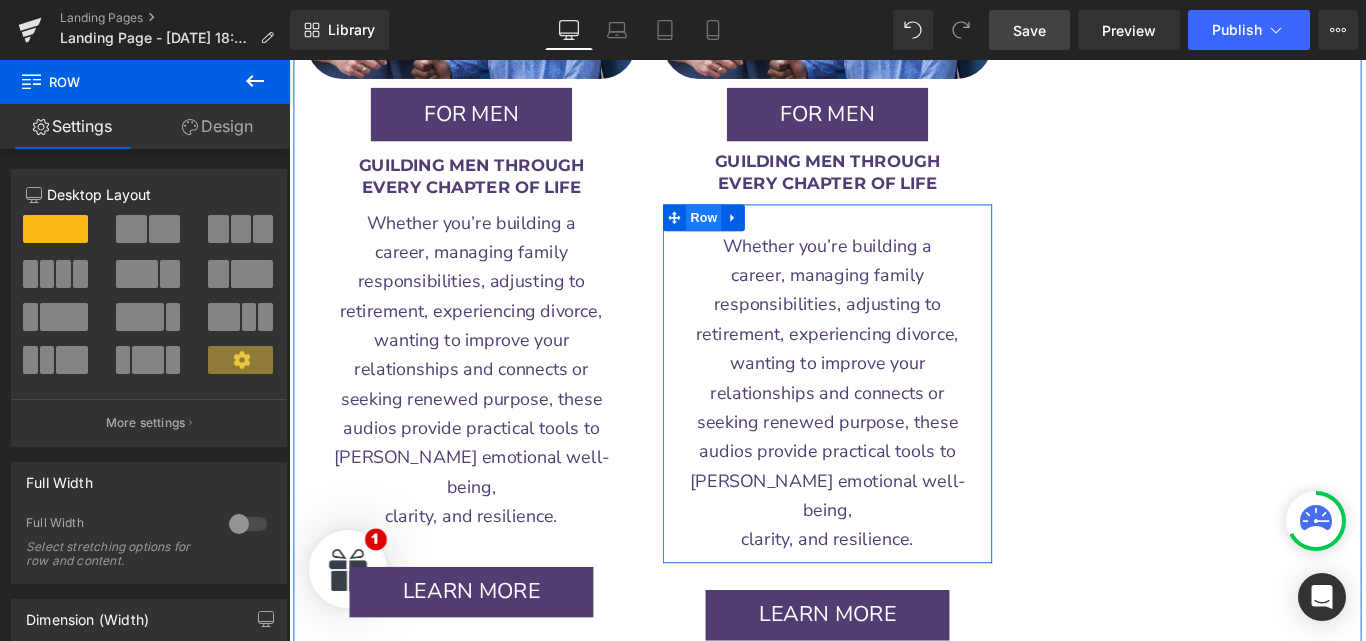 click on "Row" at bounding box center (755, 237) 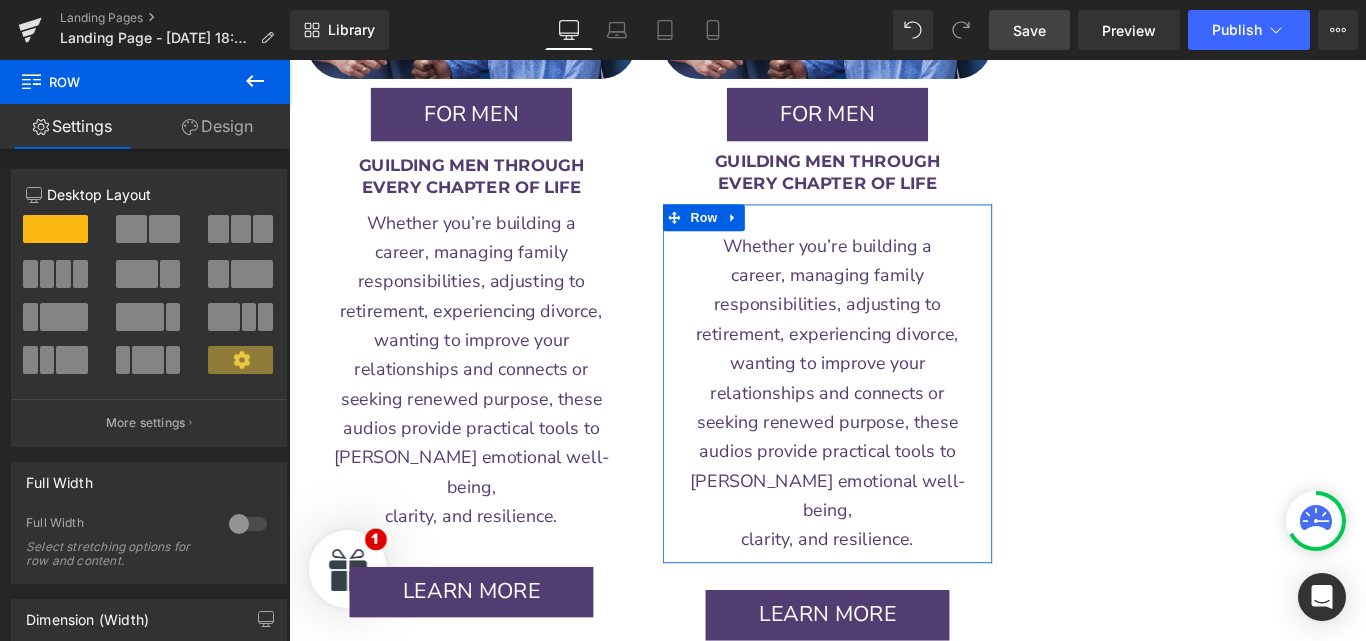 click 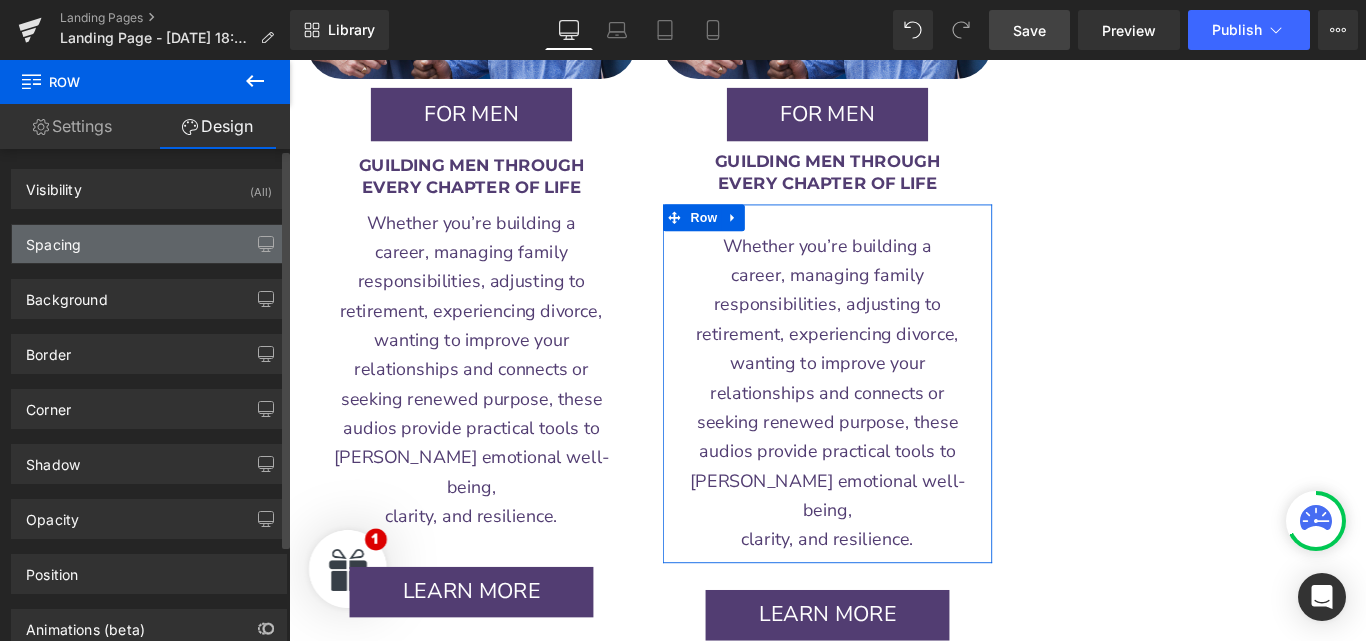 click on "Spacing" at bounding box center [149, 244] 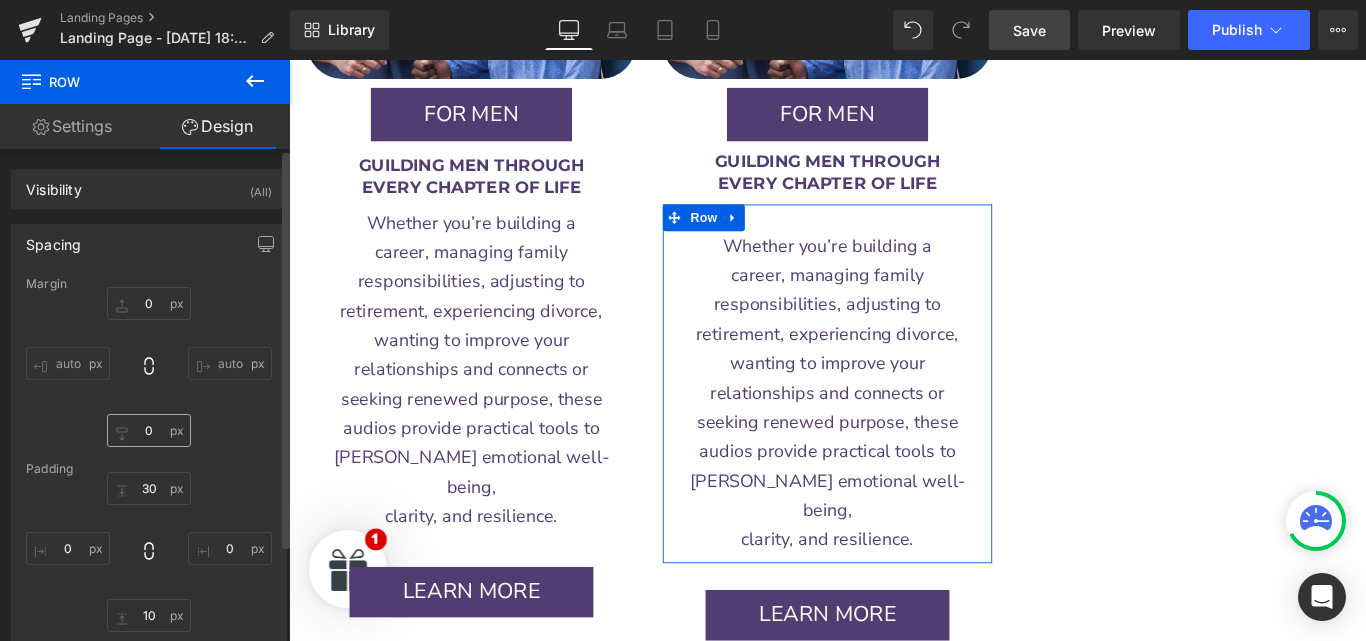 scroll, scrollTop: 89, scrollLeft: 0, axis: vertical 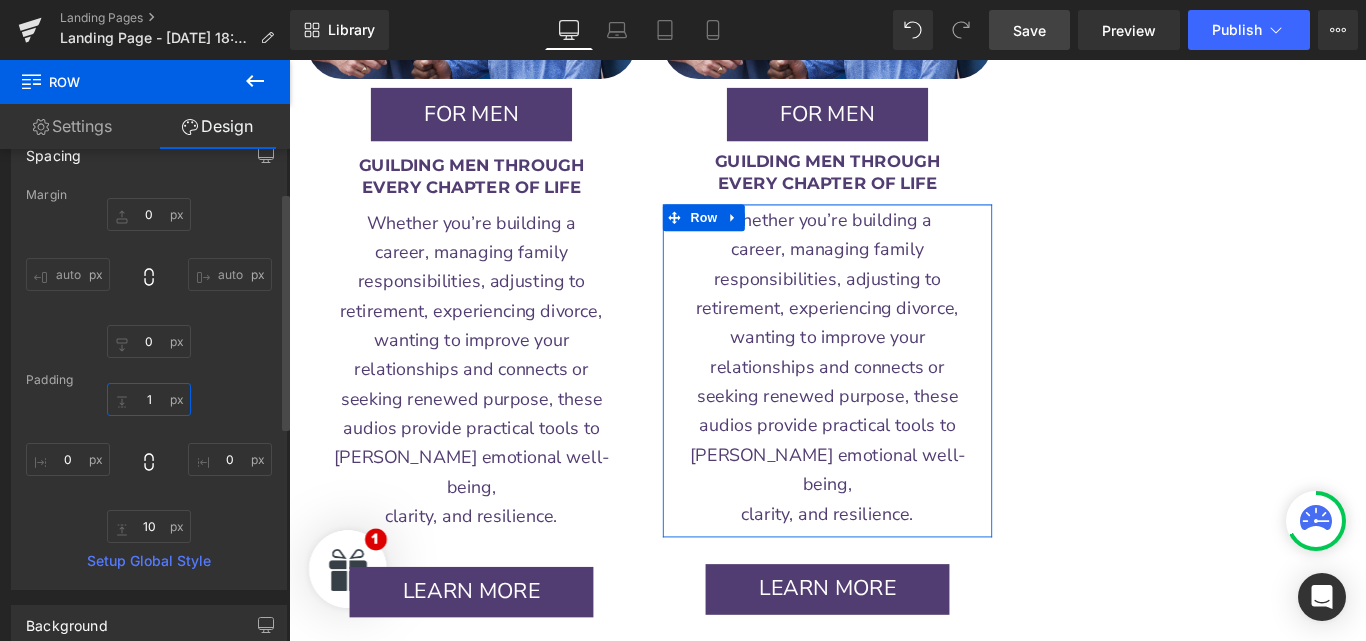 type on "10" 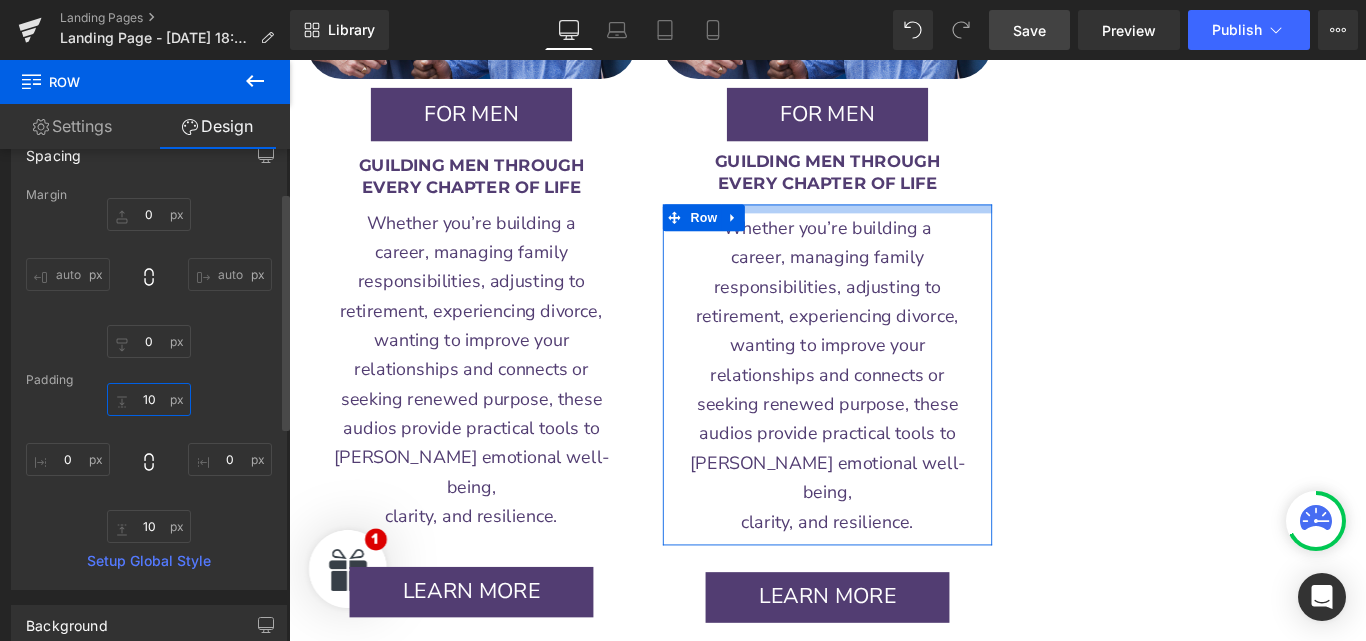 click on "10" at bounding box center [149, 399] 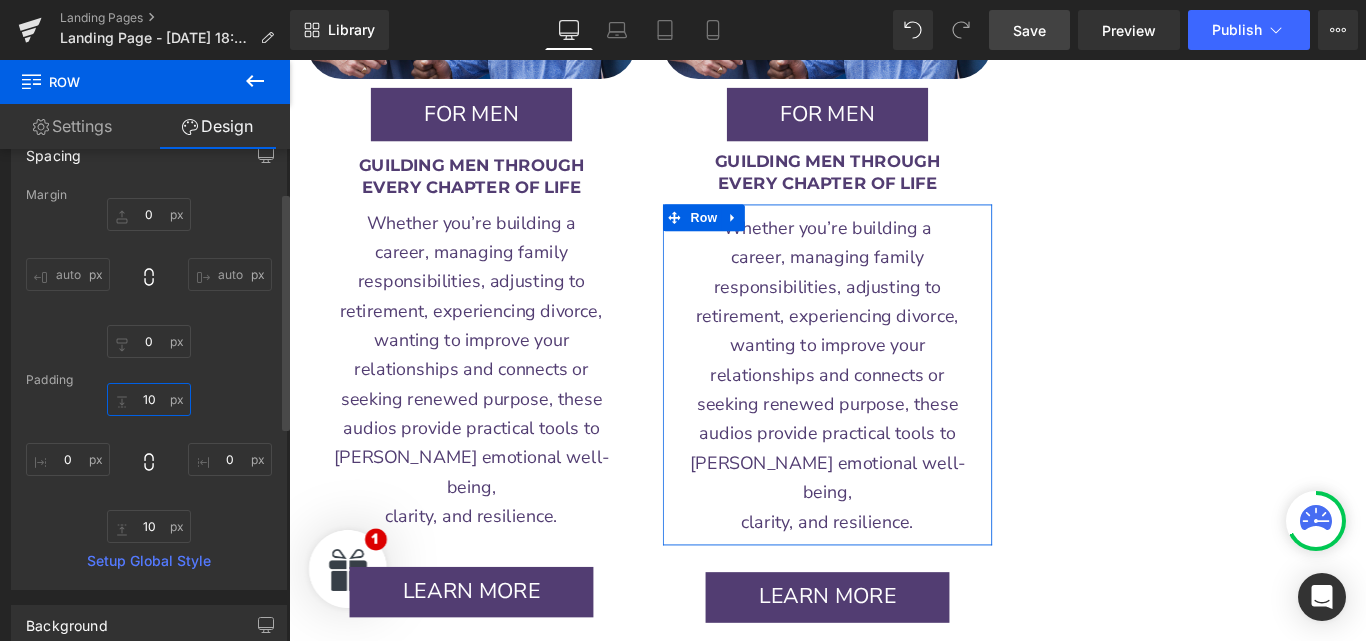click on "10" at bounding box center (149, 399) 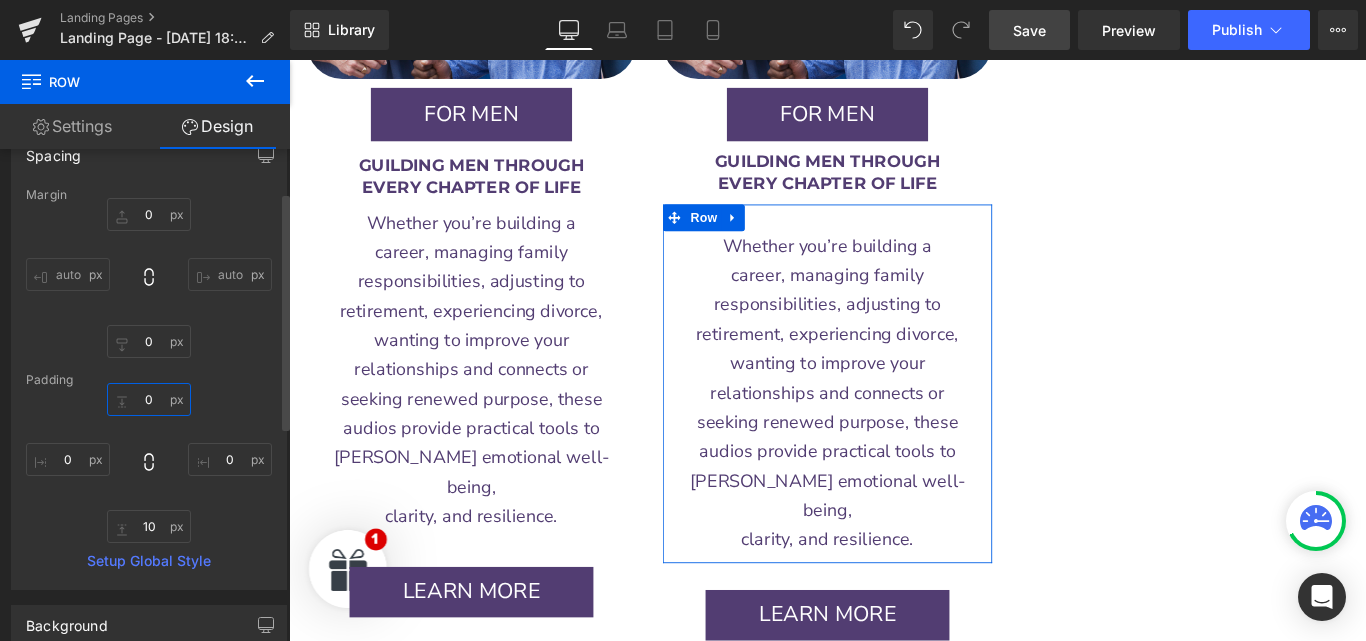 type 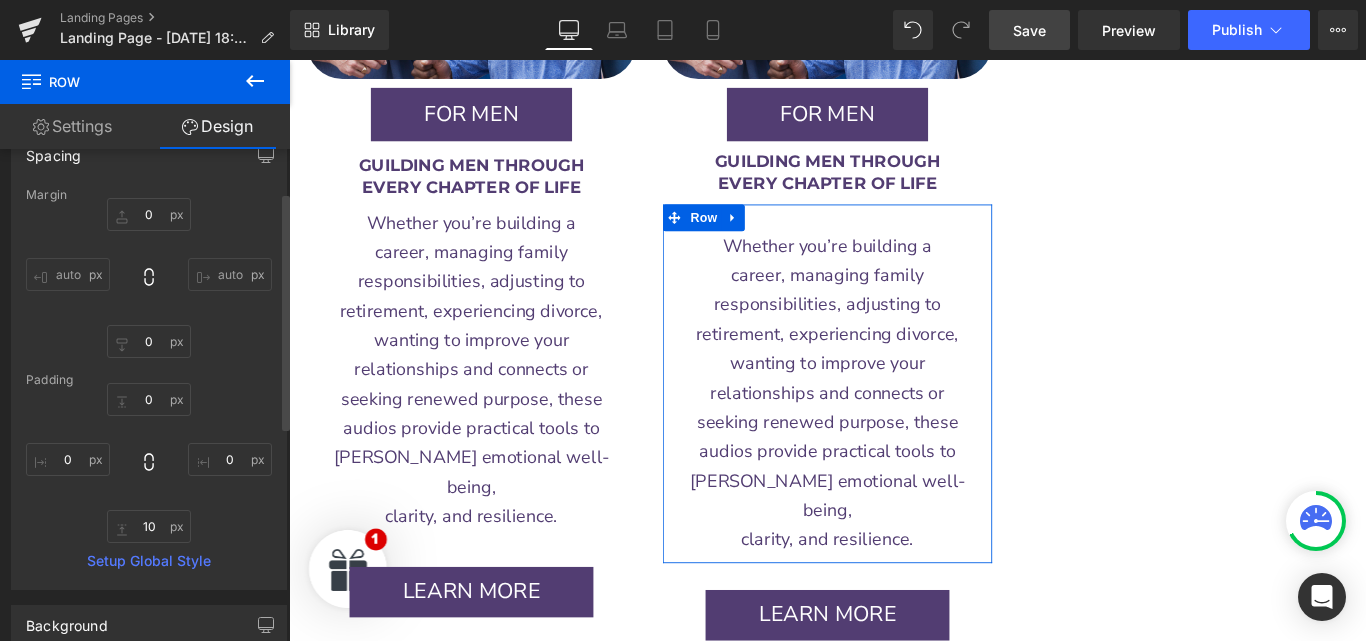 click on "0px 0
auto auto
0px 0
auto auto" at bounding box center (149, 278) 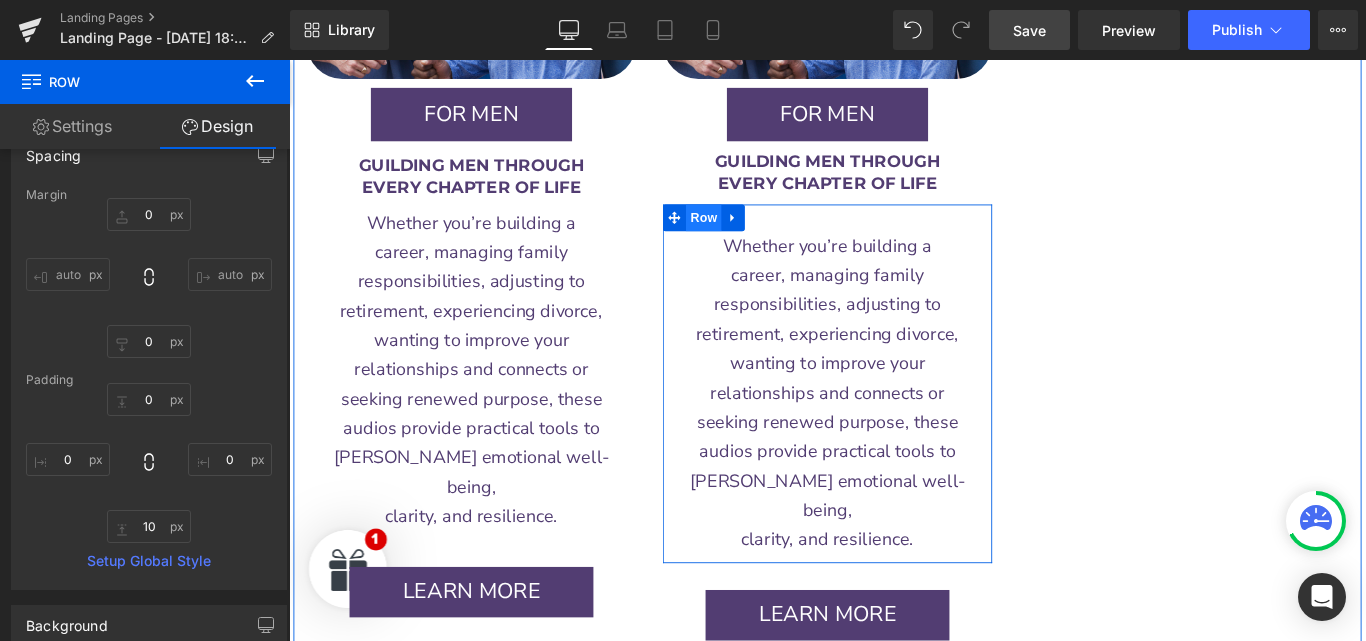 click on "Row" at bounding box center [755, 237] 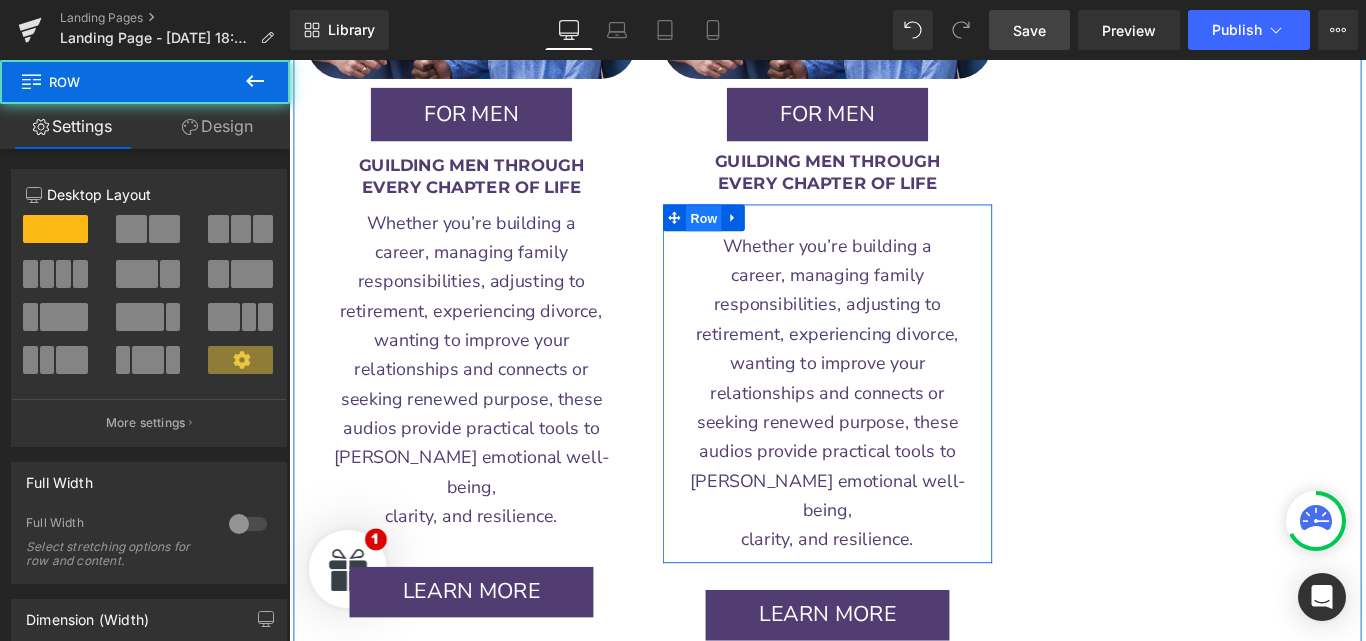 click on "Row" at bounding box center [755, 238] 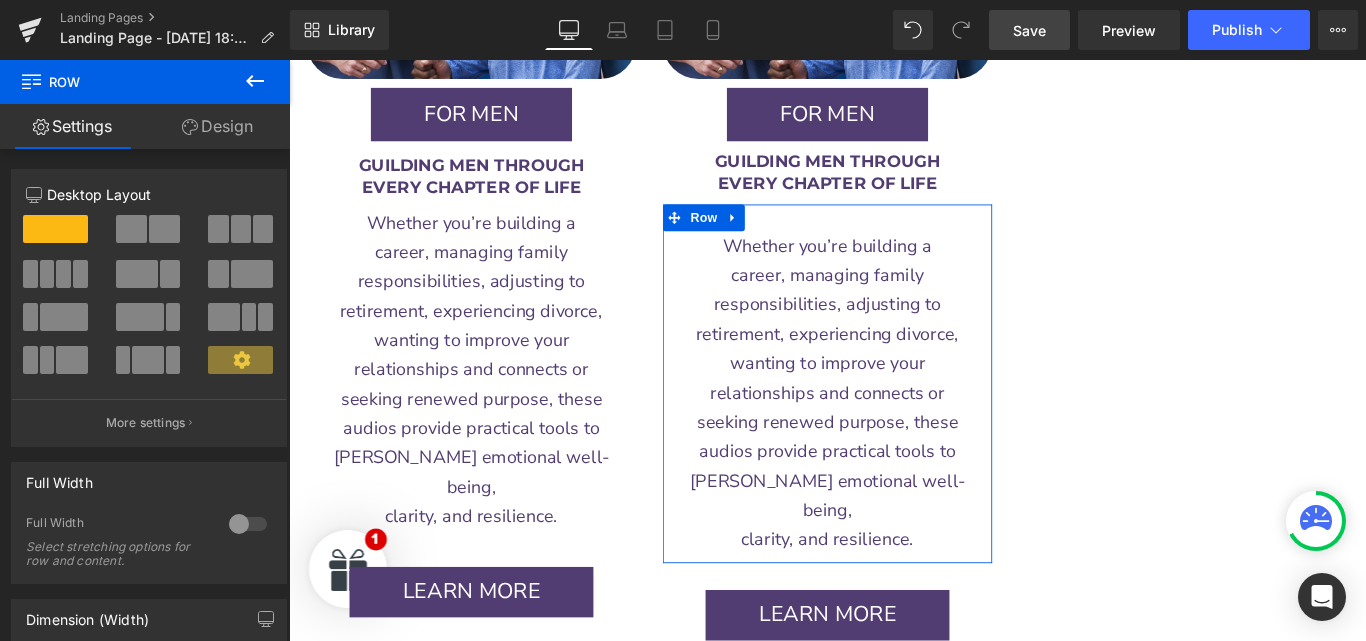 click on "Design" at bounding box center [217, 126] 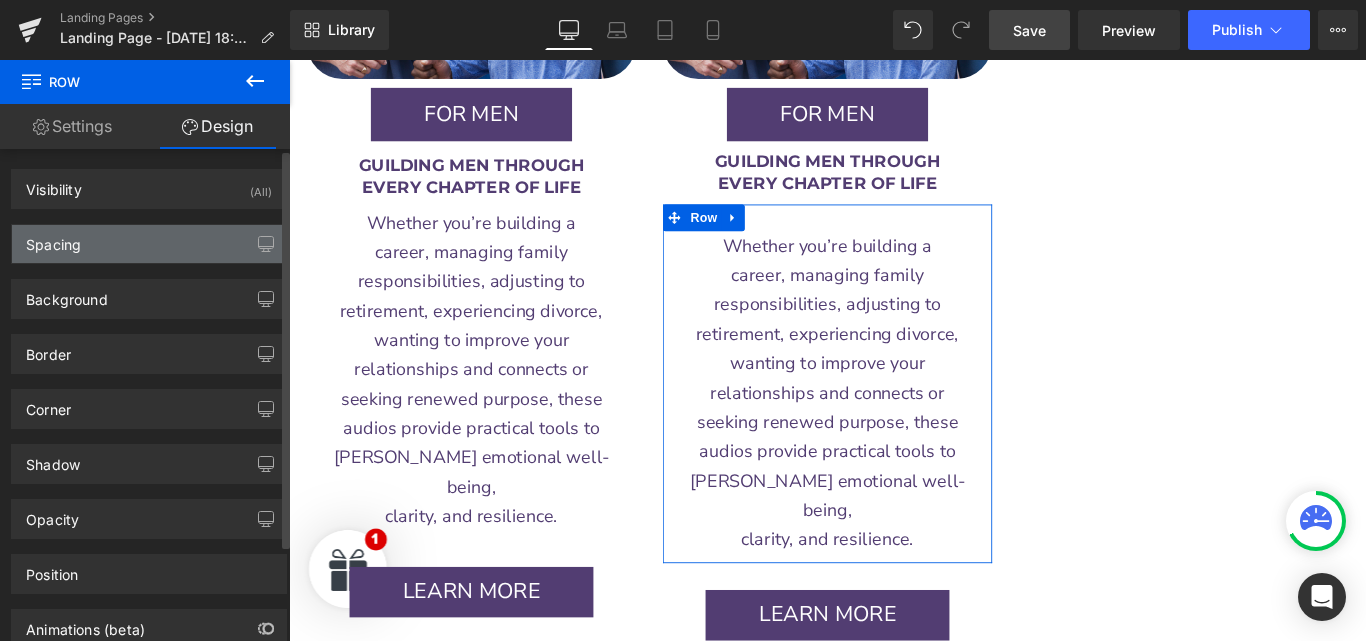 click on "Spacing" at bounding box center (149, 244) 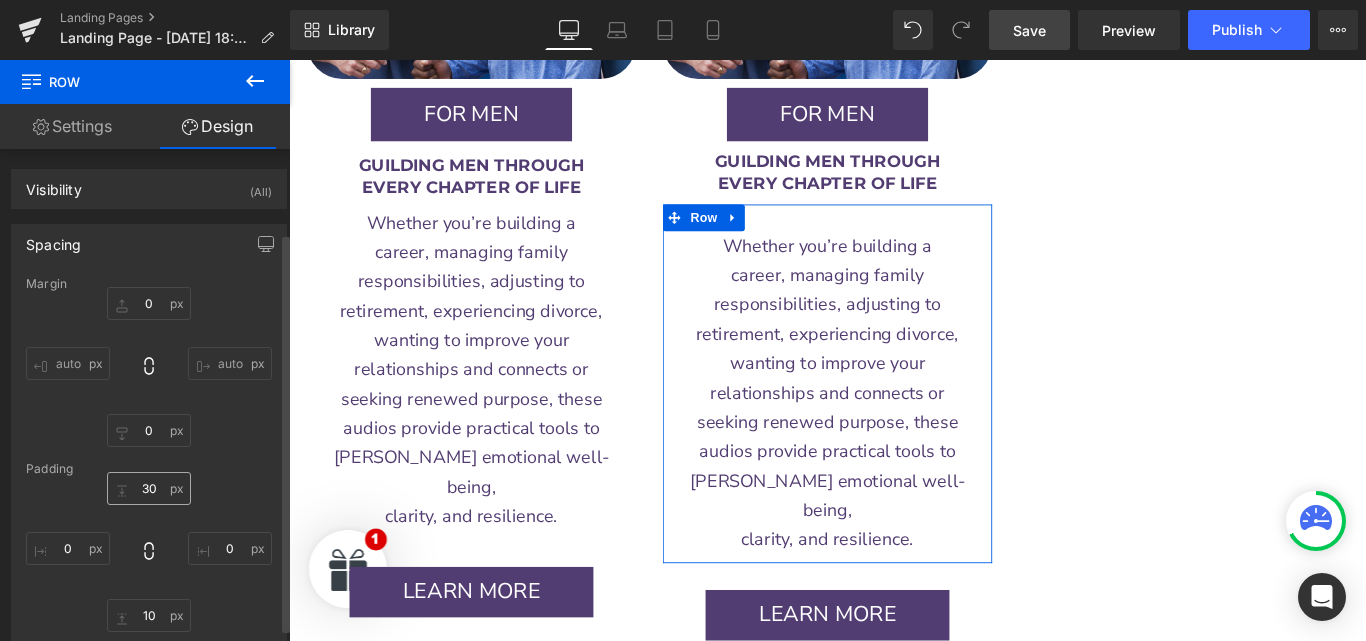 scroll, scrollTop: 103, scrollLeft: 0, axis: vertical 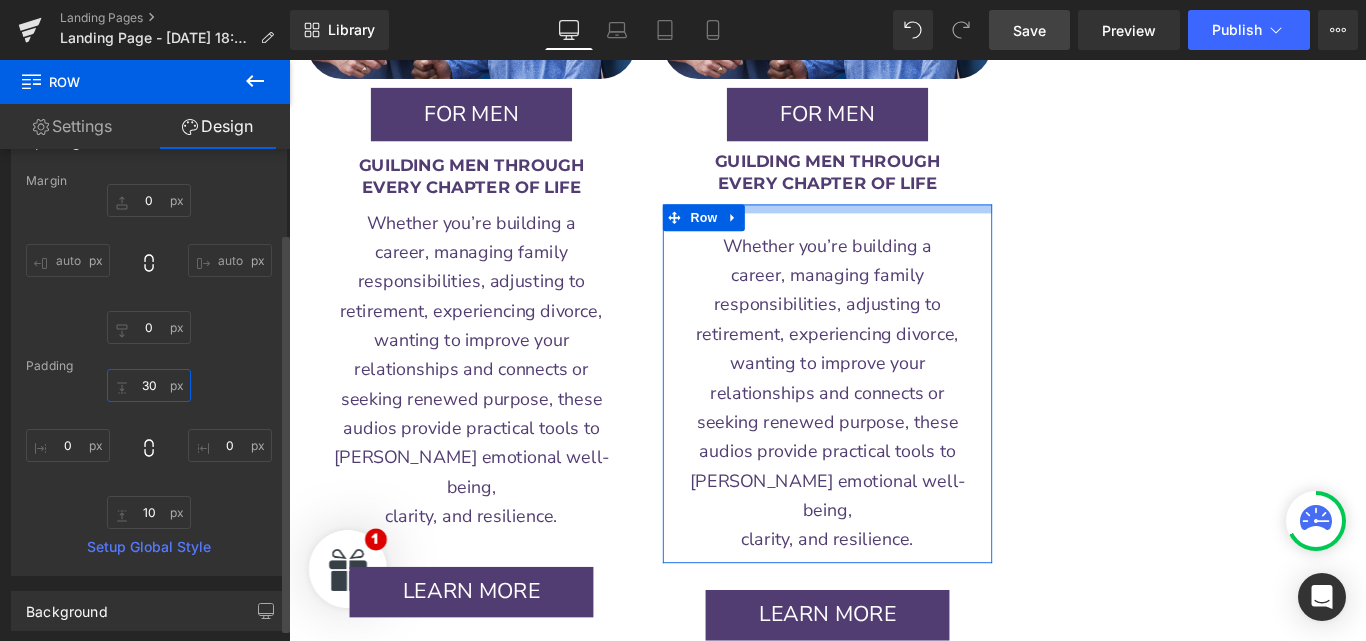 click on "30" at bounding box center [149, 385] 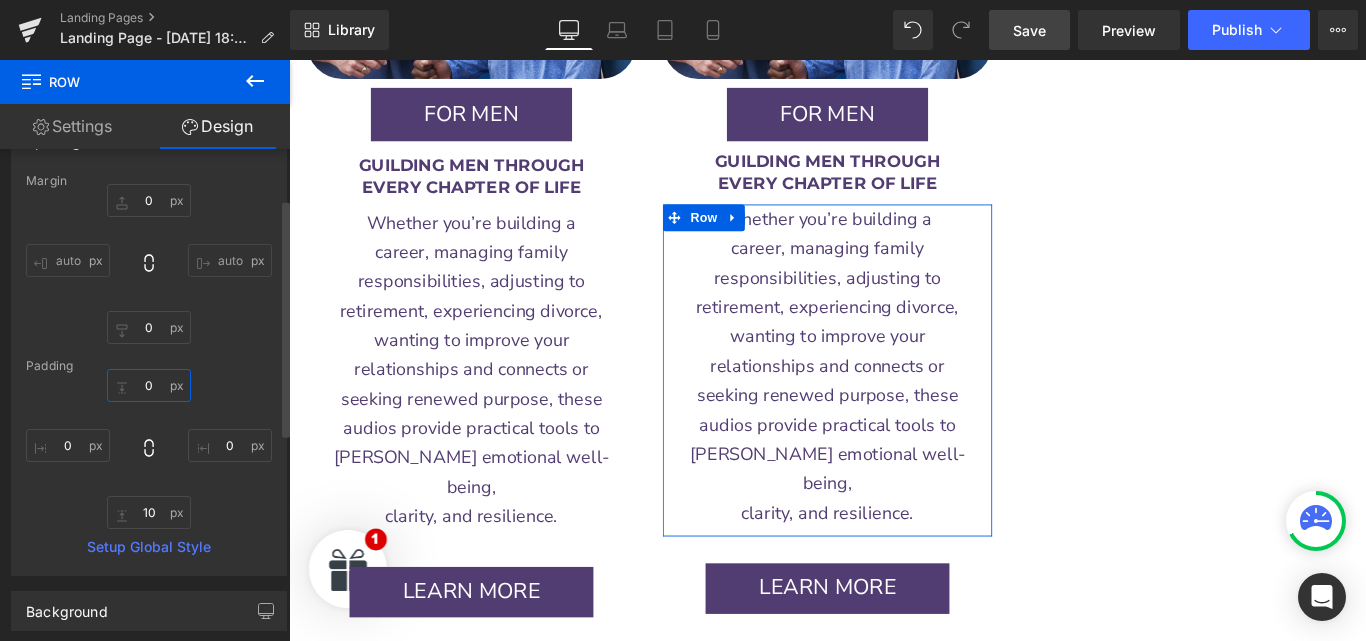type on "0" 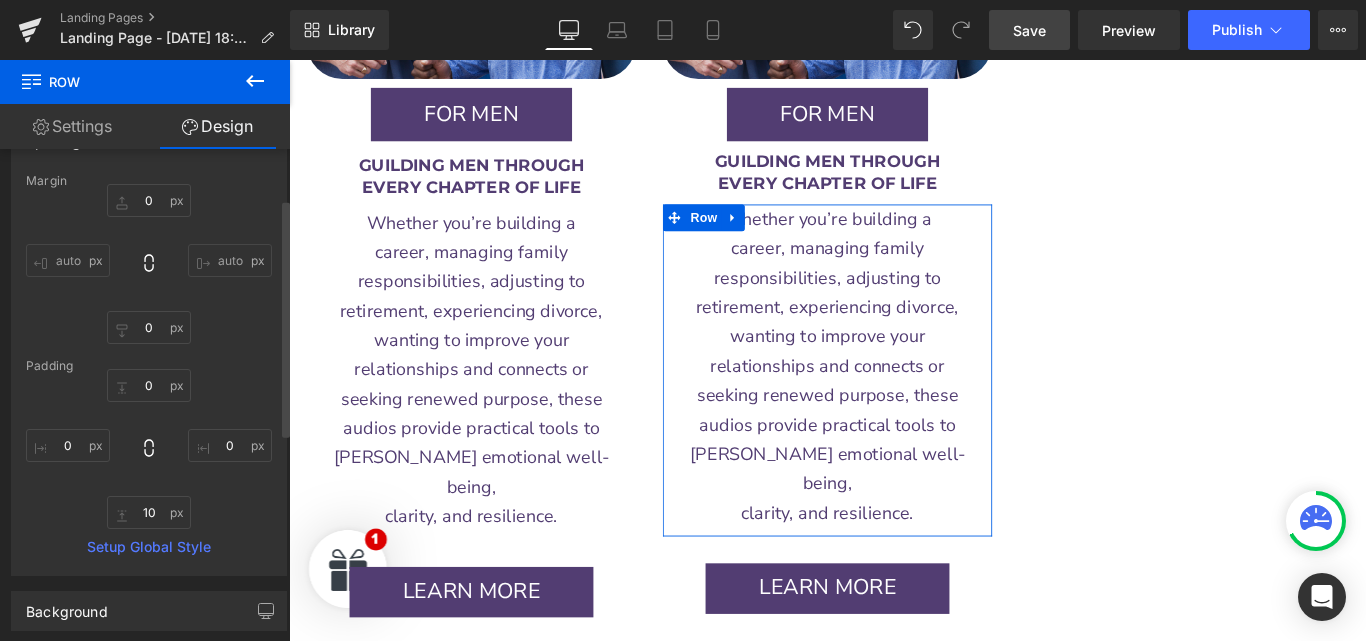 click on "Padding" at bounding box center [149, 366] 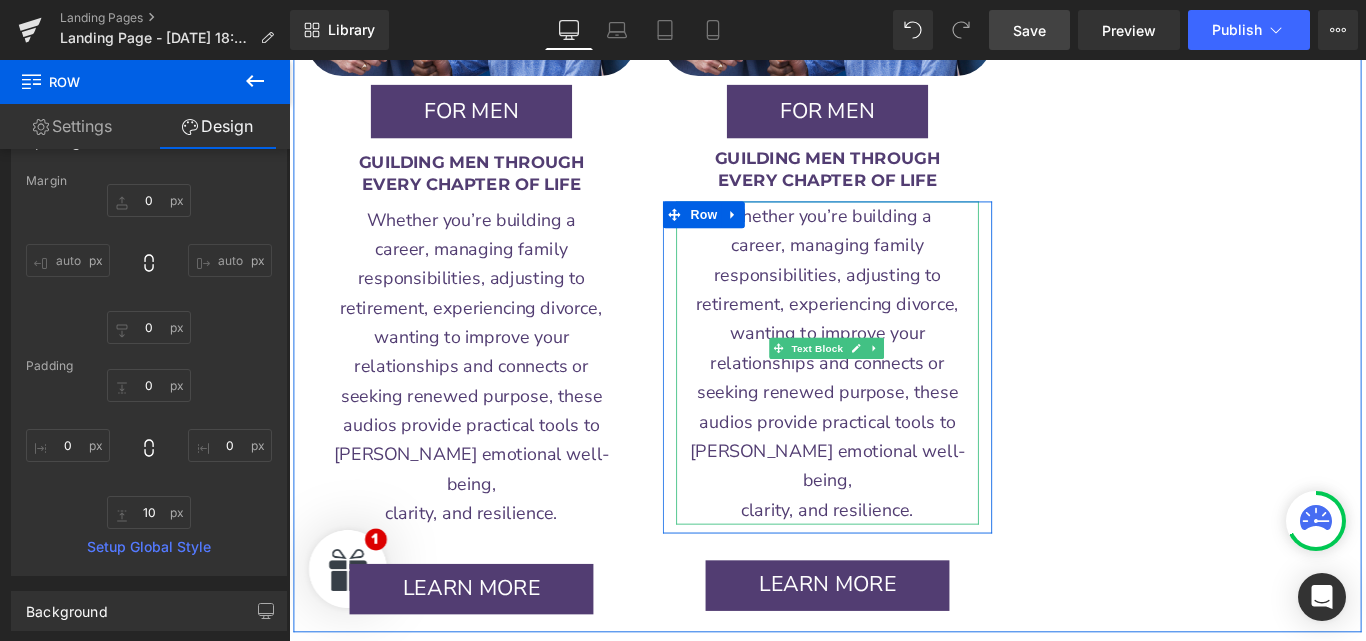 scroll, scrollTop: 2912, scrollLeft: 0, axis: vertical 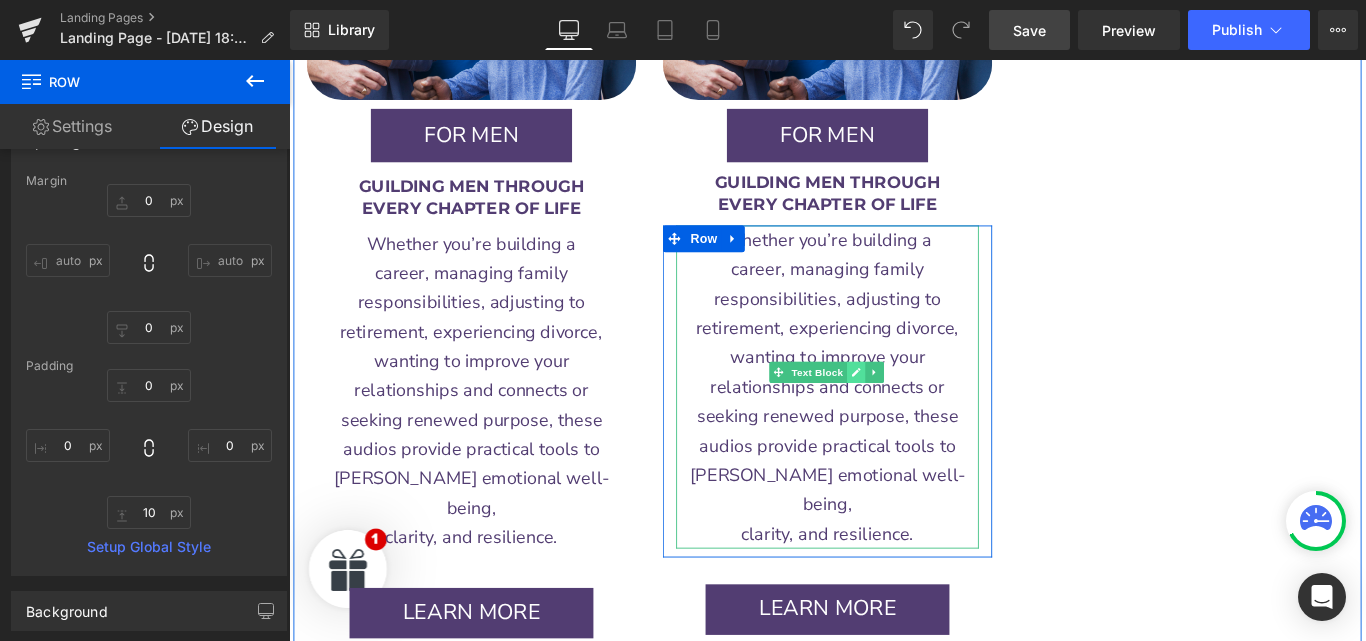 click 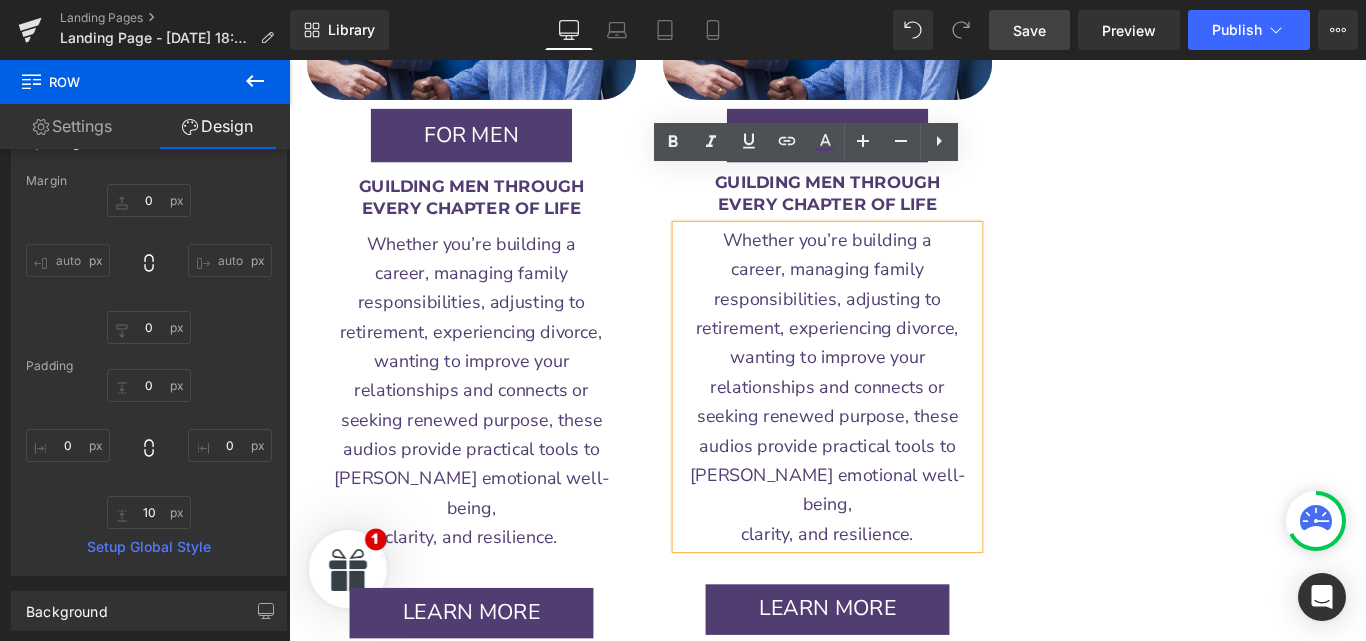 click on "relationships and connects or" at bounding box center [894, 427] 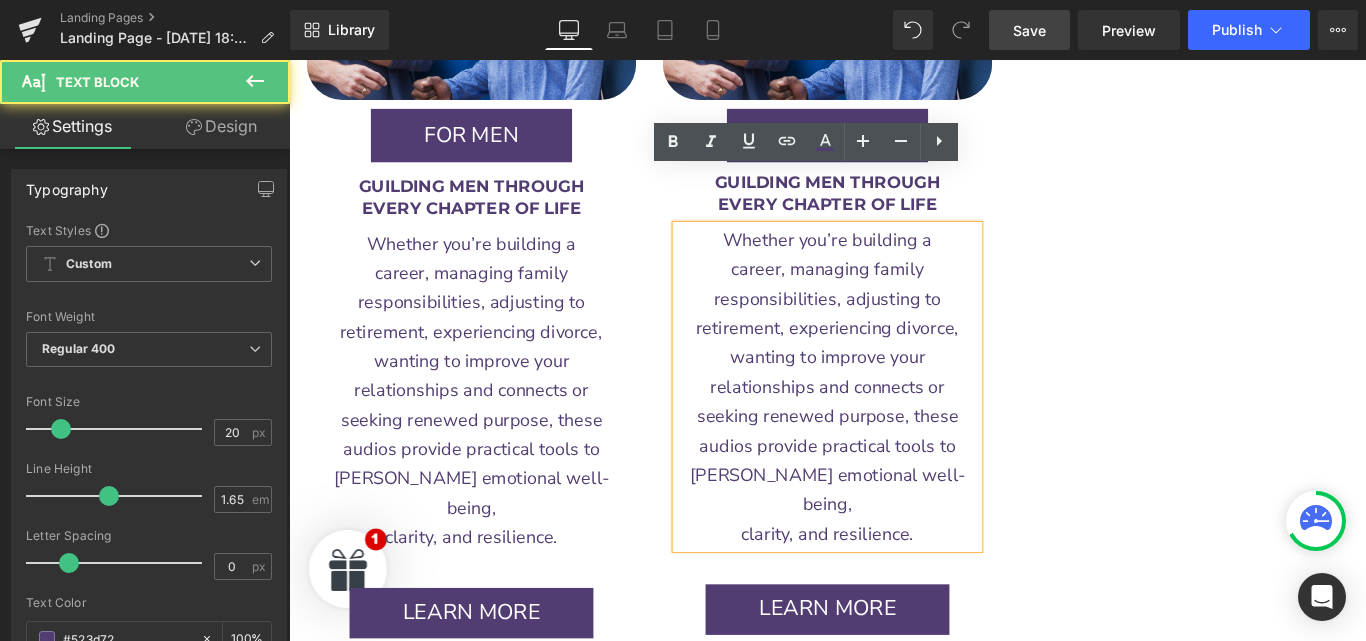 click on "wanting to improve your" at bounding box center [894, 394] 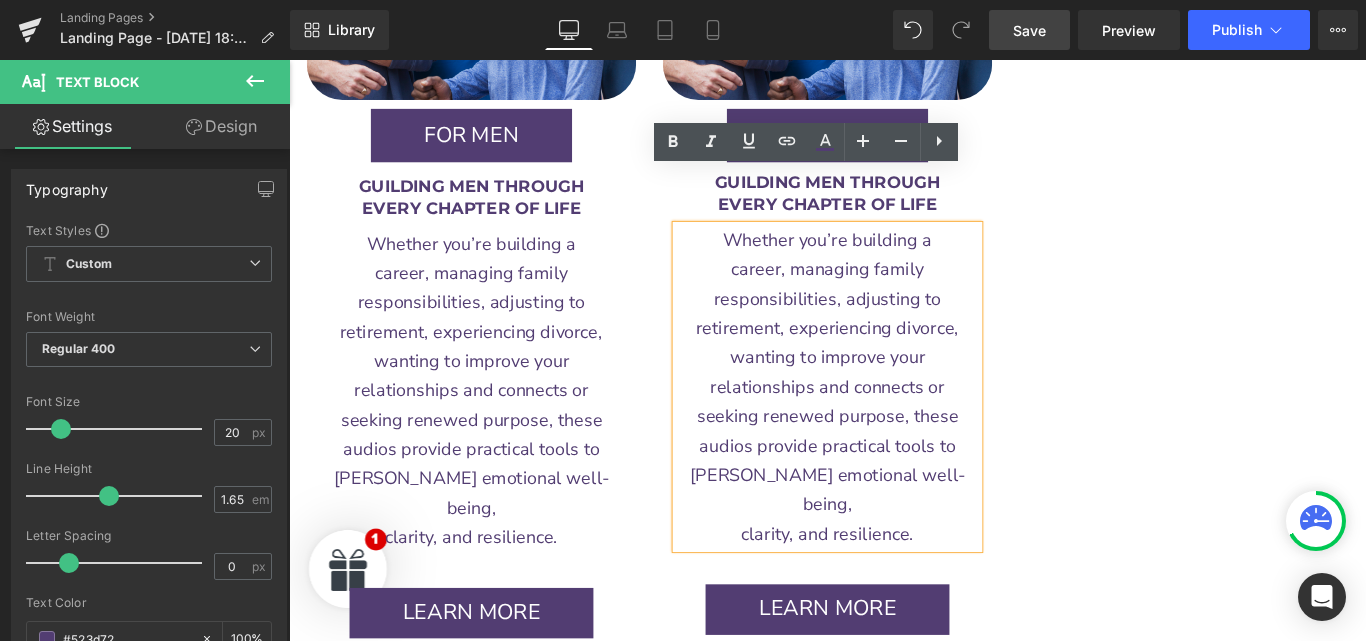 click on "wanting to improve your" at bounding box center (894, 394) 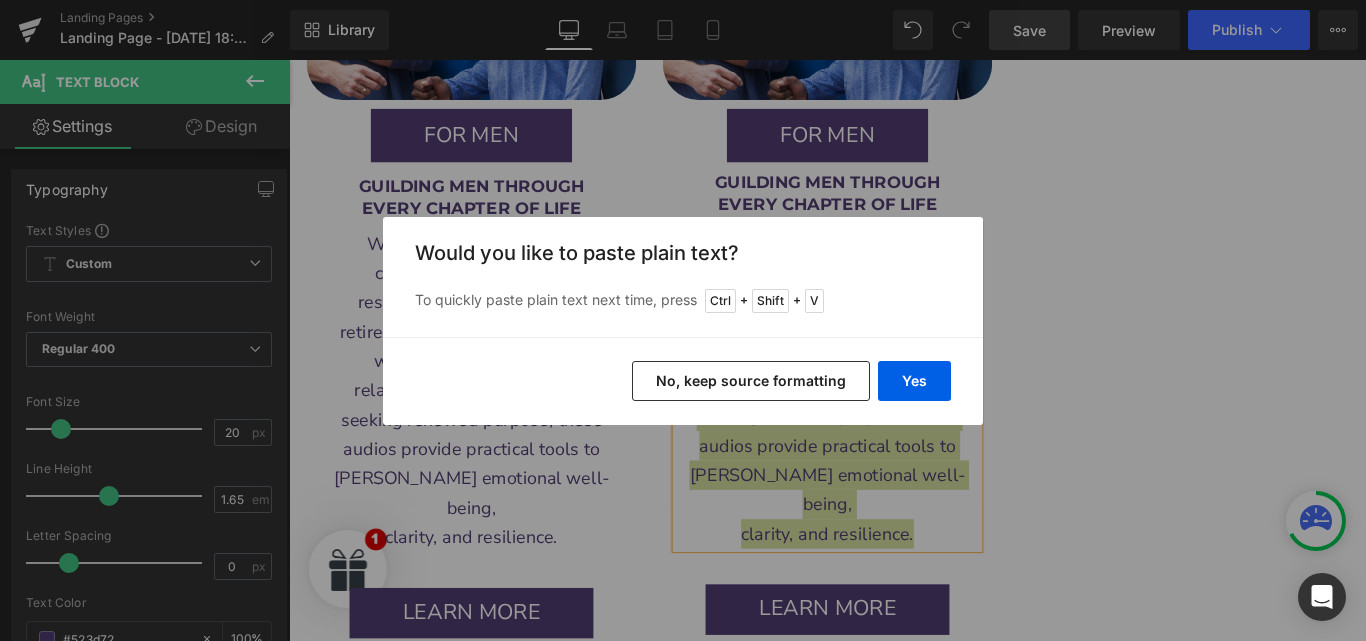 click on "No, keep source formatting" at bounding box center [751, 381] 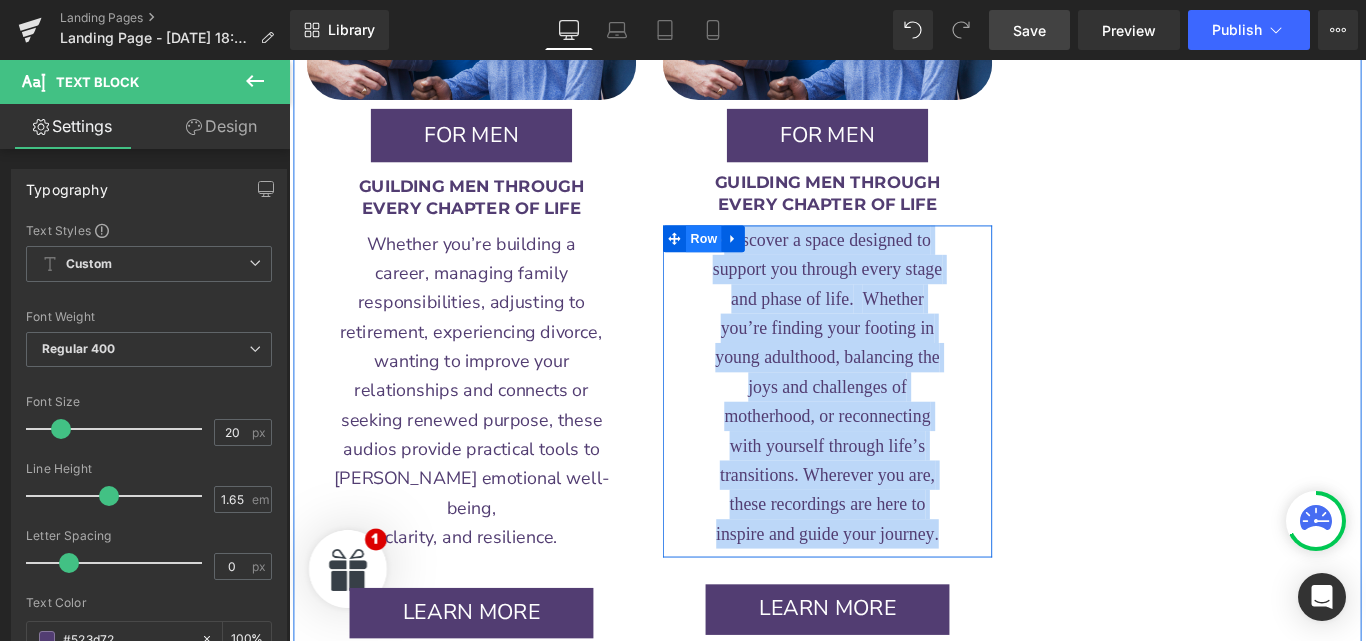 drag, startPoint x: 1015, startPoint y: 525, endPoint x: 739, endPoint y: 192, distance: 432.5101 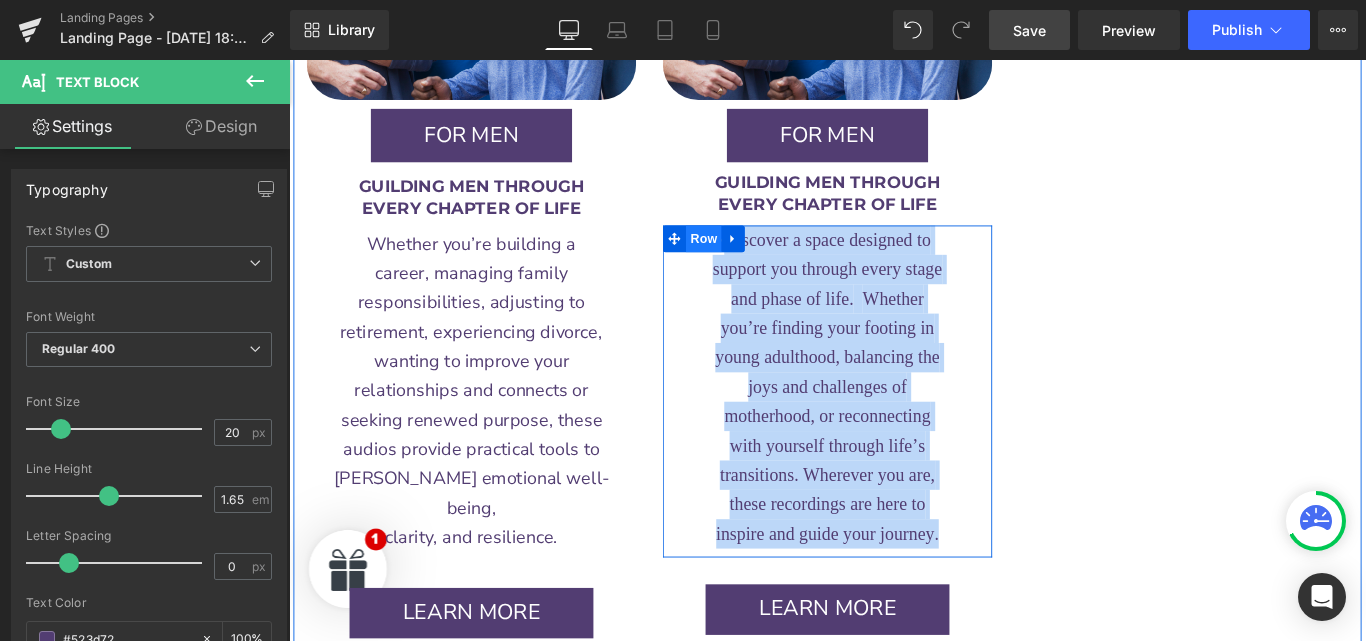 click on "Discover a space designed to support you through every stage and phase of life.    Whether you’re finding your footing in young adulthood, balancing the joys and challenges of motherhood, or reconnecting with yourself through life’s transitions. Wherever you are, these recordings are here to inspire and guide your journey. Text Block
Row" at bounding box center [894, 432] 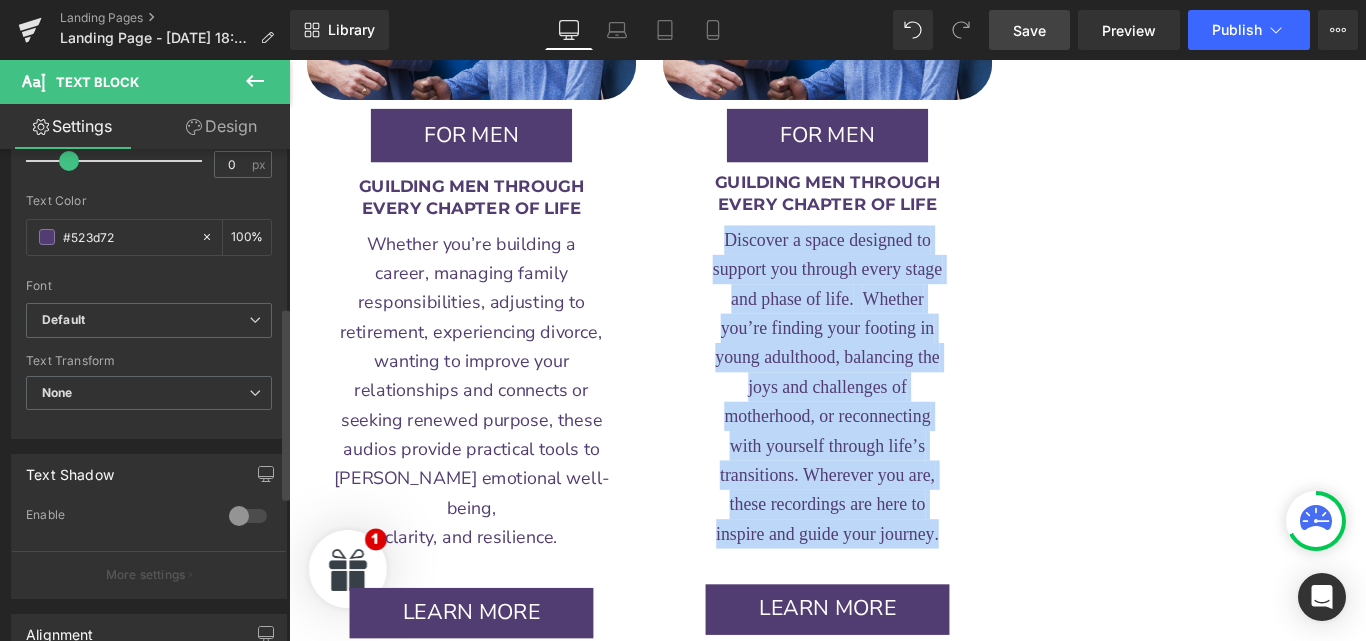 scroll, scrollTop: 404, scrollLeft: 0, axis: vertical 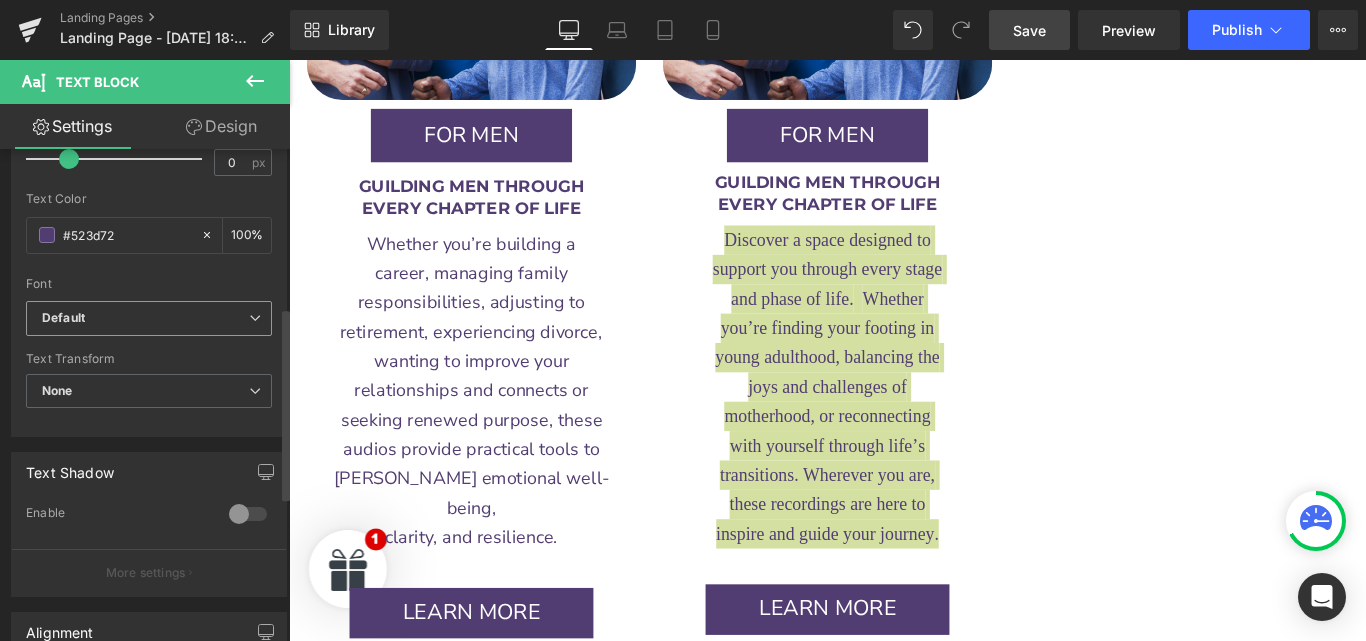 click on "Default" at bounding box center [149, 318] 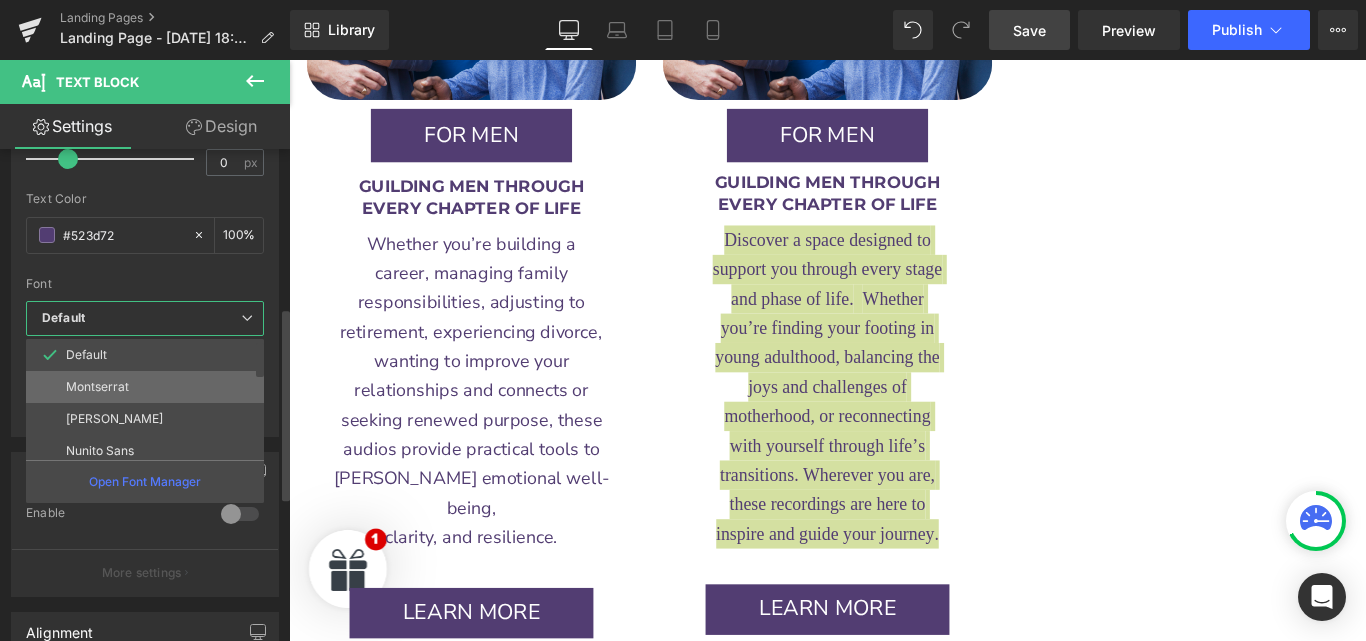 click on "Montserrat" at bounding box center [149, 387] 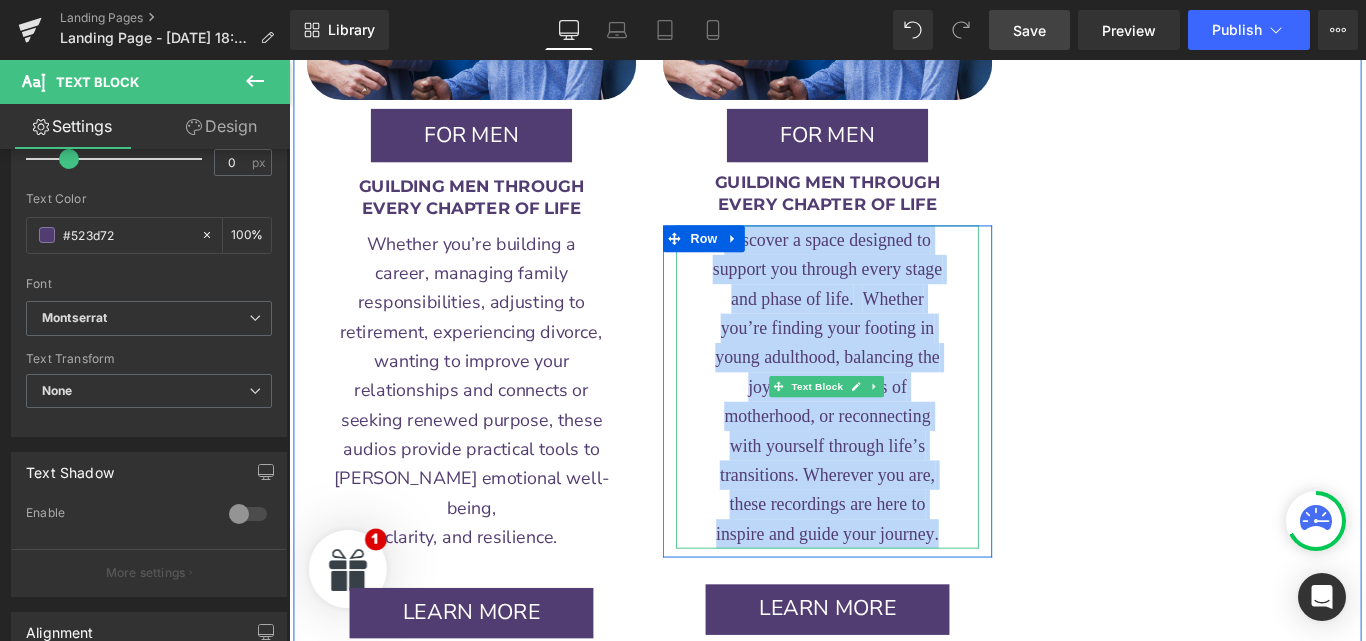 click on "Whether you’re finding your footing in young adulthood, balancing the joys and challenges of motherhood, or reconnecting with yourself through life’s transitions. Wherever you are, these recordings are here to inspire and guide your journey." at bounding box center (894, 460) 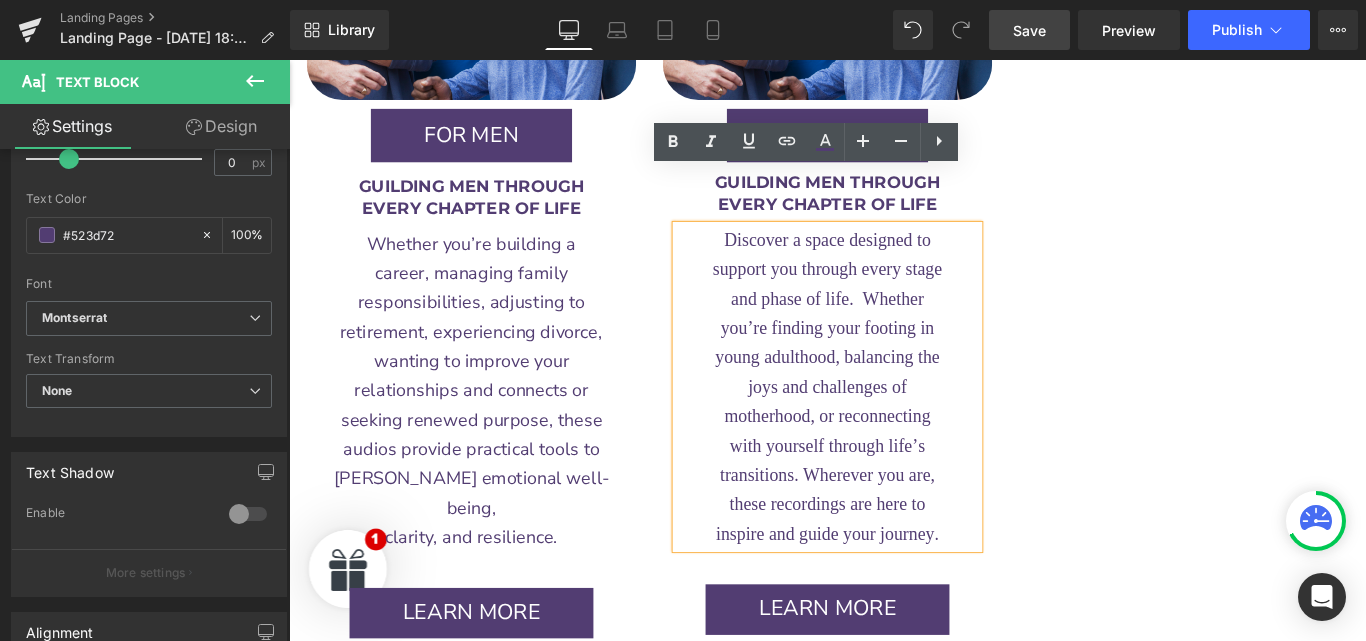 click on "Whether you’re finding your footing in young adulthood, balancing the joys and challenges of motherhood, or reconnecting with yourself through life’s transitions. Wherever you are, these recordings are here to inspire and guide your journey." at bounding box center [894, 460] 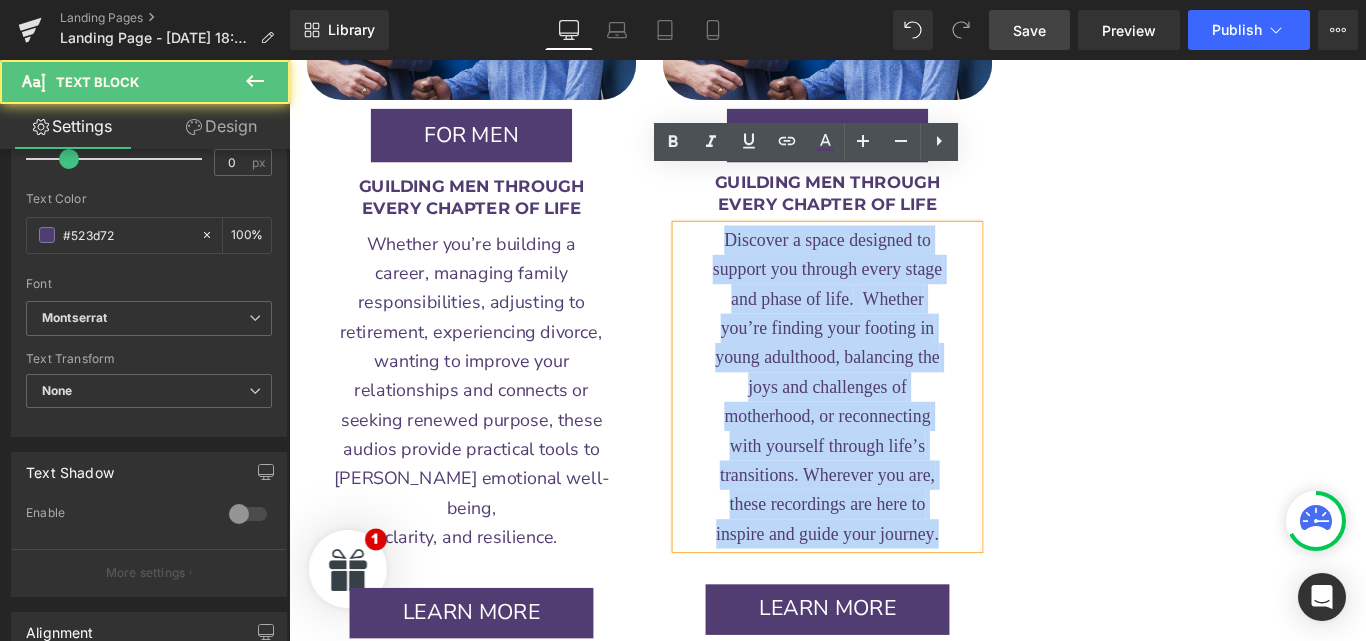 drag, startPoint x: 1015, startPoint y: 531, endPoint x: 753, endPoint y: 201, distance: 421.3597 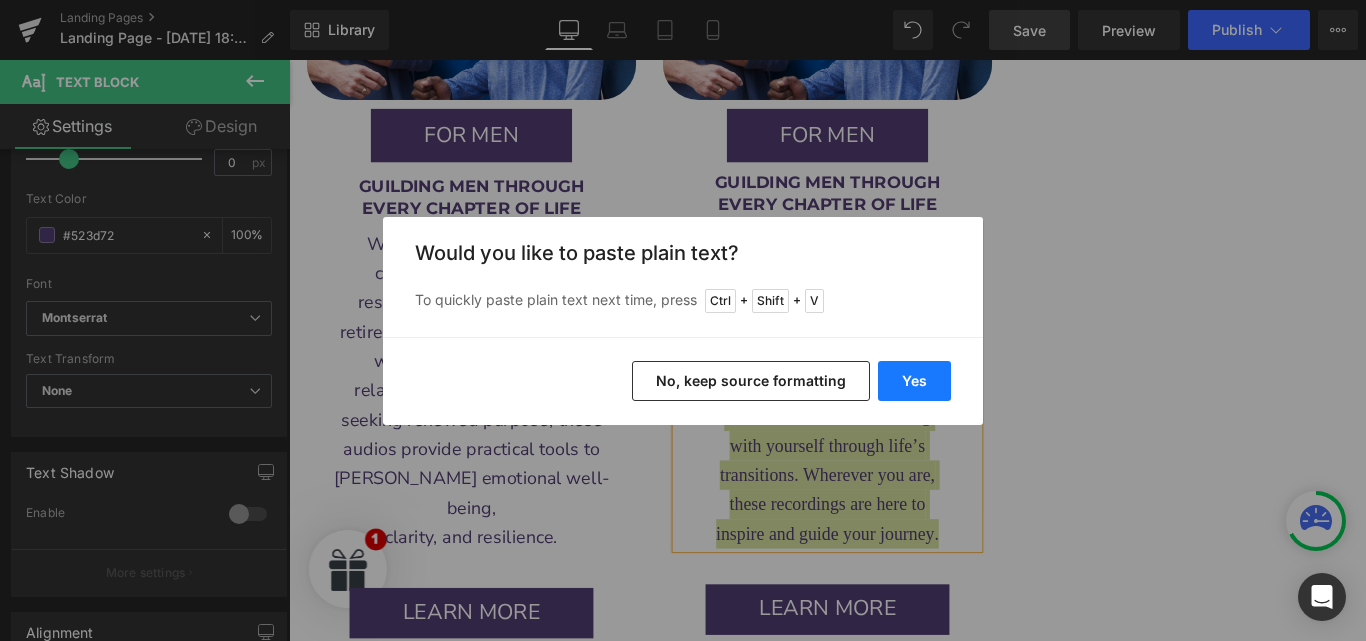 click on "Yes" at bounding box center [914, 381] 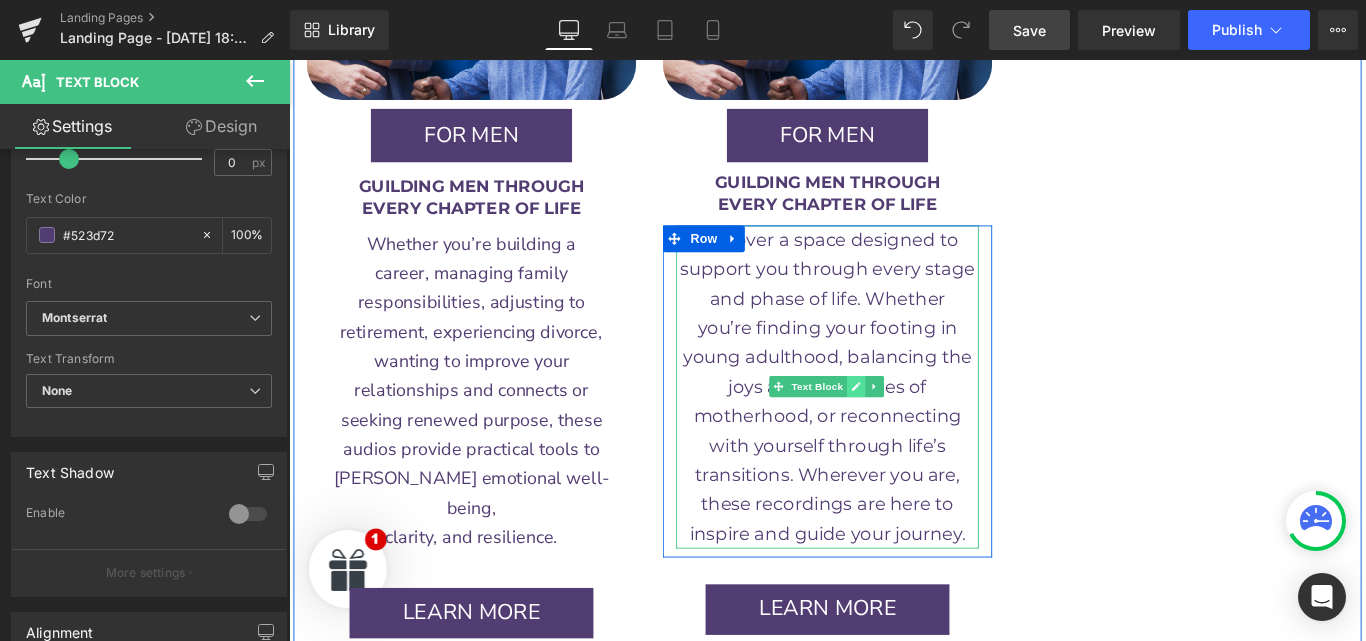 click at bounding box center [926, 427] 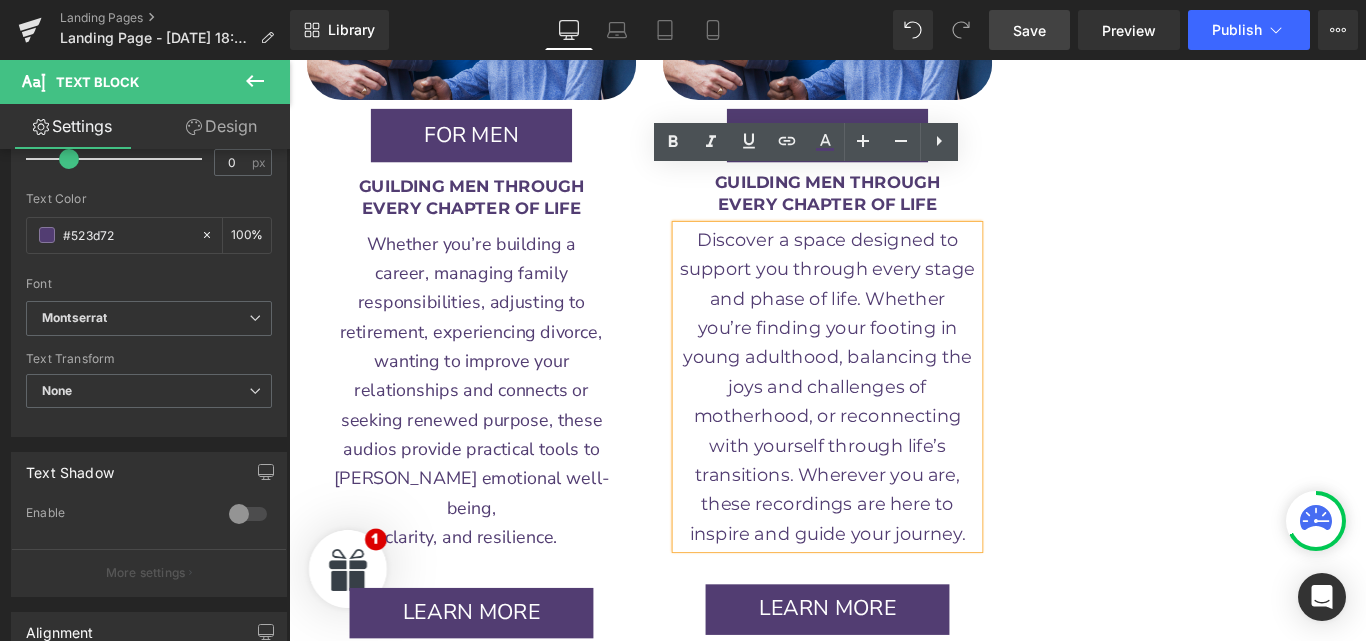 click on "joys and challenges of" at bounding box center (893, 427) 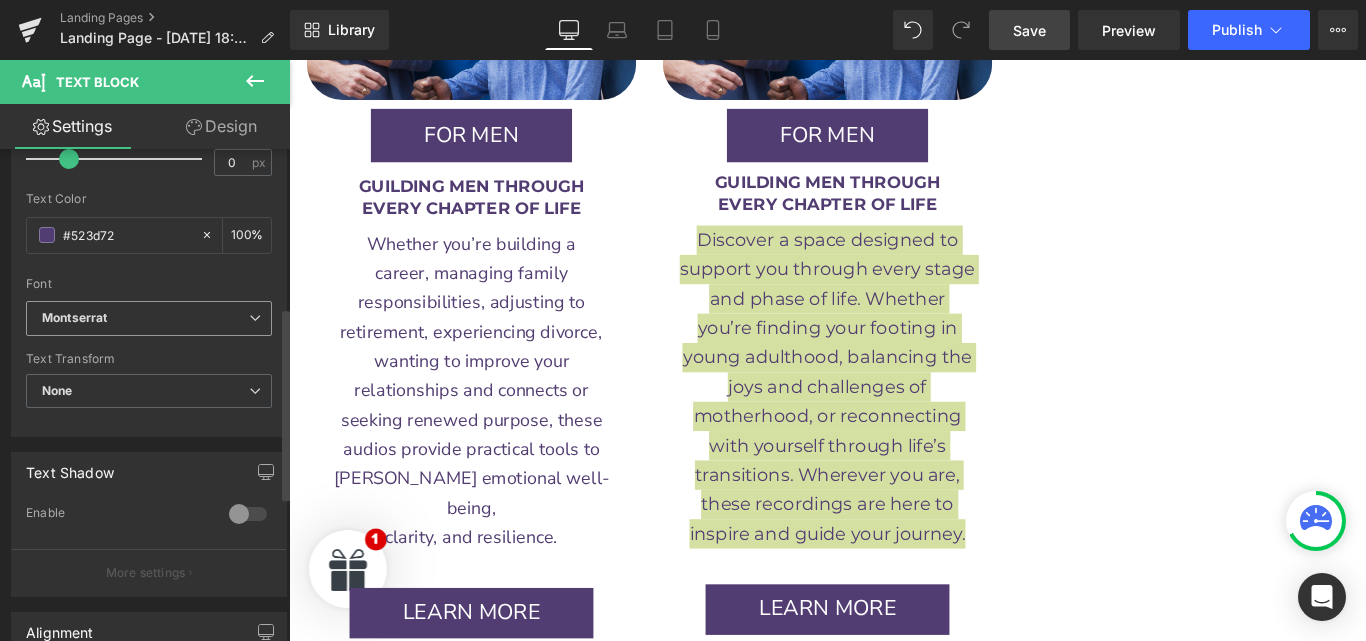 click on "Montserrat" at bounding box center [149, 318] 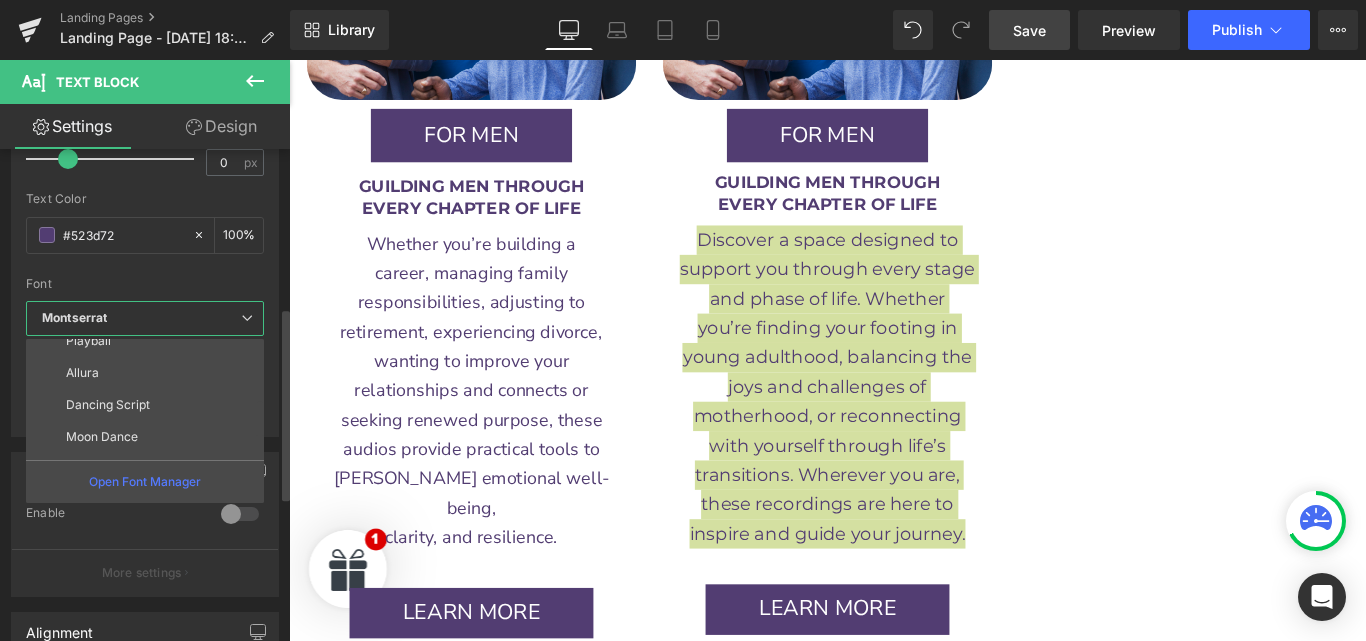 scroll, scrollTop: 205, scrollLeft: 0, axis: vertical 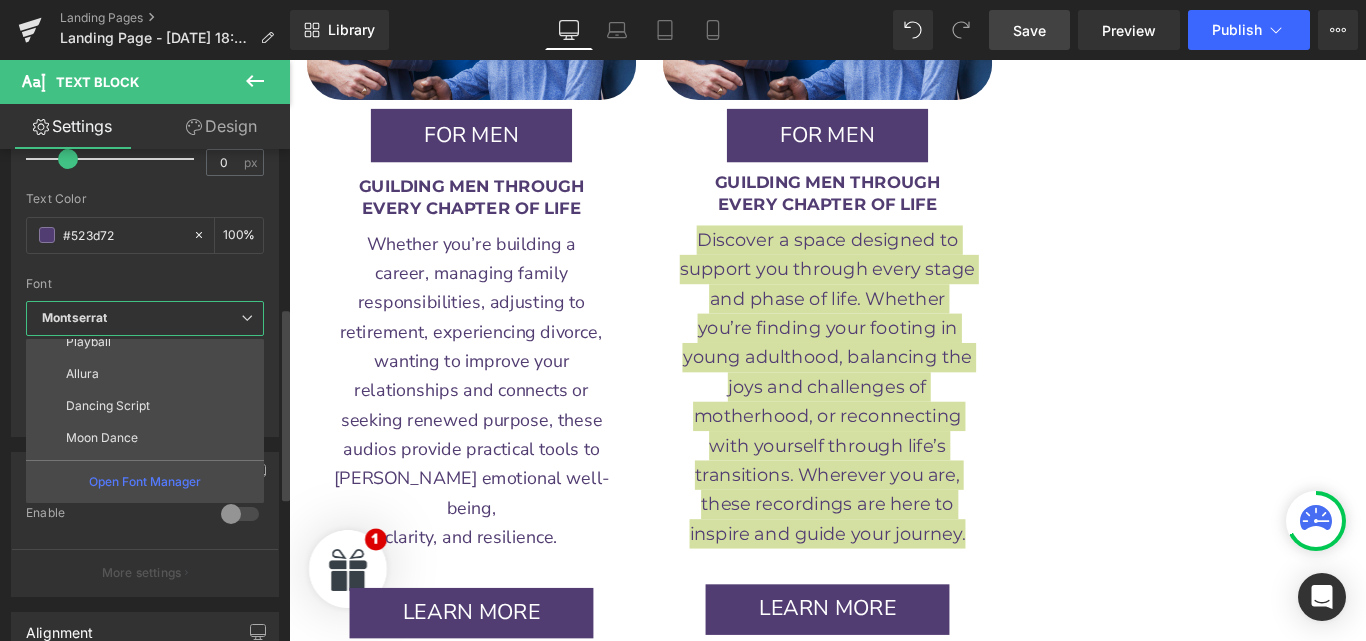 click at bounding box center [145, 270] 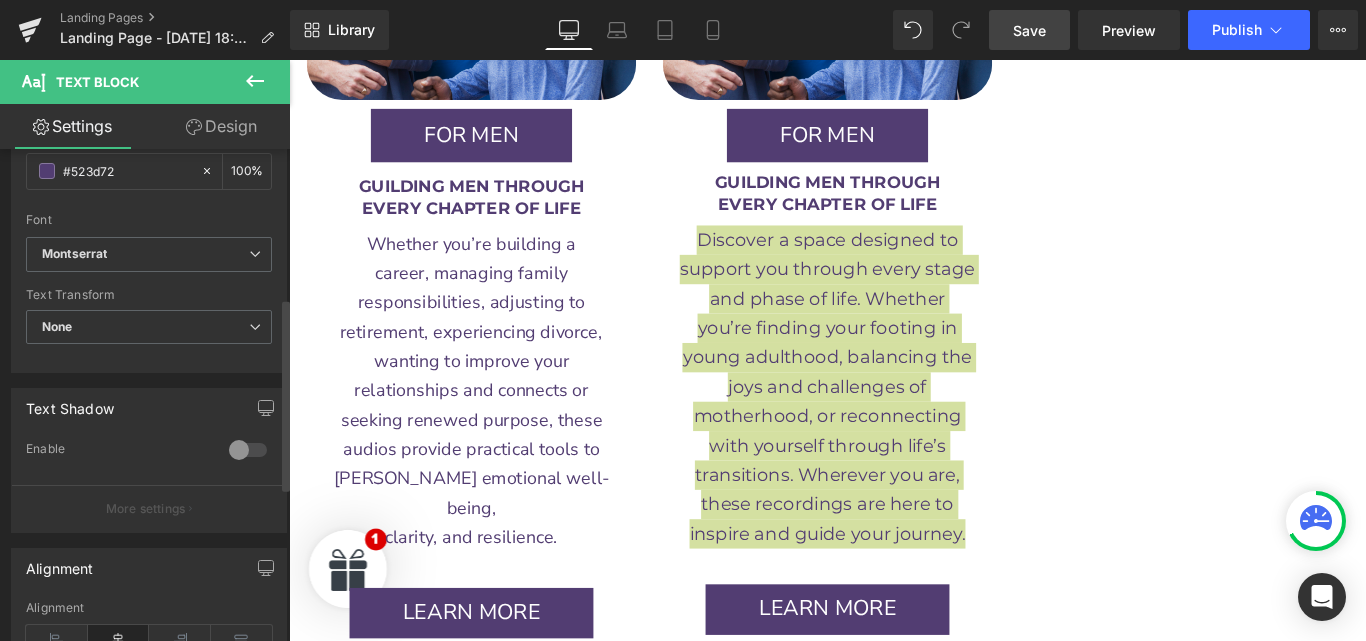 scroll, scrollTop: 325, scrollLeft: 0, axis: vertical 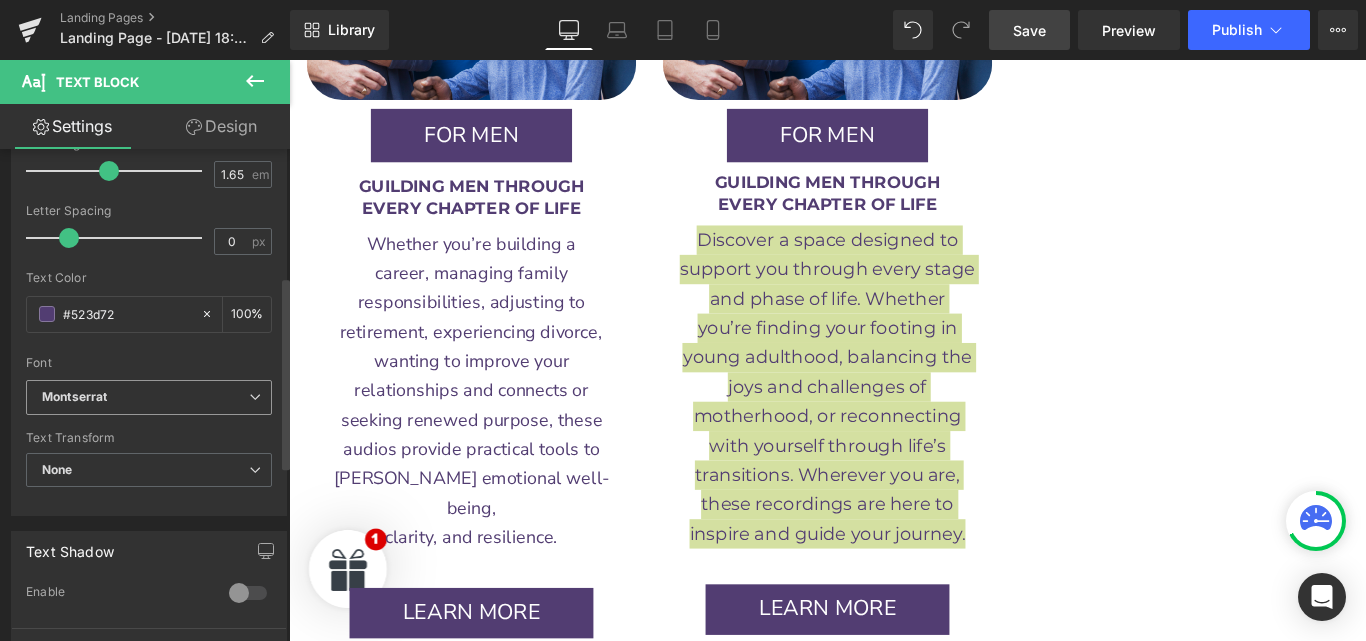 click on "Montserrat" at bounding box center [145, 397] 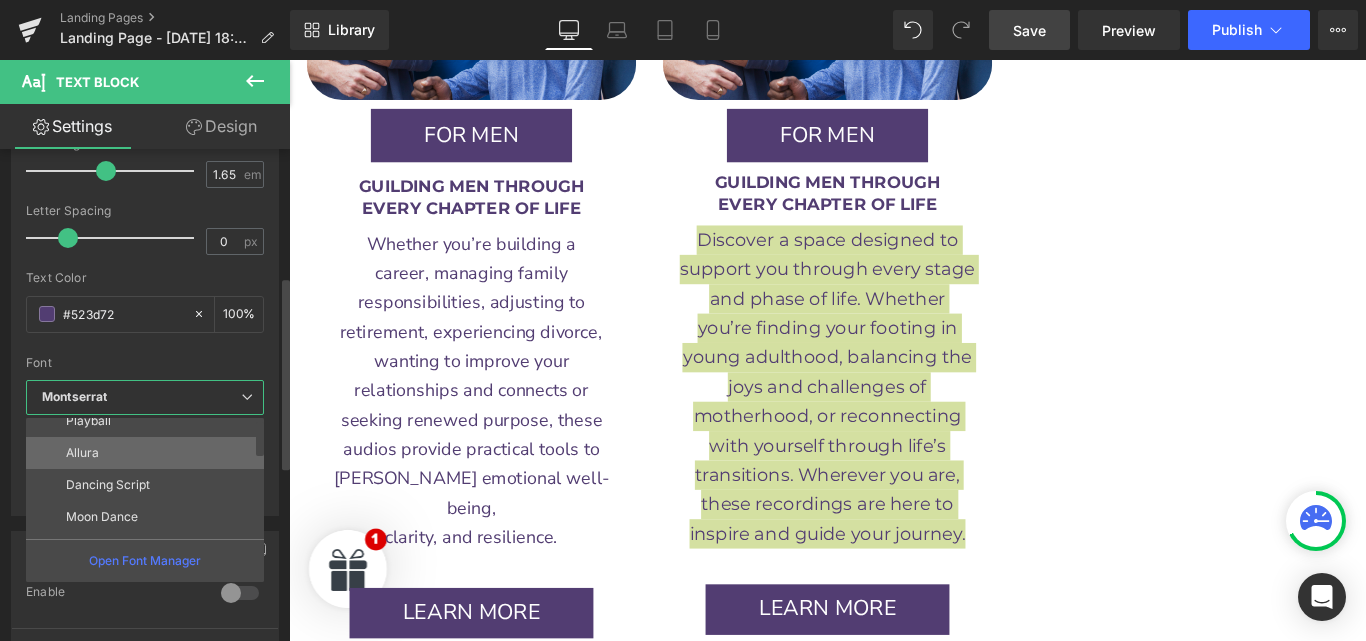 scroll, scrollTop: 0, scrollLeft: 0, axis: both 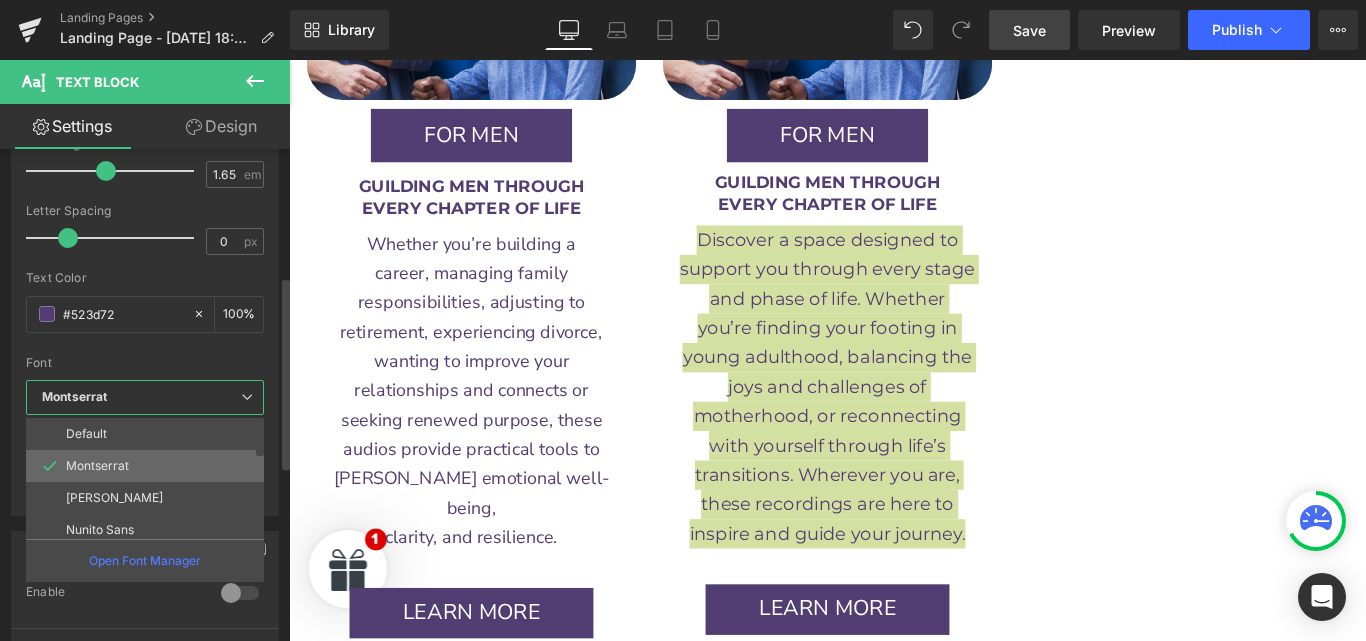 click on "Montserrat" at bounding box center [149, 466] 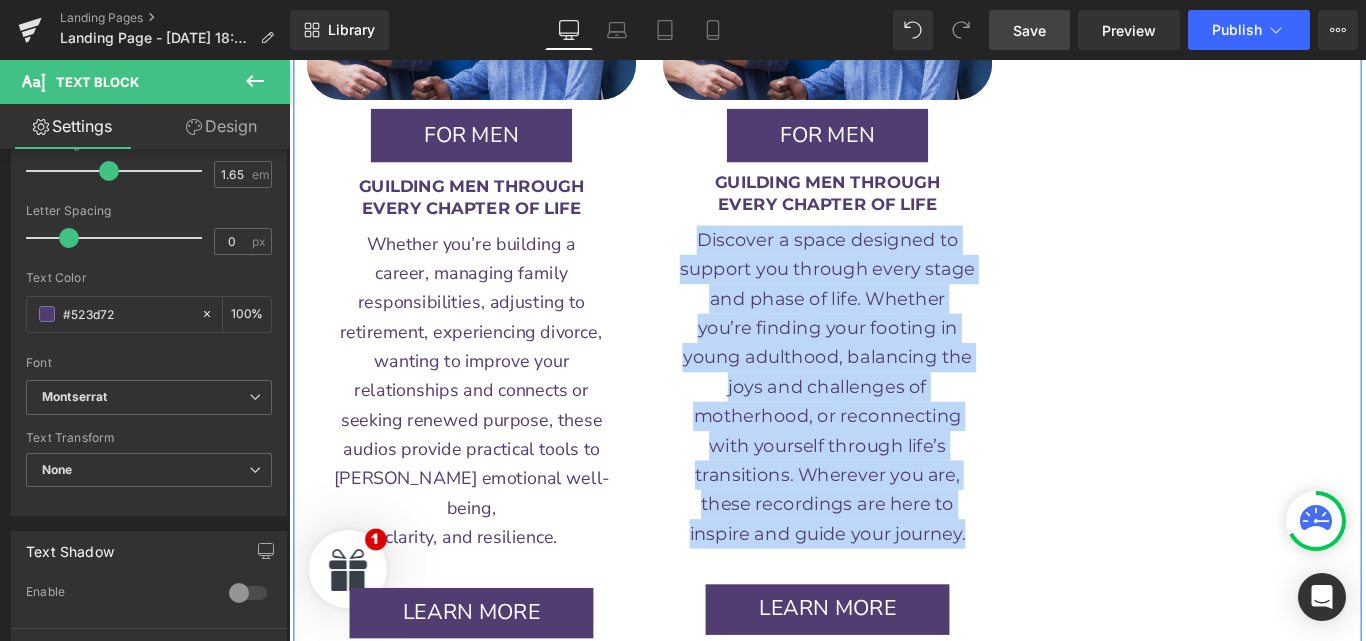 click on "Image         FOR MEN Button       60px   60px Row
GUILDING MEN THROUGH  EVERY CHAPTER OF LIFE
Text Block         Row
Whether you’re building a career, managing family responsibilities, adjusting to retirement, experiencing divorce, wanting to improve your relationships and connects or seeking renewed purpose, these audios provide practical tools to foster emotional well-being, clarity, and resilience.
Text Block         Row         LEARN MORE Button         Row         Image
FOR MEN Button
Row
GUILDING MEN THROUGH  EVERY CHAPTER OF LIFE Text Block
Row   394px
Discover a space designed to support you through every stage and phase of life.  Whether you’re finding your footing in young adulthood, balancing the joys and challenges of motherhood, or reconnecting with yourself through life’s transitions. Wherever you are, these recordings are here to Text Block
Row" at bounding box center (894, 217) 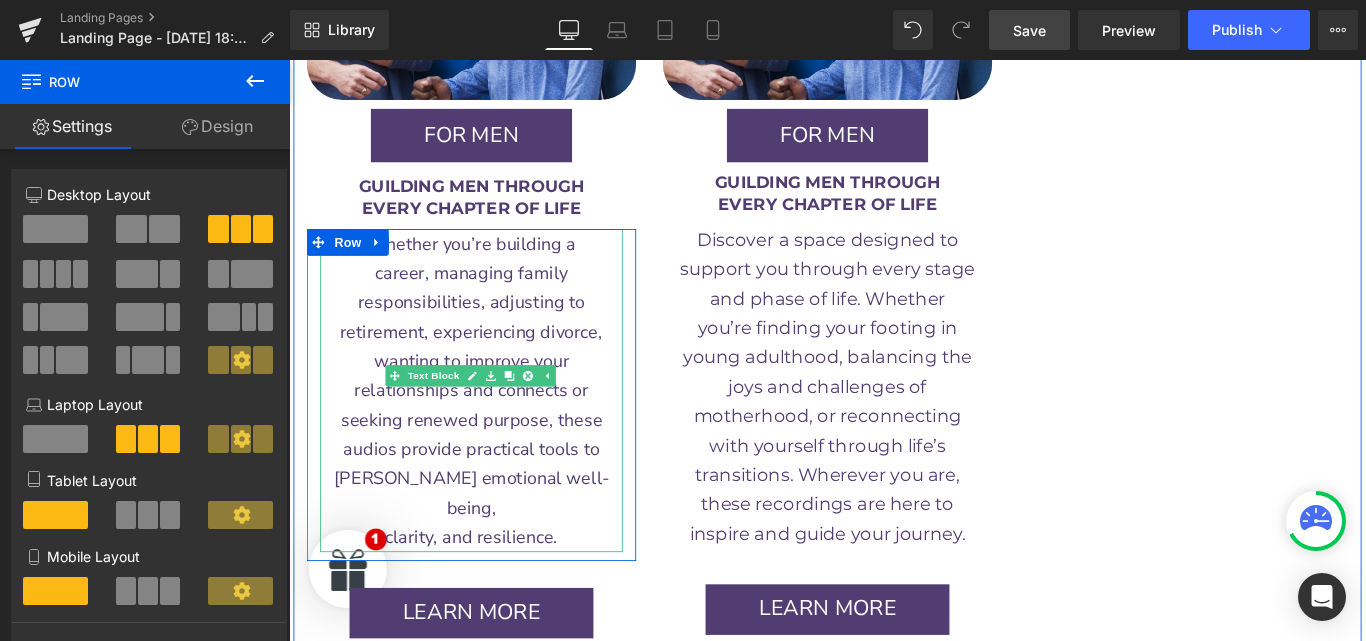 click on "responsibilities, adjusting to" at bounding box center [494, 332] 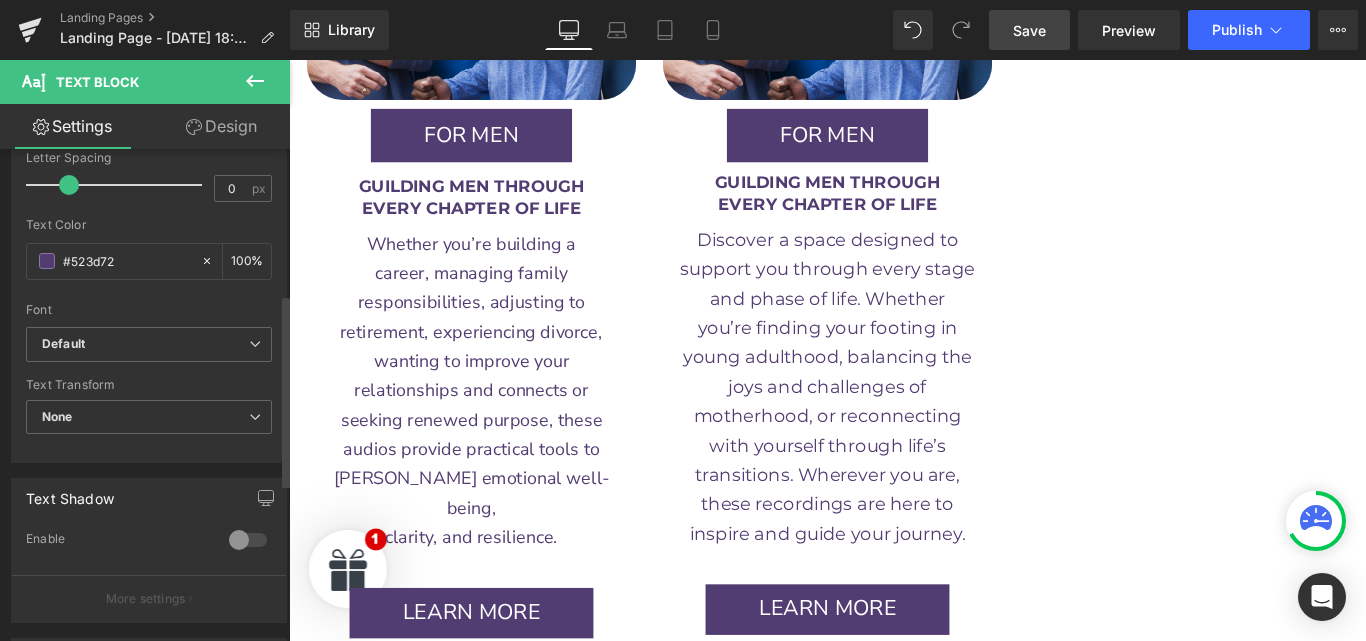 scroll, scrollTop: 379, scrollLeft: 0, axis: vertical 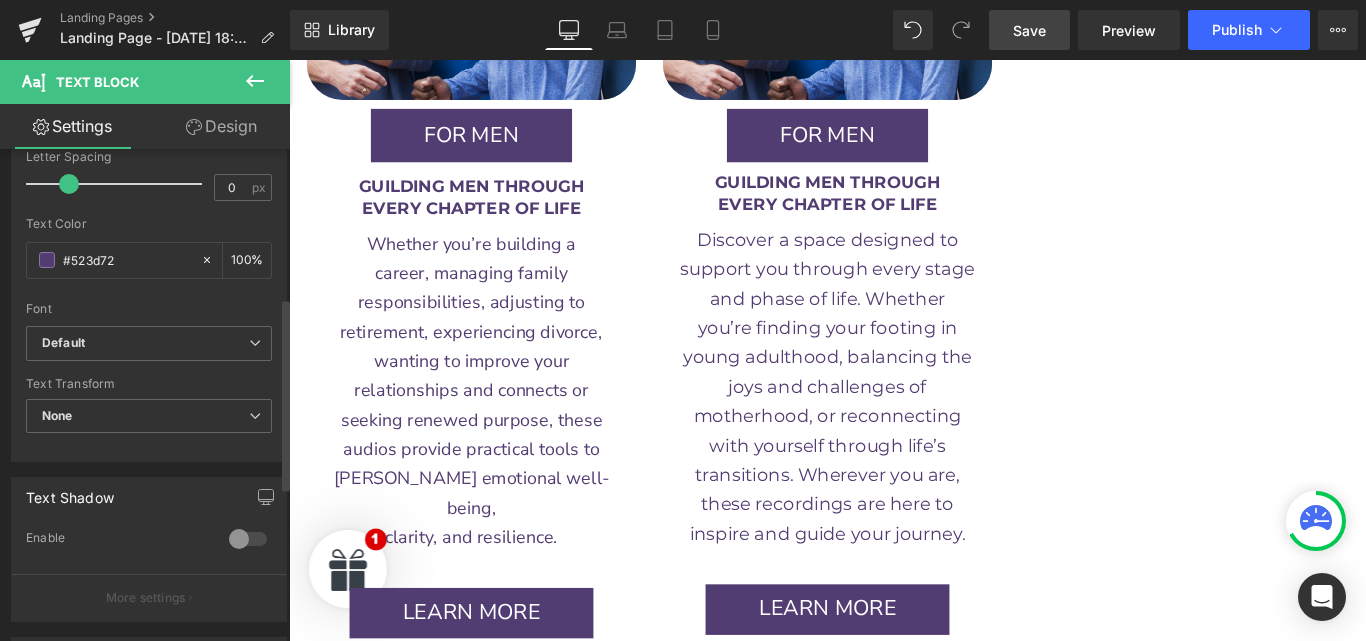 click on "Default" at bounding box center (149, 343) 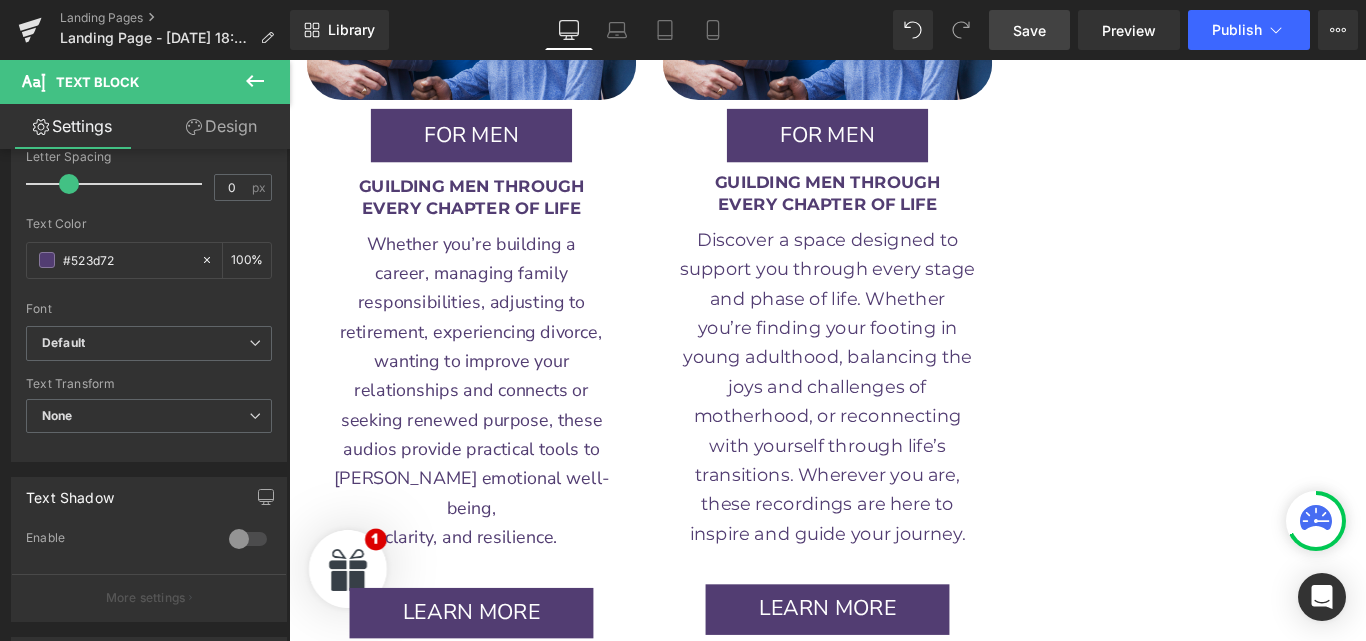 click on "Skip to content
Home Products About  Services Blog FAQ'S Resources Contact Us Success Stories Free Gifts
Account
Cart
Your cart is empty
Our Gift Certificates are the perfect way to support that special woman in your life to thrive. Gift one to someone special TODAY!" at bounding box center [894, -568] 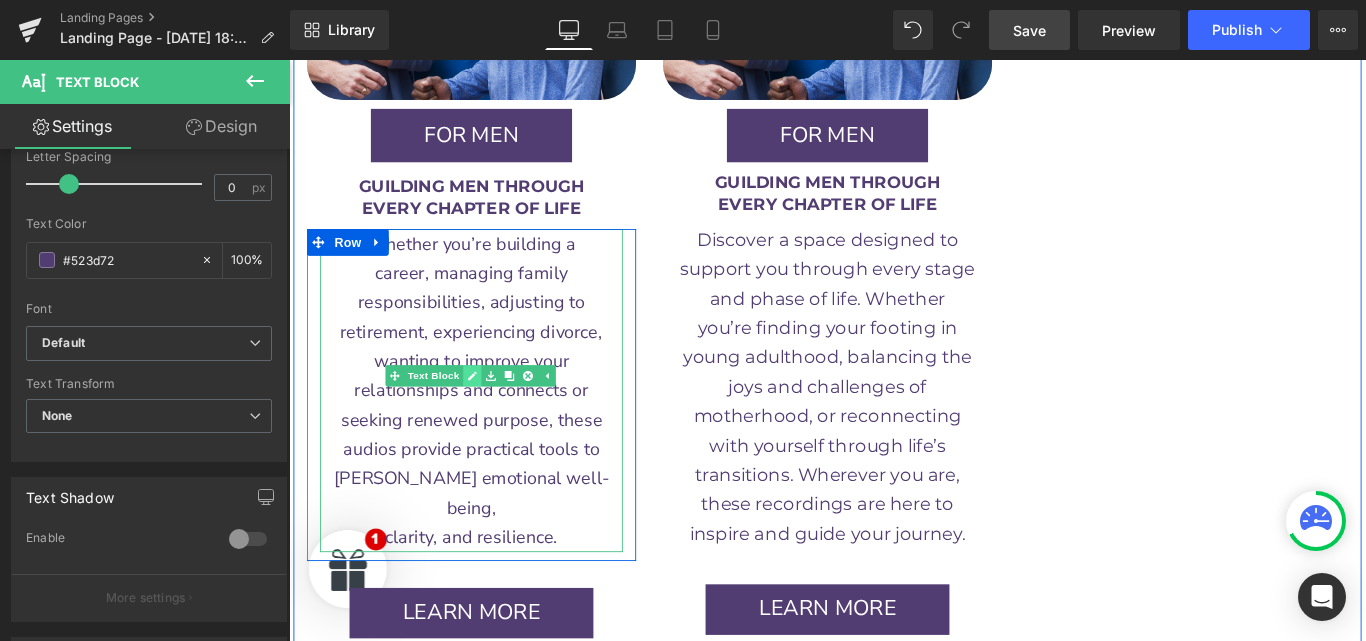 click at bounding box center [495, 415] 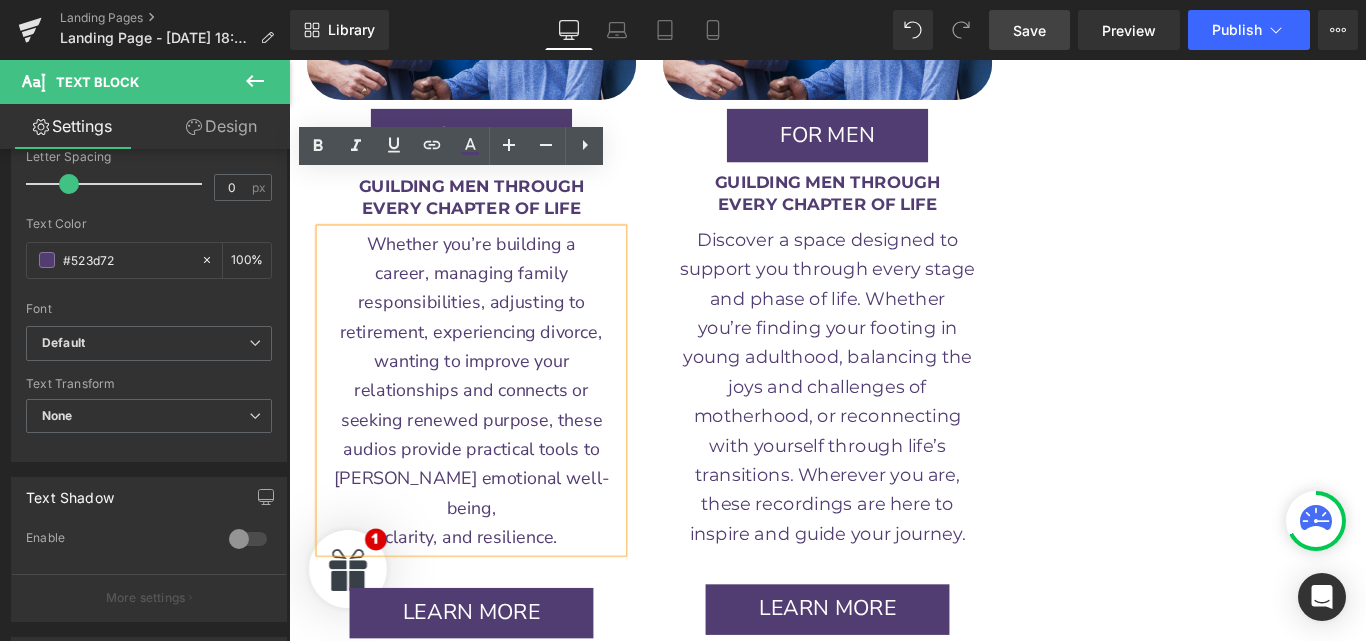 click on "retirement, experiencing divorce," at bounding box center (494, 365) 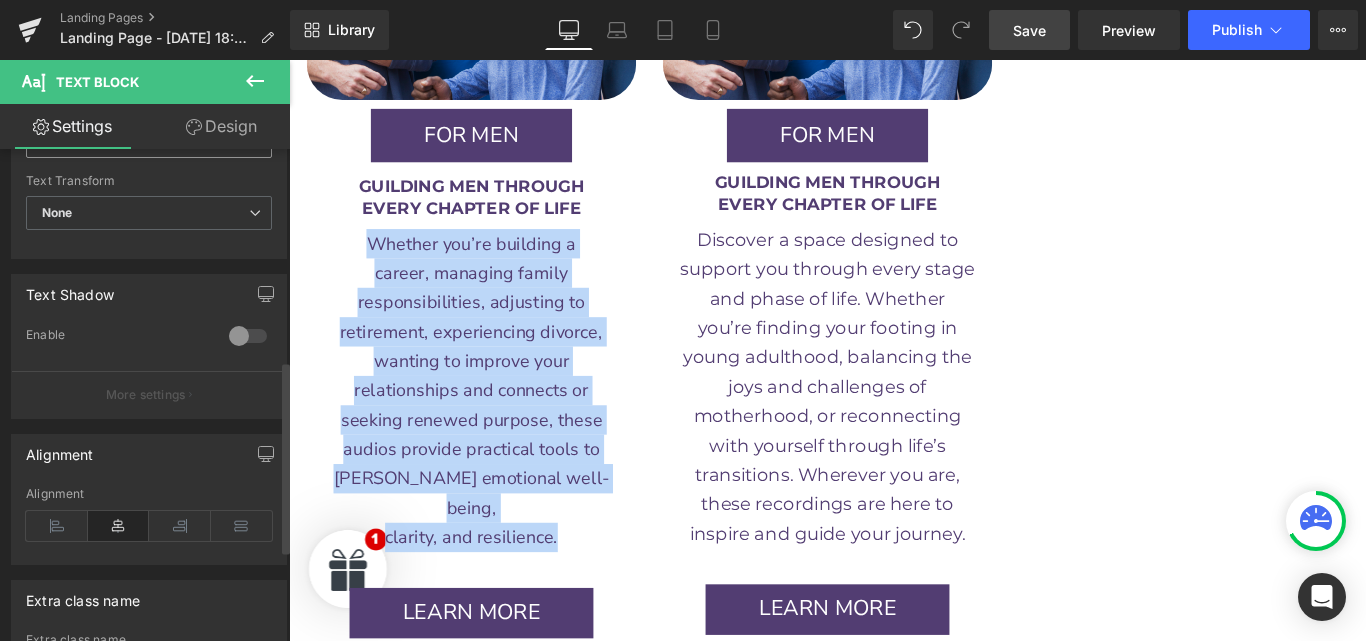 scroll, scrollTop: 517, scrollLeft: 0, axis: vertical 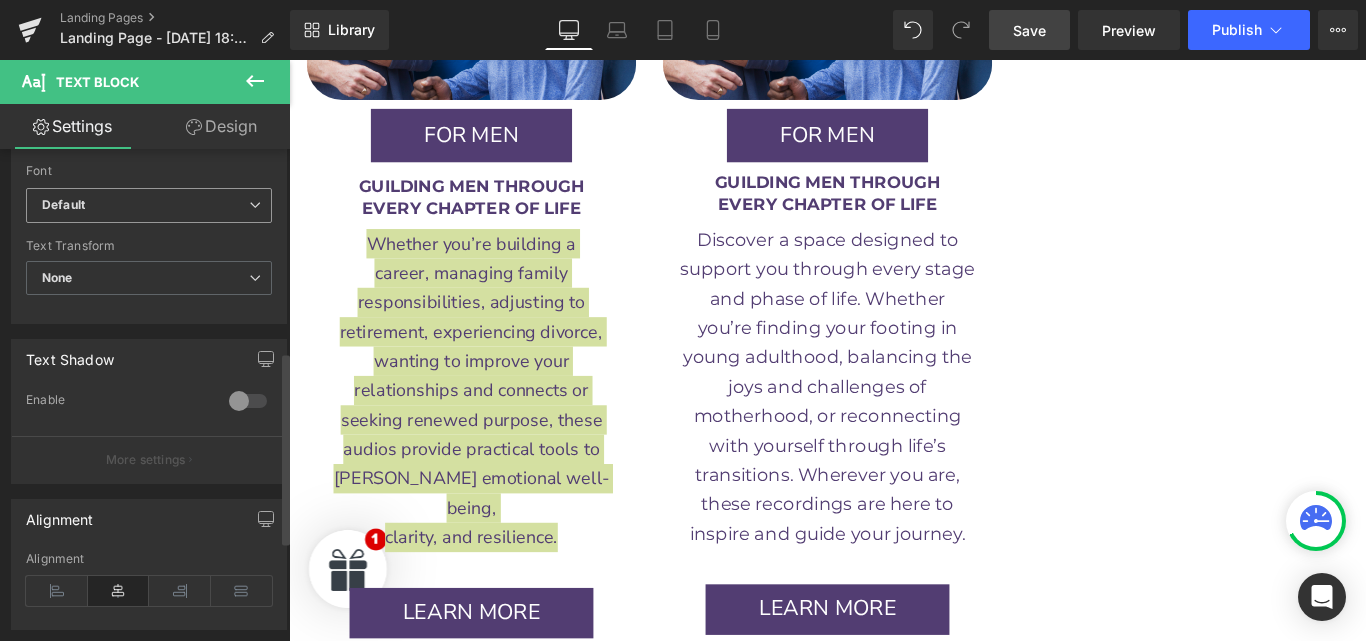 click on "Default" at bounding box center (149, 205) 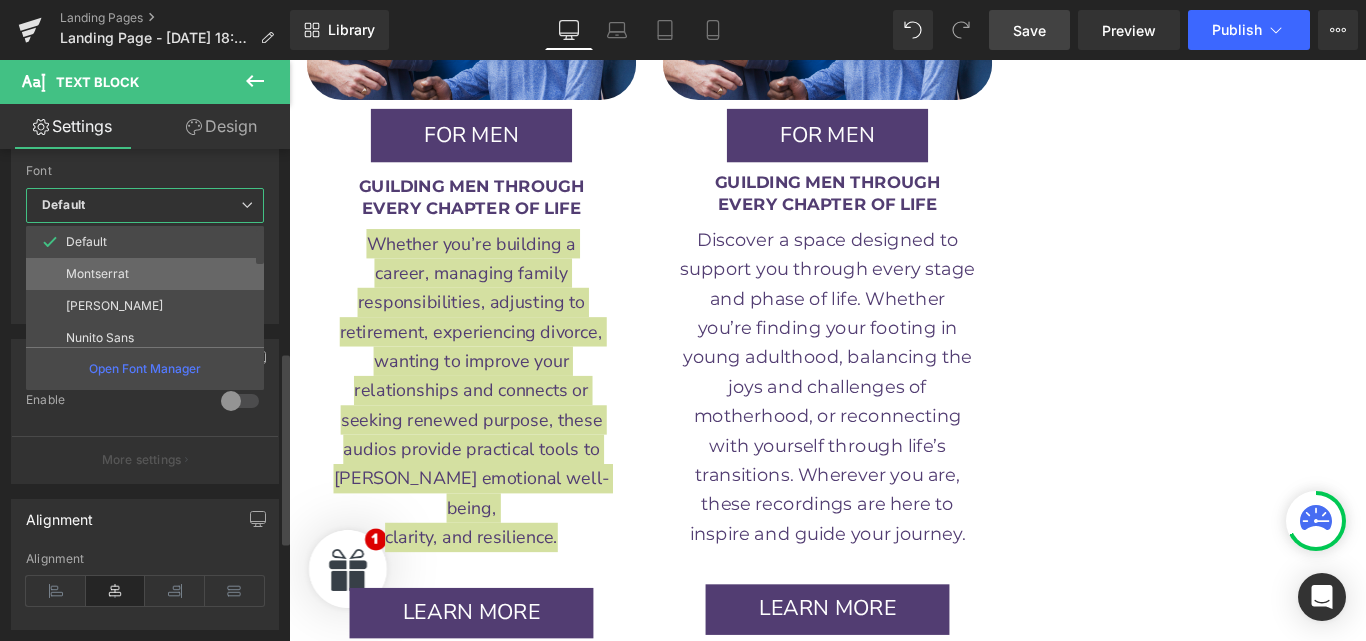 click on "Montserrat" at bounding box center [149, 274] 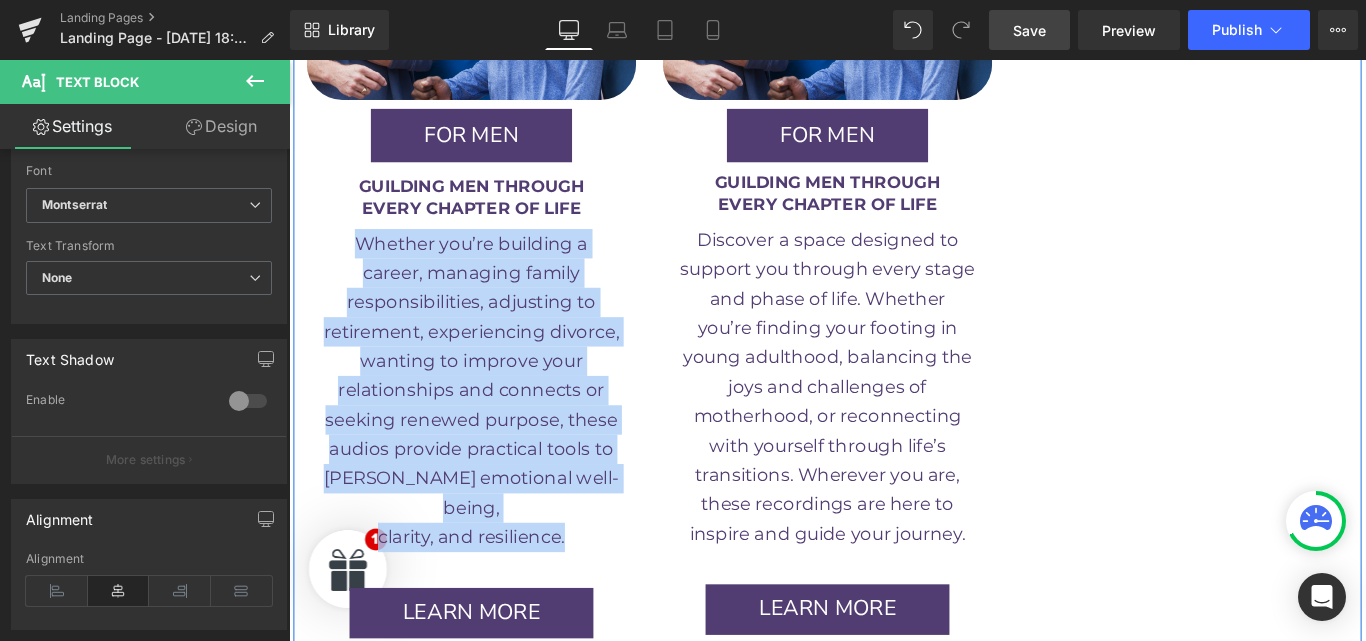 click on "joys and challenges of" at bounding box center [894, 427] 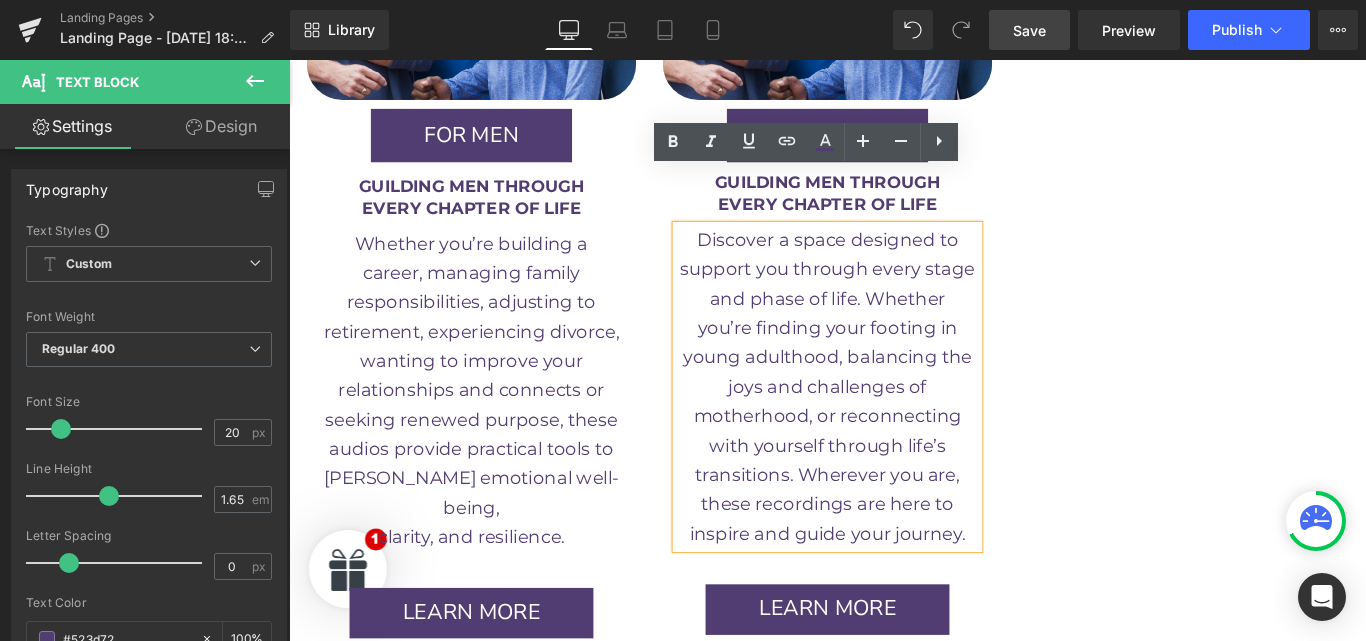 click on "Image         FOR MEN Button       60px   60px Row
GUILDING MEN THROUGH  EVERY CHAPTER OF LIFE
Text Block         Row
Whether you’re building a career, managing family responsibilities, adjusting to retirement, experiencing divorce, wanting to improve your relationships and connects or seeking renewed purpose, these audios provide practical tools to foster emotional well-being, clarity, and resilience.
Text Block         Row         LEARN MORE Button         Row         Image
FOR MEN Button
Row
GUILDING MEN THROUGH  EVERY CHAPTER OF LIFE Text Block
Row   394px
Discover a space designed to support you through every stage and phase of life.  Whether you’re finding your footing in young adulthood, balancing the joys and challenges of motherhood, or reconnecting with yourself through life’s transitions. Wherever you are, these recordings are here to Text Block
Row" at bounding box center (894, 217) 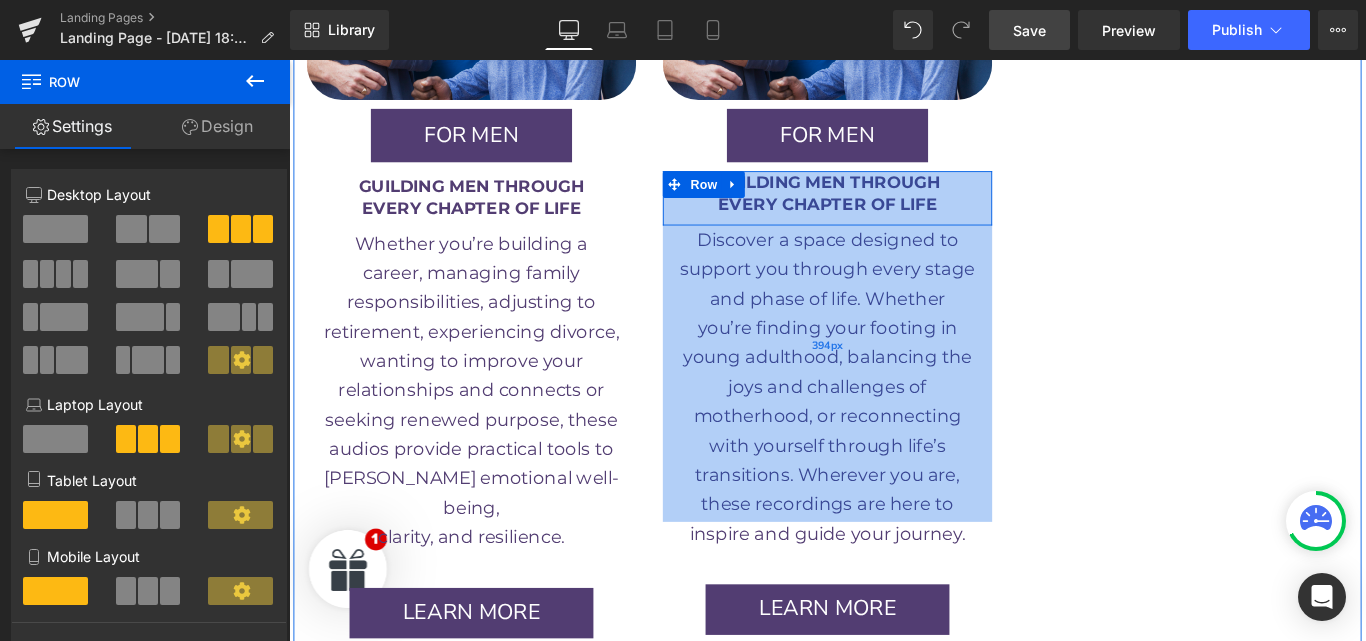 click on "394px" at bounding box center (894, 382) 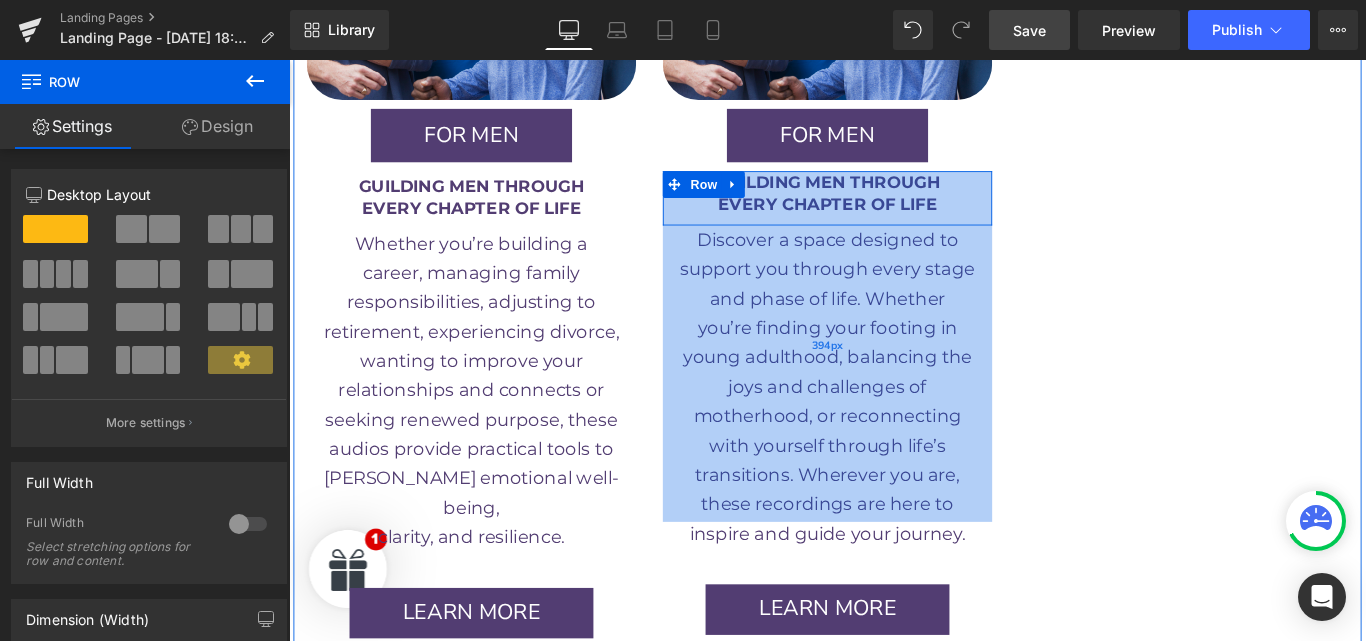 click on "394px" at bounding box center (894, 382) 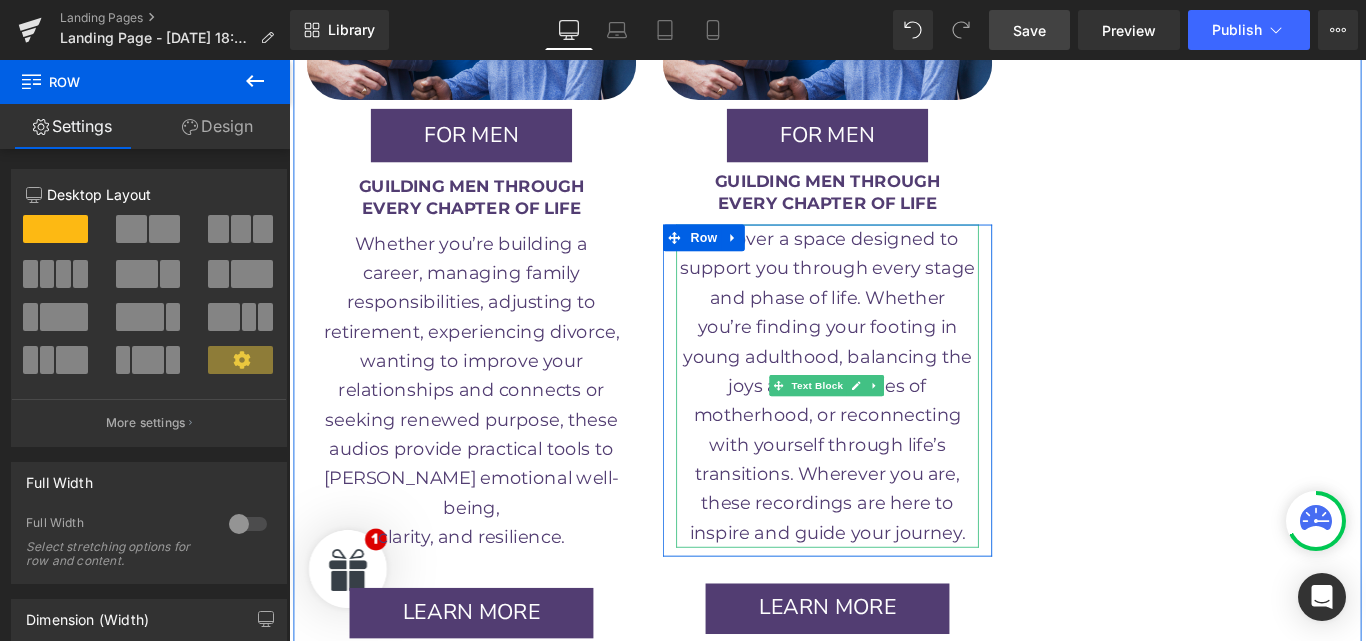 drag, startPoint x: 881, startPoint y: 517, endPoint x: 861, endPoint y: 144, distance: 373.5358 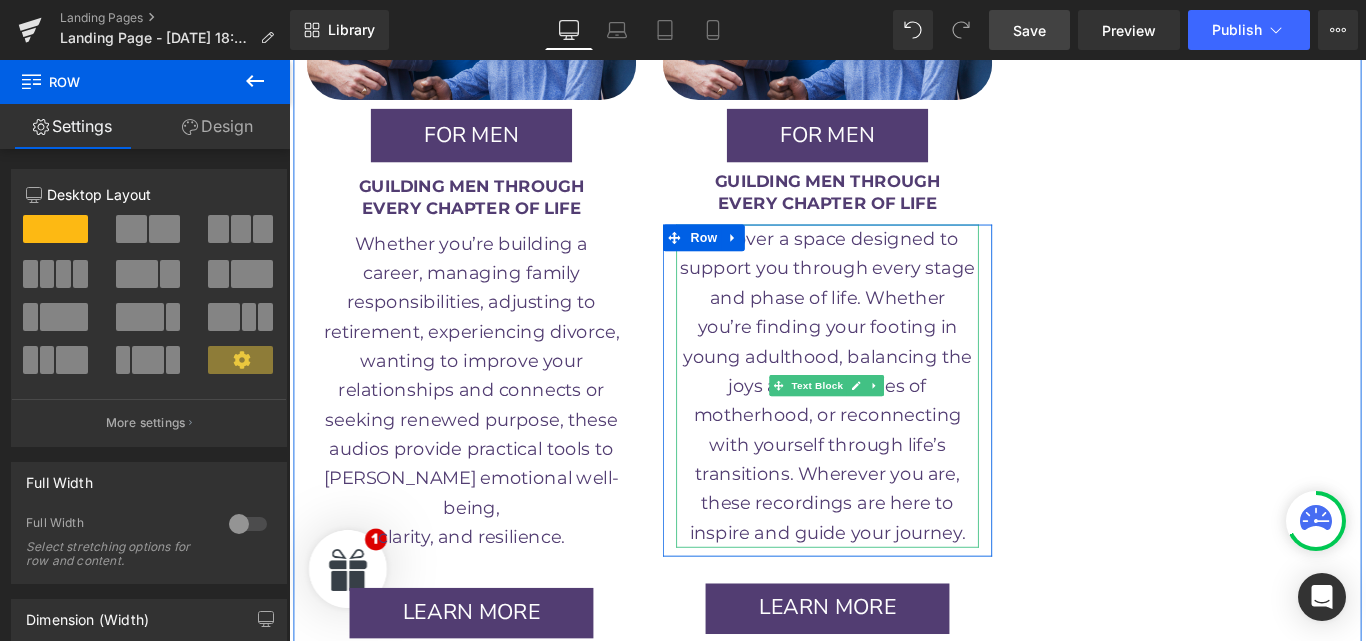click on "Image
FOR MEN Button
Row
GUILDING MEN THROUGH  EVERY CHAPTER OF LIFE Text Block
Row
Discover a space designed to support you through every stage and phase of life.  Whether you’re finding your footing in young adulthood, balancing the joys and challenges of motherhood, or reconnecting with yourself through life’s transitions. Wherever you are, these recordings are here to inspire and guide your journey. Text Block
Row
LEARN MORE Button
Row" at bounding box center [894, 225] 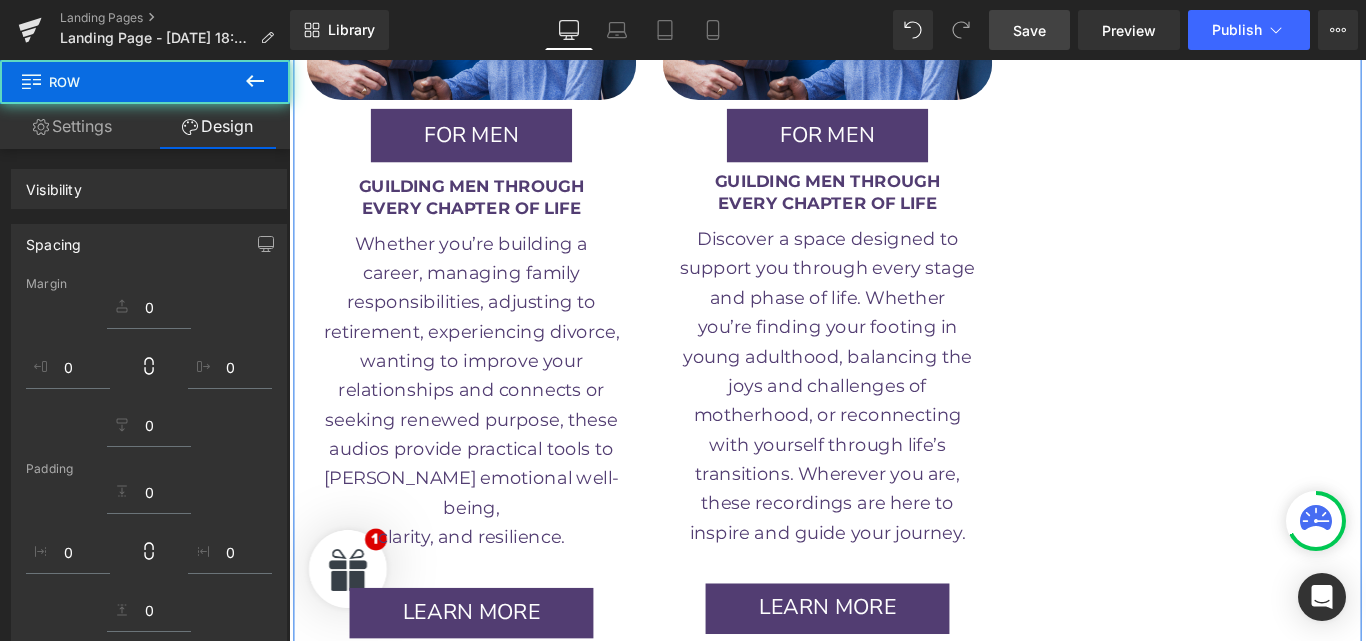 click on "GUILDING MEN THROUGH  EVERY CHAPTER OF LIFE Text Block" at bounding box center [894, 210] 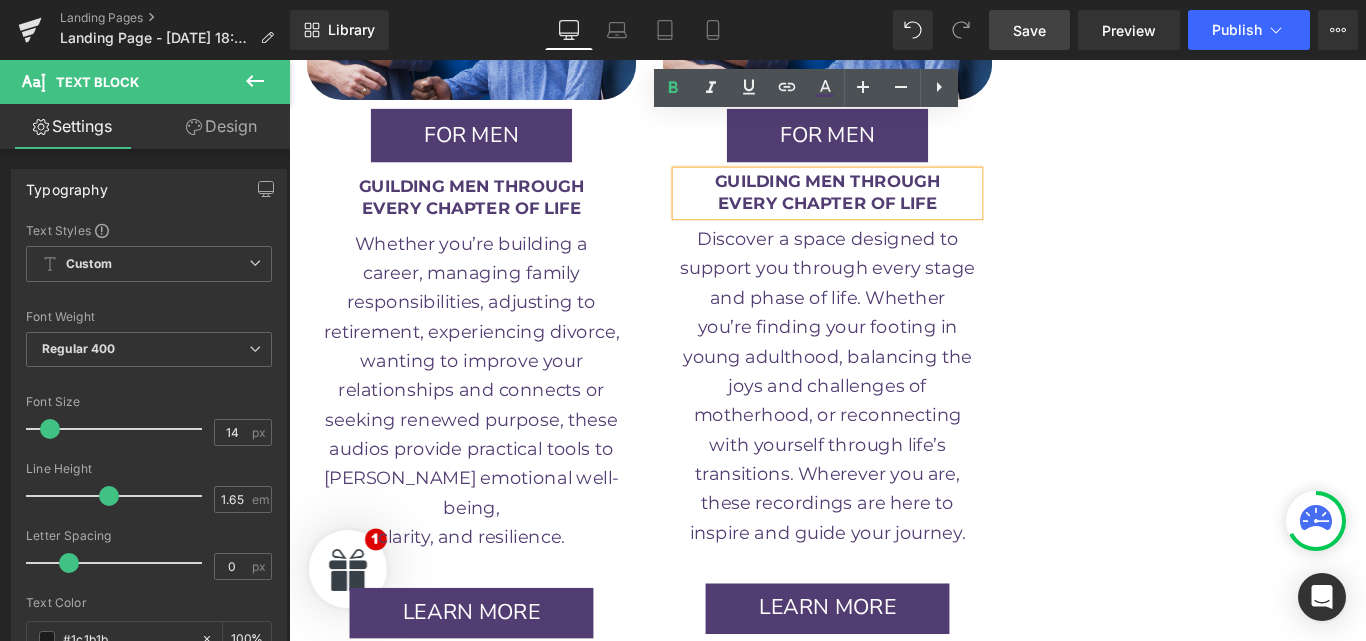 click on "GUILDING MEN THROUGH  EVERY CHAPTER OF LIFE Text Block" at bounding box center (894, 210) 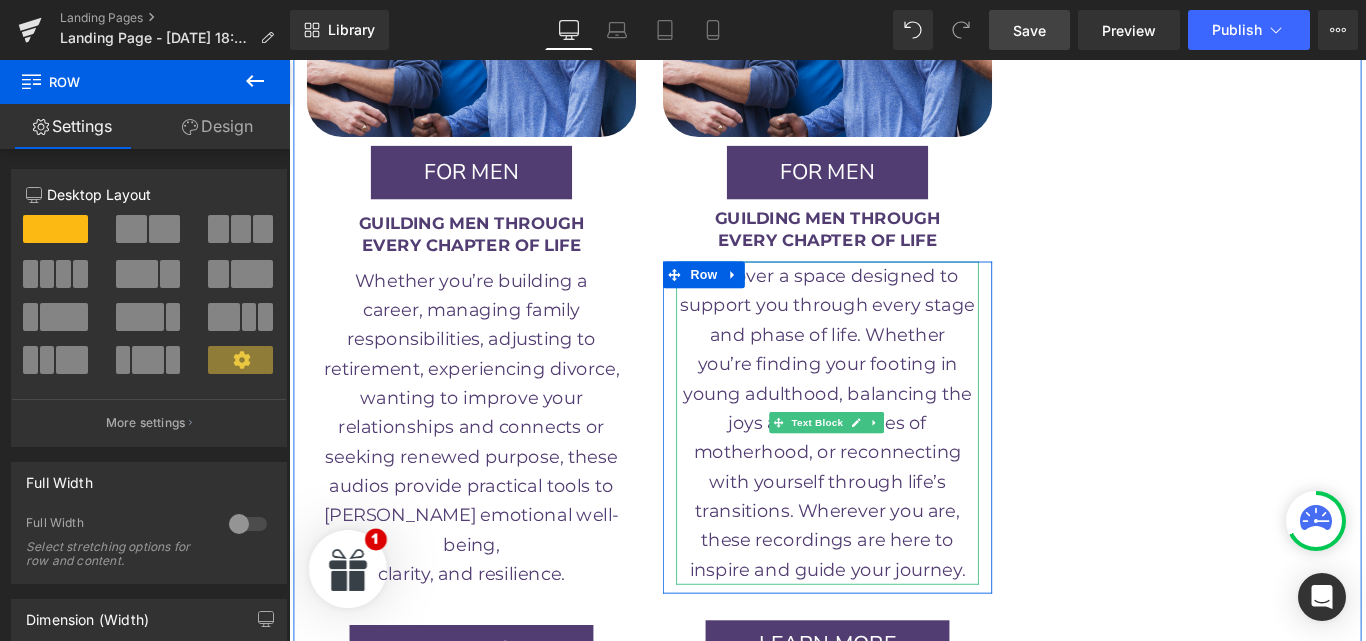 scroll, scrollTop: 2870, scrollLeft: 0, axis: vertical 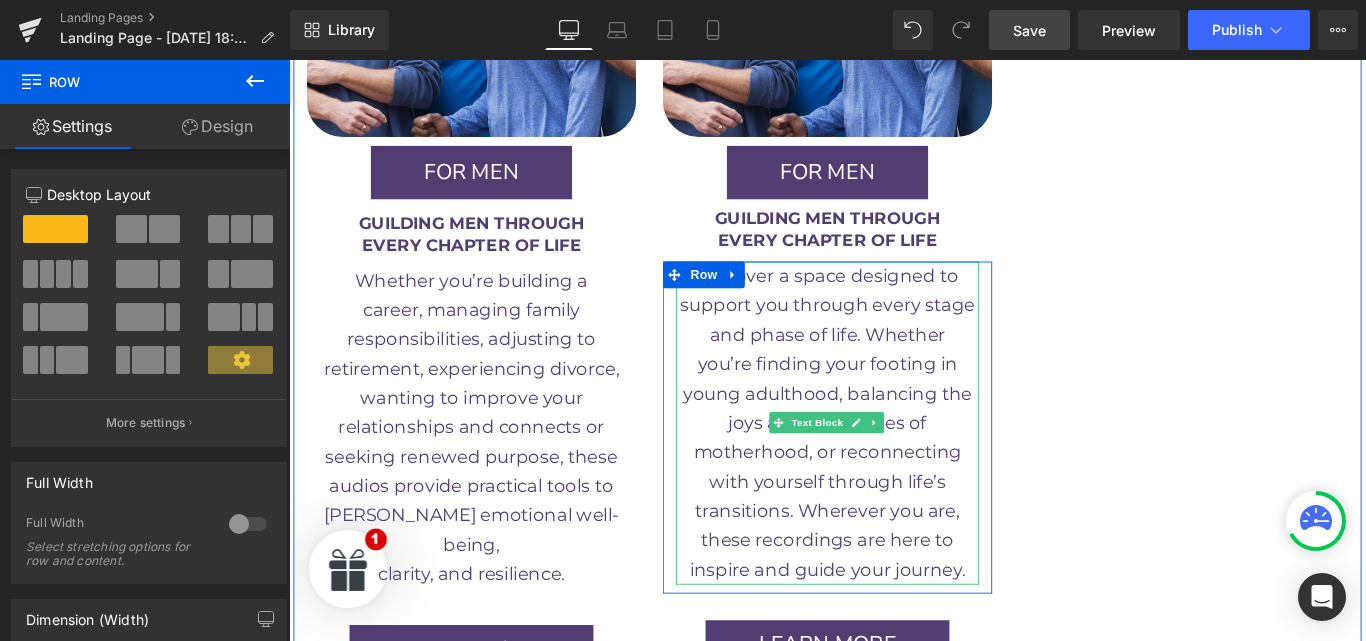 click on "and phase of life.  Whether" at bounding box center (893, 369) 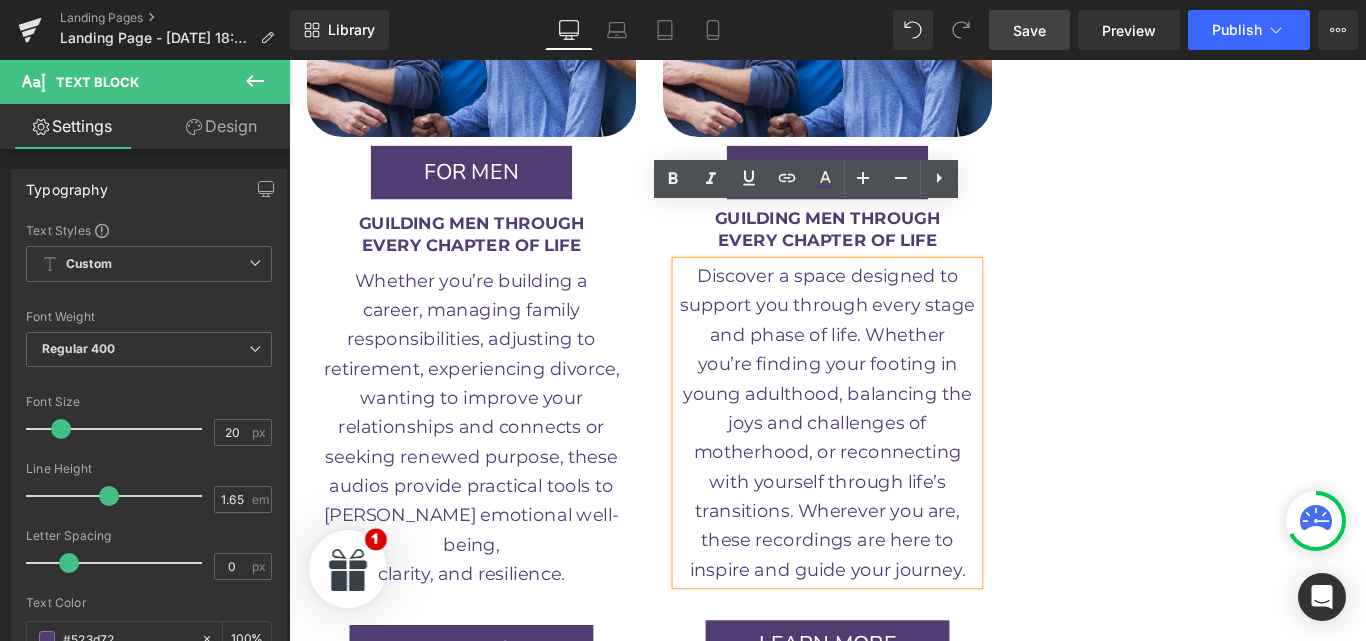 click on "joys and challenges of" at bounding box center [893, 468] 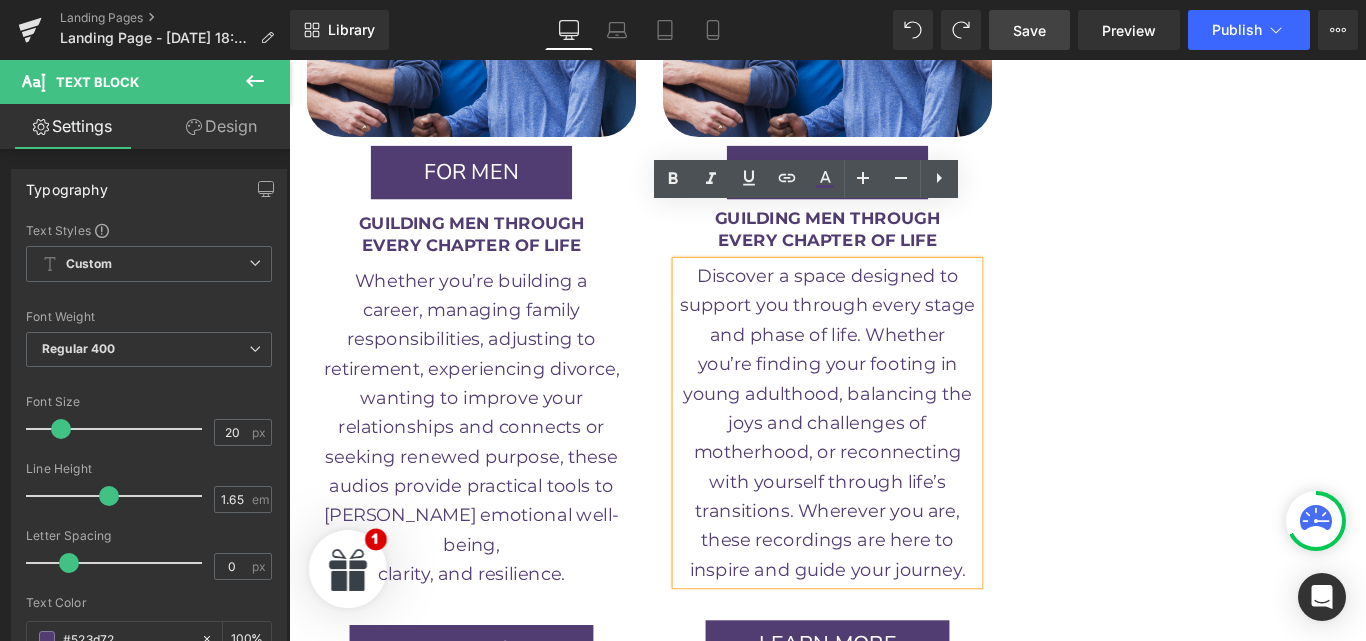 click on "and phase of life.  Whether" at bounding box center (894, 369) 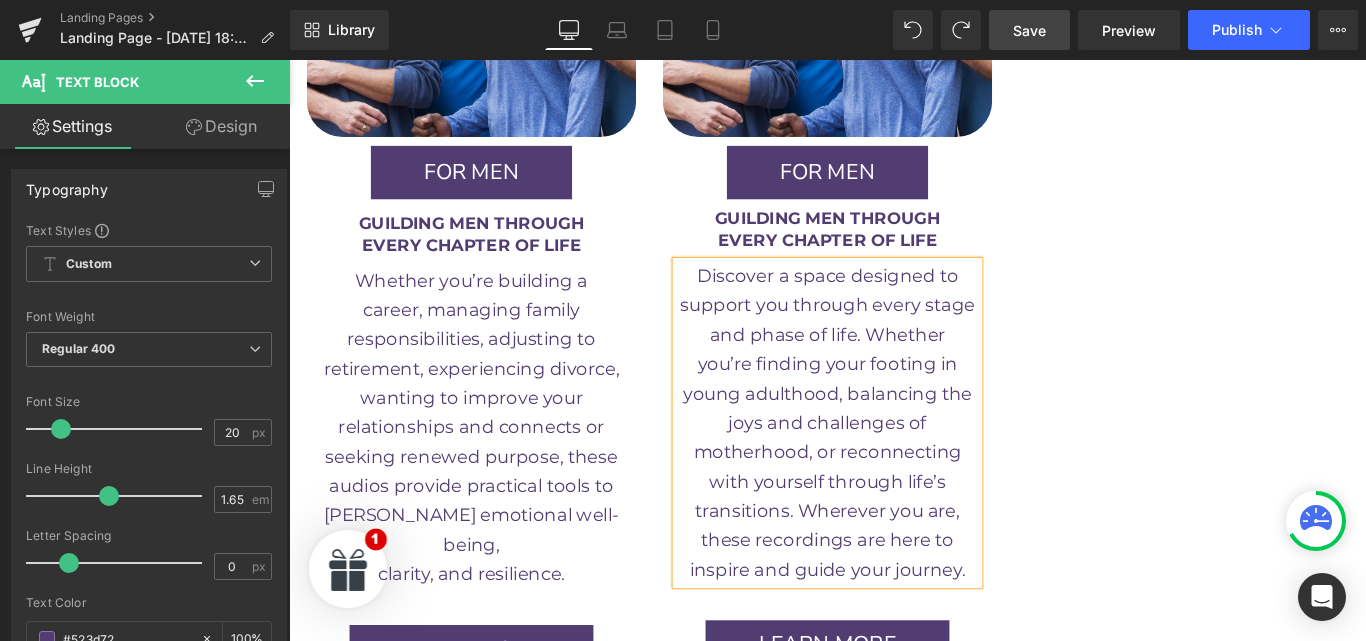 click on "you’re finding your footing in" at bounding box center (894, 402) 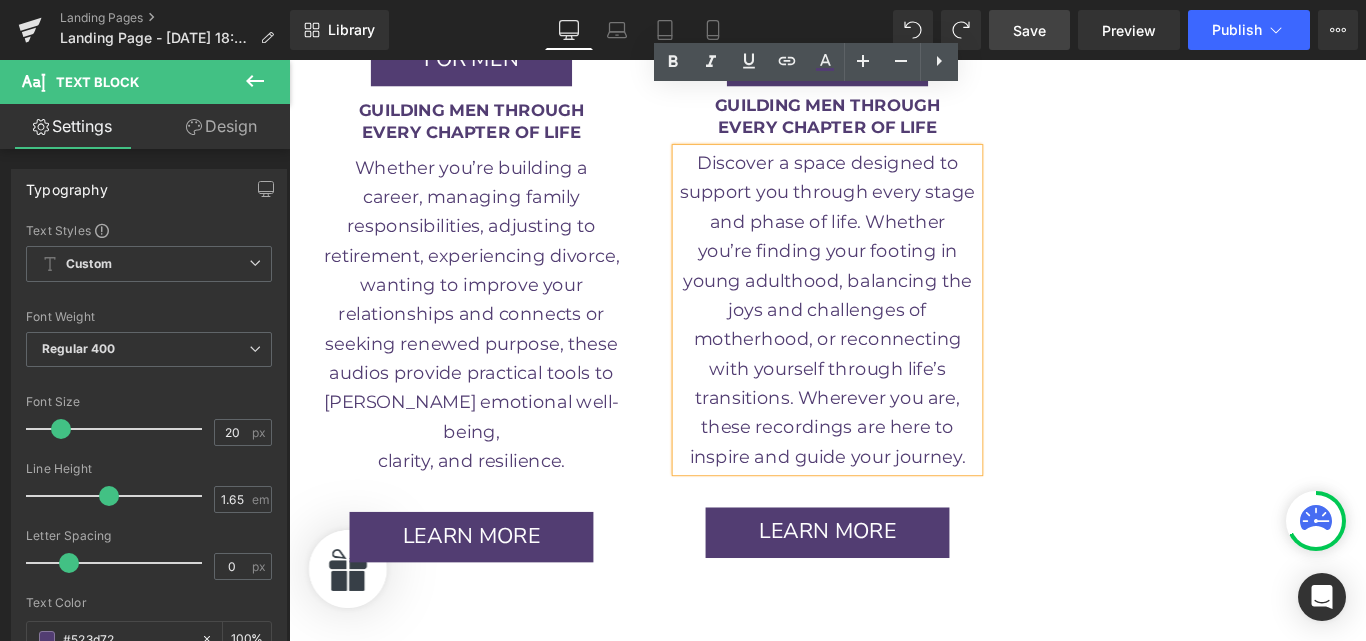 scroll, scrollTop: 3002, scrollLeft: 0, axis: vertical 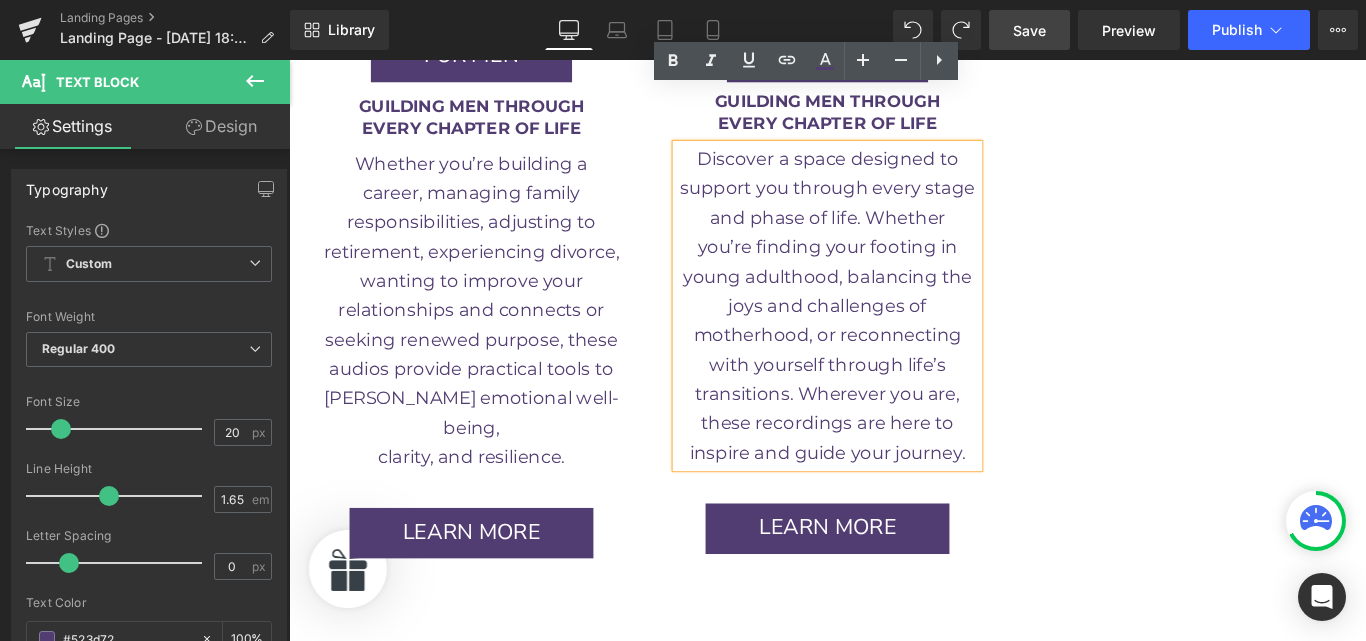 click on "joys and challenges of" at bounding box center (894, 336) 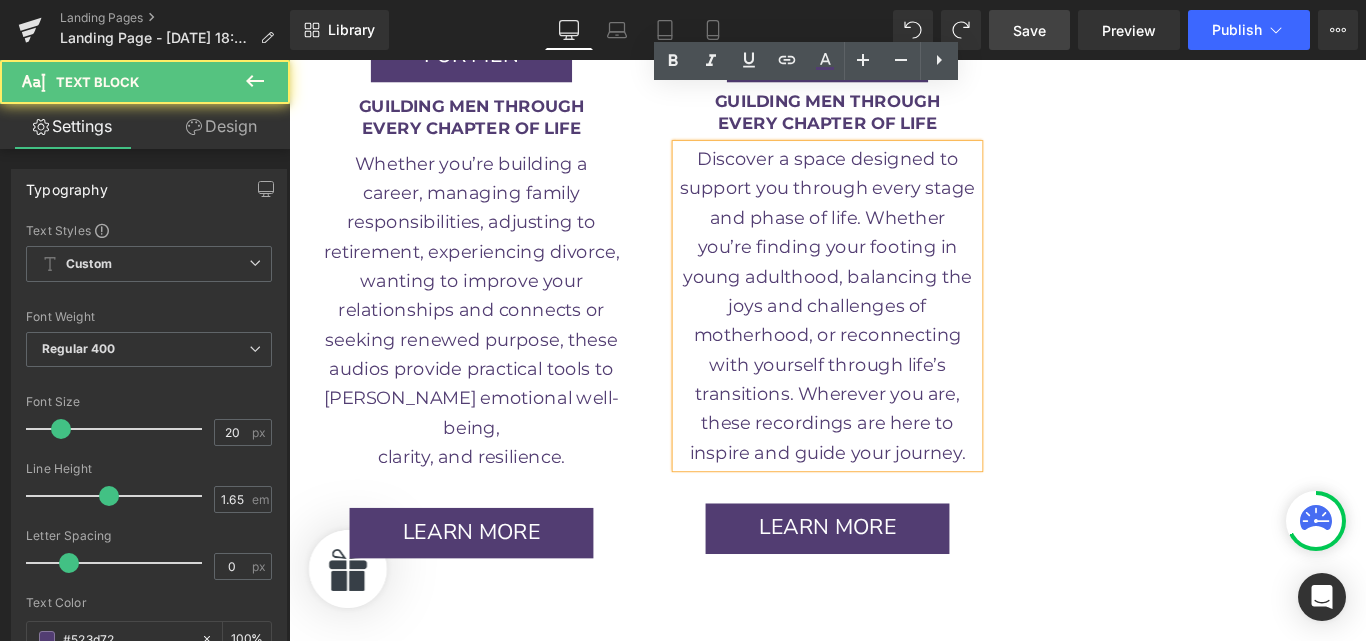 click on "Image
FOR MEN Button
Row
GUILDING MEN THROUGH  EVERY CHAPTER OF LIFE Text Block
Row
Discover a space designed to support you through every stage and phase of life.  Whether you’re finding your footing in young adulthood, balancing the
joys and challenges of
motherhood, or reconnecting
with yourself through life’s
transitions. Wherever you are,
these recordings are here to
inspire and guide your journey. Text Block
Row
LEARN MORE Button
Row" at bounding box center (894, 135) 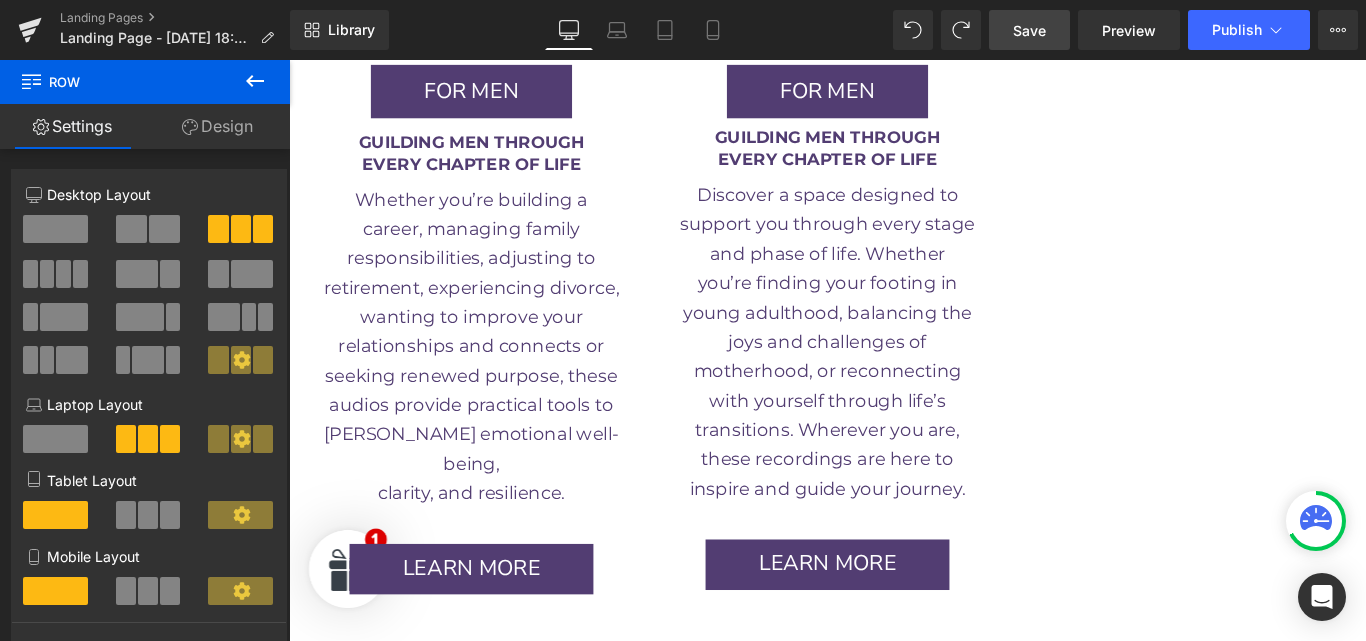 scroll, scrollTop: 2968, scrollLeft: 0, axis: vertical 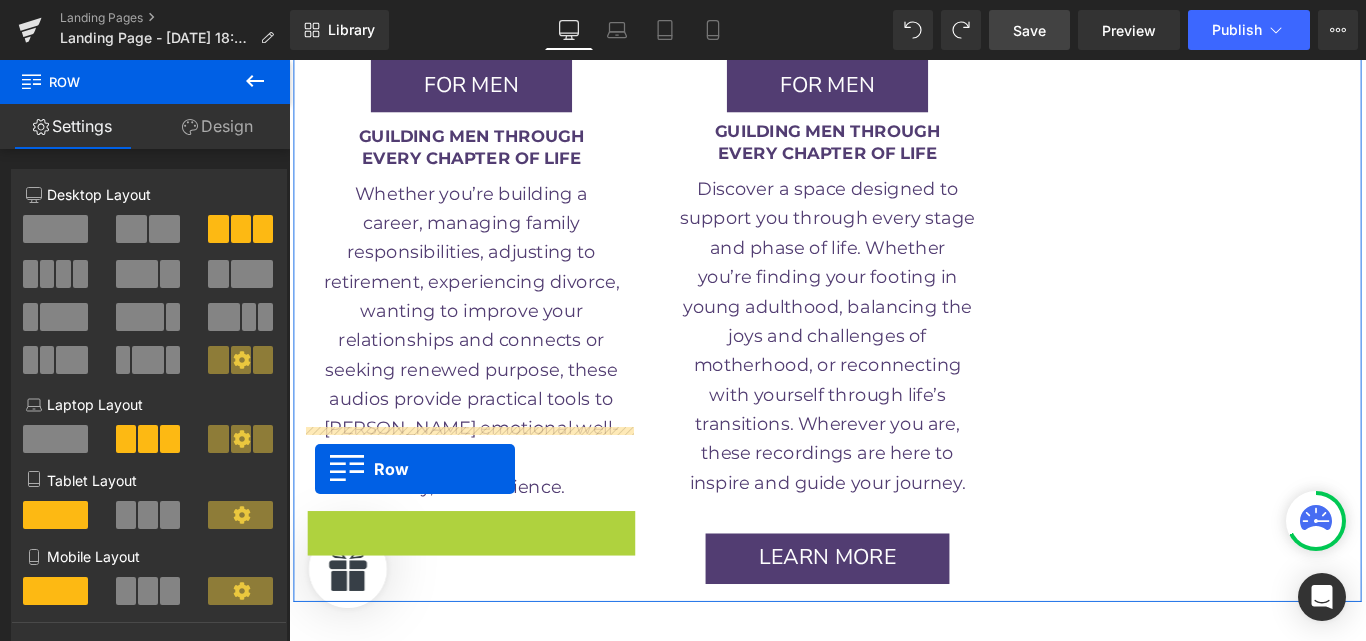drag, startPoint x: 322, startPoint y: 486, endPoint x: 318, endPoint y: 521, distance: 35.22783 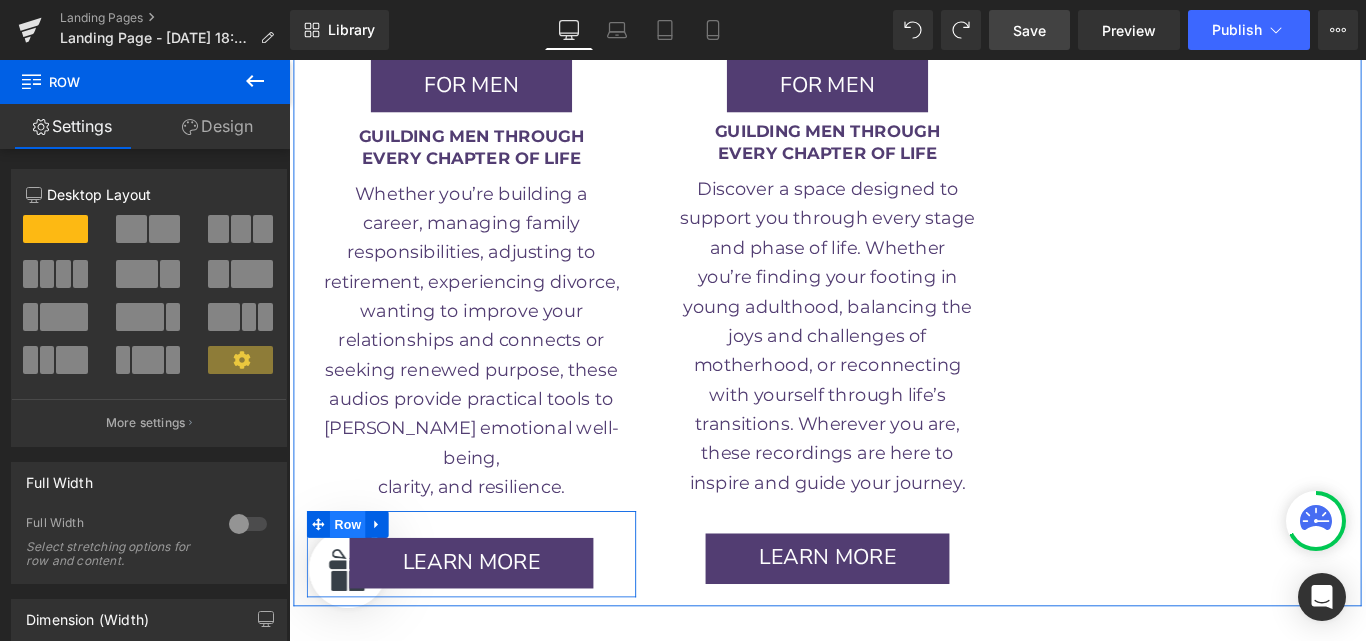 click on "Row" at bounding box center (355, 582) 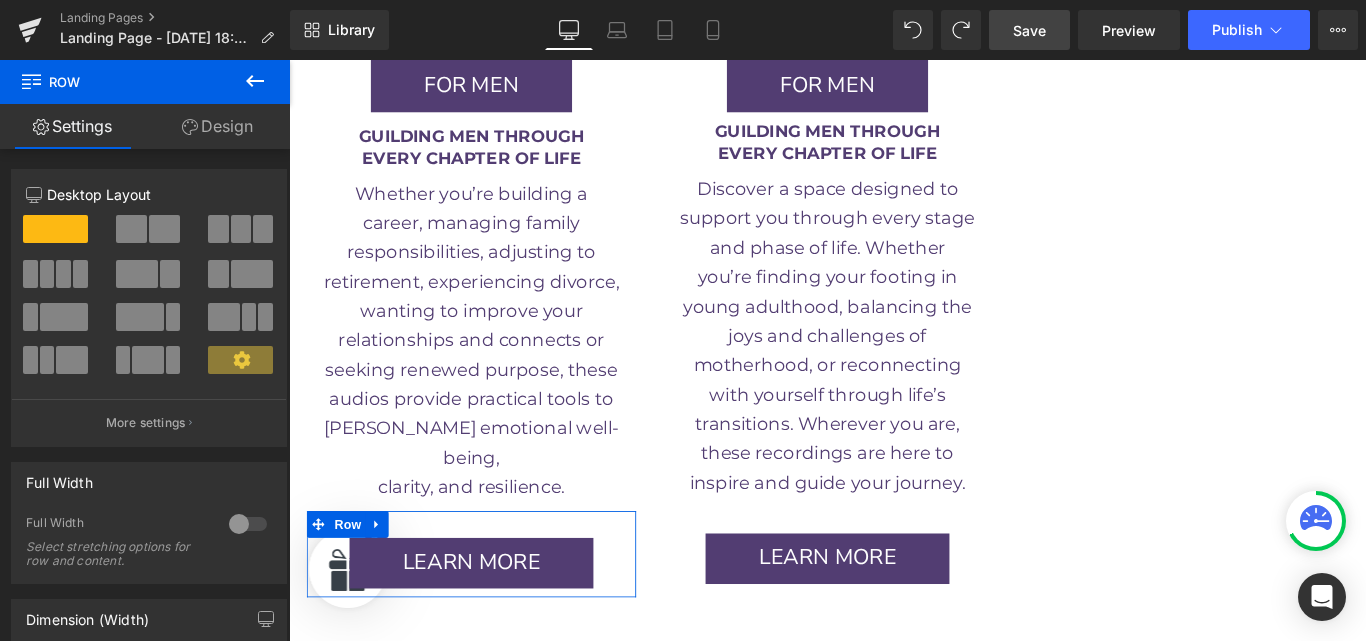 click on "Design" at bounding box center [217, 126] 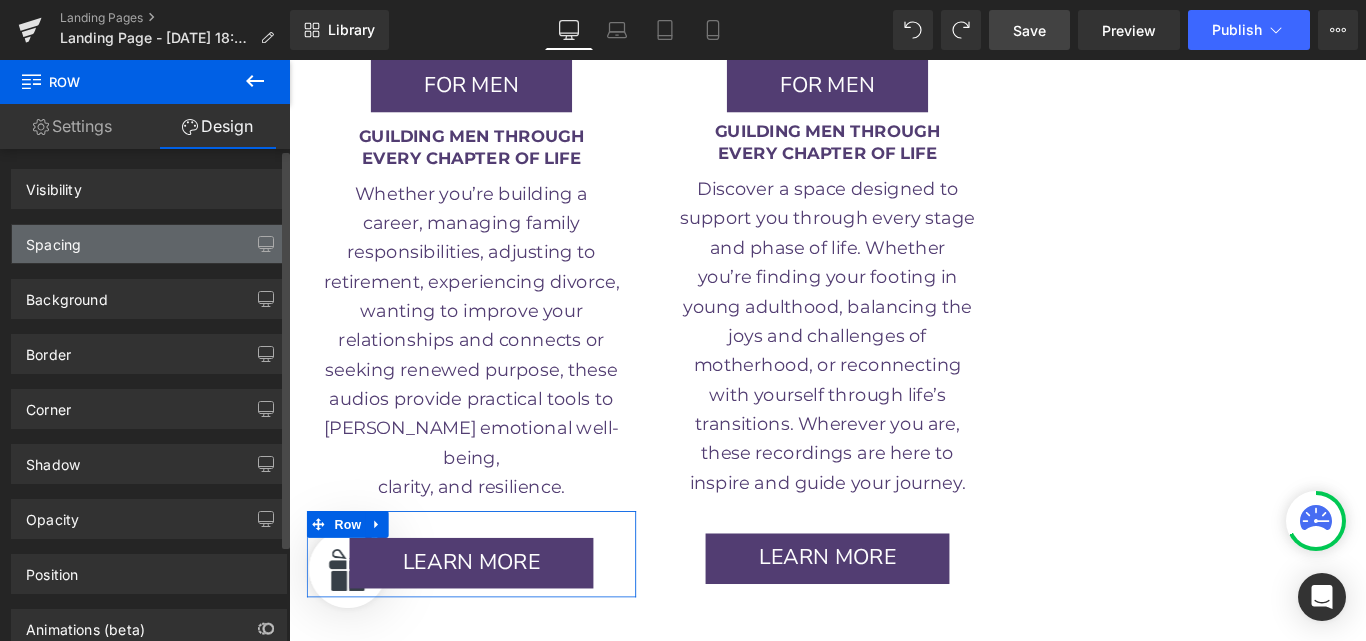 click on "Spacing" at bounding box center [149, 244] 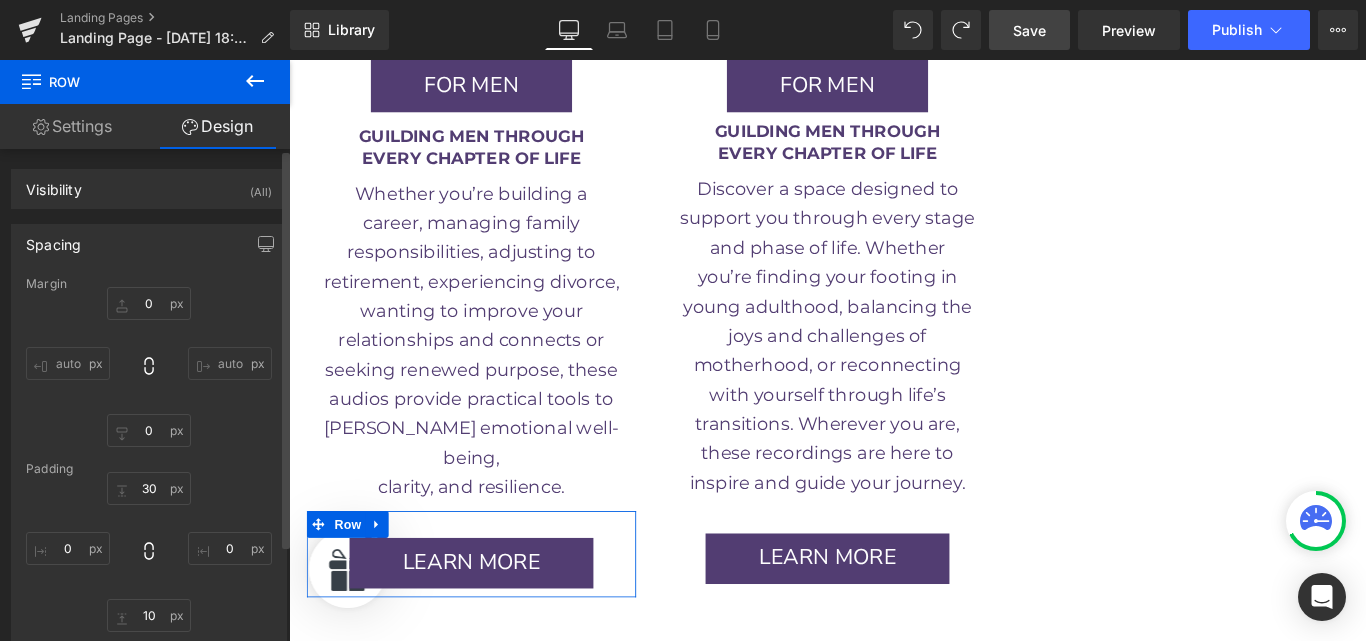 type on "0" 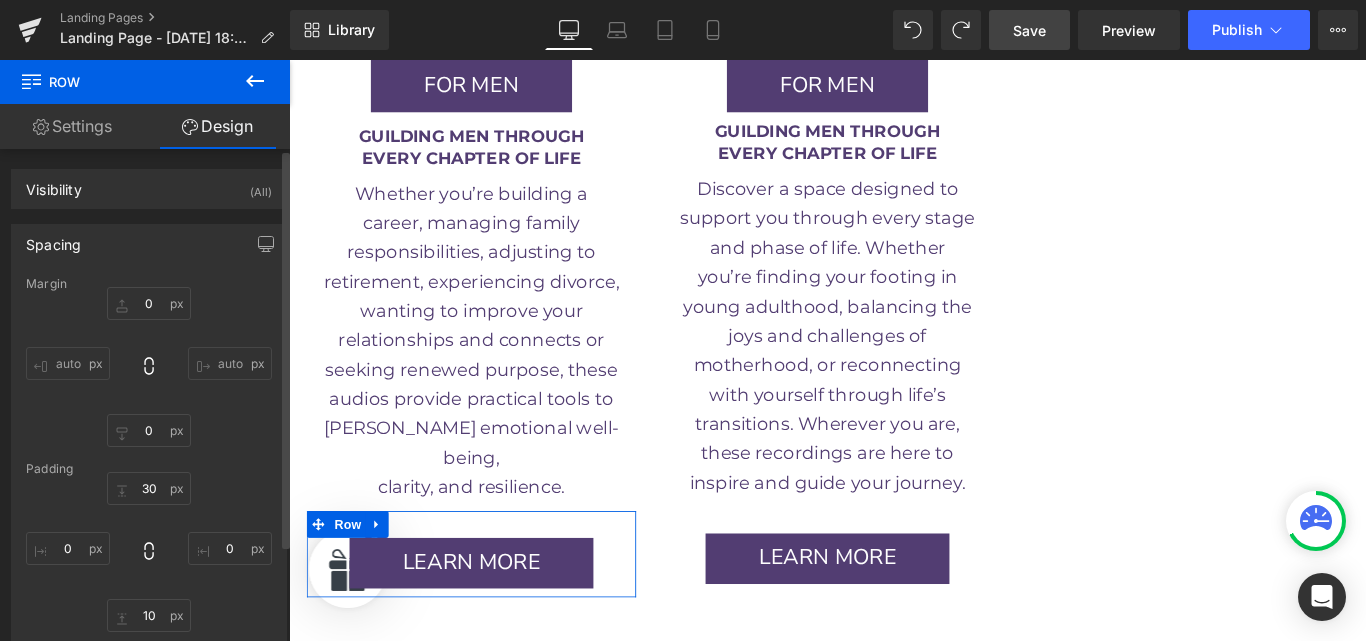 type on "0" 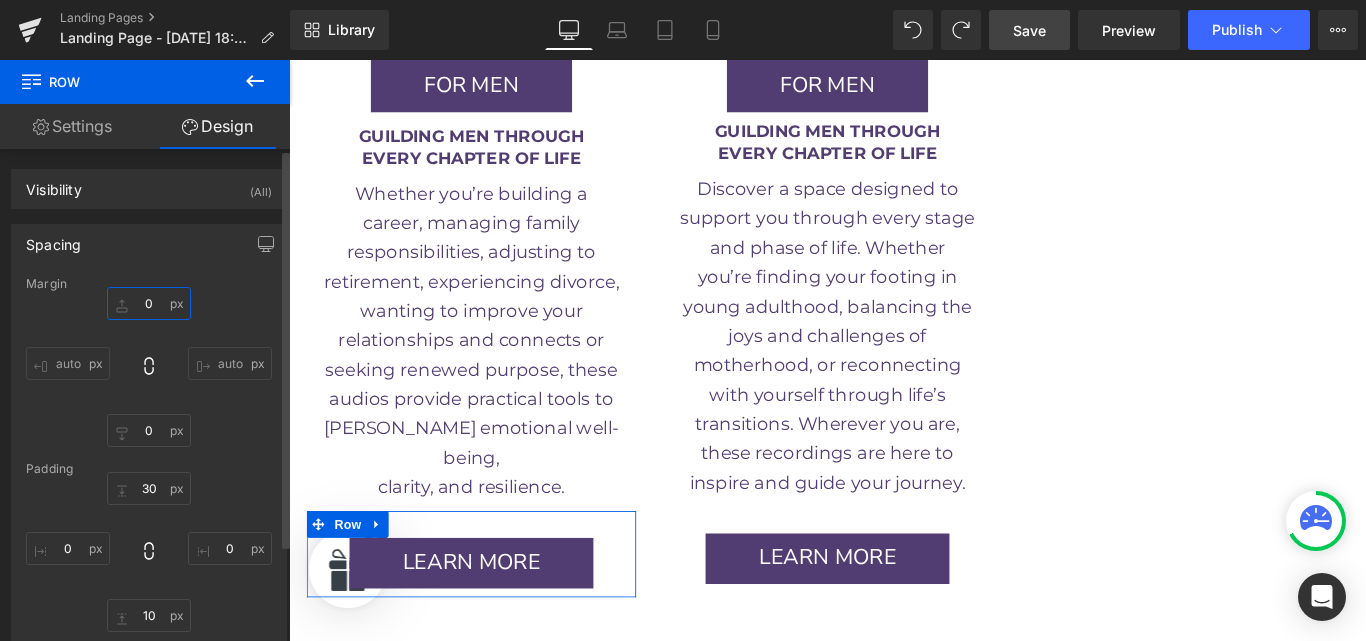 click on "0" at bounding box center [149, 303] 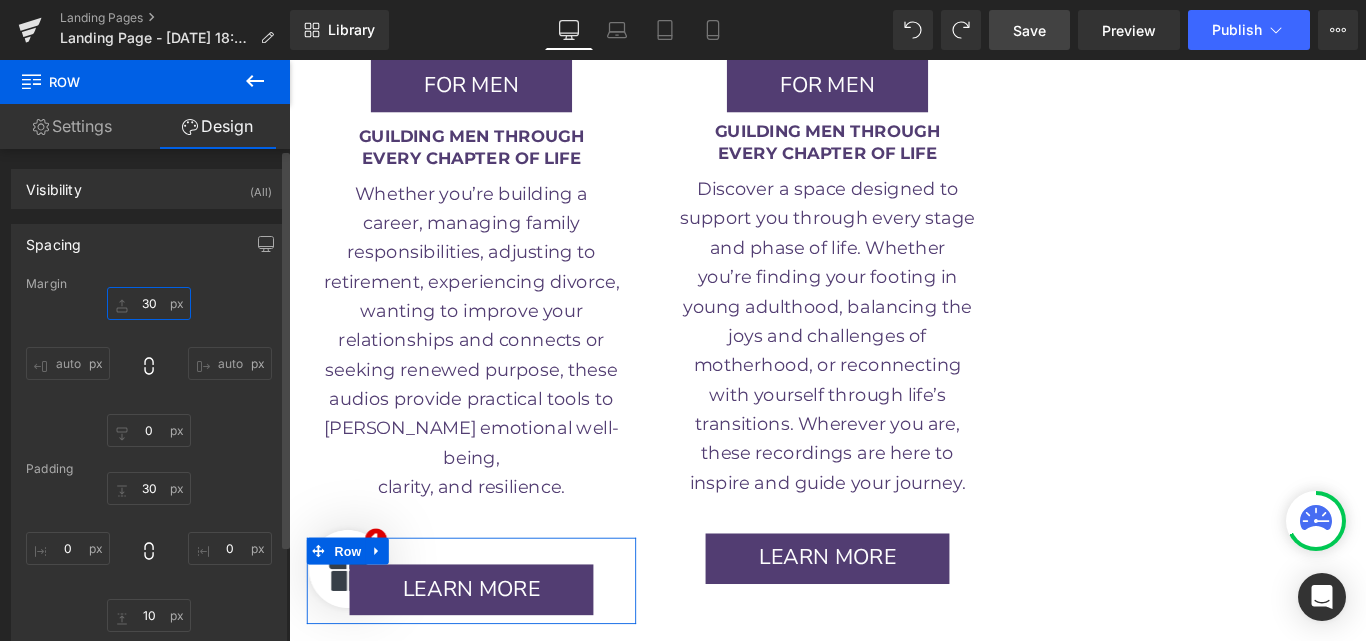 type on "30" 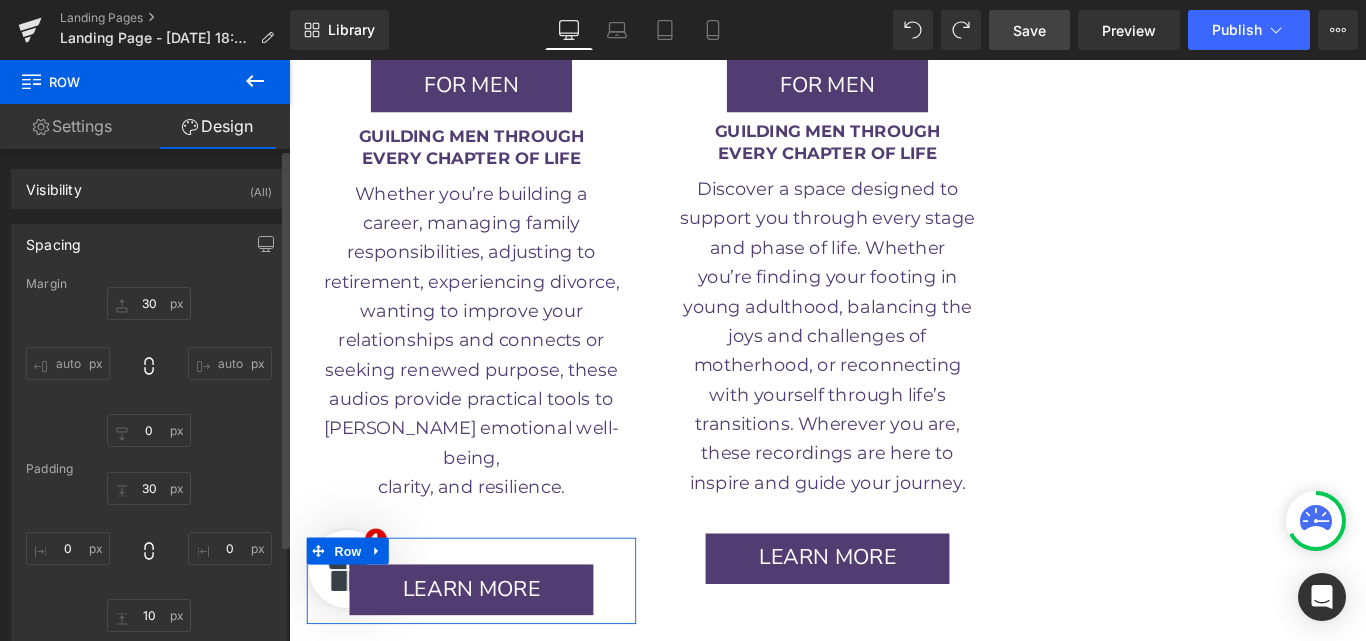 click on "Spacing
Margin
30 30
auto auto
0px 0
auto auto
Padding
30px 30
0px 0
10px 10
0px 0
Setup Global Style" at bounding box center (149, 451) 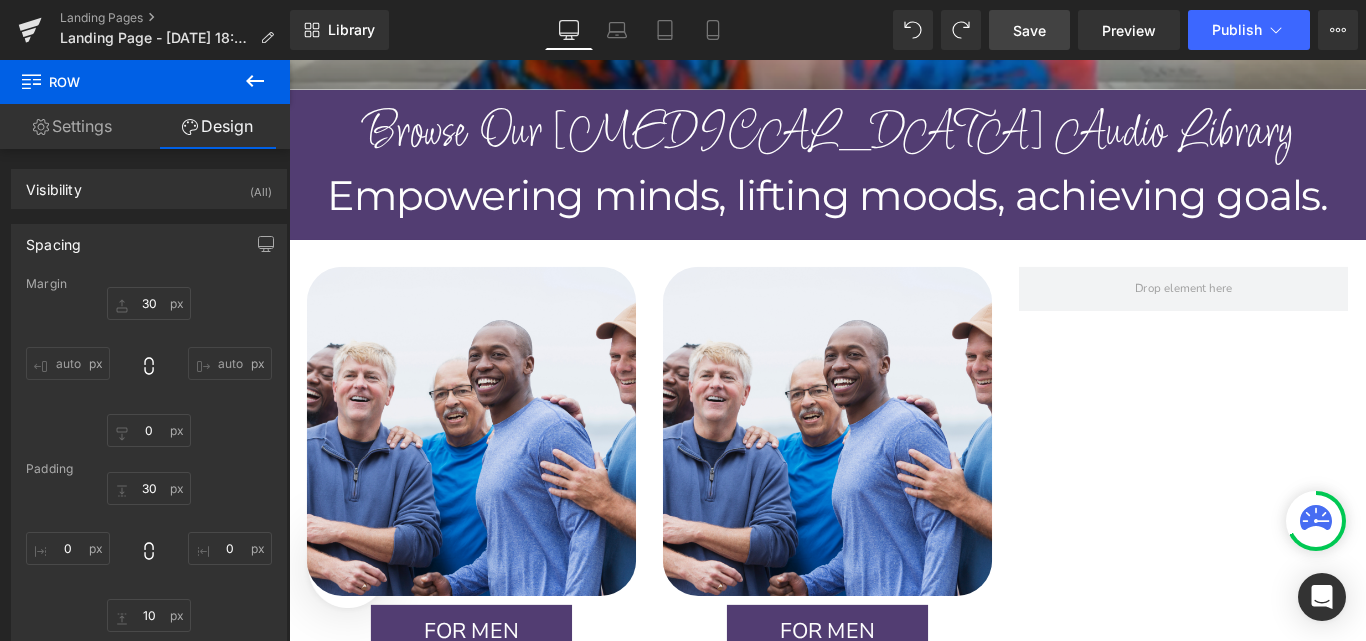scroll, scrollTop: 2353, scrollLeft: 0, axis: vertical 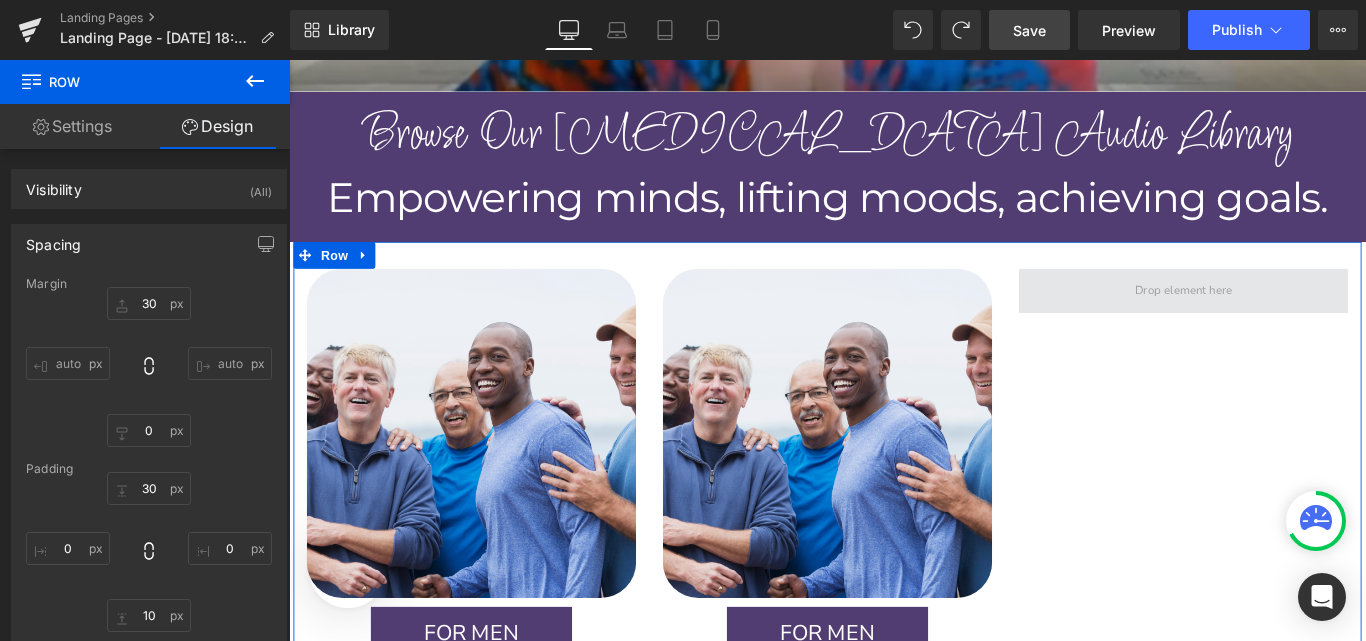 click at bounding box center [1294, 319] 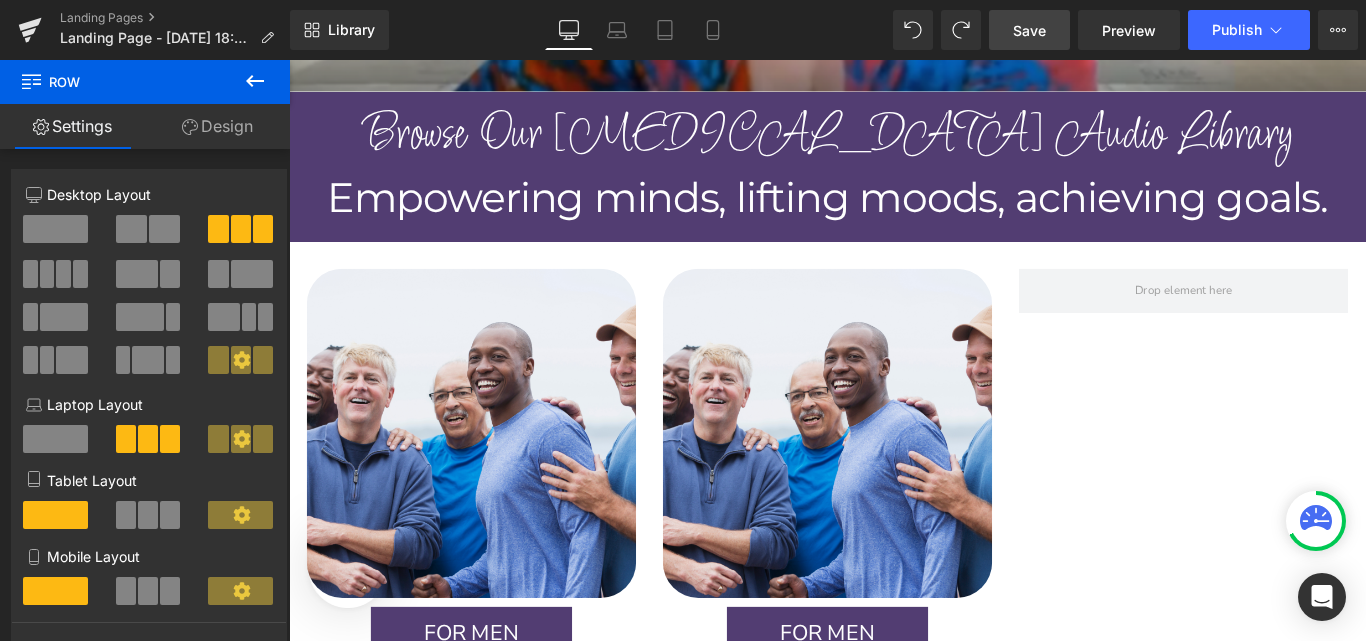 click at bounding box center (255, 82) 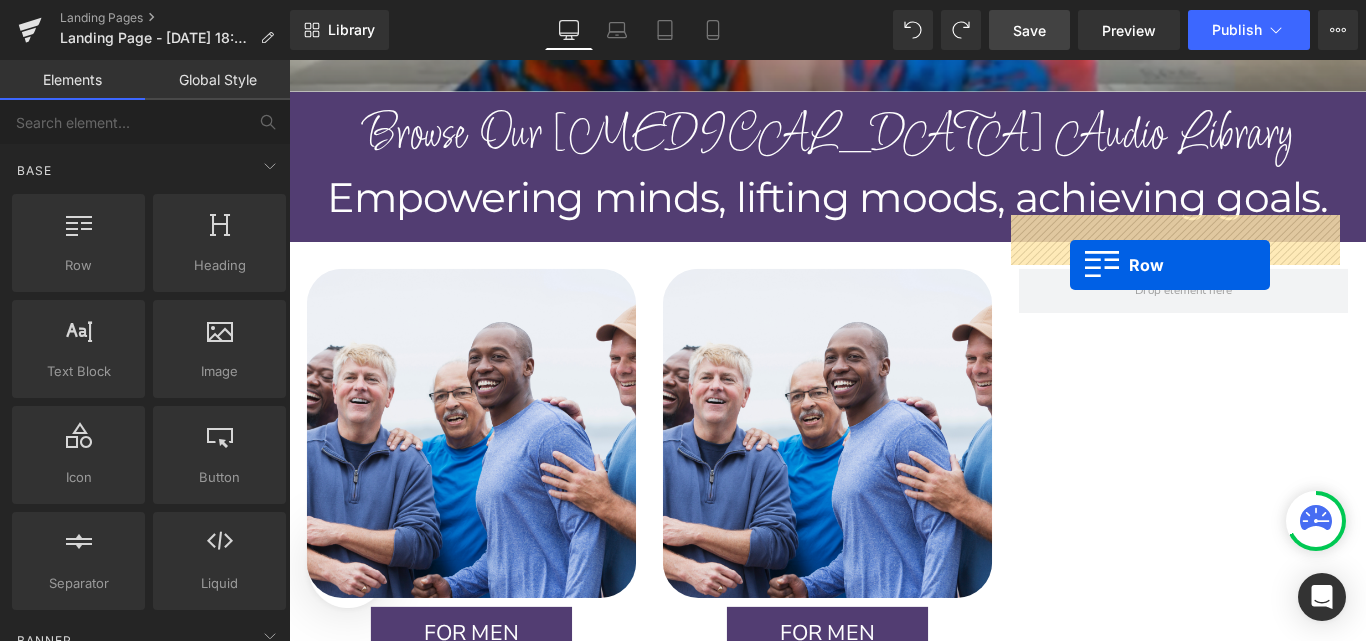 drag, startPoint x: 351, startPoint y: 354, endPoint x: 1165, endPoint y: 291, distance: 816.4343 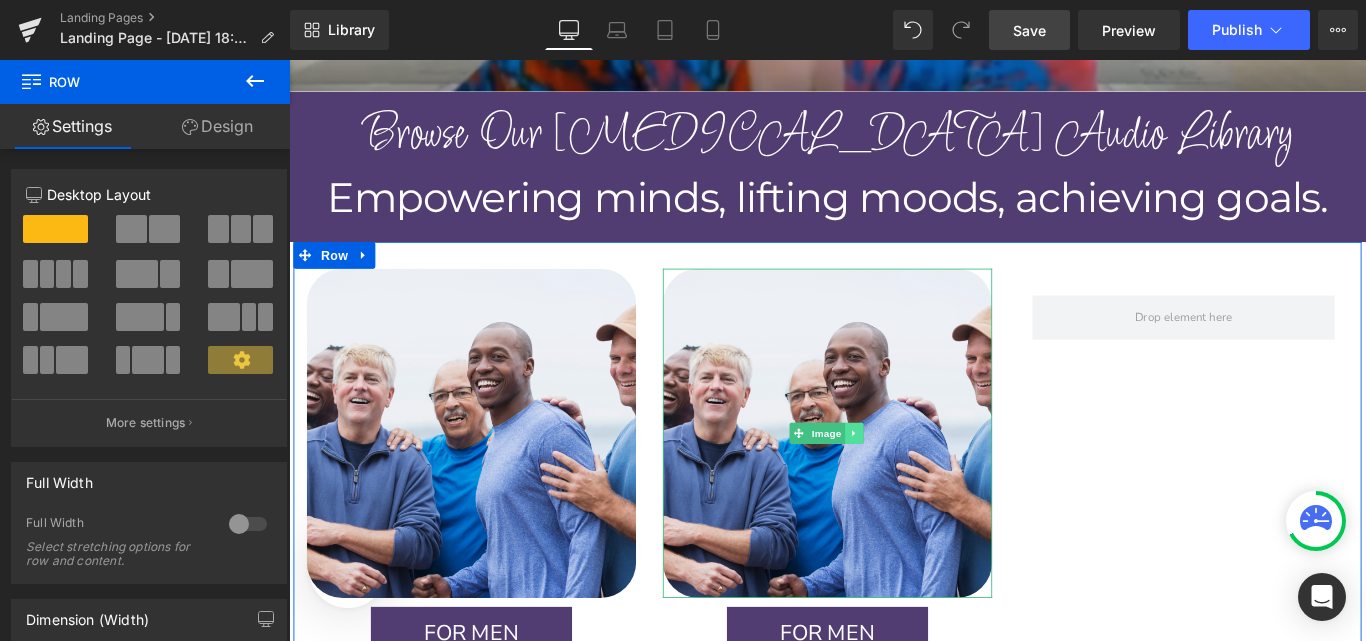 click 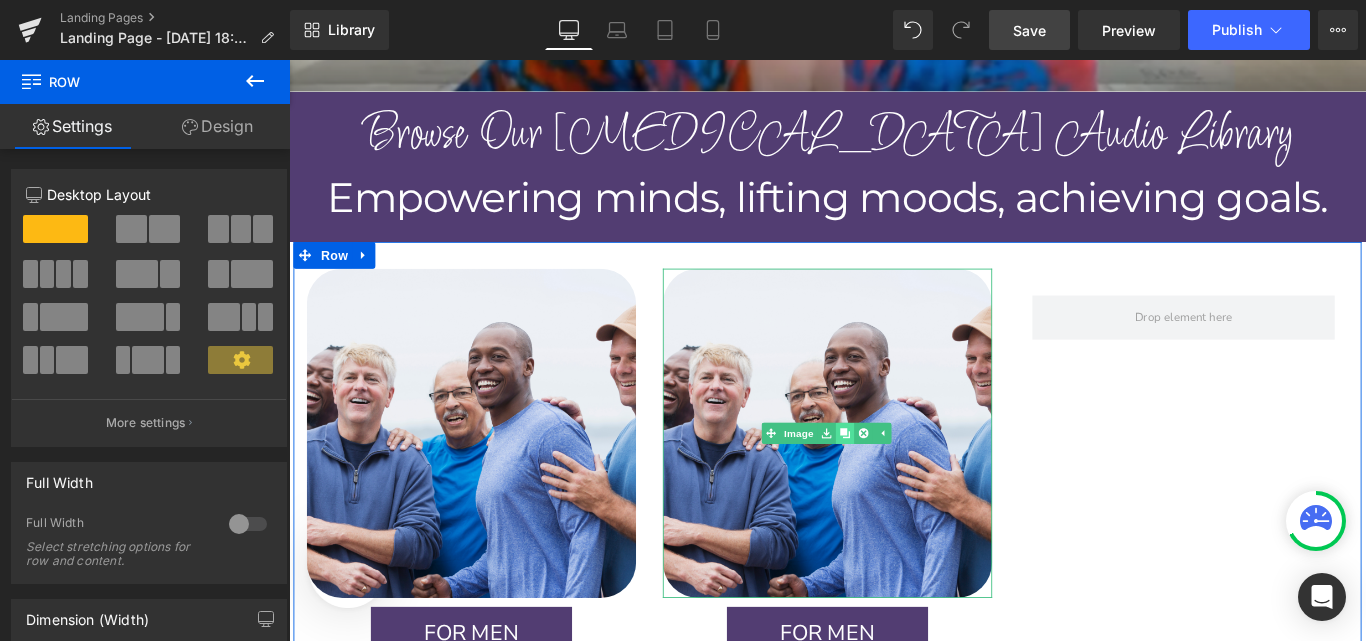 click at bounding box center (914, 479) 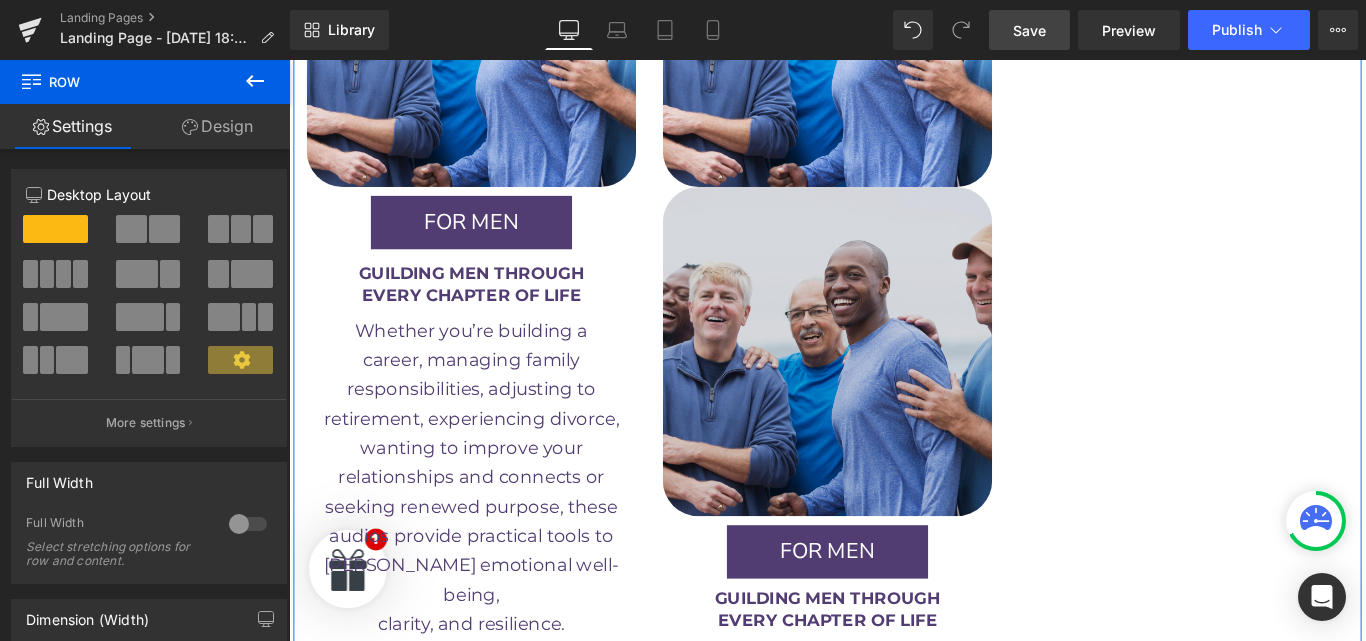 scroll, scrollTop: 2816, scrollLeft: 0, axis: vertical 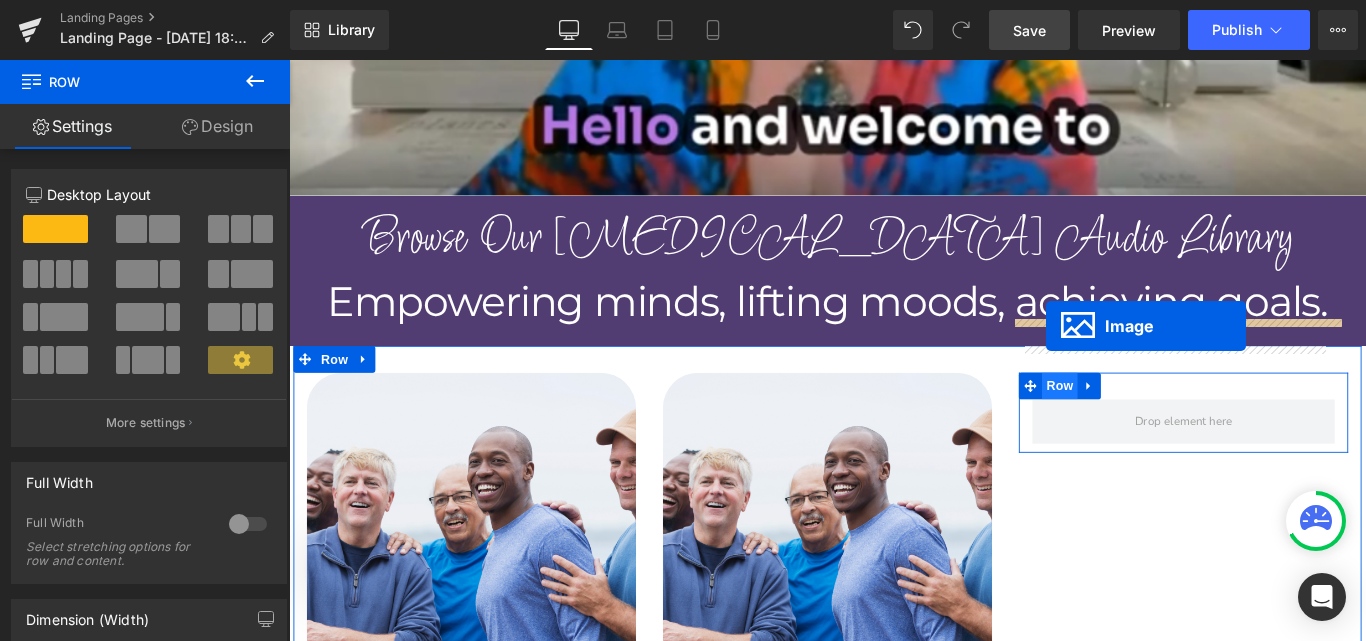 drag, startPoint x: 857, startPoint y: 322, endPoint x: 1140, endPoint y: 361, distance: 285.67465 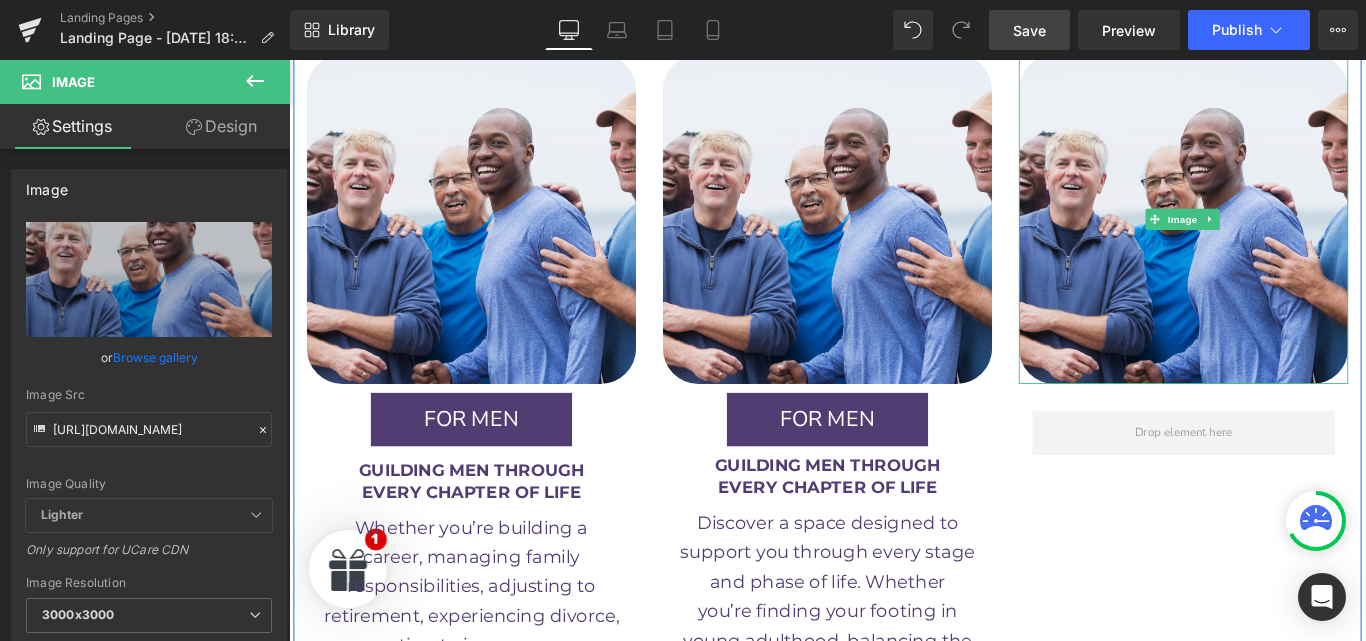 scroll, scrollTop: 2594, scrollLeft: 0, axis: vertical 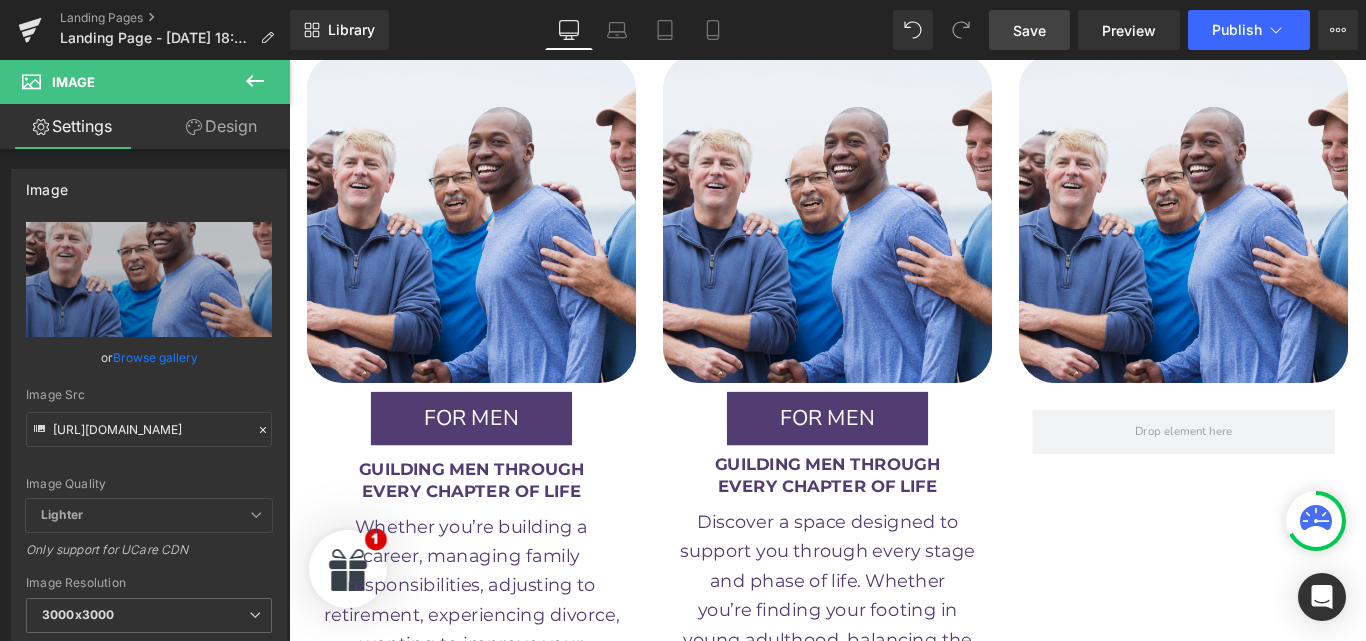 click 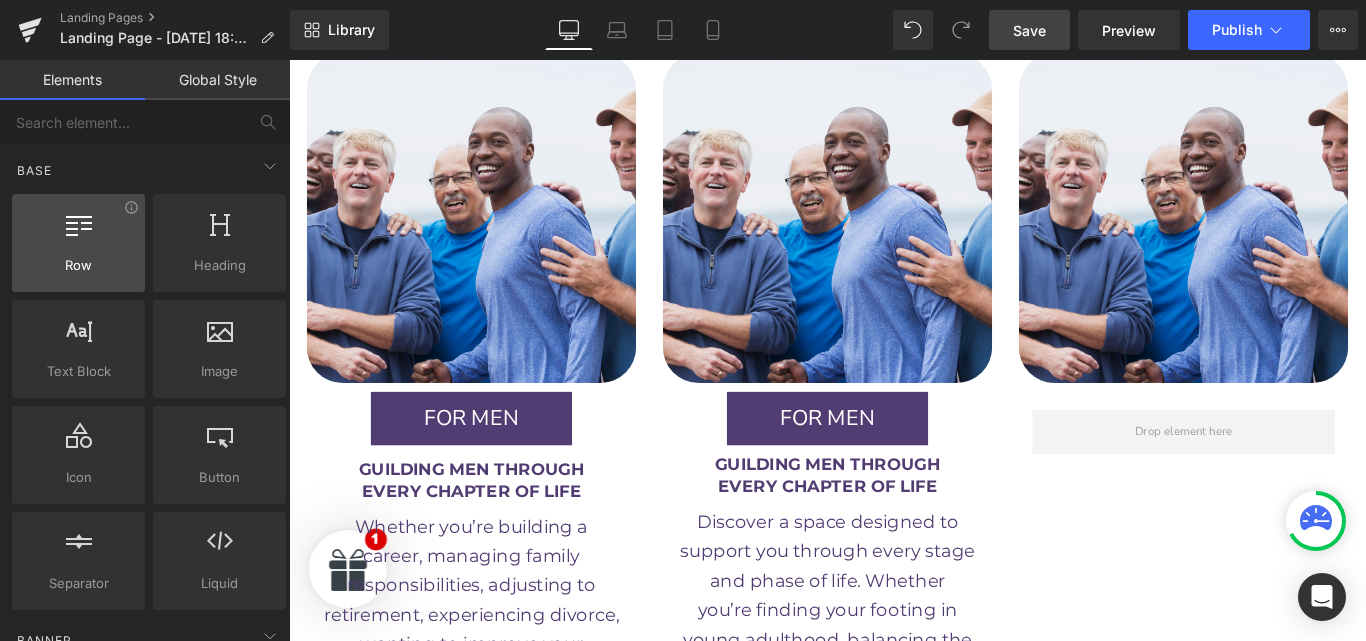 click at bounding box center (78, 232) 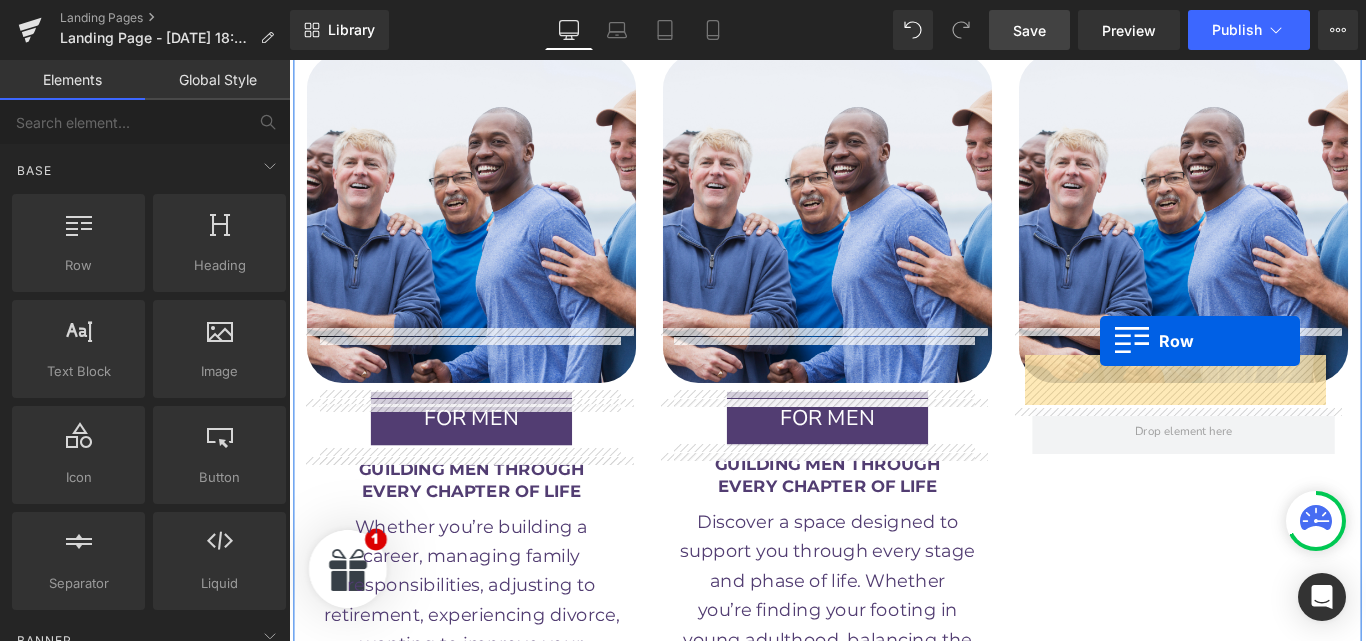 drag, startPoint x: 365, startPoint y: 338, endPoint x: 1200, endPoint y: 376, distance: 835.8642 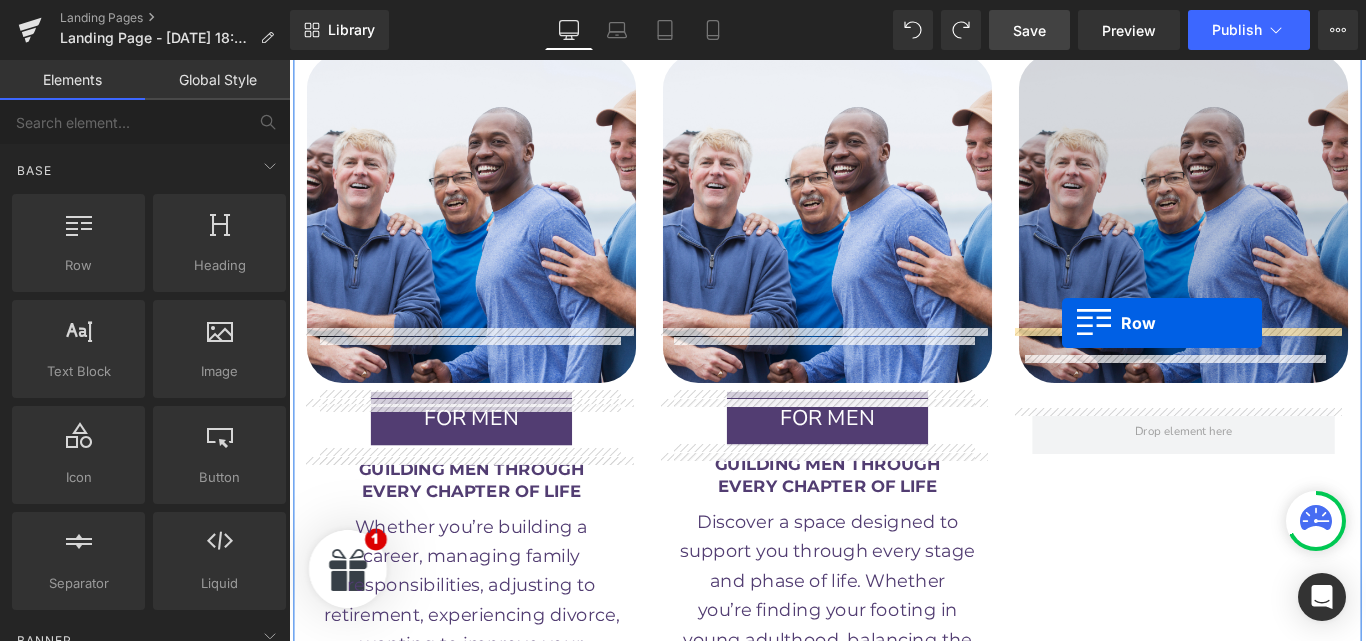 drag, startPoint x: 405, startPoint y: 310, endPoint x: 1157, endPoint y: 355, distance: 753.3452 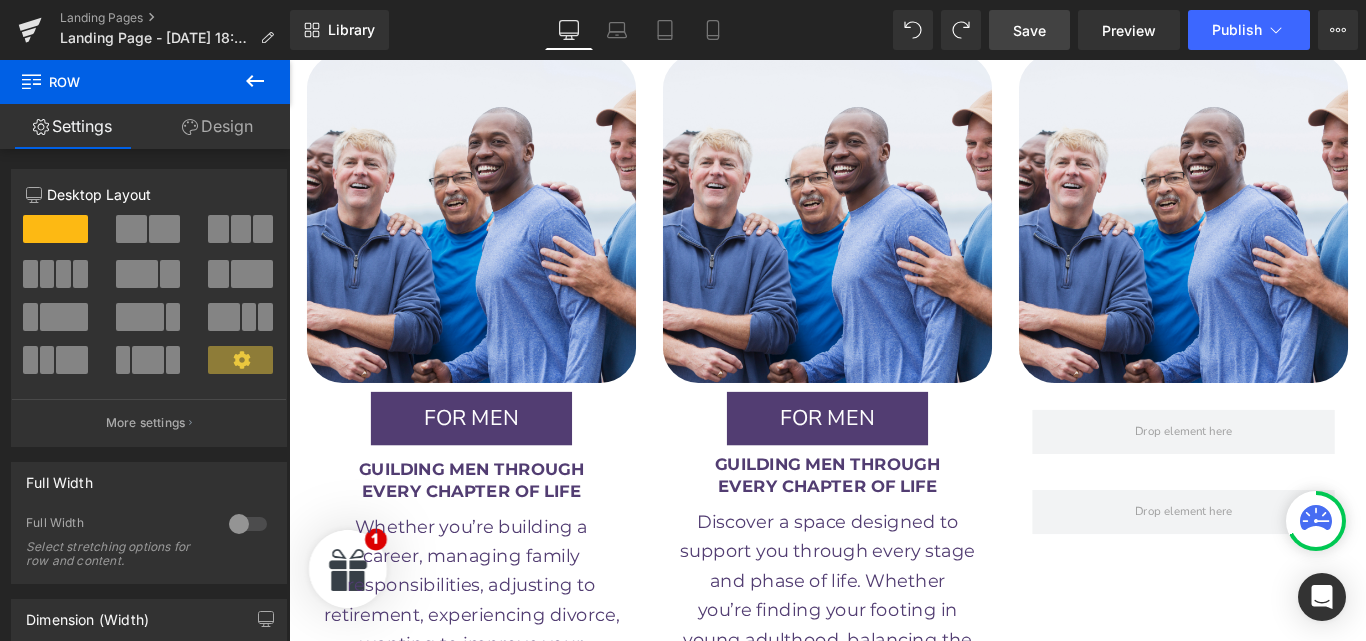 click 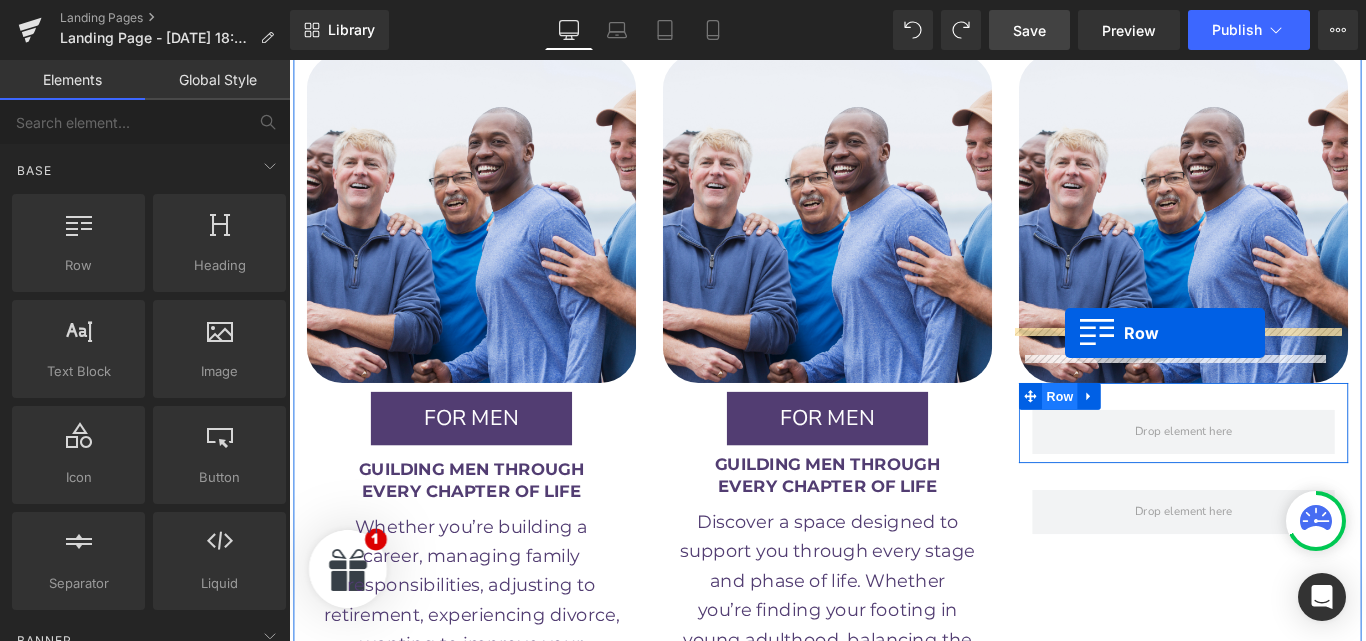 drag, startPoint x: 359, startPoint y: 304, endPoint x: 1161, endPoint y: 367, distance: 804.47064 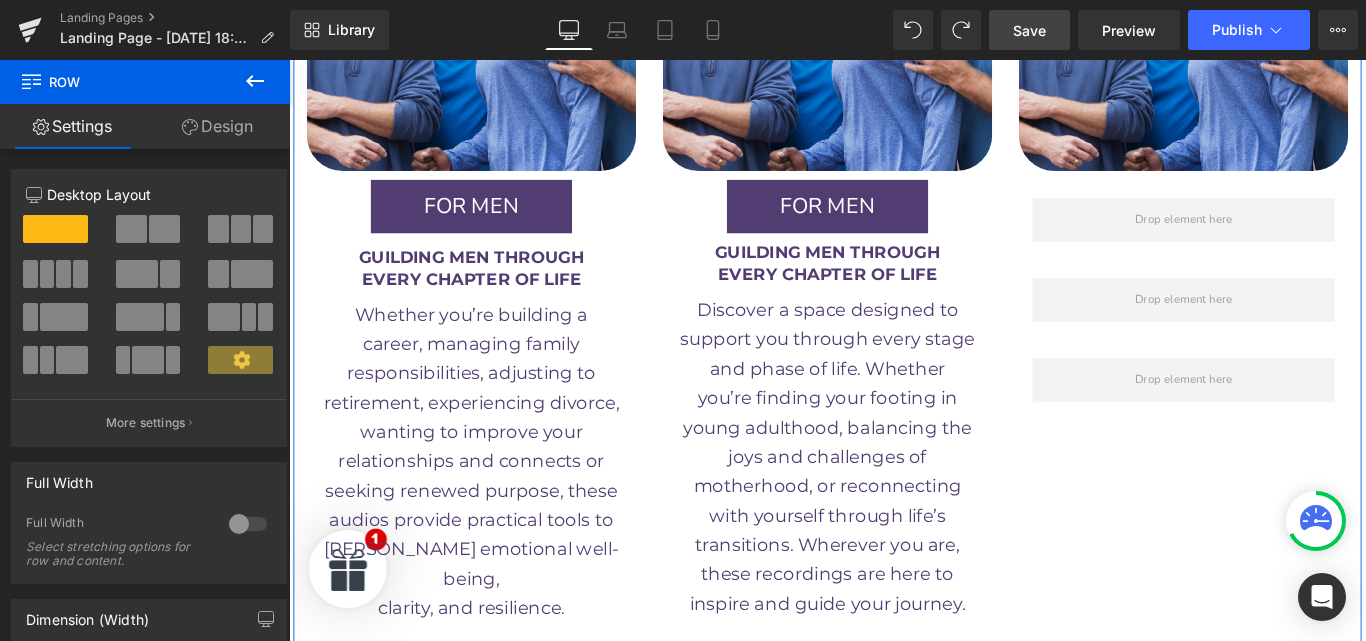 scroll, scrollTop: 2833, scrollLeft: 0, axis: vertical 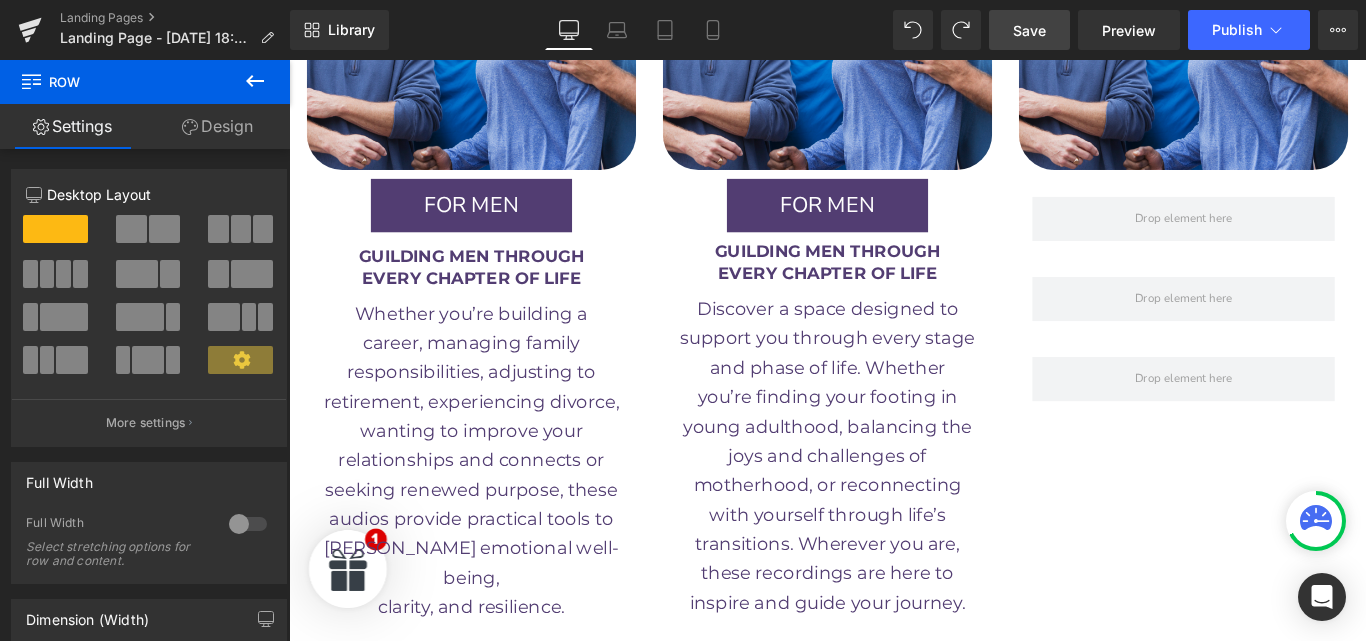 click 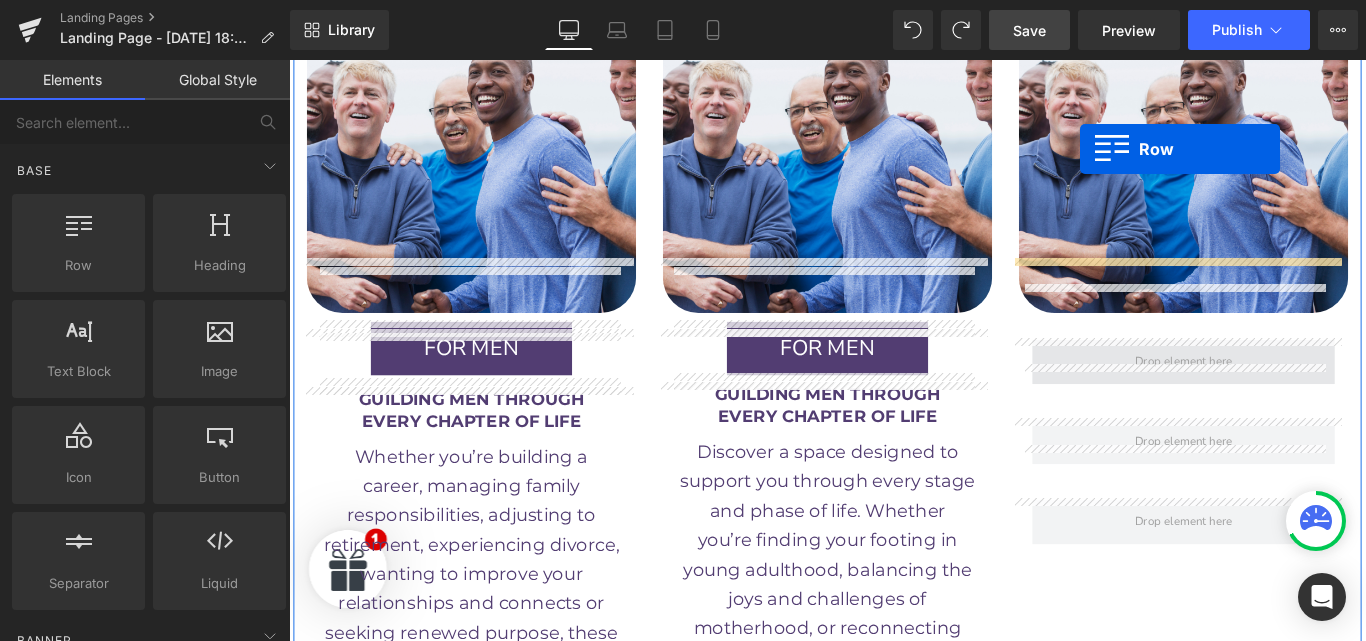 scroll, scrollTop: 2653, scrollLeft: 0, axis: vertical 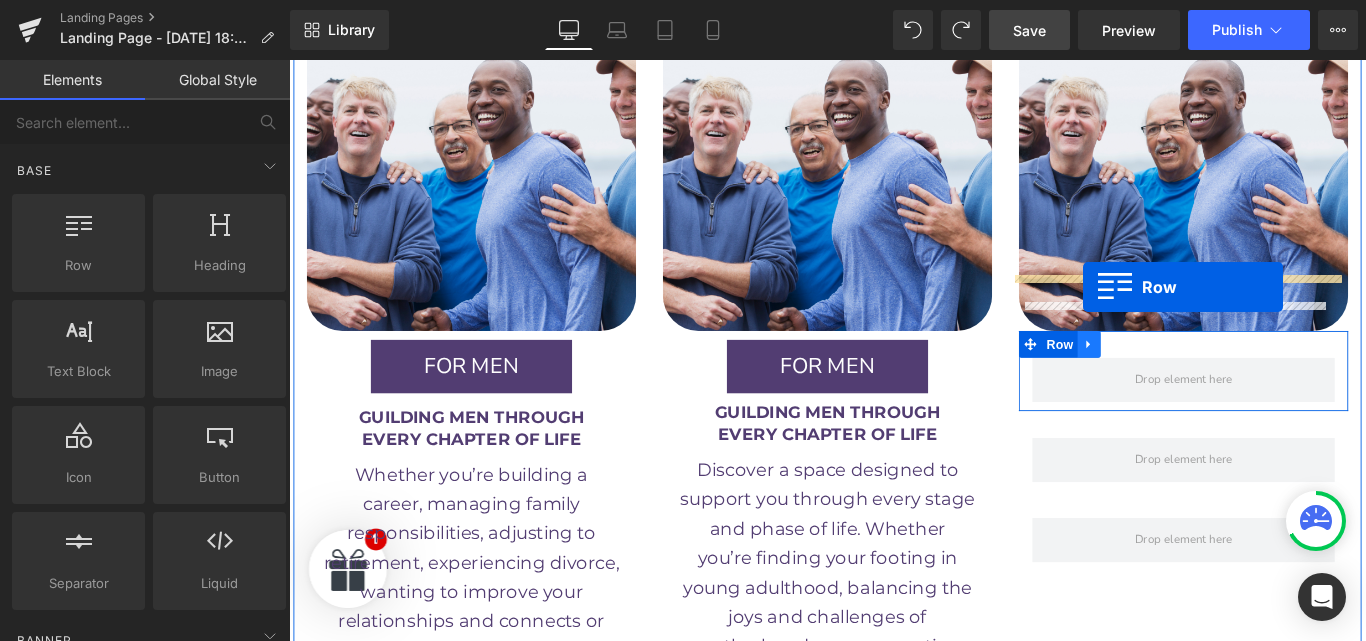drag, startPoint x: 398, startPoint y: 334, endPoint x: 1181, endPoint y: 315, distance: 783.23047 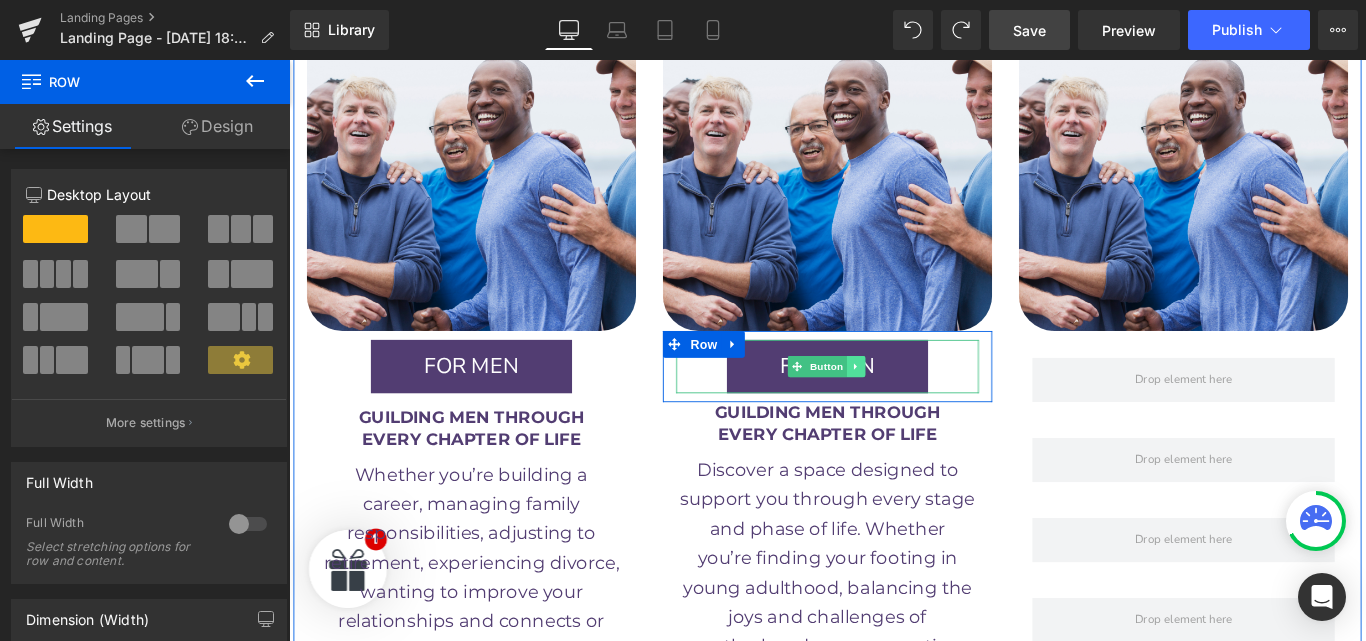 click 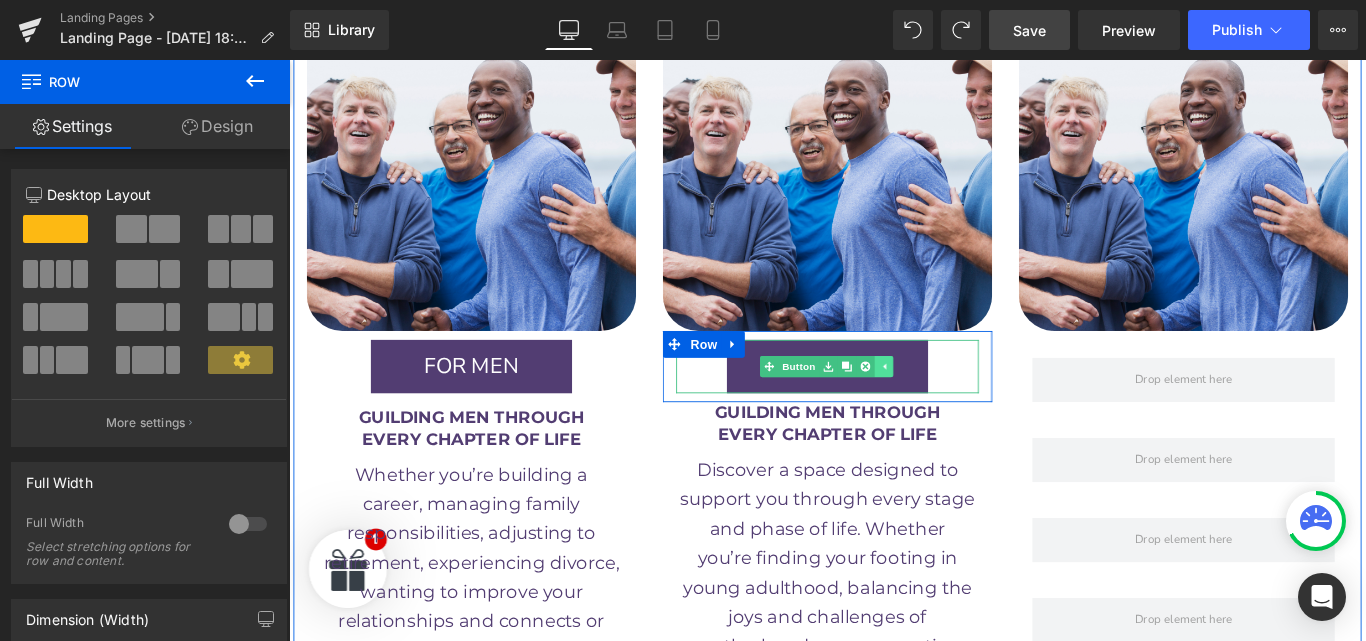 click 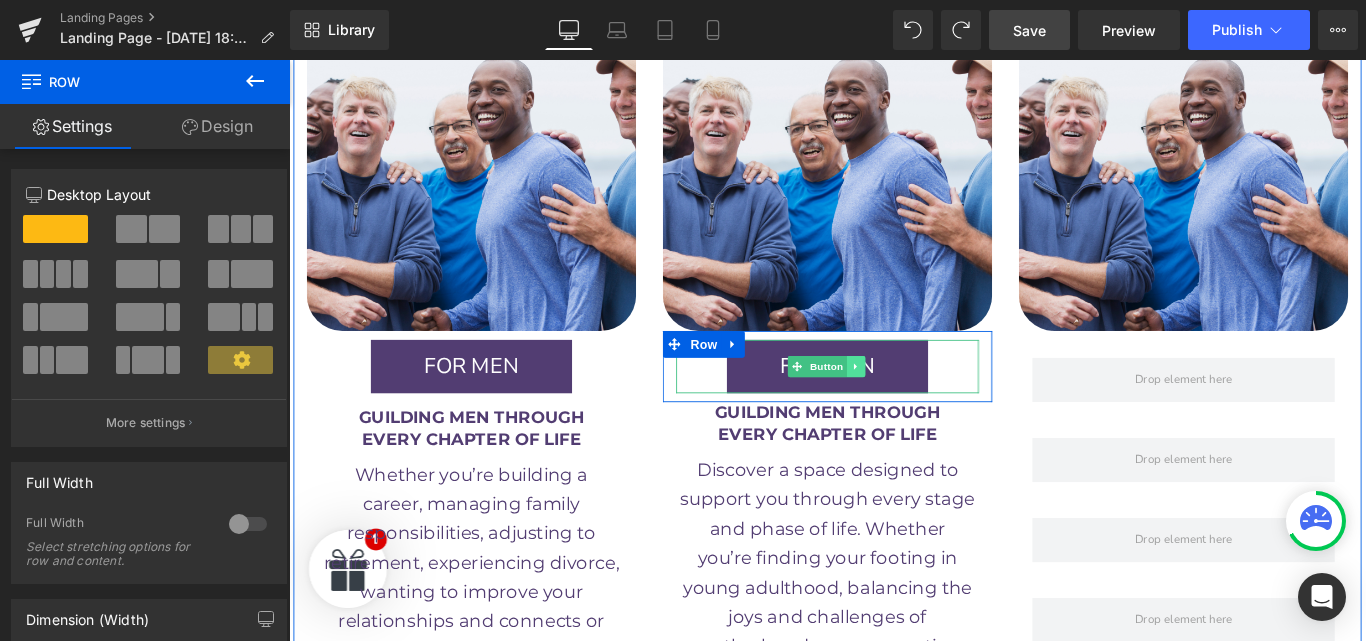 click 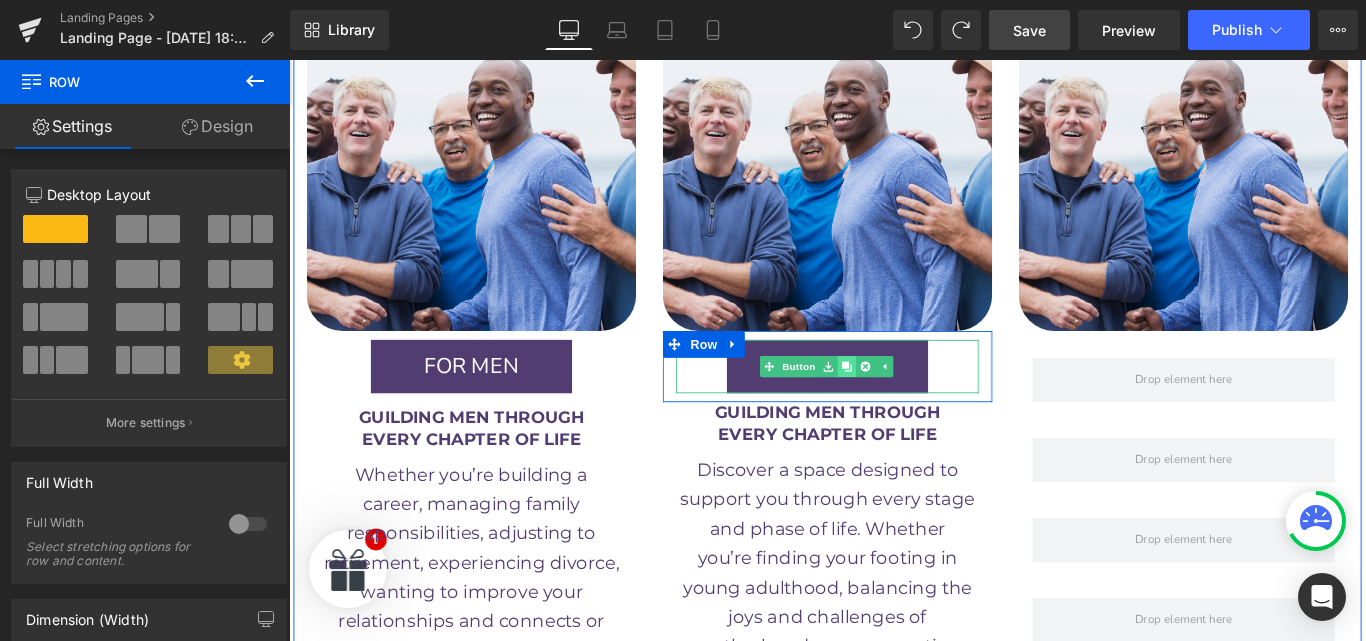 click 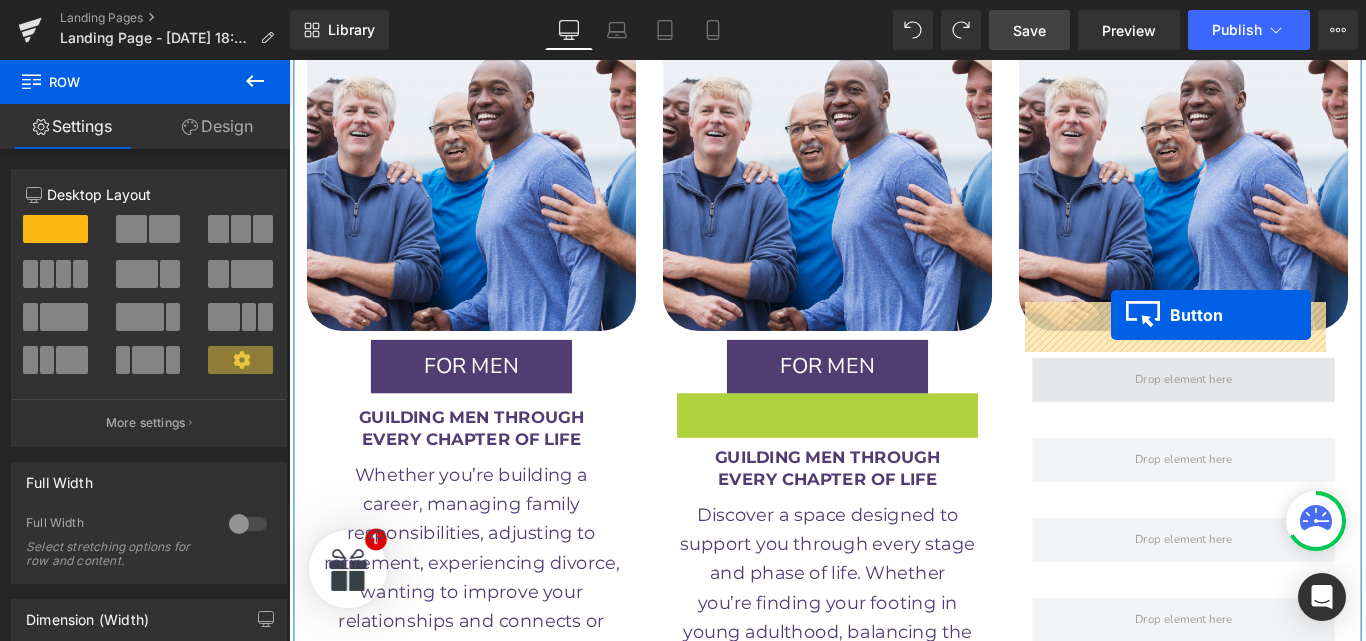 drag, startPoint x: 855, startPoint y: 397, endPoint x: 1212, endPoint y: 347, distance: 360.4844 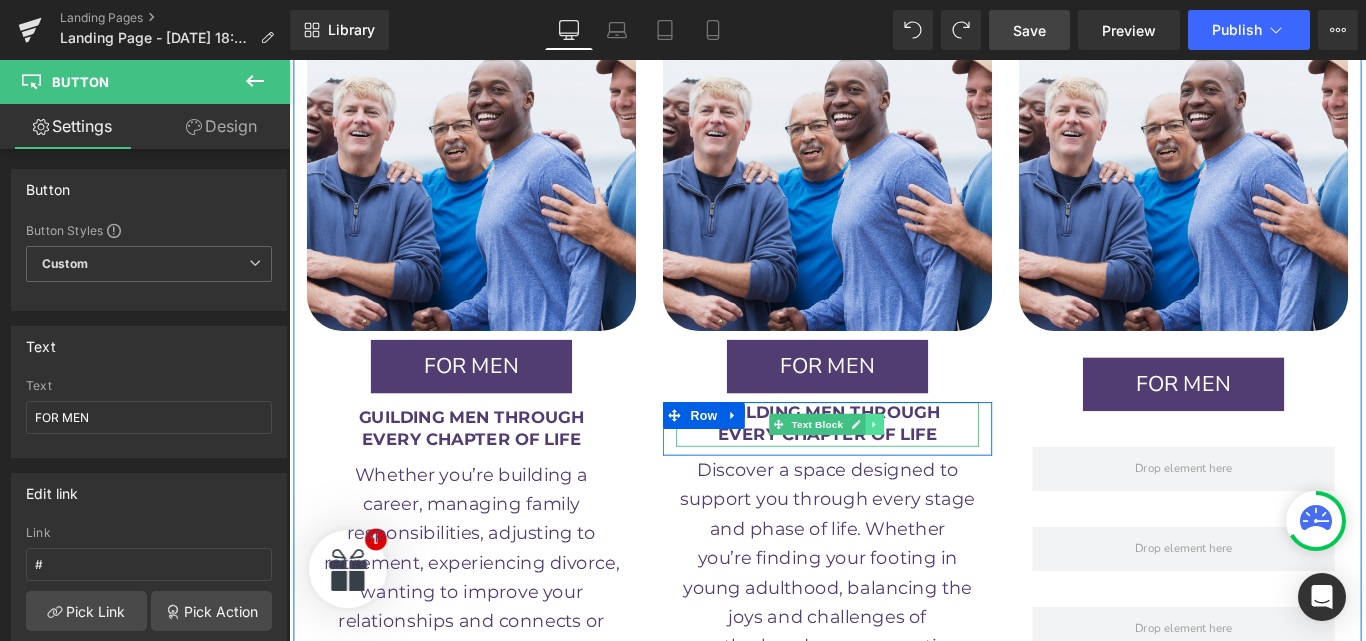 click 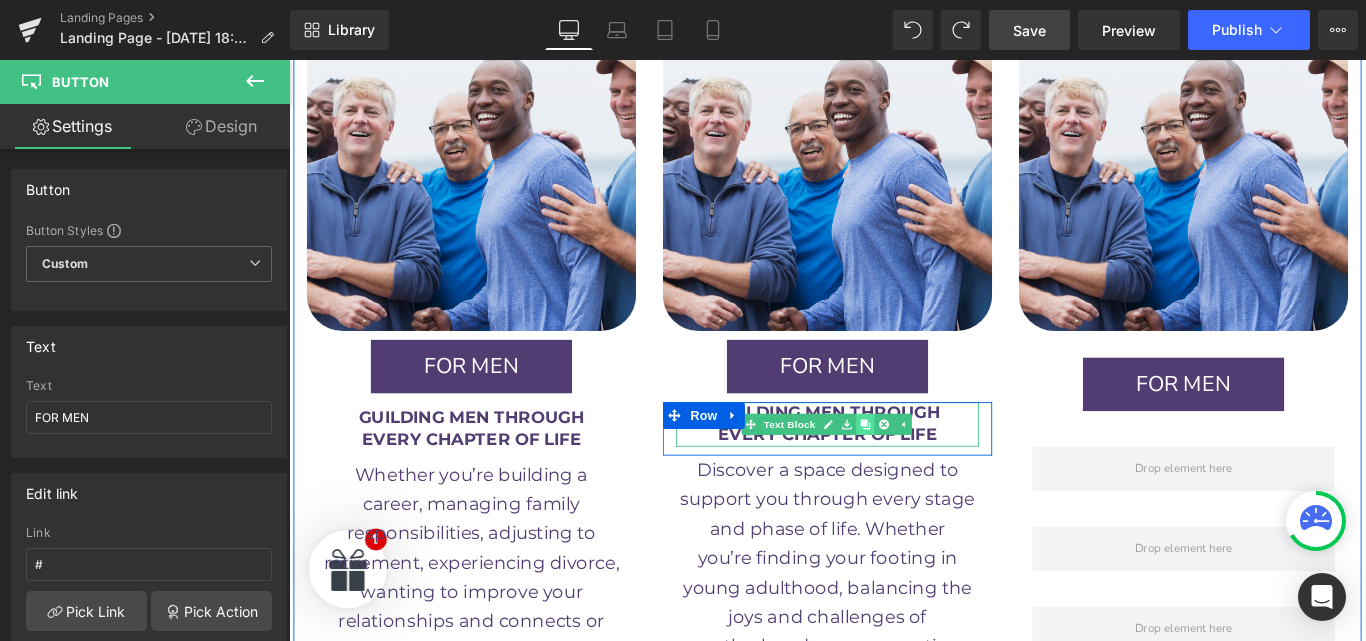 click 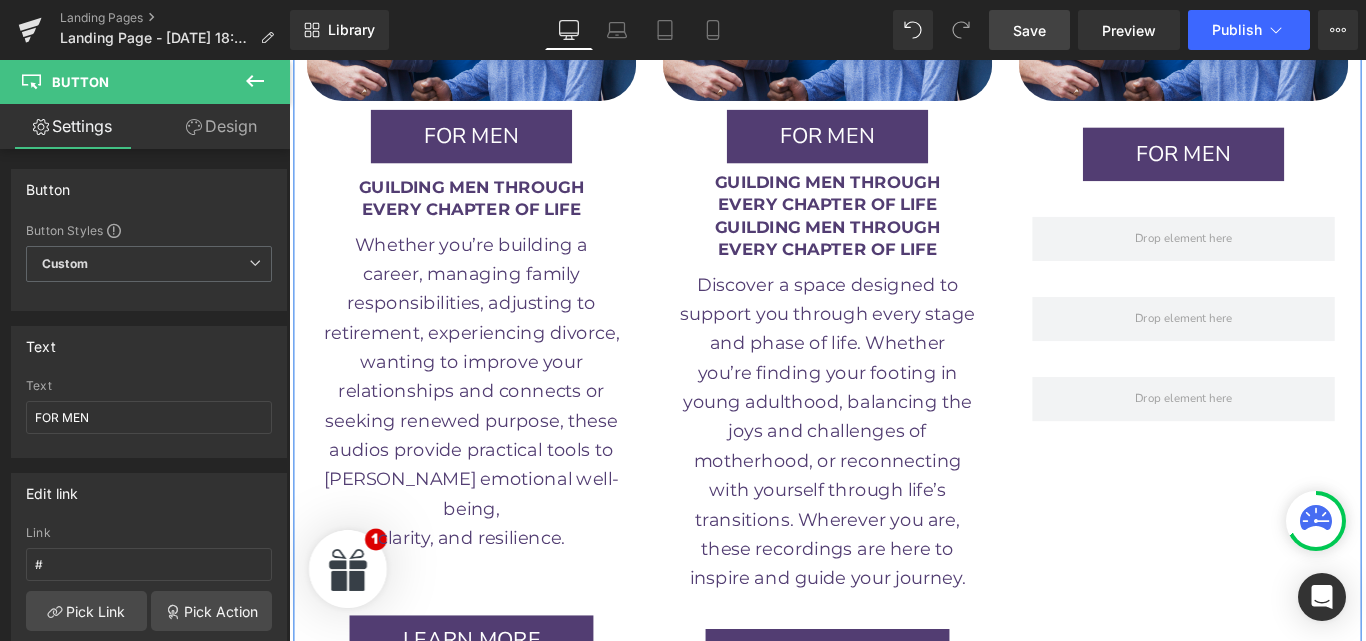 scroll, scrollTop: 2946, scrollLeft: 0, axis: vertical 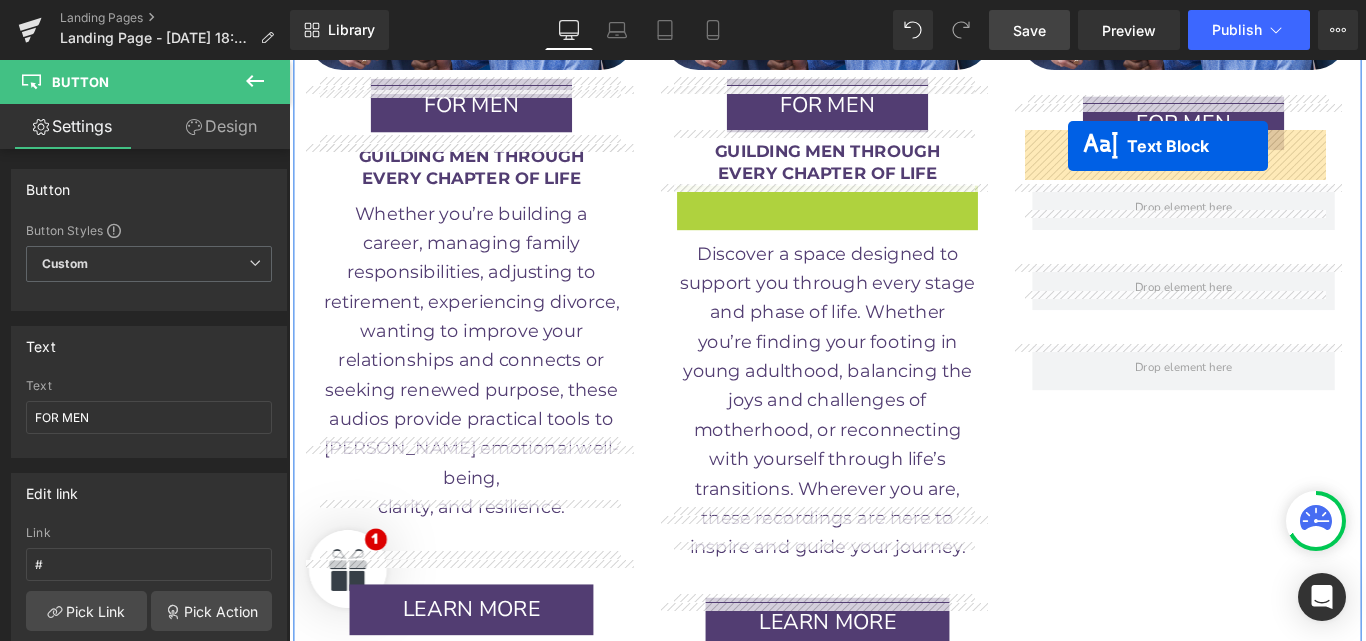 drag, startPoint x: 831, startPoint y: 164, endPoint x: 1015, endPoint y: 152, distance: 184.39088 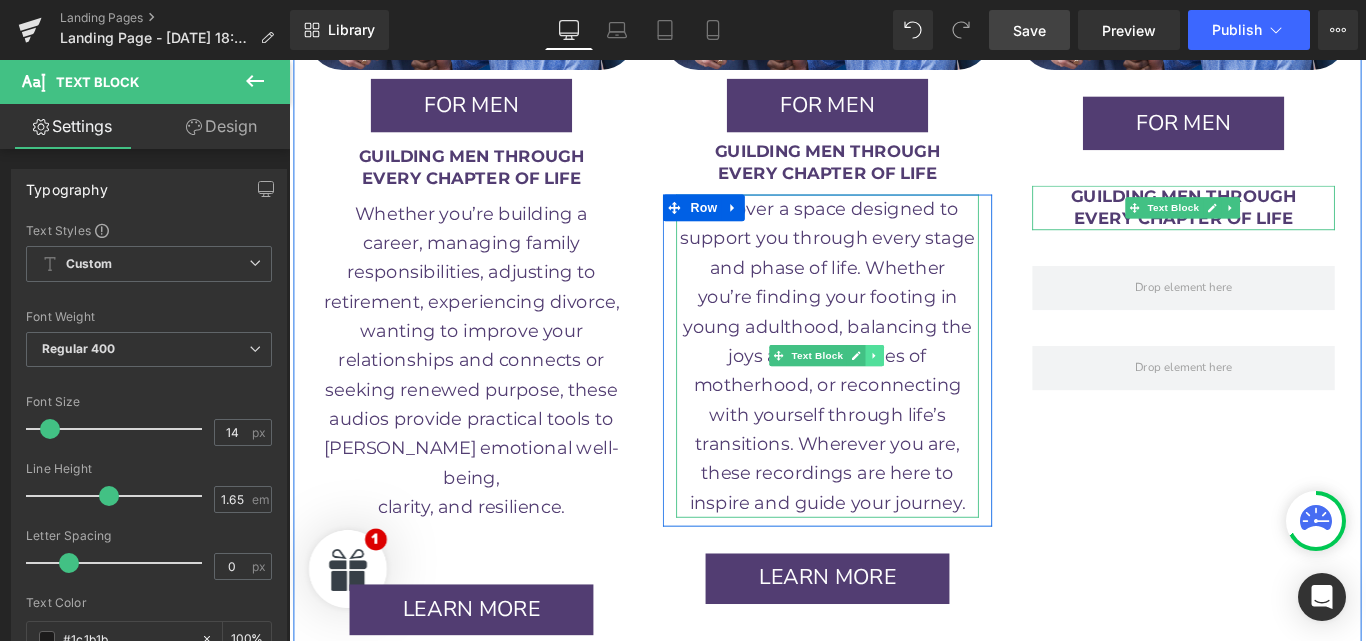 click at bounding box center (947, 392) 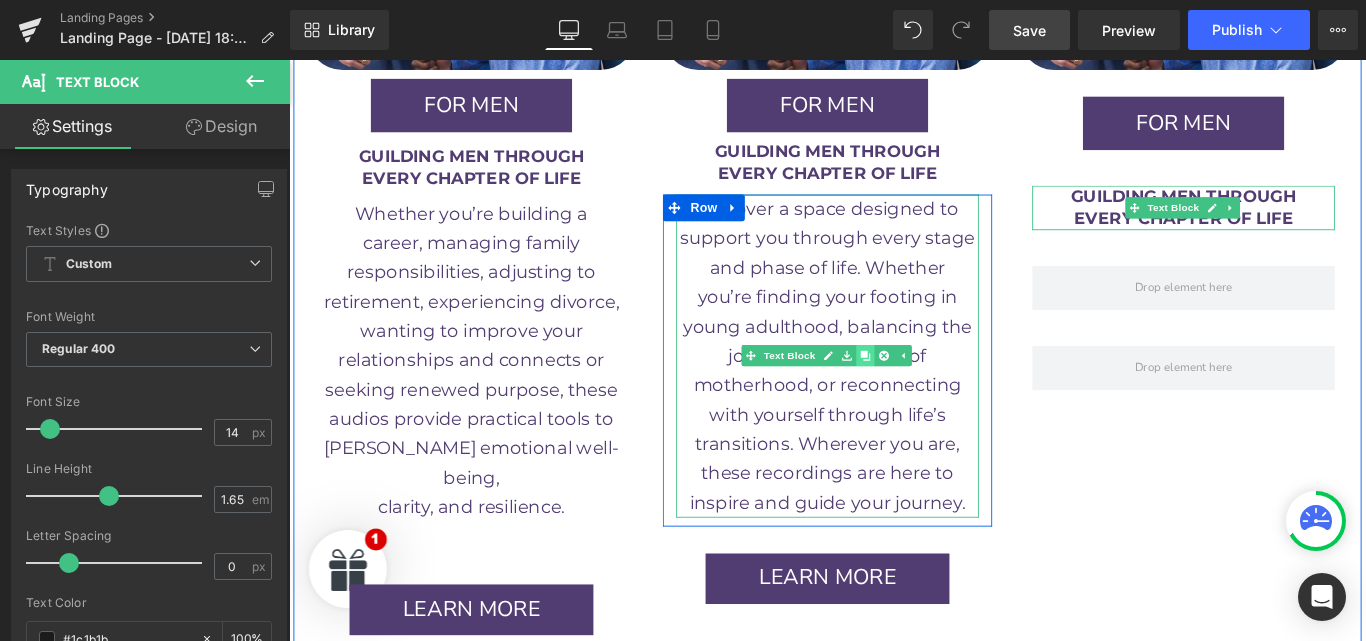 click at bounding box center (936, 392) 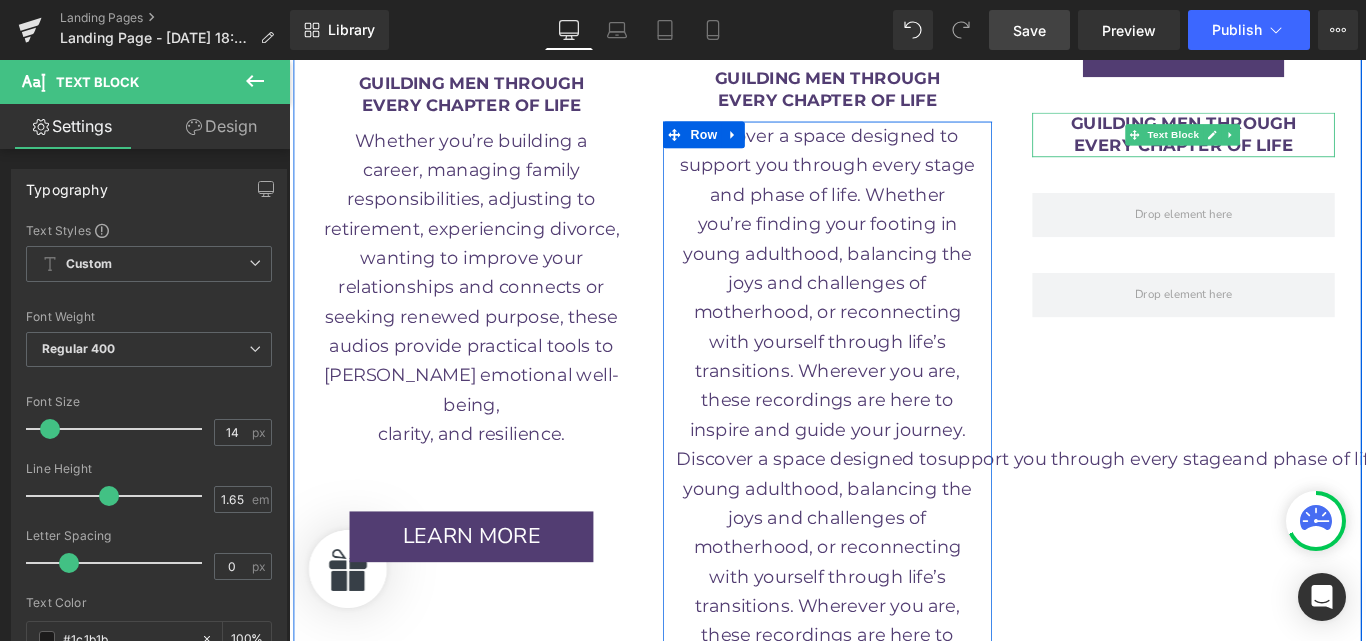 scroll, scrollTop: 3020, scrollLeft: 0, axis: vertical 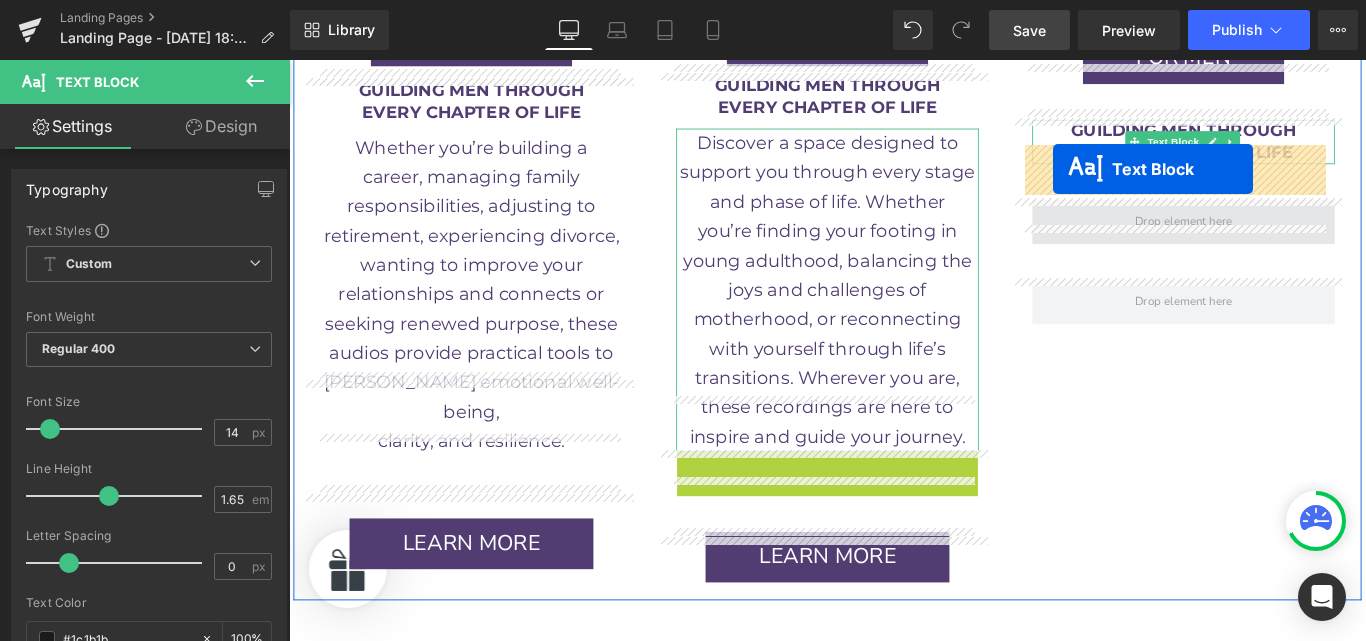drag, startPoint x: 831, startPoint y: 574, endPoint x: 1147, endPoint y: 183, distance: 502.72955 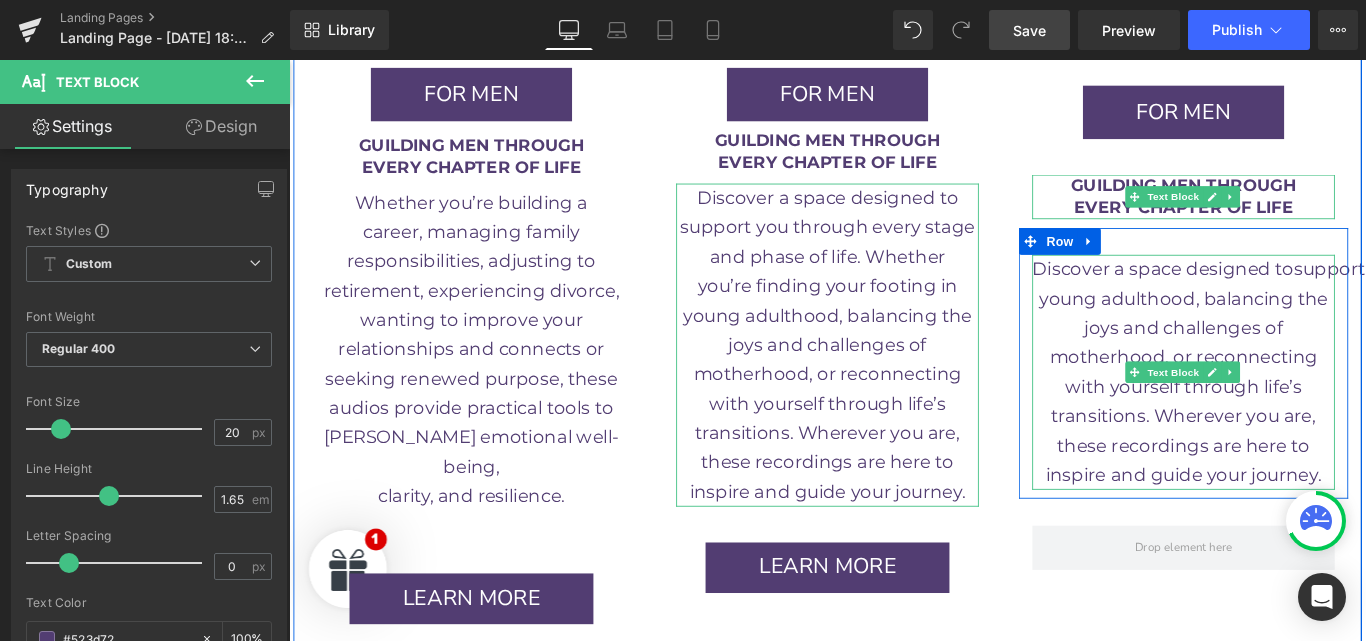 scroll, scrollTop: 2947, scrollLeft: 0, axis: vertical 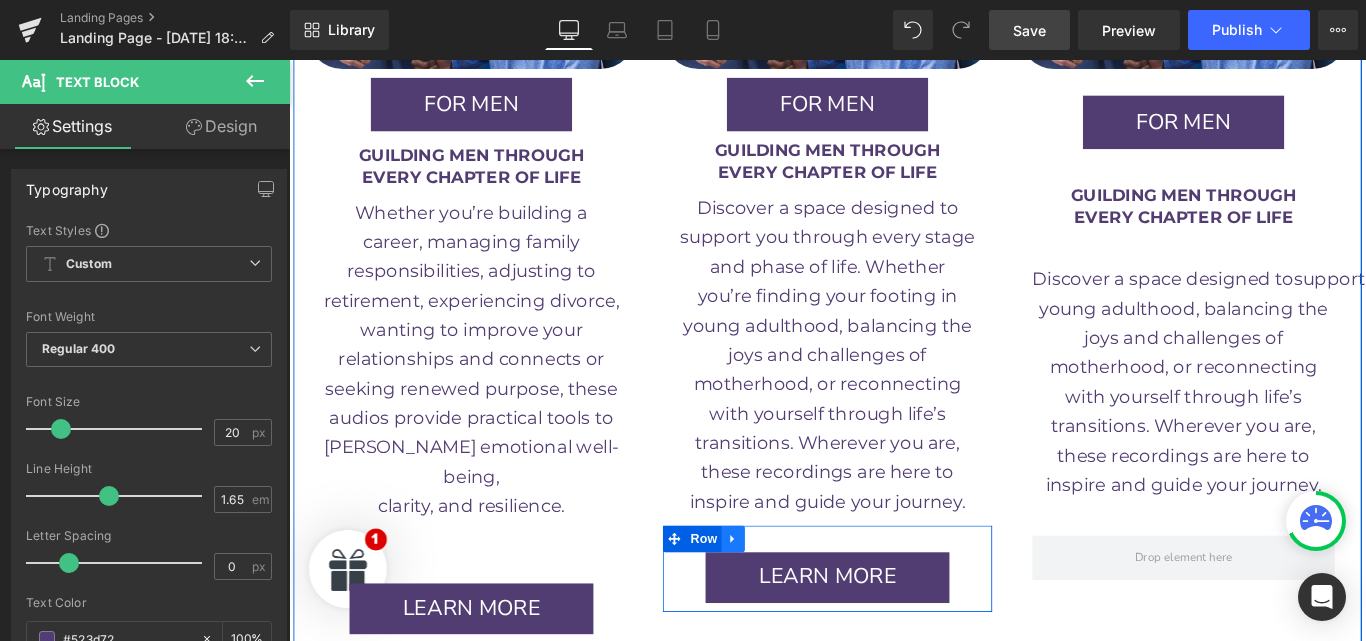 click 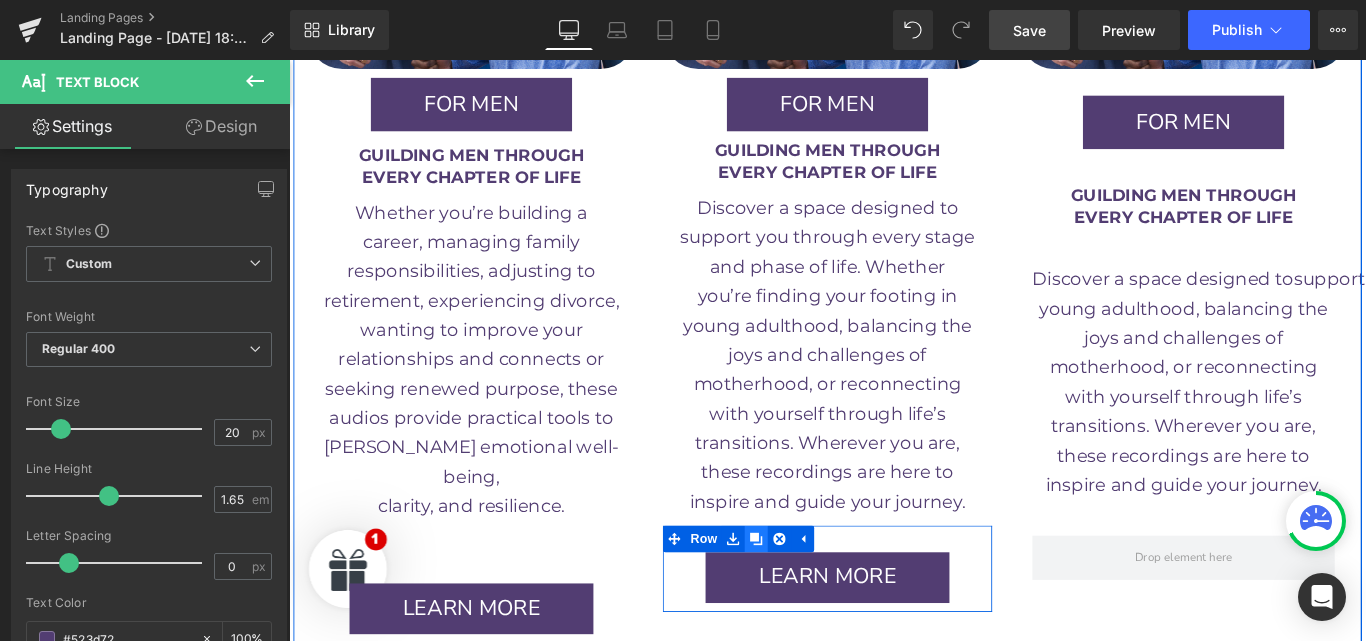click 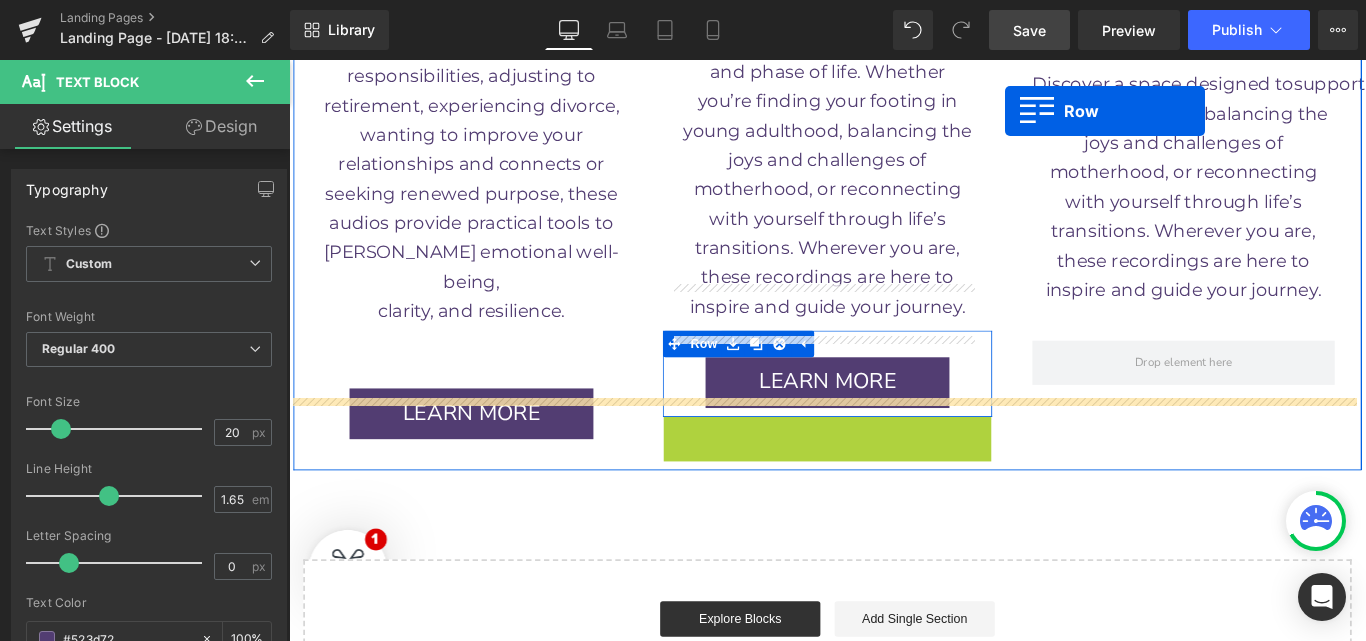 scroll, scrollTop: 3126, scrollLeft: 0, axis: vertical 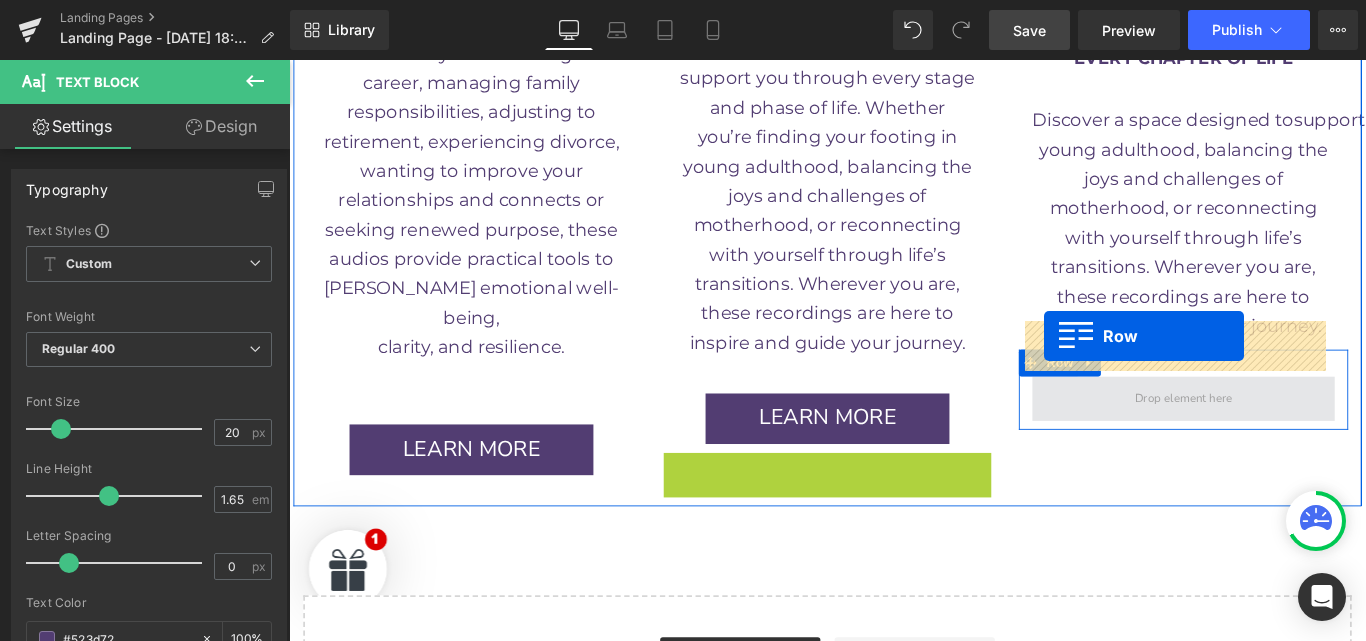 drag, startPoint x: 708, startPoint y: 154, endPoint x: 1137, endPoint y: 370, distance: 480.30927 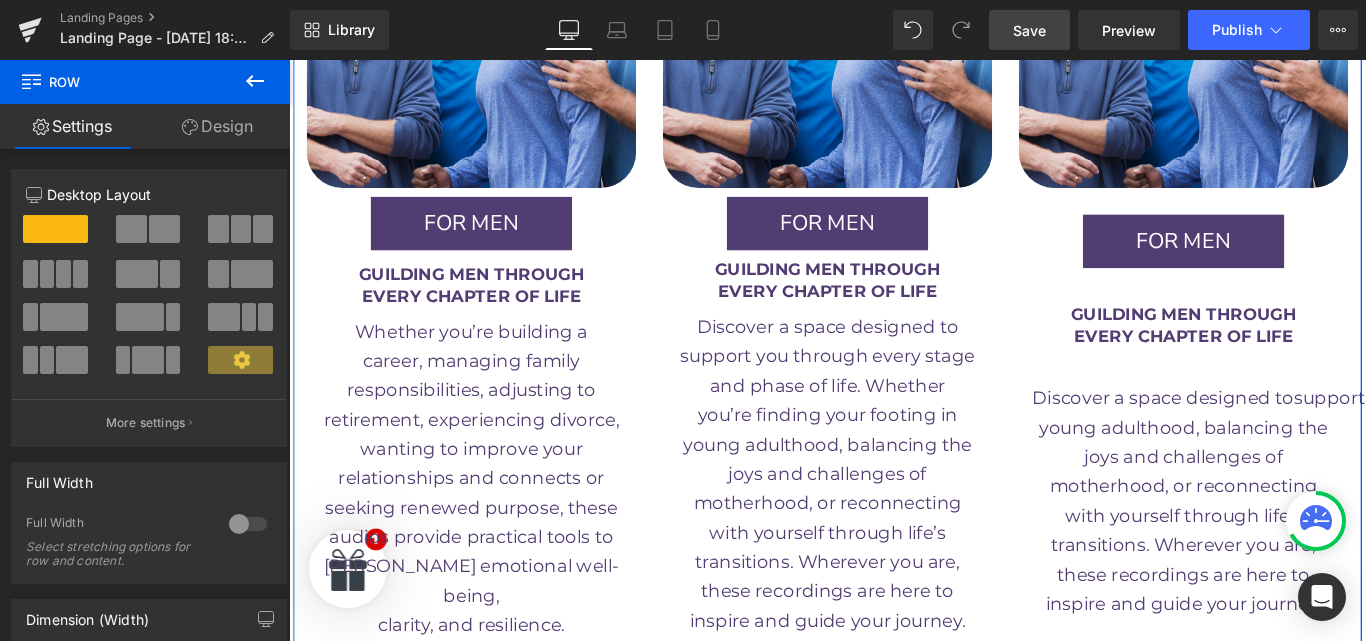 scroll, scrollTop: 2796, scrollLeft: 0, axis: vertical 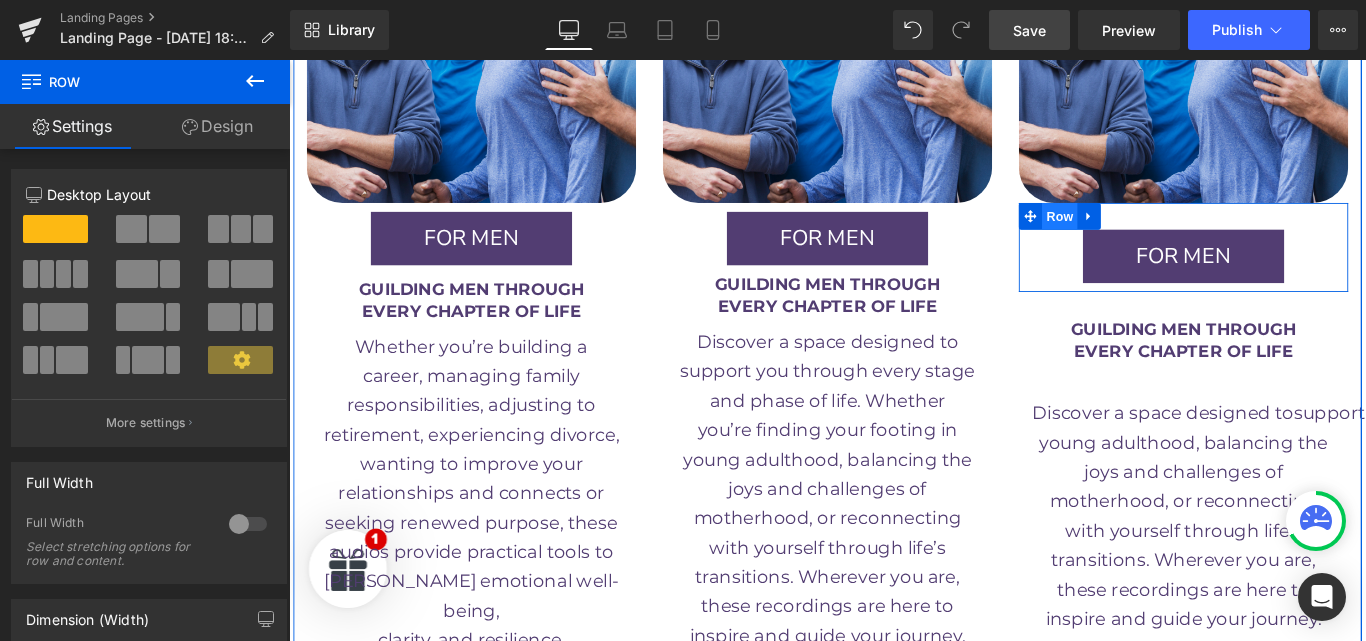 click on "Row" at bounding box center [1155, 236] 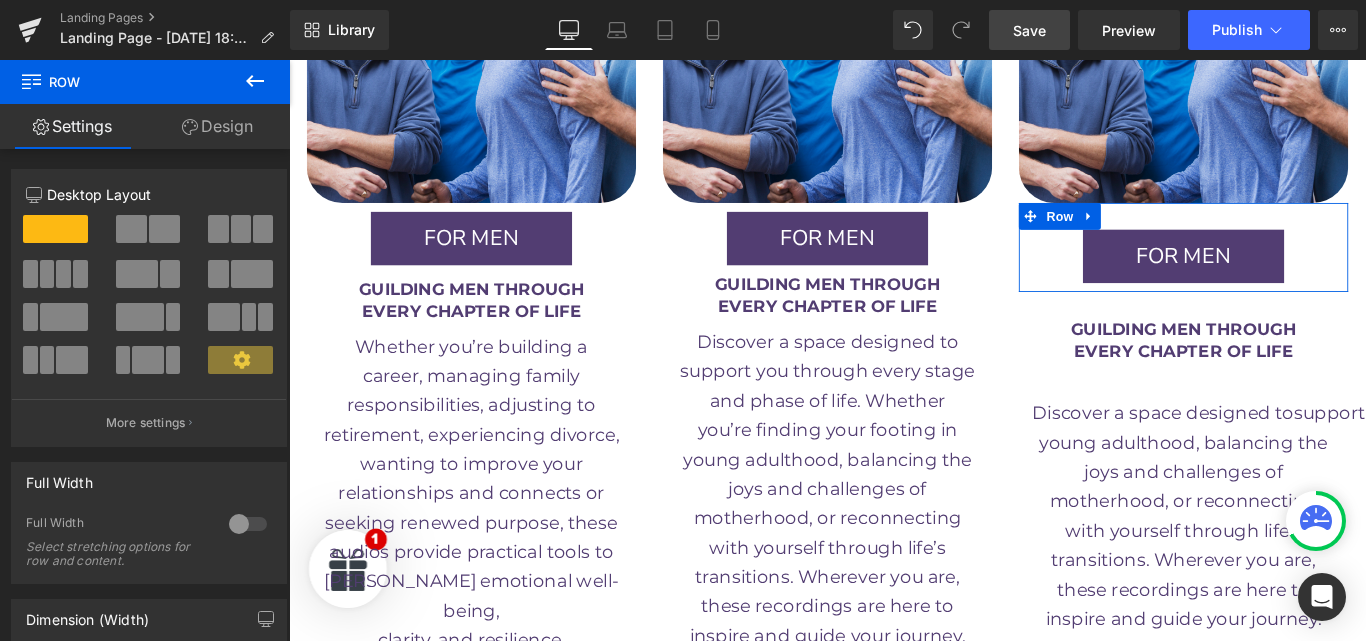 click on "Design" at bounding box center (217, 126) 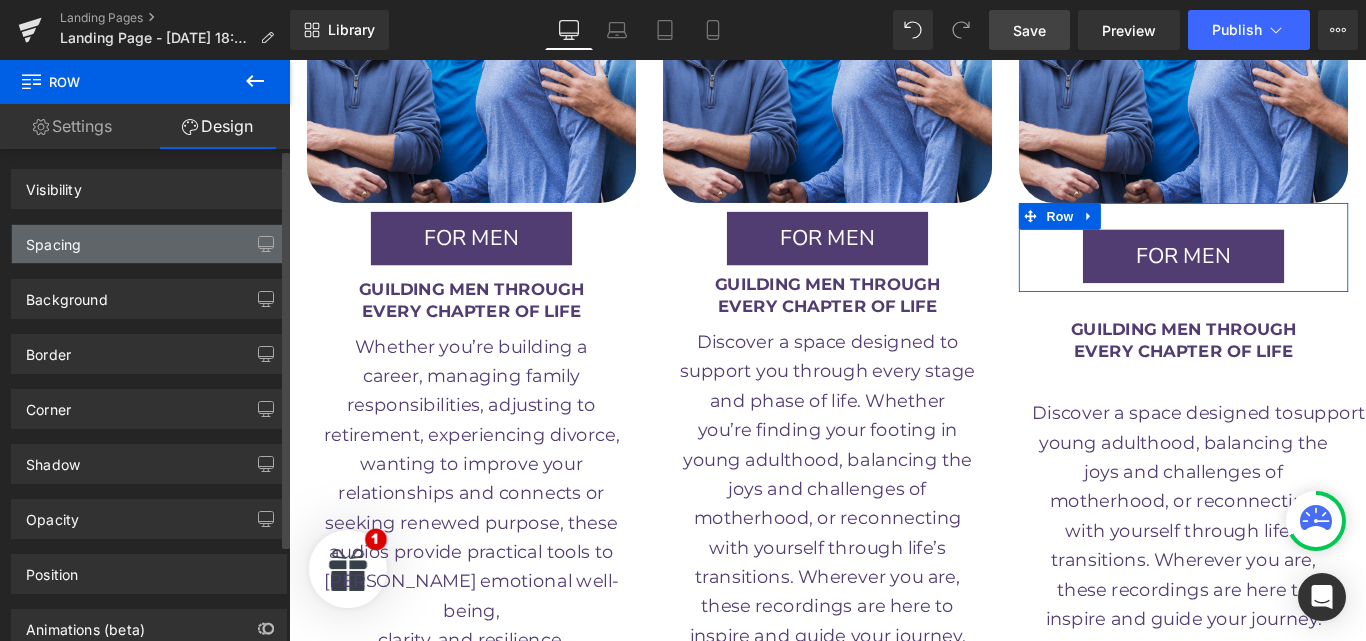 click on "Spacing" at bounding box center [53, 239] 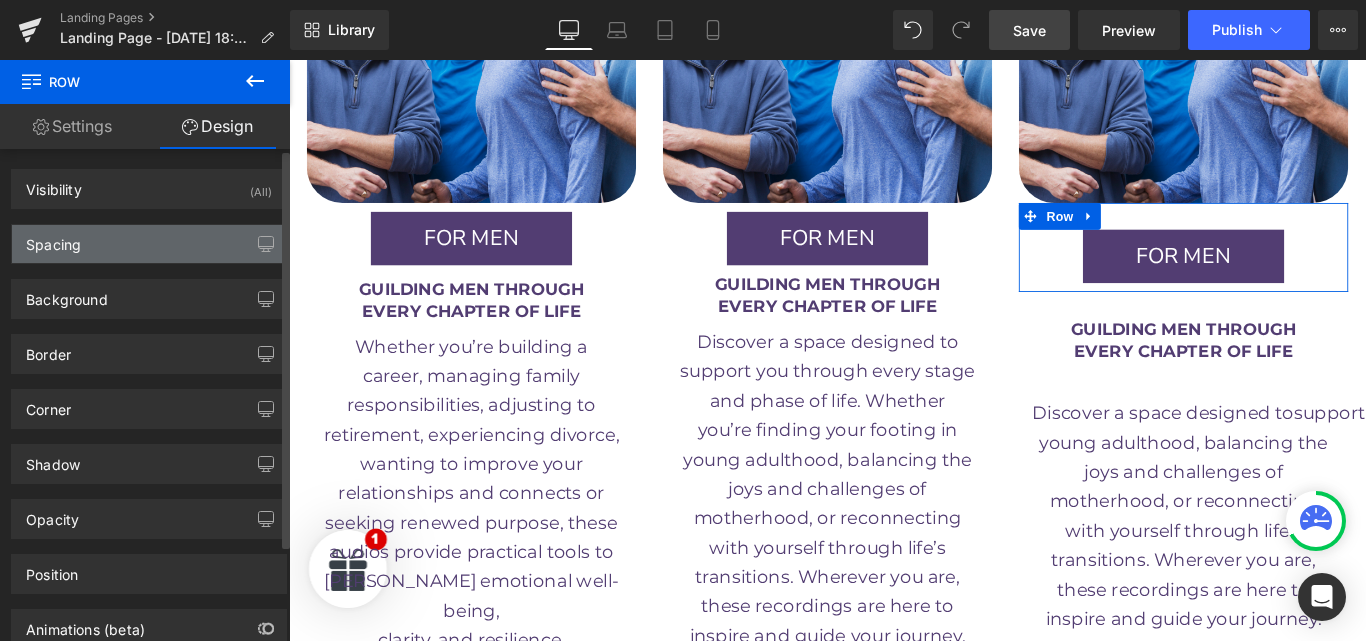 click on "Spacing" at bounding box center (149, 244) 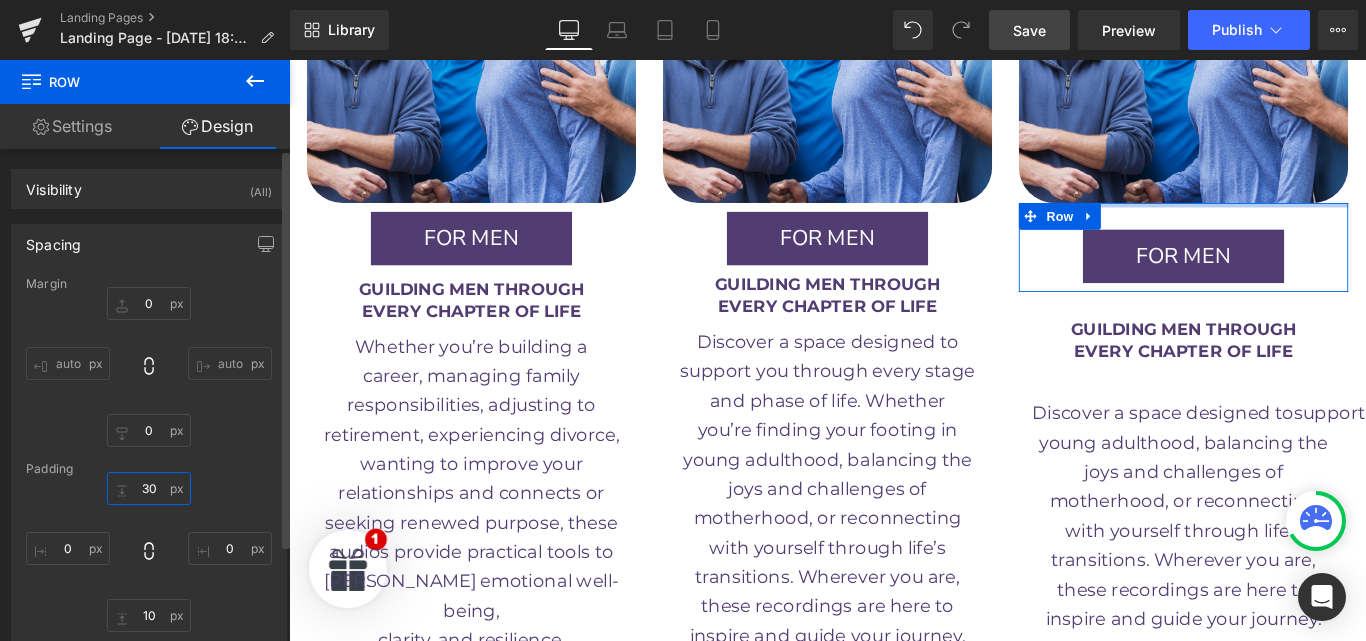 click on "30" at bounding box center [149, 488] 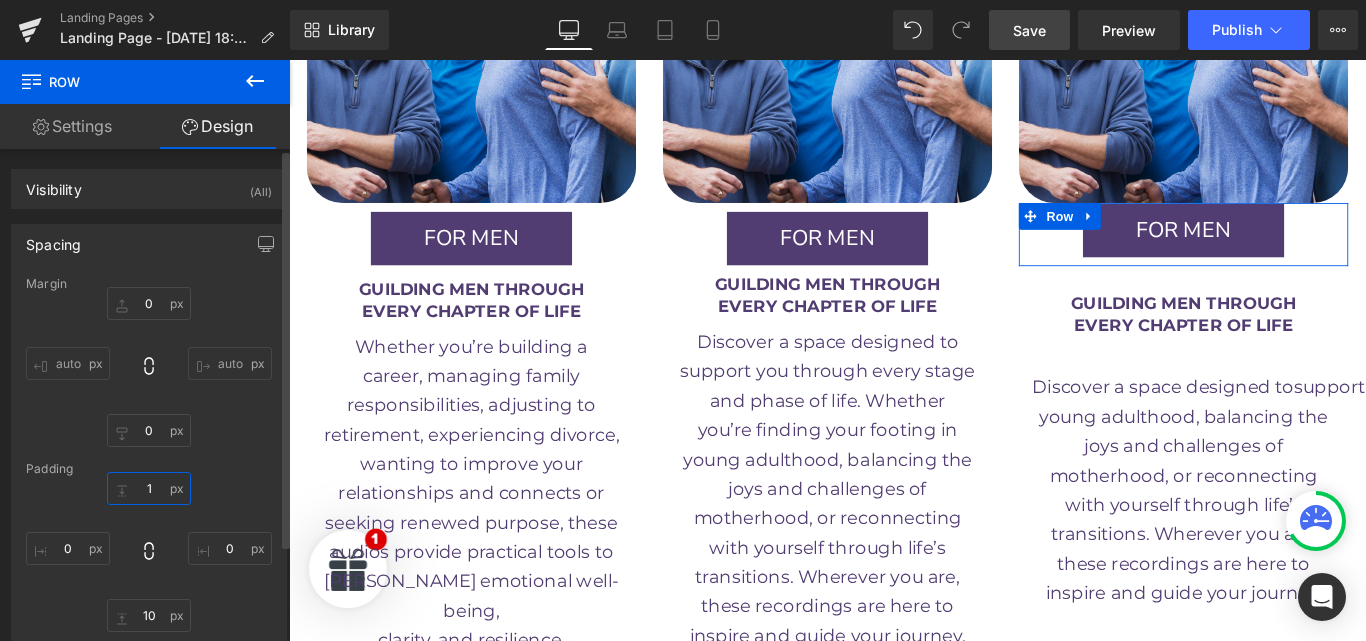 type on "10" 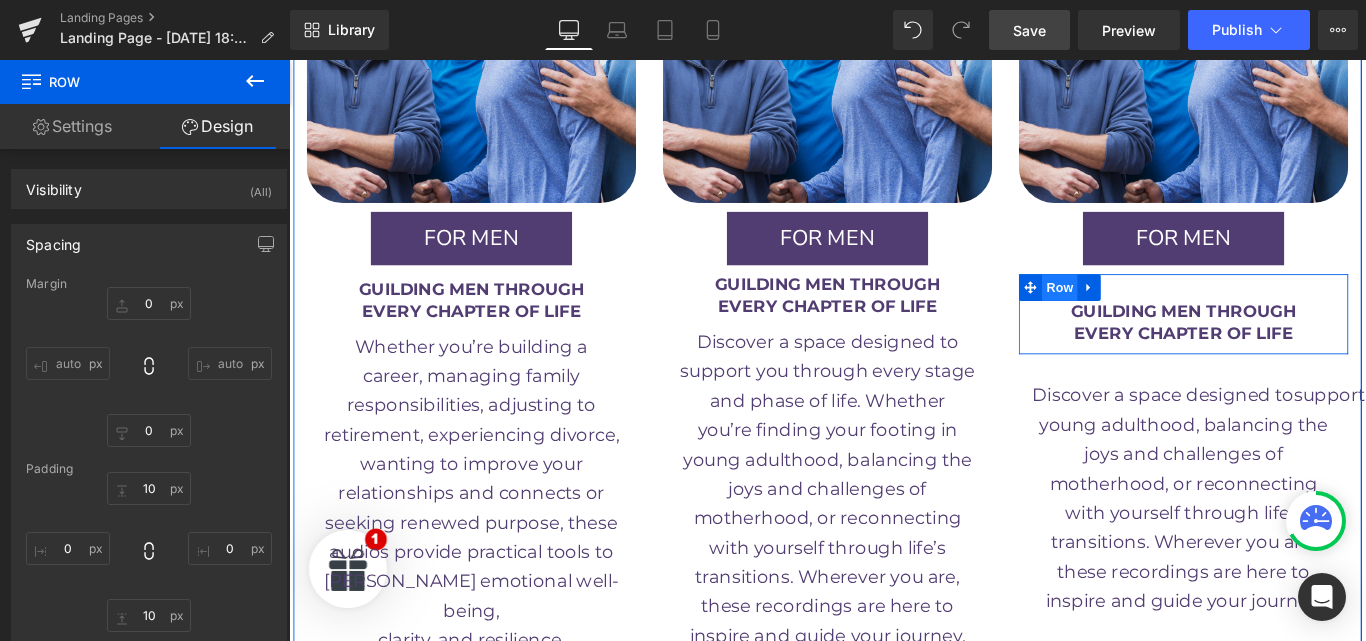 click on "Row" at bounding box center (1155, 316) 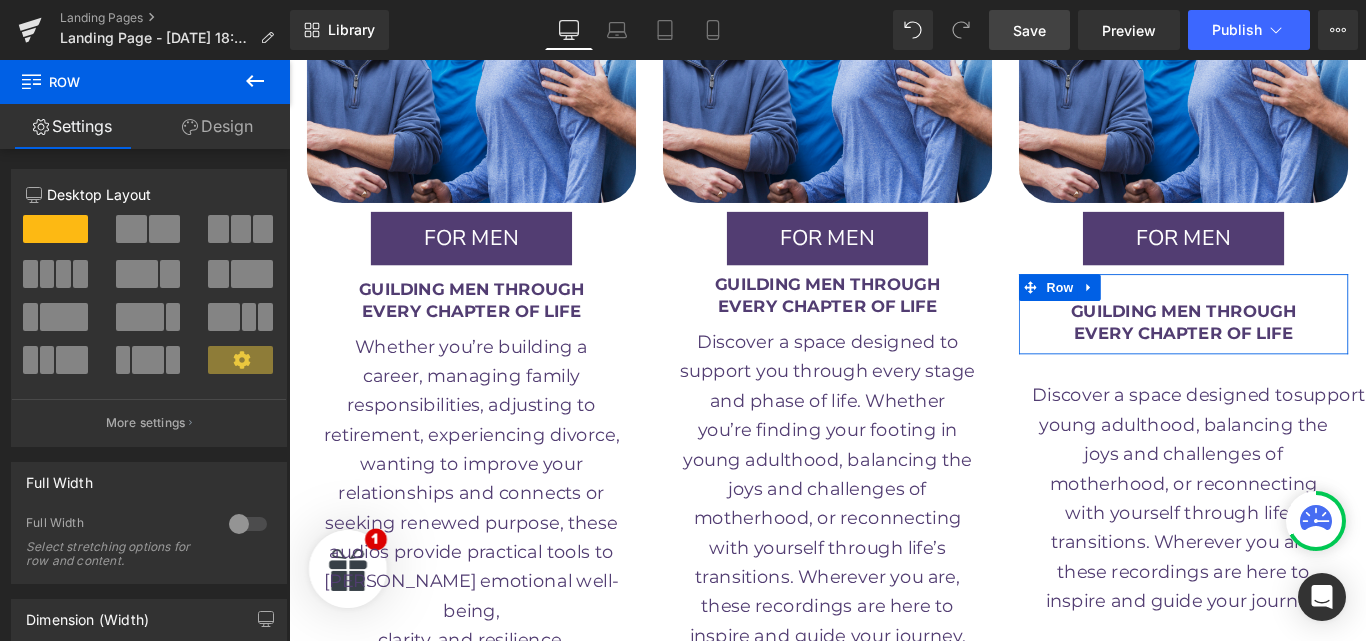 click on "Design" at bounding box center [217, 126] 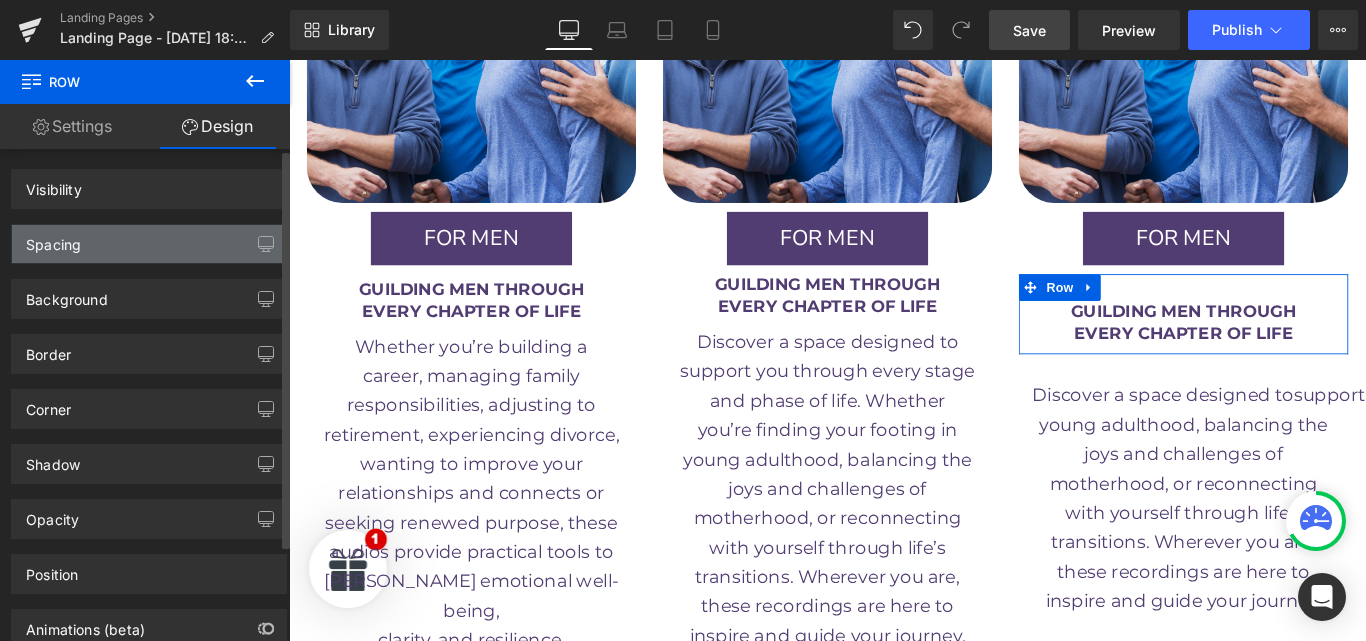 click on "Spacing" at bounding box center (149, 244) 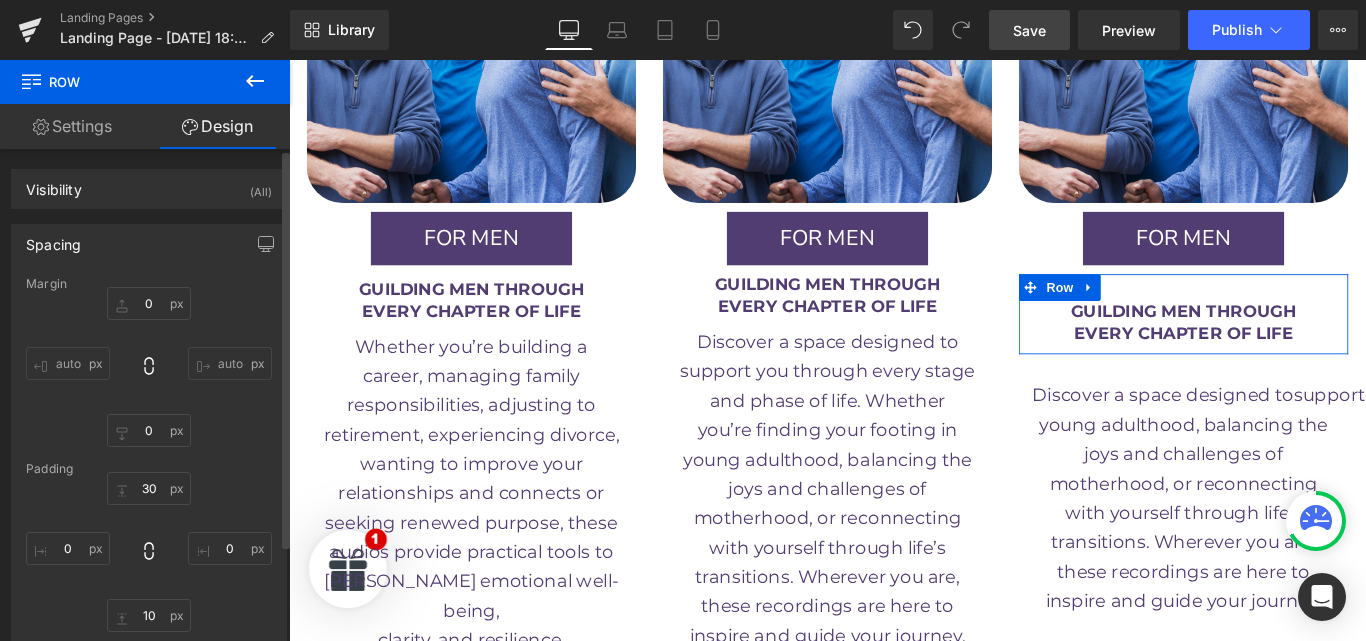 type on "0" 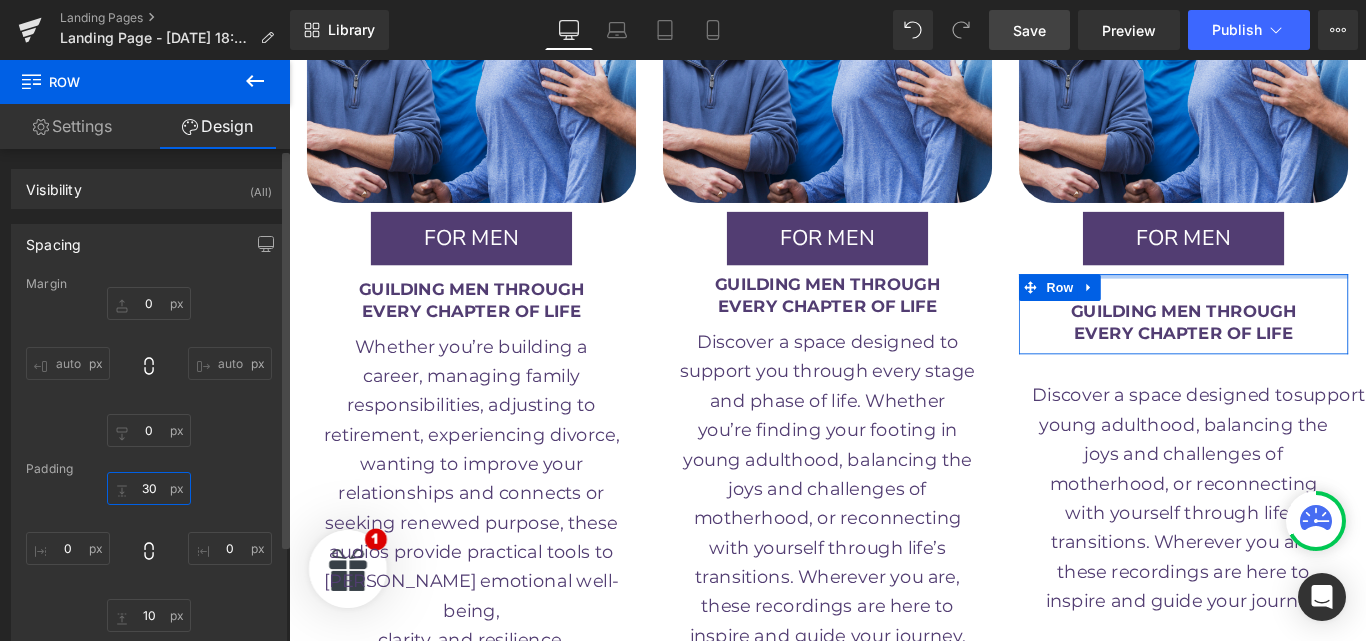 click on "30" at bounding box center (149, 488) 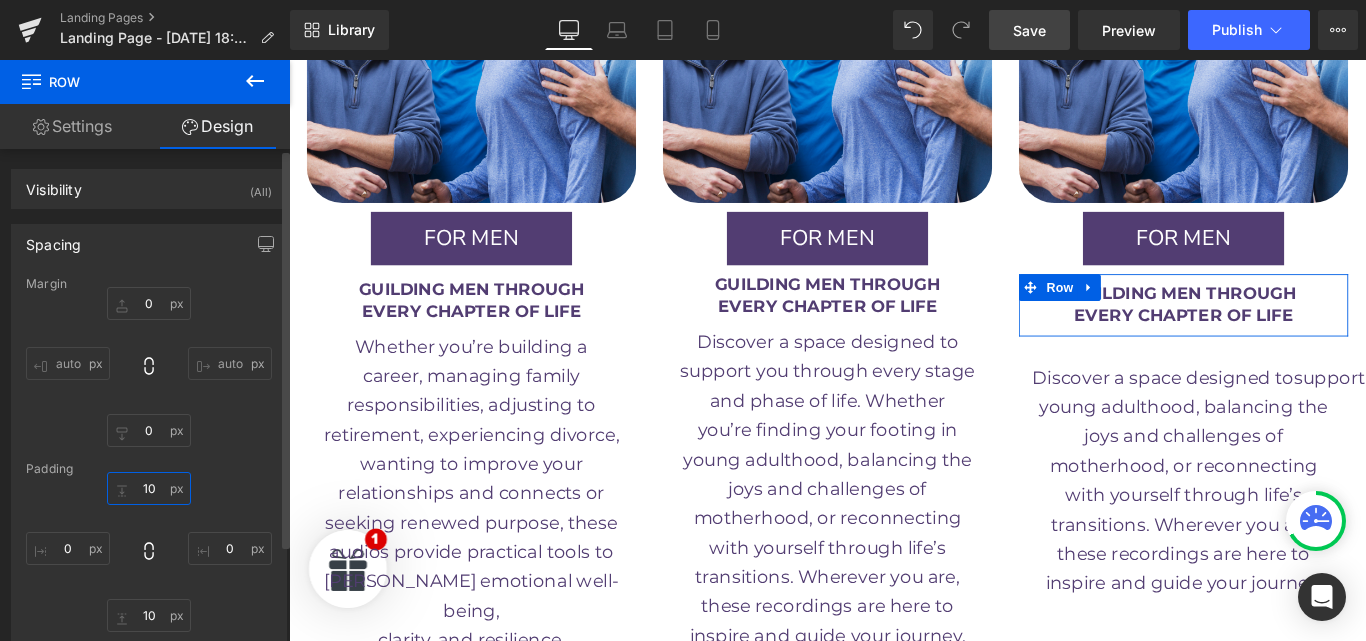 type on "1" 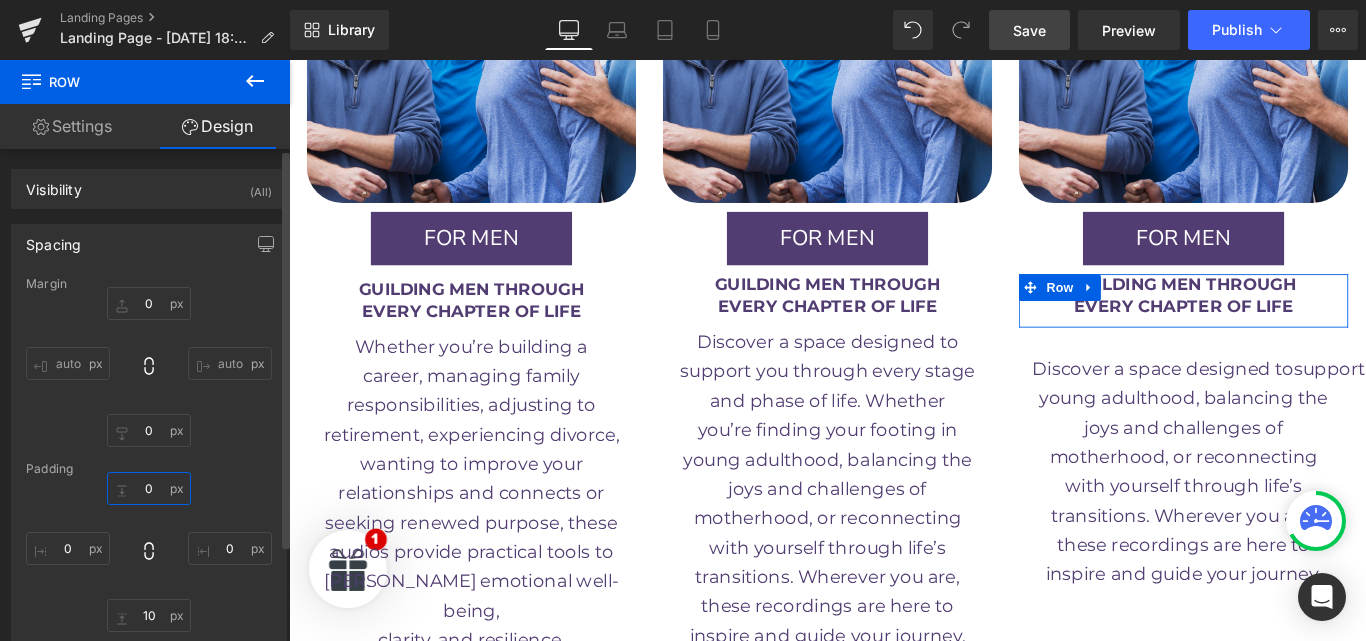 type on "0" 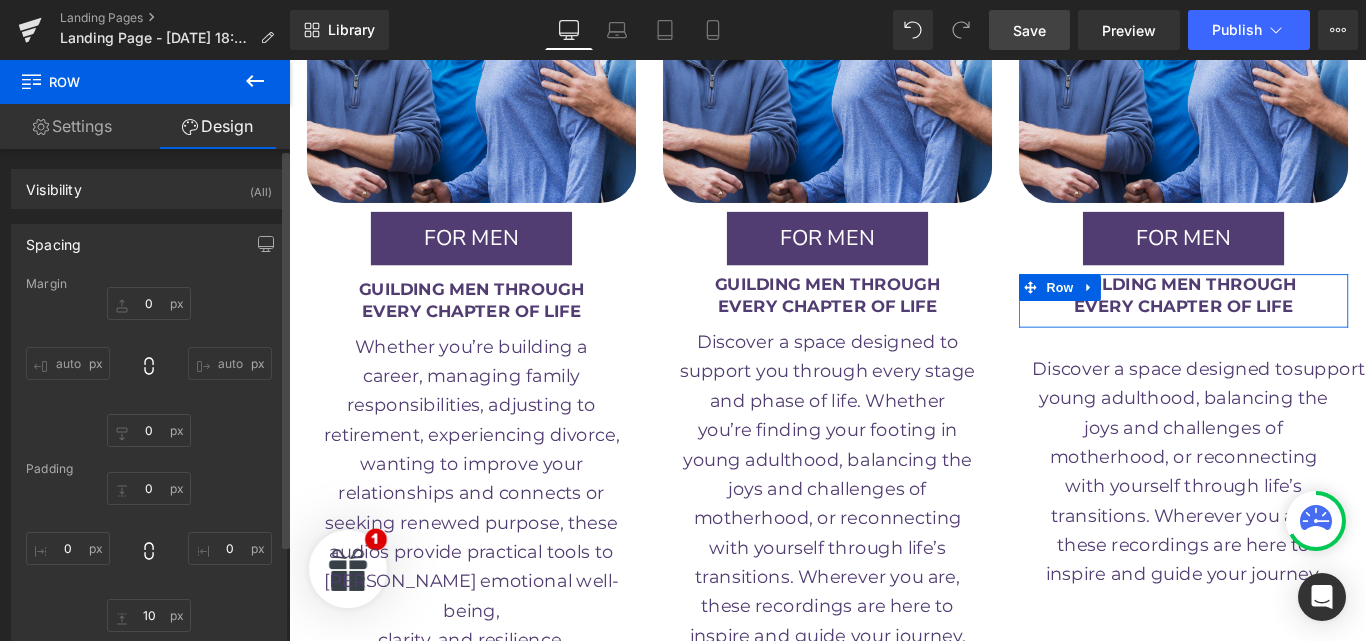 click on "0px 0
auto auto
0px 0
auto auto" at bounding box center [149, 367] 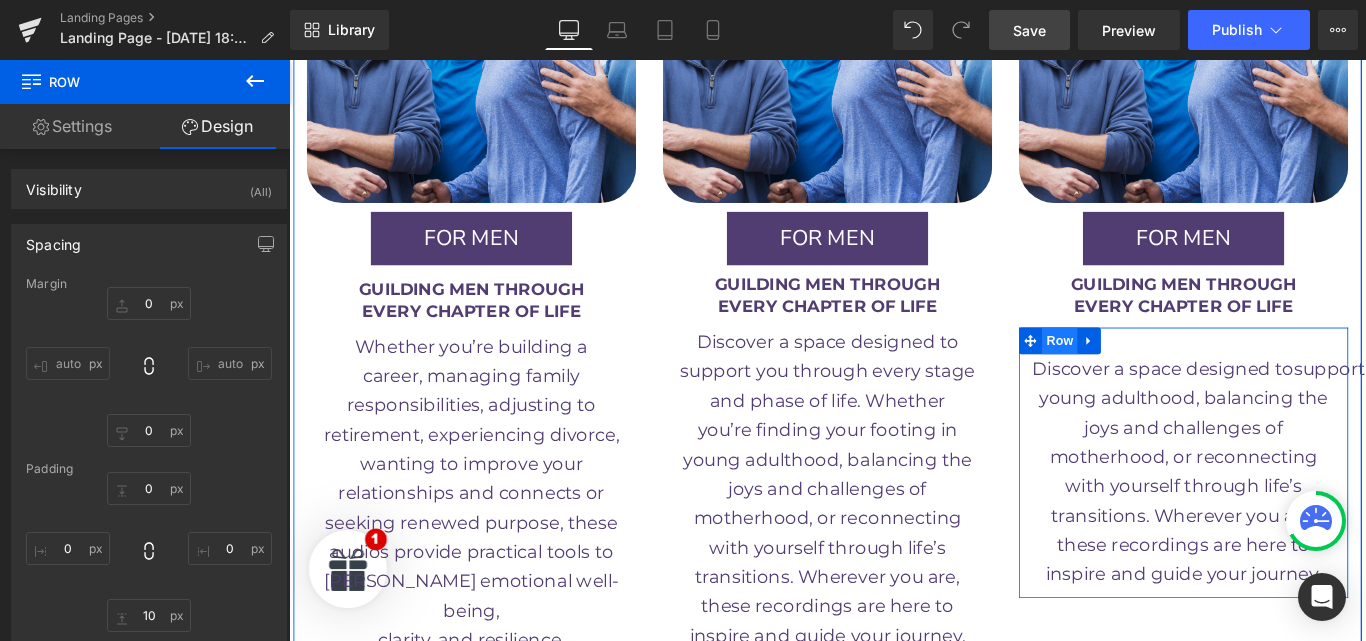 click on "Row" at bounding box center [1155, 376] 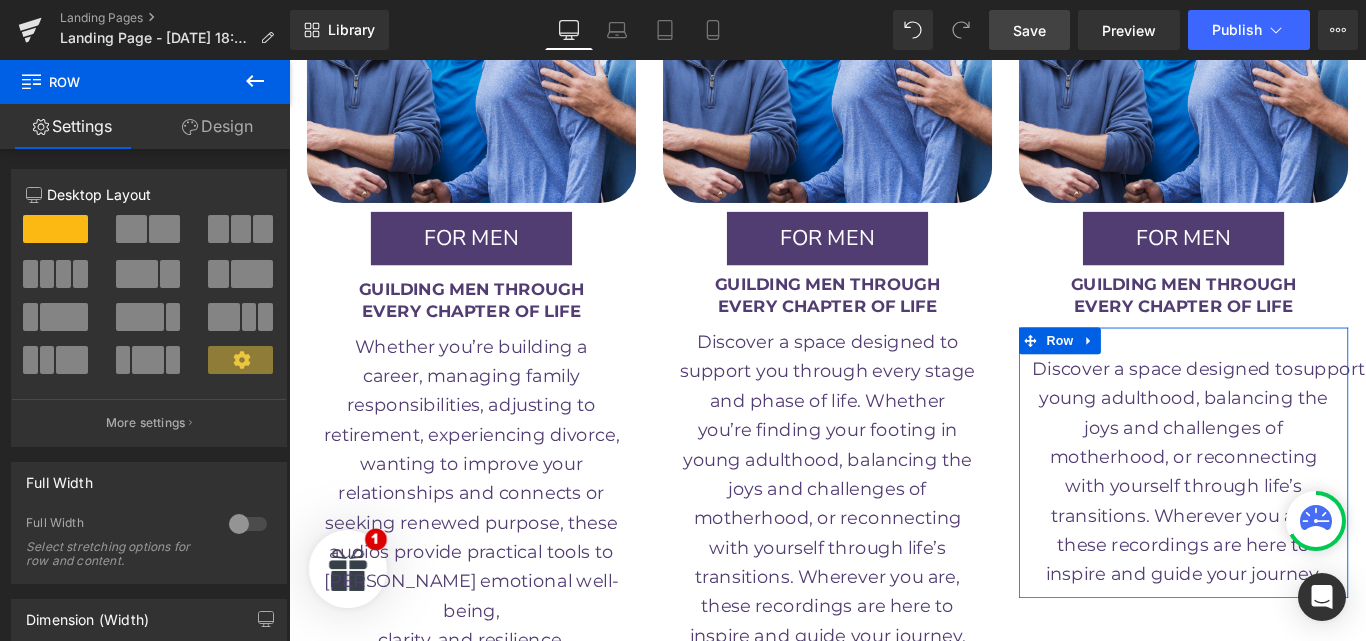 click on "Design" at bounding box center [217, 126] 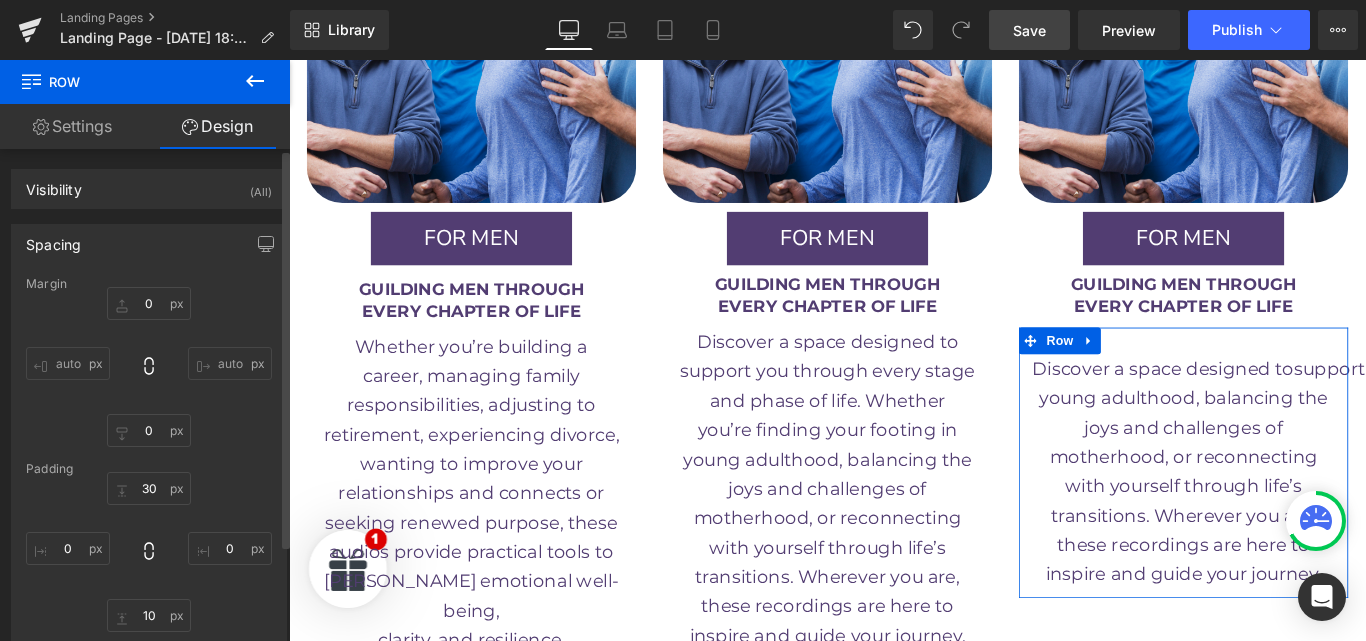 type on "0" 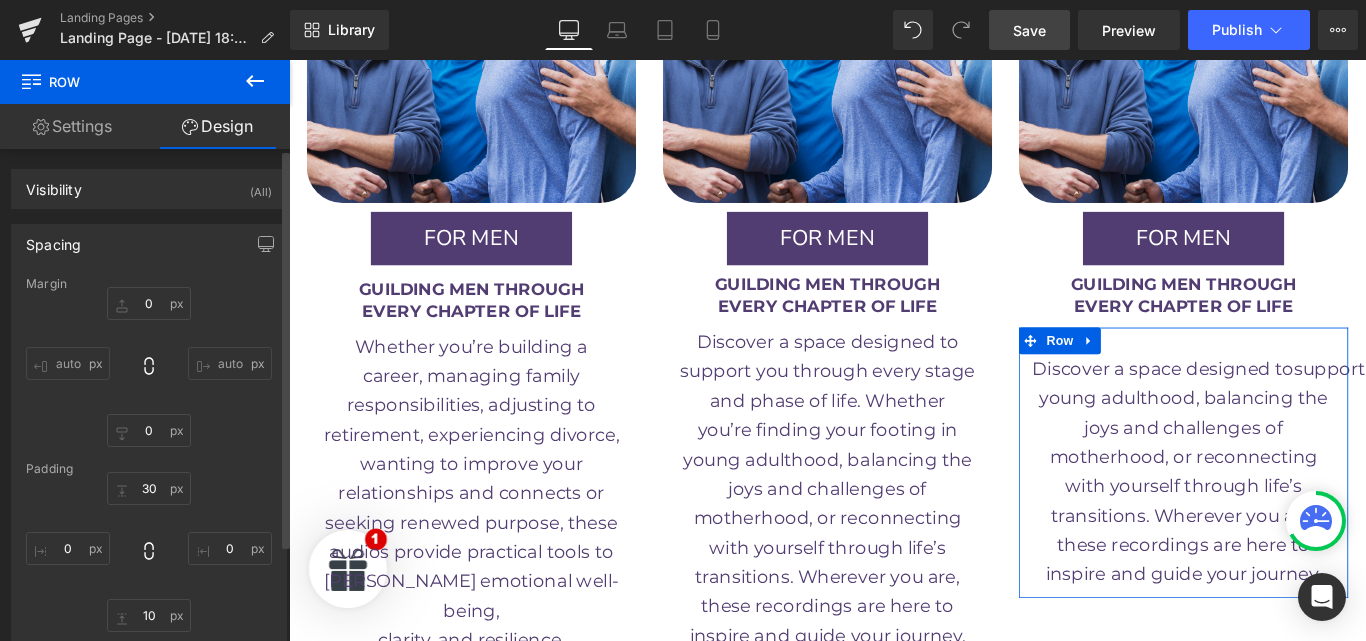 type on "0" 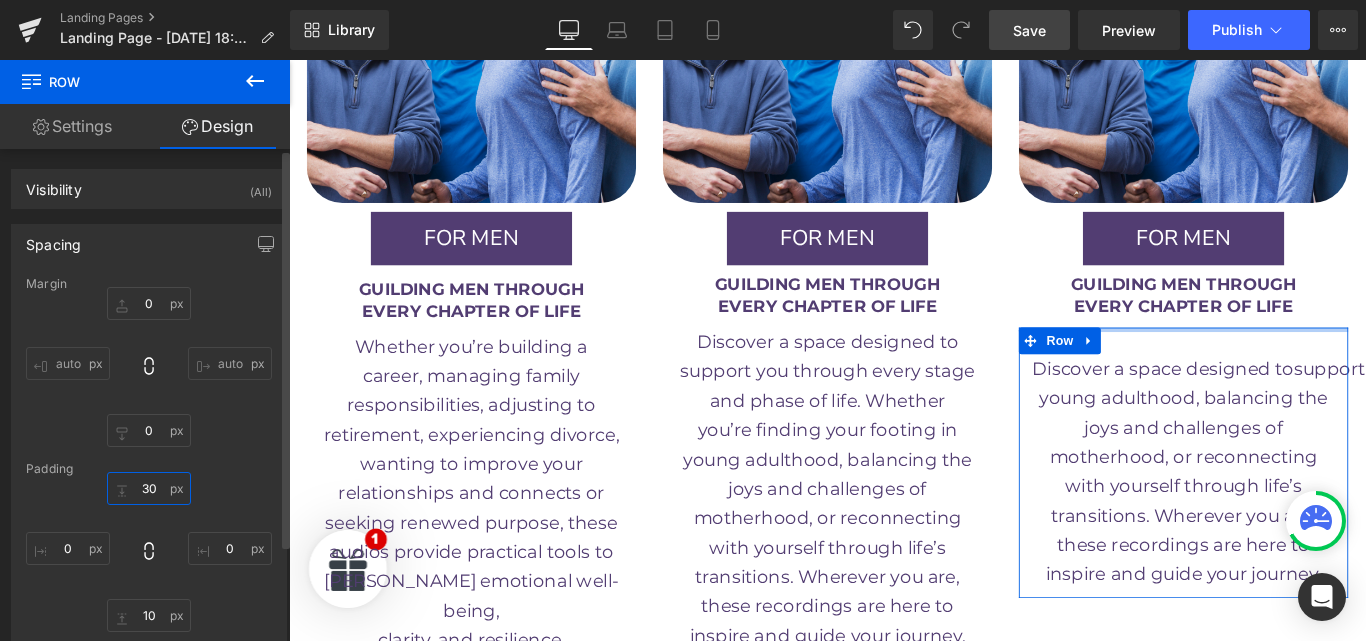 click on "30" at bounding box center [149, 488] 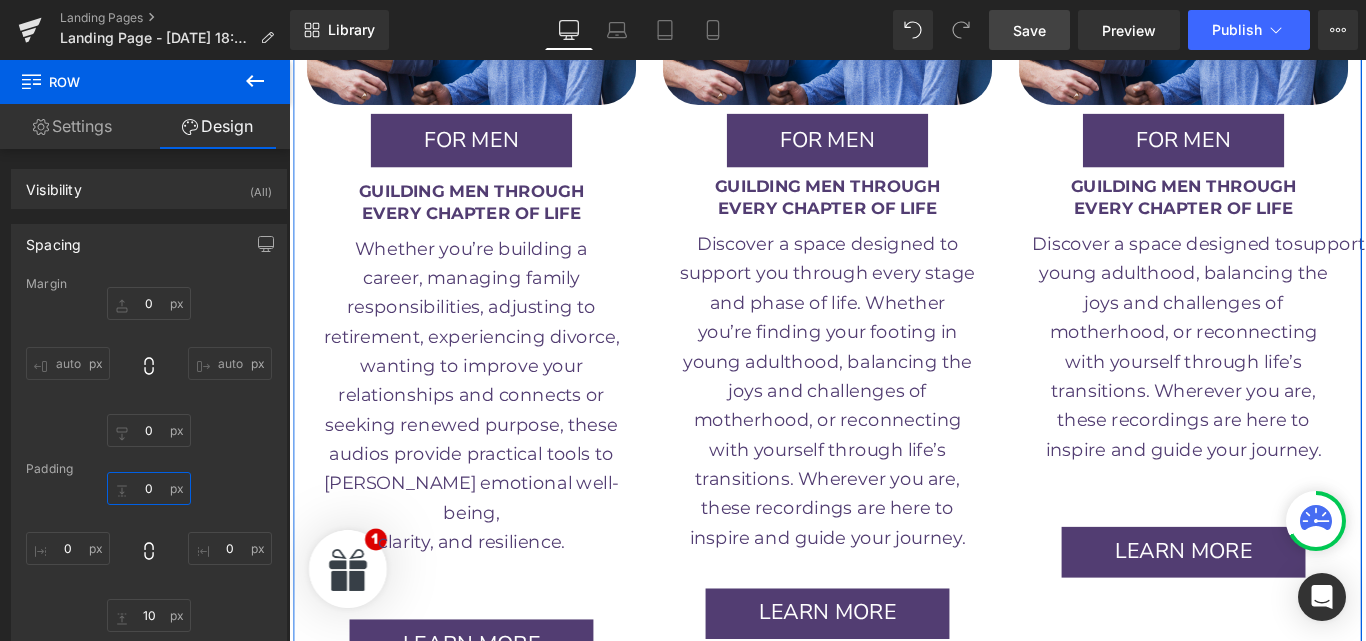 scroll, scrollTop: 2910, scrollLeft: 0, axis: vertical 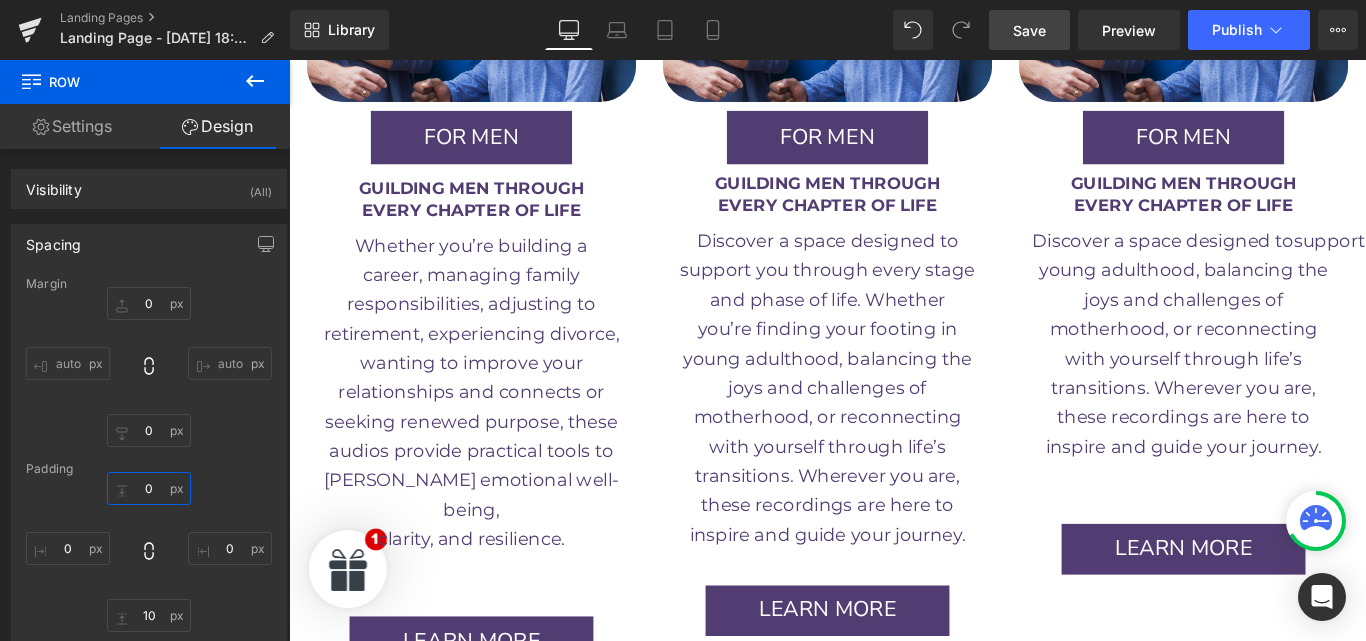 type on "0" 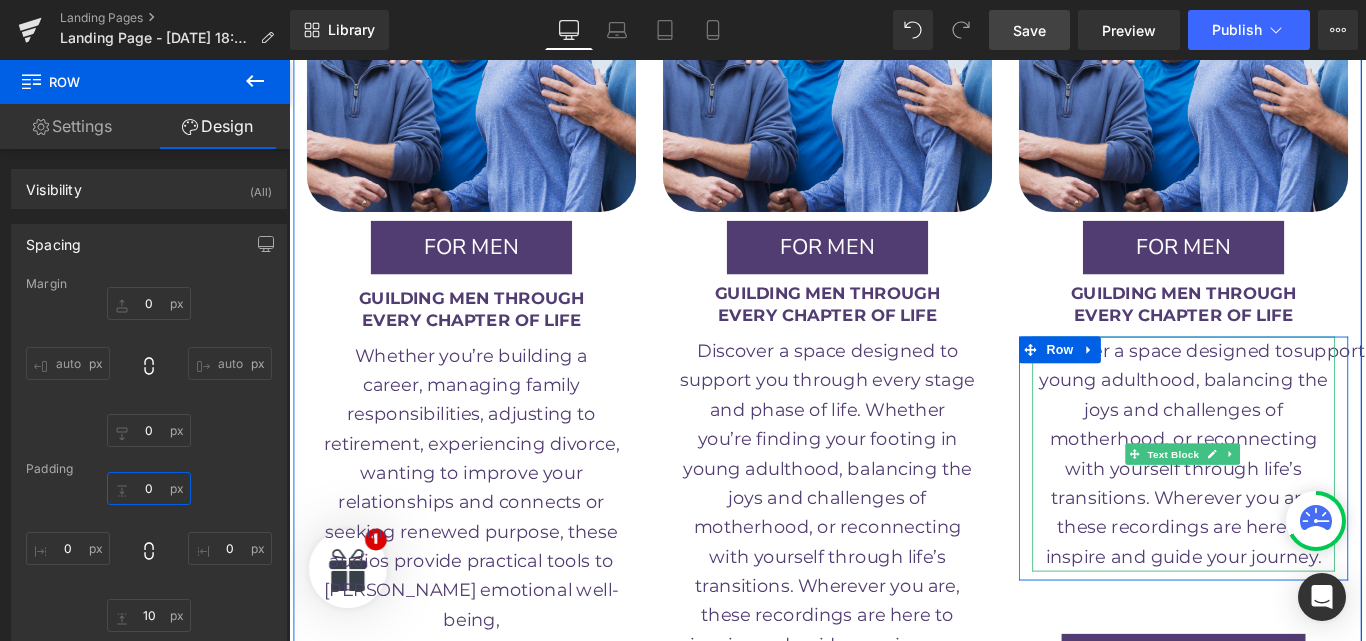 scroll, scrollTop: 2778, scrollLeft: 0, axis: vertical 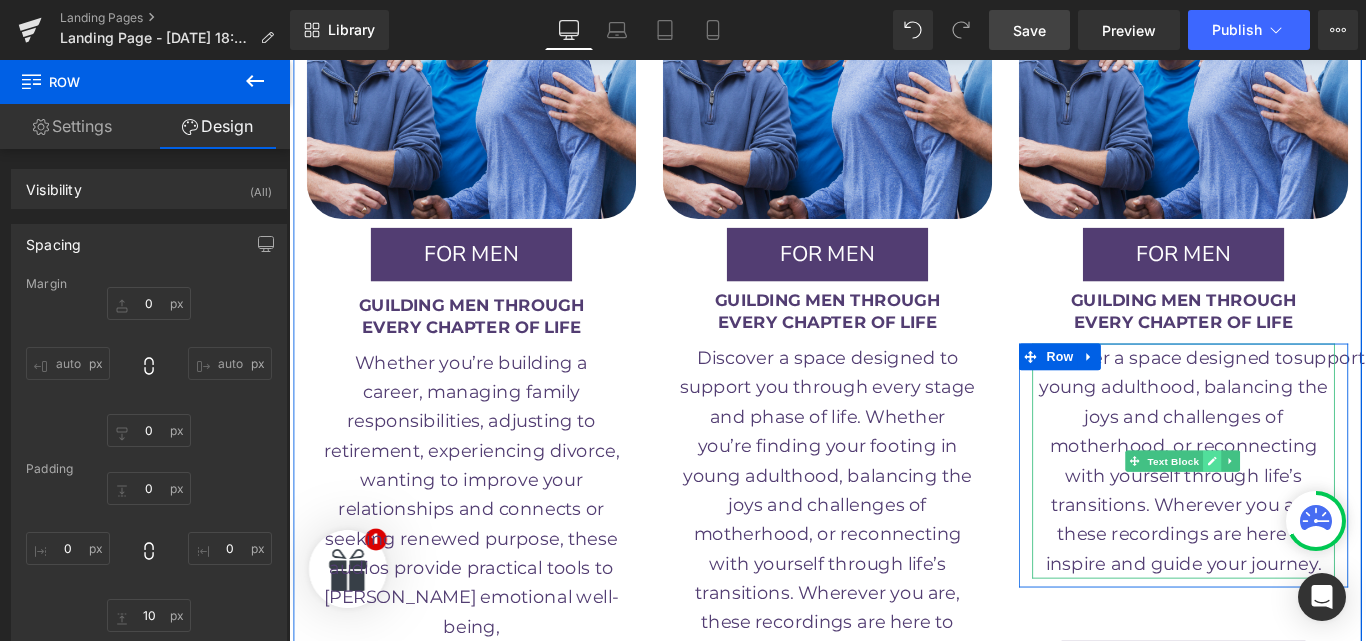 click 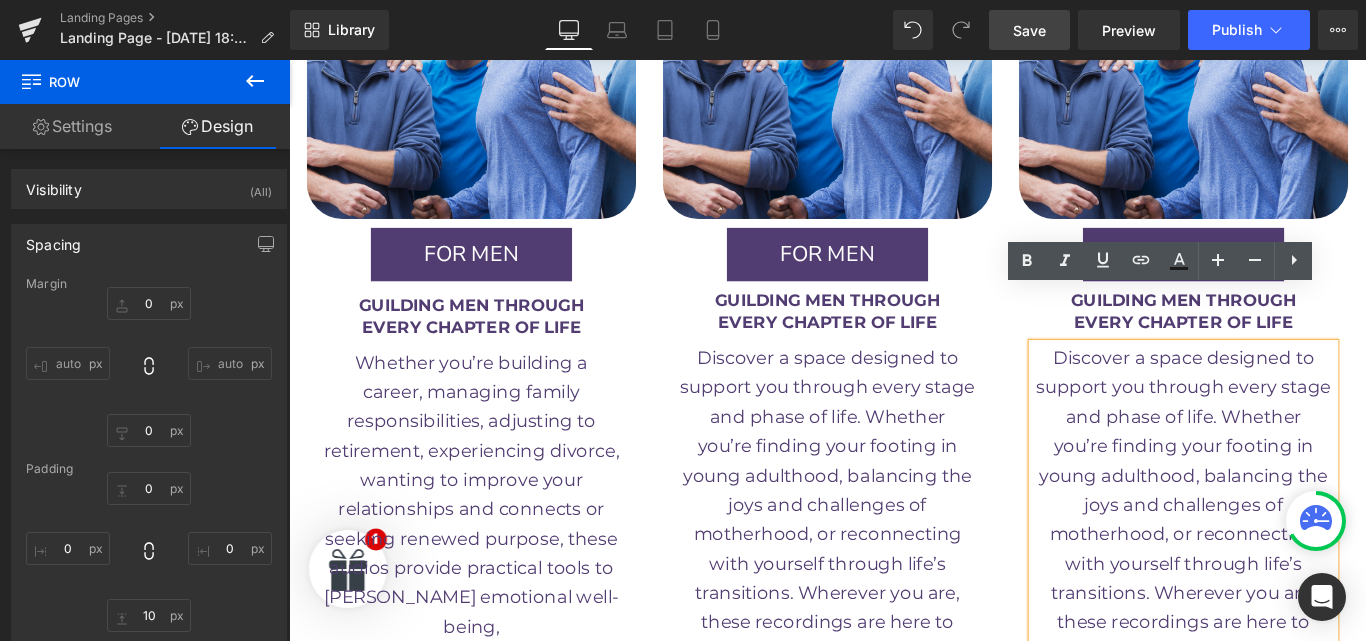 click on "joys and challenges of" at bounding box center [1293, 560] 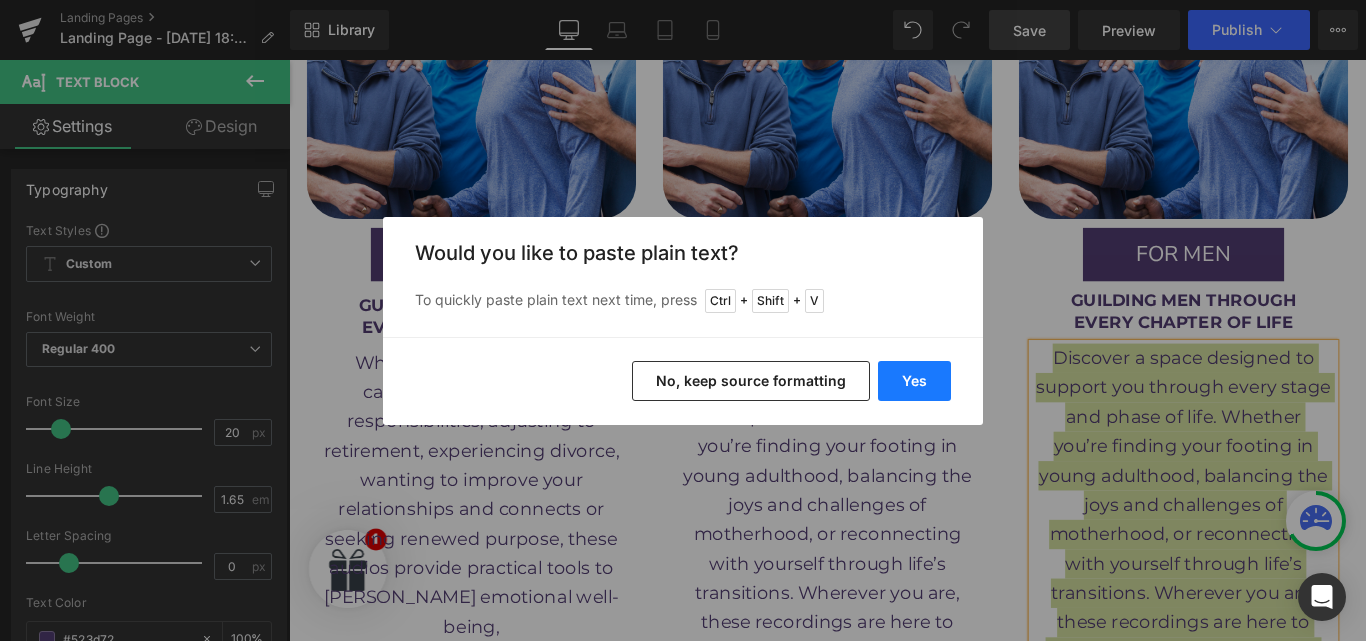click on "Yes" at bounding box center (914, 381) 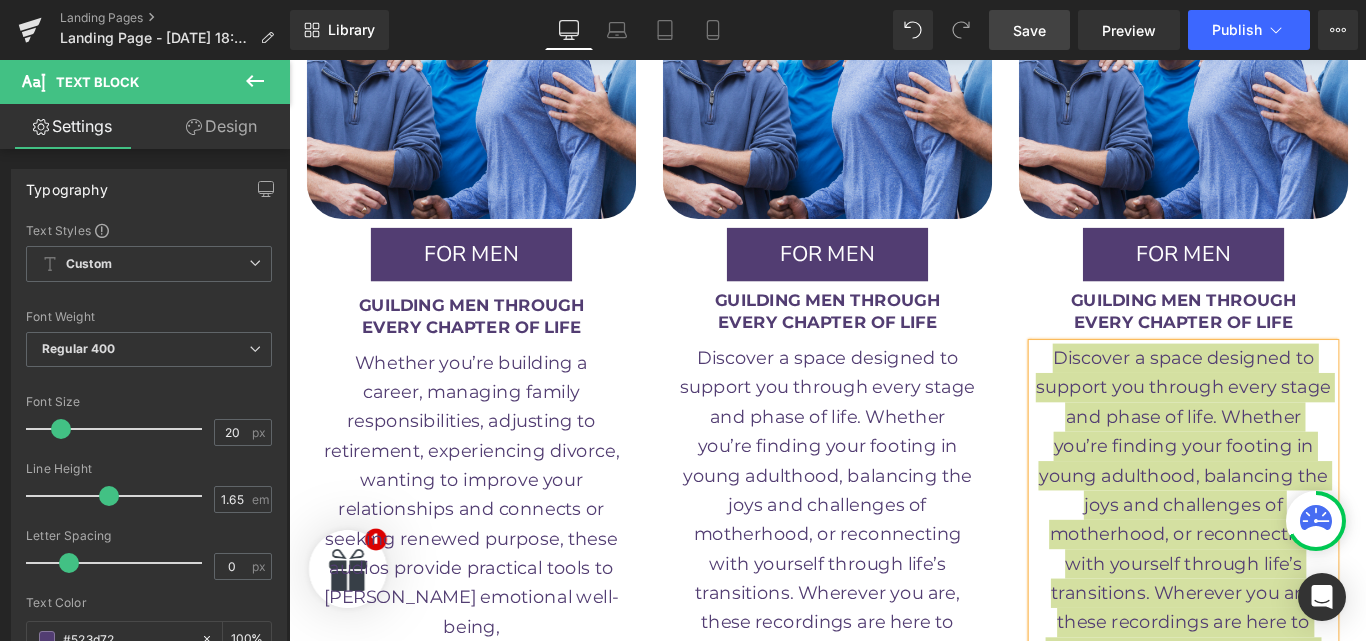 type 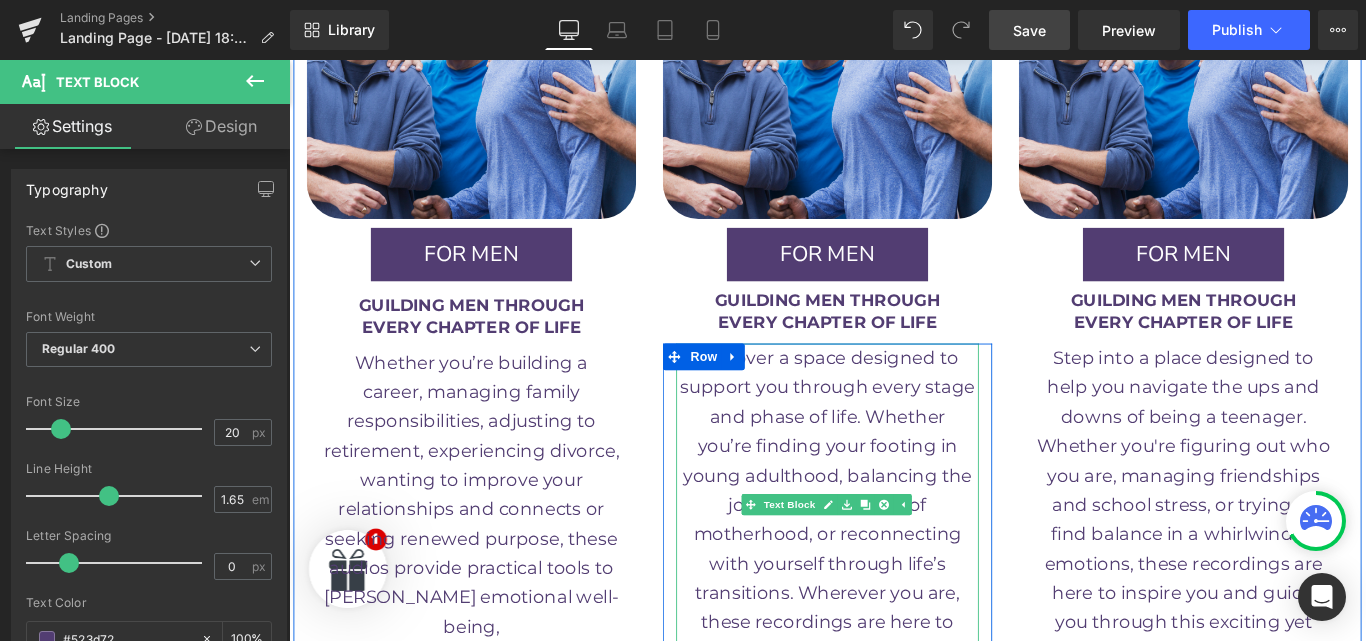 scroll, scrollTop: 2919, scrollLeft: 0, axis: vertical 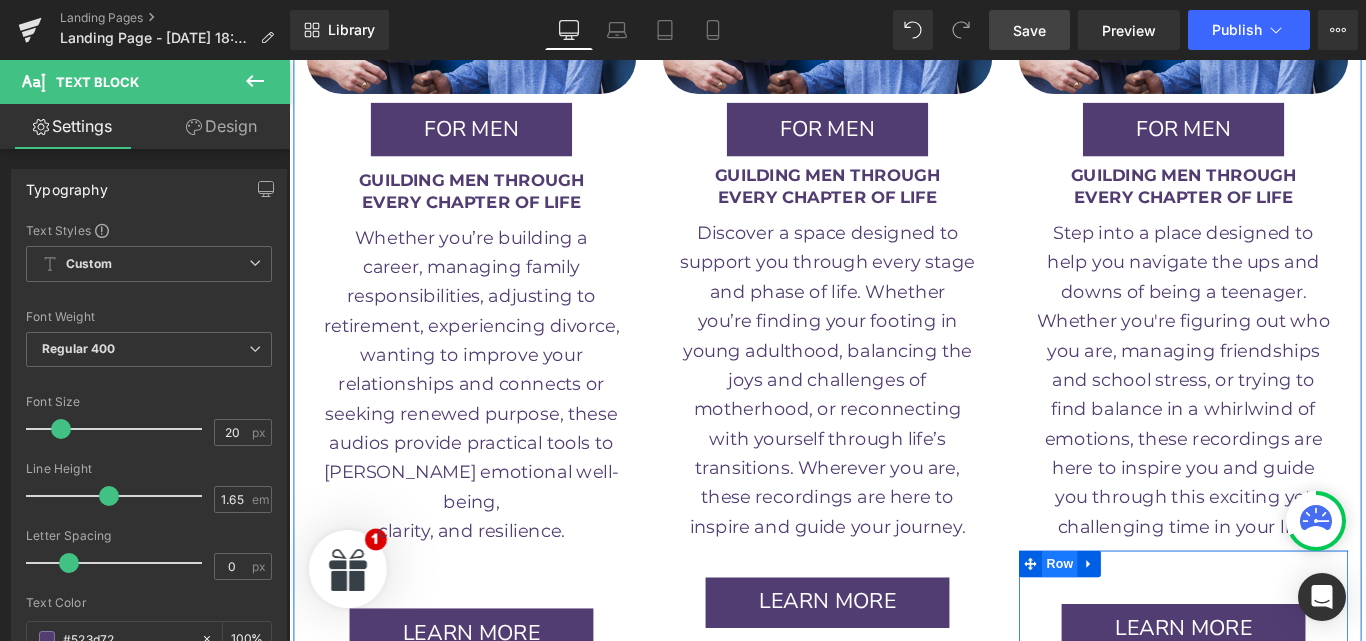 click on "Row" at bounding box center [1155, 626] 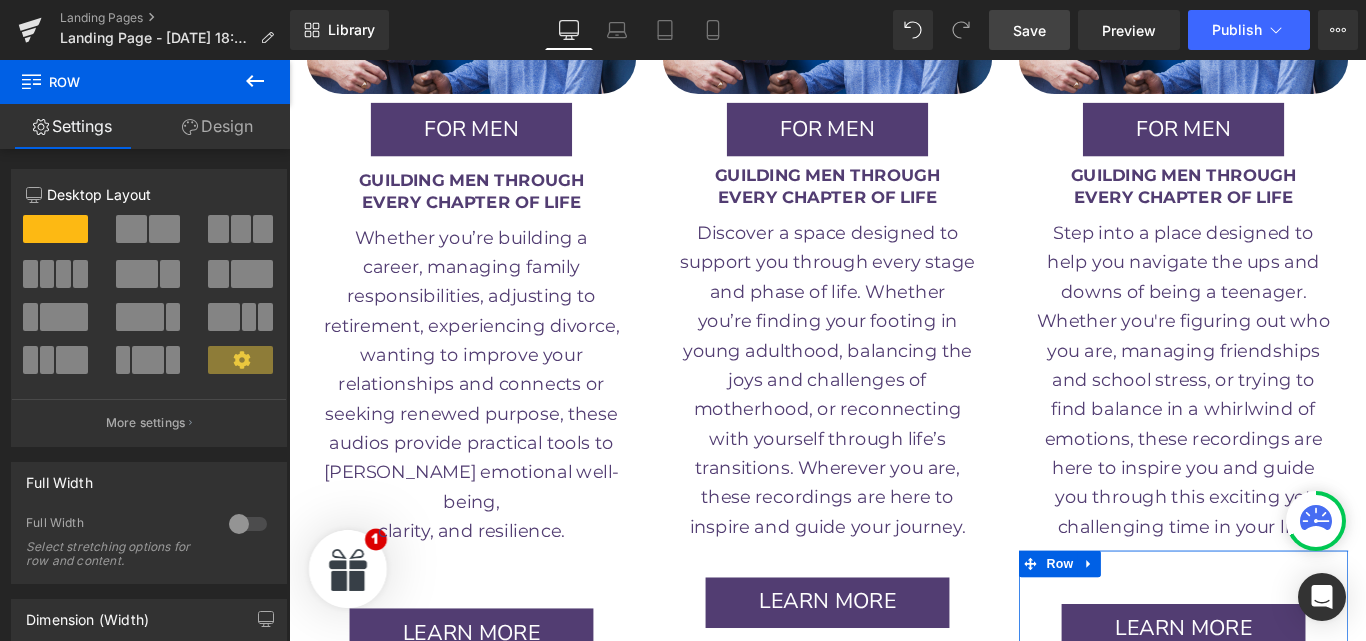 click on "Design" at bounding box center [217, 126] 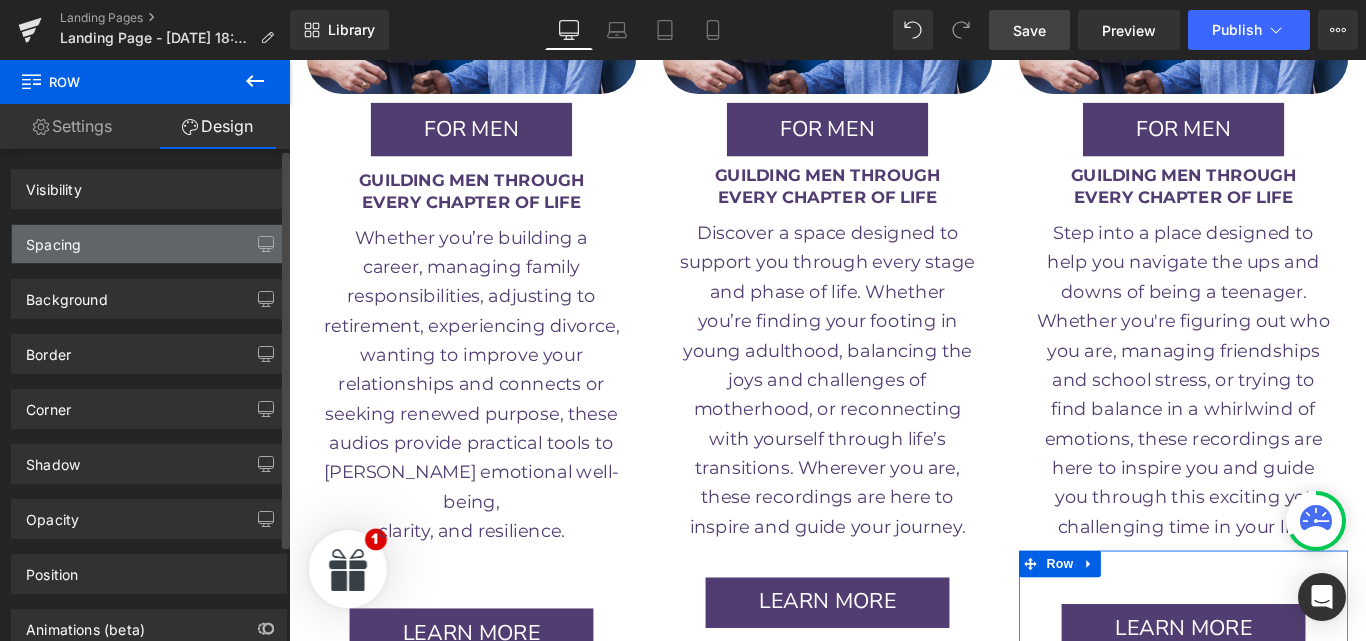 click on "Spacing" at bounding box center [149, 244] 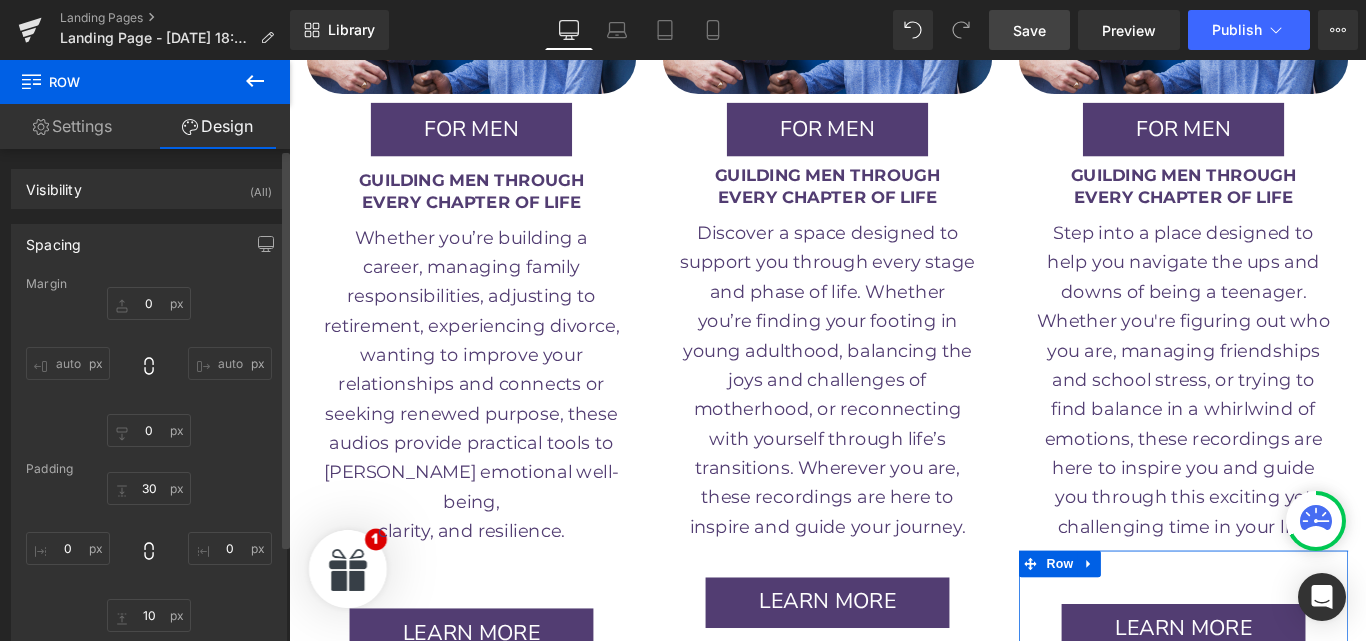 type on "0" 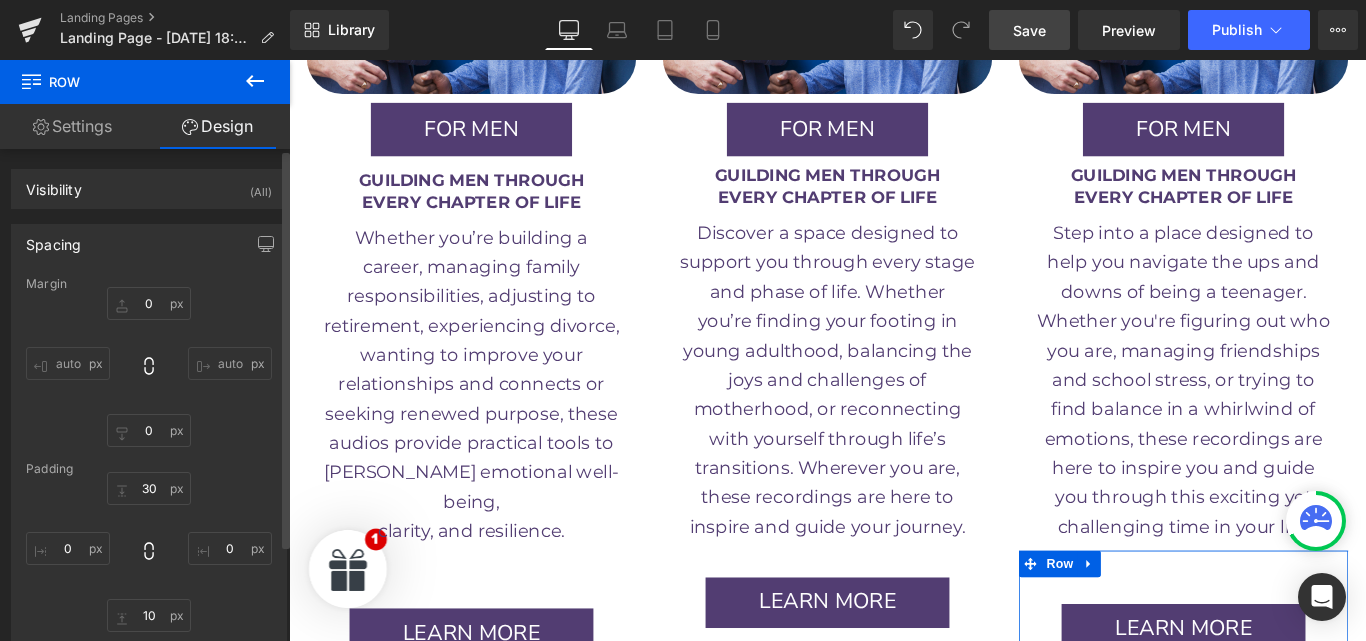 type on "0" 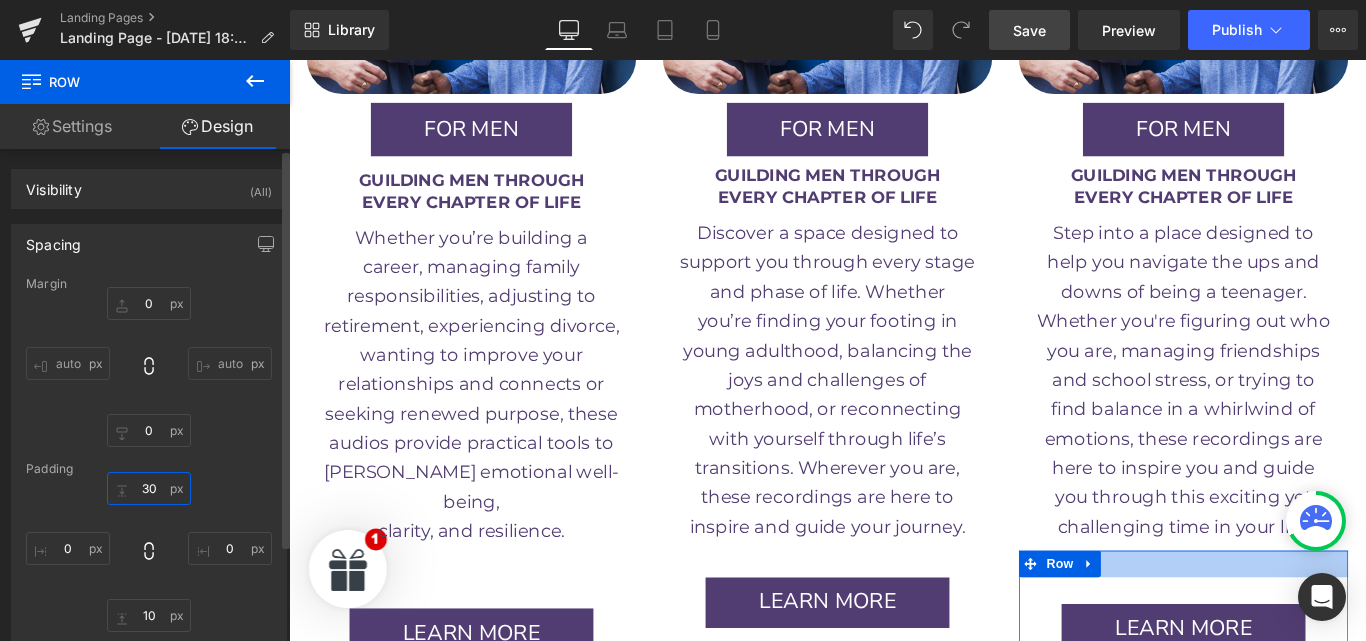 click on "30" at bounding box center (149, 488) 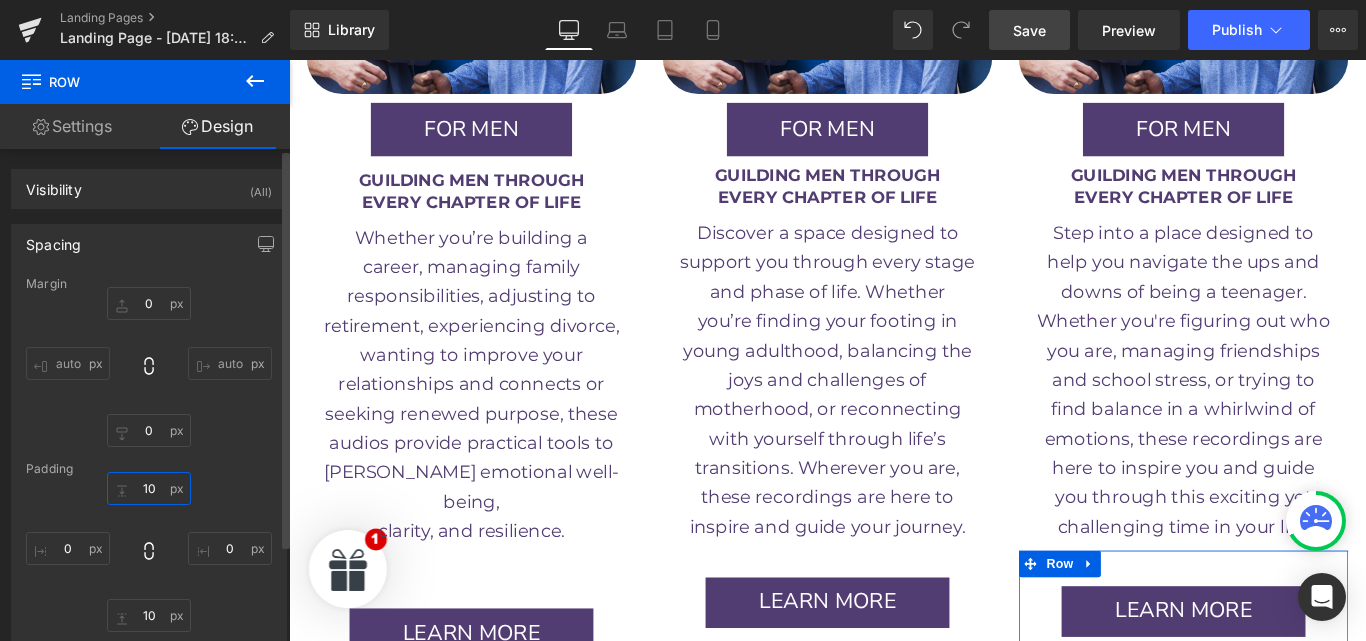 type on "1" 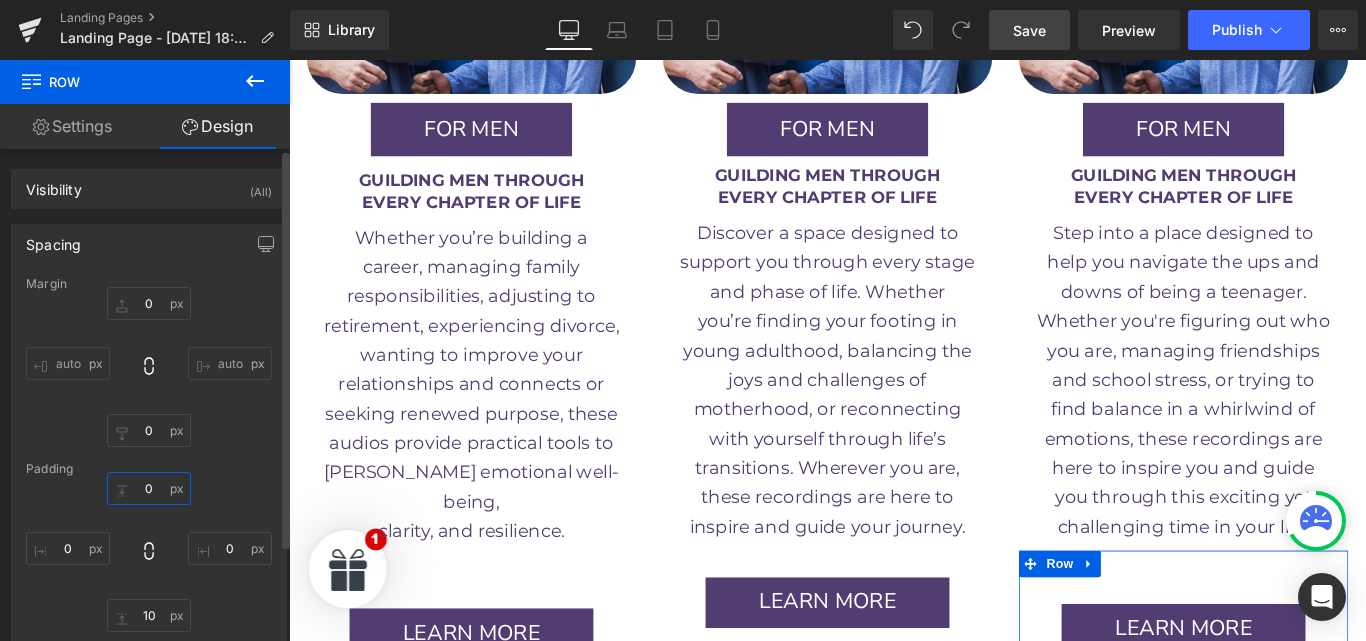 type 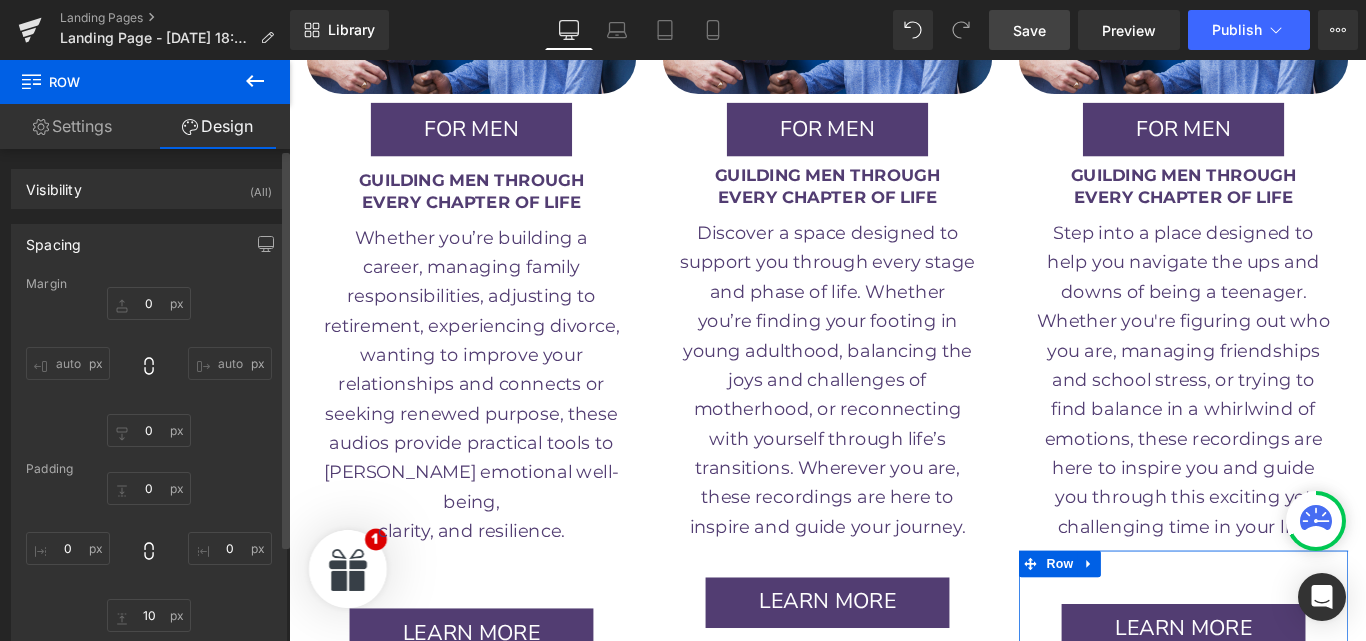 click on "0px 0
10px 10
0px 0" at bounding box center [149, 552] 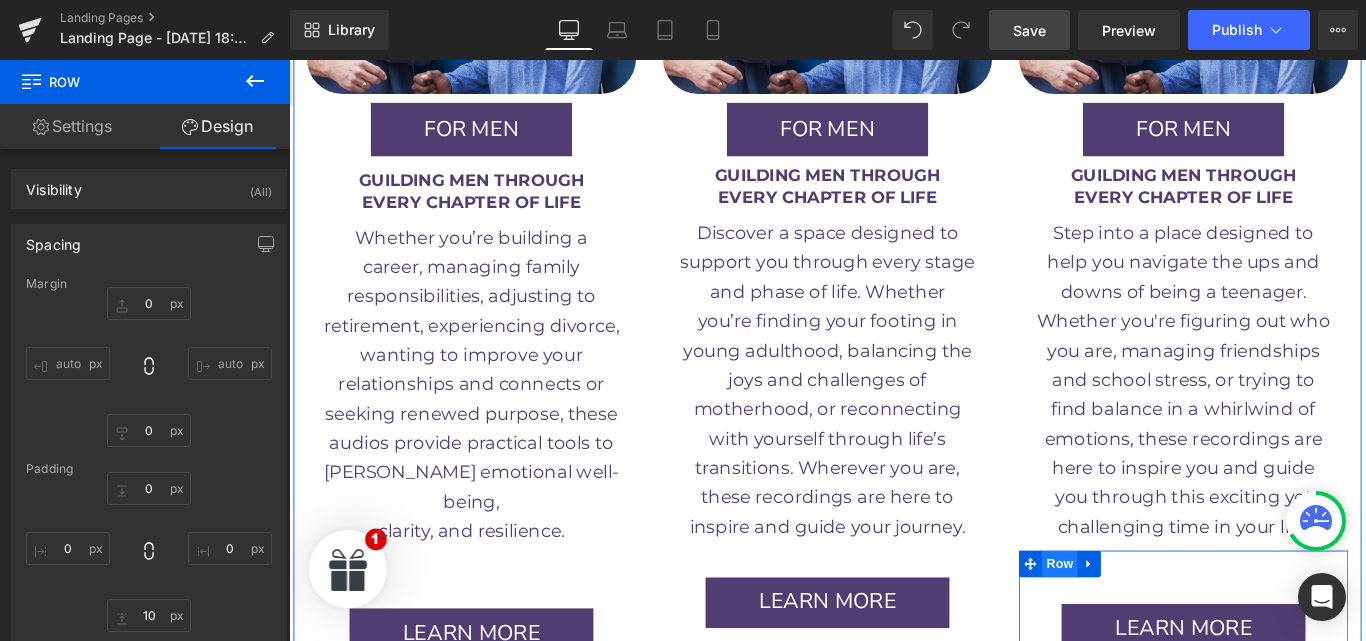 click on "Row" at bounding box center [1155, 626] 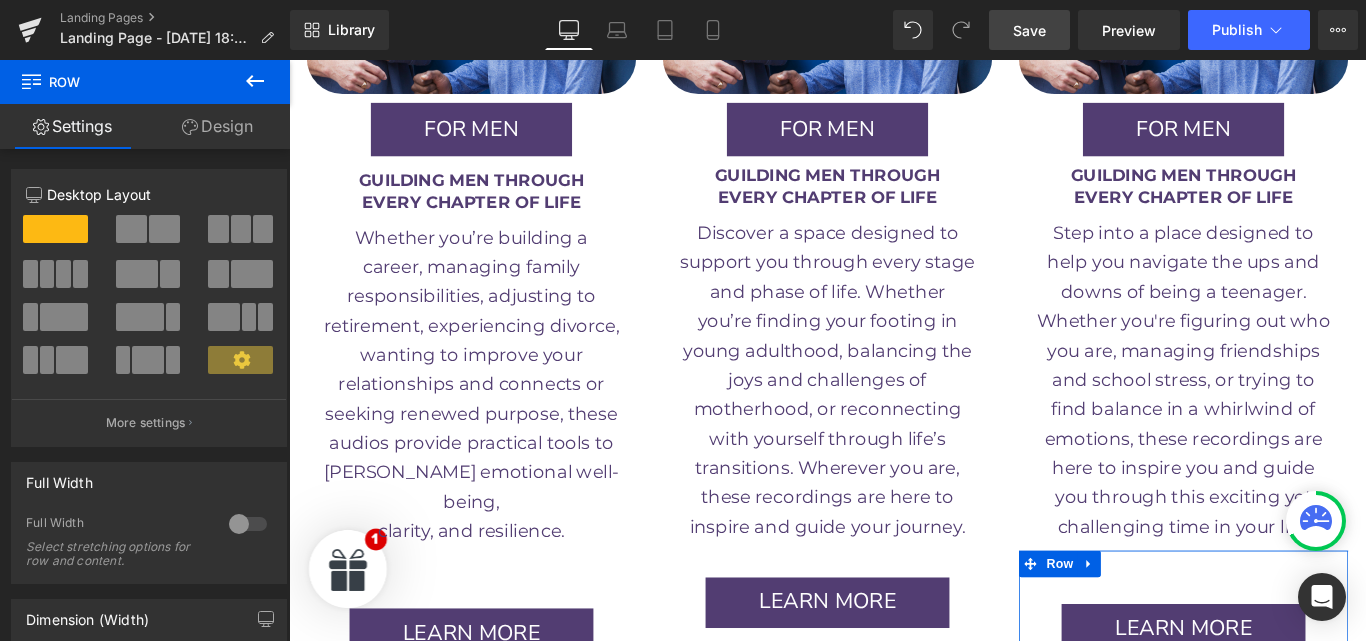 click on "Design" at bounding box center (217, 126) 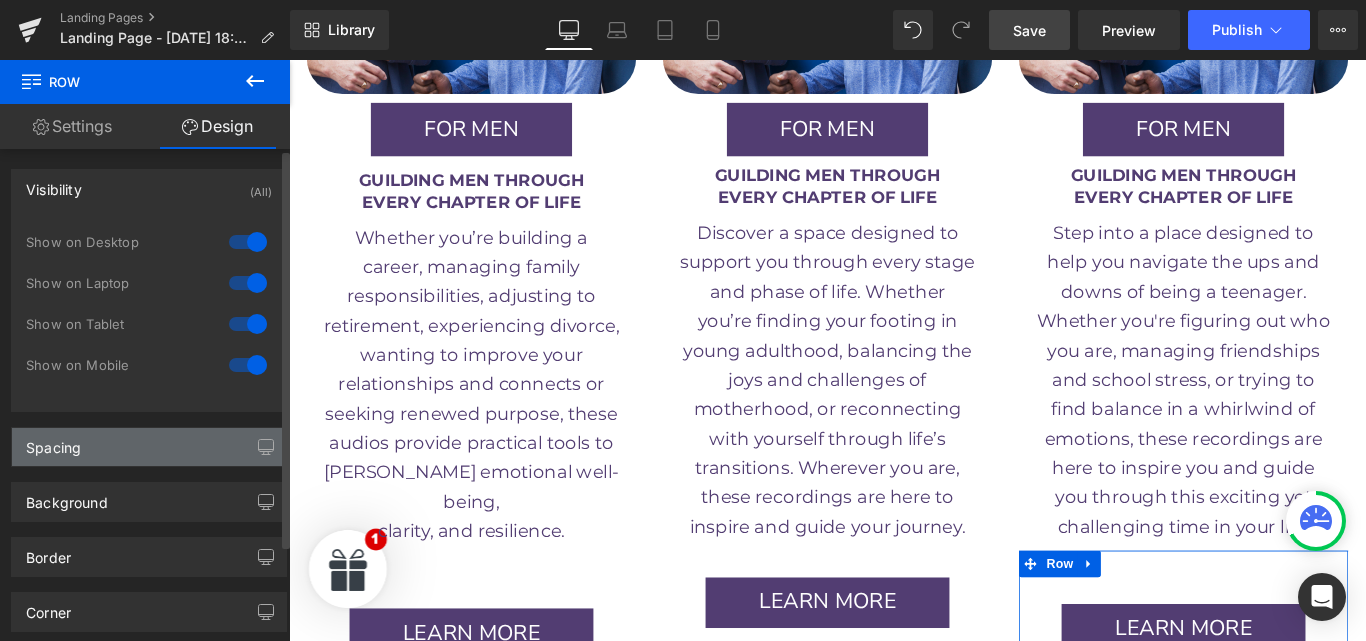 click on "Spacing" at bounding box center [149, 447] 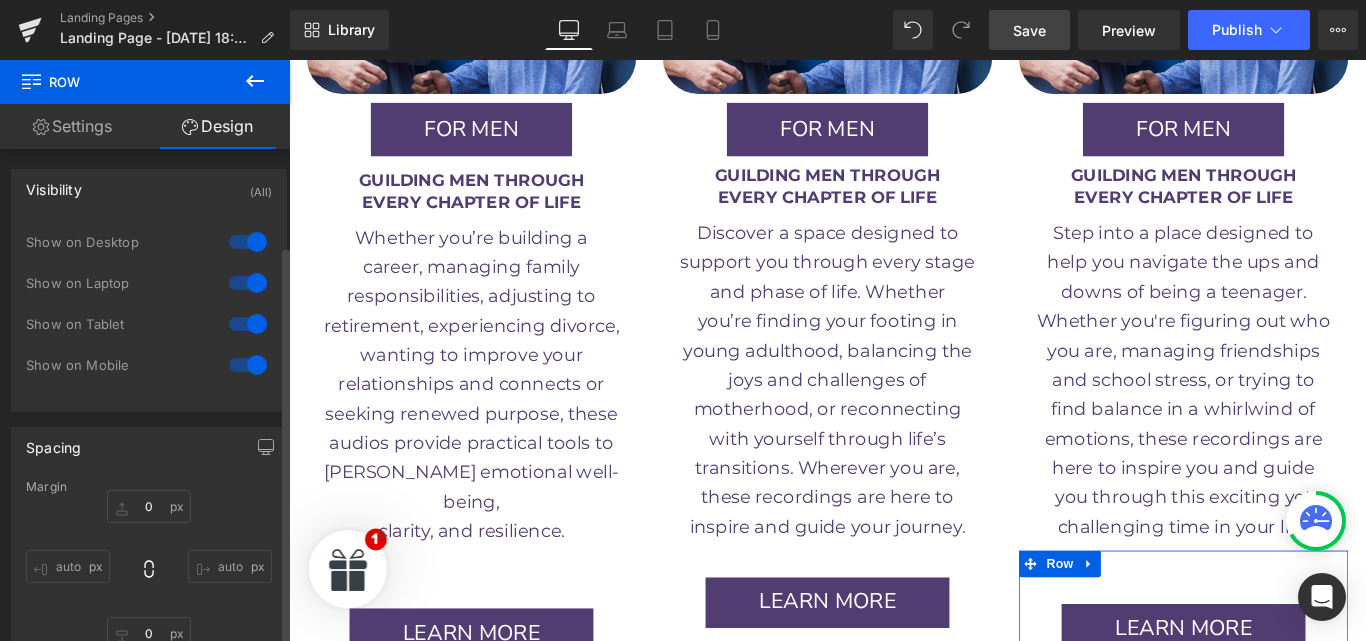 scroll, scrollTop: 323, scrollLeft: 0, axis: vertical 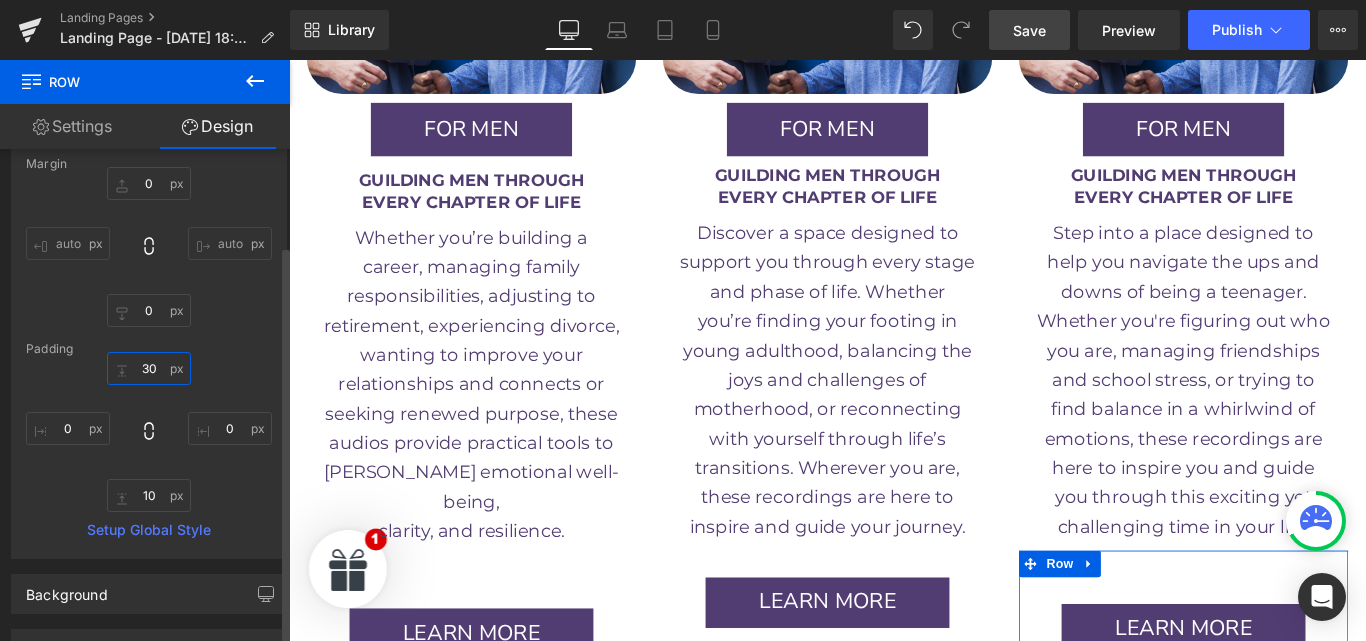 click on "30" at bounding box center (149, 368) 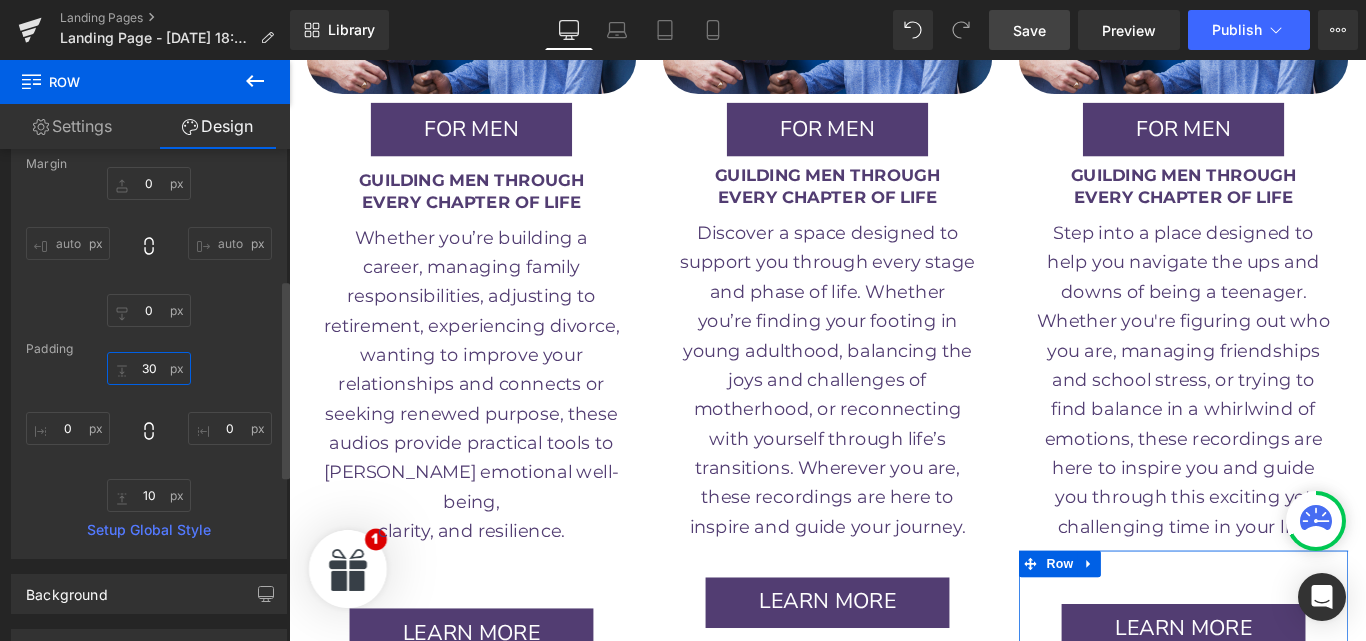 type on "0" 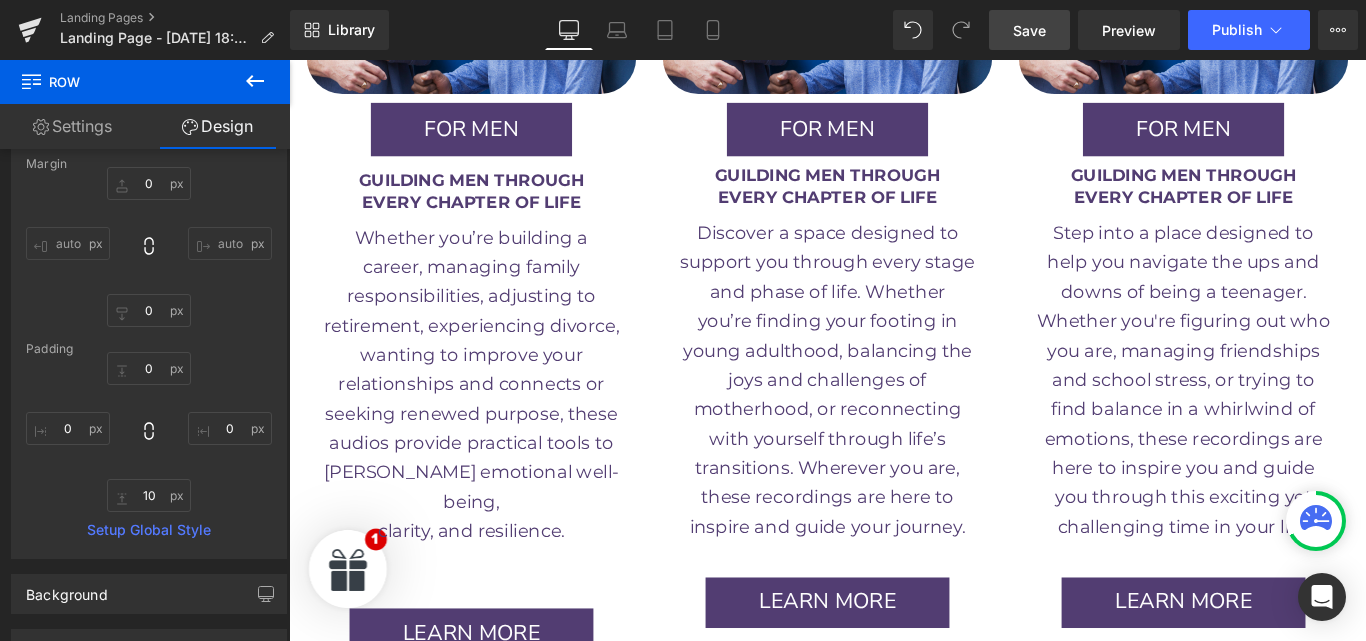 click on "Image         FOR MEN Button       60px   60px Row
GUILDING MEN THROUGH  EVERY CHAPTER OF LIFE
Text Block         Row
Whether you’re building a career, managing family responsibilities, adjusting to retirement, experiencing divorce, wanting to improve your relationships and connects or seeking renewed purpose, these audios provide practical tools to foster emotional well-being, clarity, and resilience.
Text Block         Row         LEARN MORE Button         Row" at bounding box center [494, 235] 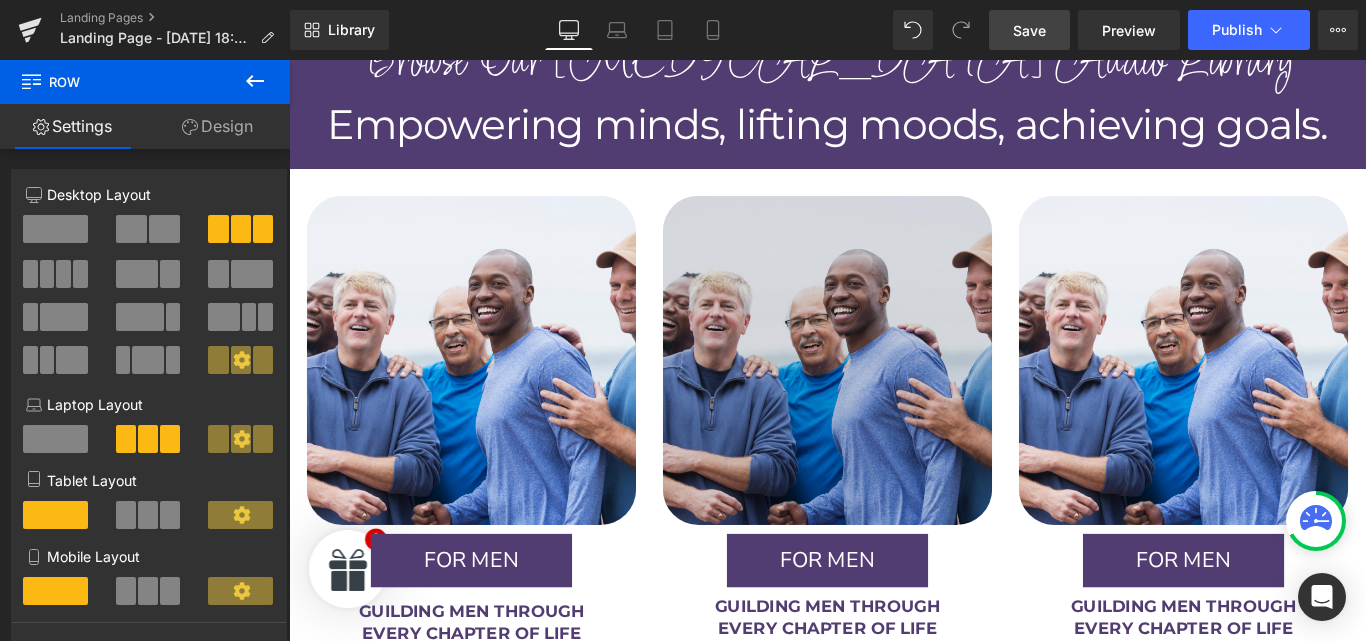 scroll, scrollTop: 2434, scrollLeft: 0, axis: vertical 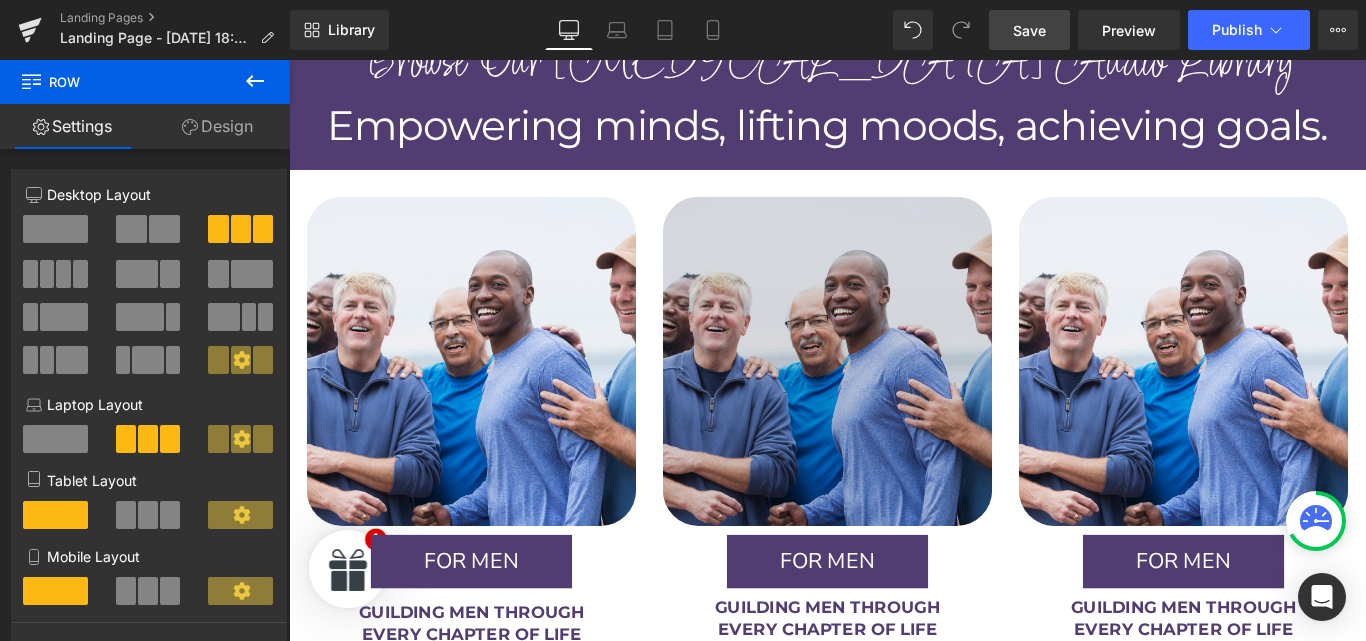 click at bounding box center [894, 398] 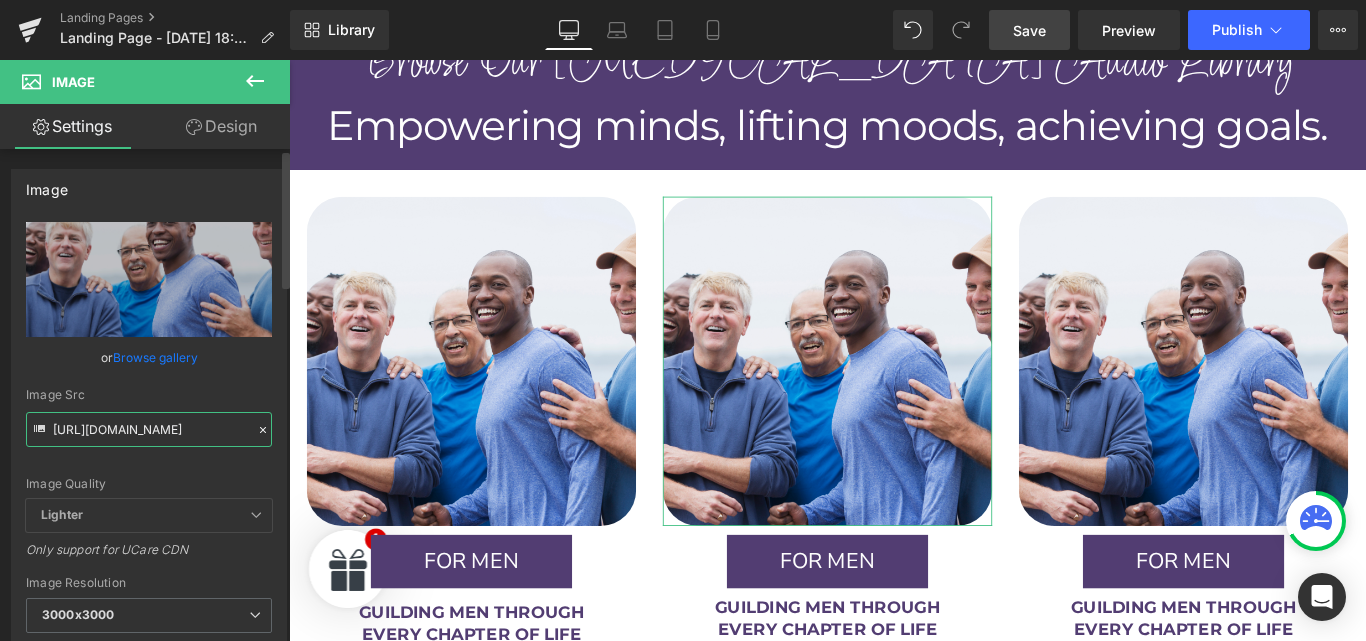 click on "https://cdn.shopify.com/s/files/1/0607/2821/3736/files/FORMEN_3403ae6d-31d0-4ec7-98cc-007e90c489e7_3000x3000.png?v=1746547014" at bounding box center [149, 429] 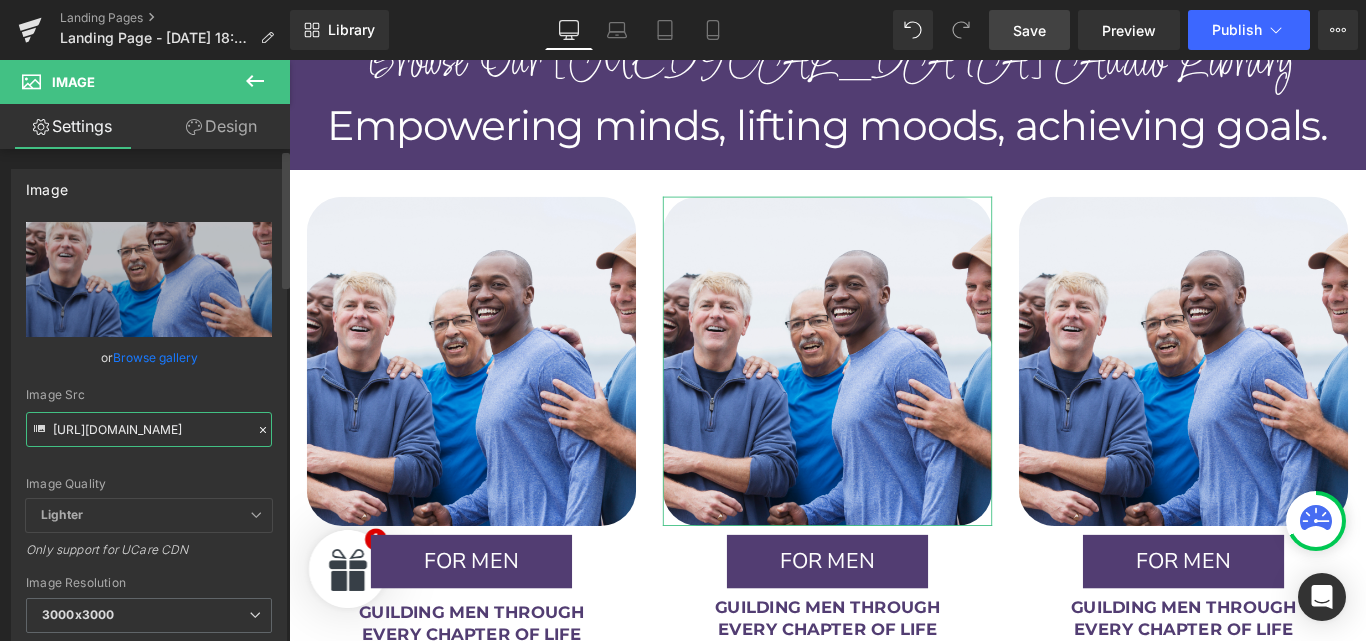paste on "TEENS.png?v=1746545378" 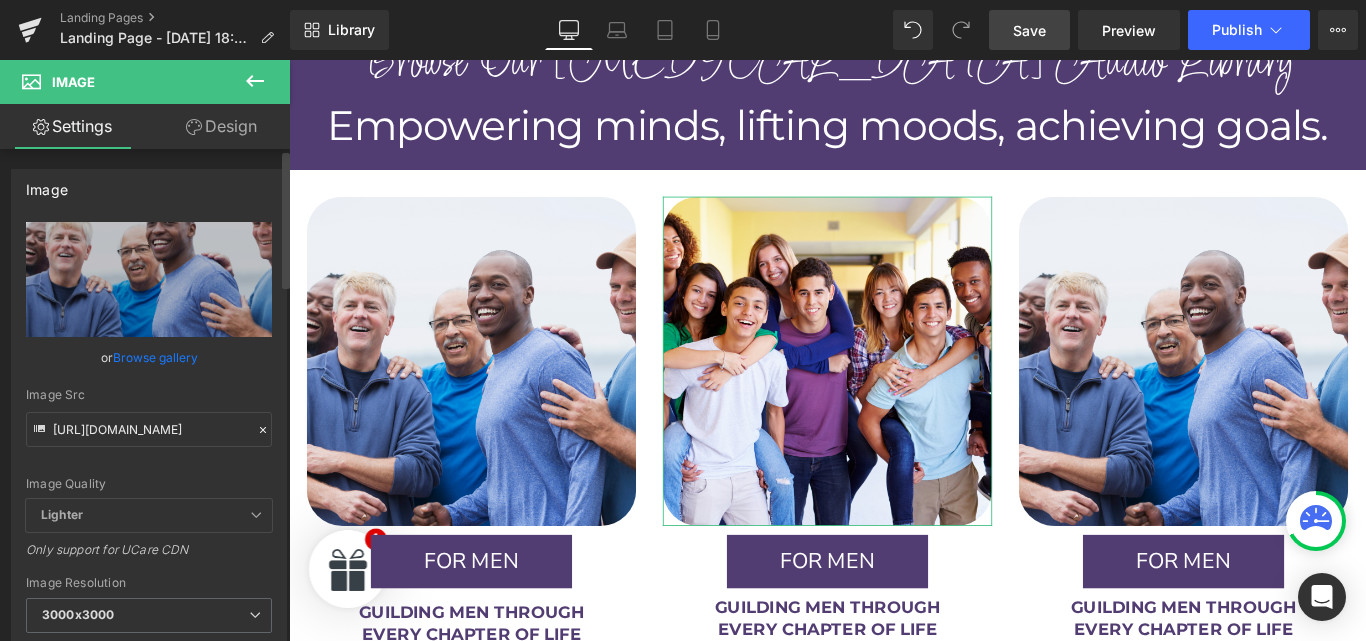 click on "Image Quality Lighter Lightest
Lighter
Lighter Lightest Only support for UCare CDN" at bounding box center [149, 360] 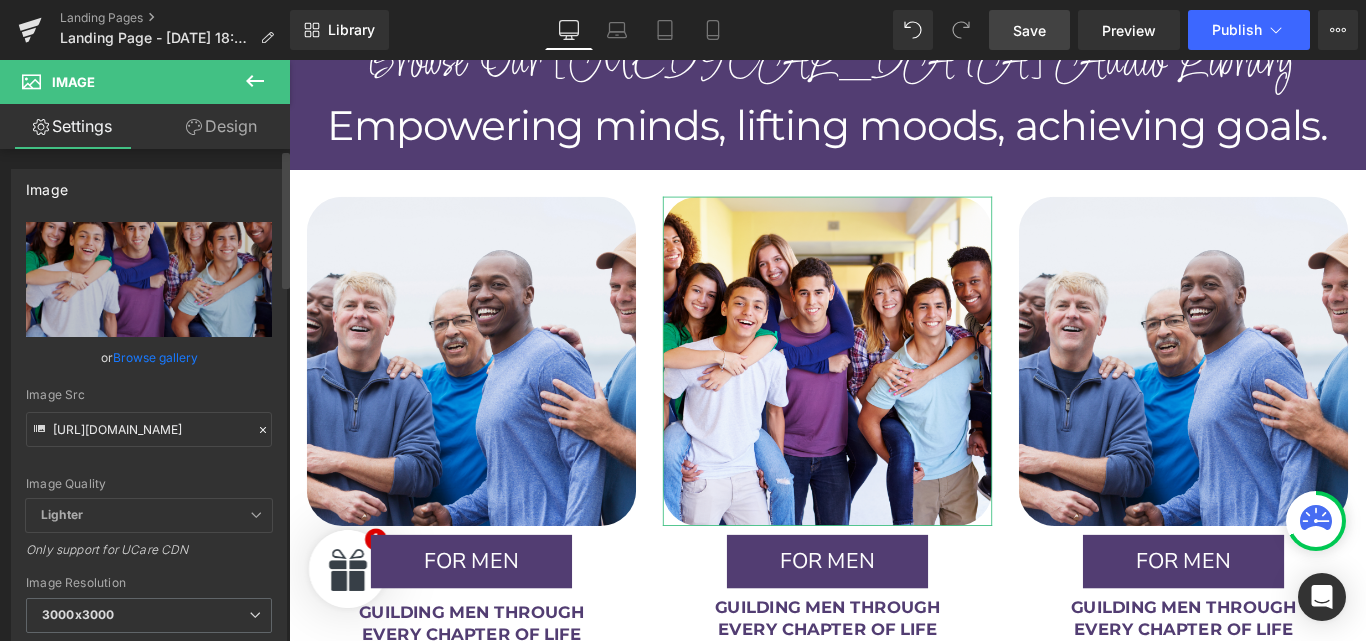 type on "https://cdn.shopify.com/s/files/1/0607/2821/3736/files/FORTEENS_3000x3000.png?v=1746545378" 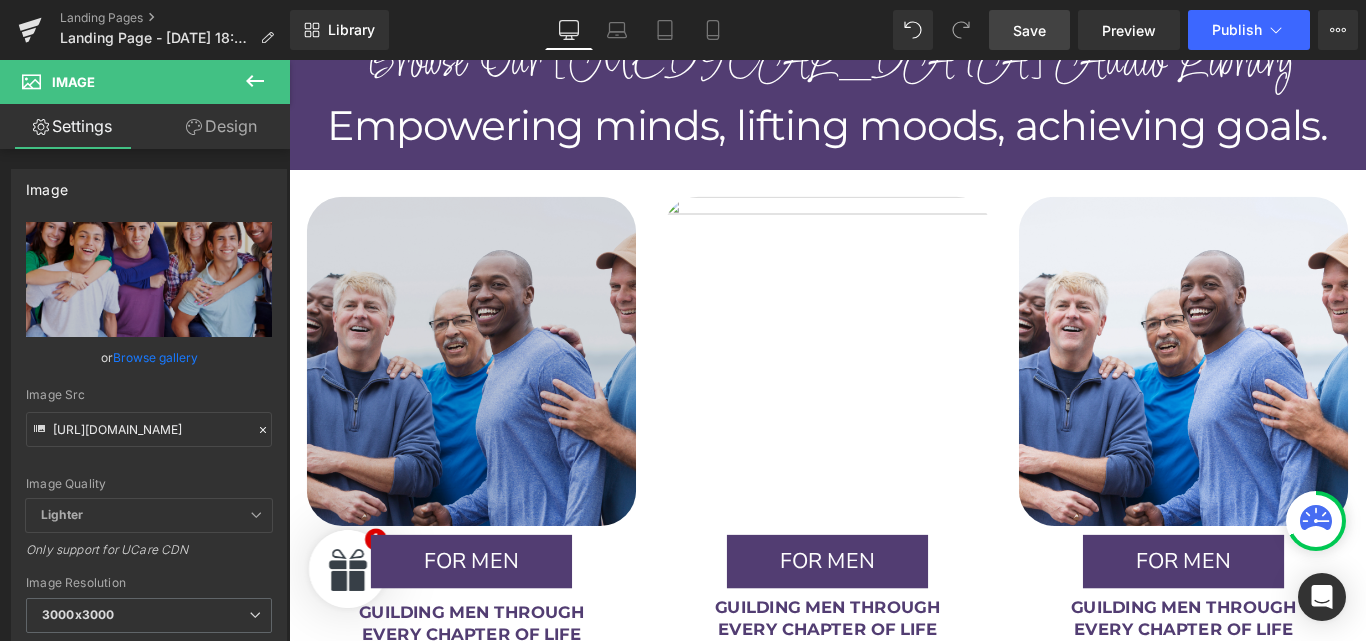 type 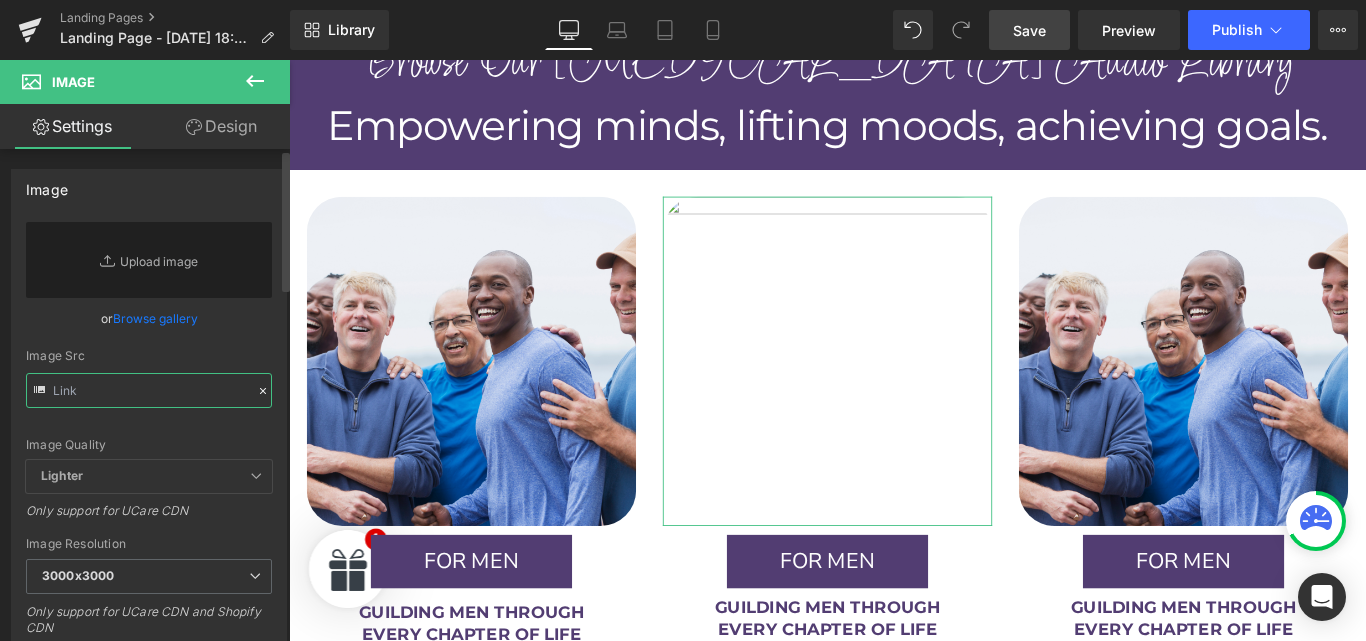 click at bounding box center (149, 390) 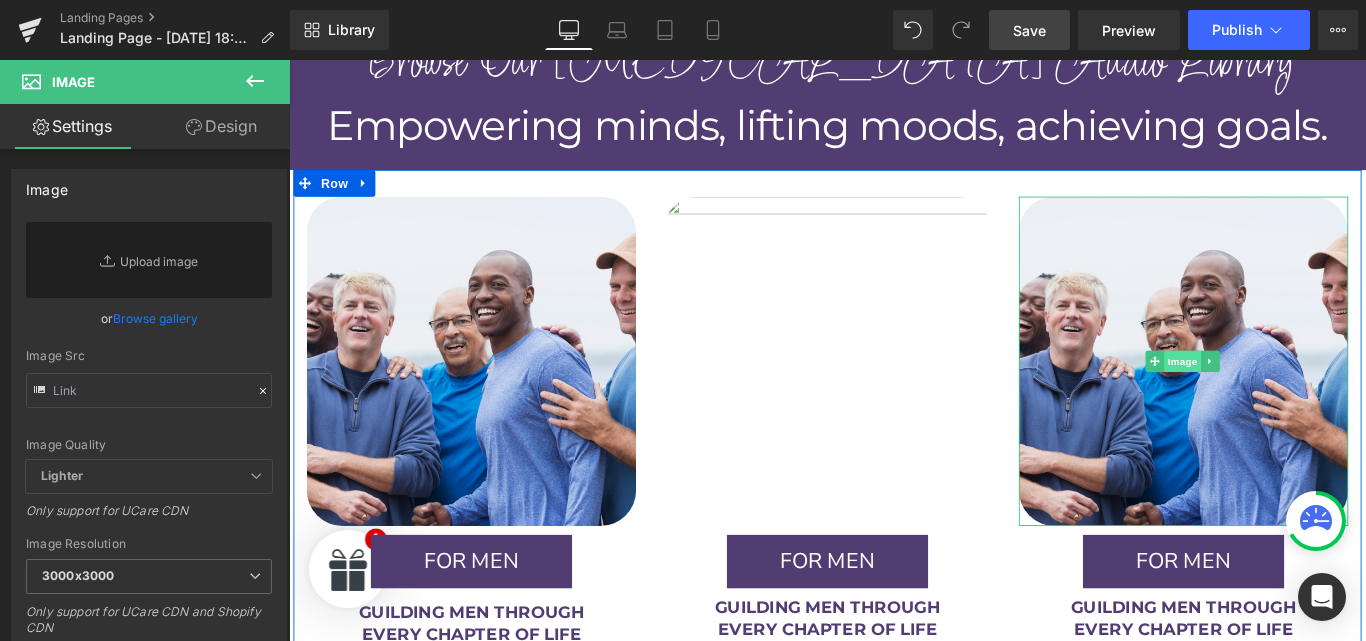 click on "Image" at bounding box center [1293, 398] 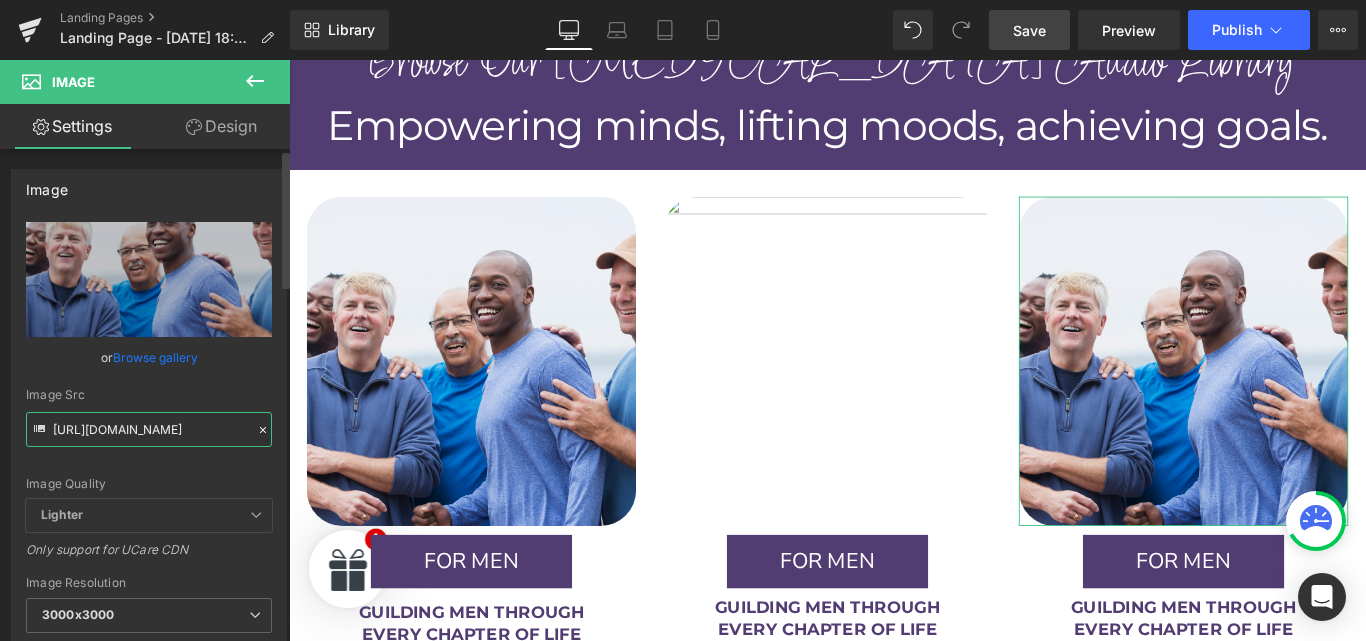 click on "https://cdn.shopify.com/s/files/1/0607/2821/3736/files/FORMEN_3403ae6d-31d0-4ec7-98cc-007e90c489e7_3000x3000.png?v=1746547014" at bounding box center [149, 429] 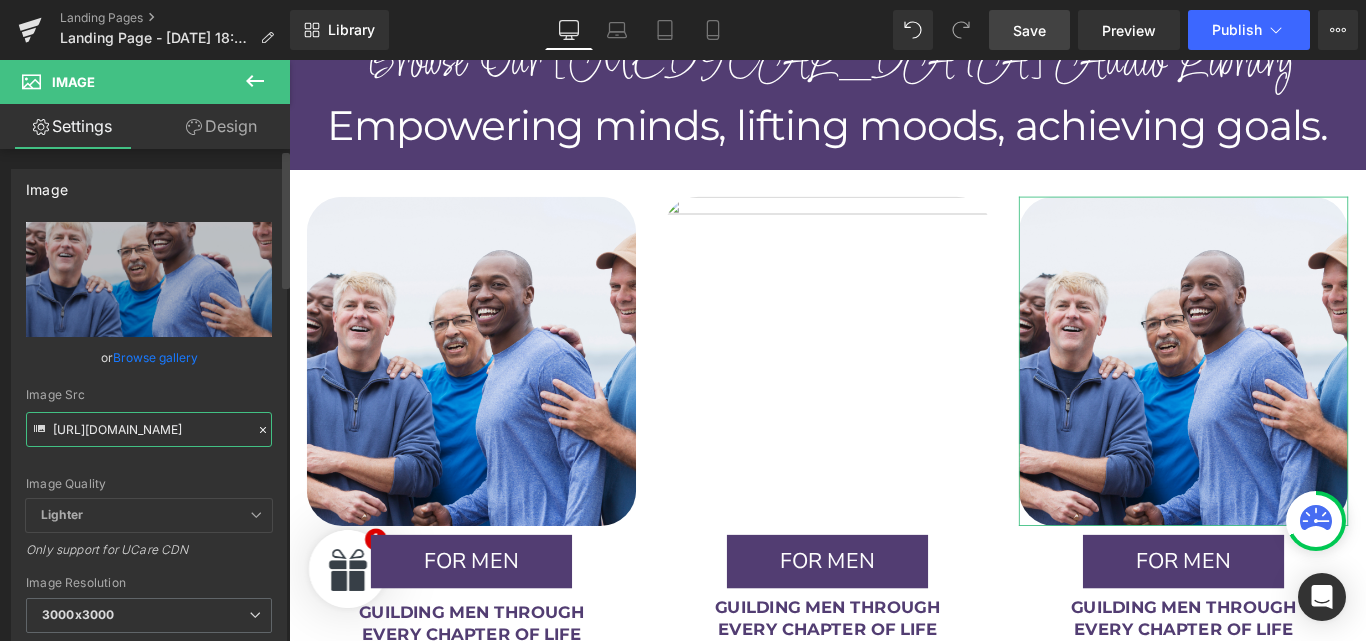 paste on "TEENS.png?v=1746545378" 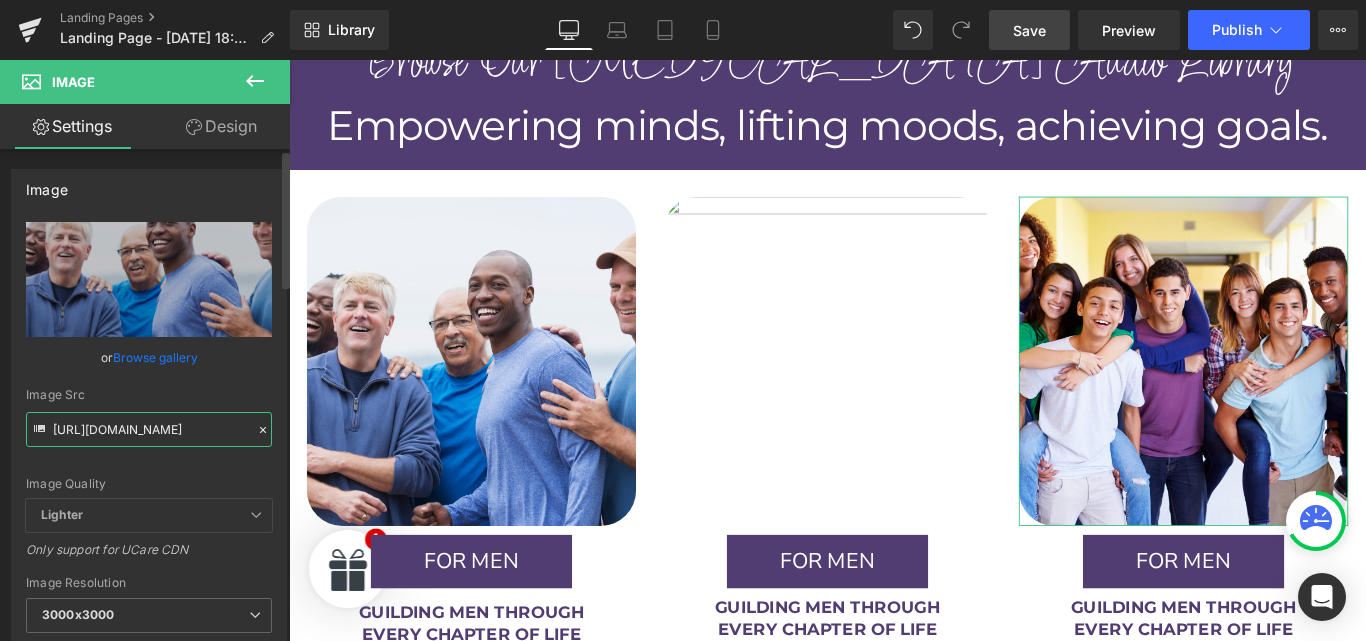 scroll, scrollTop: 0, scrollLeft: 309, axis: horizontal 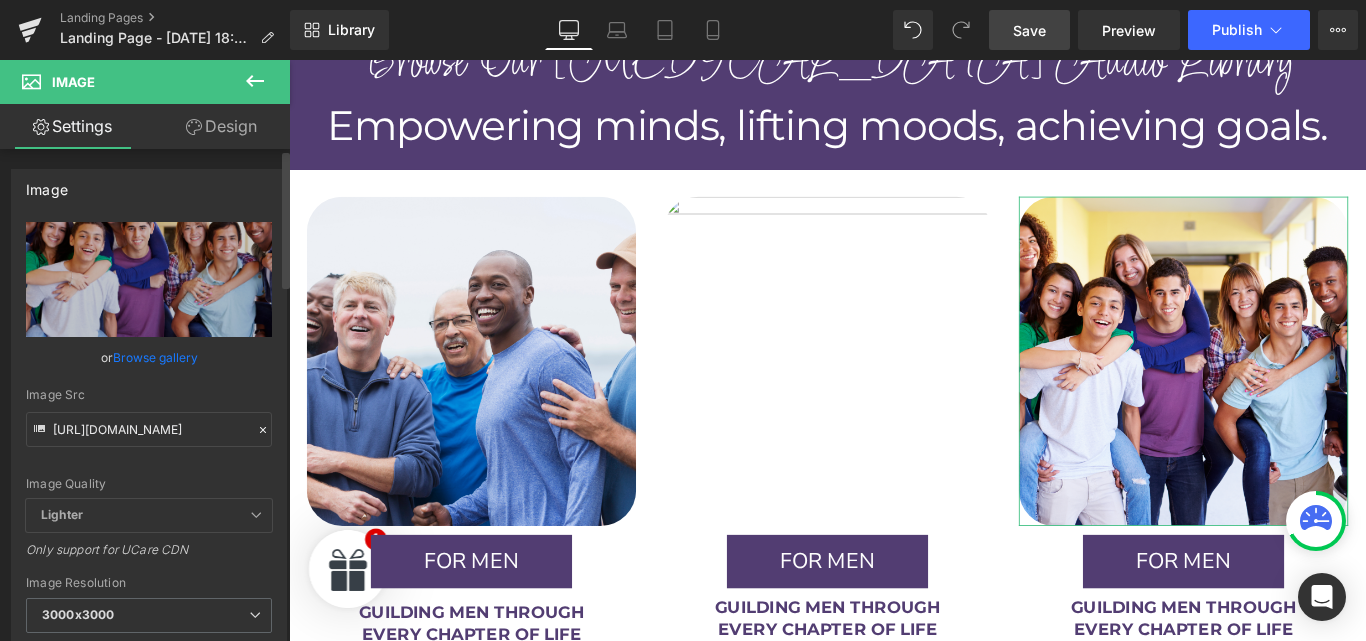 click on "Image Quality Lighter Lightest
Lighter
Lighter Lightest Only support for UCare CDN" at bounding box center (149, 360) 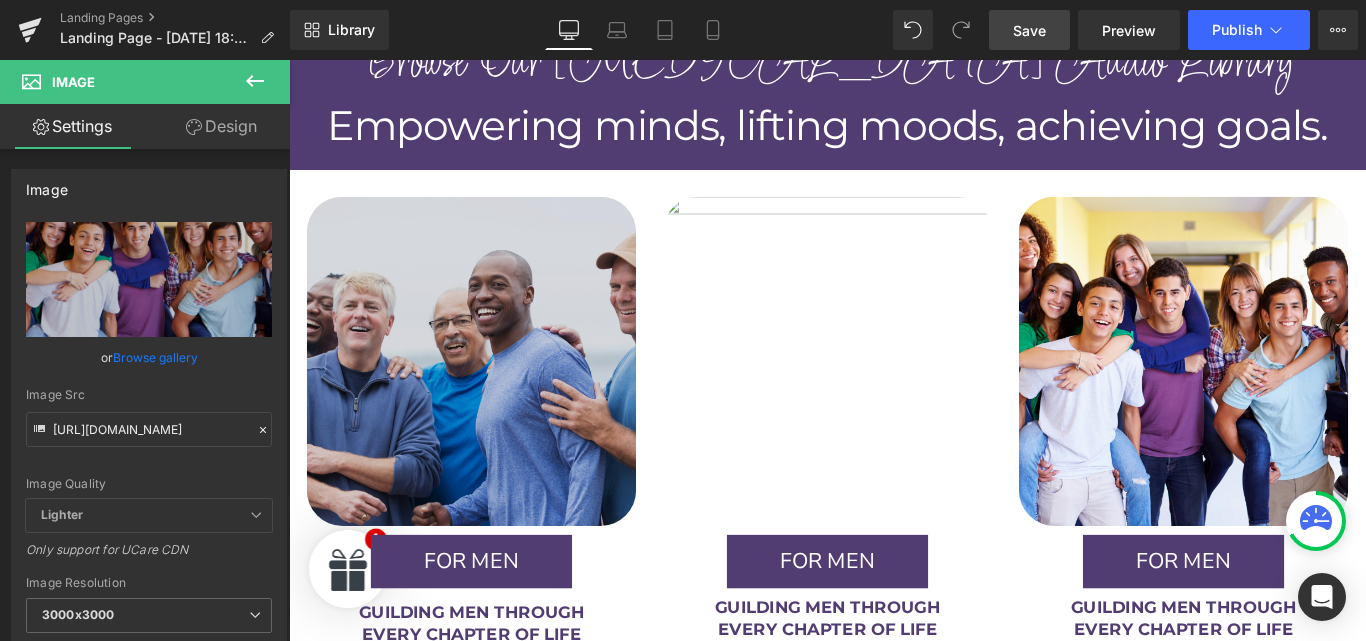 scroll, scrollTop: 0, scrollLeft: 0, axis: both 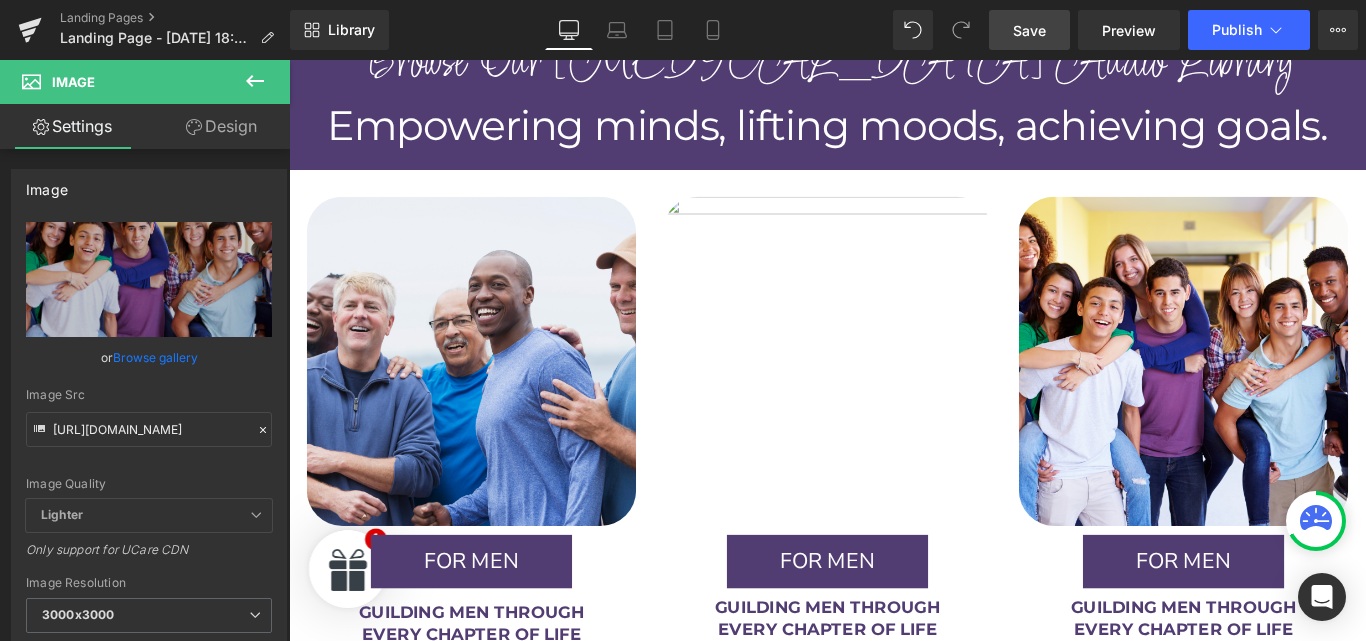 type on "https://cdn.shopify.com/s/files/1/0607/2821/3736/files/FORTEENS_3000x3000.png?v=1746545378" 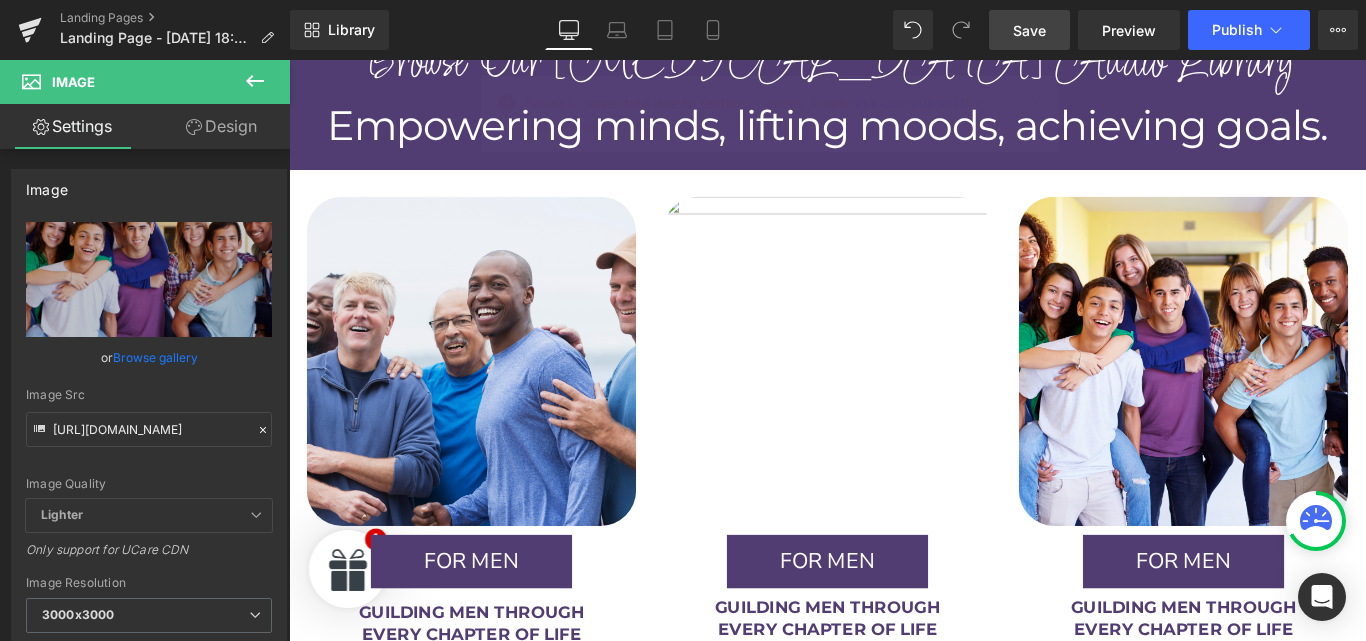 click on "Save" at bounding box center [1029, 30] 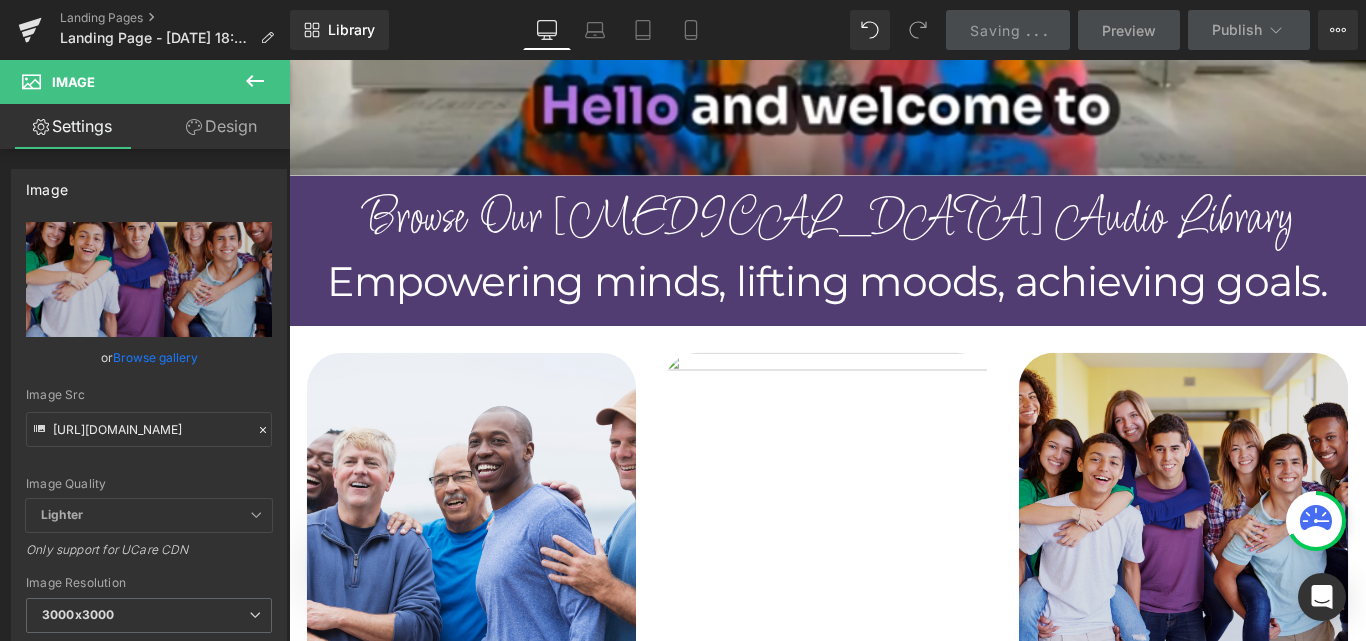 scroll, scrollTop: 2256, scrollLeft: 0, axis: vertical 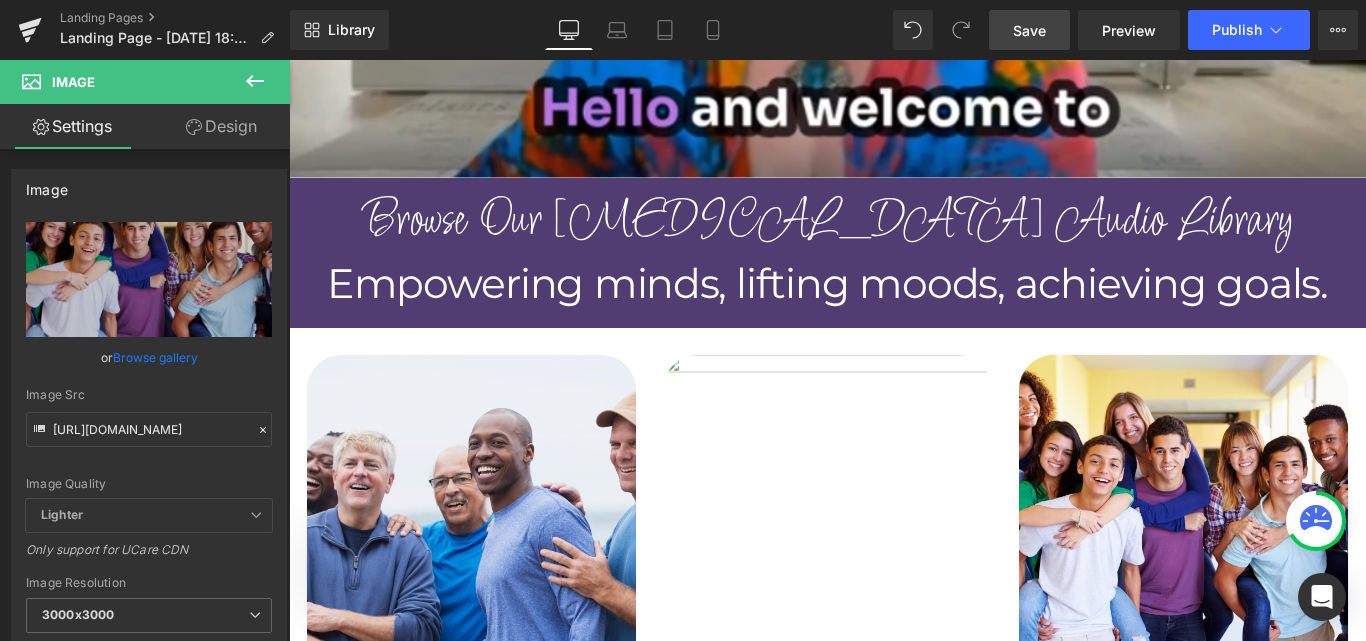 click on "Save" at bounding box center (1029, 30) 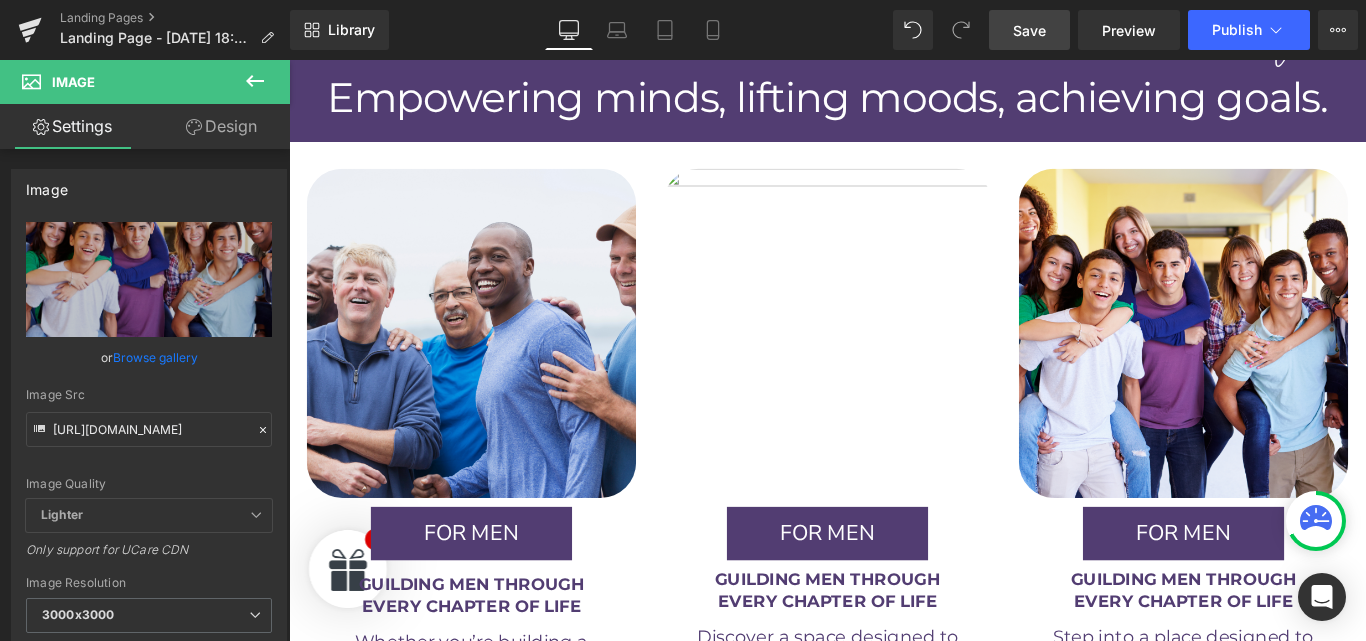 scroll, scrollTop: 2415, scrollLeft: 0, axis: vertical 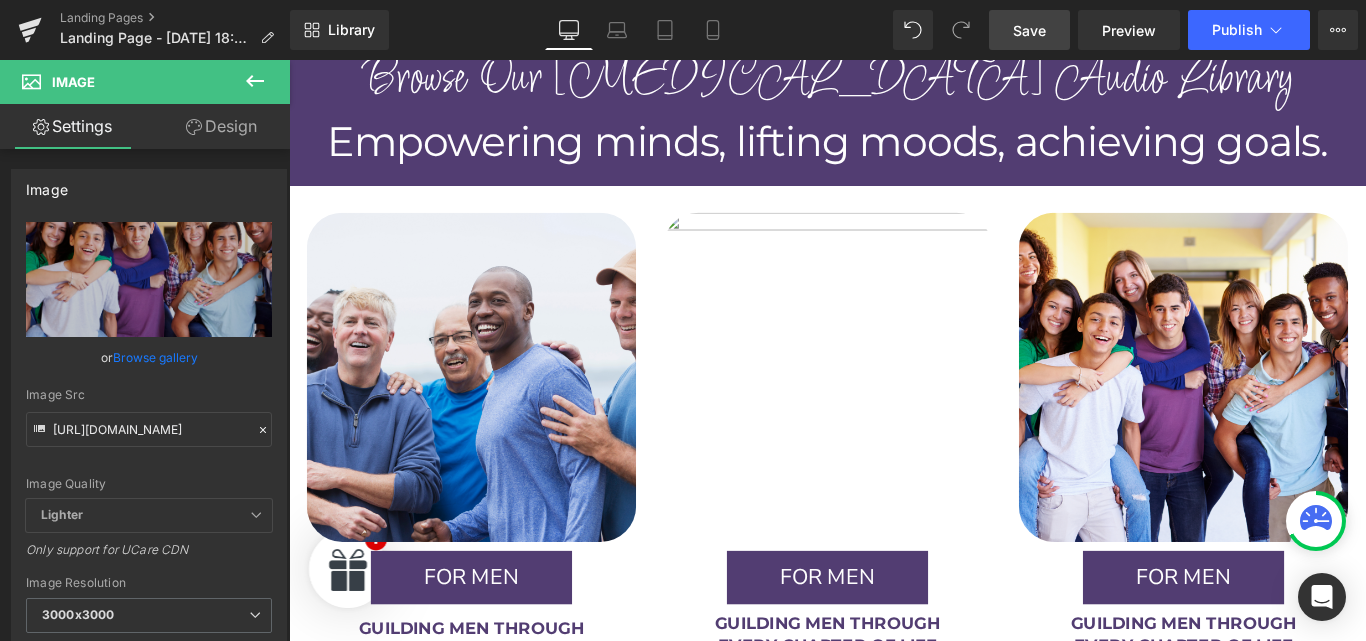 click at bounding box center [894, 417] 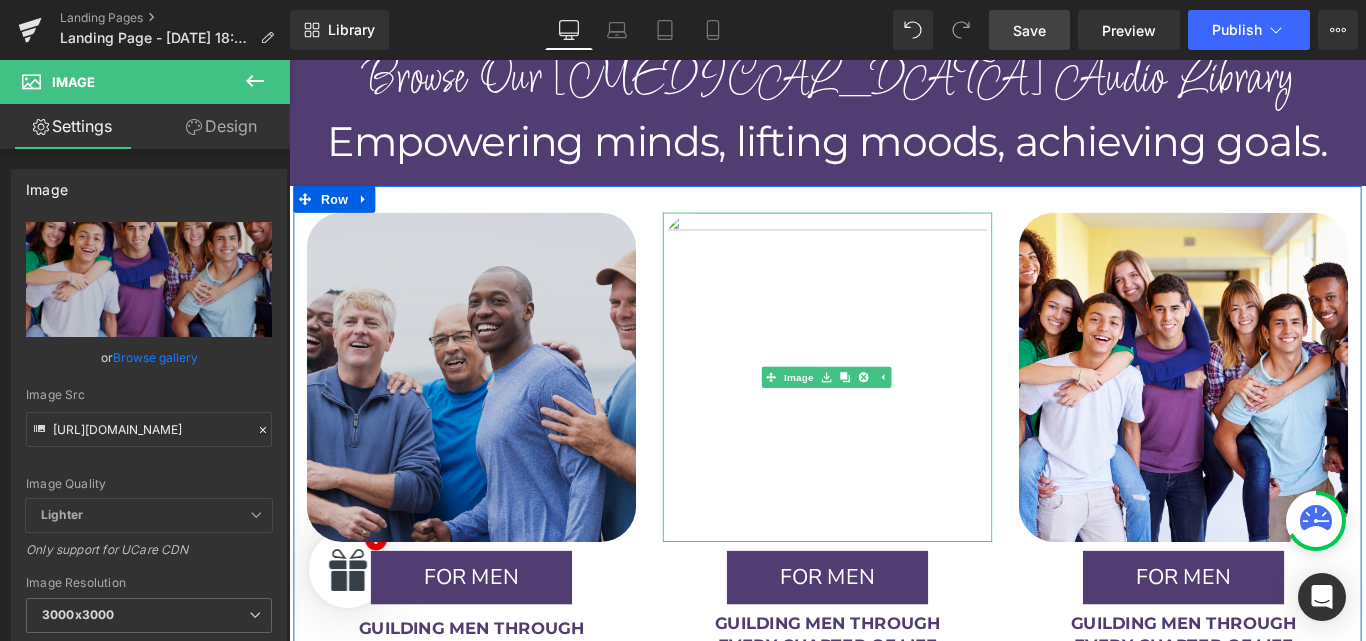 click at bounding box center [894, 217] 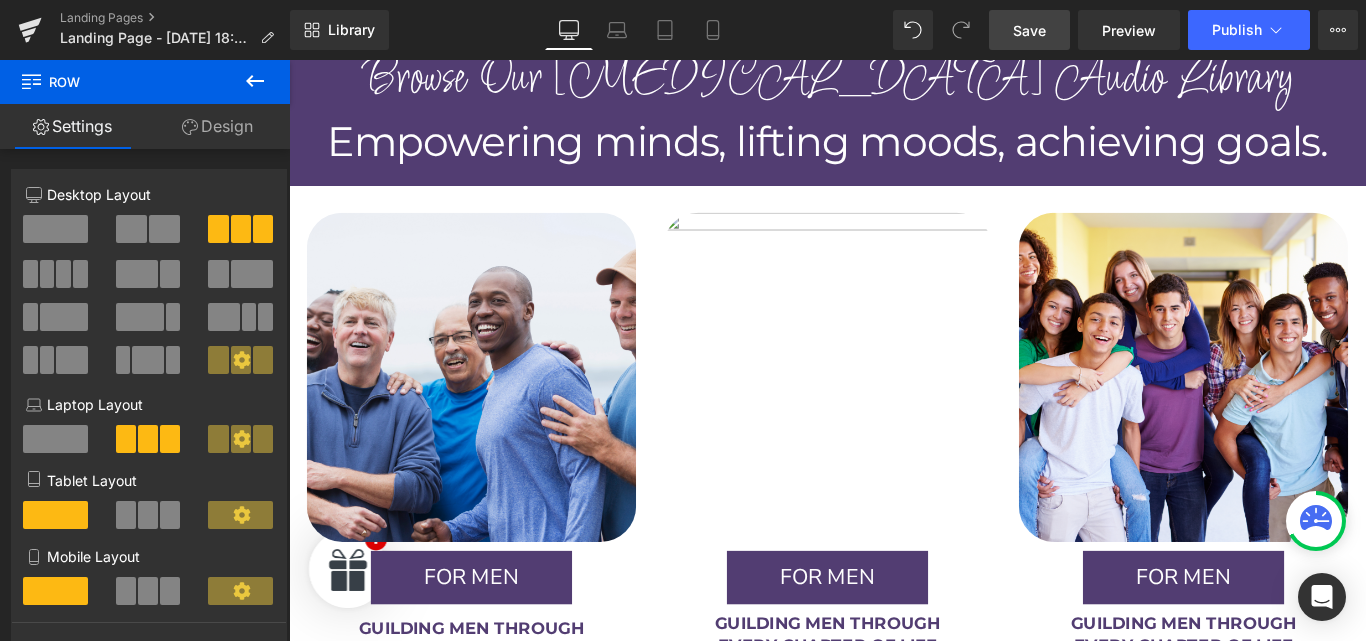 click at bounding box center (894, 417) 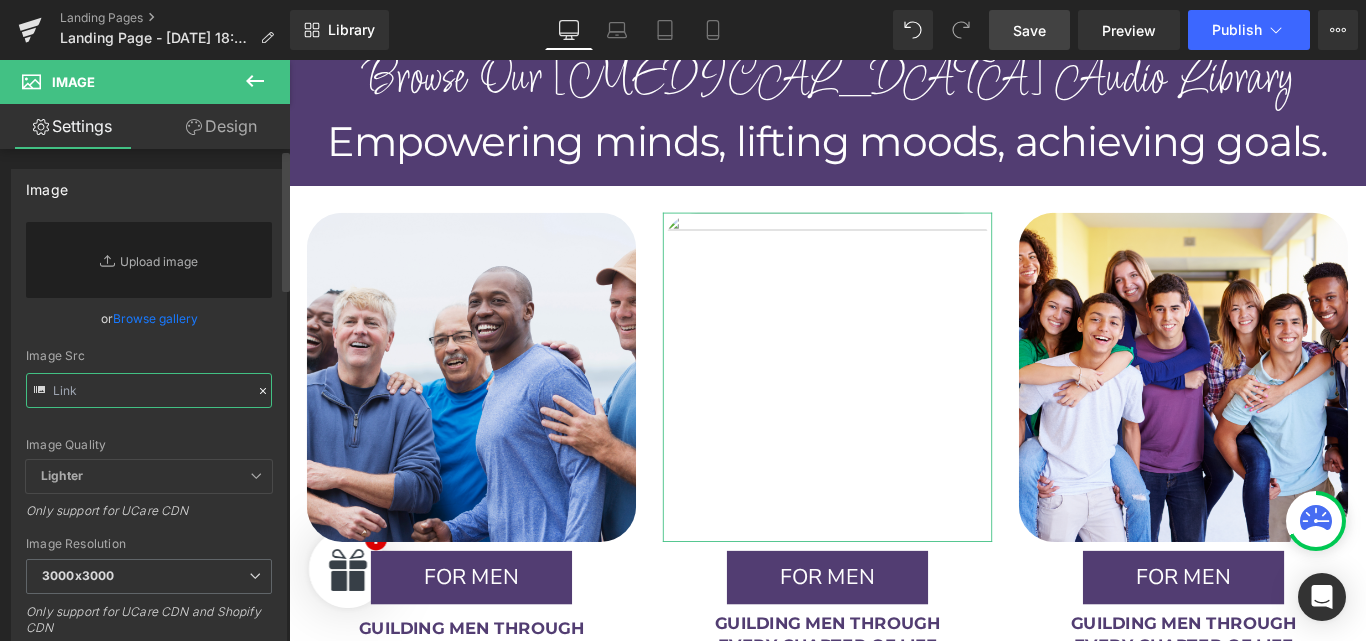 click at bounding box center [149, 390] 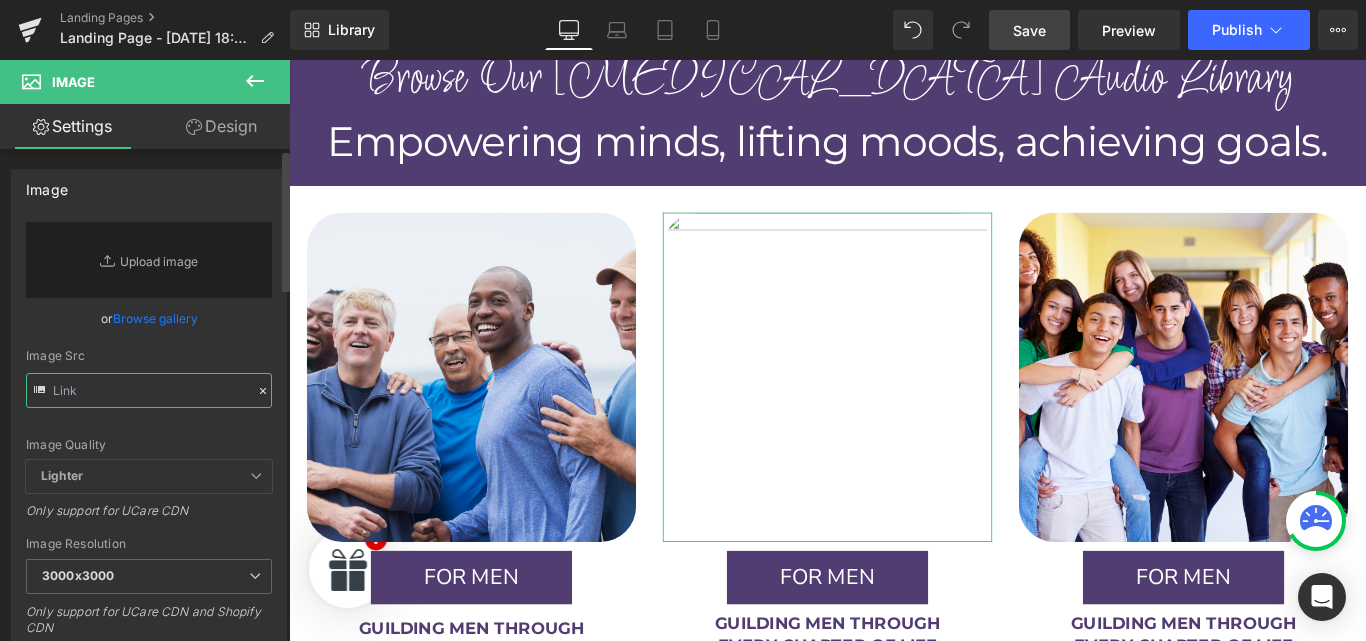 paste on "https://cdn.shopify.com/s/files/1/0607/2821/3736/files/dad2a5abb95a4263aef6b4a081a5d91d.jpg?v=1748268391" 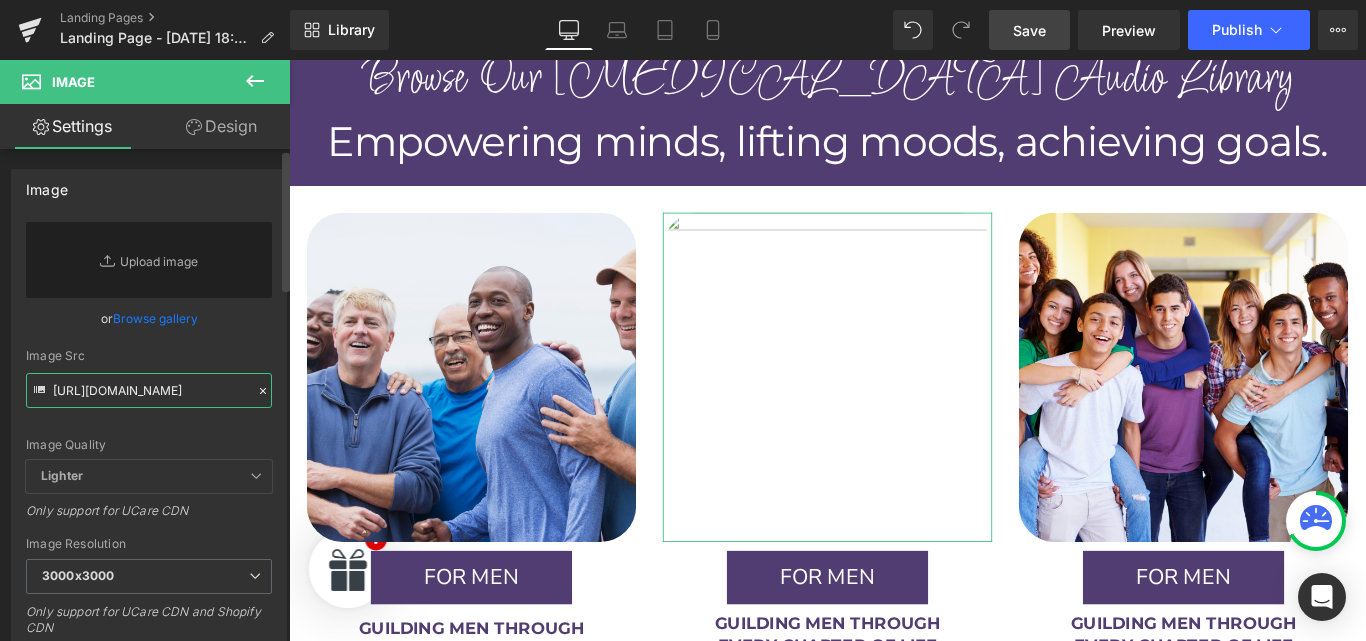 scroll, scrollTop: 0, scrollLeft: 464, axis: horizontal 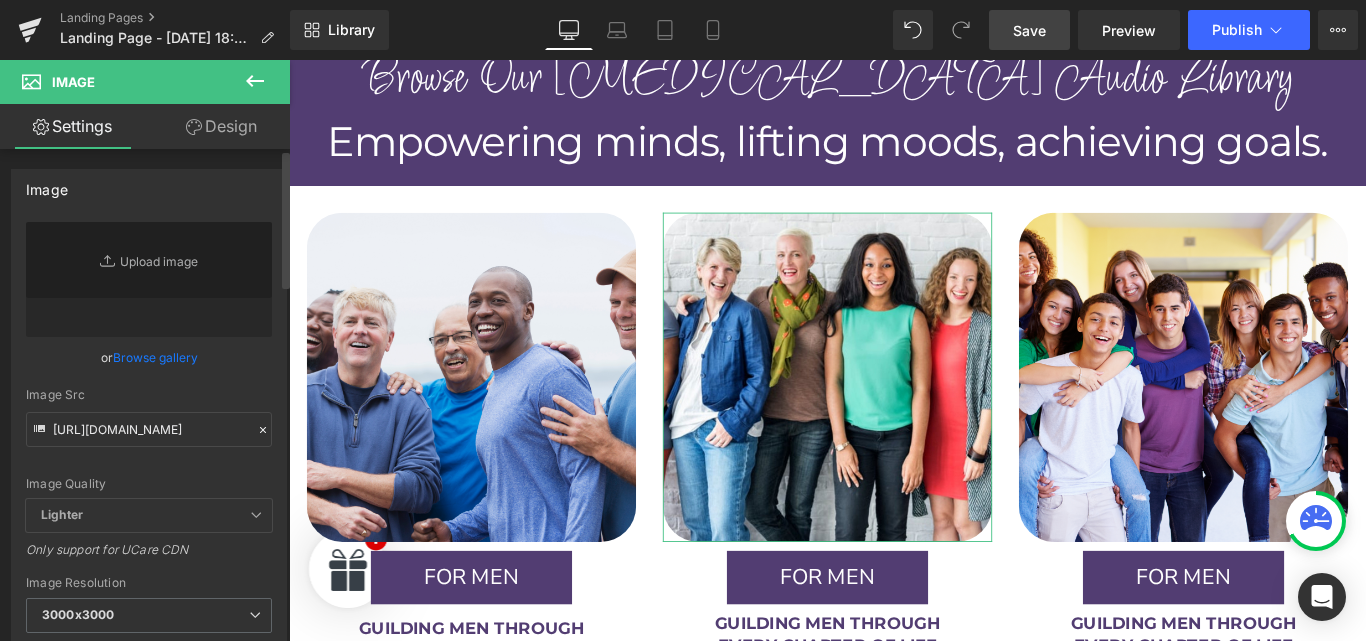 click on "Image Quality Lighter Lightest
Lighter
Lighter Lightest Only support for UCare CDN" at bounding box center (149, 360) 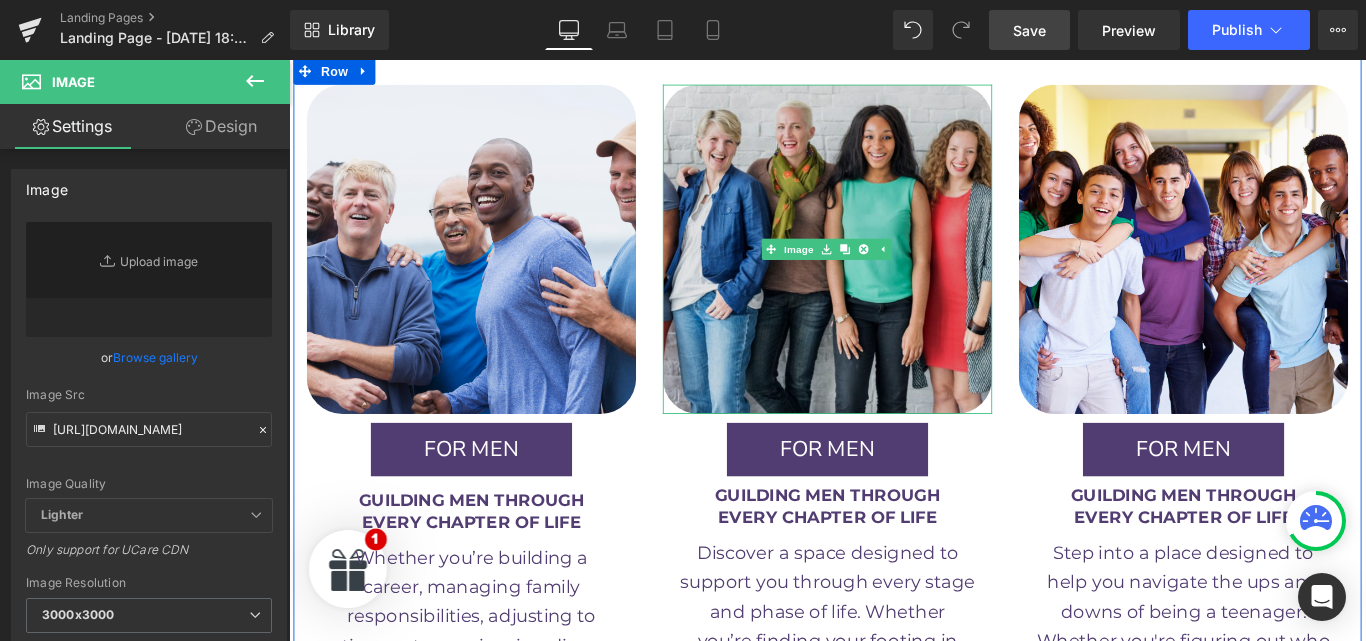 scroll, scrollTop: 2568, scrollLeft: 0, axis: vertical 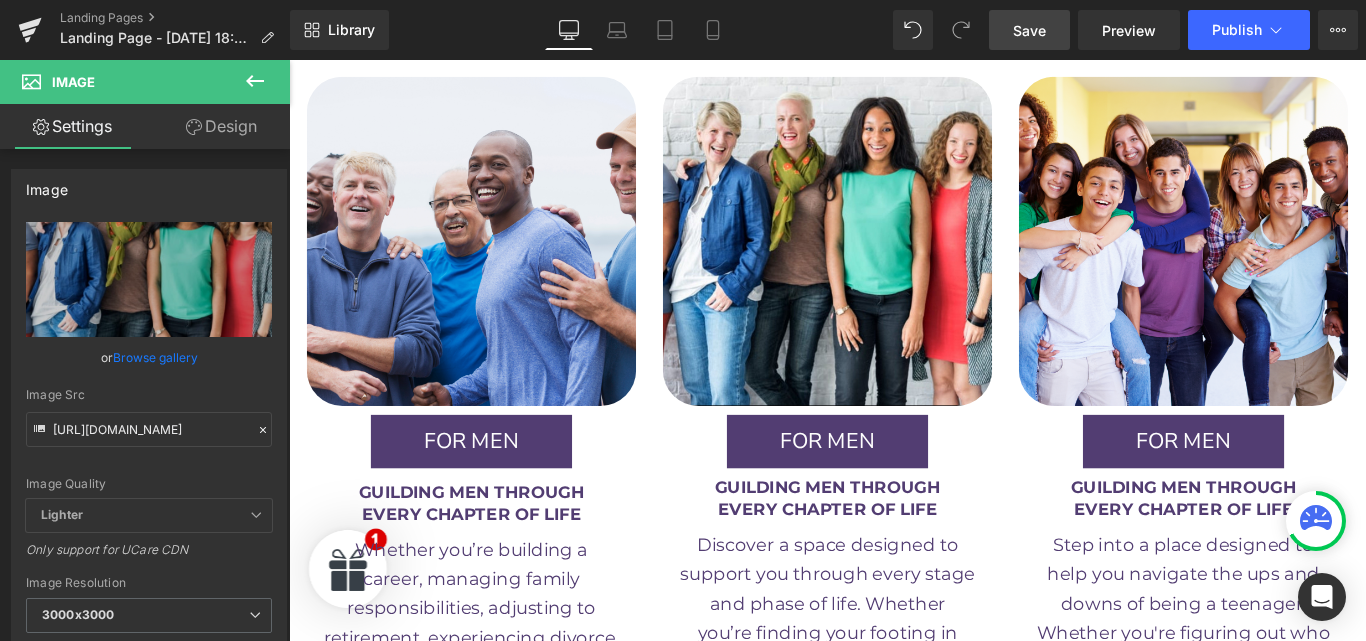 type on "https://cdn.shopify.com/s/files/1/0607/2821/3736/files/dad2a5abb95a4263aef6b4a081a5d91d_3000x3000.jpg?v=1748268391" 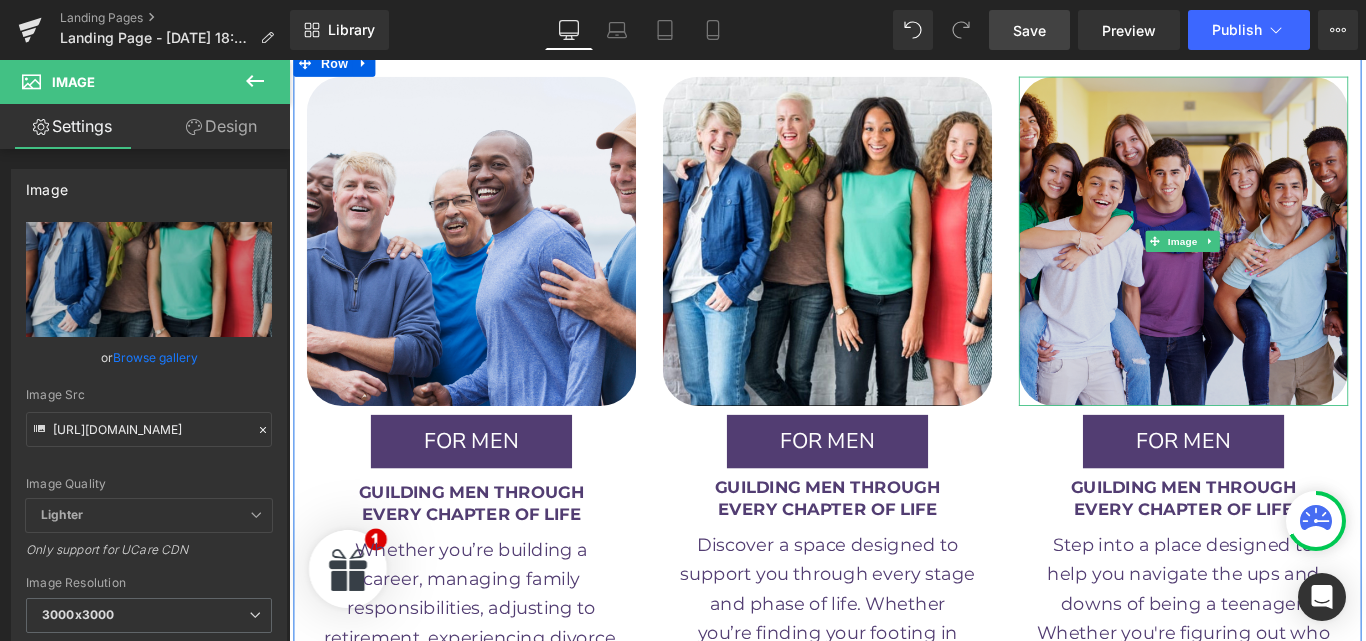 scroll, scrollTop: 2723, scrollLeft: 0, axis: vertical 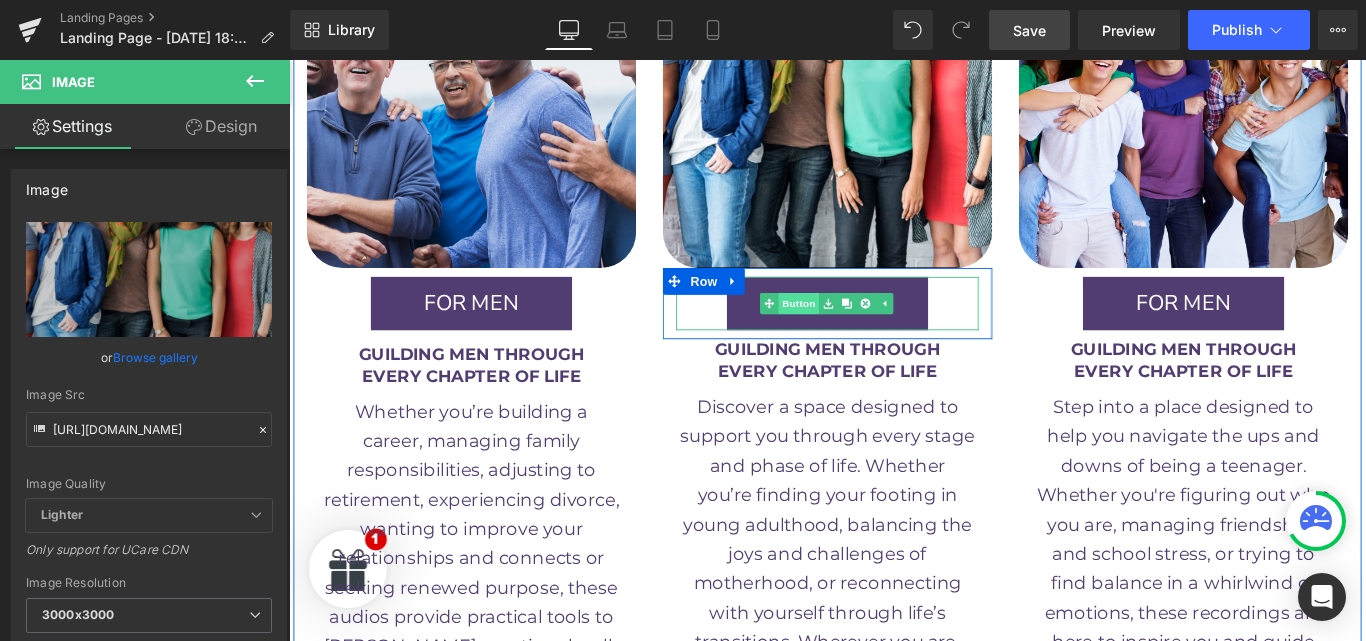click on "Button" at bounding box center (851, 334) 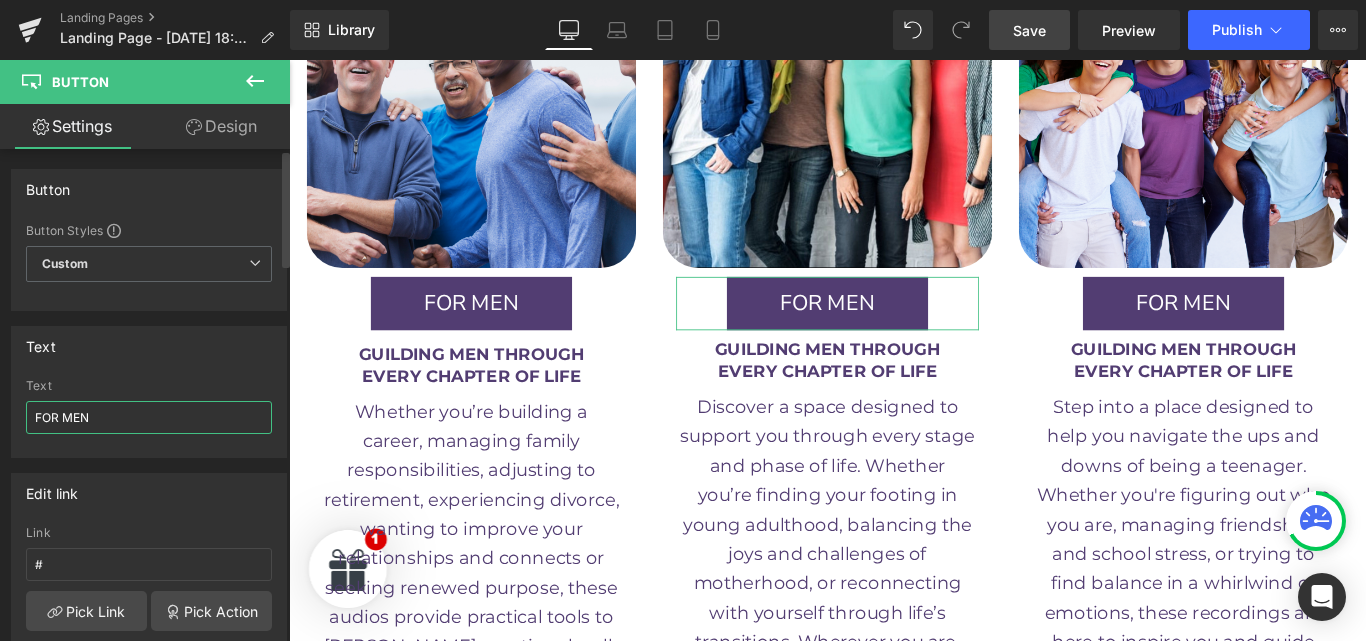 drag, startPoint x: 97, startPoint y: 410, endPoint x: 65, endPoint y: 423, distance: 34.539833 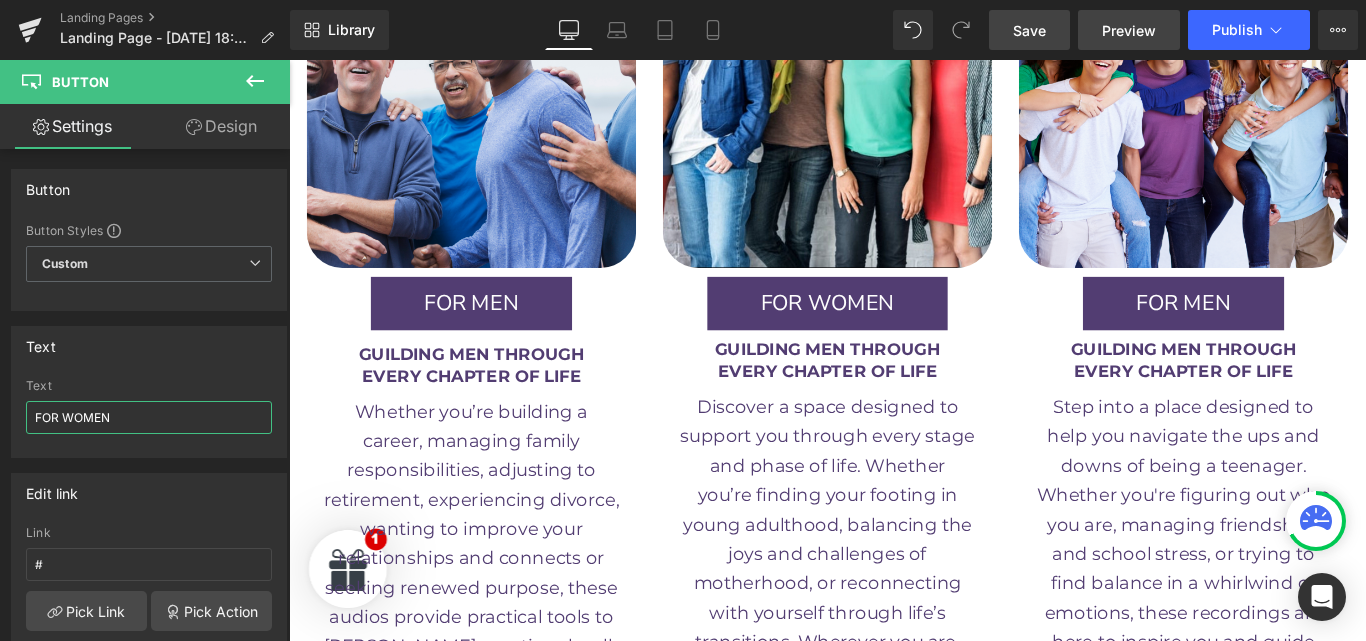type on "FOR WOMEN" 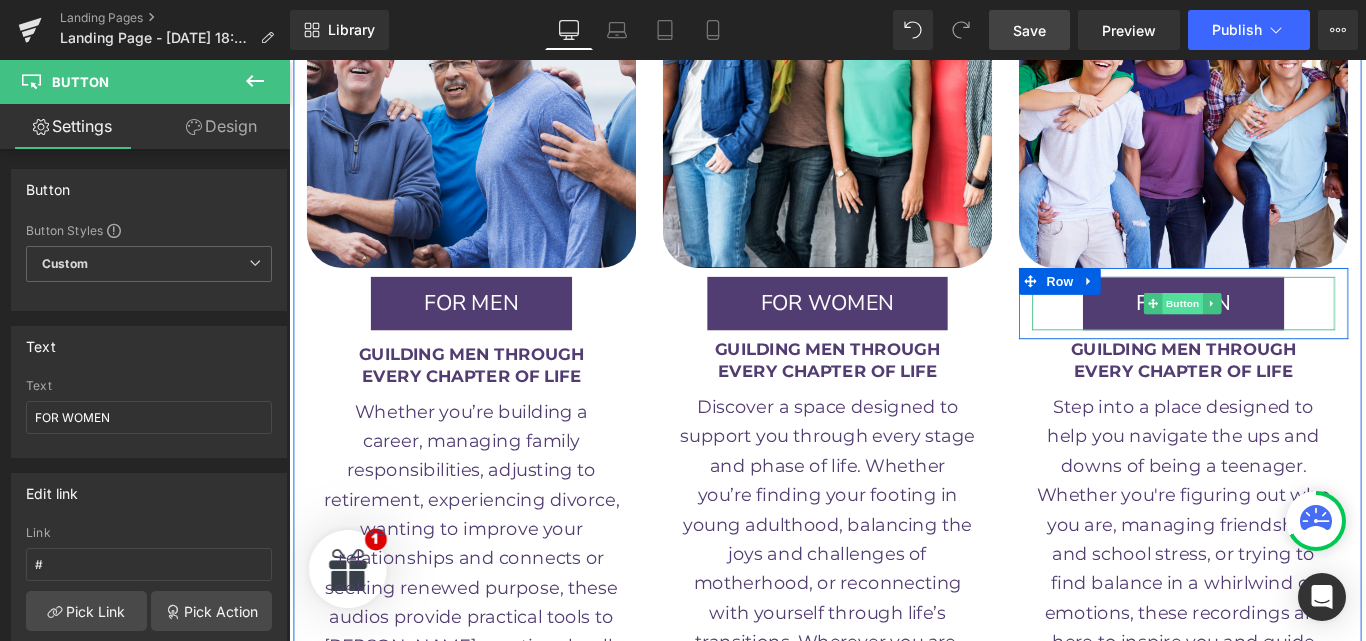 click on "Button" at bounding box center [1293, 334] 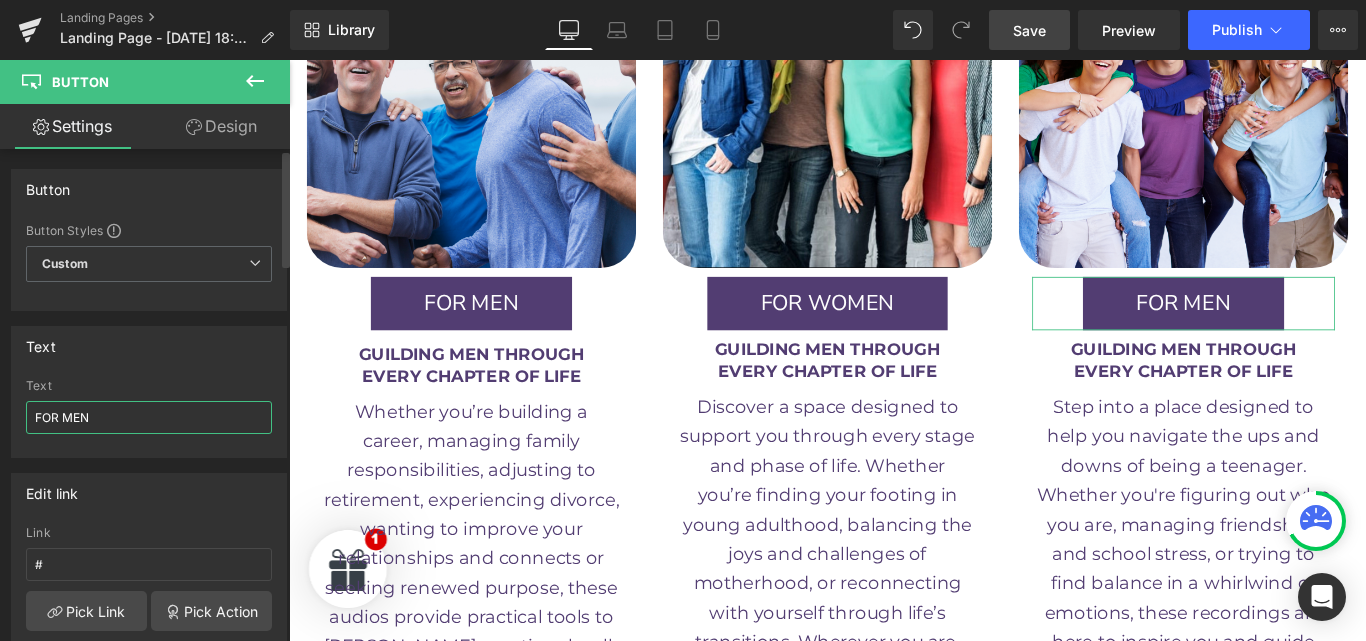 click on "FOR MEN" at bounding box center [149, 417] 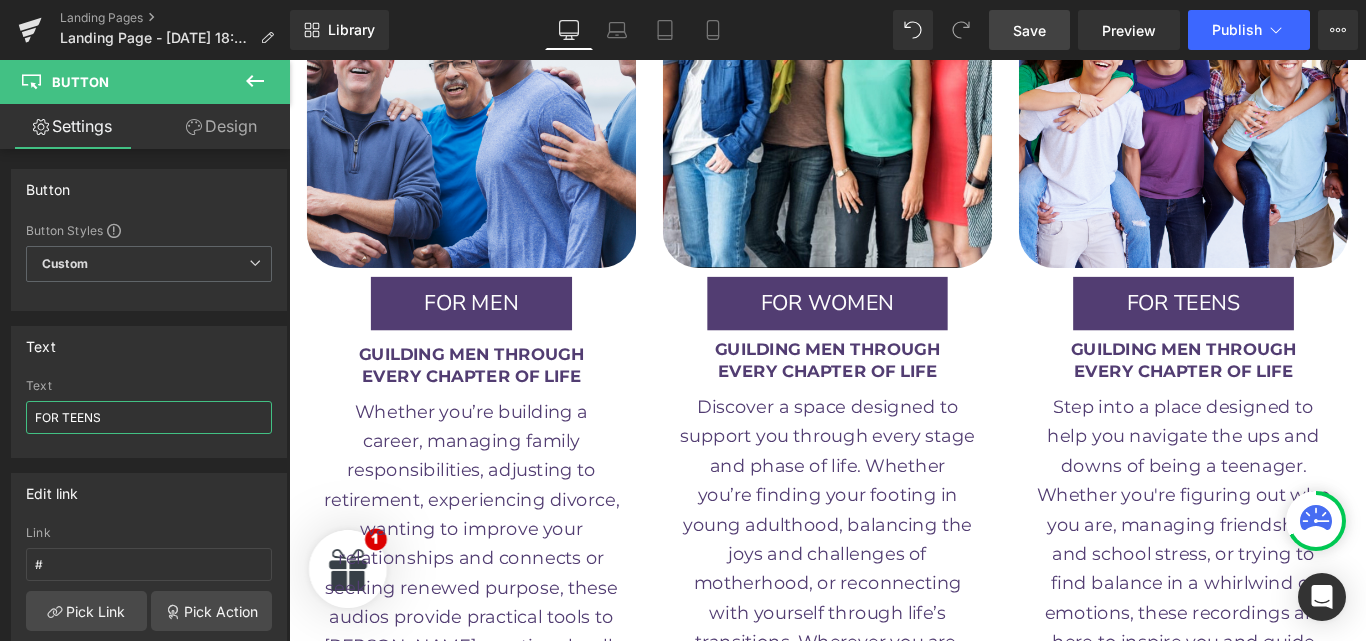 type on "FOR TEENS" 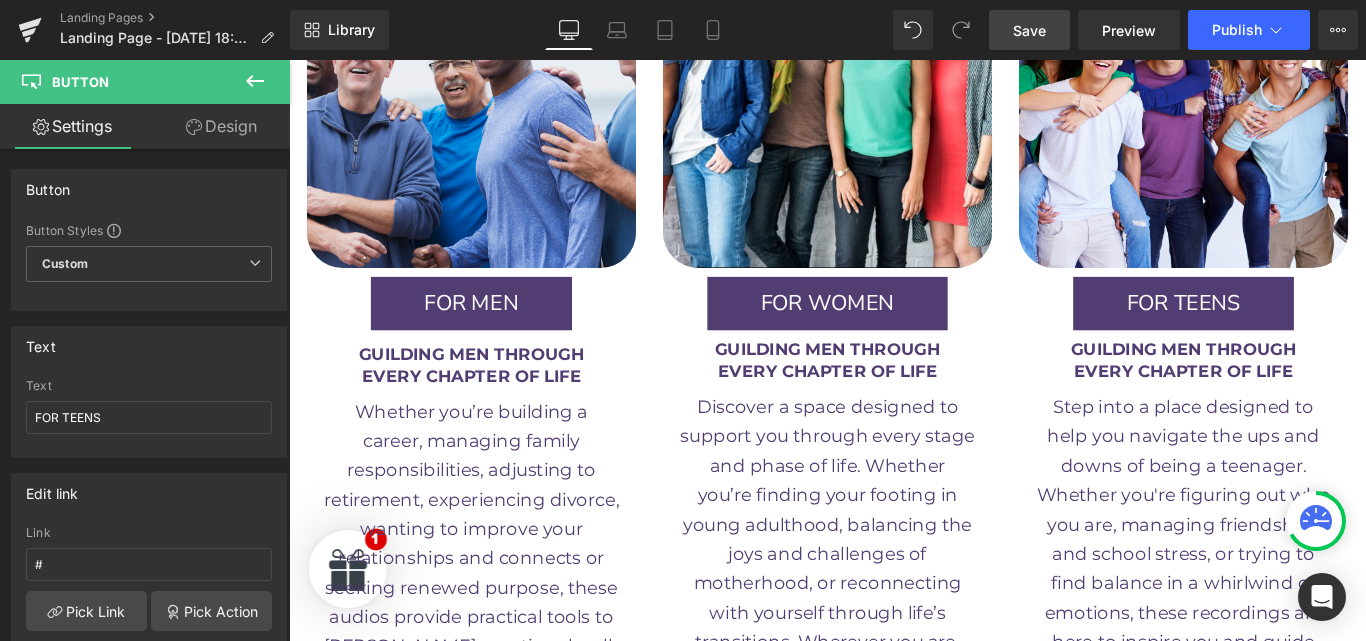 click on "Save" at bounding box center (1029, 30) 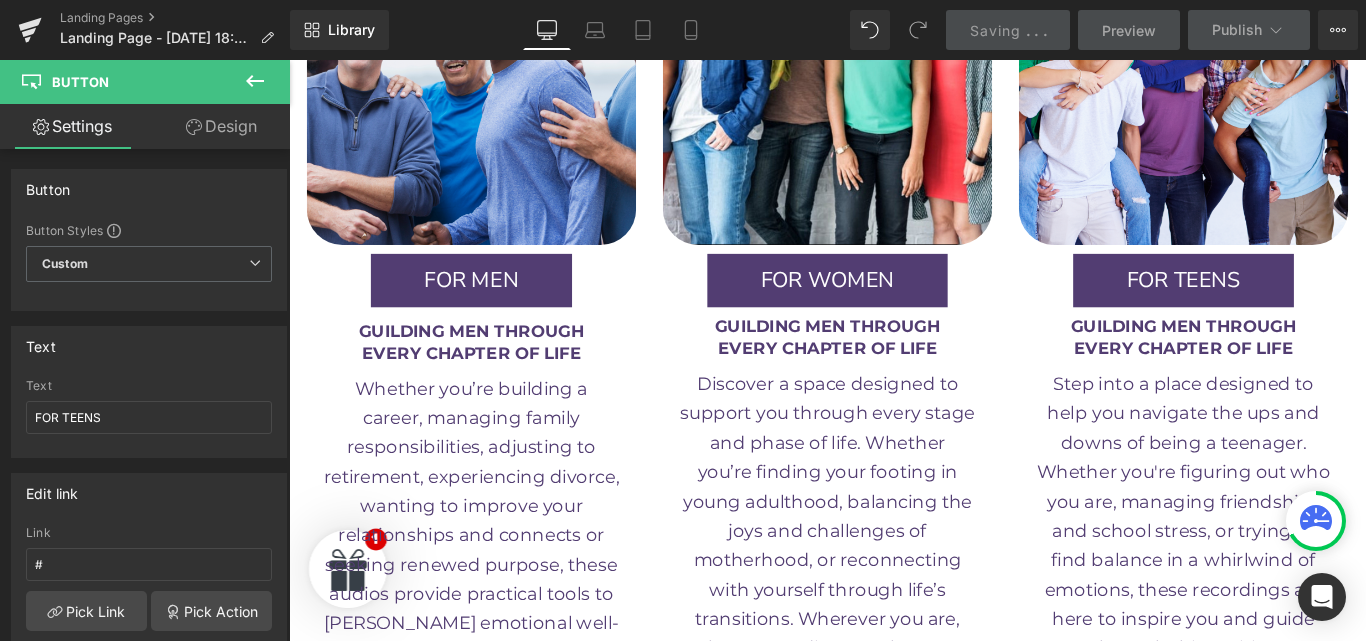 scroll, scrollTop: 2776, scrollLeft: 0, axis: vertical 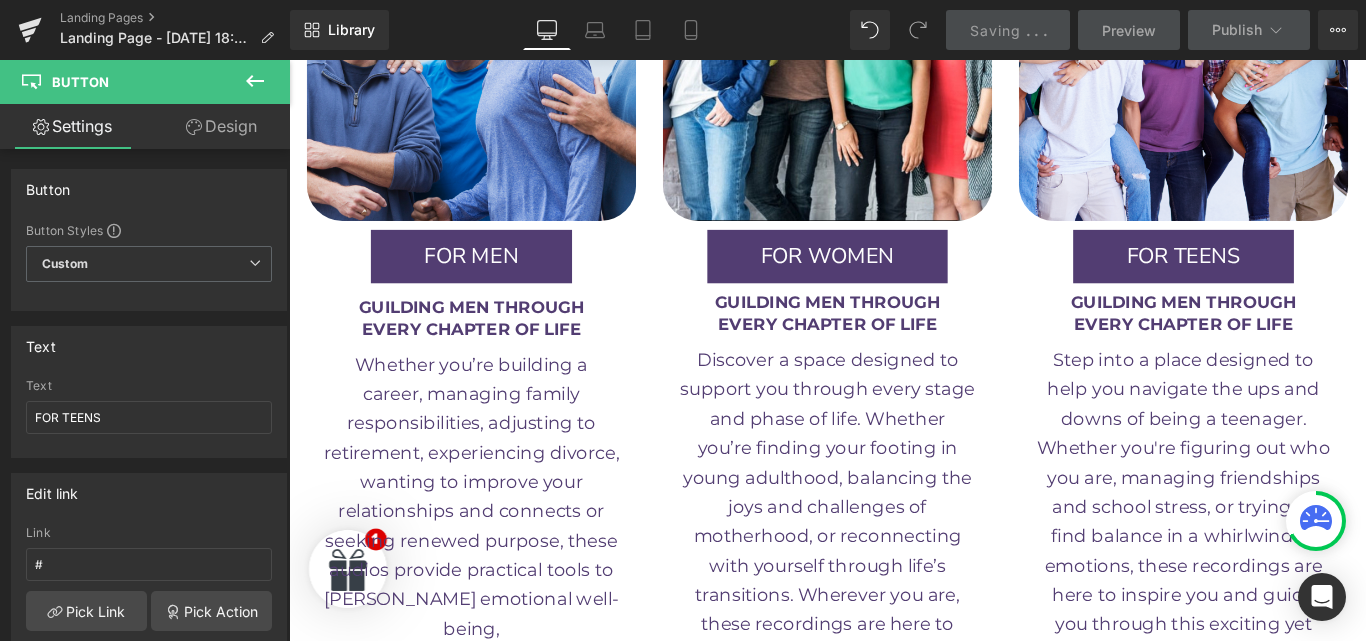click on "GUILDING MEN THROUGH  EVERY CHAPTER OF LIFE Text Block" at bounding box center [894, 346] 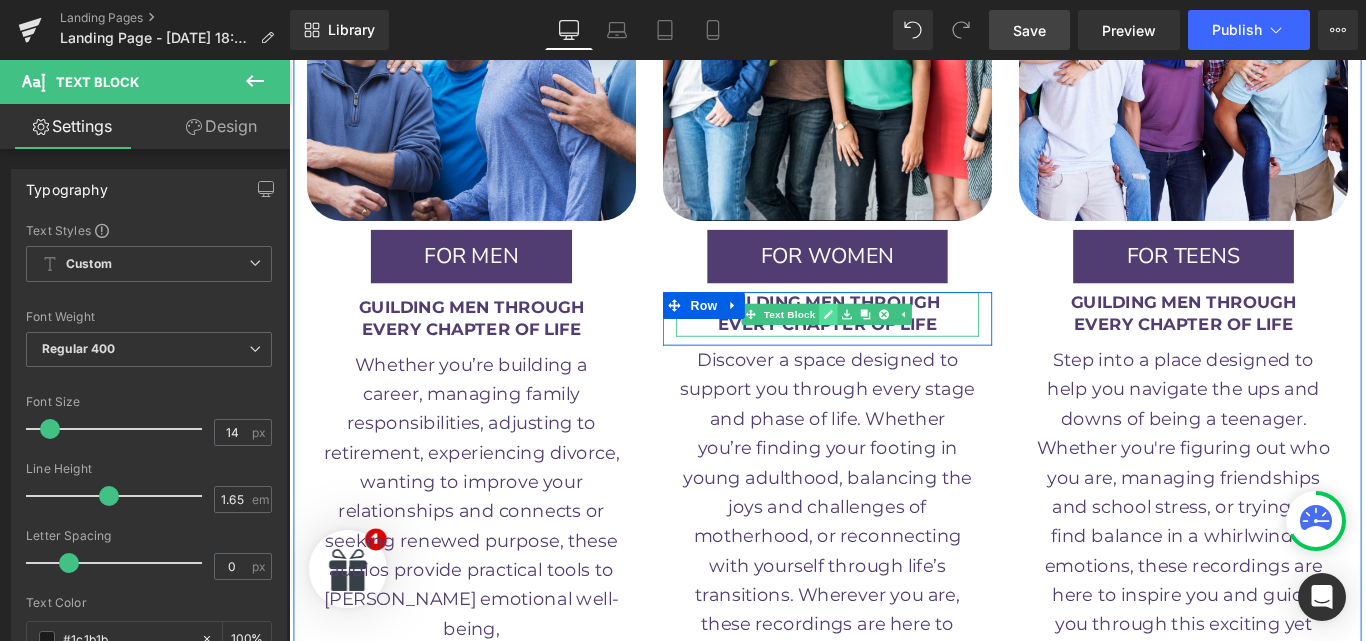 click 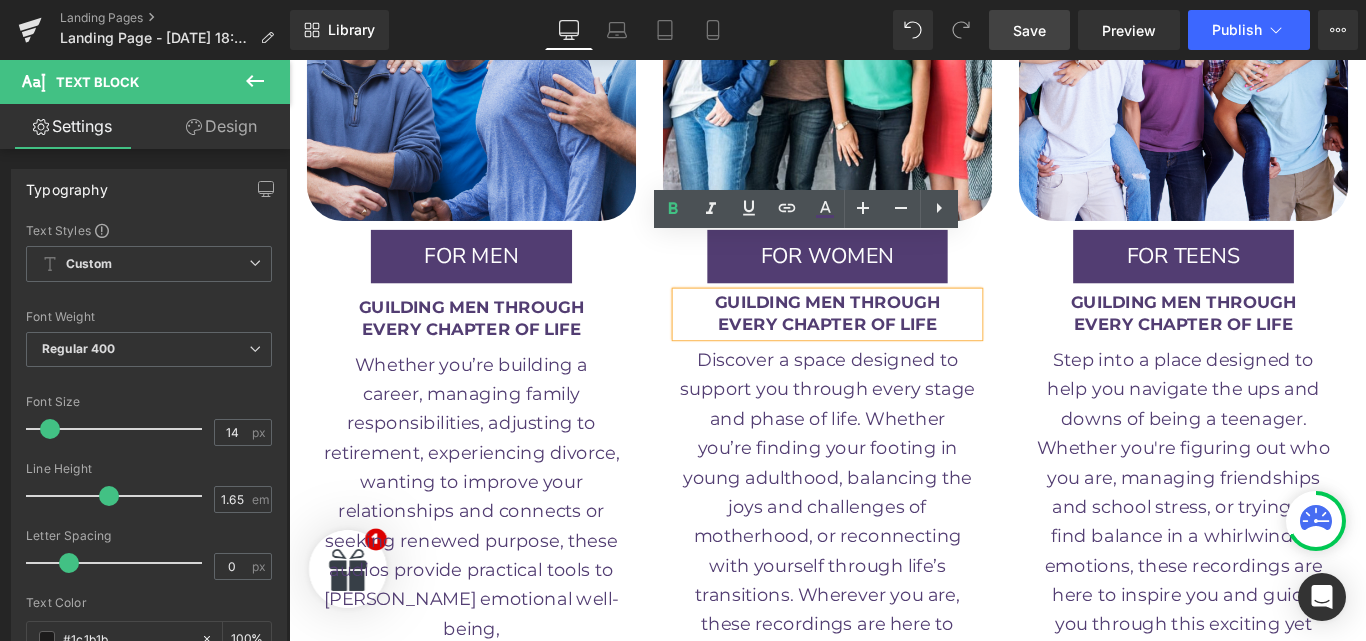 click on "EVERY CHAPTER OF LIFE" at bounding box center [893, 357] 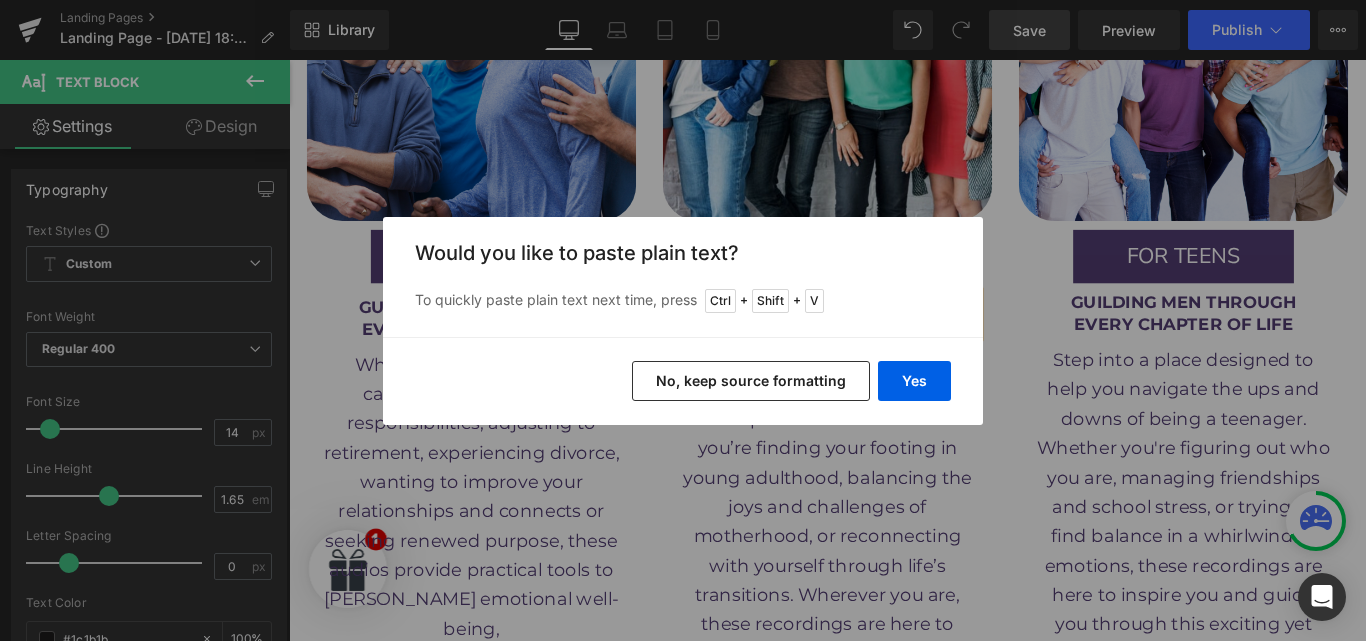 click on "No, keep source formatting" at bounding box center (751, 381) 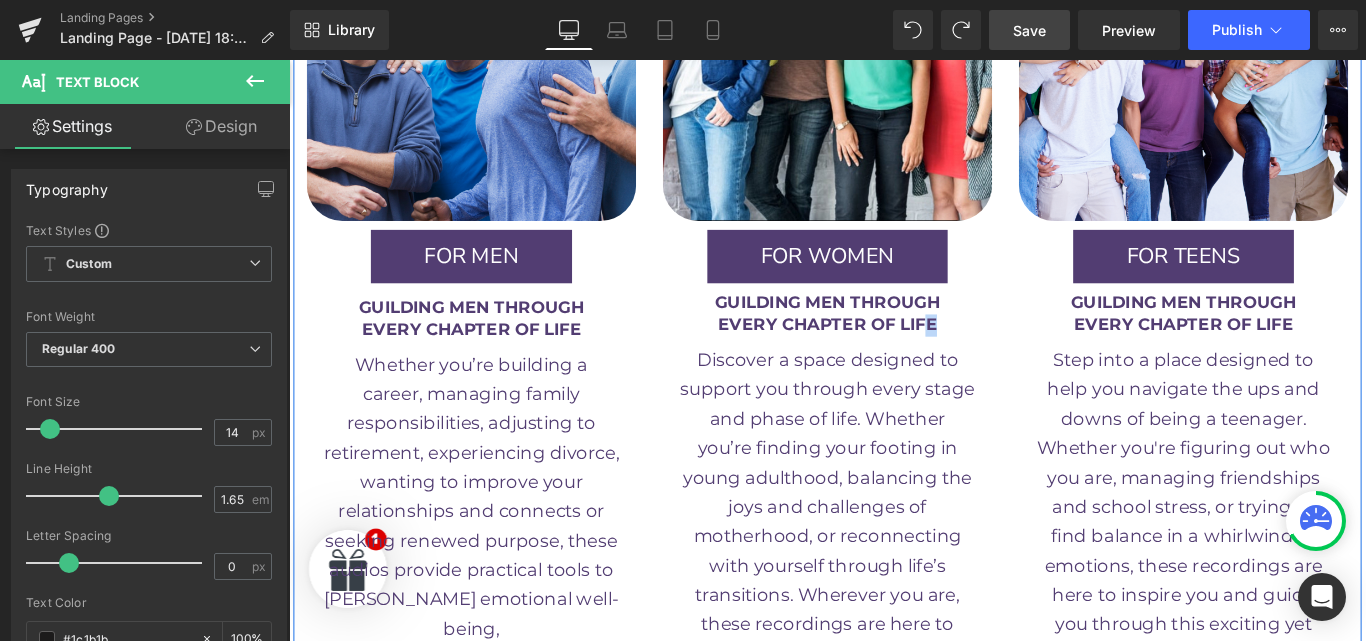 drag, startPoint x: 1014, startPoint y: 294, endPoint x: 730, endPoint y: 252, distance: 287.08884 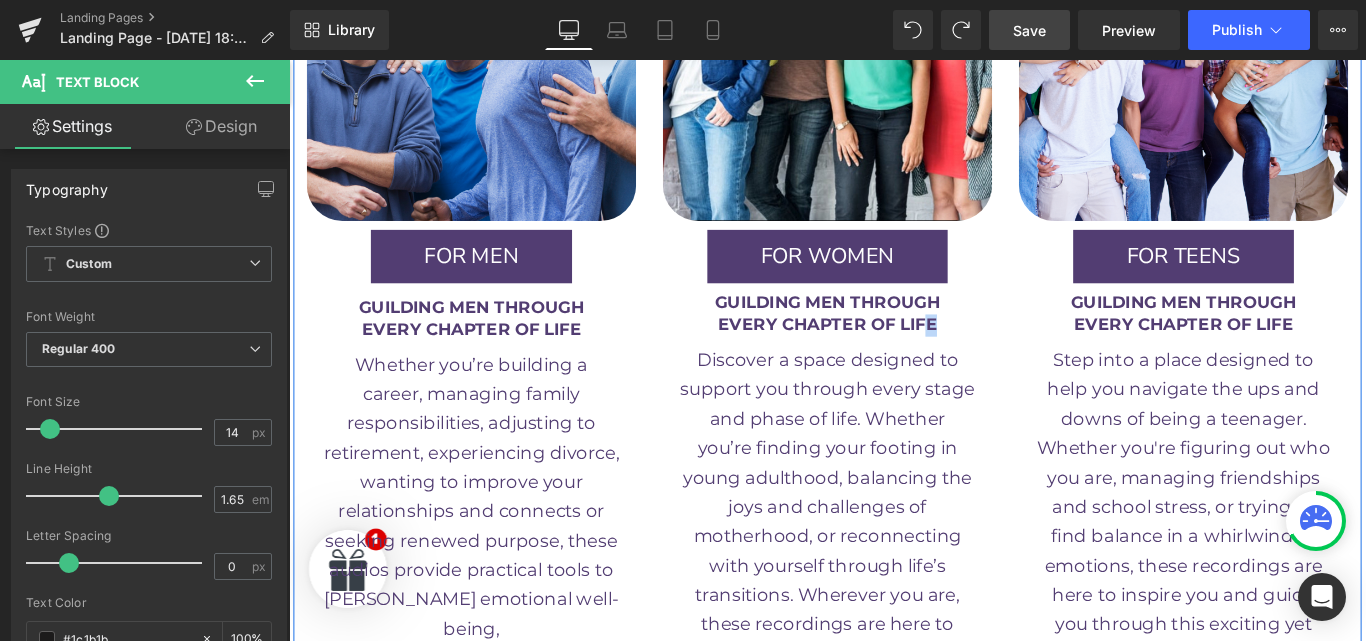 click on "Image
FOR WOMEN Button
Row
GUILDING MEN THROUGH  EVERY CHAPTER OF LIFE Text Block
Row
Discover a space designed to support you through every stage and phase of life.  Whether you’re finding your footing in young adulthood, balancing the
joys and challenges of
motherhood, or reconnecting
with yourself through life’s
transitions. Wherever you are,
these recordings are here to
inspire and guide your journey. Text Block
Row
LEARN MORE Button
Row" at bounding box center (894, 361) 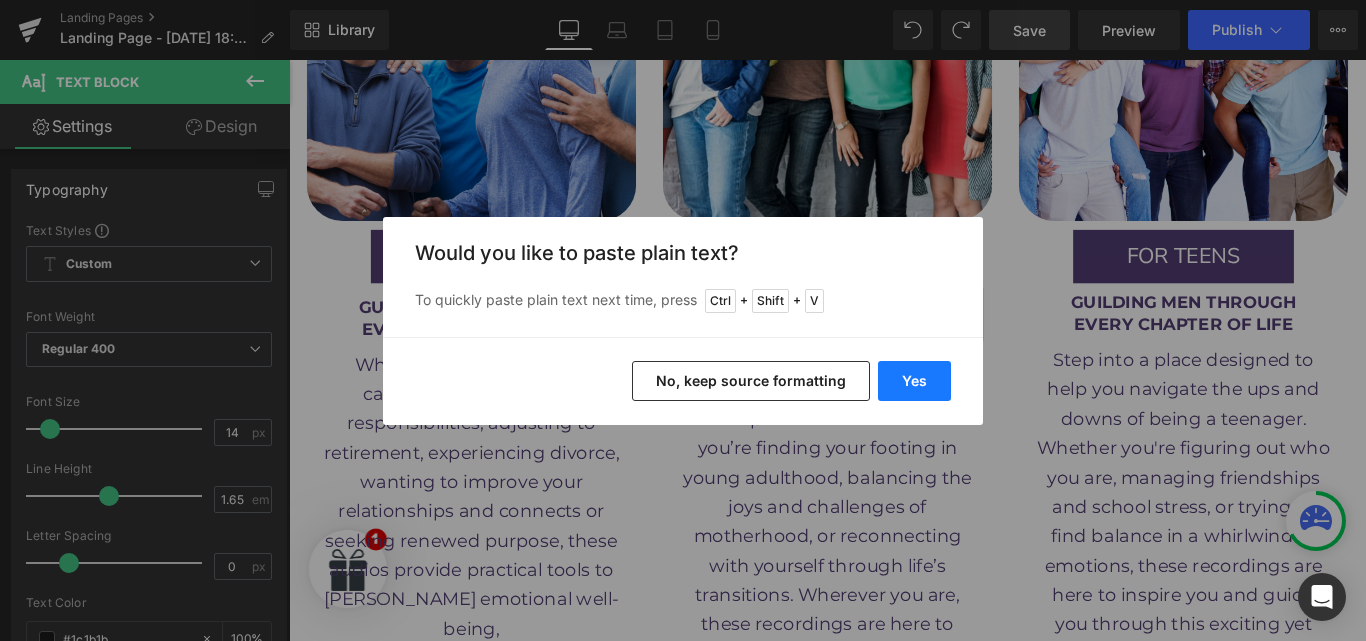 click on "Yes" at bounding box center [914, 381] 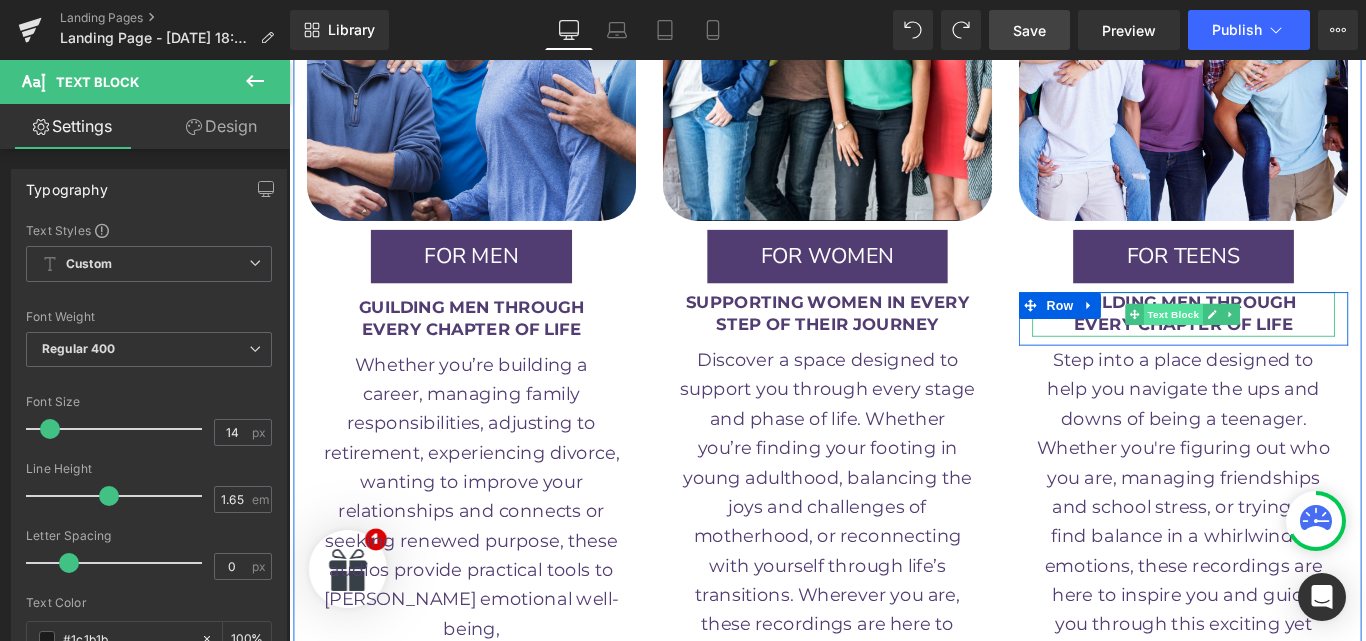 click on "Text Block" at bounding box center (1283, 346) 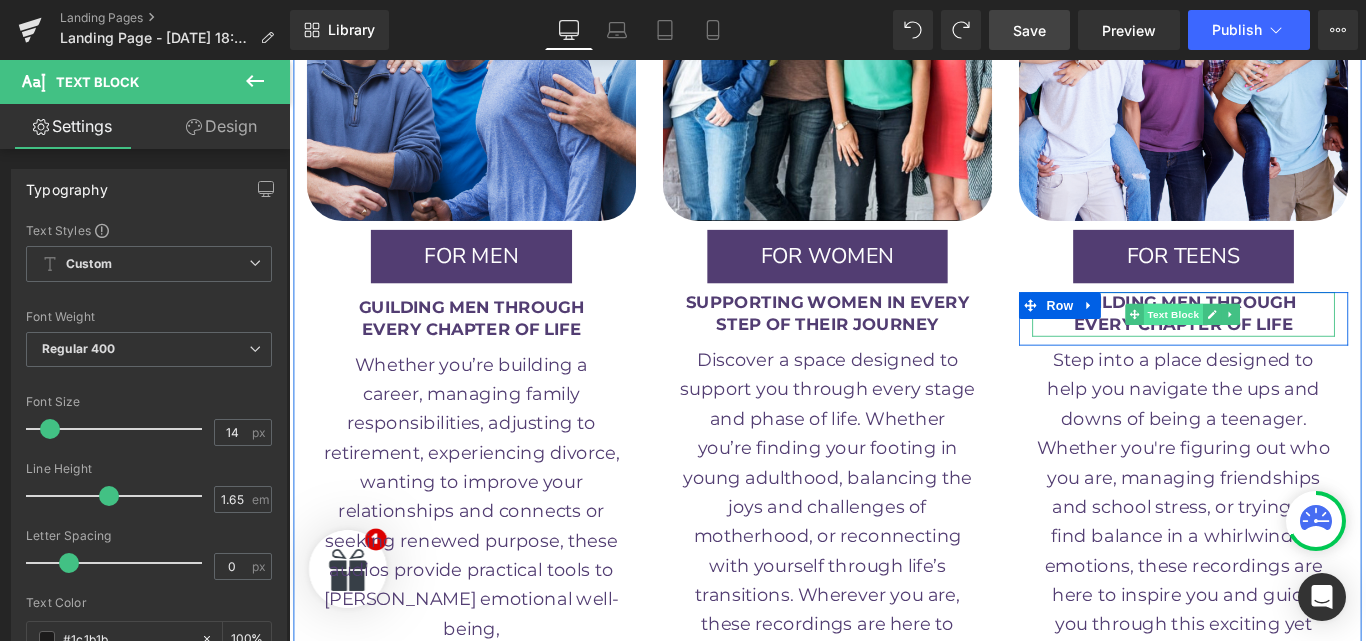 click on "Text Block" at bounding box center [1283, 346] 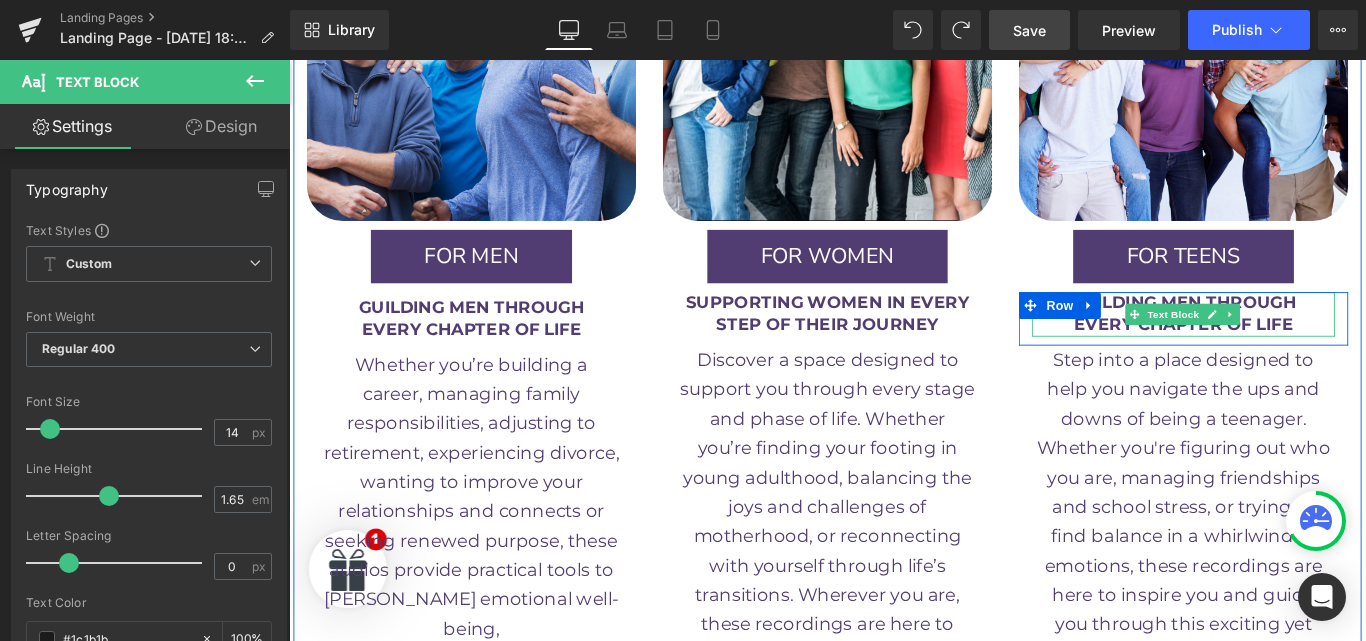 drag, startPoint x: 1411, startPoint y: 290, endPoint x: 1297, endPoint y: 273, distance: 115.260574 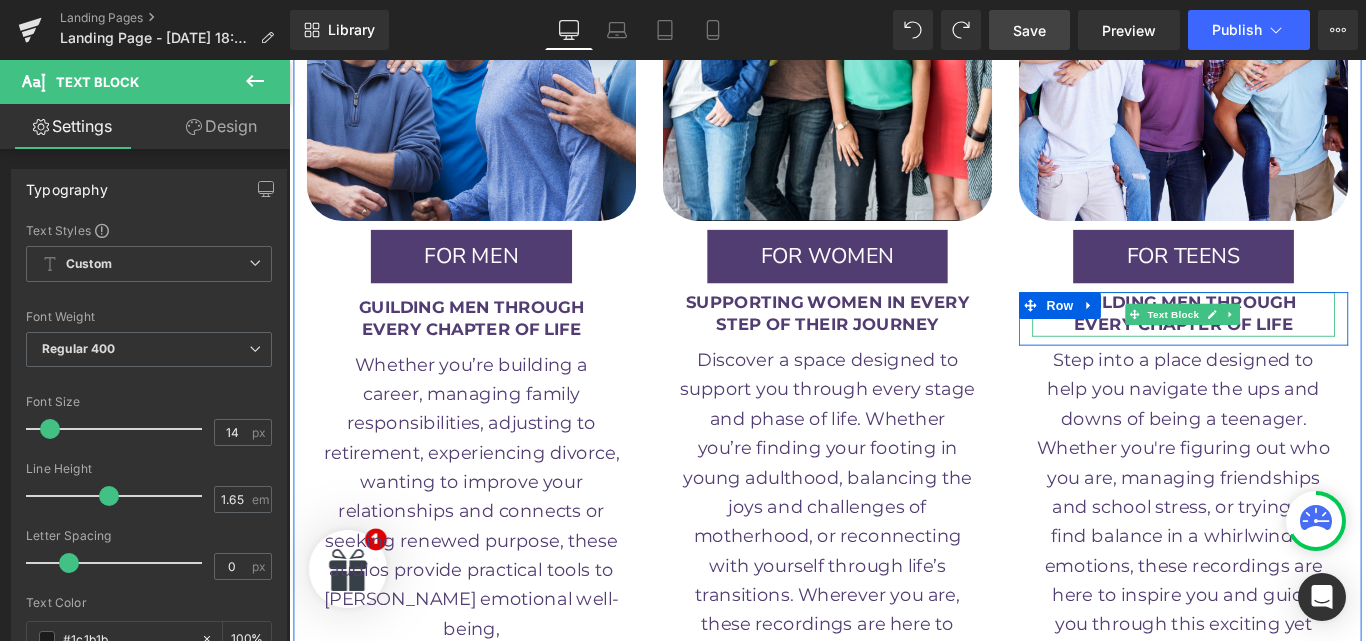 click on "GUILDING MEN THROUGH  EVERY CHAPTER OF LIFE Text Block" at bounding box center [1294, 346] 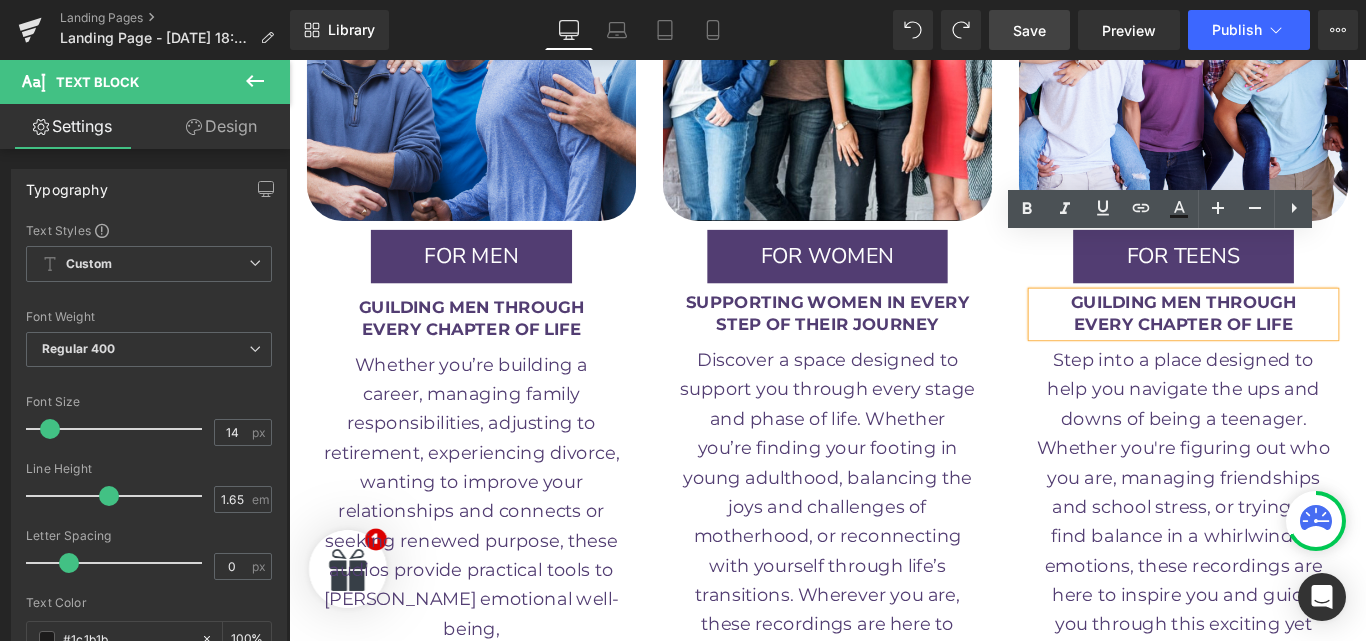 click on "GUILDING MEN THROUGH" at bounding box center (1293, 332) 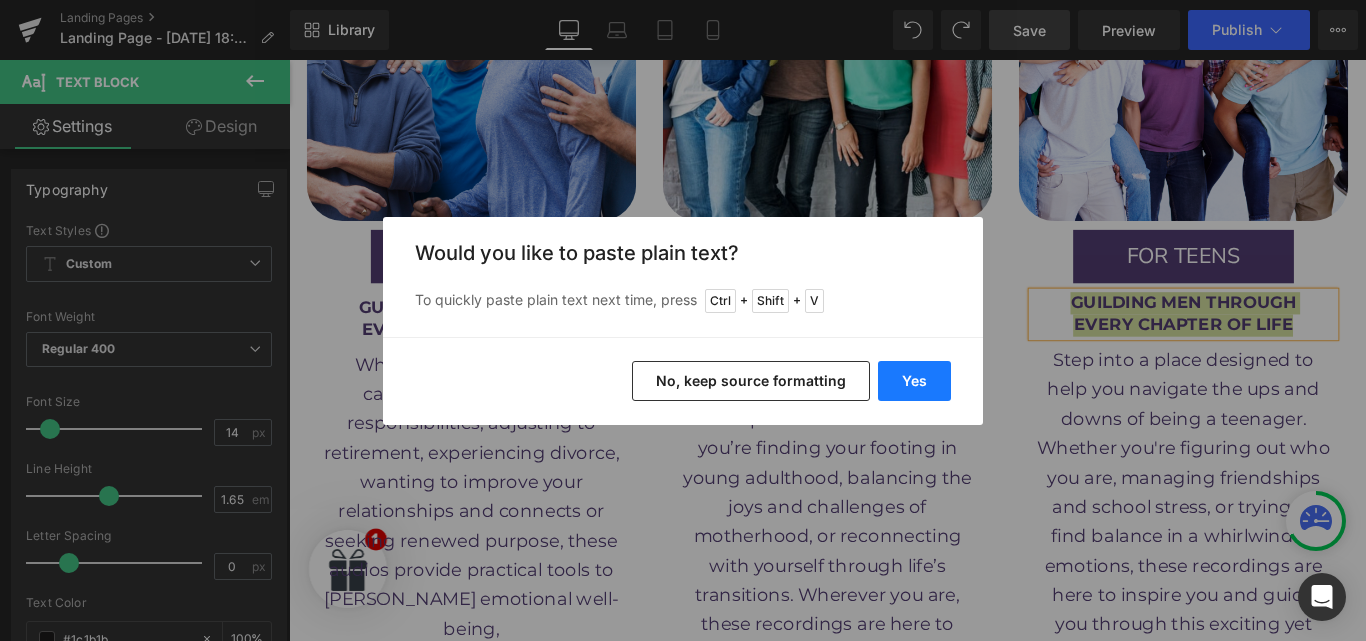 click on "Yes" at bounding box center [914, 381] 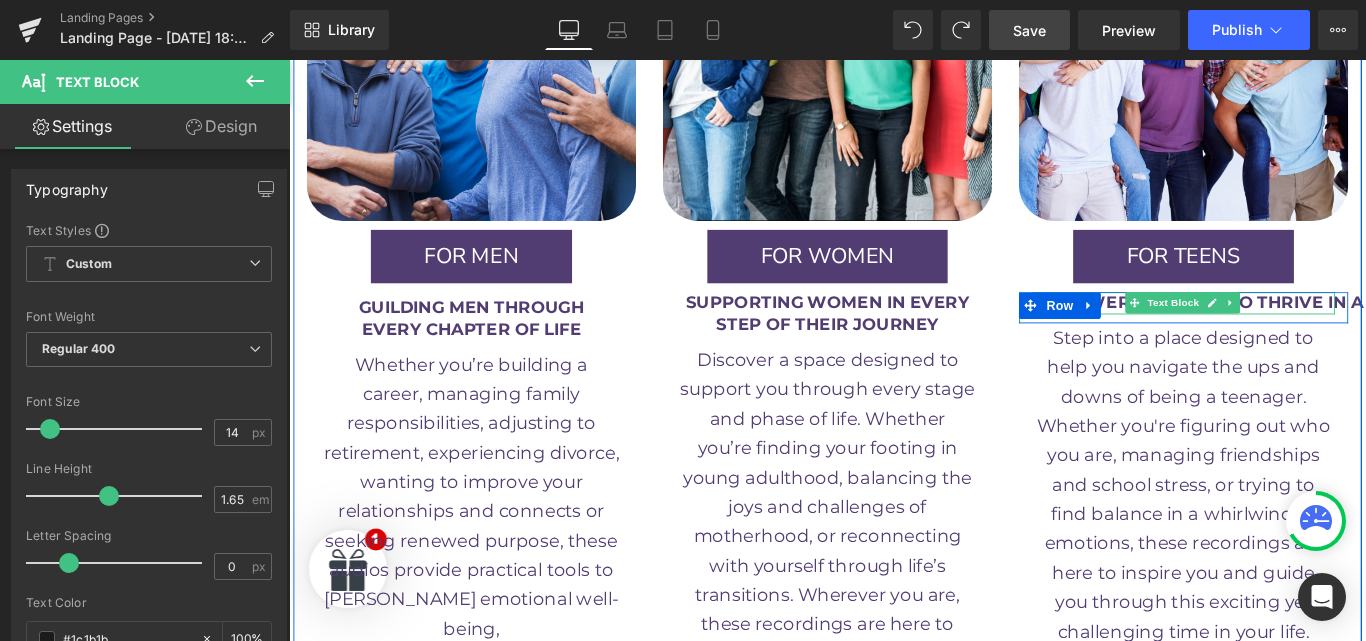 click on "EMPOWERING TEENS TO THRIVE IN A COMPLEX WORLD" at bounding box center (1403, 332) 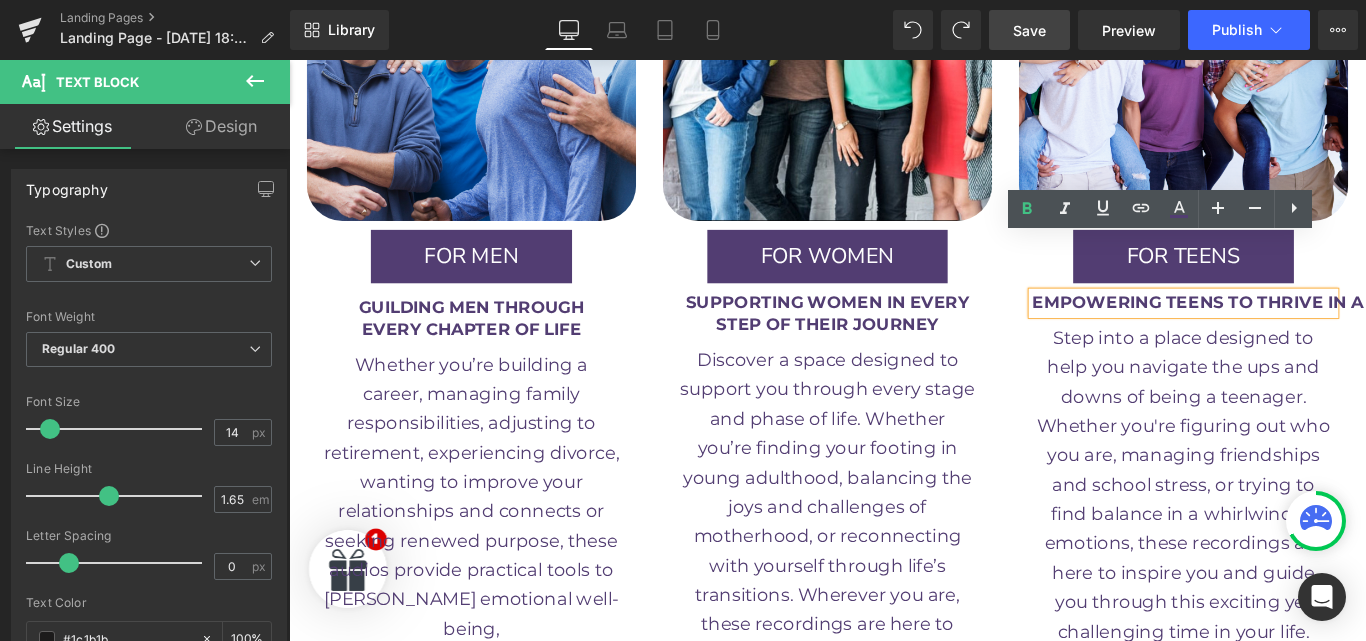 click on "EMPOWERING TEENS TO THRIVE IN A COMPLEX WORLD" at bounding box center (1403, 332) 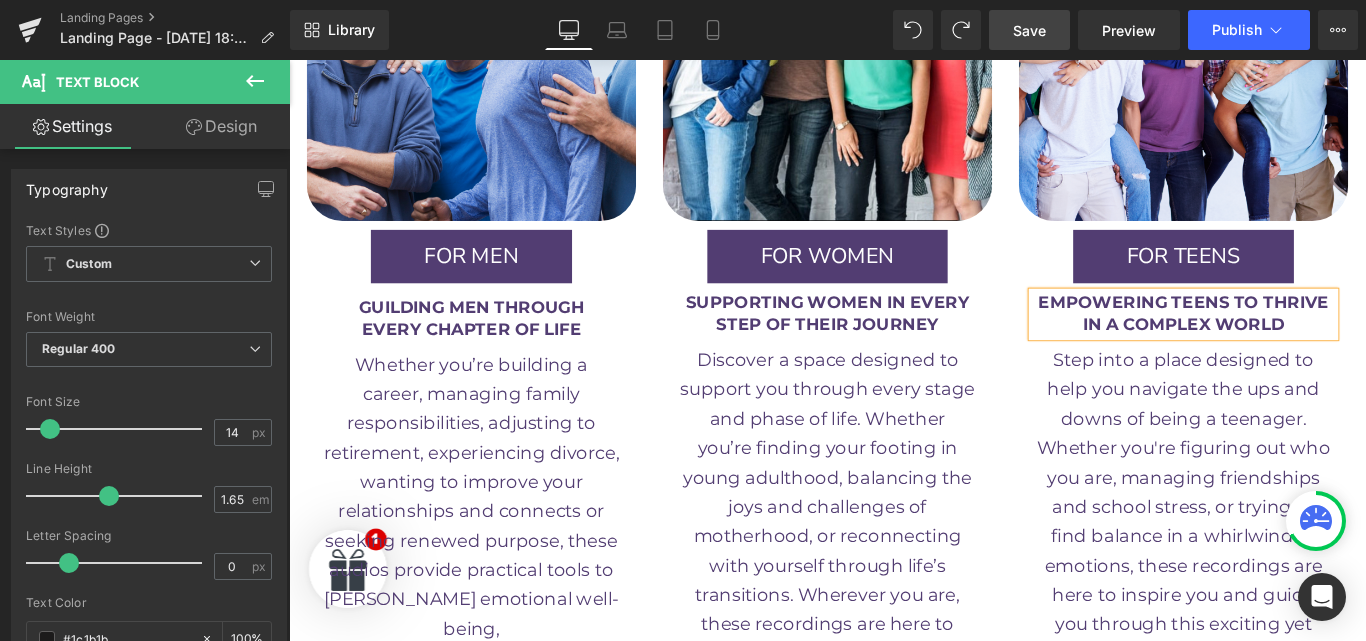 click on "Image
FOR WOMEN Button
Row
SUPPORTING WOMEN IN EVERY STEP OF THEIR JOURNEY Text Block
Row
Discover a space designed to support you through every stage and phase of life.  Whether you’re finding your footing in young adulthood, balancing the
joys and challenges of
motherhood, or reconnecting
with yourself through life’s
transitions. Wherever you are,
these recordings are here to
inspire and guide your journey. Text Block
Row
LEARN MORE Button
Row" at bounding box center [894, 361] 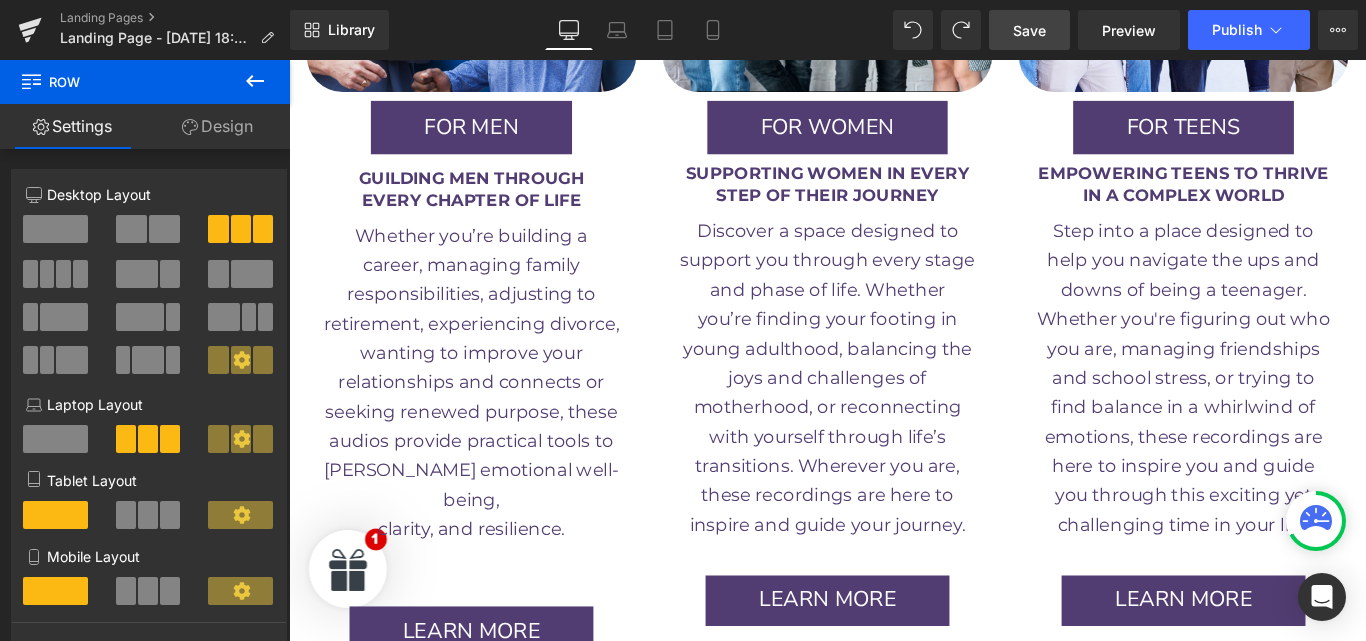 scroll, scrollTop: 2839, scrollLeft: 0, axis: vertical 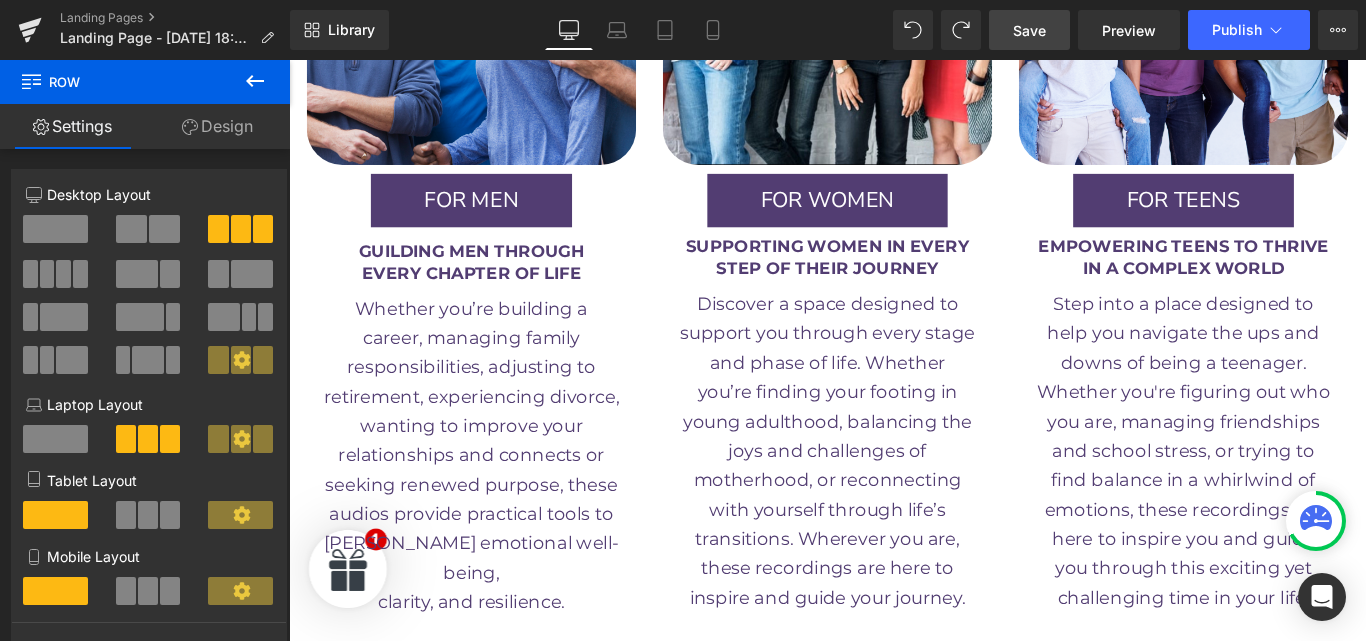 click on "Save" at bounding box center [1029, 30] 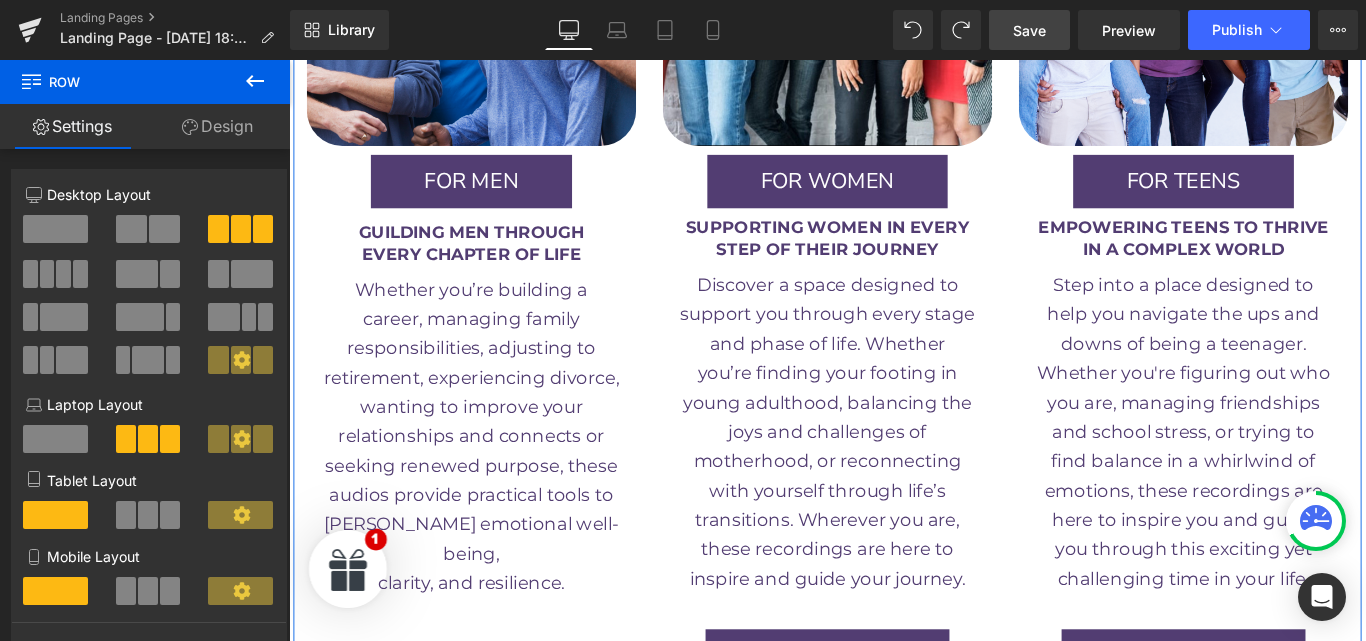 scroll, scrollTop: 2899, scrollLeft: 0, axis: vertical 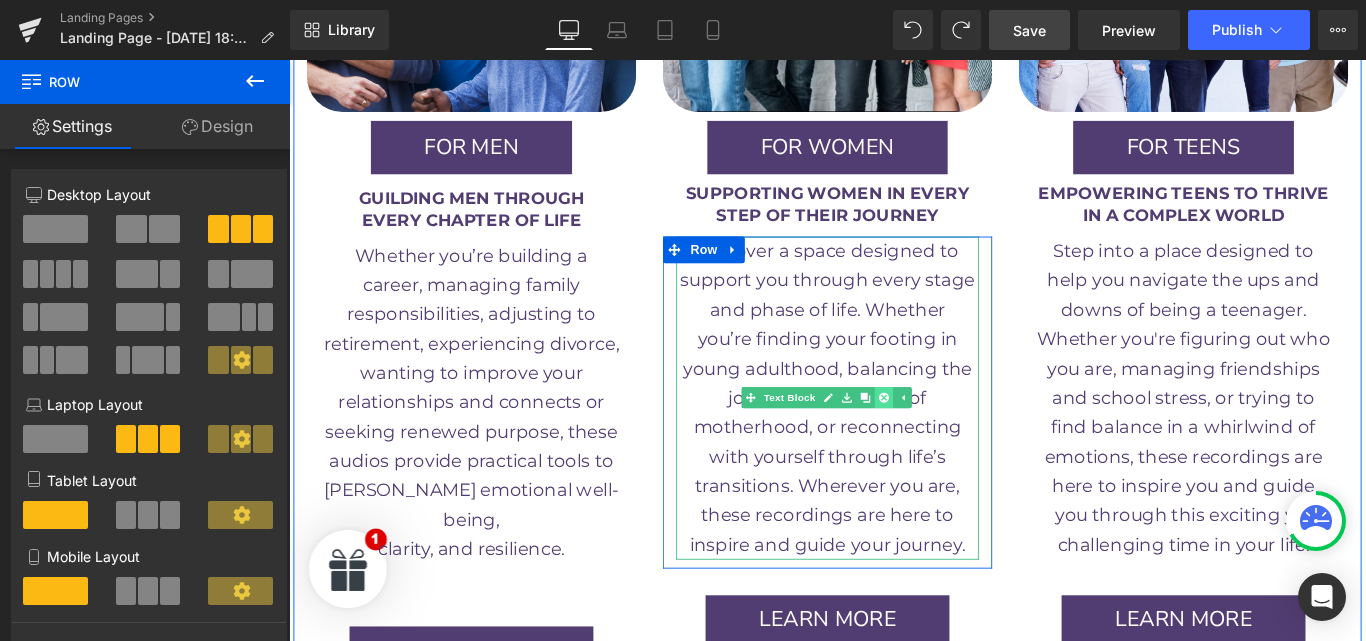 click 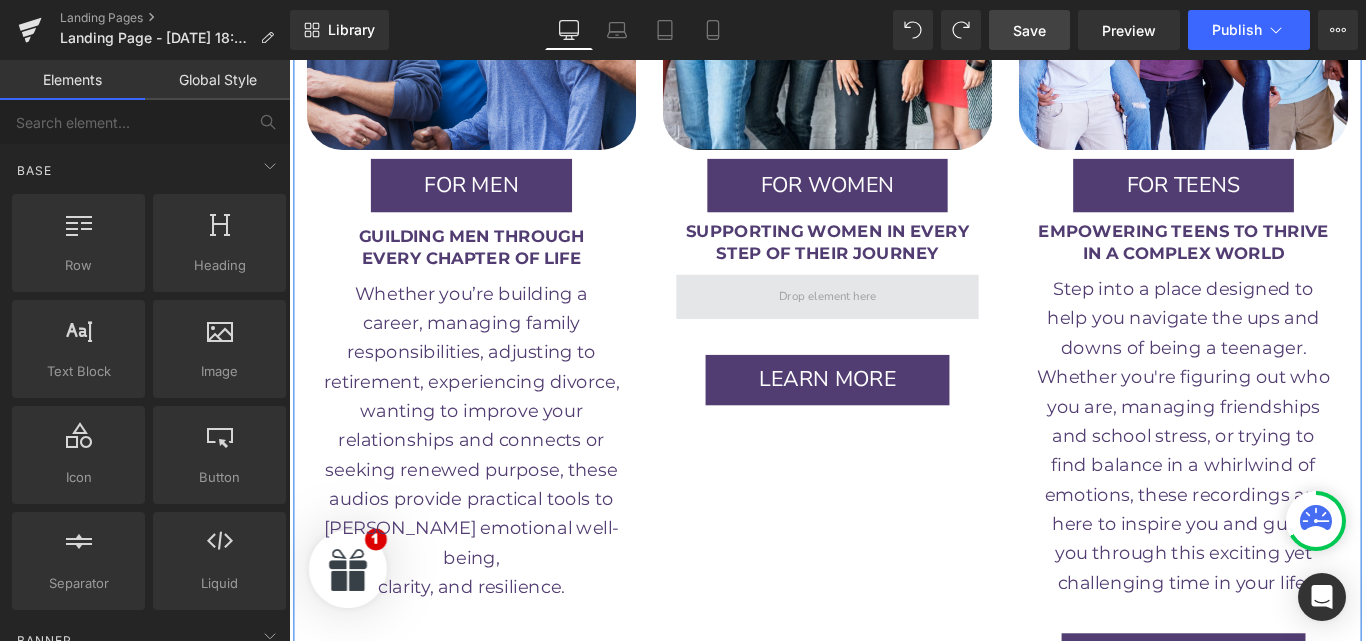 scroll, scrollTop: 2855, scrollLeft: 0, axis: vertical 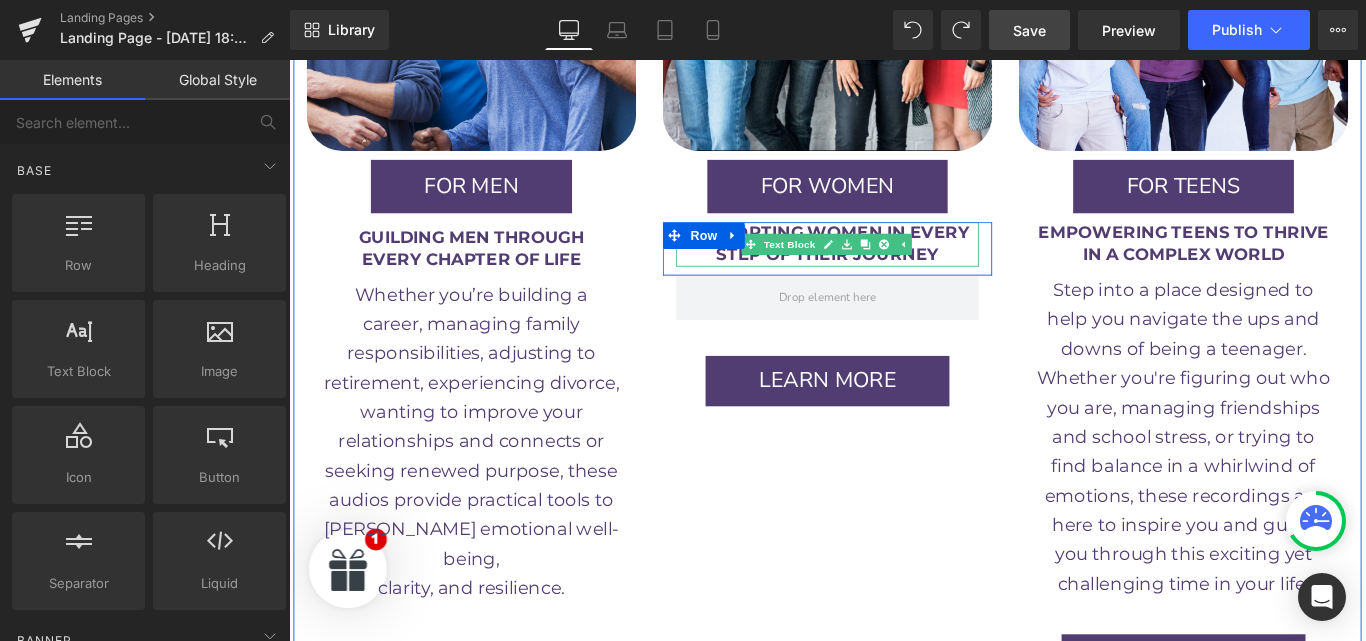 click on "SUPPORTING WOMEN IN EVERY" at bounding box center (893, 253) 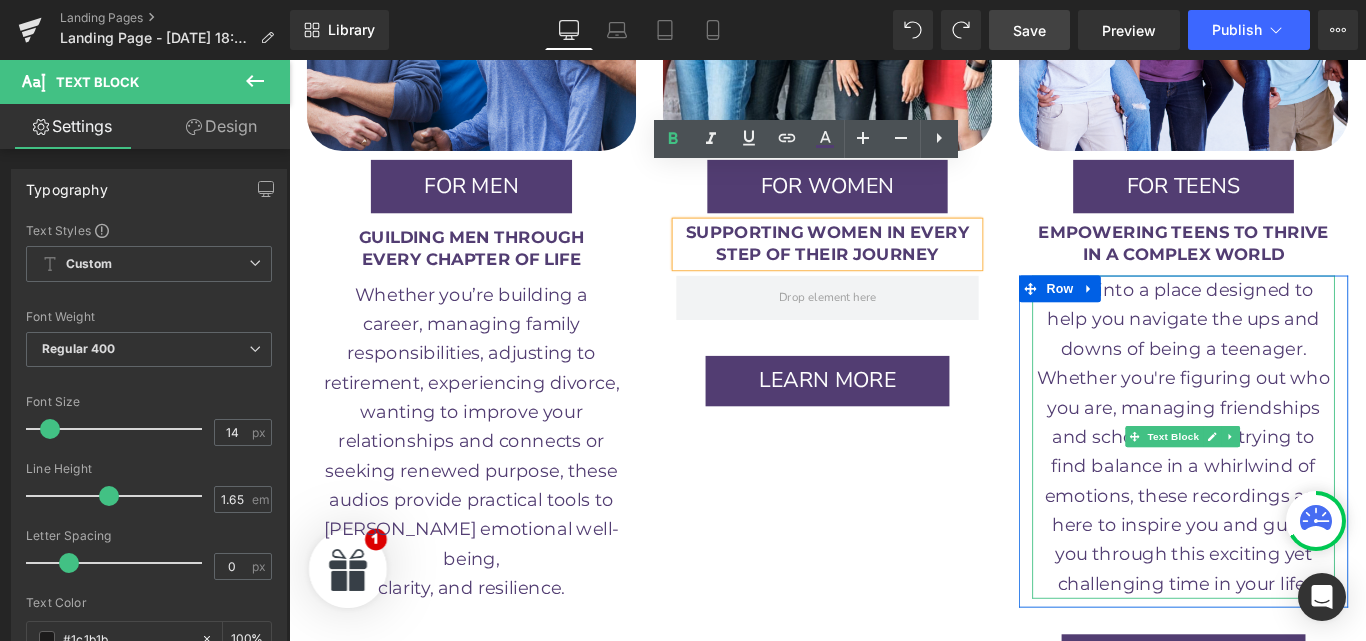 click on "help you navigate the ups and" at bounding box center (1294, 351) 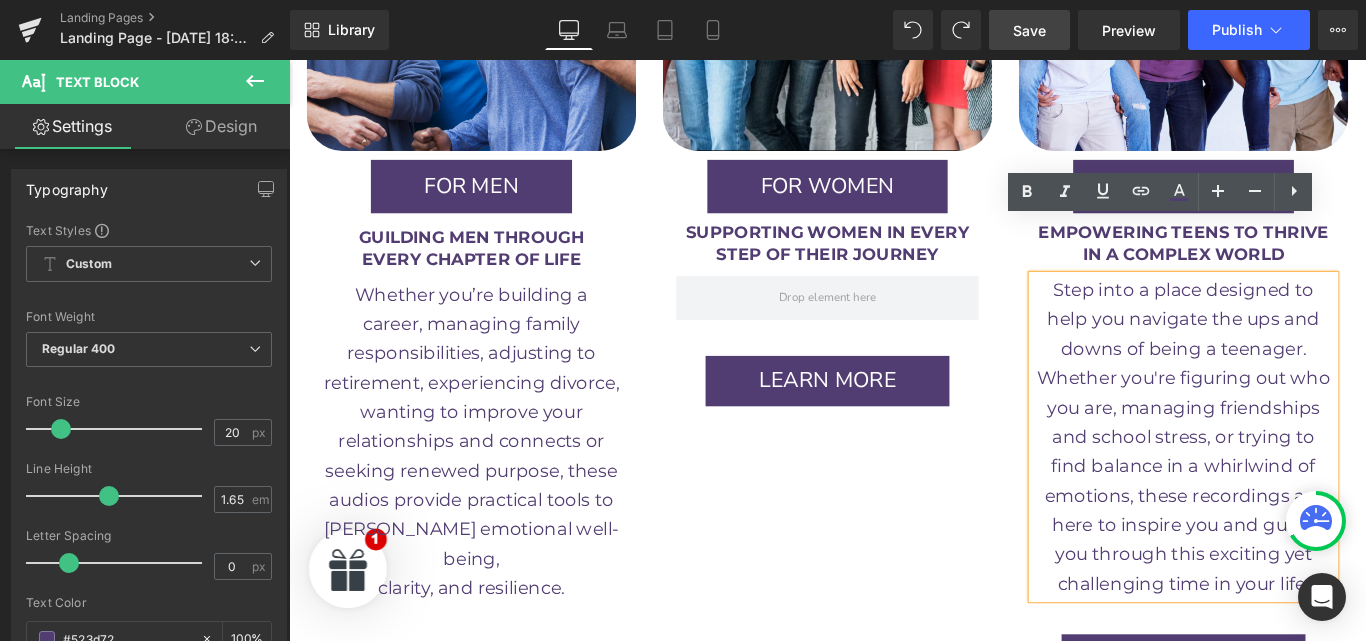 click on "and school stress, or trying to" at bounding box center (1293, 483) 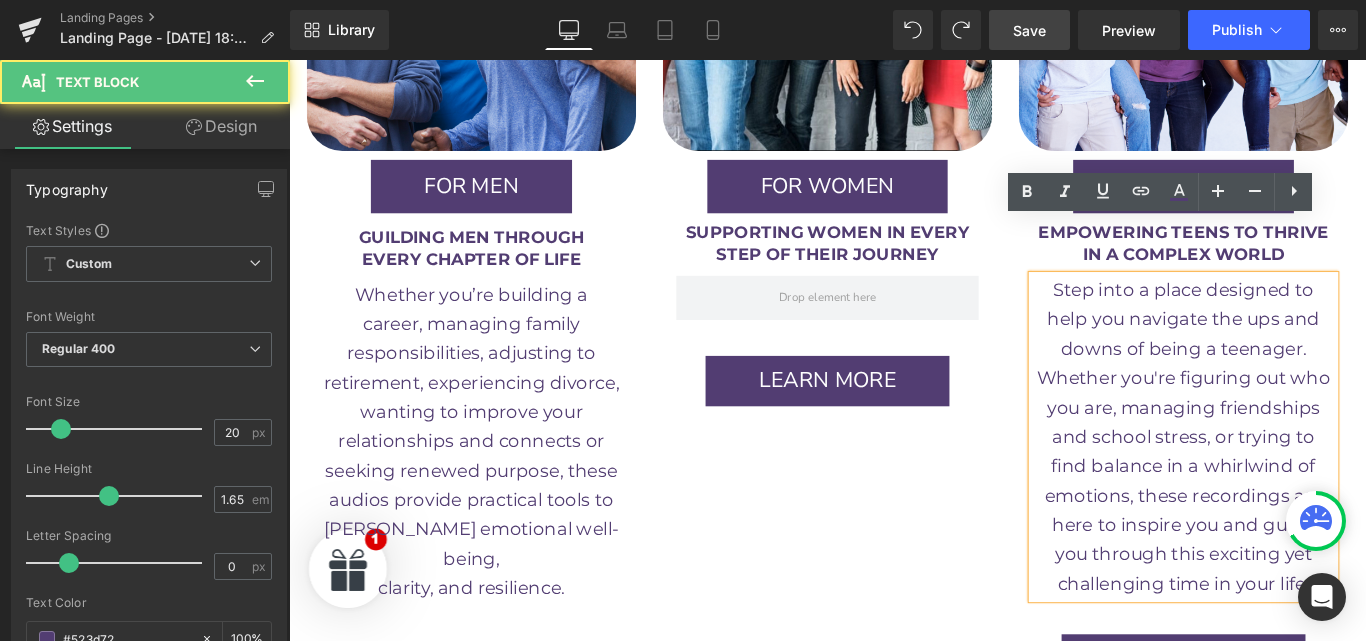 click on "LEARN MORE Button
Row" at bounding box center (894, 411) 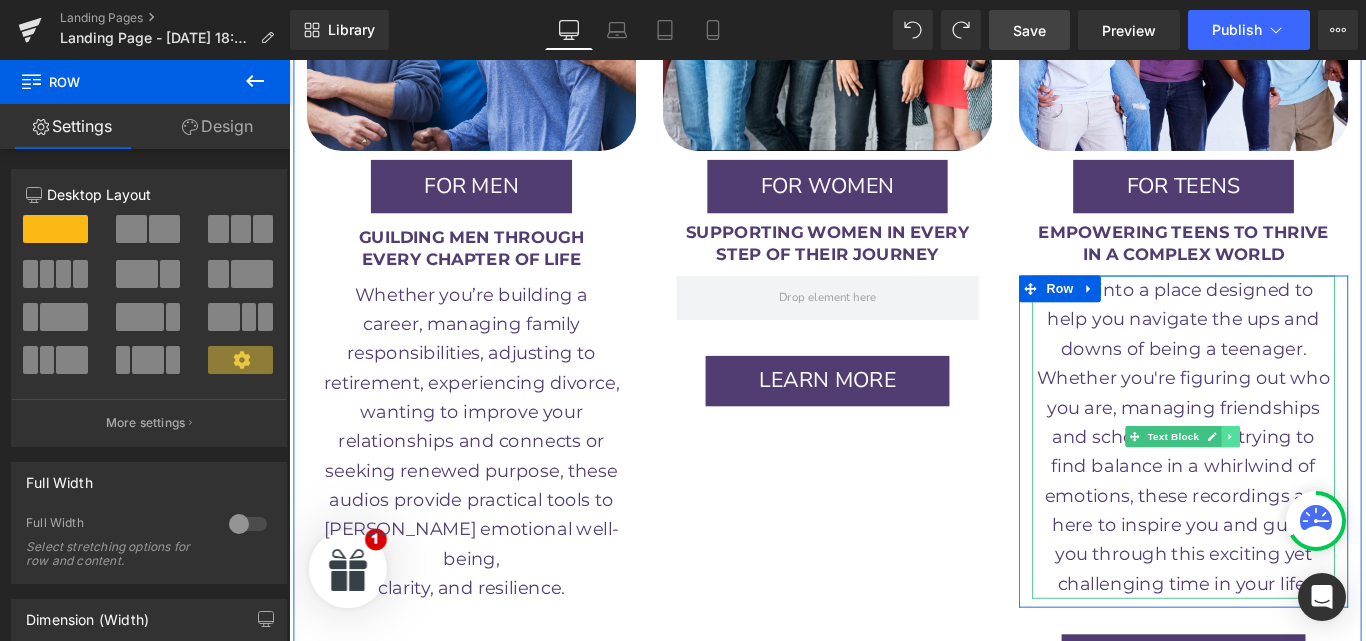 click 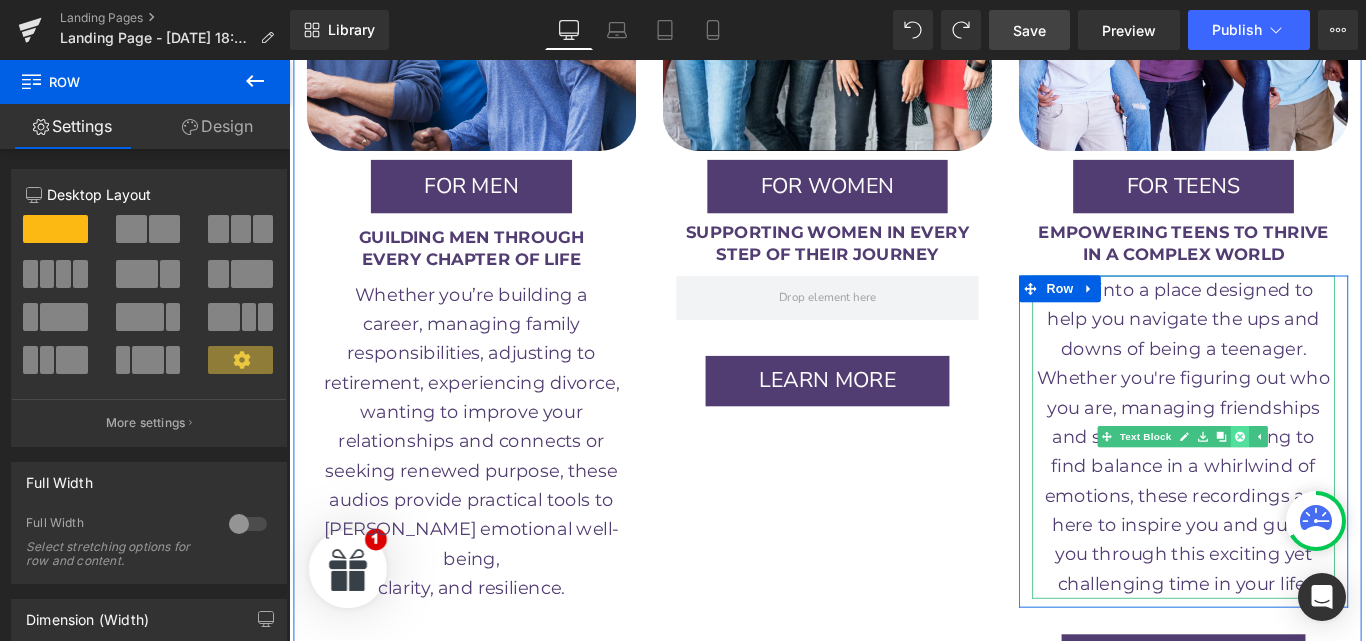 click 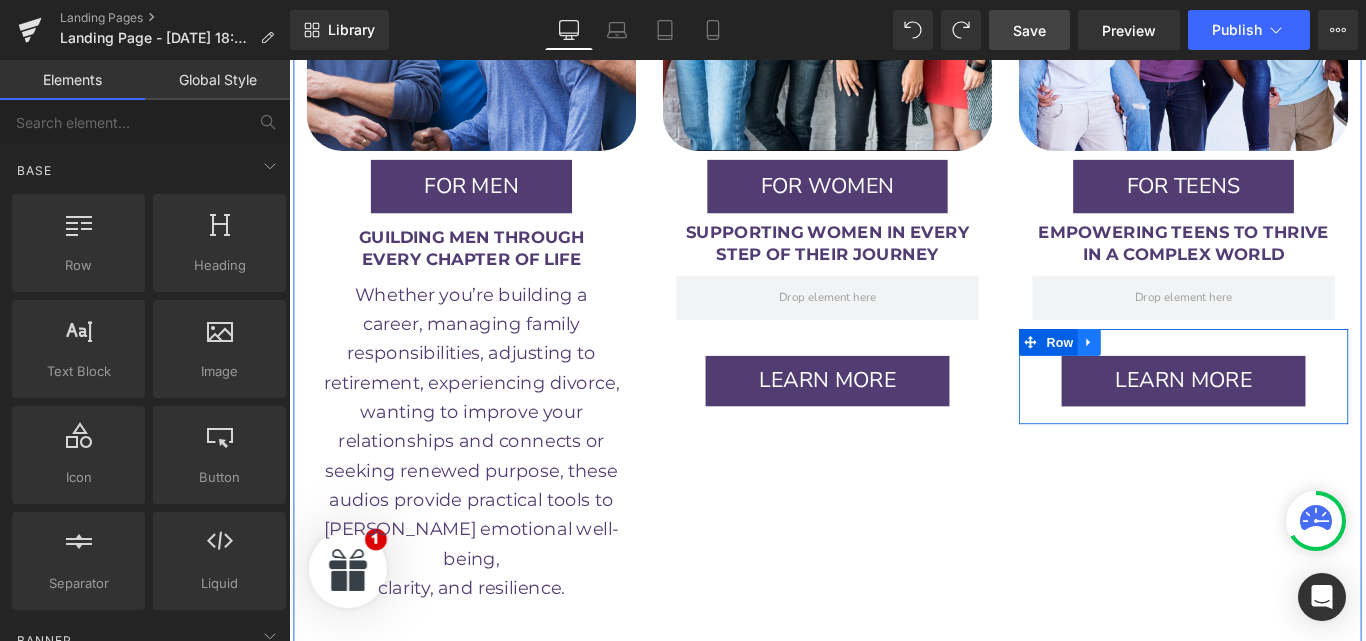 click 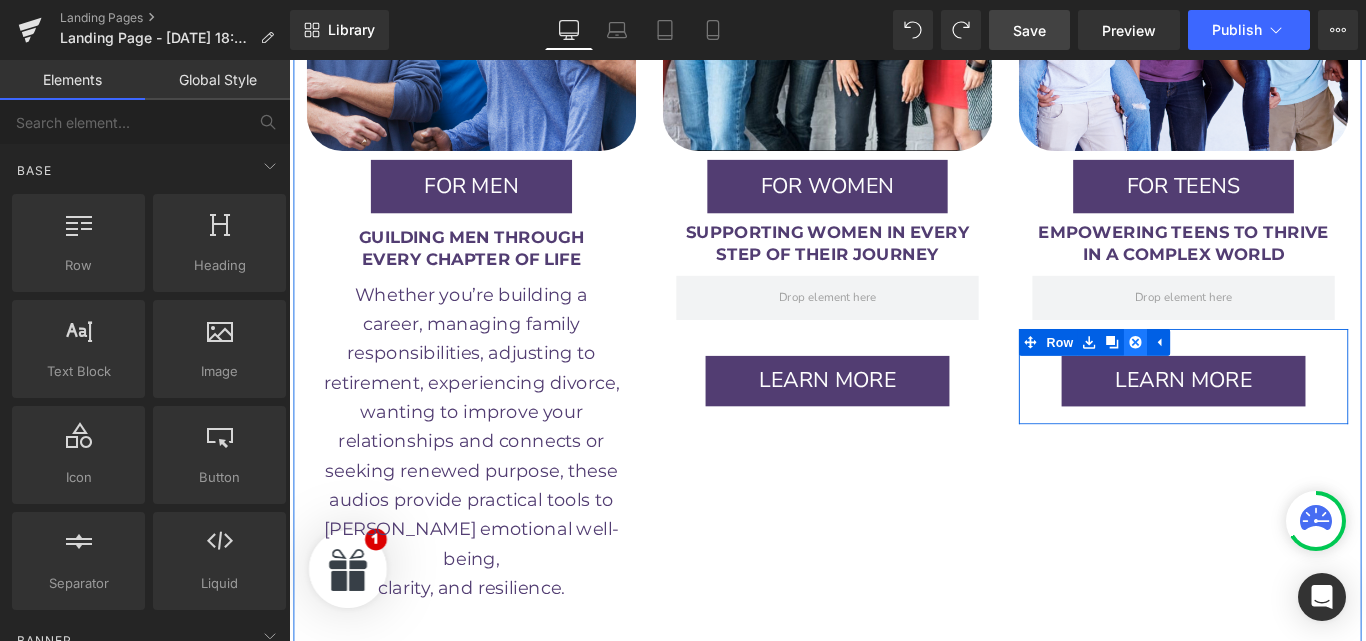click 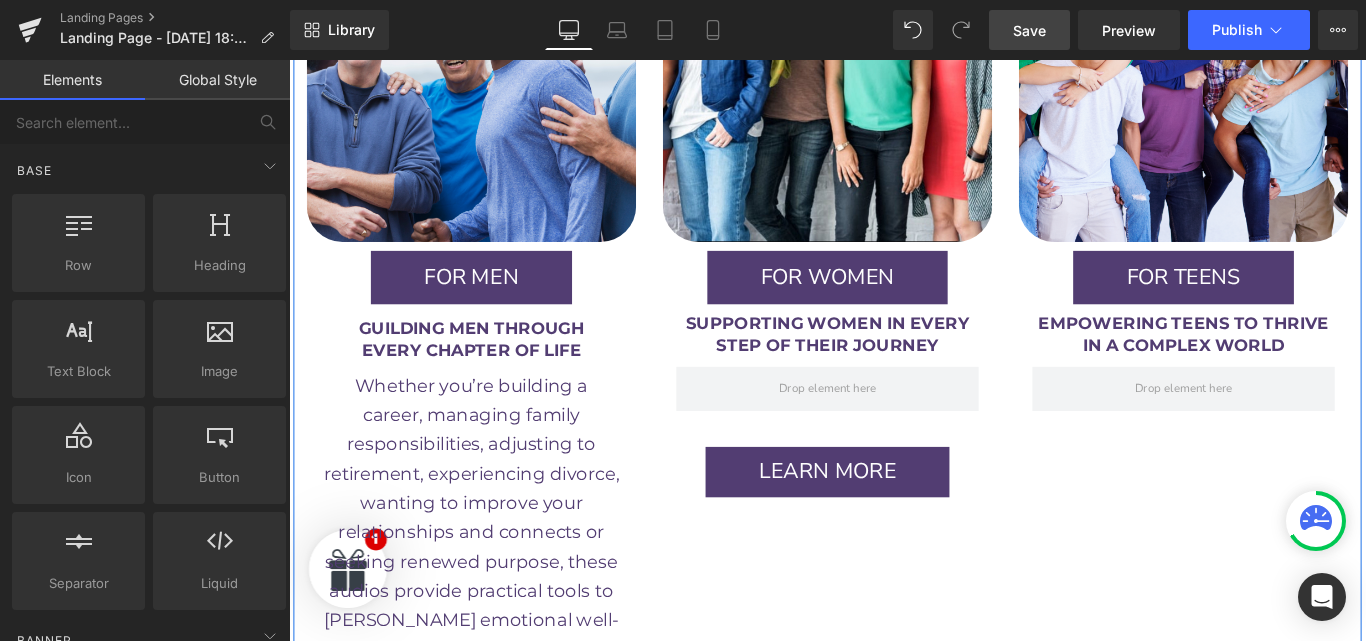 scroll, scrollTop: 2739, scrollLeft: 0, axis: vertical 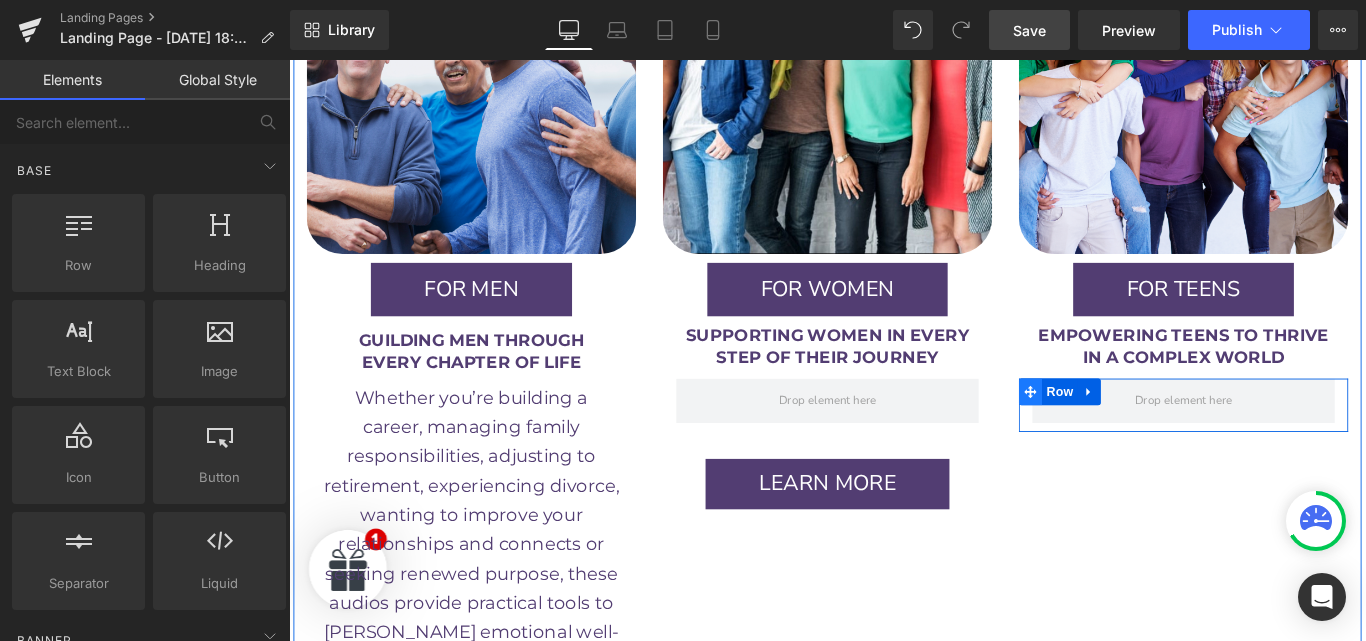click 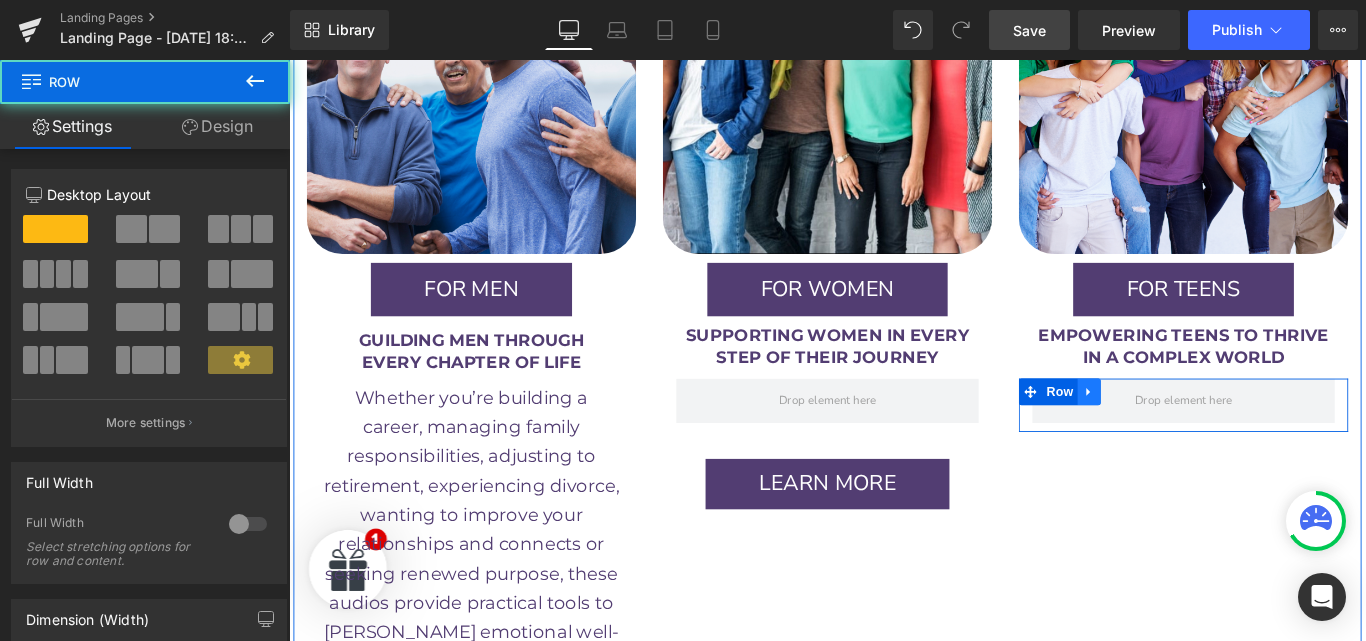 click 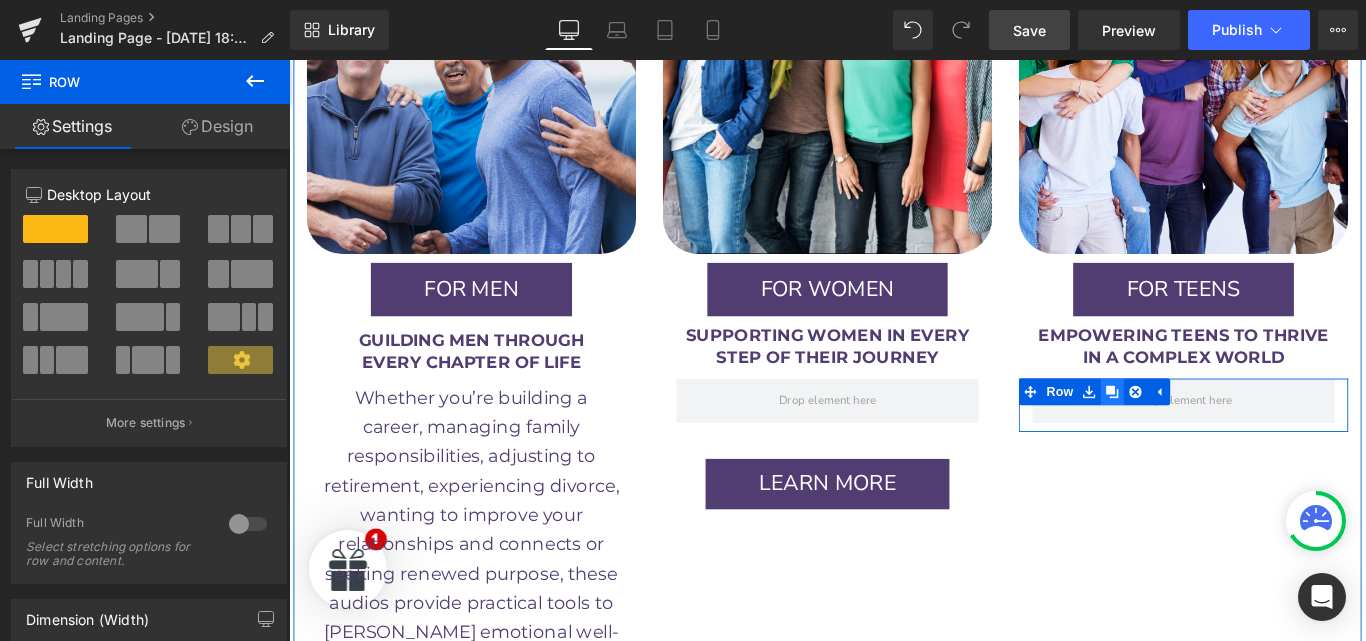 click 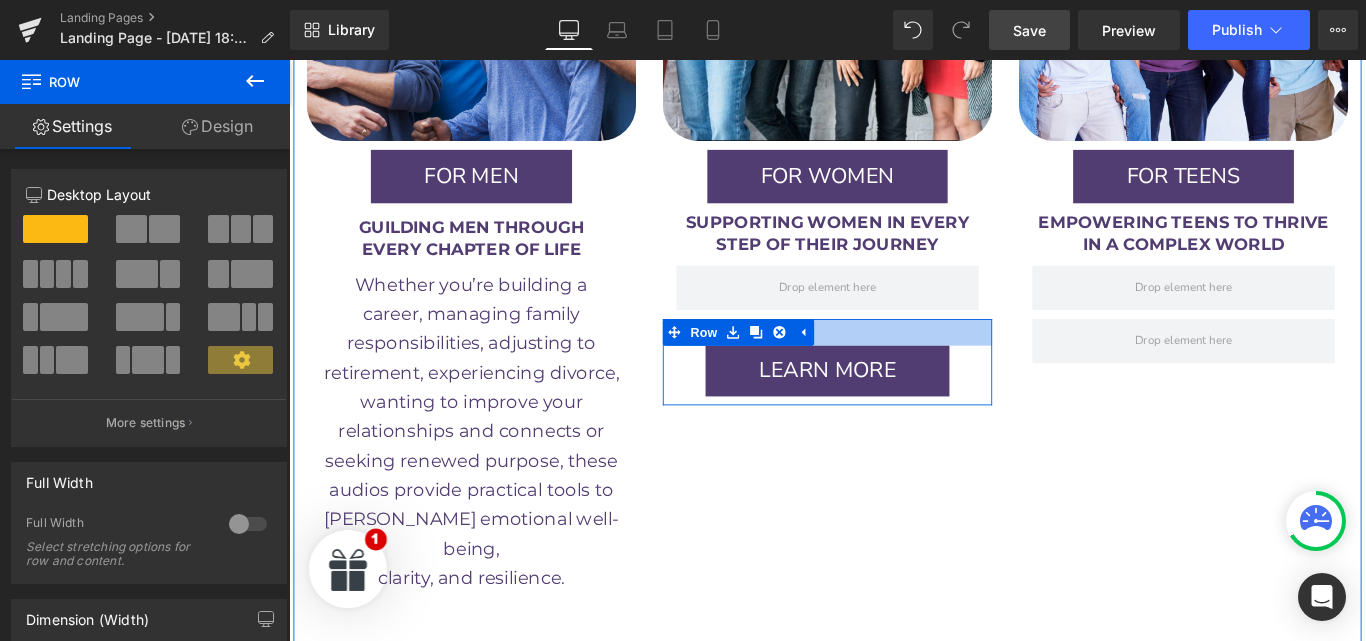 scroll, scrollTop: 2846, scrollLeft: 0, axis: vertical 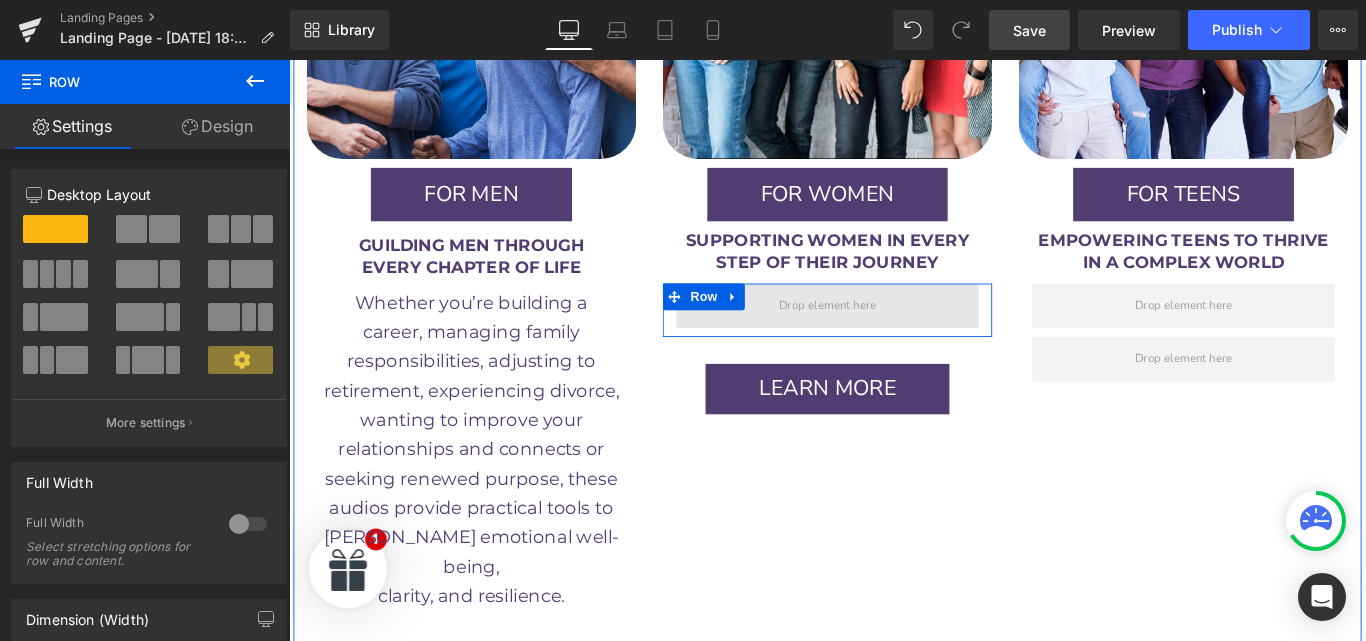 click at bounding box center (894, 335) 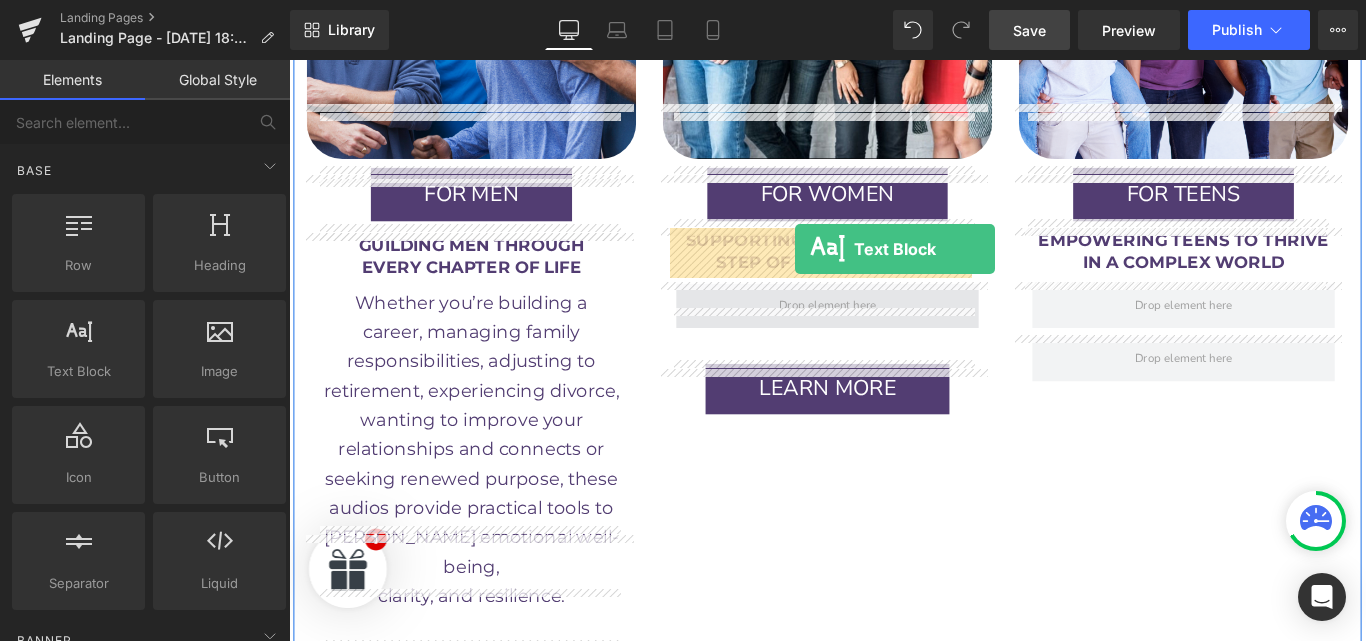 drag, startPoint x: 874, startPoint y: 307, endPoint x: 857, endPoint y: 272, distance: 38.910152 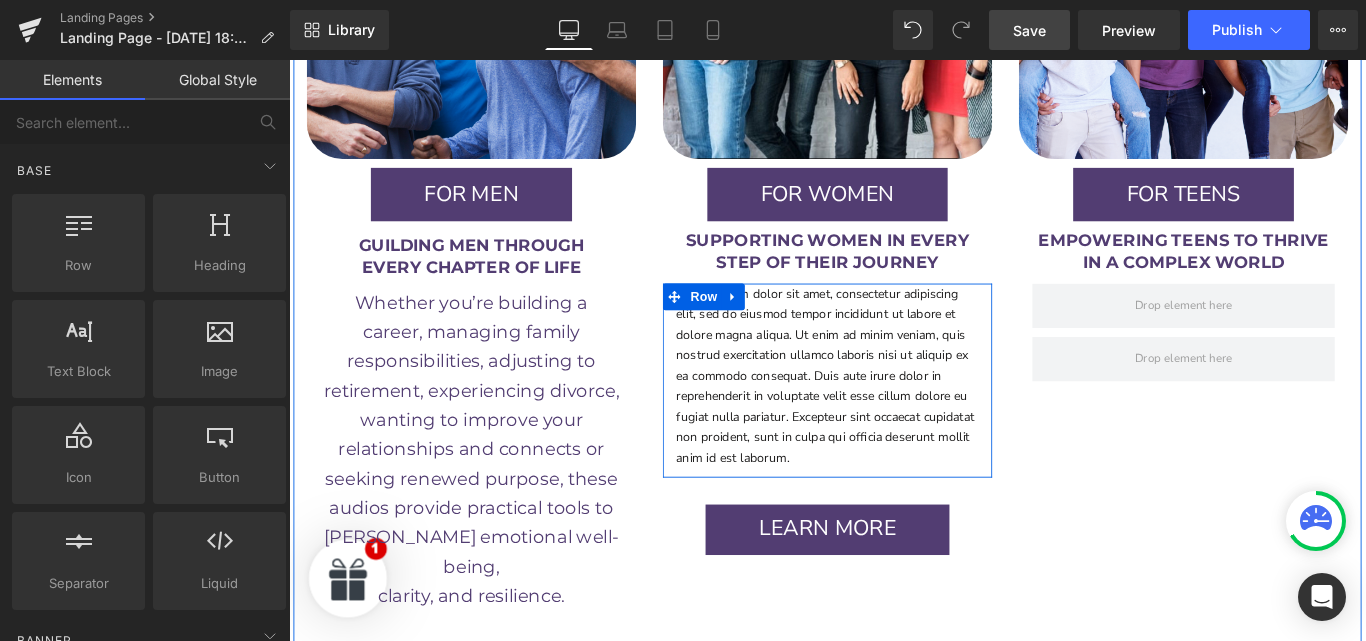 click on "Lorem ipsum dolor sit amet, consectetur adipiscing elit, sed do eiusmod tempor incididunt ut labore et dolore magna aliqua. Ut enim ad minim veniam, quis nostrud exercitation ullamco laboris nisi ut aliquip ex ea commodo consequat. Duis aute irure dolor in reprehenderit in voluptate velit esse cillum dolore eu fugiat nulla pariatur. Excepteur sint occaecat cupidatat non proident, sunt in culpa qui officia deserunt mollit anim id est laborum." at bounding box center [894, 415] 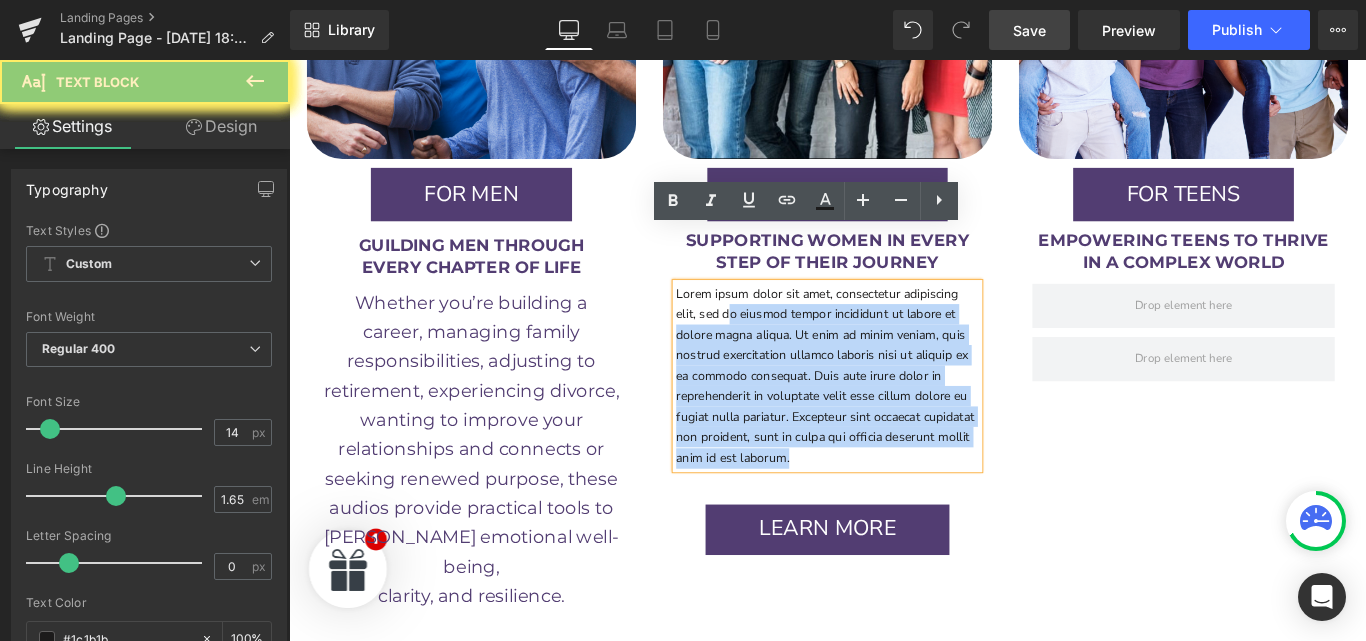 click on "LEARN MORE Button
Row" at bounding box center [894, 578] 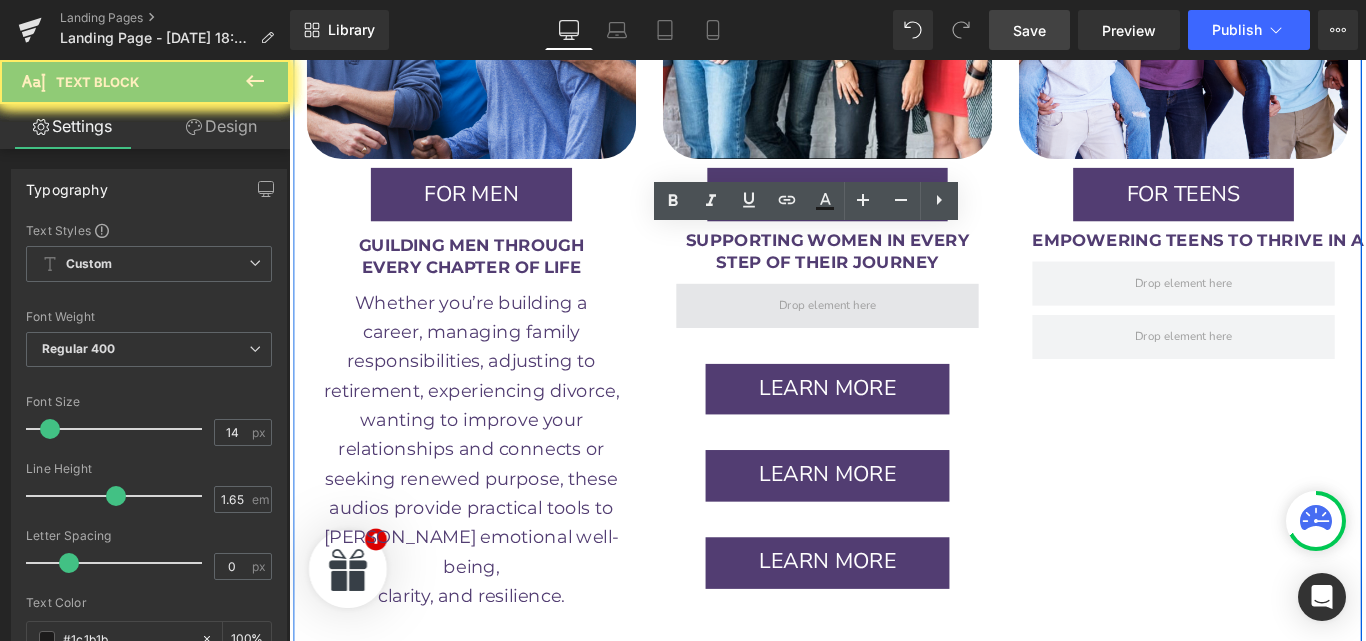 click at bounding box center [894, 335] 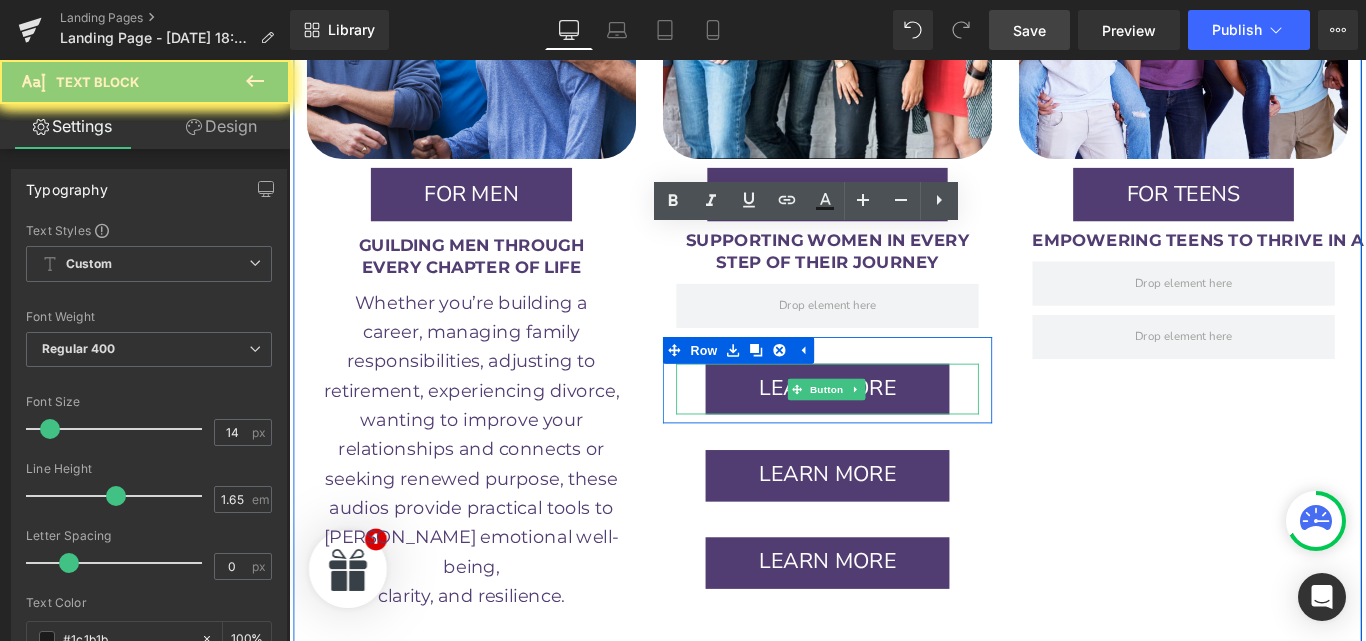click on "LEARN MORE" at bounding box center [894, 430] 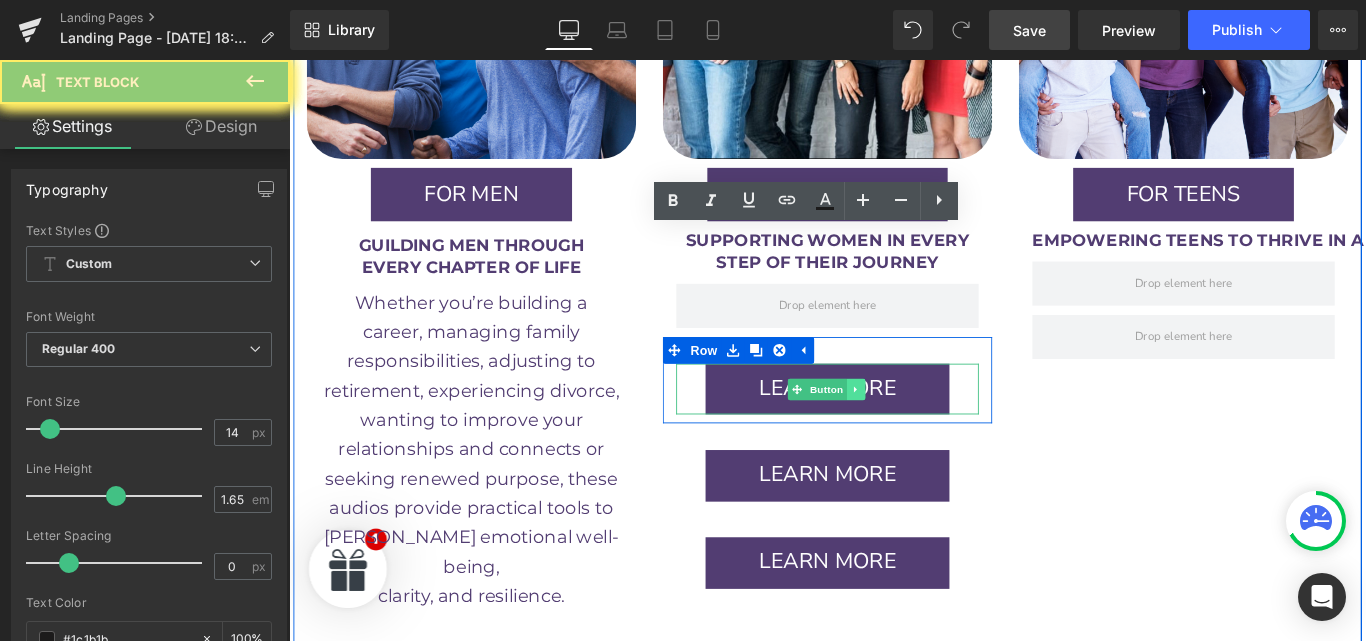 click at bounding box center [926, 430] 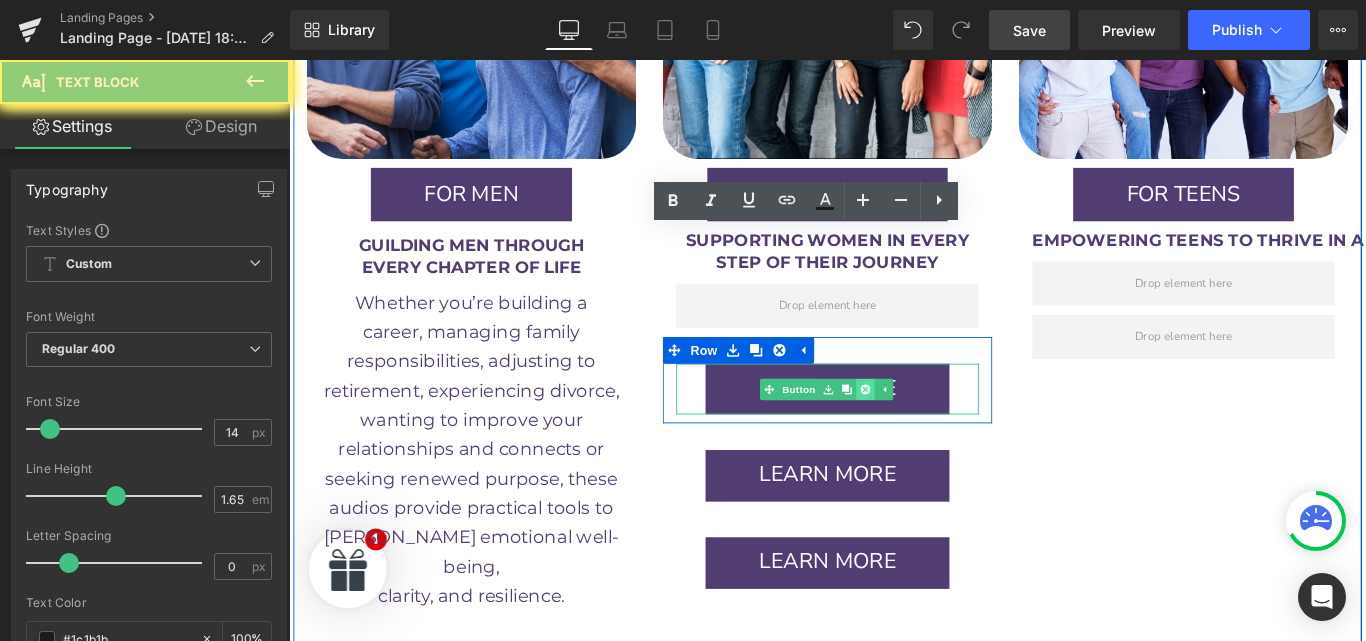 click at bounding box center (936, 430) 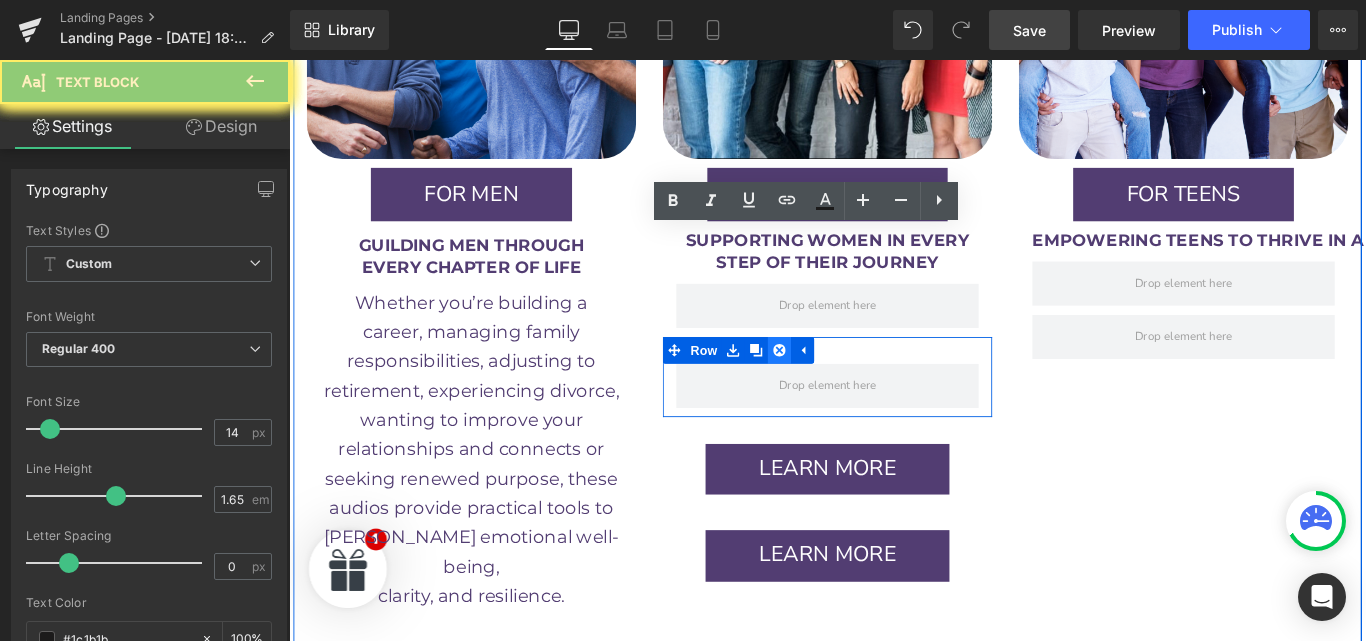 click 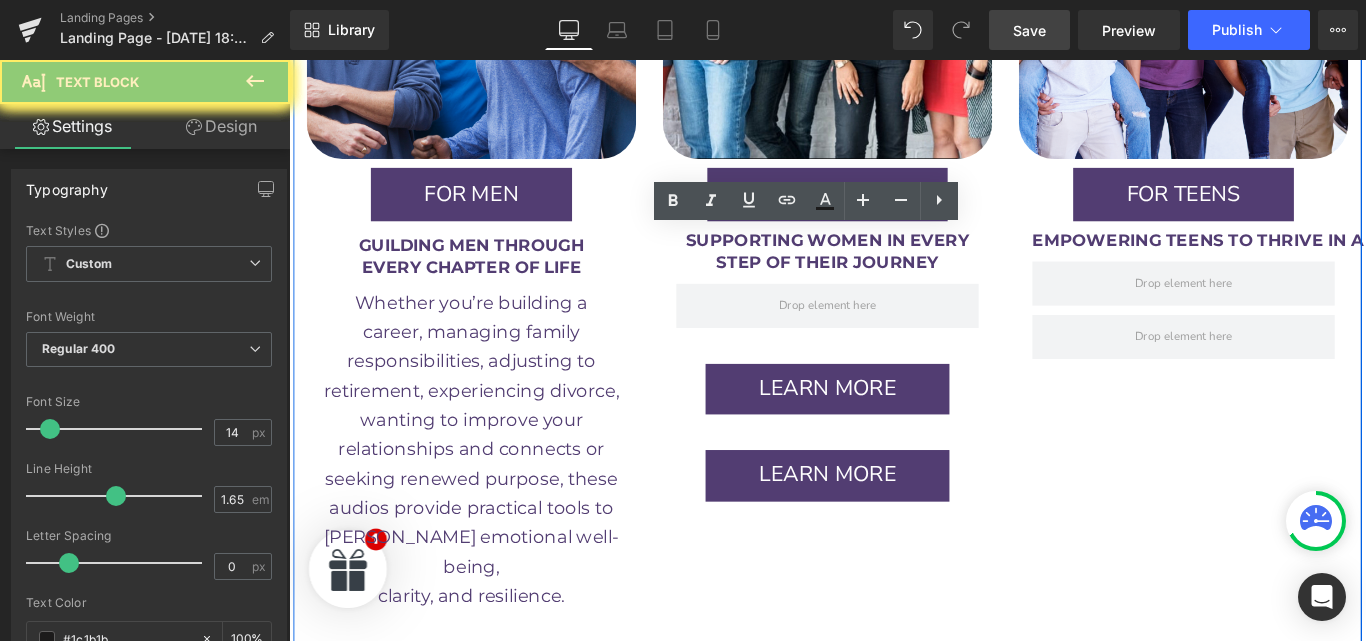click on "LEARN MORE" at bounding box center [894, 430] 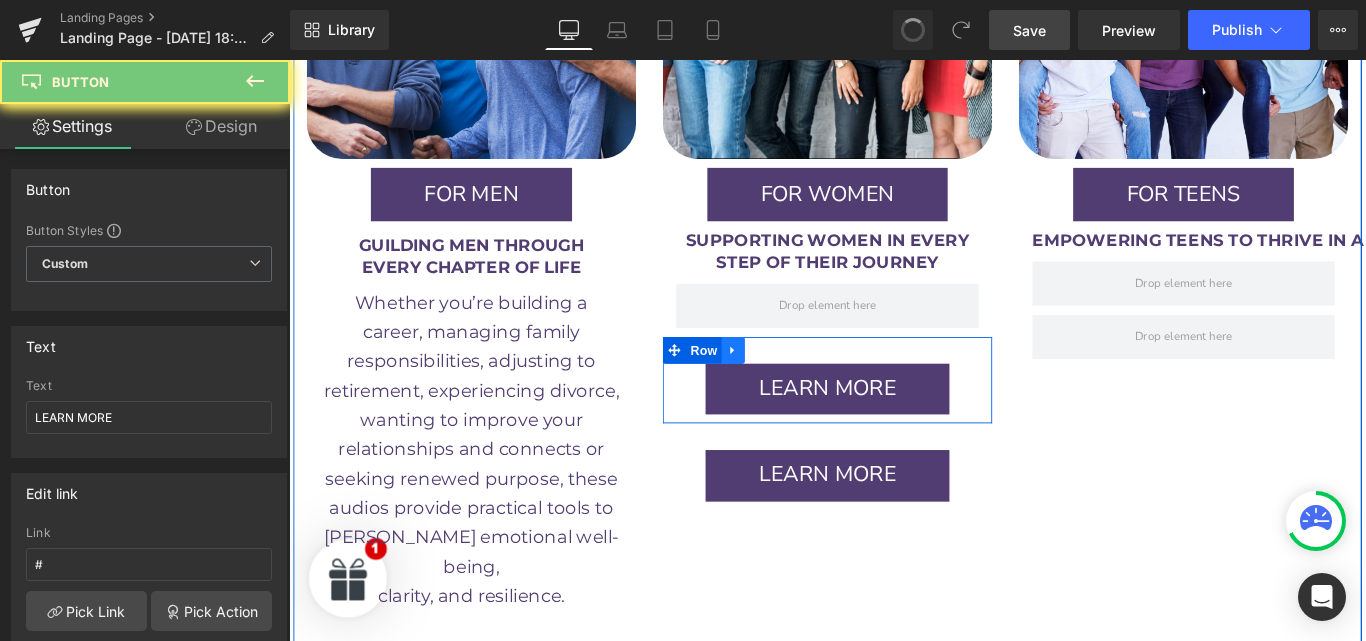 click 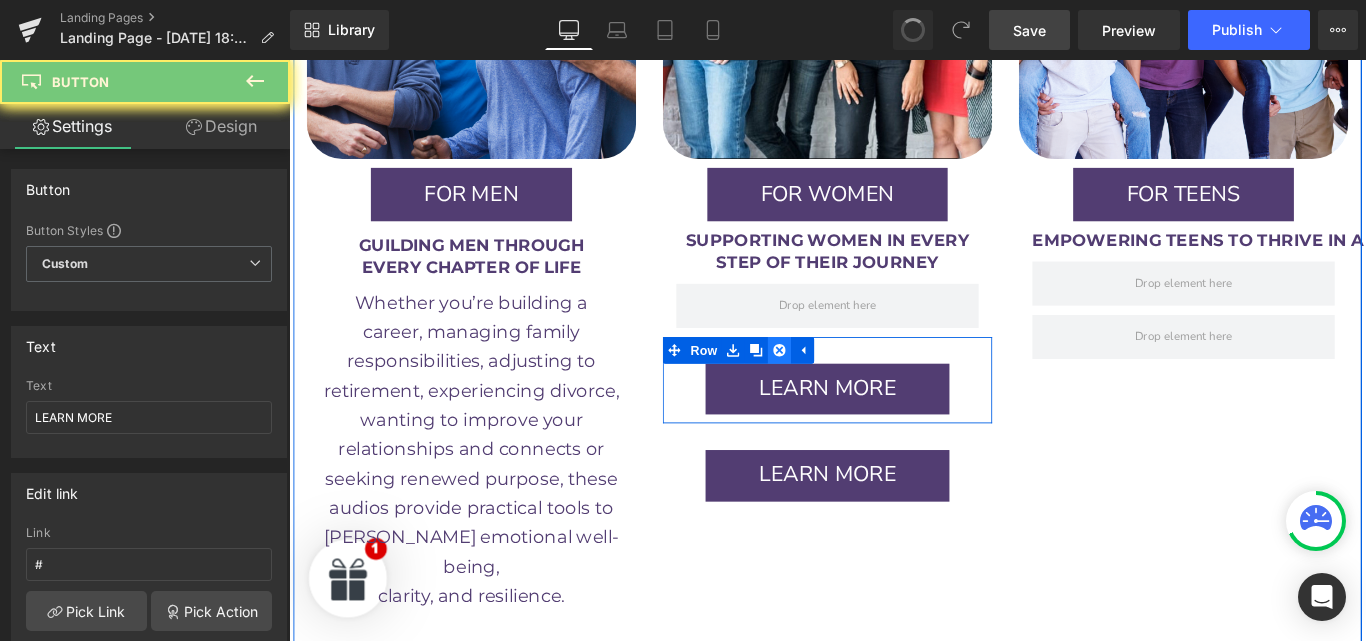 click 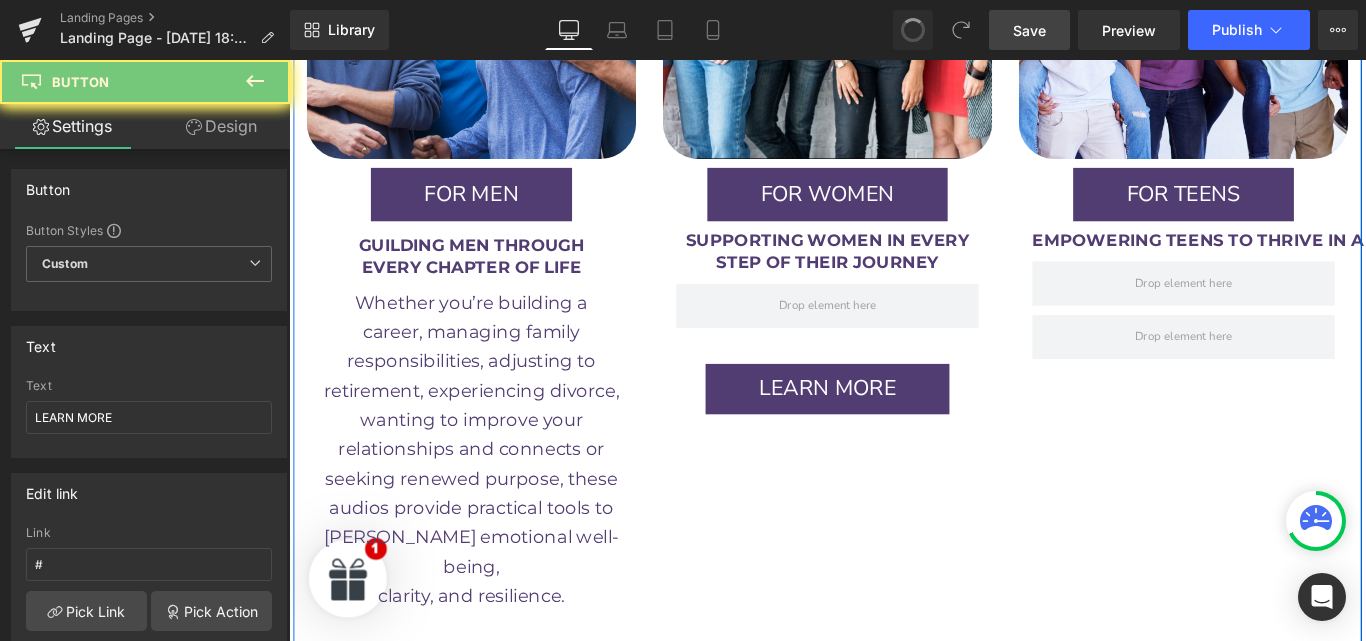 click on "LEARN MORE Button" at bounding box center [894, 430] 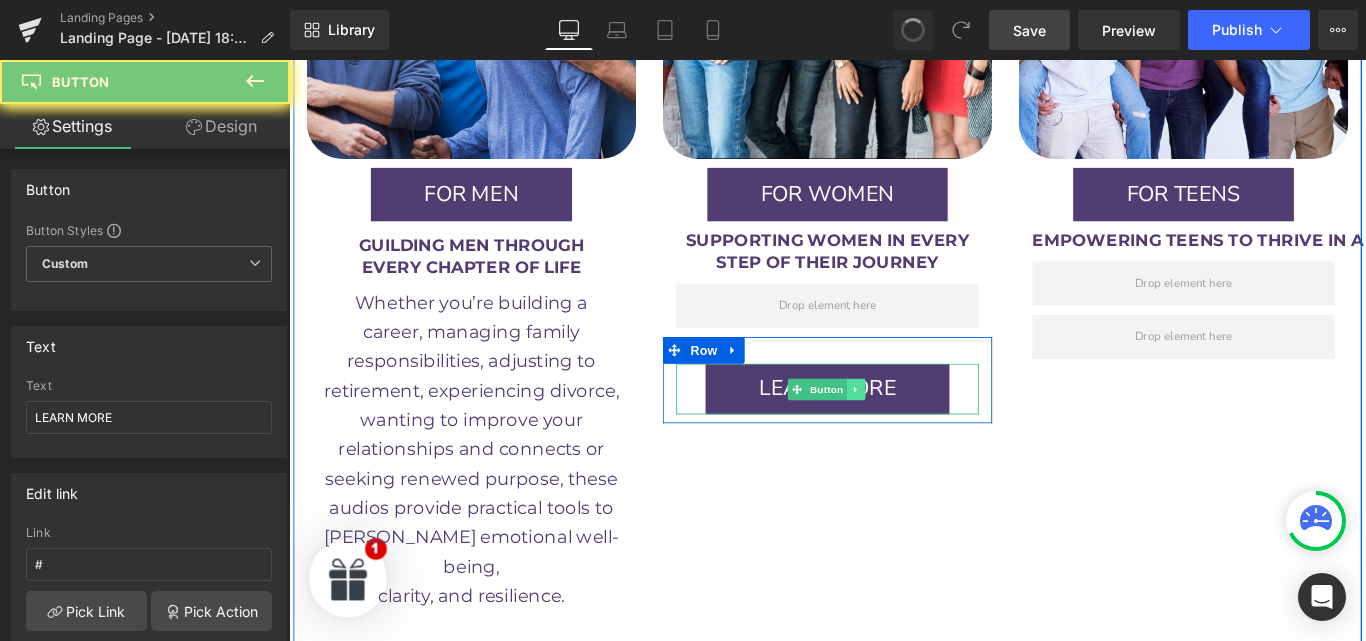 click 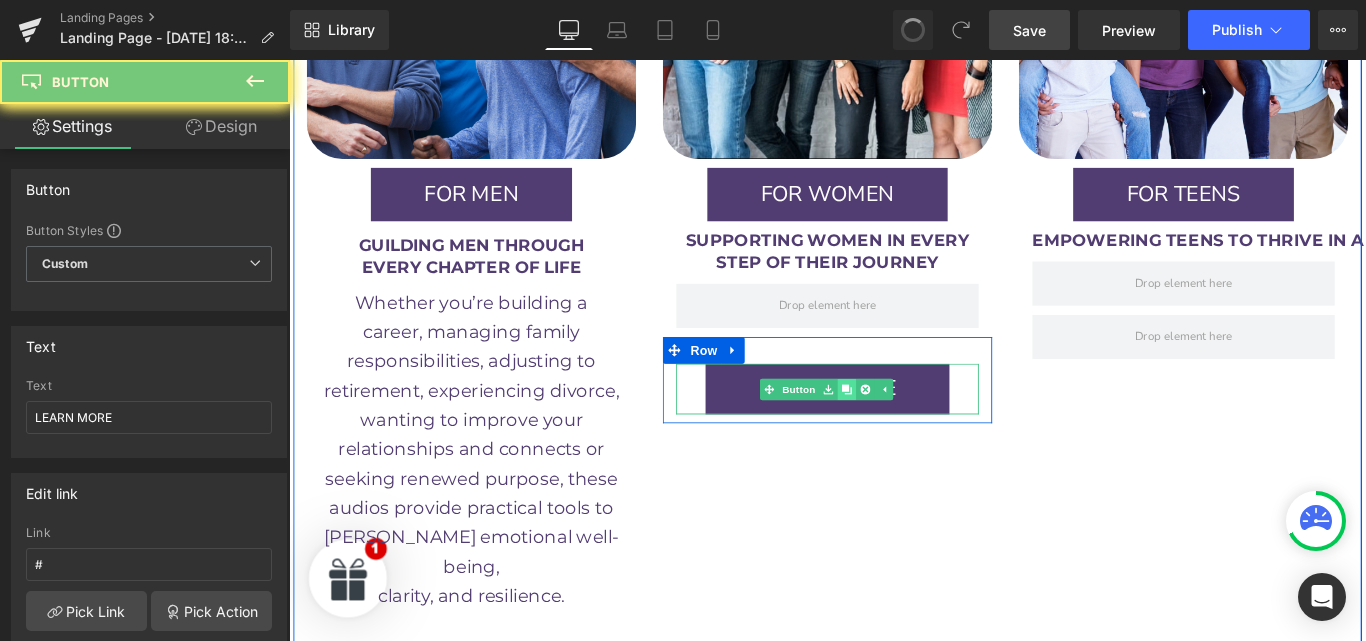 click 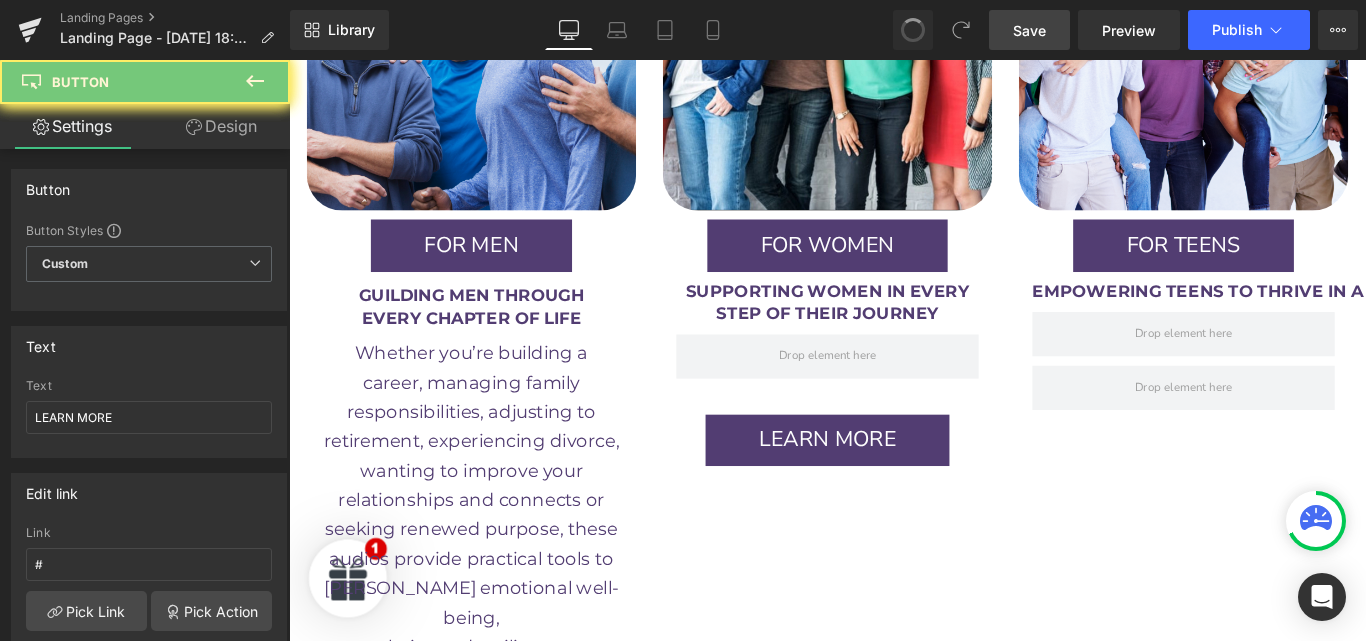 drag, startPoint x: 1037, startPoint y: 24, endPoint x: 767, endPoint y: 6, distance: 270.59933 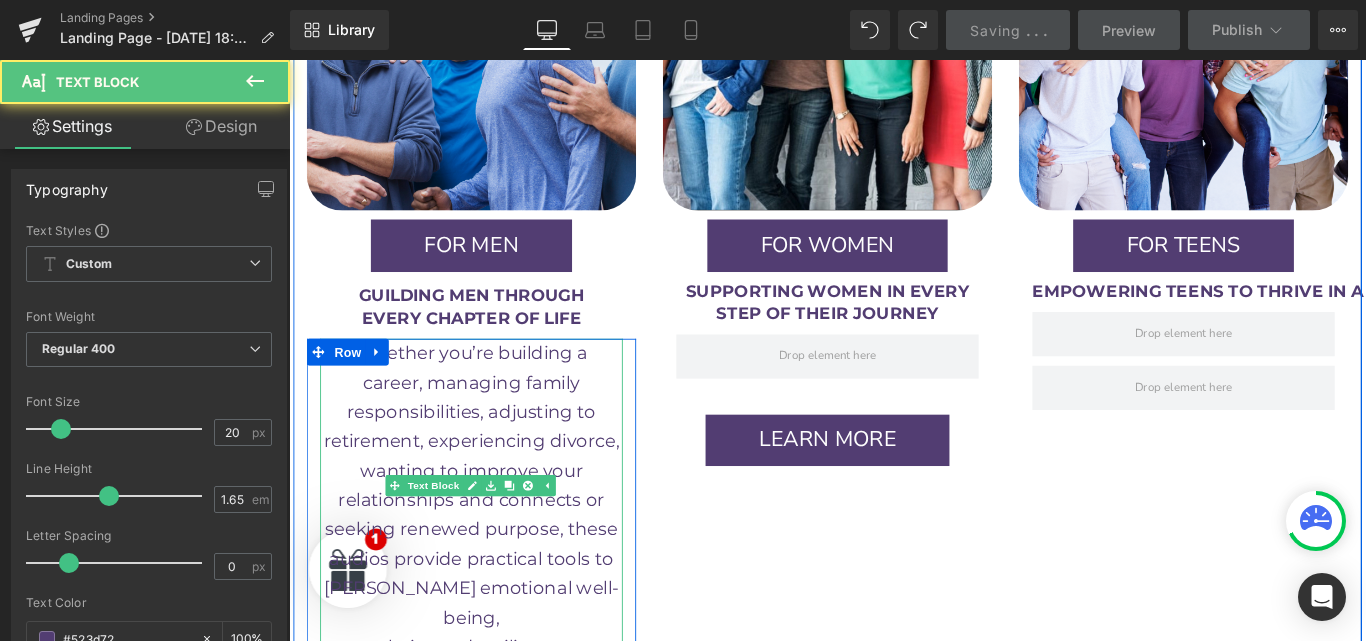 click on "responsibilities, adjusting to" at bounding box center [494, 455] 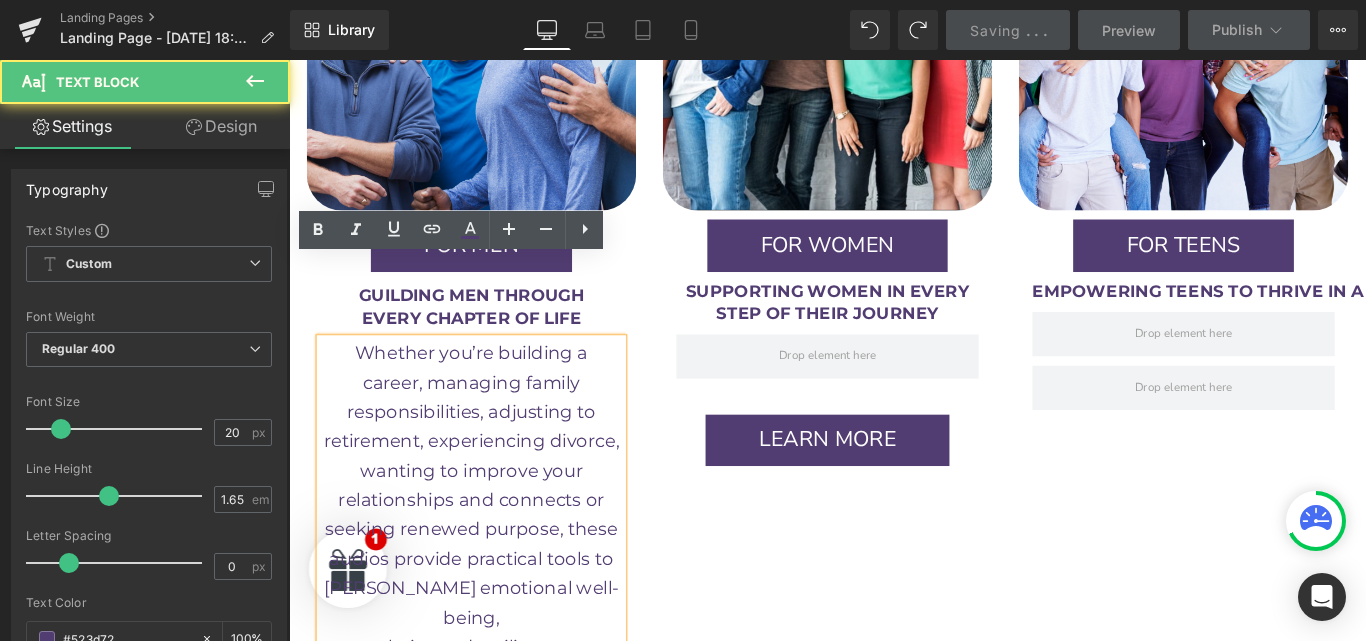 click on "Image         FOR MEN Button       60px   60px Row
GUILDING MEN THROUGH  EVERY CHAPTER OF LIFE
Text Block         Row
Whether you’re building a career, managing family responsibilities, adjusting to retirement, experiencing divorce, wanting to improve your relationships and connects or seeking renewed purpose, these audios provide practical tools to foster emotional well-being, clarity, and resilience.
Text Block         Row         LEARN MORE Button         Row         Image
FOR WOMEN Button
Row
SUPPORTING WOMEN IN EVERY STEP OF THEIR JOURNEY Text Block
Row
Row         LEARN MORE Button         Row         Image
FOR TEENS Button
Row
EMPOWERING TEENS TO THRIVE IN A COMPLEX WORLD Text Block
Row
Row         Row         Row" at bounding box center (894, 356) 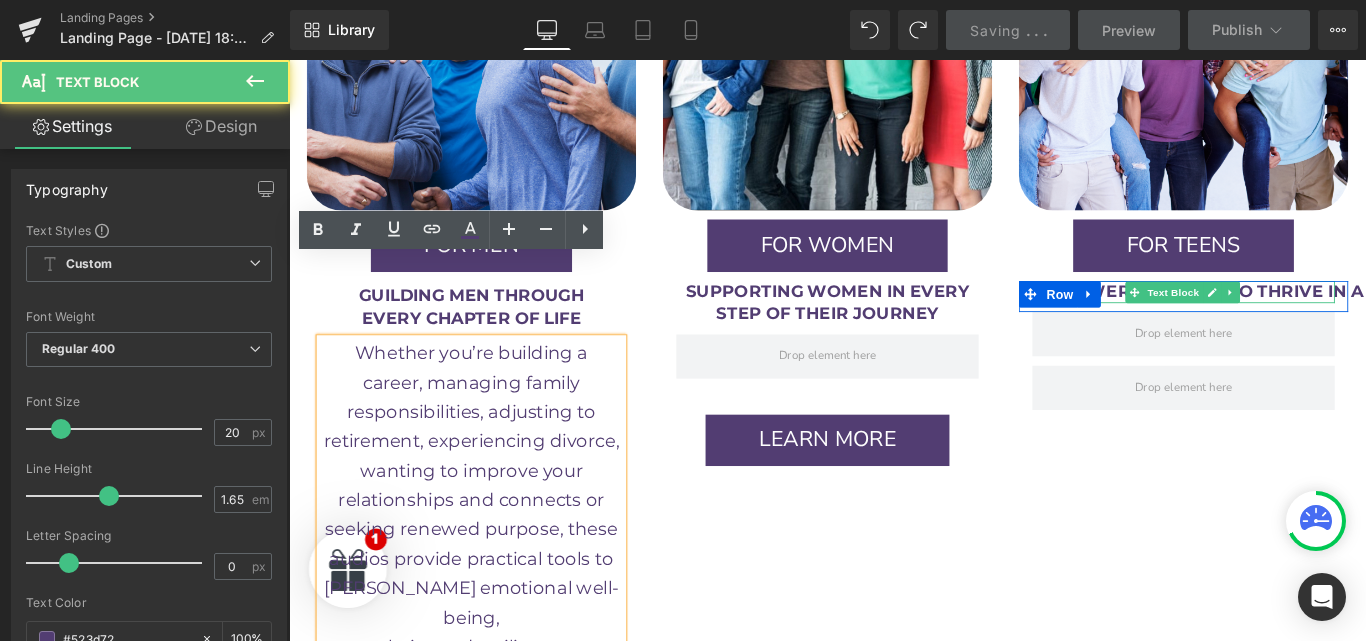 click on "EMPOWERING TEENS TO THRIVE IN A COMPLEX WORLD Text Block" at bounding box center (1294, 320) 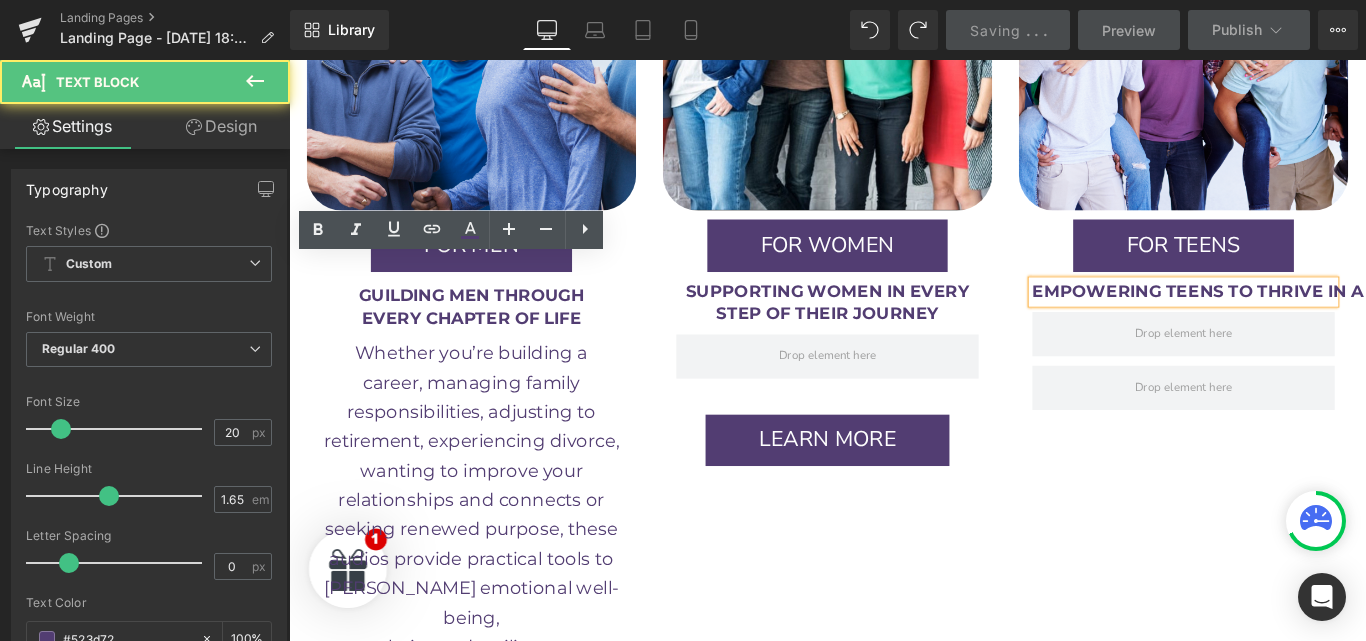 click on "EMPOWERING TEENS TO THRIVE IN A COMPLEX WORLD" at bounding box center (1403, 319) 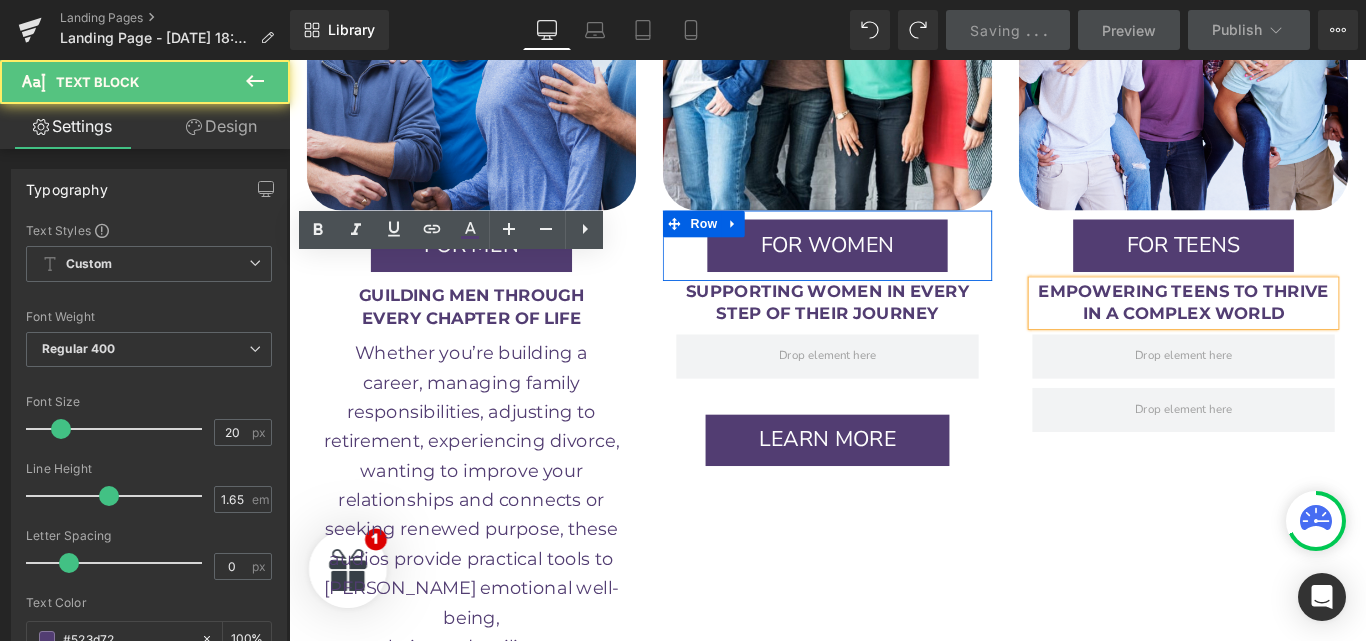drag, startPoint x: 1060, startPoint y: 185, endPoint x: 1269, endPoint y: 75, distance: 236.18002 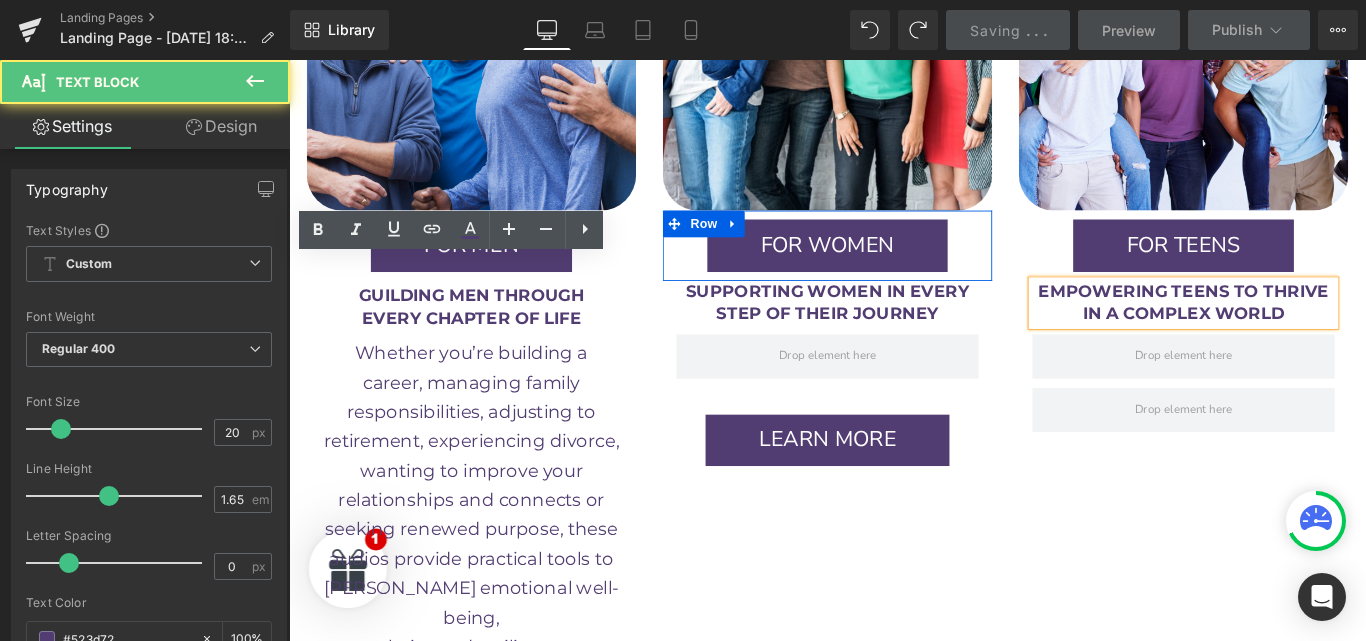 click on "FOR WOMEN Button
Row" at bounding box center [894, 269] 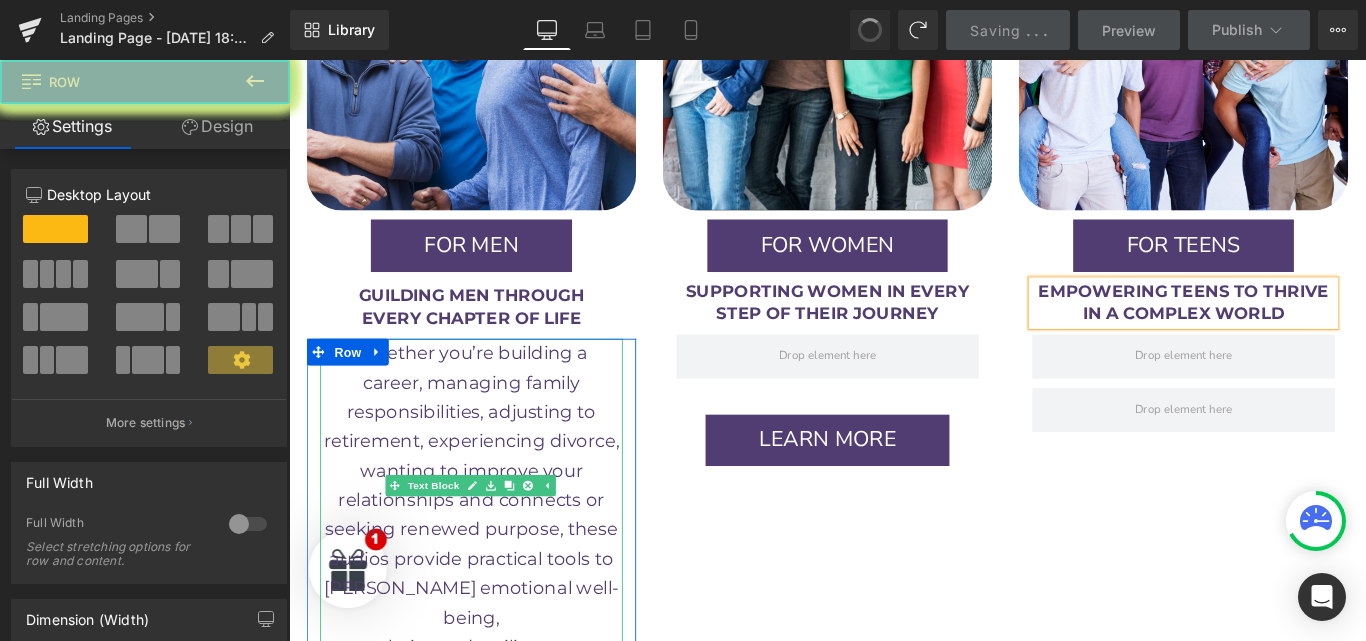 click on "career, managing family" at bounding box center [494, 422] 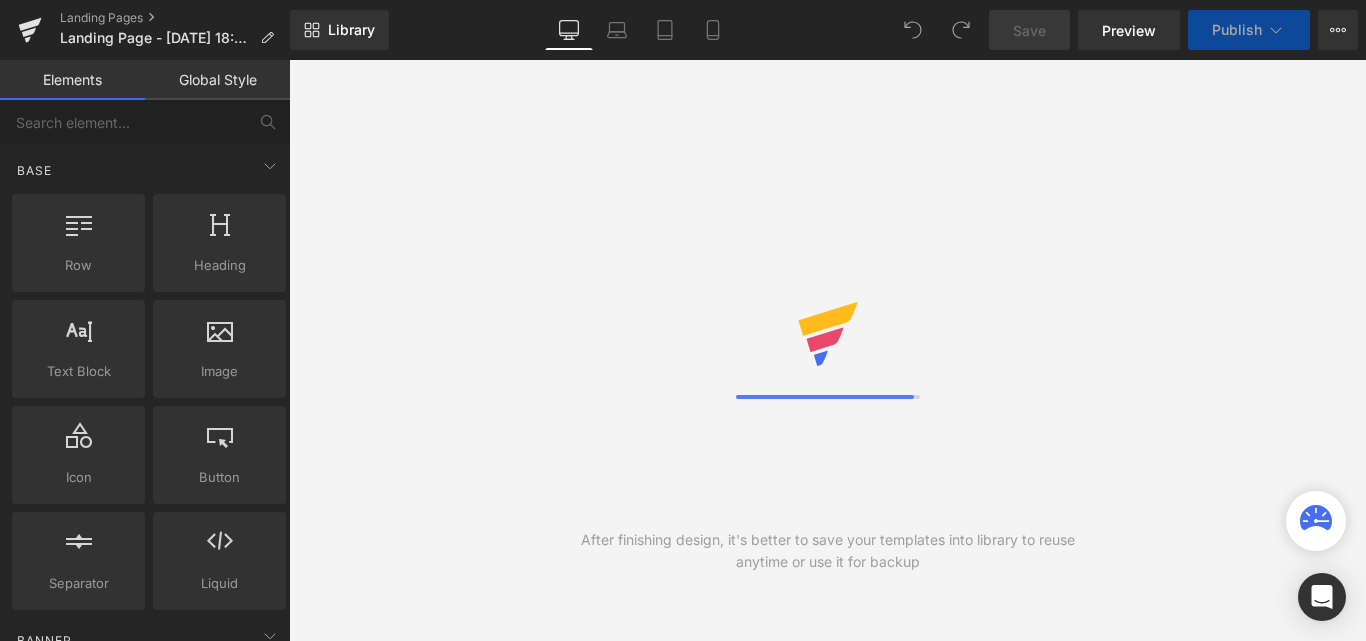 scroll, scrollTop: 0, scrollLeft: 0, axis: both 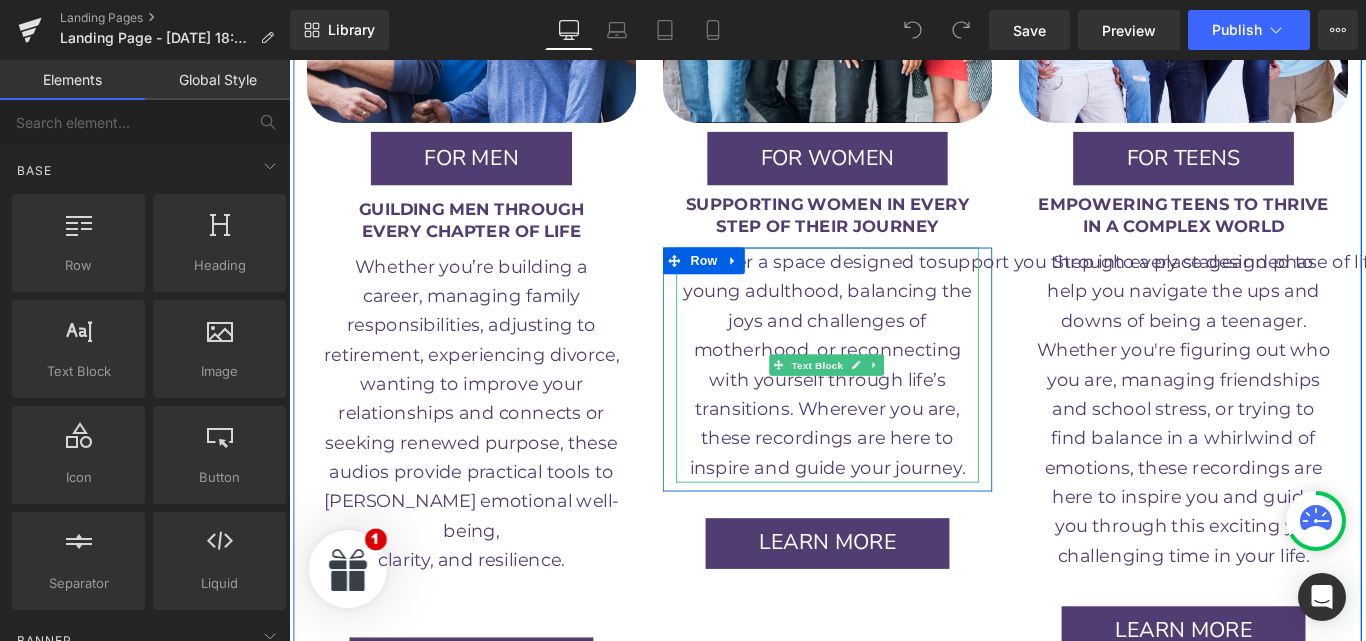 click on "Discover a space designed to" at bounding box center (871, 287) 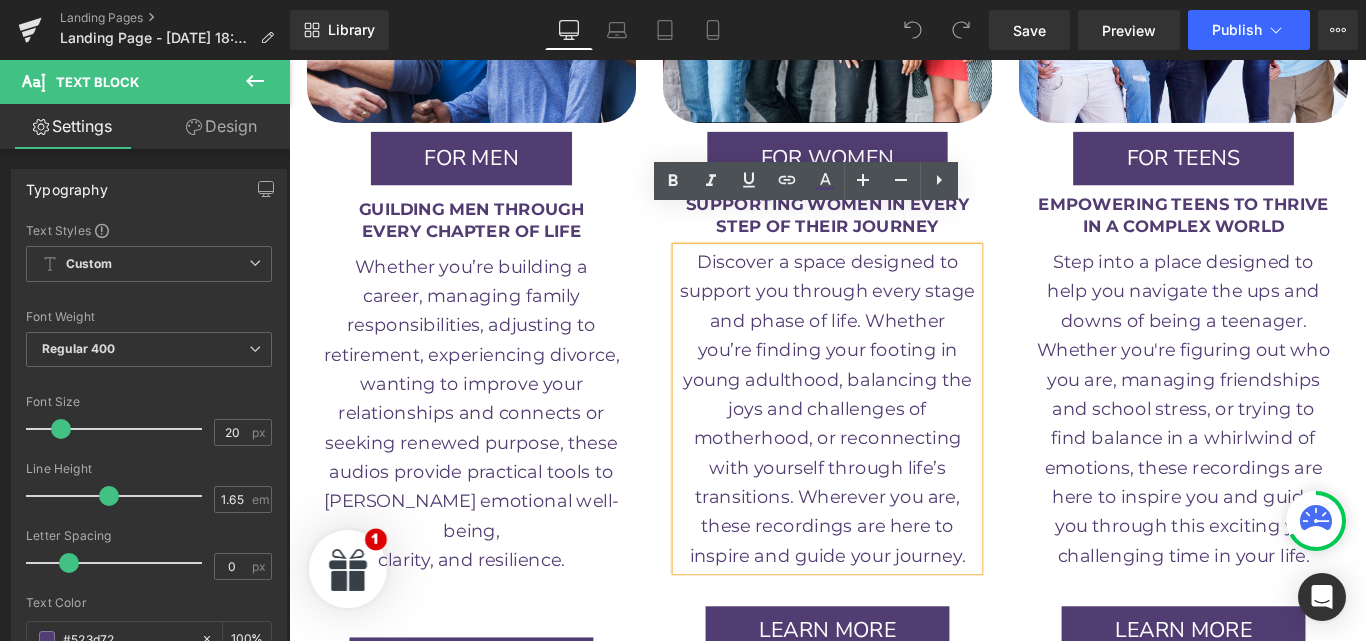 scroll, scrollTop: 2866, scrollLeft: 0, axis: vertical 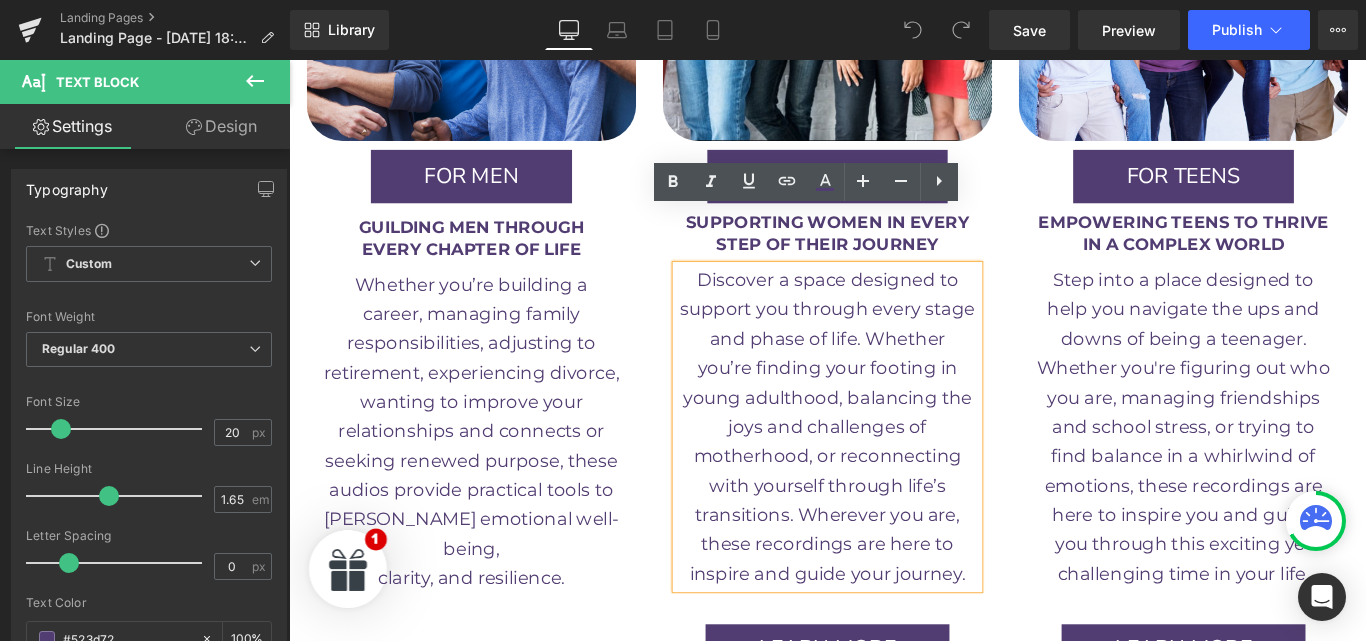 click on "Discover a space designed to support you through every stage and phase of life.  Whether you’re finding your footing in" at bounding box center [894, 357] 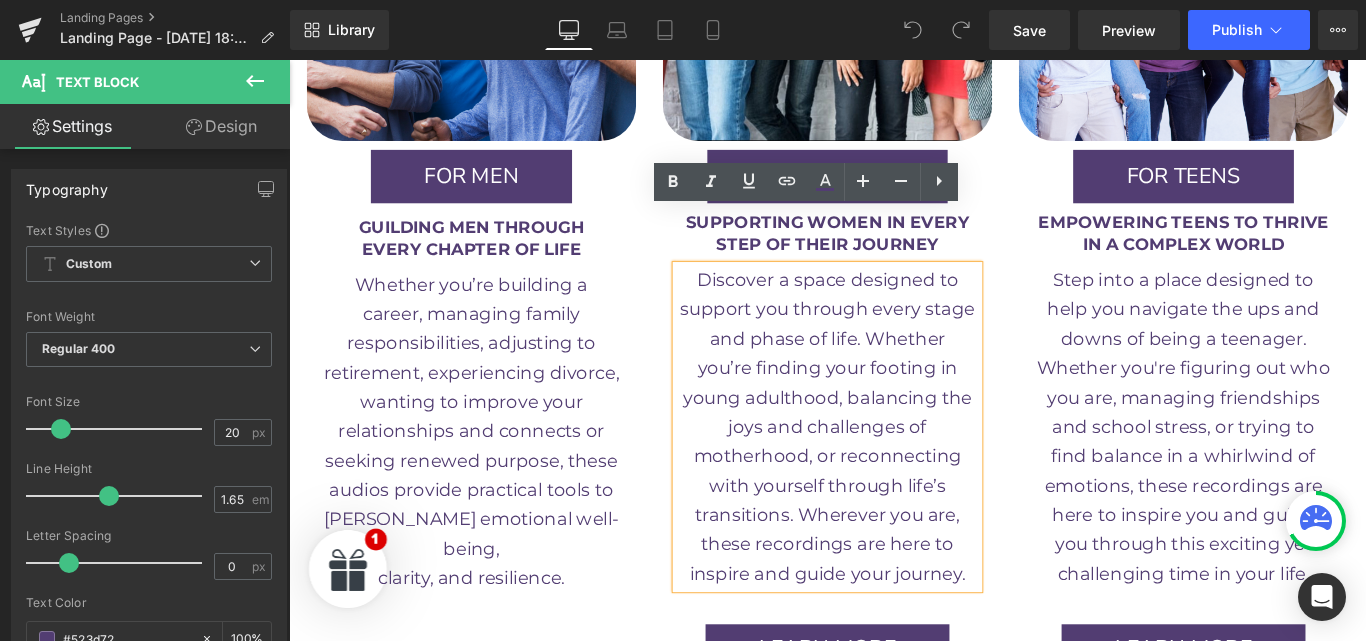 type 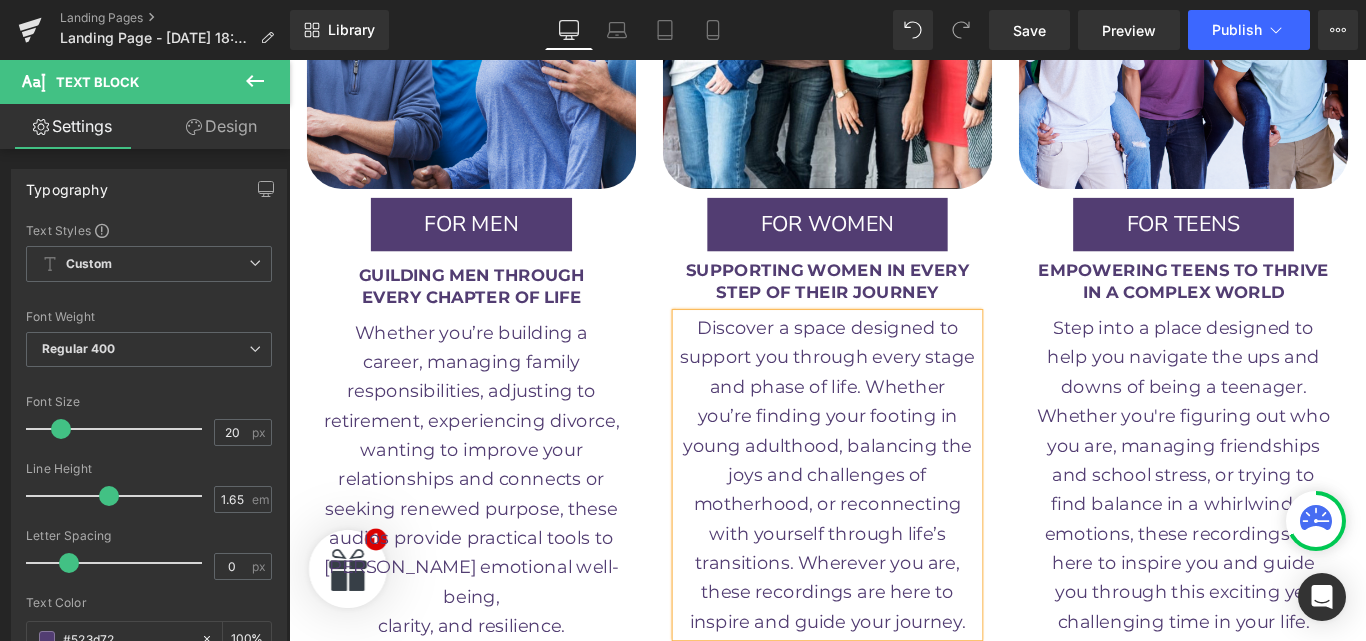 scroll, scrollTop: 2811, scrollLeft: 0, axis: vertical 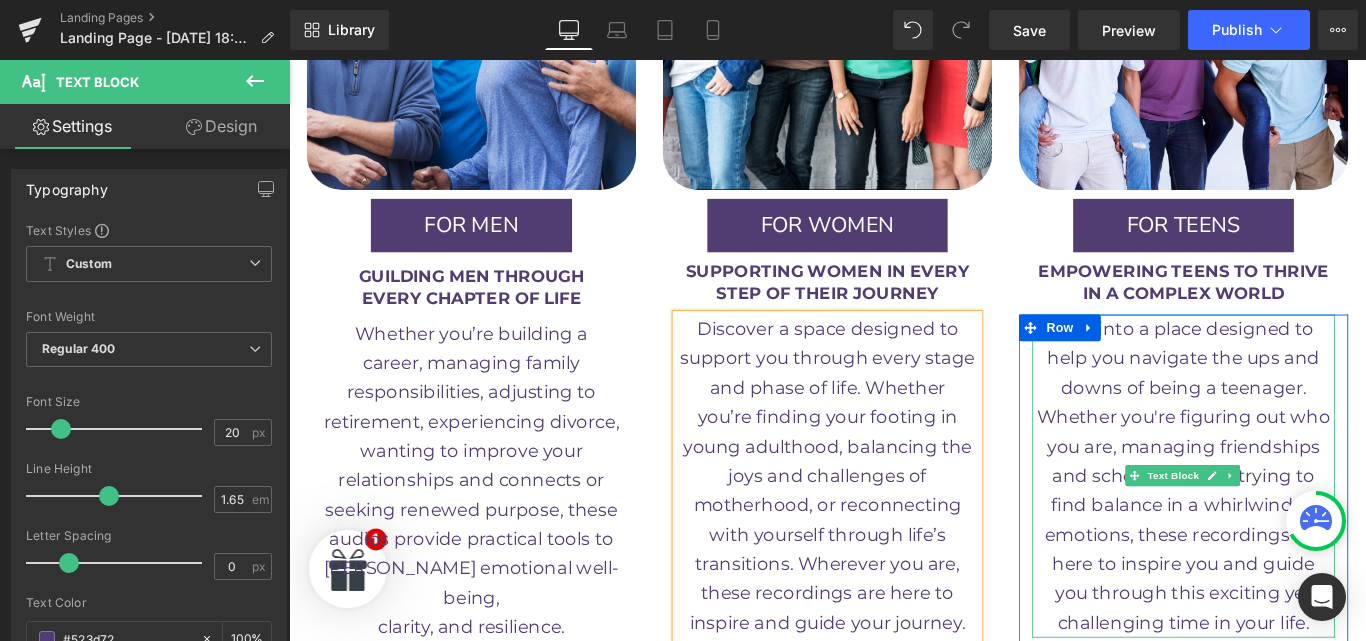 click on "Step into a place designed to" at bounding box center (1294, 362) 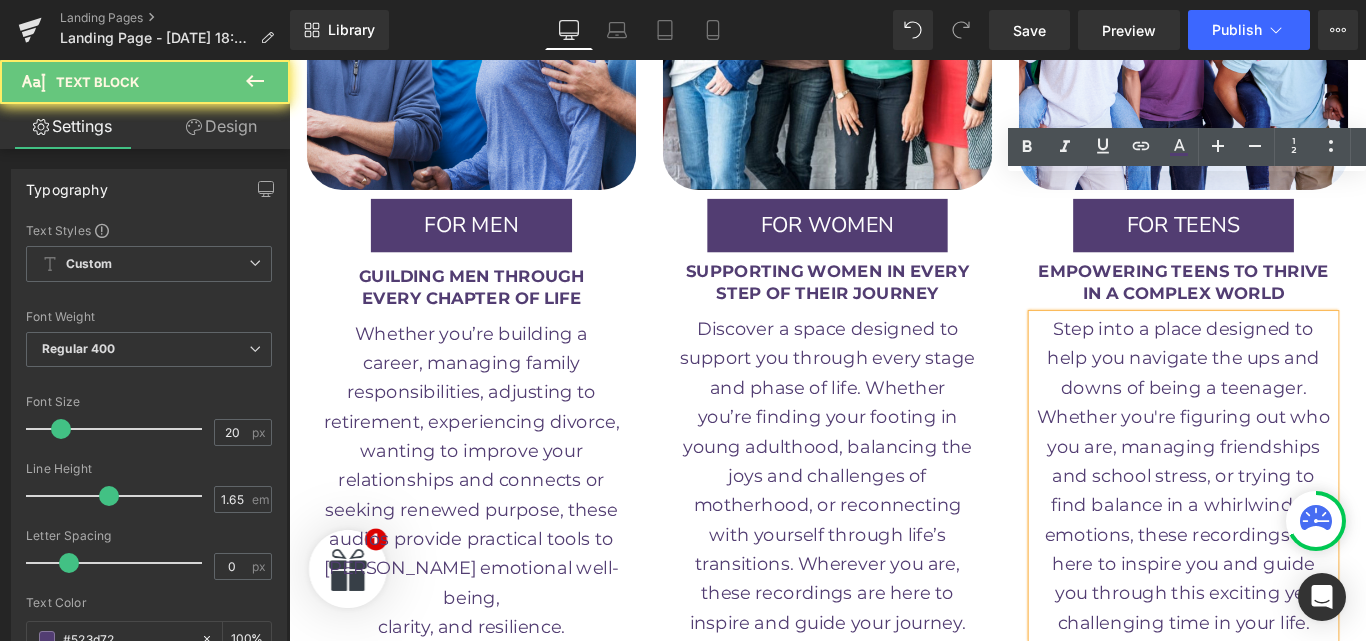 scroll, scrollTop: 2906, scrollLeft: 0, axis: vertical 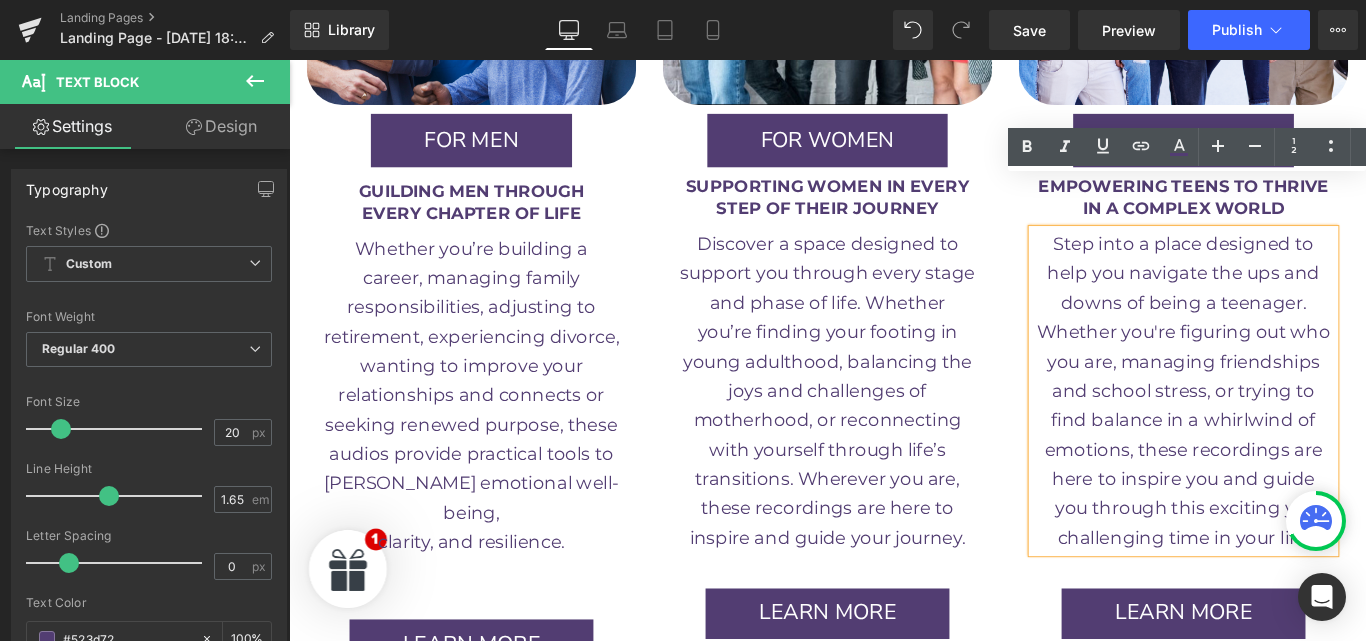 click on "Step into a place designed to" at bounding box center (1293, 267) 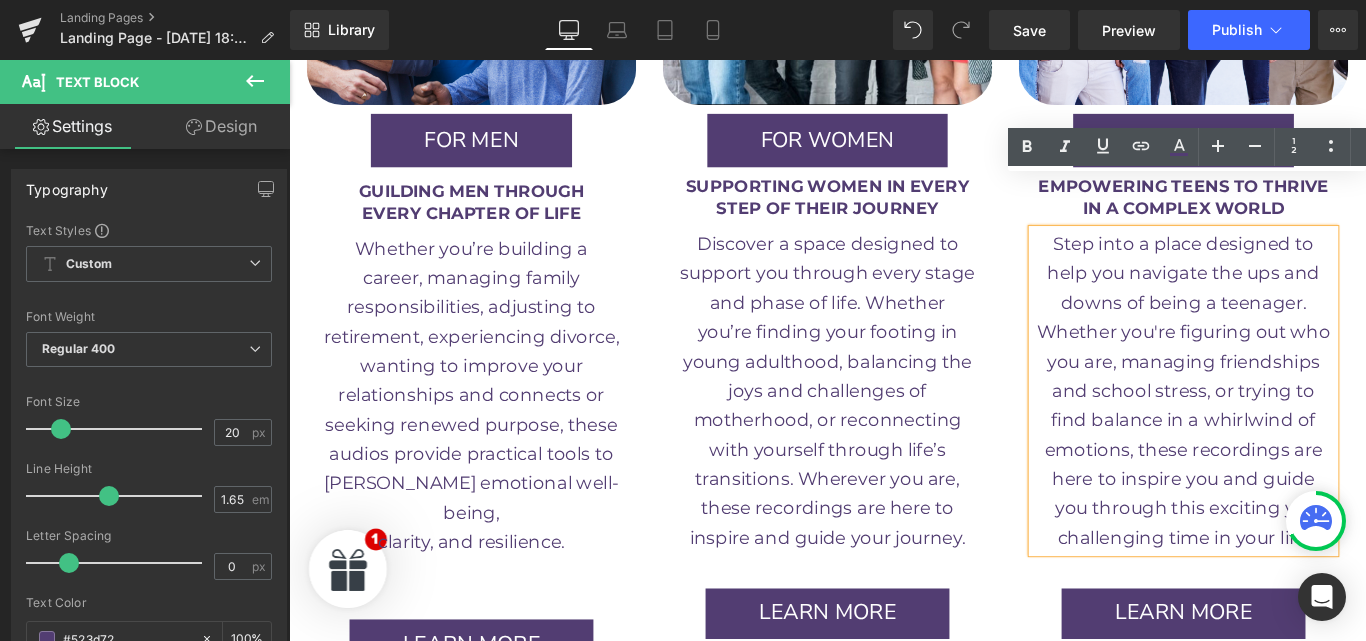 type 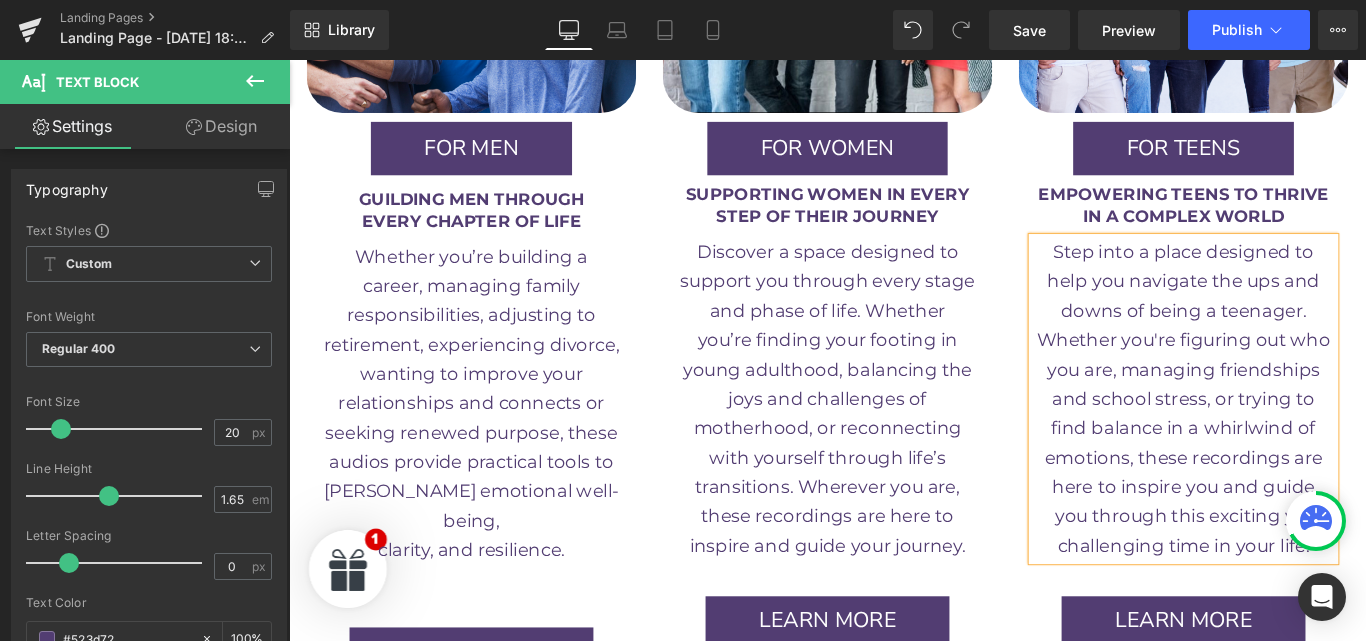 scroll, scrollTop: 2889, scrollLeft: 0, axis: vertical 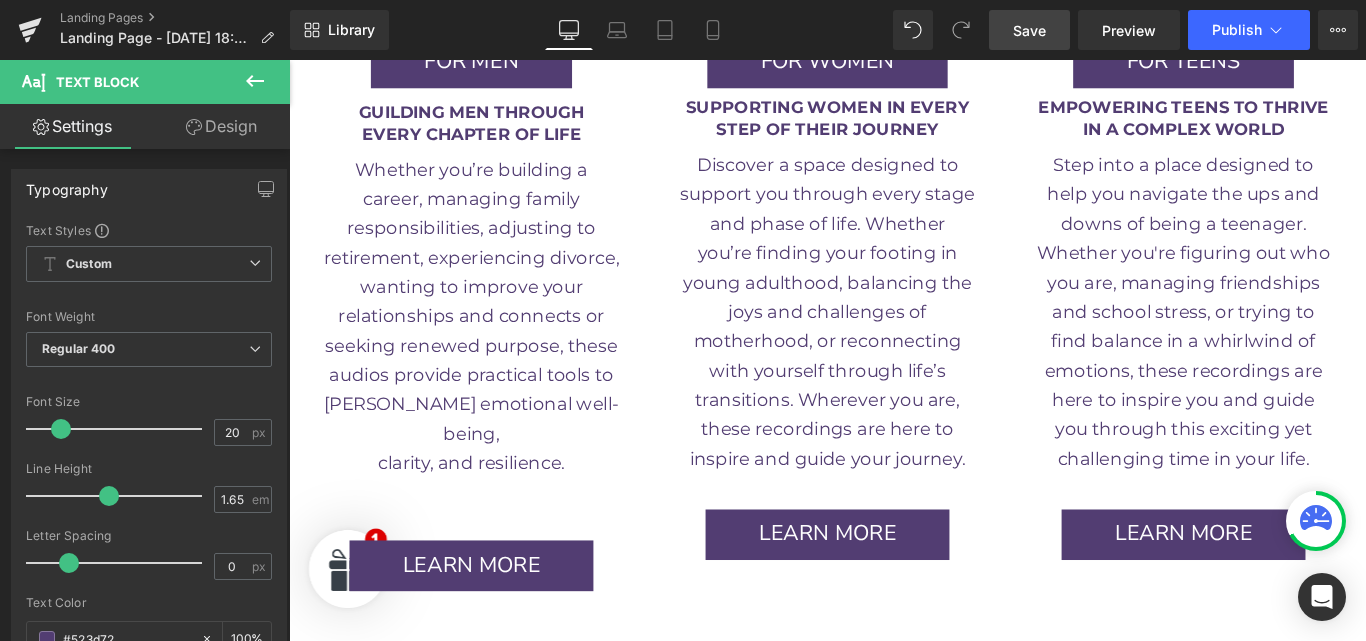 click on "Save" at bounding box center (1029, 30) 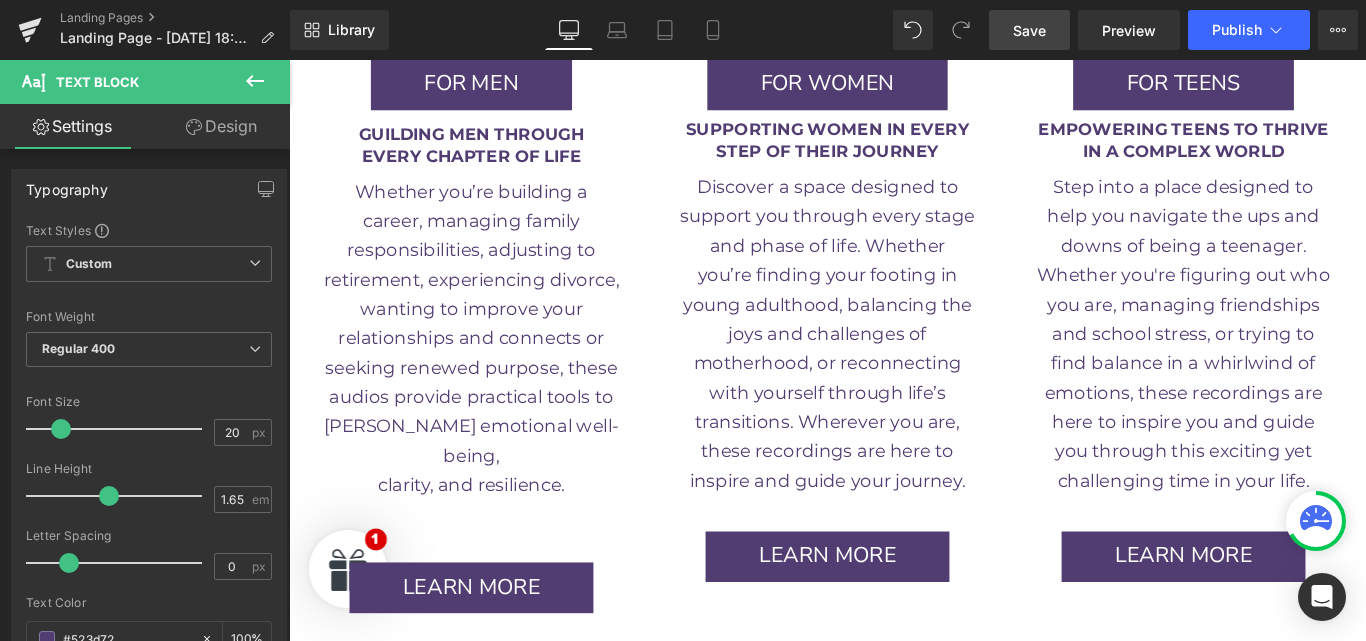 scroll, scrollTop: 2969, scrollLeft: 0, axis: vertical 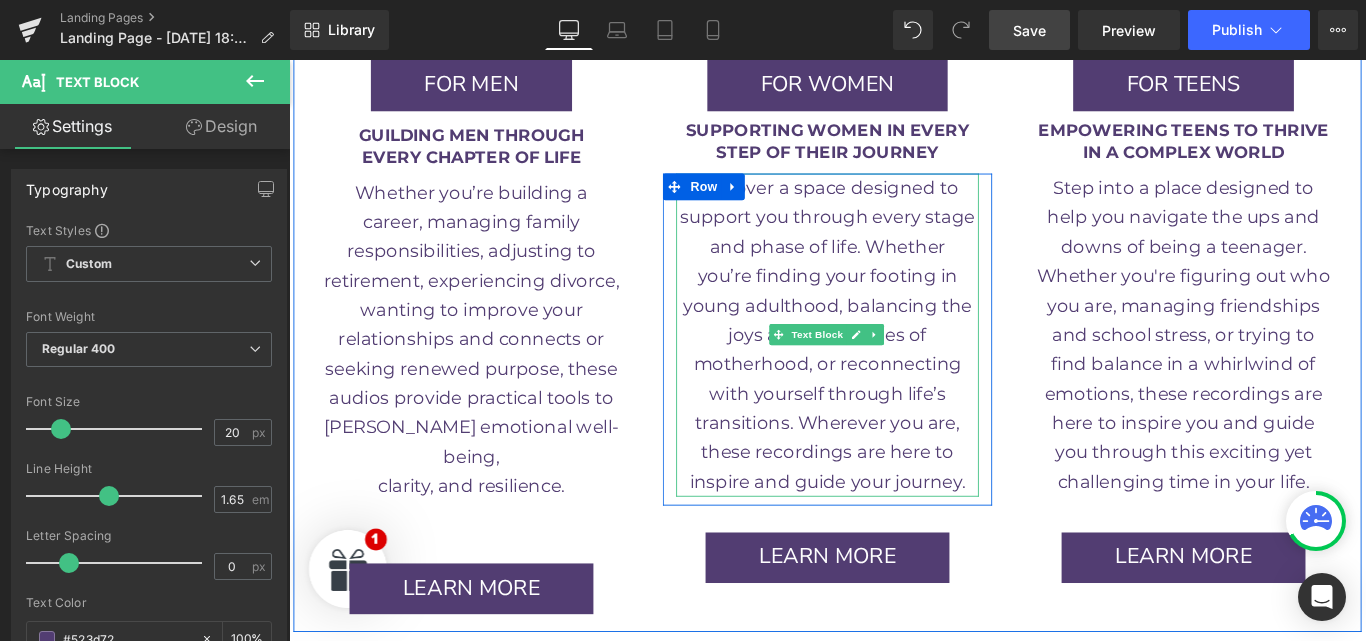 click on "and phase of life.  Whether" at bounding box center (893, 270) 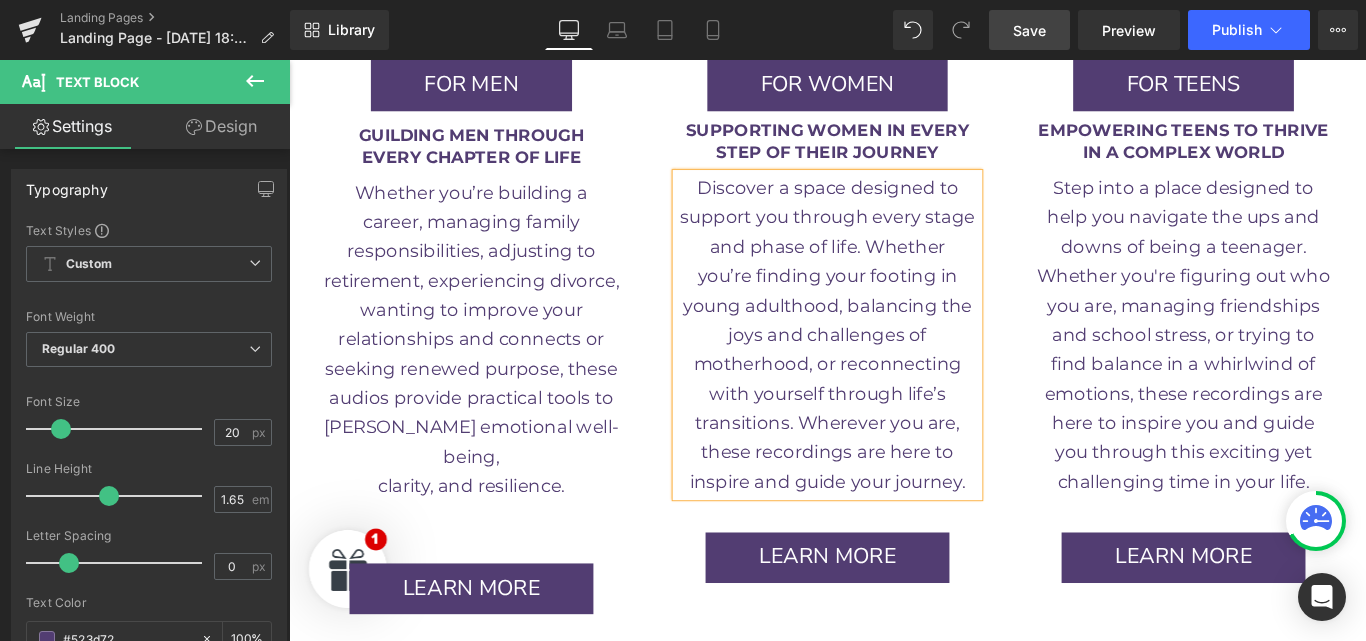 click on "you’re finding your footing in" at bounding box center (894, 303) 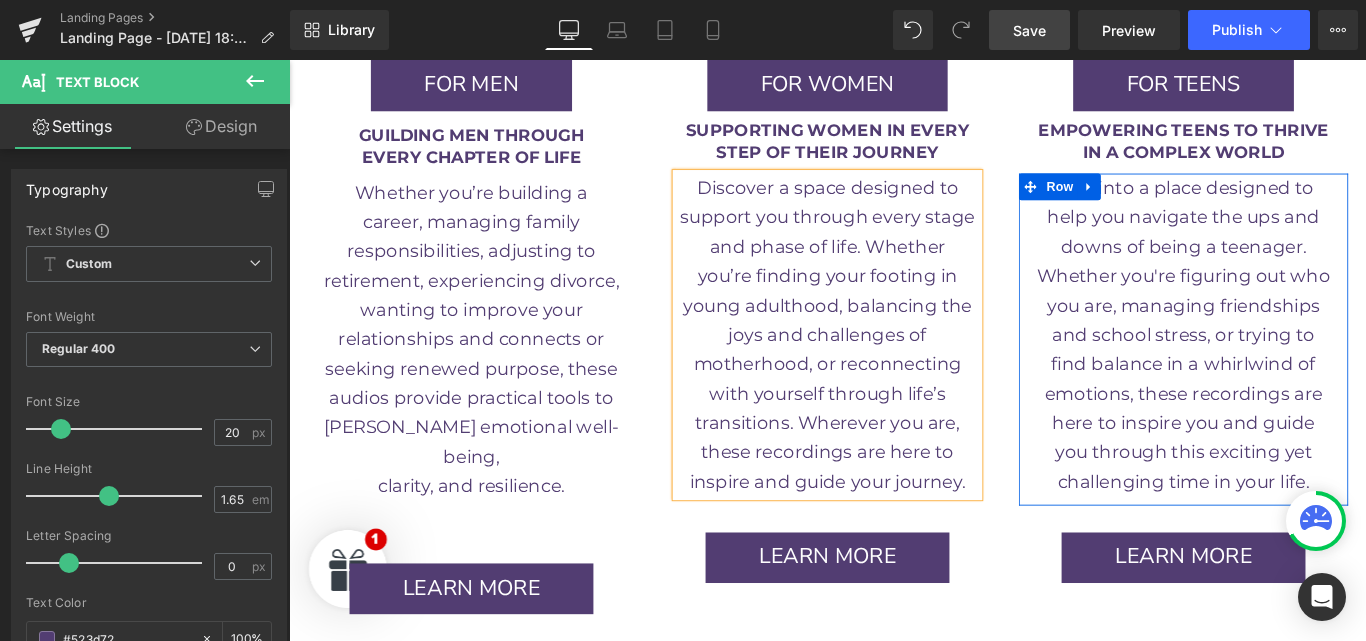 scroll, scrollTop: 2777, scrollLeft: 0, axis: vertical 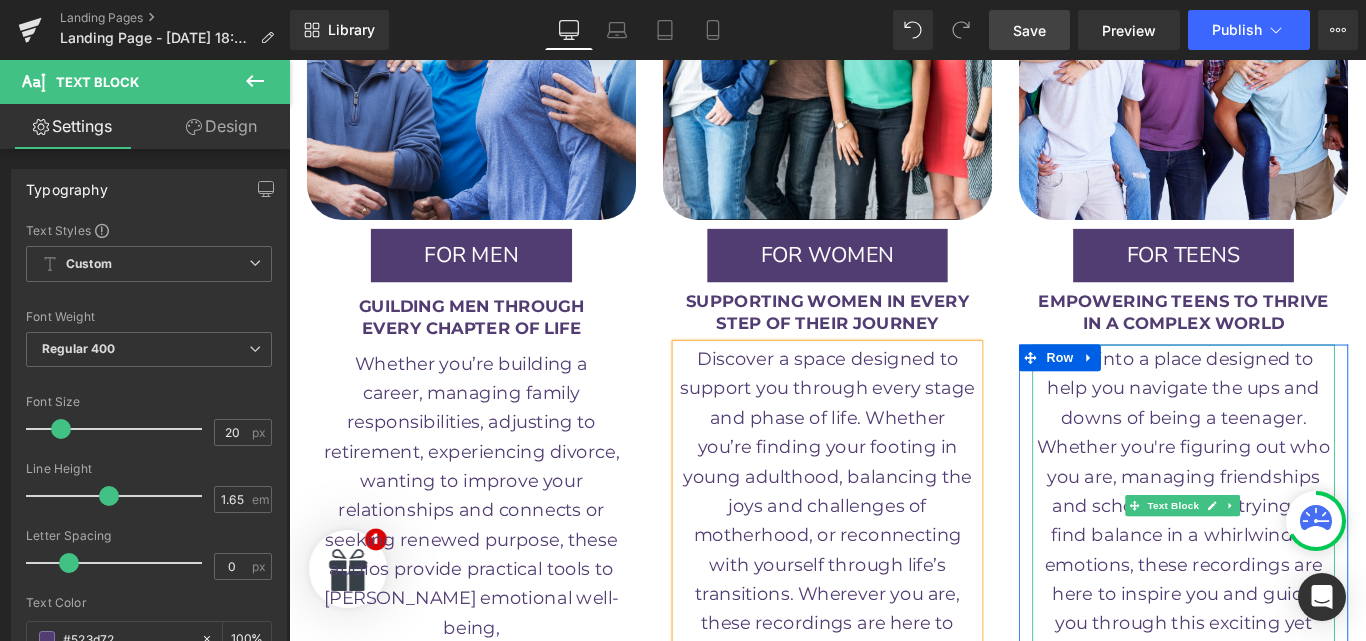 click on "help you navigate the ups and" at bounding box center [1294, 429] 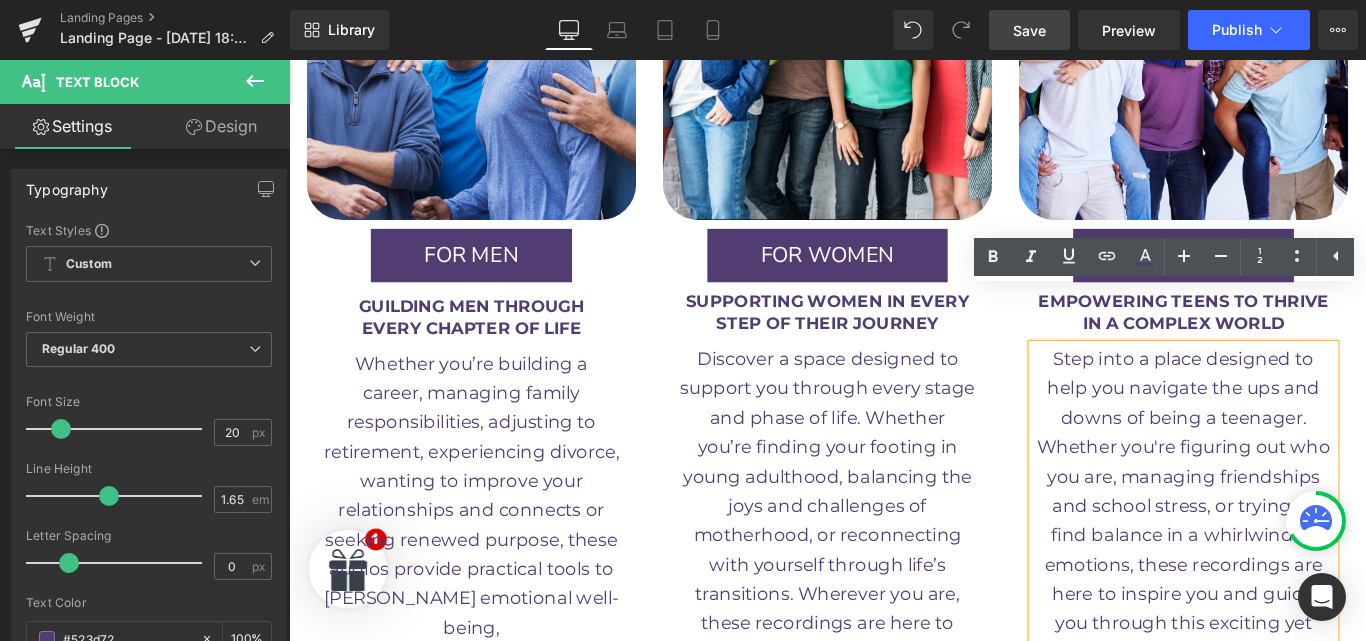 click on "help you navigate the ups and" at bounding box center [1294, 429] 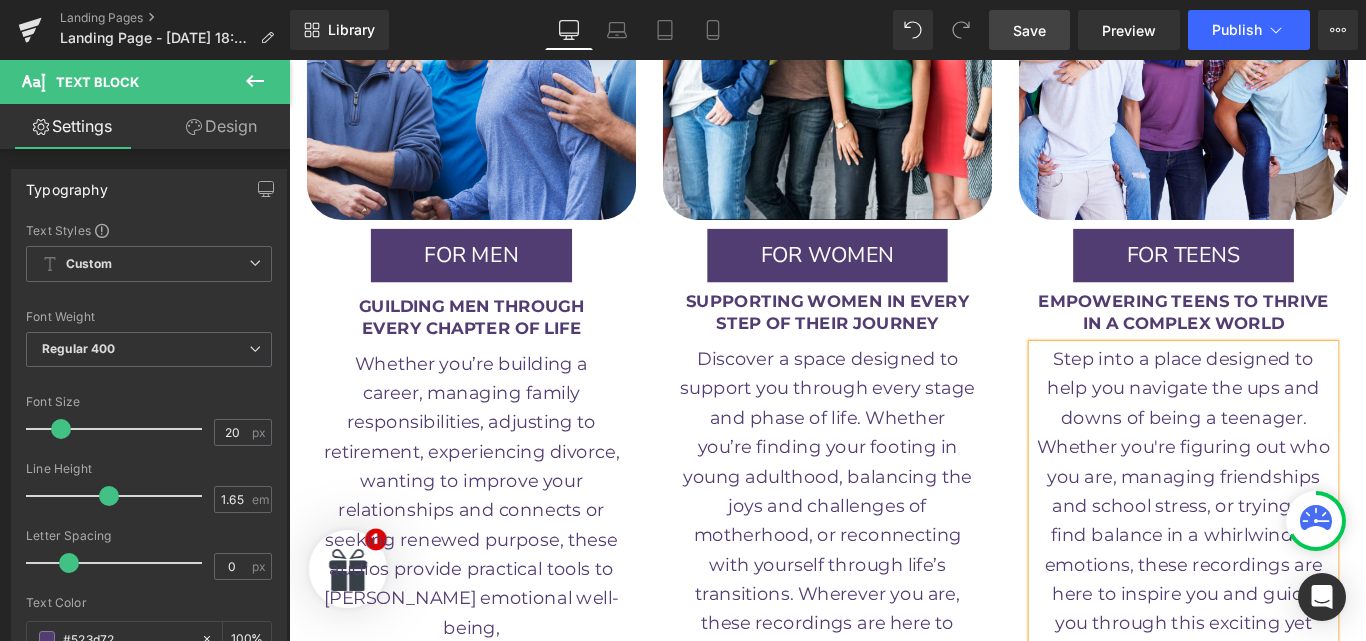 click on "Whether you're figuring out who" at bounding box center (1294, 495) 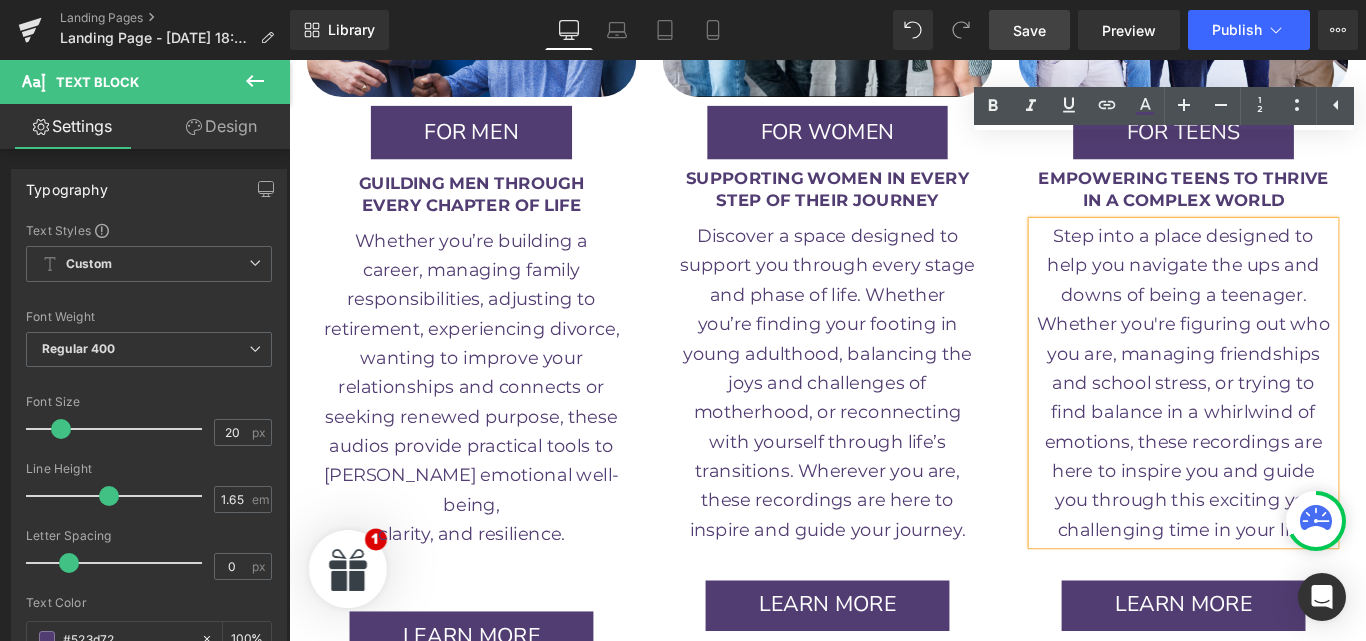 scroll, scrollTop: 2951, scrollLeft: 0, axis: vertical 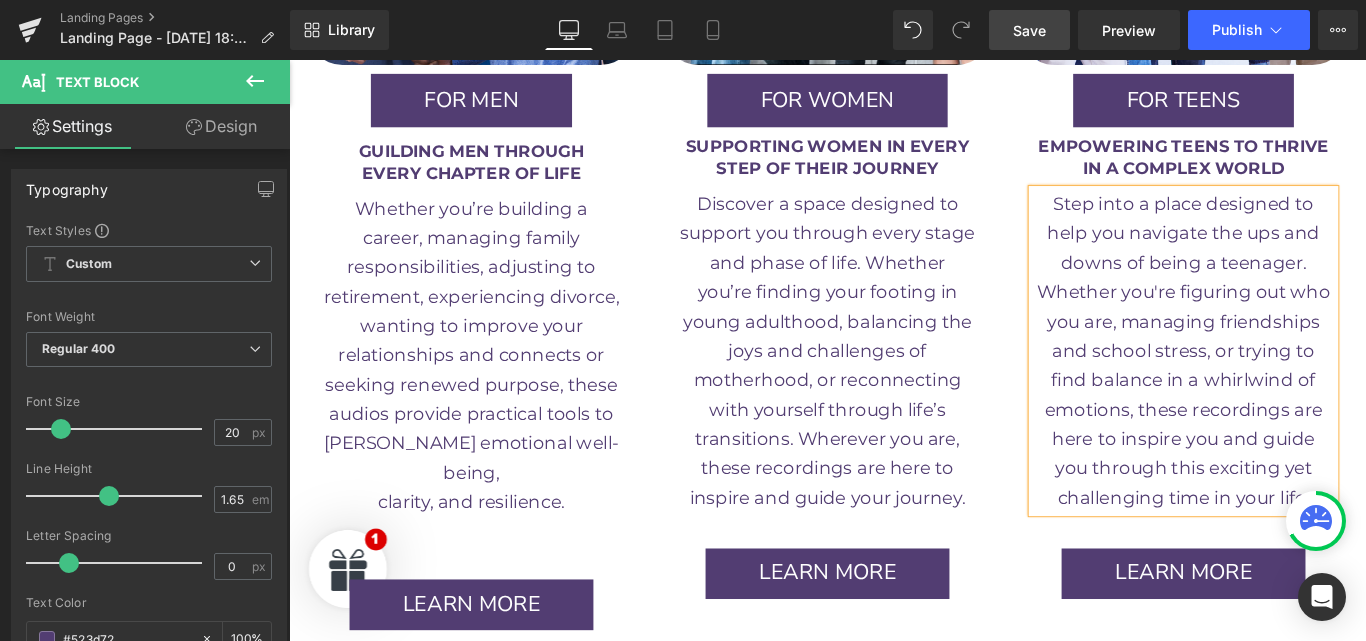 click on "here to inspire you and guide" at bounding box center (1293, 486) 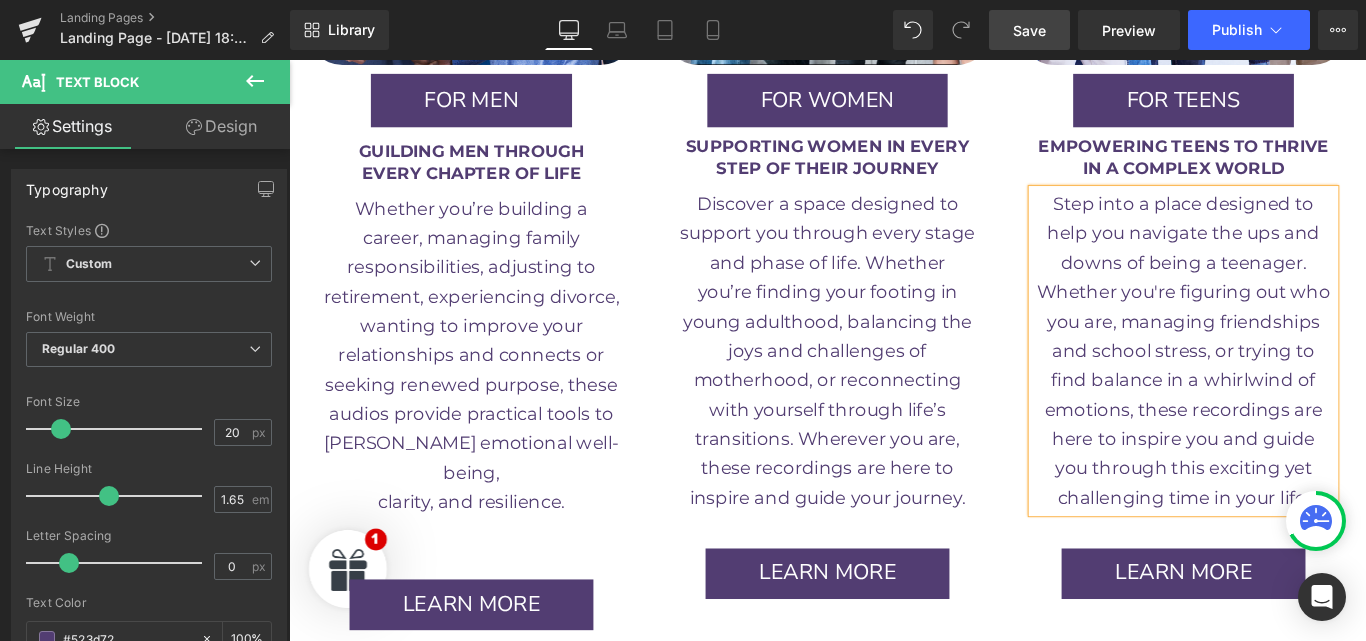 scroll, scrollTop: 3029, scrollLeft: 0, axis: vertical 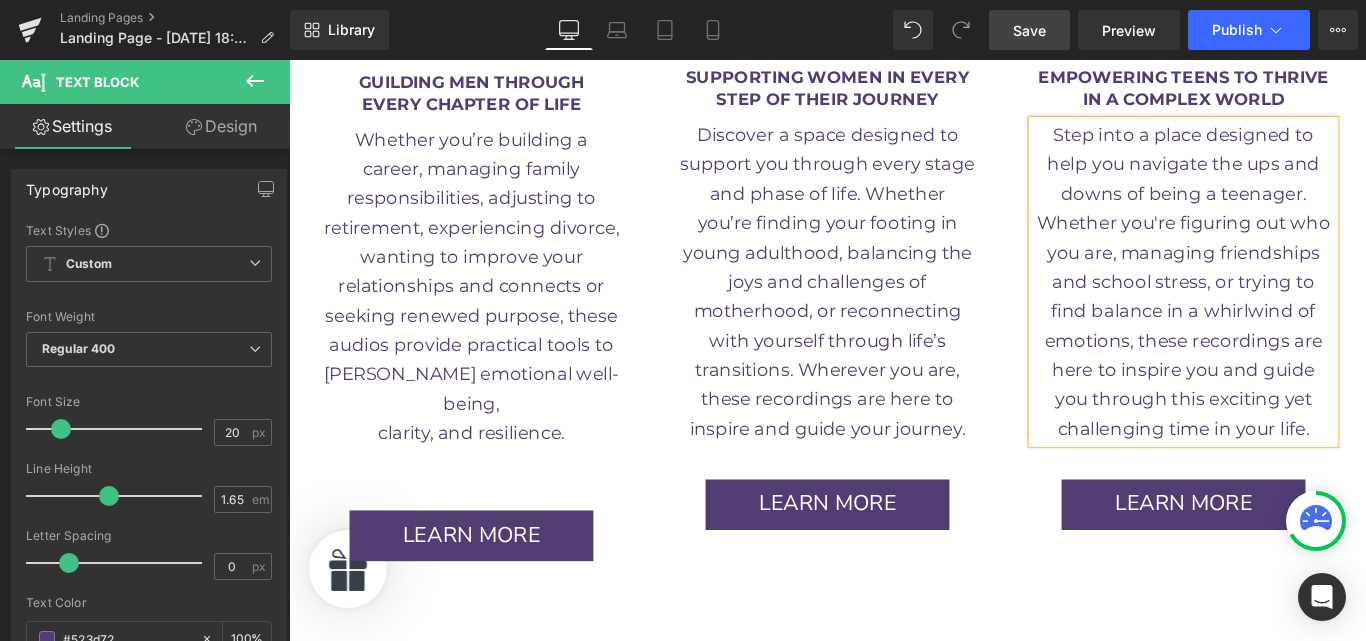 click on "you through this exciting yet" at bounding box center [1294, 441] 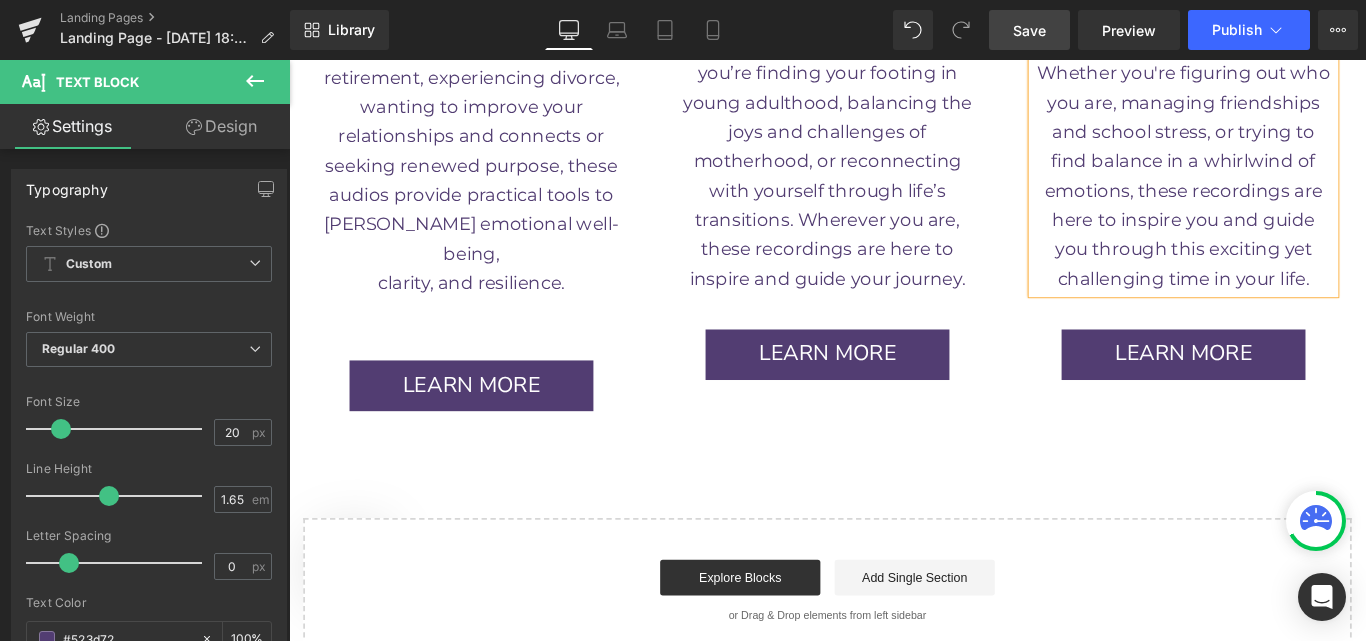 scroll, scrollTop: 3198, scrollLeft: 0, axis: vertical 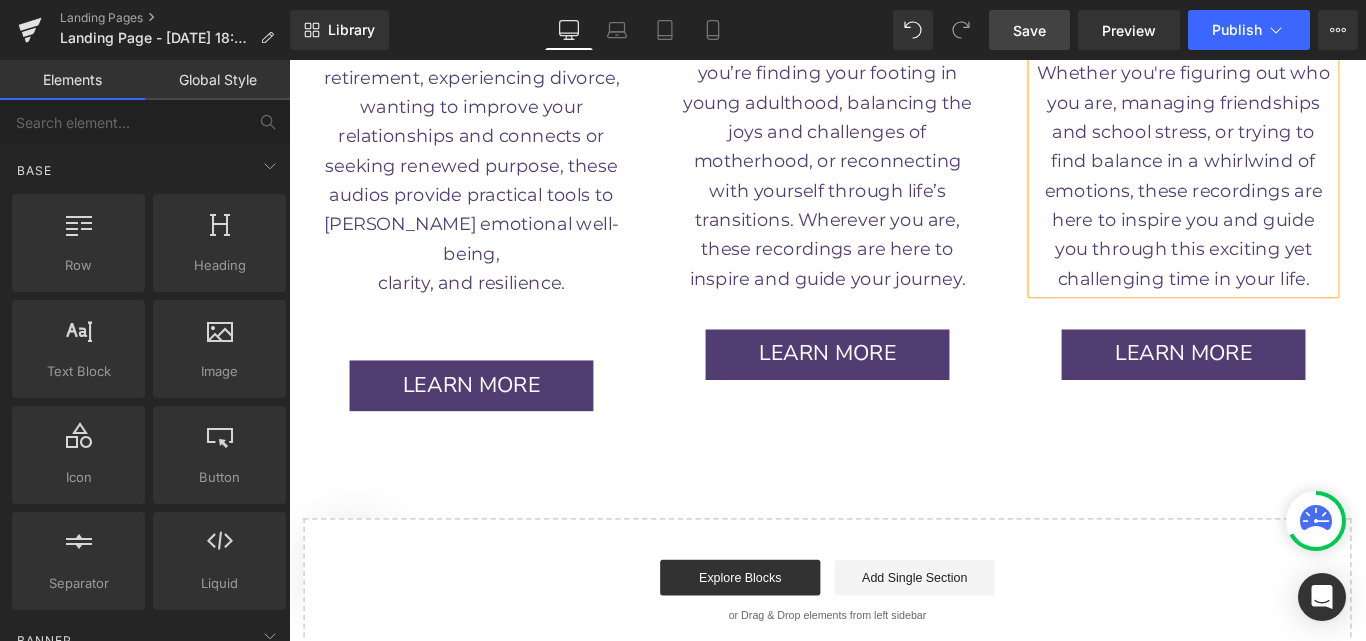 click on "Image         Row          GenZen Healing Hub Text Block         Row                 A sanctuary for healing minds, hearts & families Text Block         Row         Image         Row         Transform your inner world with hypnotherapy audios created  to nurture emotional well-being for every phase of life. Heading         Row         Your  Healing Journey  Starts Here! Heading         Downlaod your  FREE  hypnotherapy audios tailored for men,  women, children, teens, and “older” adults — specifically designed  to help you and your loved ones move from feeling stuck to  experiencing calm, clarity, and balance.  Wherever you are on your journey, your healing begins today! Heading         CLICK TO DOWNLOAD NOW Button         Row         Row         Image         Row          Feeling stuck or searching for a little peace of mind?  Discover how GenZen healing hub  is here to support you every step of the way. Heading         Row
Video Popup" at bounding box center (894, -1085) 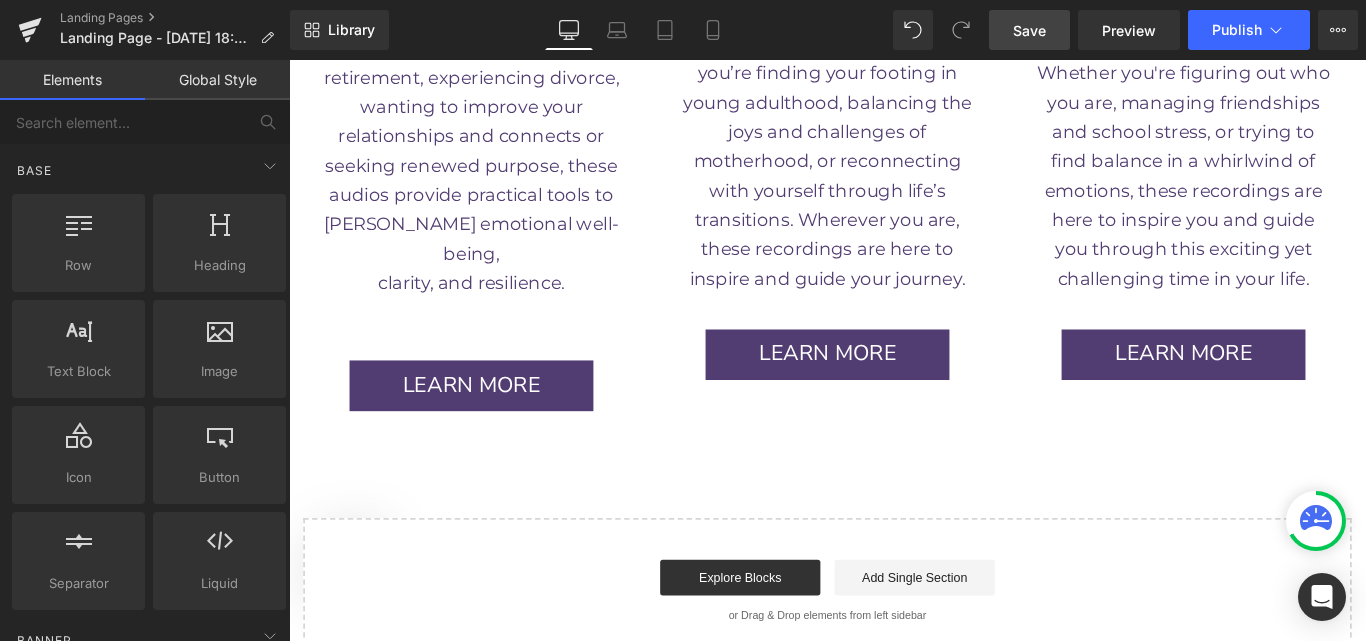 click on "Save" at bounding box center (1029, 30) 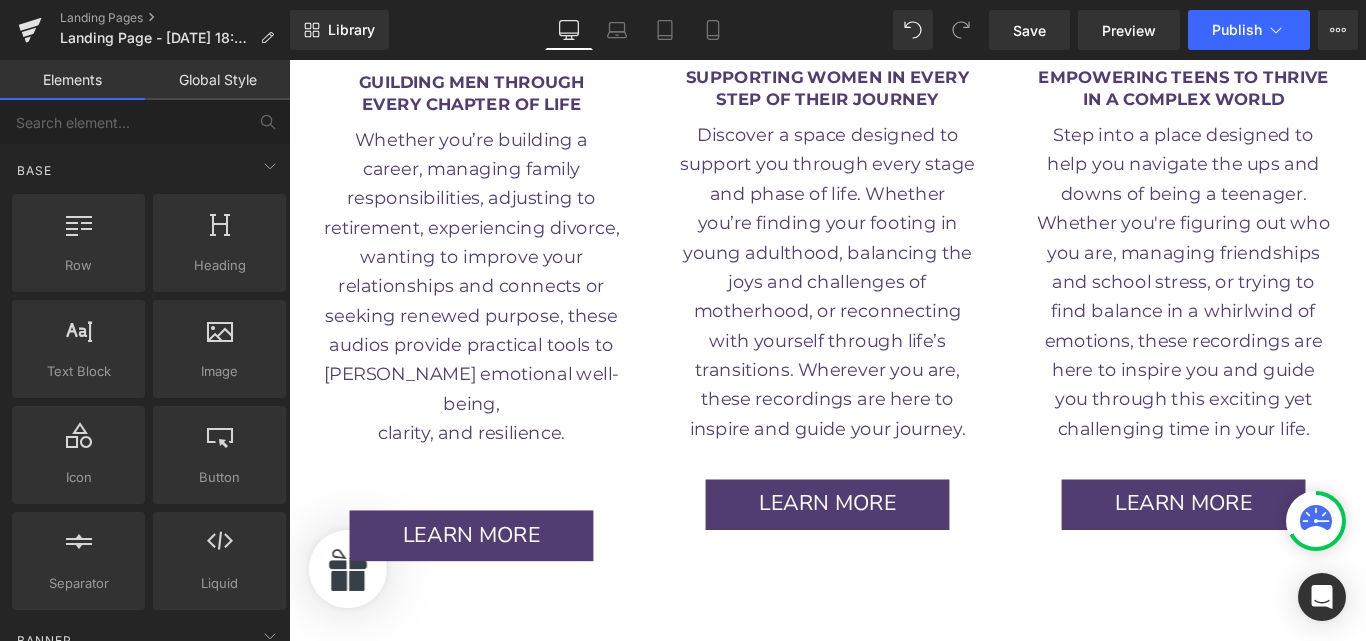 scroll, scrollTop: 3031, scrollLeft: 0, axis: vertical 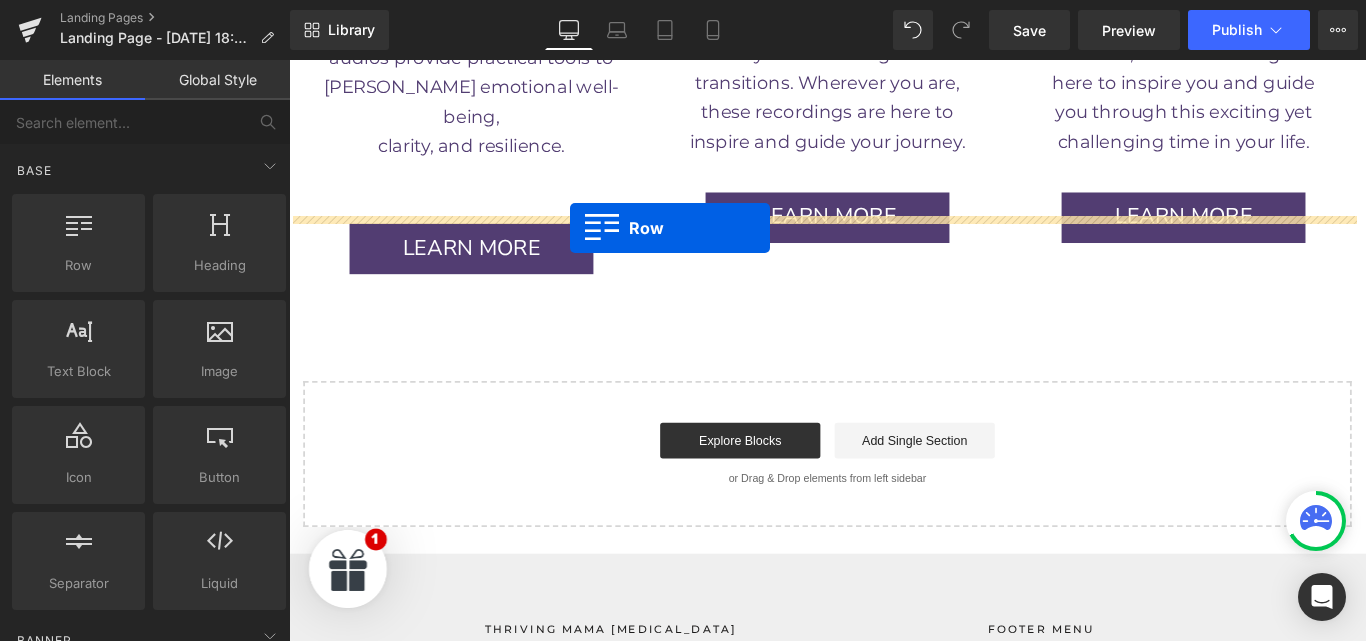 drag, startPoint x: 390, startPoint y: 282, endPoint x: 605, endPoint y: 249, distance: 217.51782 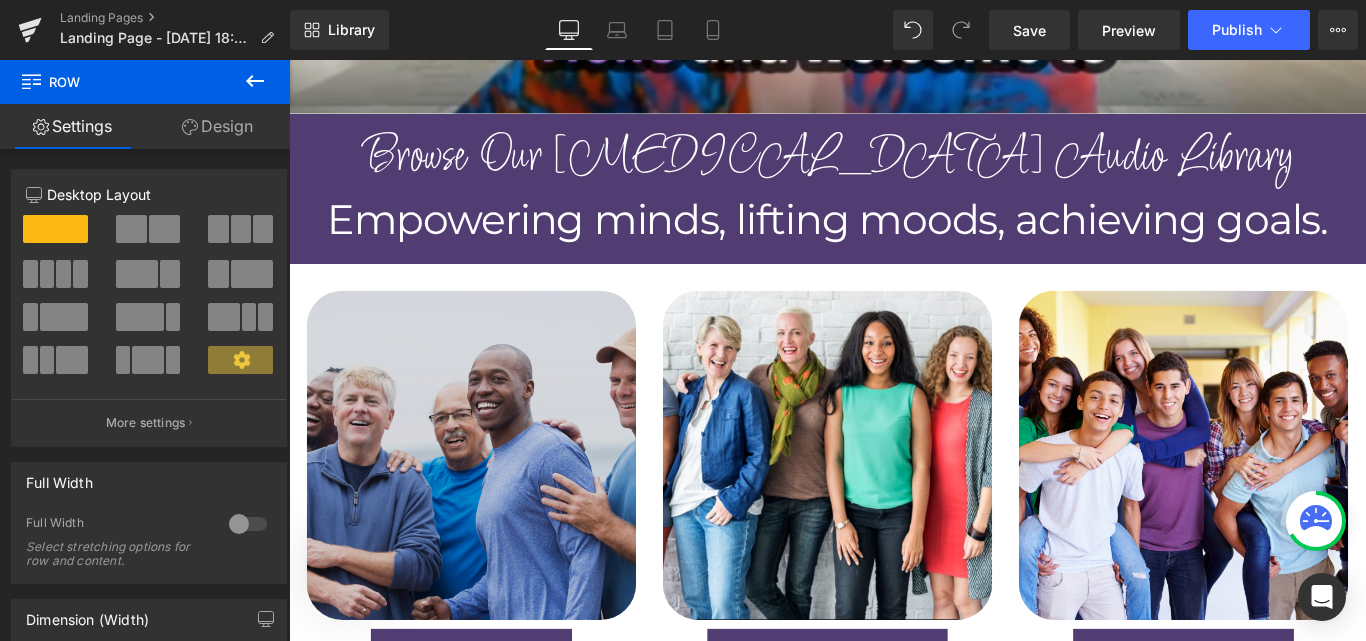 scroll, scrollTop: 2327, scrollLeft: 0, axis: vertical 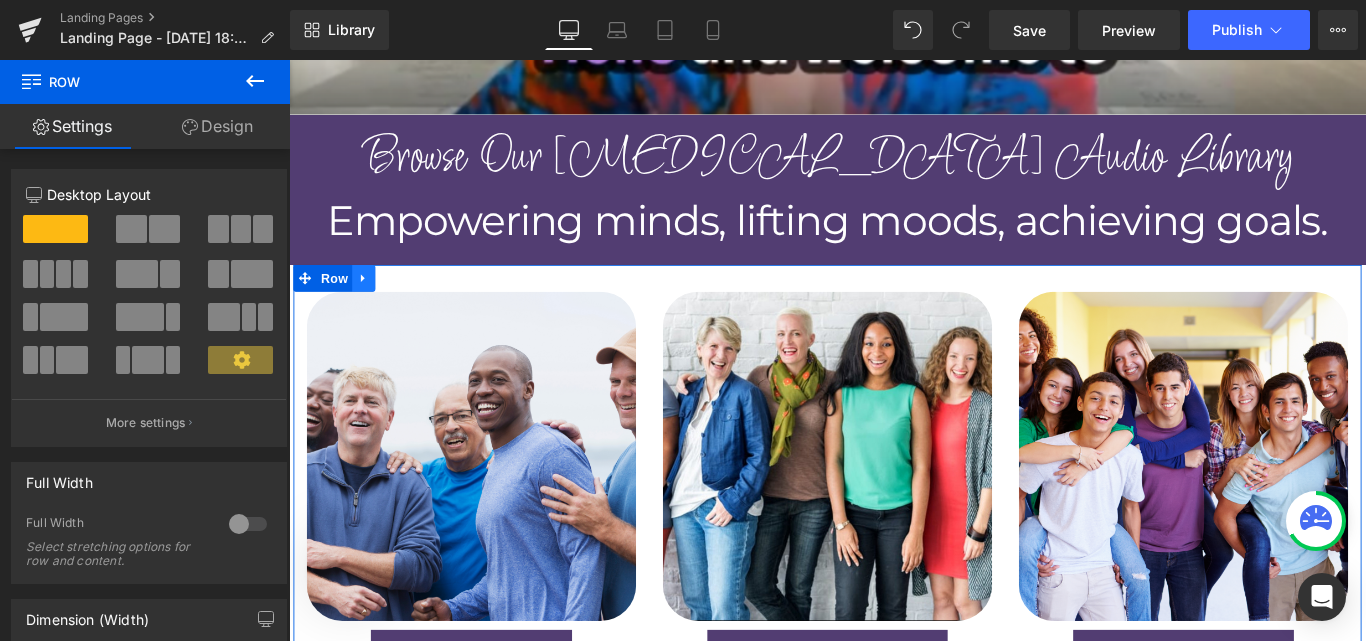click 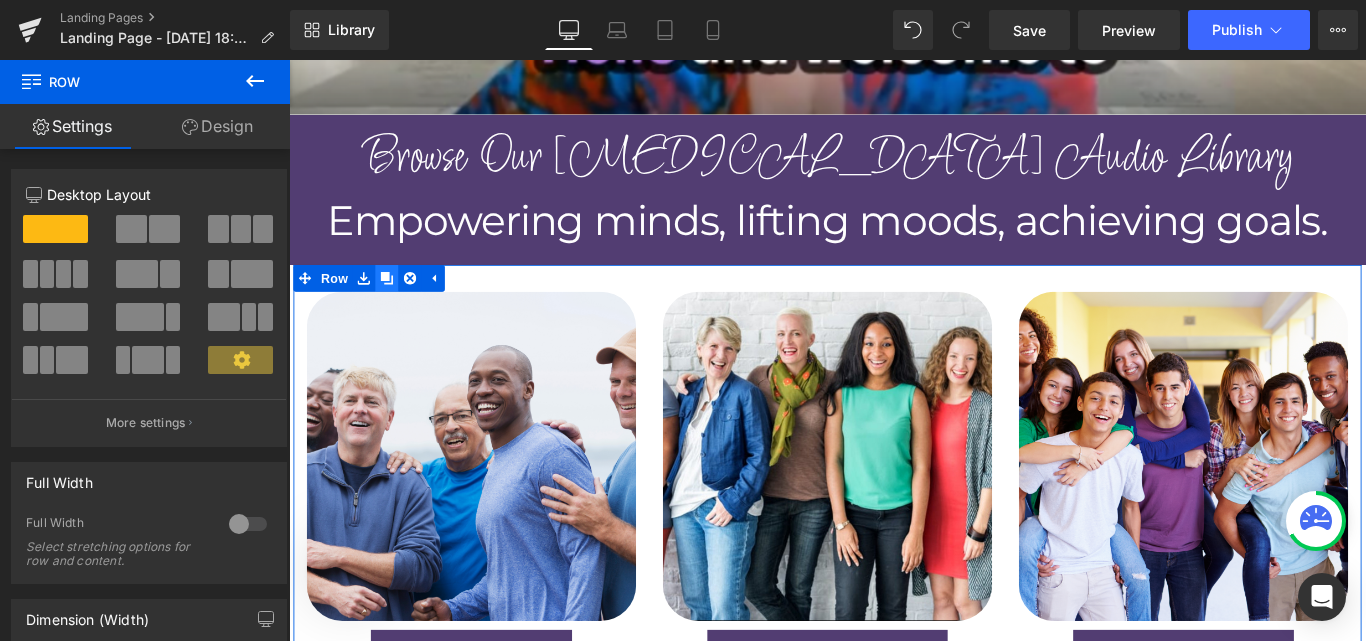 click 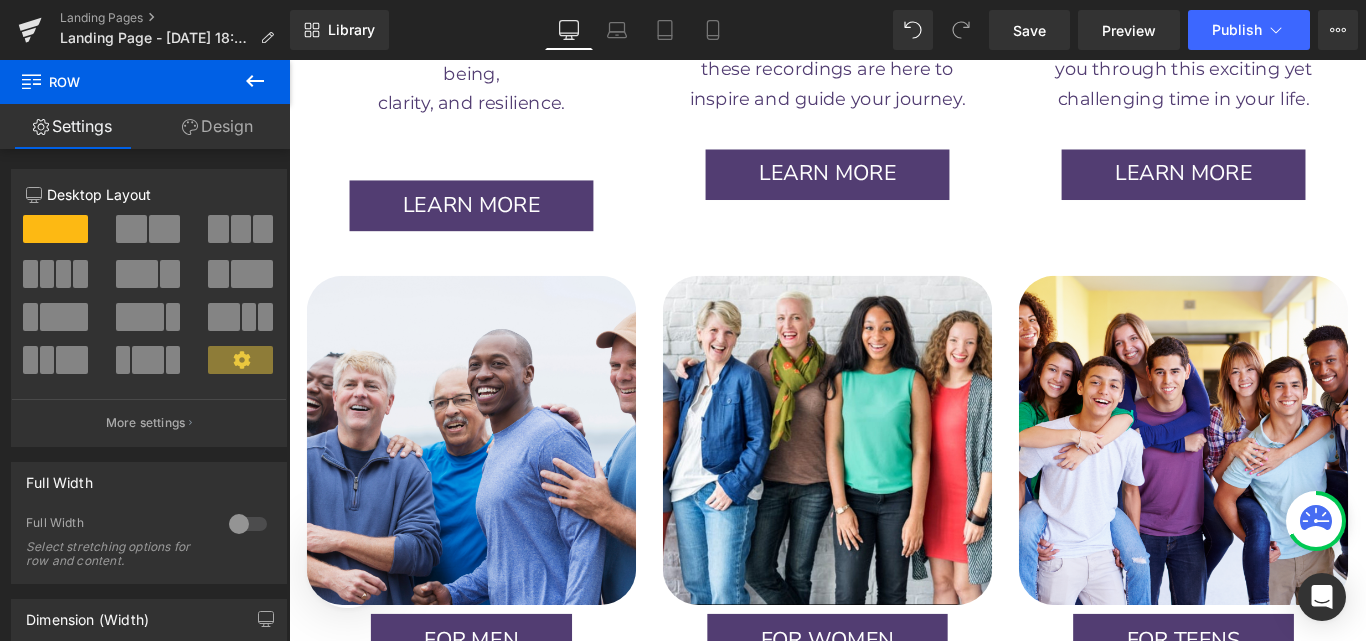 scroll, scrollTop: 3401, scrollLeft: 0, axis: vertical 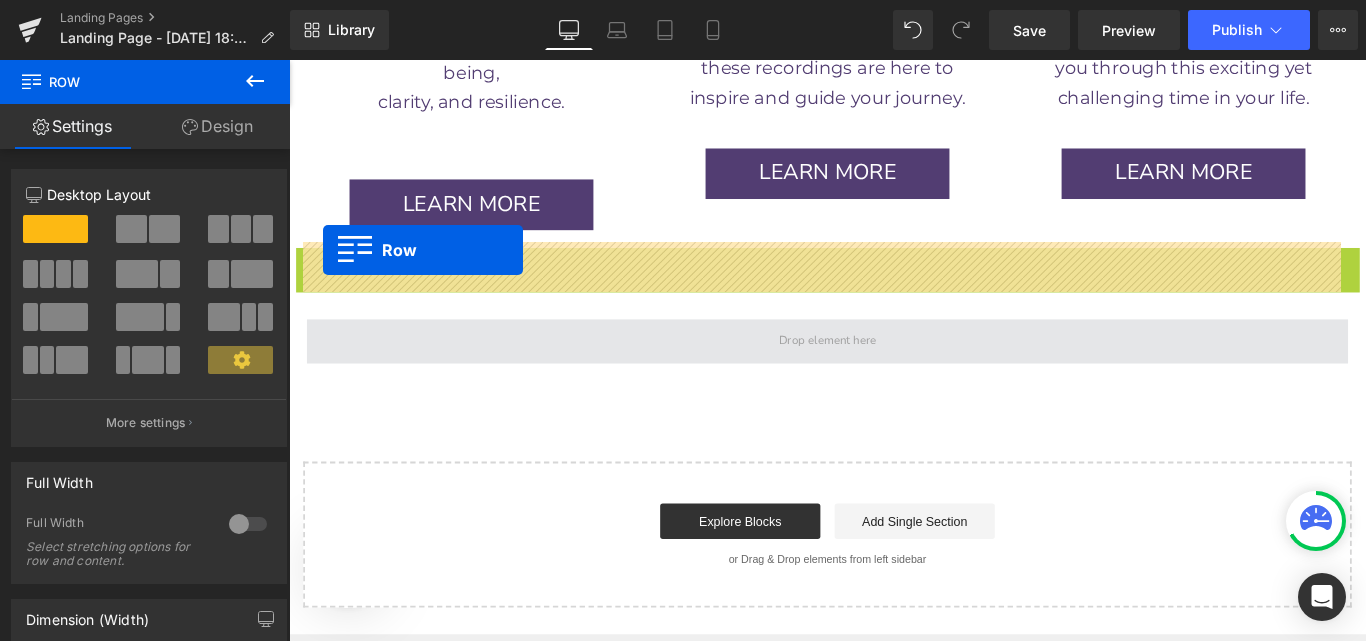 drag, startPoint x: 304, startPoint y: 197, endPoint x: 327, endPoint y: 273, distance: 79.40403 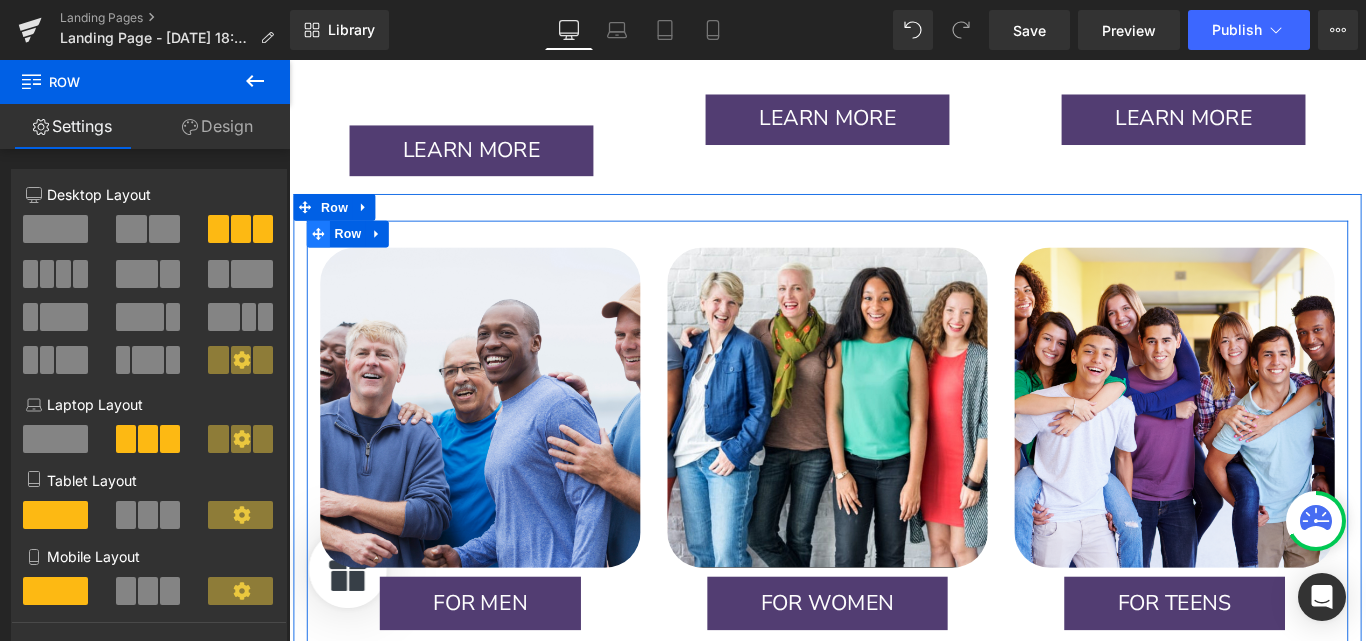 scroll, scrollTop: 3445, scrollLeft: 0, axis: vertical 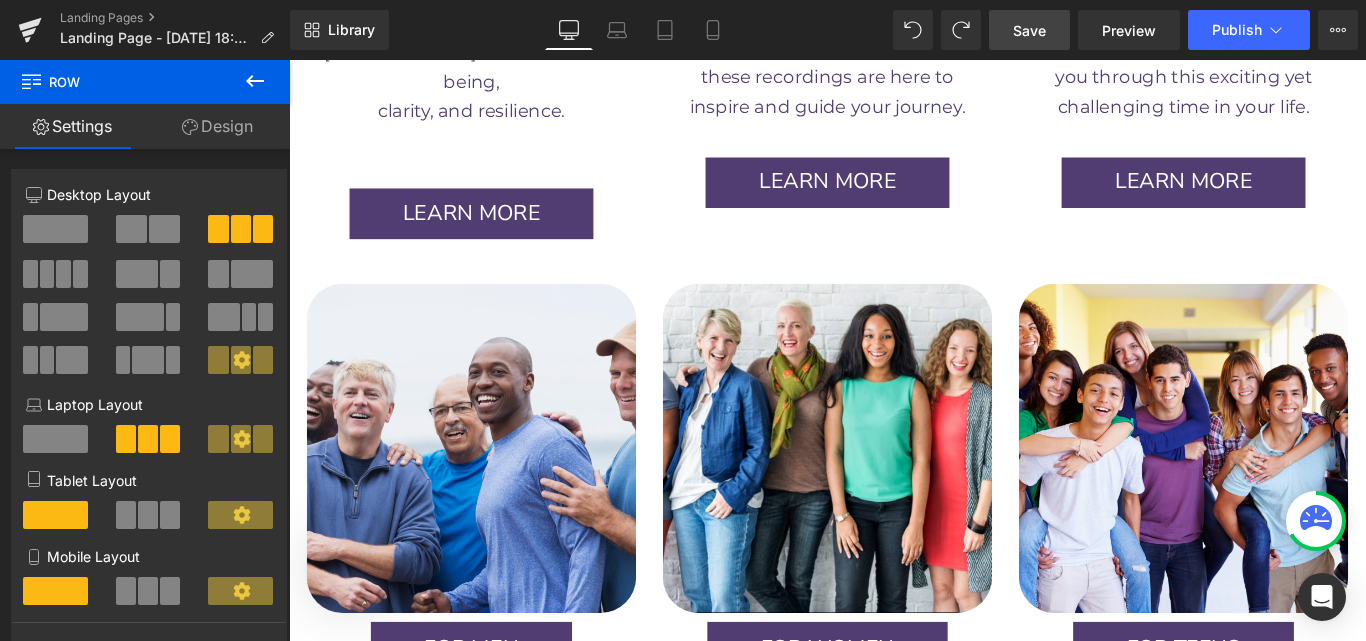 click on "Save" at bounding box center [1029, 30] 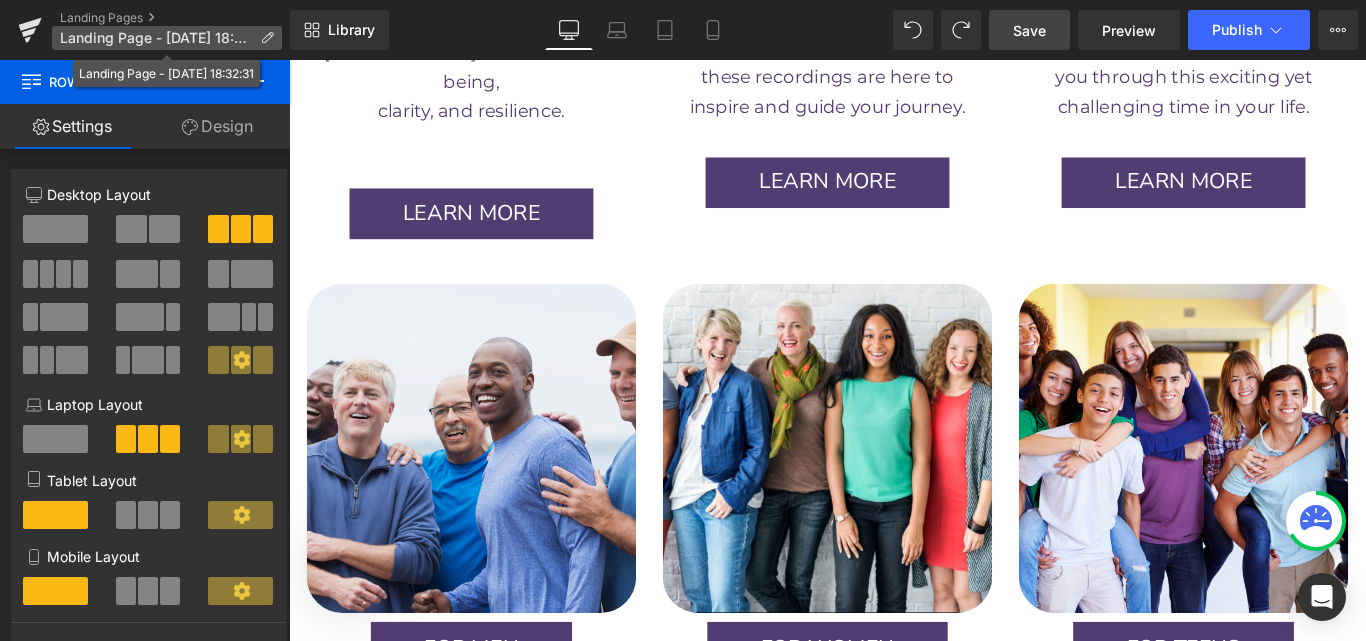 click at bounding box center [267, 38] 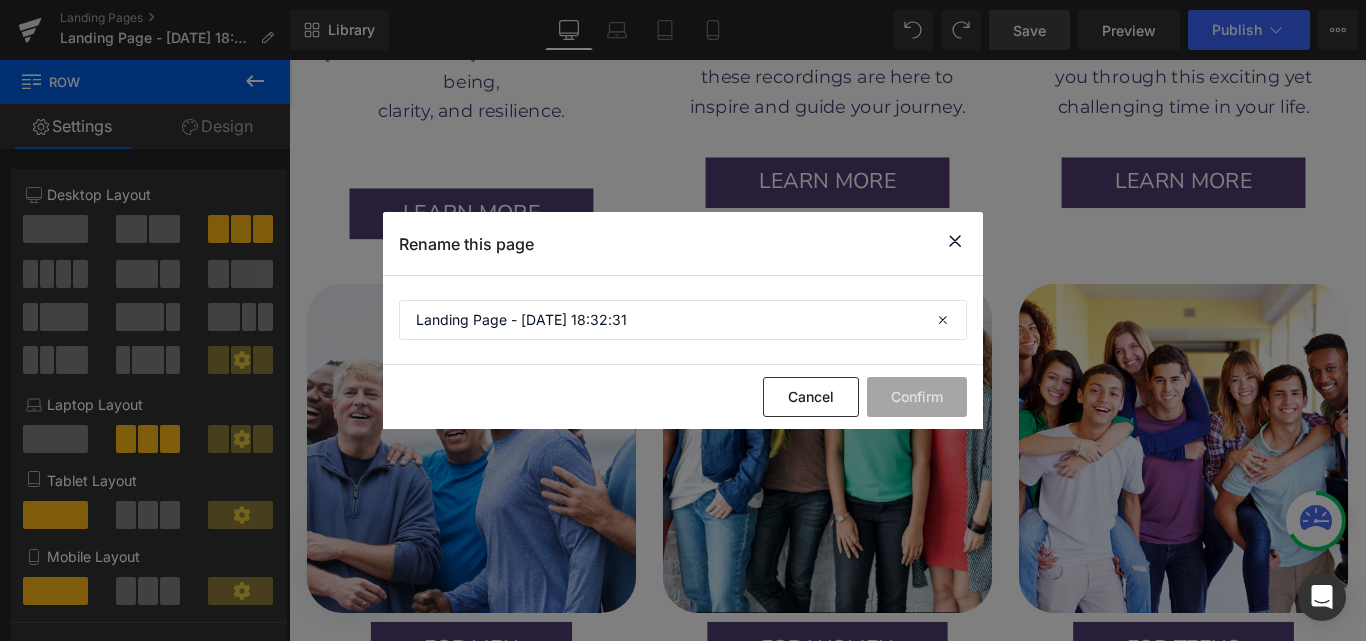 click at bounding box center [955, 241] 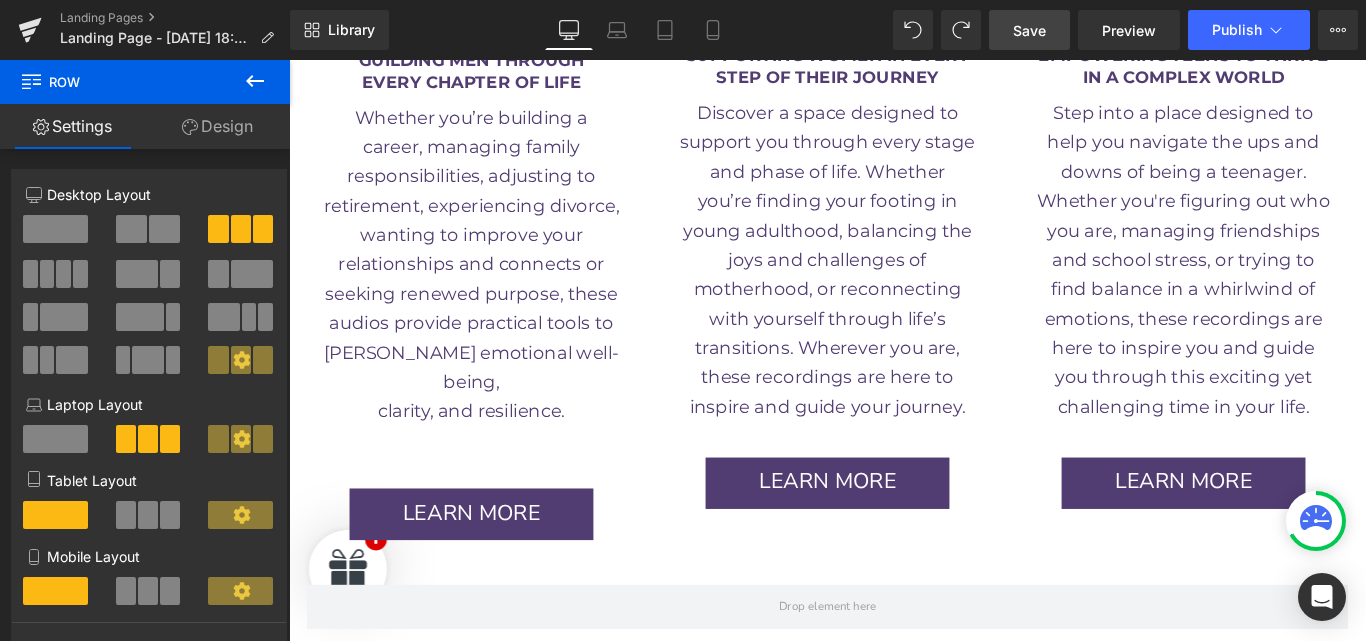 scroll, scrollTop: 4026, scrollLeft: 0, axis: vertical 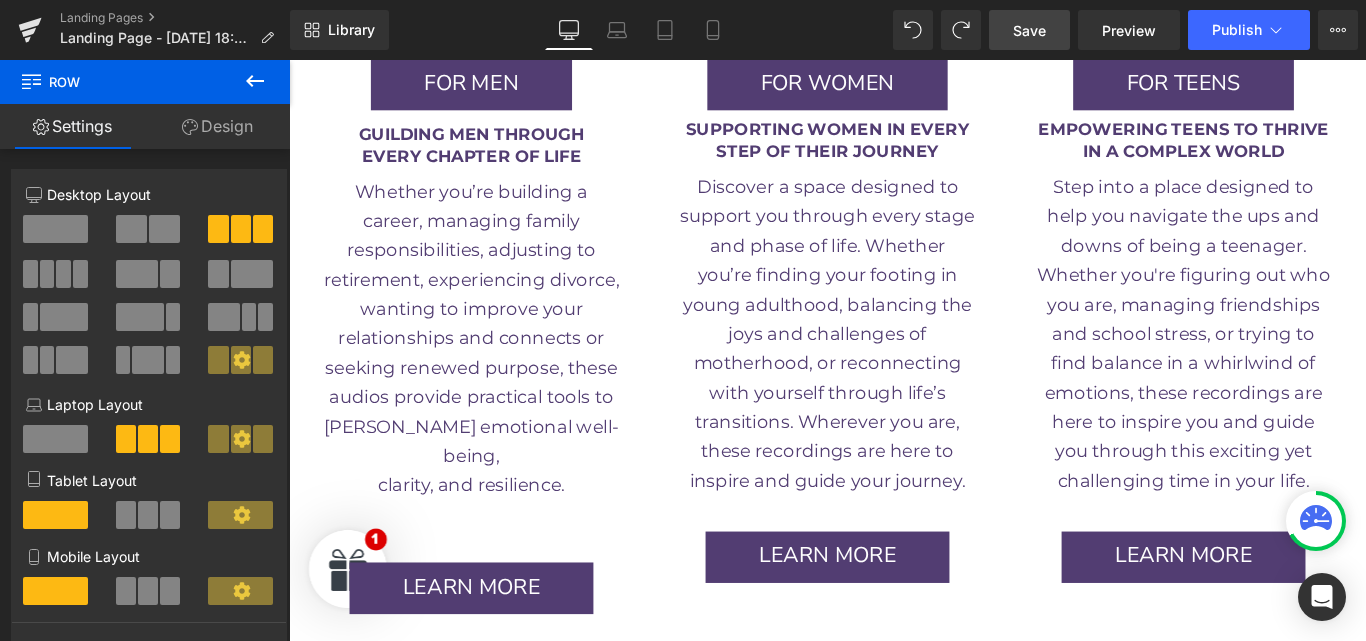click on "Save" at bounding box center (1029, 30) 